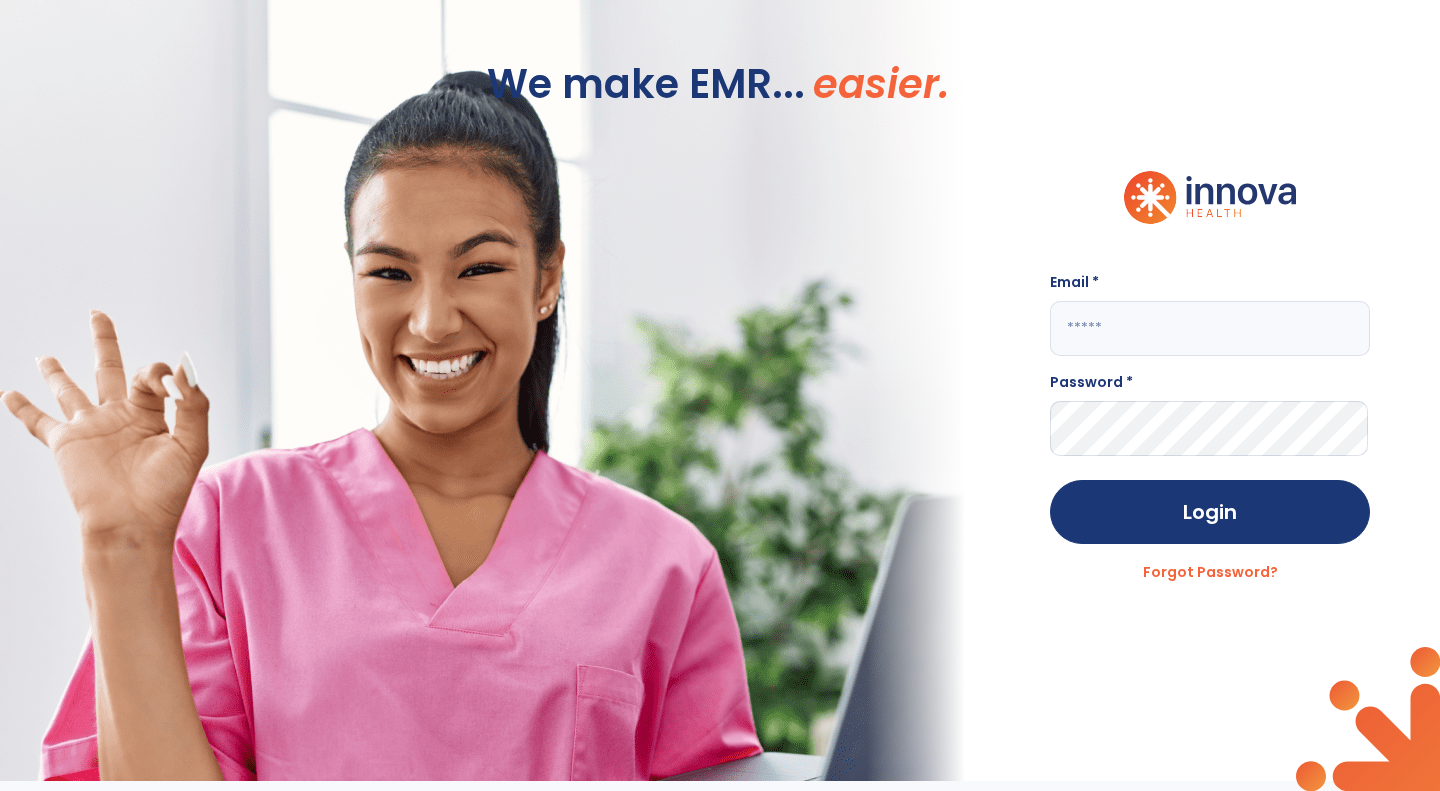 scroll, scrollTop: 0, scrollLeft: 0, axis: both 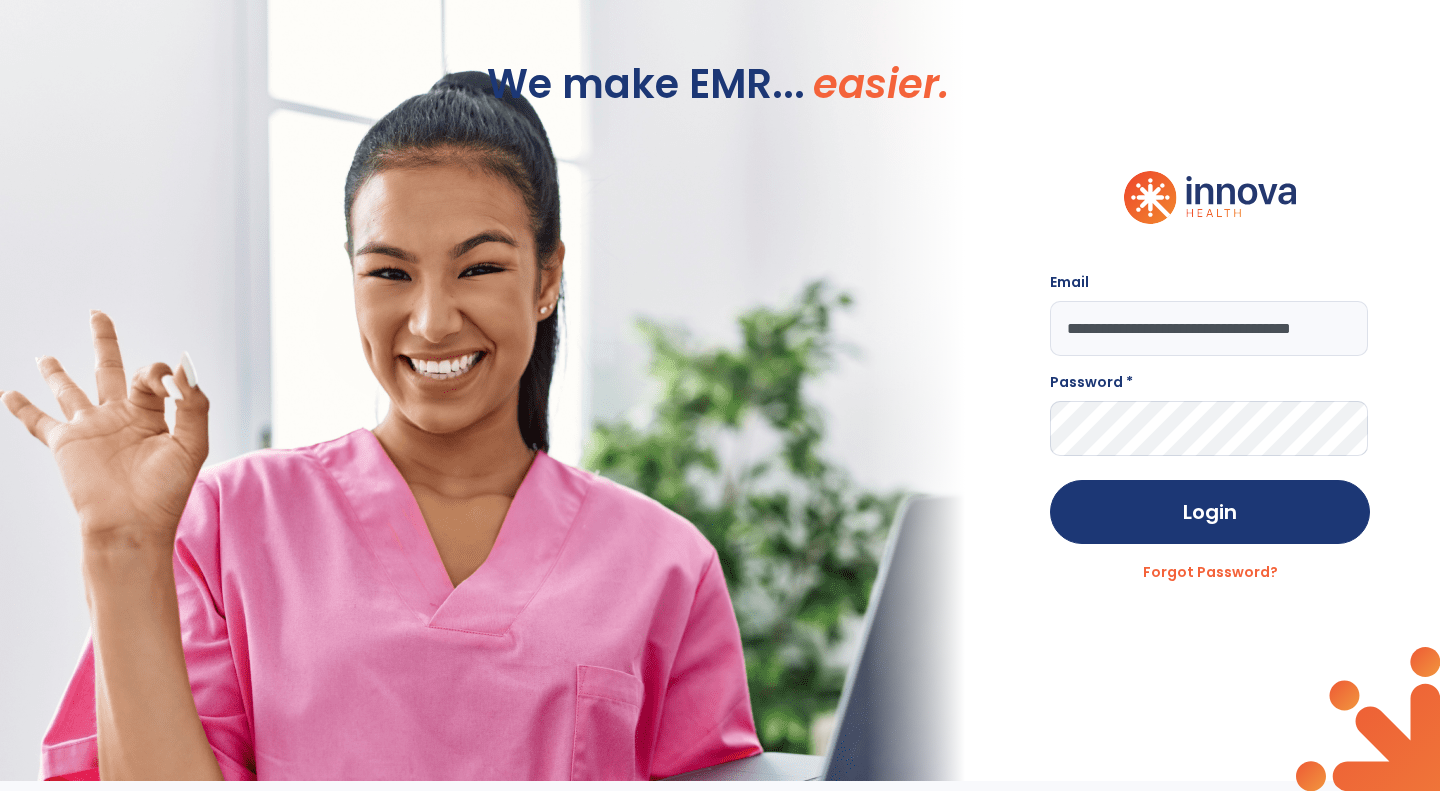 type on "**********" 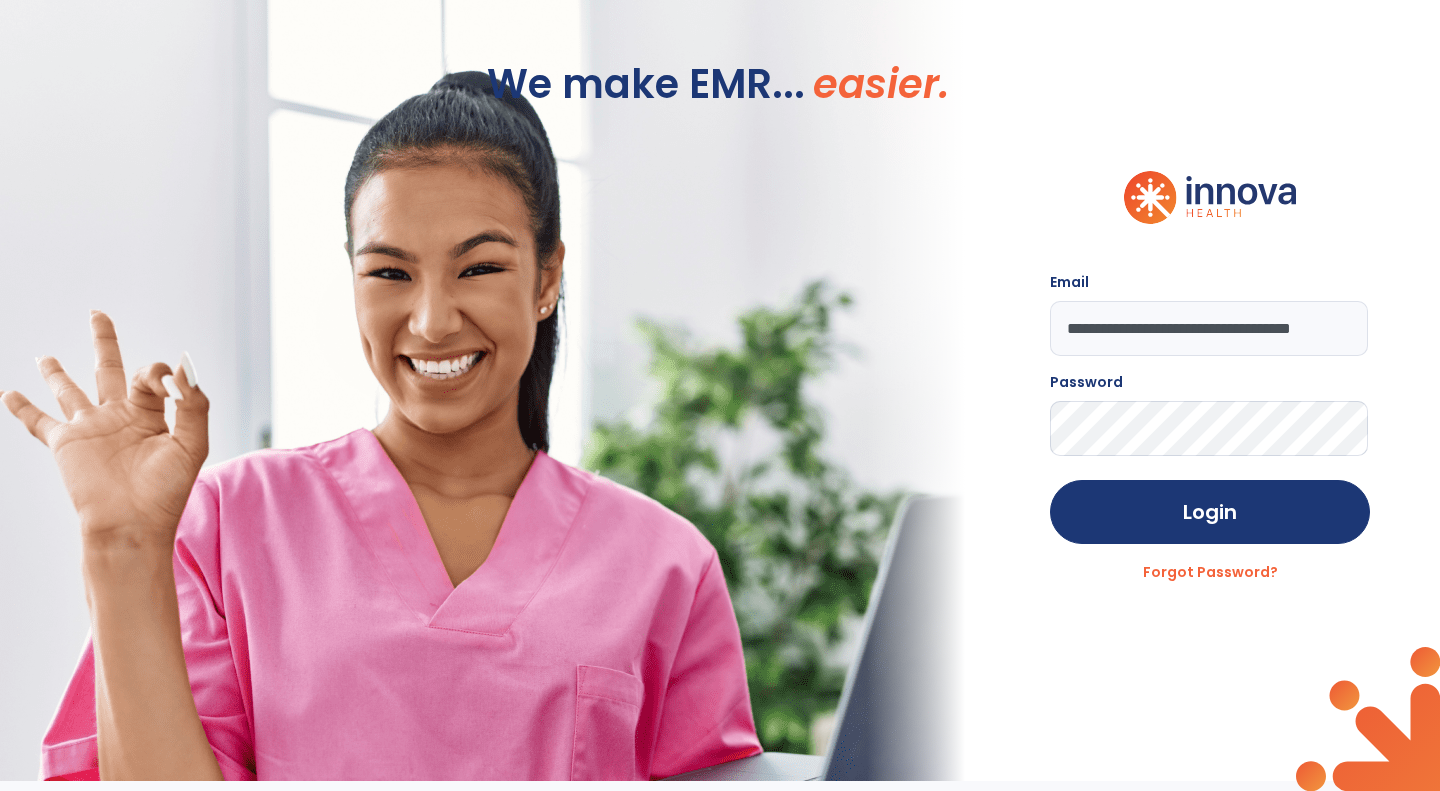 click on "Login" 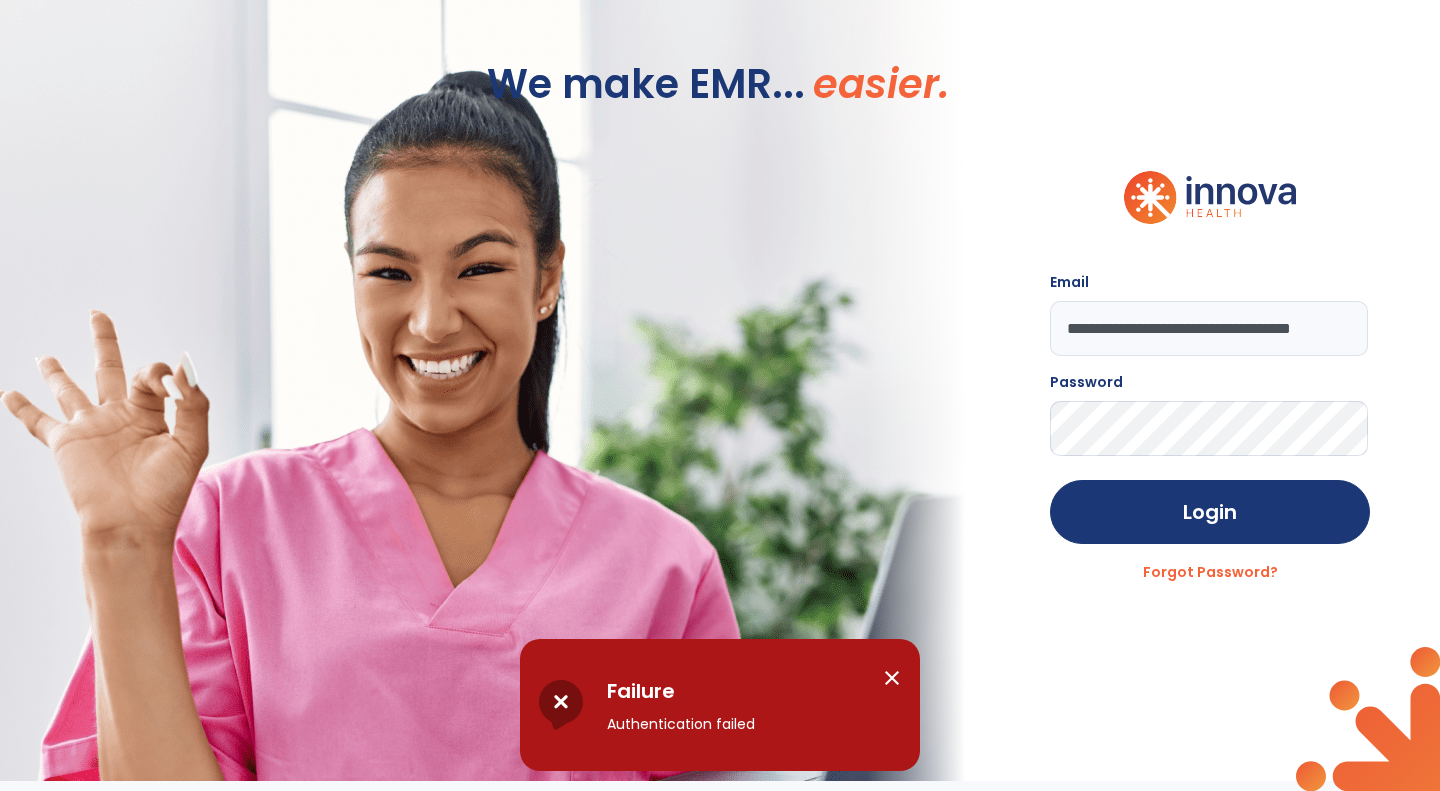 click on "Login" 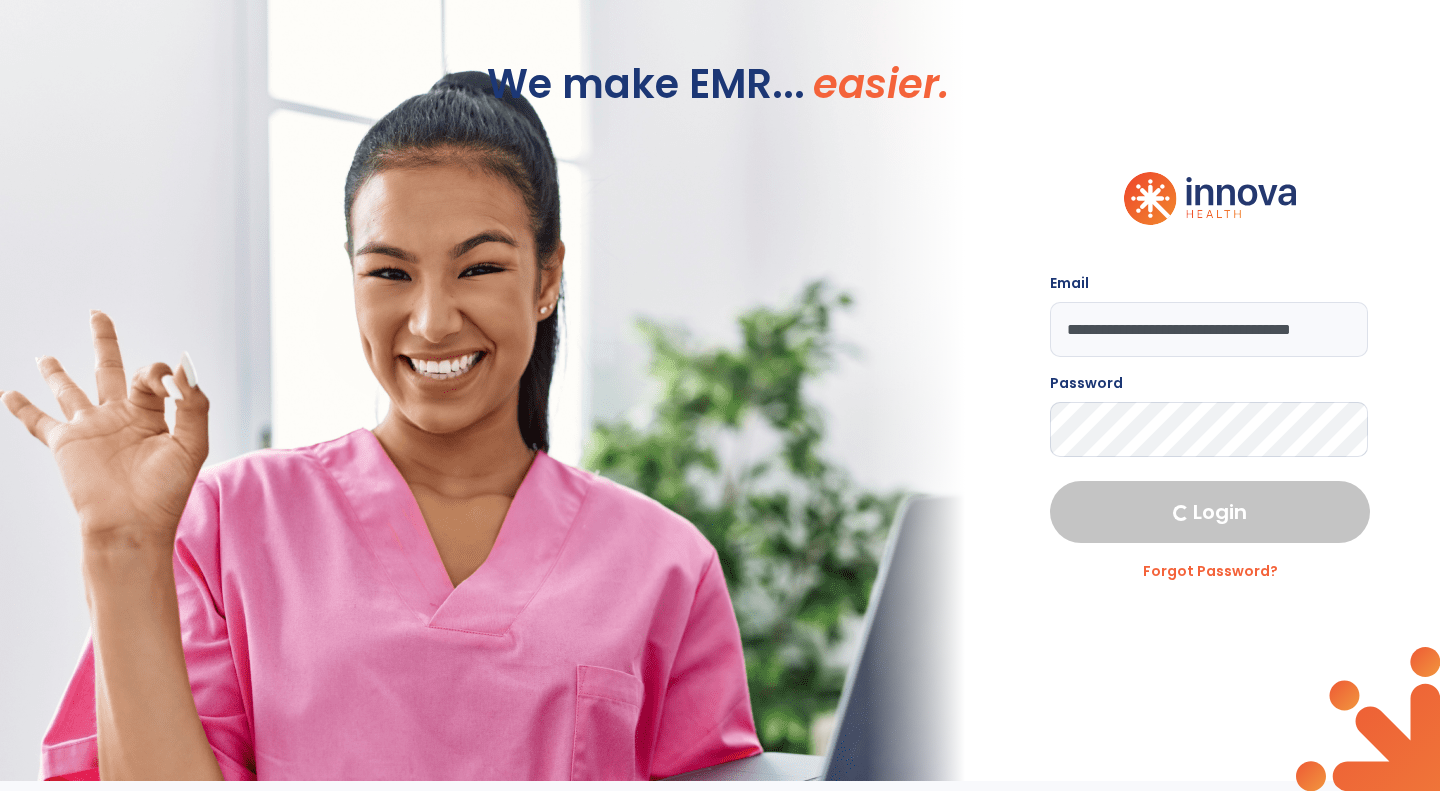 select on "****" 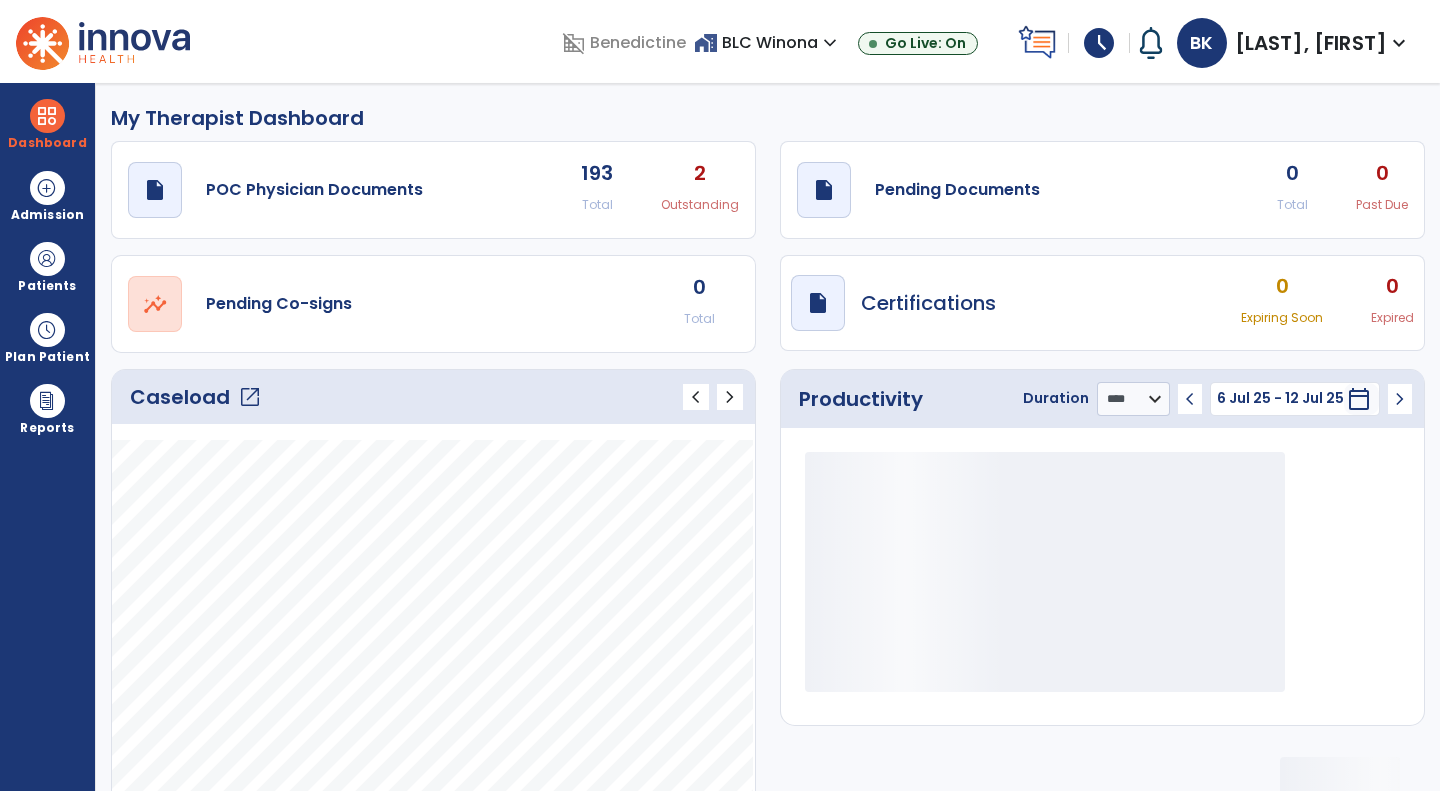 click on "draft   open_in_new  Pending Documents" 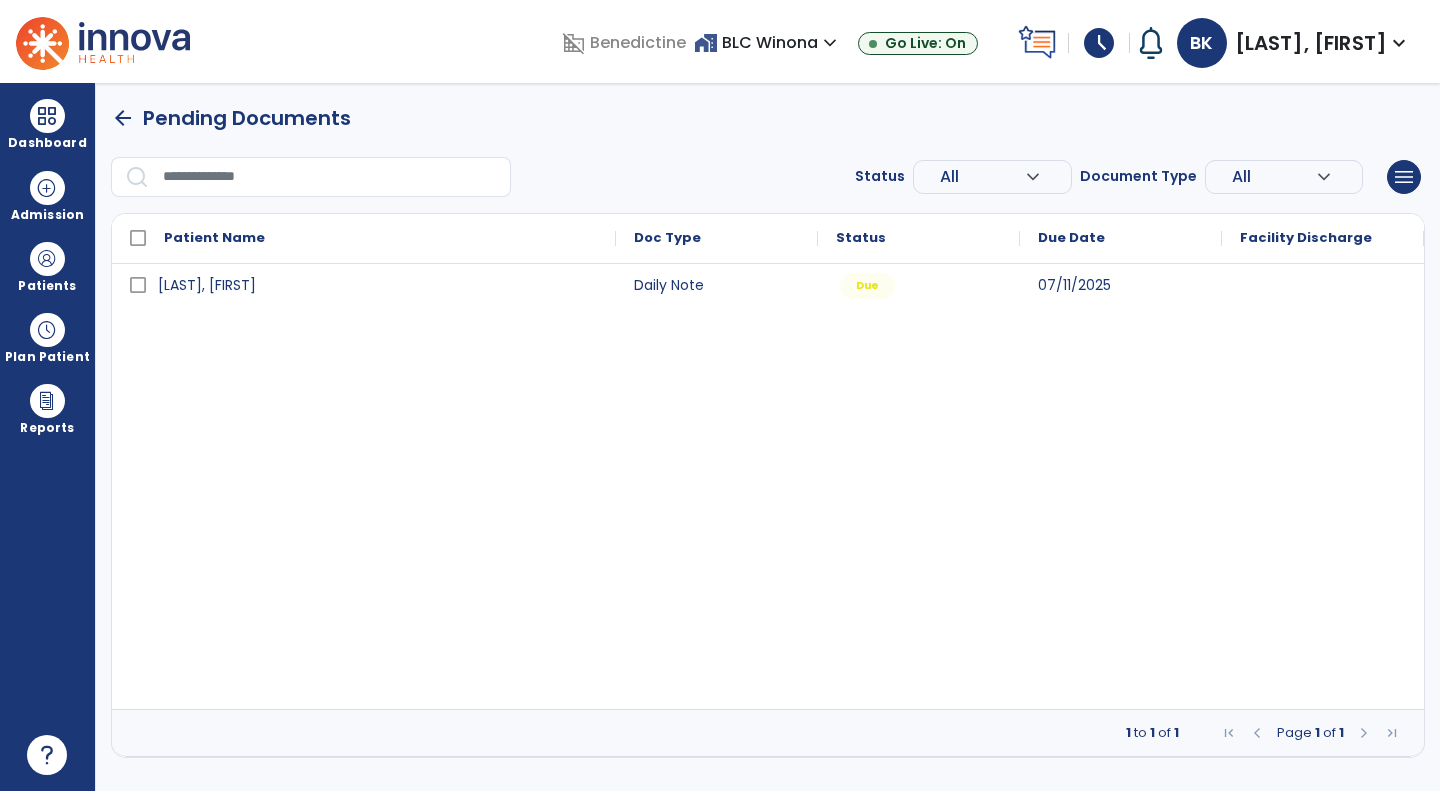 click at bounding box center [47, 188] 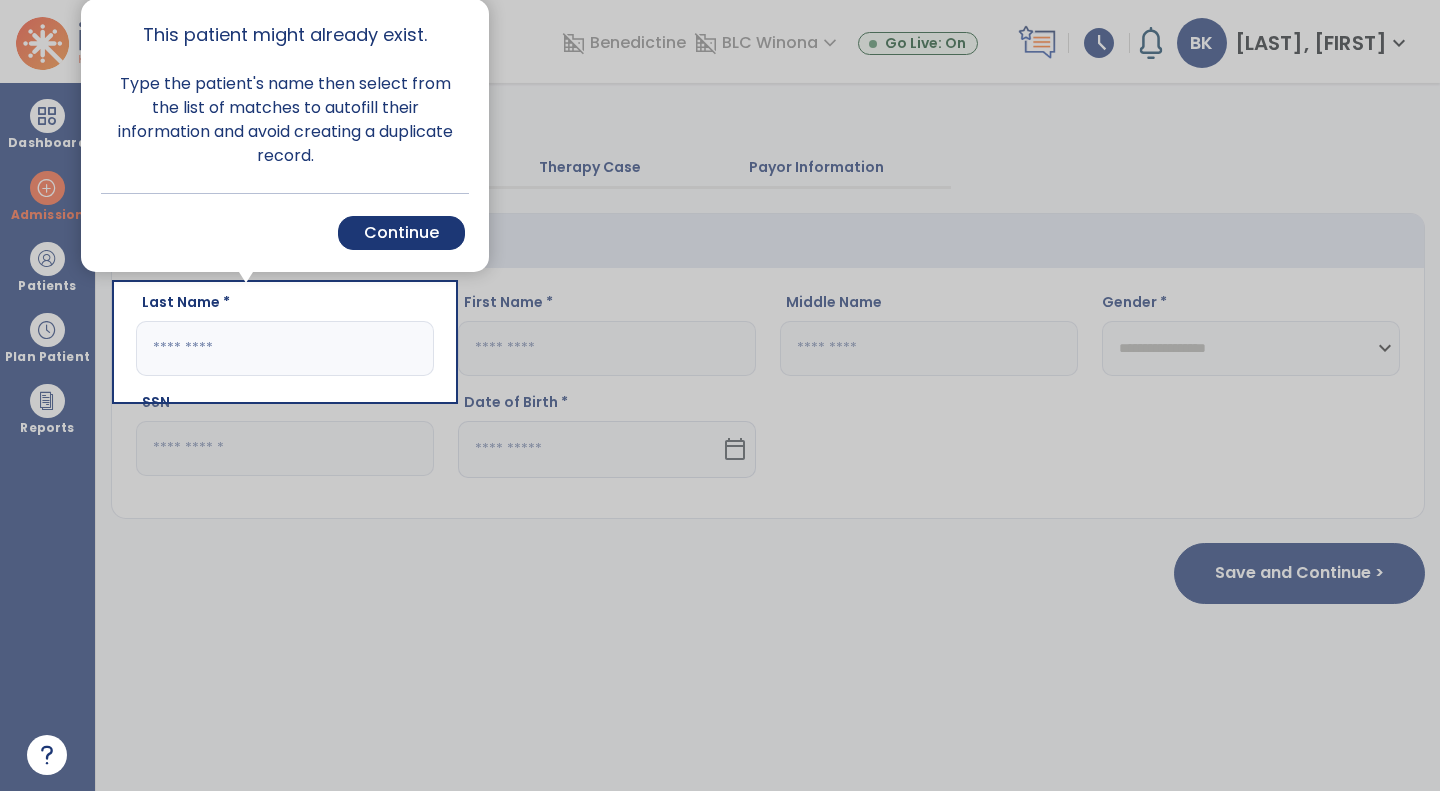 click on "Cancel
Back
Continue" at bounding box center (285, 232) 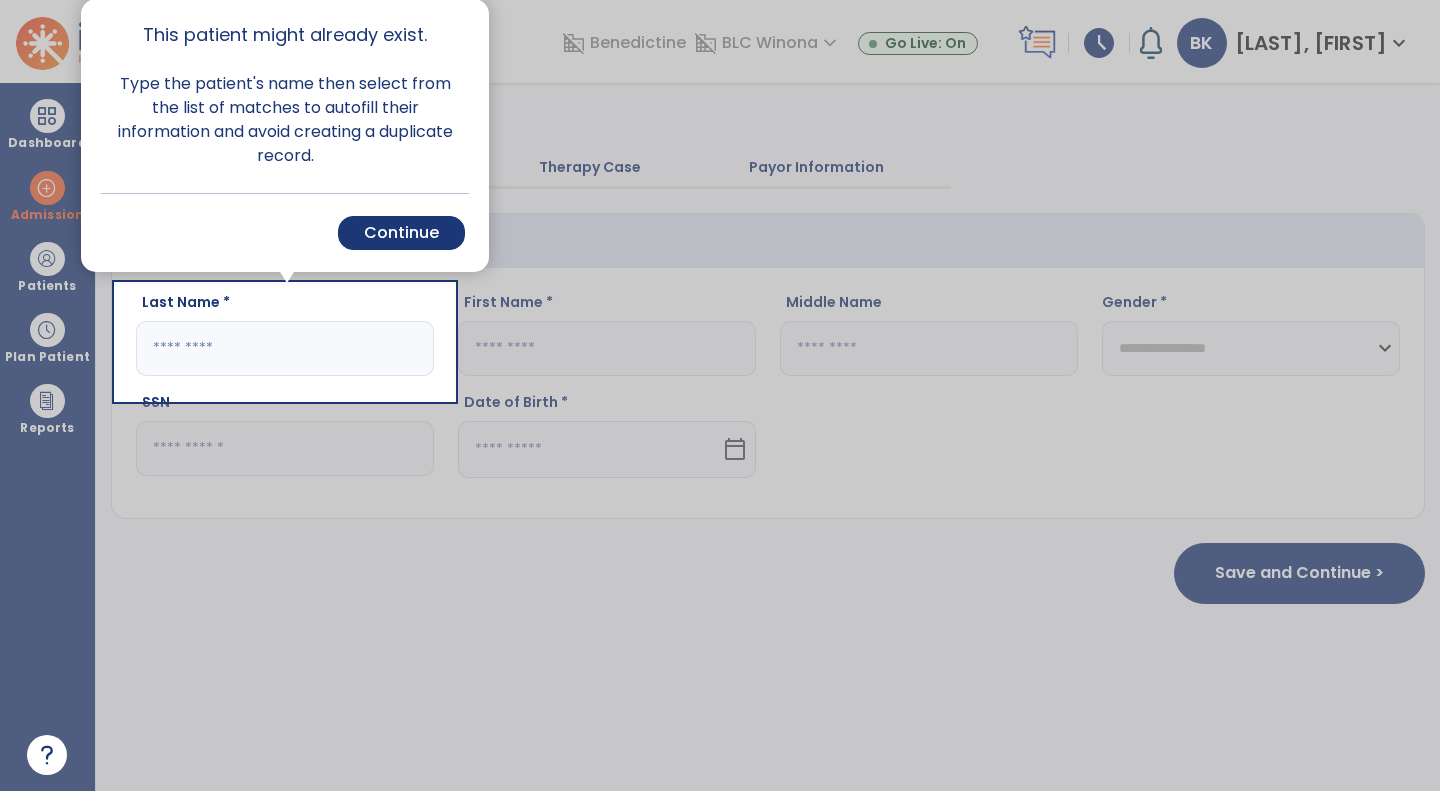 click on "Cancel
Back
Continue" at bounding box center [285, 232] 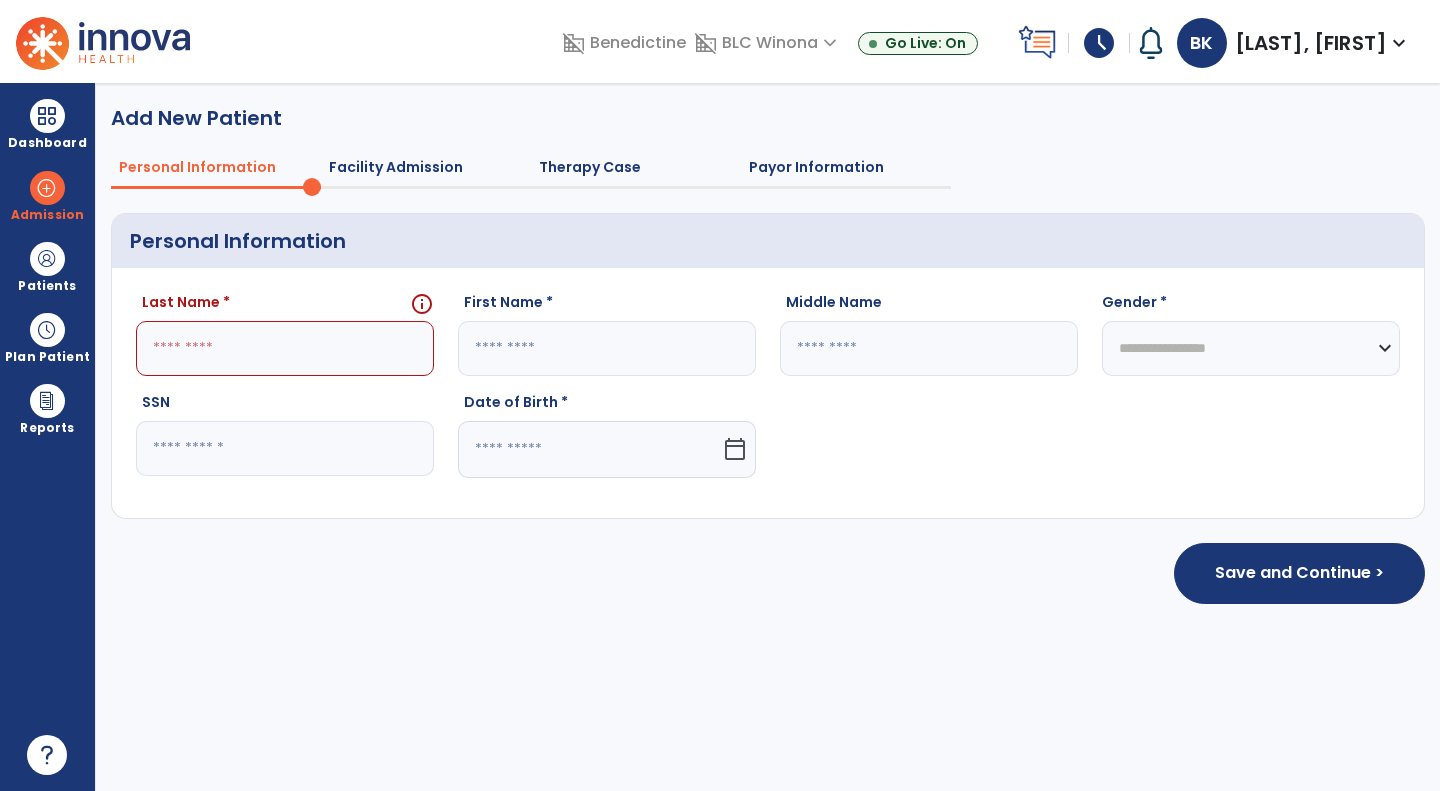 click 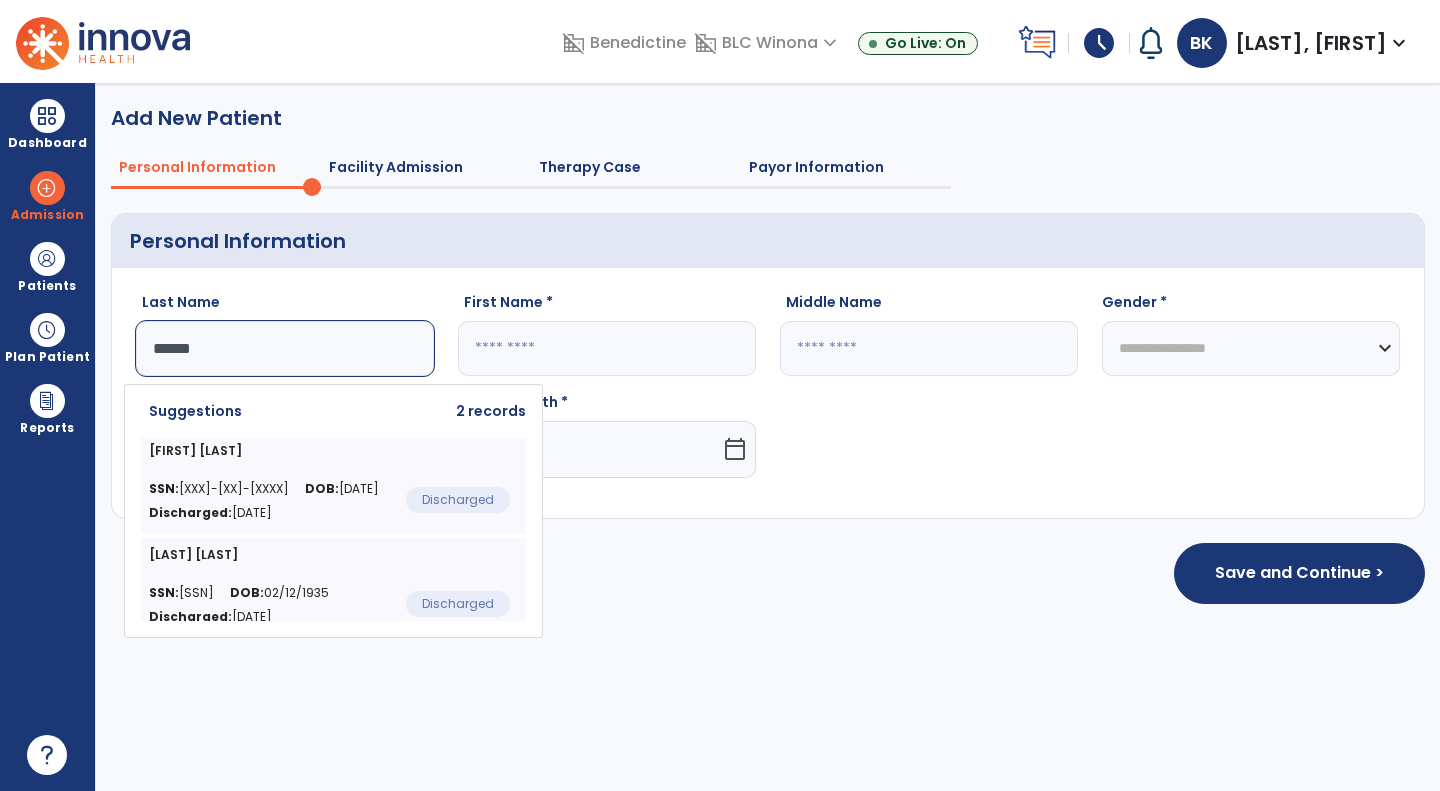 click on "SSN:  [SSN] DOB:  [DATE] Discharged:  [DATE]" 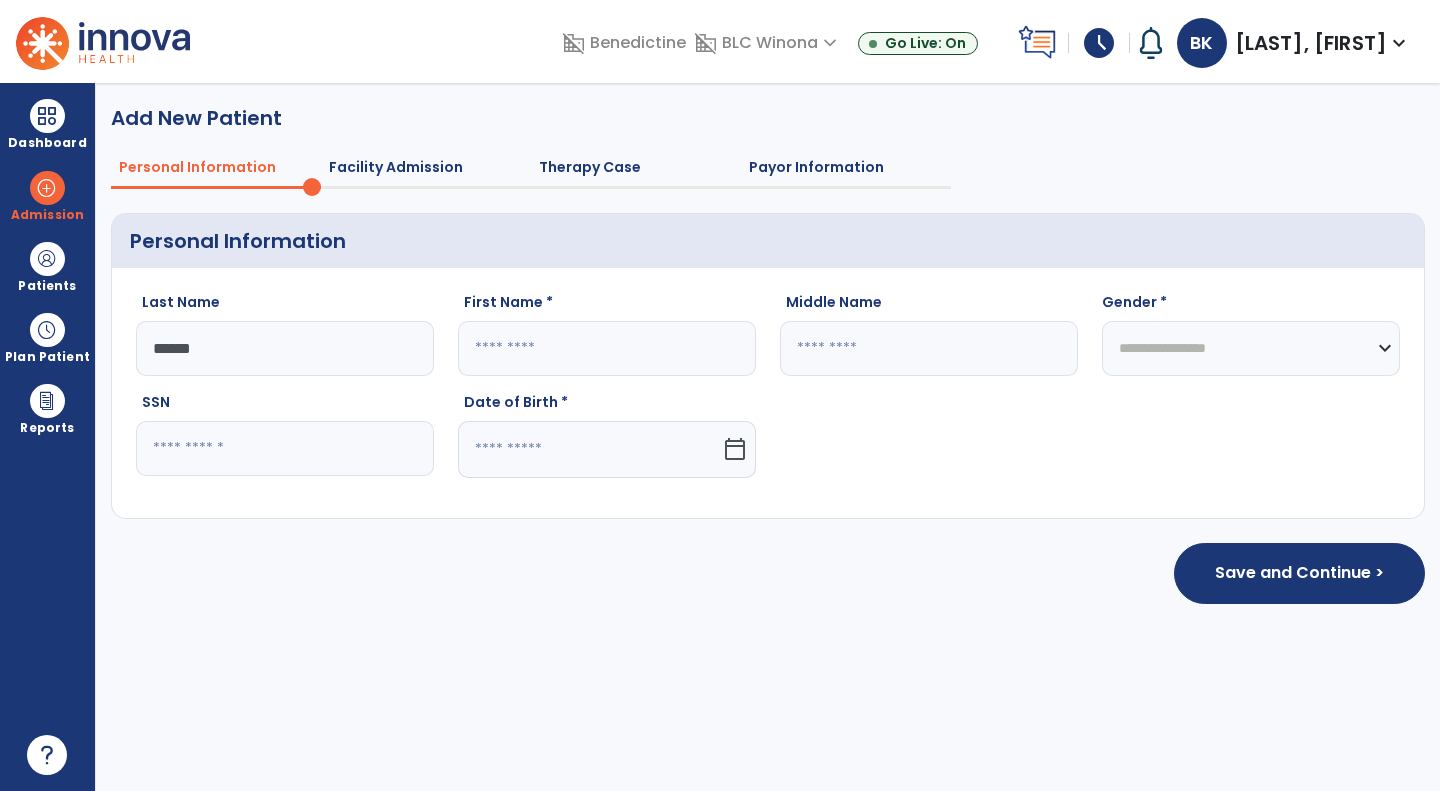 type on "*********" 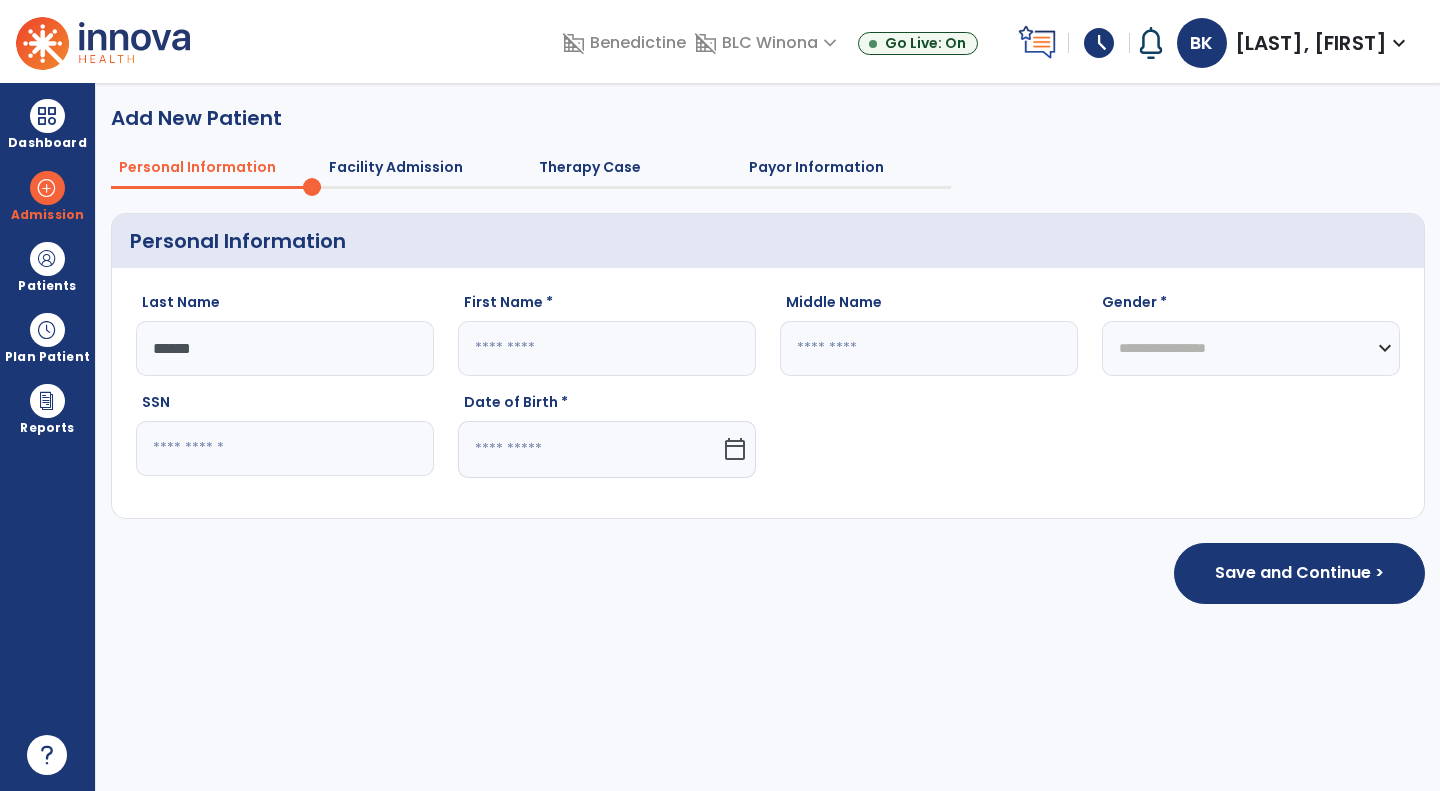 type on "*******" 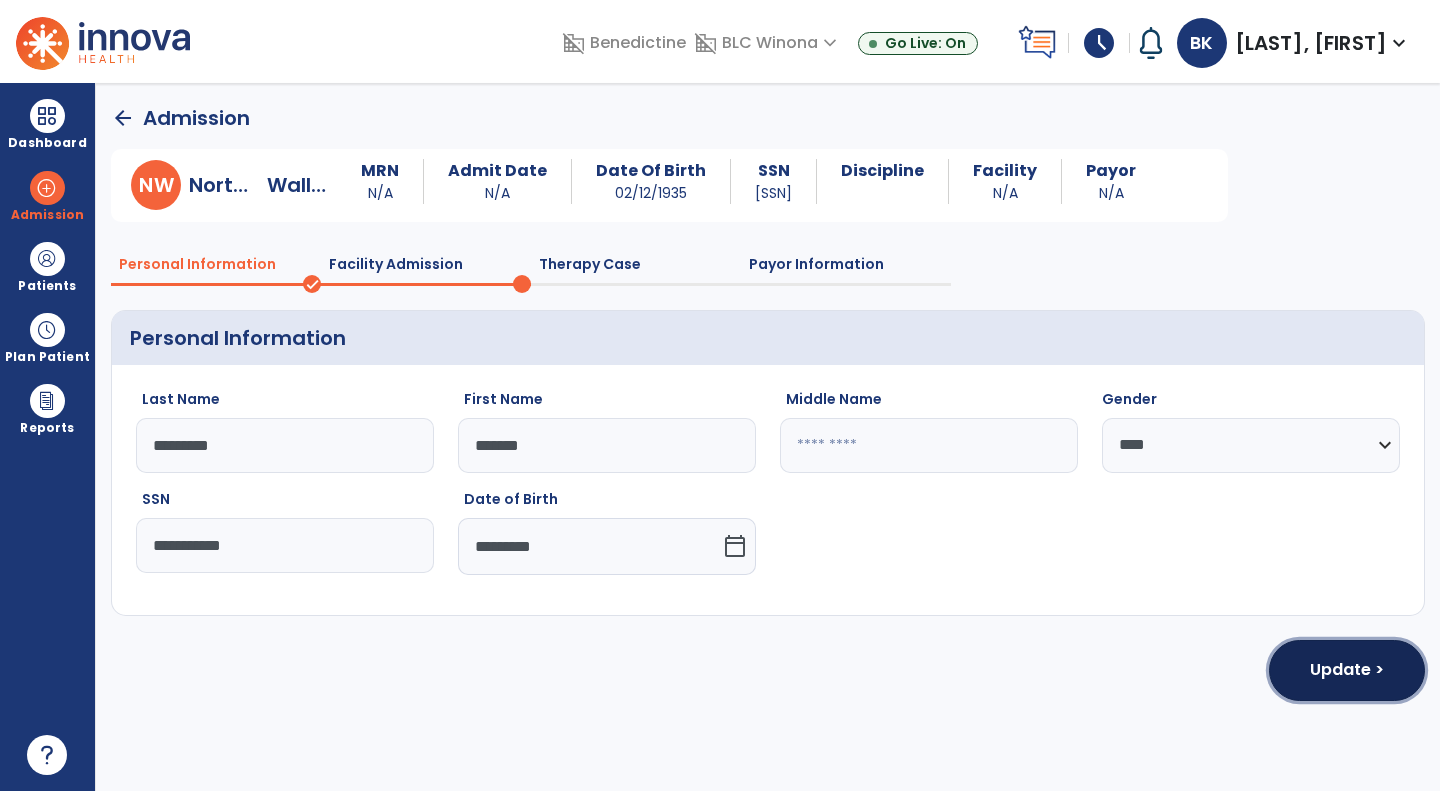 click on "Update >" 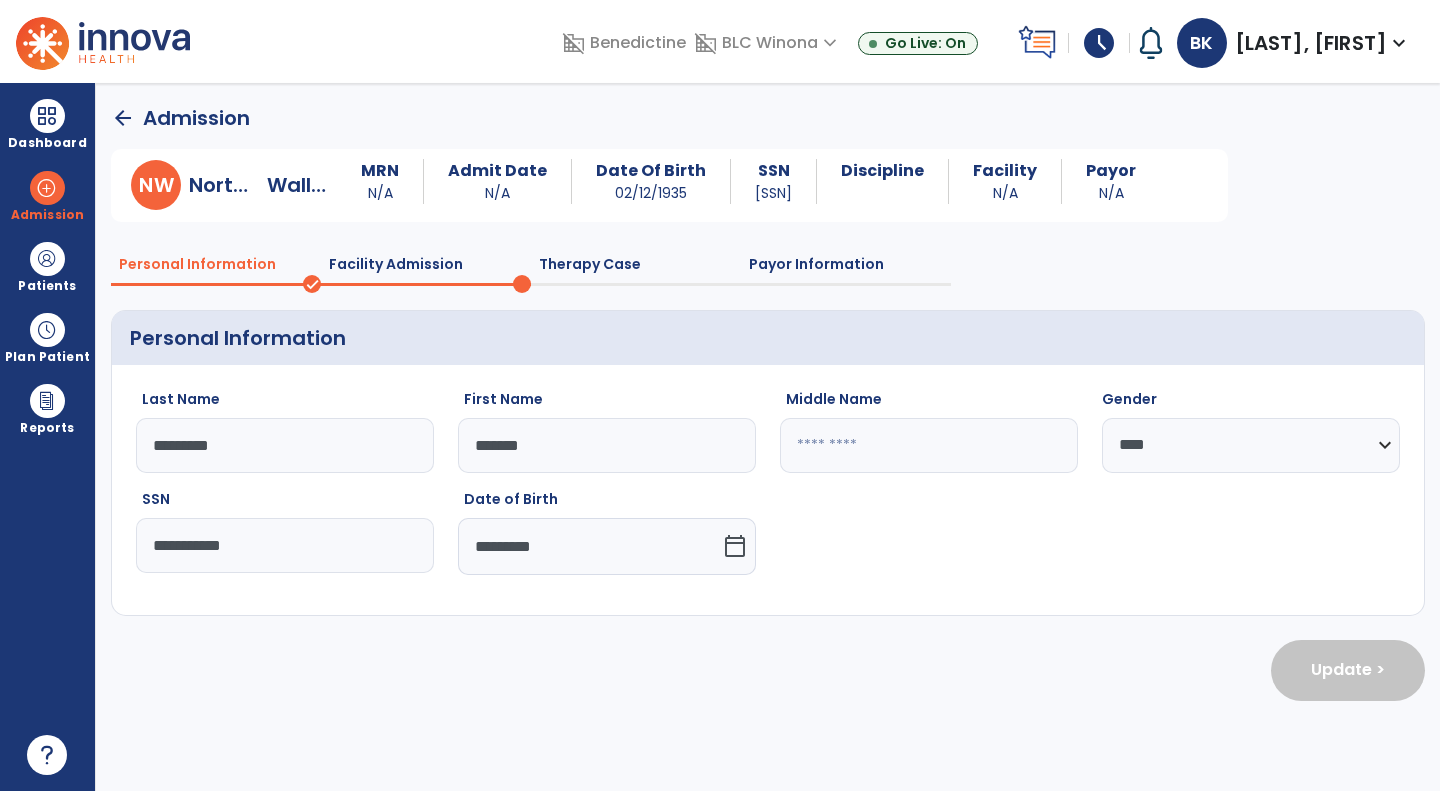 select on "**********" 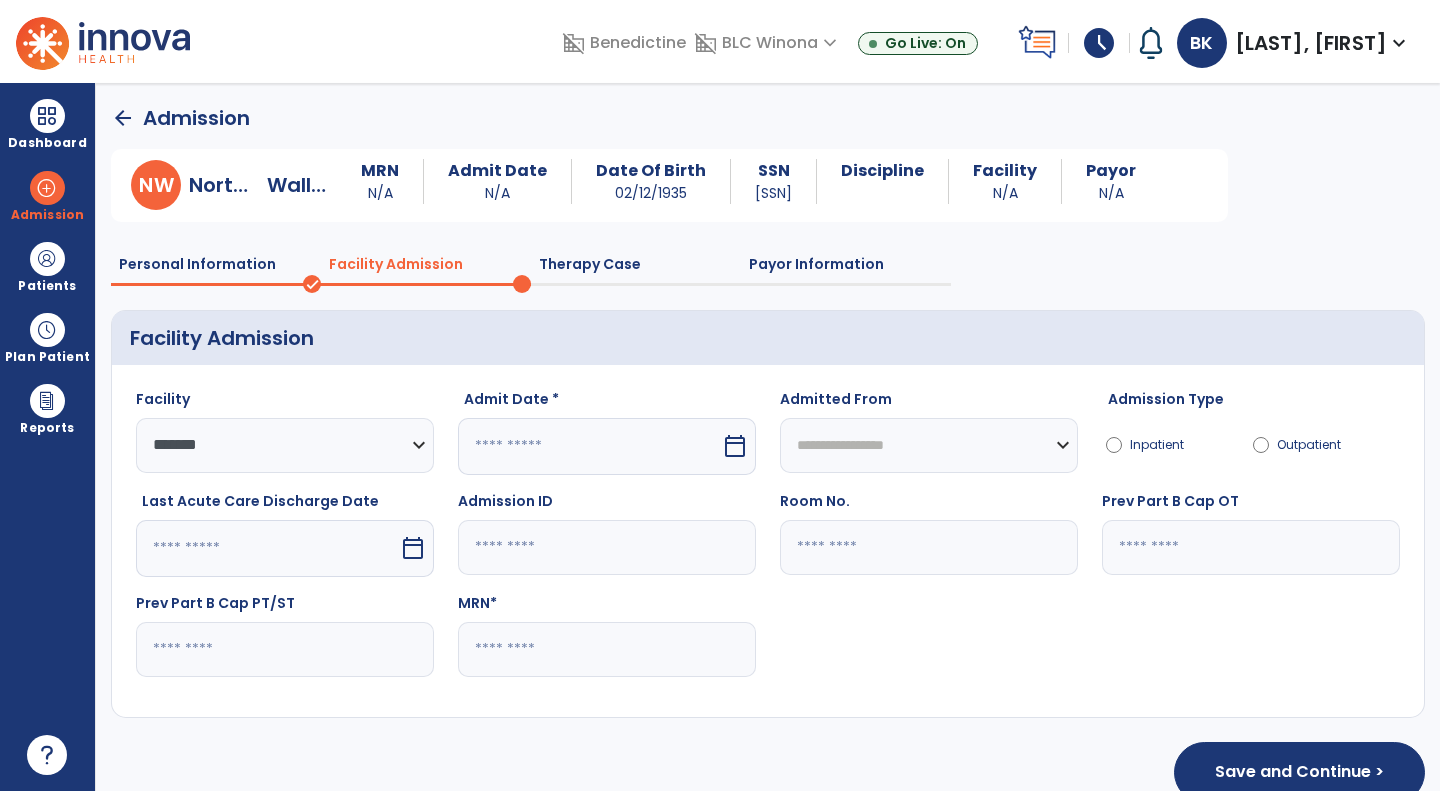 click 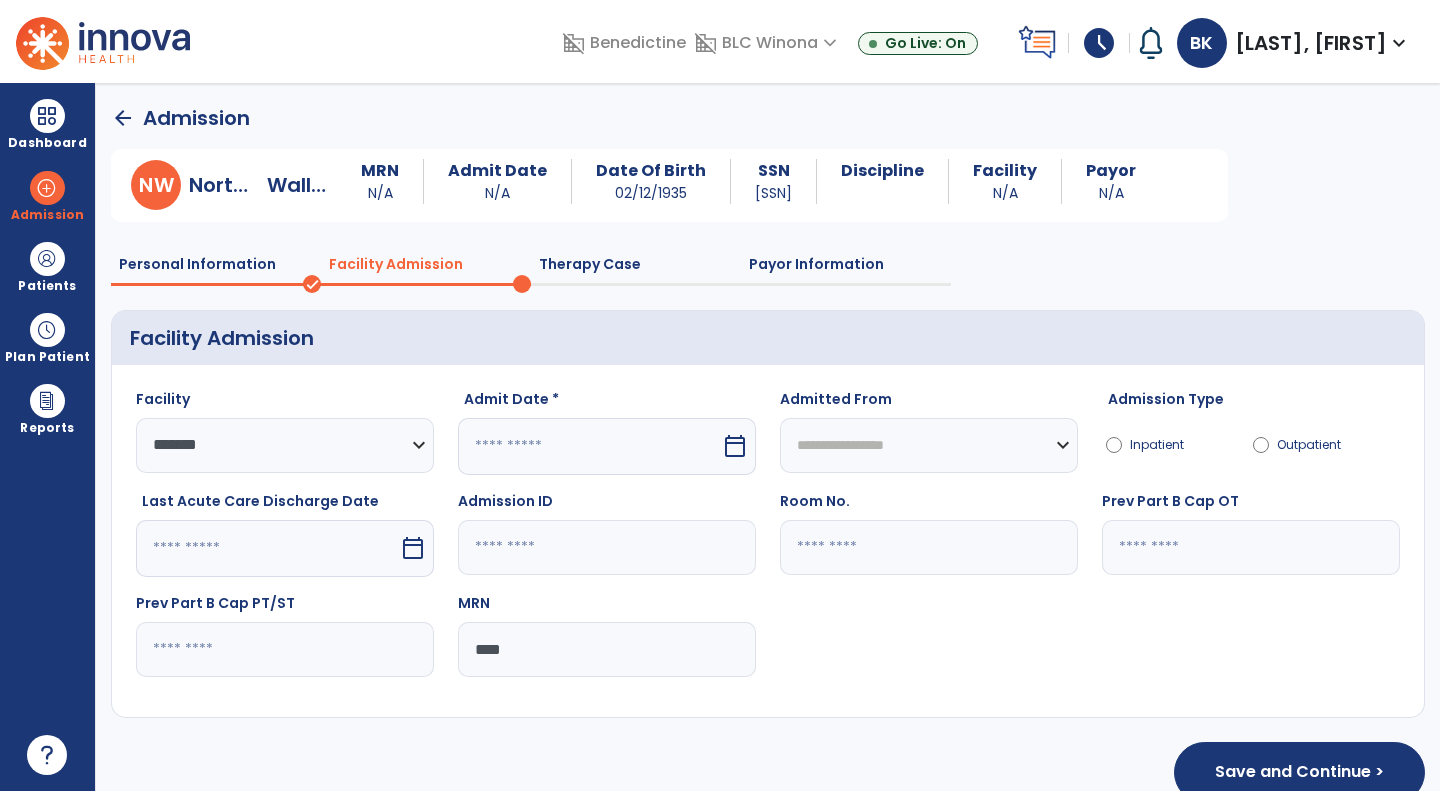type on "****" 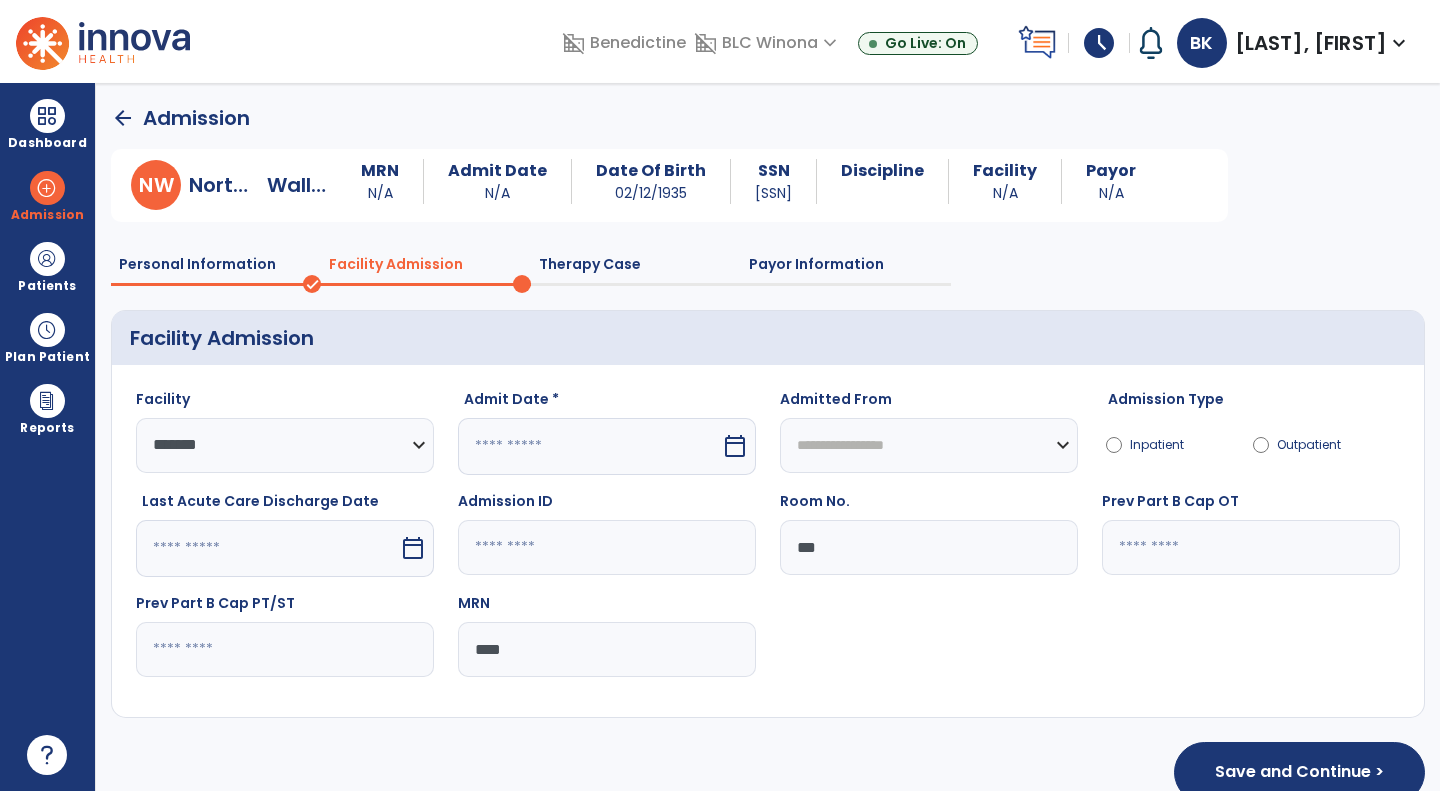 type on "***" 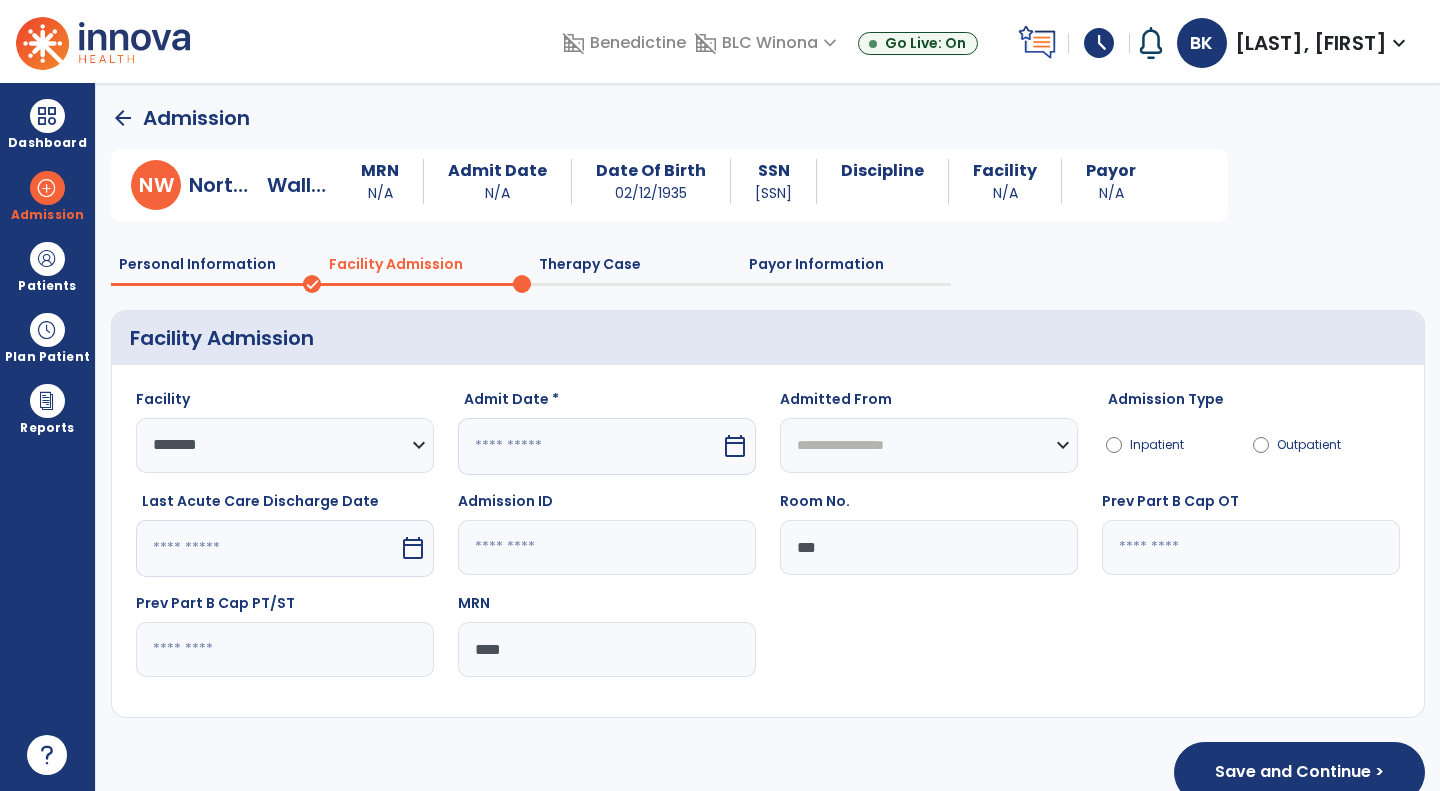select on "*" 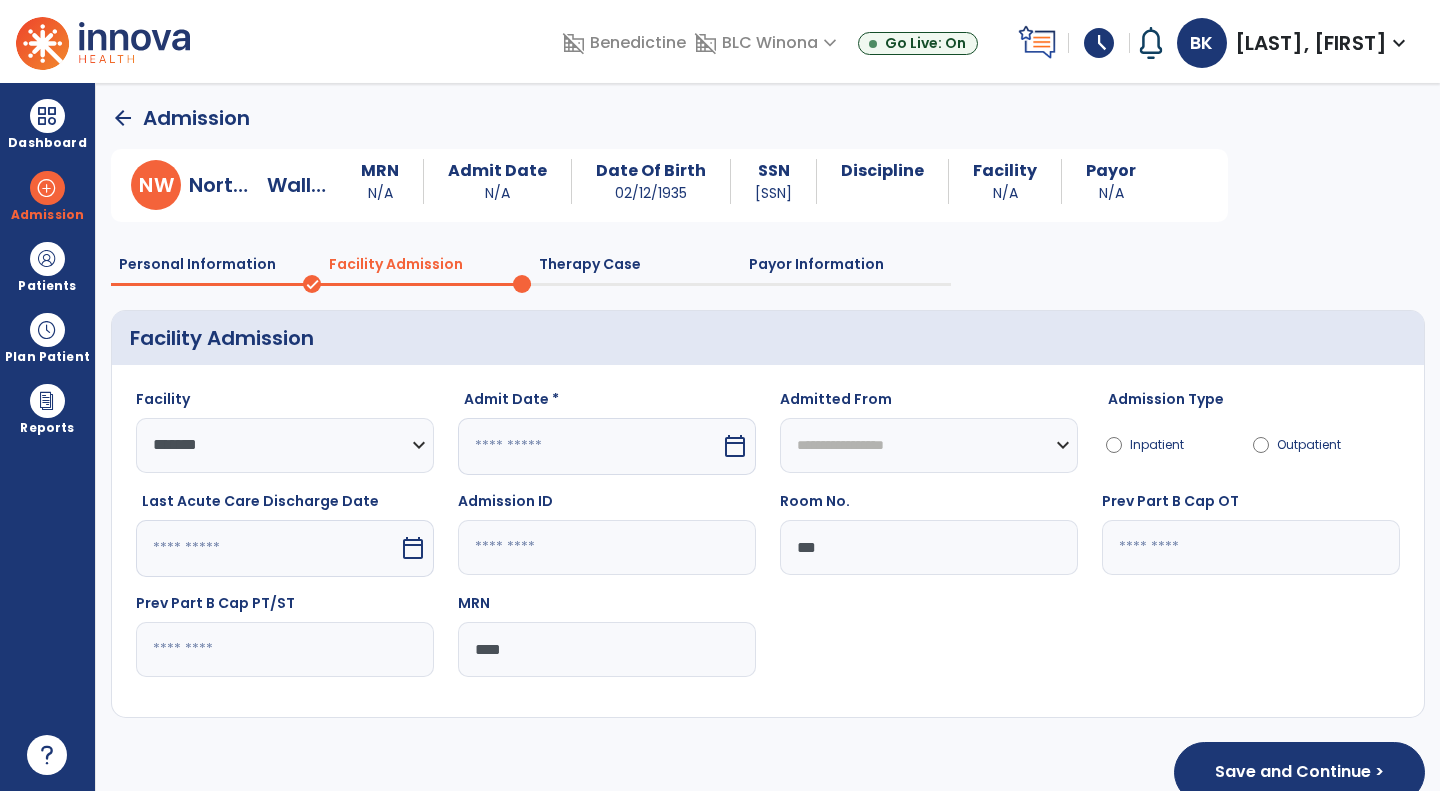 select on "****" 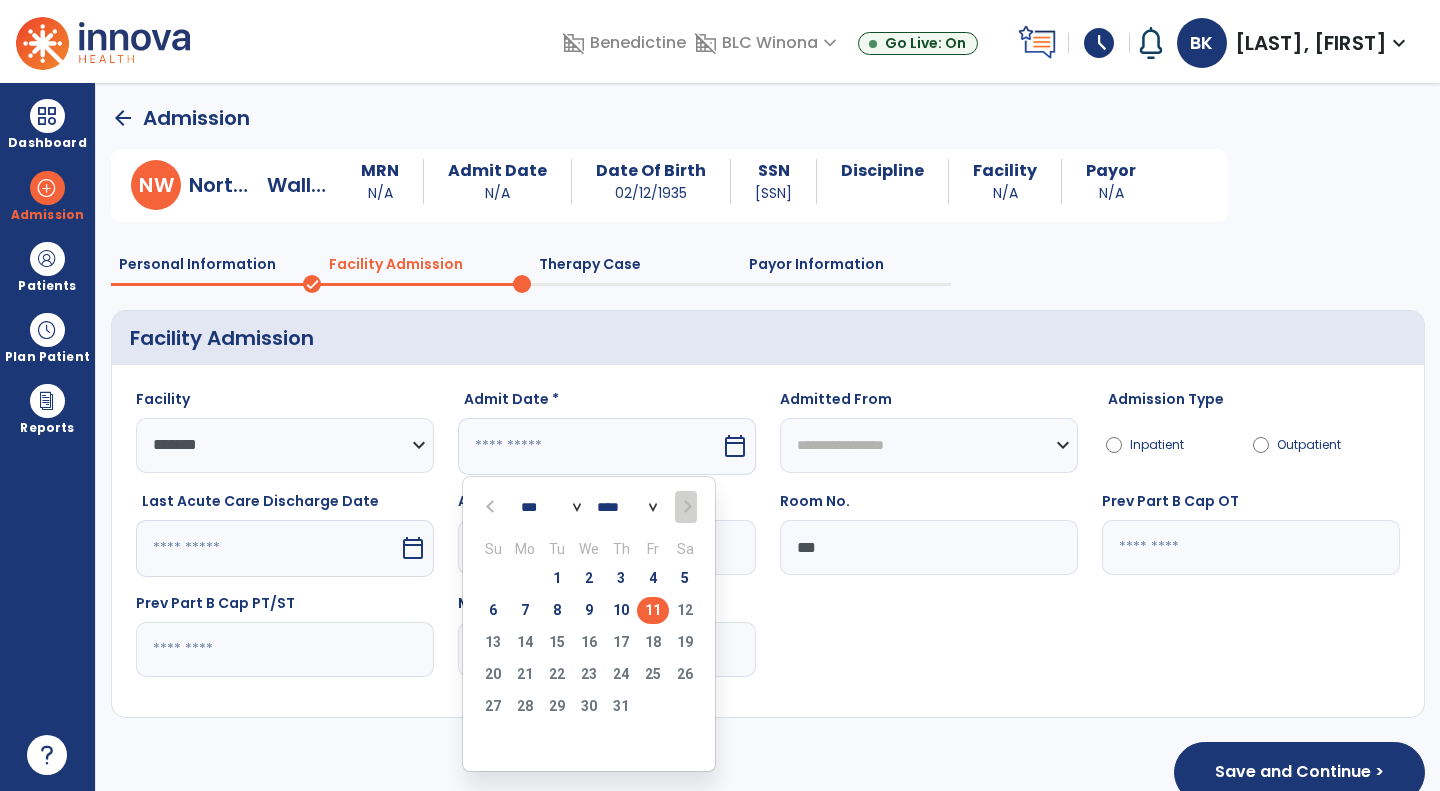 click on "11" at bounding box center (653, 610) 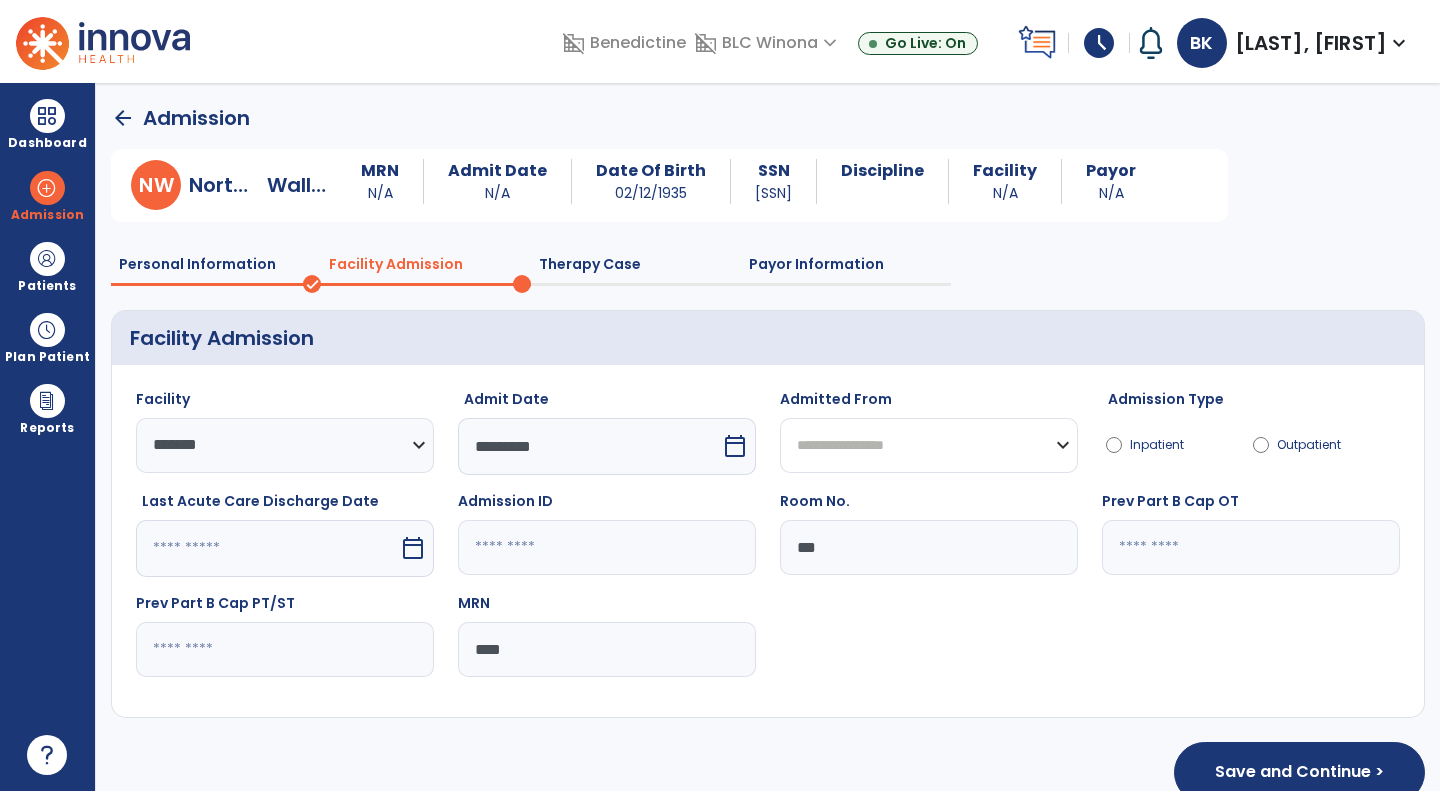 click on "**********" 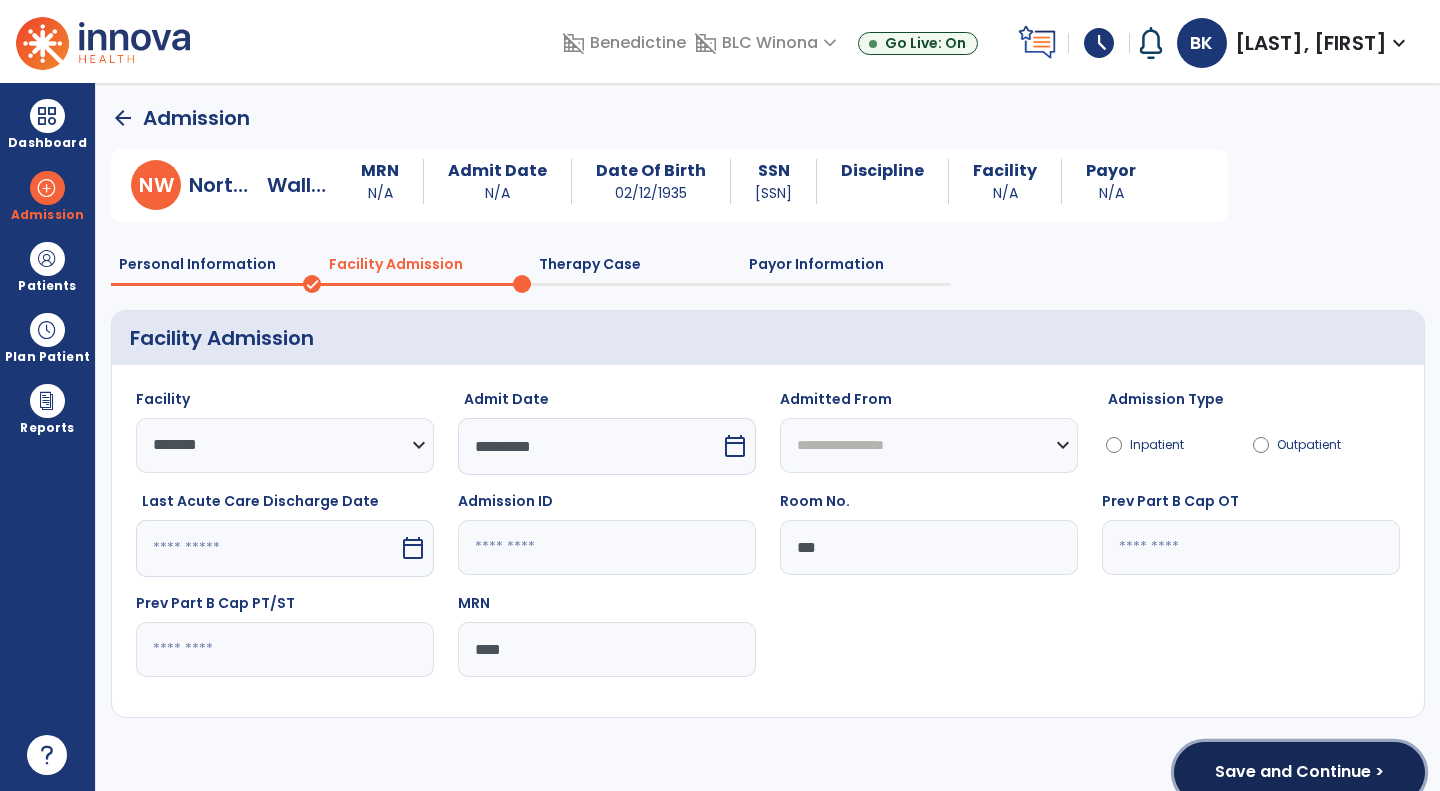 click on "Save and Continue >" 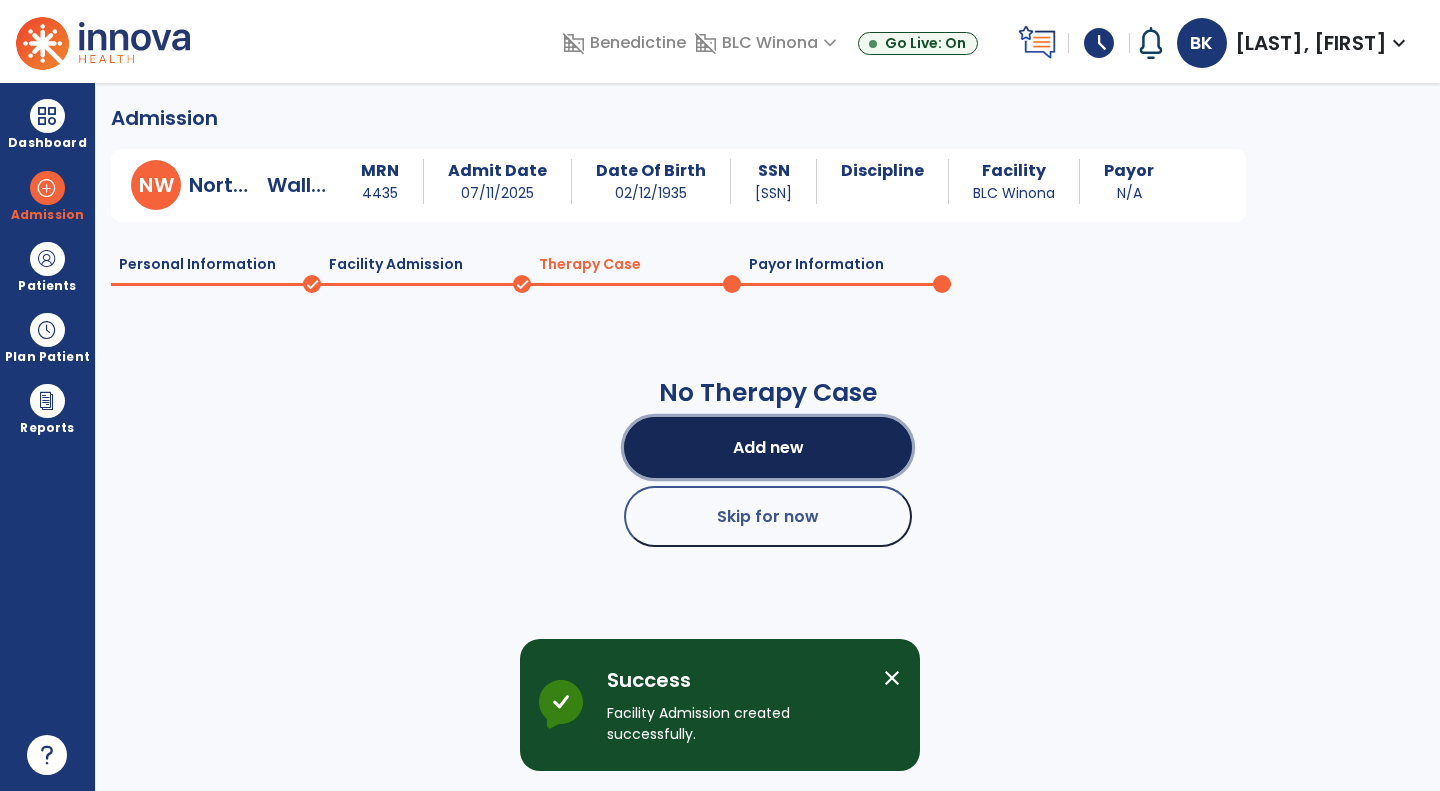 click on "Add new" at bounding box center (768, 447) 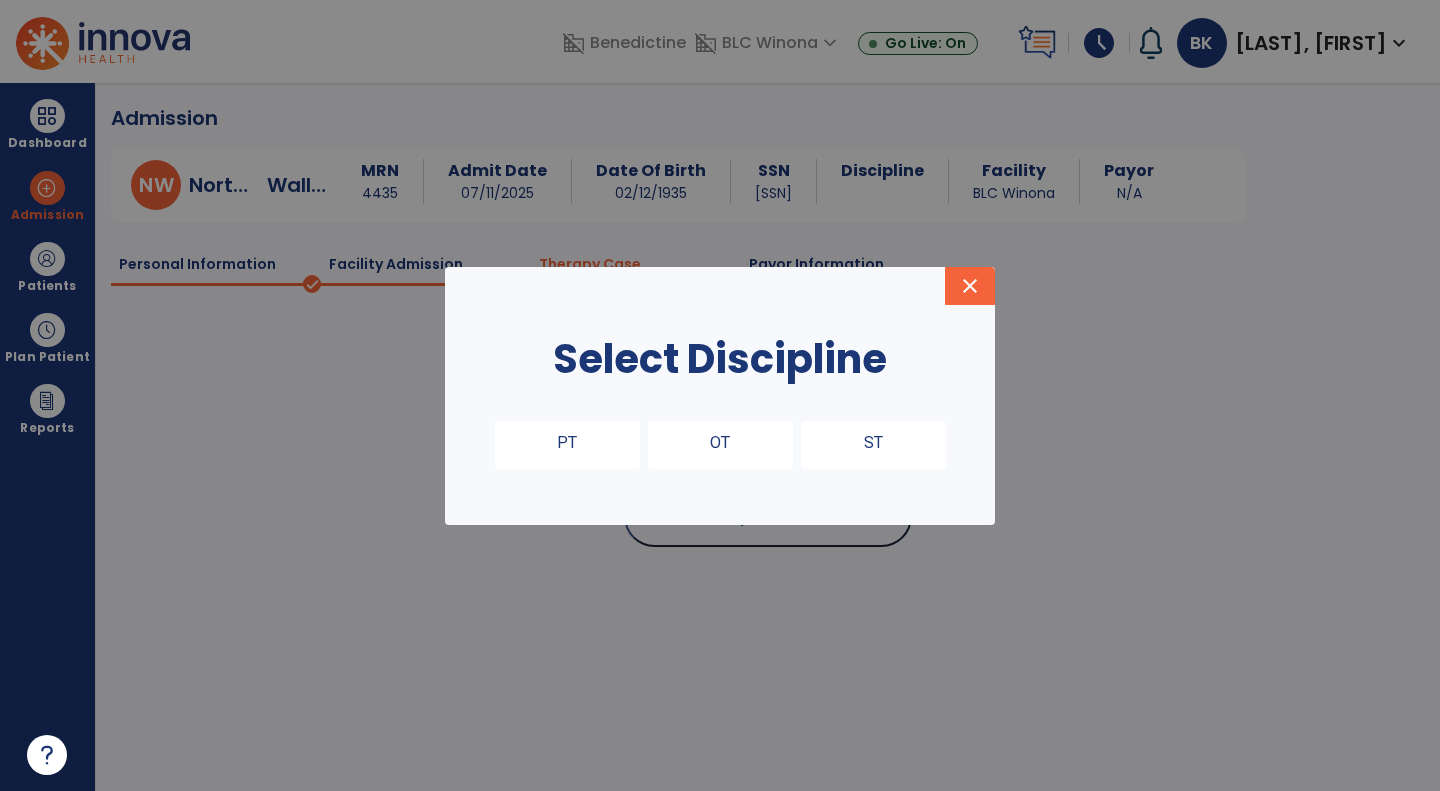 click on "PT" at bounding box center (567, 445) 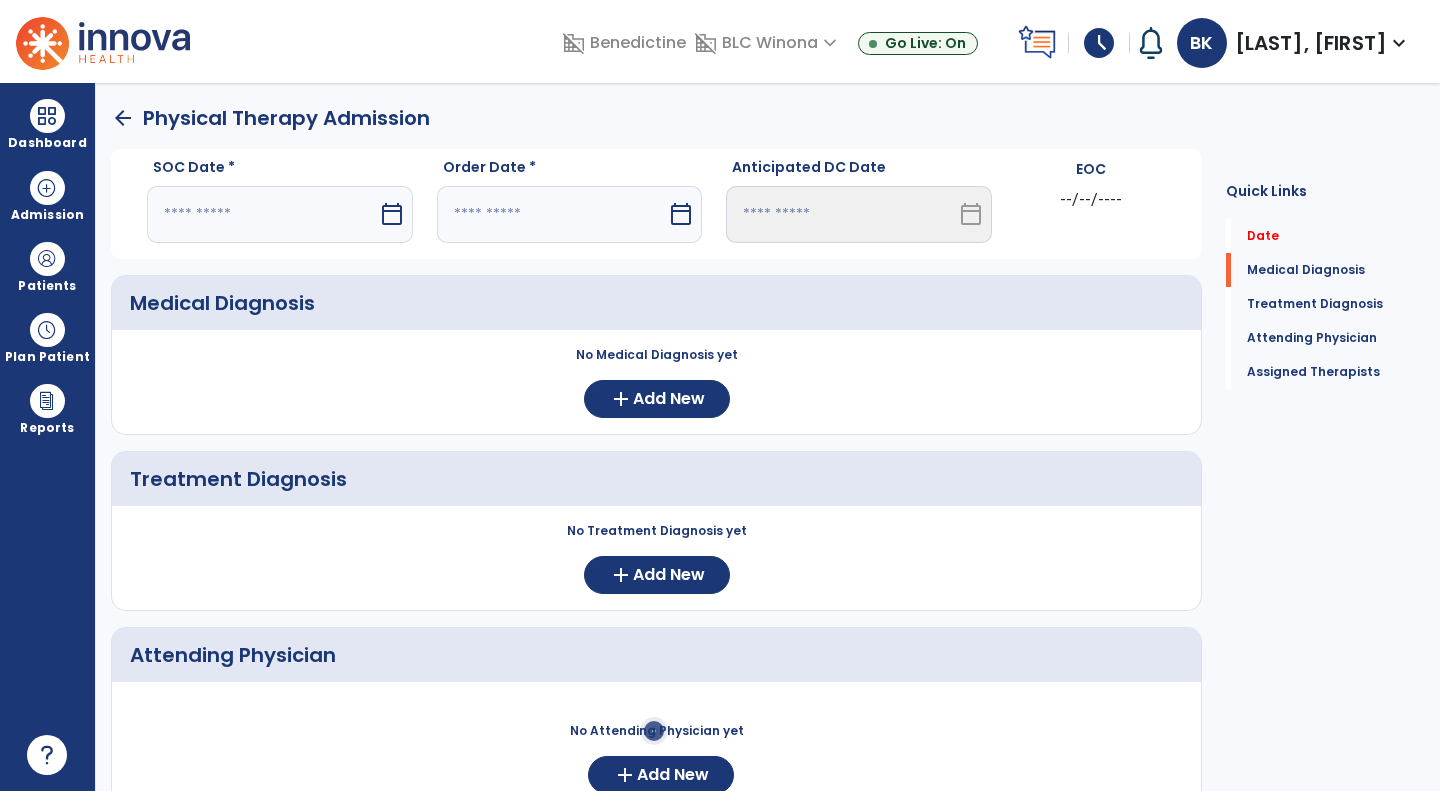 click at bounding box center (262, 214) 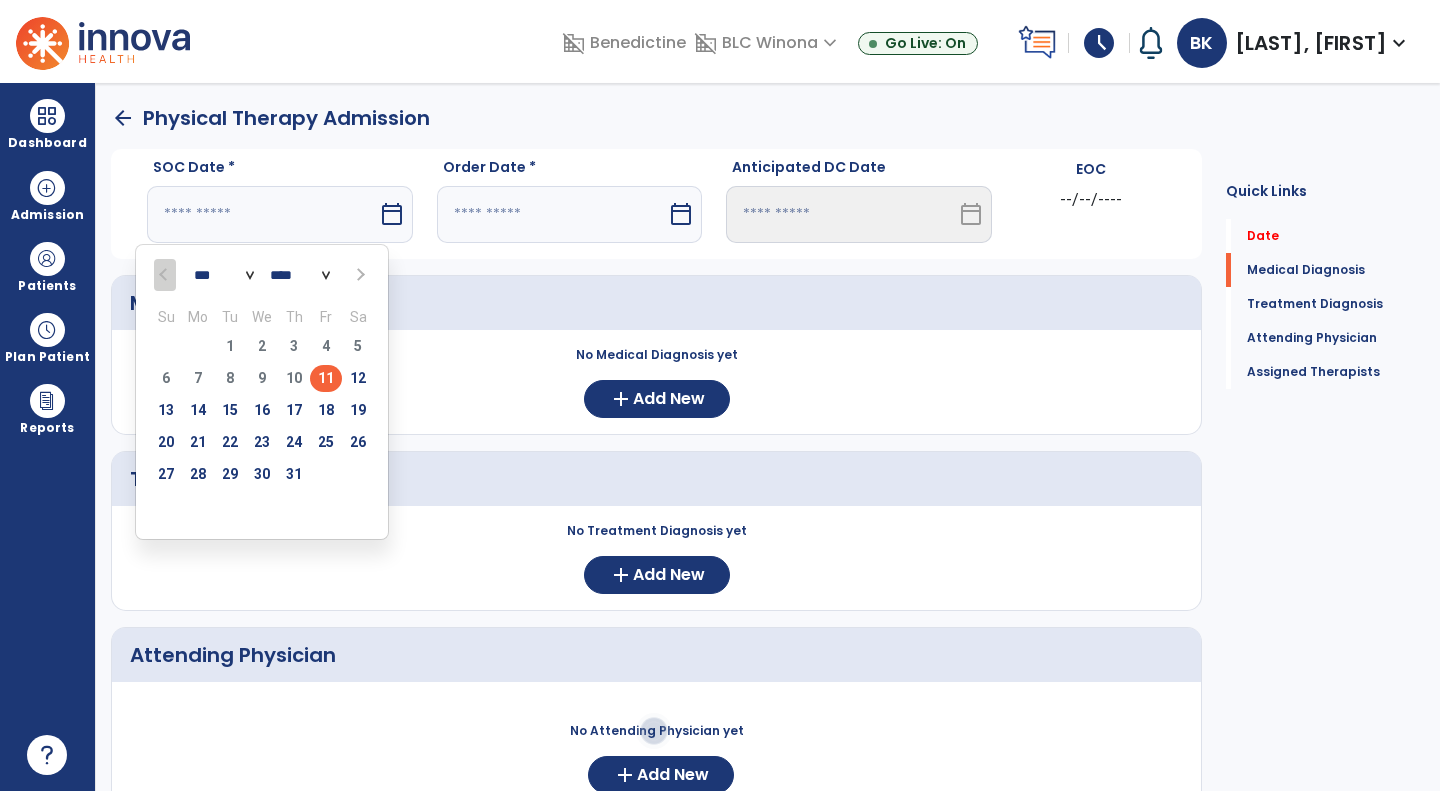 click on "11" at bounding box center (326, 378) 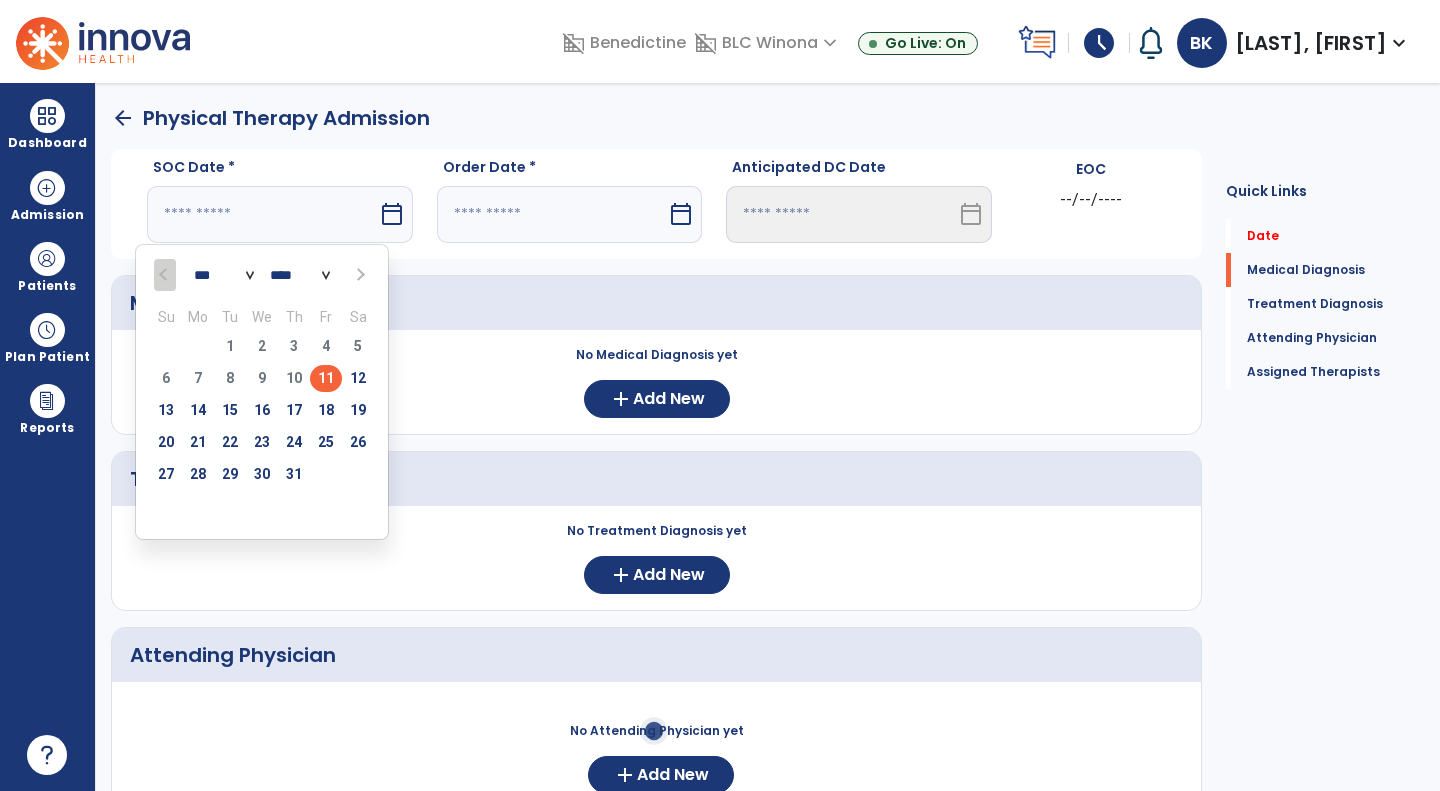 type on "*********" 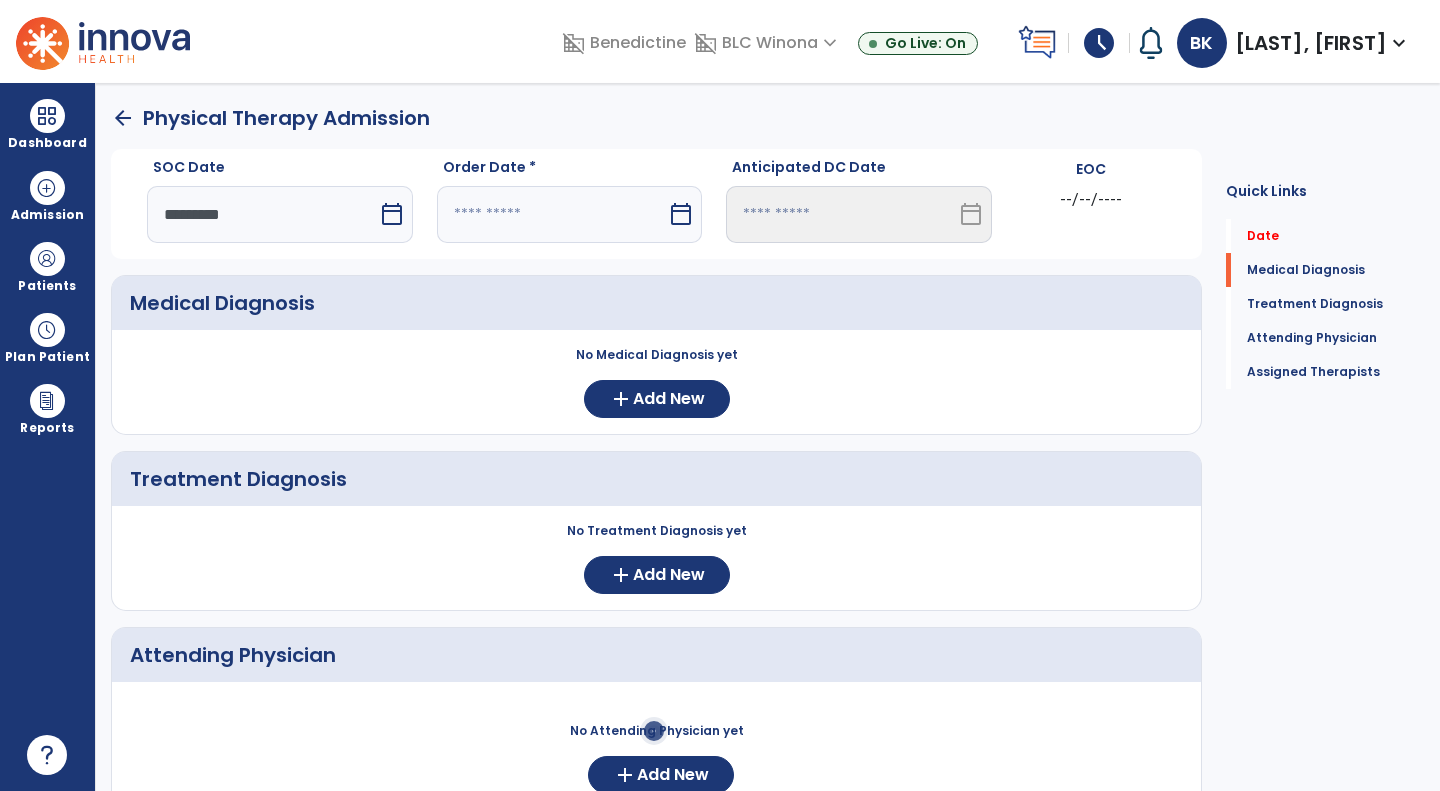 click at bounding box center [552, 214] 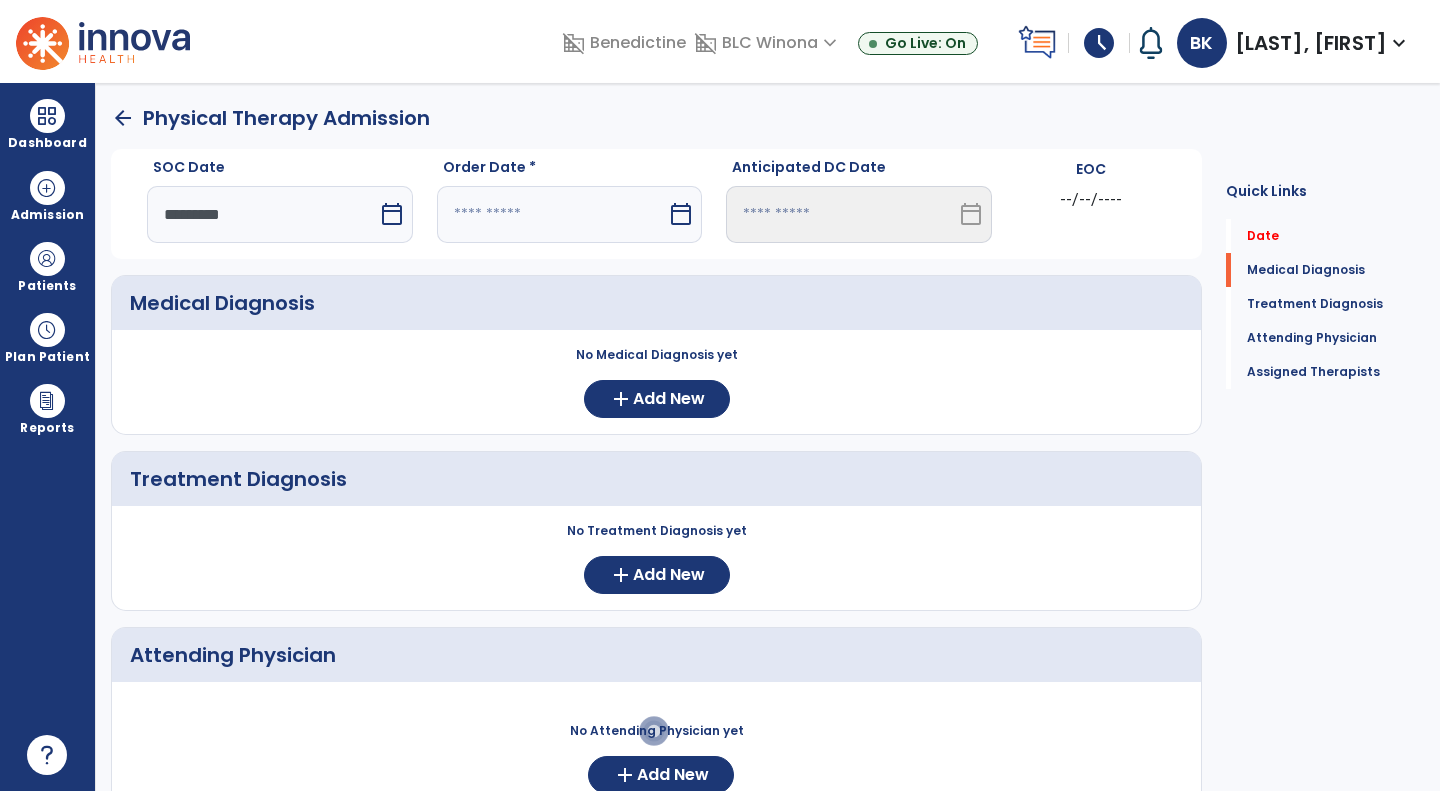 select on "*" 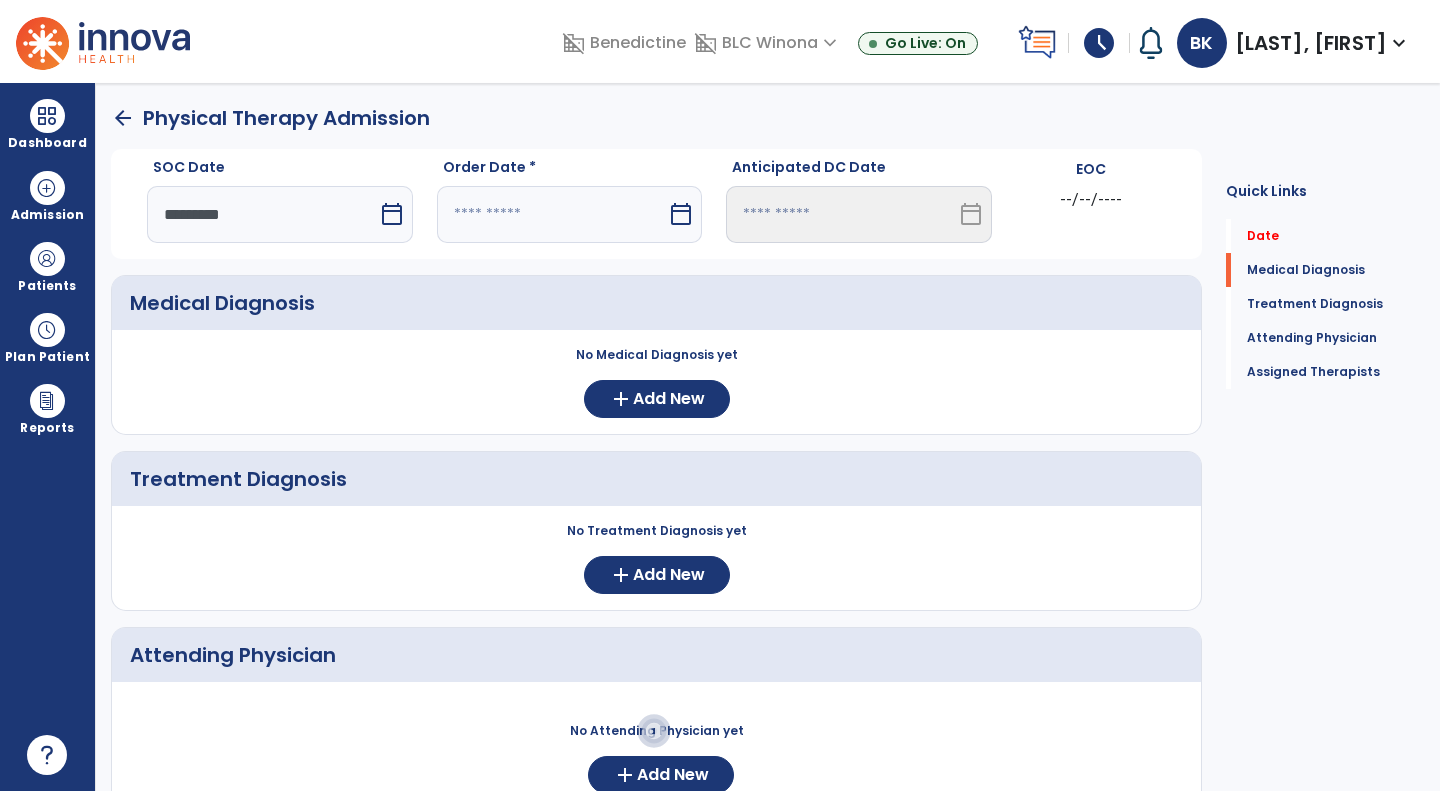 select on "****" 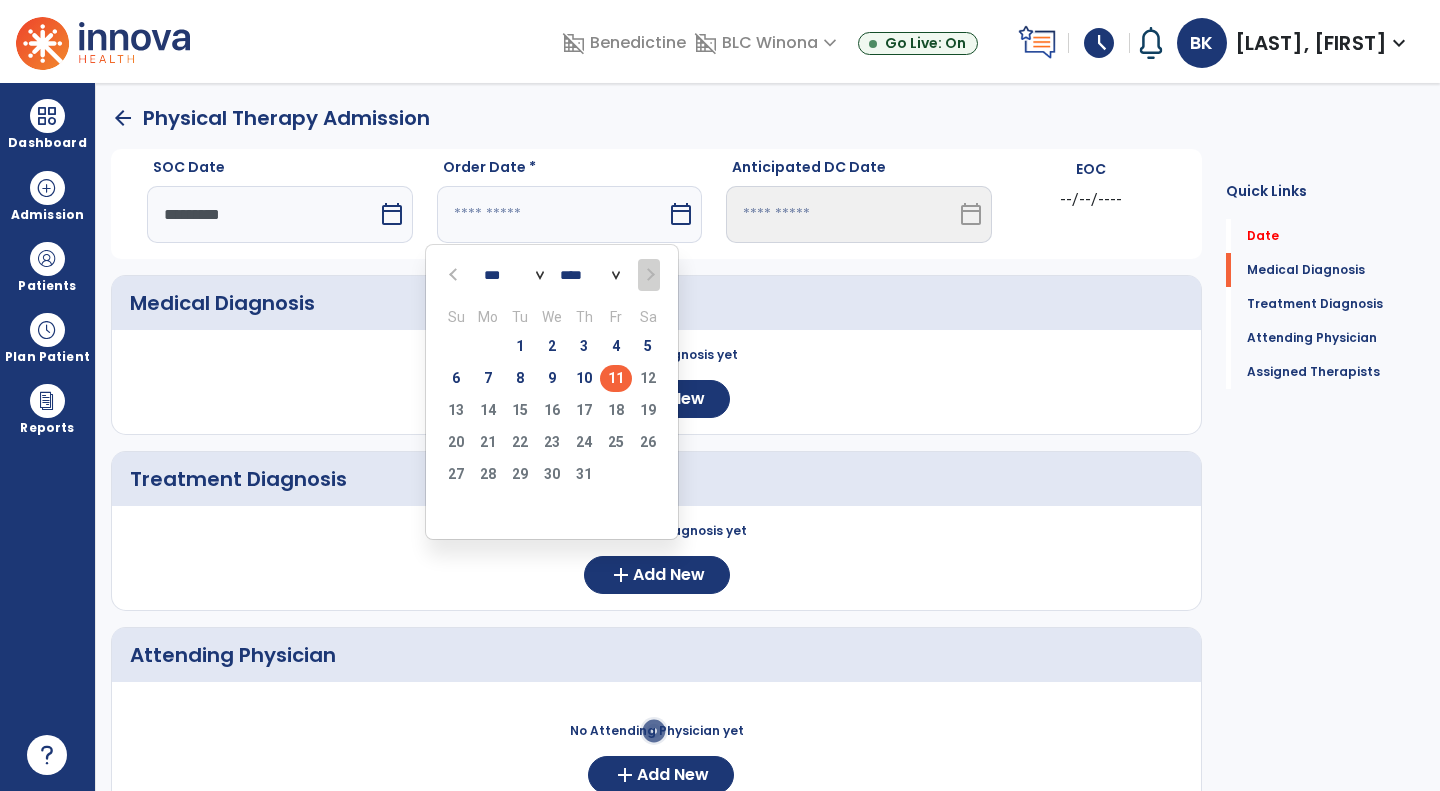 click on "11" at bounding box center [616, 378] 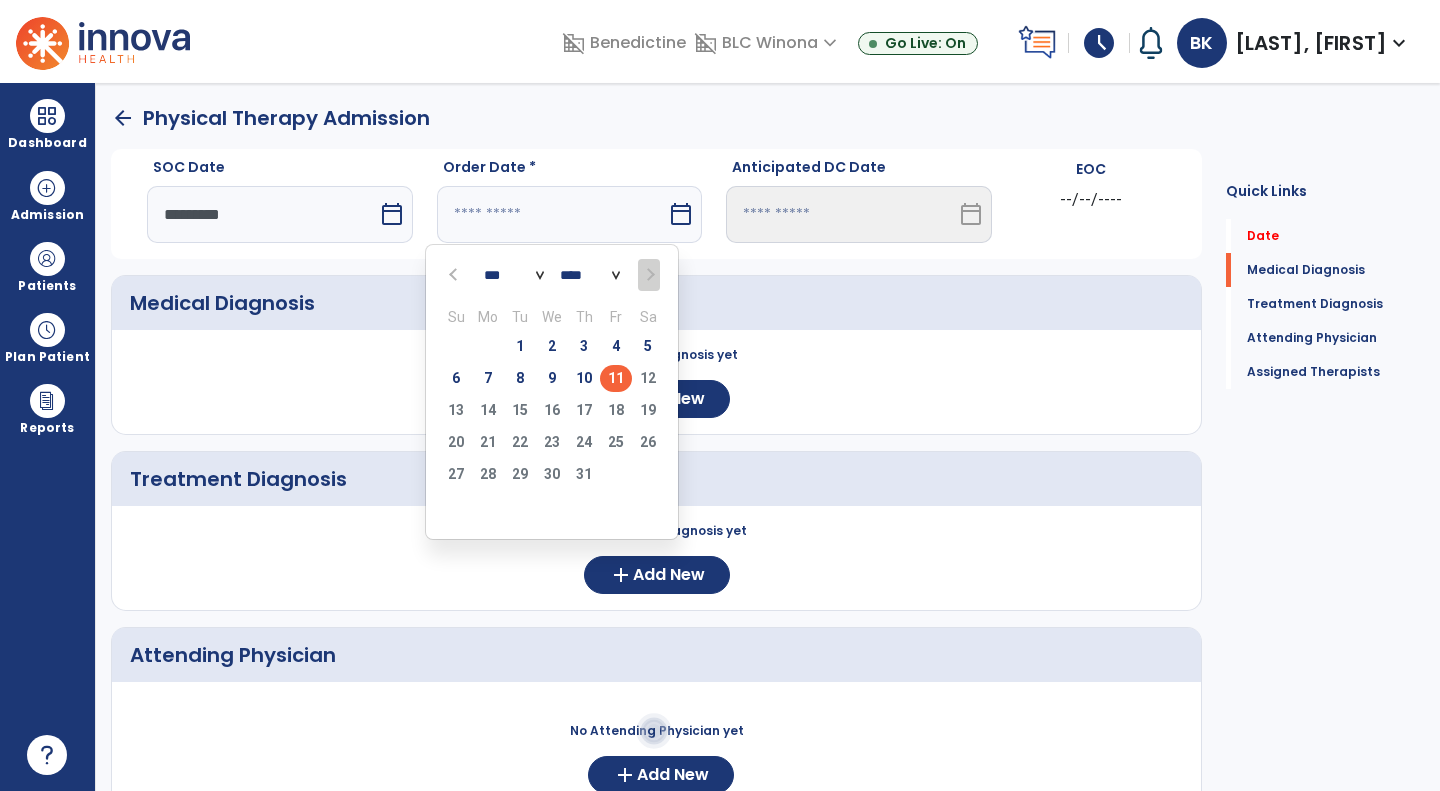 type on "*********" 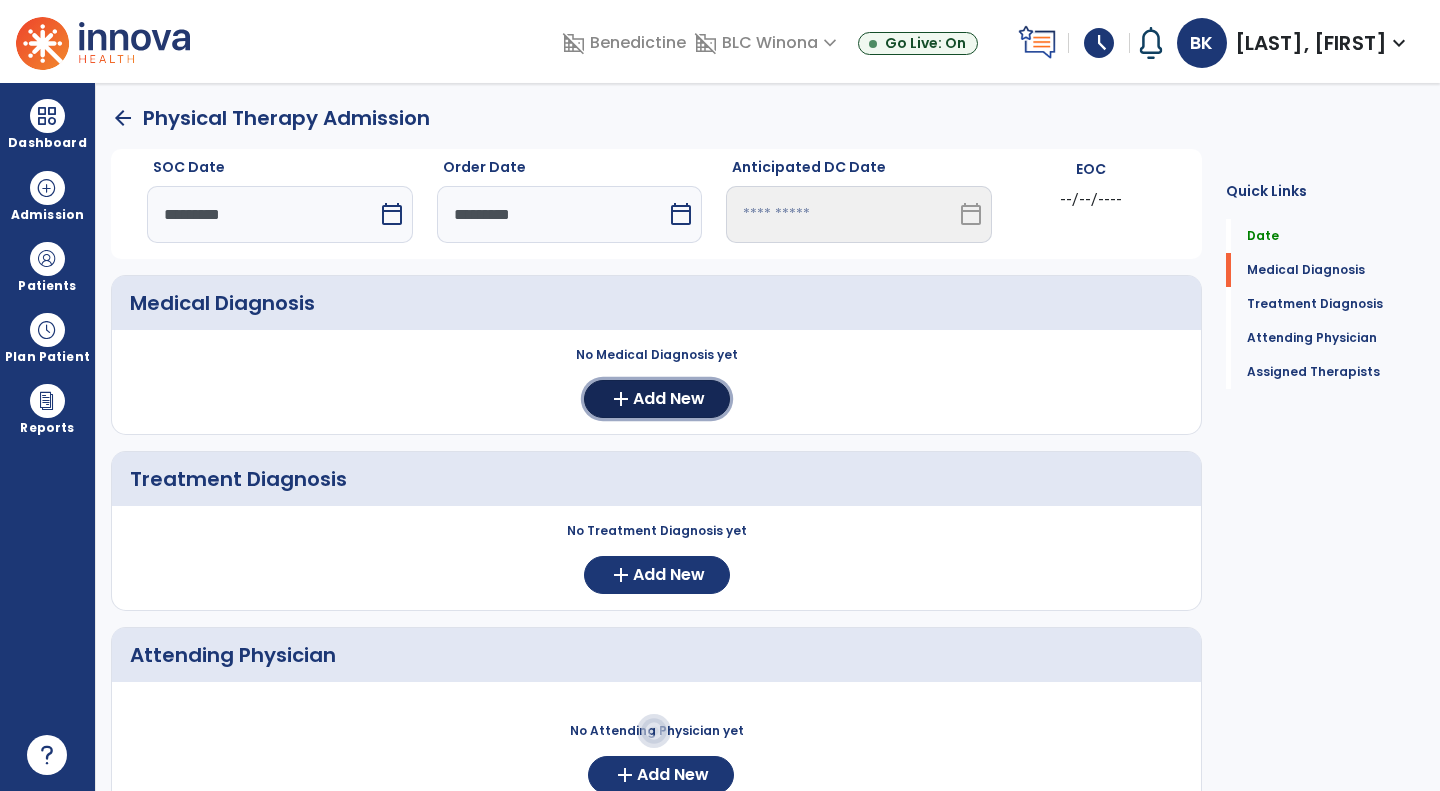 click on "add  Add New" 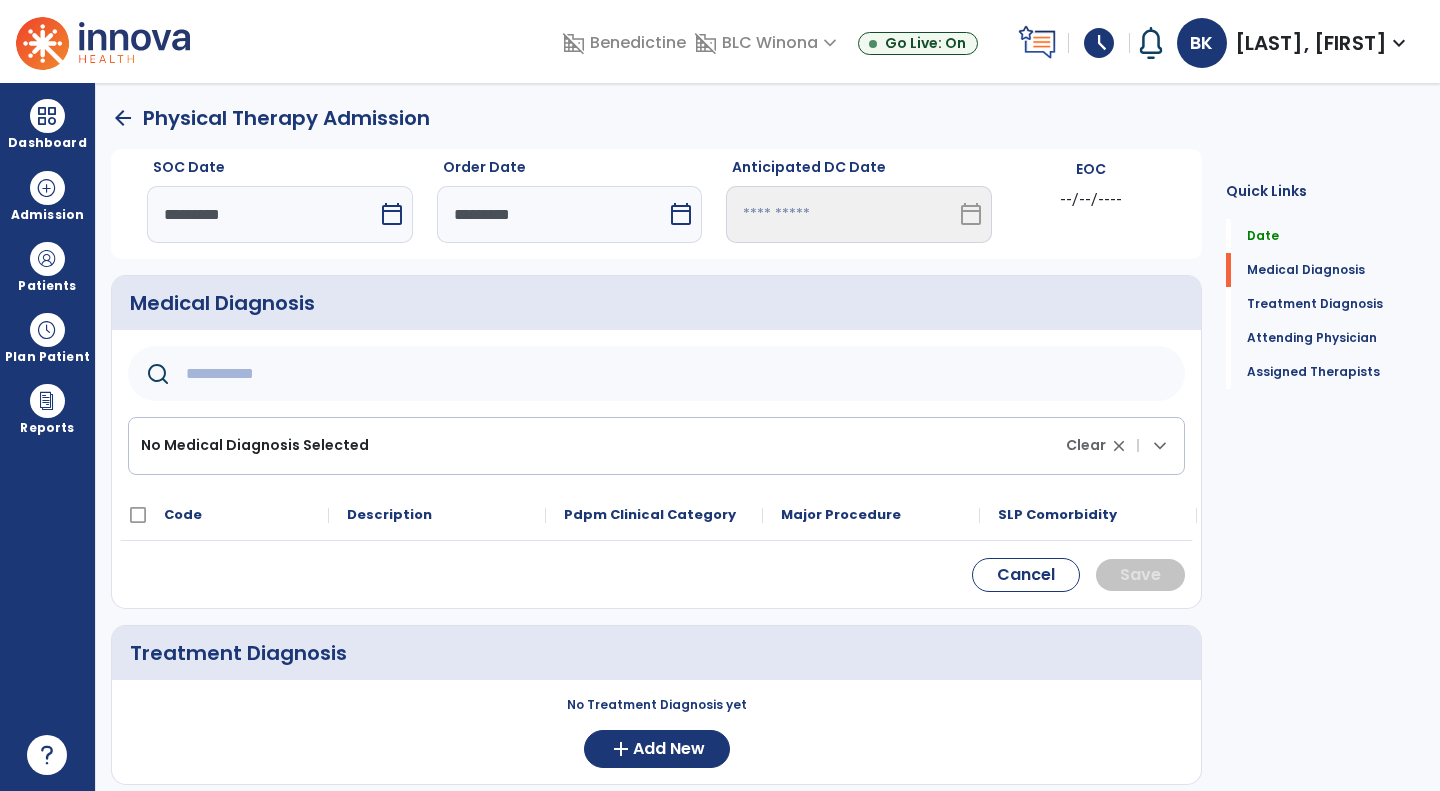 click 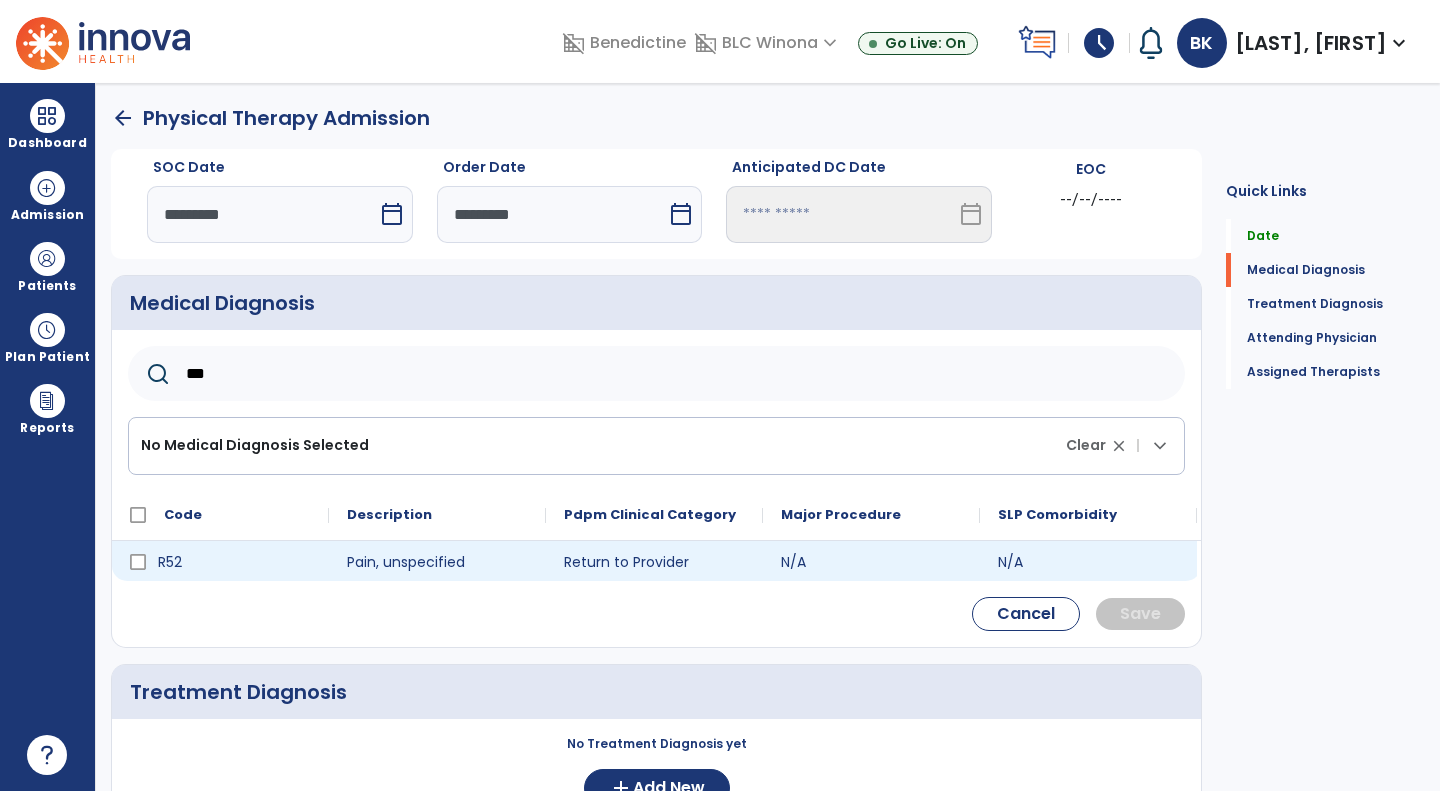 type on "***" 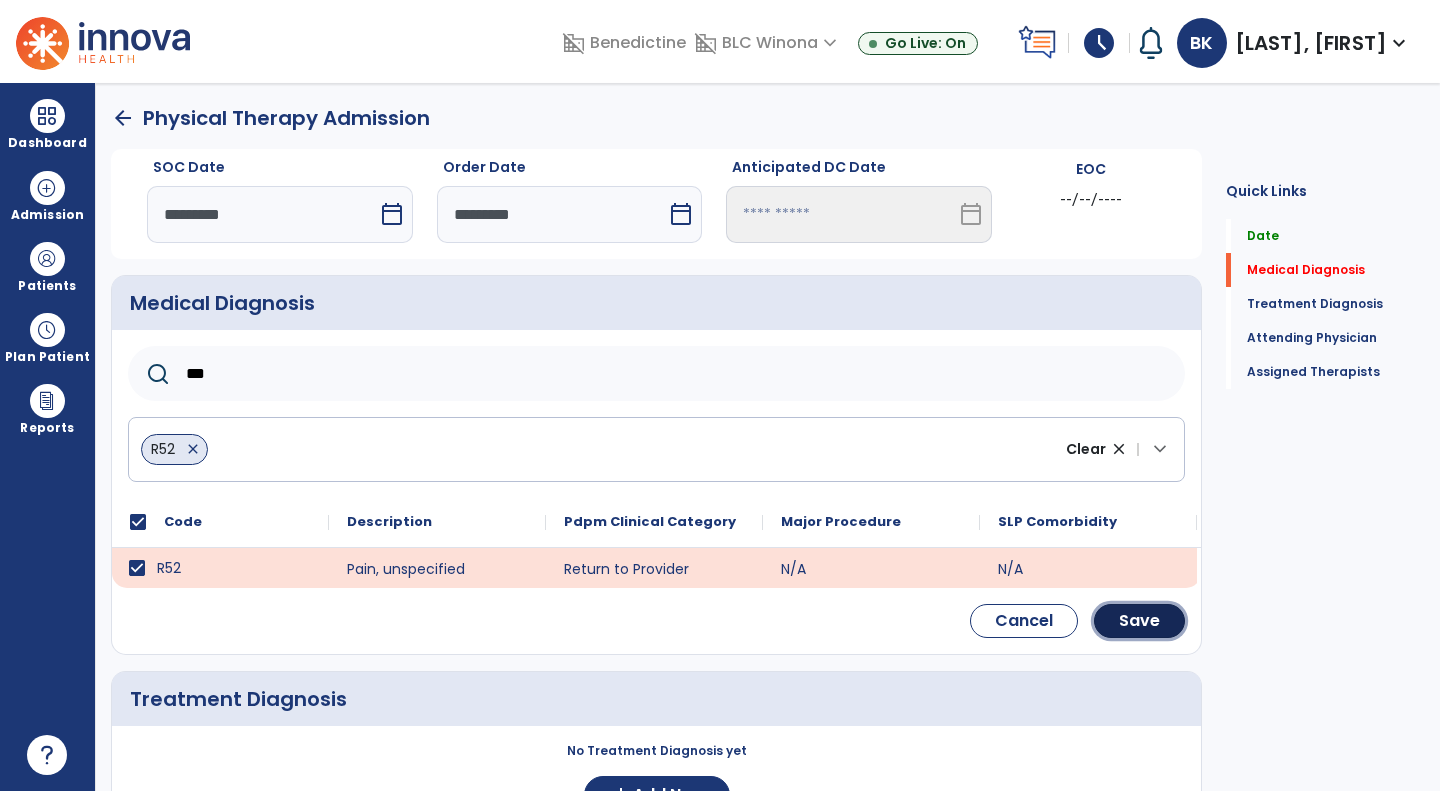 click on "Save" 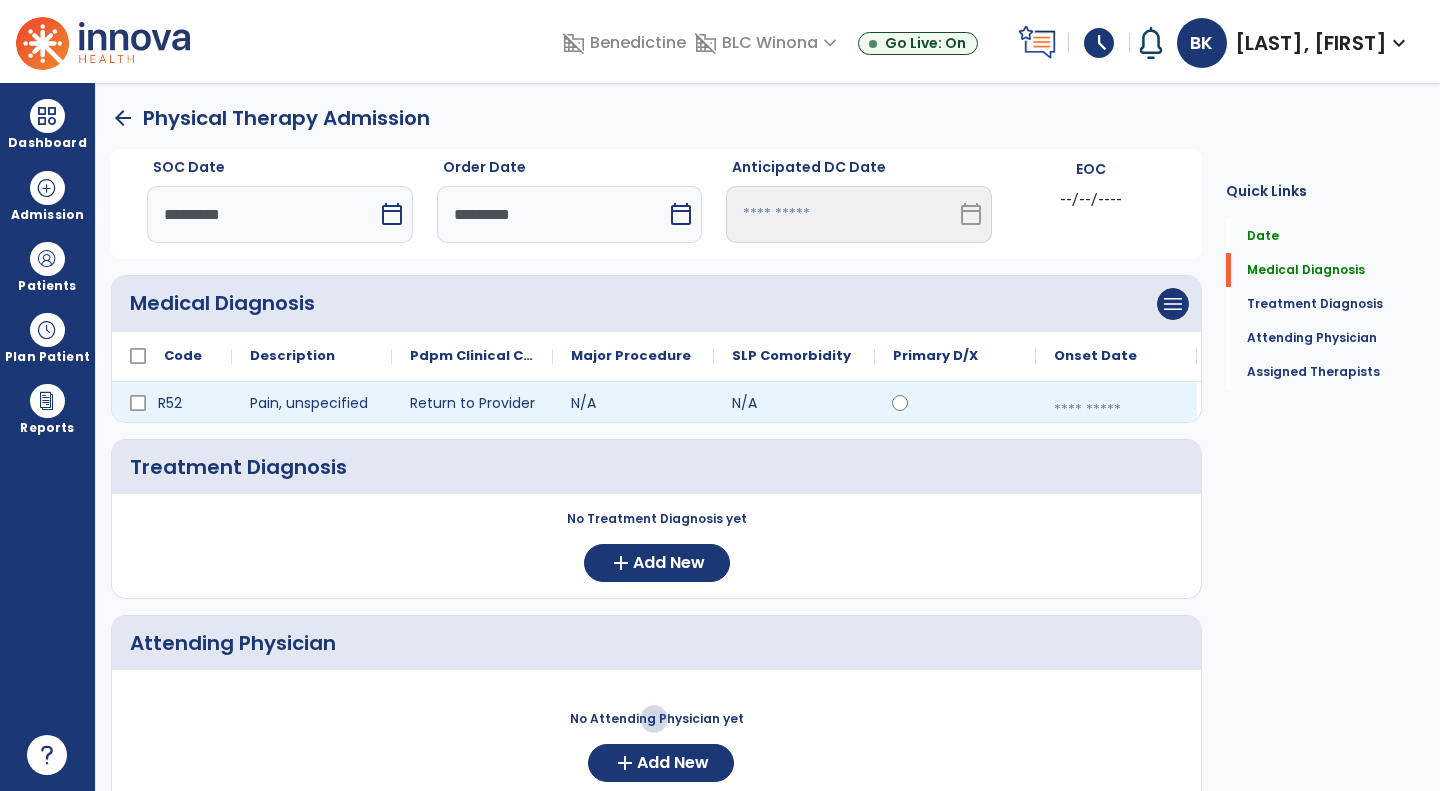 click at bounding box center [1116, 410] 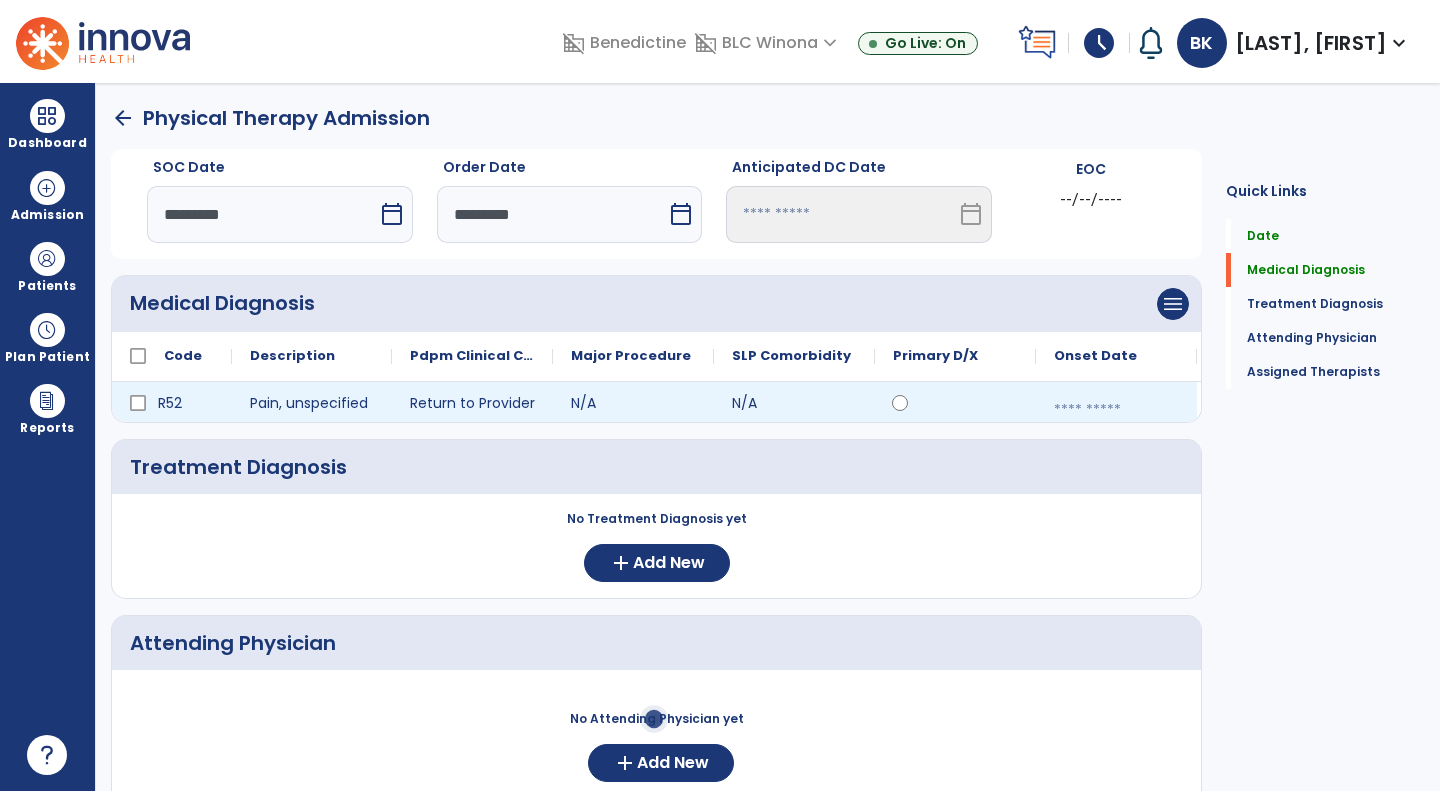 select on "*" 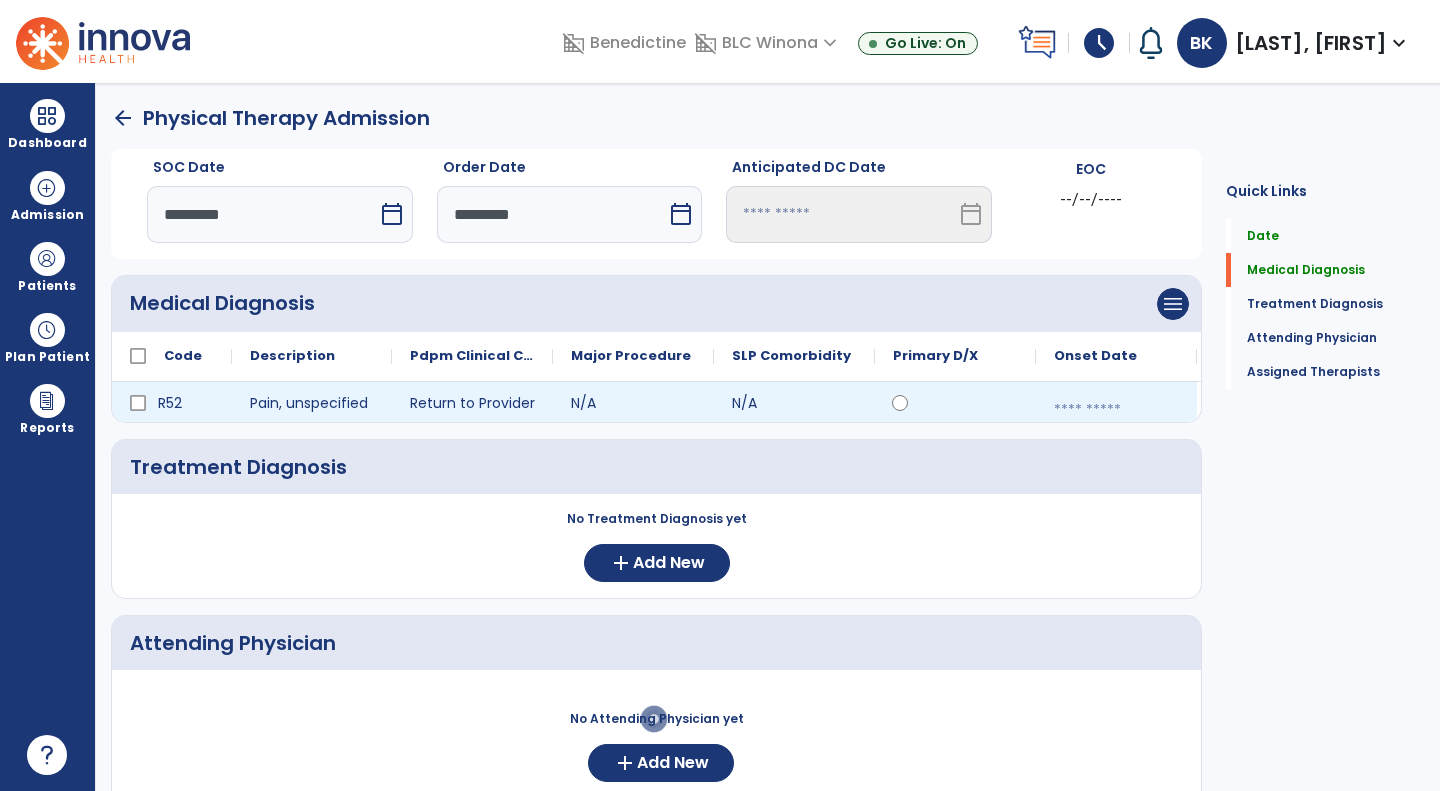 select on "****" 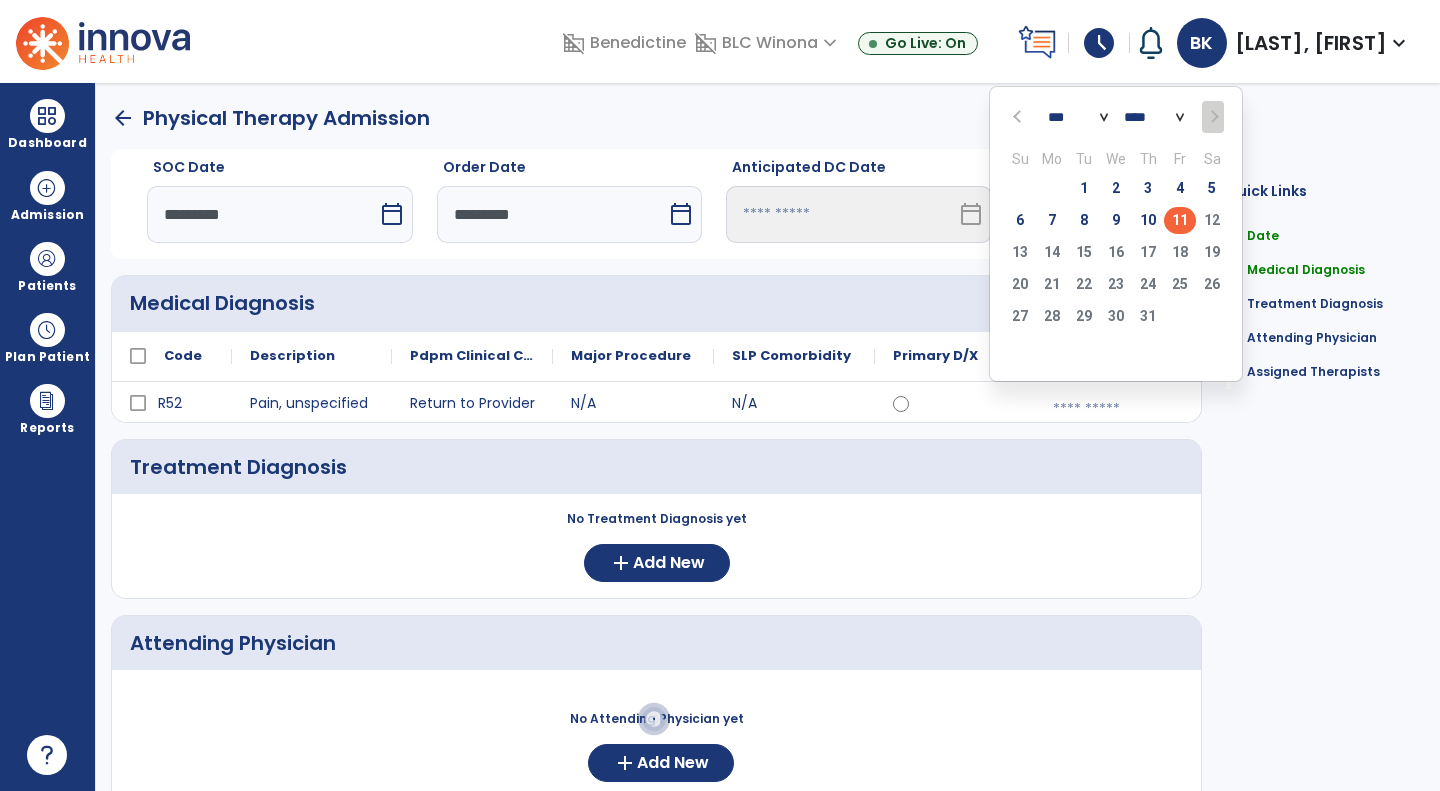 click on "11" 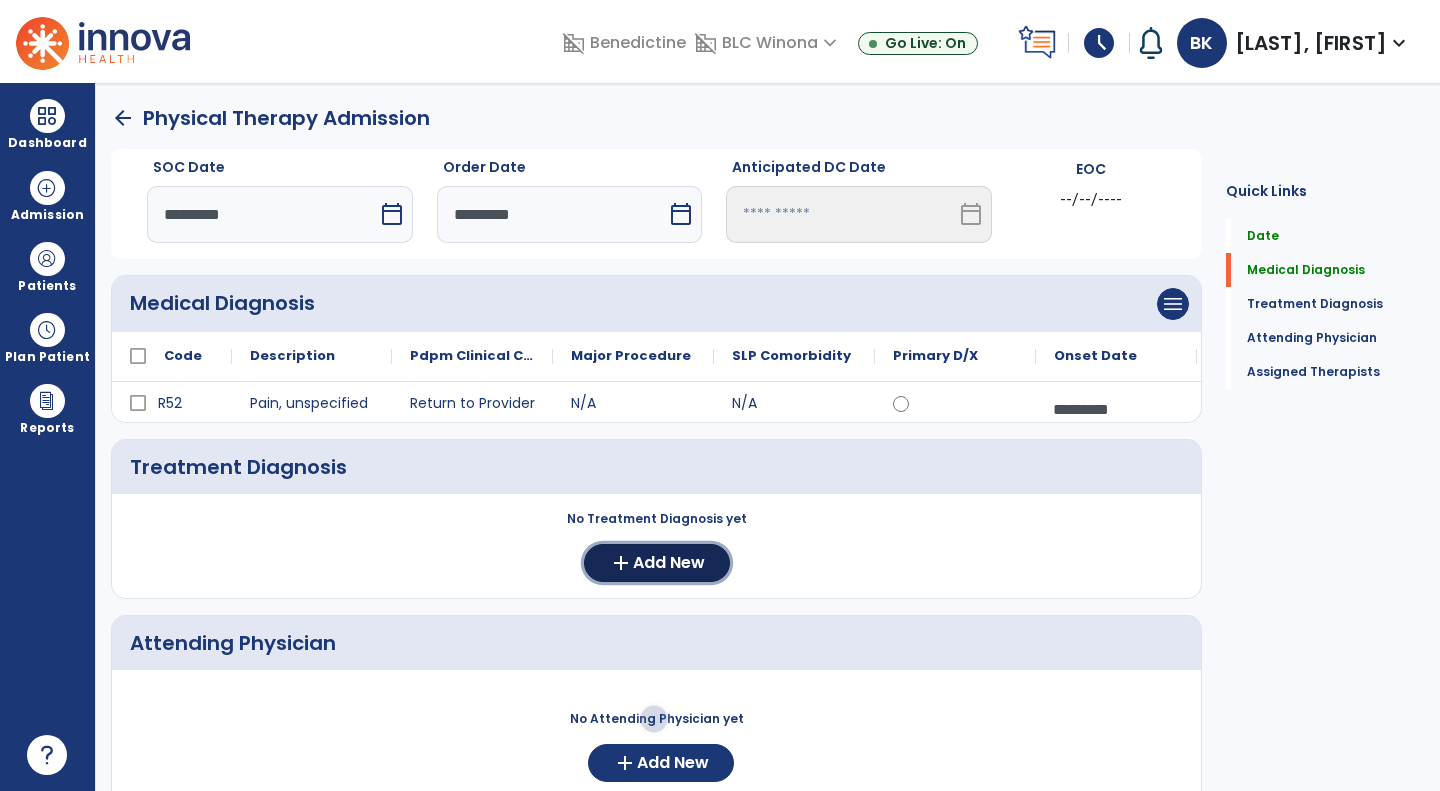 click on "add  Add New" 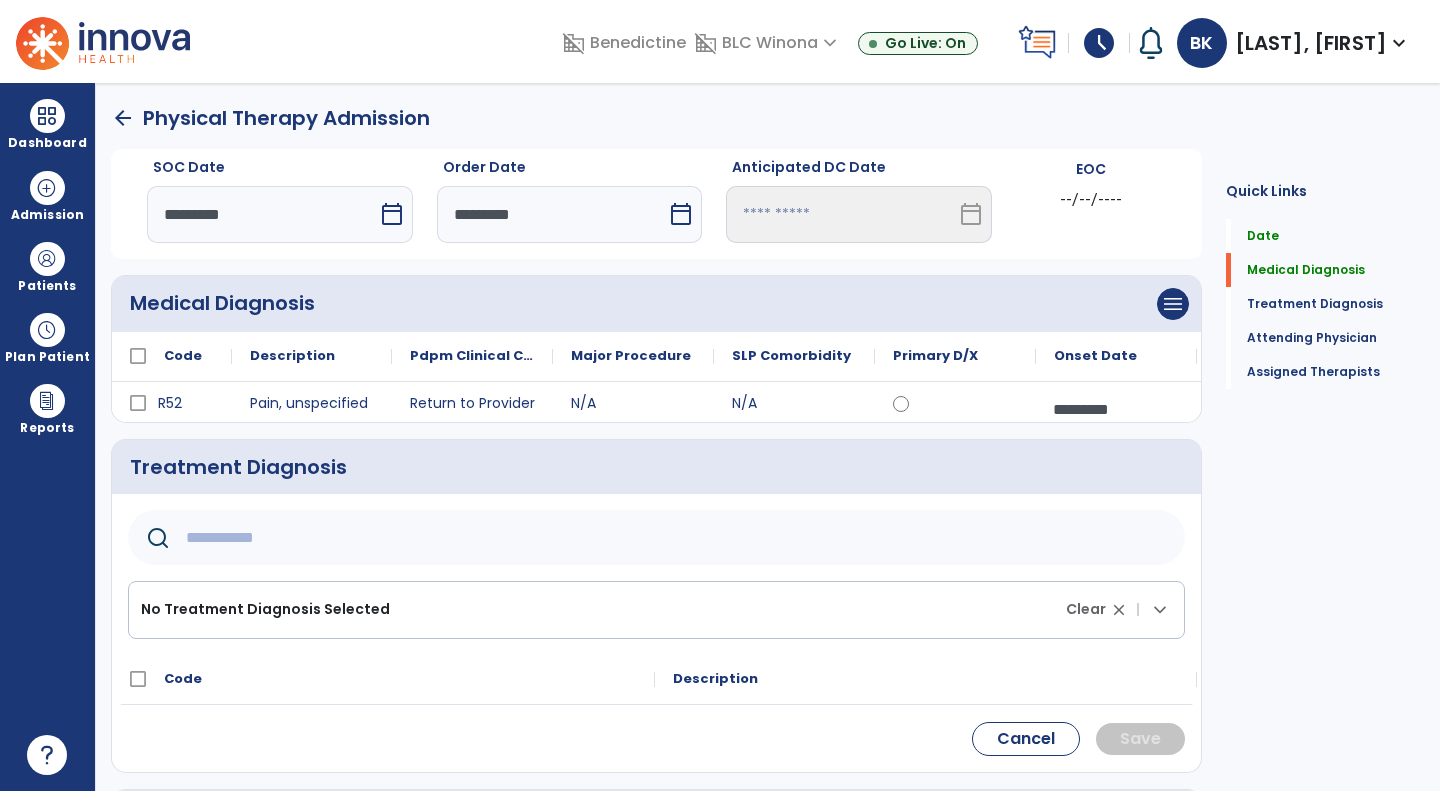 click 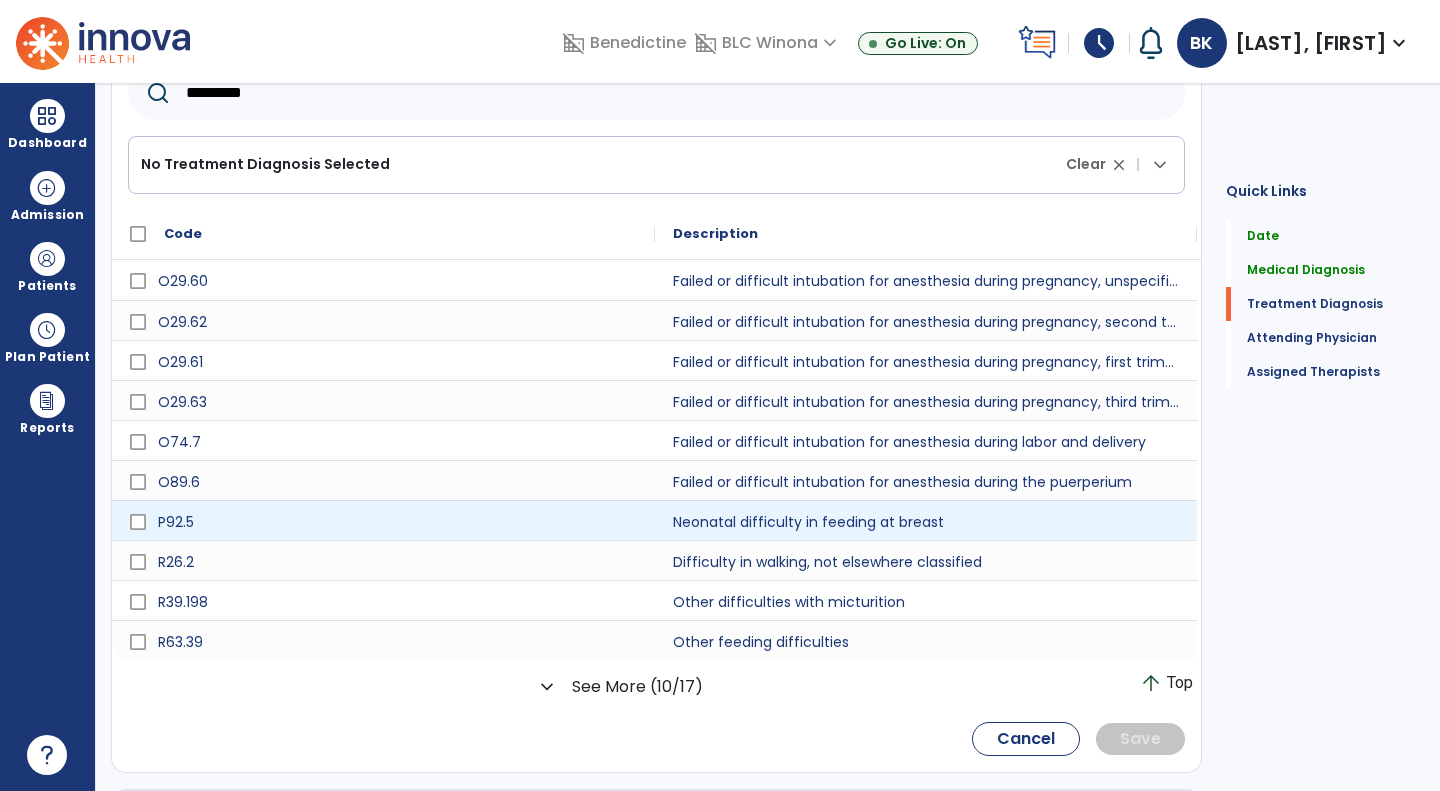scroll, scrollTop: 446, scrollLeft: 0, axis: vertical 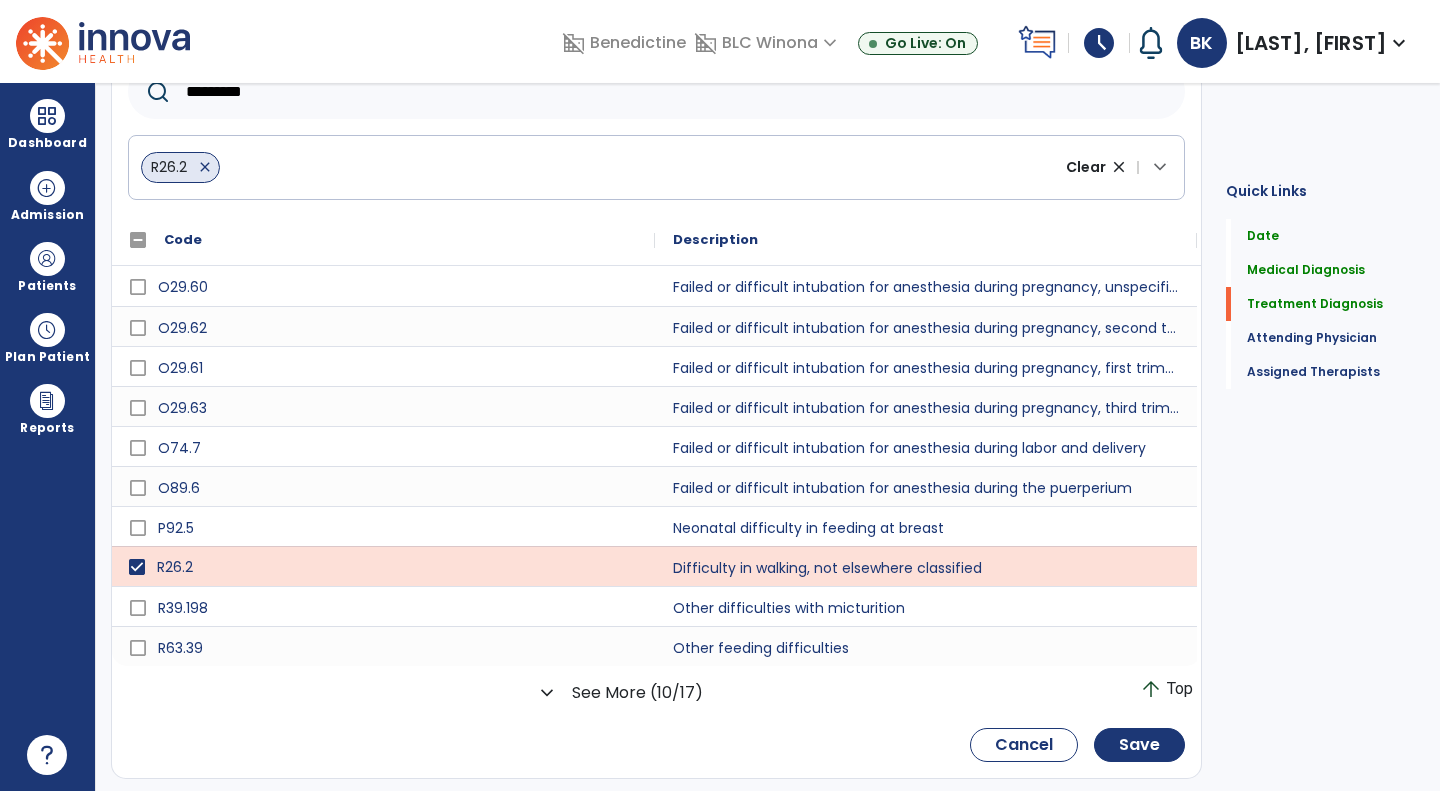 drag, startPoint x: 329, startPoint y: 90, endPoint x: 140, endPoint y: 102, distance: 189.38057 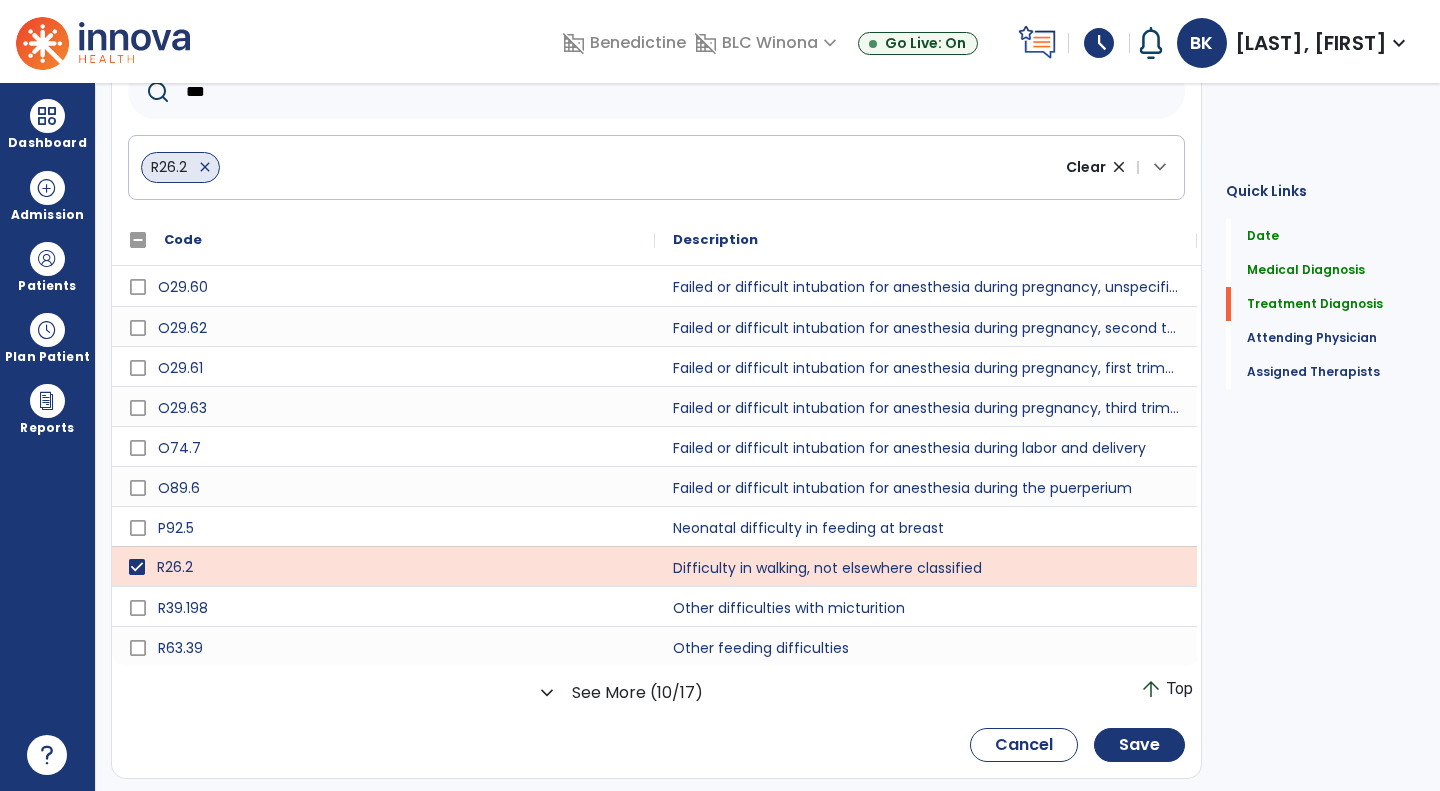 scroll, scrollTop: 442, scrollLeft: 0, axis: vertical 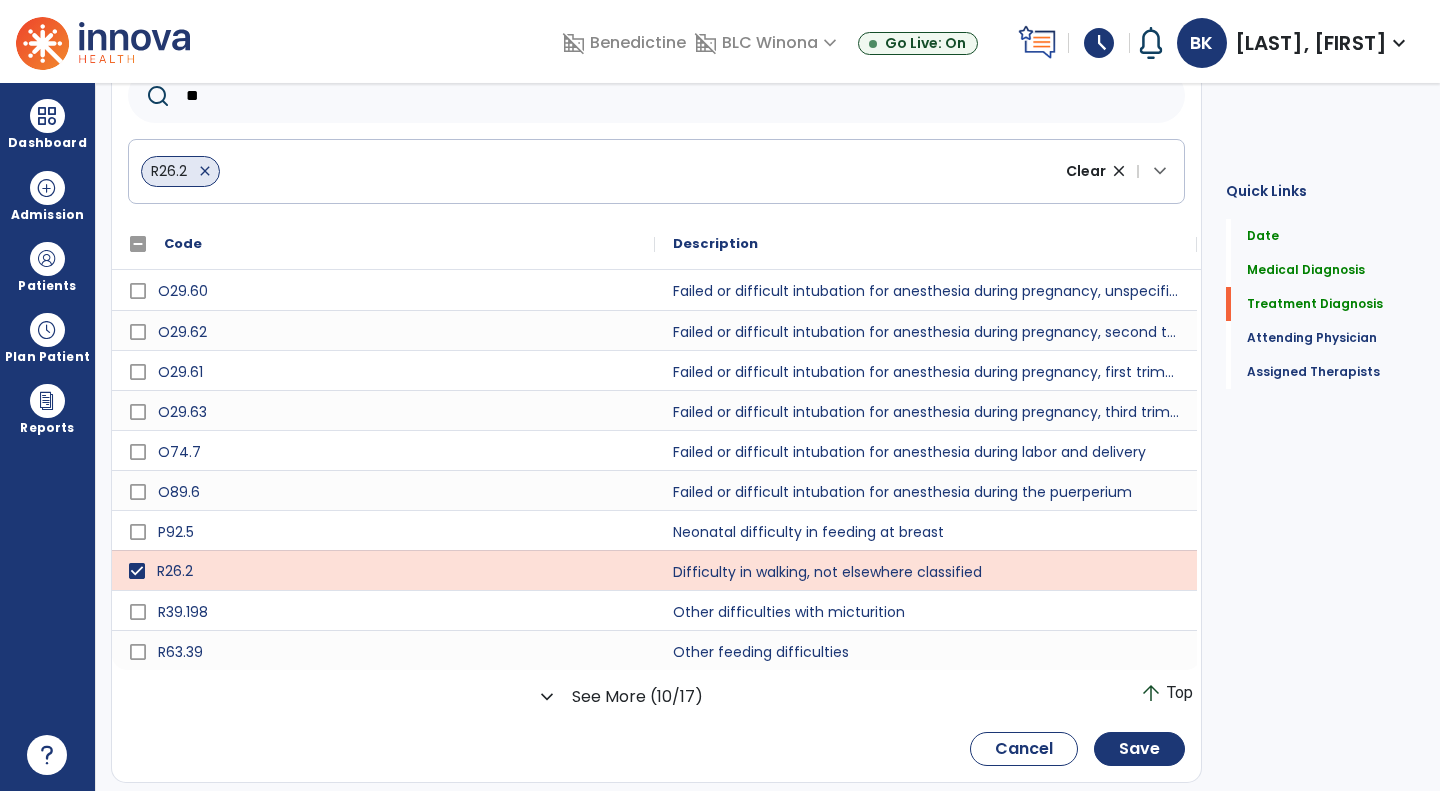 type on "*" 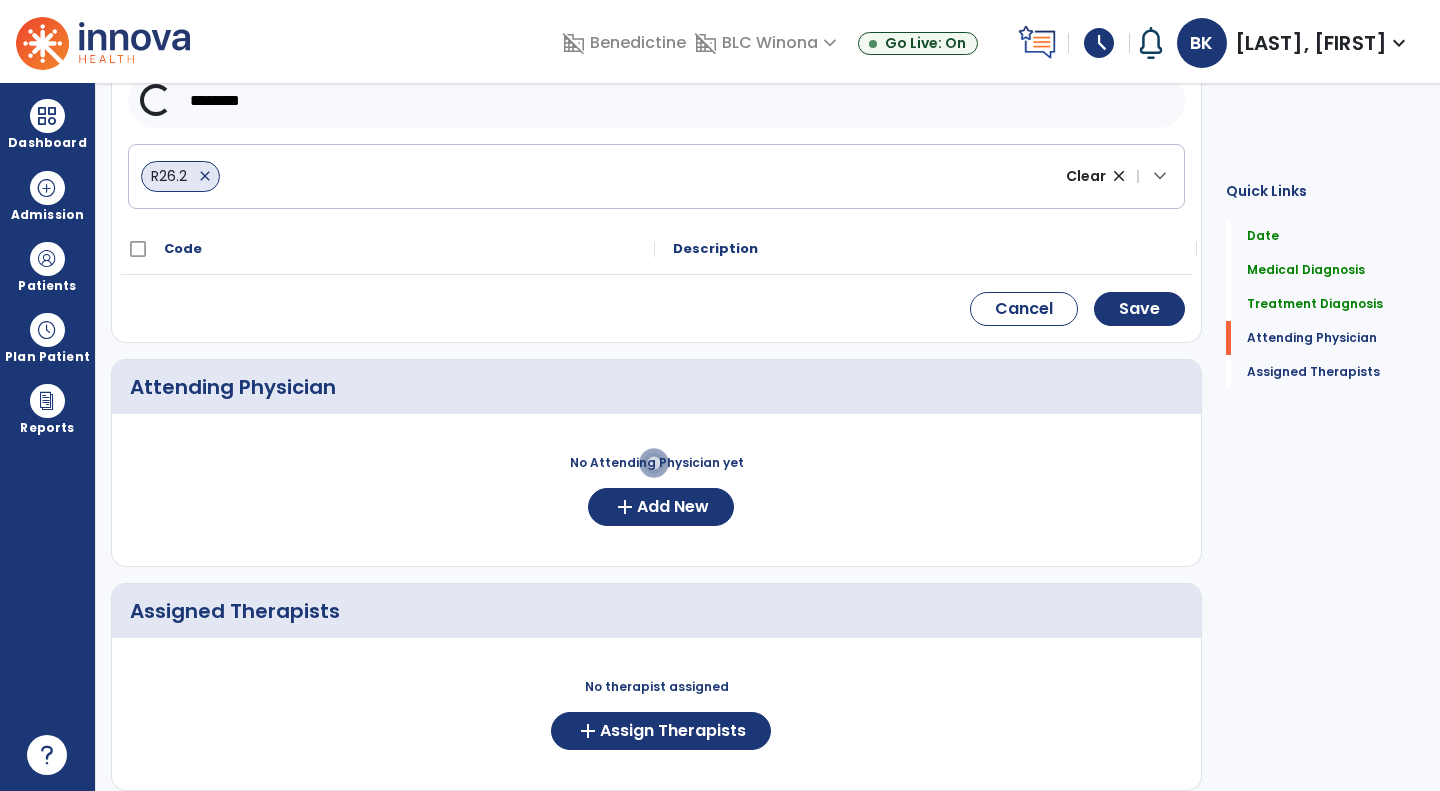 scroll, scrollTop: 442, scrollLeft: 0, axis: vertical 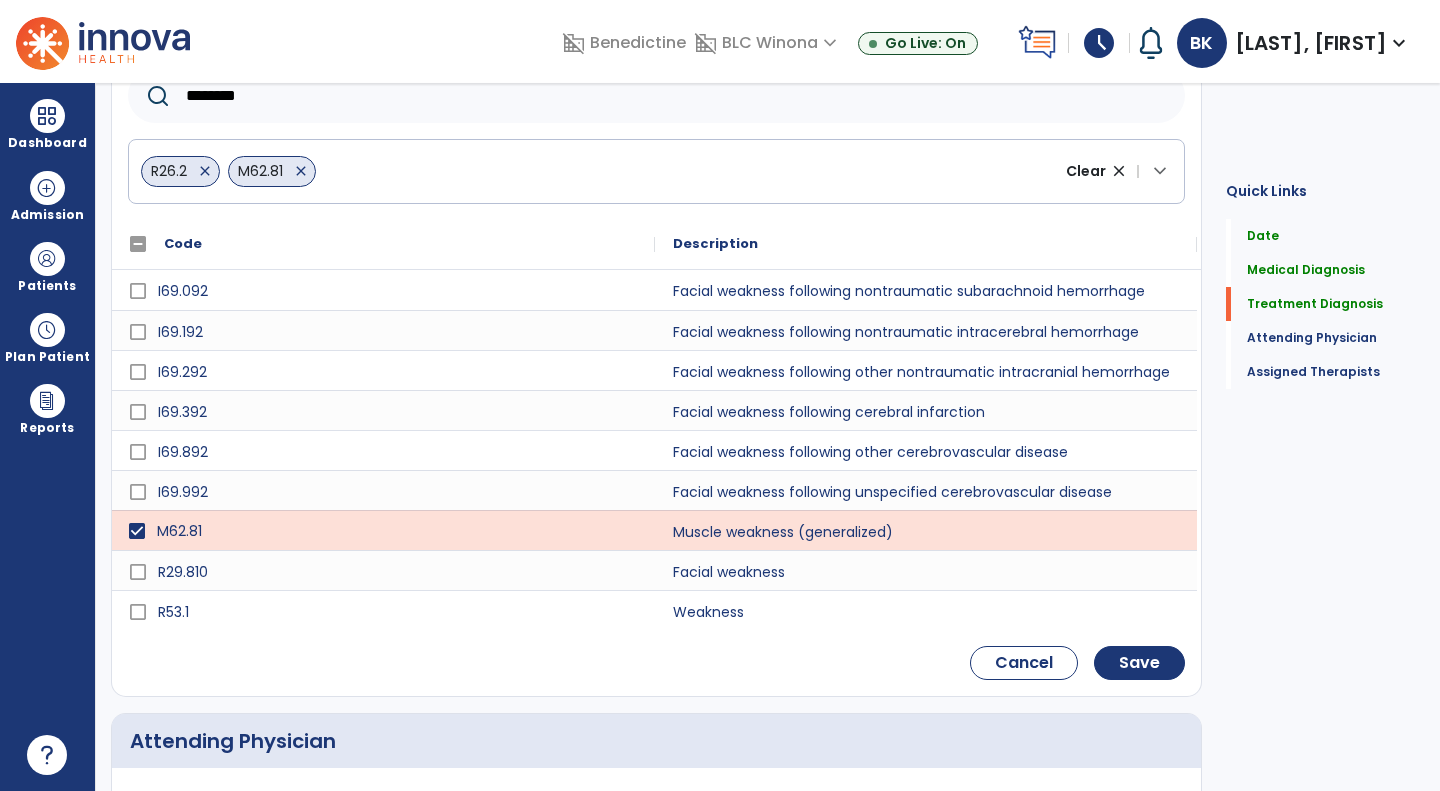 drag, startPoint x: 343, startPoint y: 102, endPoint x: 52, endPoint y: 123, distance: 291.75674 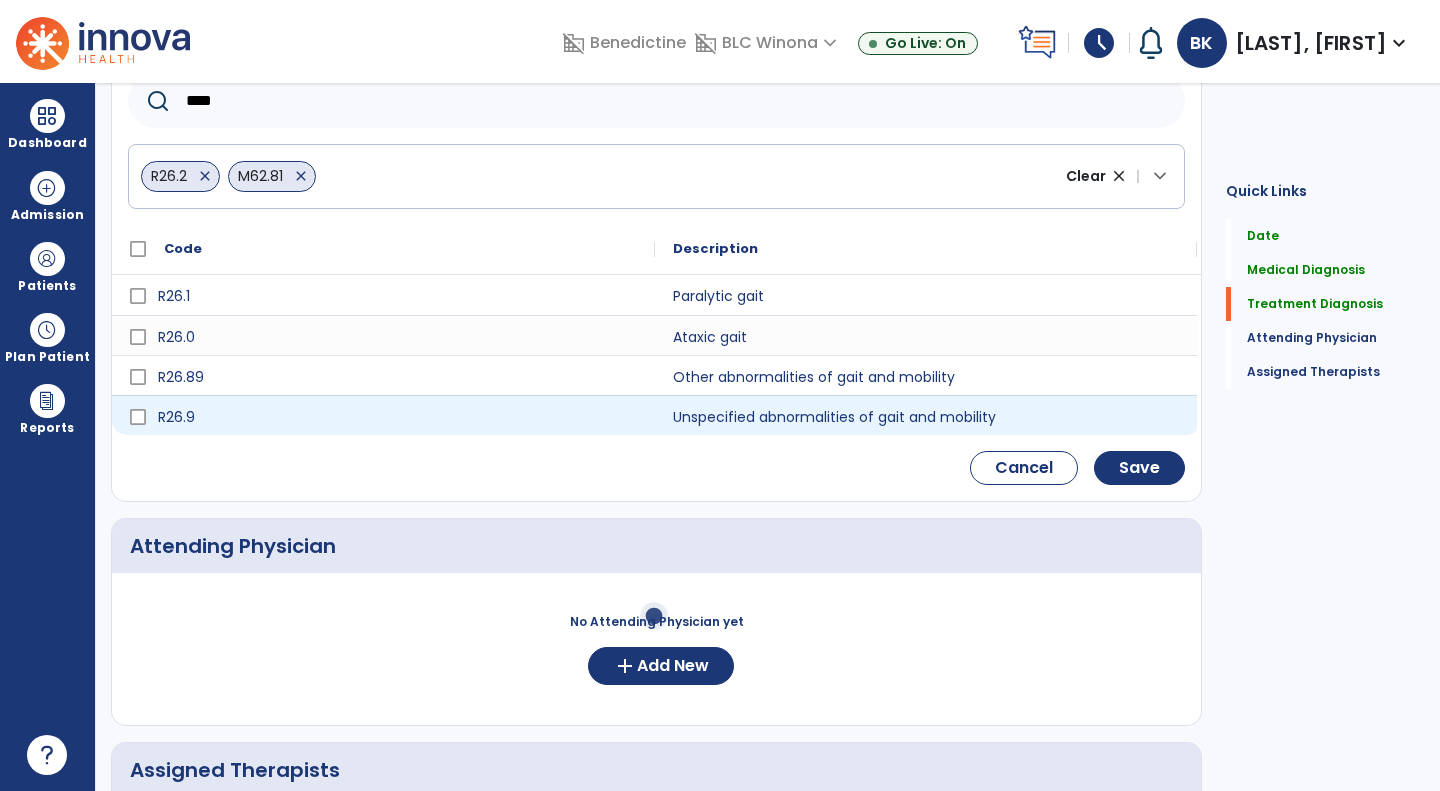 scroll, scrollTop: 442, scrollLeft: 0, axis: vertical 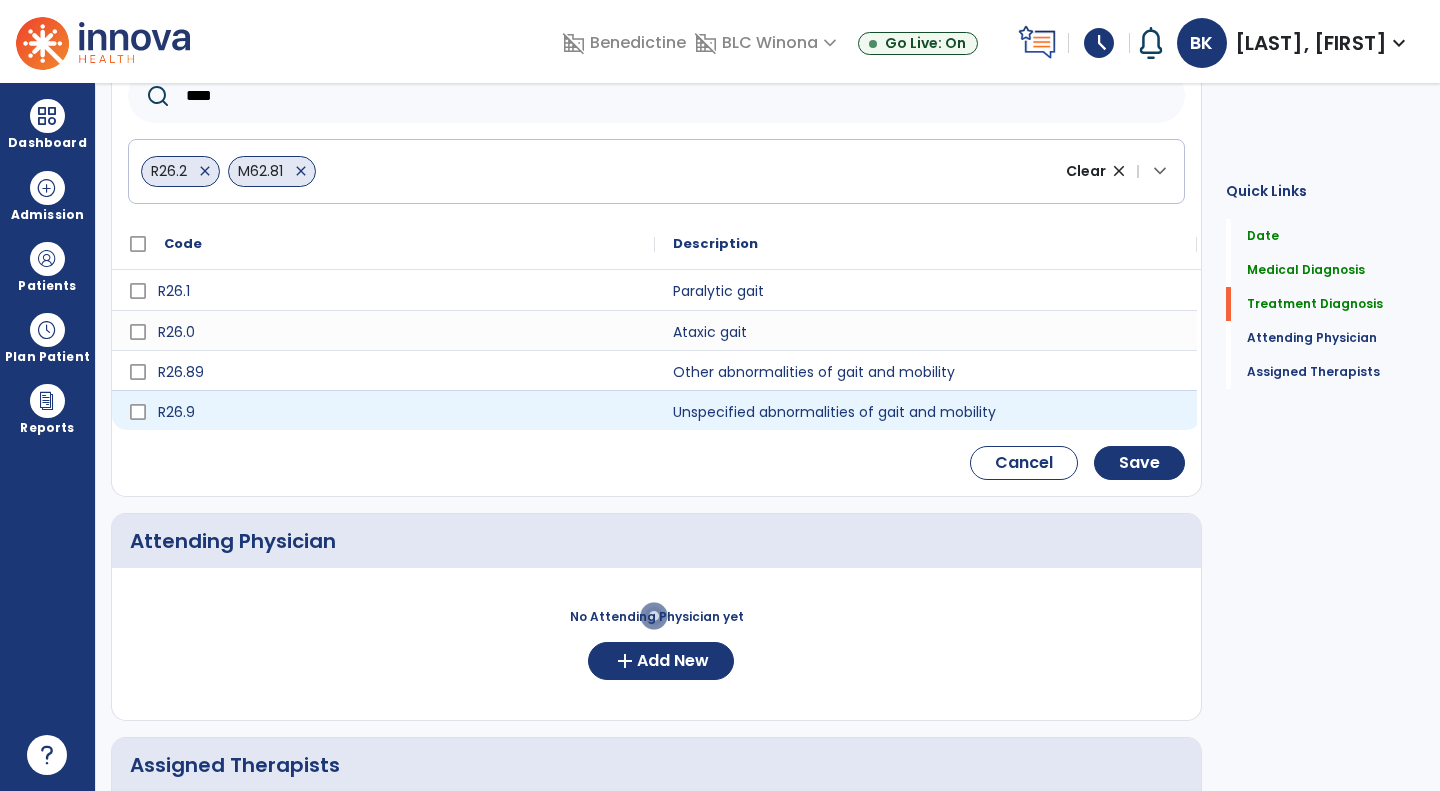 type on "****" 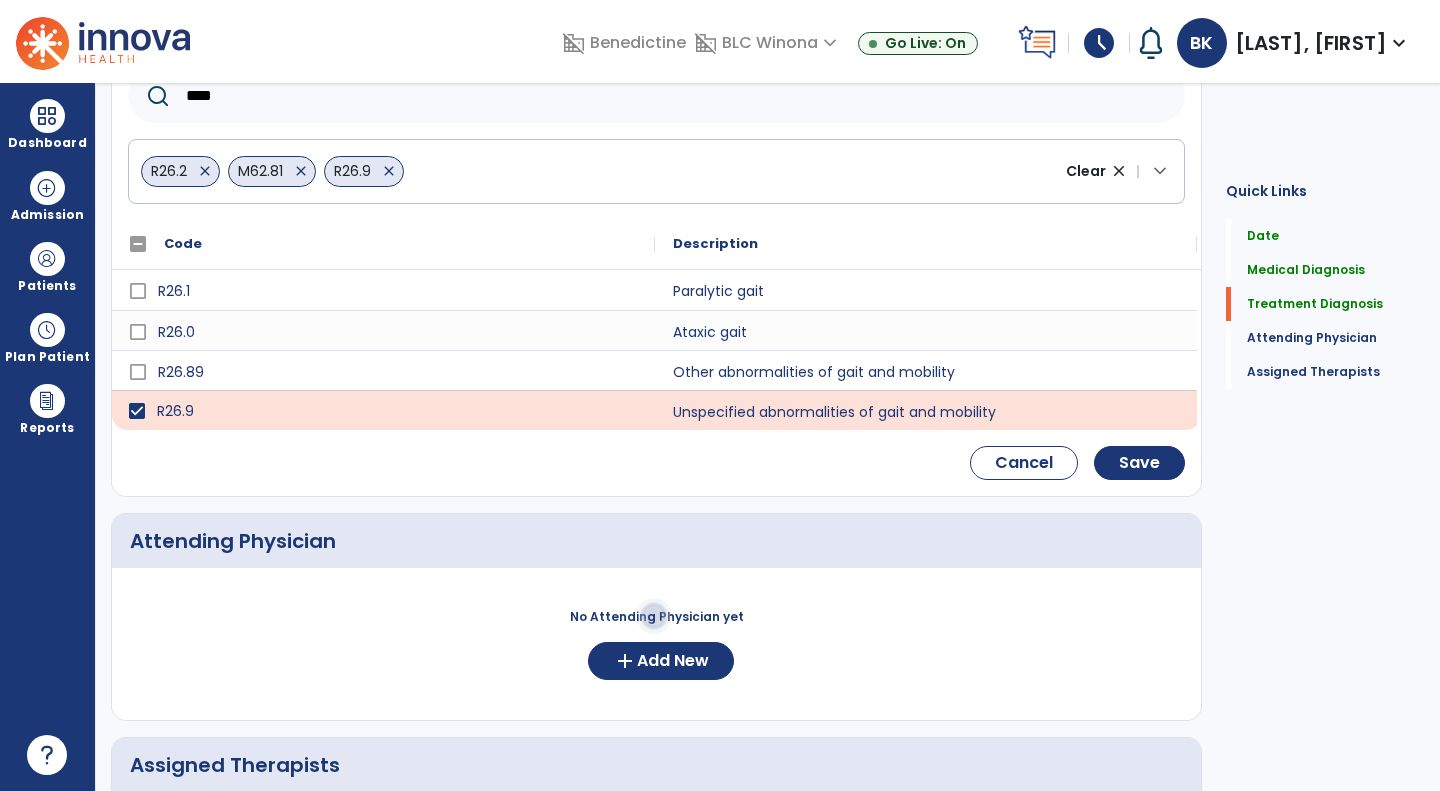 click on "Cancel    Save" 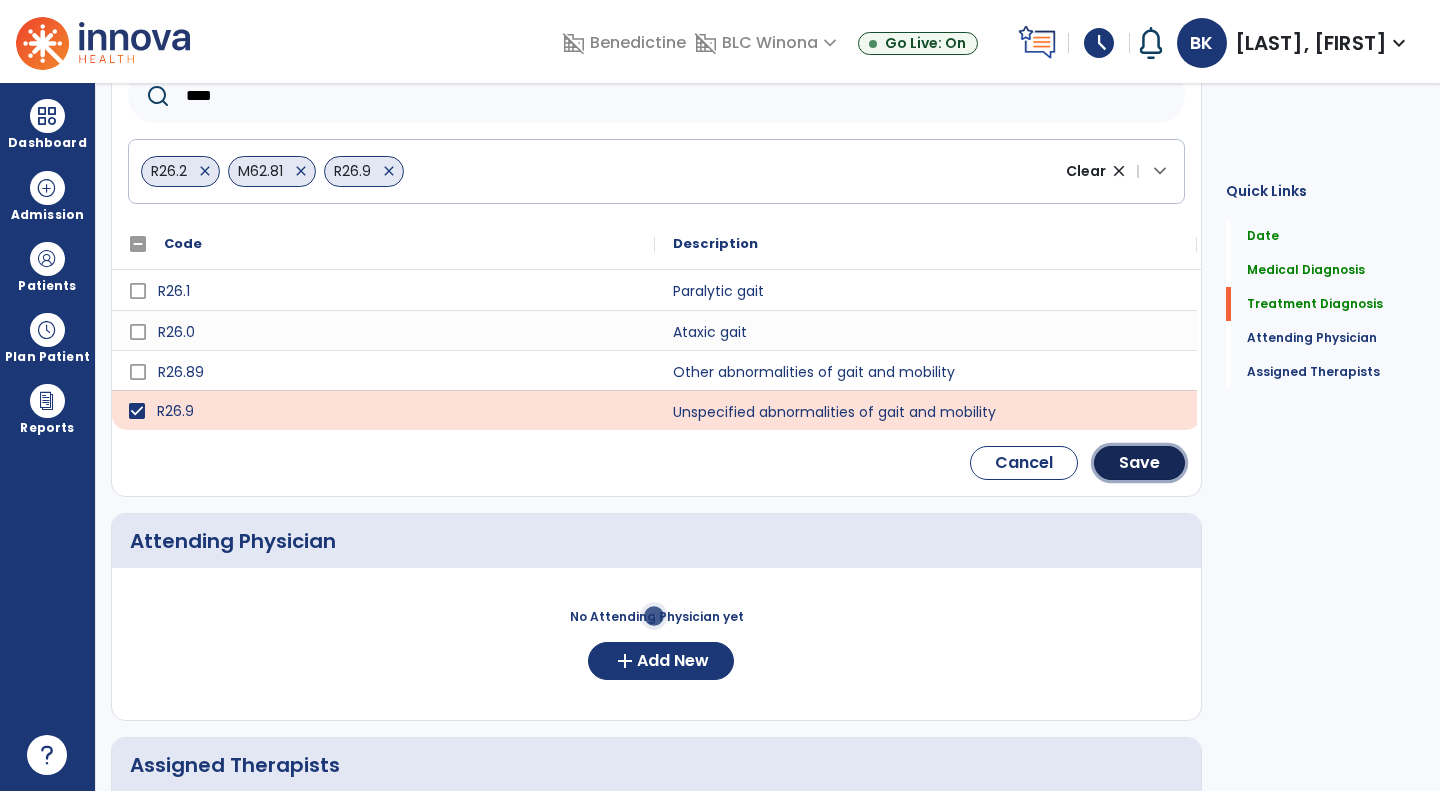 click on "Save" 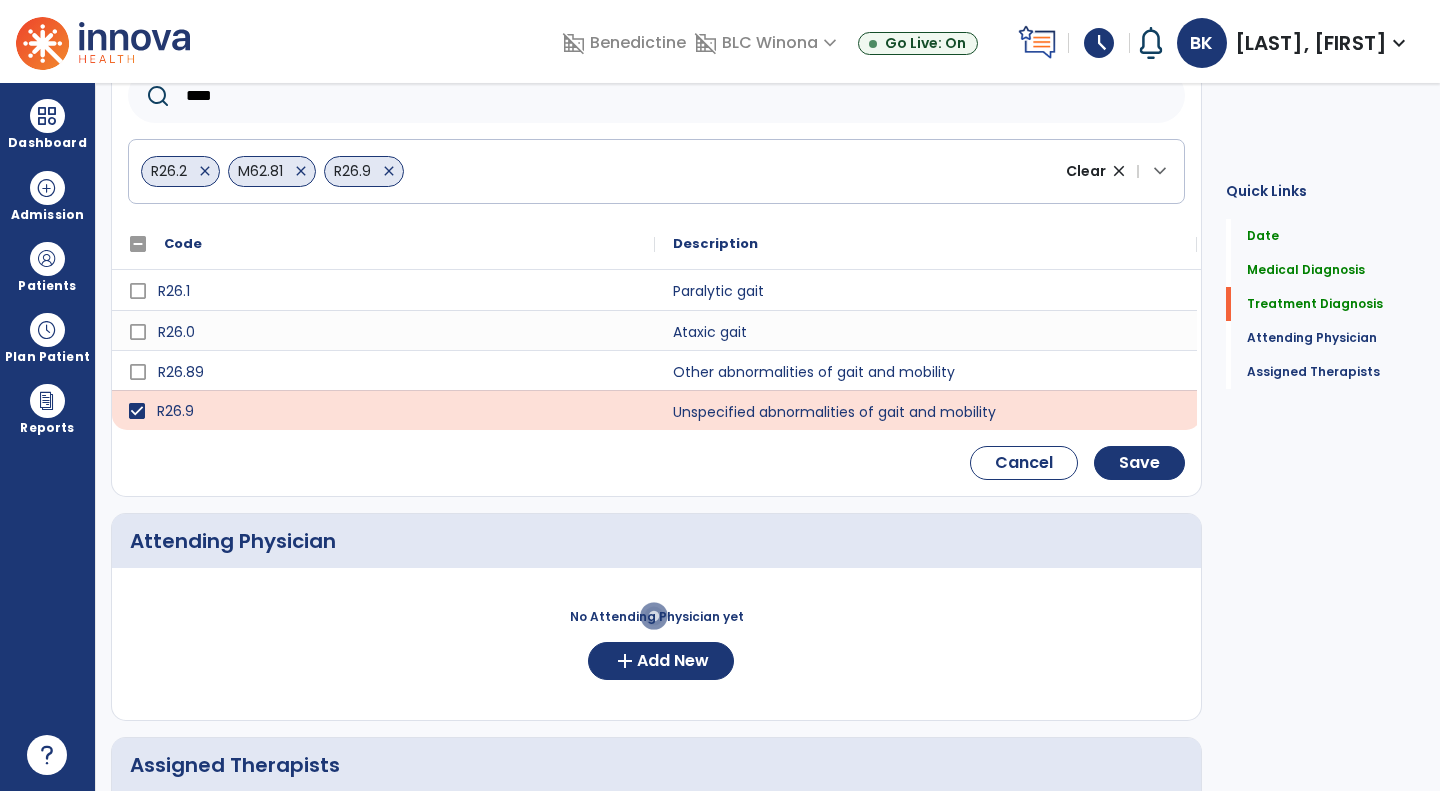 scroll, scrollTop: 276, scrollLeft: 0, axis: vertical 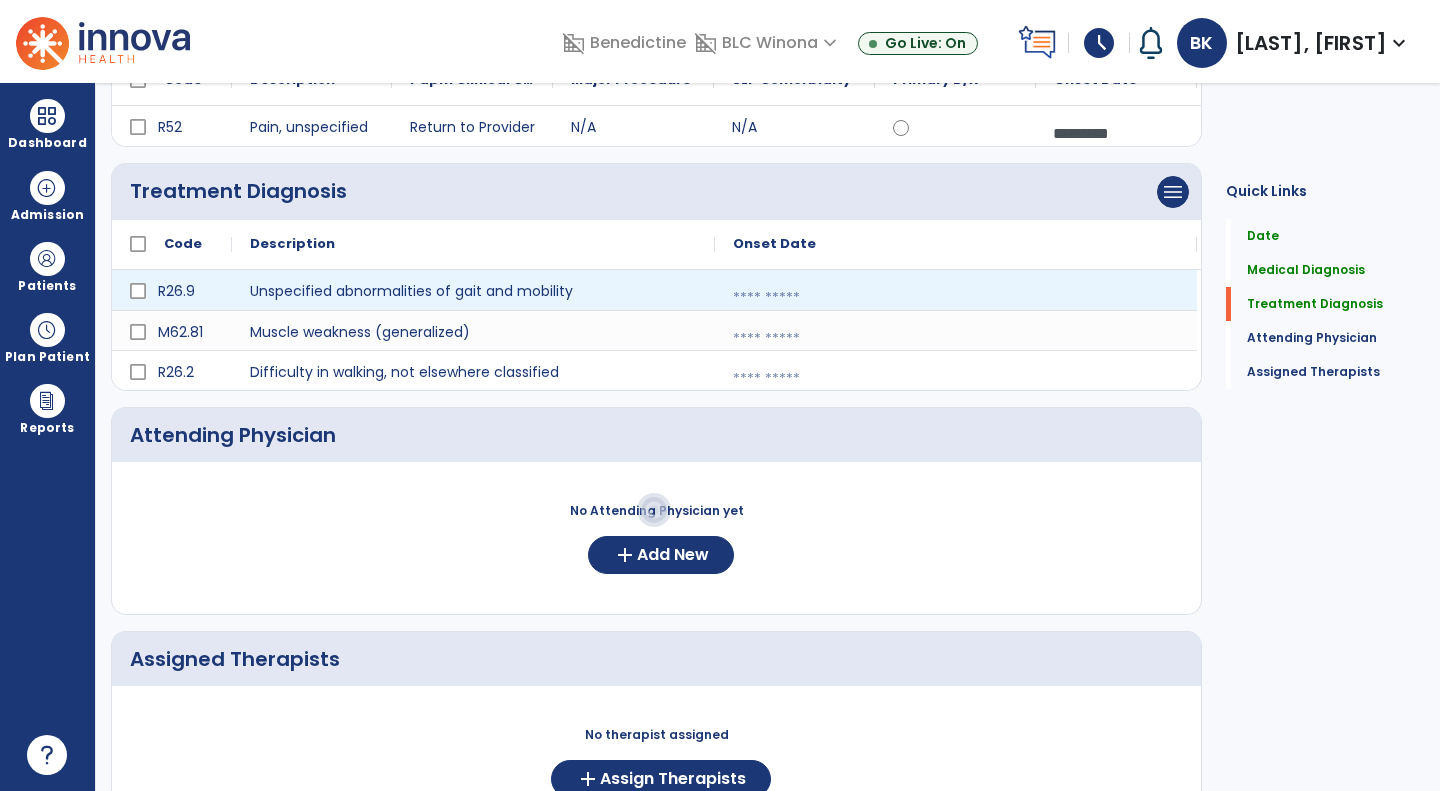 click at bounding box center (956, 298) 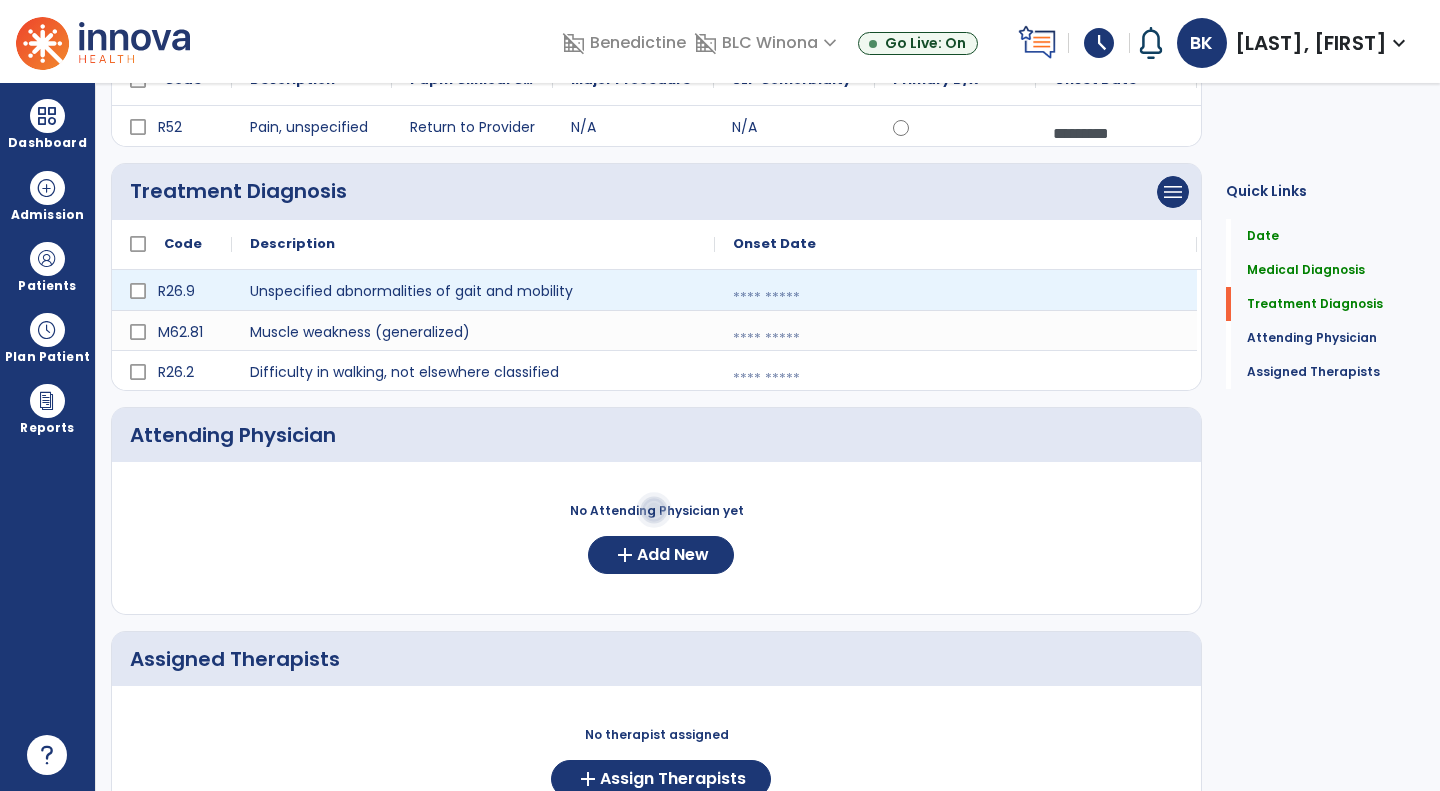 select on "*" 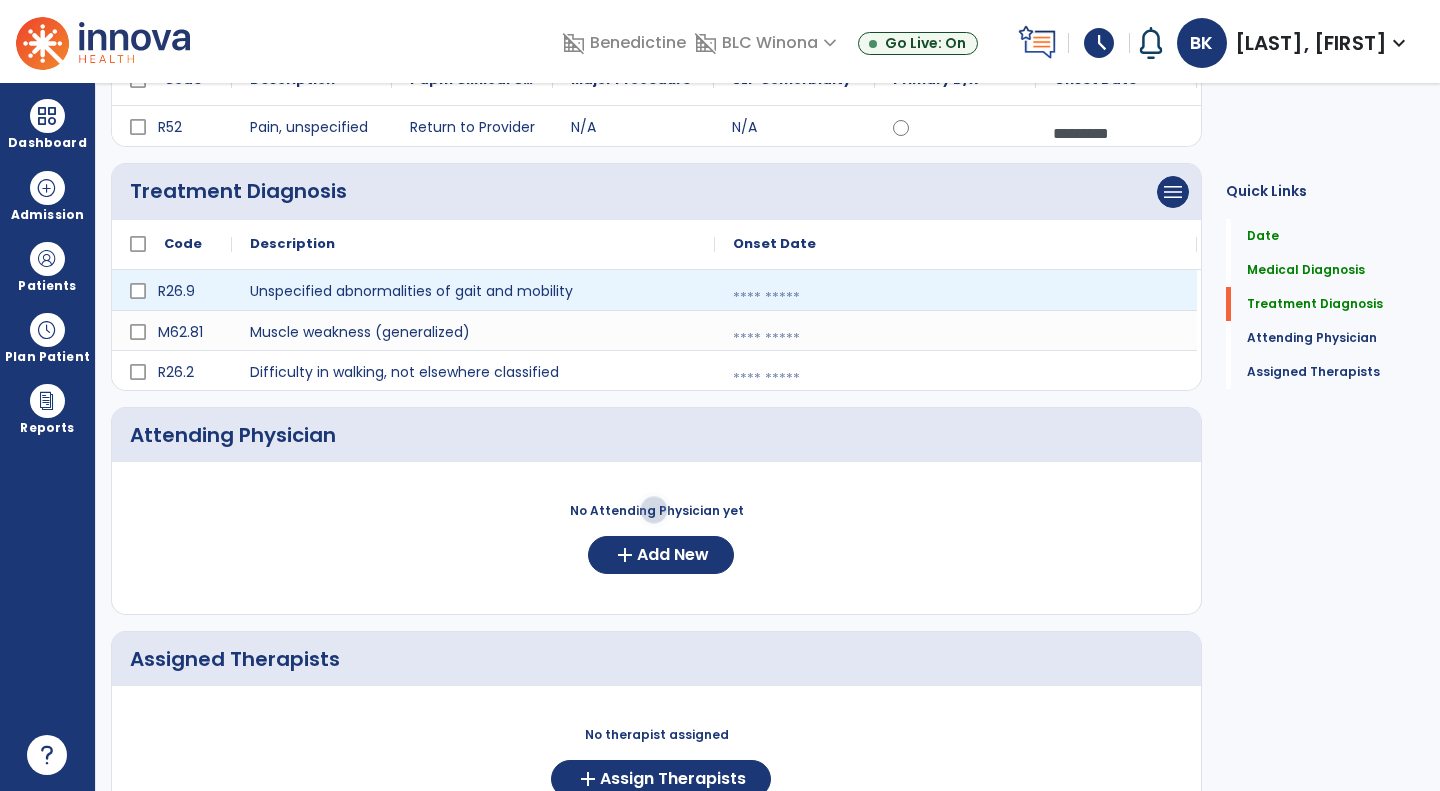 select on "****" 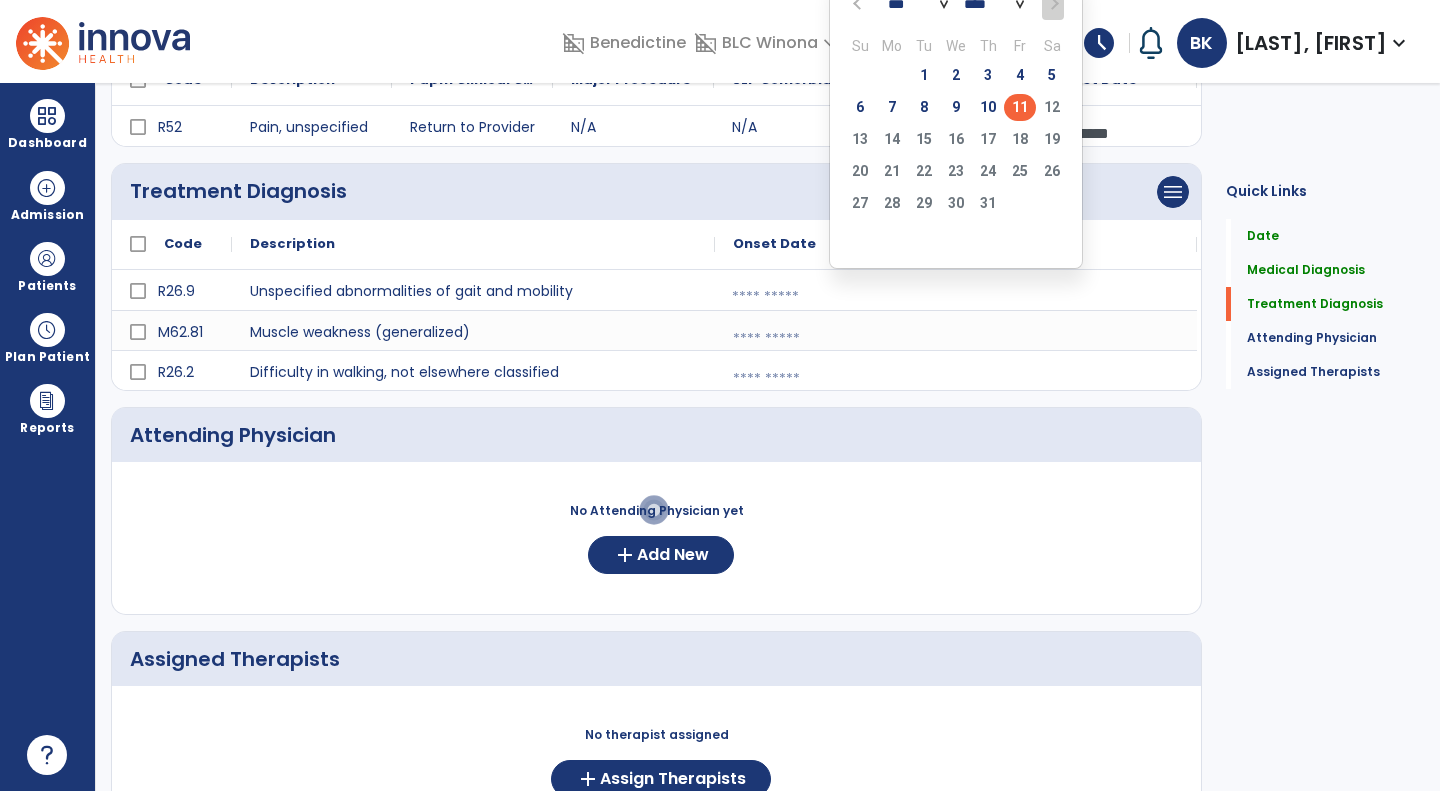 click on "11" 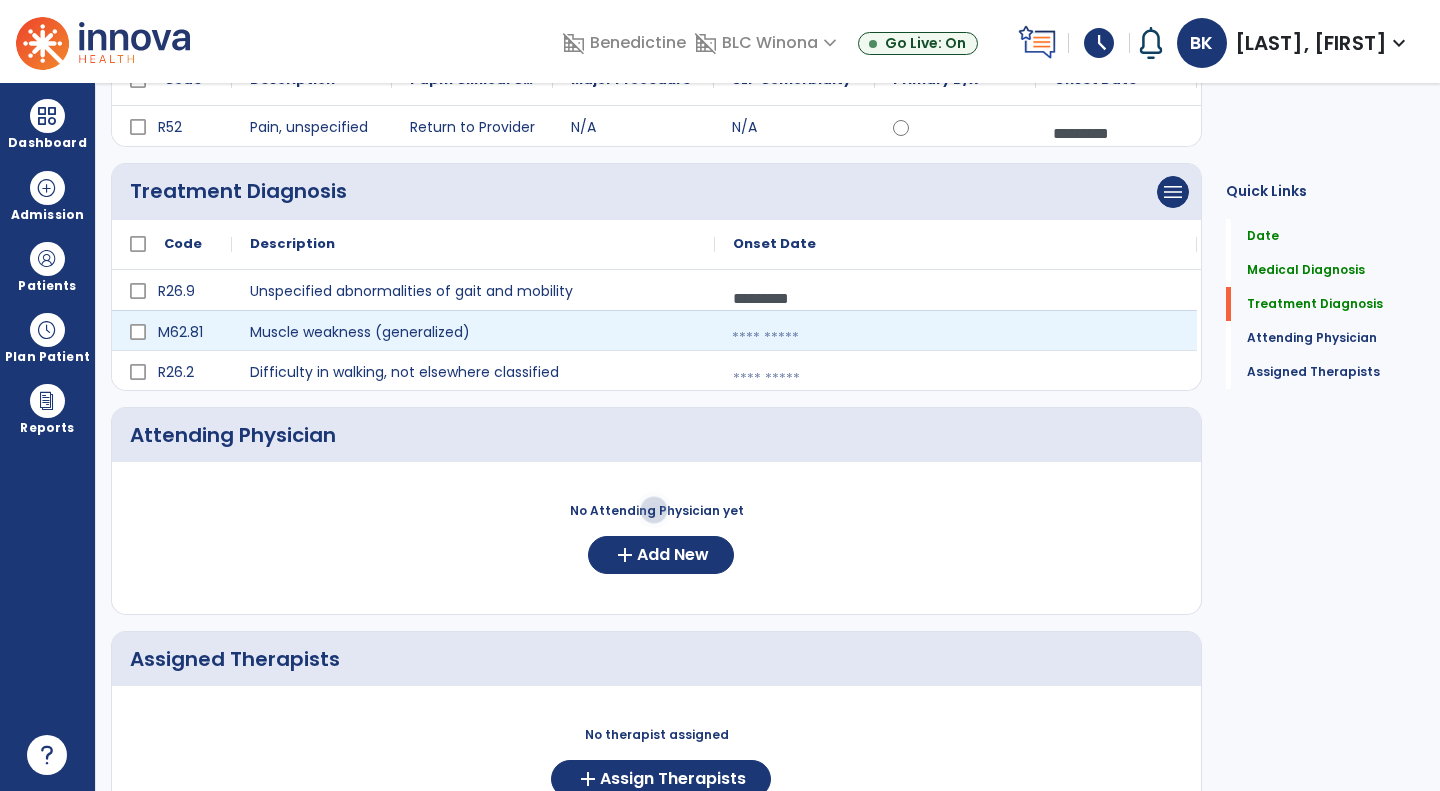 click at bounding box center [956, 338] 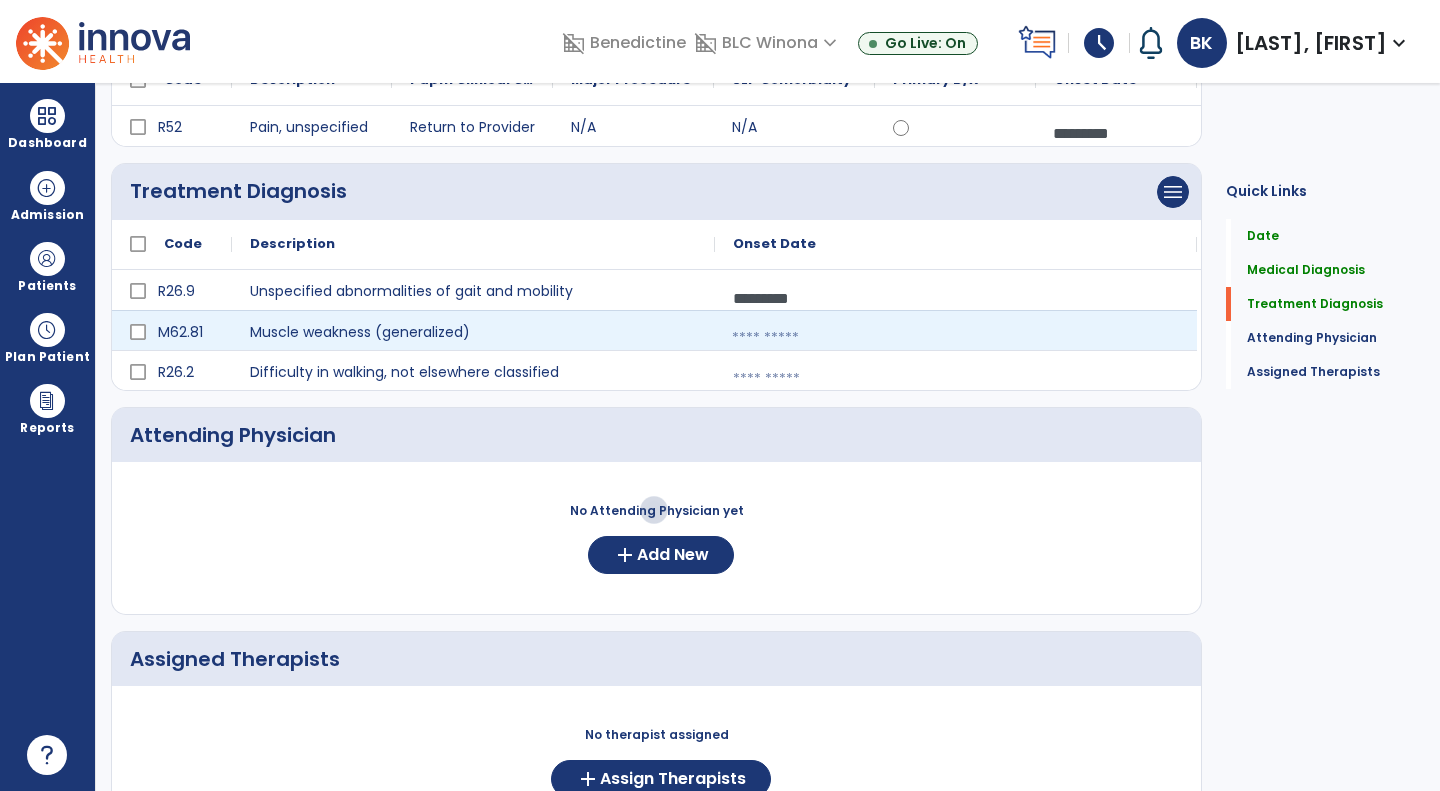 select on "*" 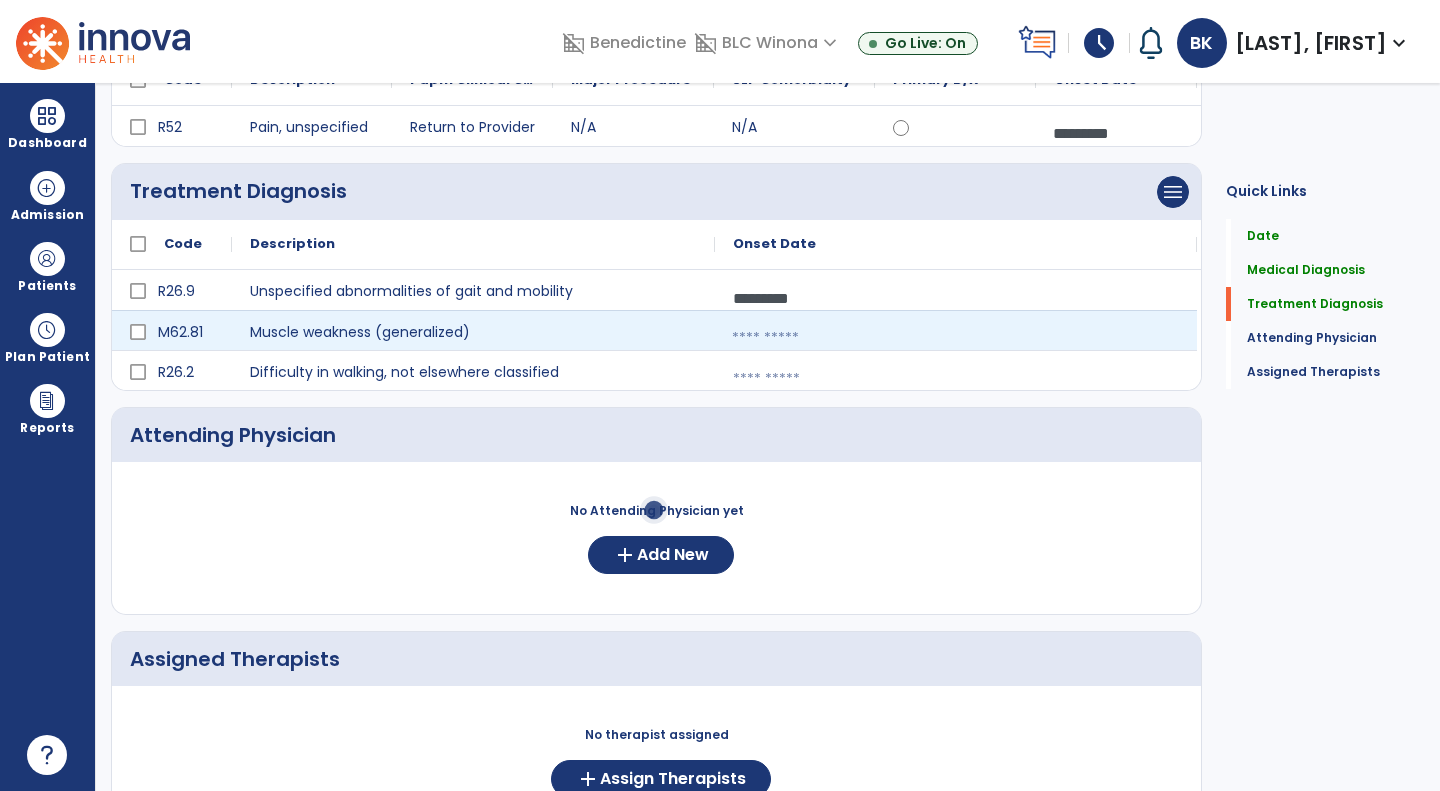 select on "****" 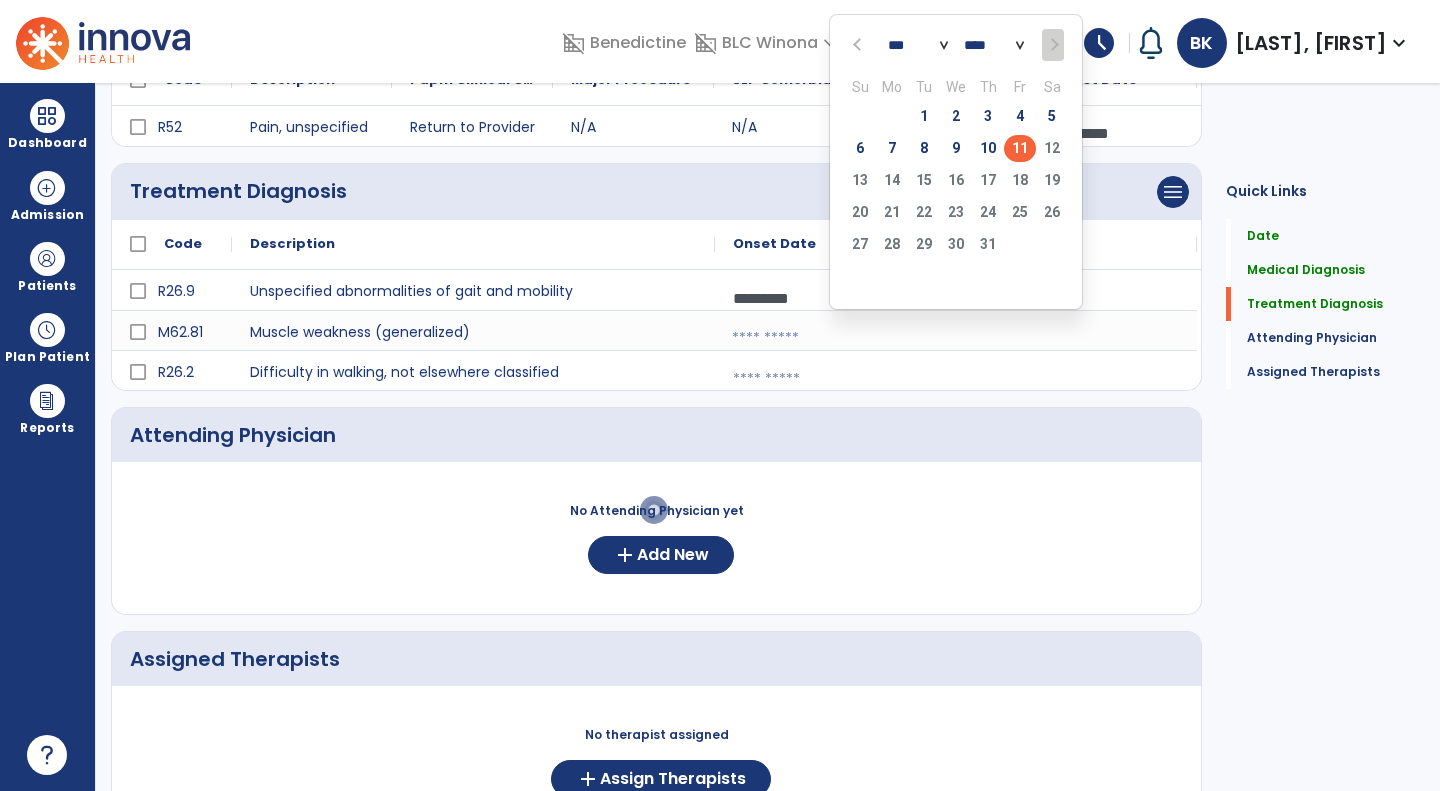 click on "11" 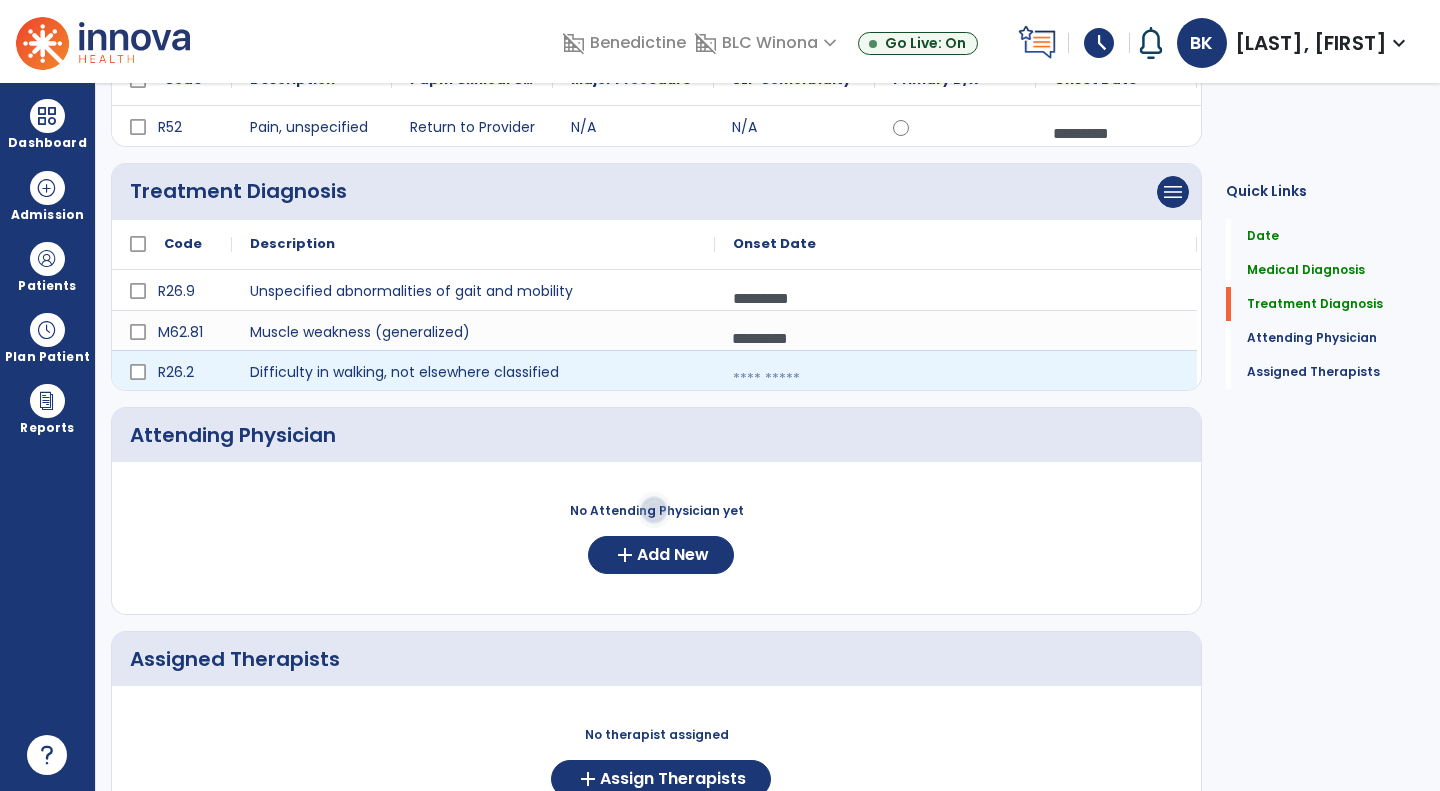 click at bounding box center [956, 379] 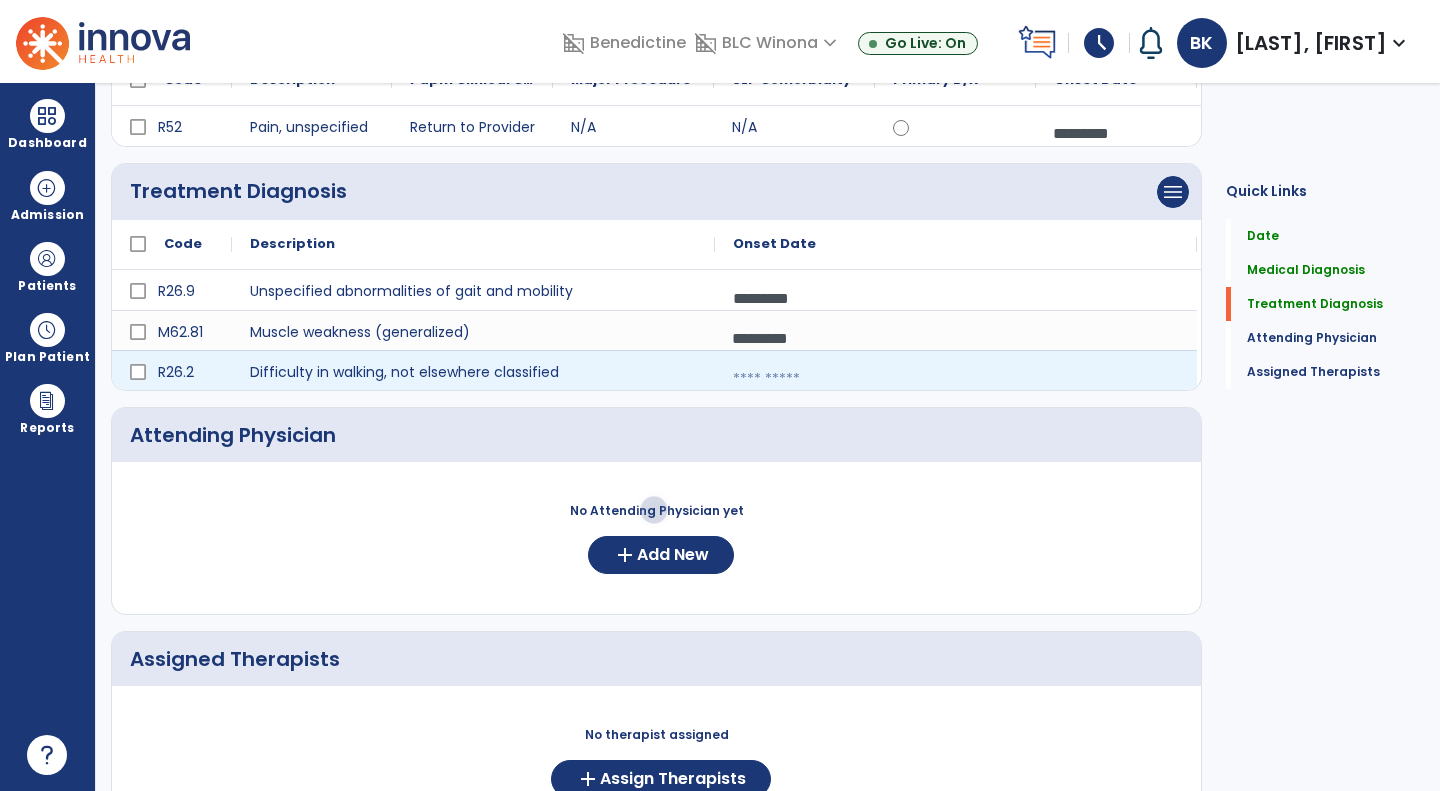select on "*" 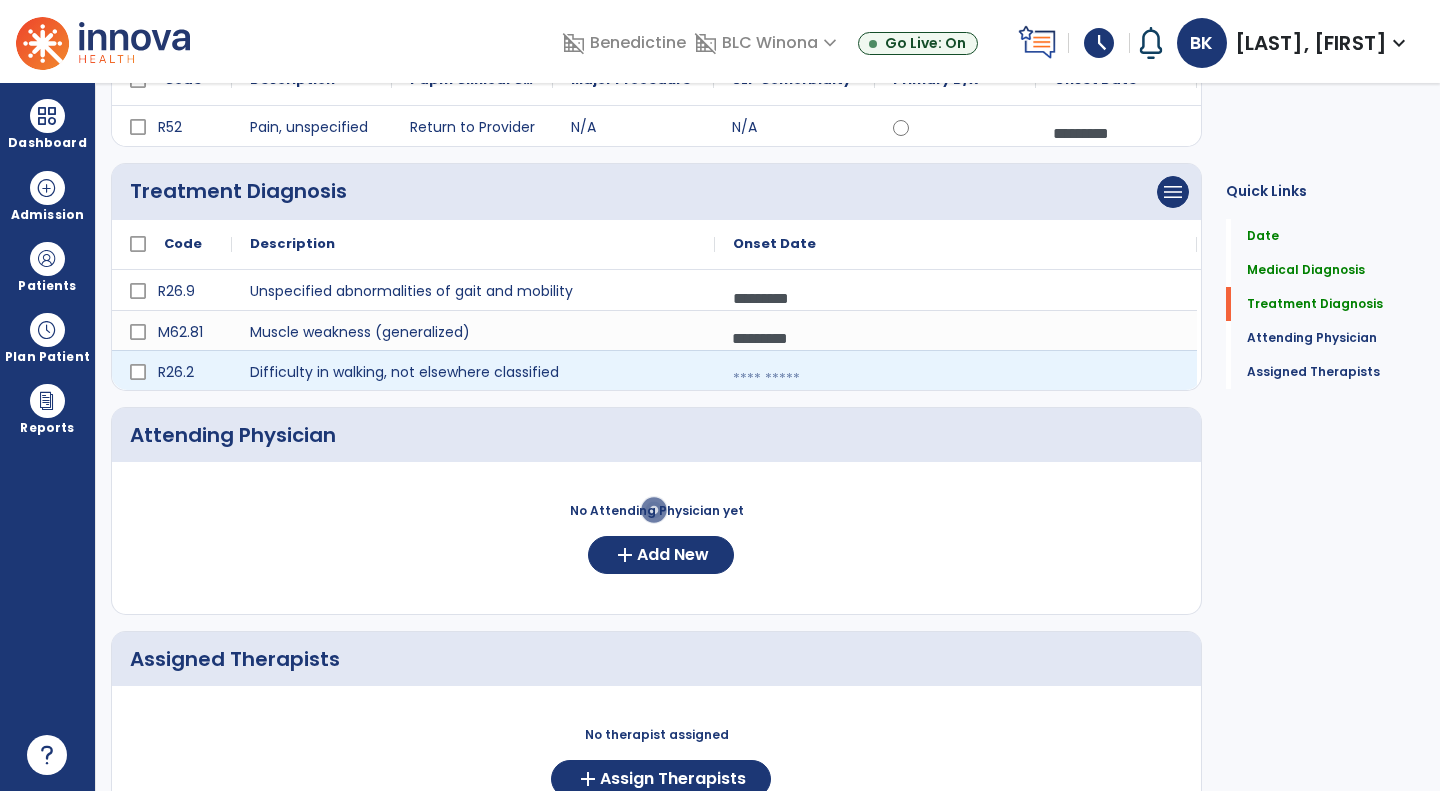 select on "****" 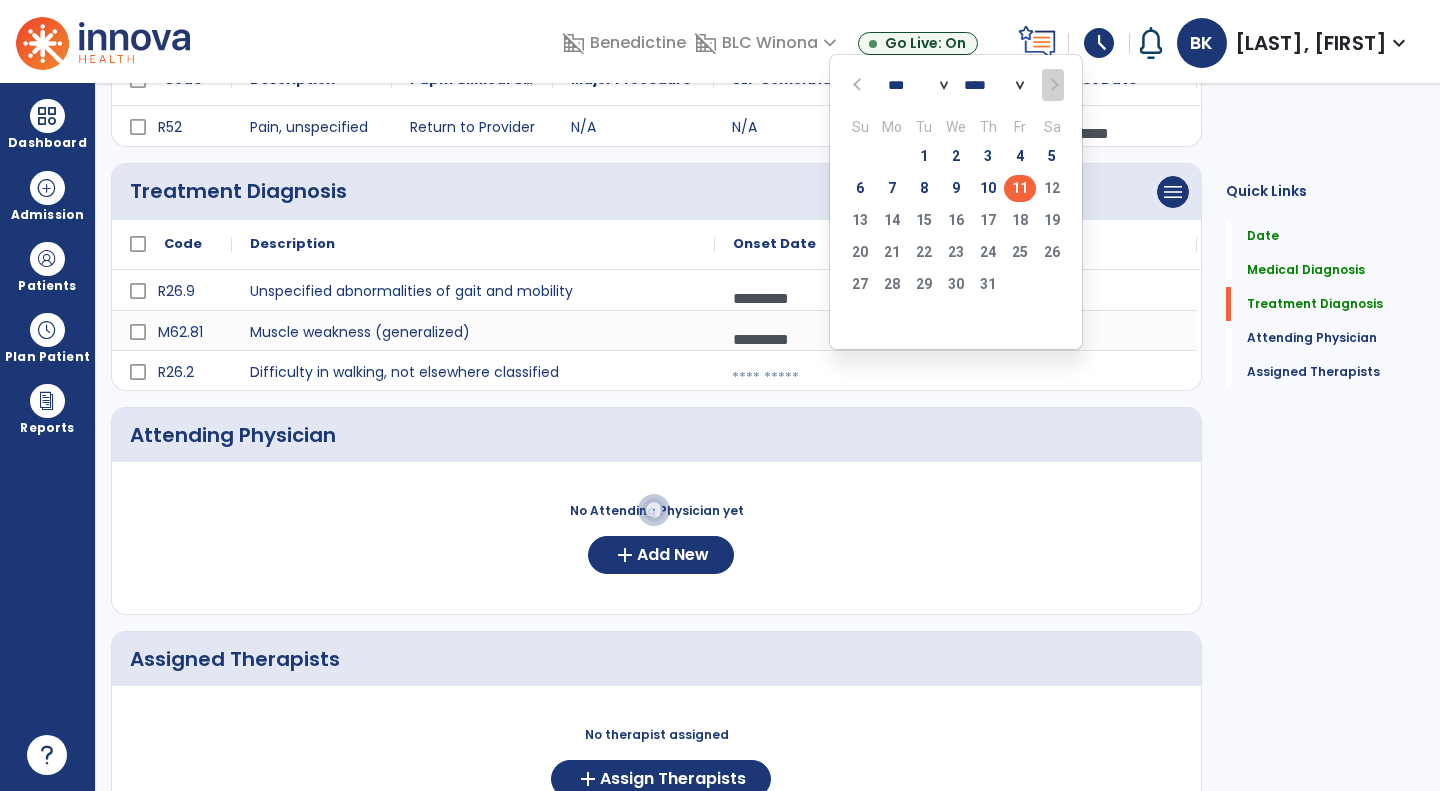 click on "11" 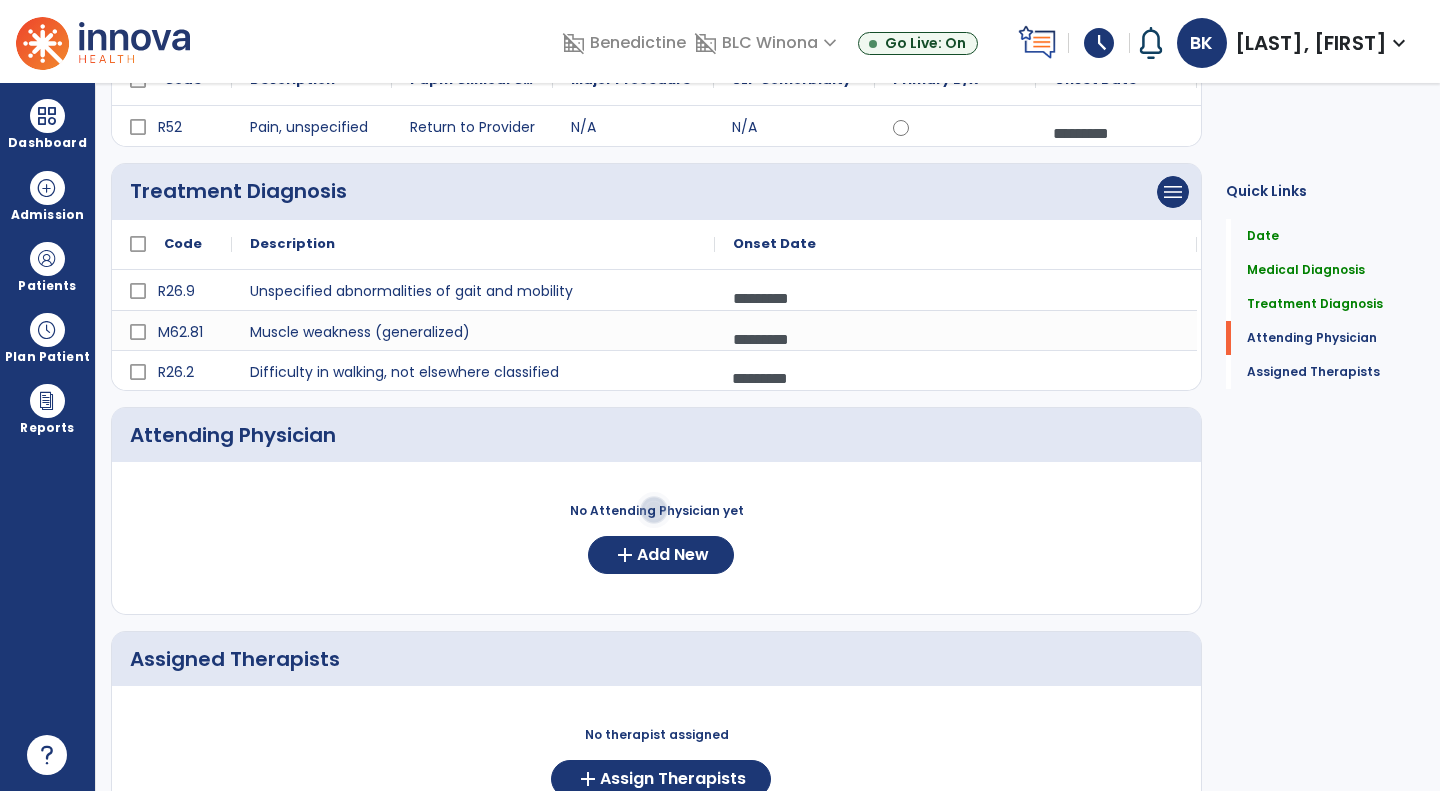 scroll, scrollTop: 417, scrollLeft: 0, axis: vertical 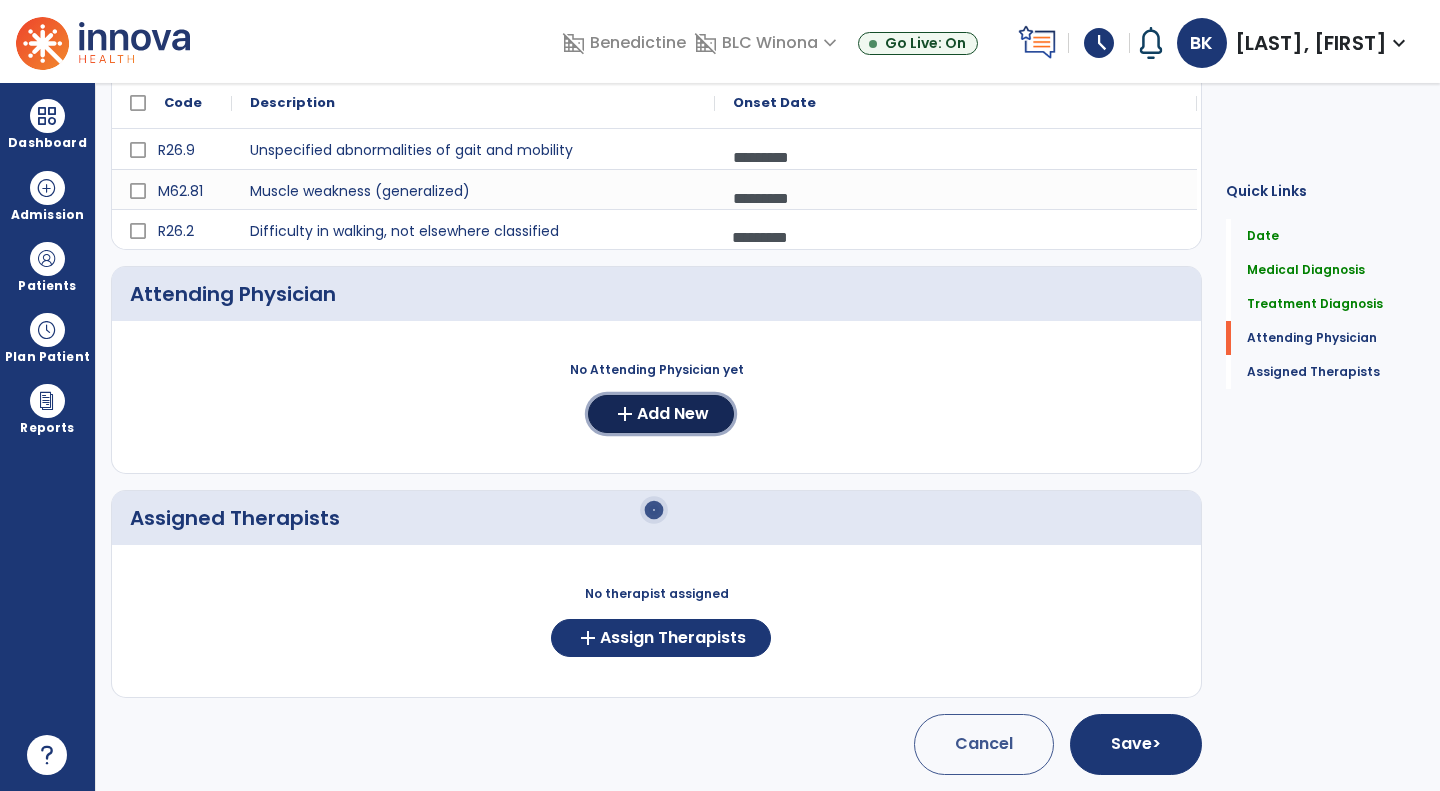 click on "add  Add New" 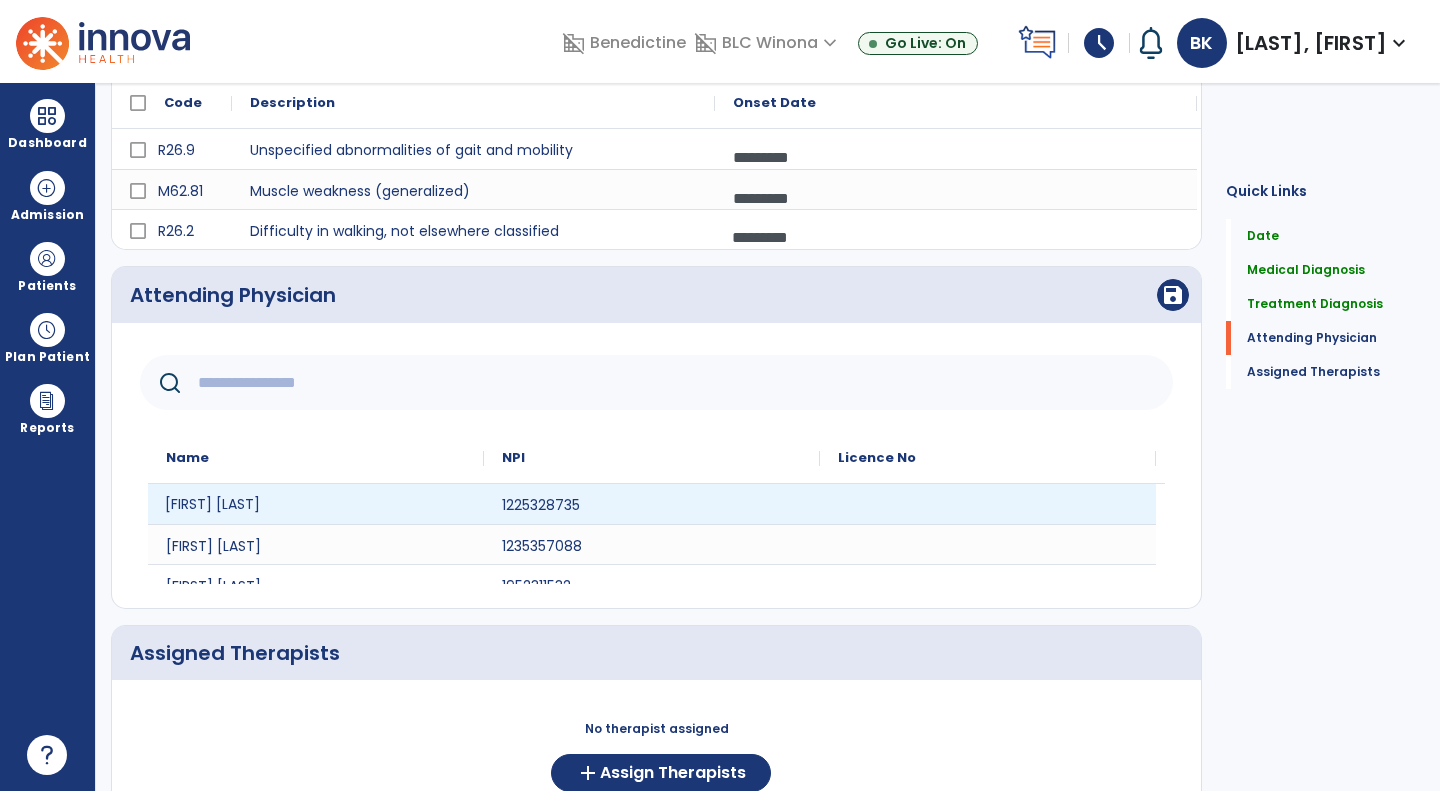 click on "[FIRST] [LAST]" 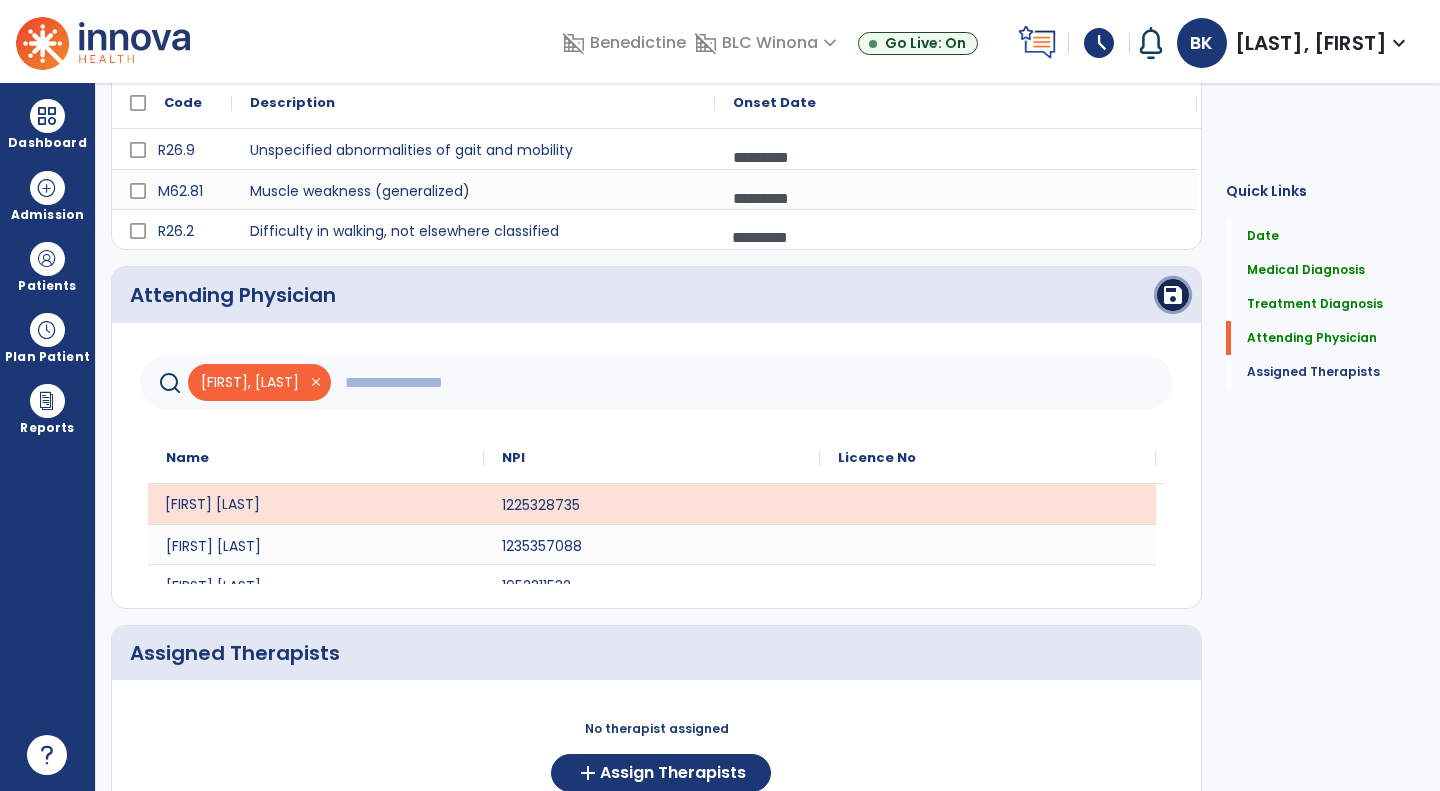click on "save" 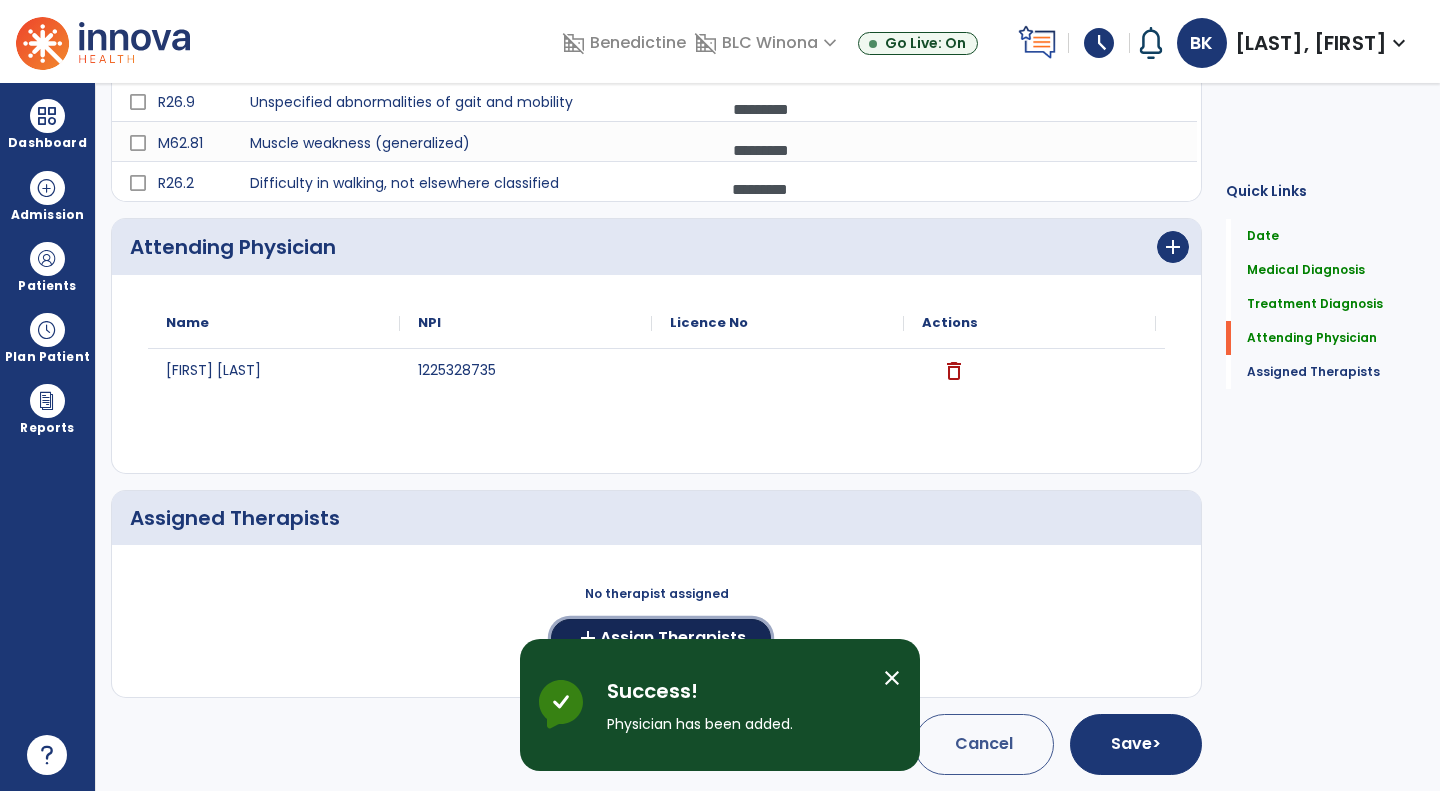 click on "Assign Therapists" 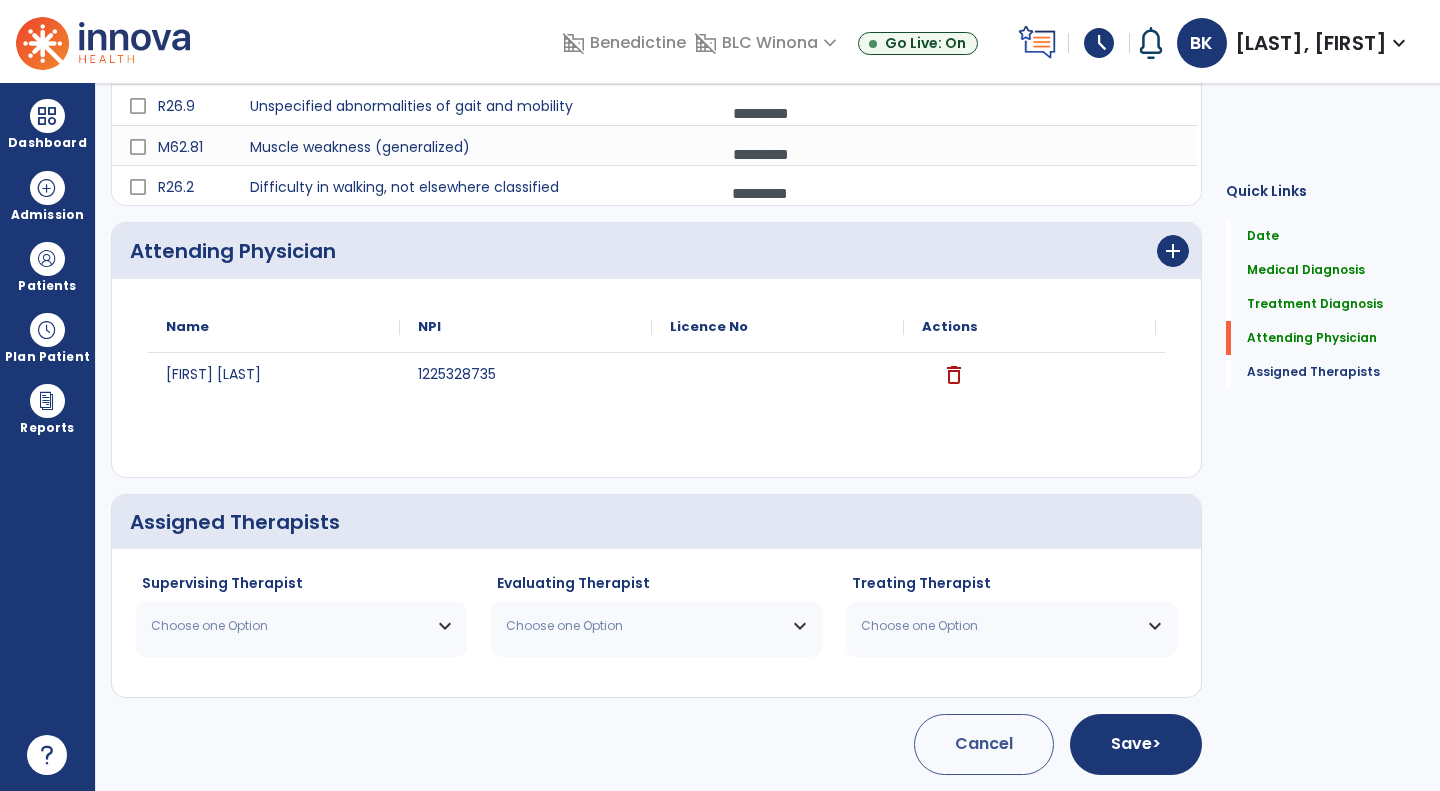 scroll, scrollTop: 461, scrollLeft: 0, axis: vertical 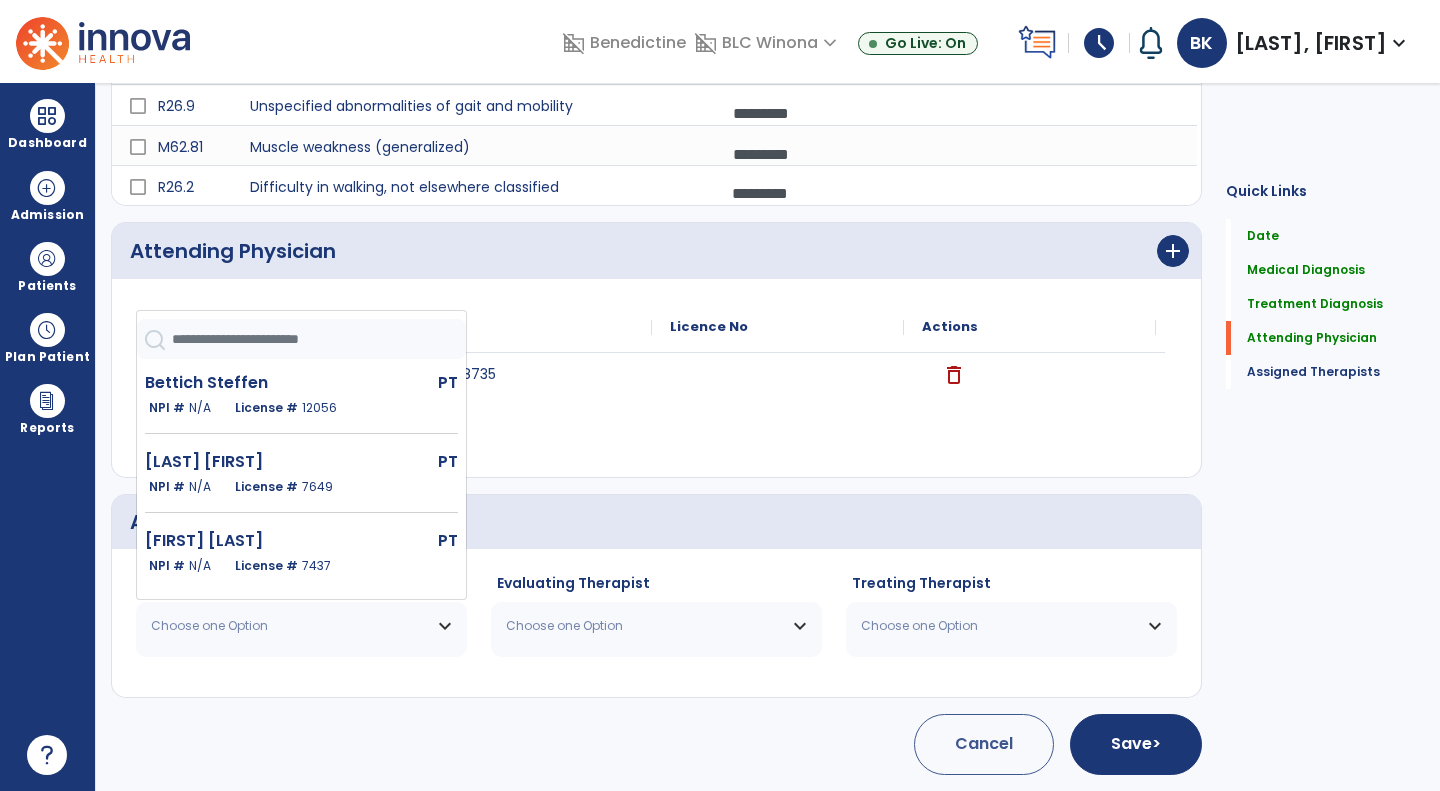 click 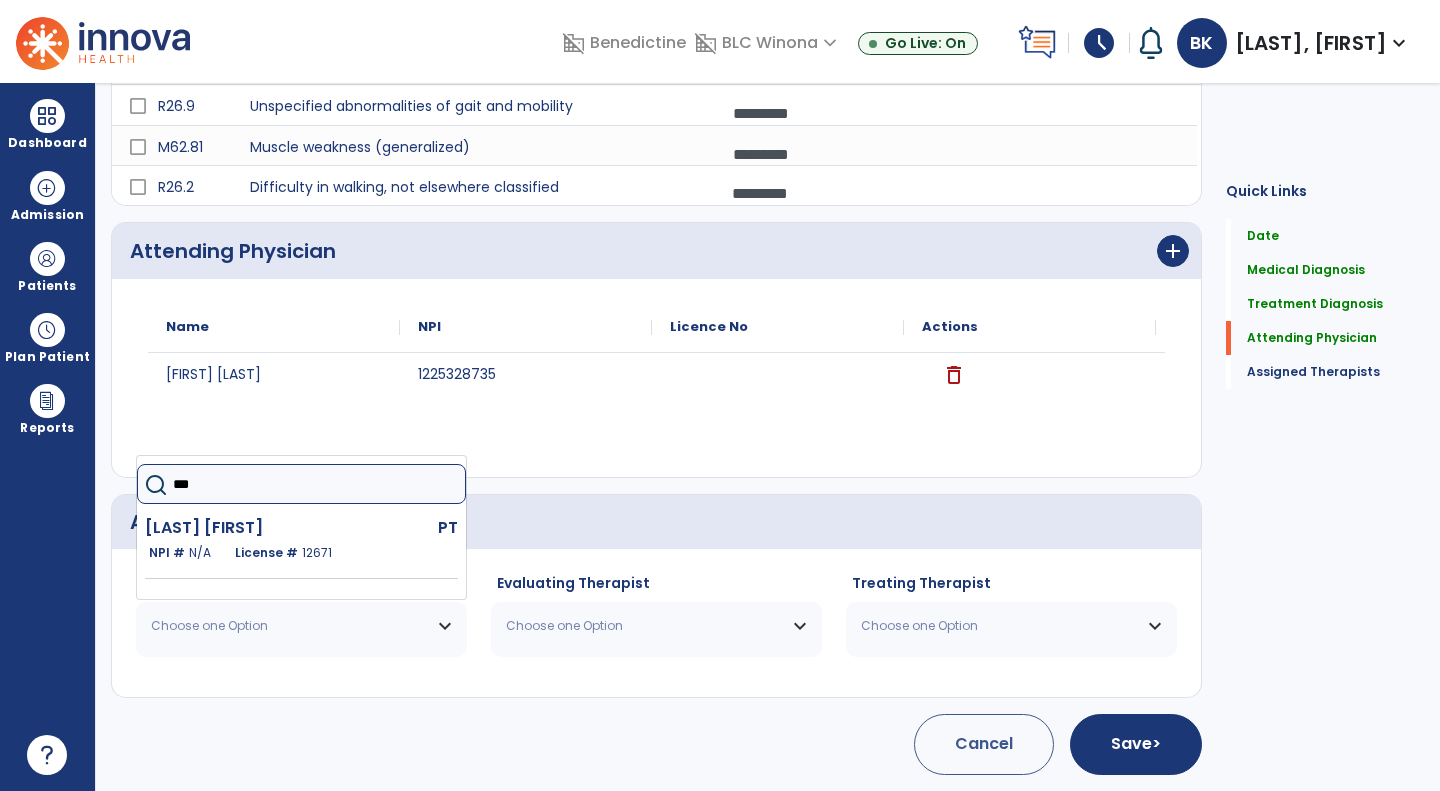 type on "***" 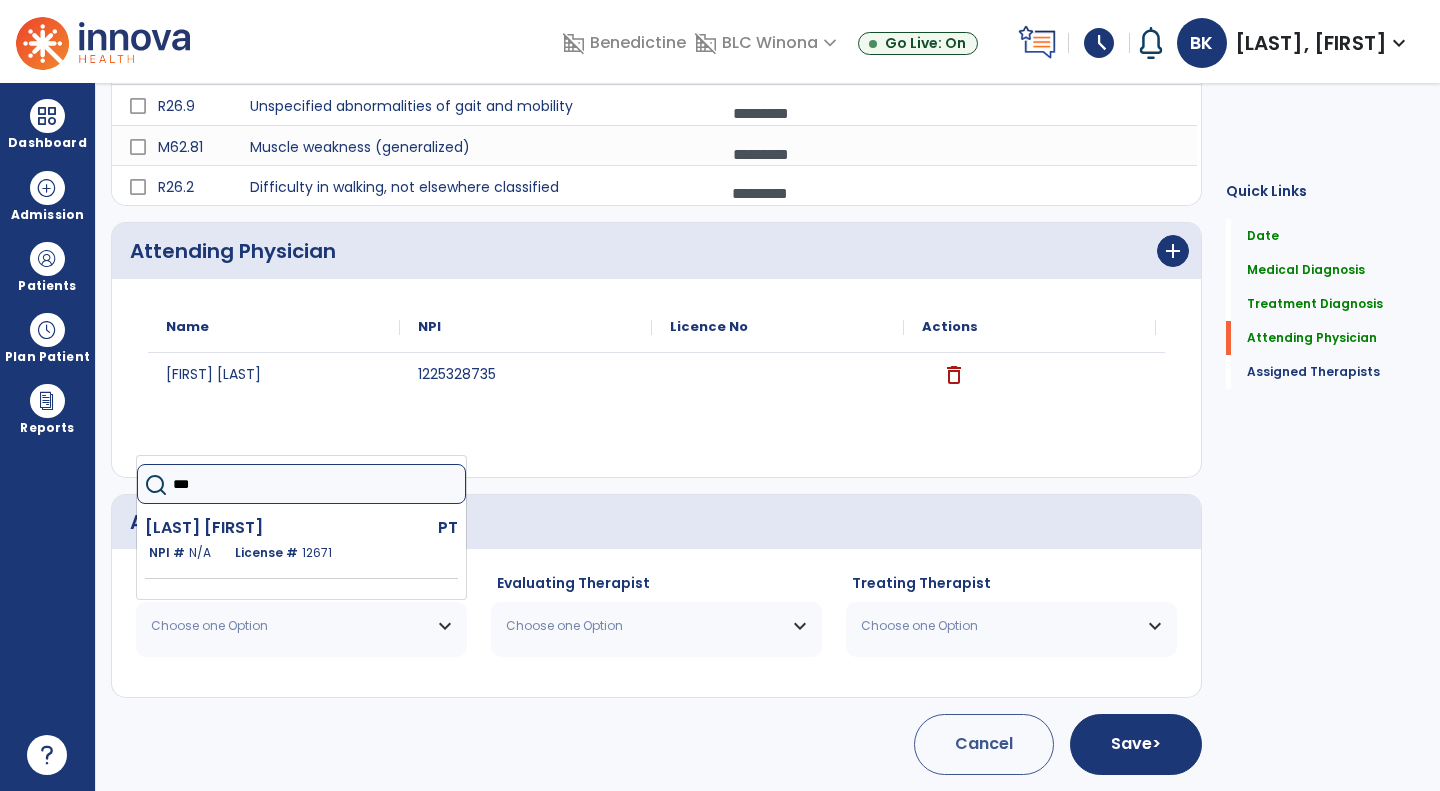 click on "[LAST] [FIRST]" 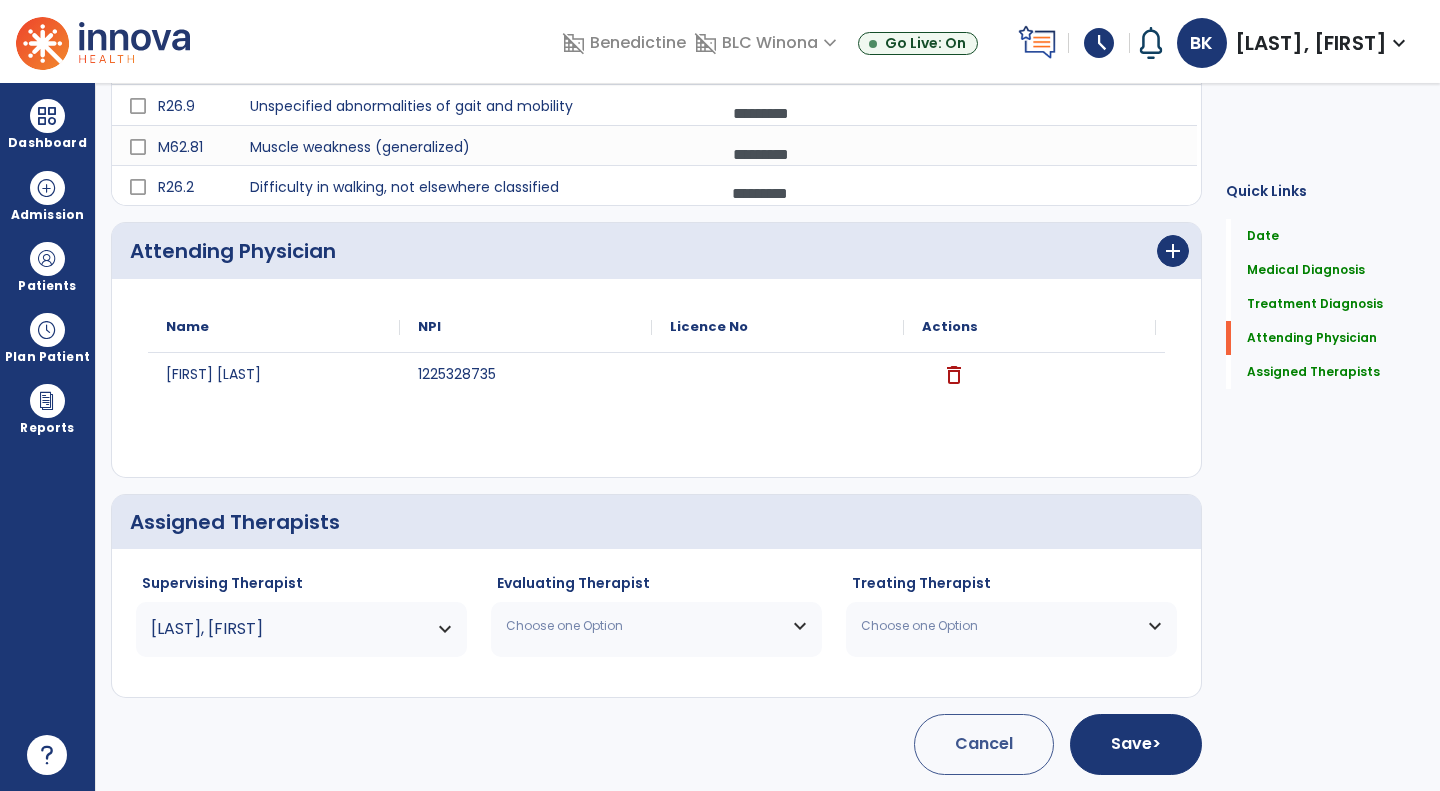 click on "Choose one Option" at bounding box center (644, 626) 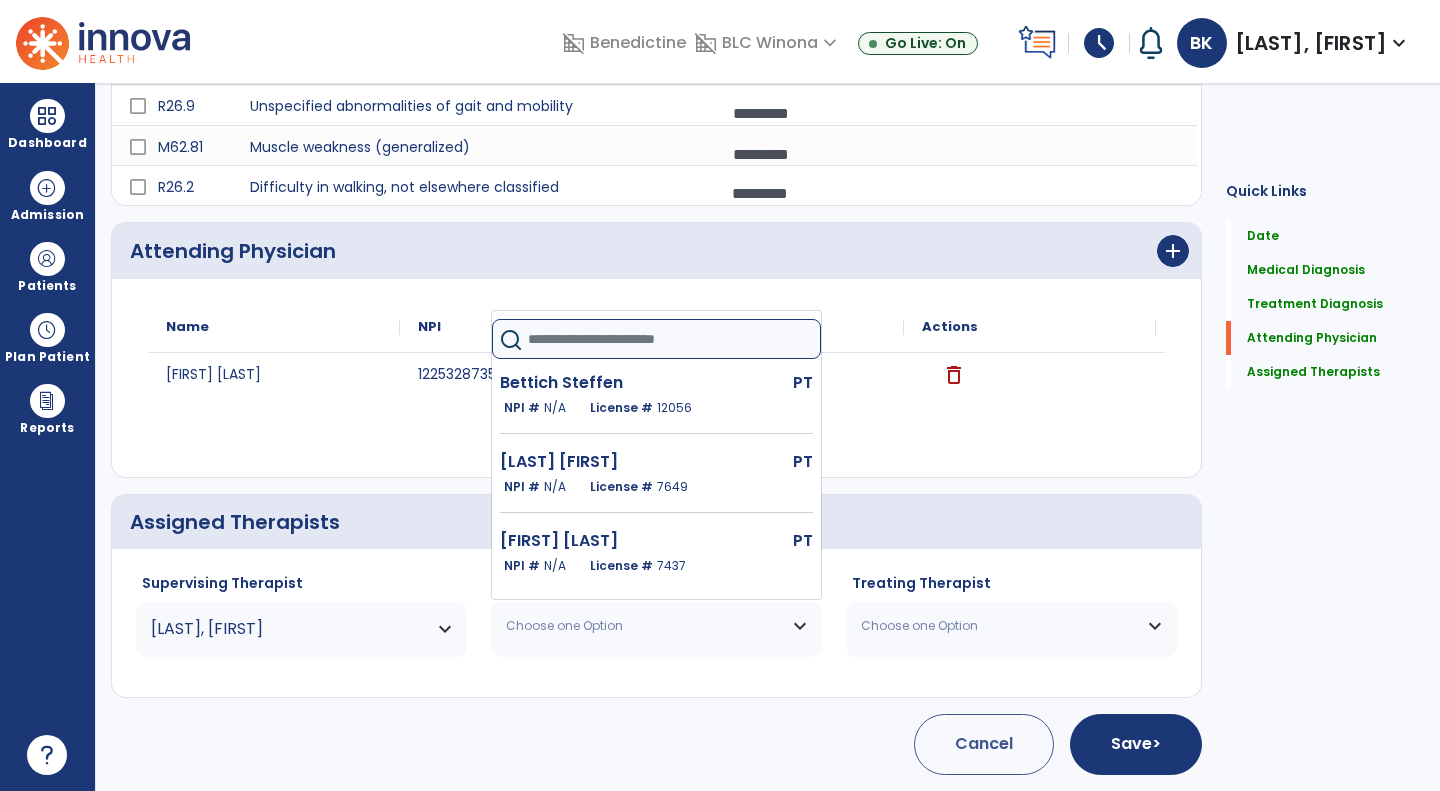 click 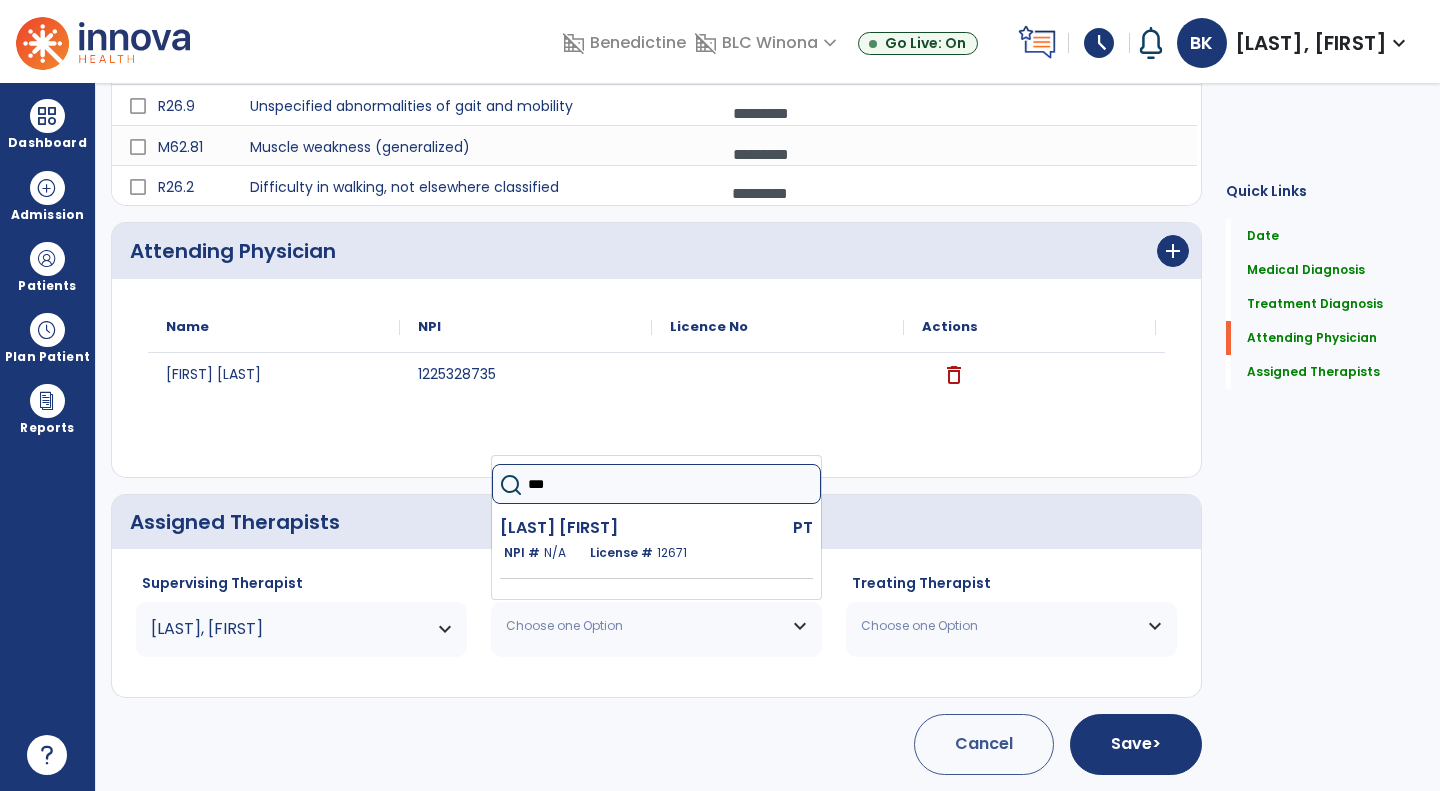 type on "***" 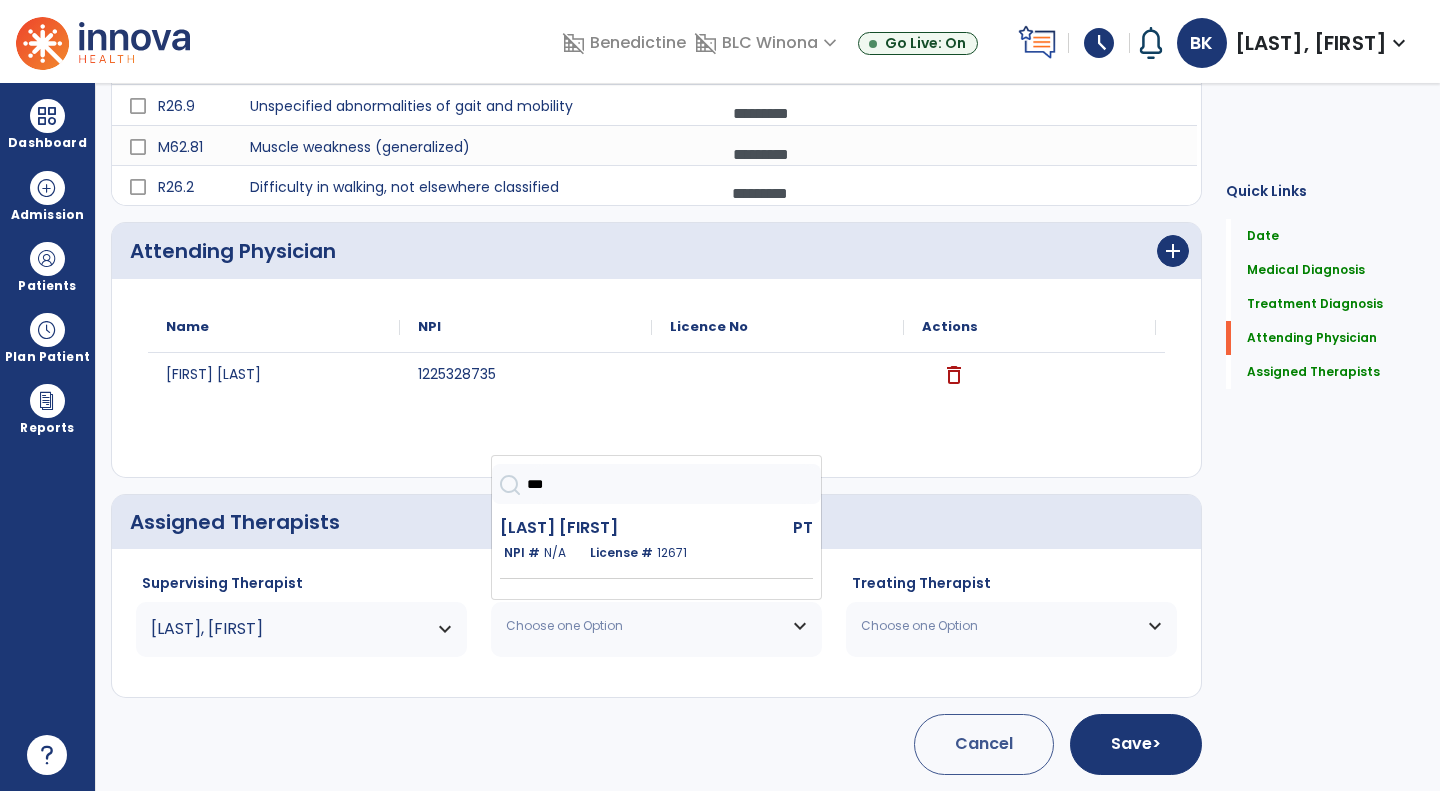click on "[LAST] [FIRST]" 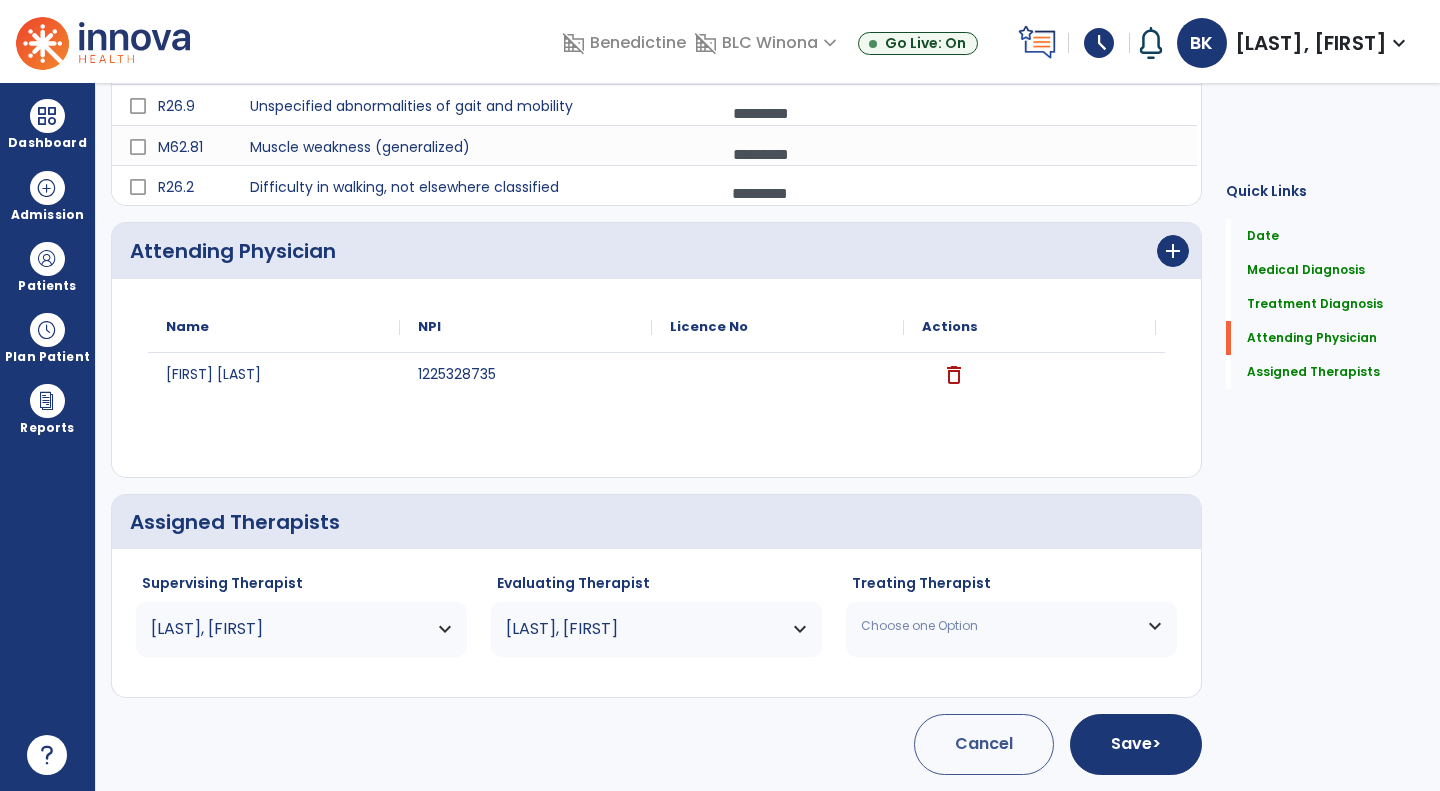 click on "Choose one Option" at bounding box center [1011, 626] 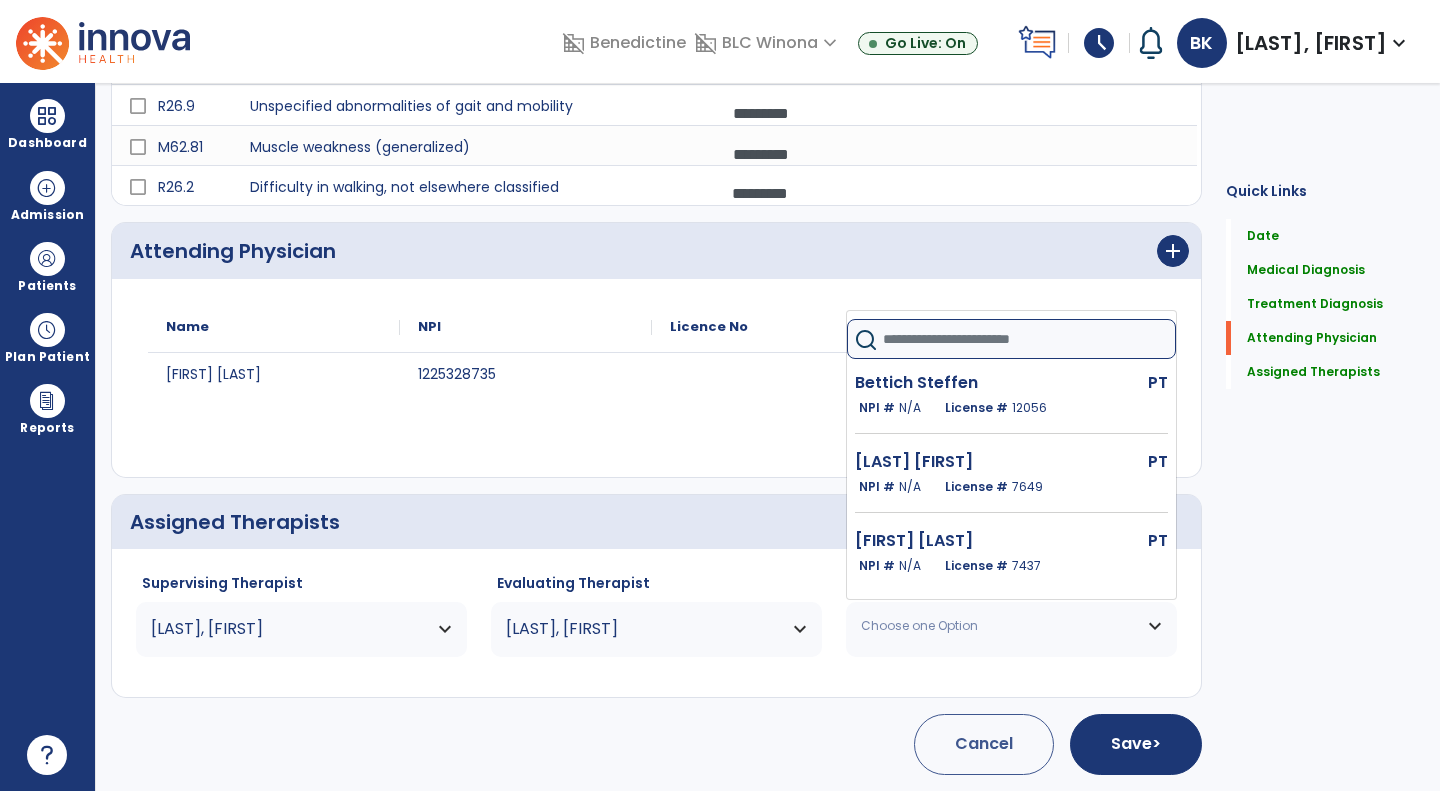 click 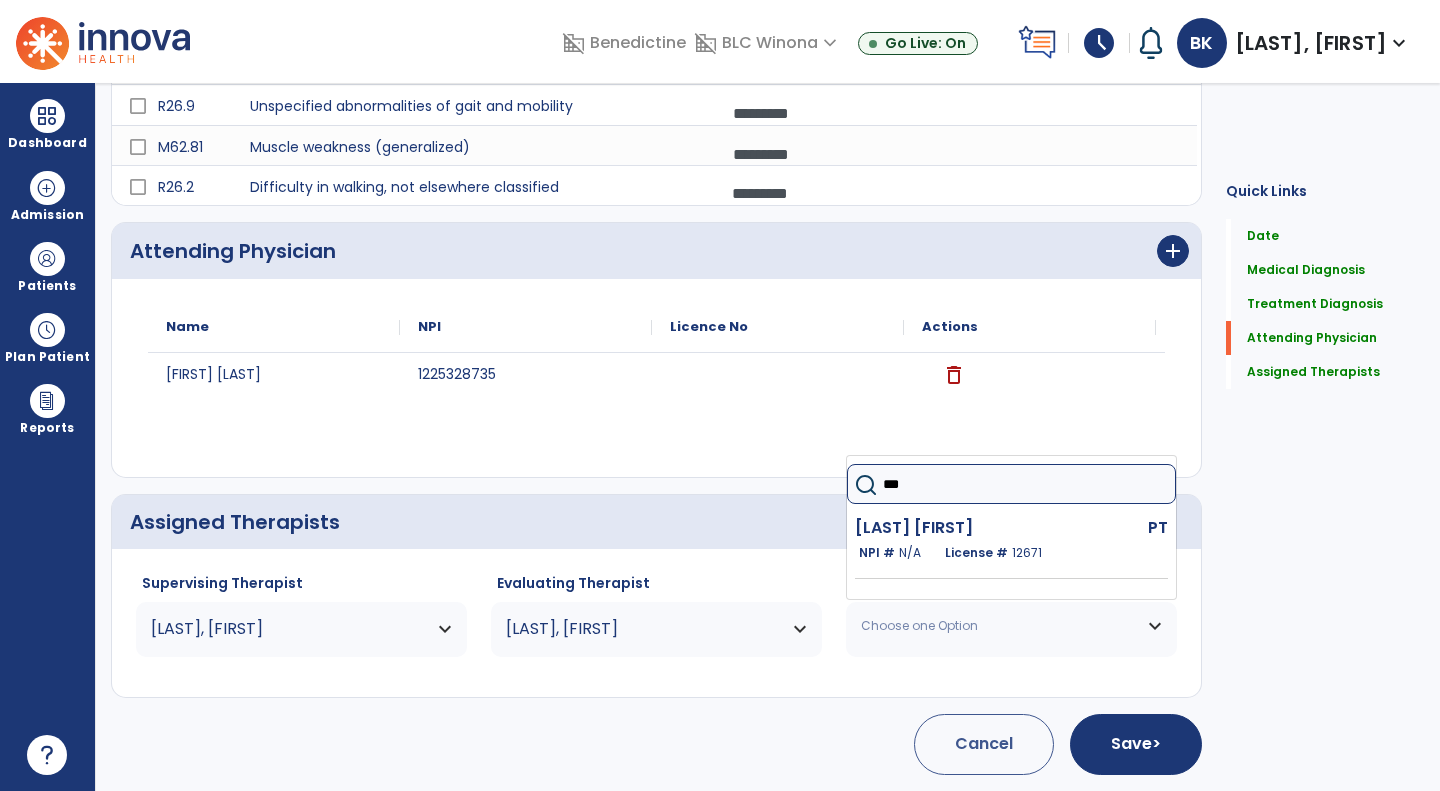 type on "***" 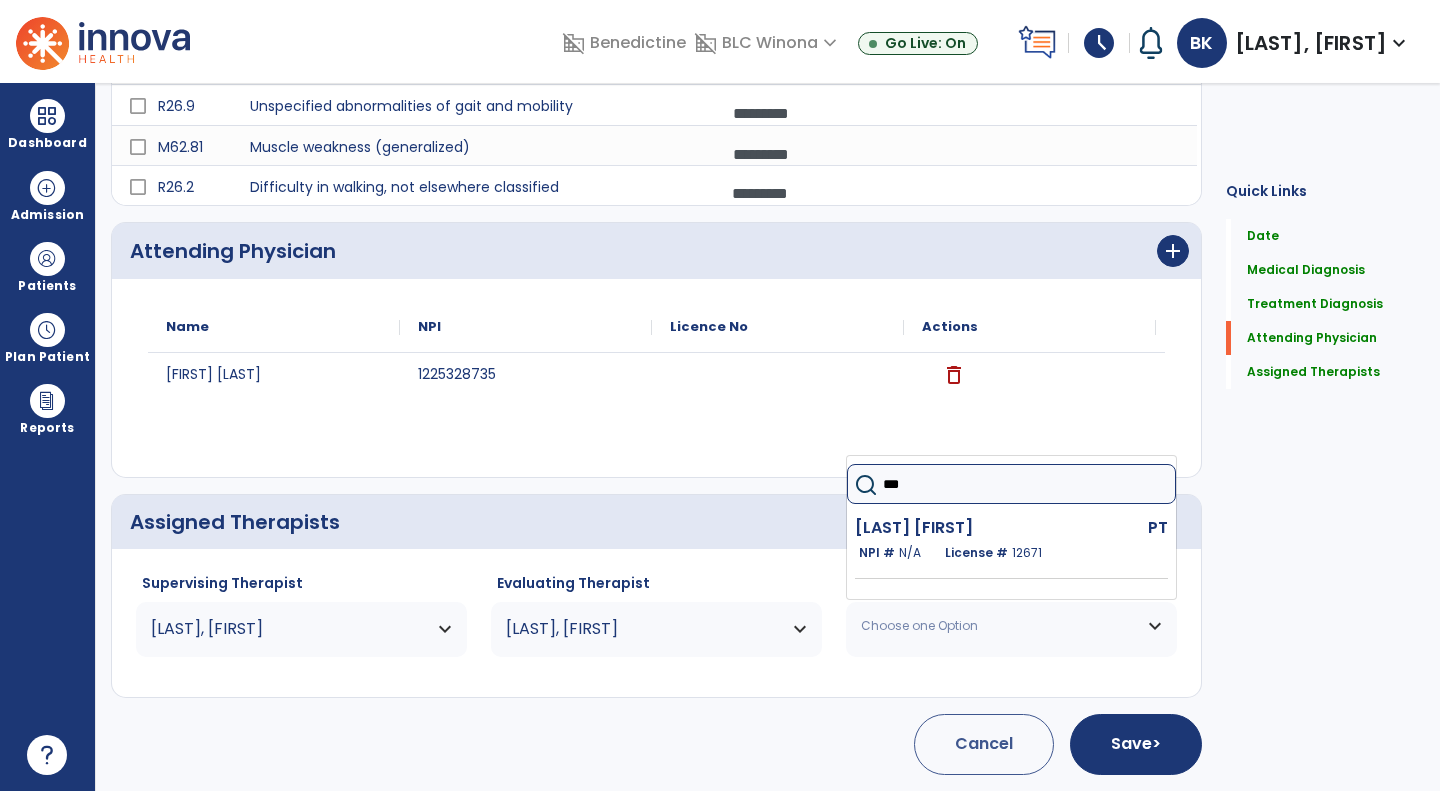 click on "[LAST] [FIRST]" 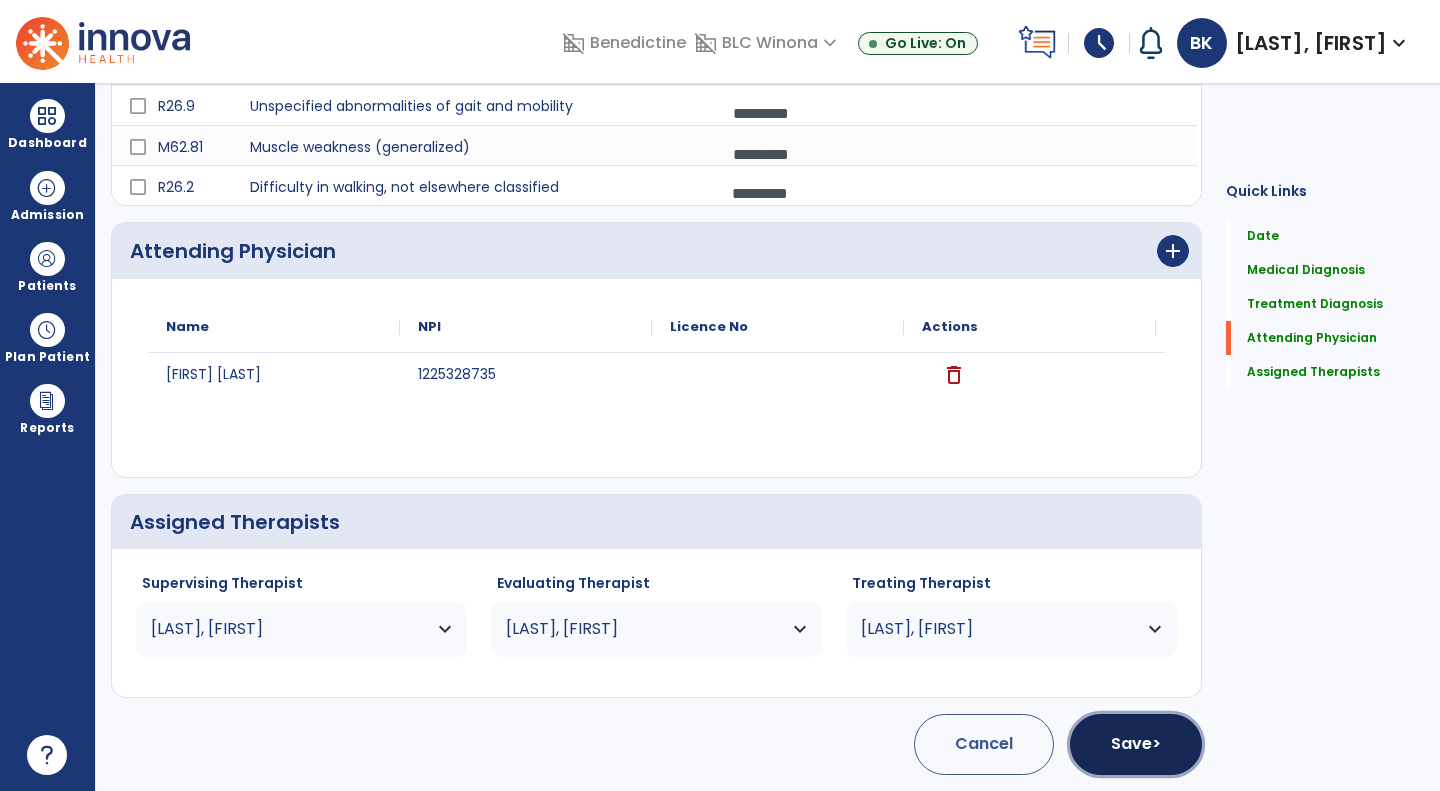 click on "Save  >" 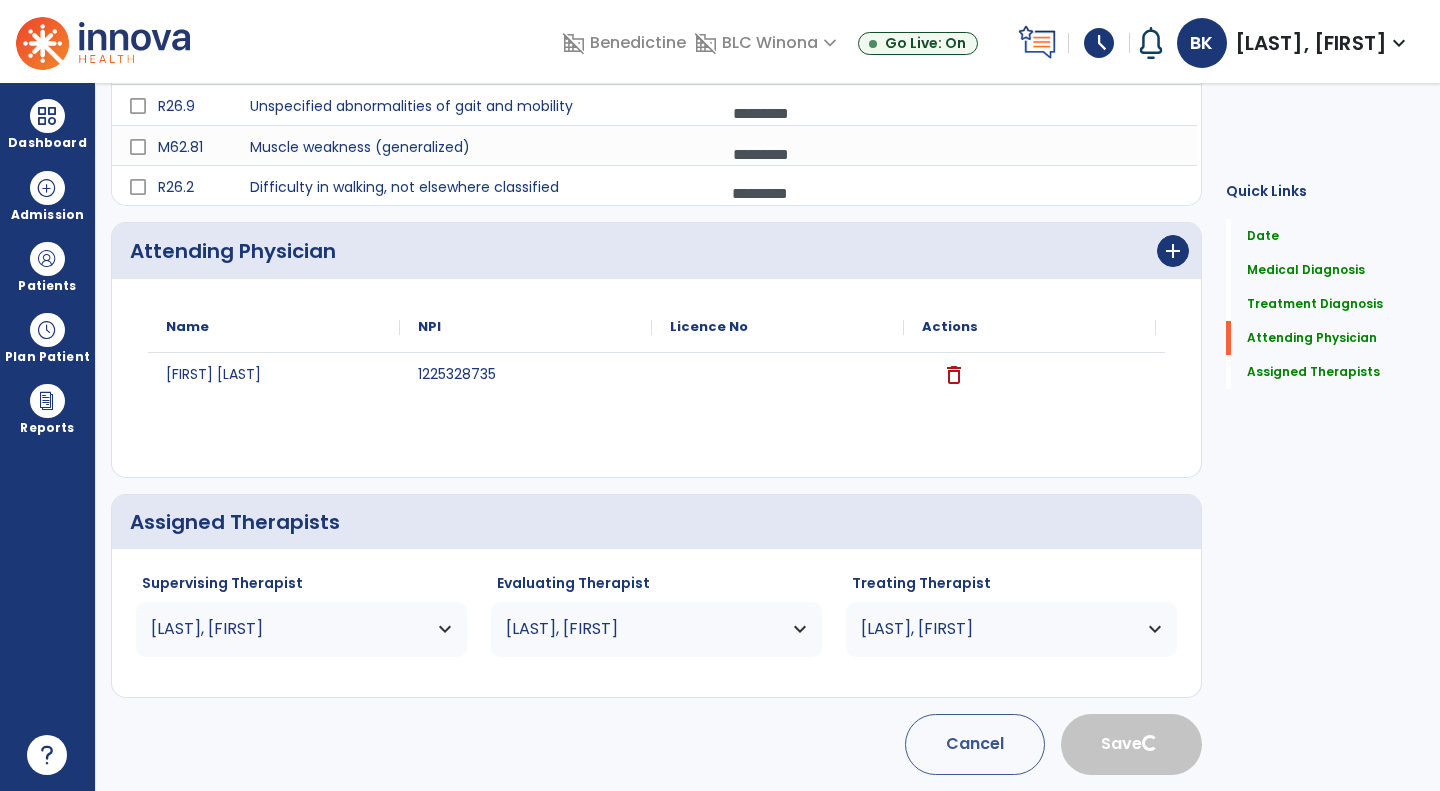 scroll, scrollTop: 18, scrollLeft: 0, axis: vertical 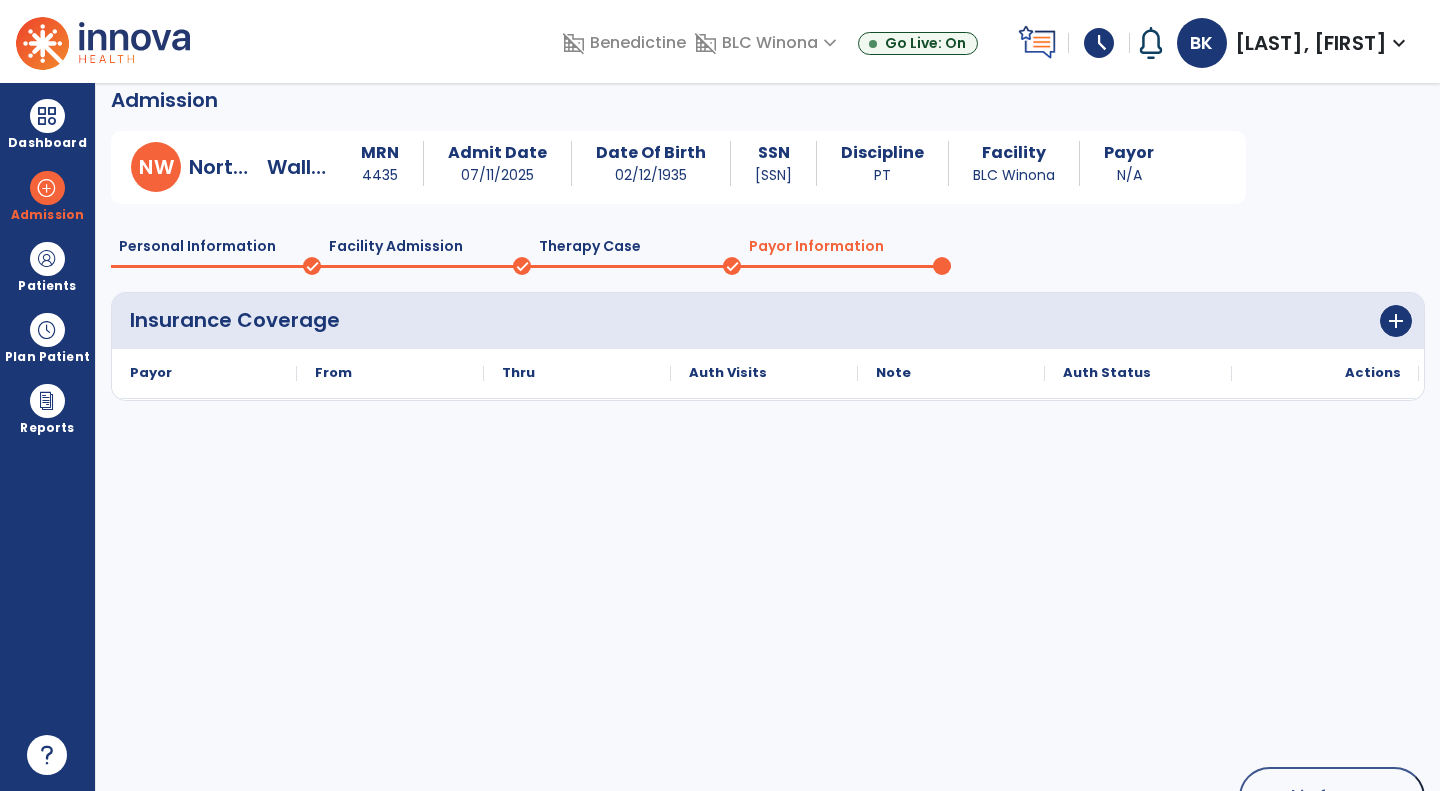click on "Insurance Coverage  add  Add Insurance" 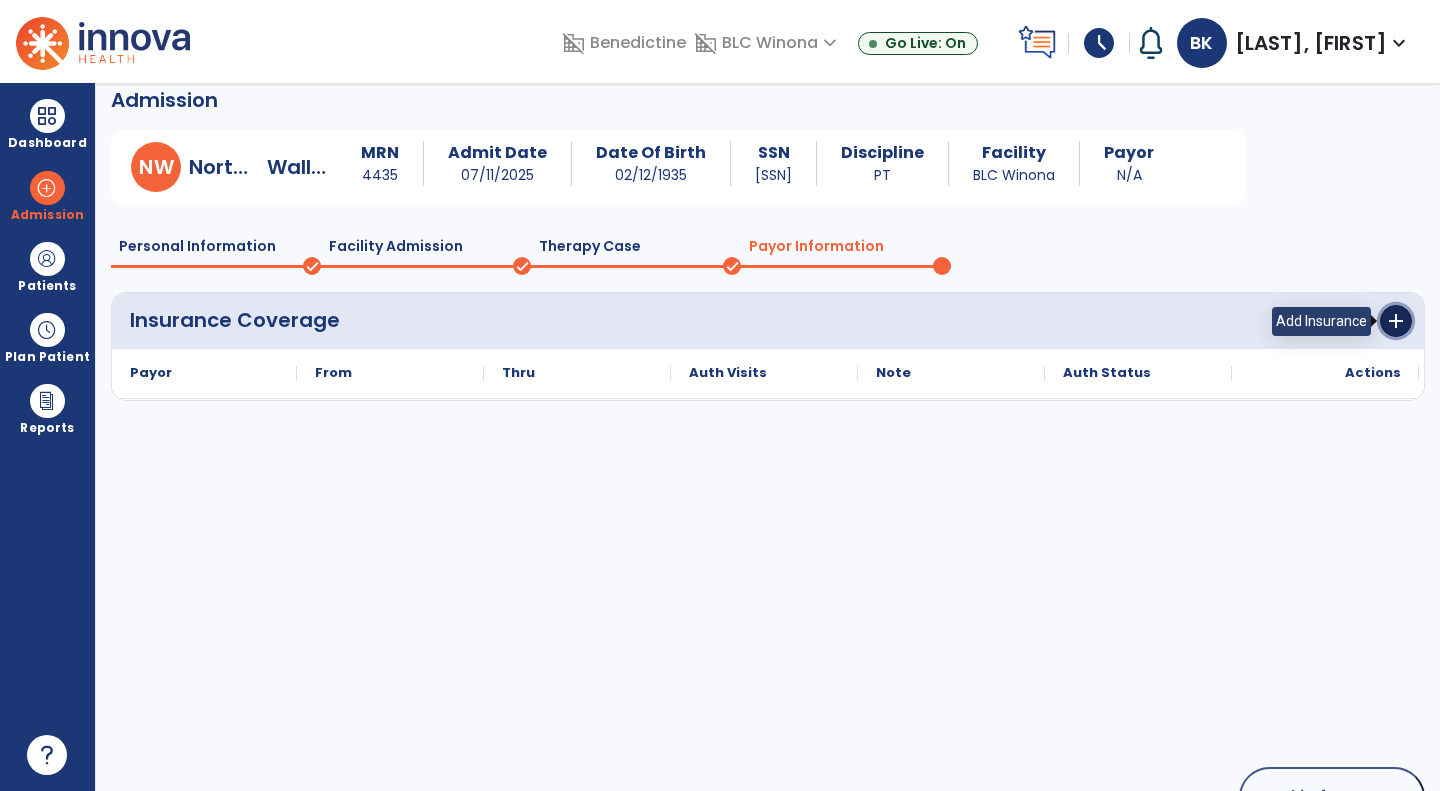 click on "add" 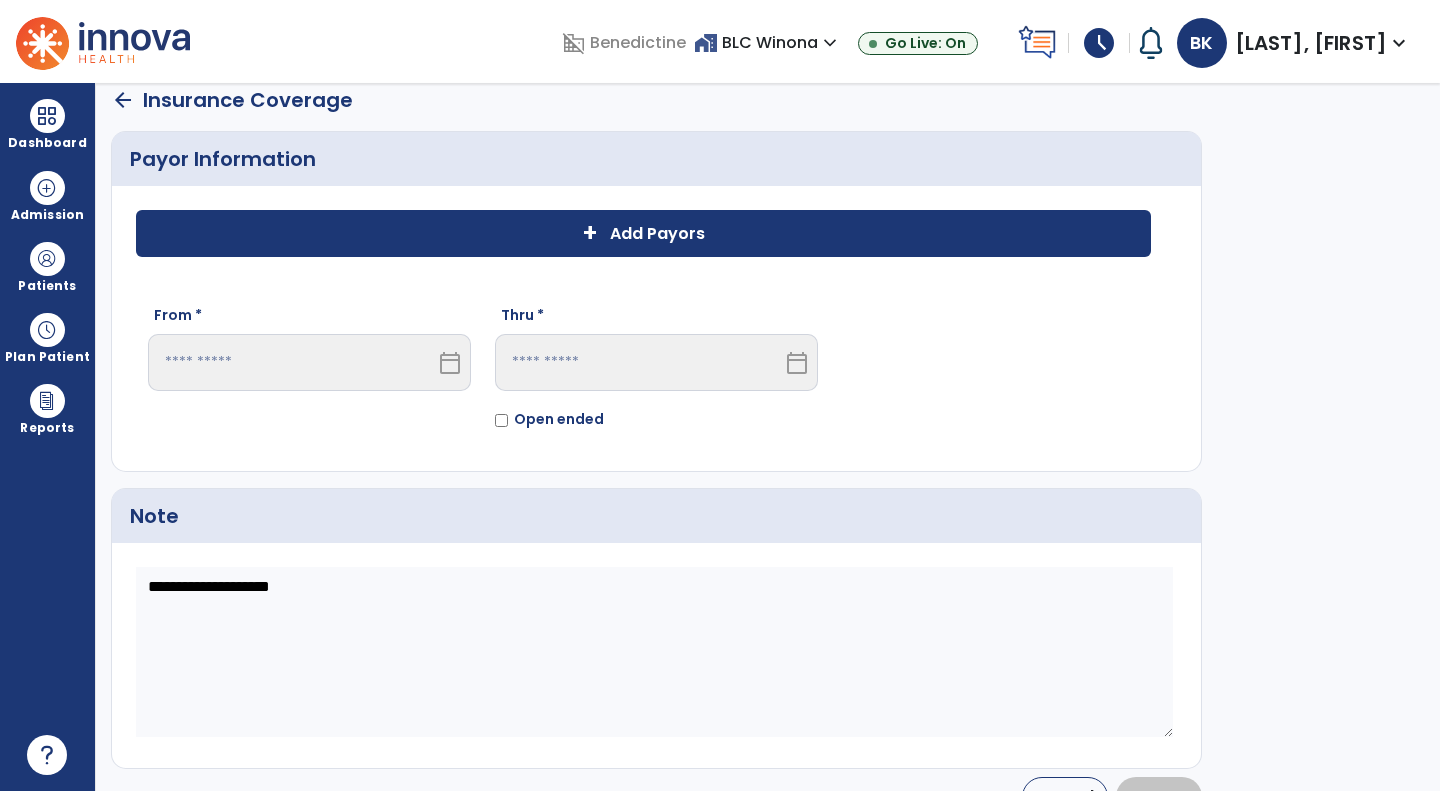 click on "+ Add Payors" 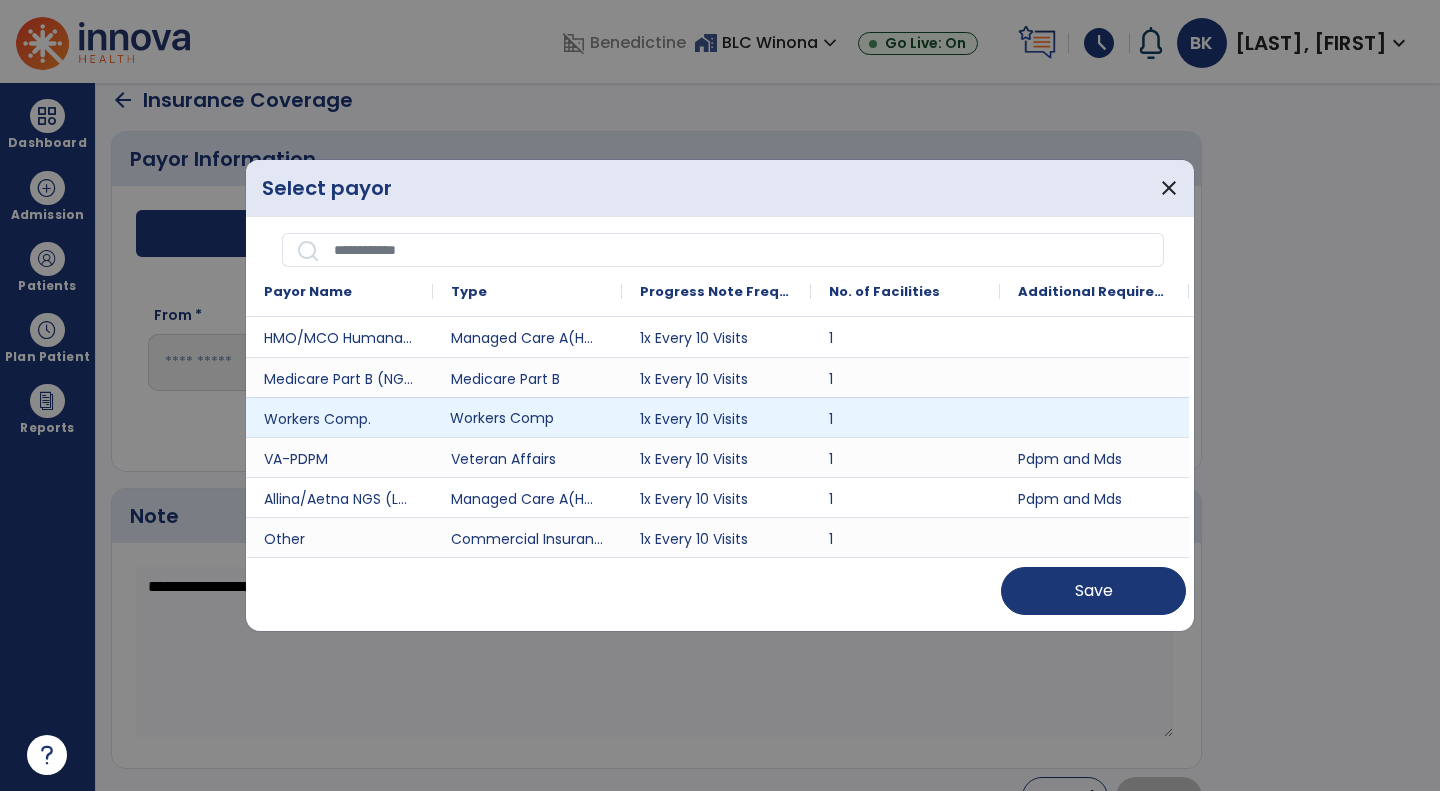 click on "Workers Comp" at bounding box center [527, 417] 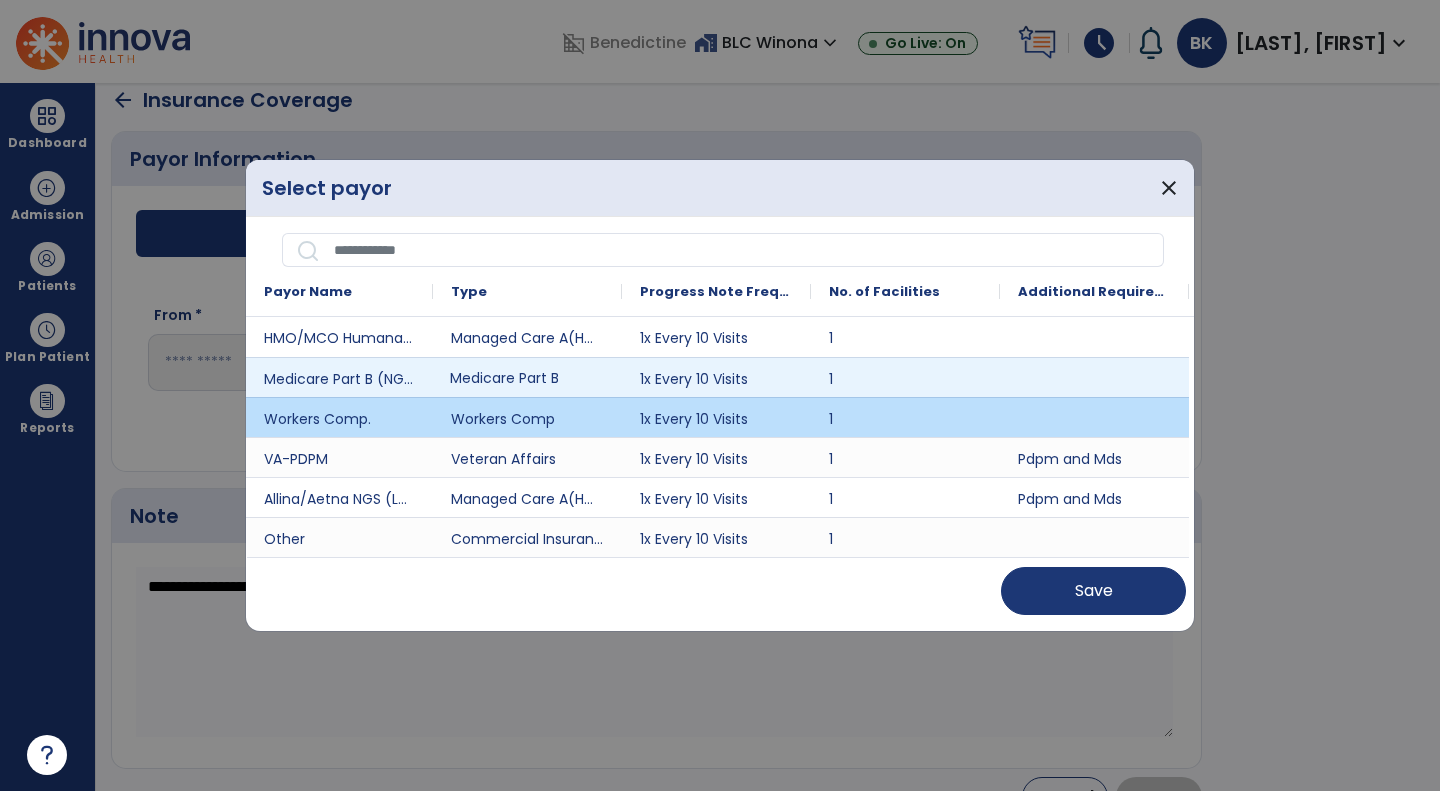 click on "Medicare Part B" at bounding box center (527, 377) 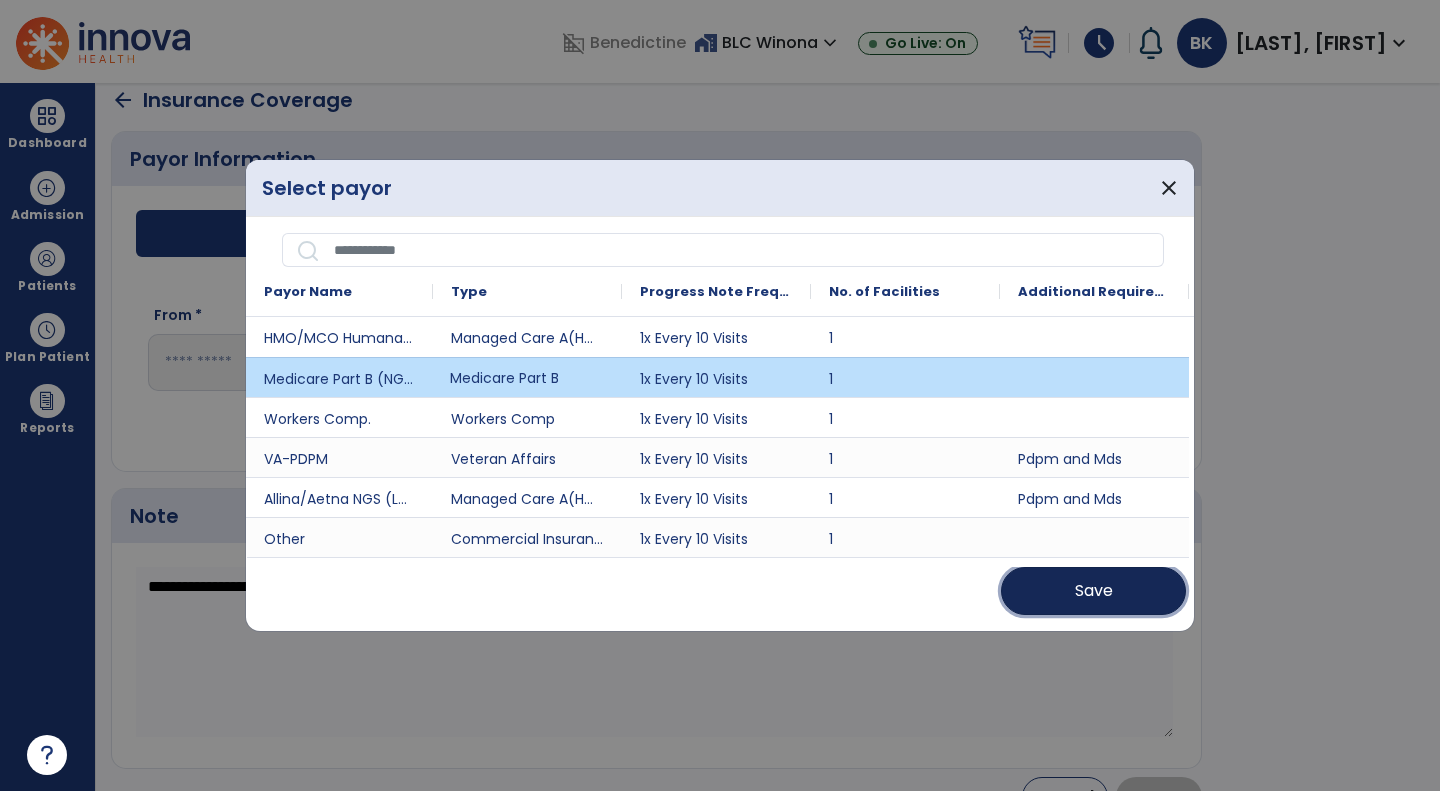 click on "Save" at bounding box center [1093, 591] 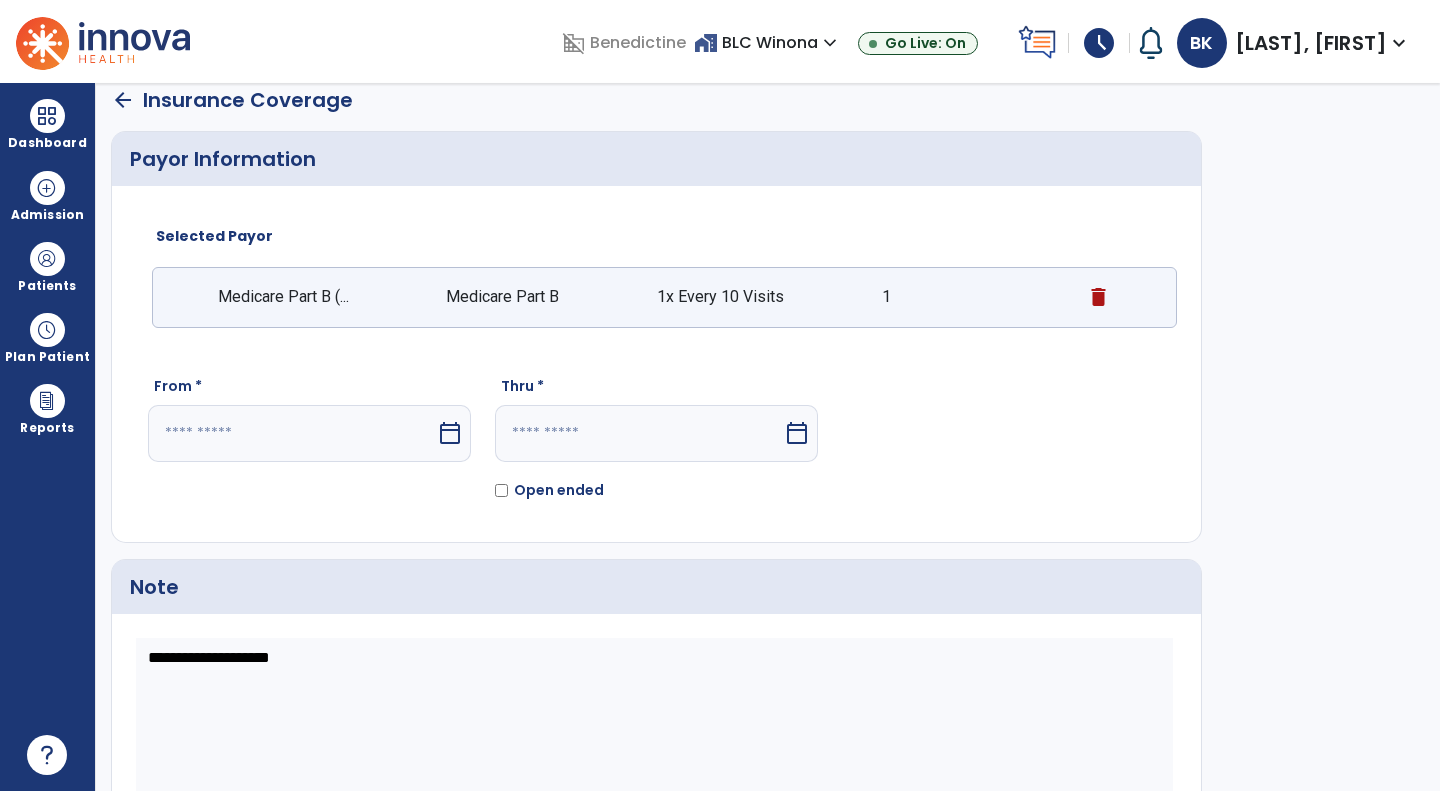 click at bounding box center [292, 433] 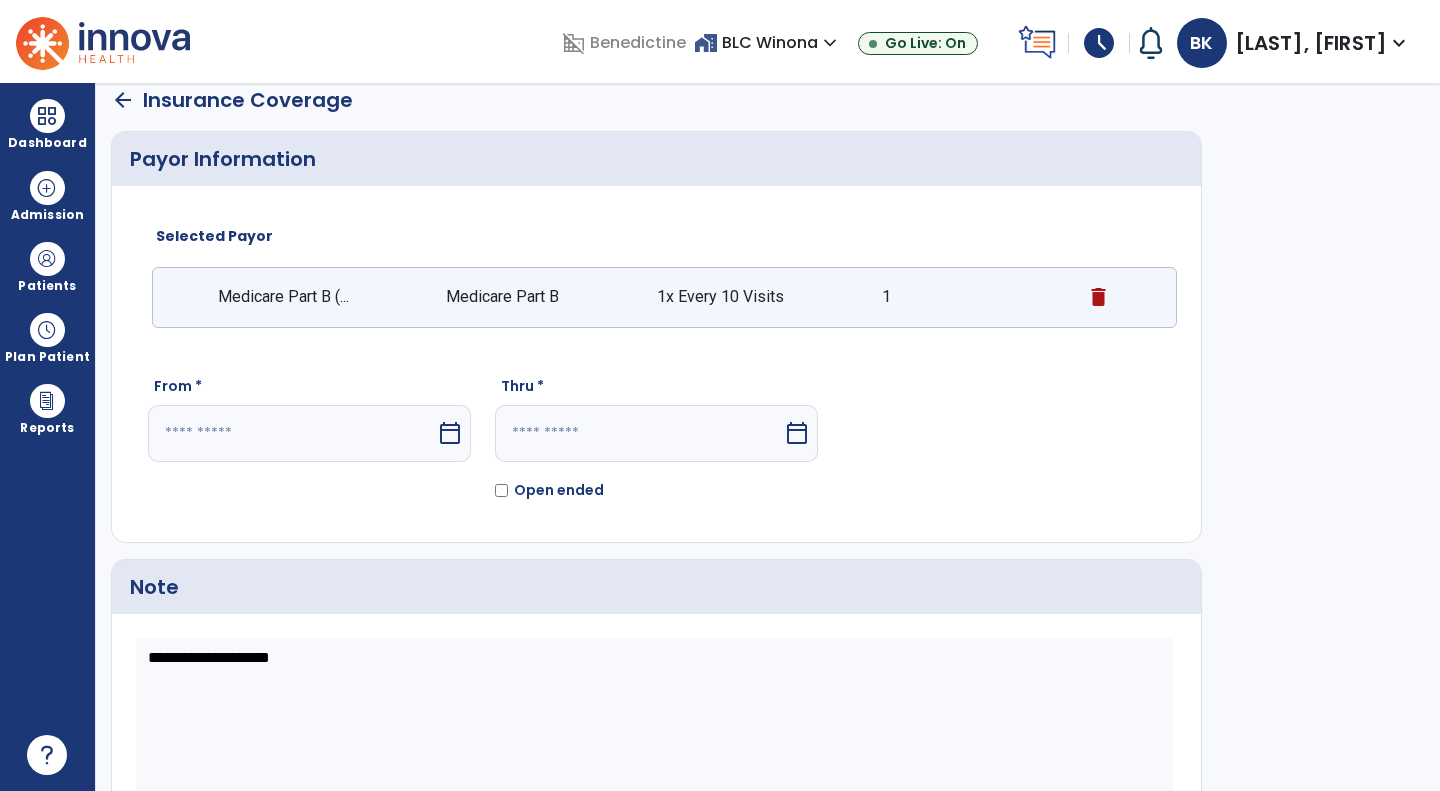 select on "*" 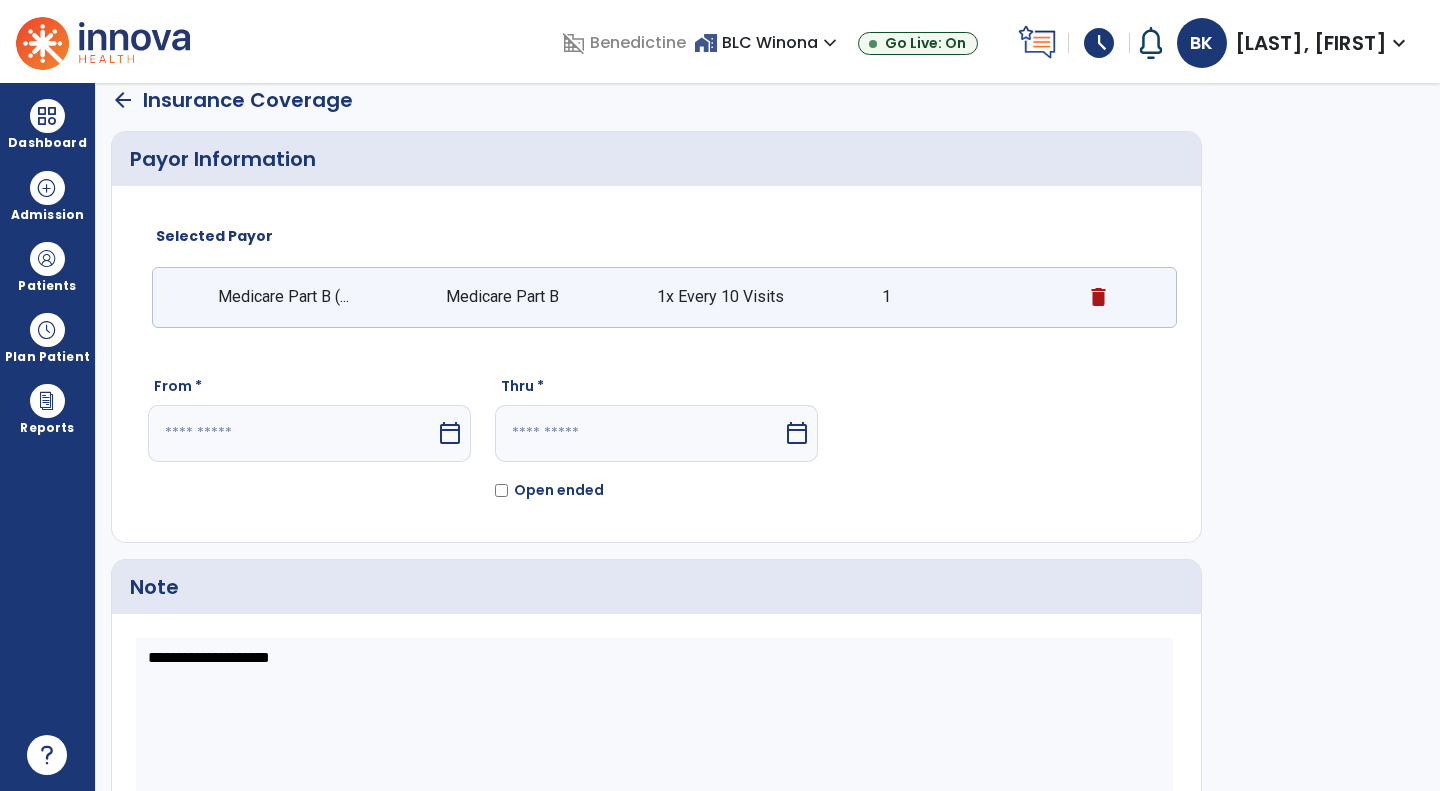 select on "****" 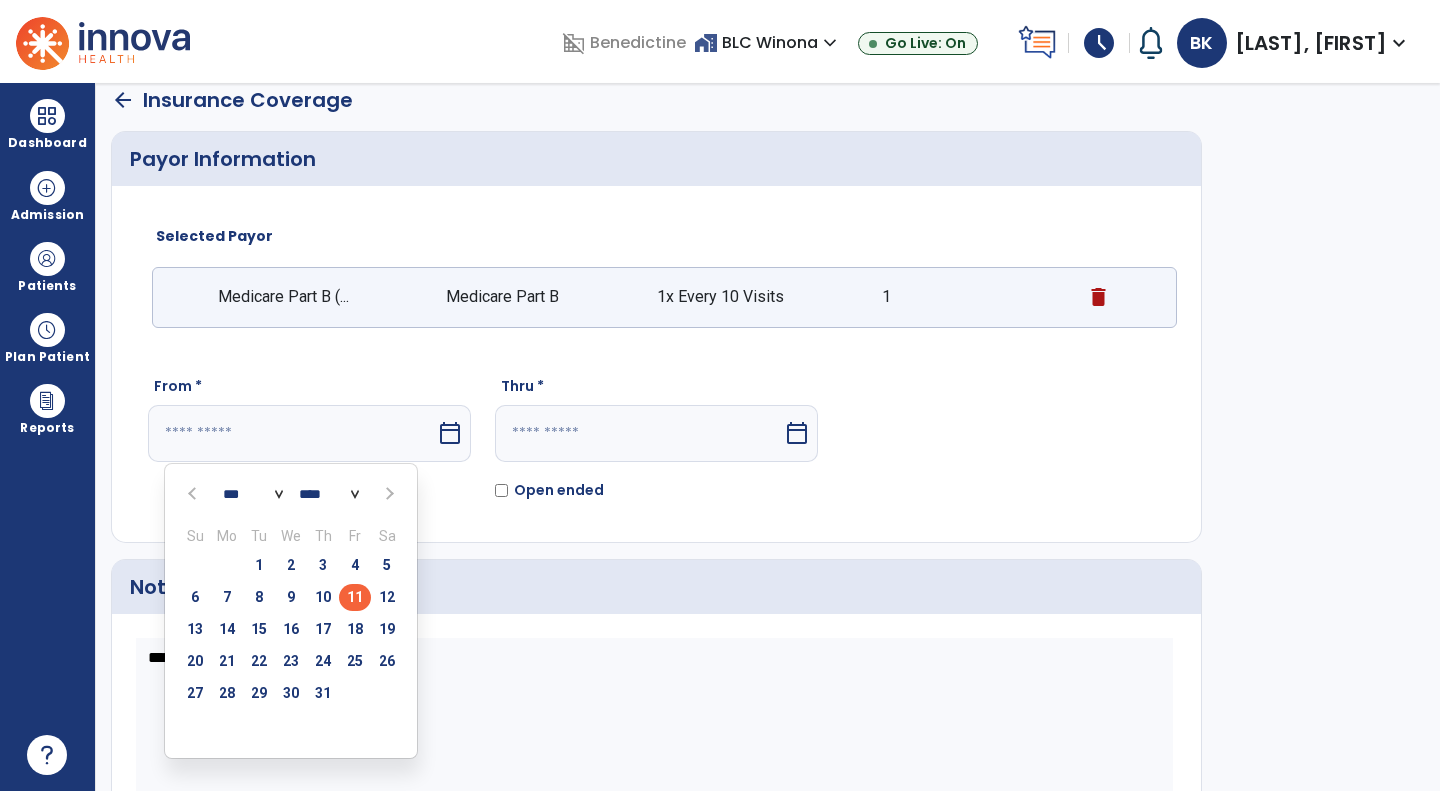 click on "11" at bounding box center (355, 597) 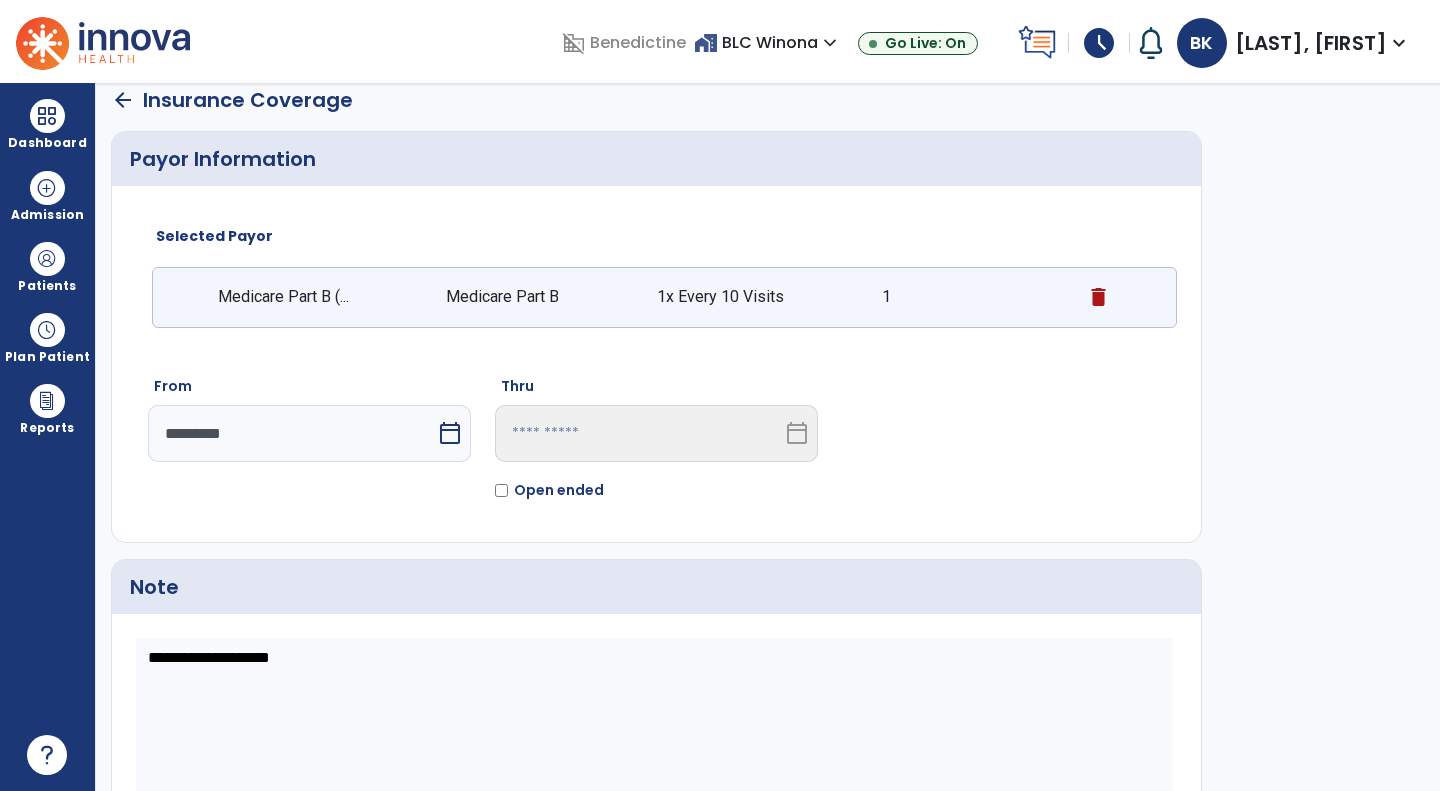 scroll, scrollTop: 121, scrollLeft: 0, axis: vertical 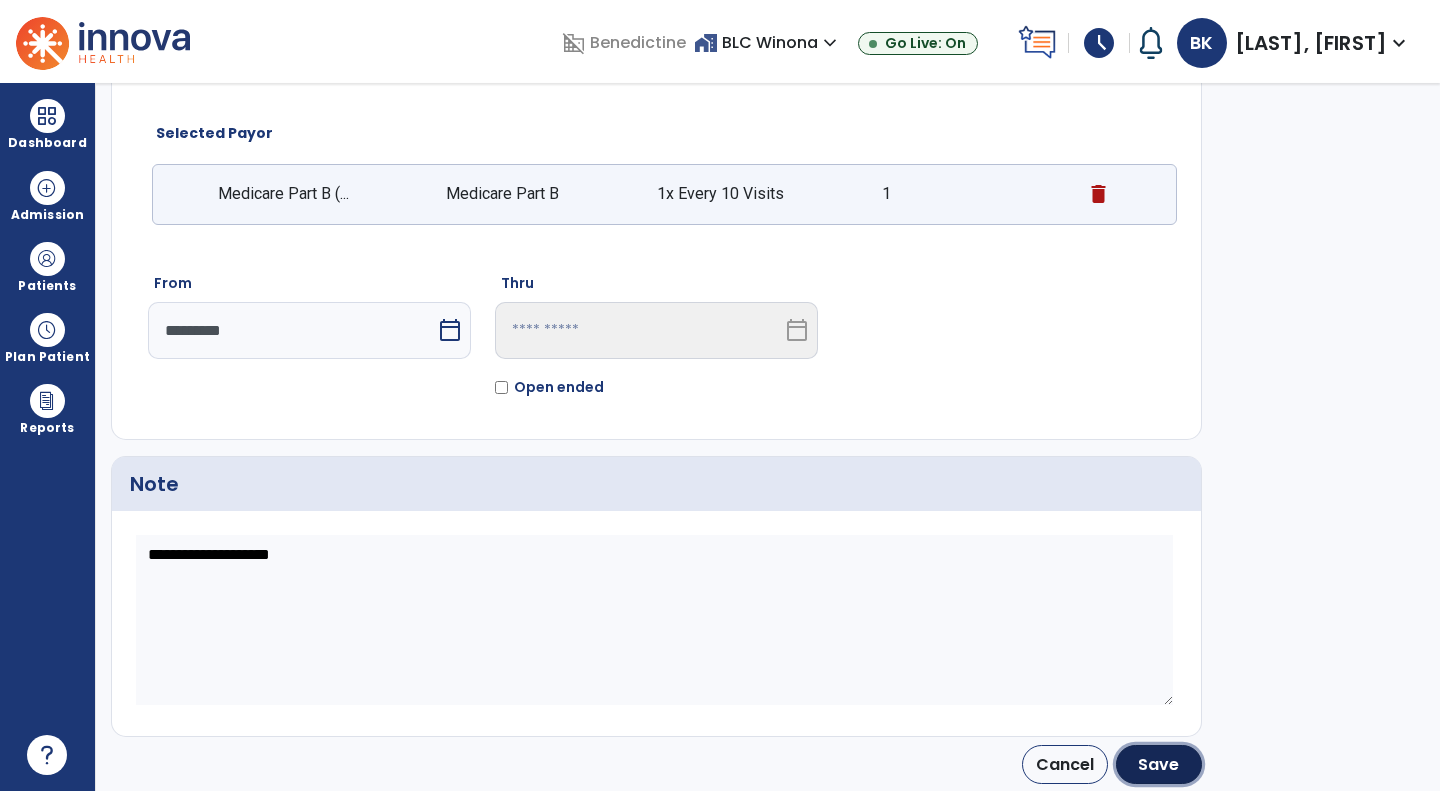 click on "Save" 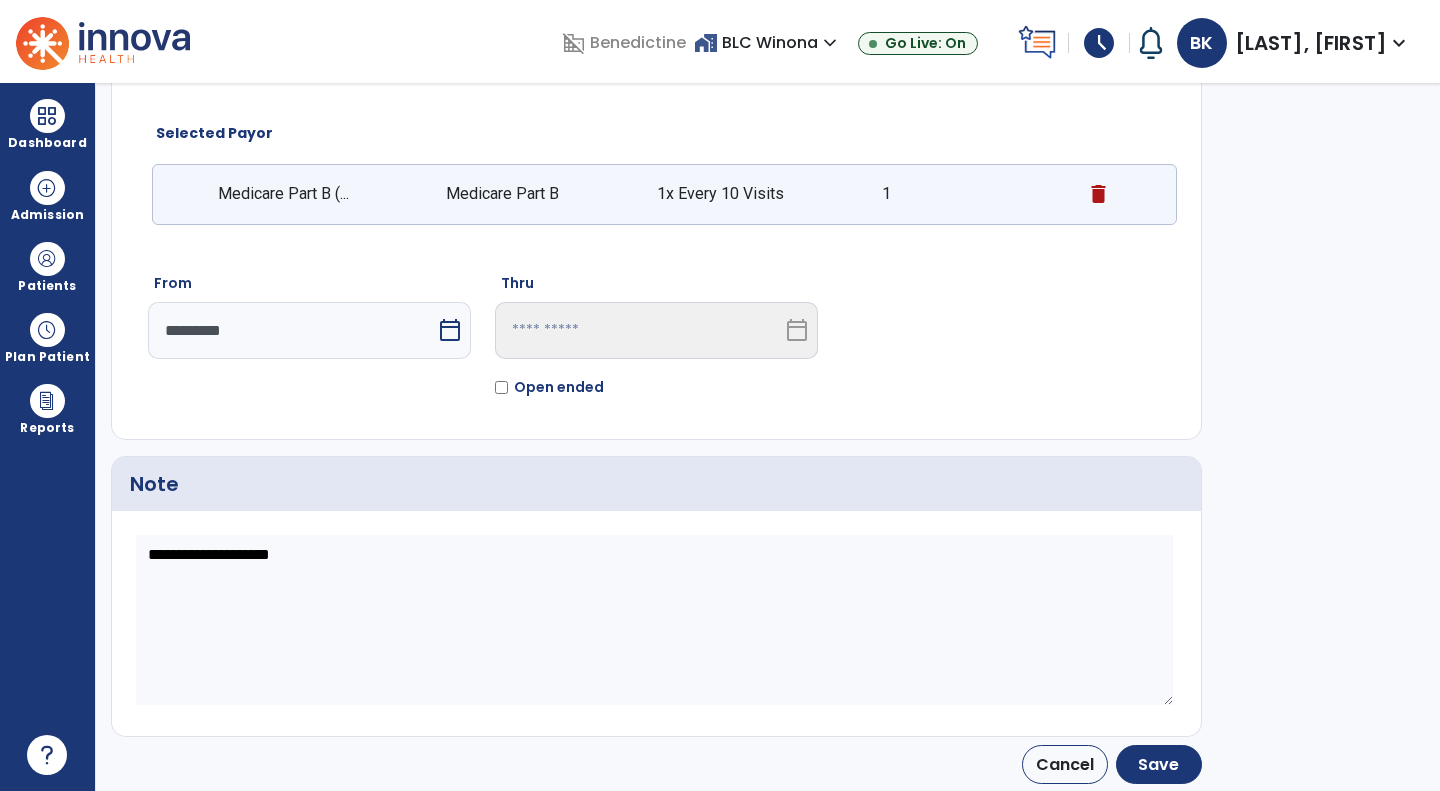 type on "*********" 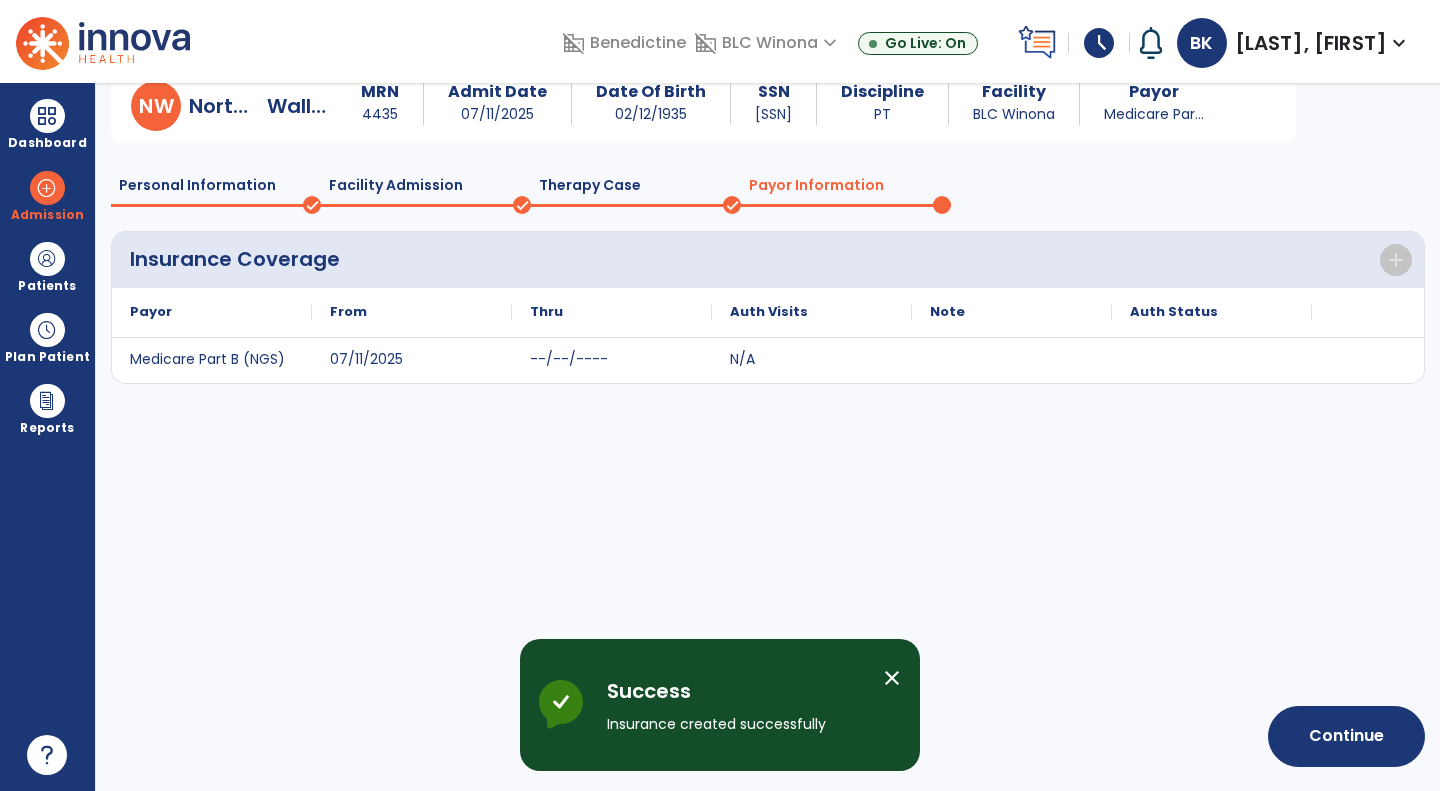 scroll, scrollTop: 18, scrollLeft: 0, axis: vertical 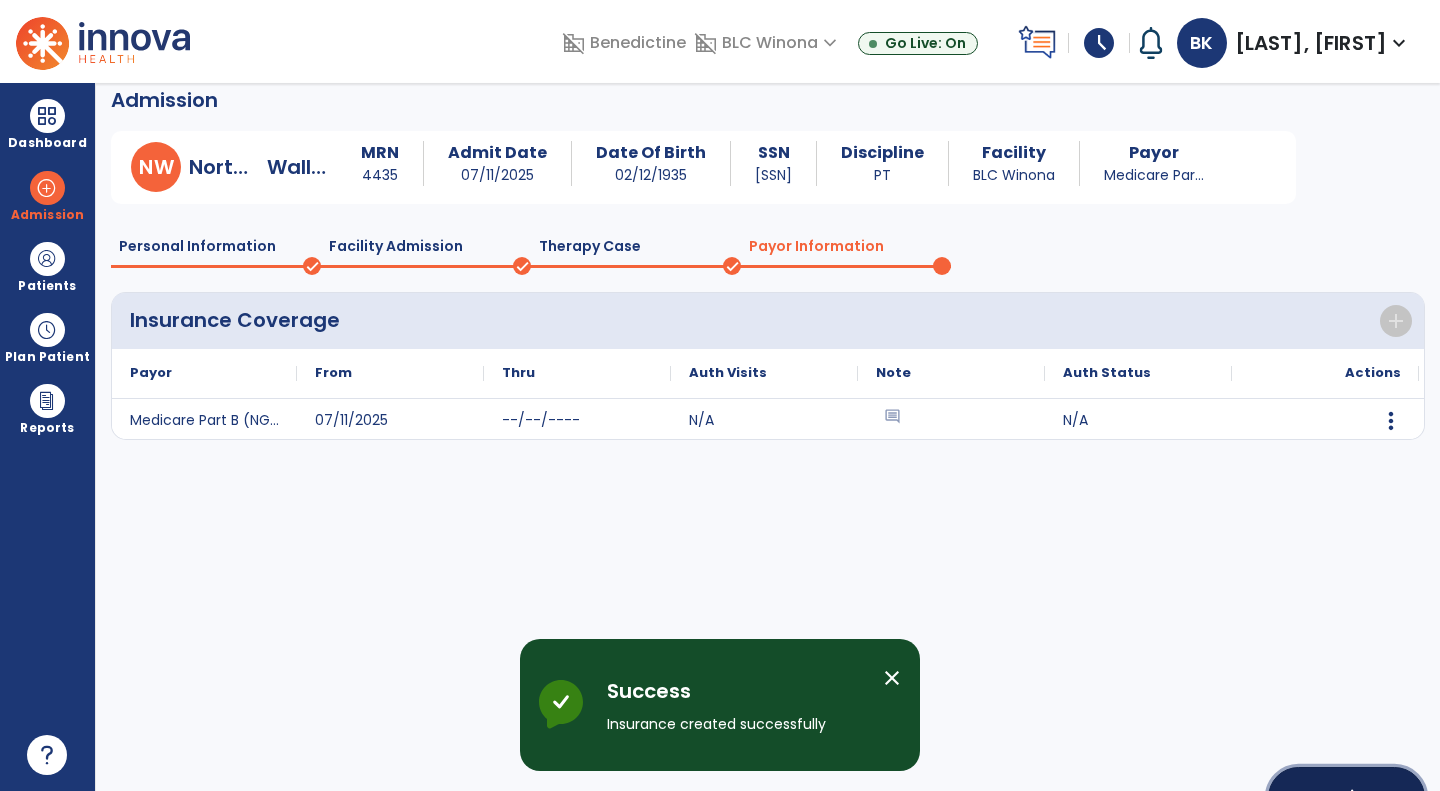 click on "Continue" 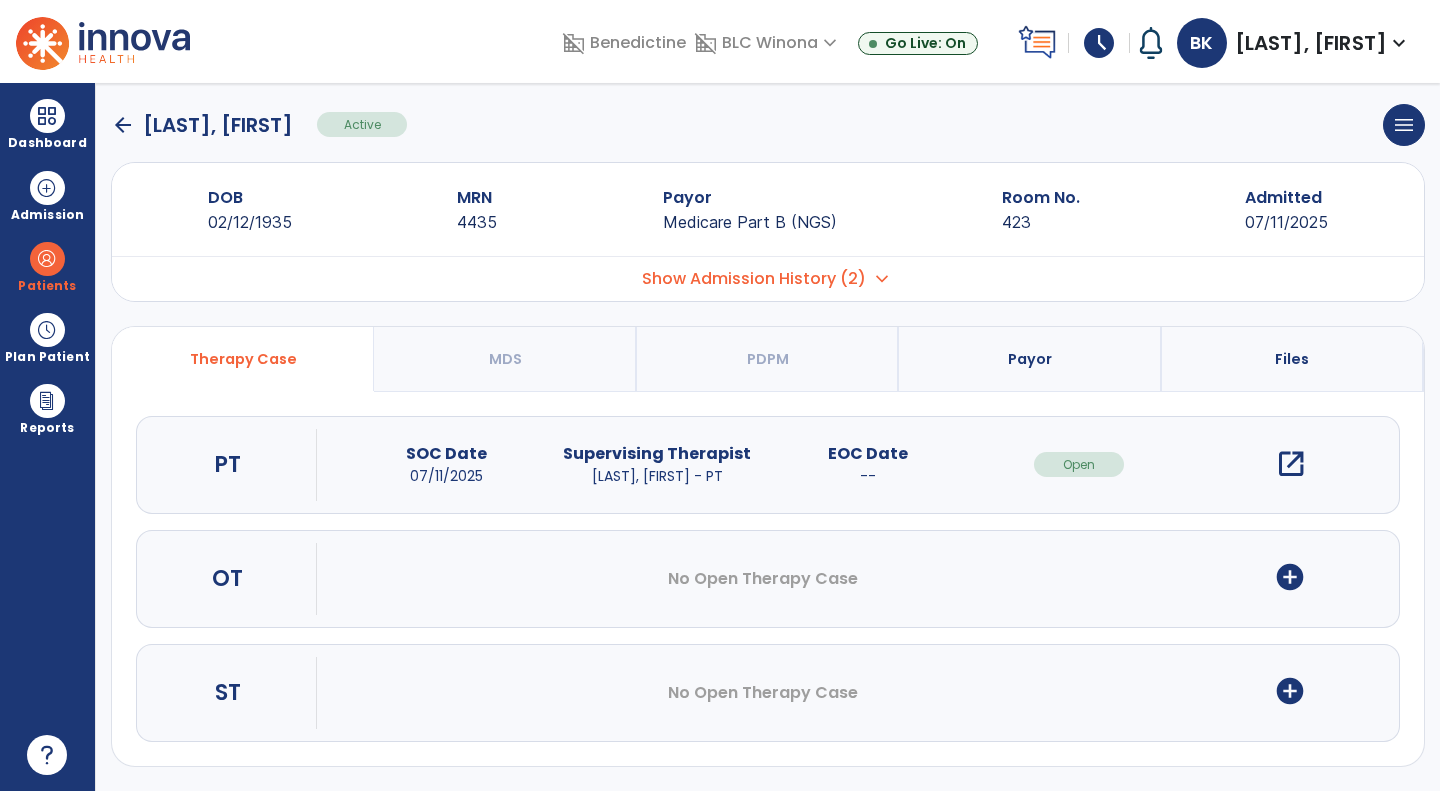 scroll, scrollTop: 15, scrollLeft: 0, axis: vertical 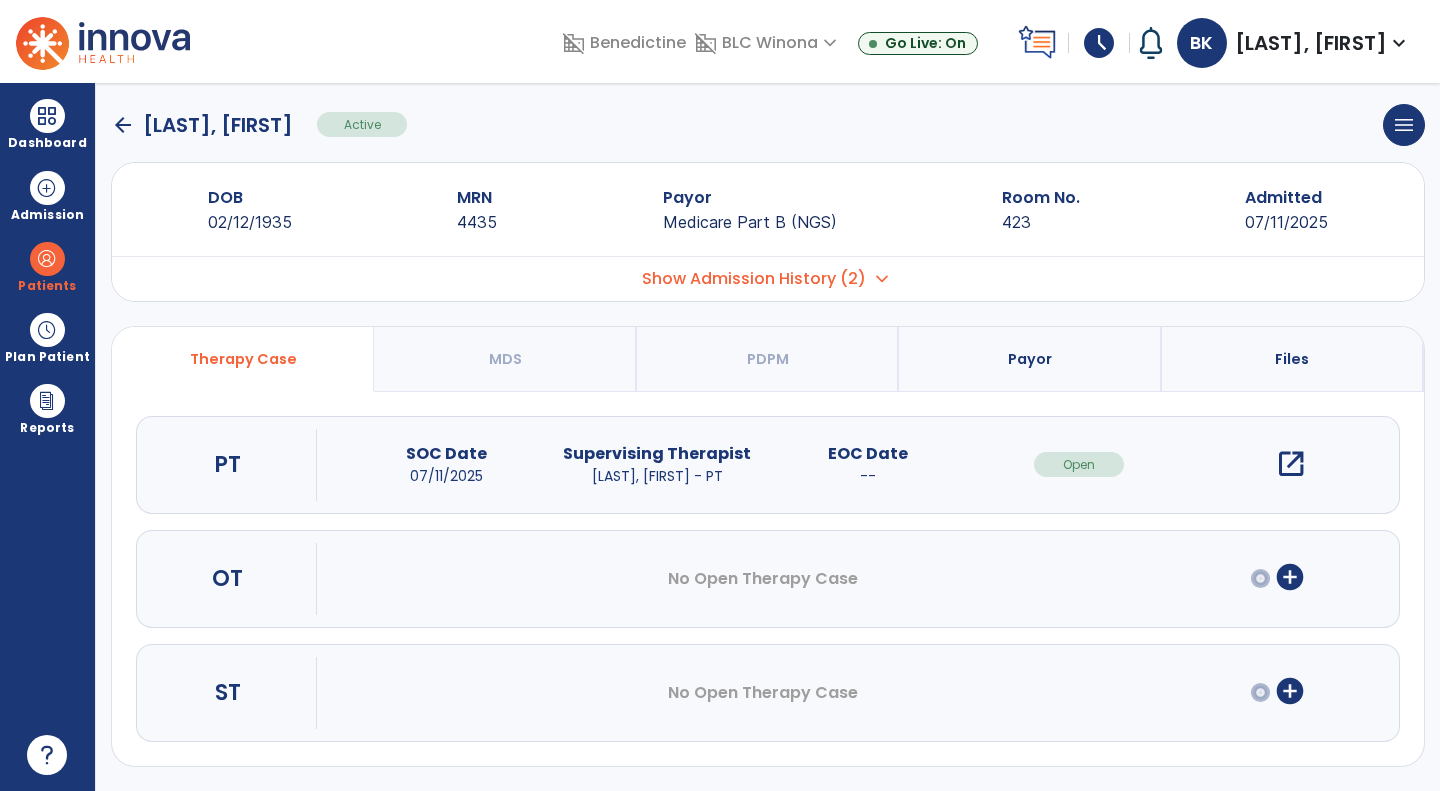 click on "open_in_new" at bounding box center [1291, 464] 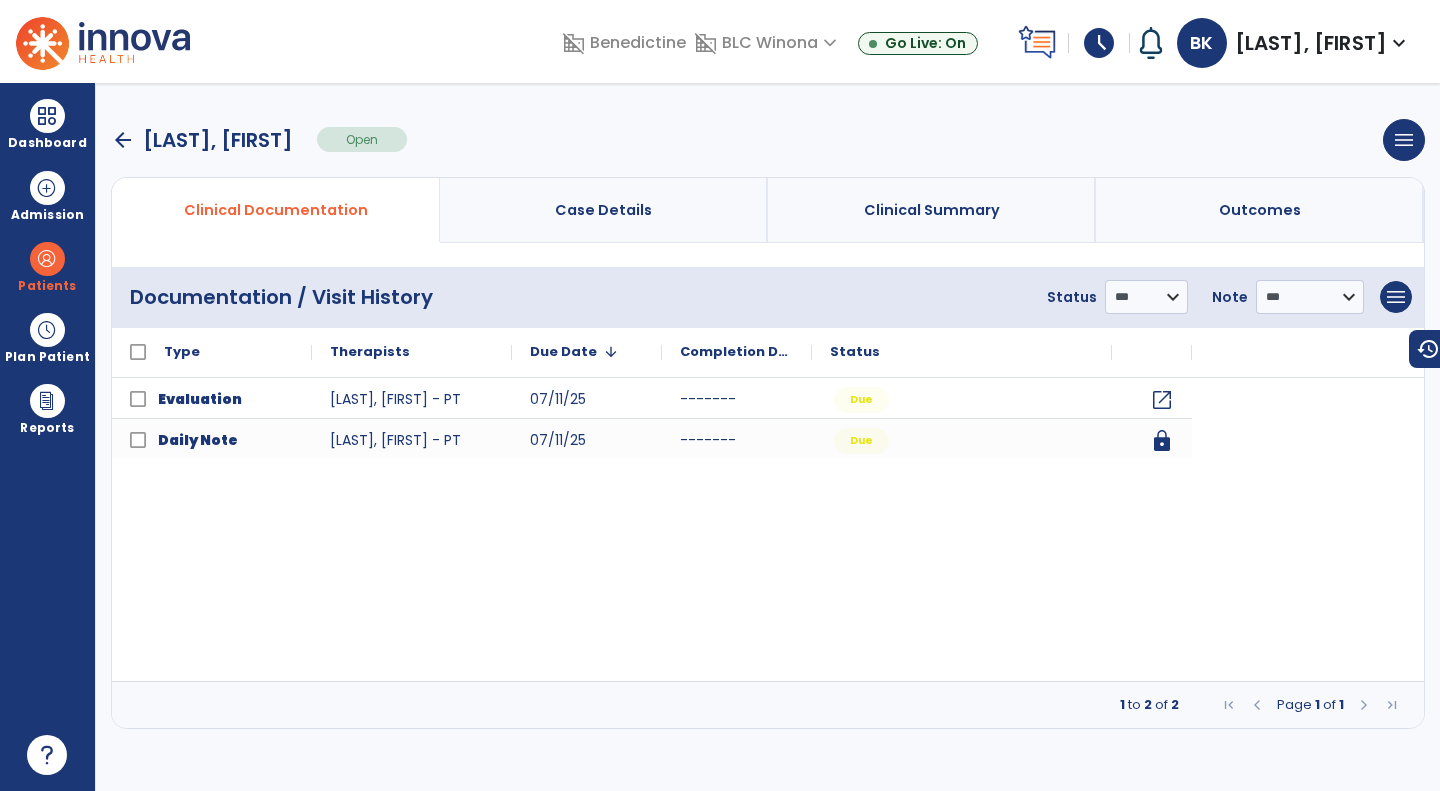 scroll, scrollTop: 0, scrollLeft: 0, axis: both 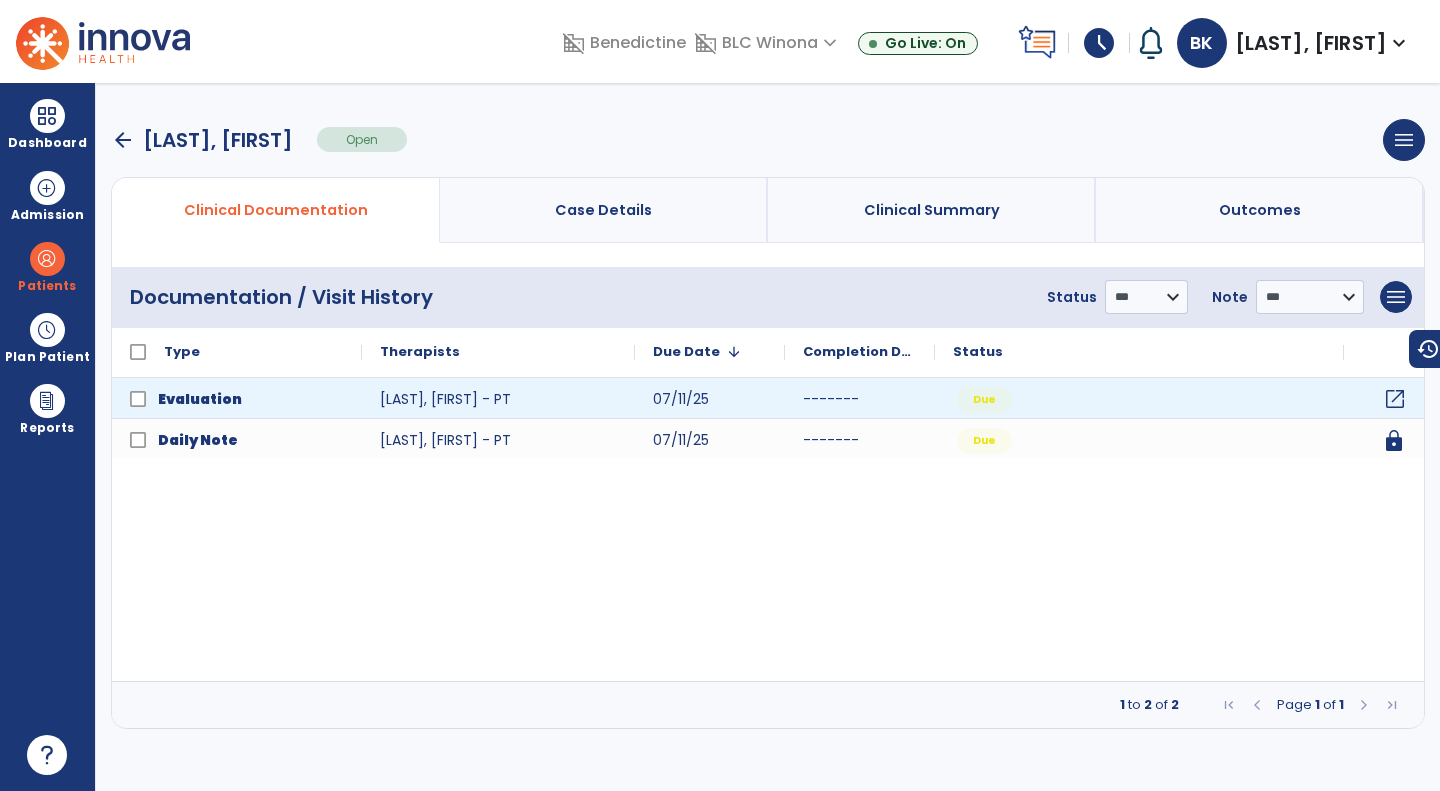 click on "open_in_new" 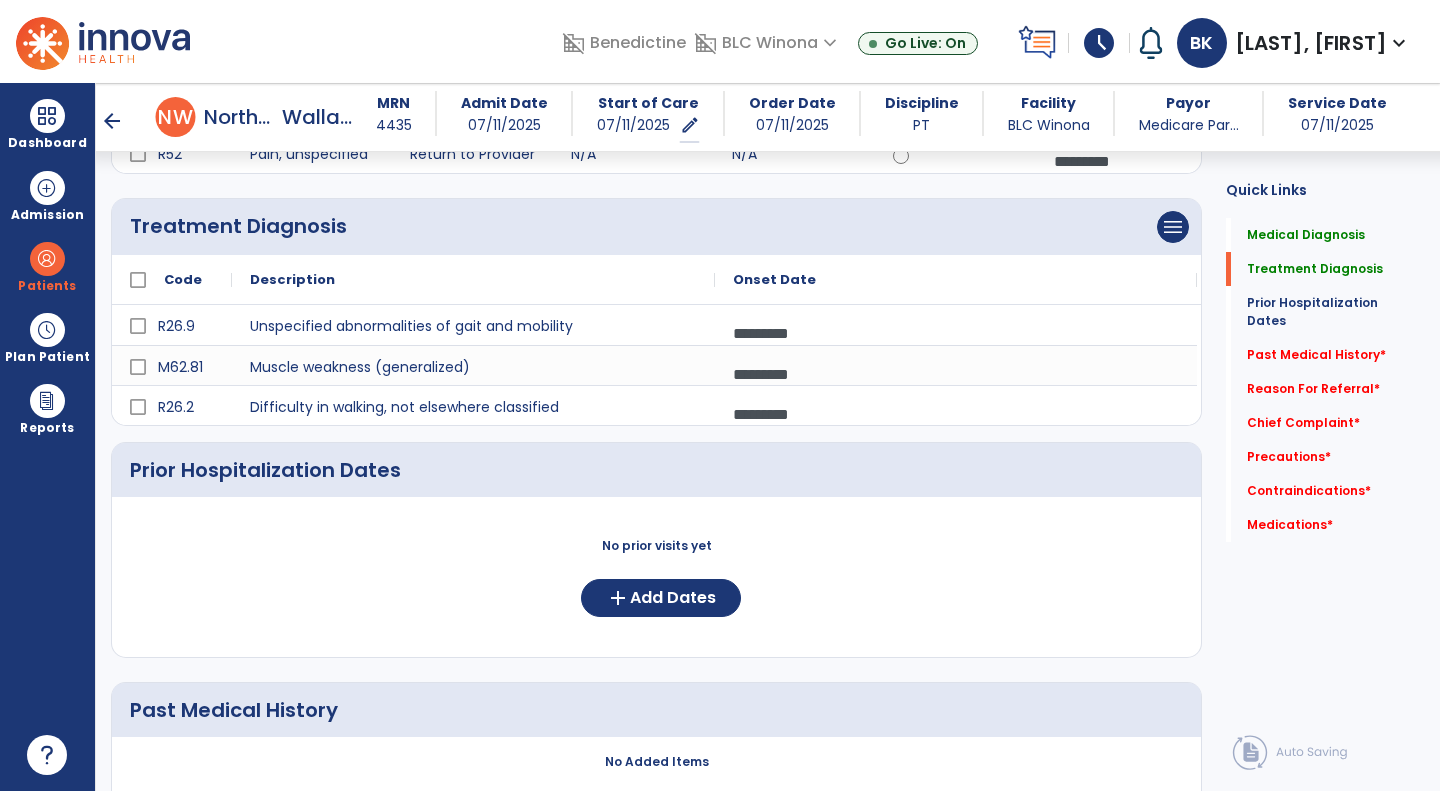 scroll, scrollTop: 506, scrollLeft: 0, axis: vertical 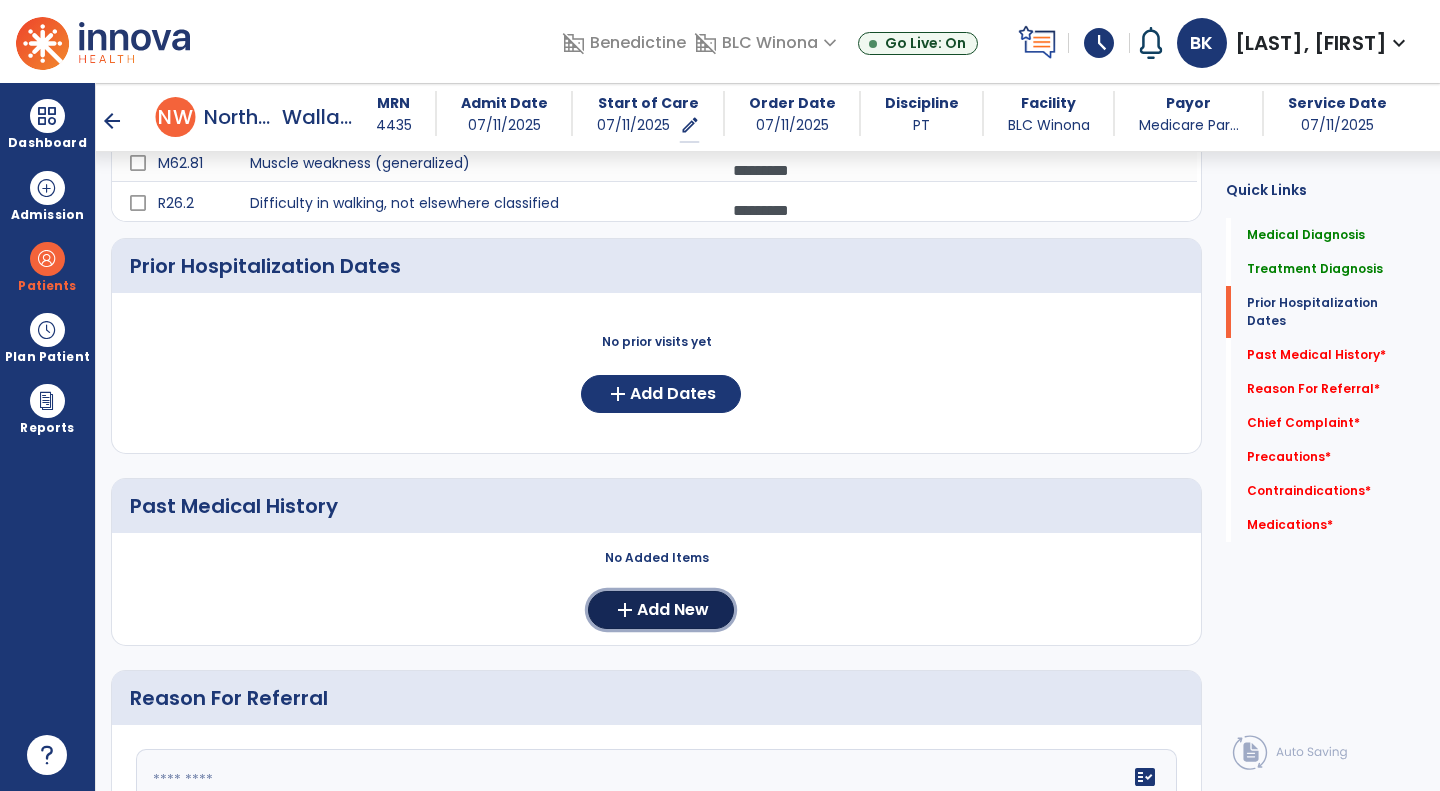 click on "Add New" 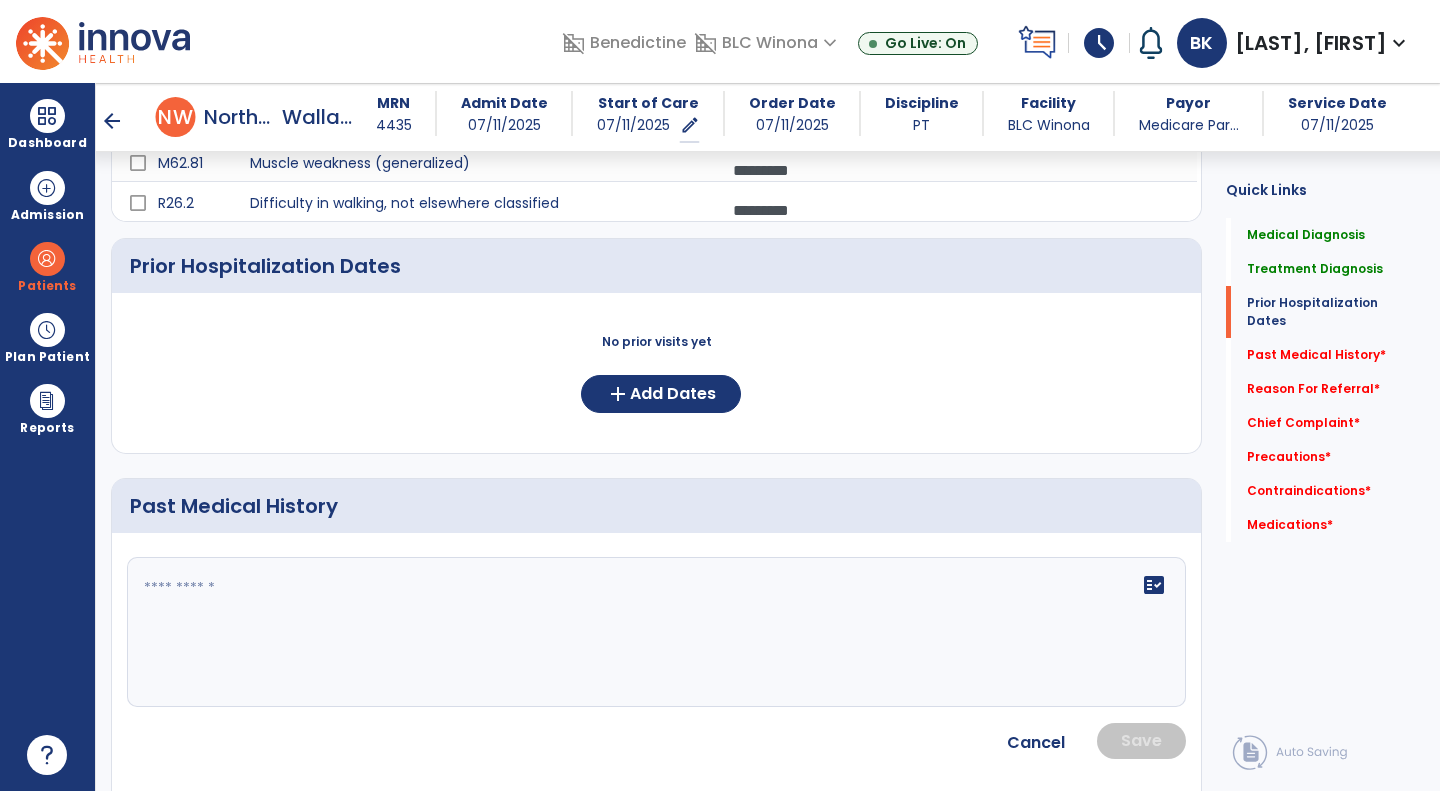 click 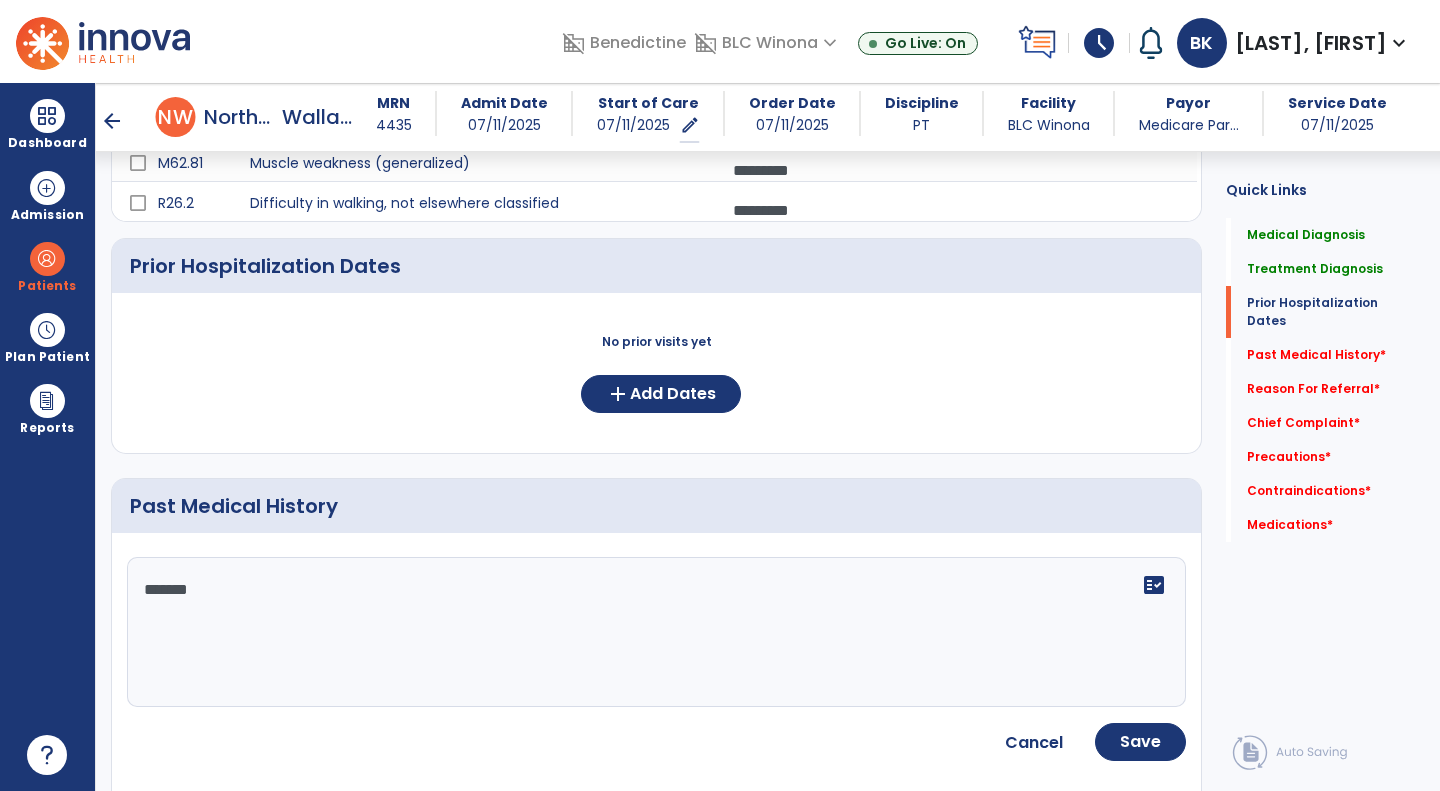 click on "*******" 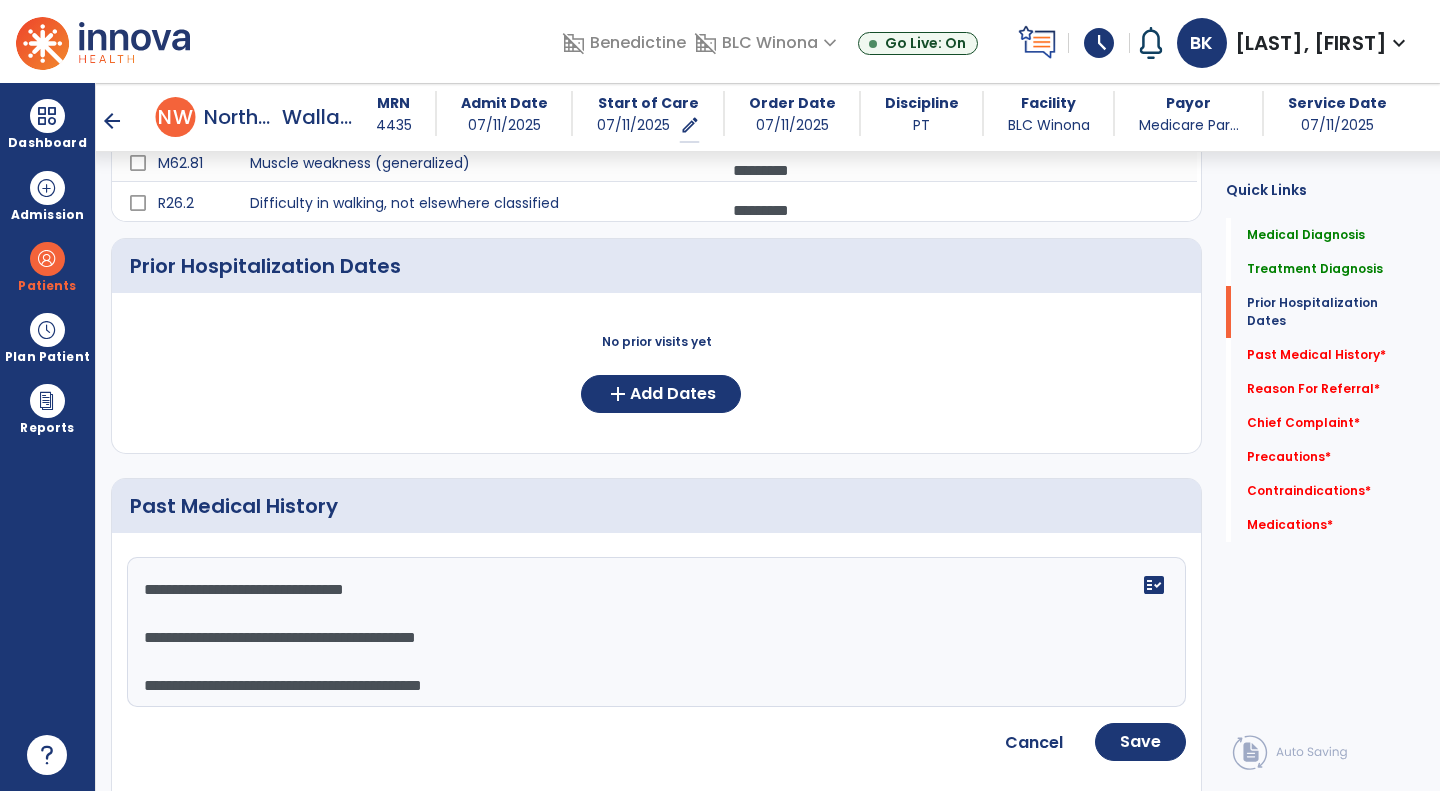 scroll, scrollTop: 375, scrollLeft: 0, axis: vertical 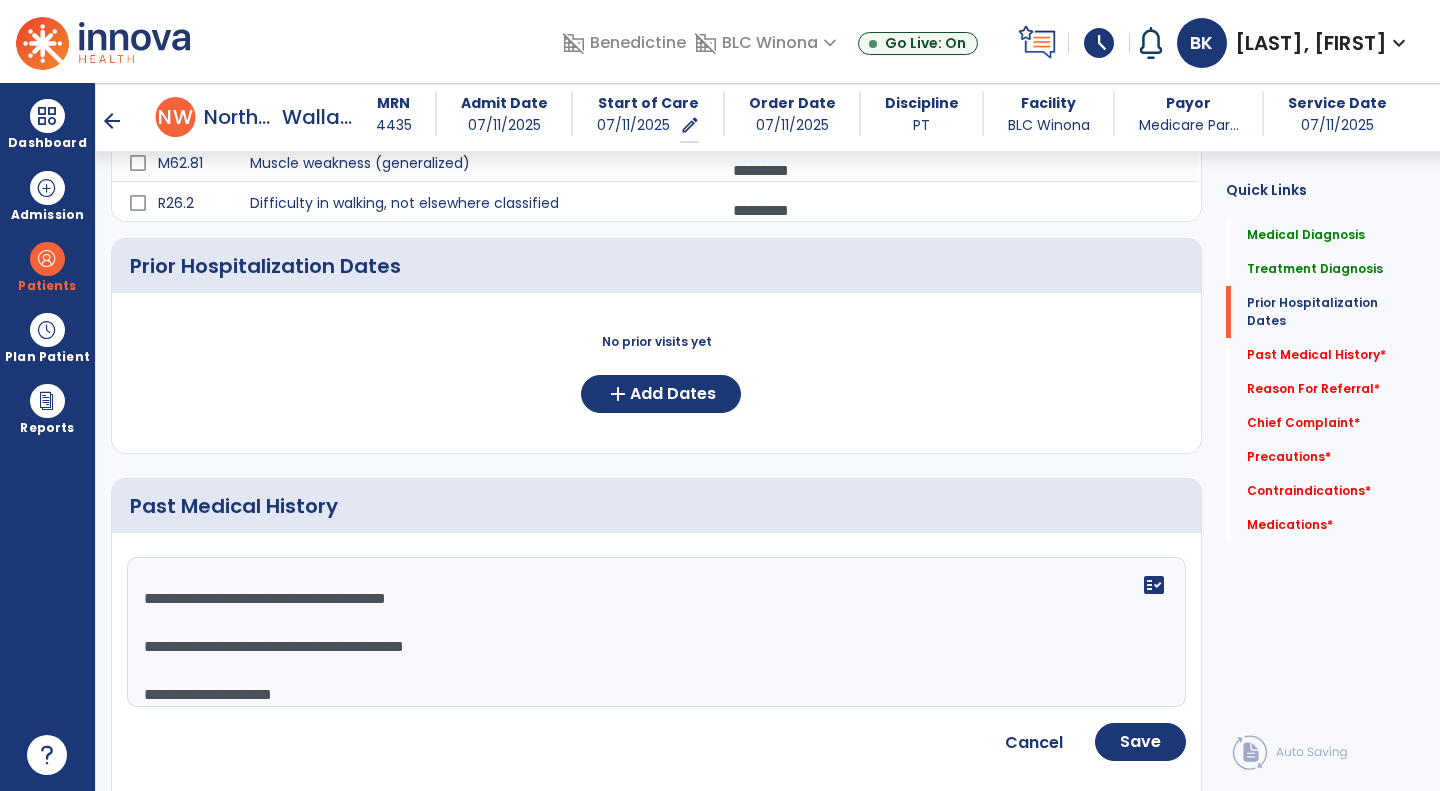 click on "**********" 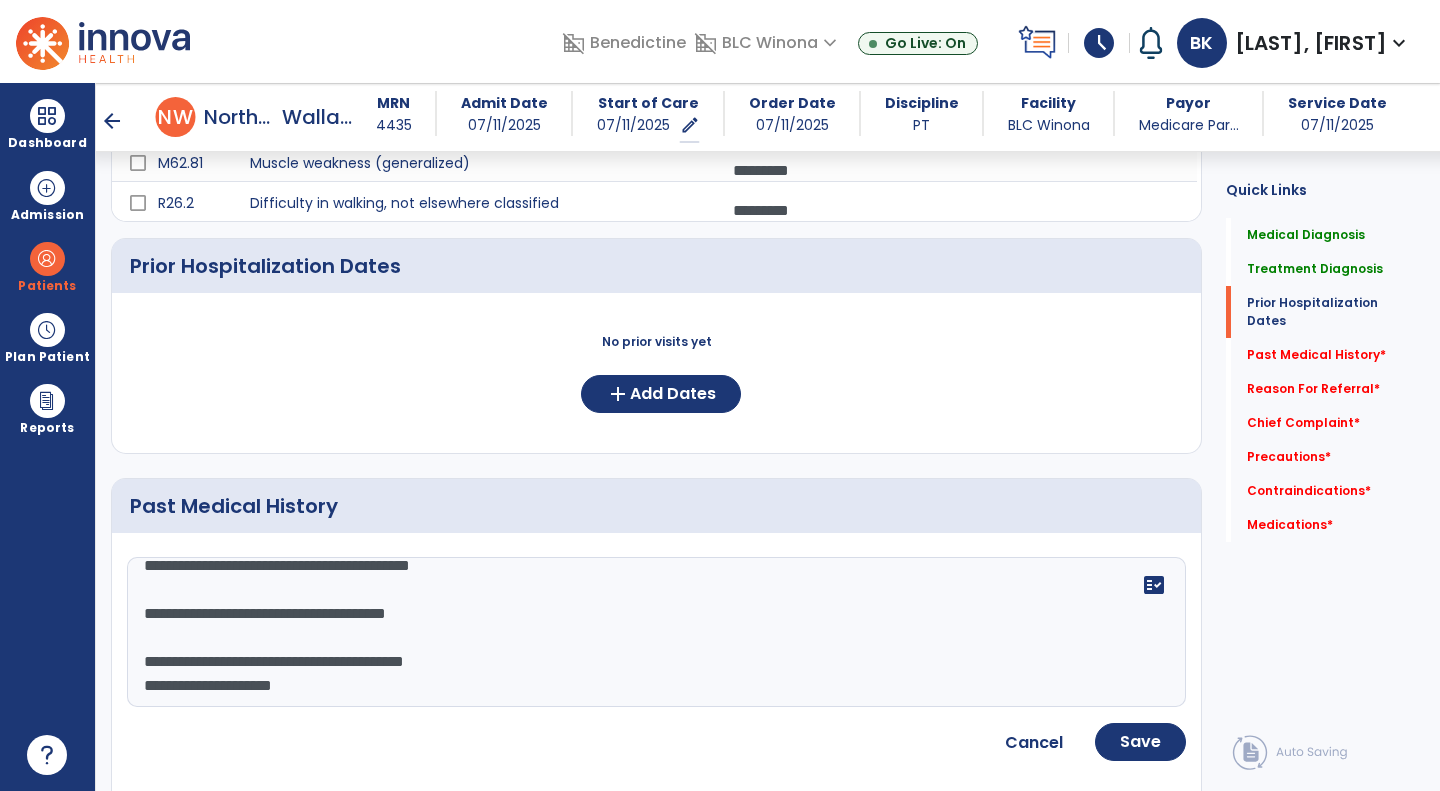 scroll, scrollTop: 360, scrollLeft: 0, axis: vertical 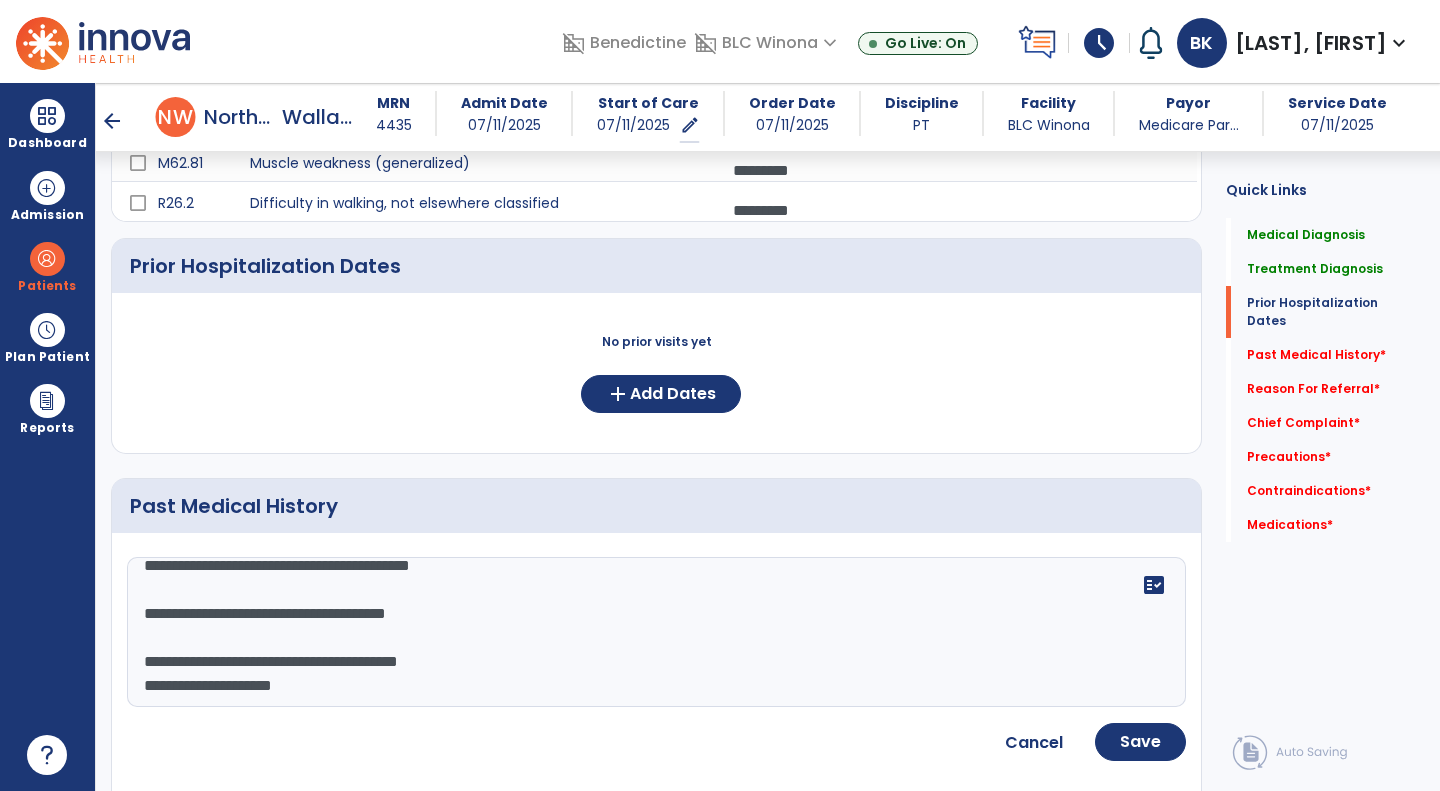 click on "**********" 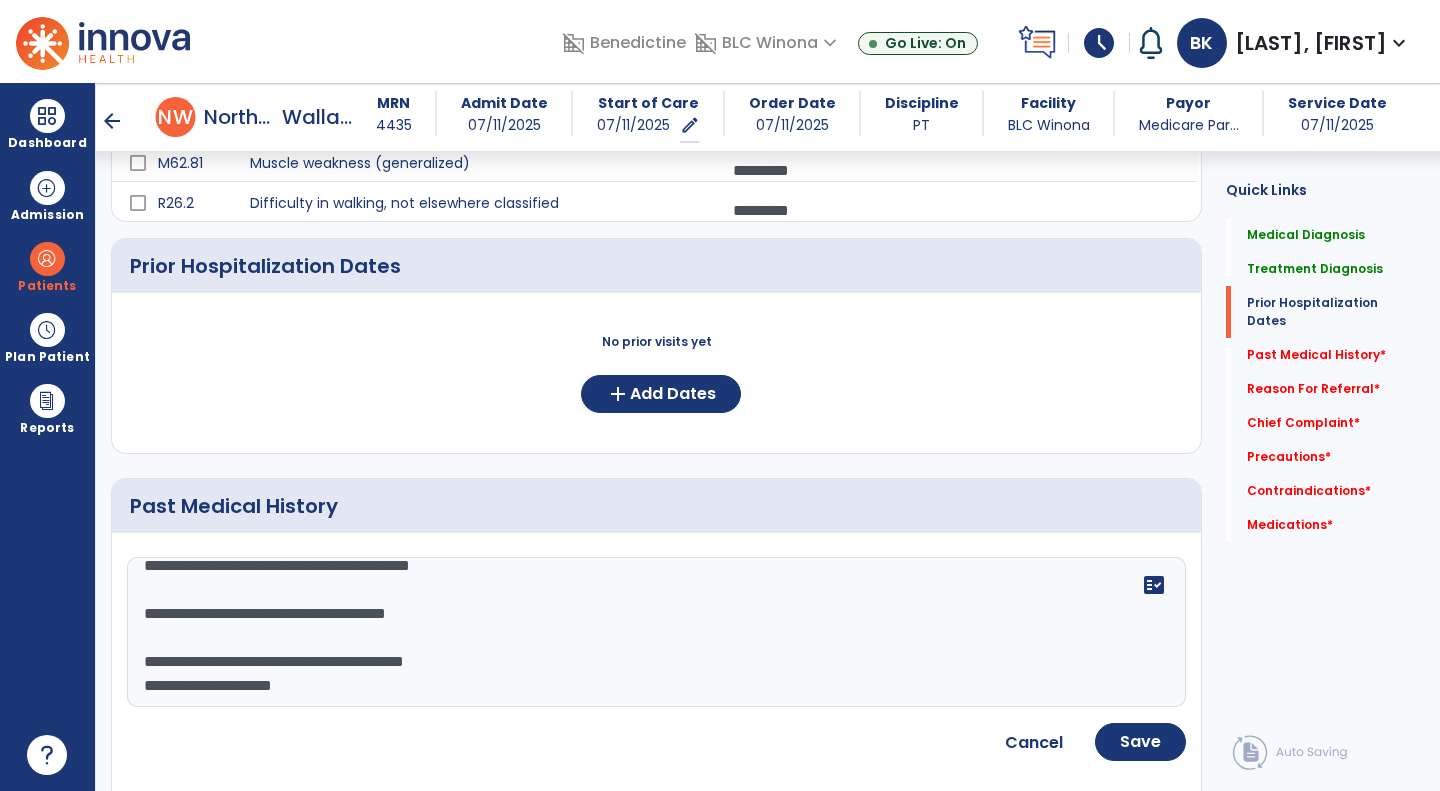 click on "**********" 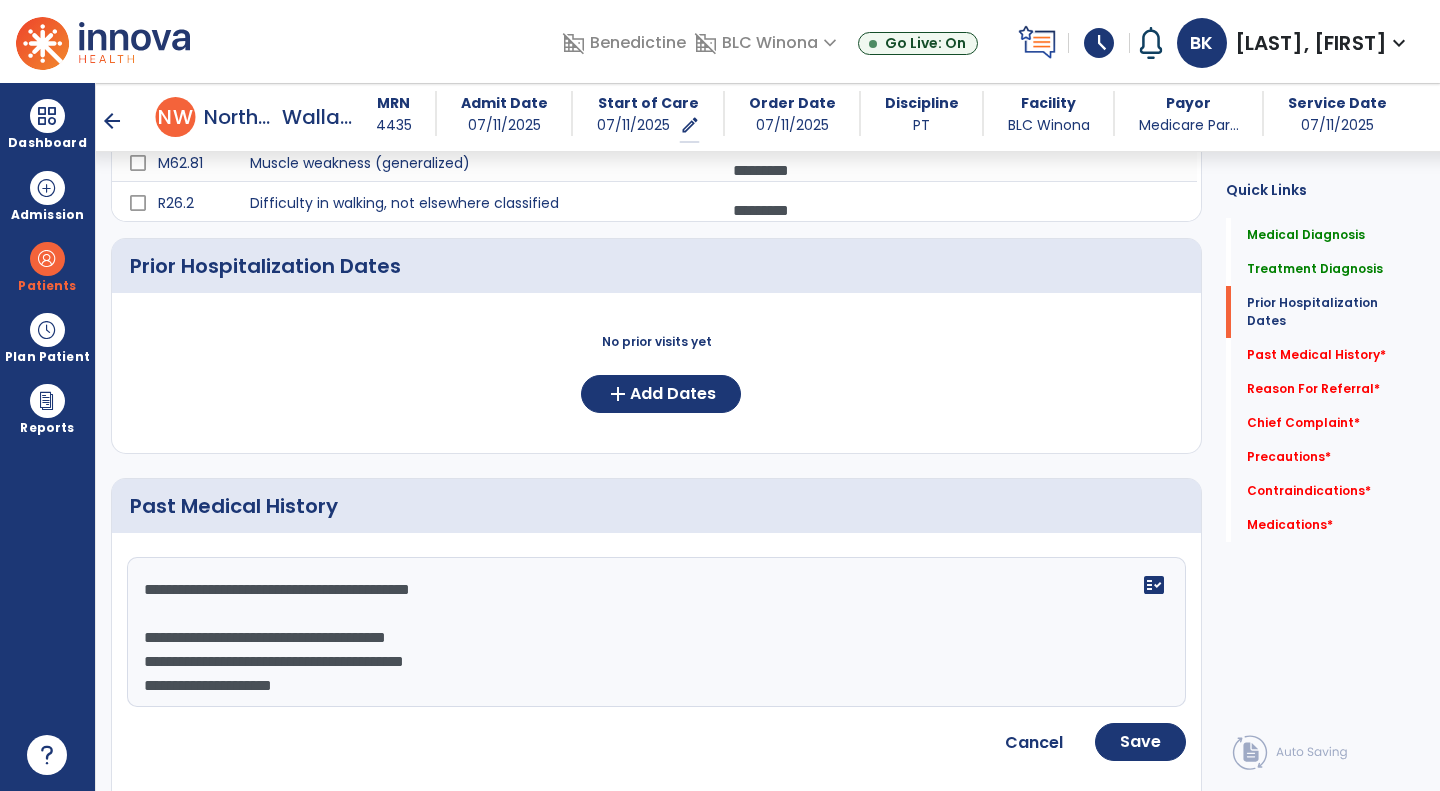 scroll, scrollTop: 336, scrollLeft: 0, axis: vertical 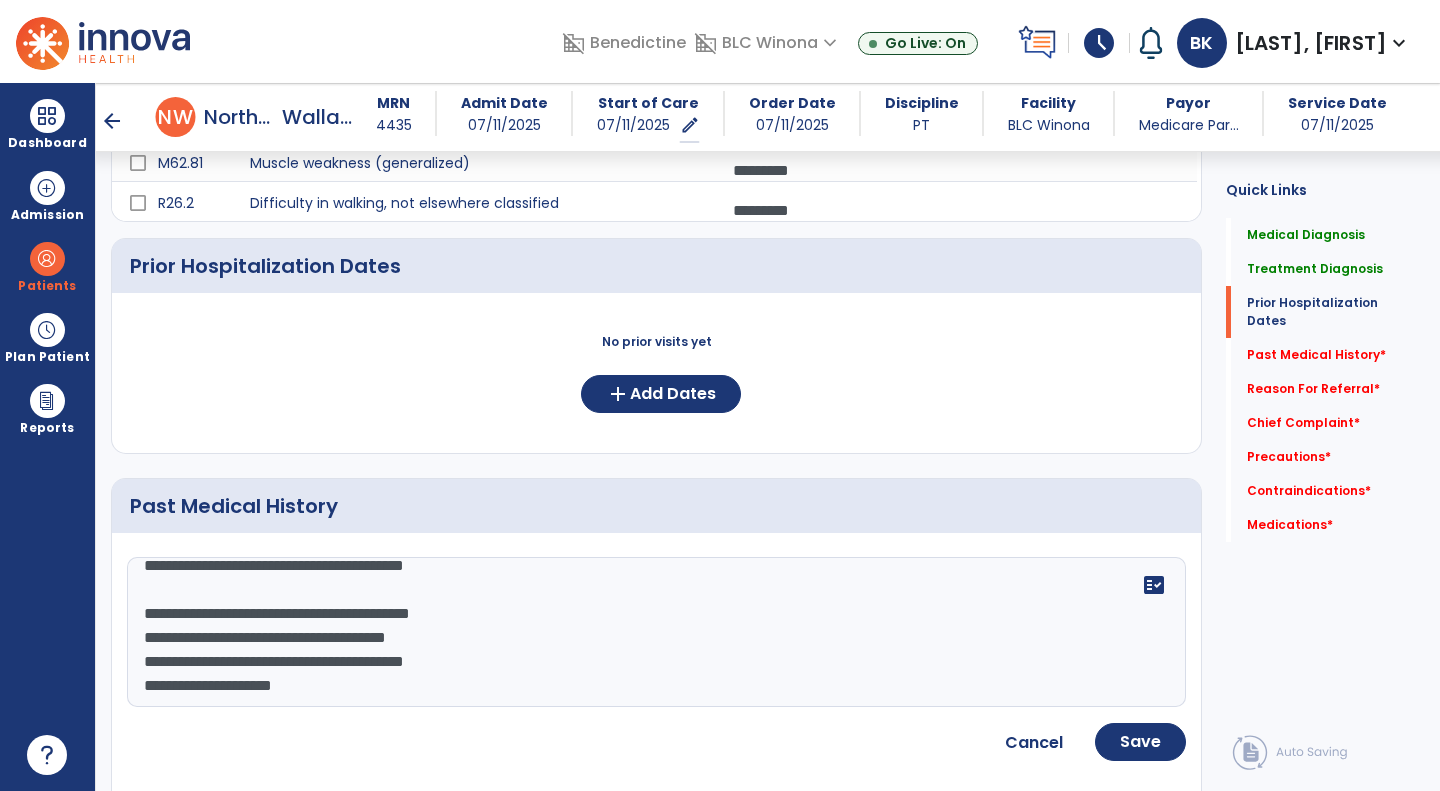 click on "**********" 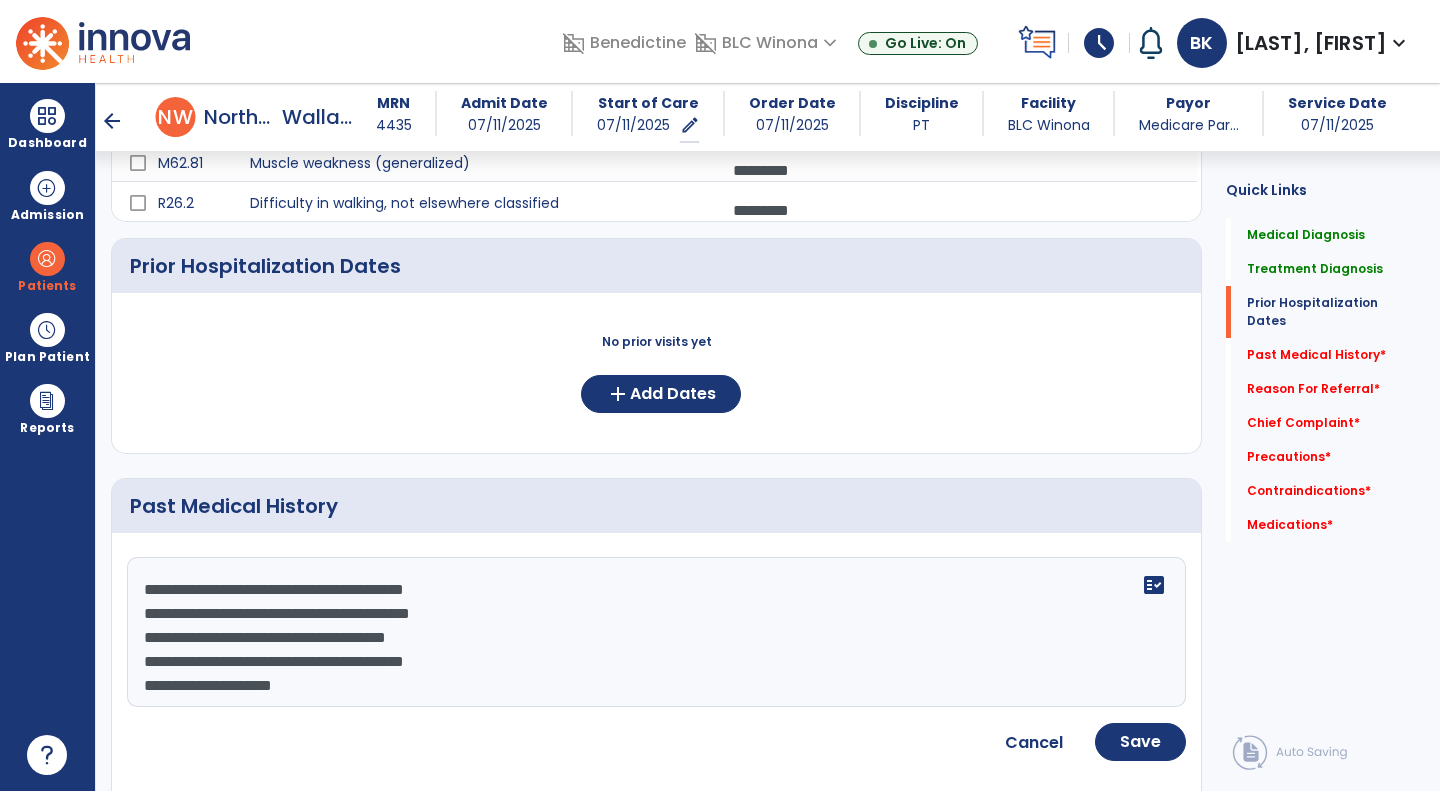 scroll, scrollTop: 288, scrollLeft: 0, axis: vertical 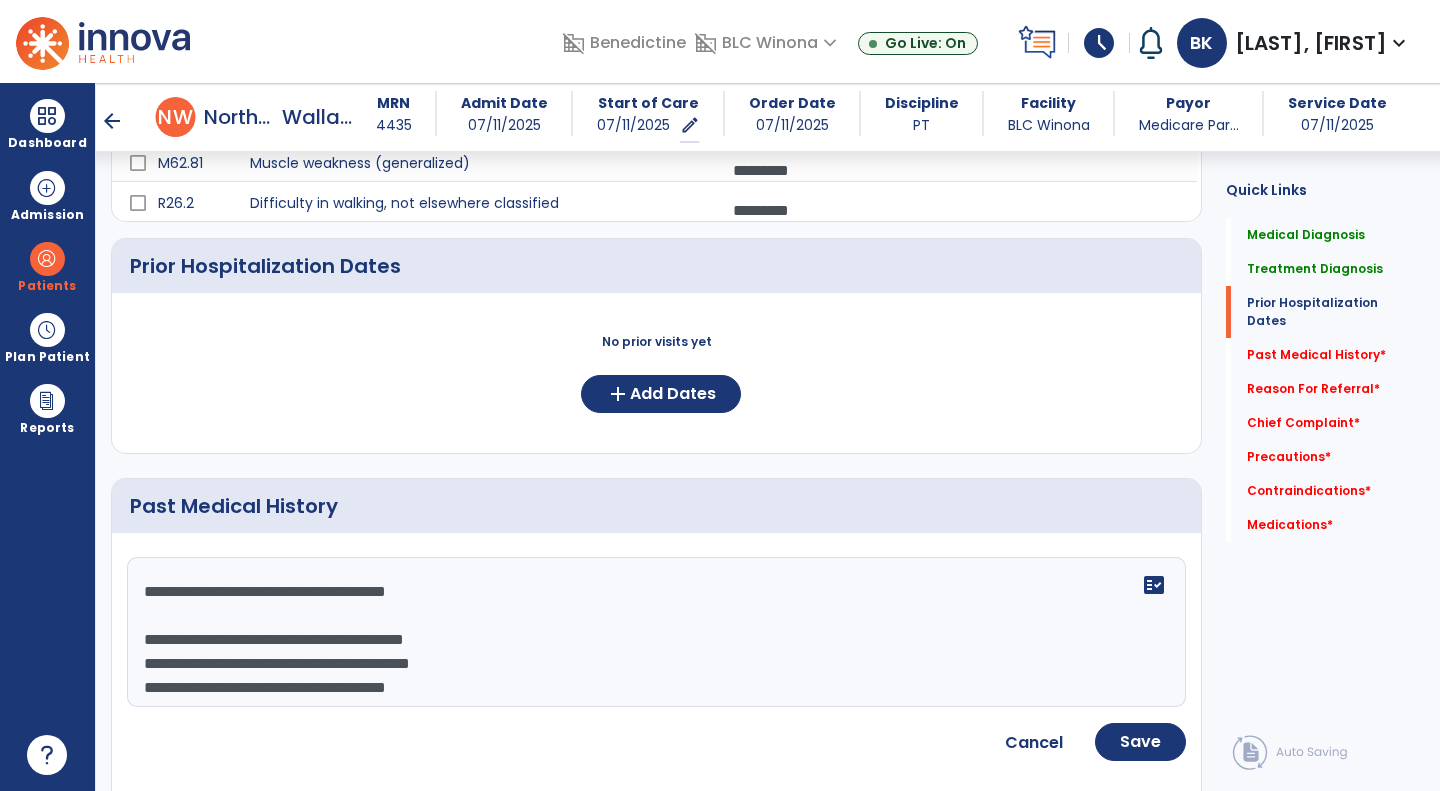 click on "**********" 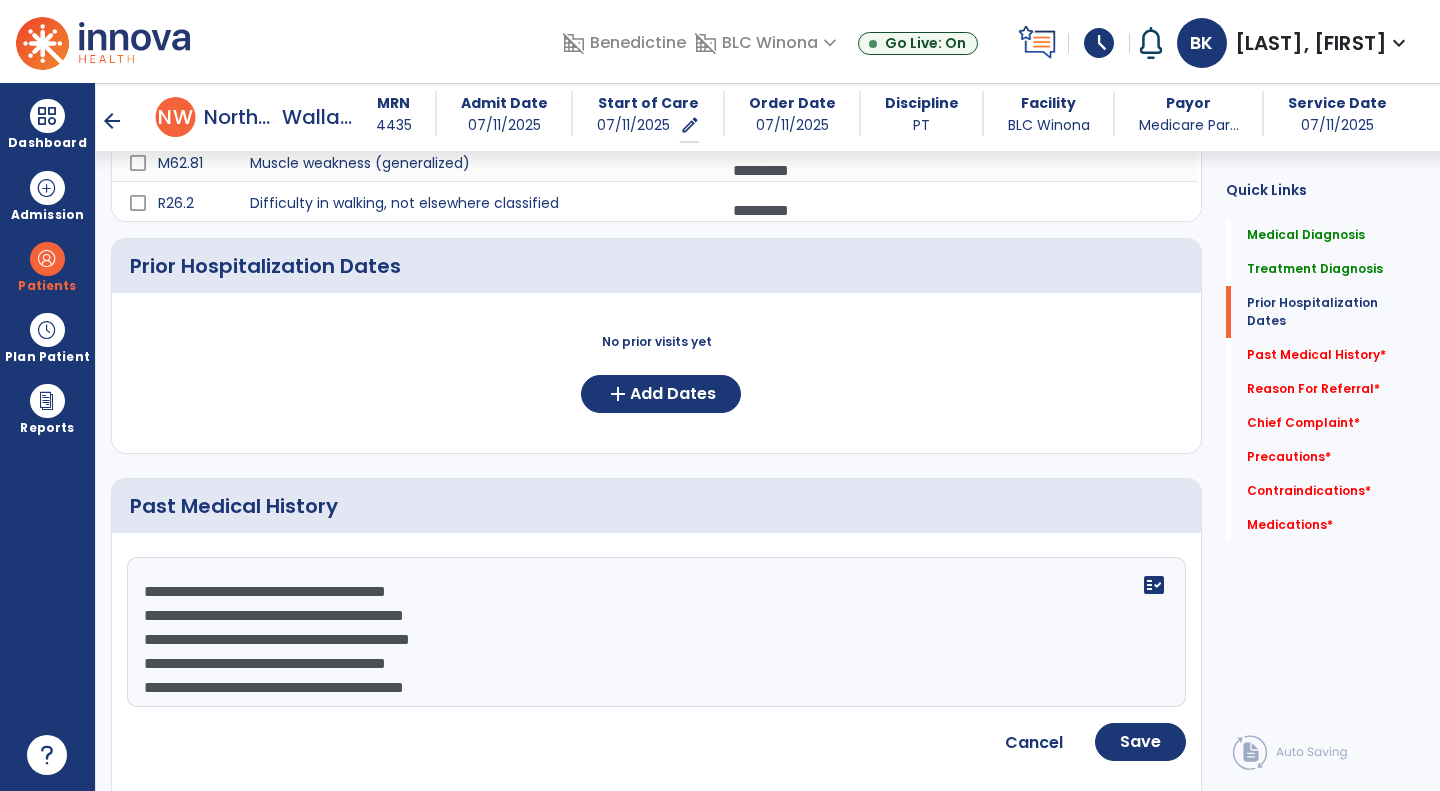 scroll, scrollTop: 214, scrollLeft: 0, axis: vertical 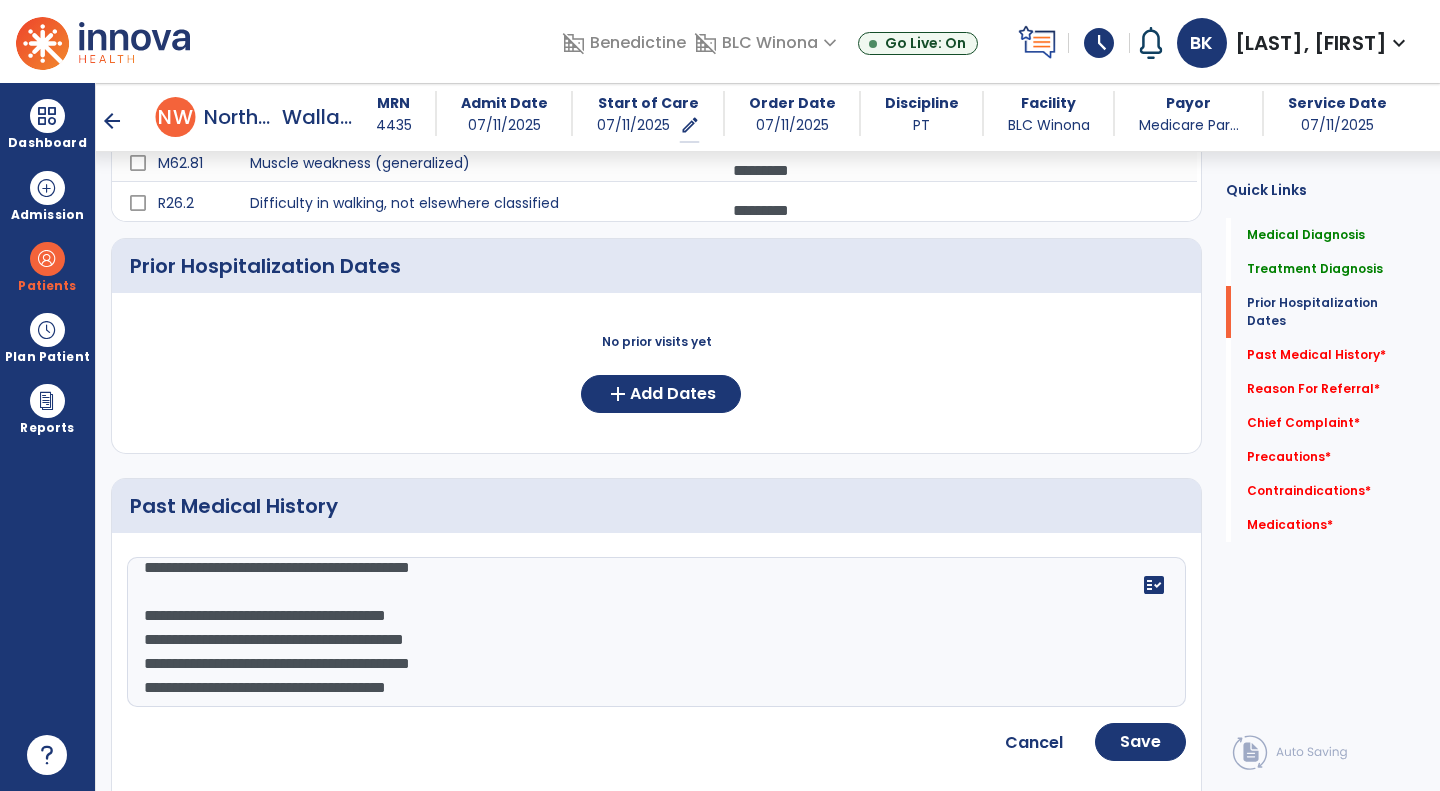 click on "**********" 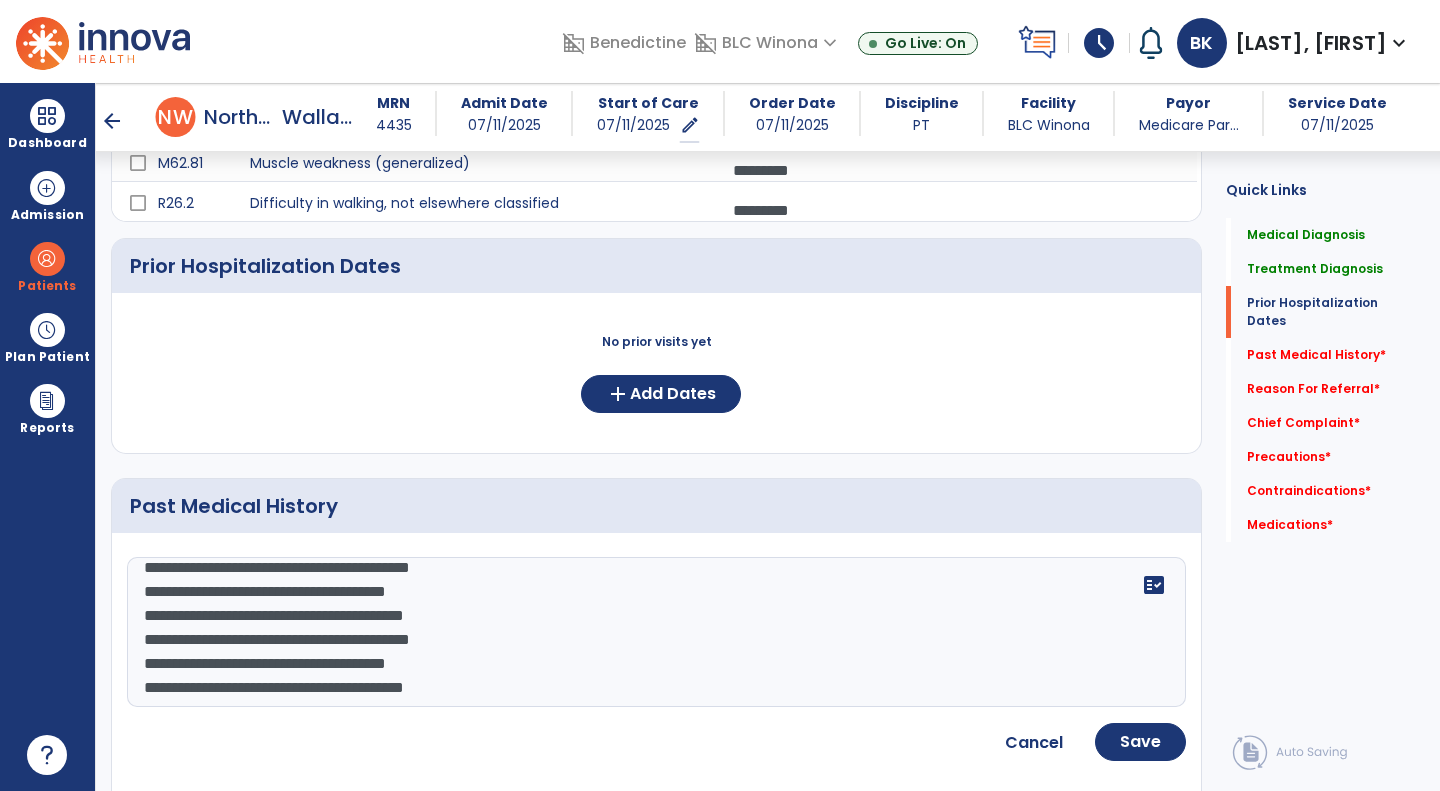 scroll, scrollTop: 190, scrollLeft: 0, axis: vertical 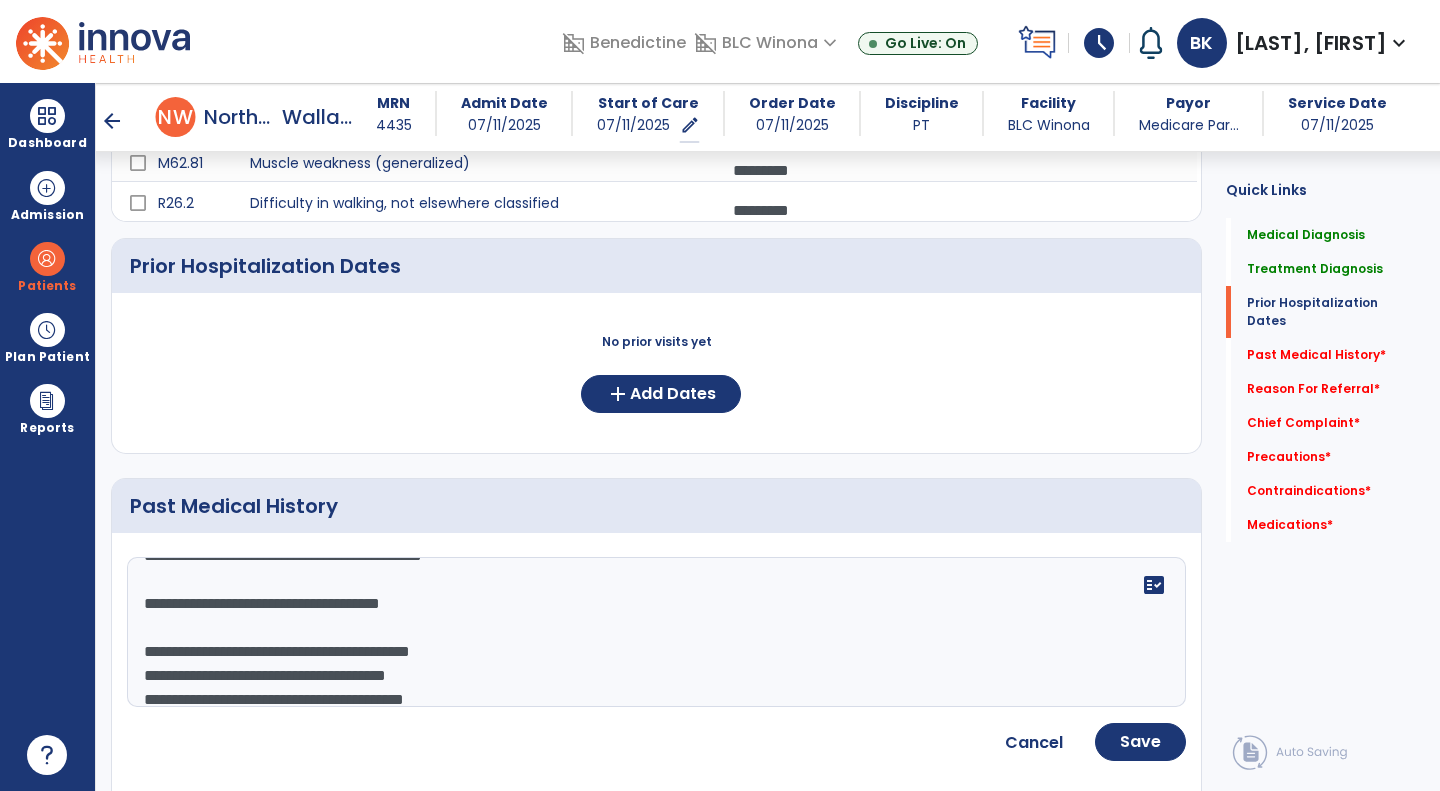 click on "**********" 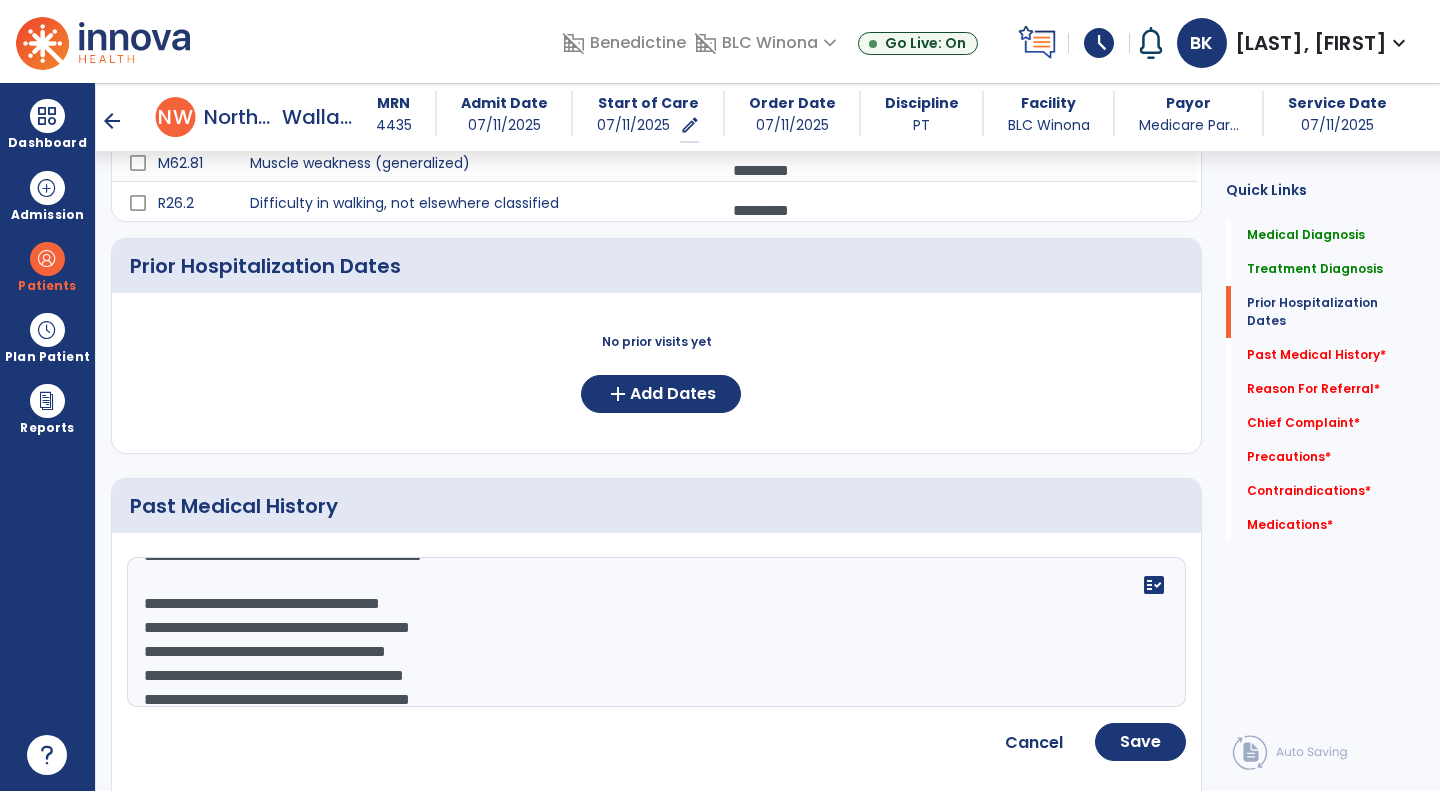 click on "**********" 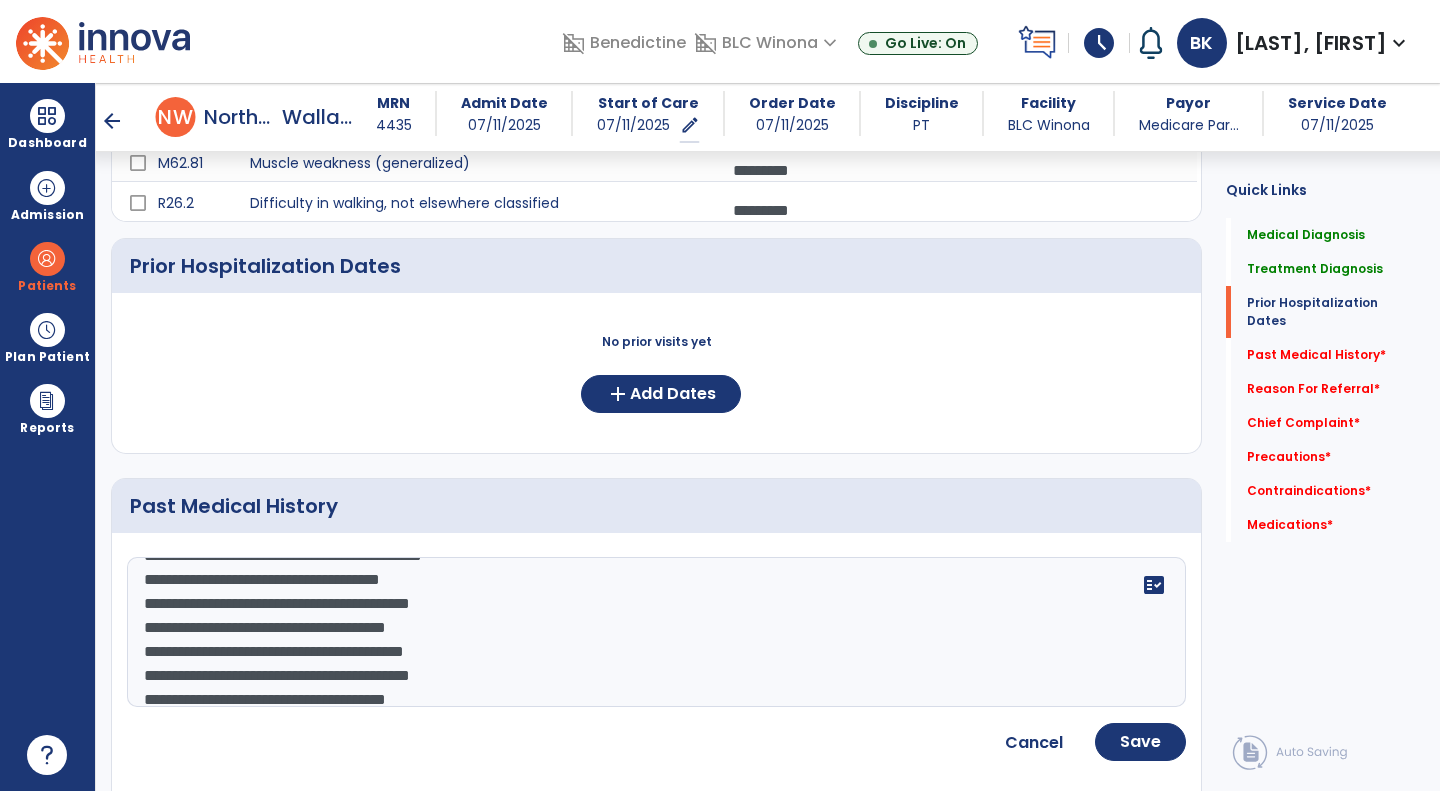 scroll, scrollTop: 106, scrollLeft: 0, axis: vertical 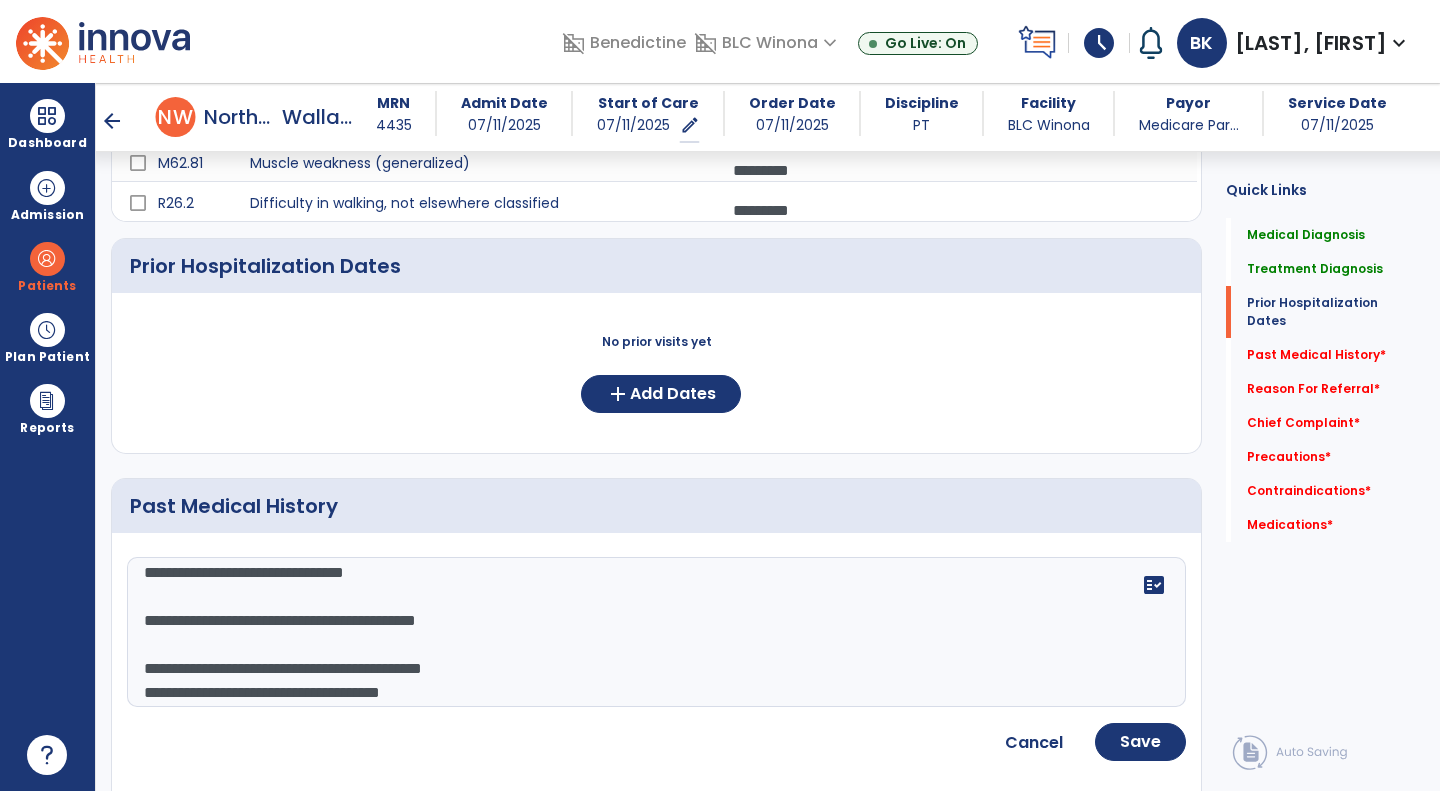 click on "**********" 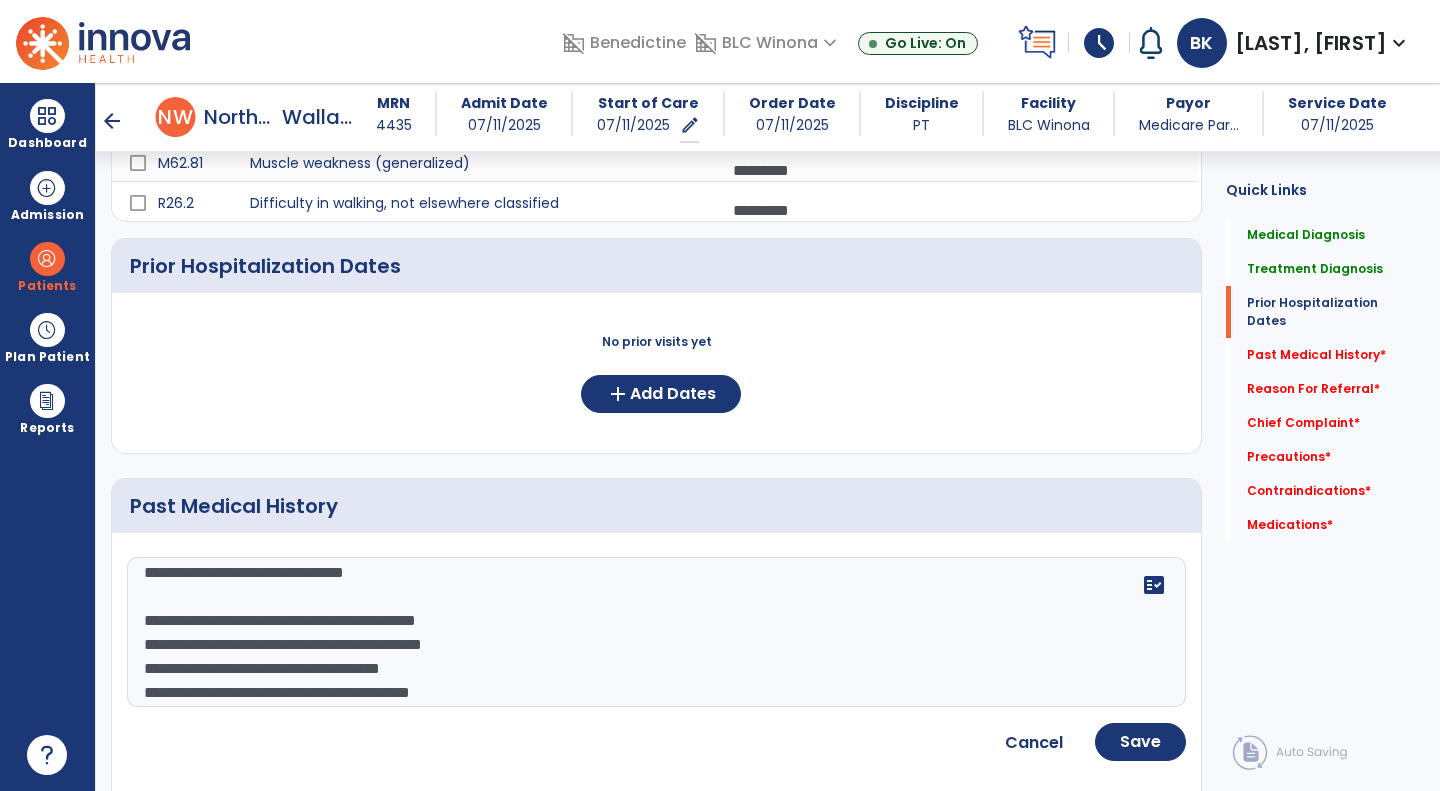 click on "**********" 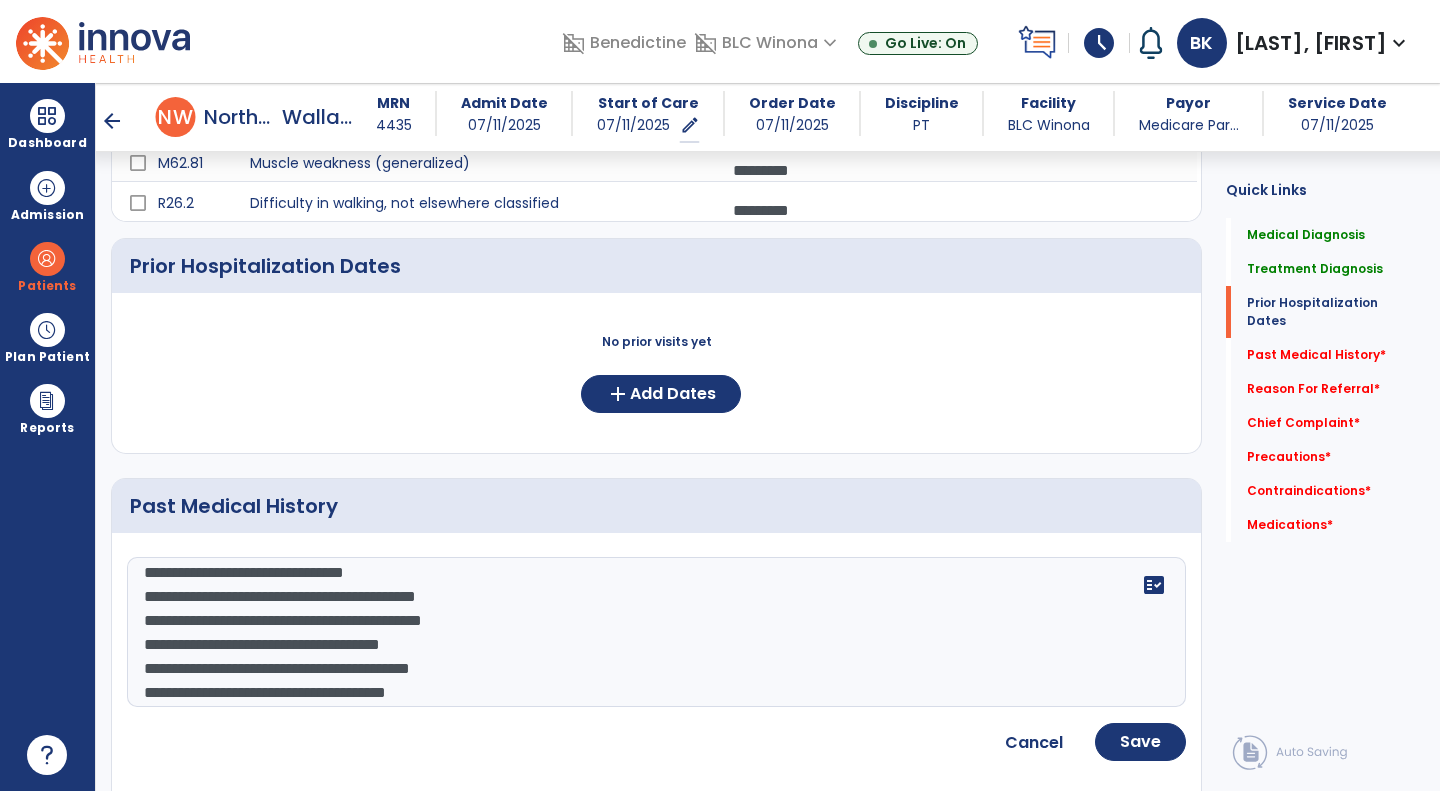 scroll 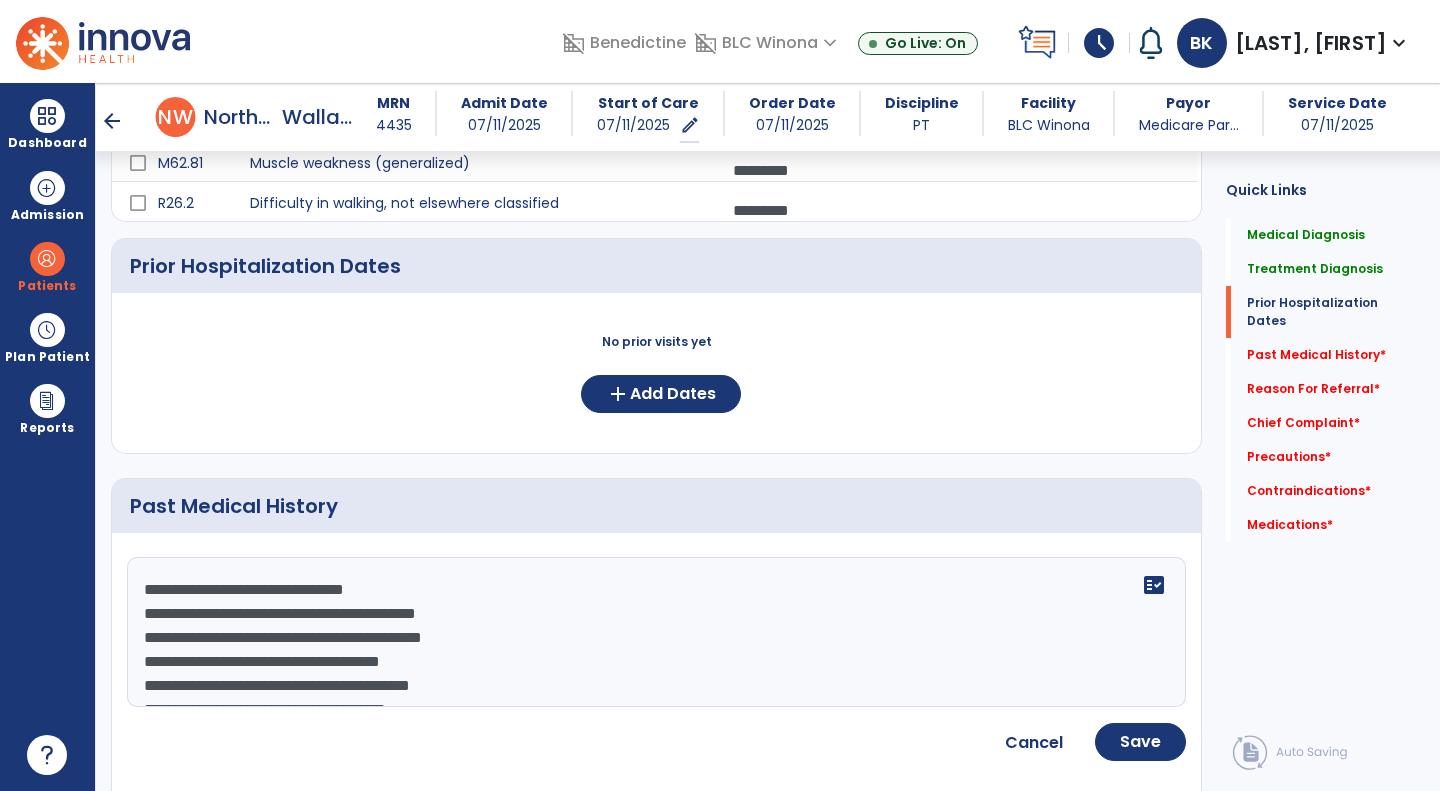 click on "**********" 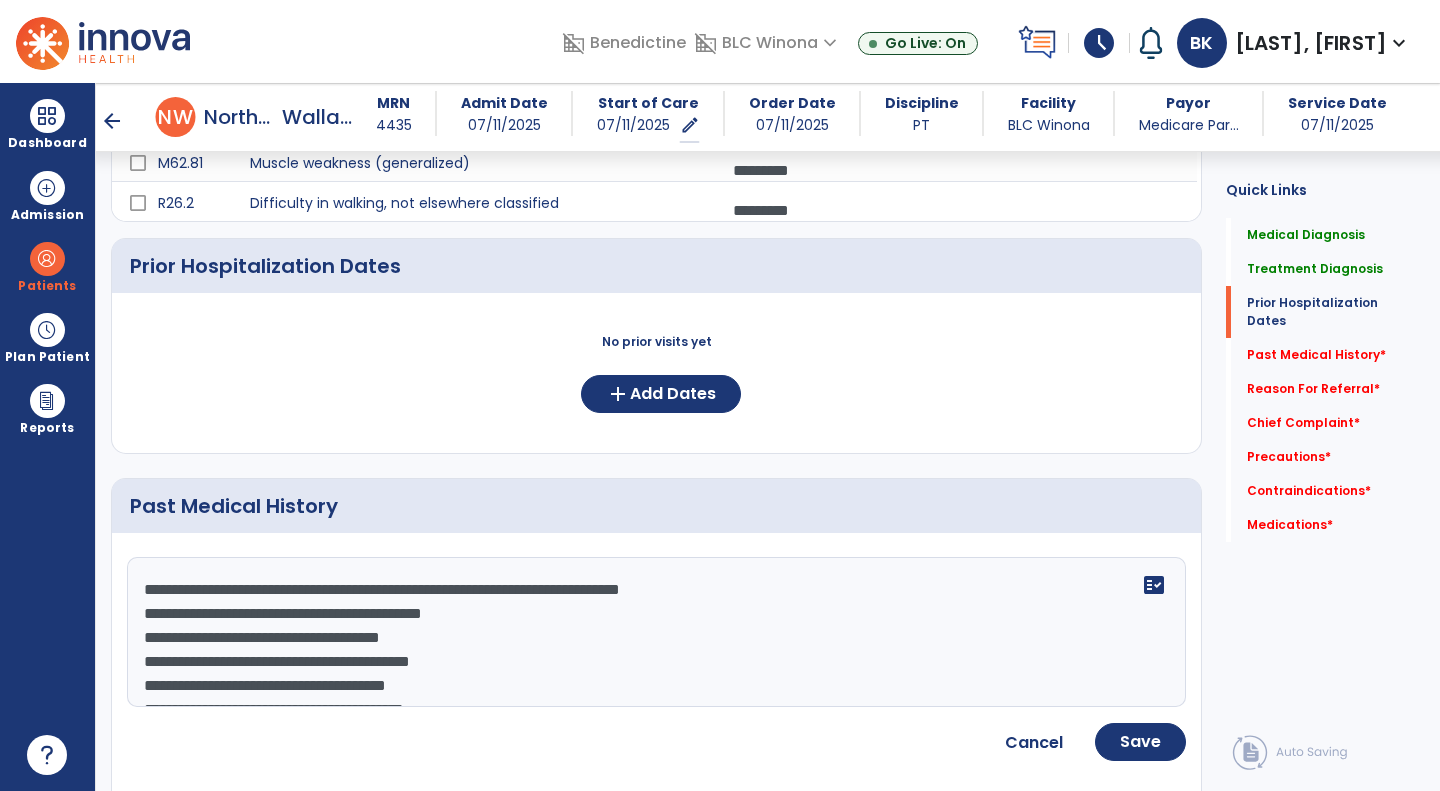 click on "**********" 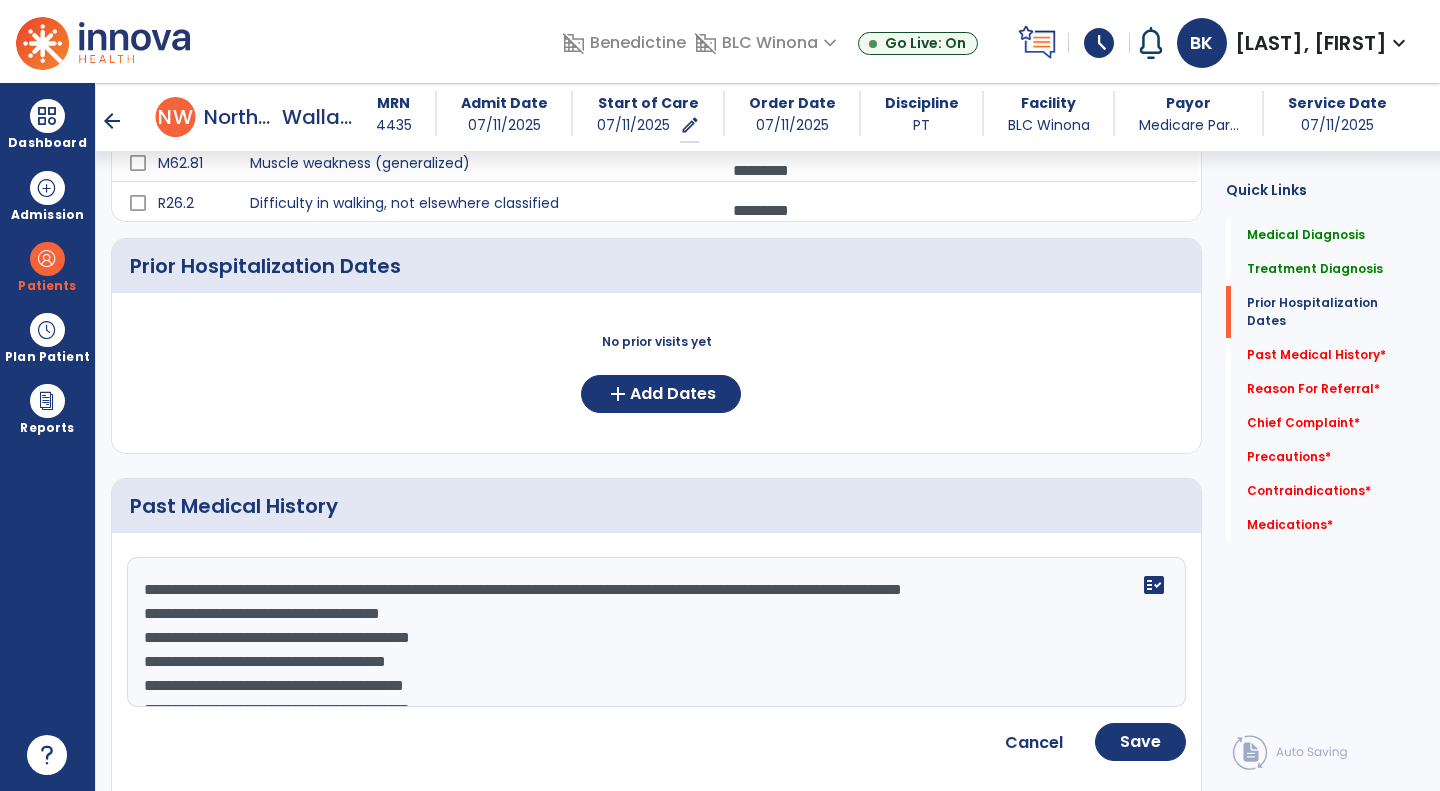 click on "**********" 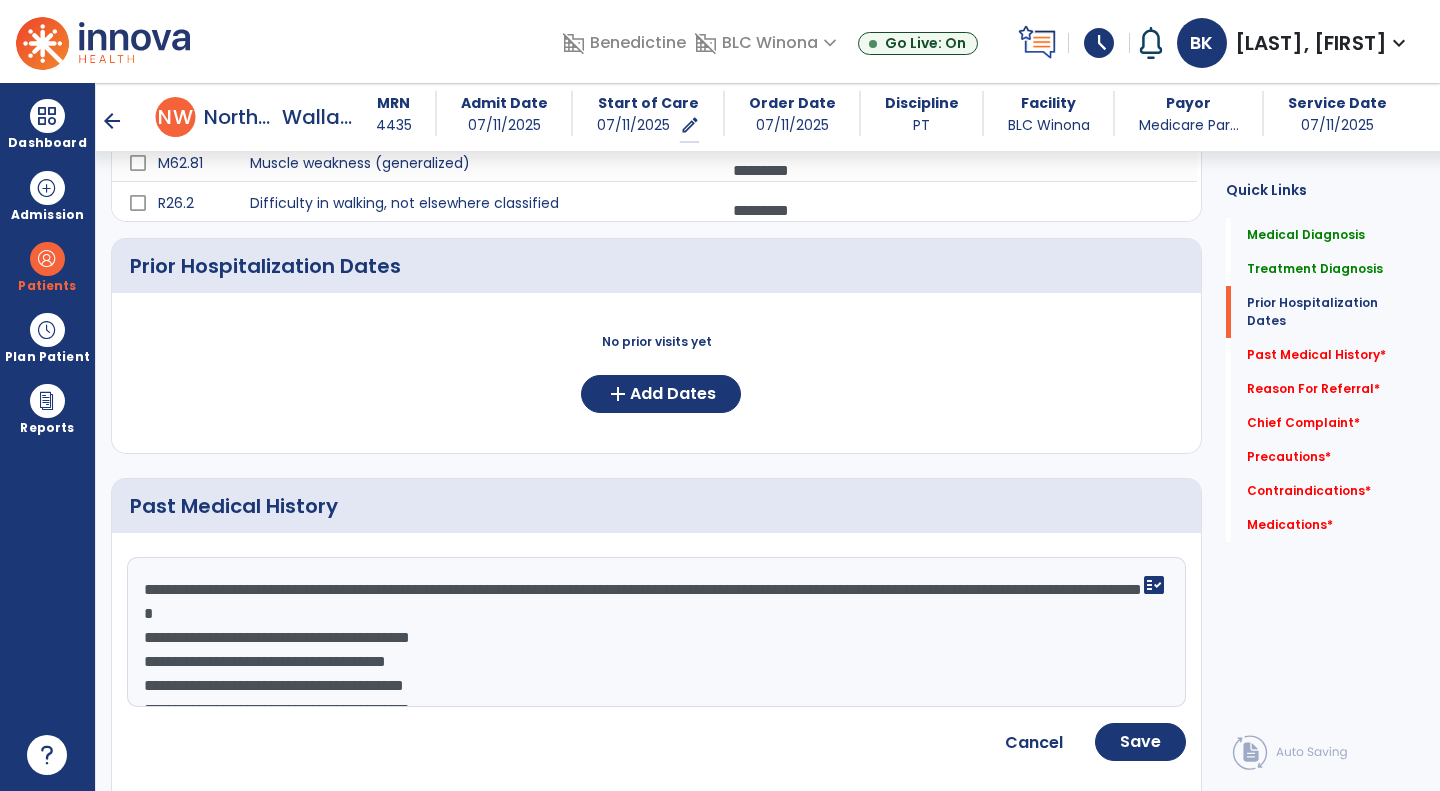 click on "**********" 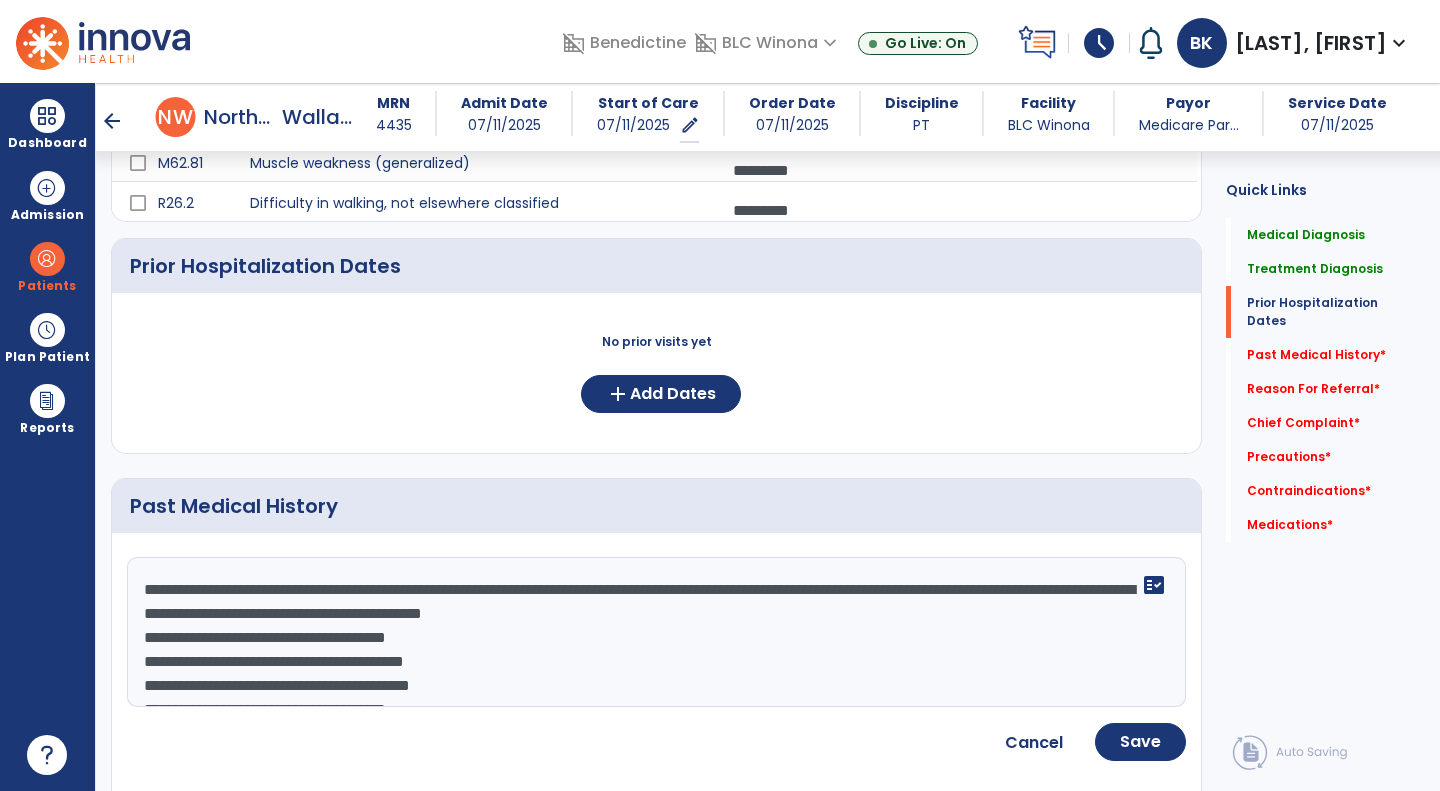 click on "**********" 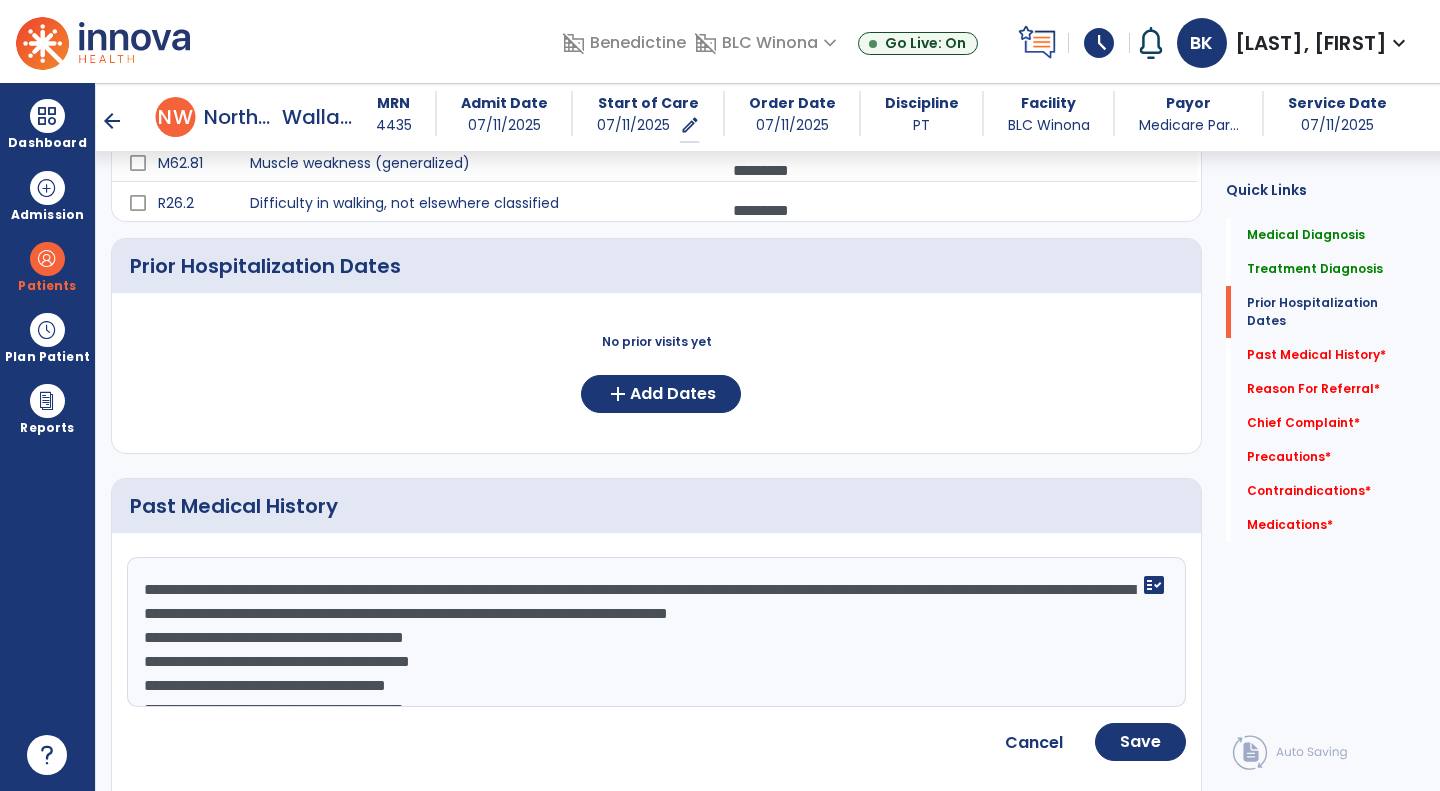 click on "**********" 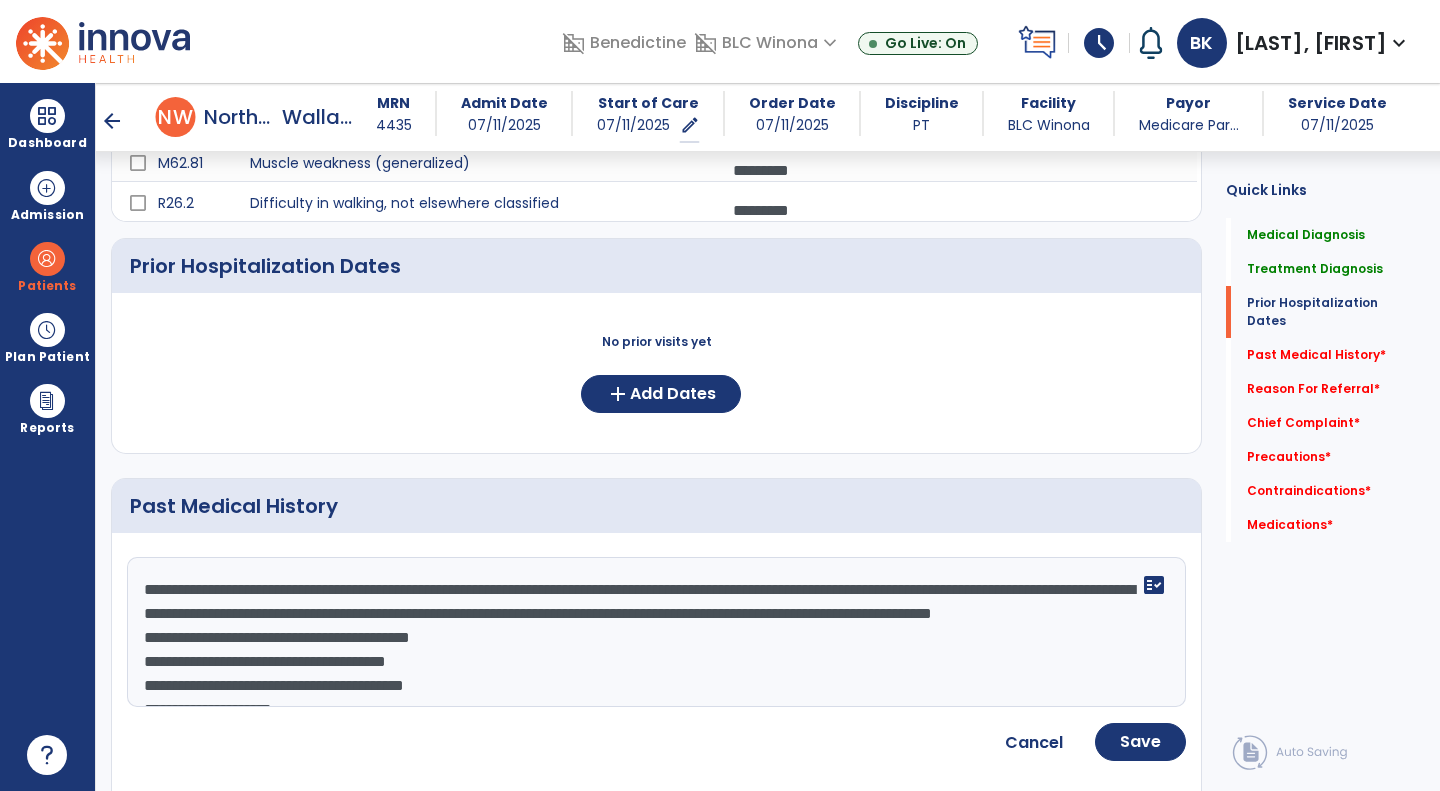 click on "**********" 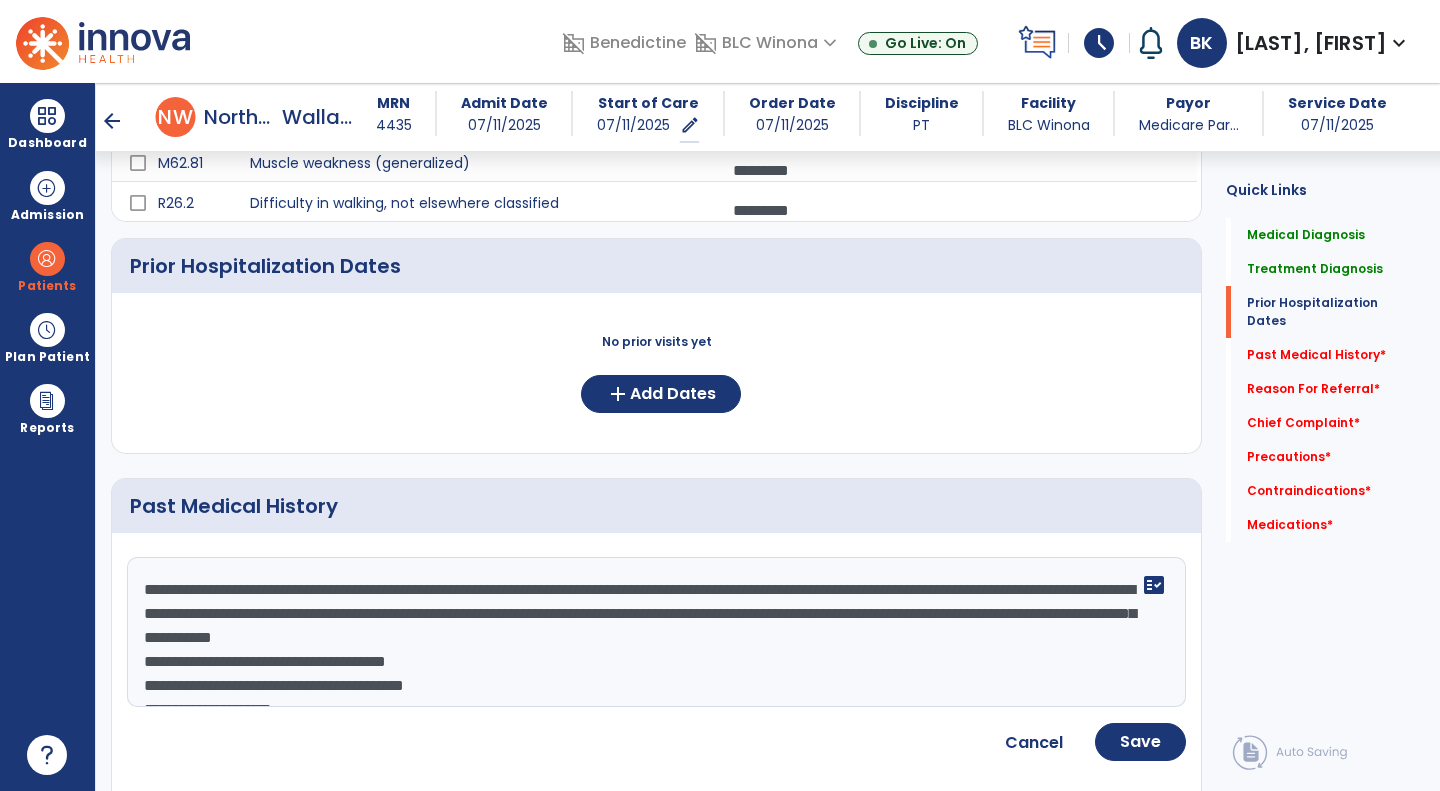 click on "**********" 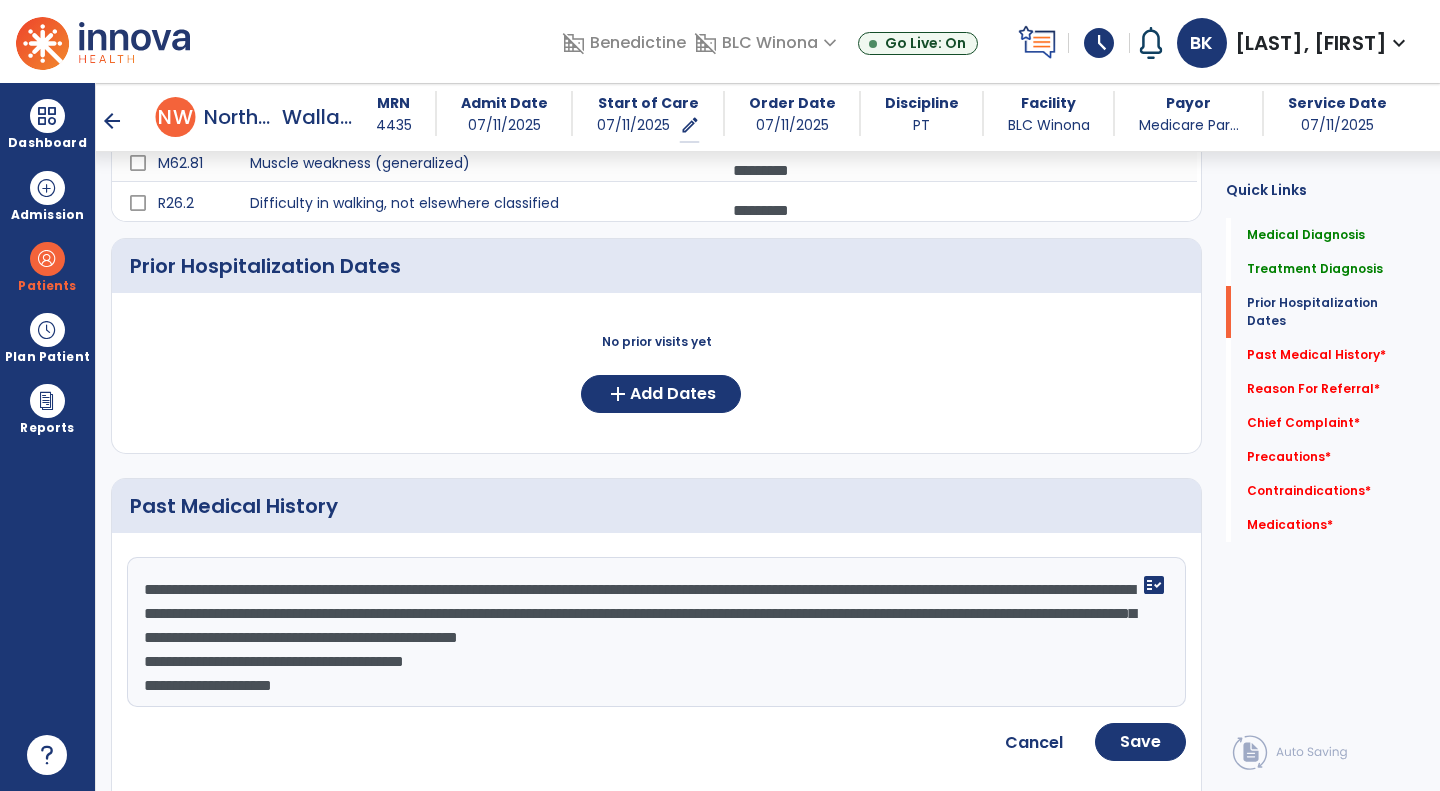 click on "**********" 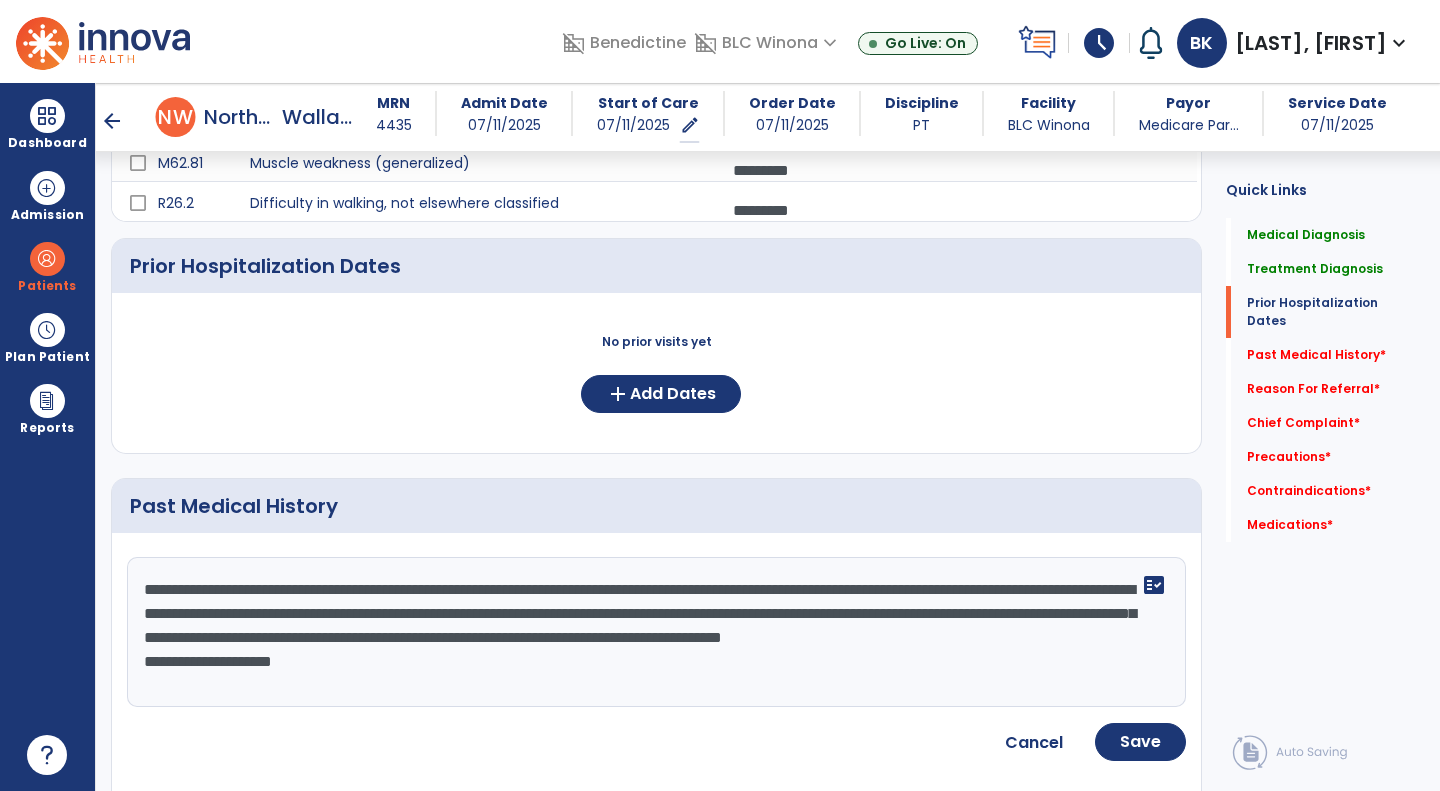 click on "**********" 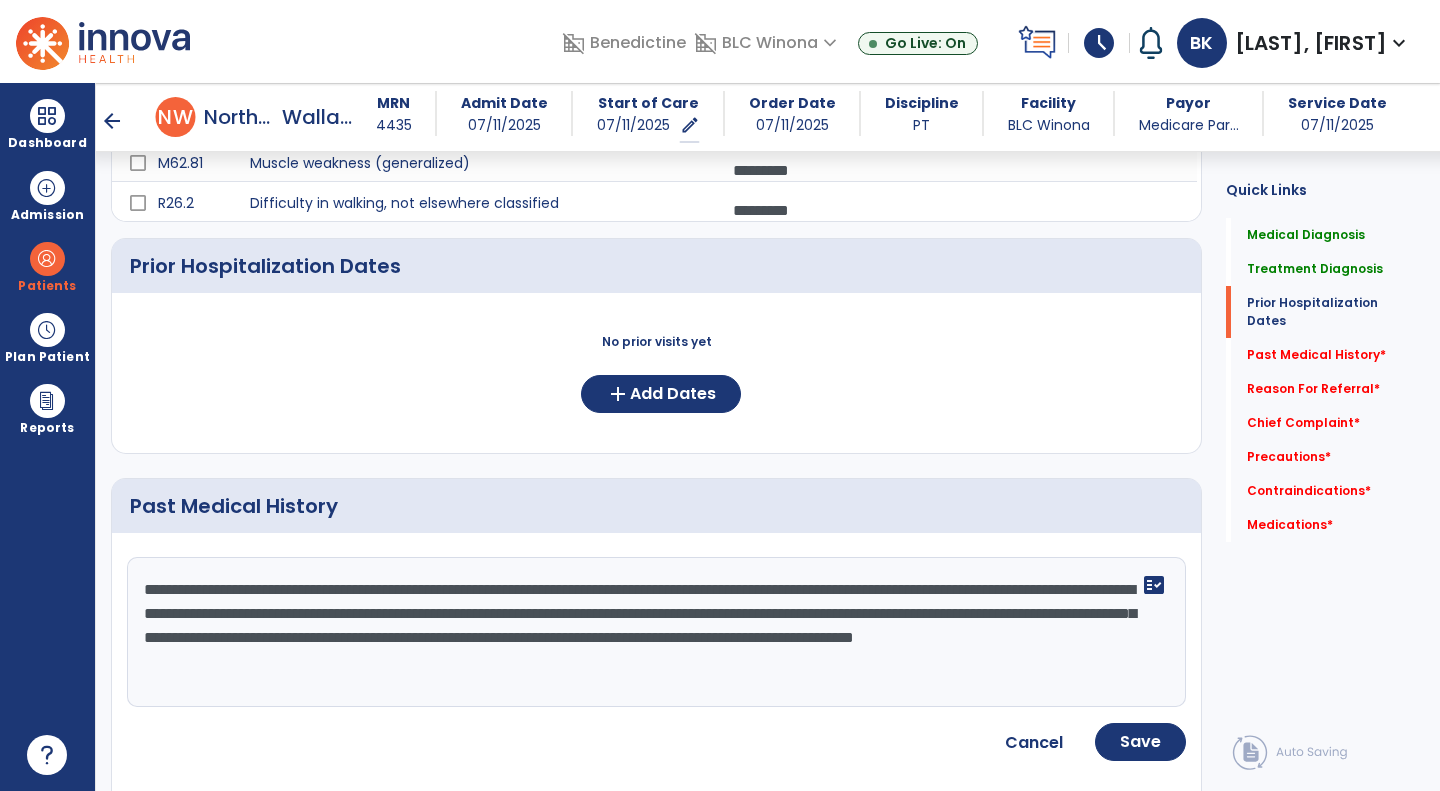 type on "**********" 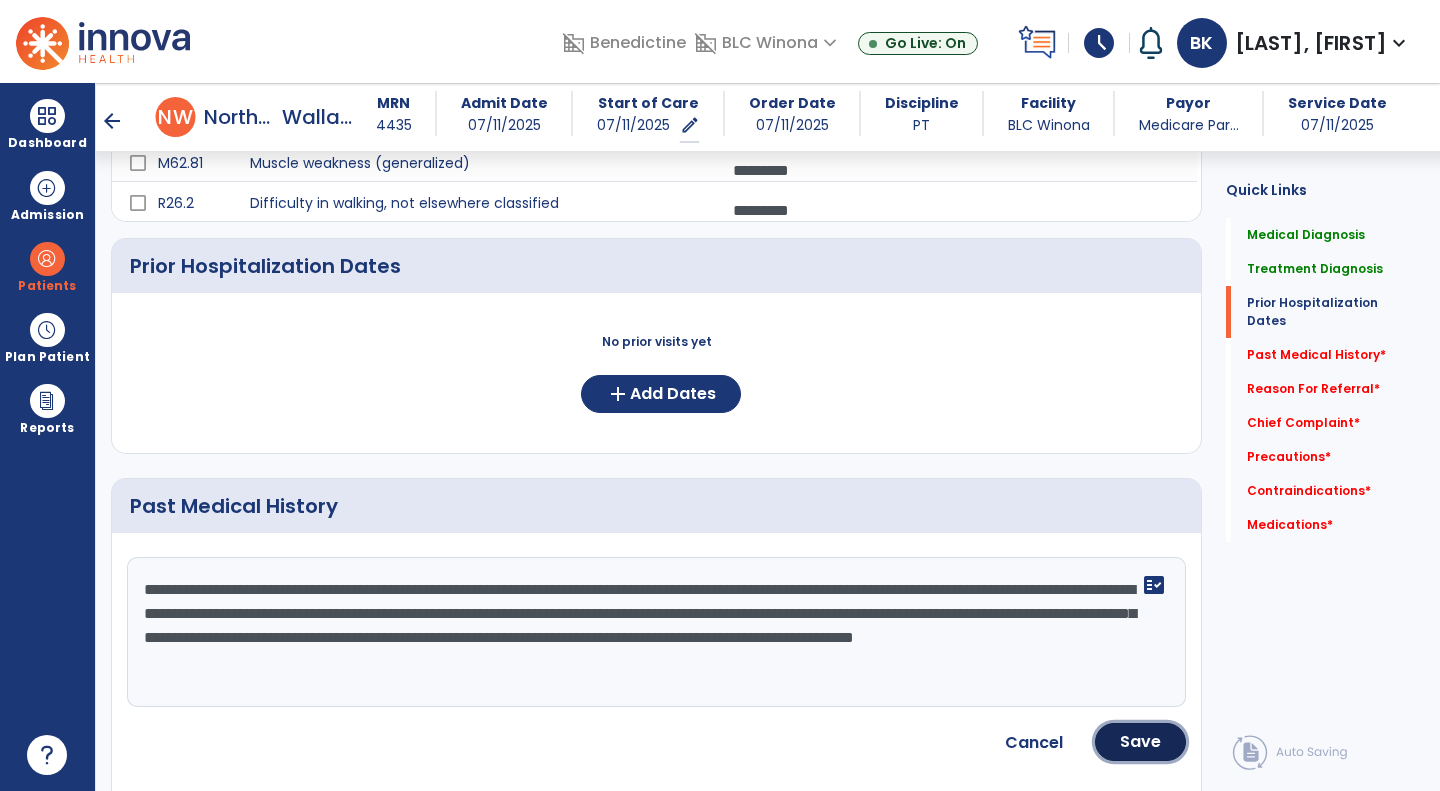 drag, startPoint x: 632, startPoint y: 668, endPoint x: 1141, endPoint y: 734, distance: 513.26117 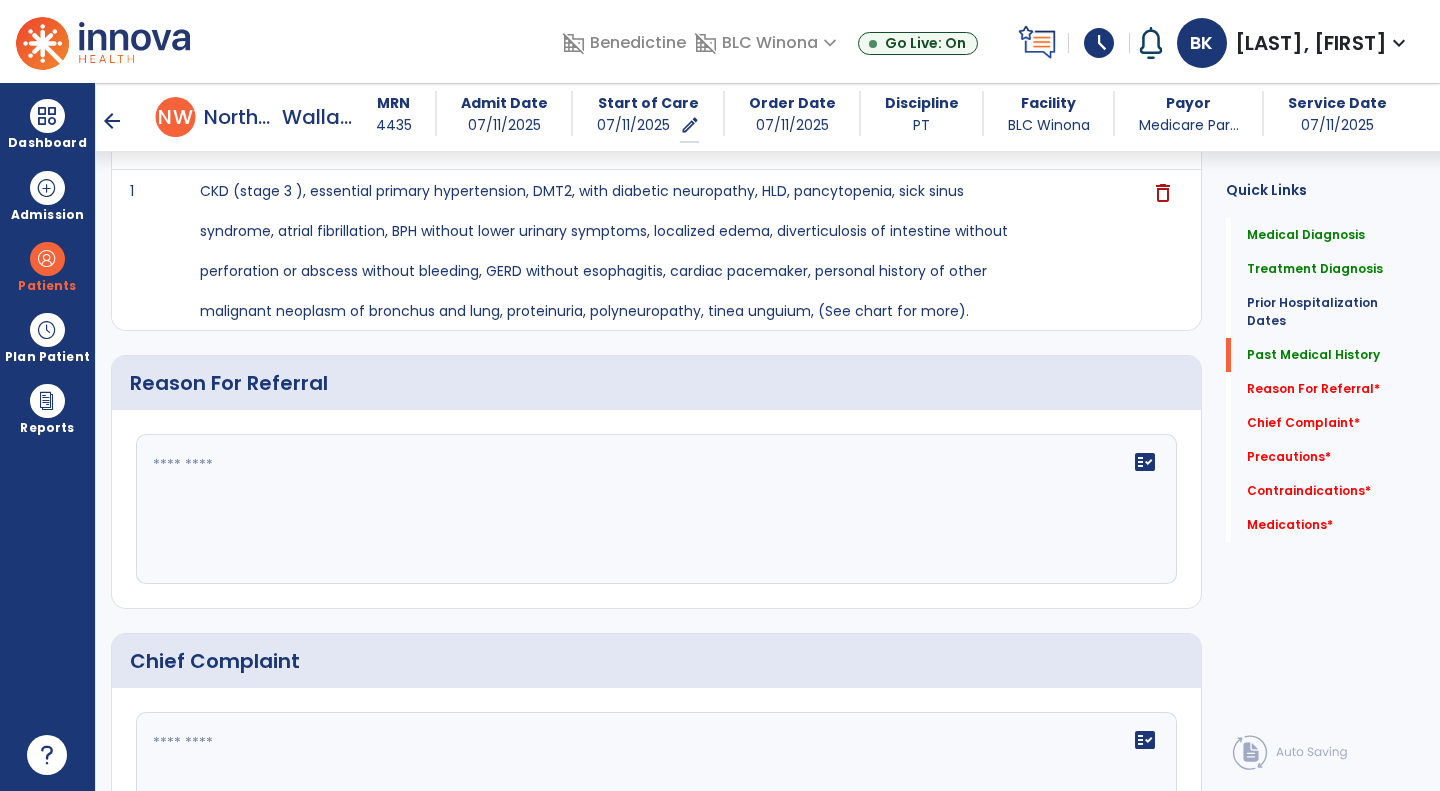 click 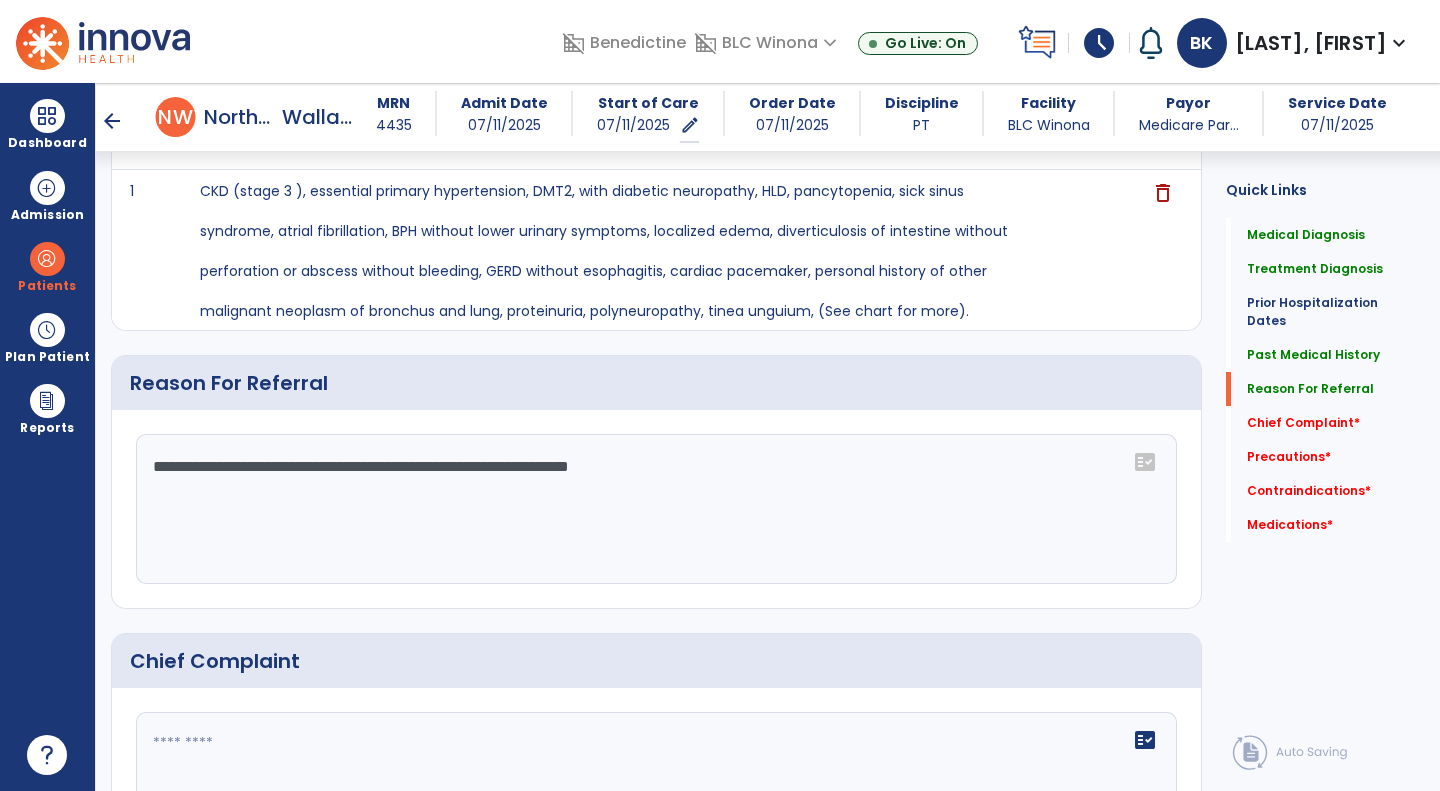 drag, startPoint x: 346, startPoint y: 465, endPoint x: 498, endPoint y: 467, distance: 152.01315 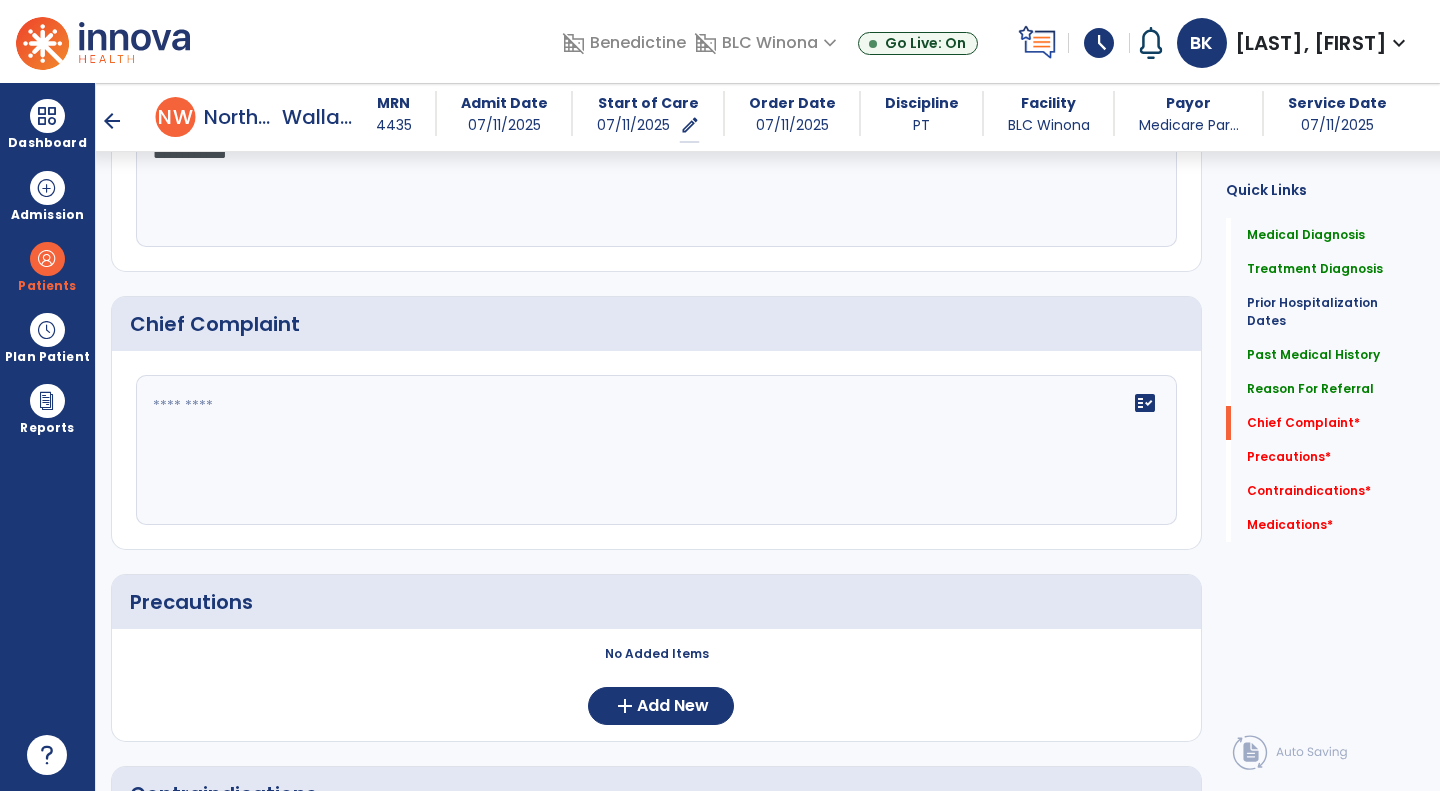 scroll, scrollTop: 1275, scrollLeft: 0, axis: vertical 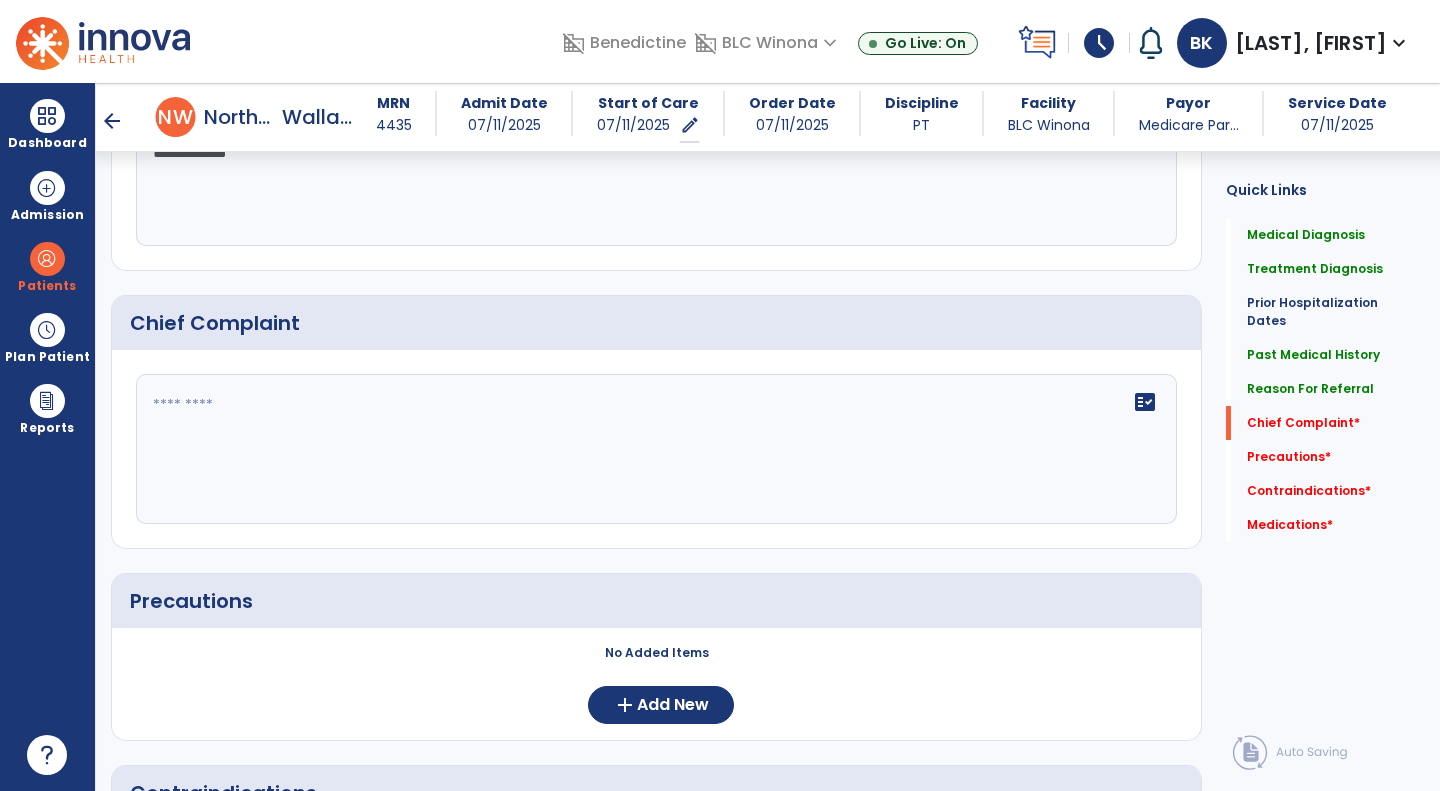 type on "**********" 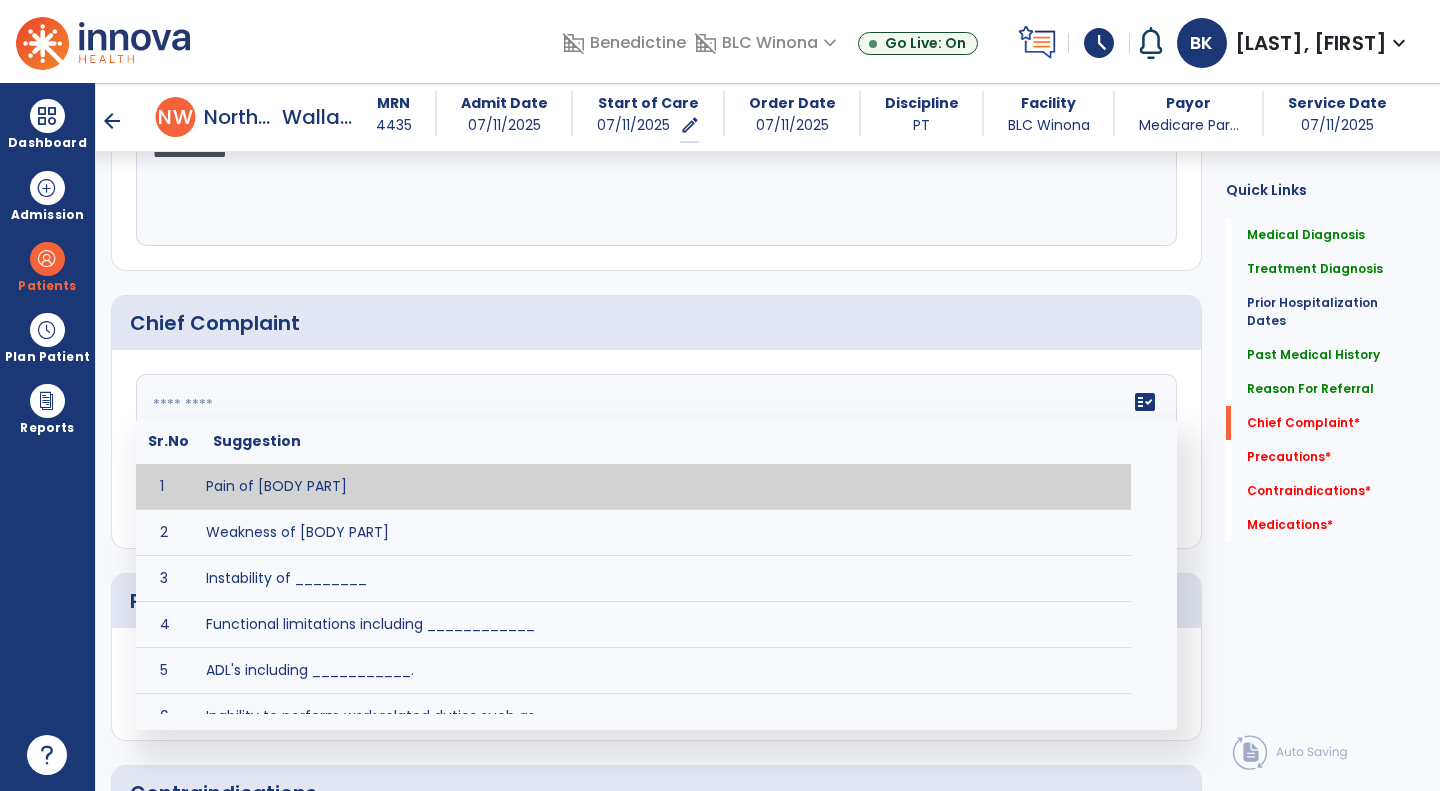 click on "fact_check  Sr.No Suggestion 1 Pain of [BODY PART] 2 Weakness of [BODY PART] 3 Instability of ________ 4 Functional limitations including ____________ 5 ADL's including ___________. 6 Inability to perform work related duties such as _________ 7 Inability to perform house hold duties such as __________. 8 Loss of balance. 9 Problems with gait including _________." 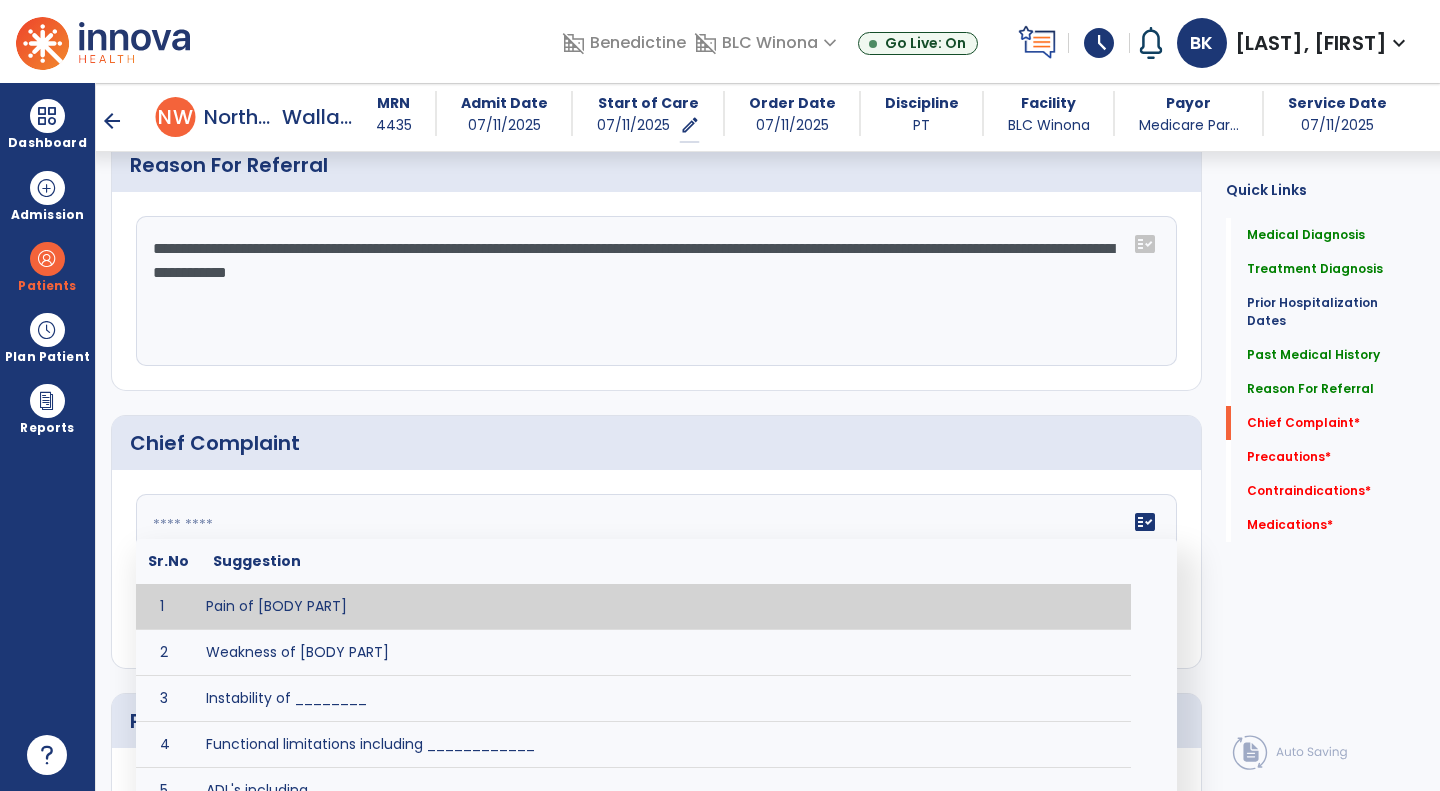 scroll, scrollTop: 1275, scrollLeft: 0, axis: vertical 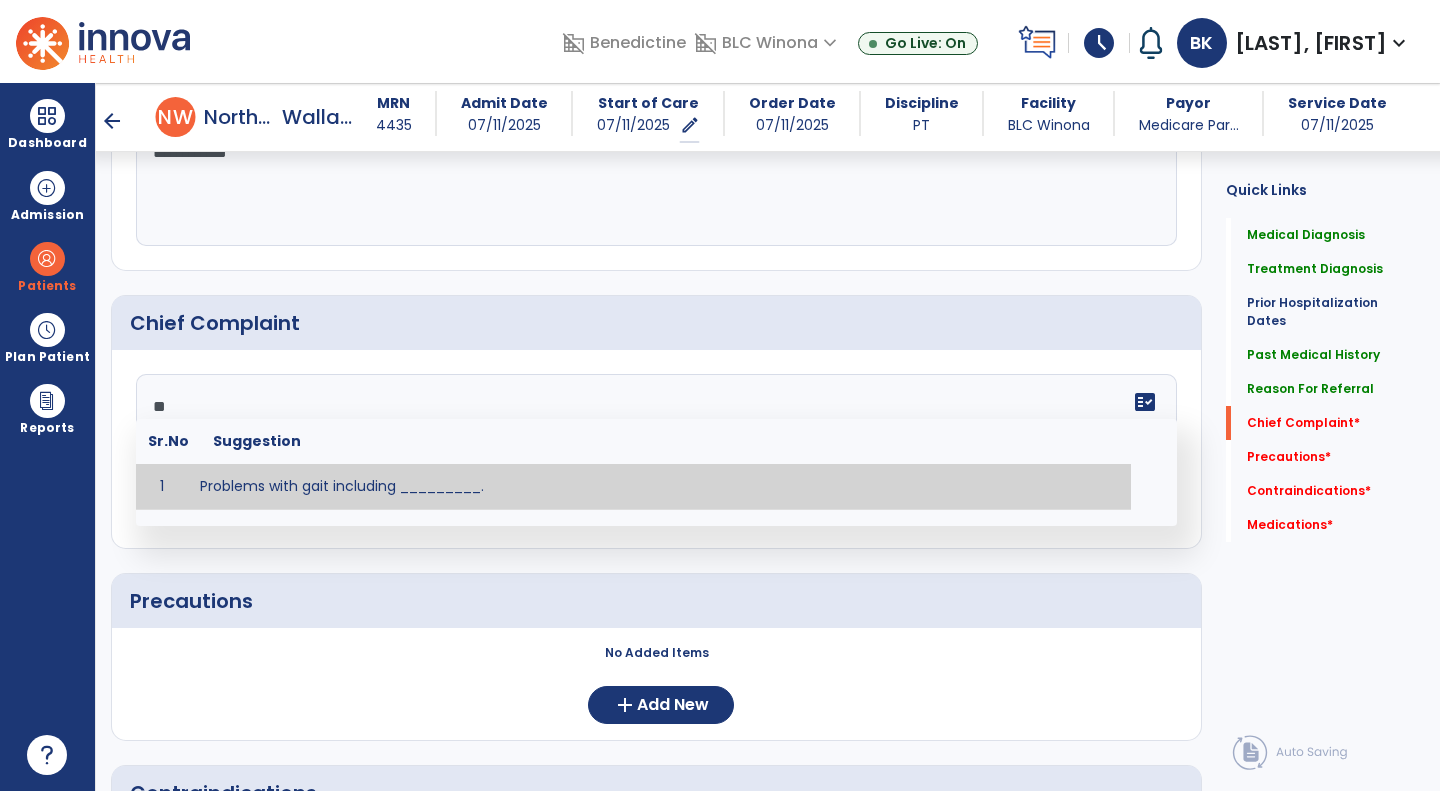type on "*" 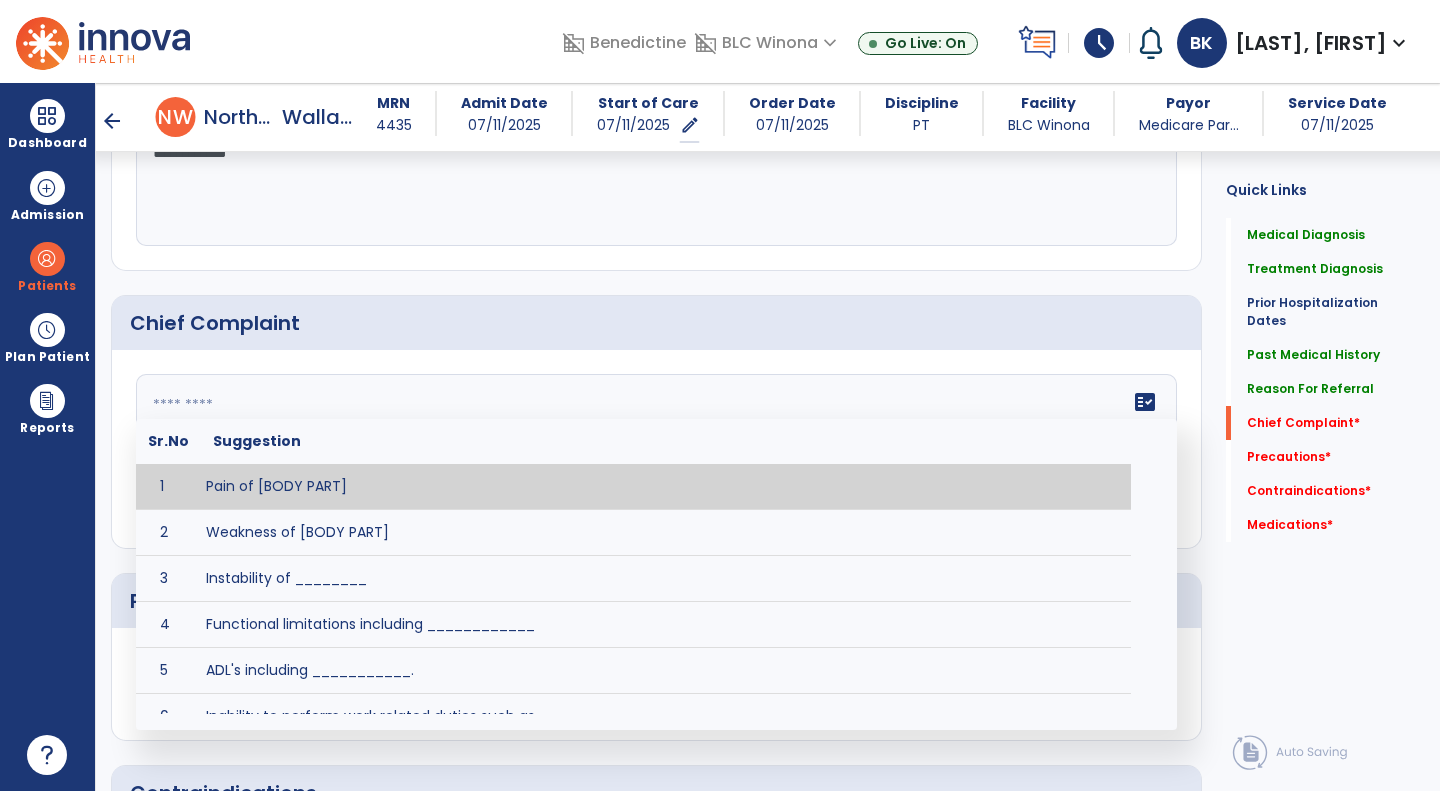 type on "*" 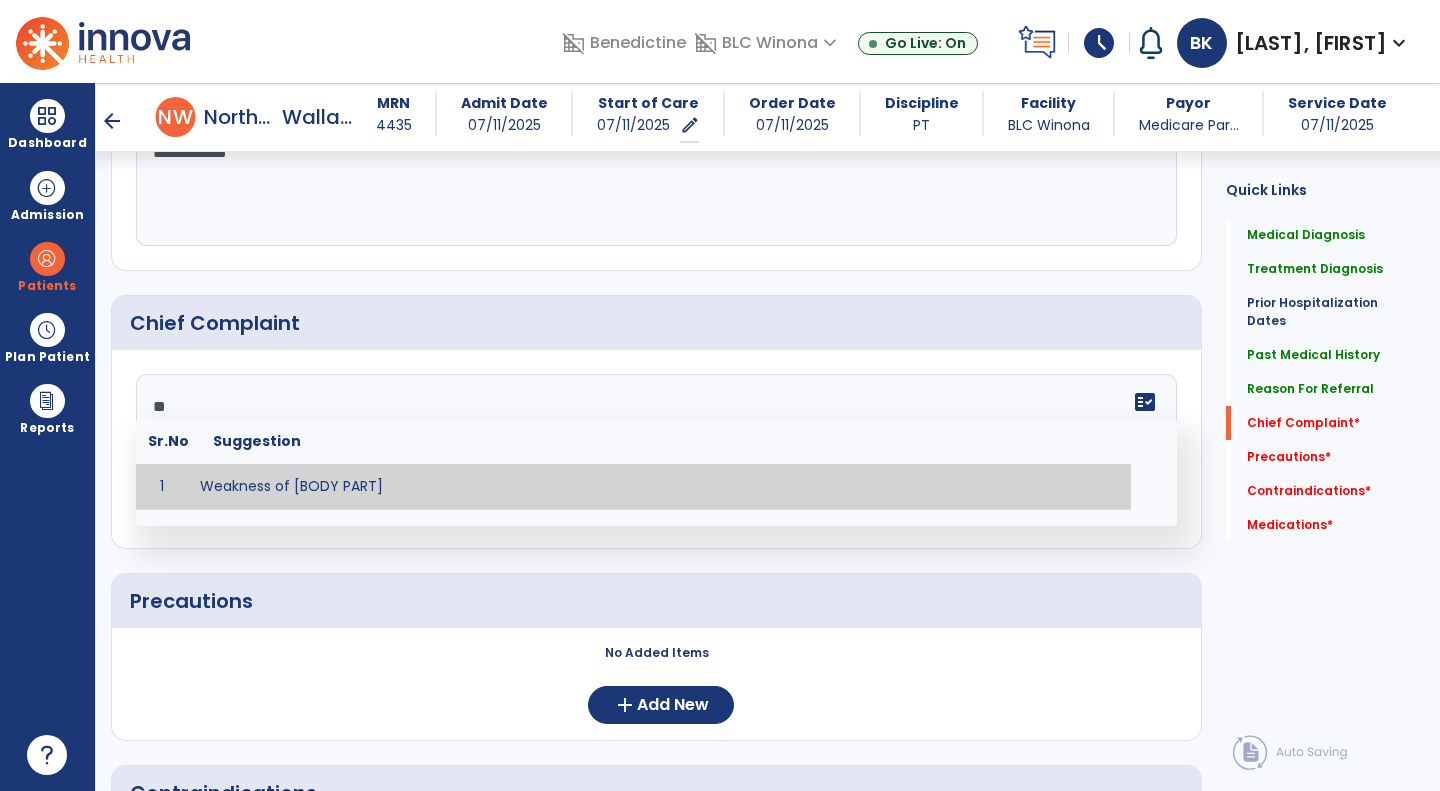 type on "*" 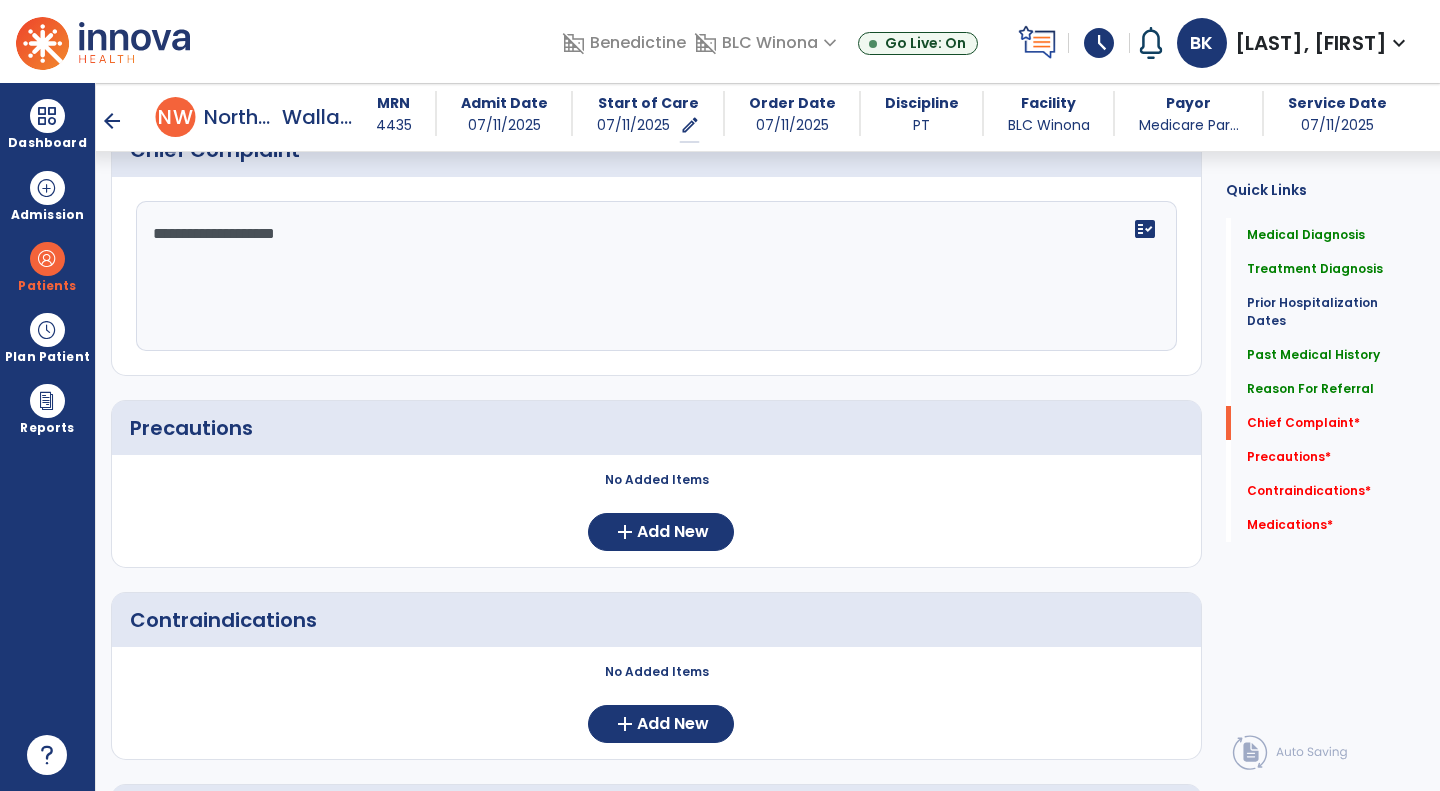 type on "**********" 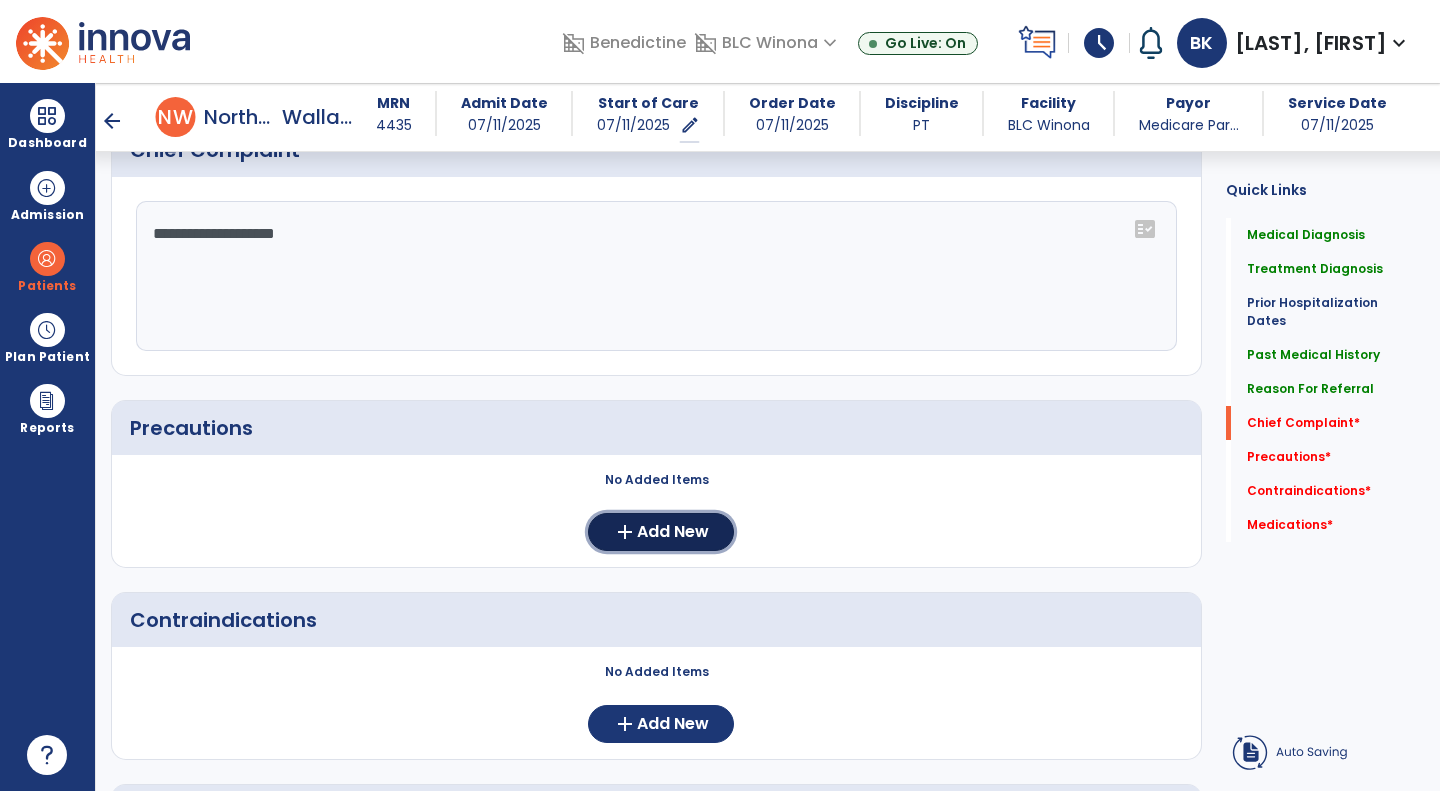 click on "add  Add New" 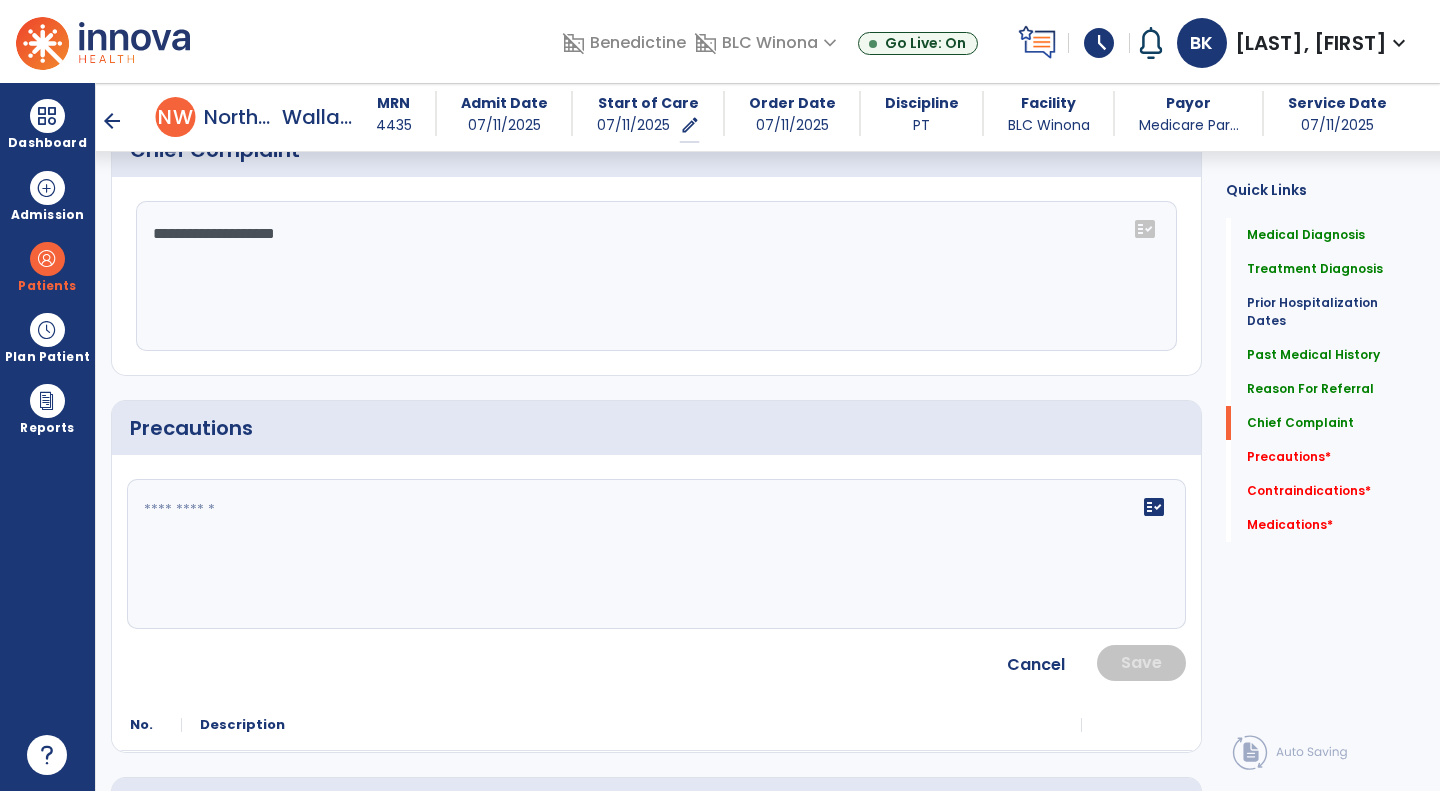 scroll, scrollTop: 1448, scrollLeft: 0, axis: vertical 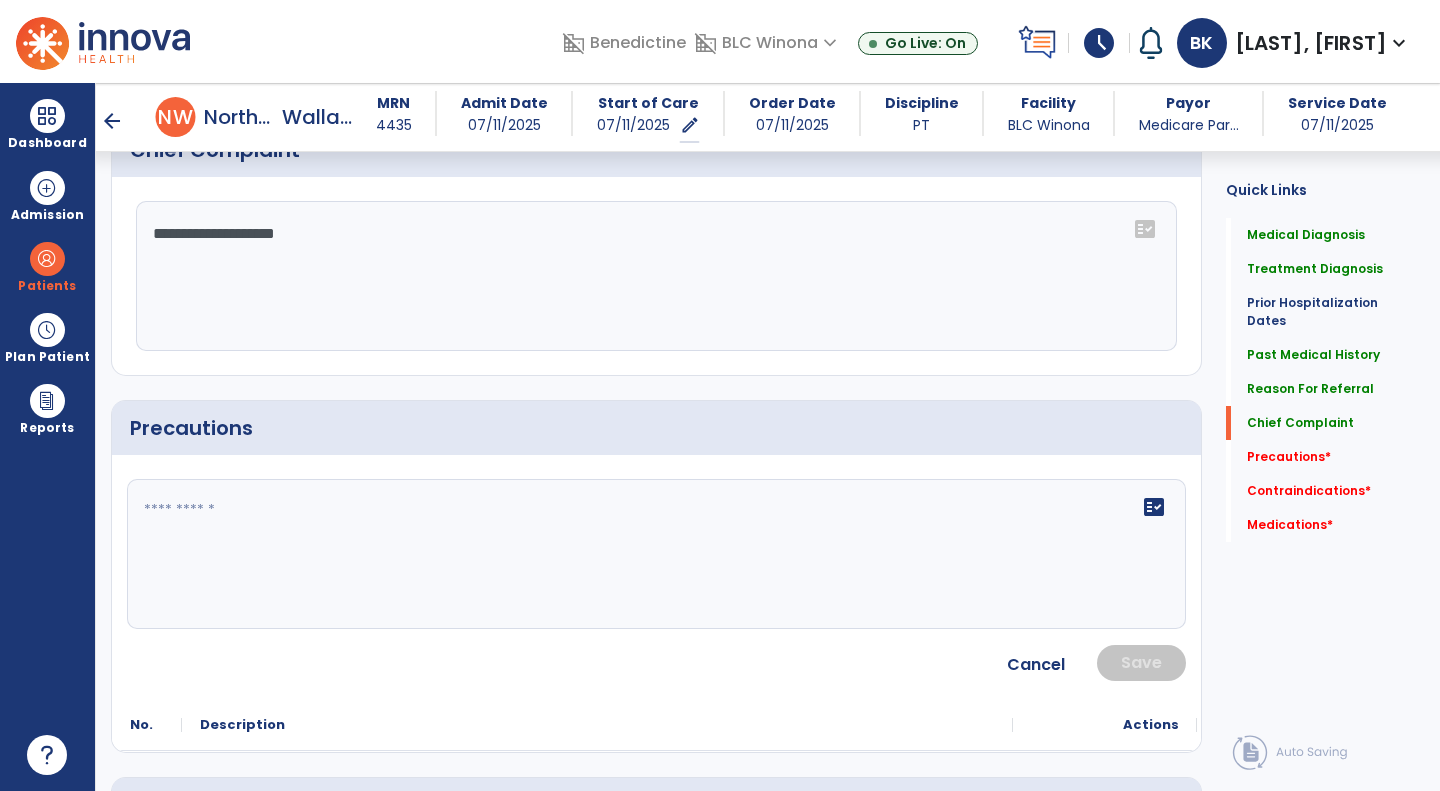click on "fact_check" 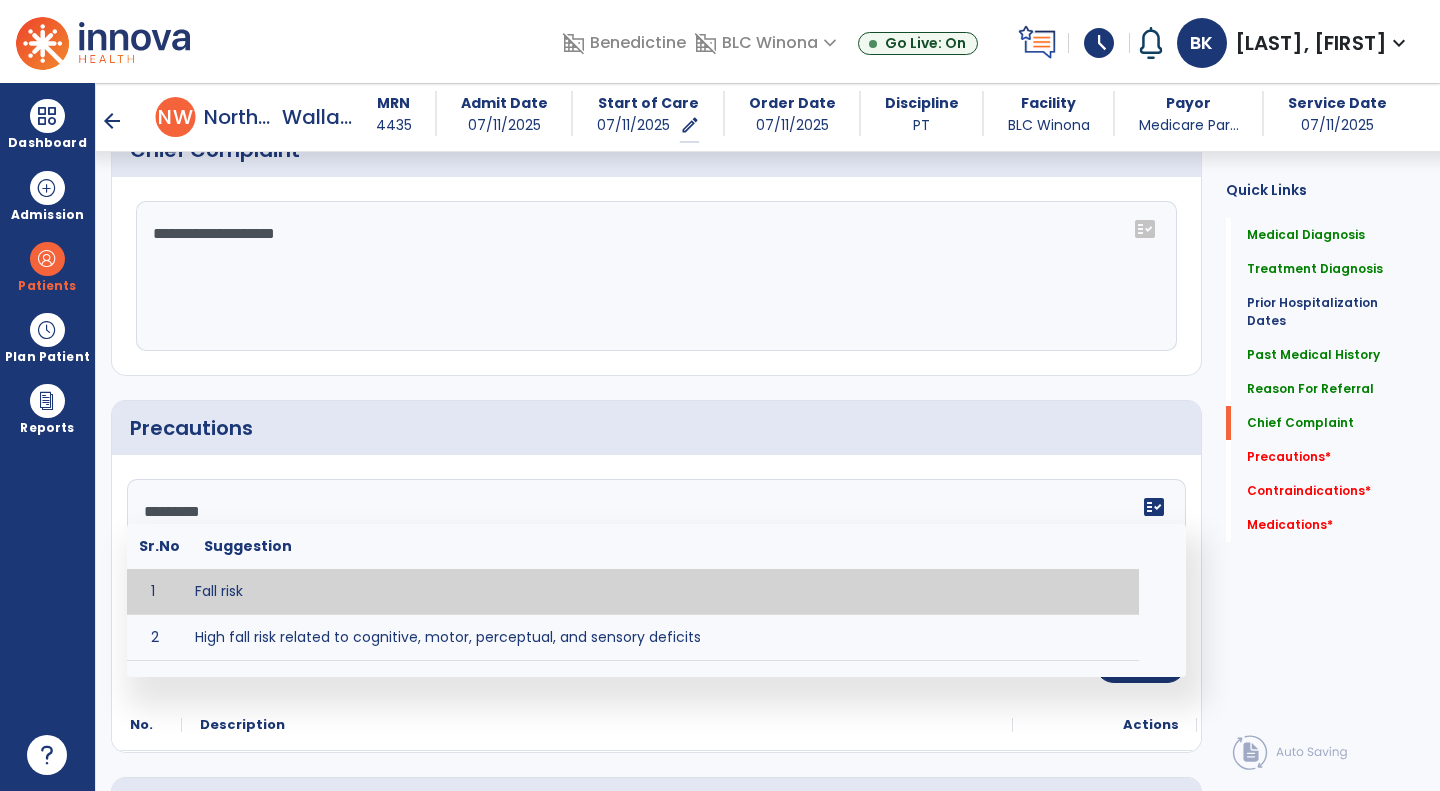 type on "*********" 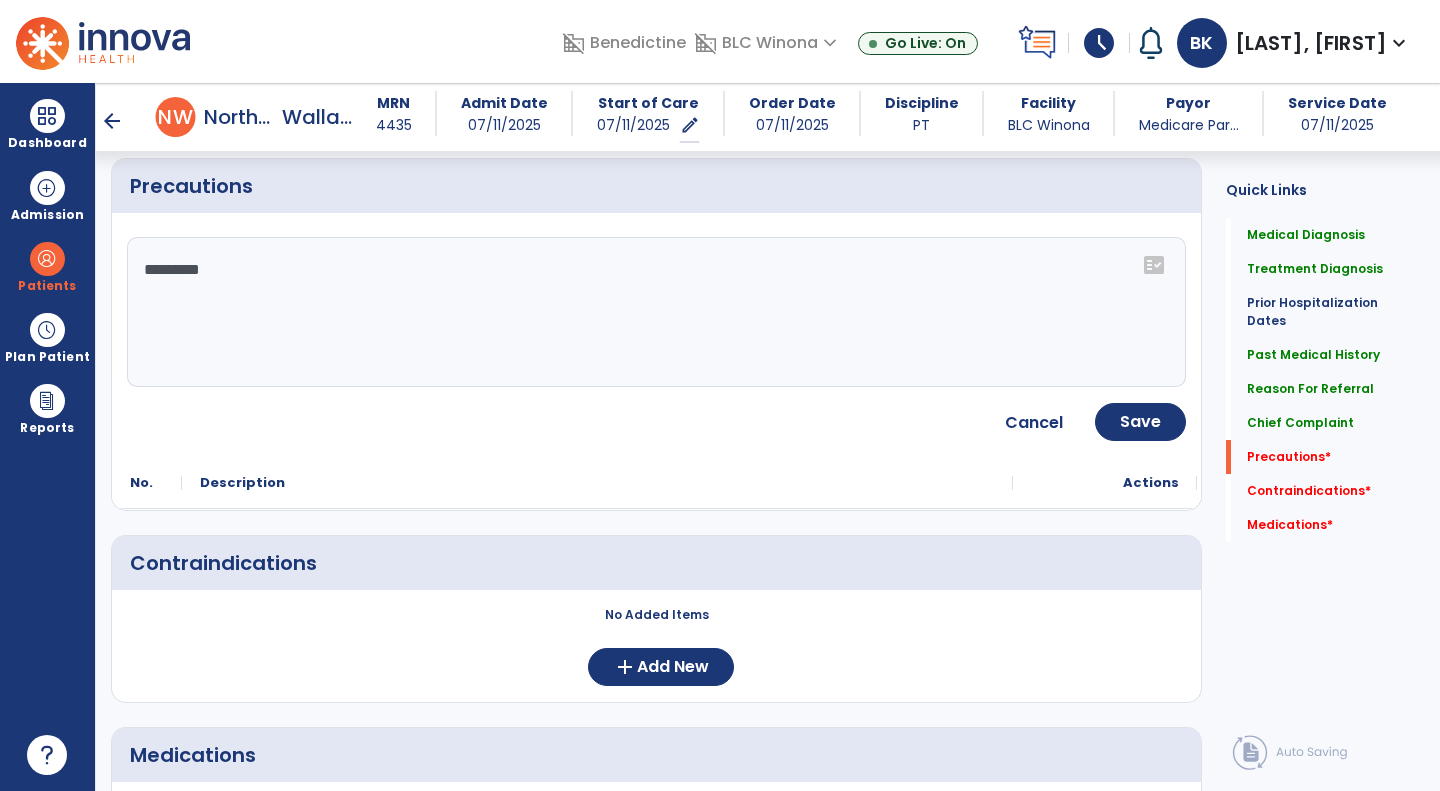 scroll, scrollTop: 1704, scrollLeft: 0, axis: vertical 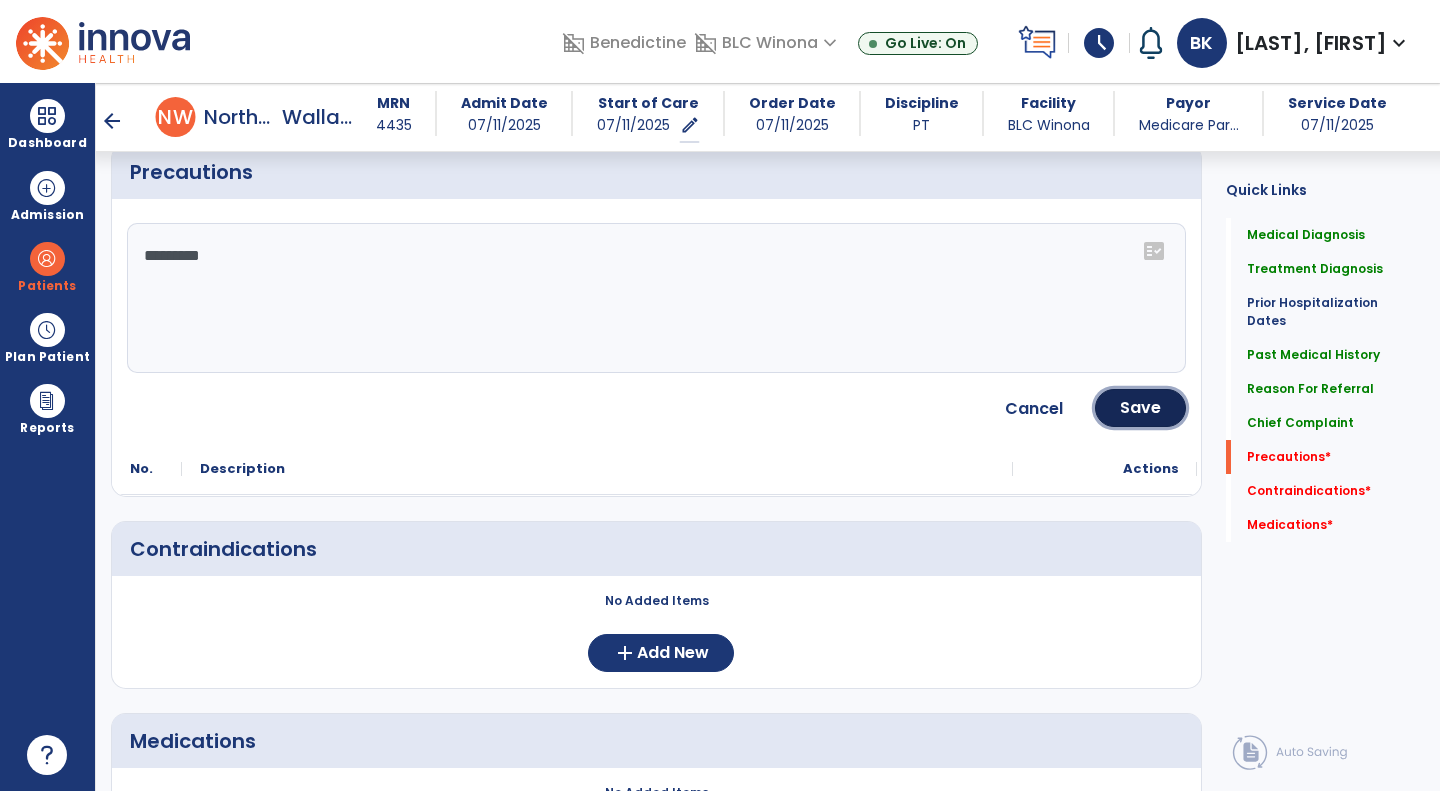 click on "Save" 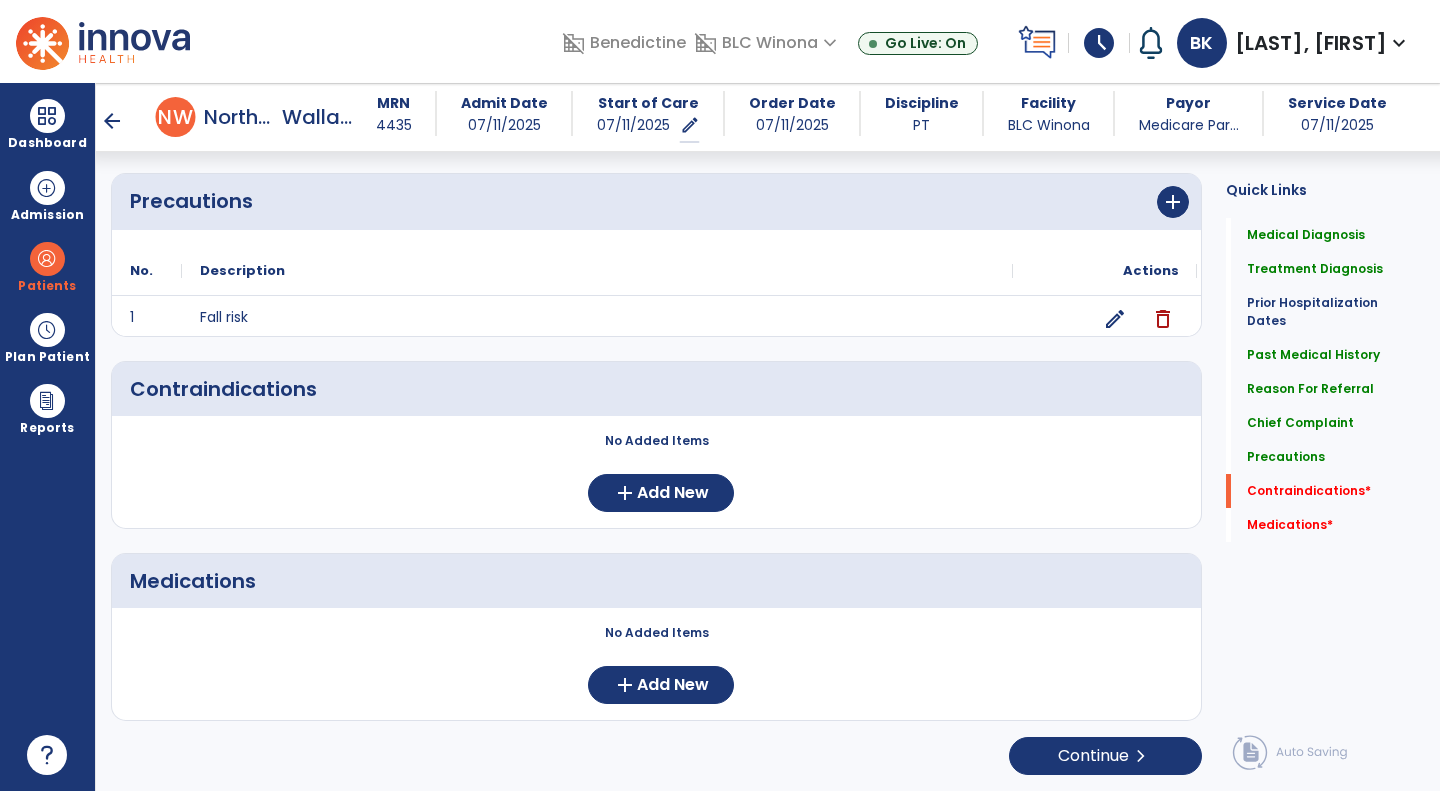 scroll, scrollTop: 1675, scrollLeft: 0, axis: vertical 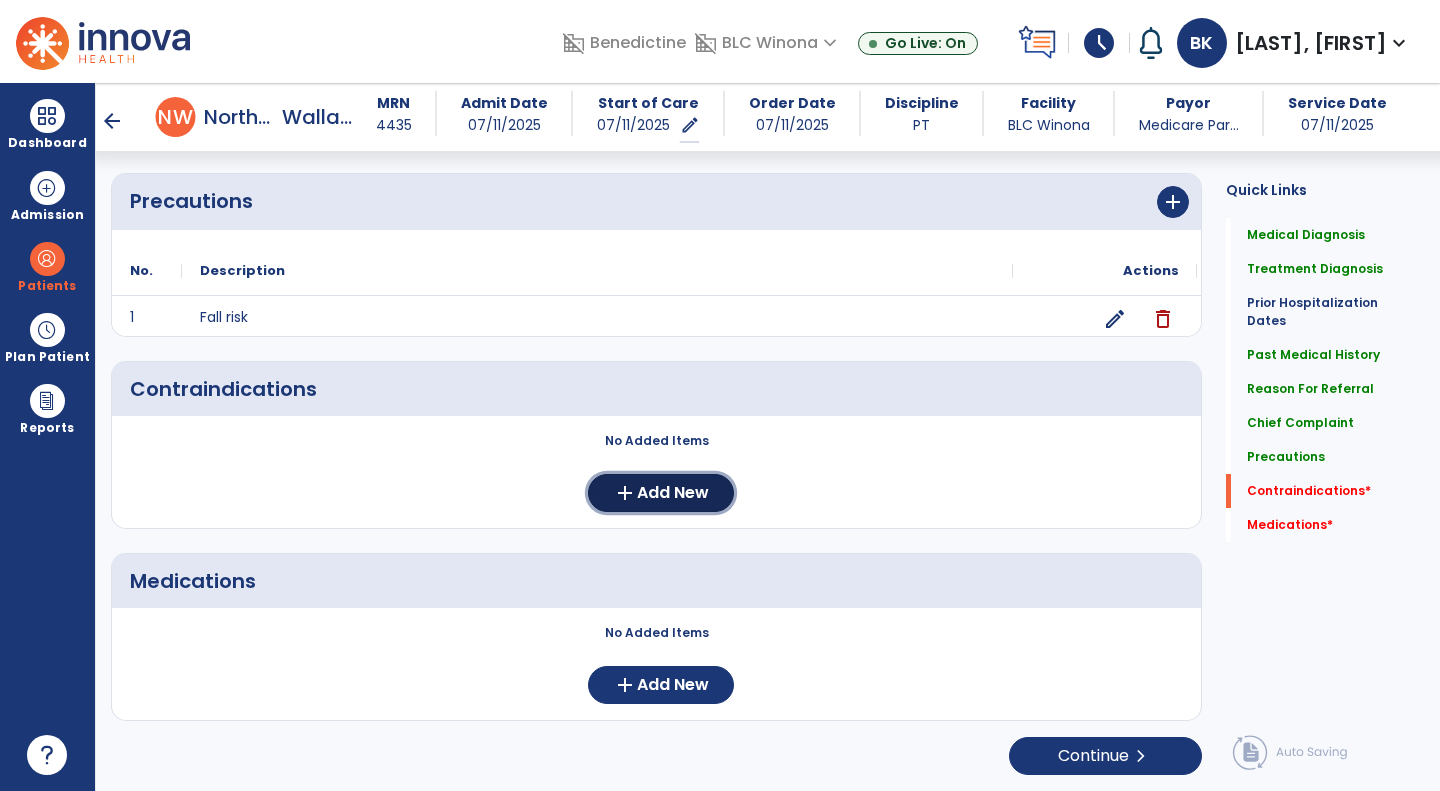 click on "Add New" 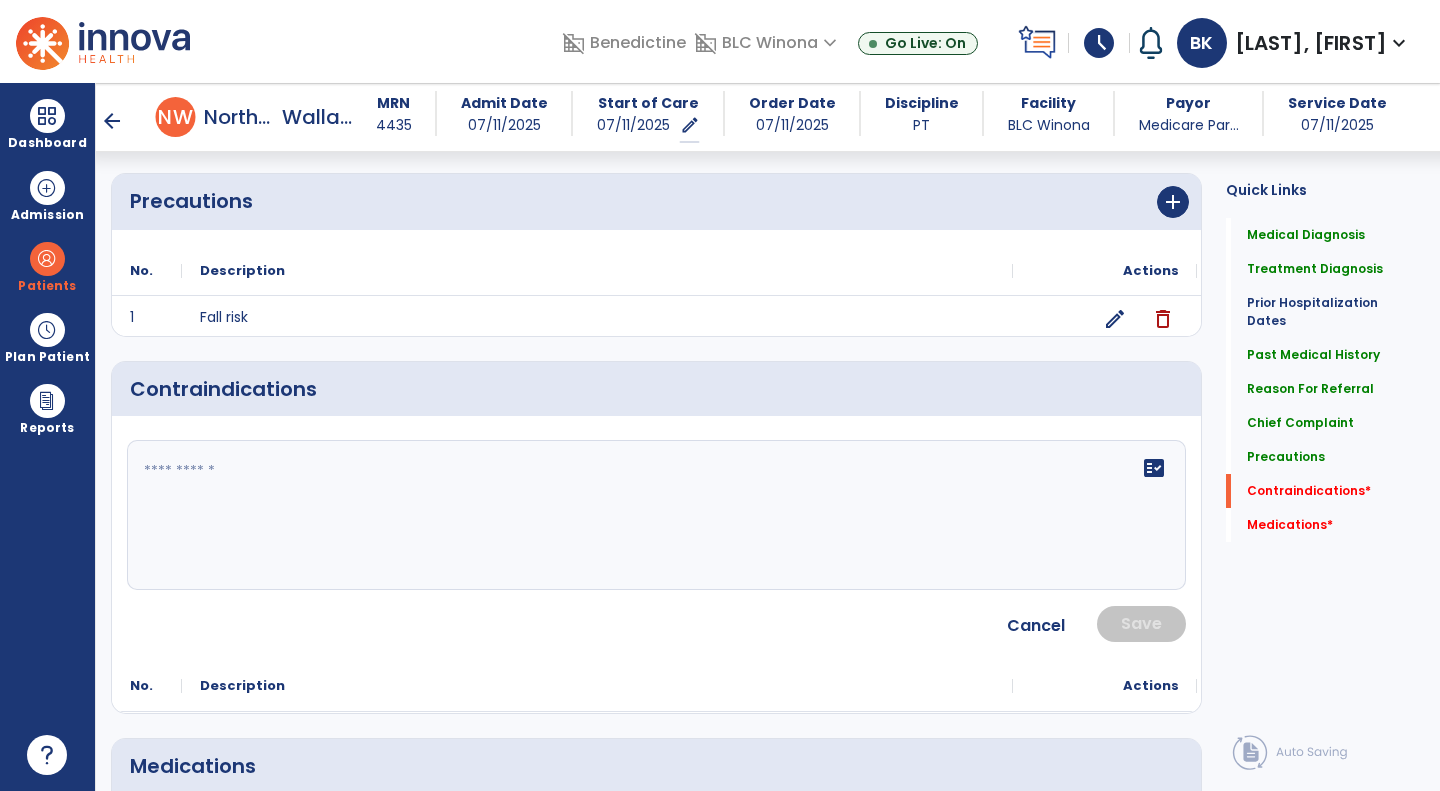 click on "fact_check" 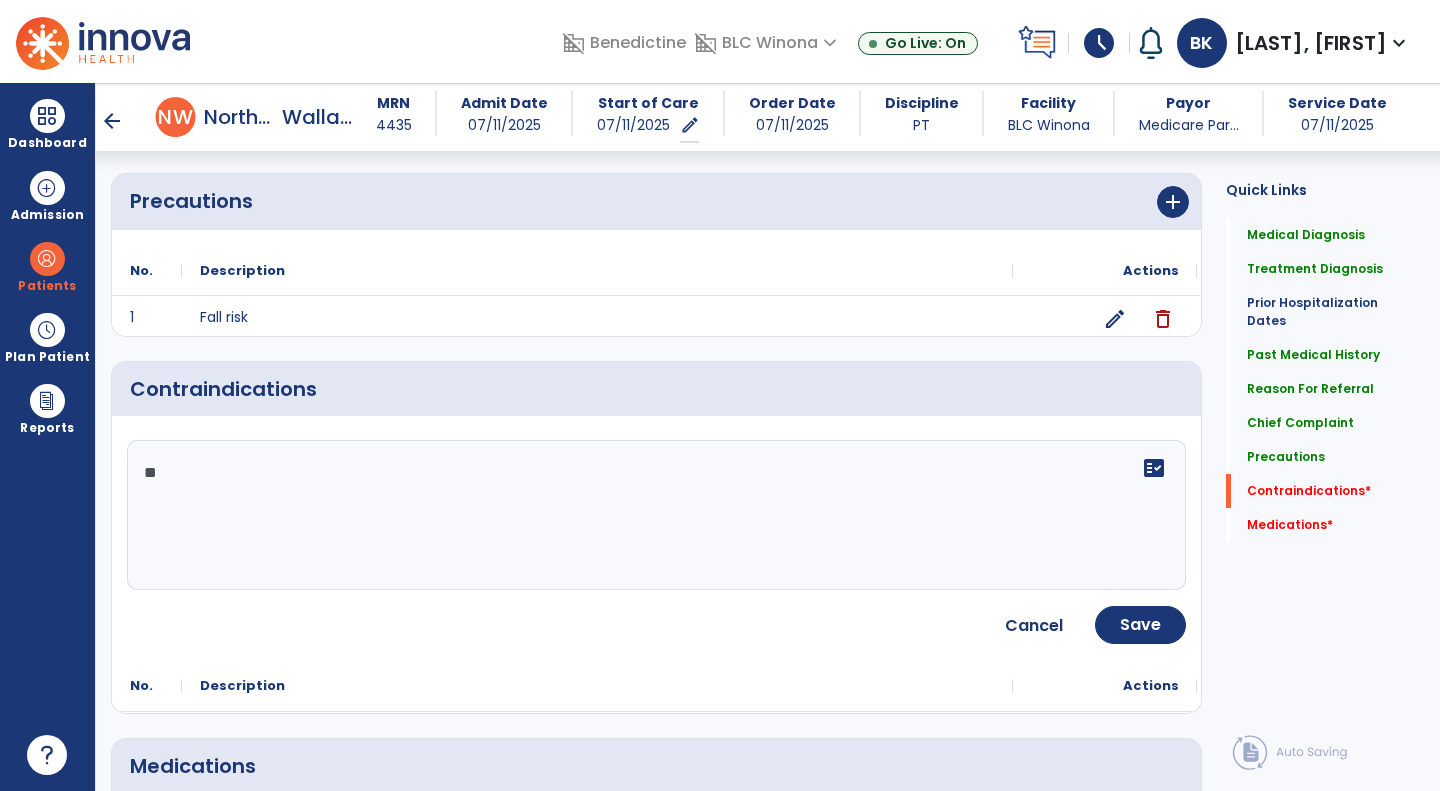 type on "*" 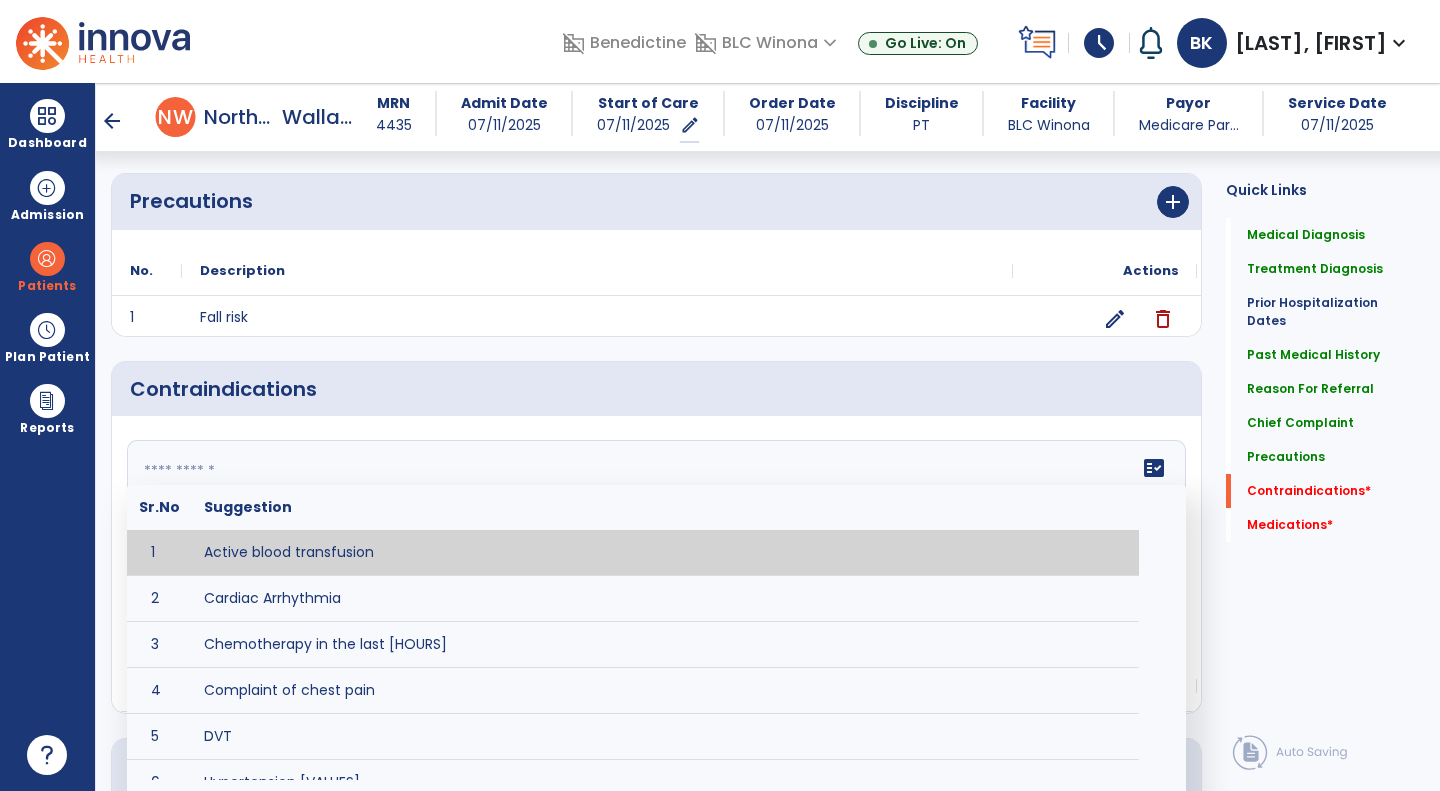type on "*" 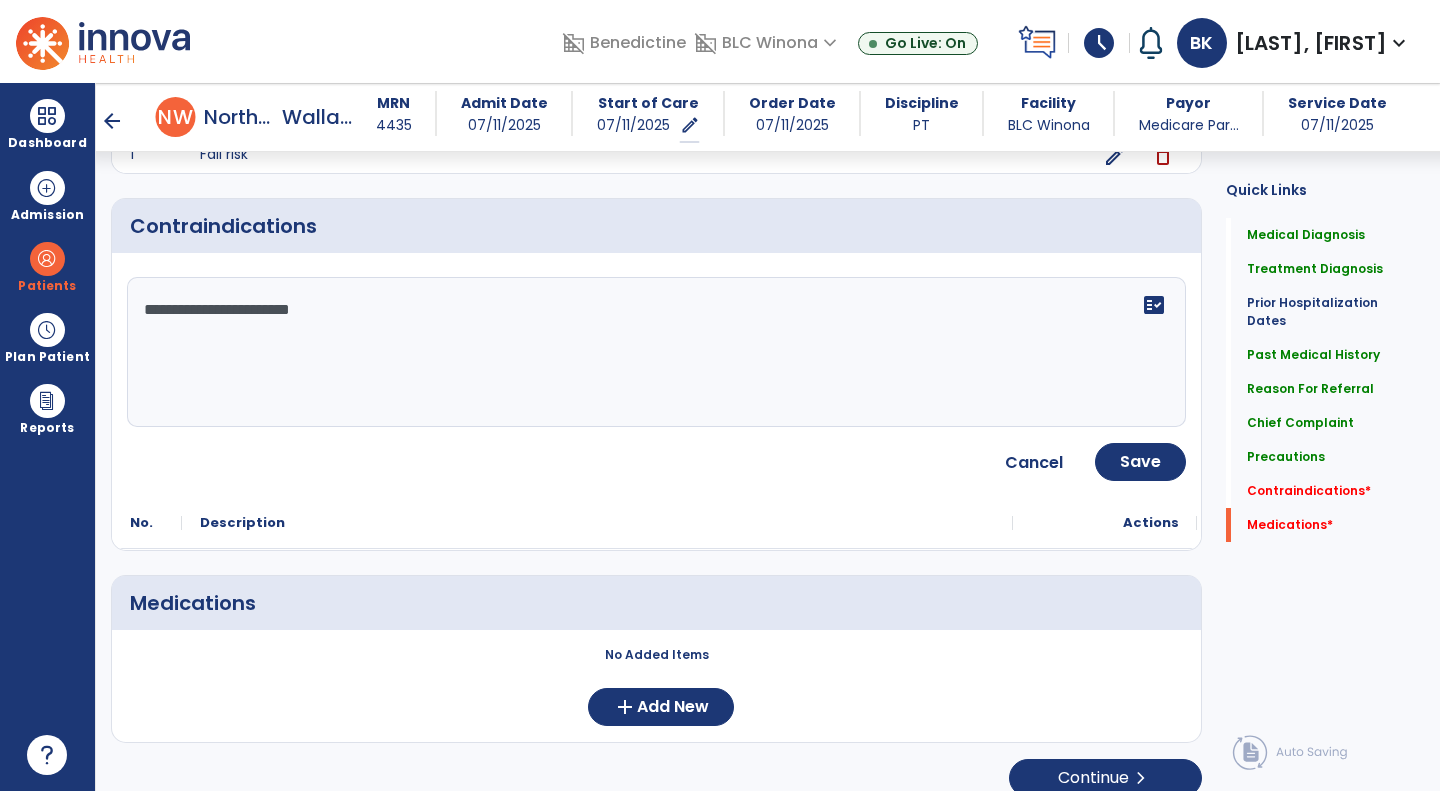type on "**********" 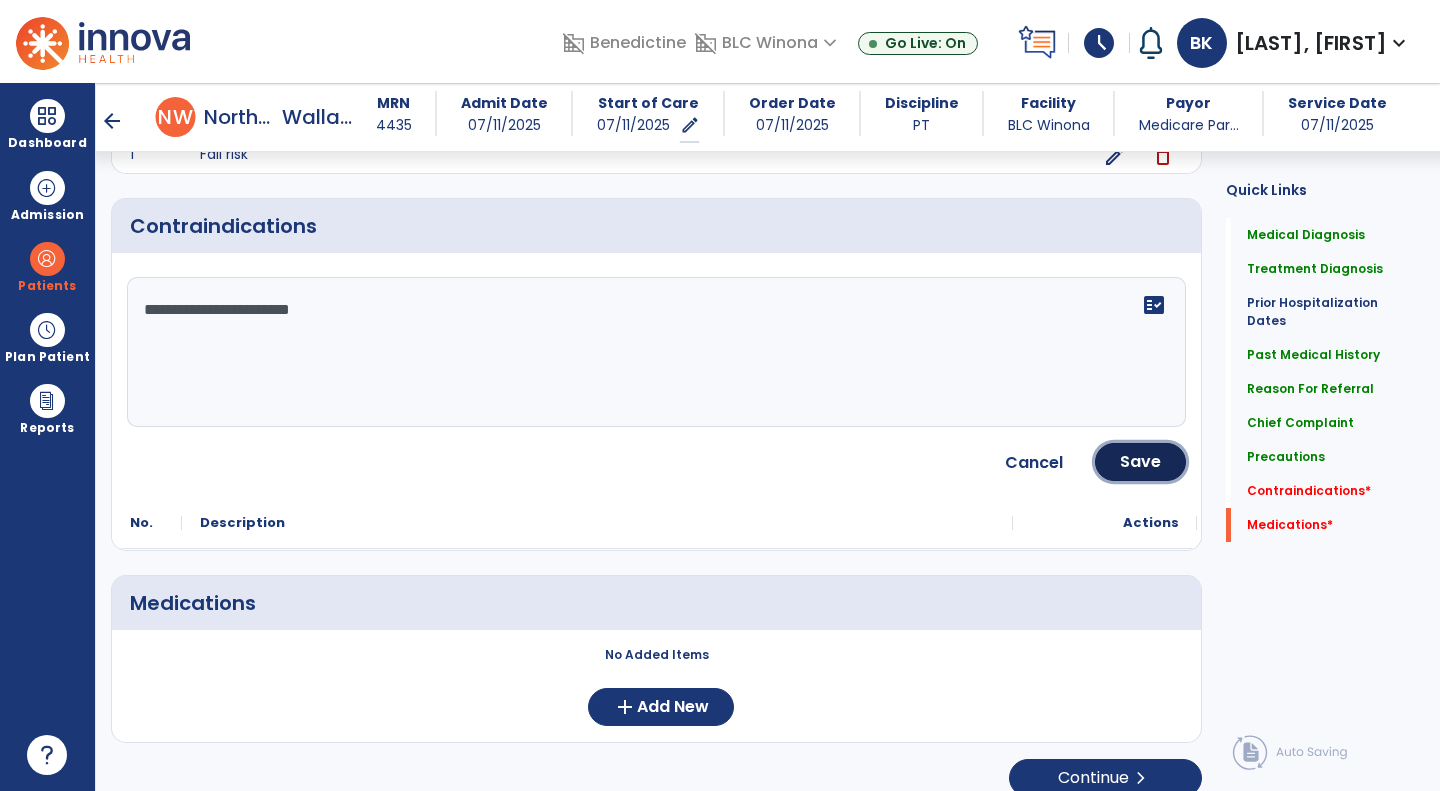 click on "Save" 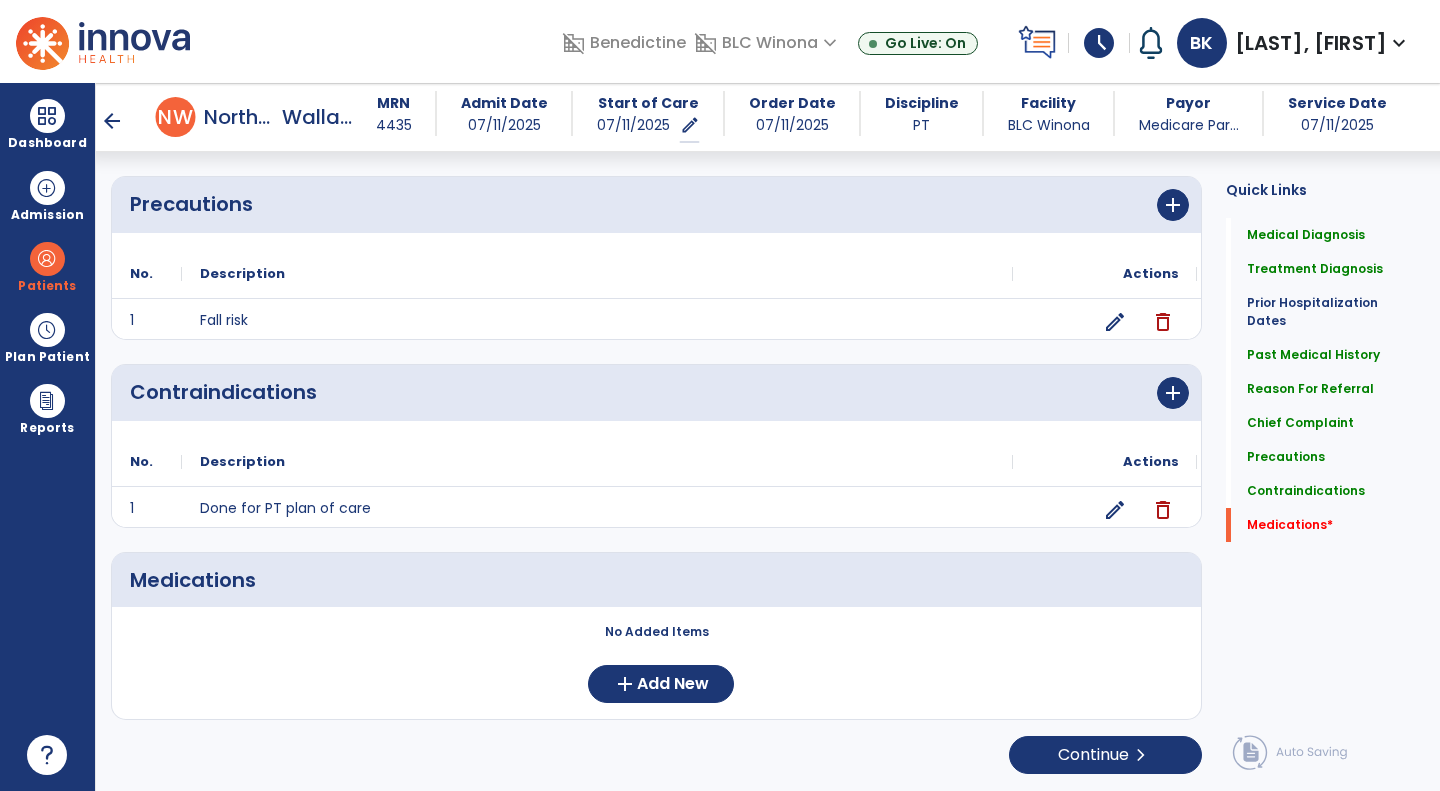 scroll, scrollTop: 1671, scrollLeft: 0, axis: vertical 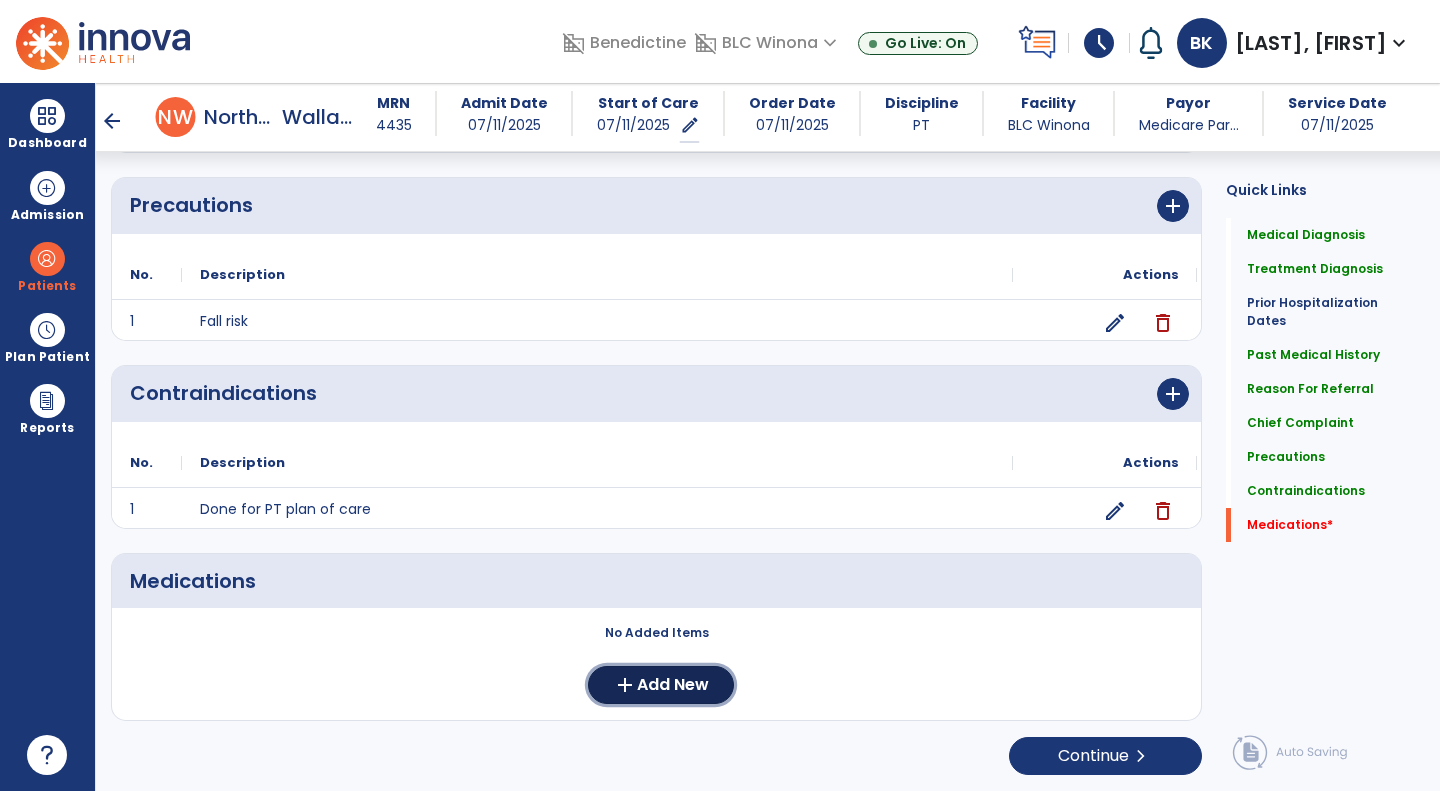 click on "Add New" 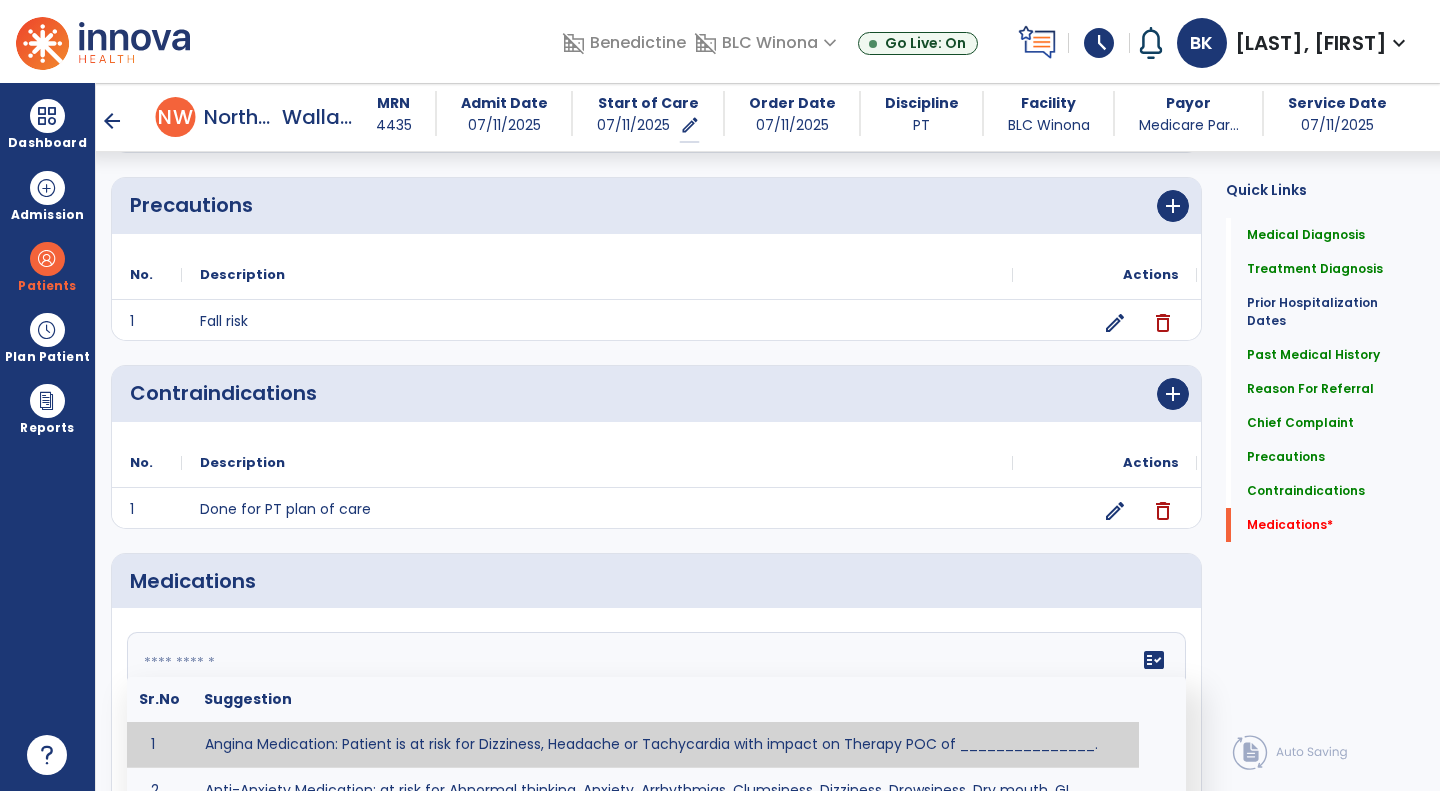 click on "fact_check  Sr.No Suggestion 1 Angina Medication: Patient is at risk for Dizziness, Headache or Tachycardia with impact on Therapy POC of _______________. 2 Anti-Anxiety Medication: at risk for Abnormal thinking, Anxiety, Arrhythmias, Clumsiness, Dizziness, Drowsiness, Dry mouth, GI disturbances, Headache, Increased appetite, Loss of appetite, Orthostatic hypotension, Sedation, Seizures, Tachycardia, Unsteadiness, Weakness or Weight gain with impact on Therapy POC of _____________. 3 Anti-Arrhythmic Agents: at risk for Arrhythmias, Confusion, EKG changes, Hallucinations, Hepatotoxicity, Increased blood pressure, Increased heart rate, Lethargy or Toxicity with impact on Therapy POC of 4 Anti-Coagulant medications: with potential risk for hemorrhage (including rectal bleeding and coughing up blood), and heparin-induced thrombocytopenia(HIT syndrome). Potential impact on therapy progress includes _________. 5 6 7 8 Aspirin for ______________. 9 10 11 12 13 14 15 16 17 18 19 20 21 22 23 24" 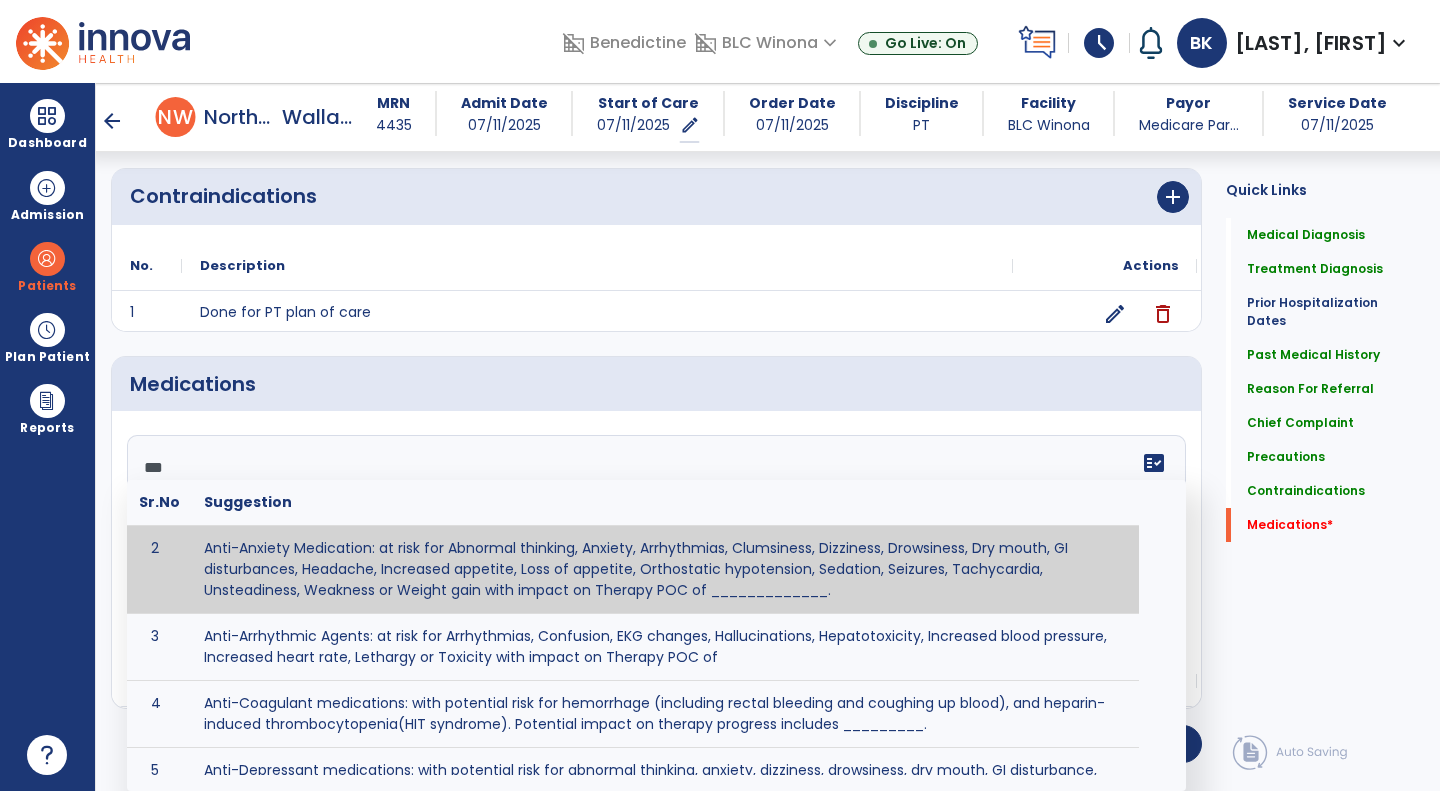 scroll, scrollTop: 0, scrollLeft: 0, axis: both 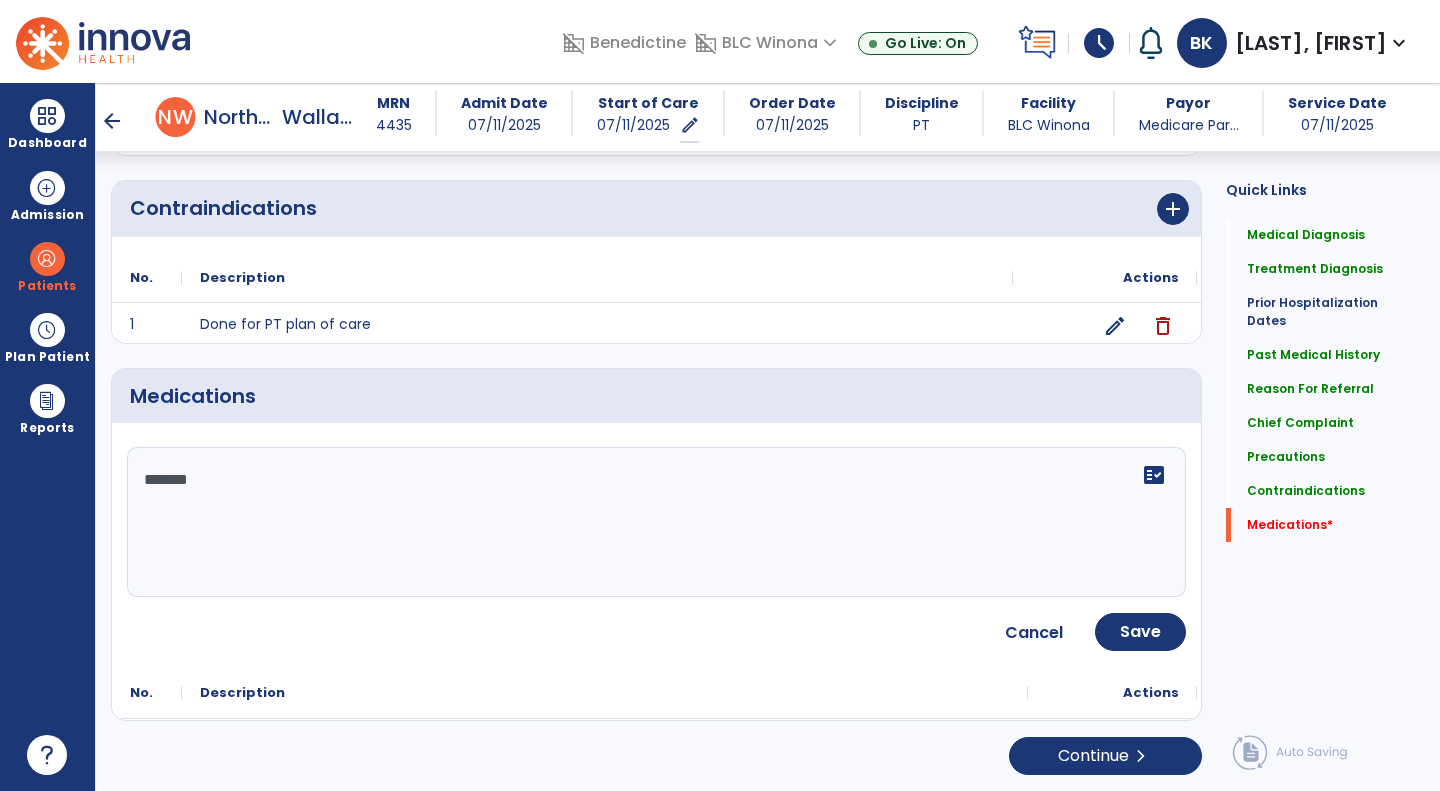 type on "*******" 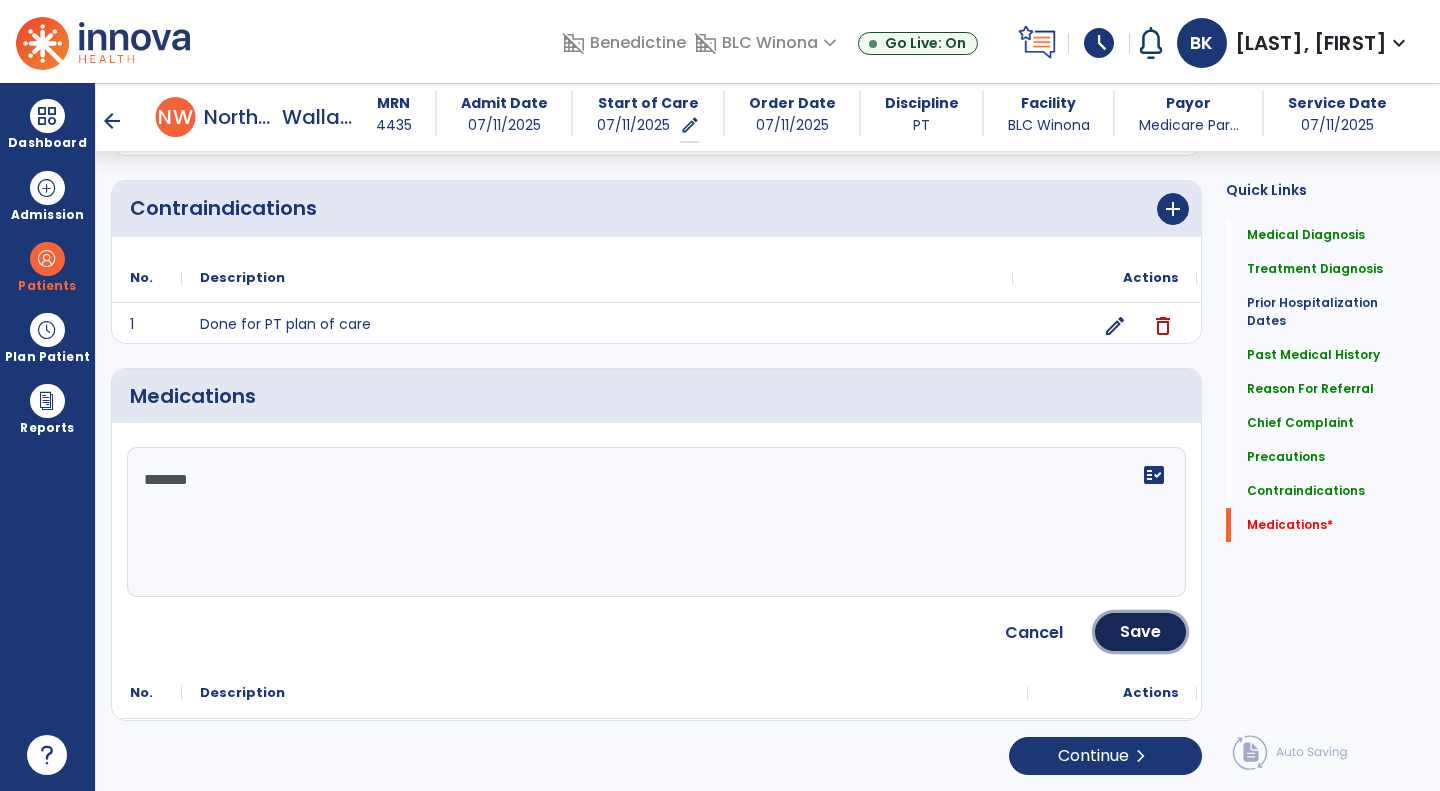 click on "Save" 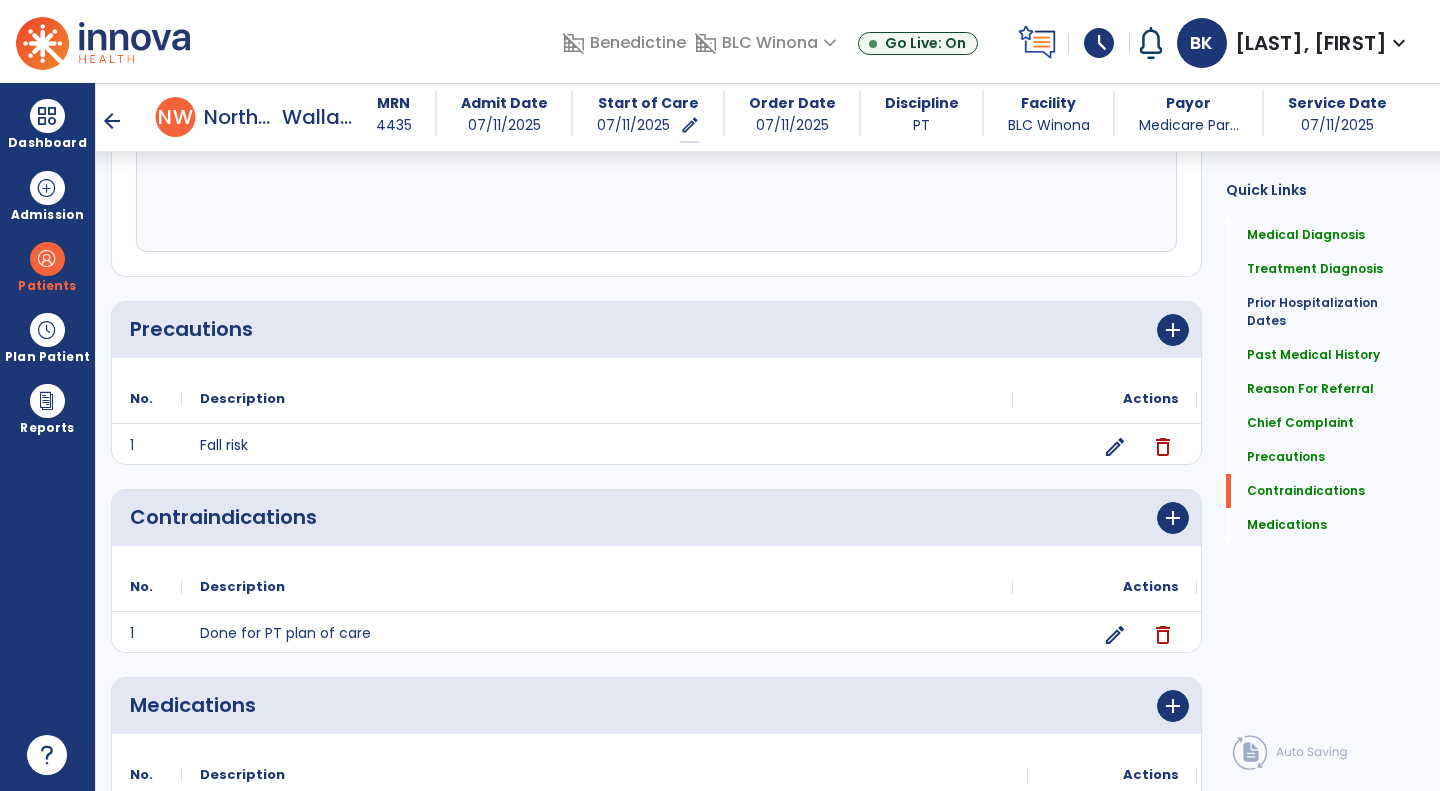 scroll, scrollTop: 1667, scrollLeft: 0, axis: vertical 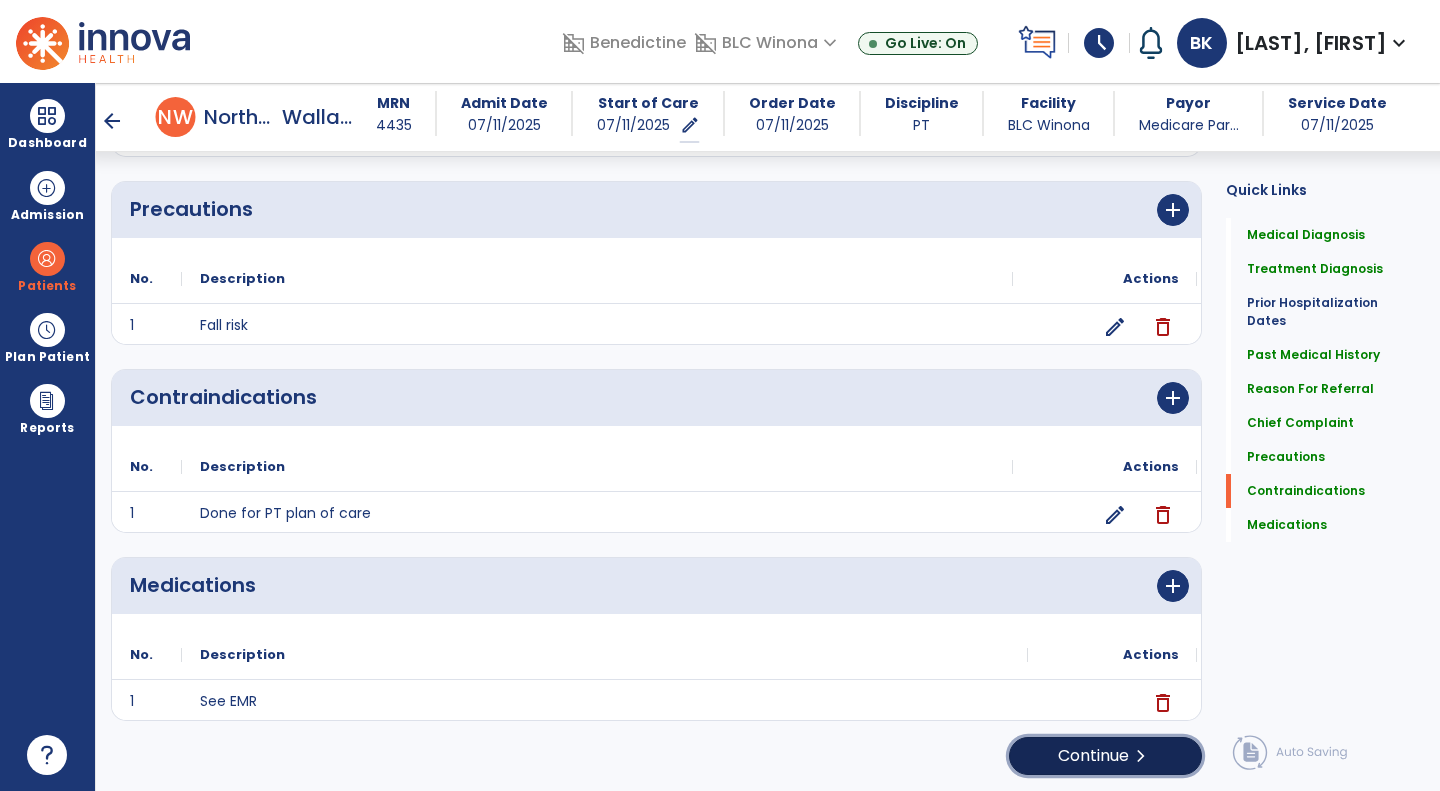 click on "Continue  chevron_right" 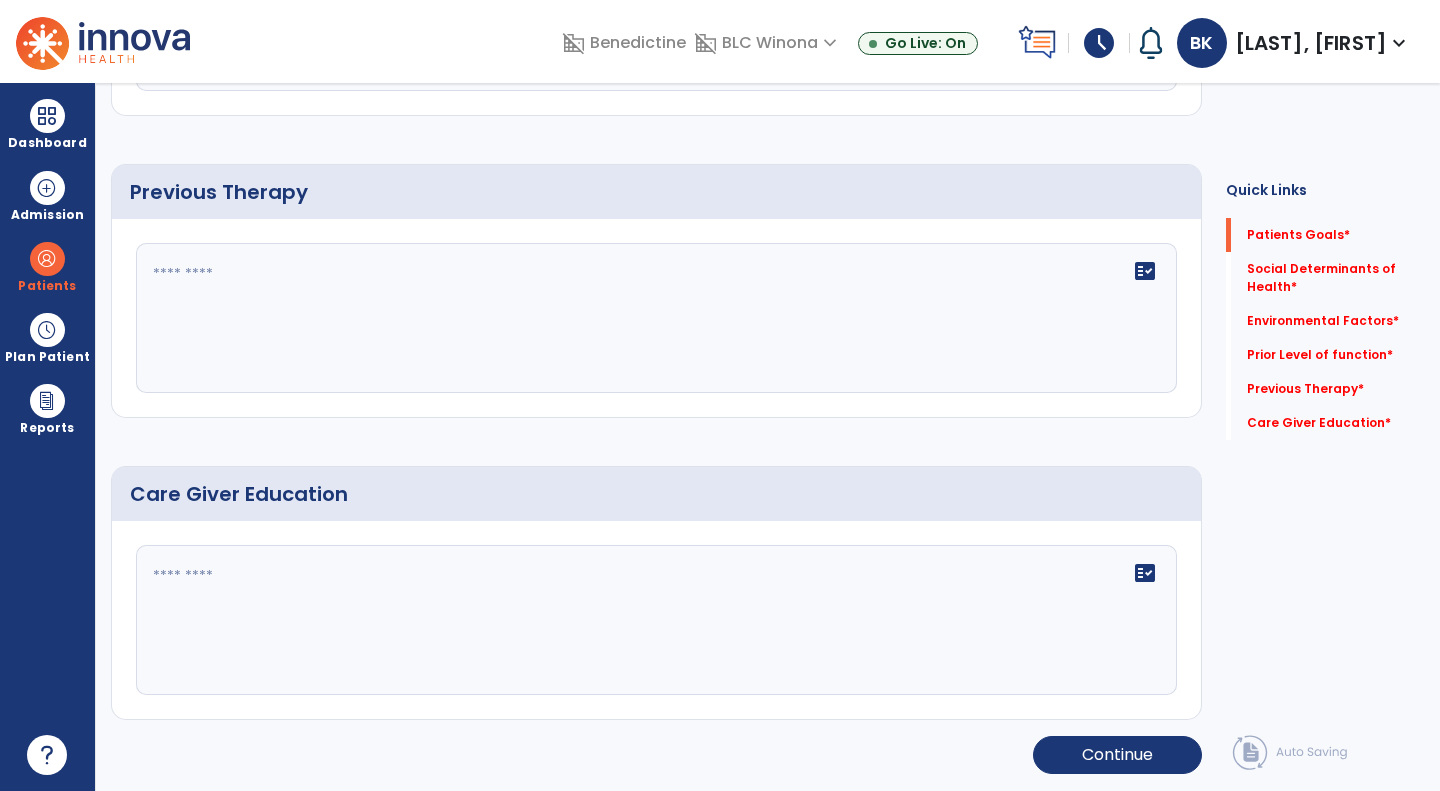 scroll, scrollTop: 0, scrollLeft: 0, axis: both 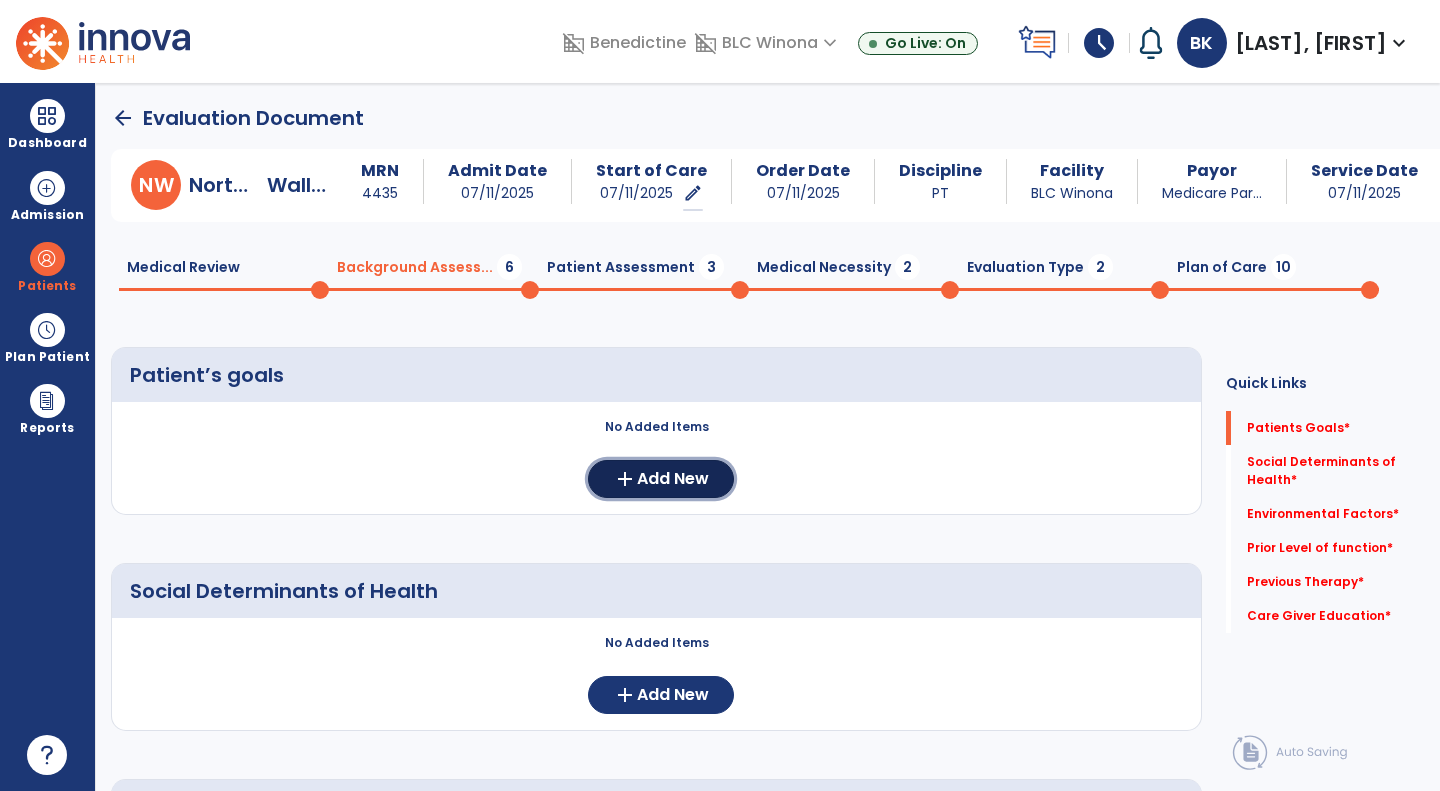click on "Add New" 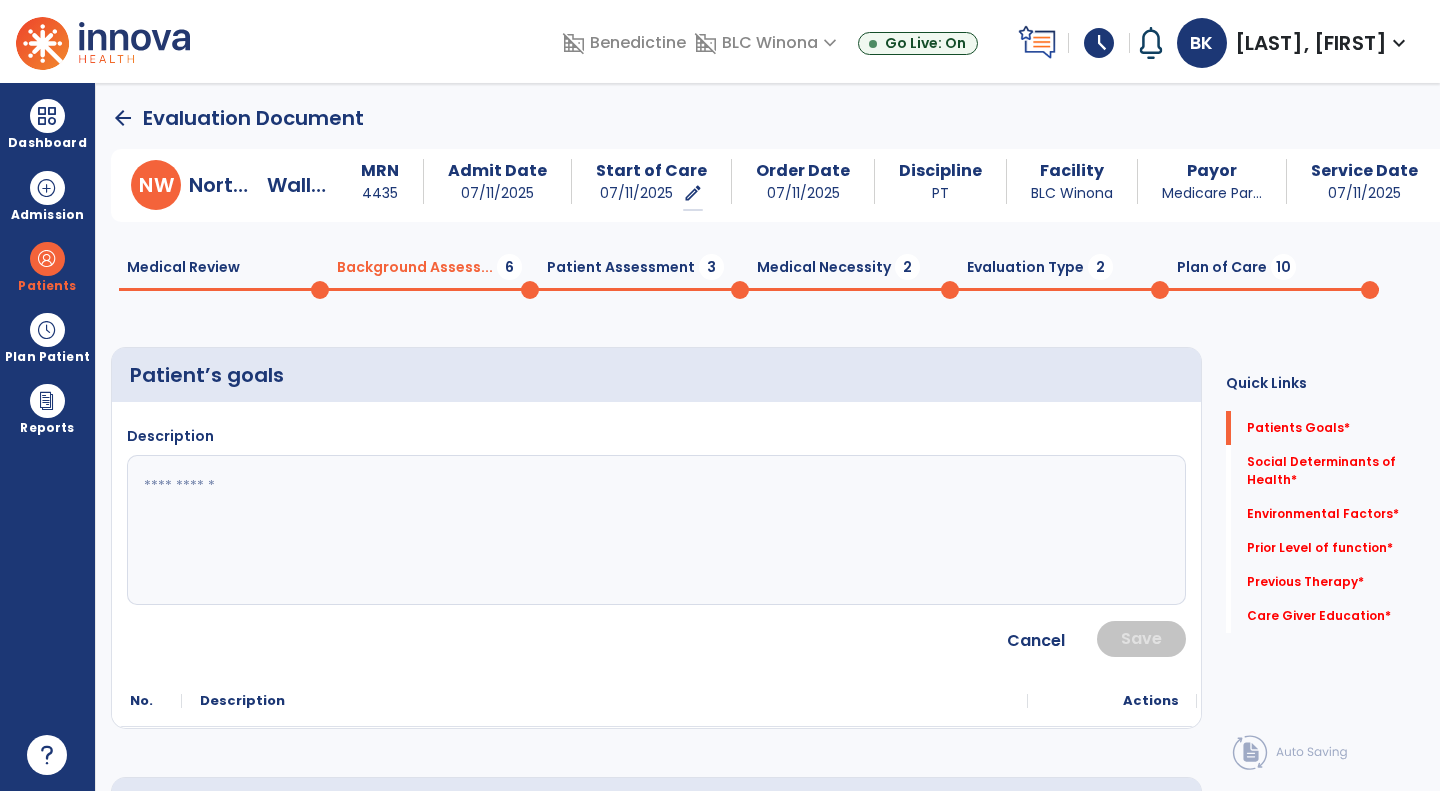 click 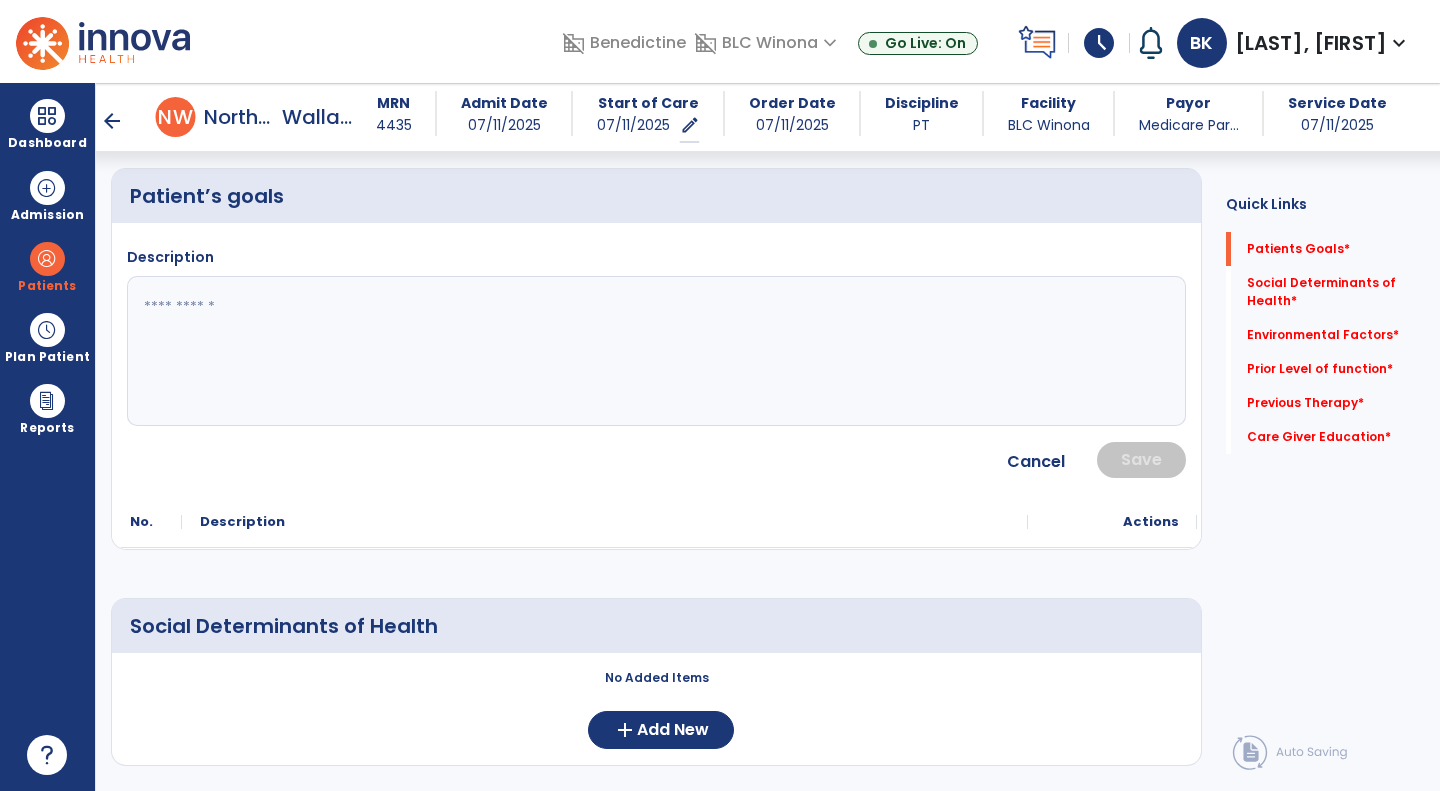 scroll, scrollTop: 38, scrollLeft: 0, axis: vertical 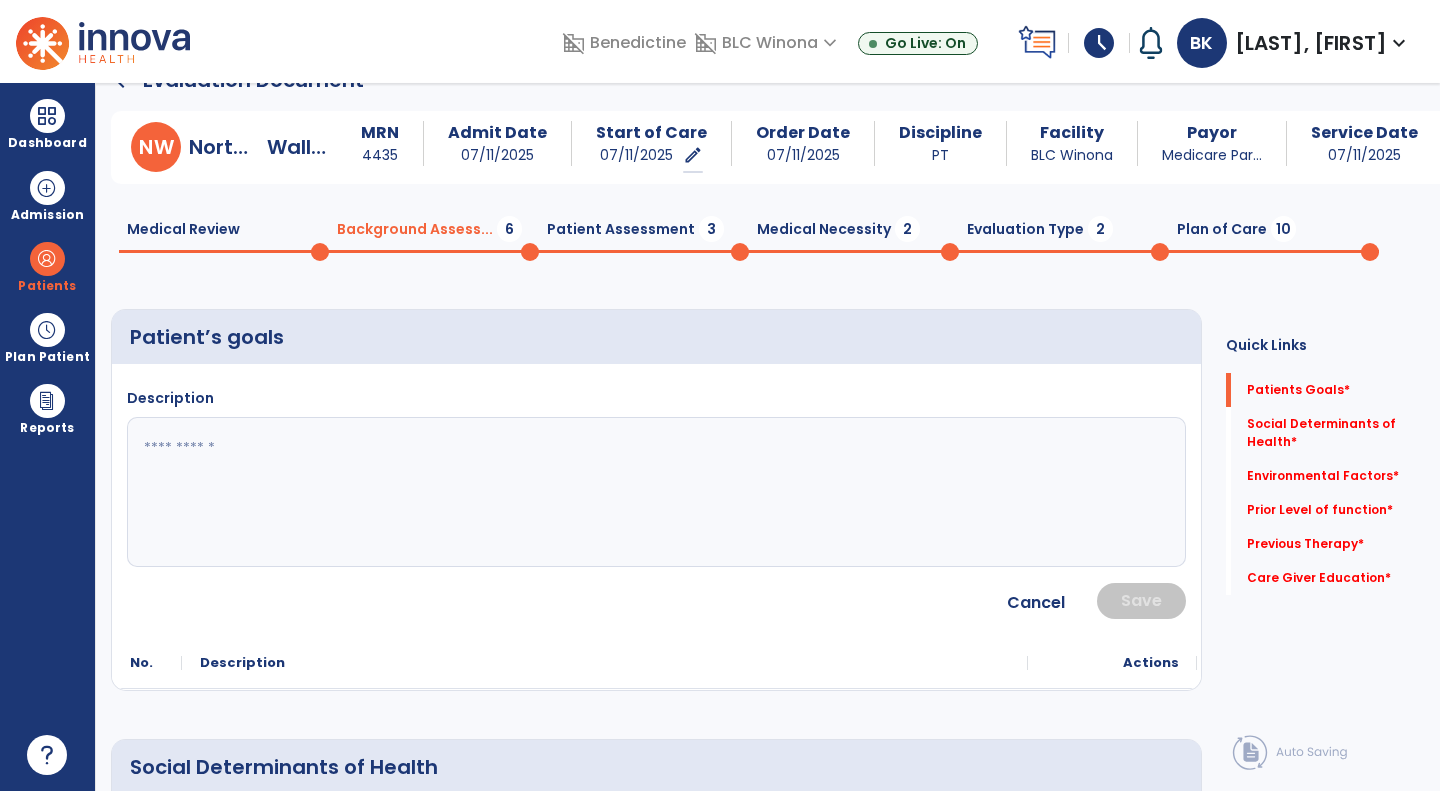 click 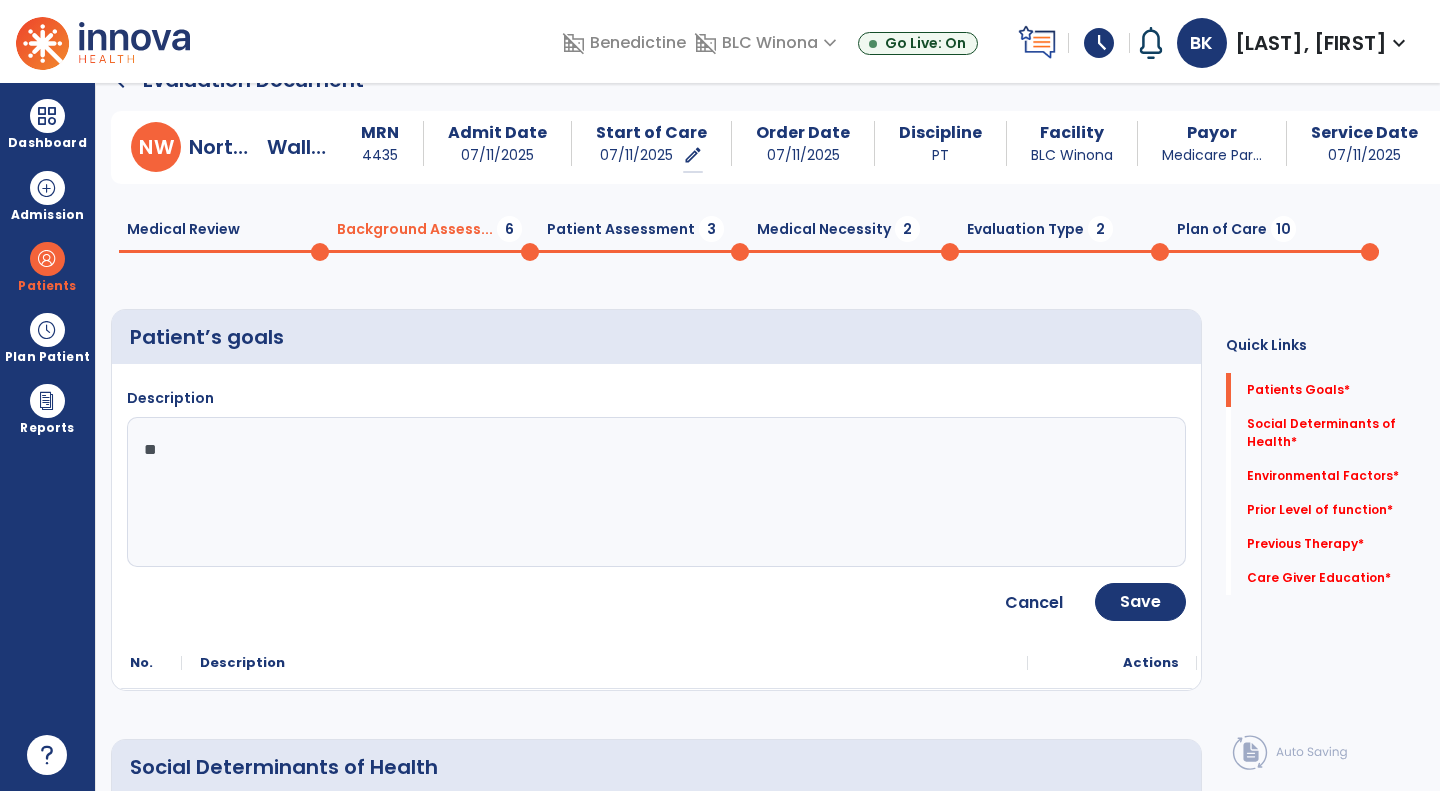 type on "*" 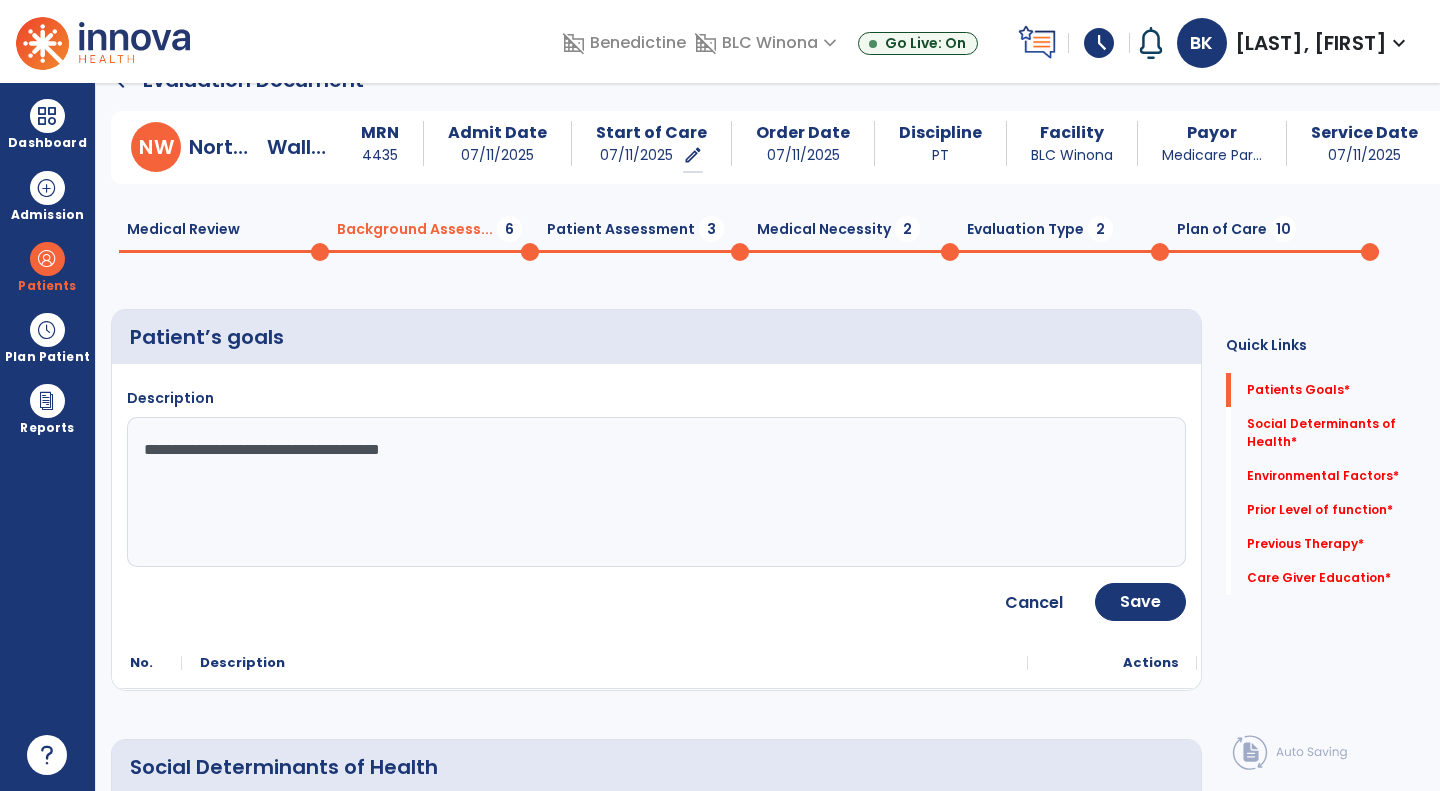 click on "**********" 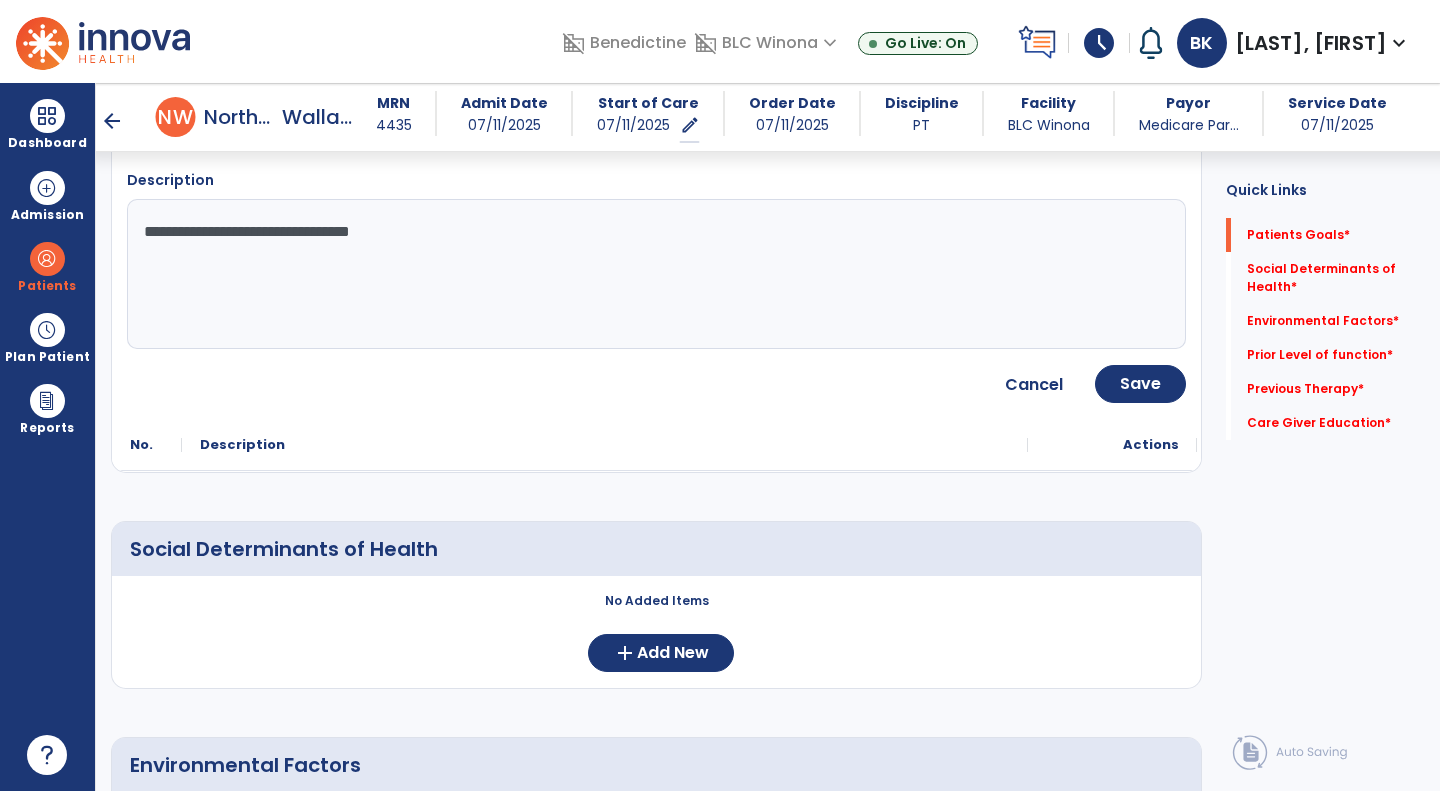 scroll, scrollTop: 248, scrollLeft: 0, axis: vertical 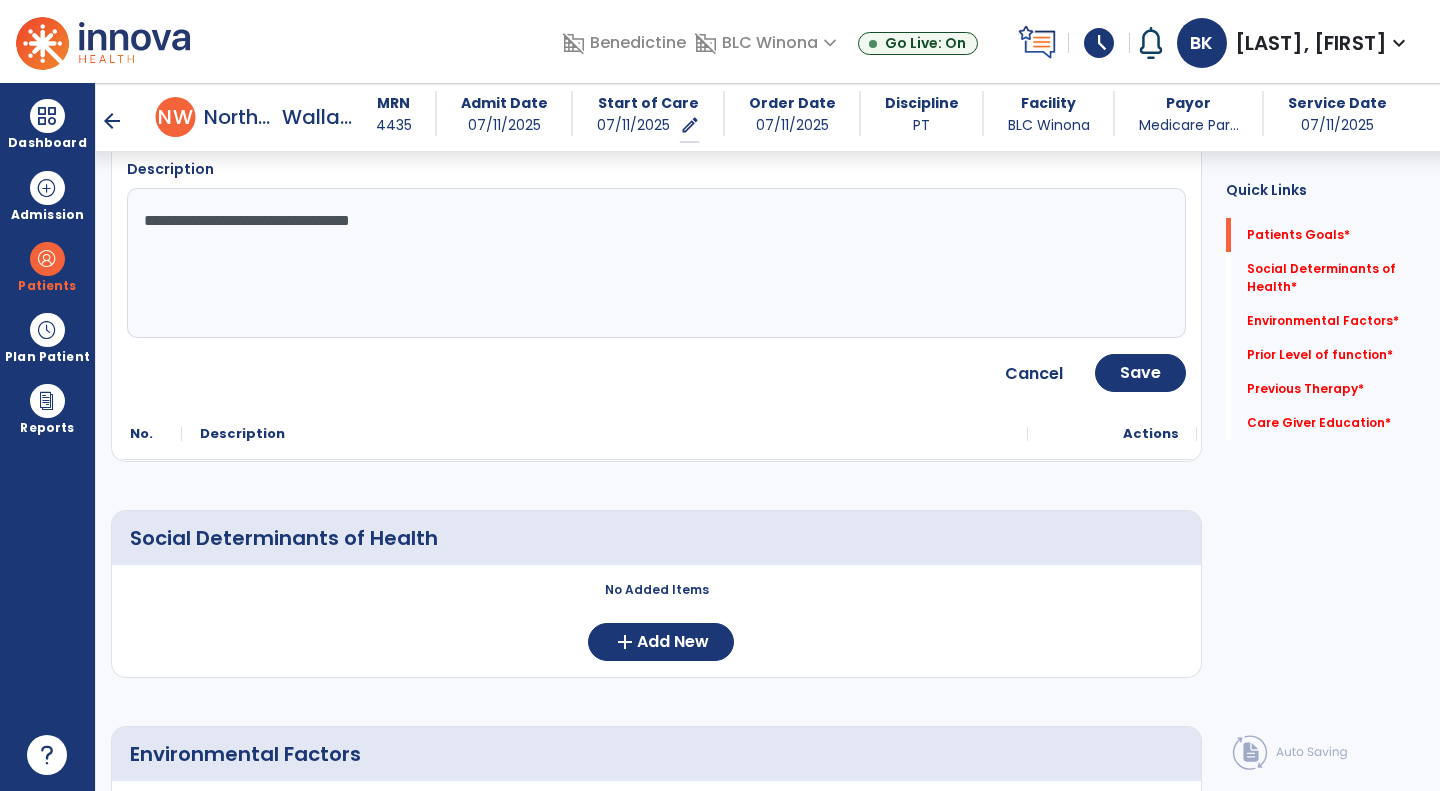 type on "**********" 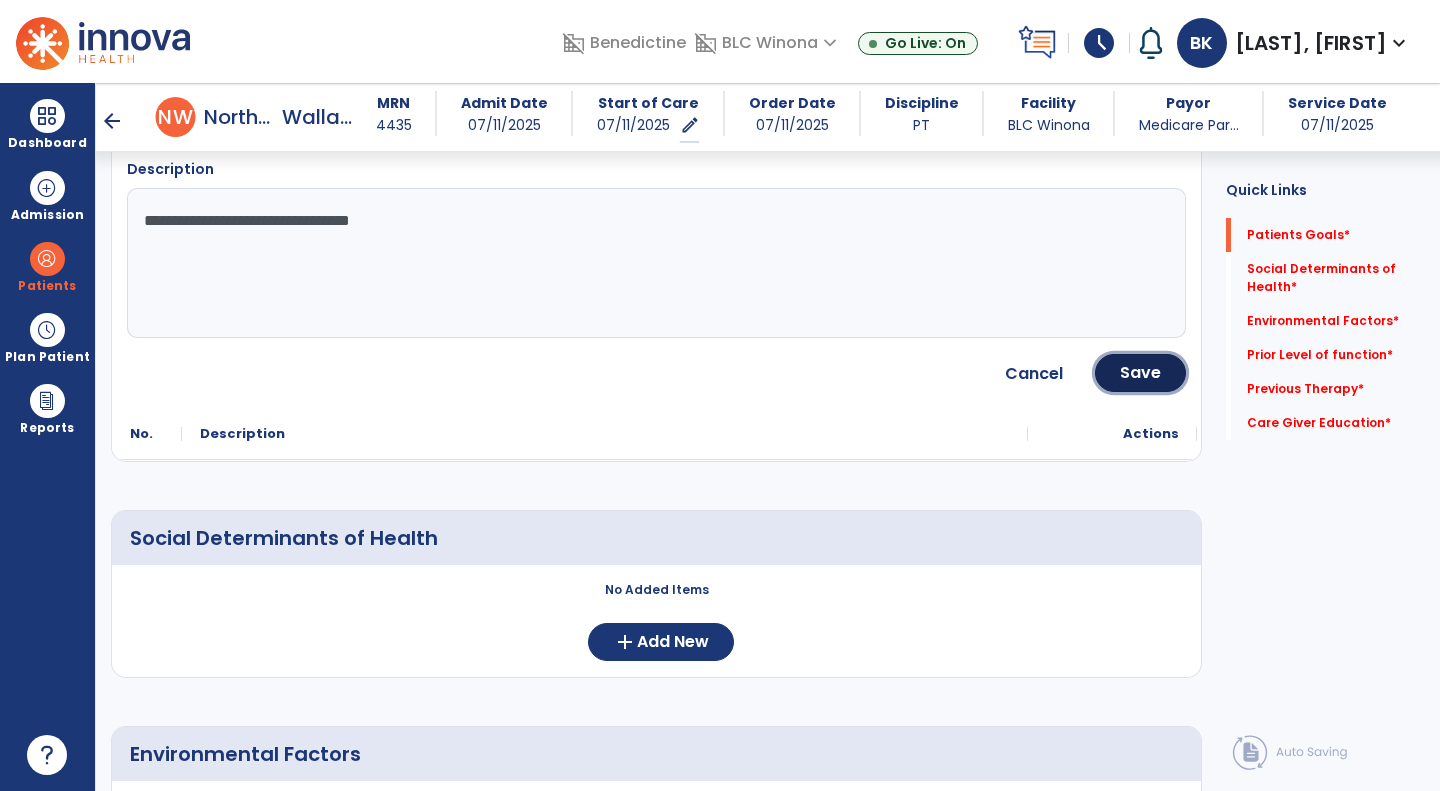 click on "Save" 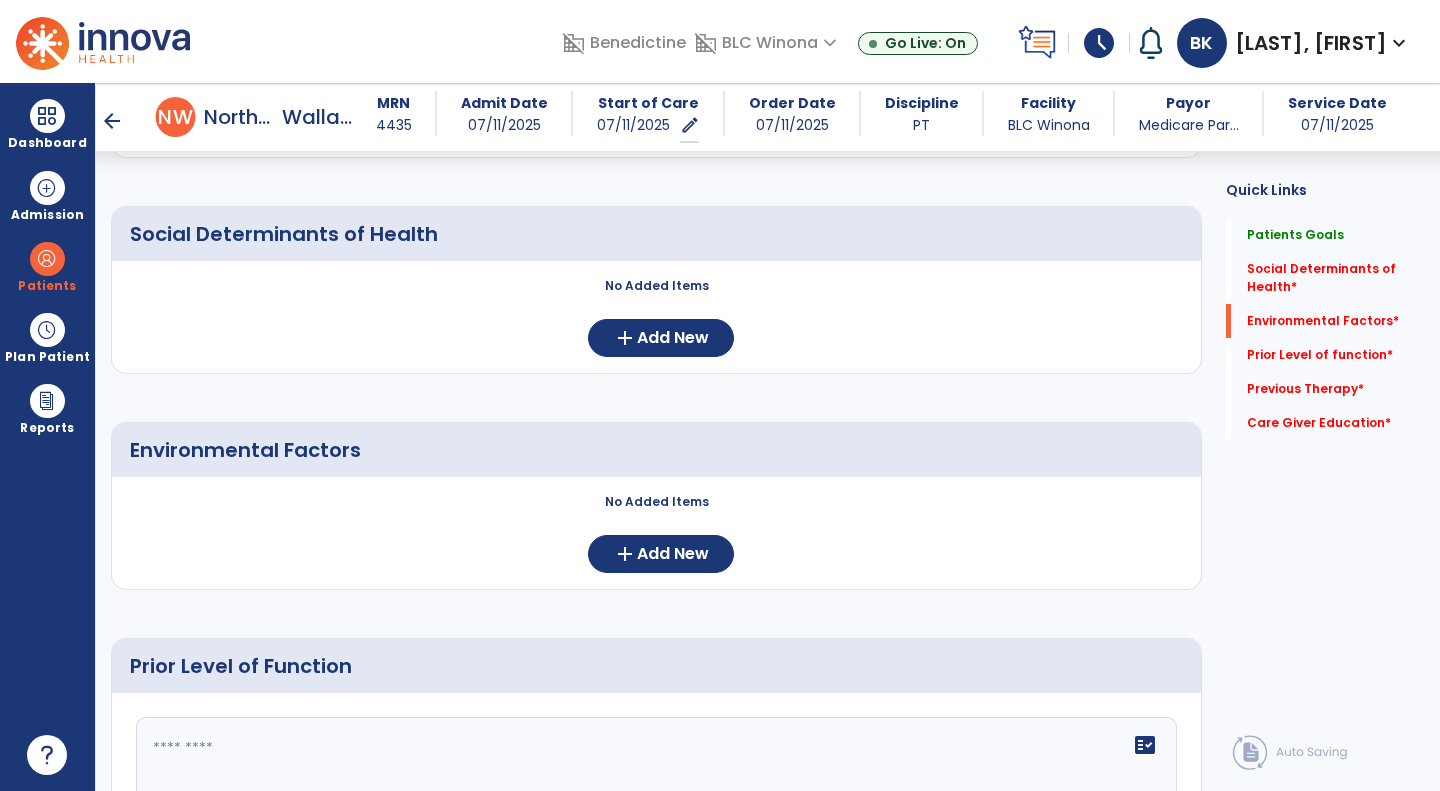 scroll, scrollTop: 335, scrollLeft: 0, axis: vertical 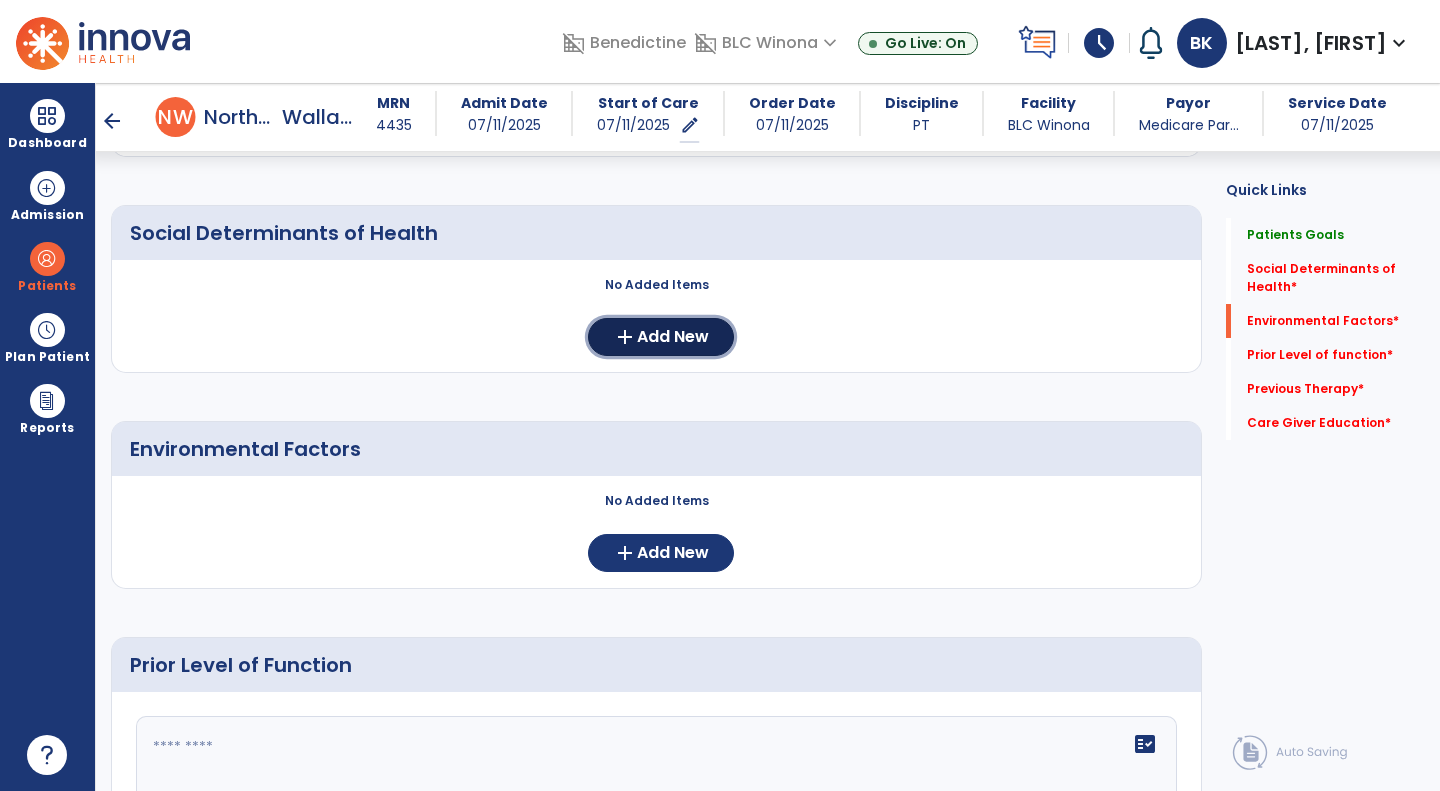 click on "Add New" 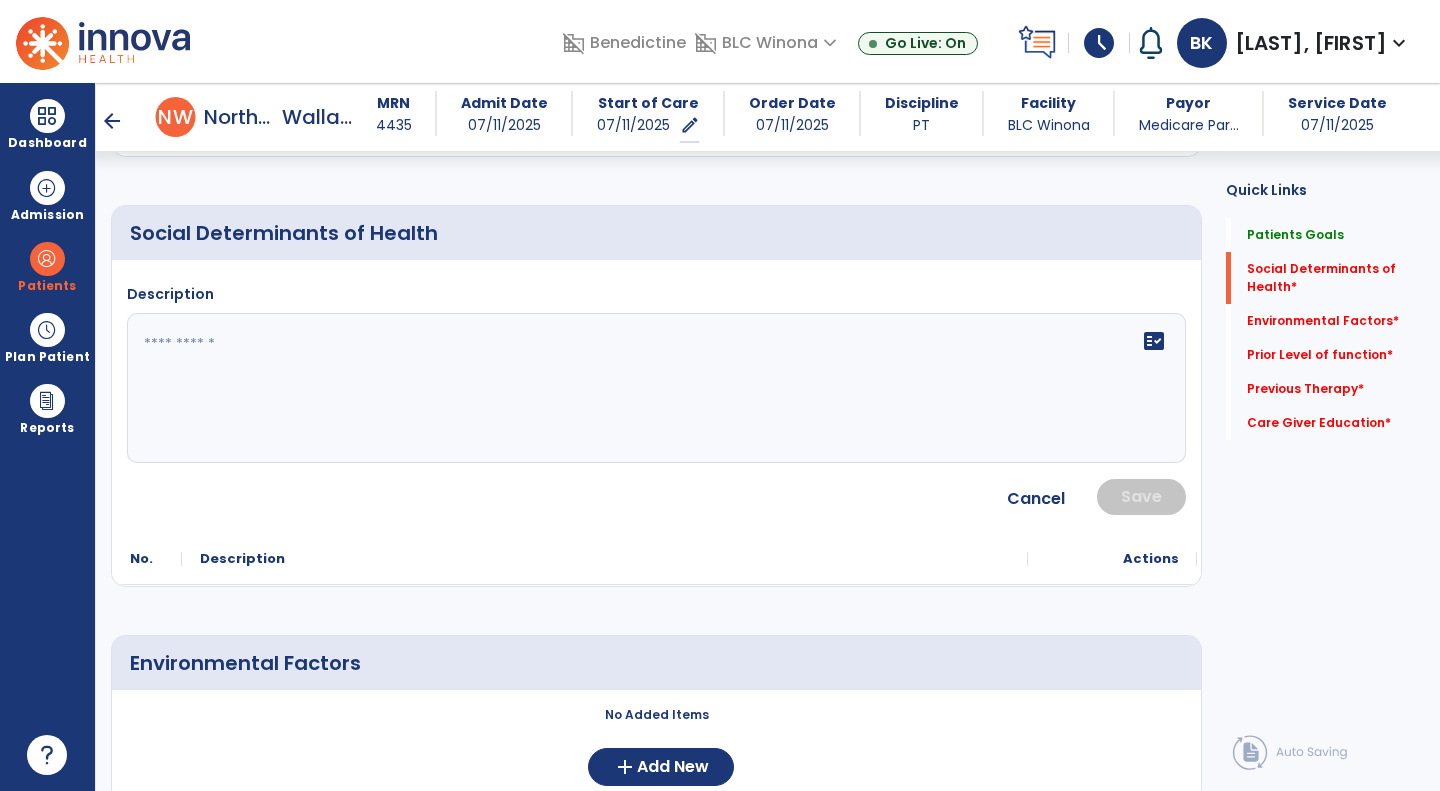 click on "fact_check" 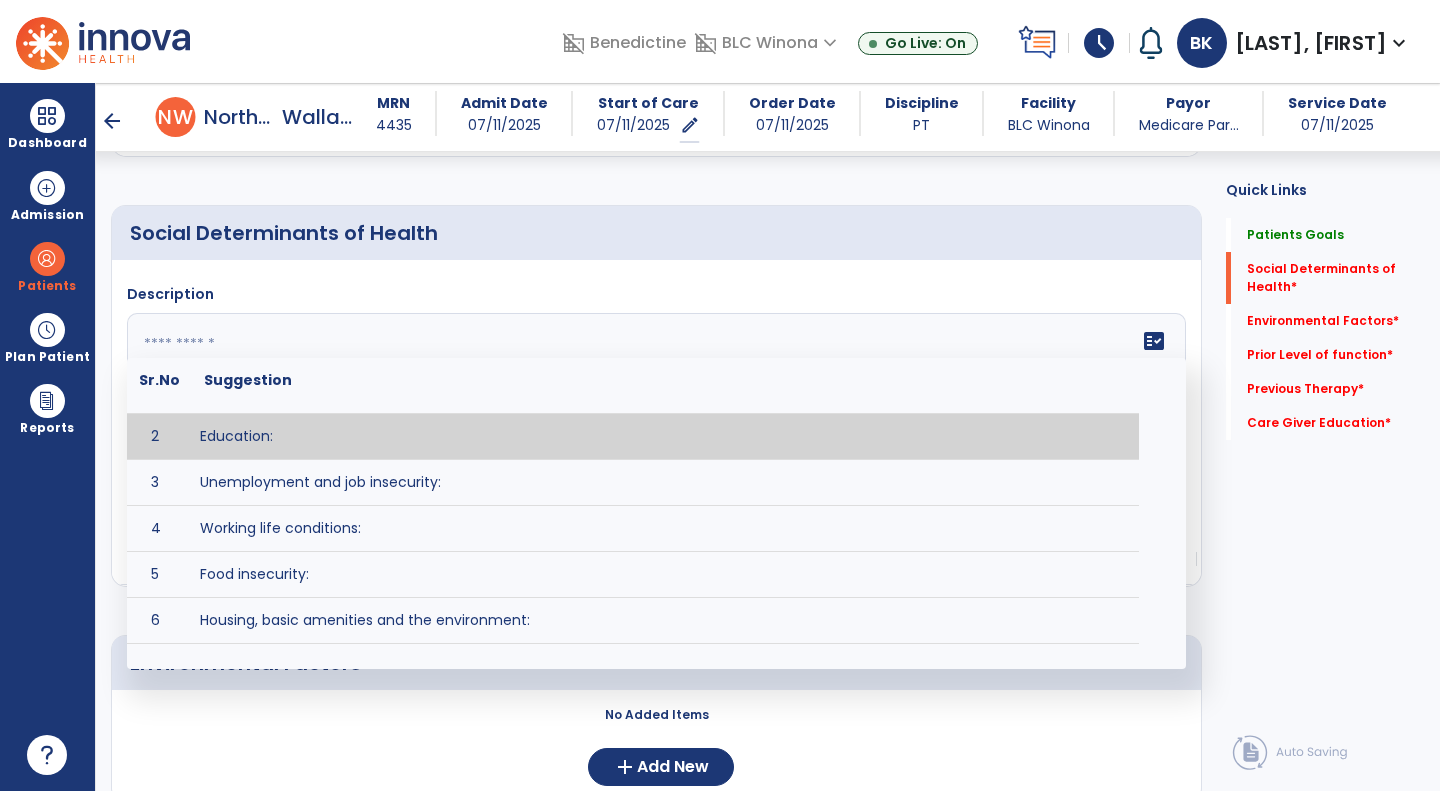 scroll, scrollTop: 0, scrollLeft: 0, axis: both 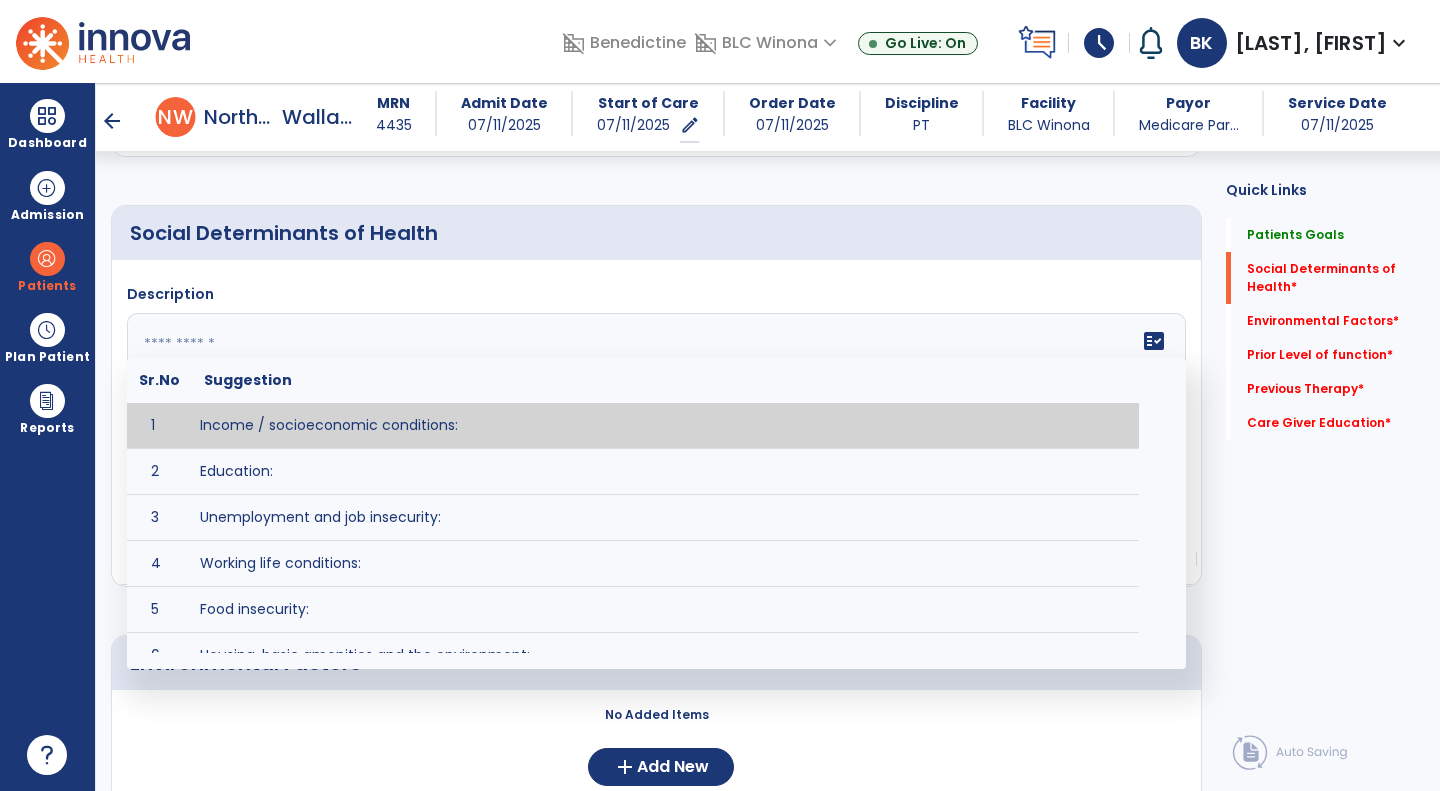 click 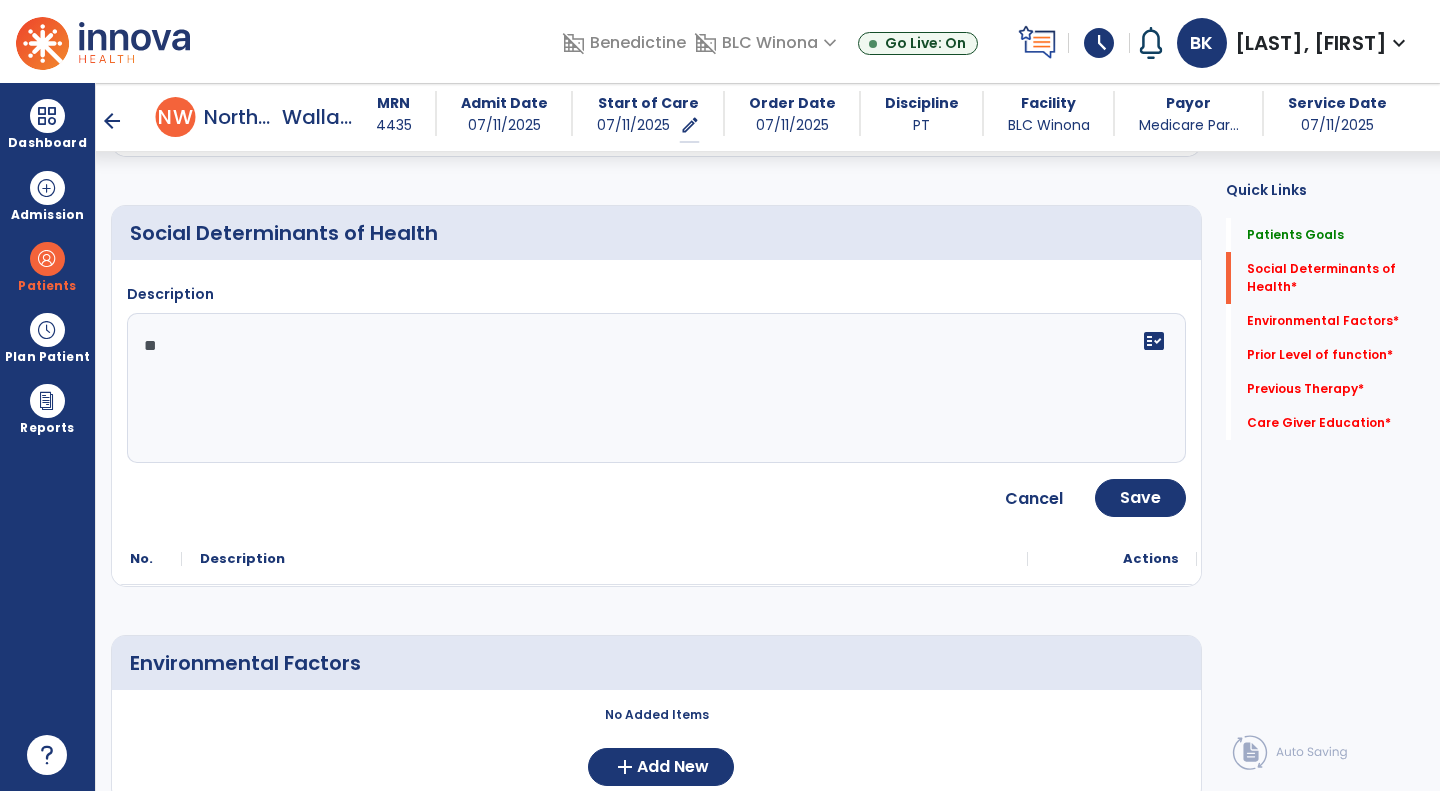 type on "*" 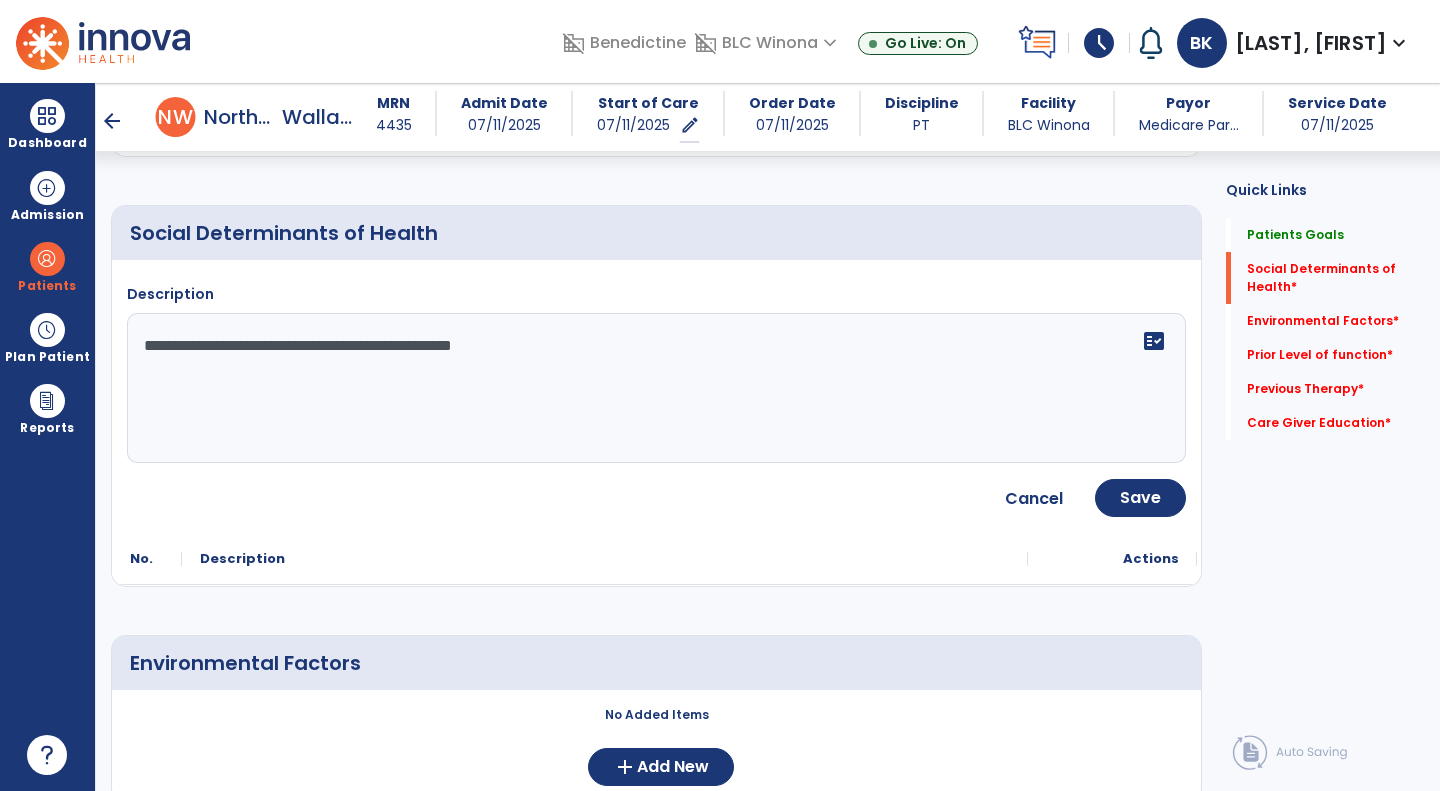 type on "**********" 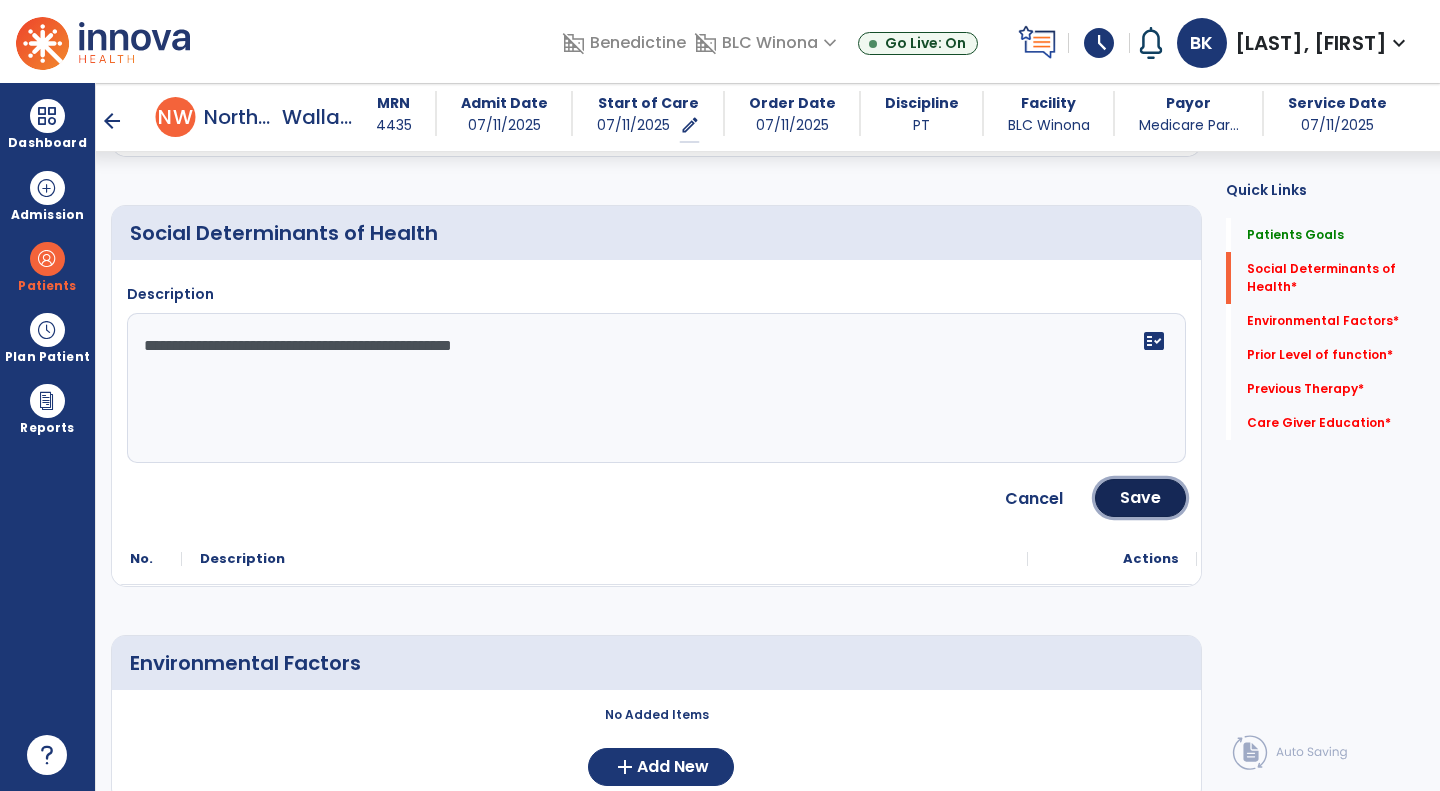 click on "Save" 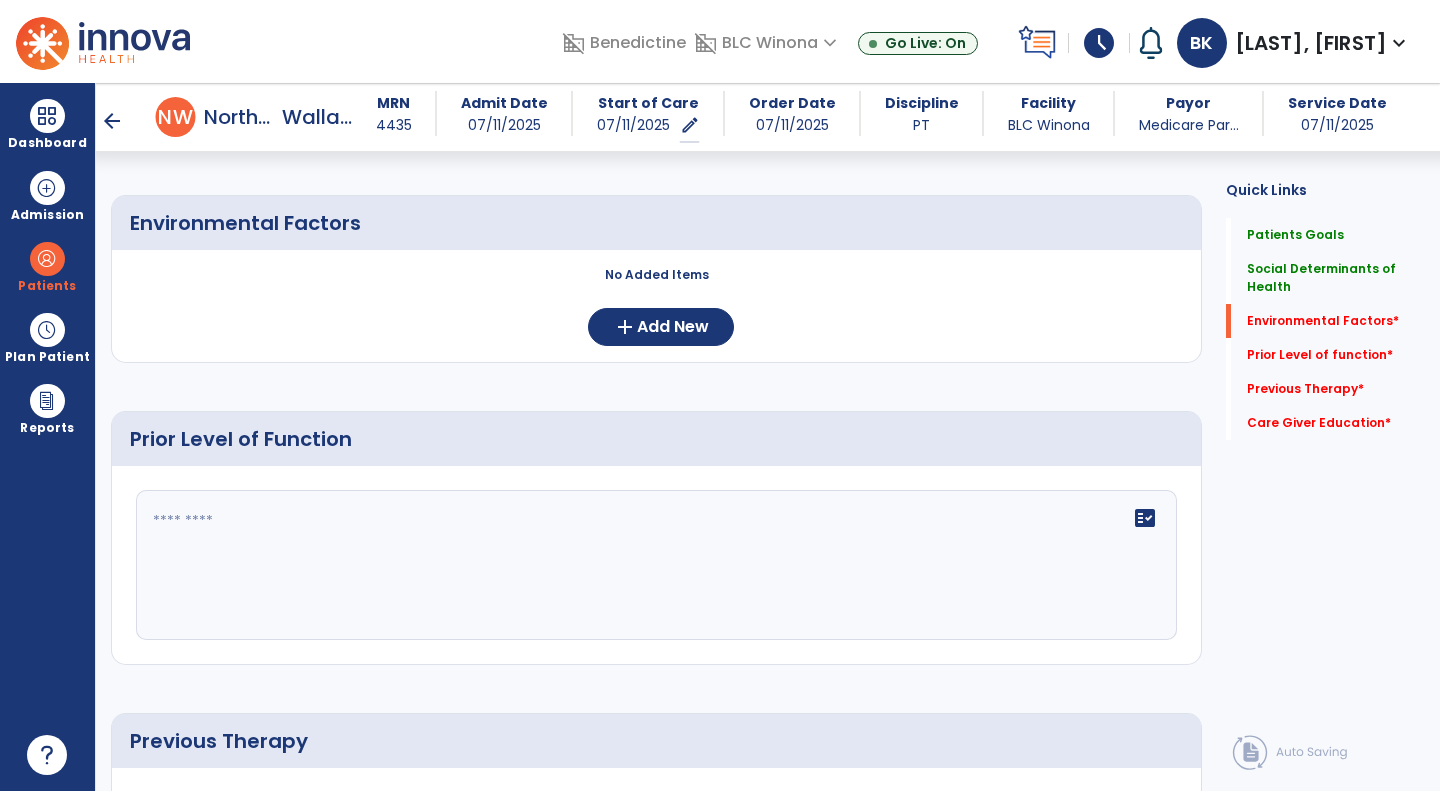 scroll, scrollTop: 558, scrollLeft: 0, axis: vertical 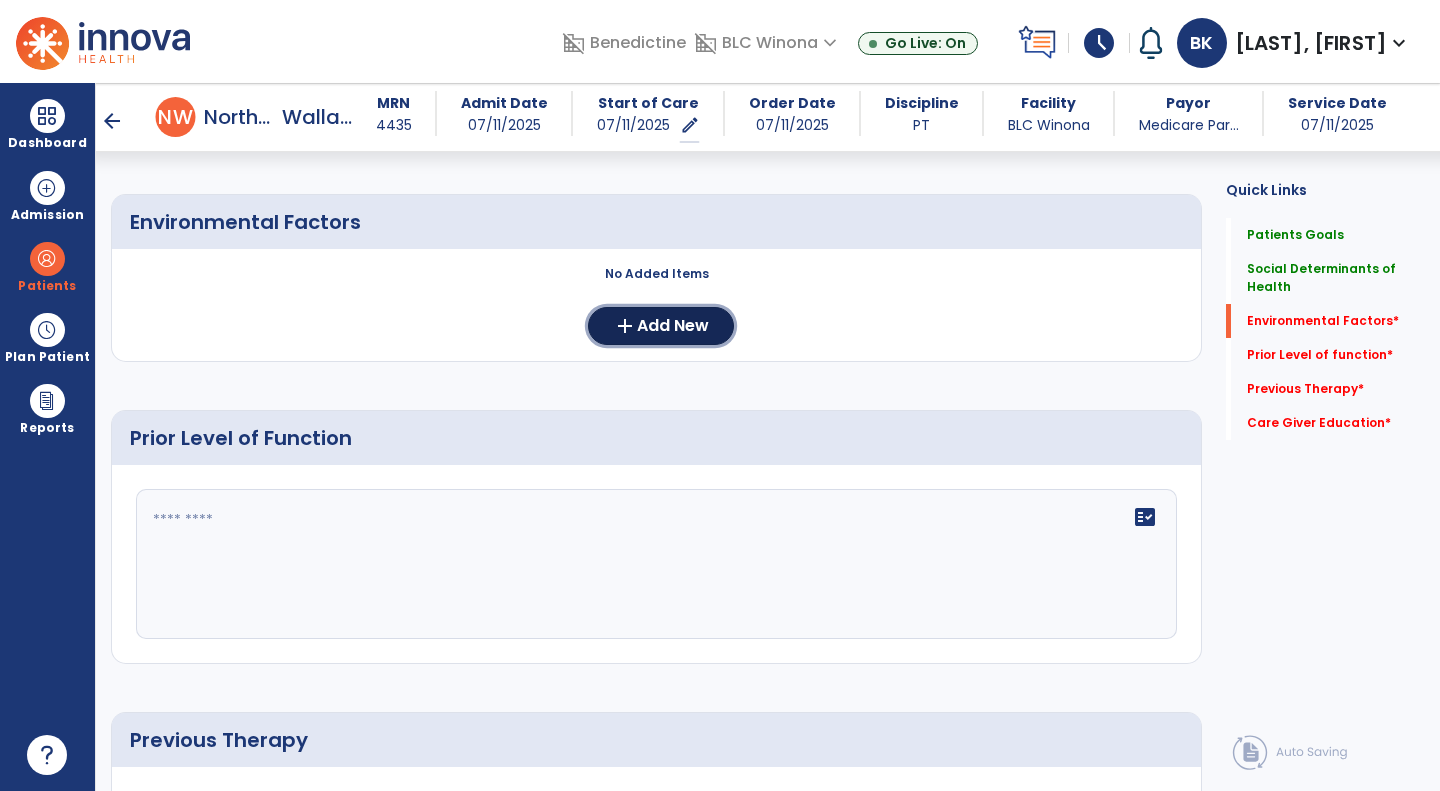click on "add" 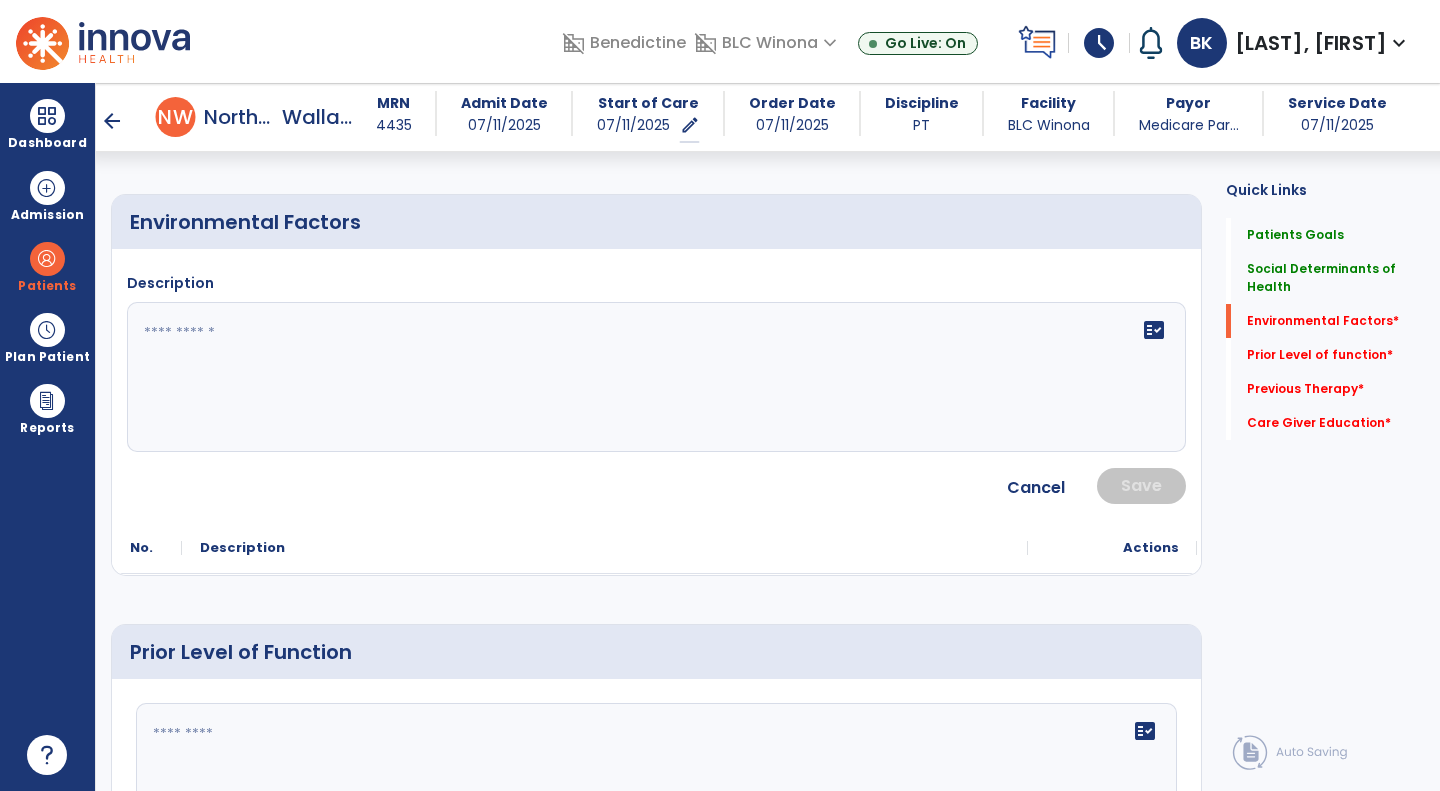 click on "fact_check" 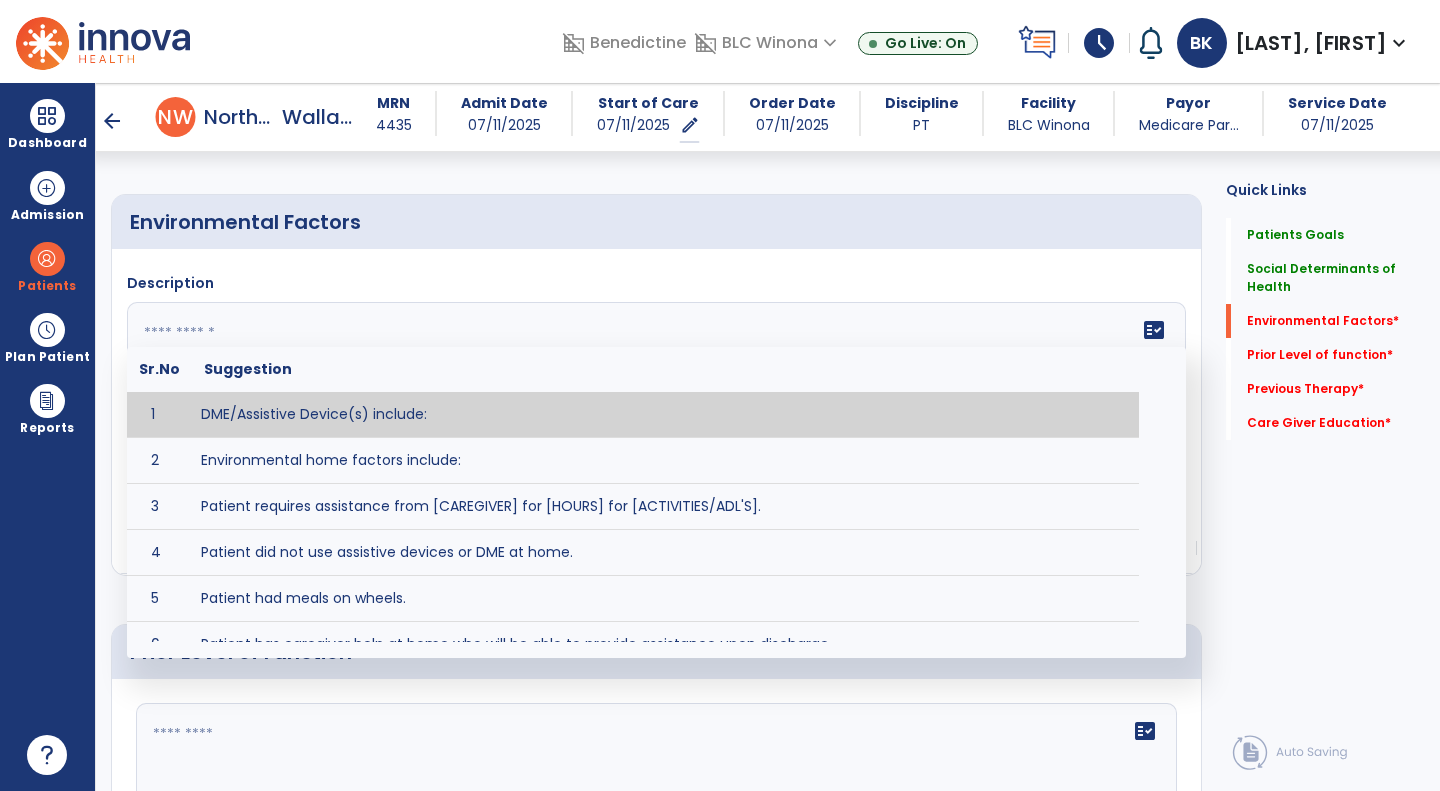 type on "**********" 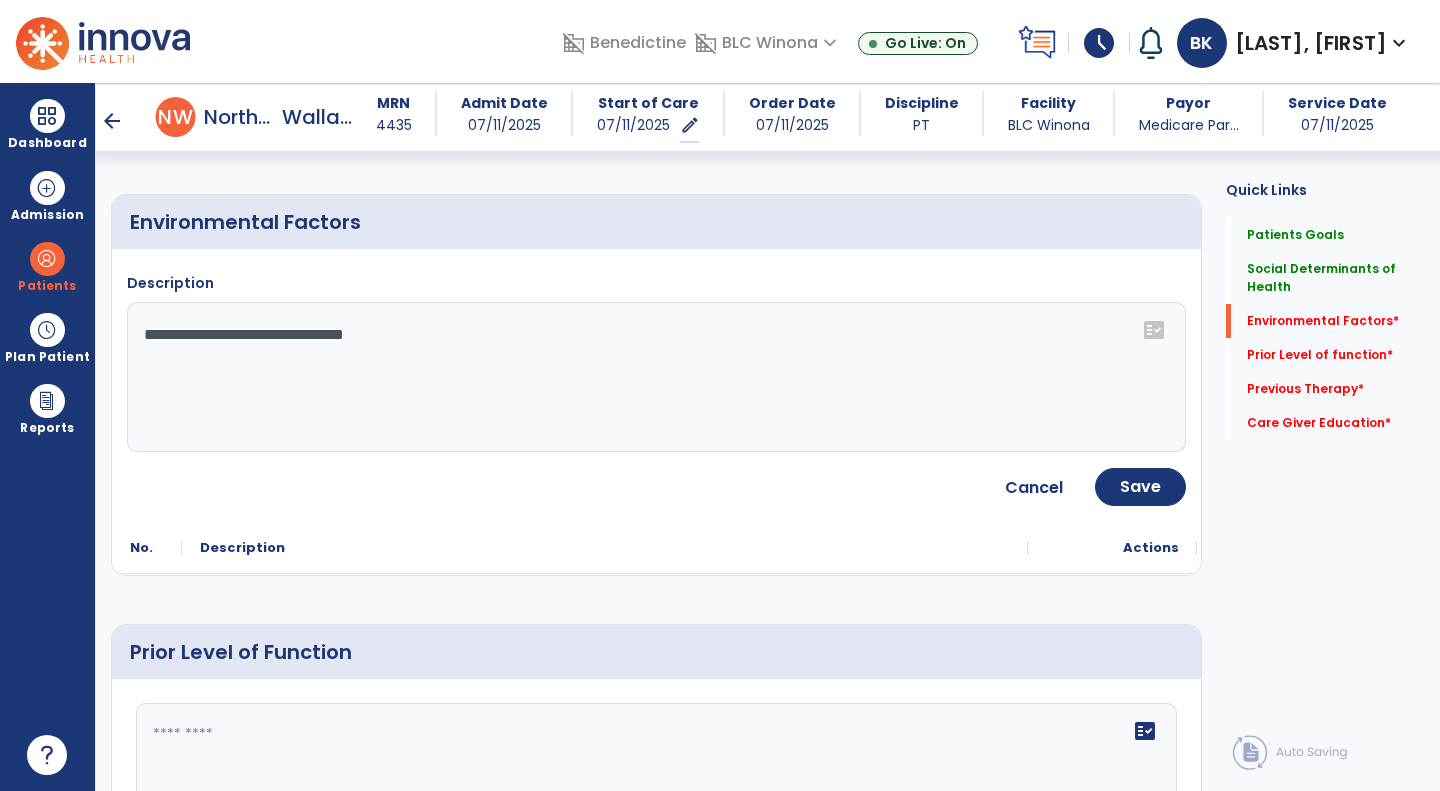click on "**********" 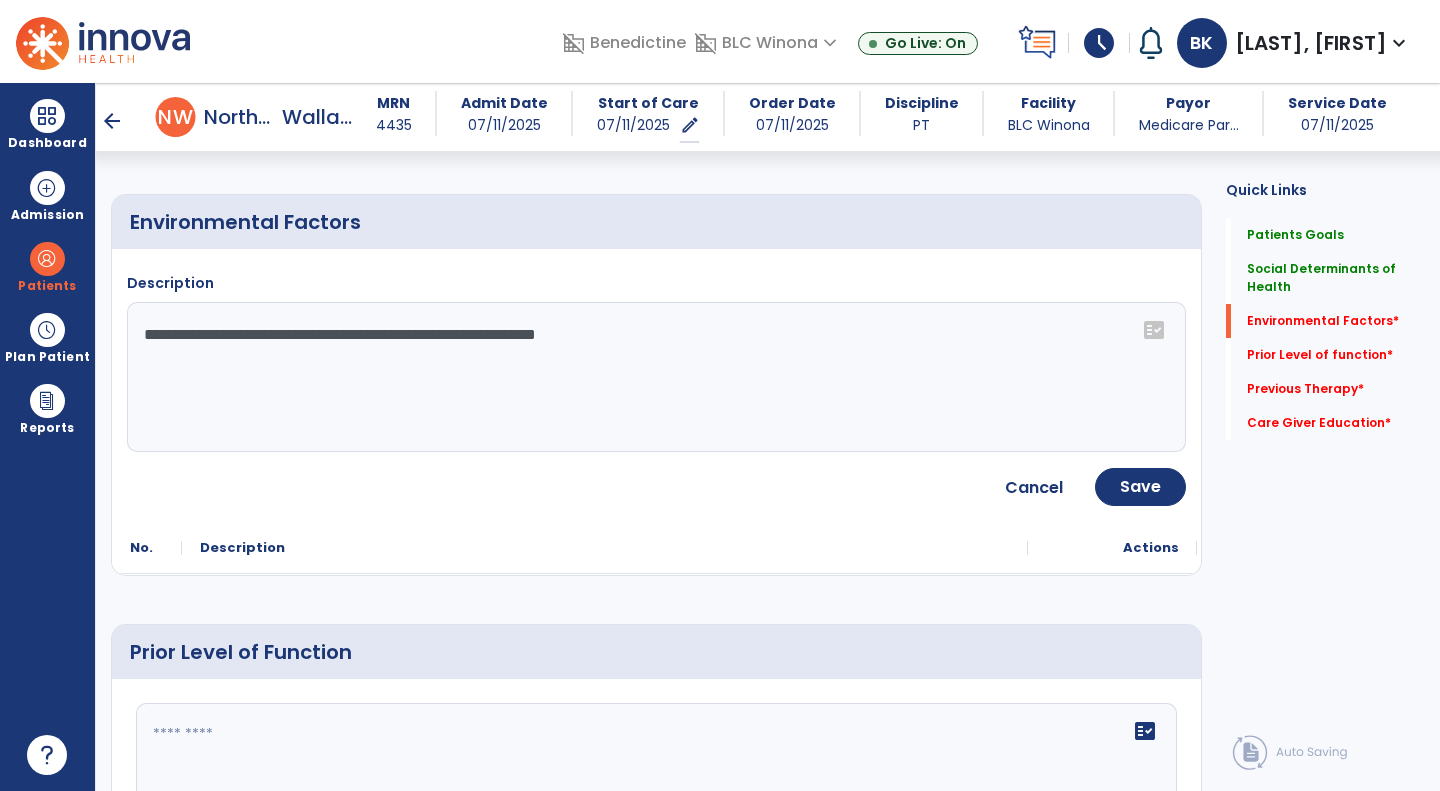 type on "**********" 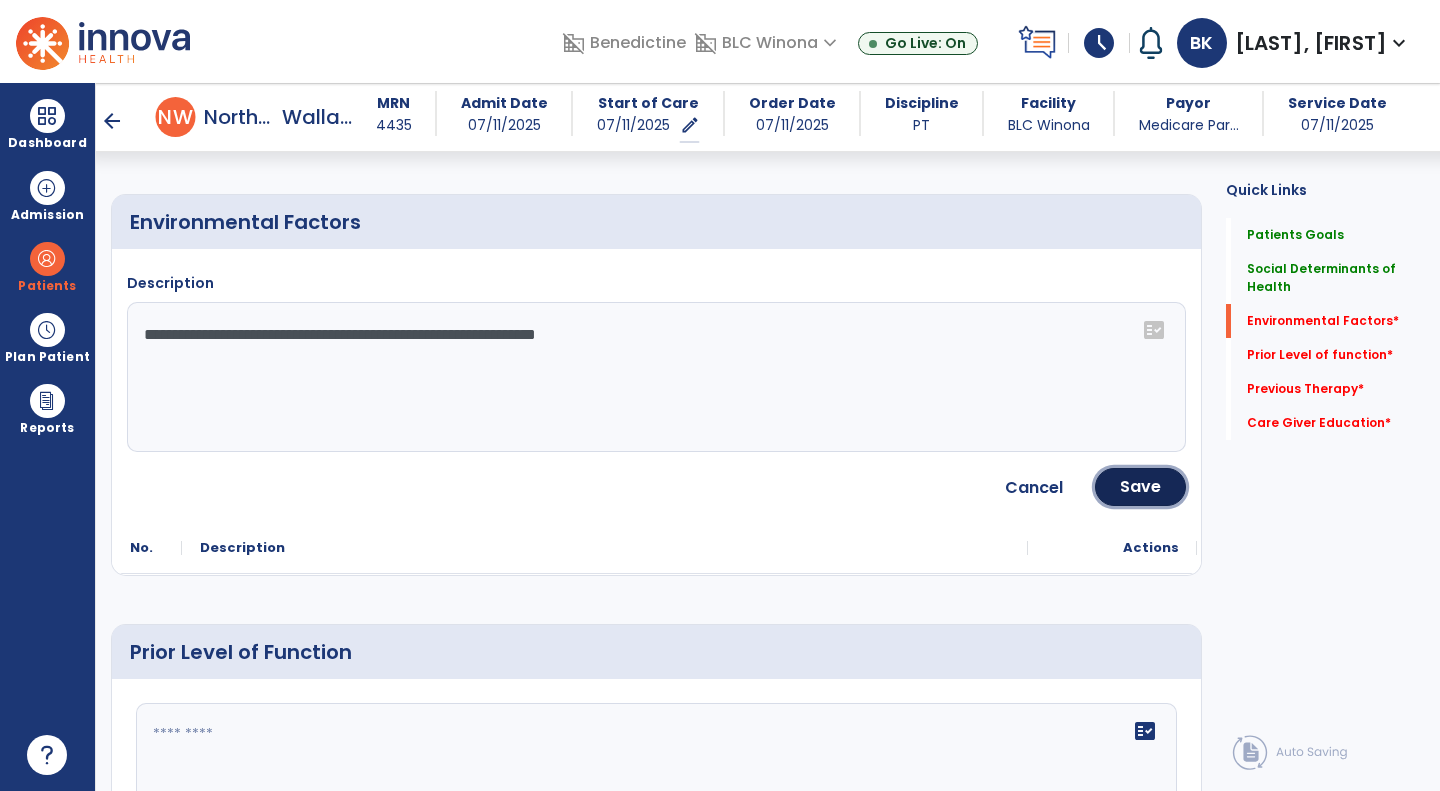 click on "Save" 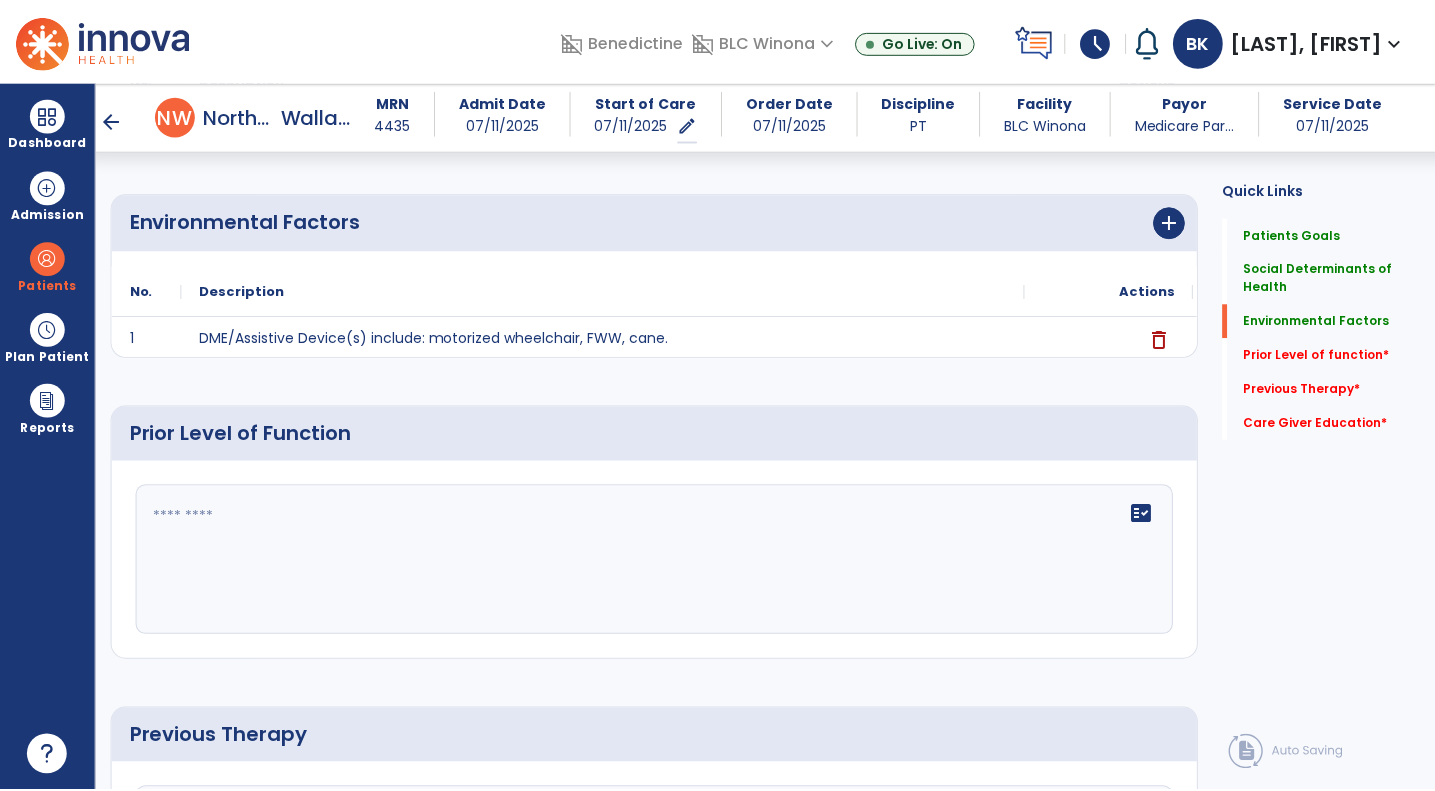 scroll, scrollTop: 685, scrollLeft: 0, axis: vertical 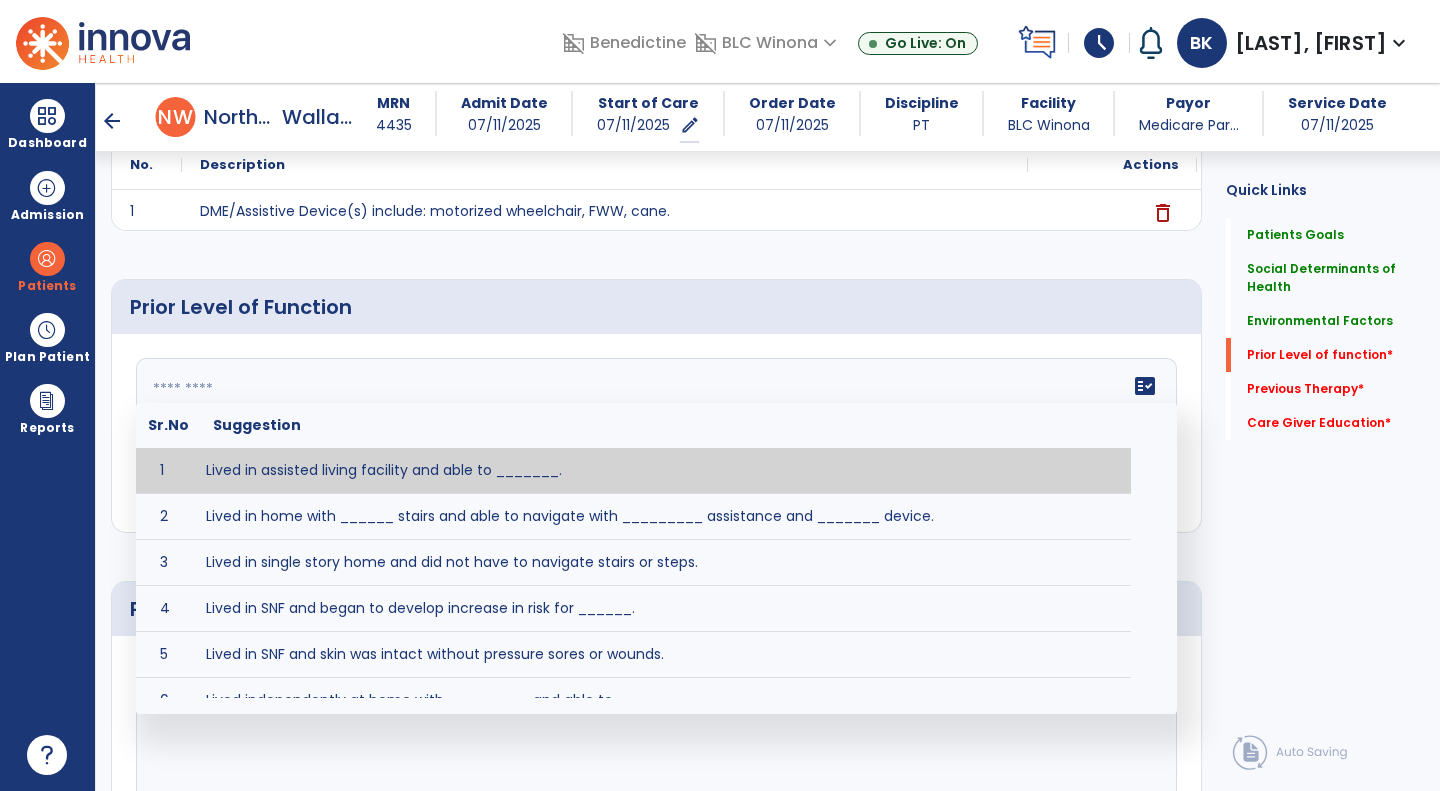 click on "fact_check  Sr.No Suggestion 1 Lived in assisted living facility and able to _______. 2 Lived in home with ______ stairs and able to navigate with _________ assistance and _______ device. 3 Lived in single story home and did not have to navigate stairs or steps. 4 Lived in SNF and began to develop increase in risk for ______. 5 Lived in SNF and skin was intact without pressure sores or wounds. 6 Lived independently at home with _________ and able to __________. 7 Wheelchair bound, non ambulatory and able to ______. 8 Worked as a __________." 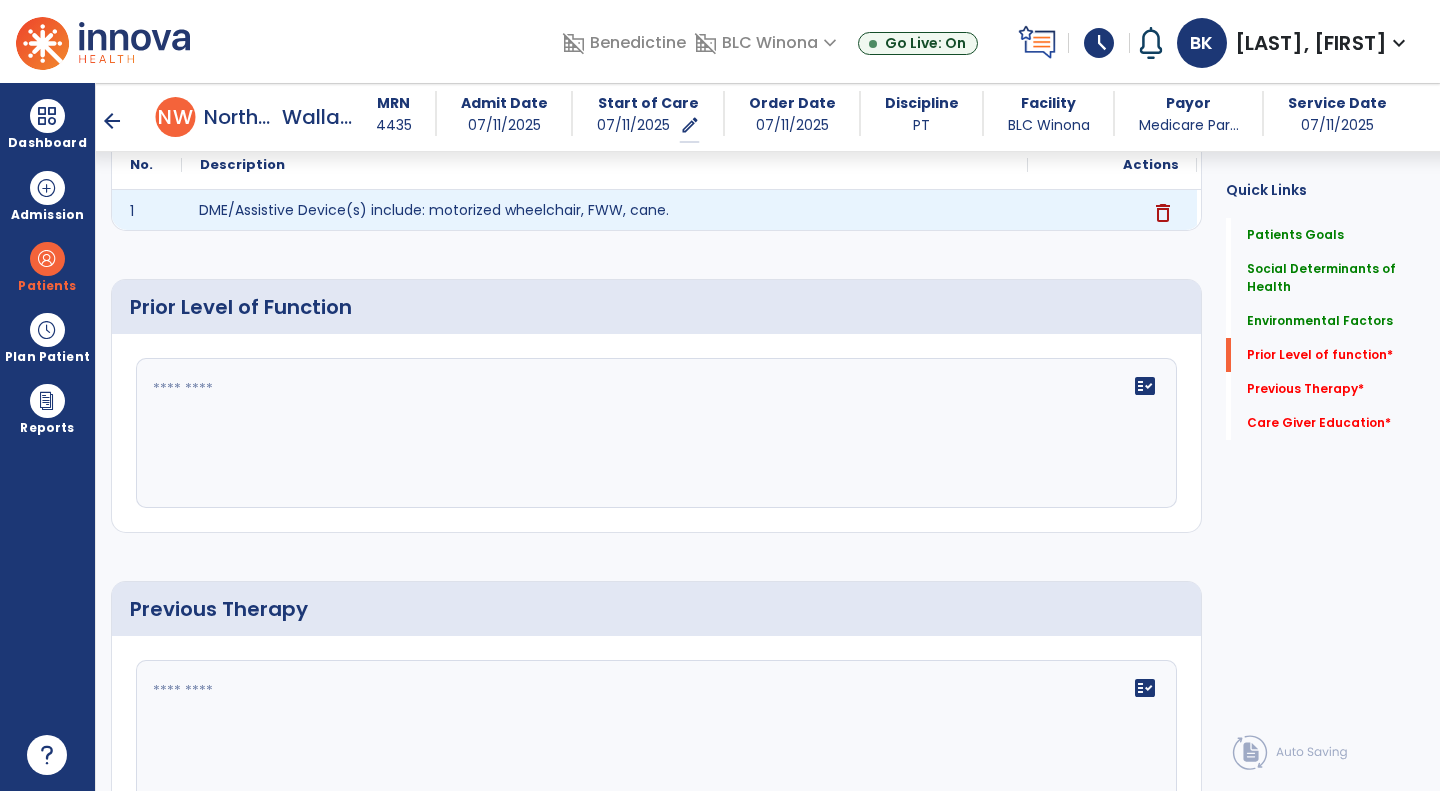 click on "DME/Assistive Device(s) include: motorized wheelchair, FWW, cane." 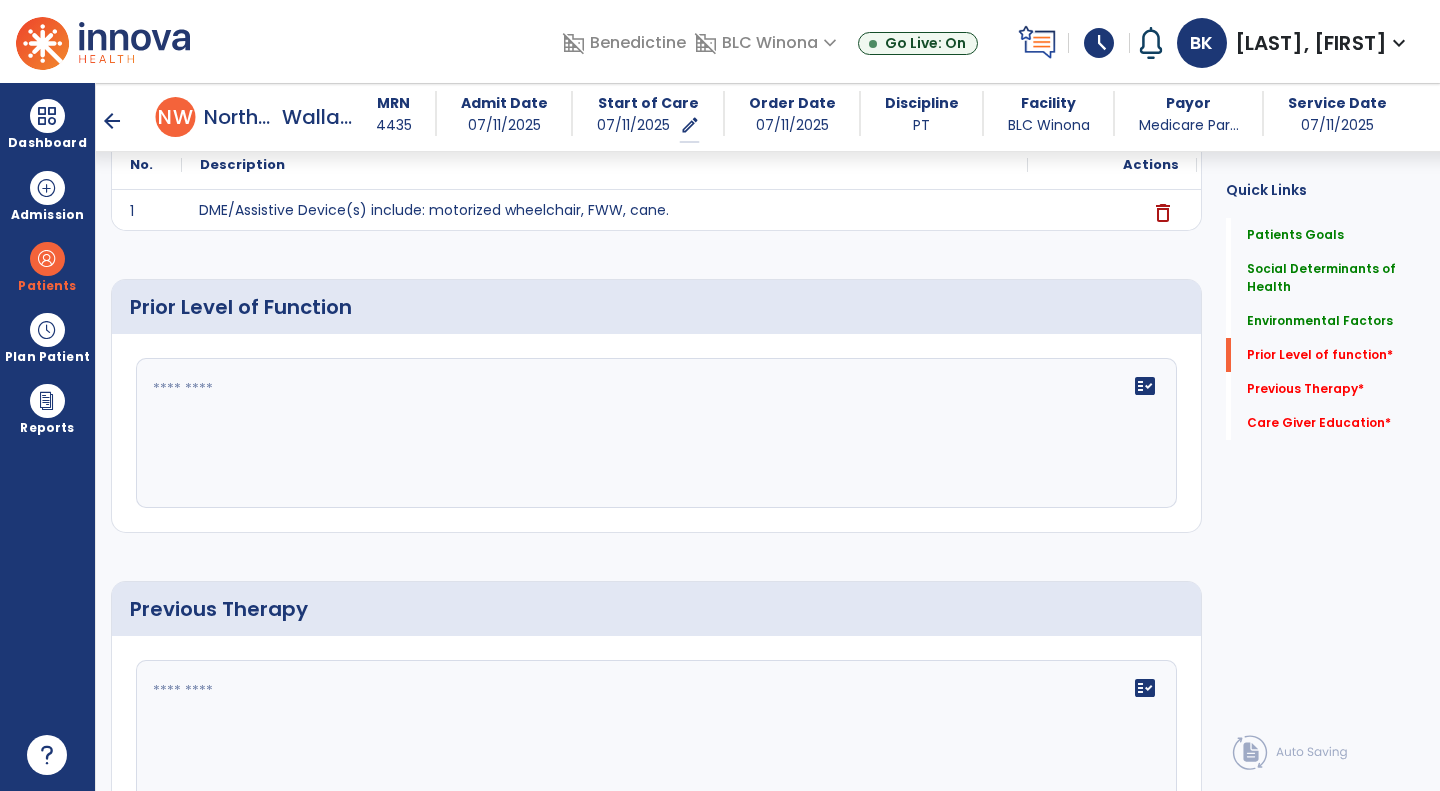 click on "fact_check" 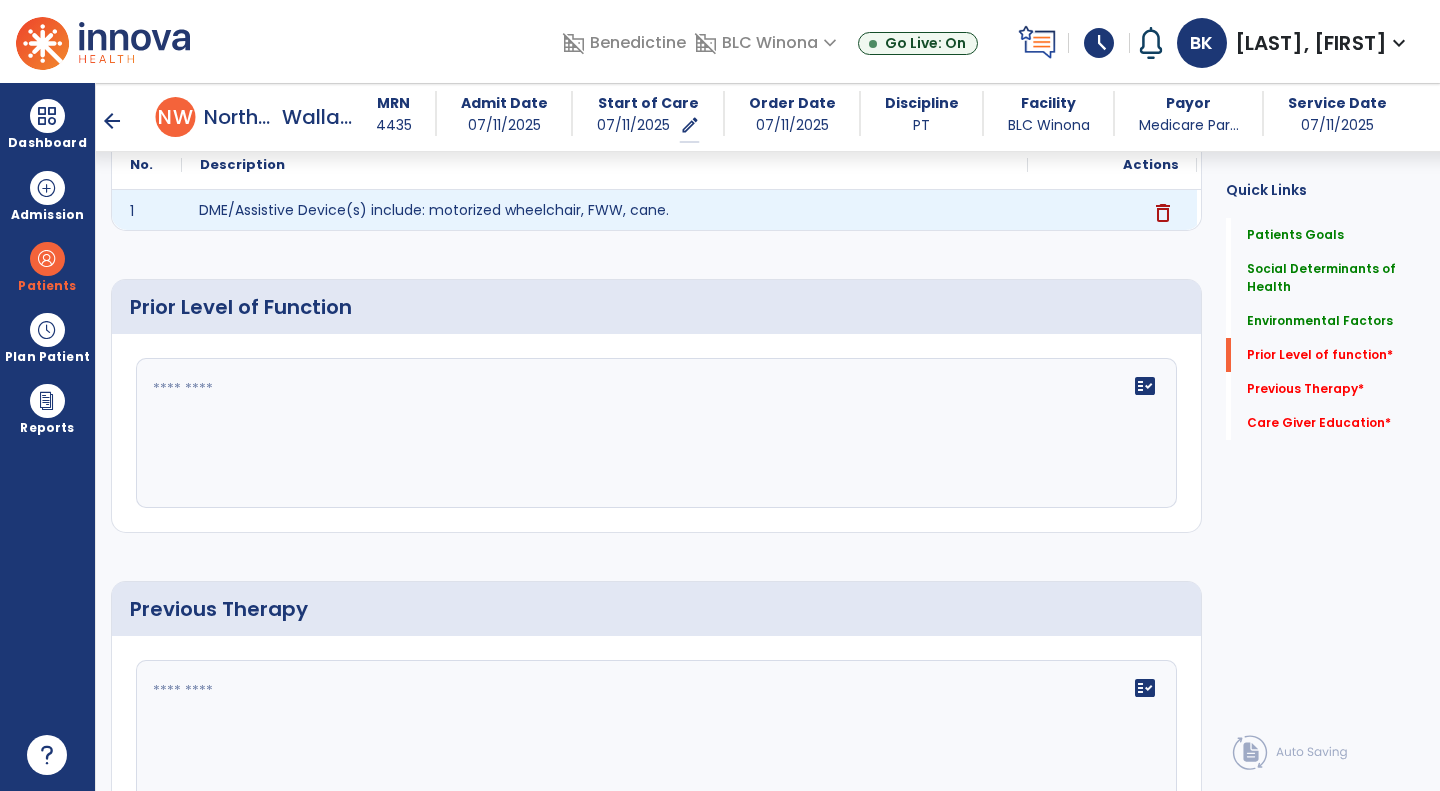drag, startPoint x: 698, startPoint y: 208, endPoint x: 428, endPoint y: 201, distance: 270.09073 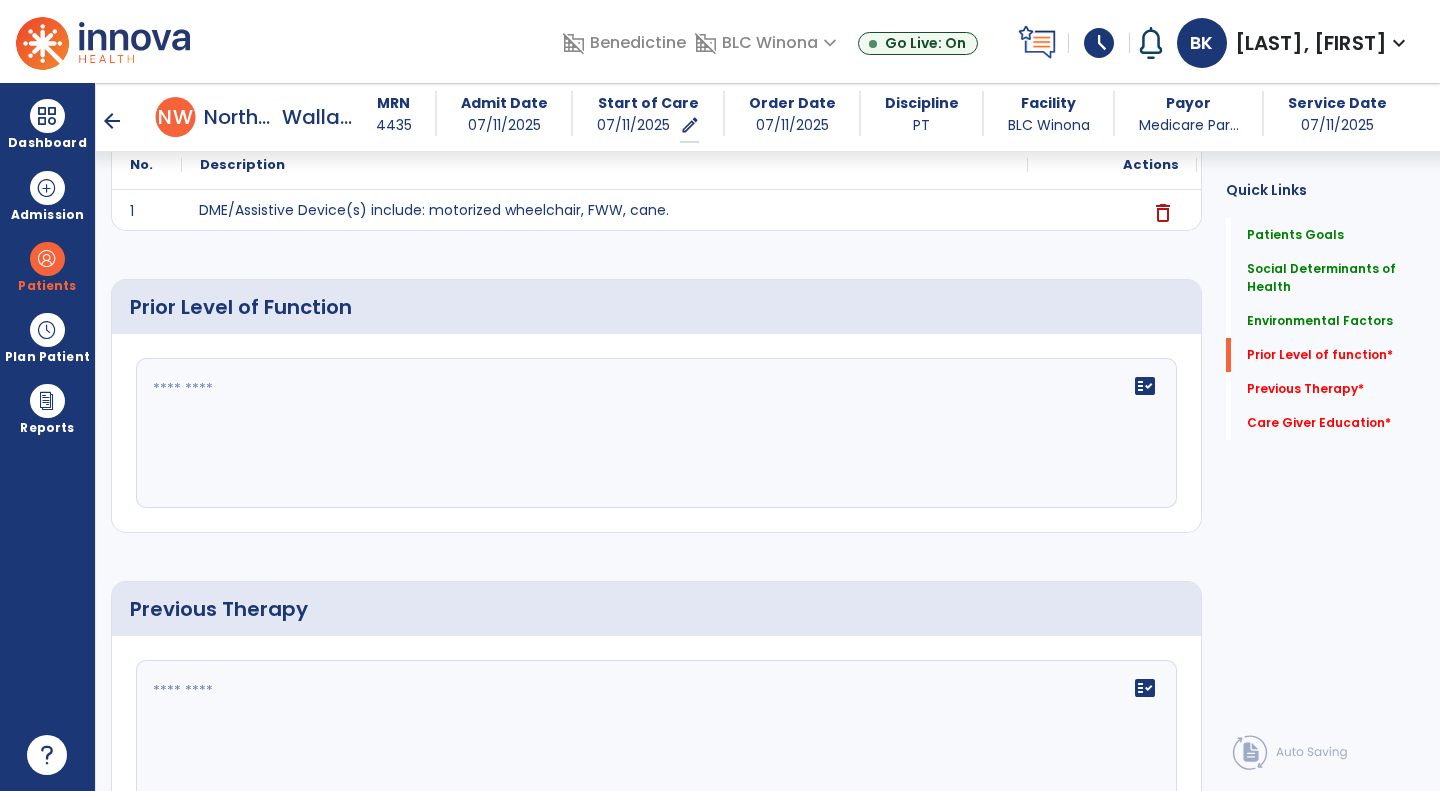 click on "fact_check" 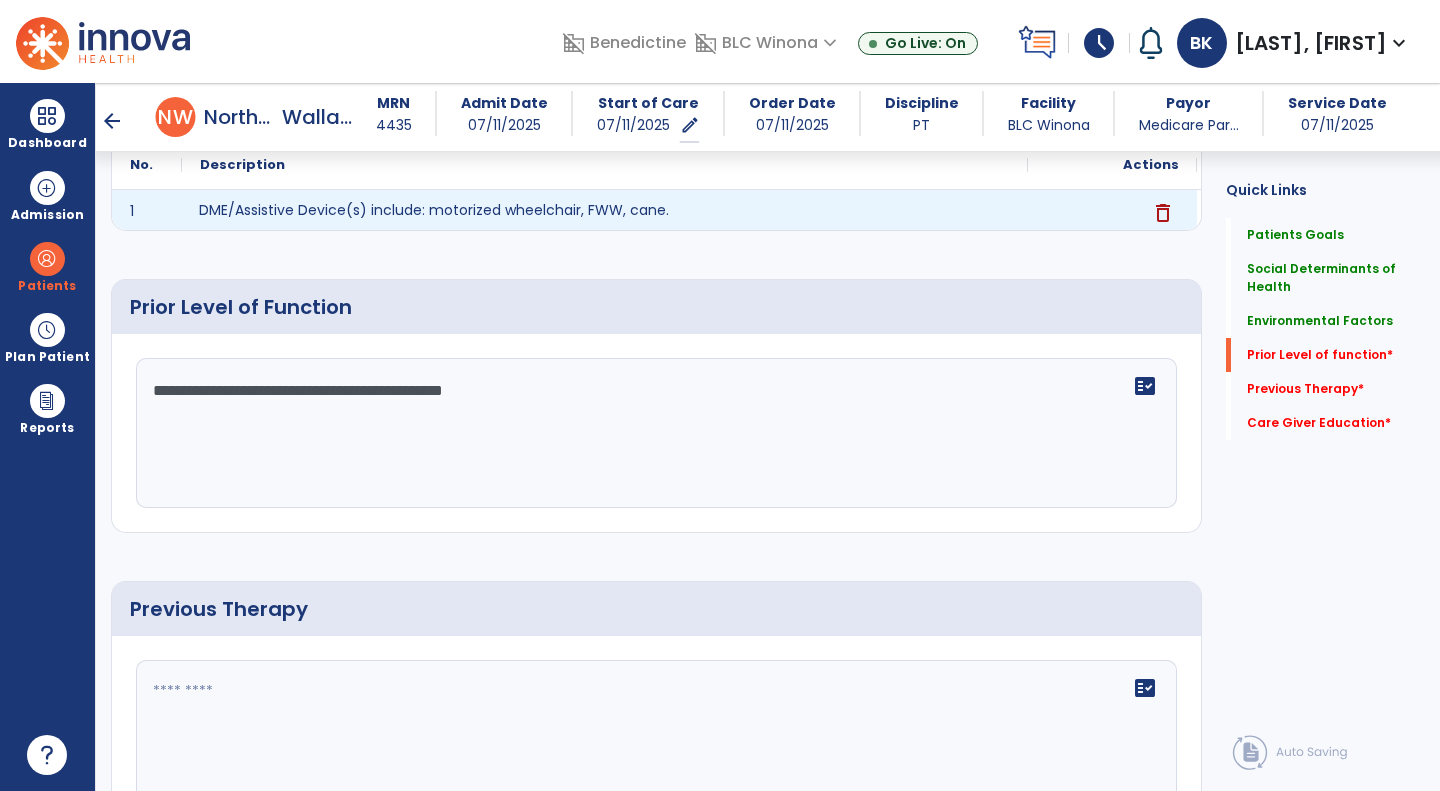 type on "**********" 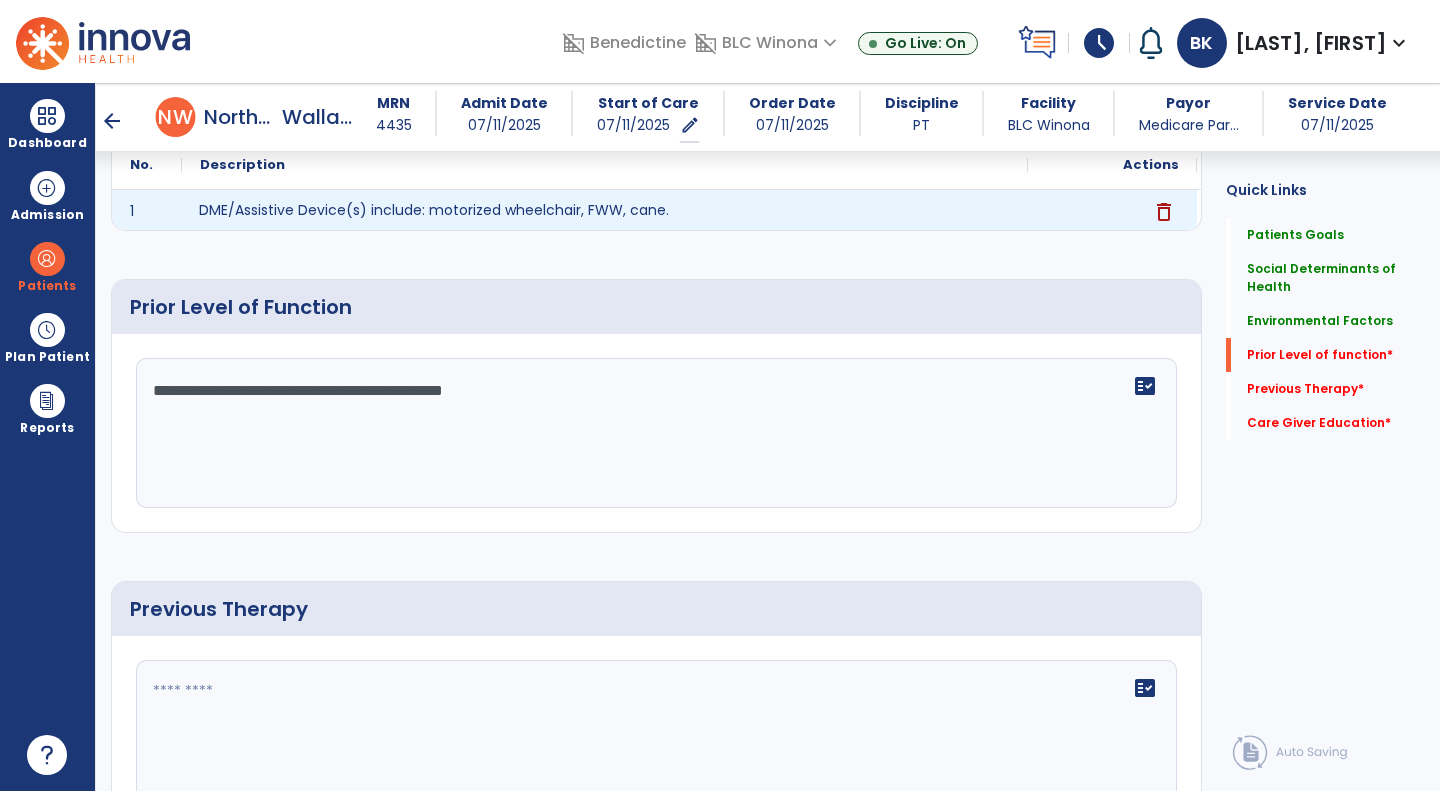 click on "delete" 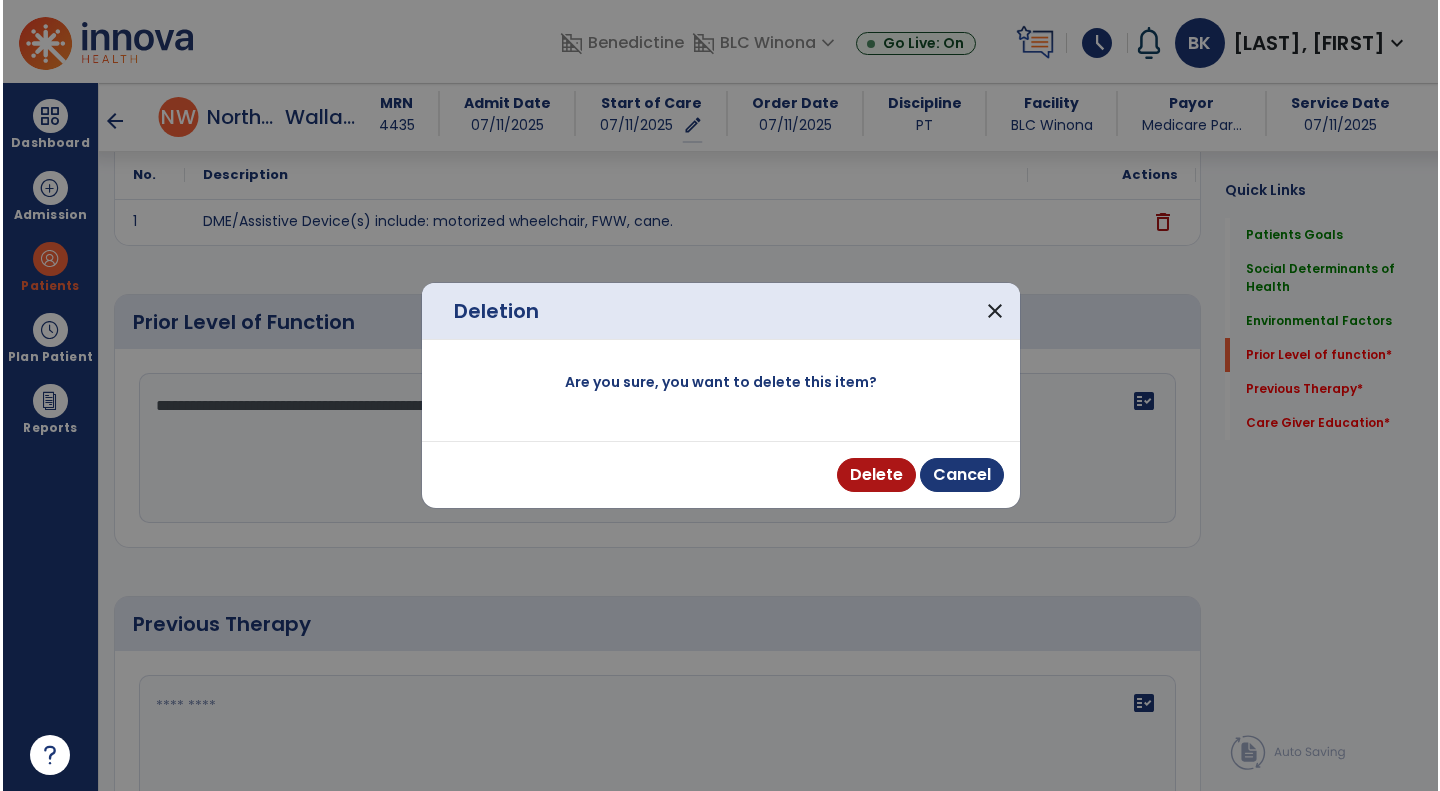 scroll, scrollTop: 685, scrollLeft: 0, axis: vertical 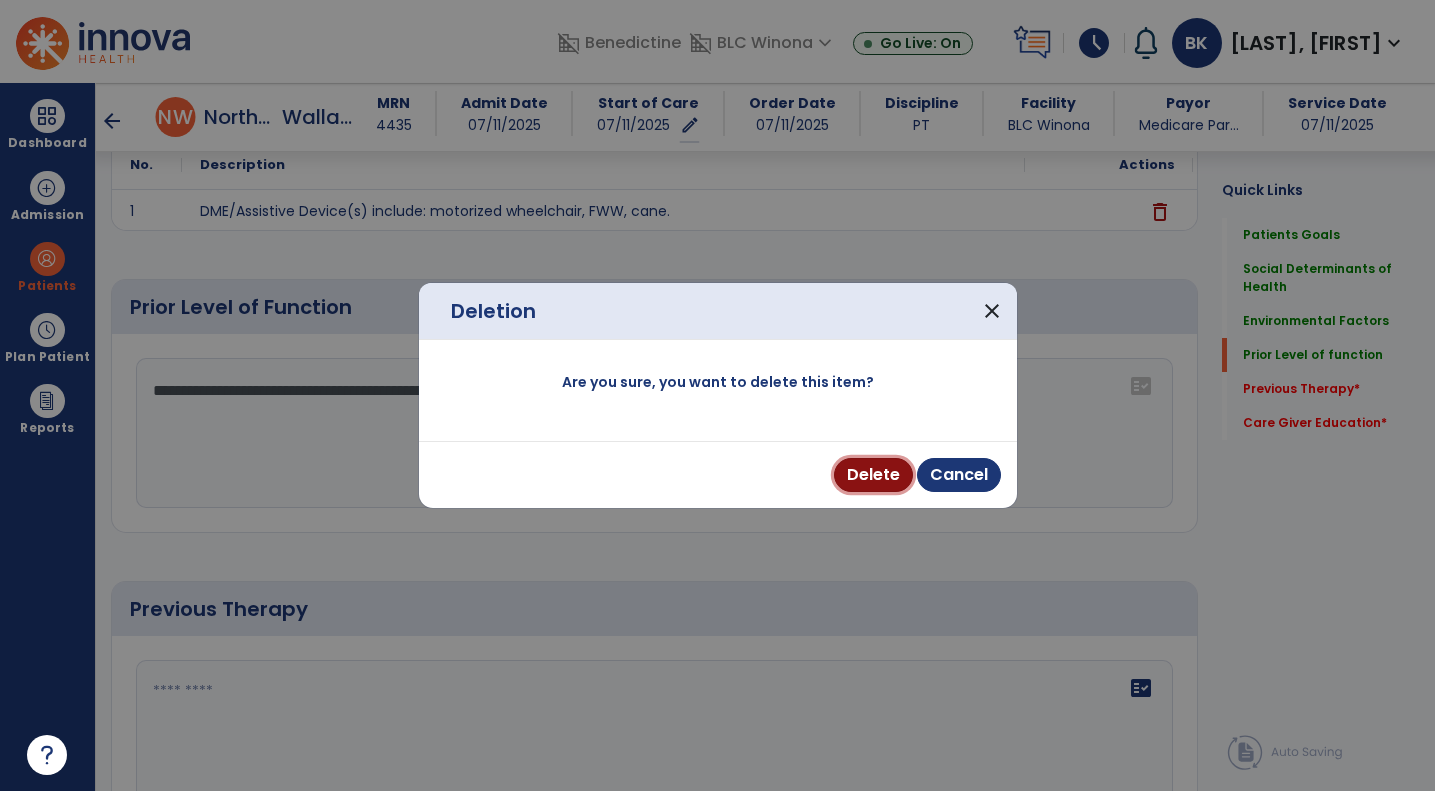 click on "Delete" at bounding box center (873, 475) 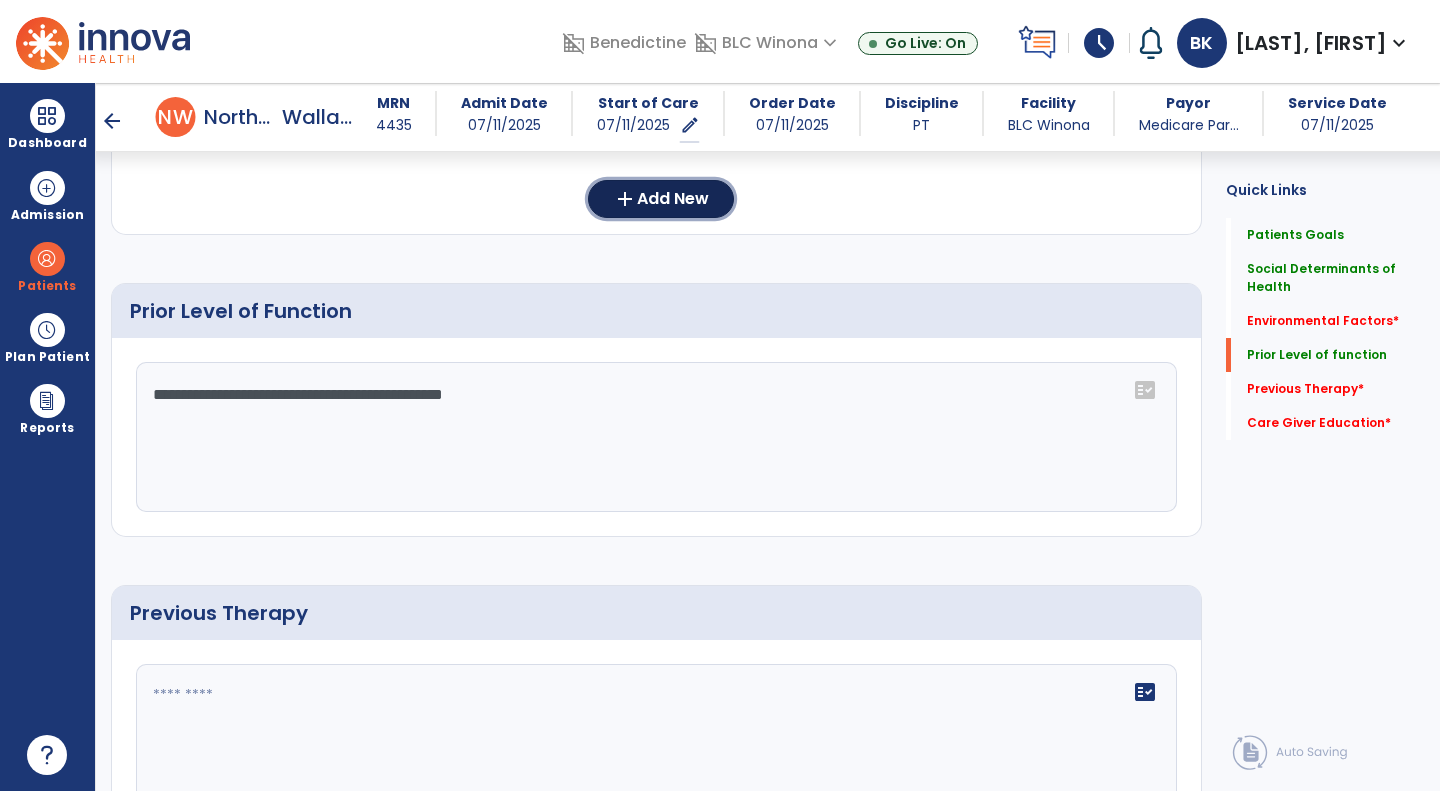 click on "Add New" 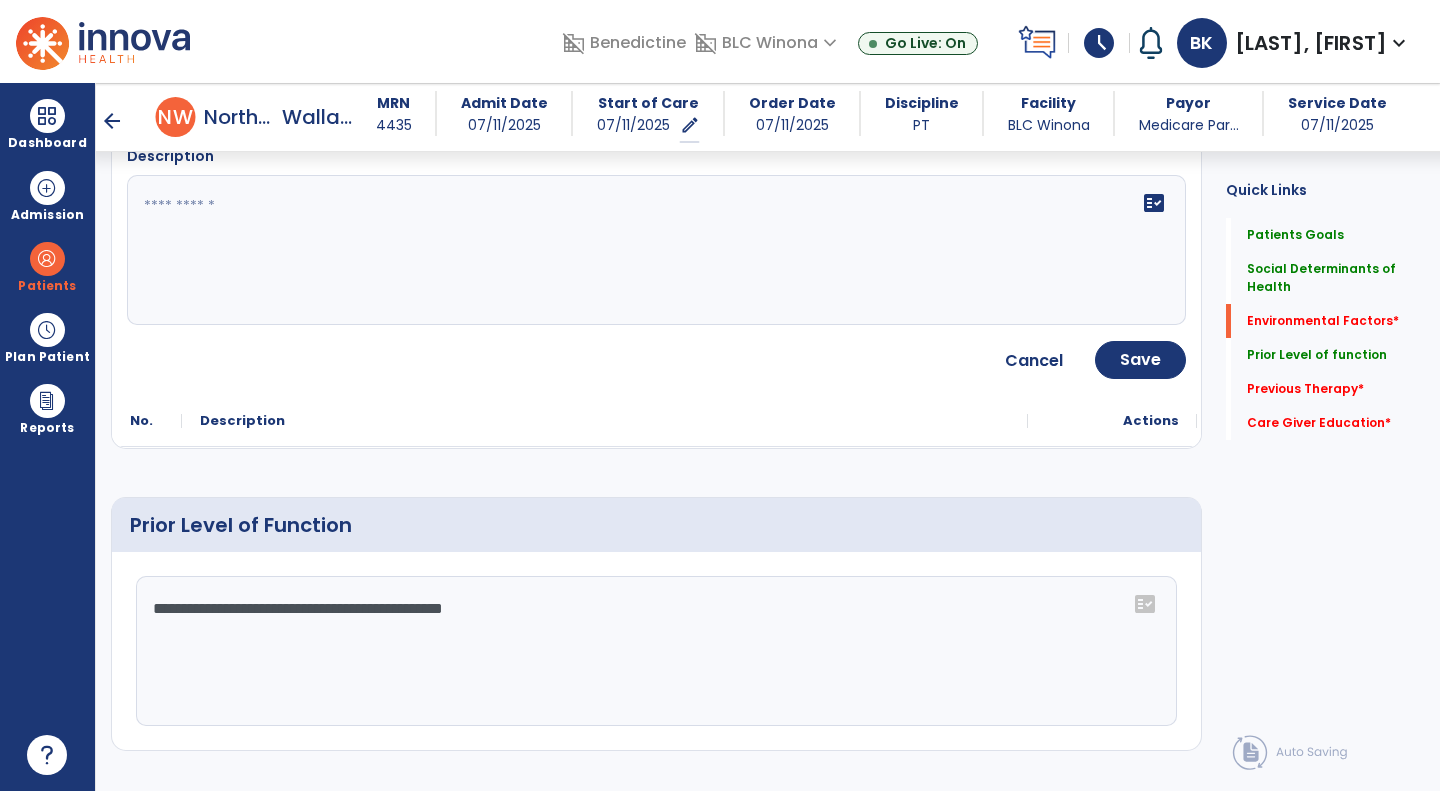 click on "fact_check" 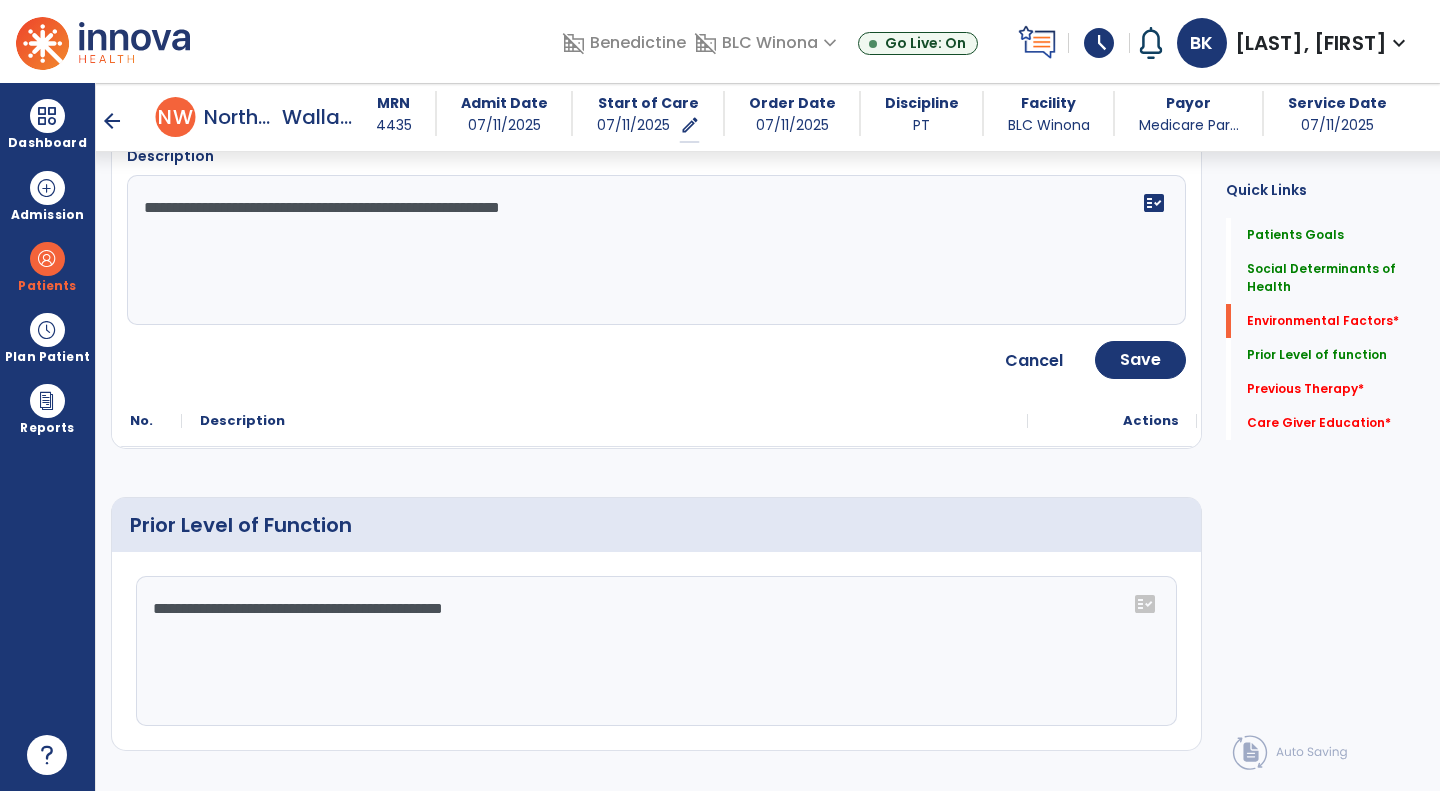 type on "**********" 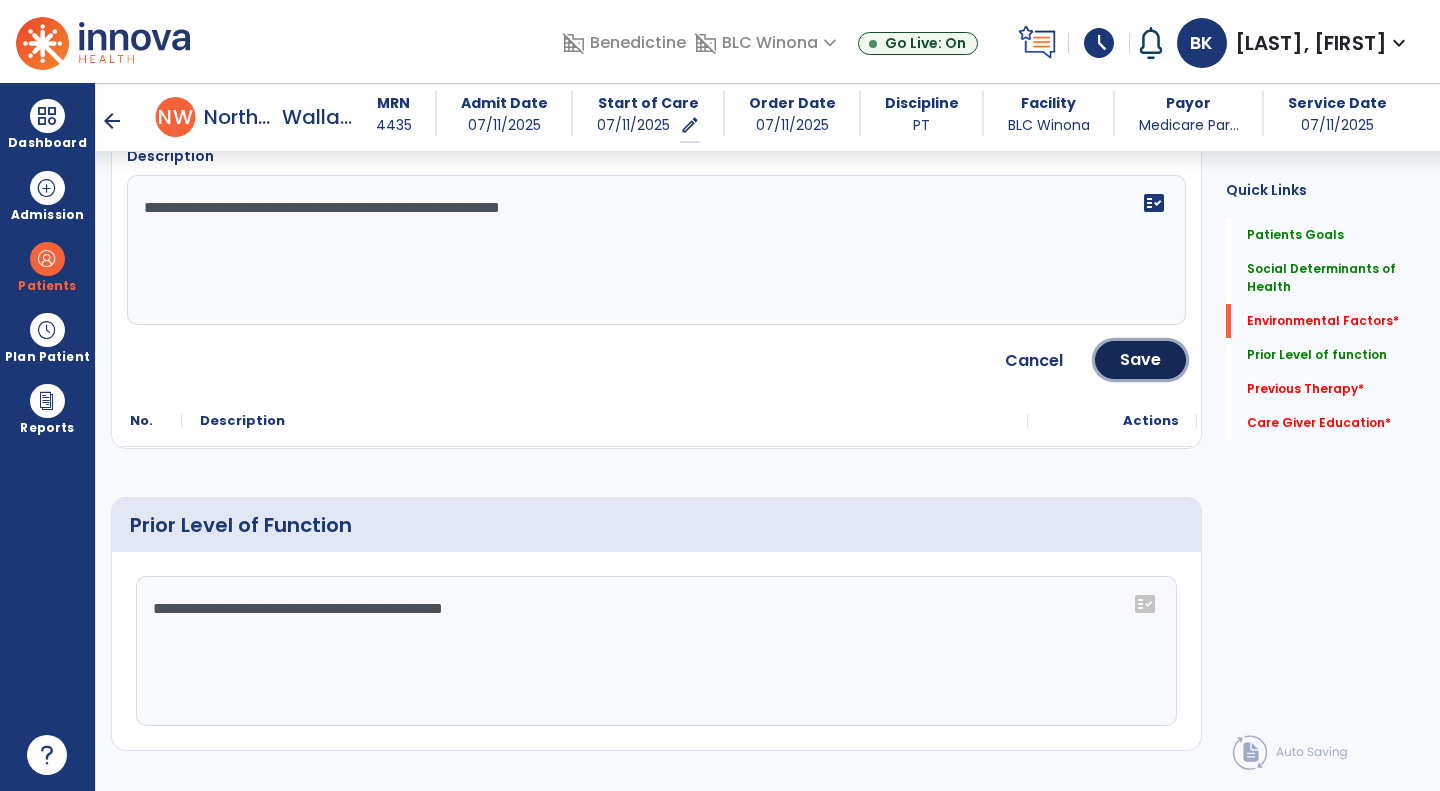 click on "Save" 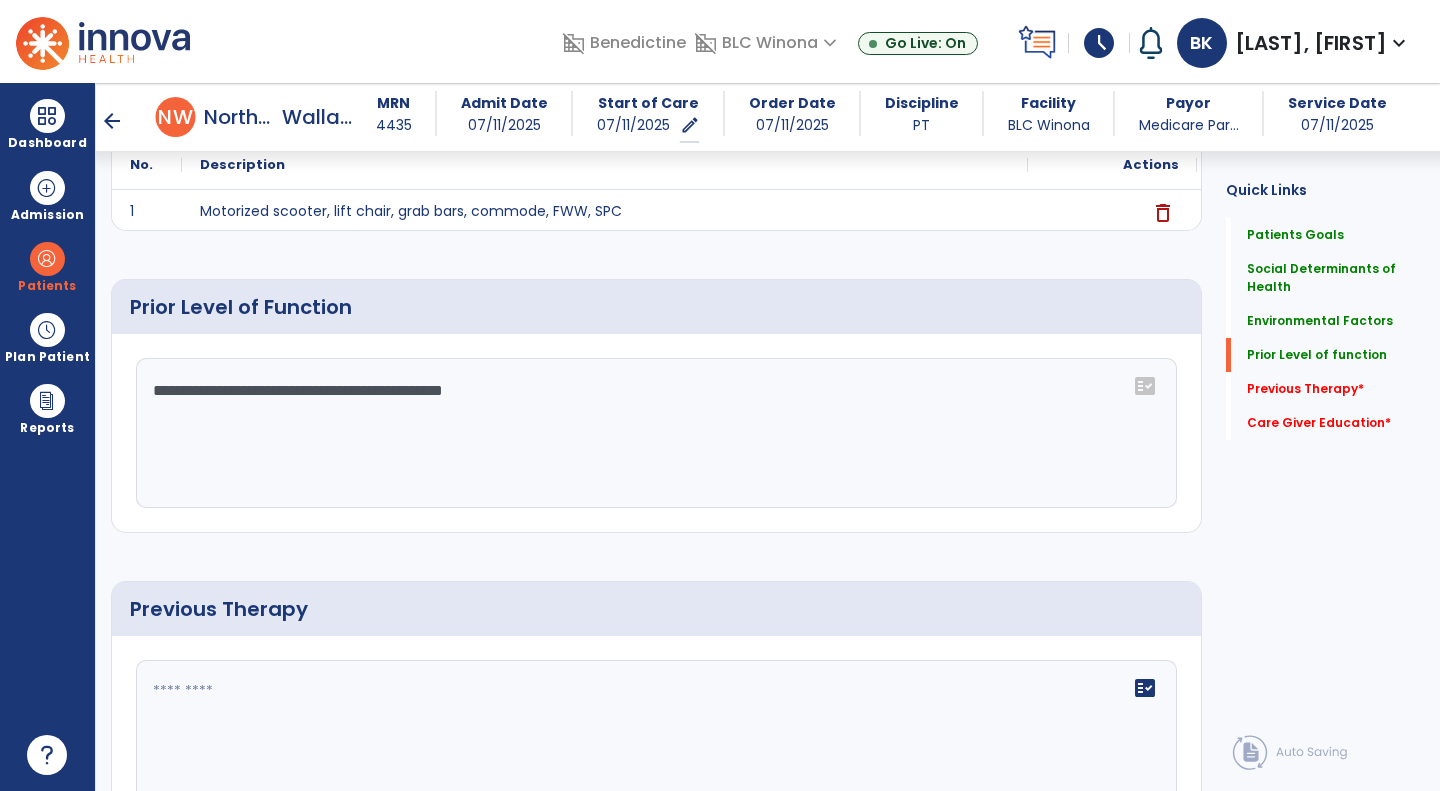 click on "**********" 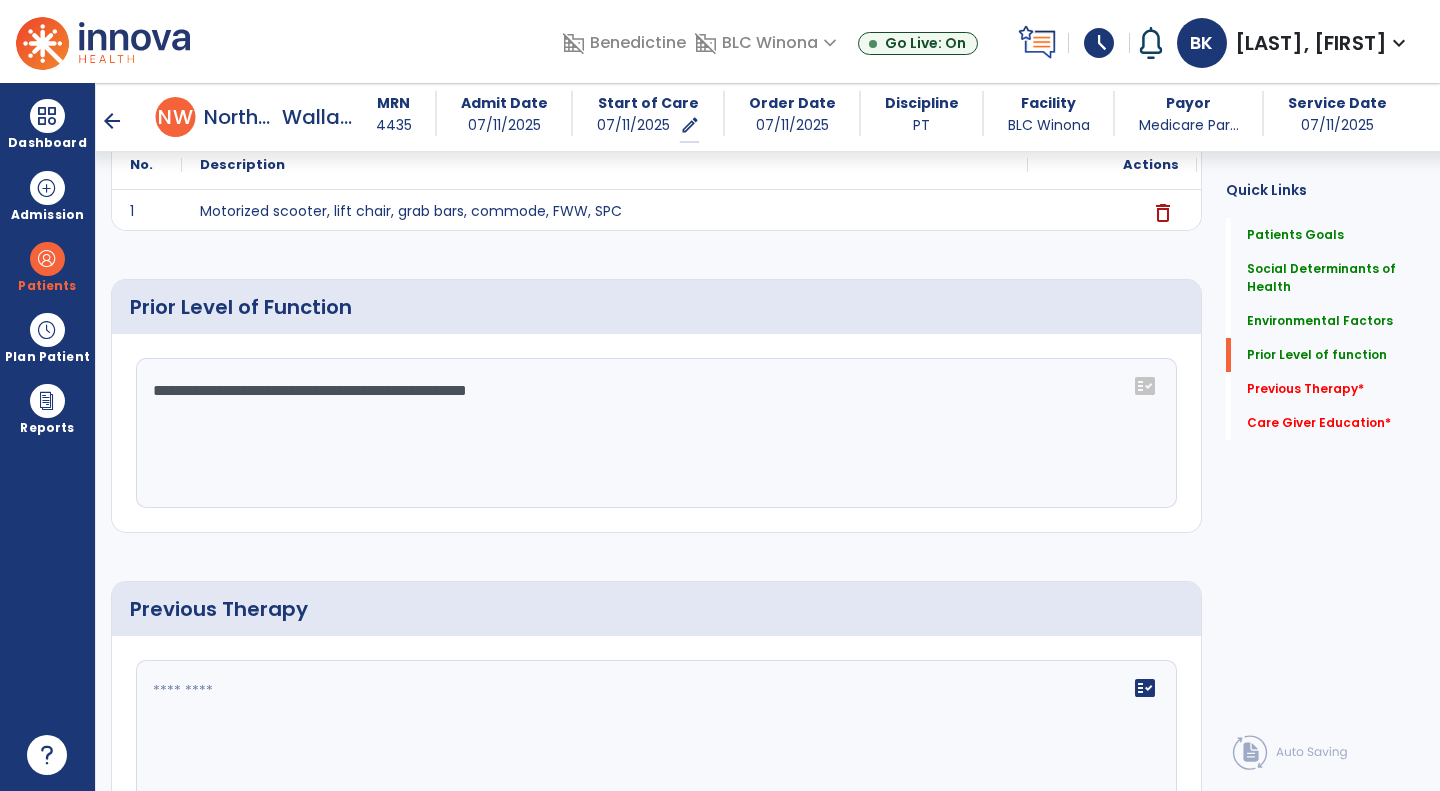 click on "**********" 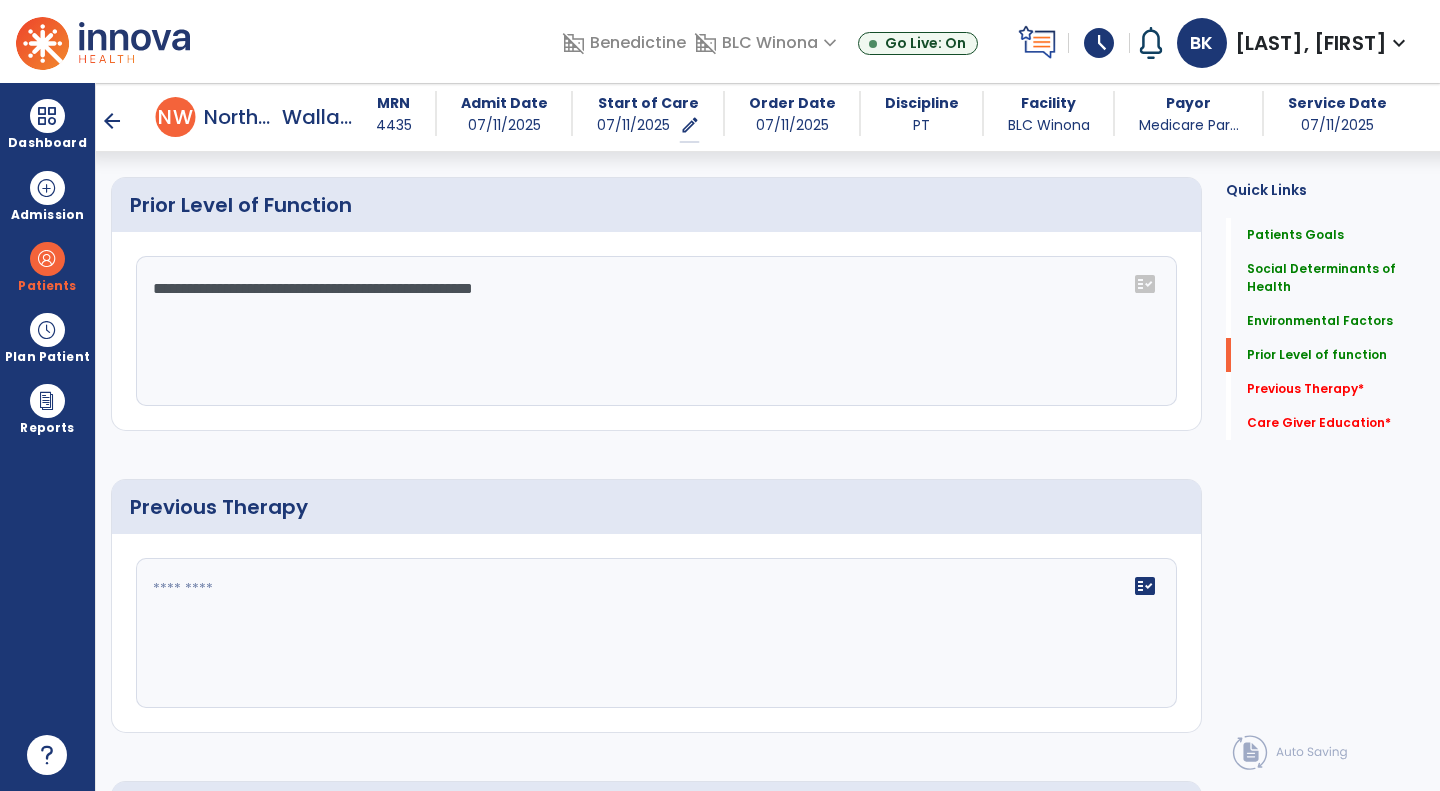 scroll, scrollTop: 800, scrollLeft: 0, axis: vertical 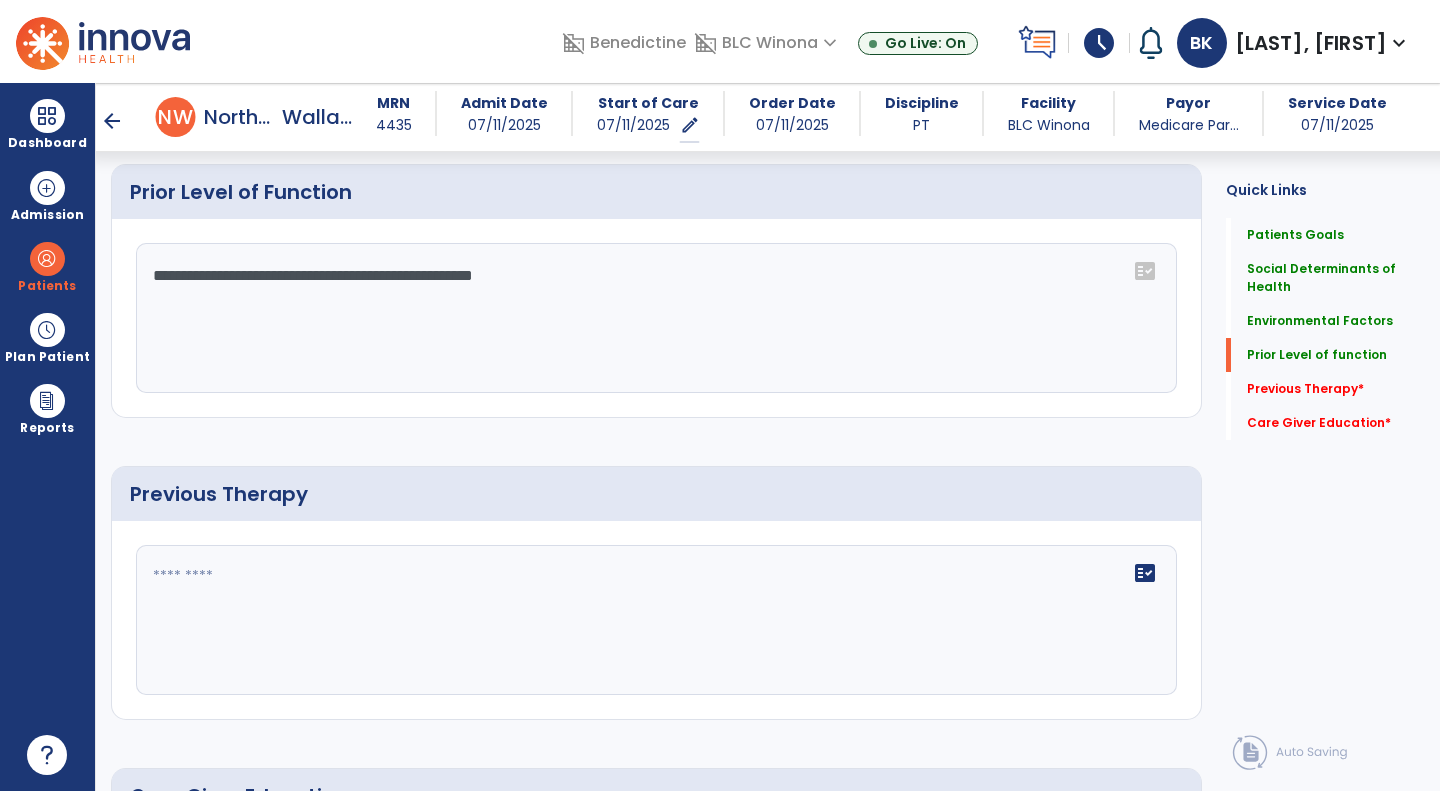 type on "**********" 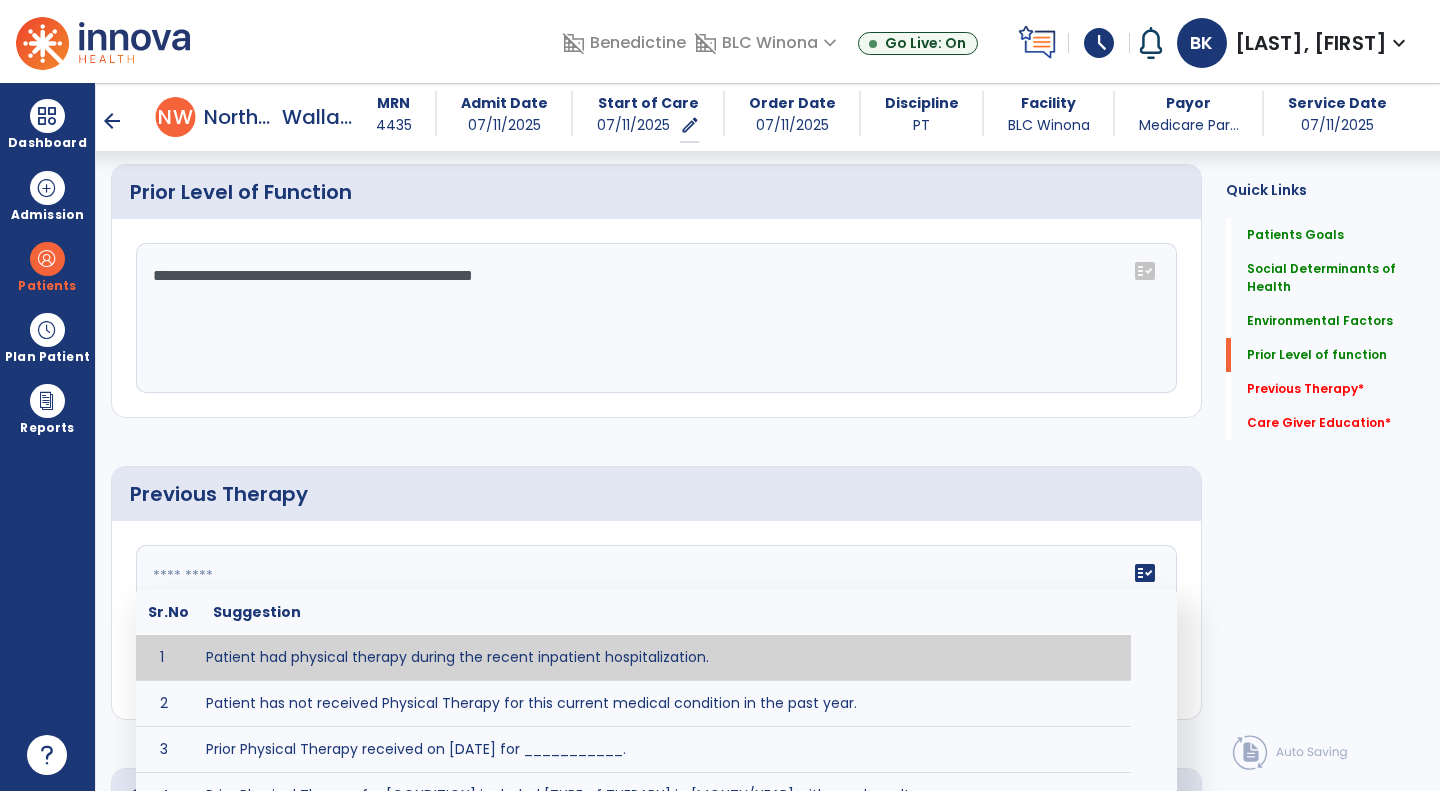 click on "fact_check  Sr.No Suggestion 1 Patient had physical therapy during the recent inpatient hospitalization. 2 Patient has not received Physical Therapy for this current medical condition in the past year. 3 Prior Physical Therapy received on [DATE] for ___________. 4 Prior Physical Therapy for [CONDITION] included [TYPE of THERAPY] in [MONTH/YEAR] with good results. 5 Patient has not received Physical Therapy for this current medical condition in the past year and had yet to achieve LTGs prior to being hospitalized. 6 Prior to this recent hospitalization, the patient had been on therapy case load for [TIME]and was still working to achieve LTGs before being hospitalized." 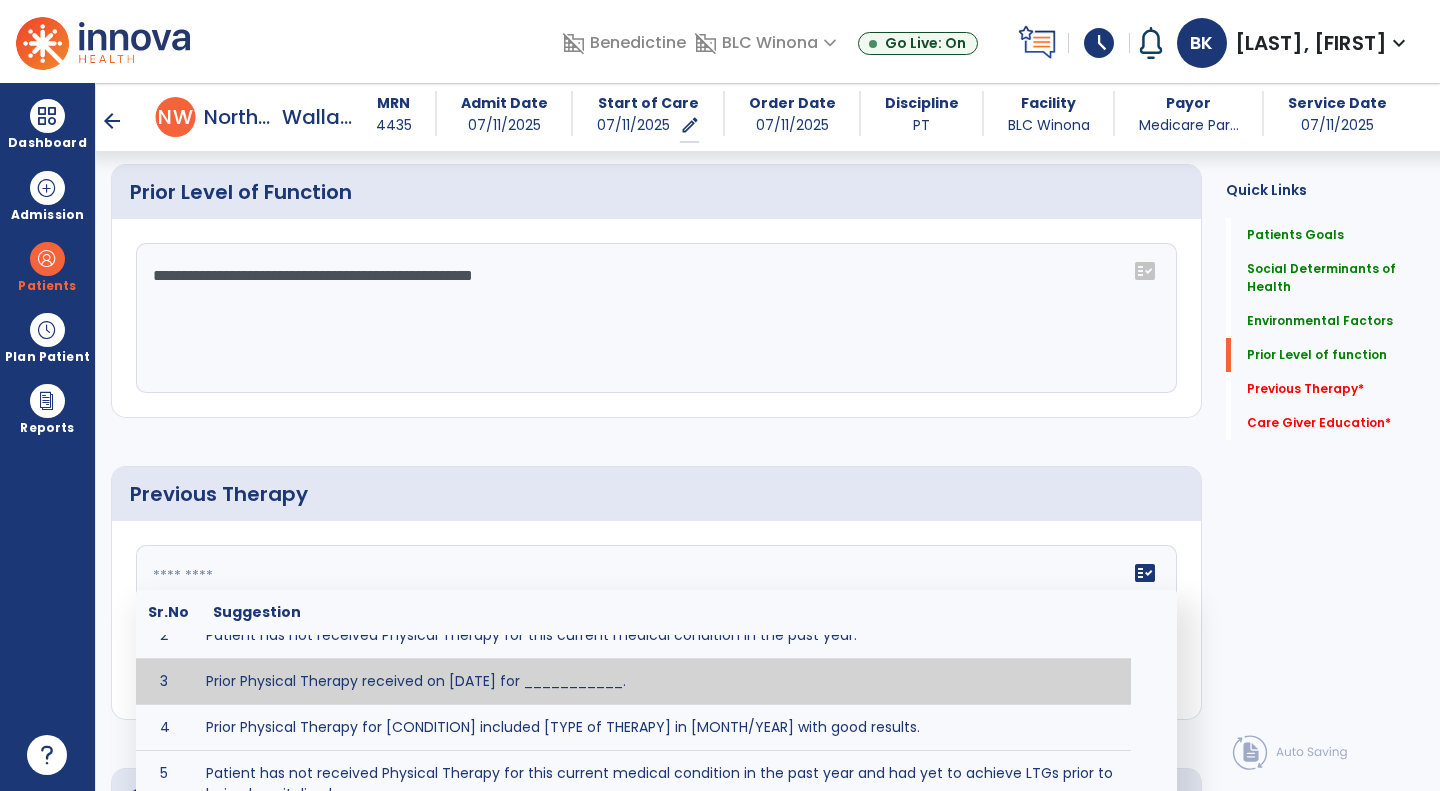 scroll, scrollTop: 50, scrollLeft: 0, axis: vertical 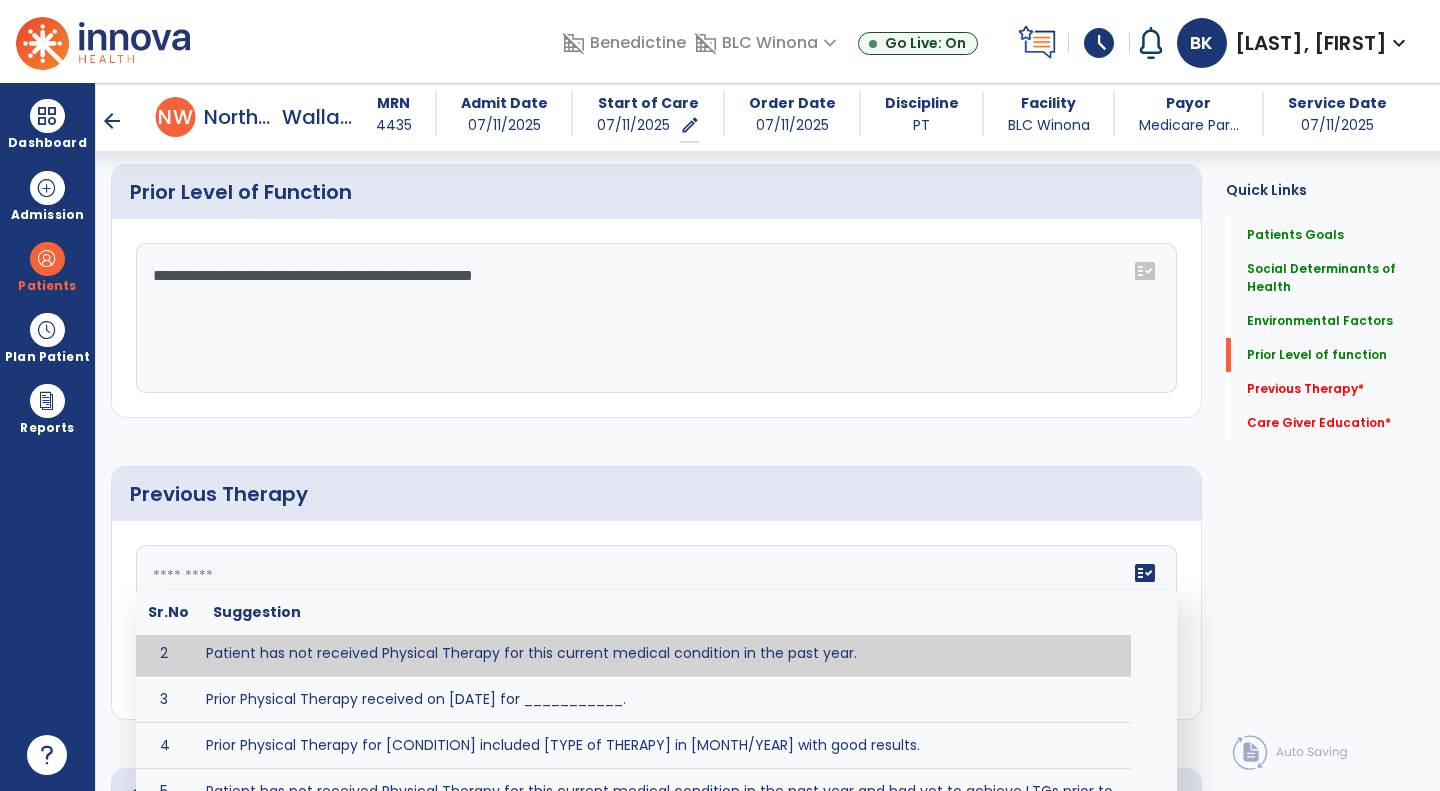 type on "*" 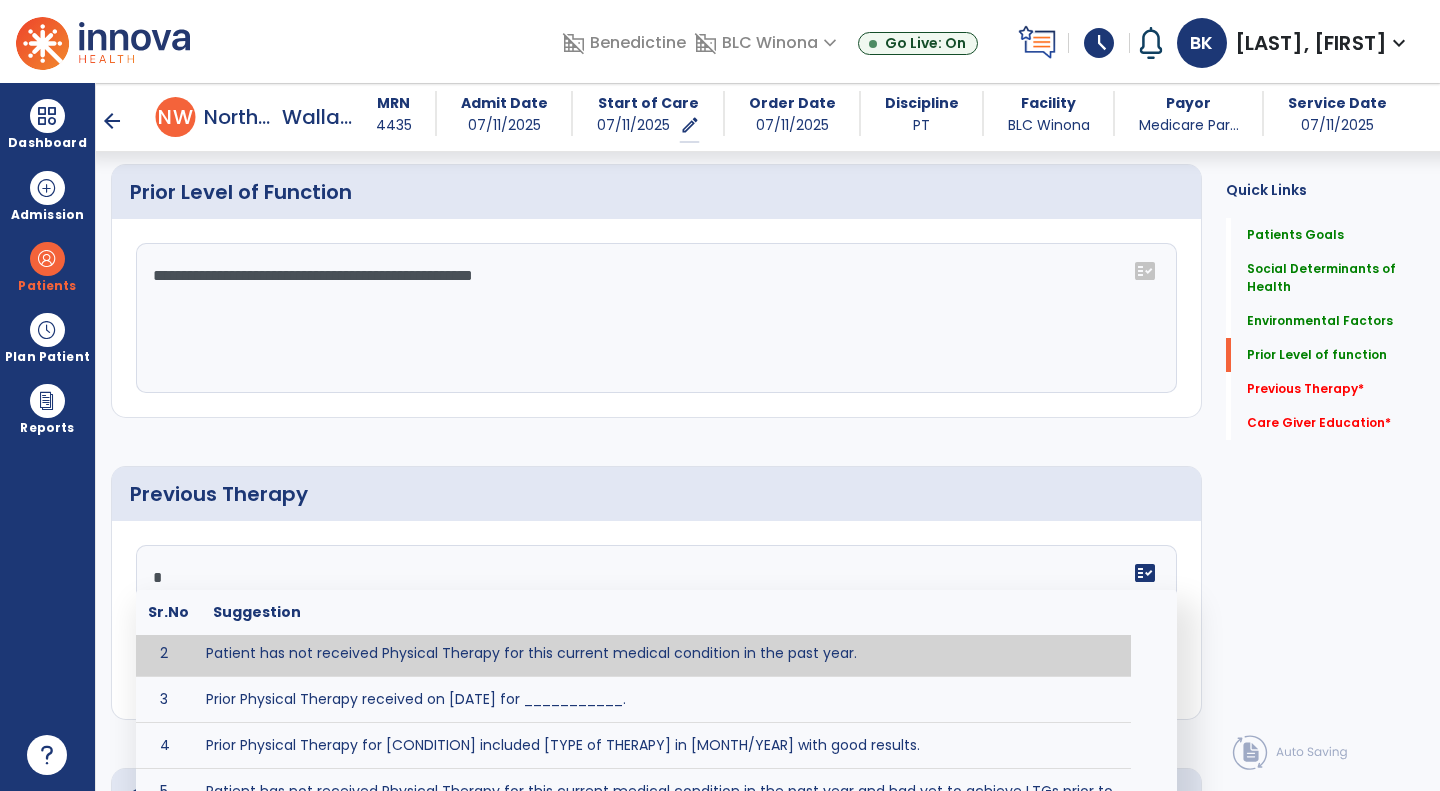 scroll, scrollTop: 0, scrollLeft: 0, axis: both 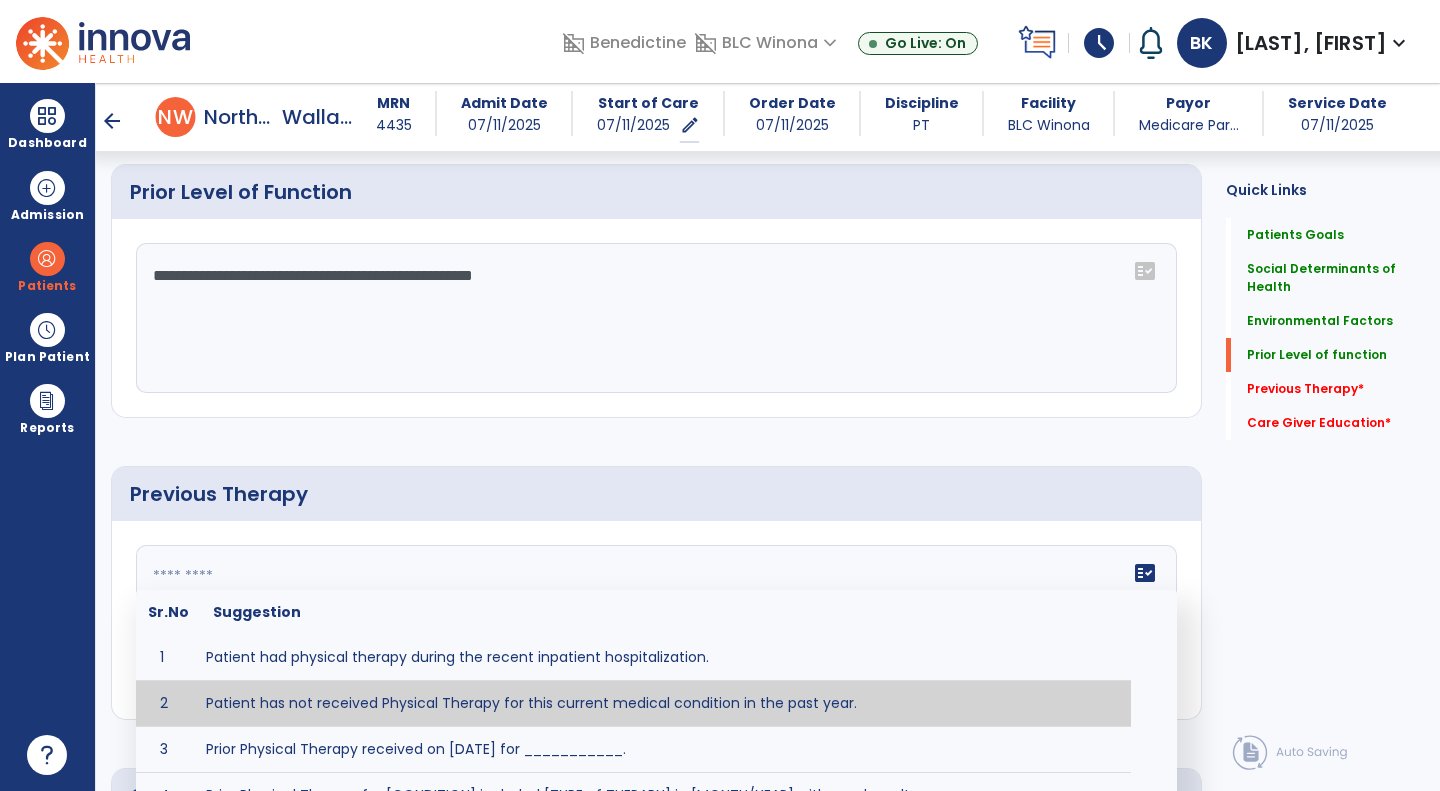 type on "**********" 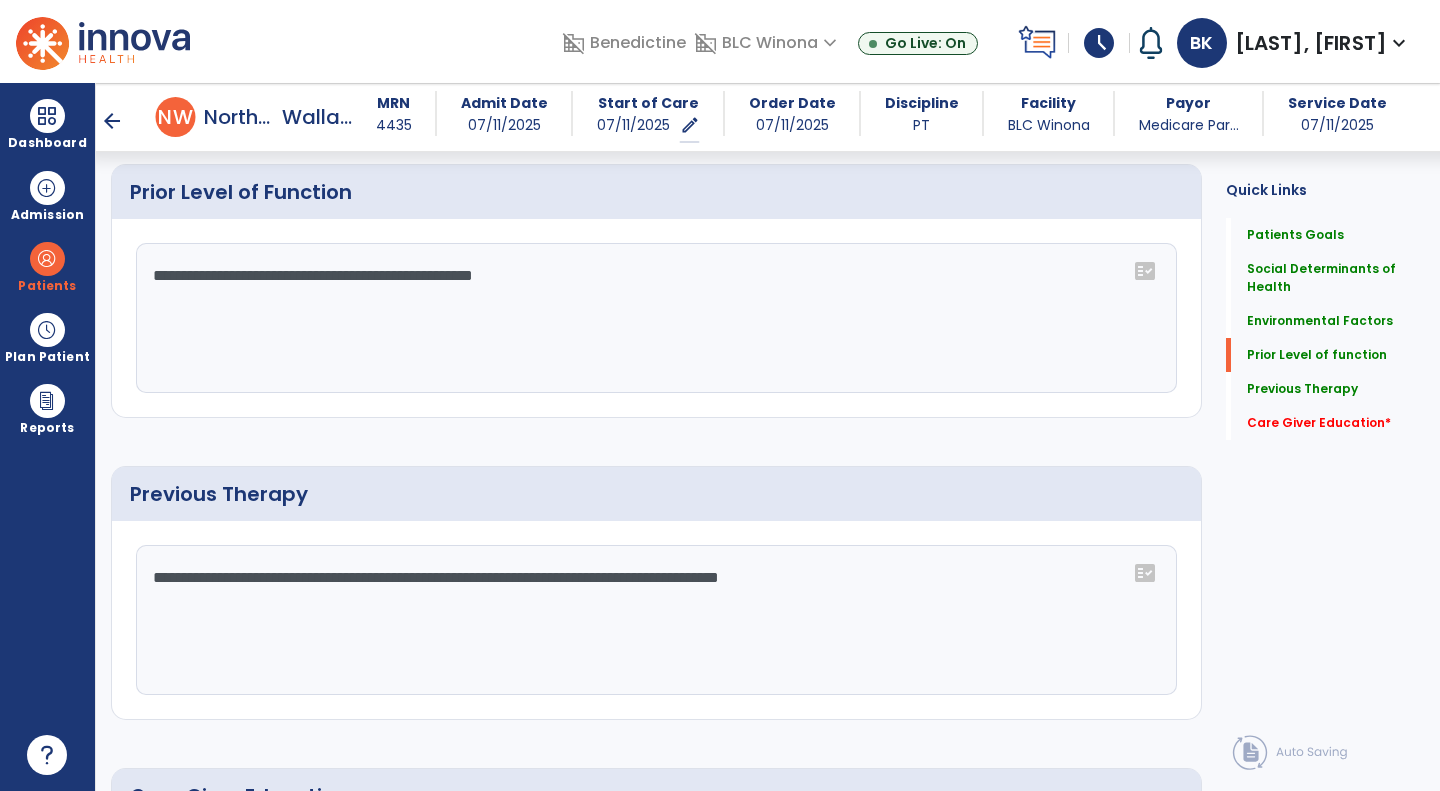 click on "**********" 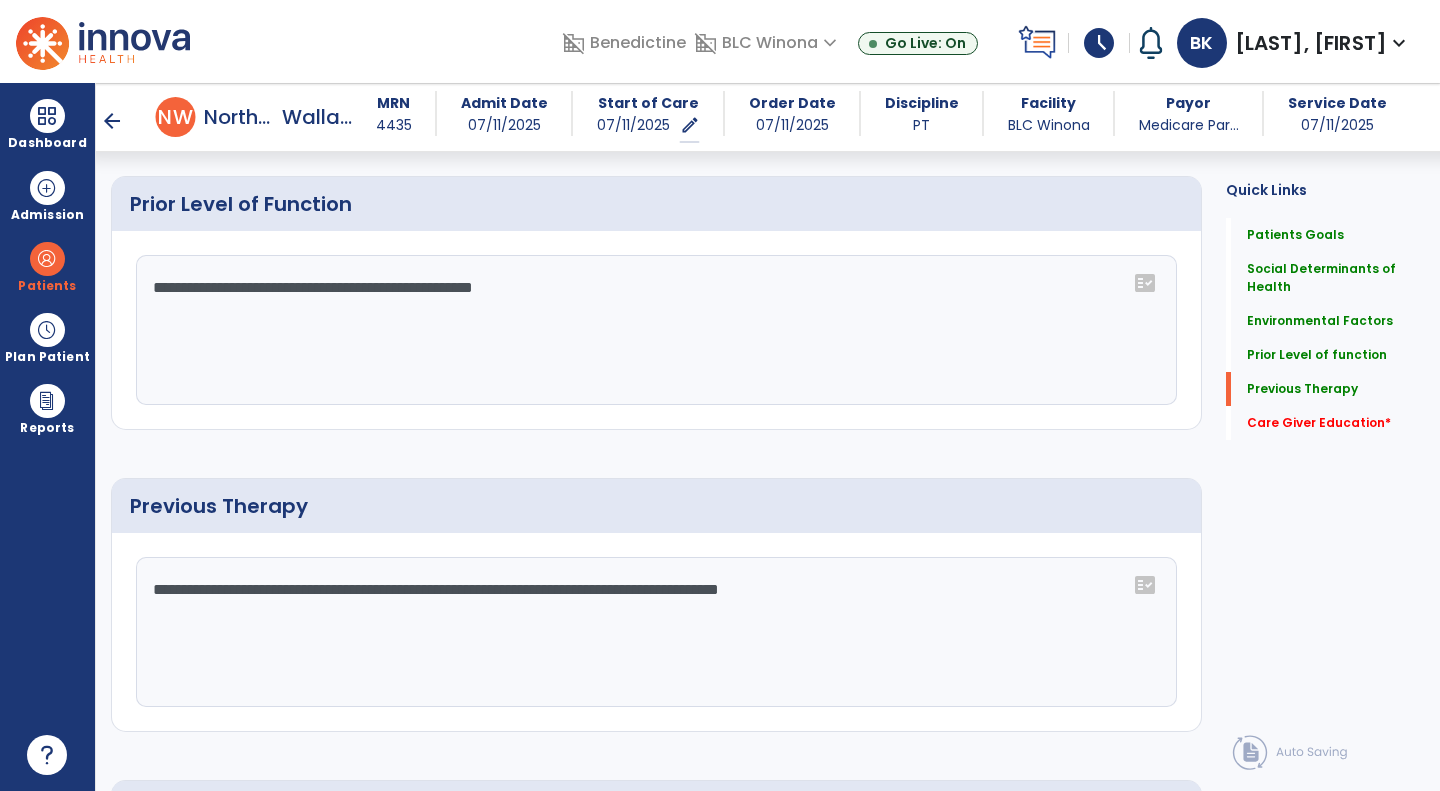 scroll, scrollTop: 1101, scrollLeft: 0, axis: vertical 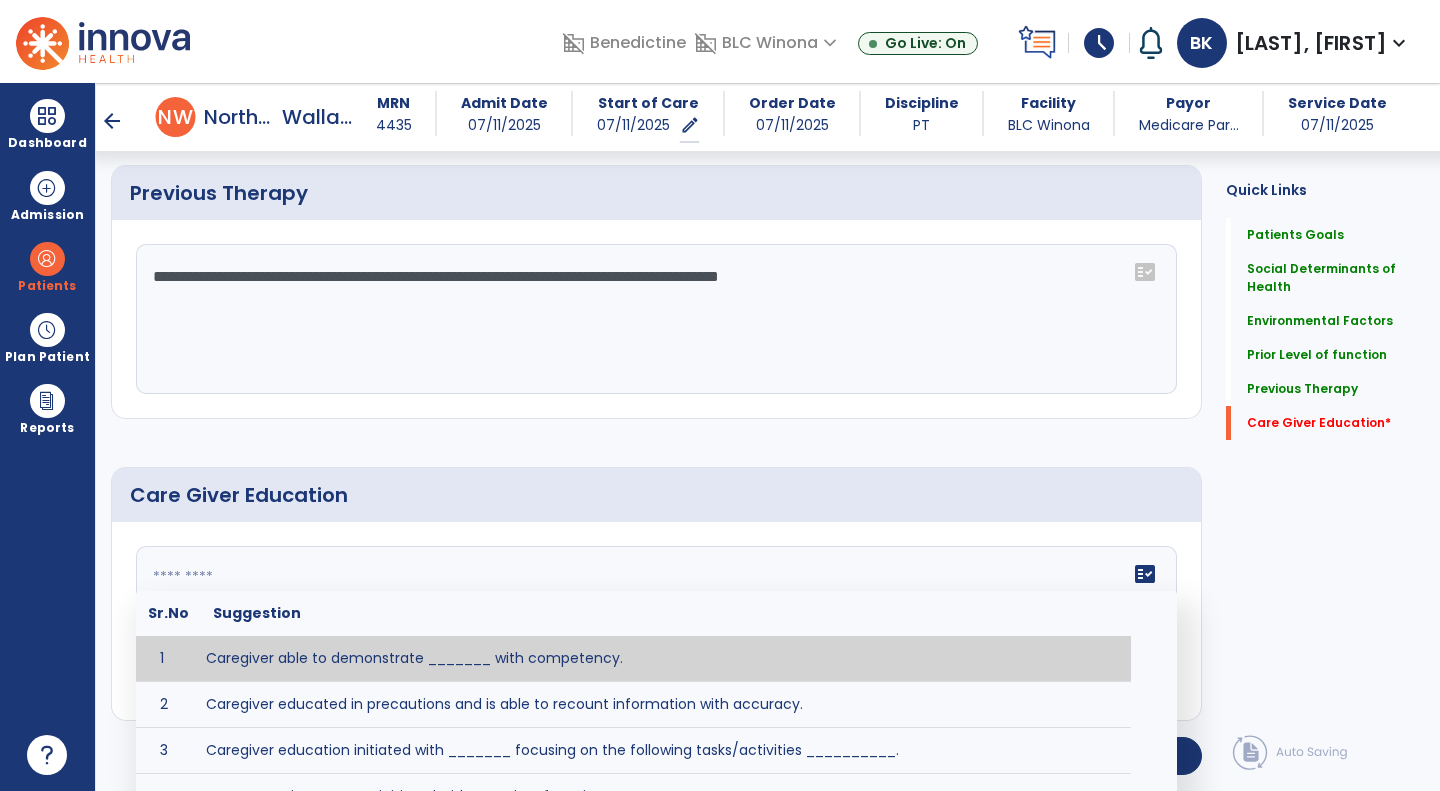 click on "fact_check  Sr.No Suggestion 1 Caregiver able to demonstrate _______ with competency. 2 Caregiver educated in precautions and is able to recount information with accuracy. 3 Caregiver education initiated with _______ focusing on the following tasks/activities __________. 4 Home exercise program initiated with caregiver focusing on __________. 5 Patient educated in precautions and is able to recount information with [VALUE]% accuracy." 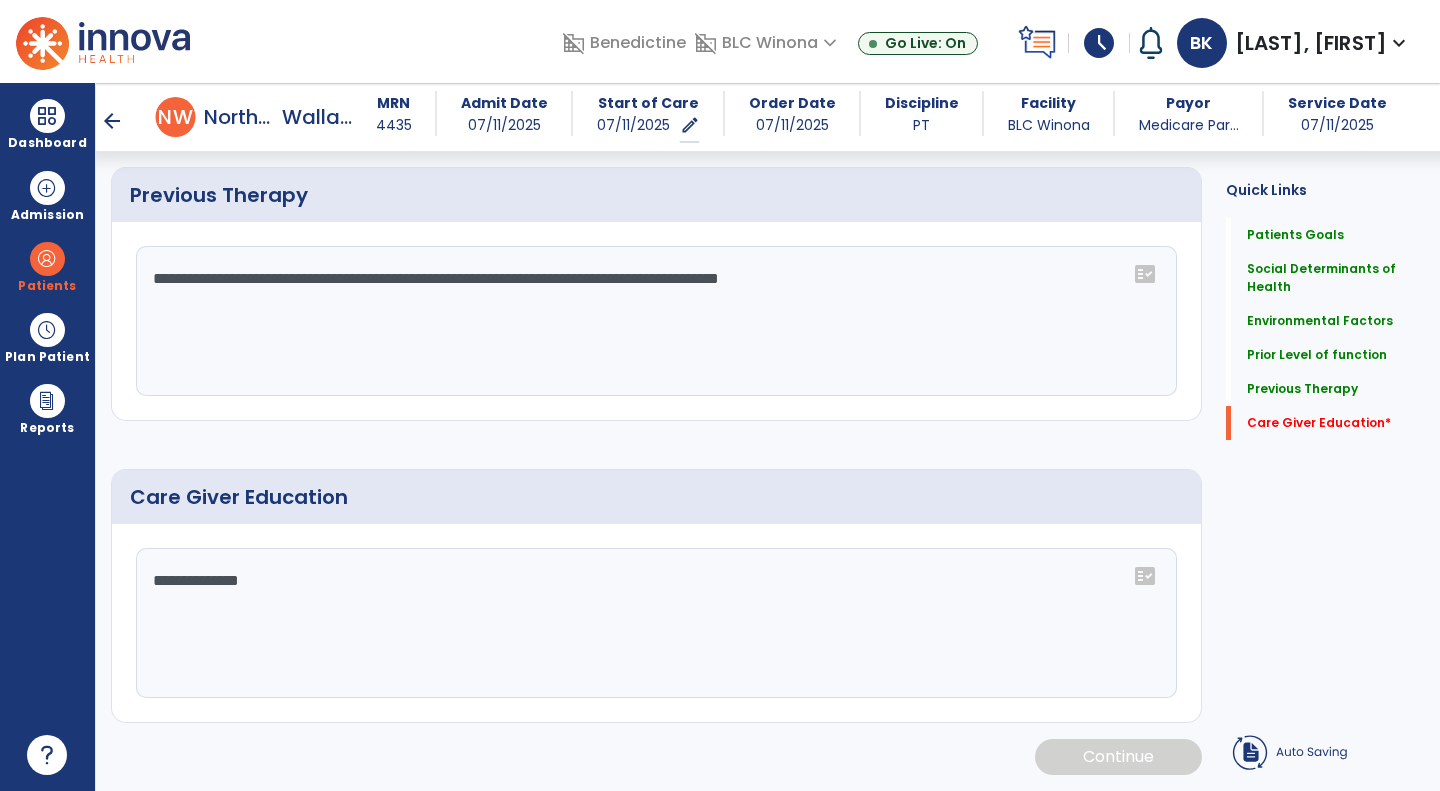type on "**********" 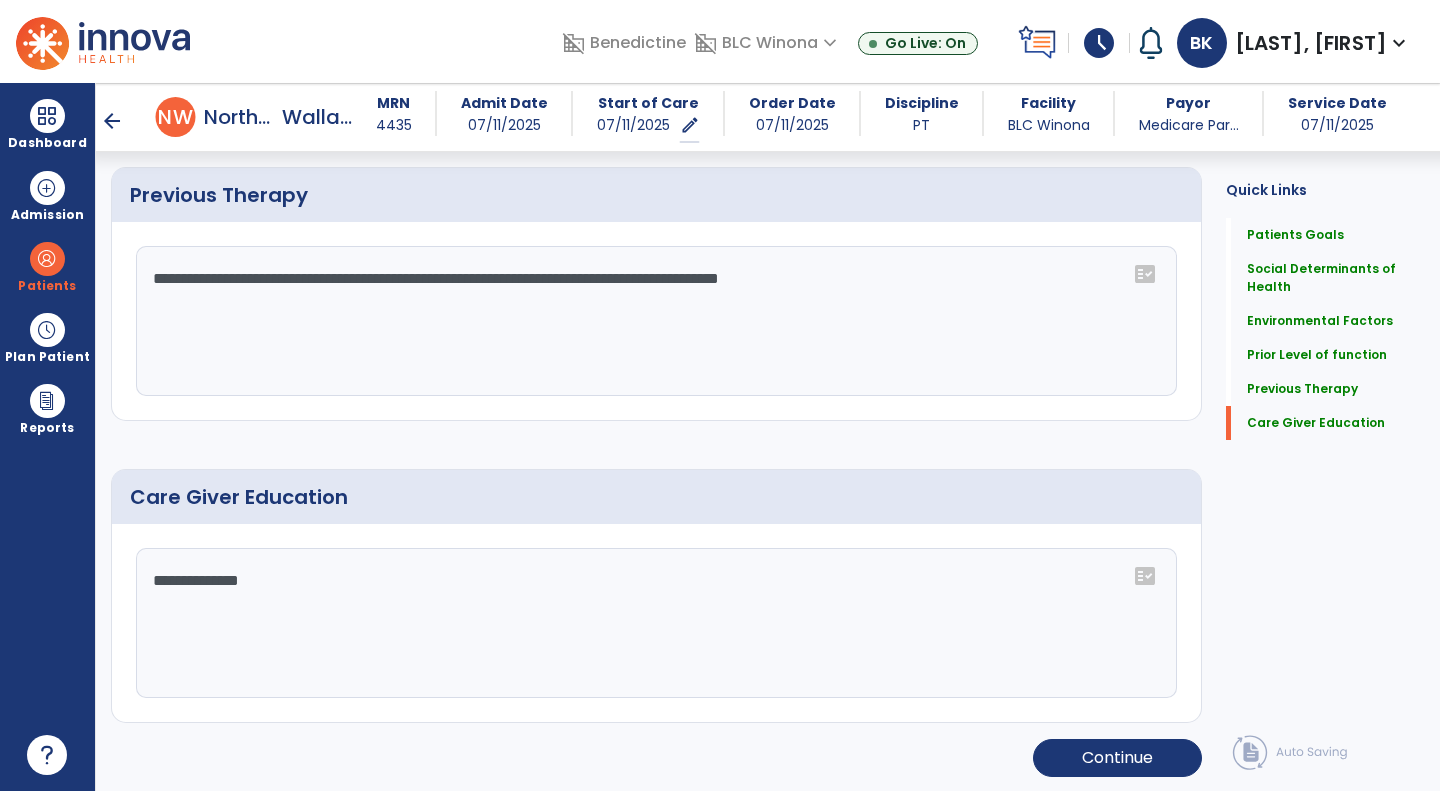 click on "Continue" 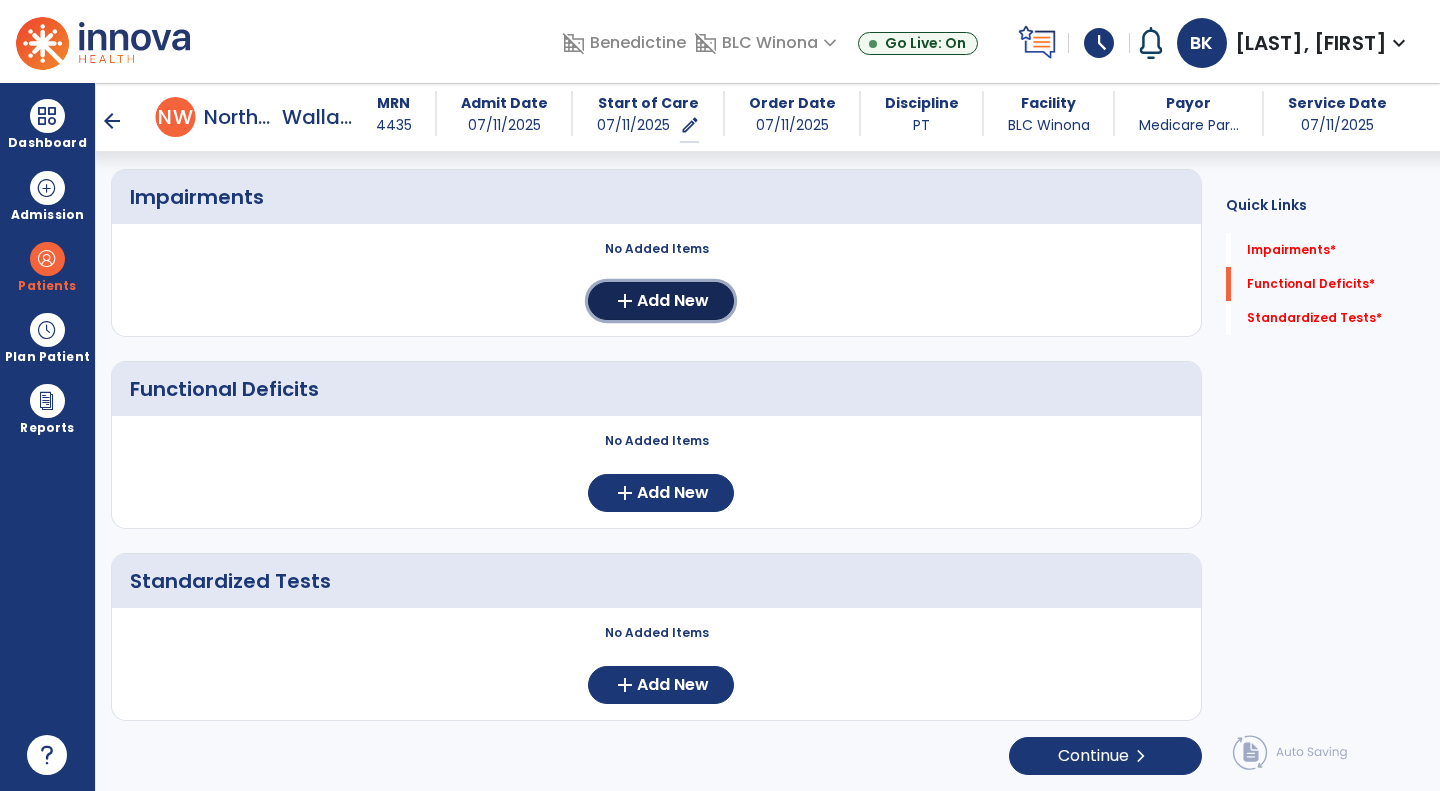 click on "add  Add New" 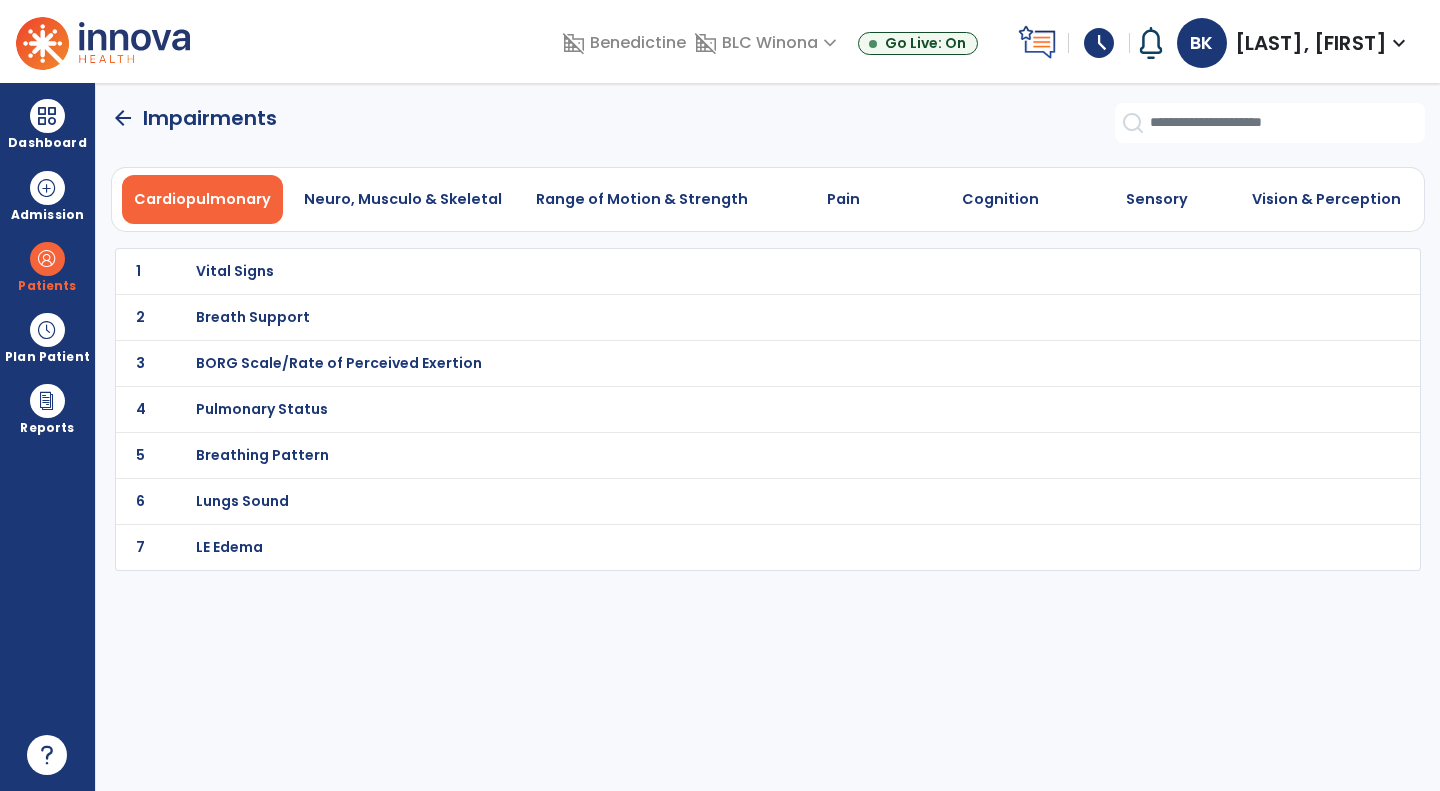 scroll, scrollTop: 0, scrollLeft: 0, axis: both 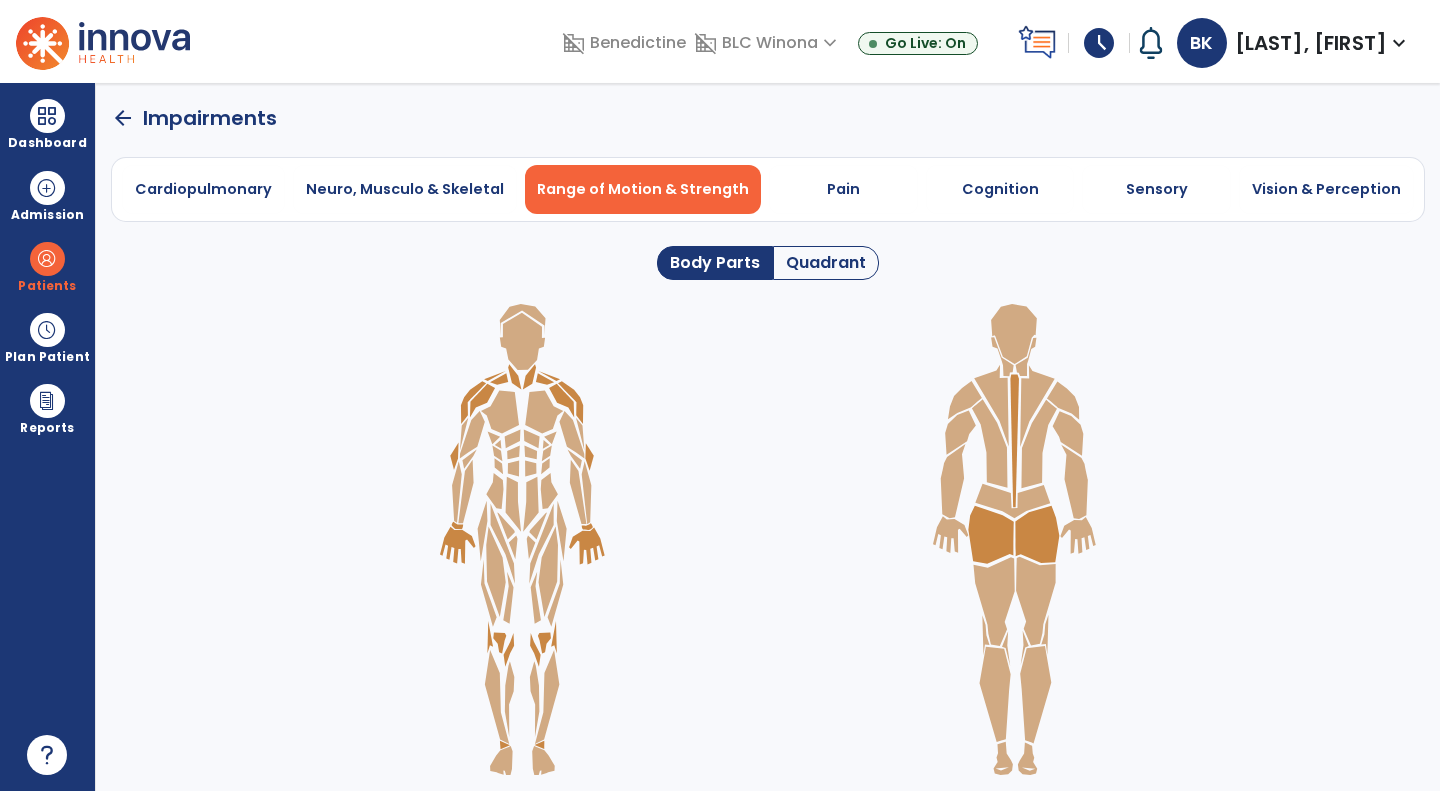 click 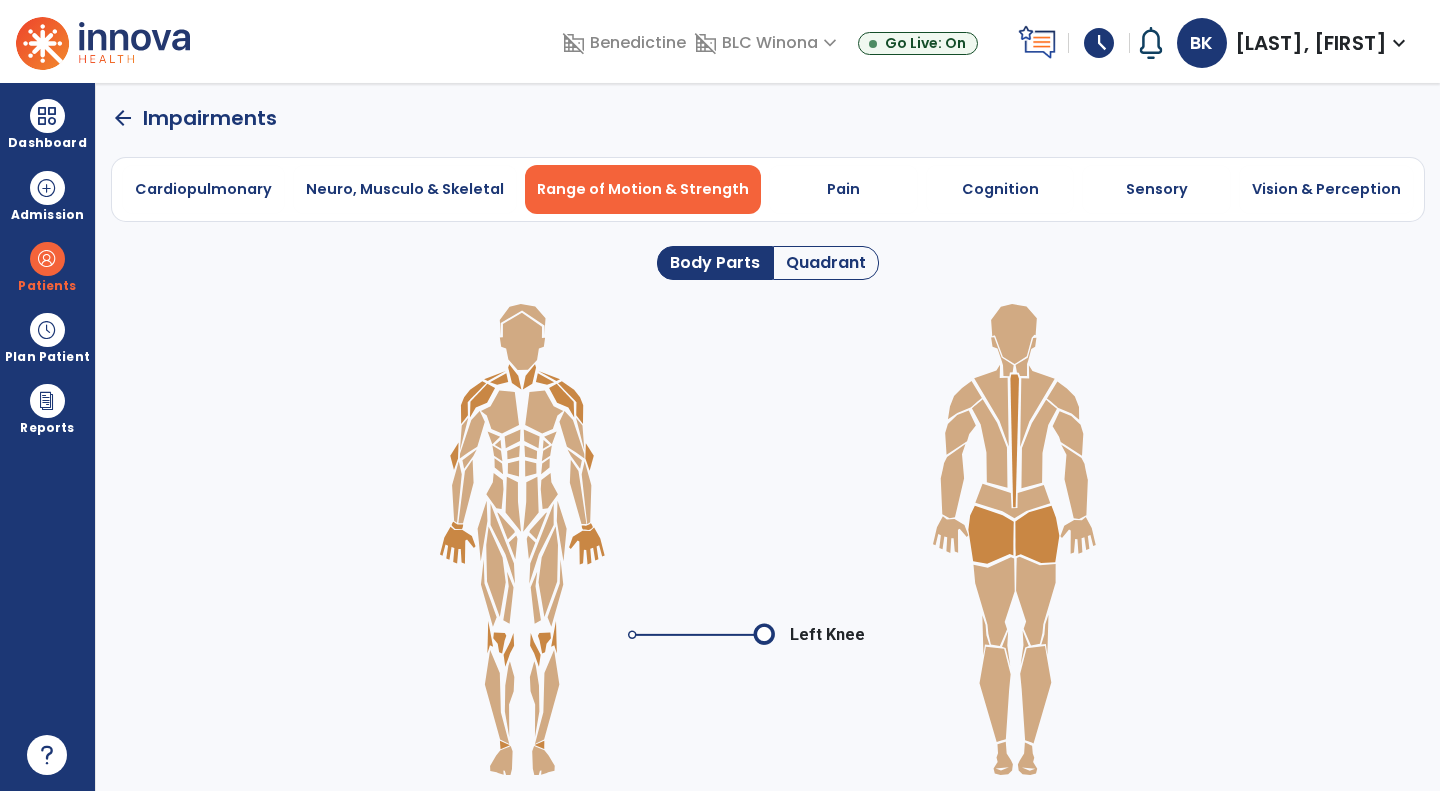 click 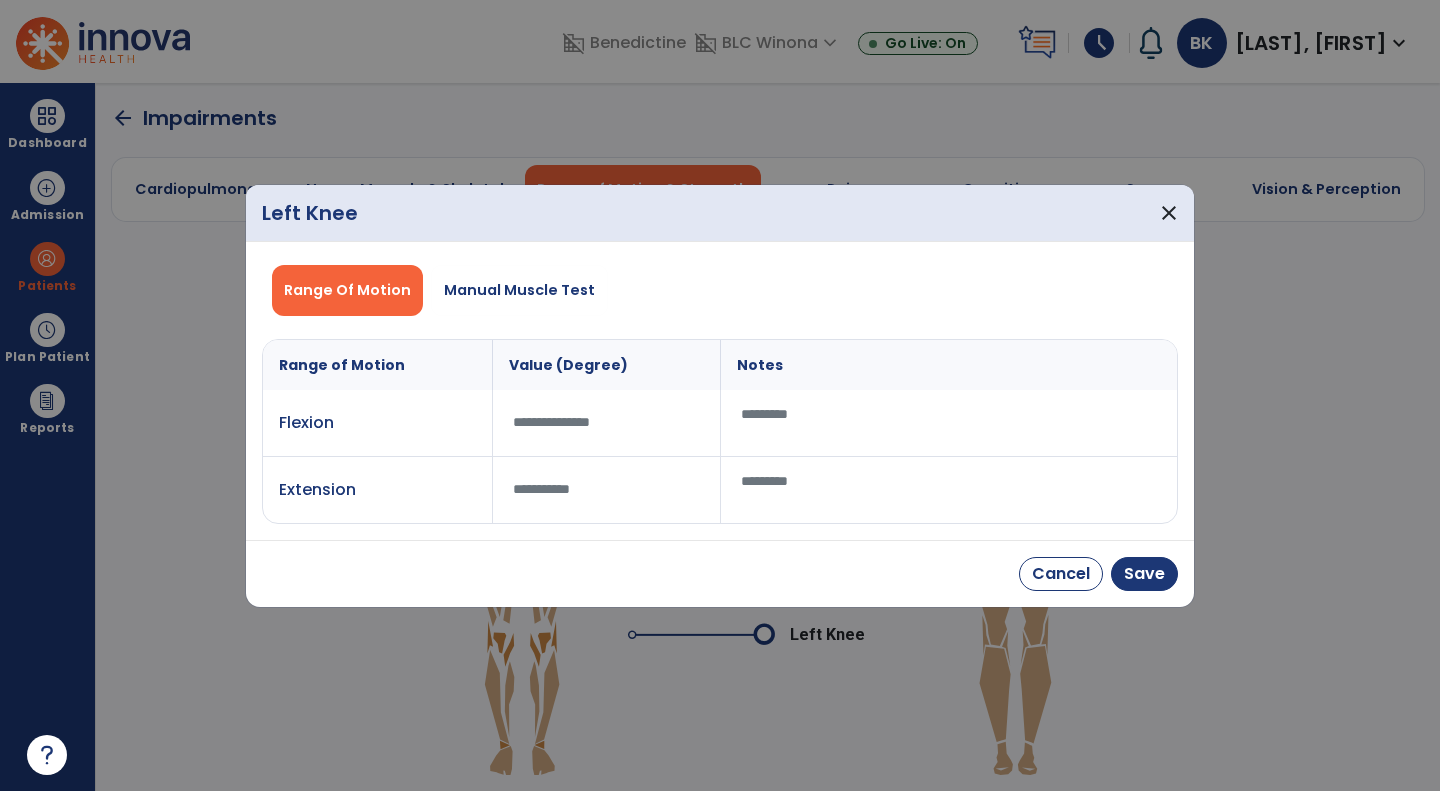 click on "Manual Muscle Test" at bounding box center [519, 290] 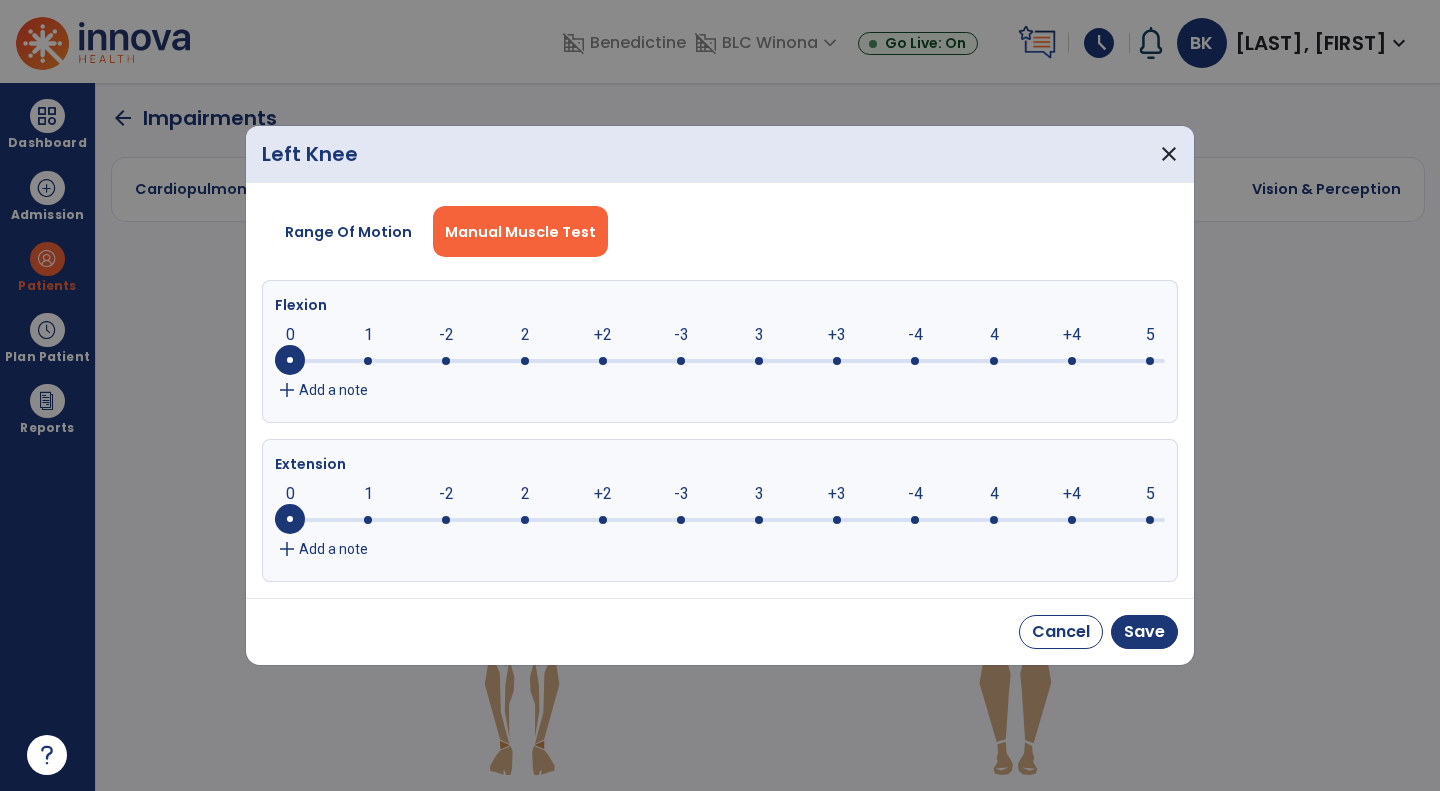 click 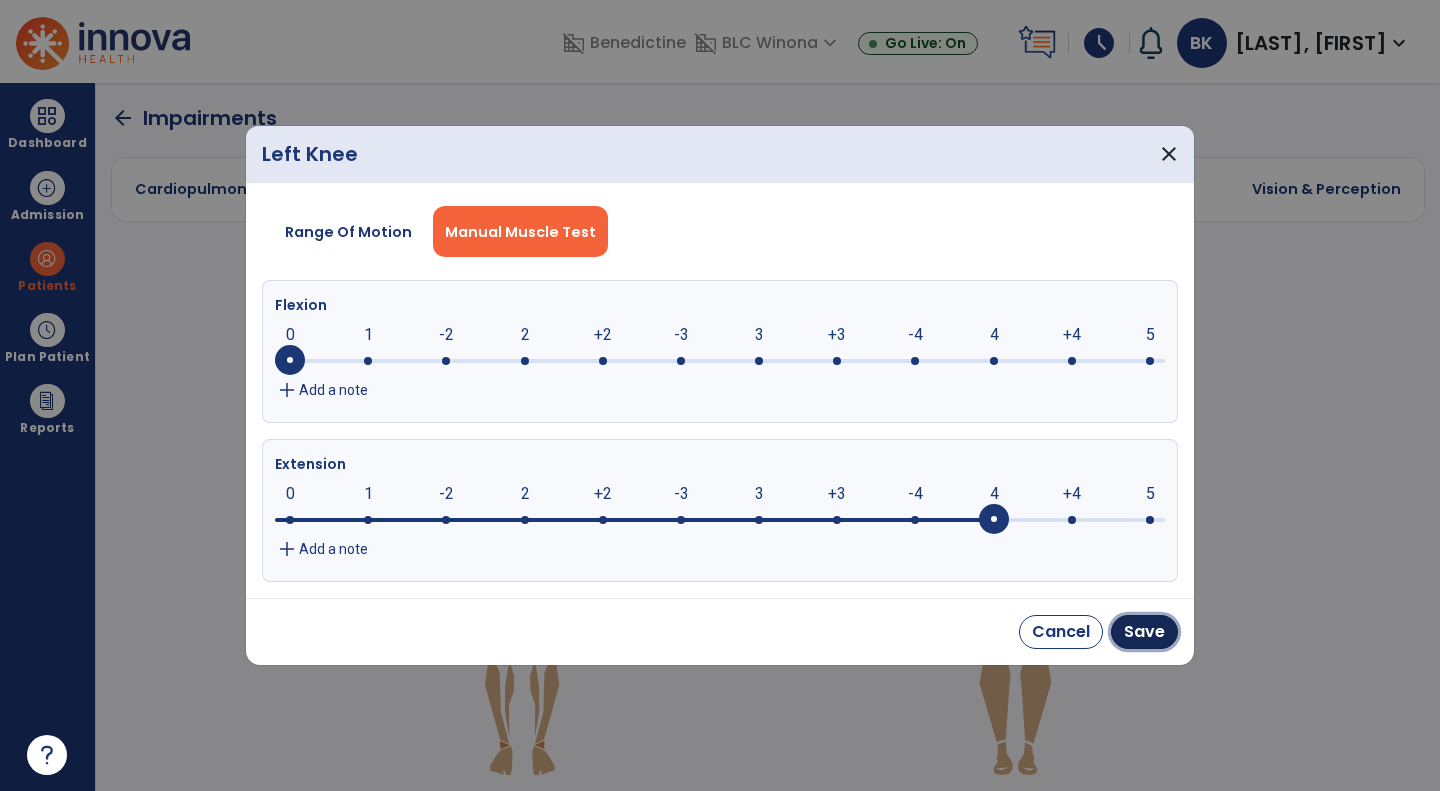 click on "Save" at bounding box center (1144, 632) 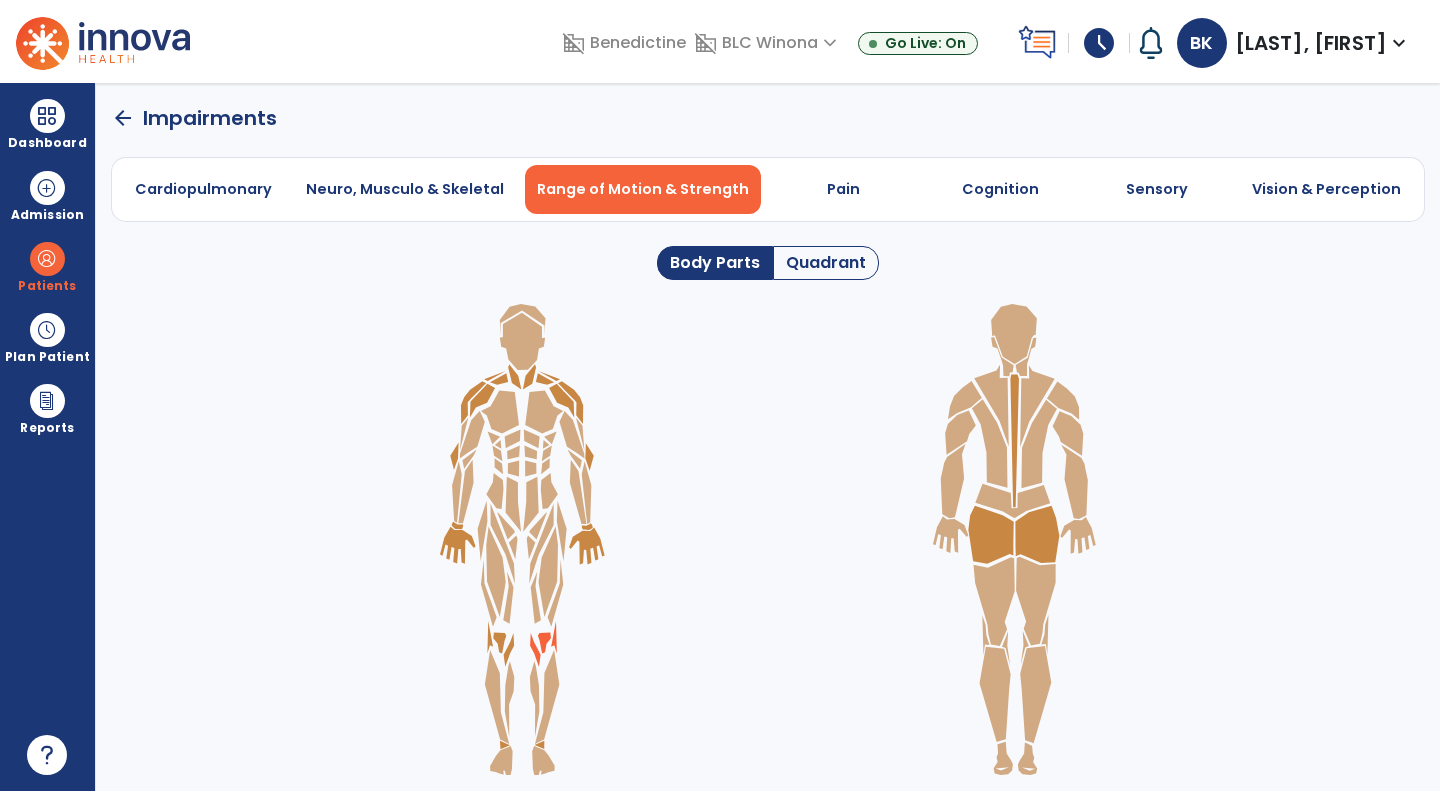click 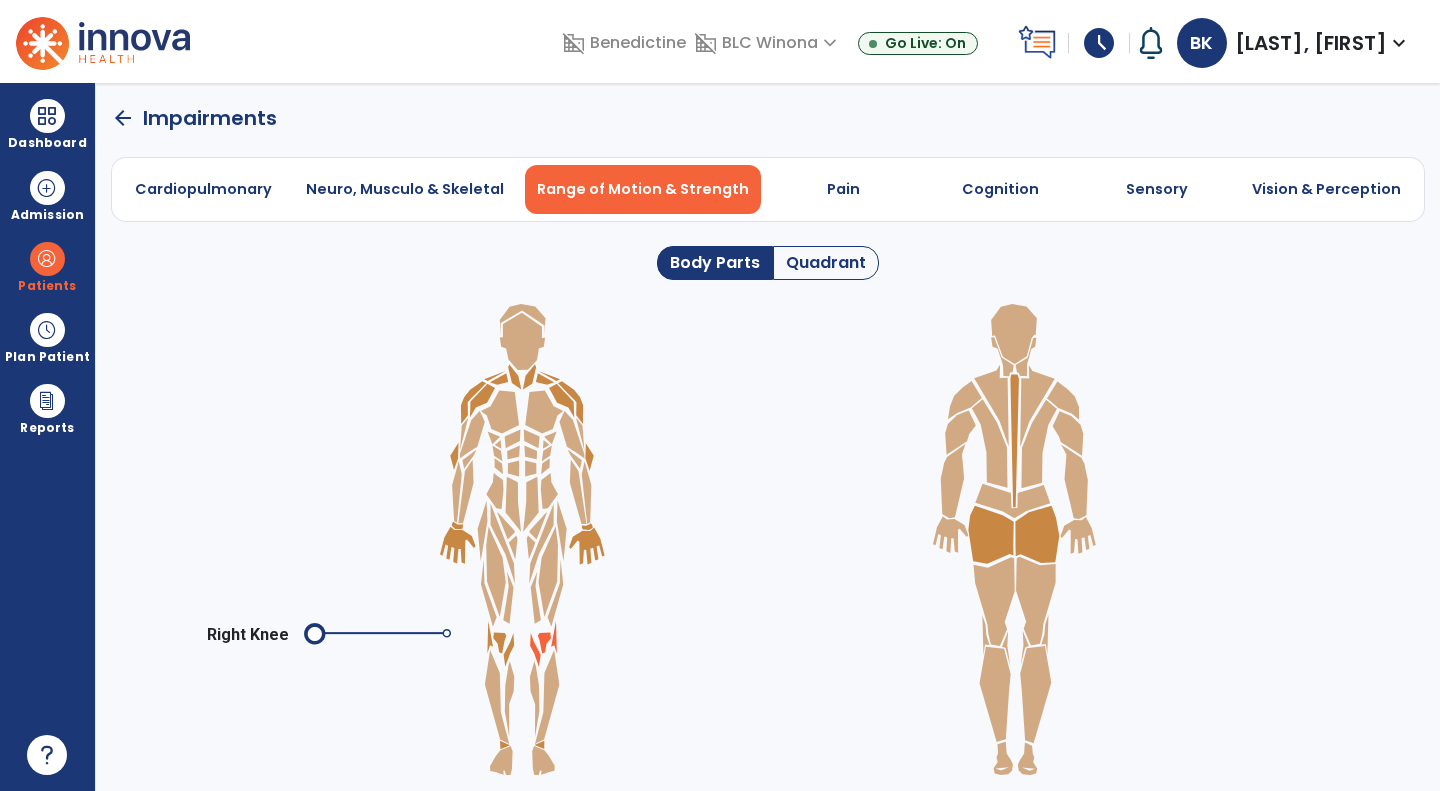 click 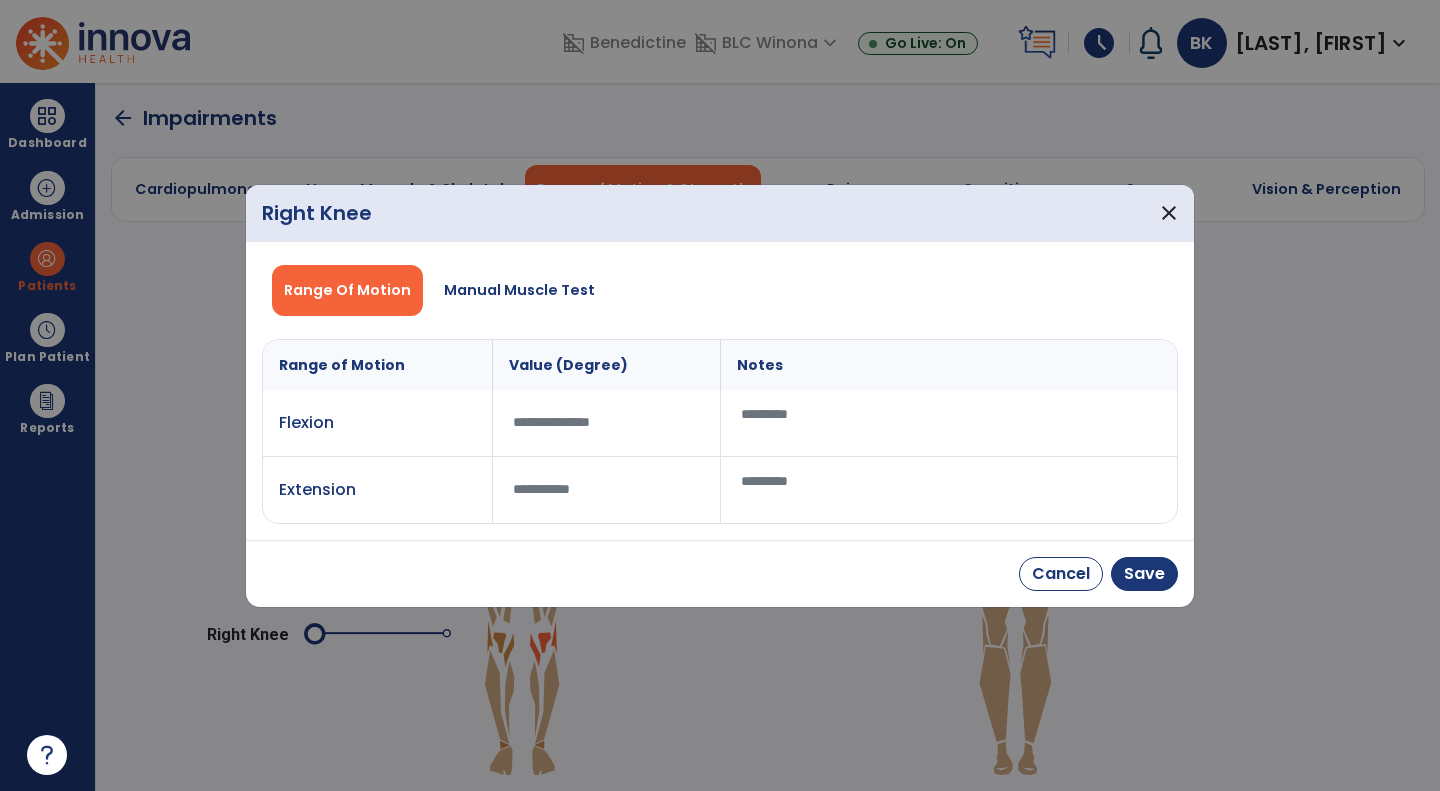 click on "Manual Muscle Test" at bounding box center (519, 290) 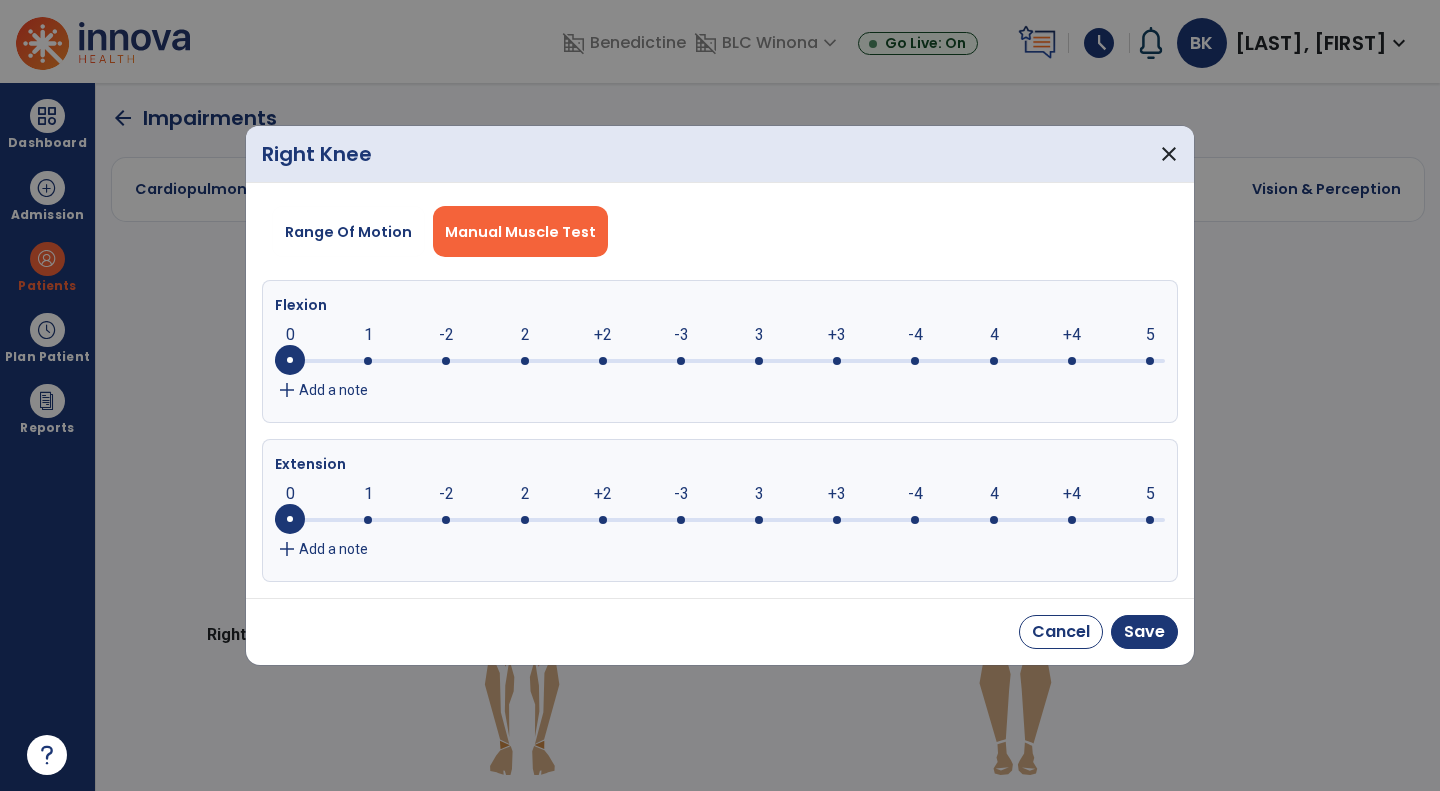 click 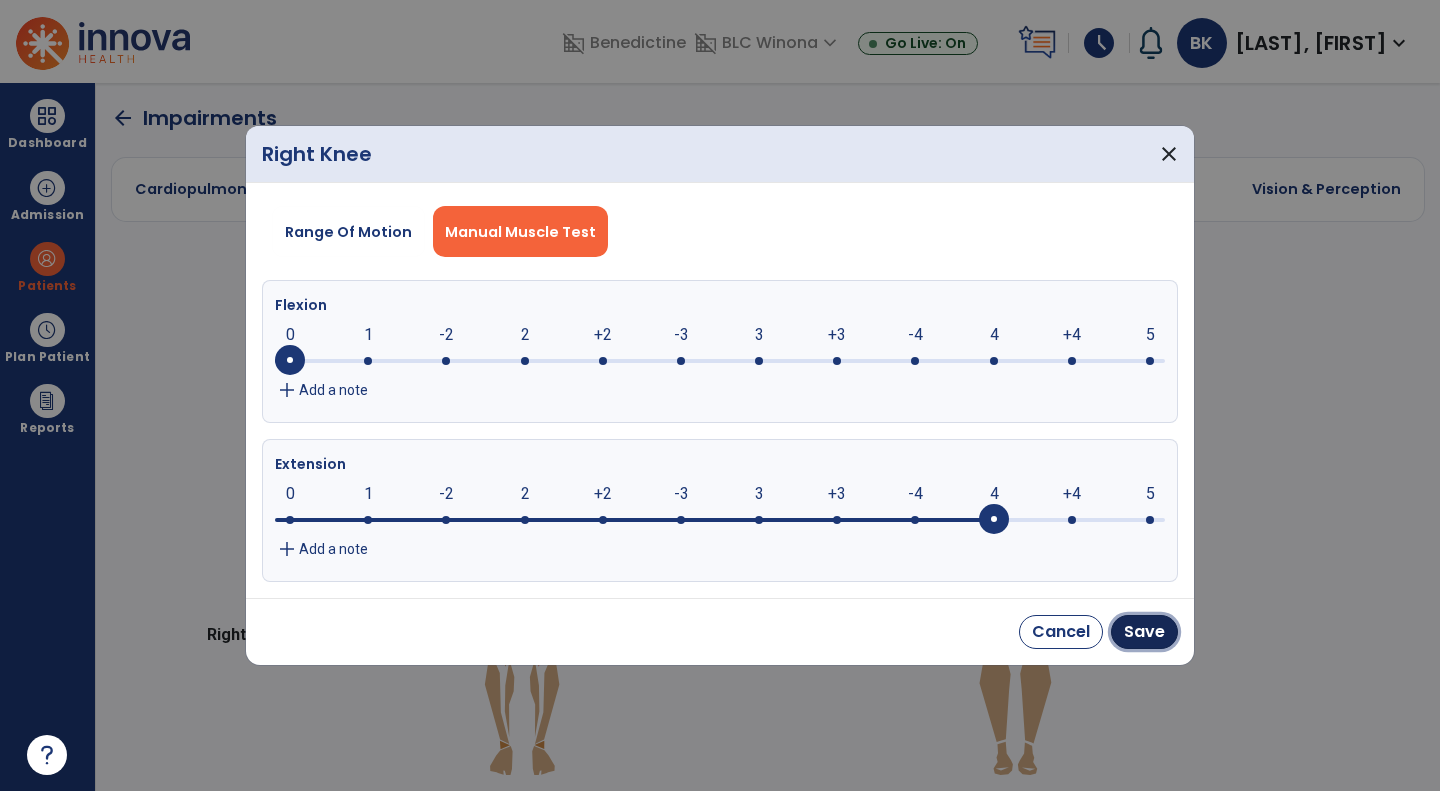 click on "Save" at bounding box center (1144, 632) 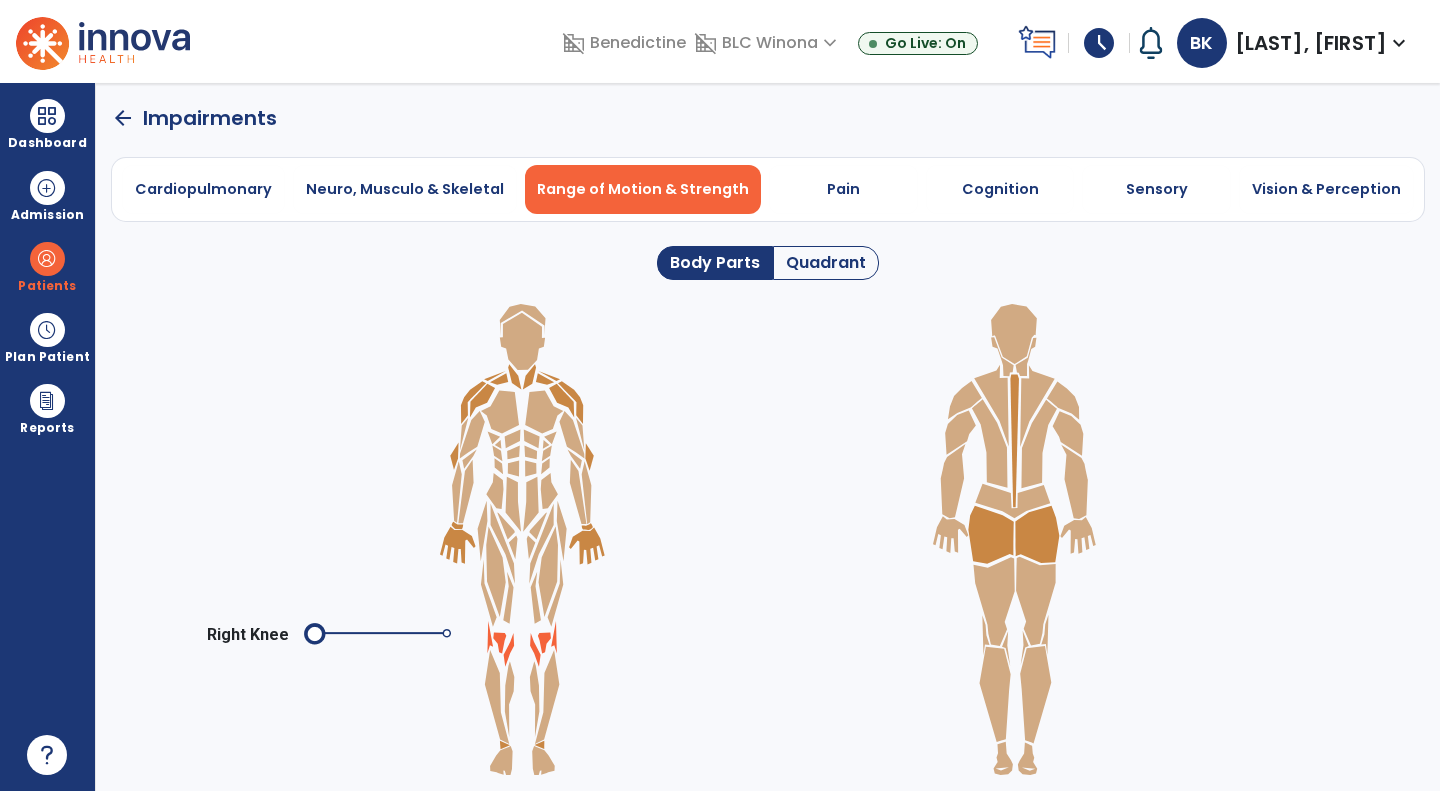 click on "Neuro, Musculo & Skeletal" at bounding box center [405, 189] 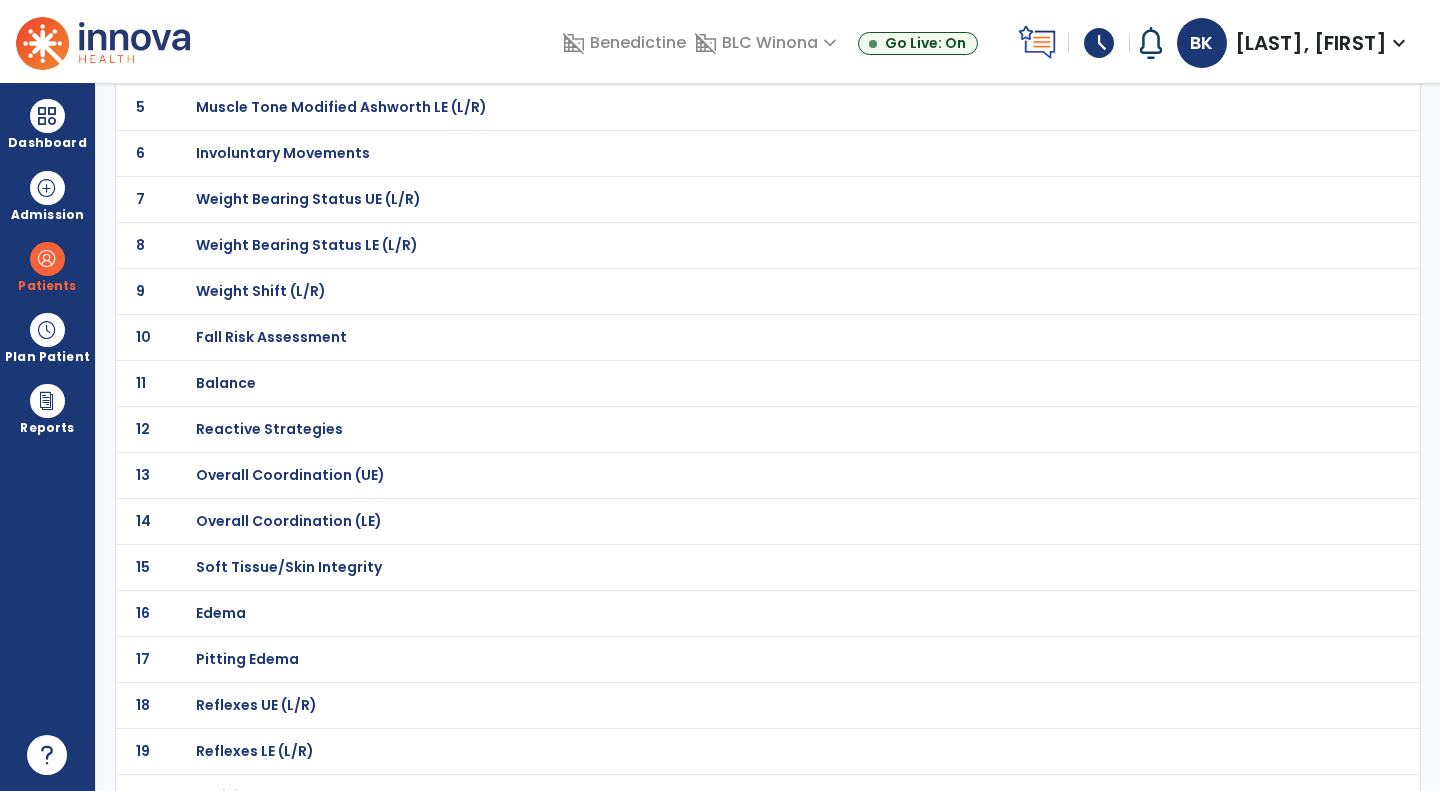 scroll, scrollTop: 349, scrollLeft: 0, axis: vertical 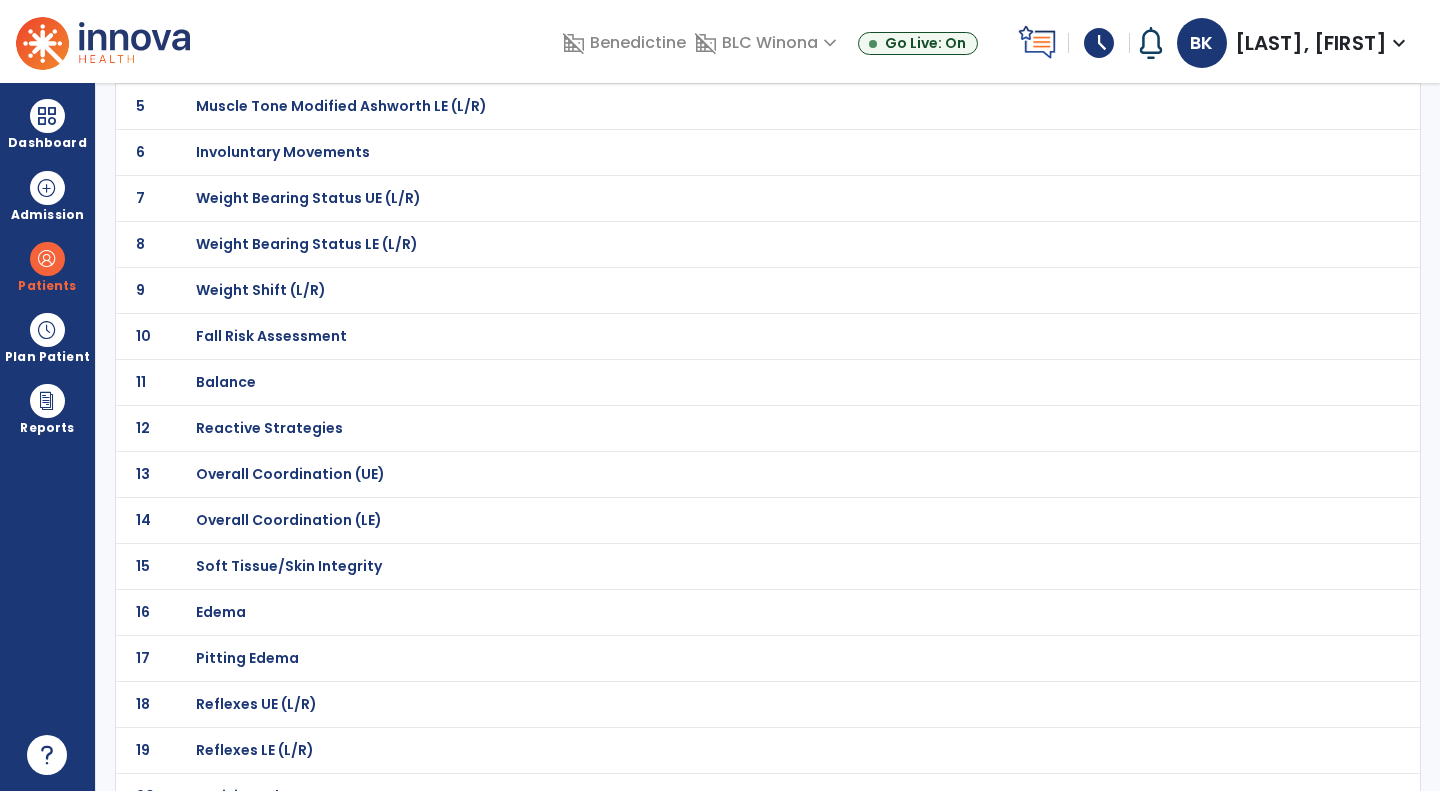 click on "[LAST], [FIRST]" at bounding box center [720, 395] 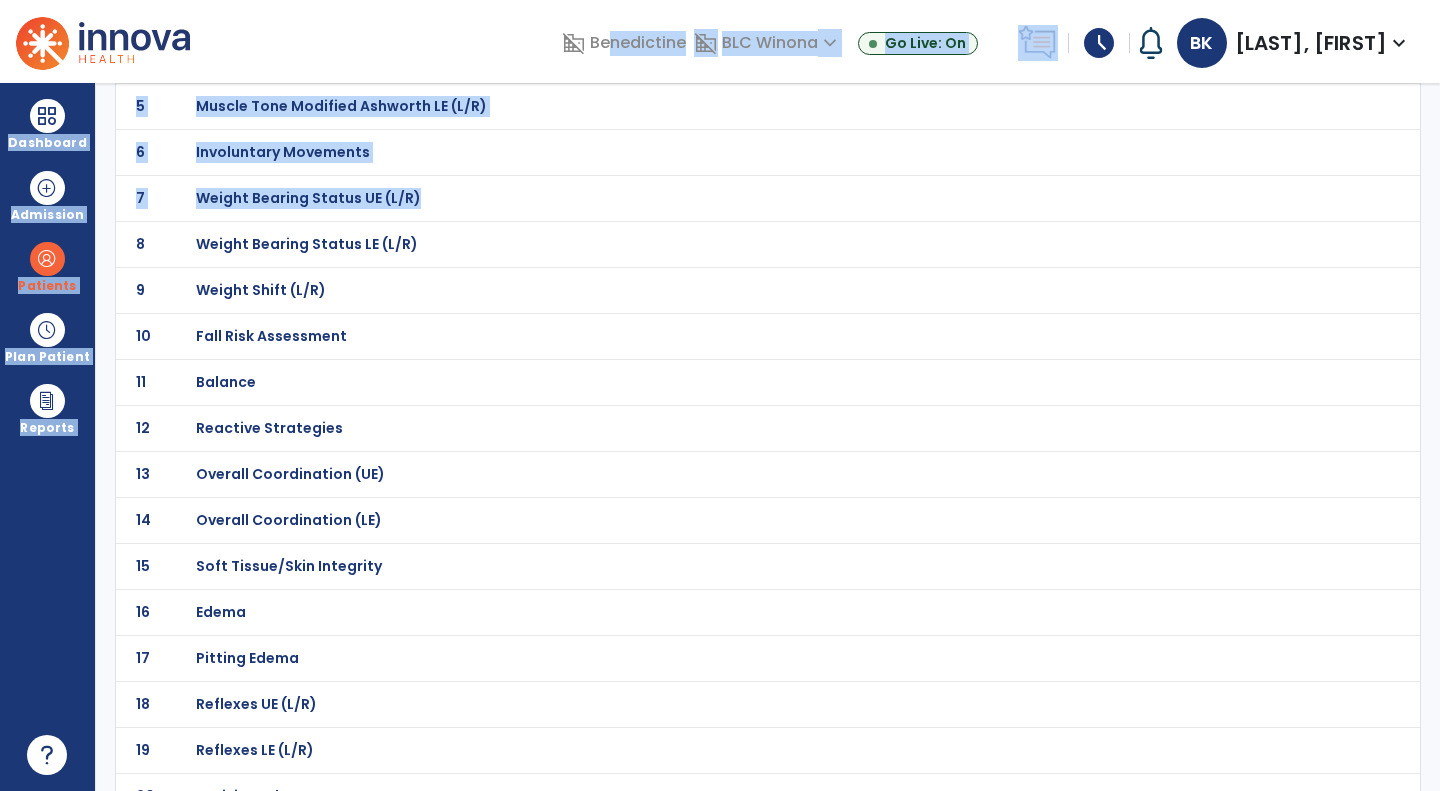 scroll, scrollTop: 234, scrollLeft: 0, axis: vertical 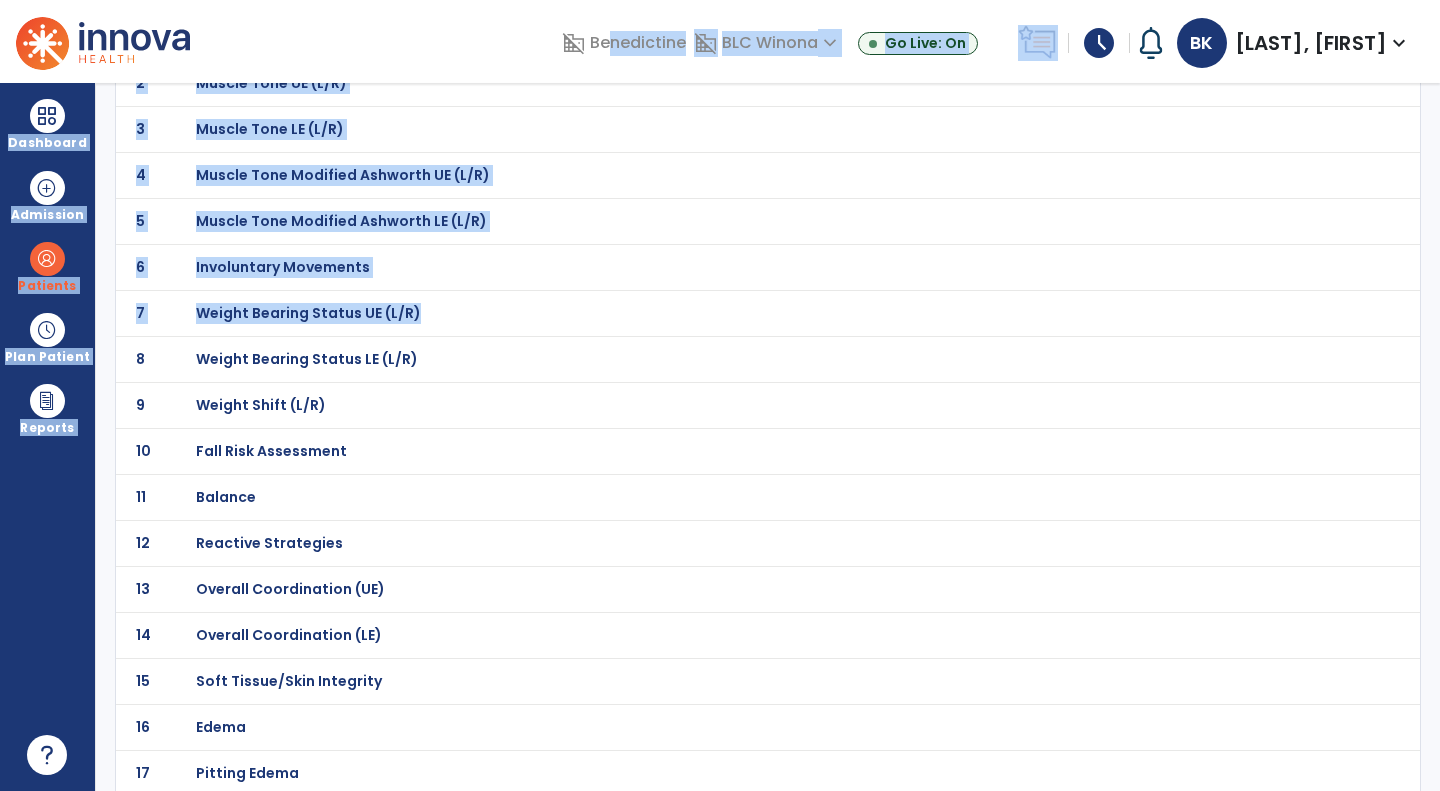 click on "6 Involuntary Movements" 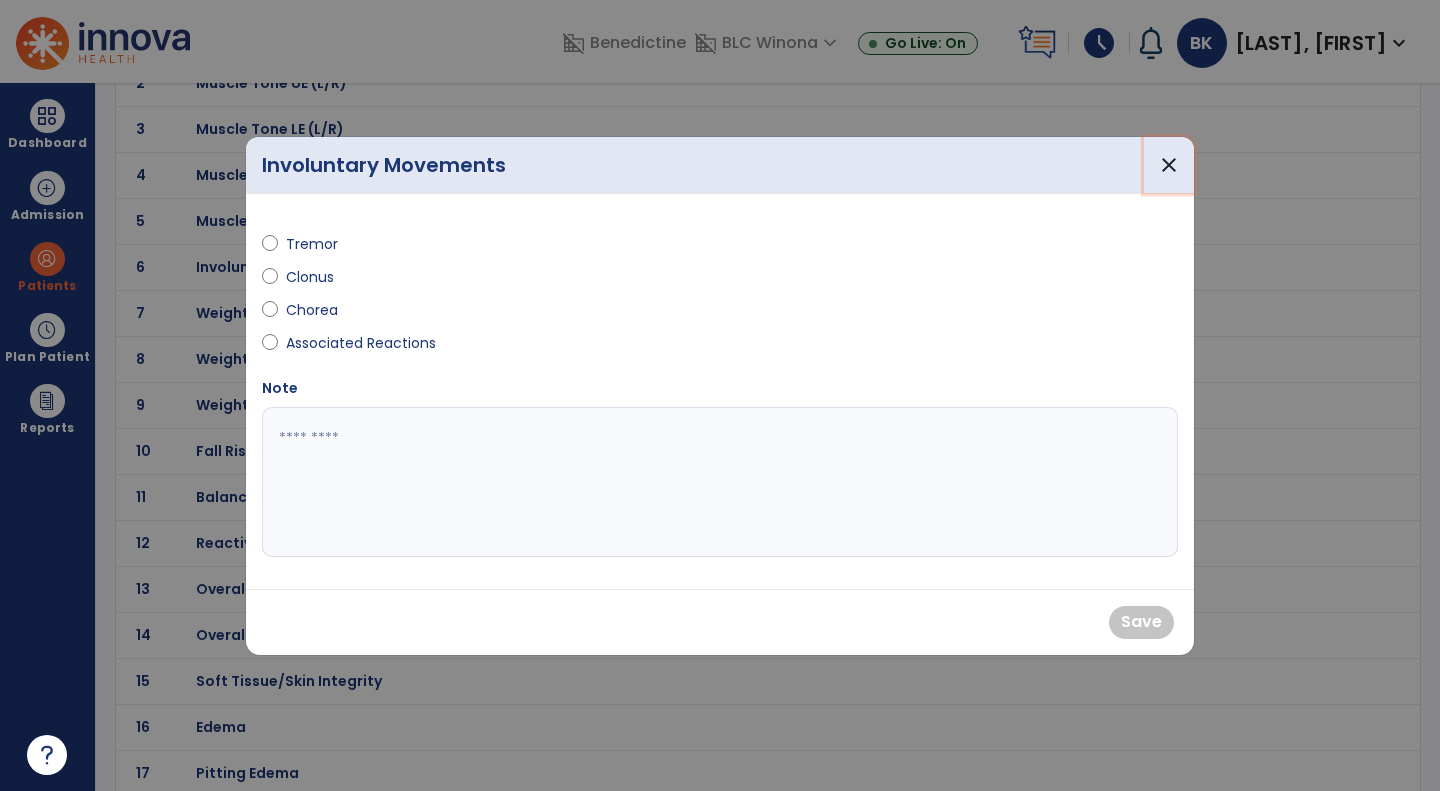 click on "close" at bounding box center (1169, 165) 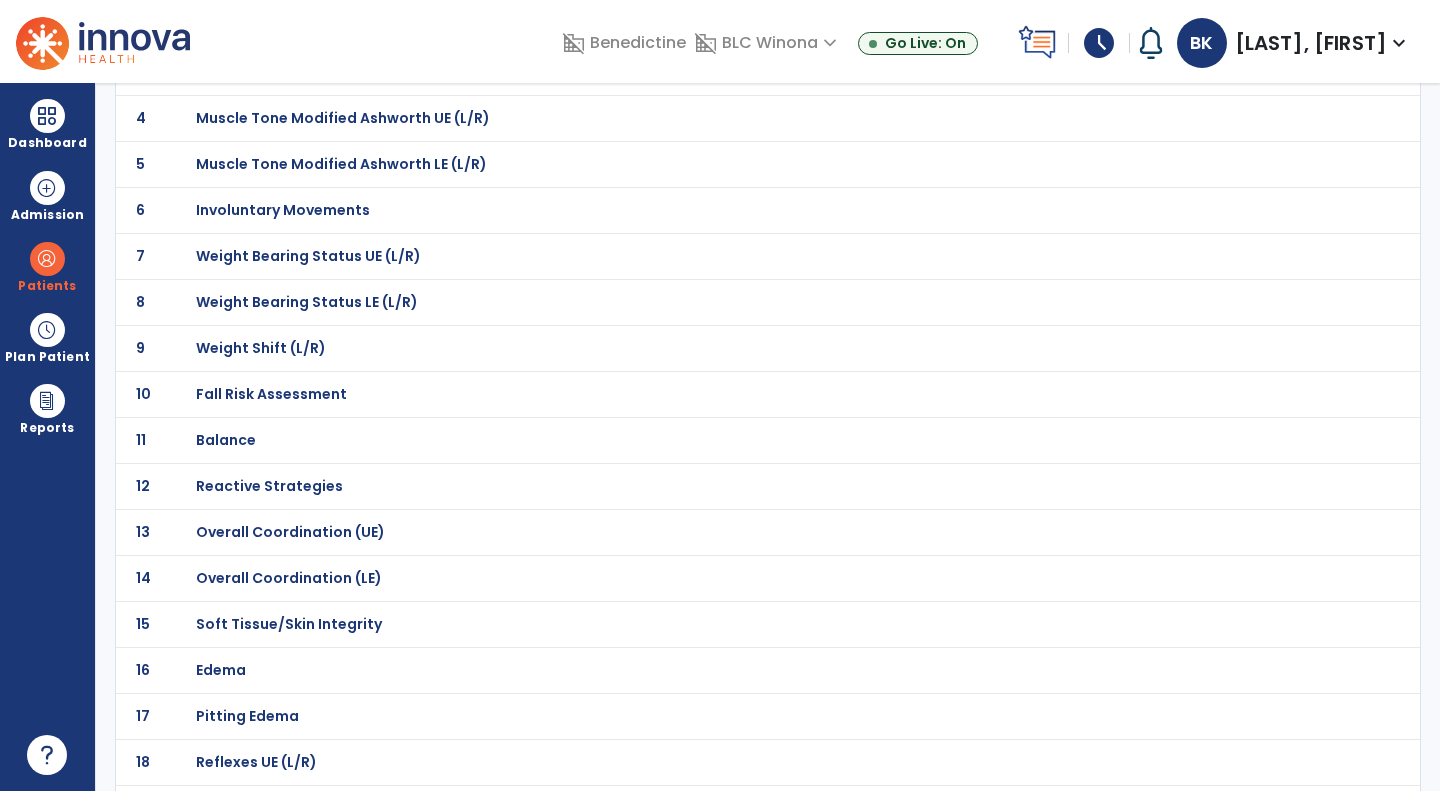 scroll, scrollTop: 291, scrollLeft: 0, axis: vertical 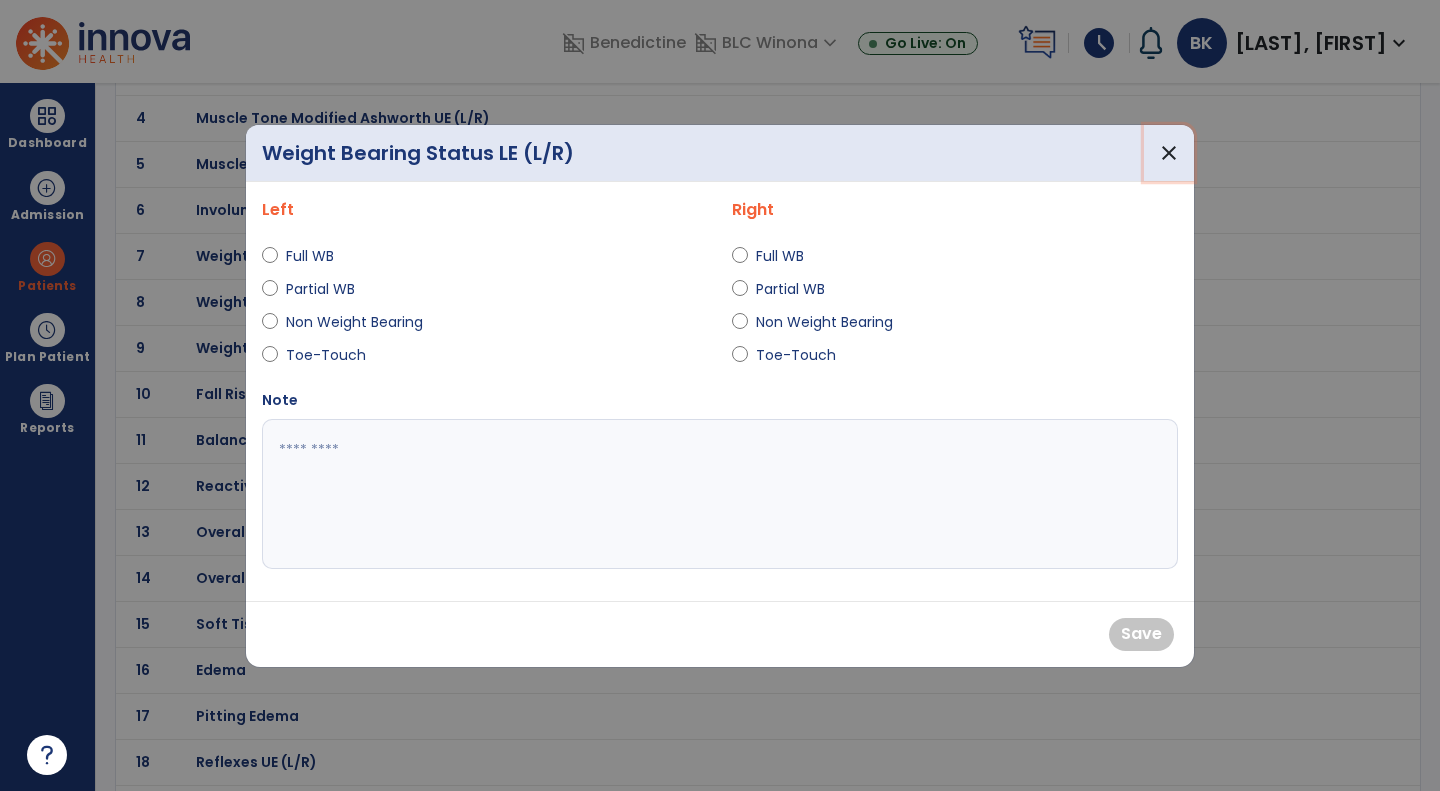 click on "close" at bounding box center [1169, 153] 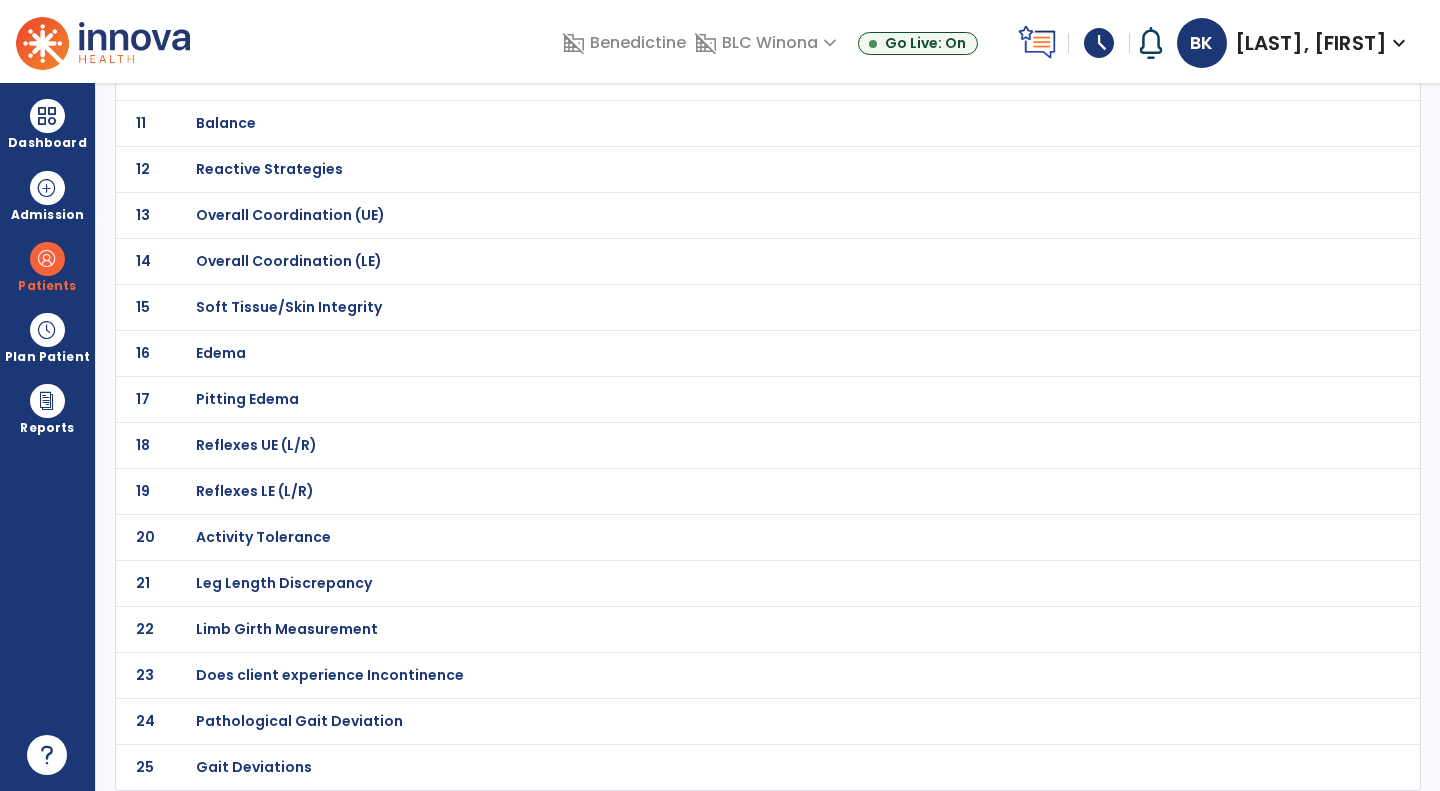 scroll, scrollTop: 0, scrollLeft: 0, axis: both 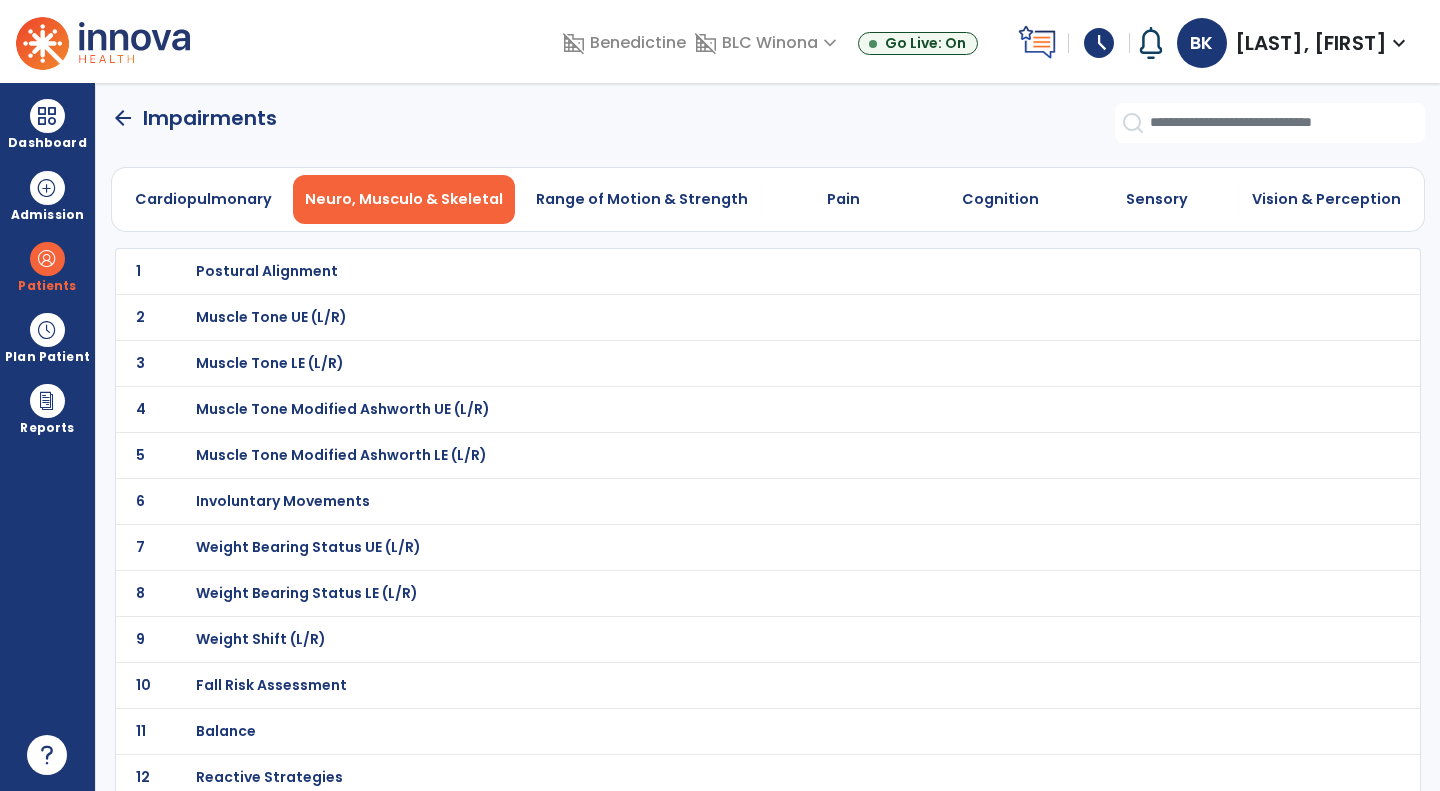 click on "Pain" at bounding box center (843, 199) 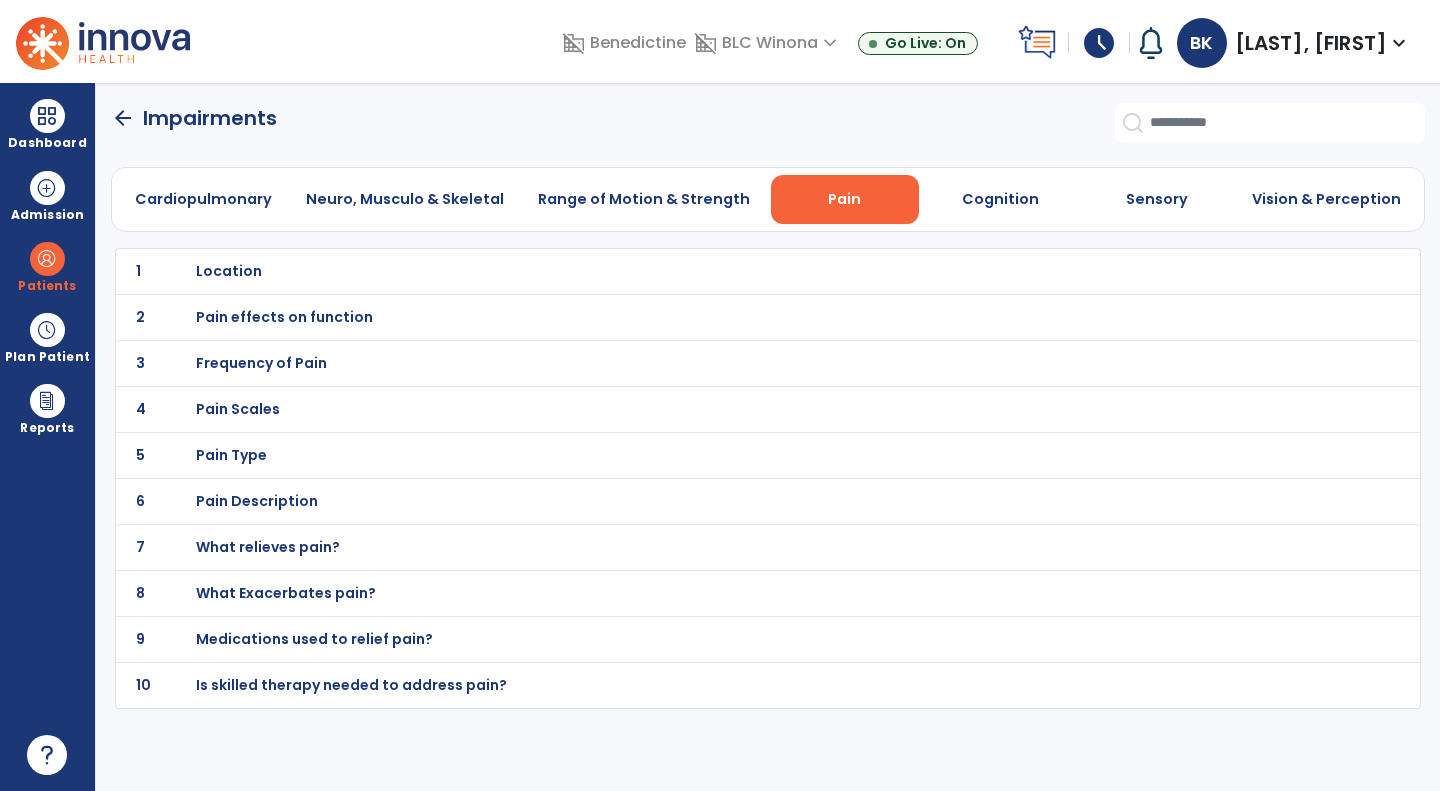 click on "Location" at bounding box center (724, 271) 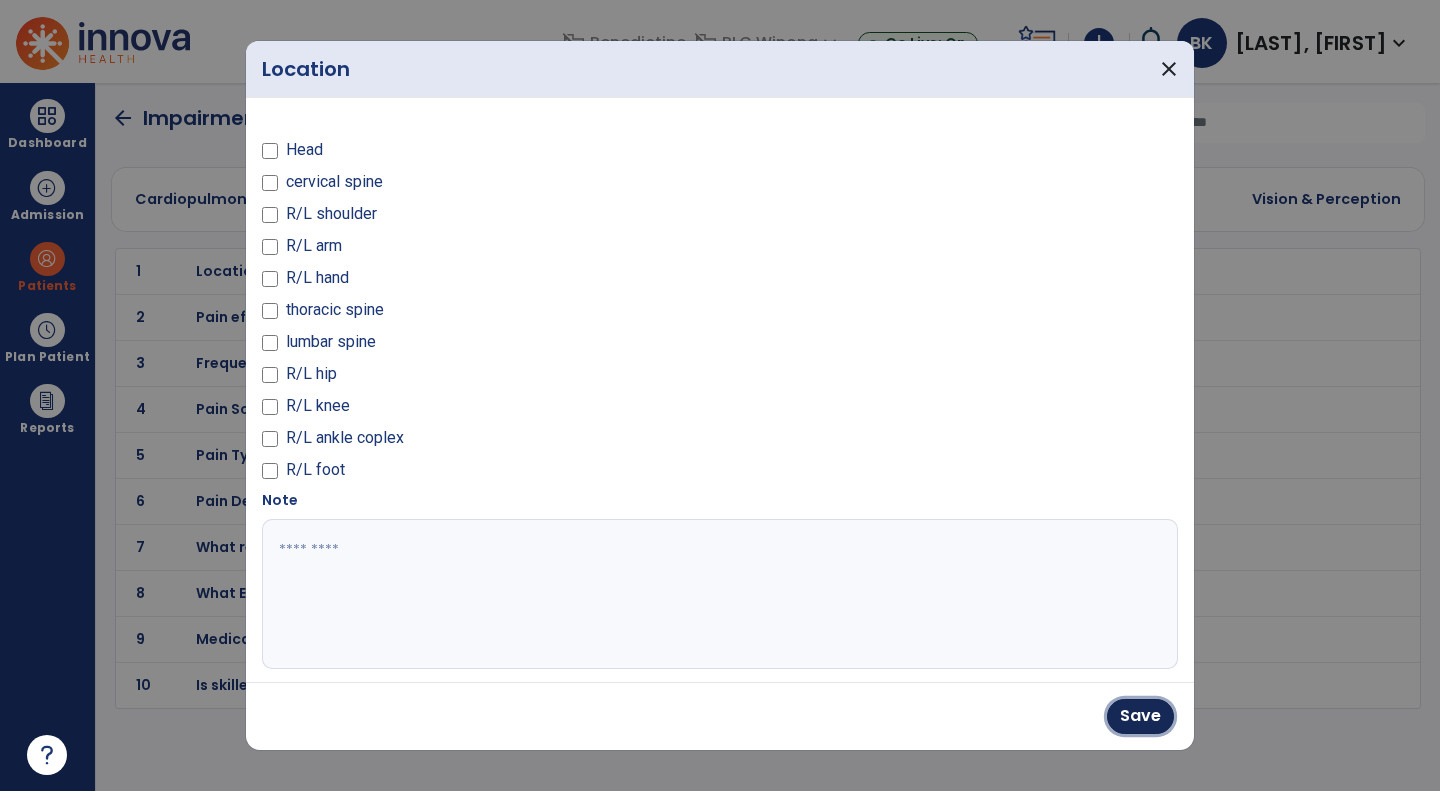 click on "Save" at bounding box center [1140, 716] 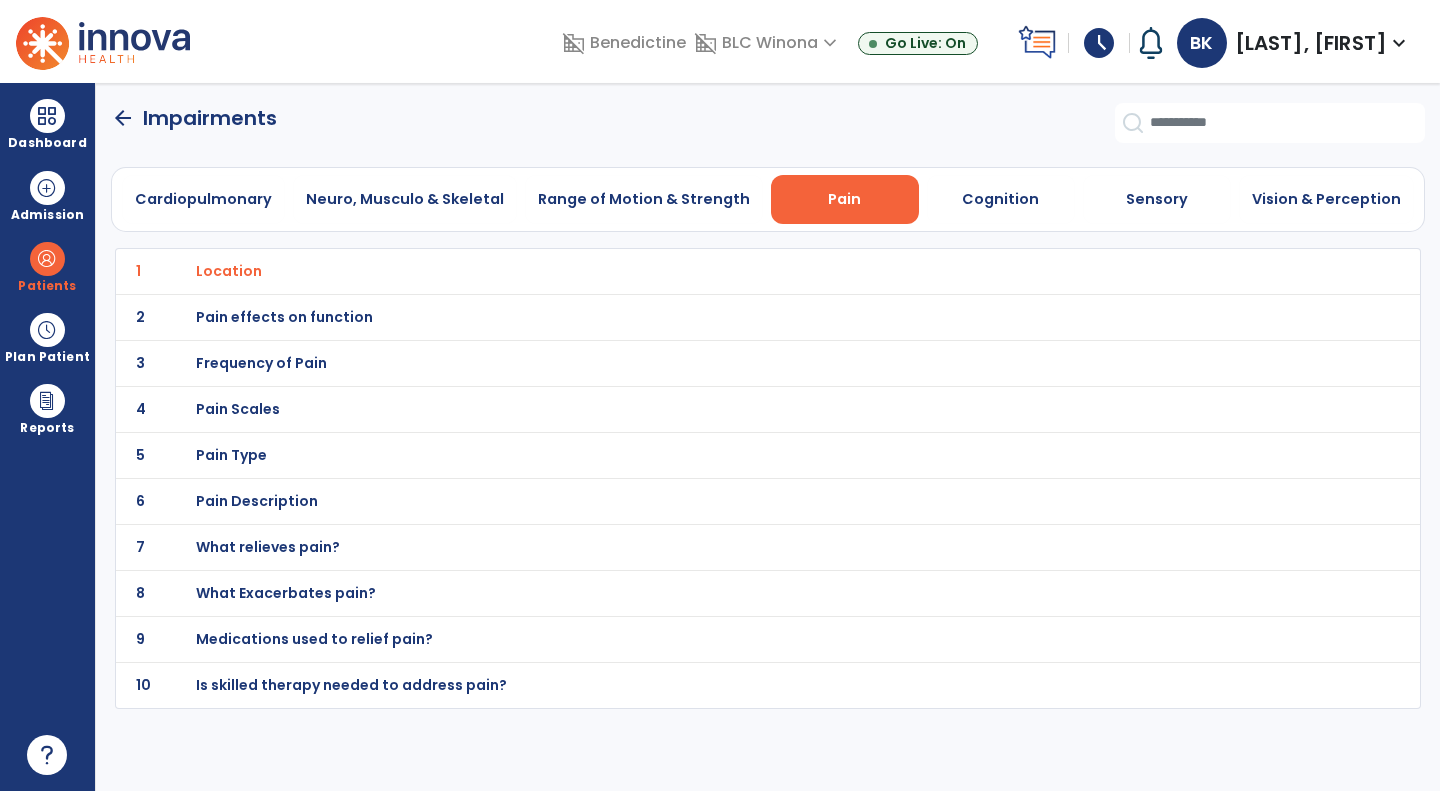 click on "Pain effects on function" at bounding box center [724, 271] 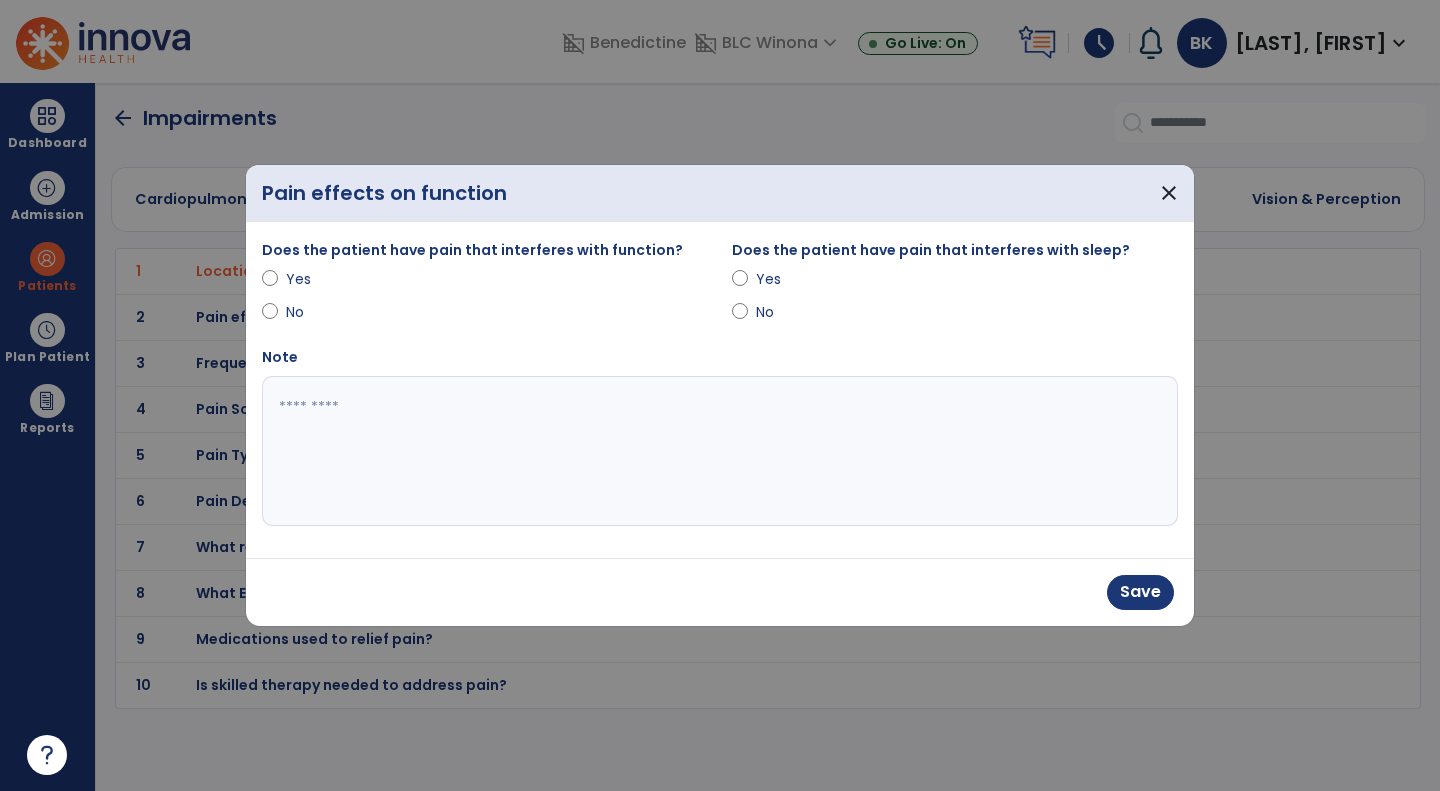 click at bounding box center [740, 316] 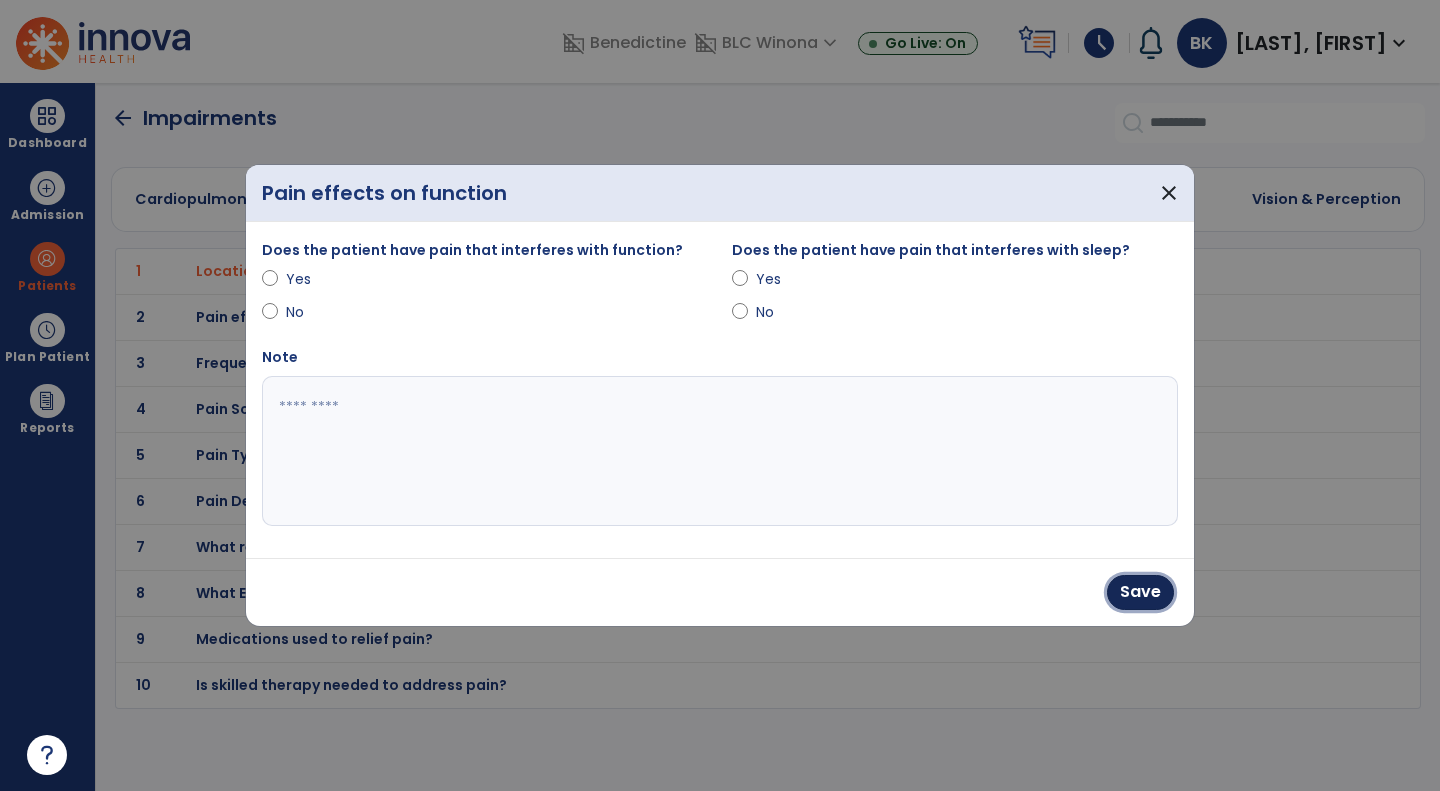 click on "Save" at bounding box center (1140, 592) 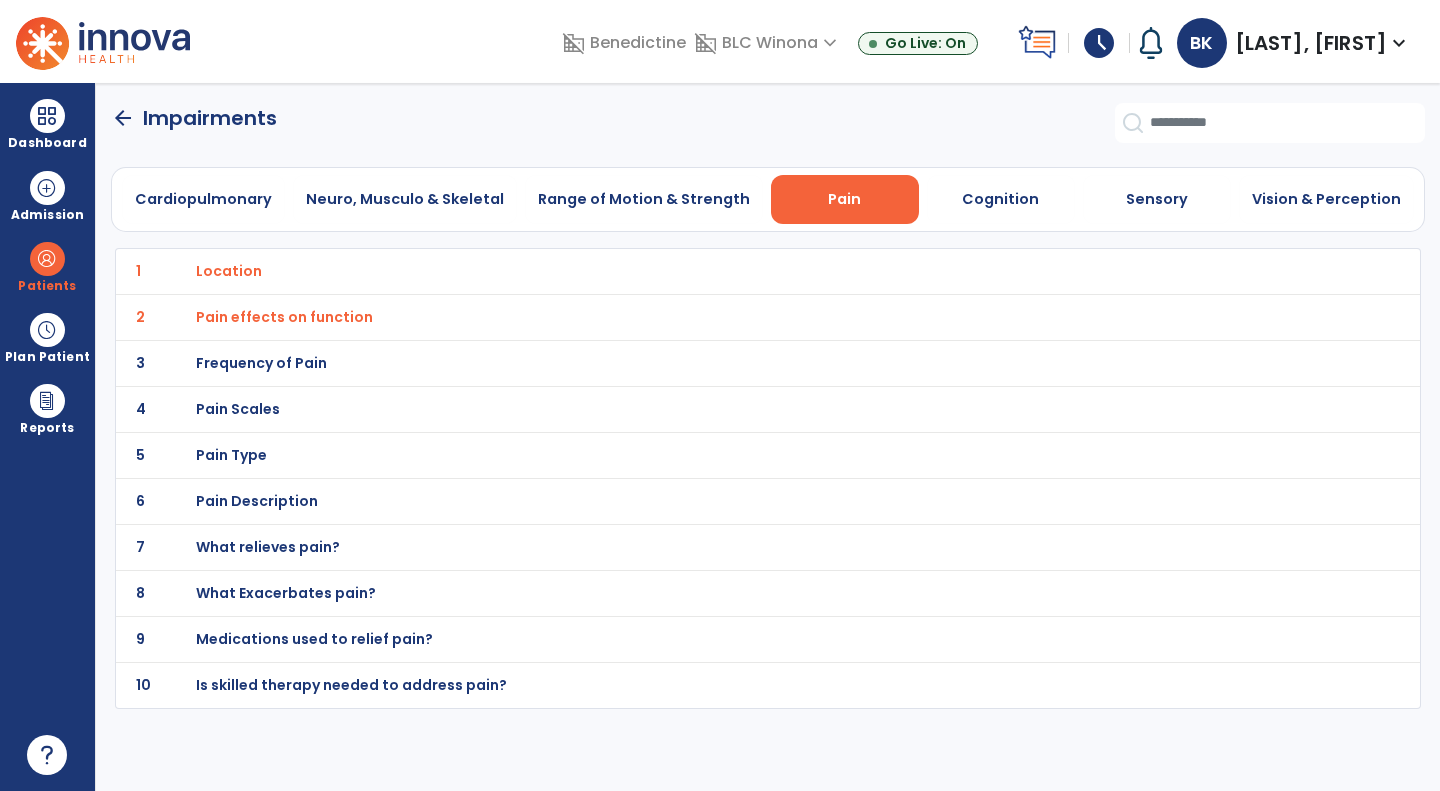 click on "Frequency of Pain" at bounding box center [229, 271] 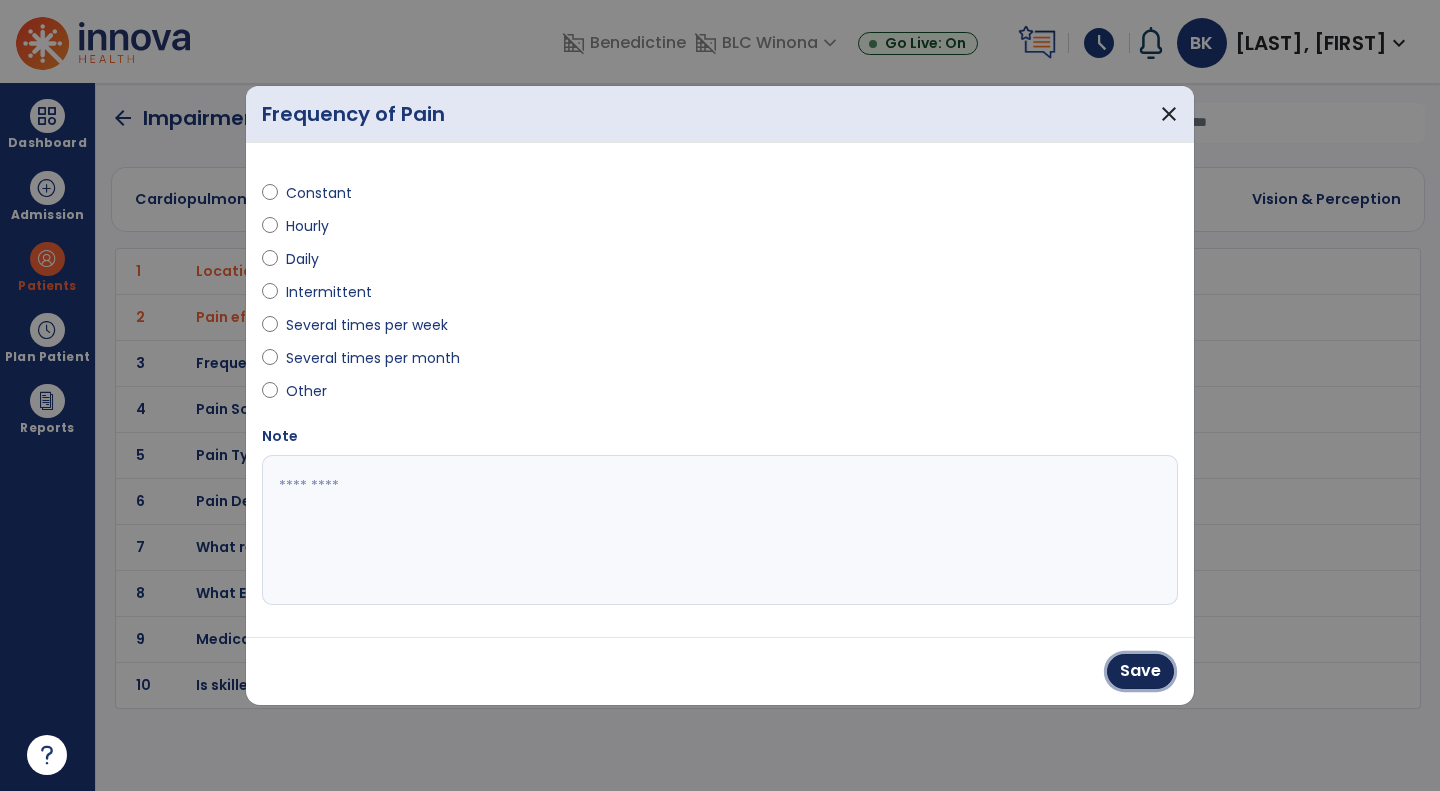 click on "Save" at bounding box center (1140, 671) 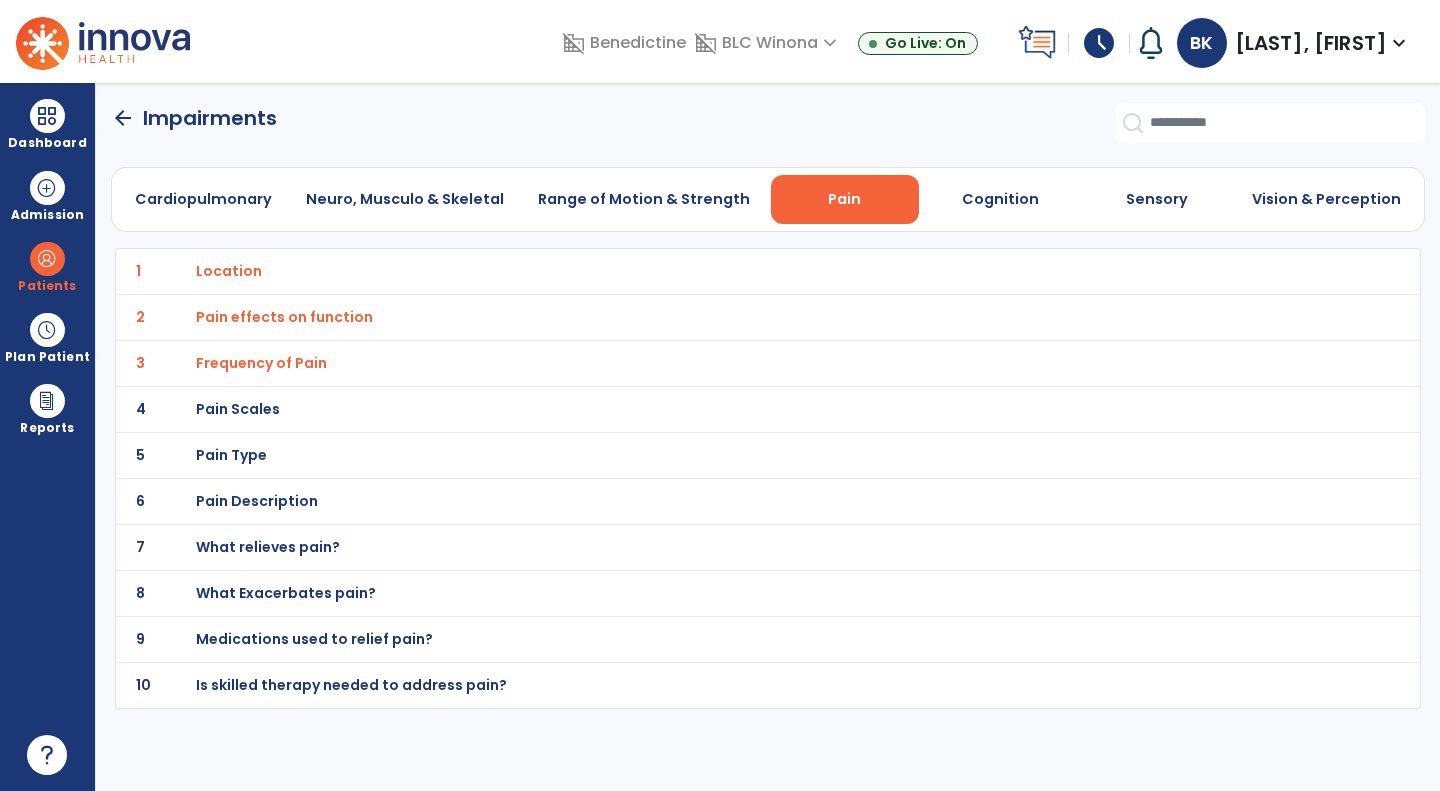 click on "Pain Scales" at bounding box center [724, 271] 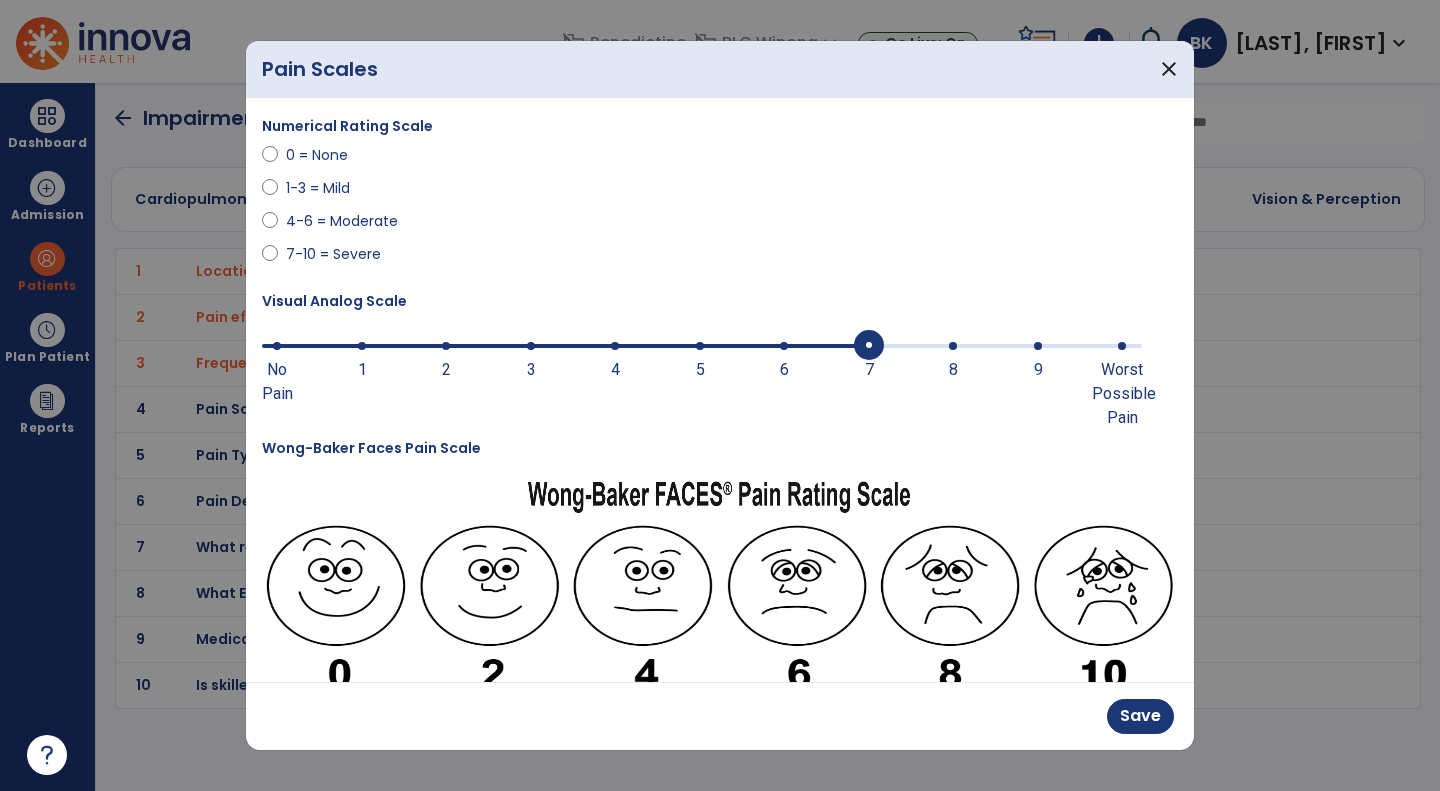 click at bounding box center (702, 344) 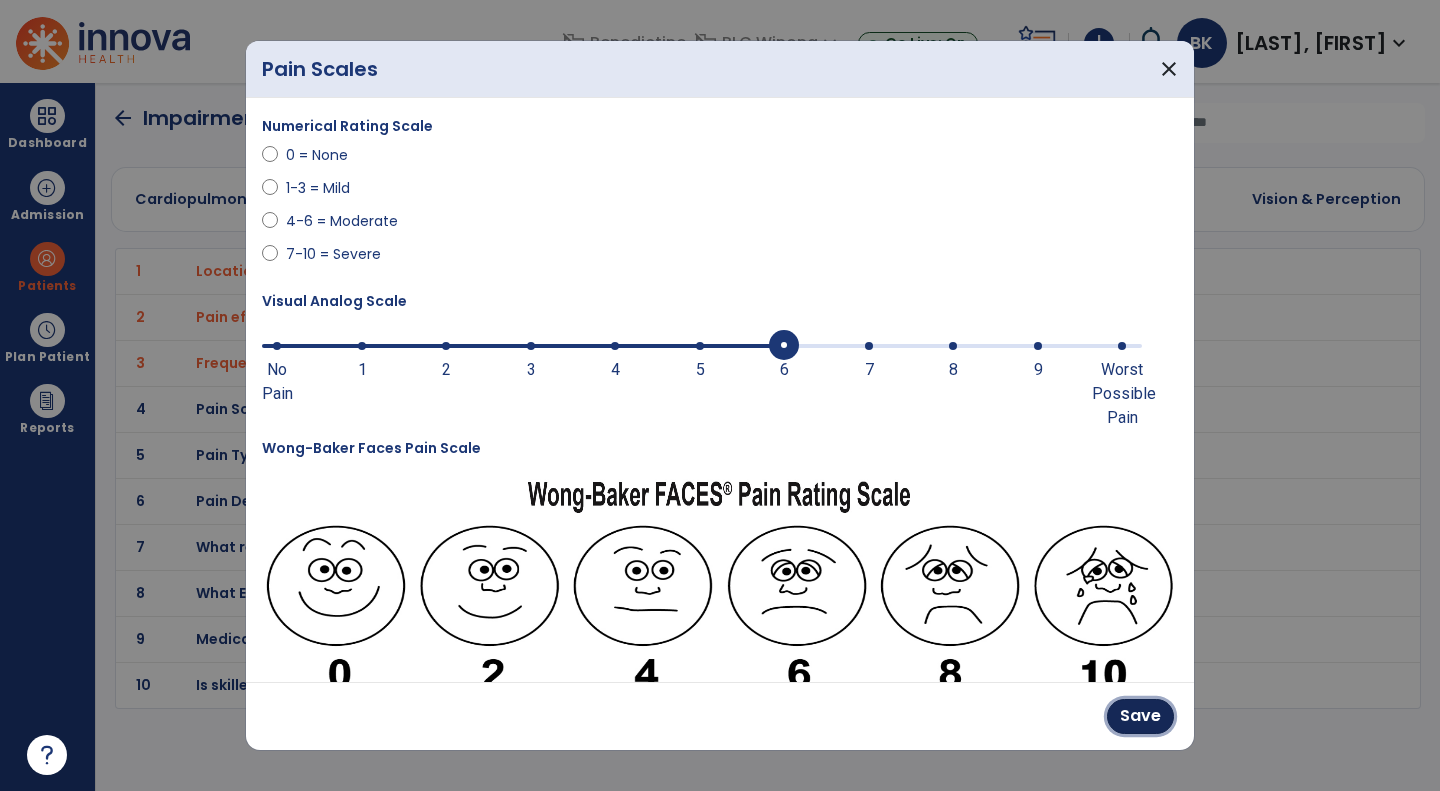 click on "Save" at bounding box center [1140, 716] 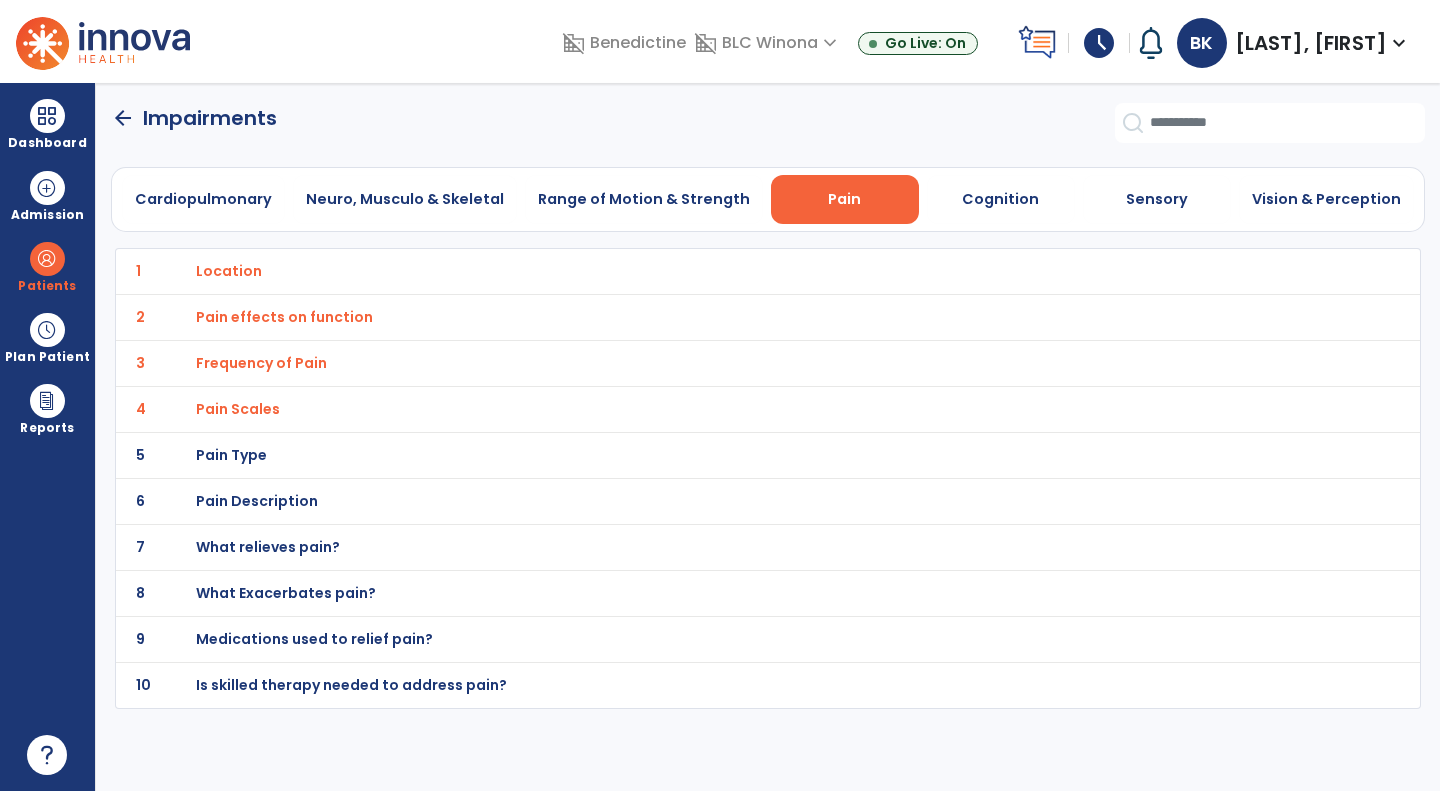 click on "Pain Type" at bounding box center [724, 271] 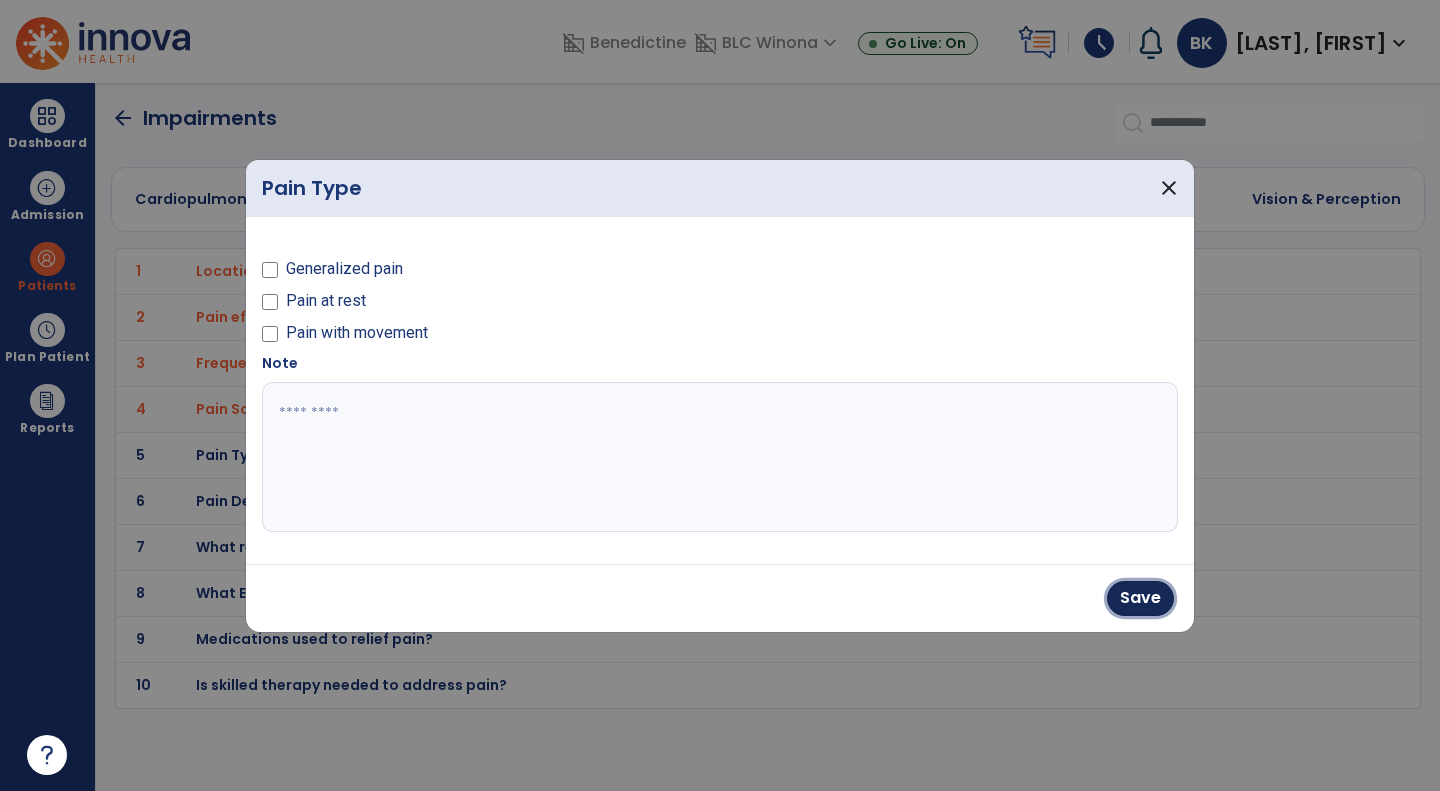 click on "Save" at bounding box center (1140, 598) 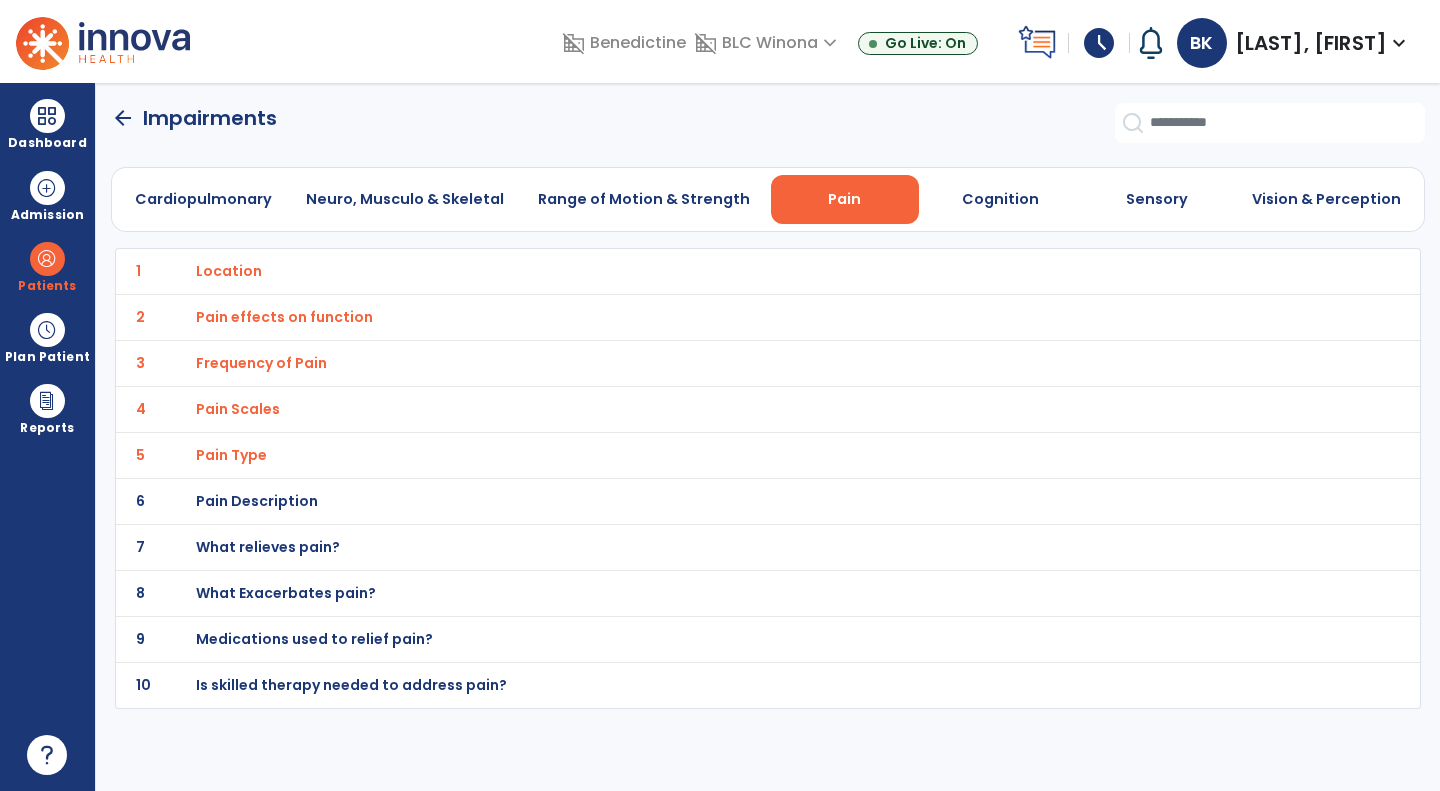 click on "Pain Description" at bounding box center [229, 271] 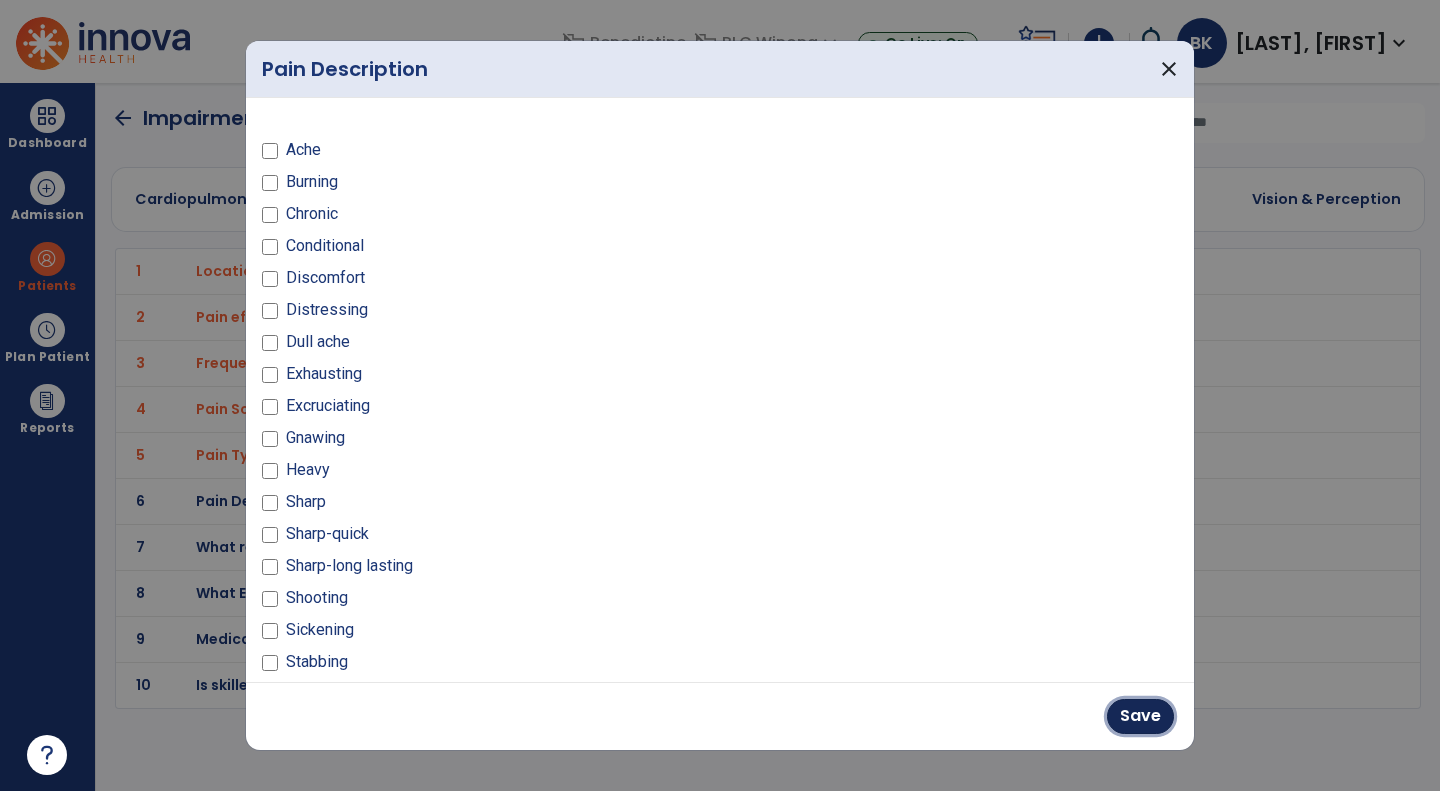 click on "Save" at bounding box center (1140, 716) 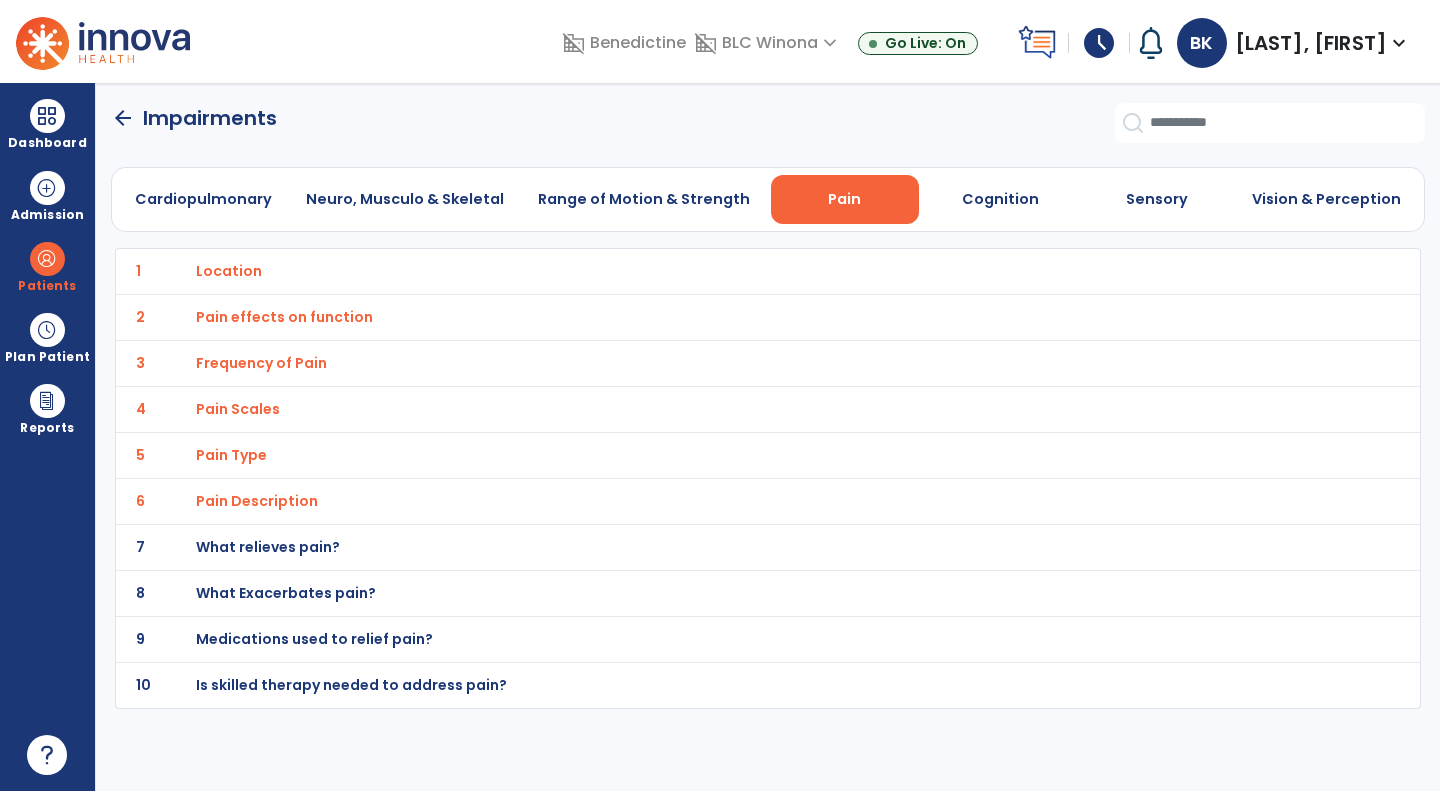 click on "What relieves pain?" at bounding box center (229, 271) 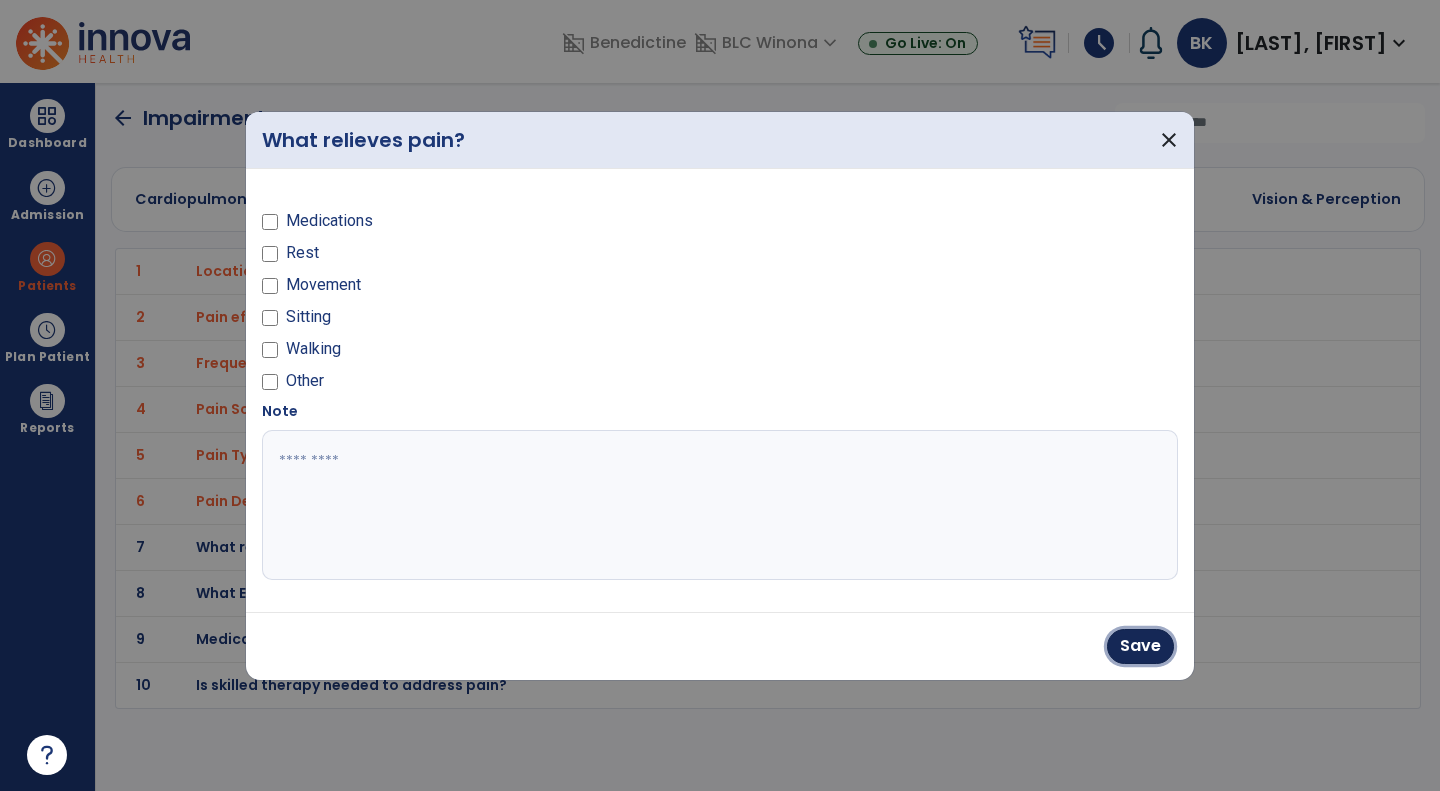 click on "Save" at bounding box center [1140, 646] 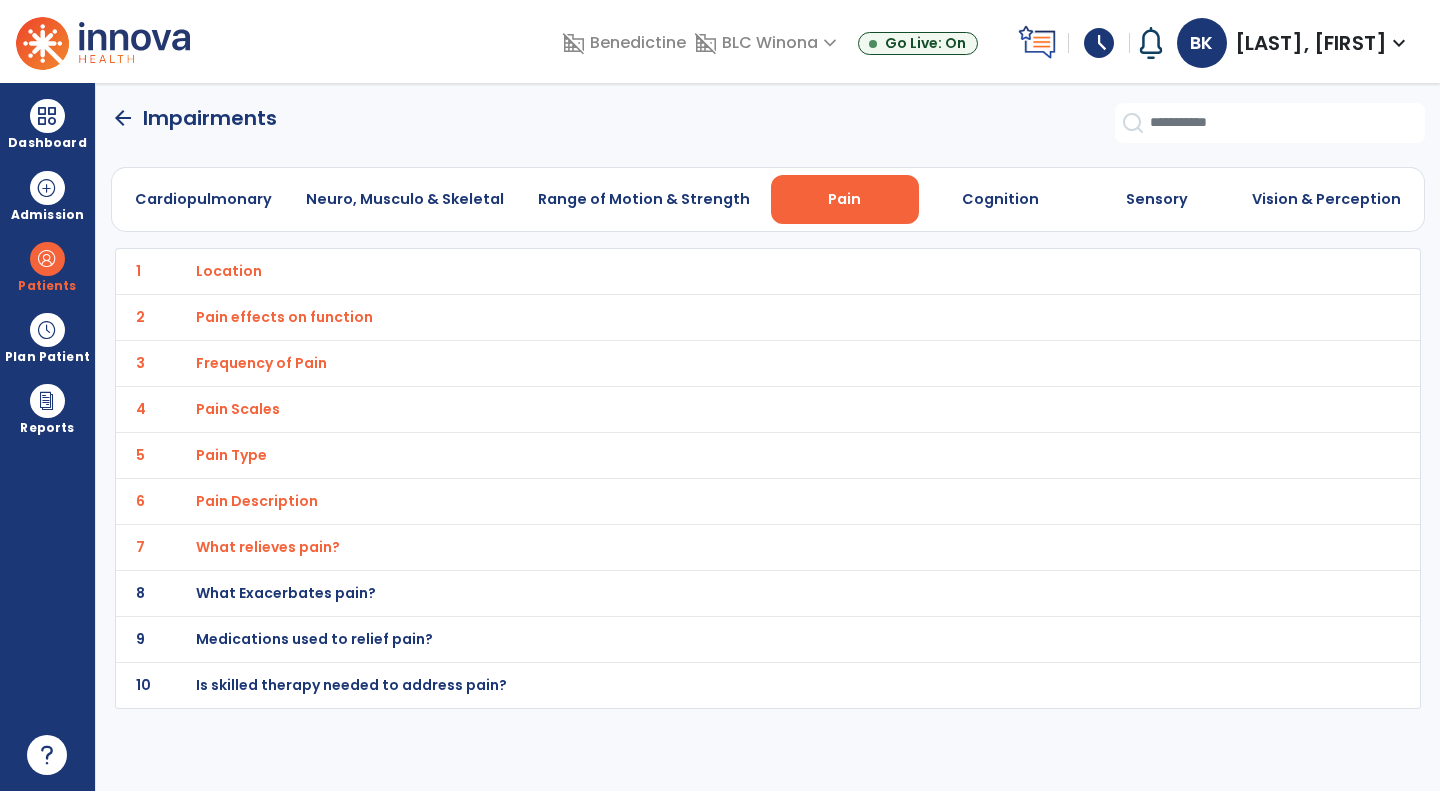 click on "8 What Exacerbates pain?" 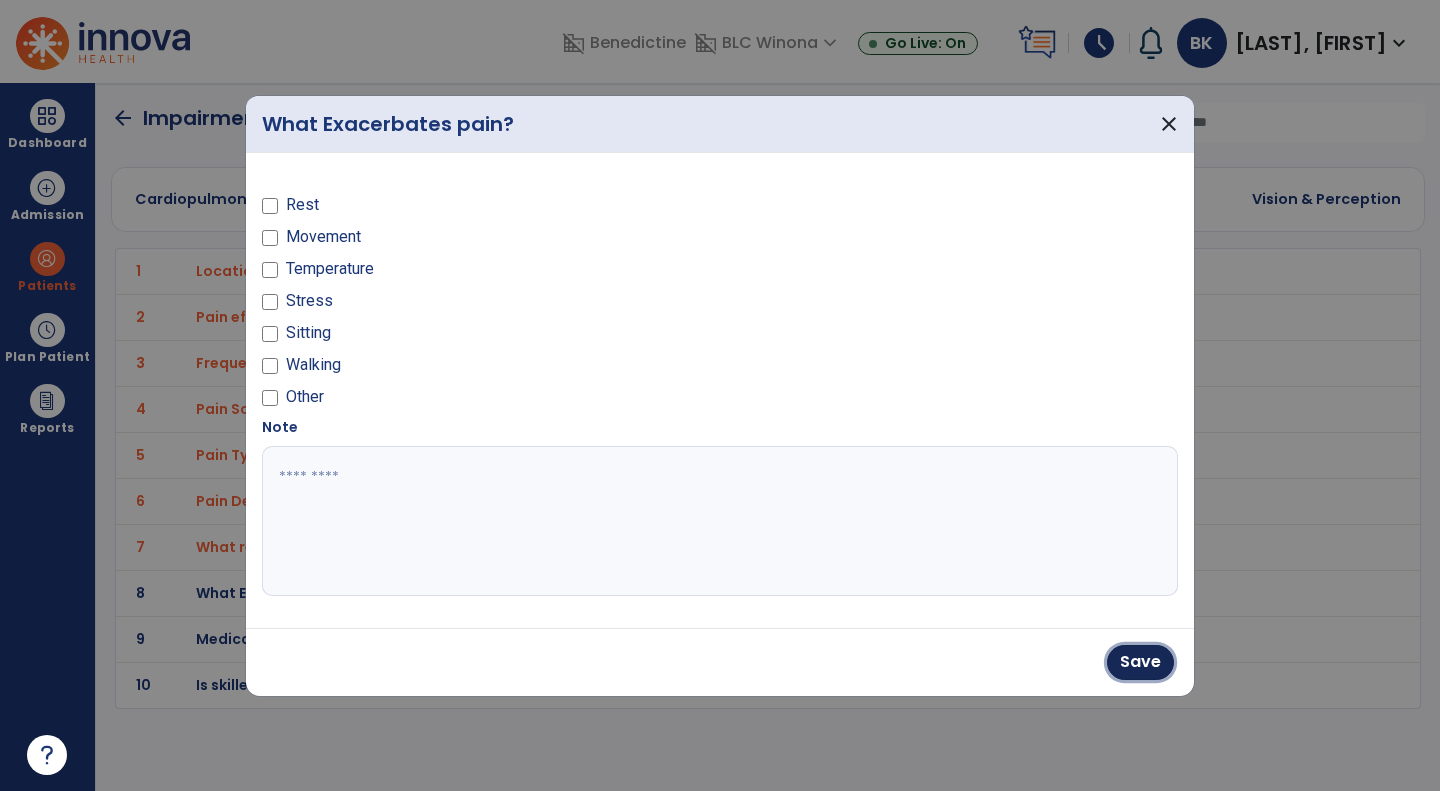 click on "Save" at bounding box center [1140, 662] 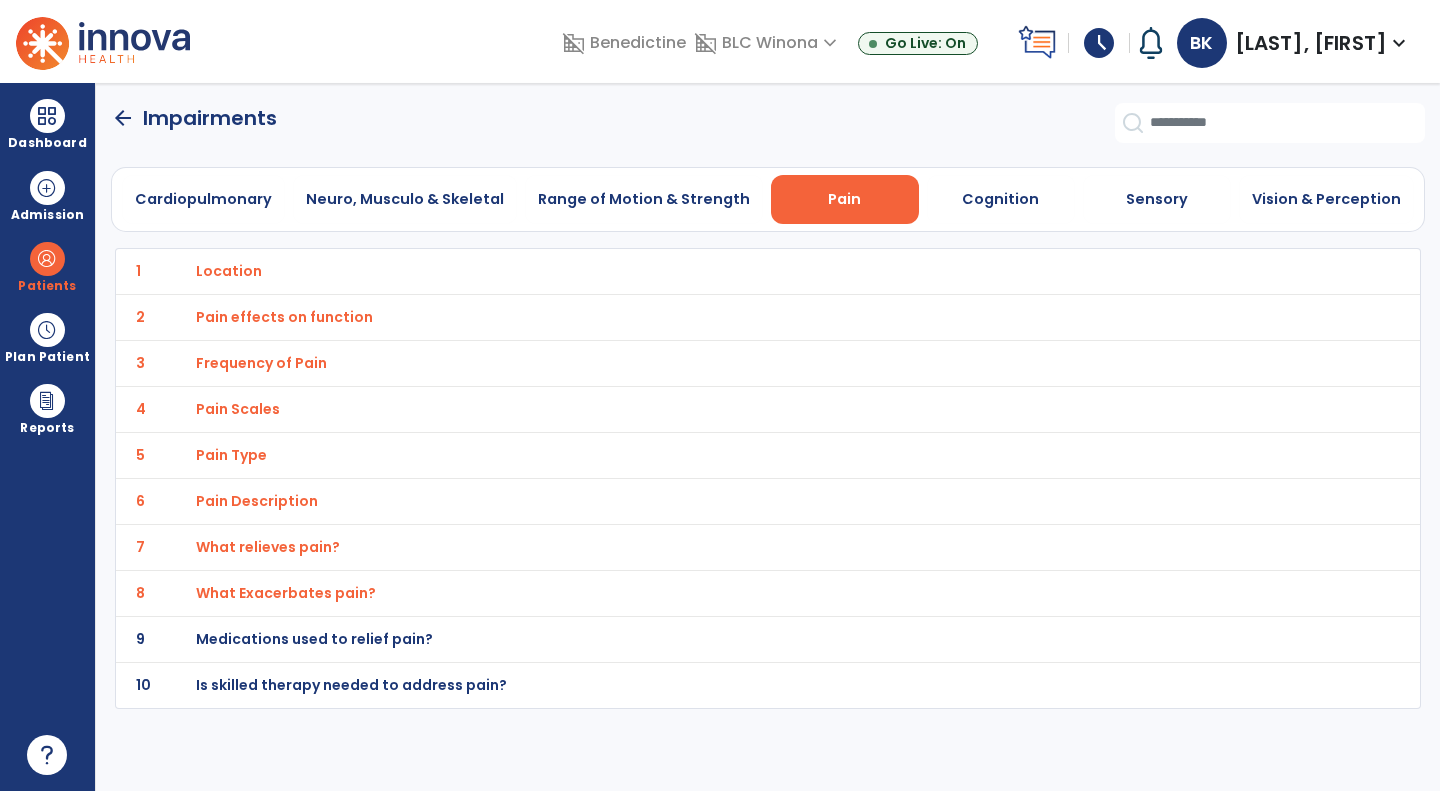 click on "Pain Description" at bounding box center [229, 271] 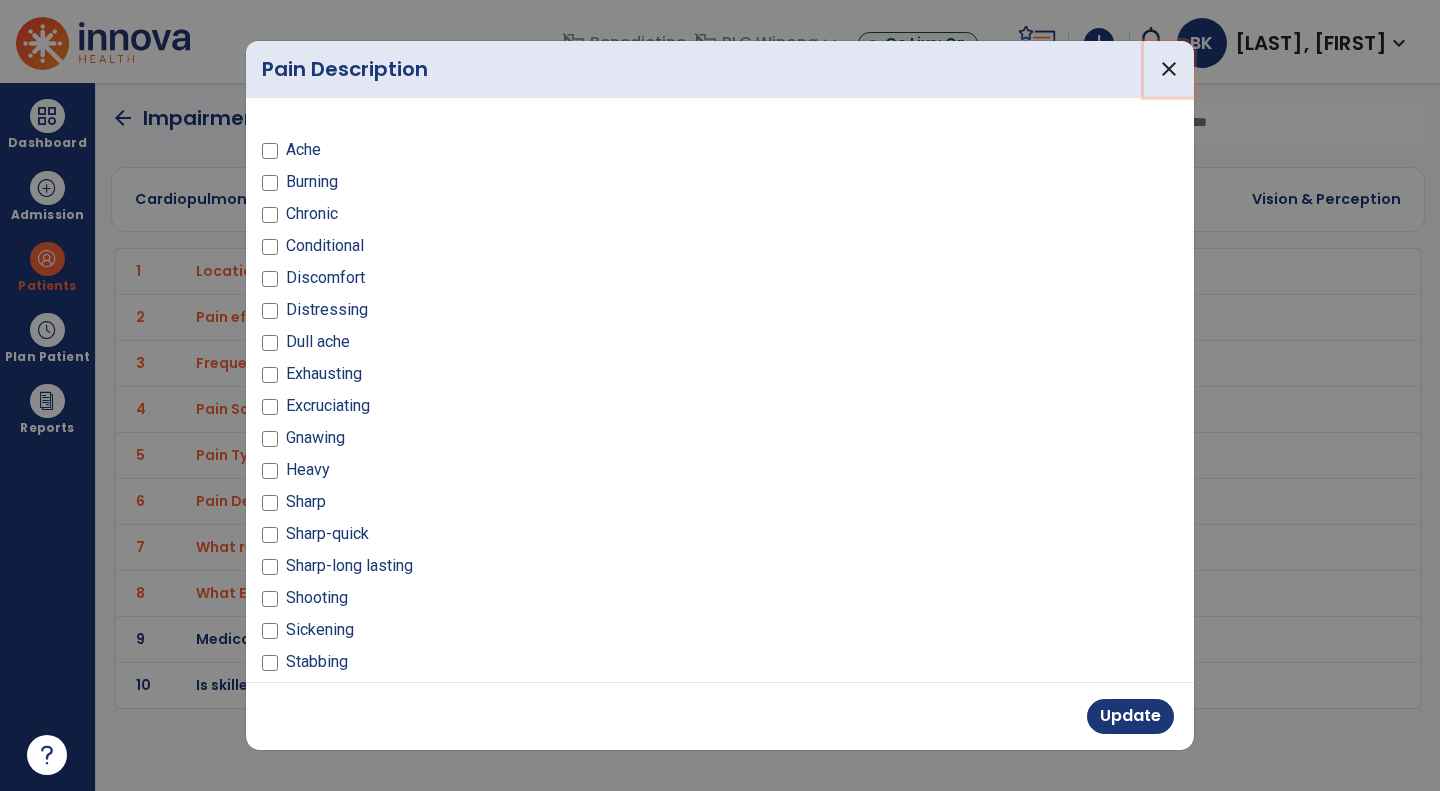 click on "close" at bounding box center [1169, 69] 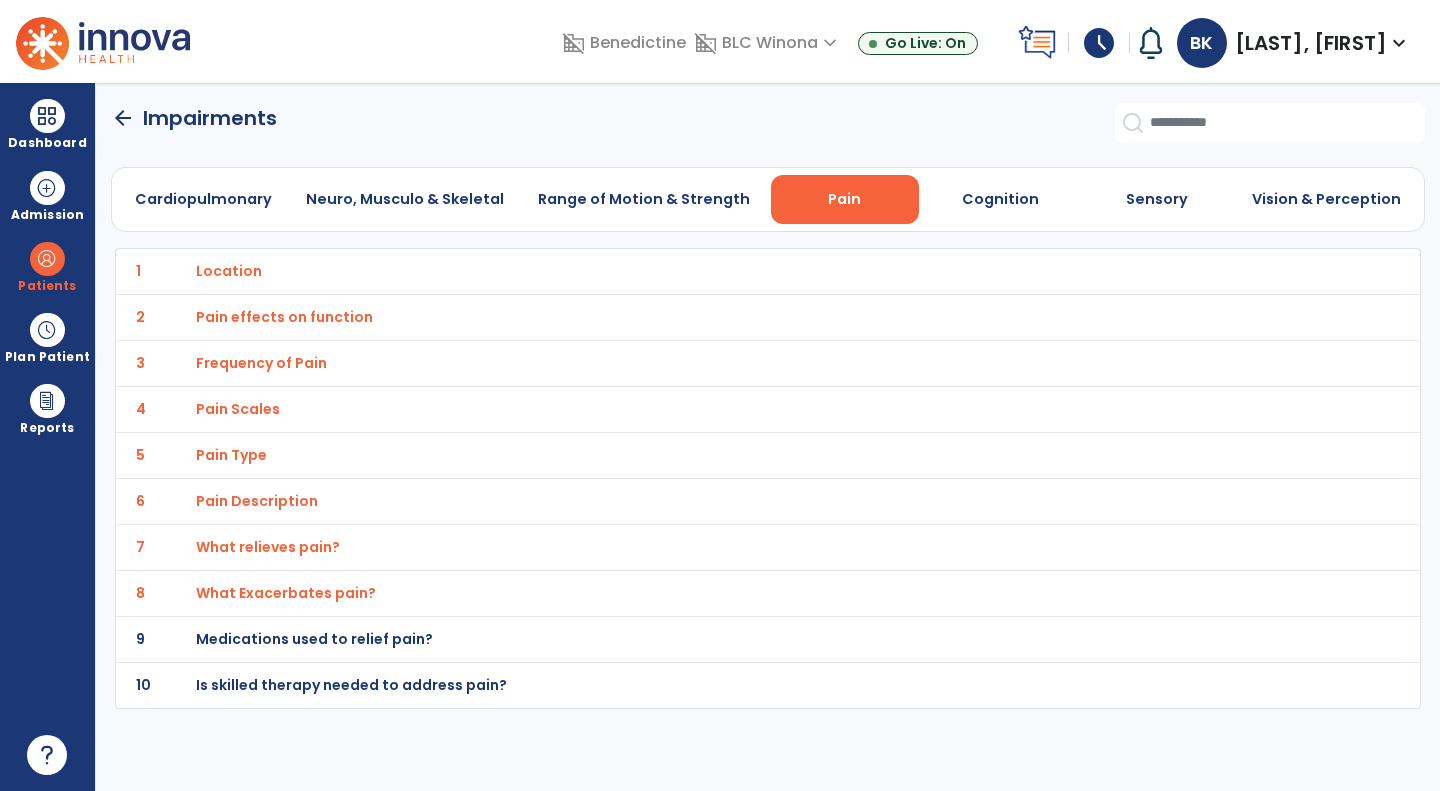 click on "What relieves pain?" at bounding box center [229, 271] 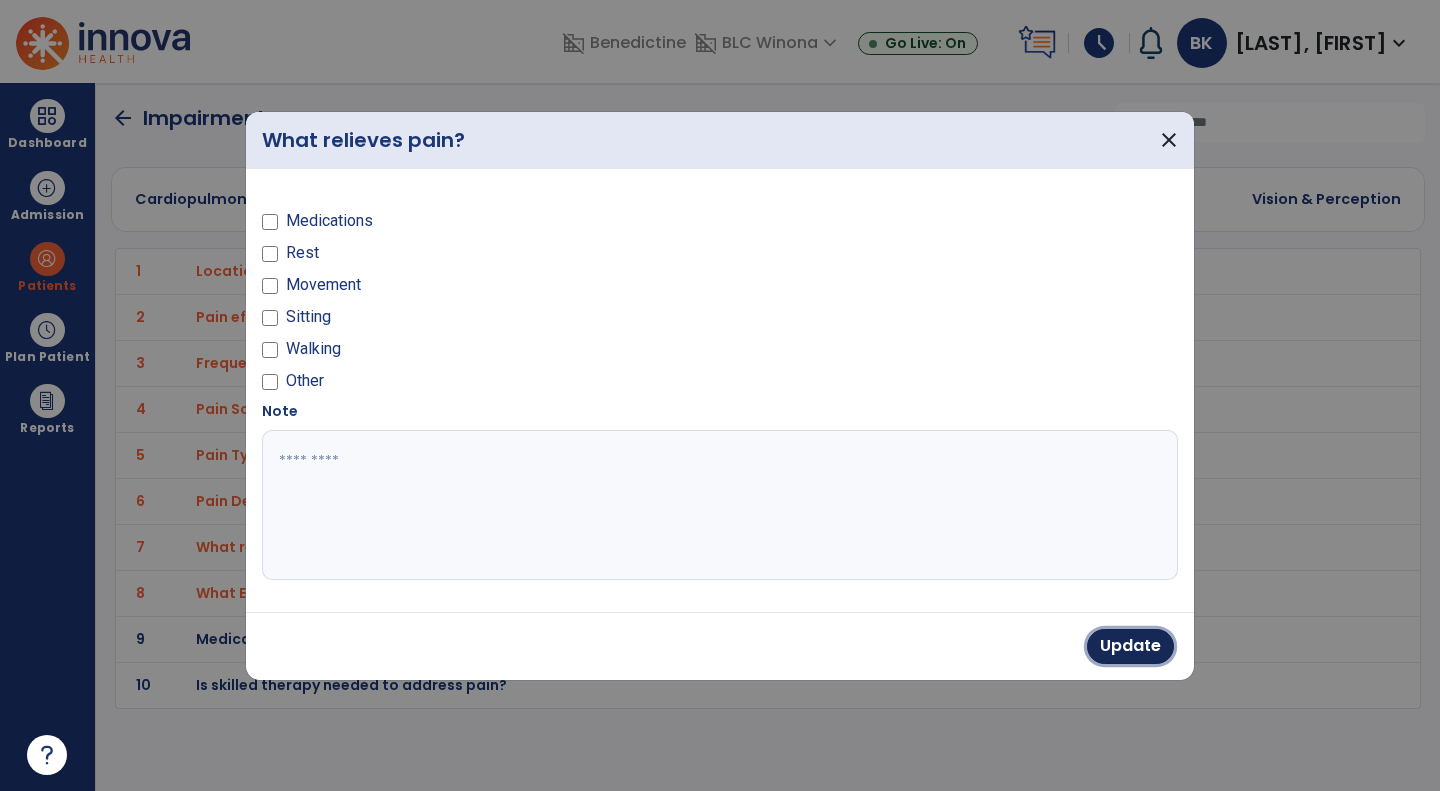 click on "Update" at bounding box center (1130, 646) 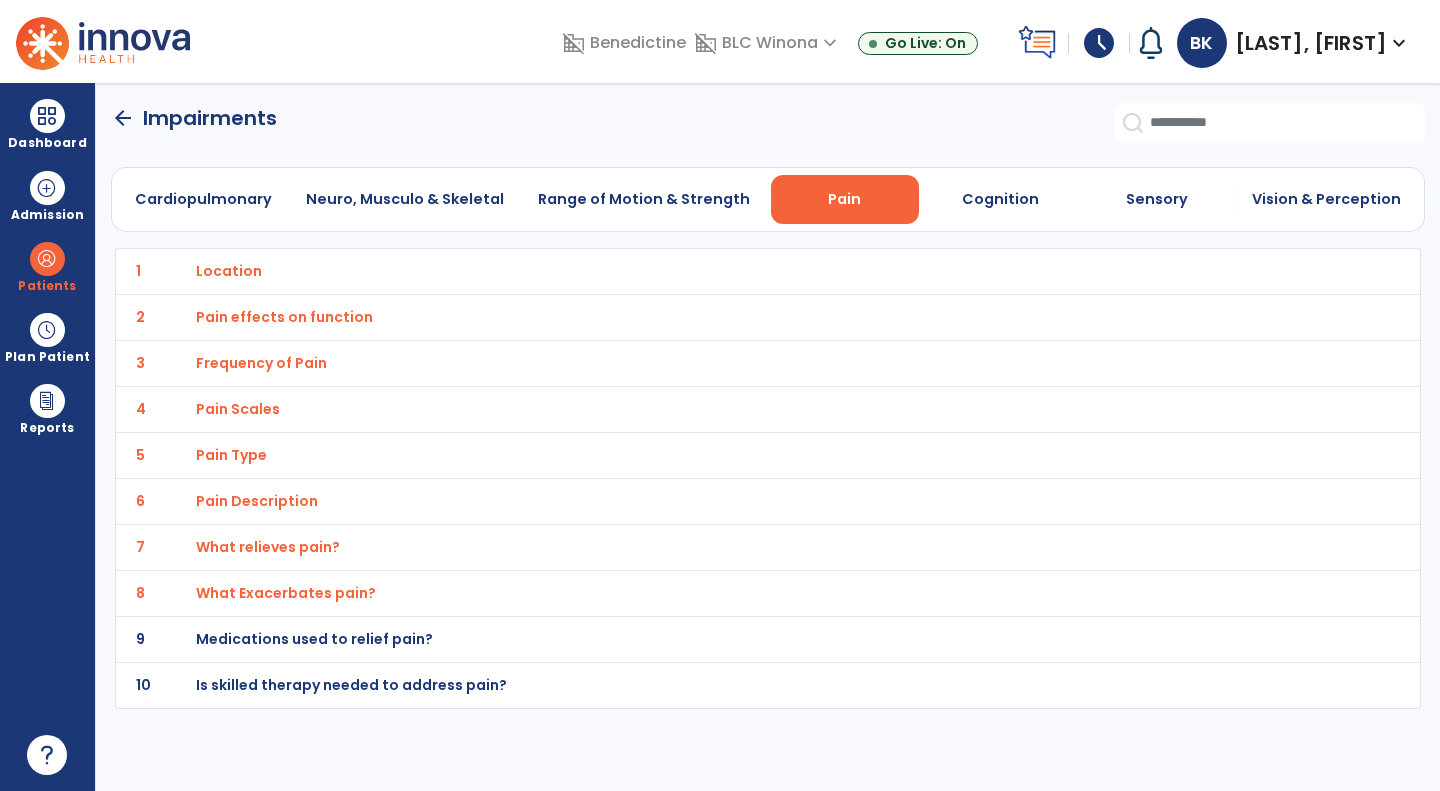 click on "Medications used to relief pain?" at bounding box center [229, 271] 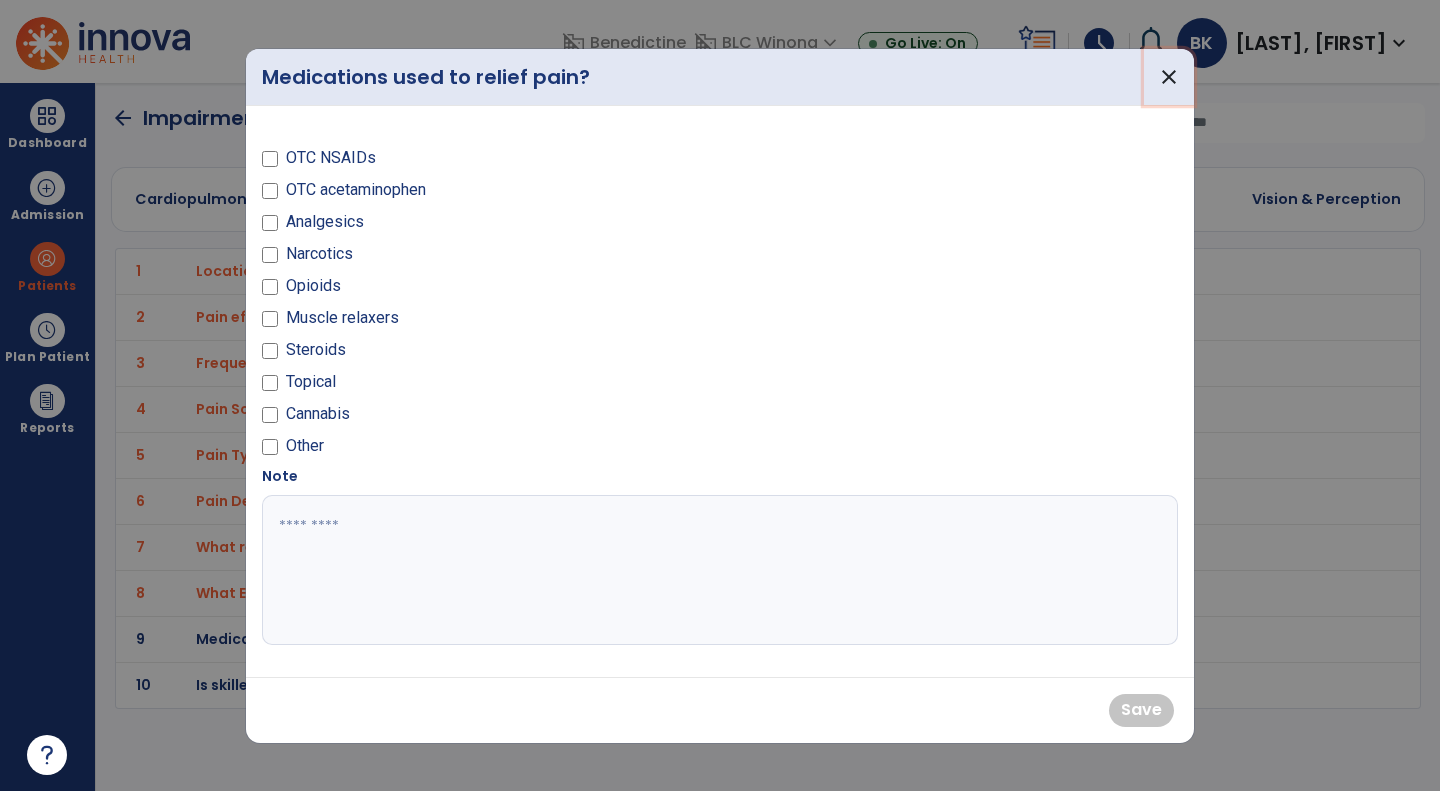 click on "close" at bounding box center [1169, 77] 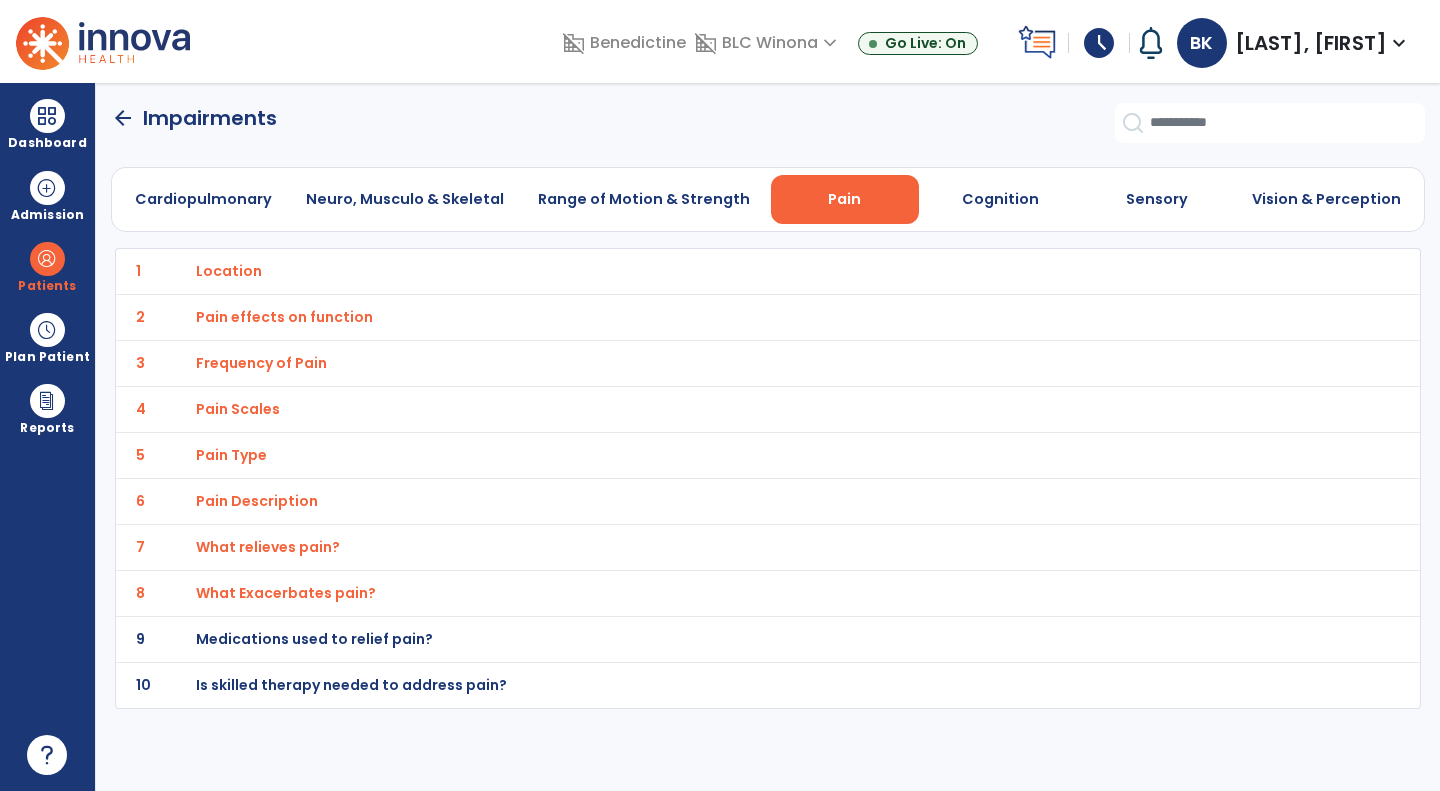 click on "Is skilled therapy needed to address pain?" at bounding box center [229, 271] 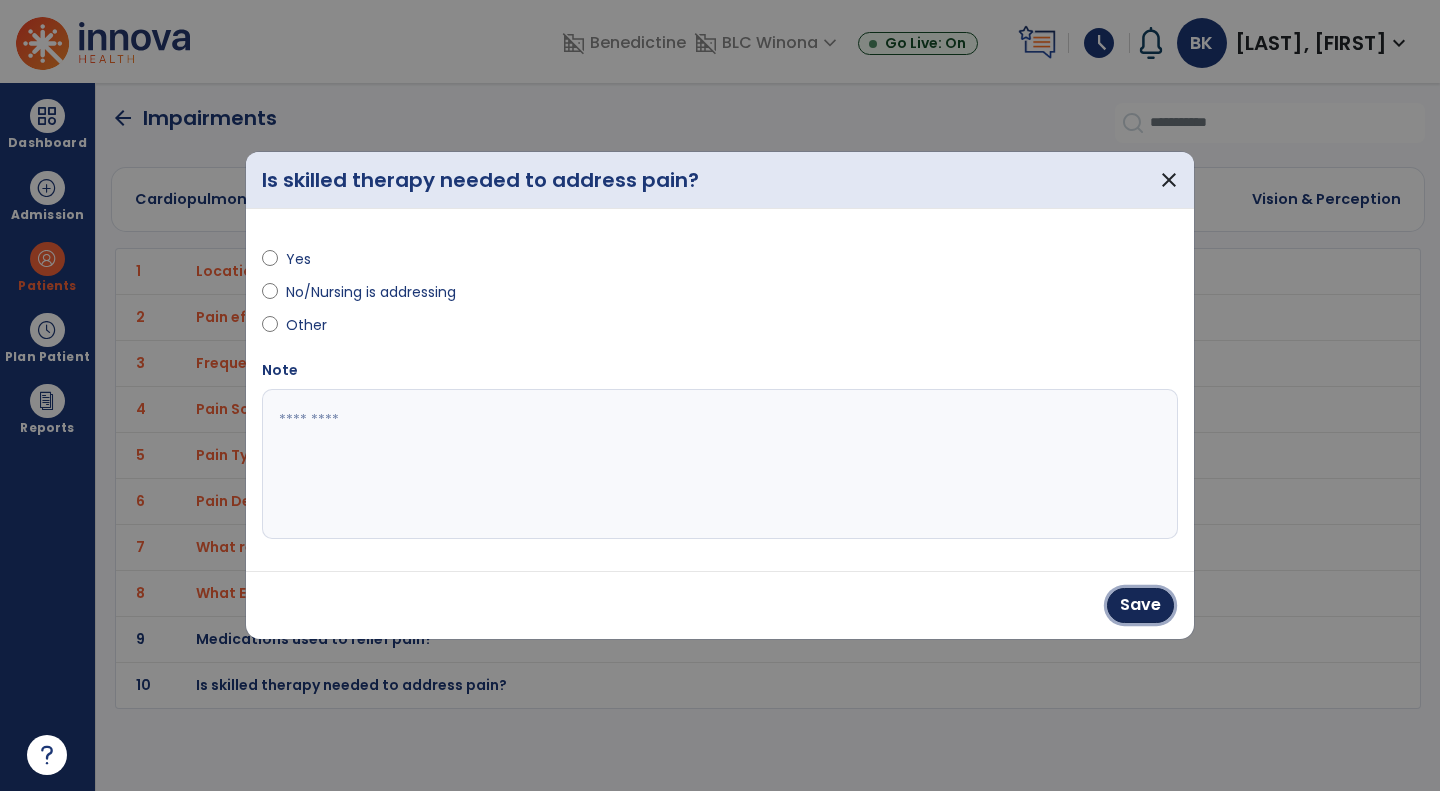 click on "Save" at bounding box center (1140, 605) 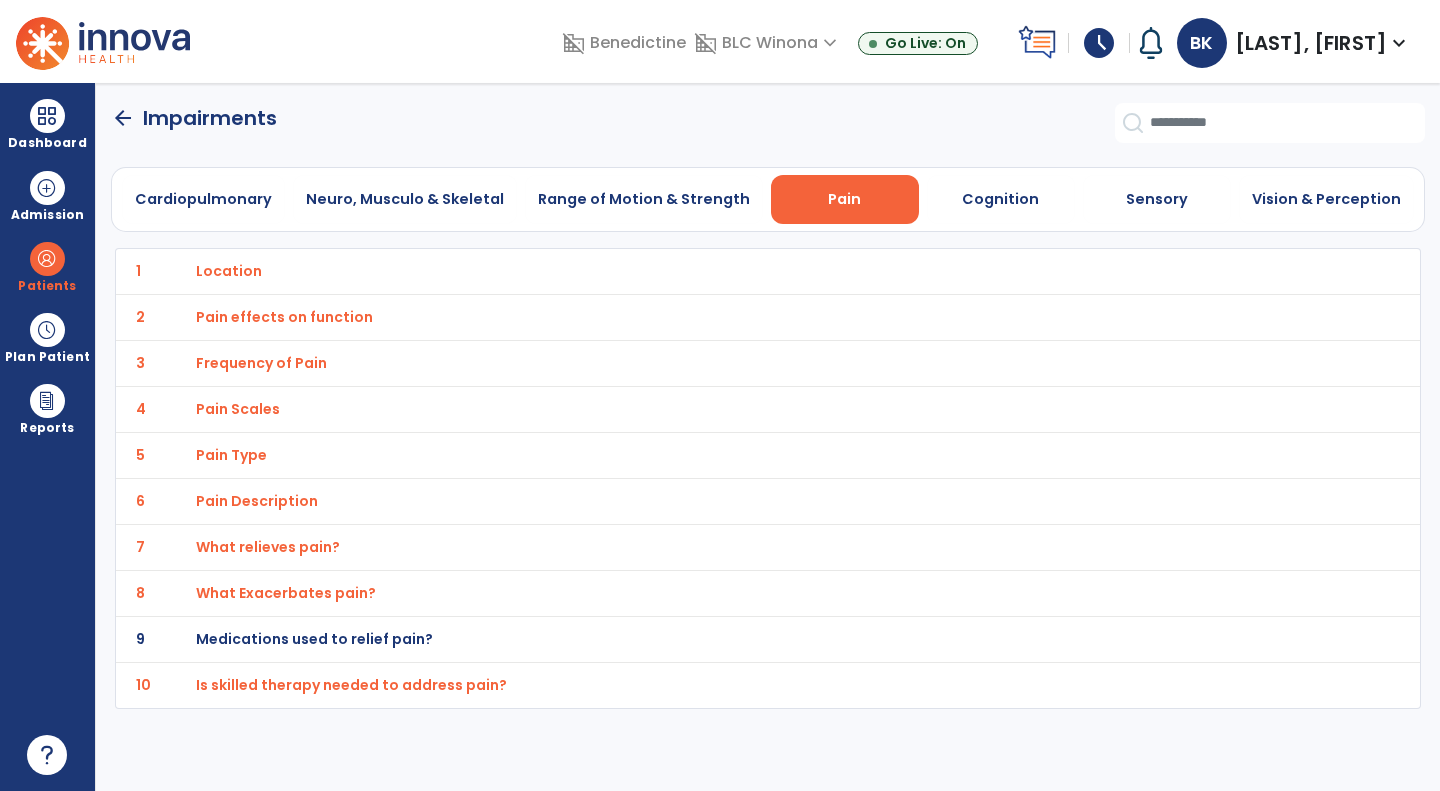 click on "Range of Motion & Strength" at bounding box center (644, 199) 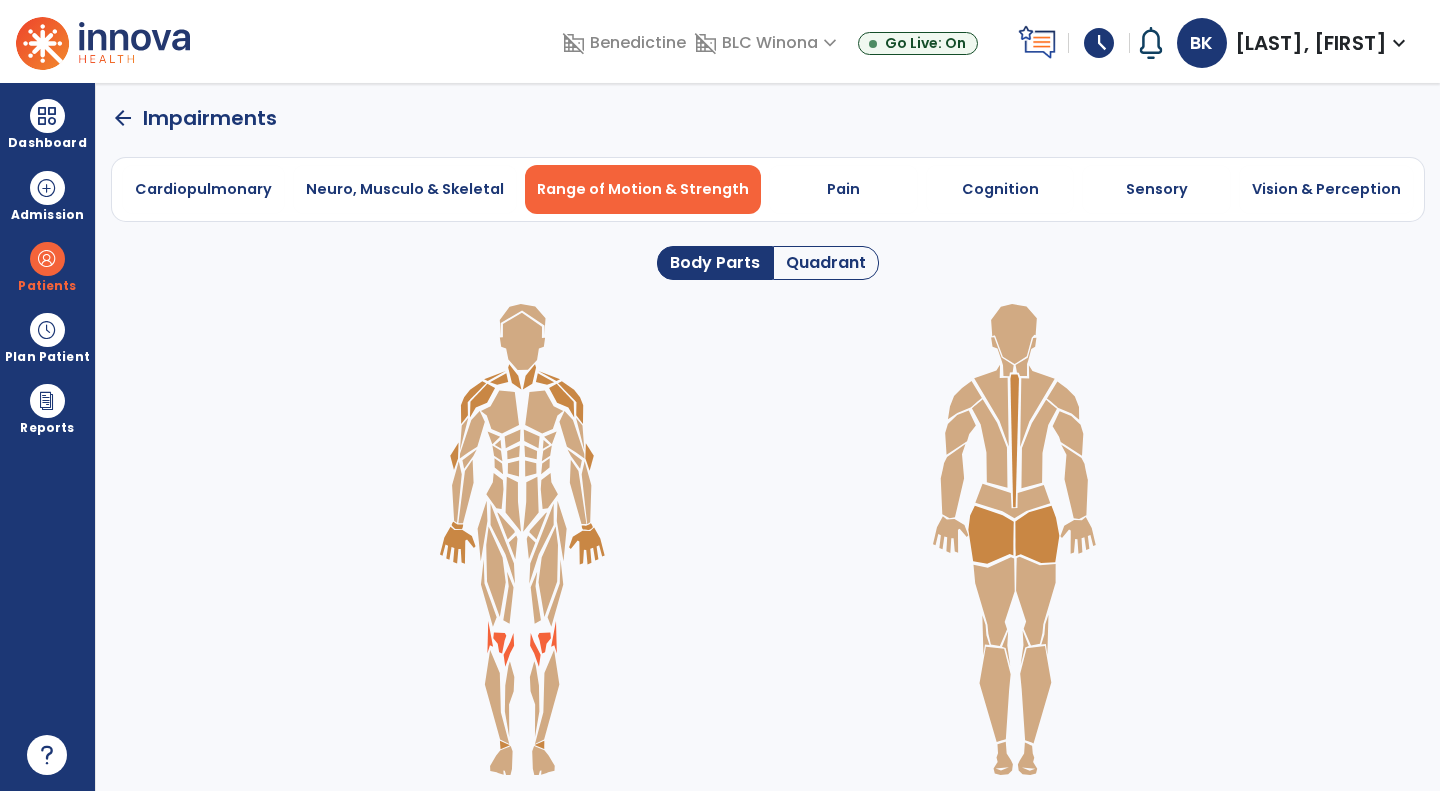 click on "arrow_back" 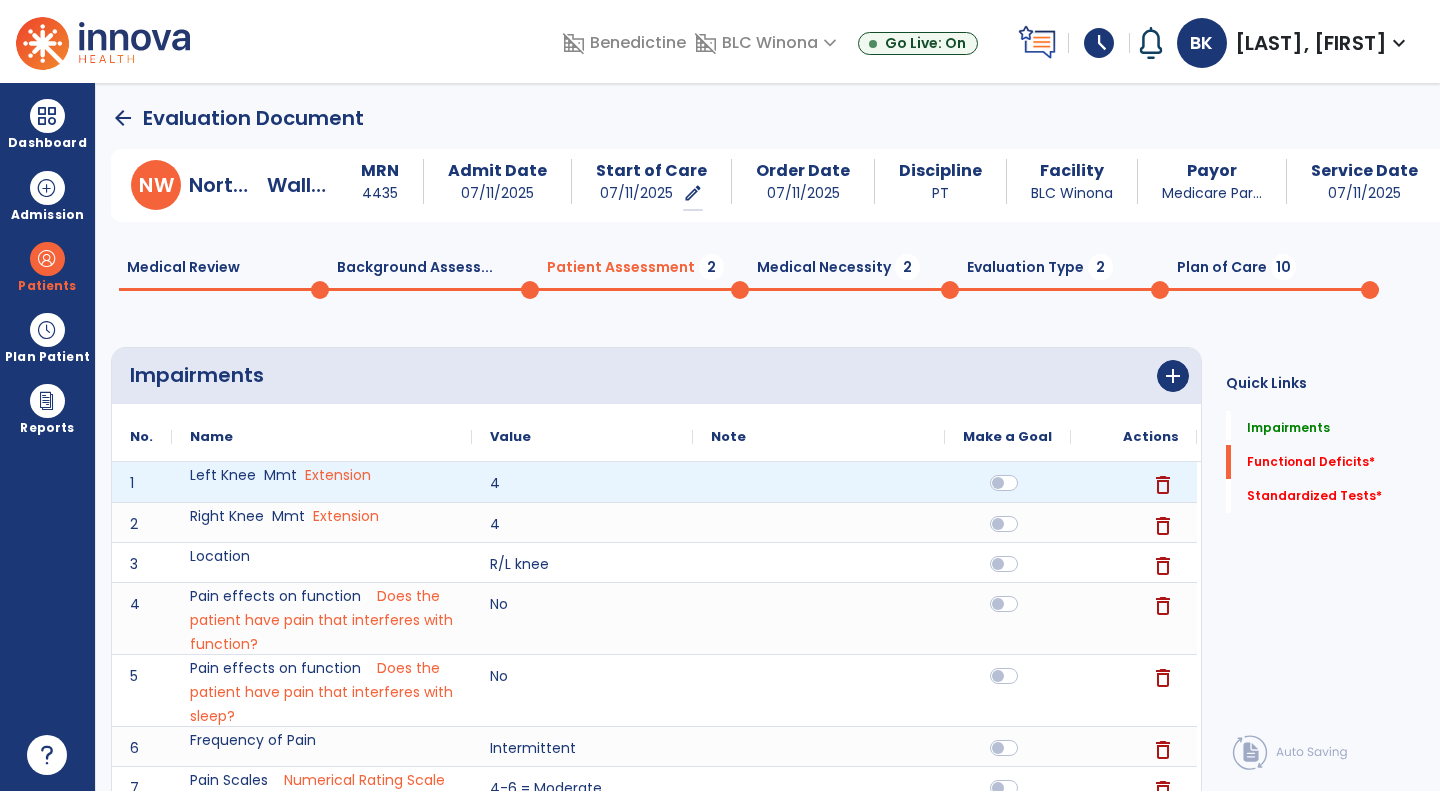 scroll, scrollTop: 699, scrollLeft: 0, axis: vertical 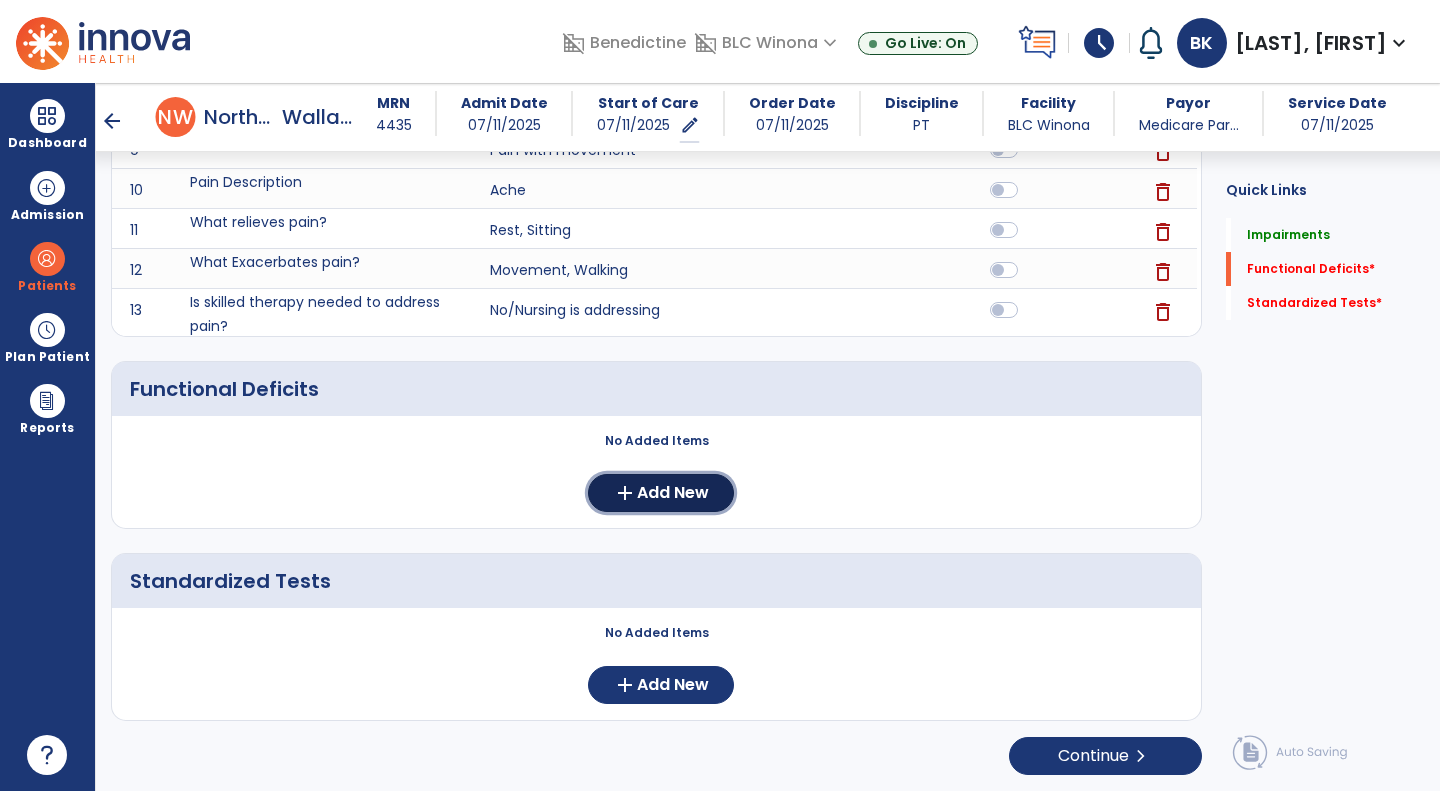 click on "add  Add New" 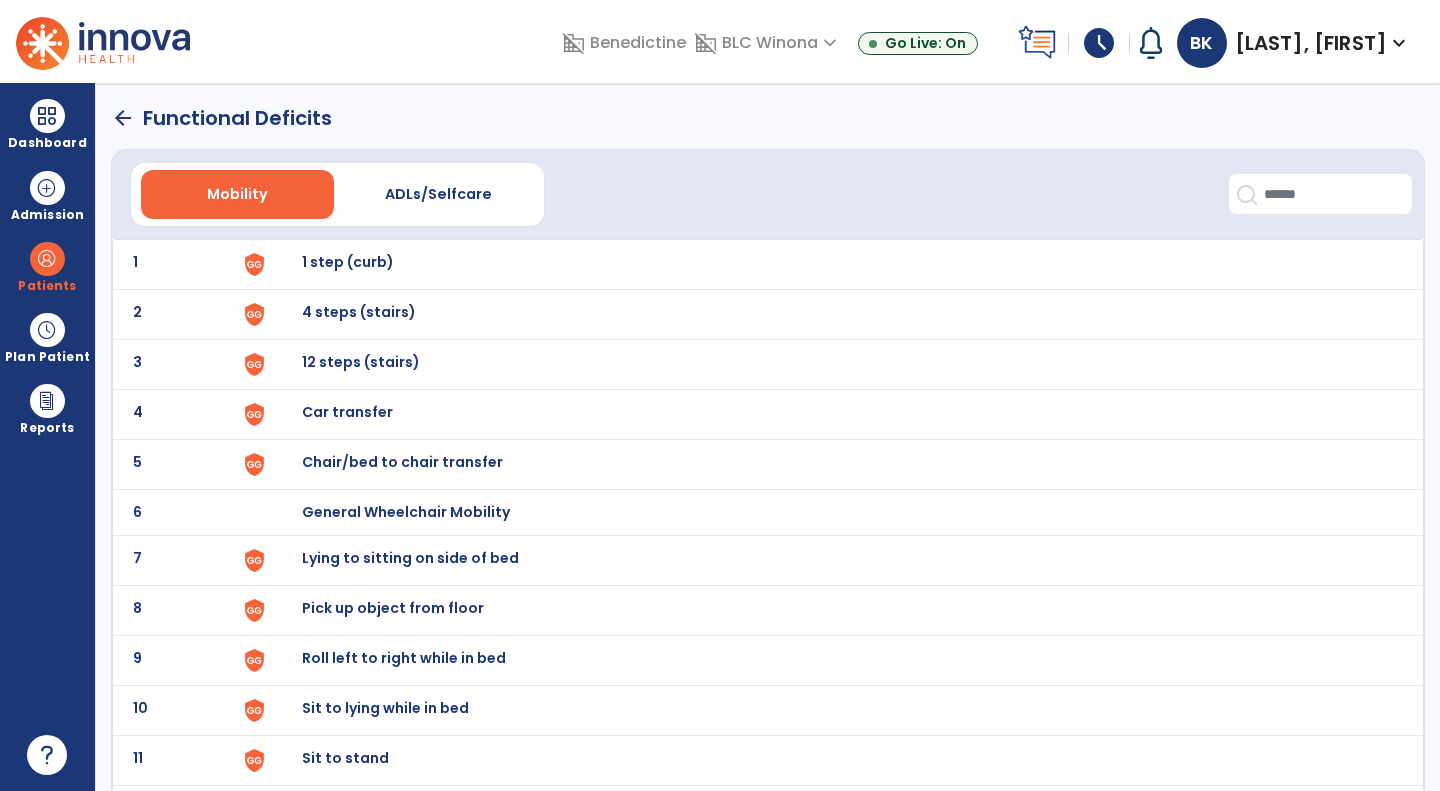 scroll, scrollTop: 44, scrollLeft: 0, axis: vertical 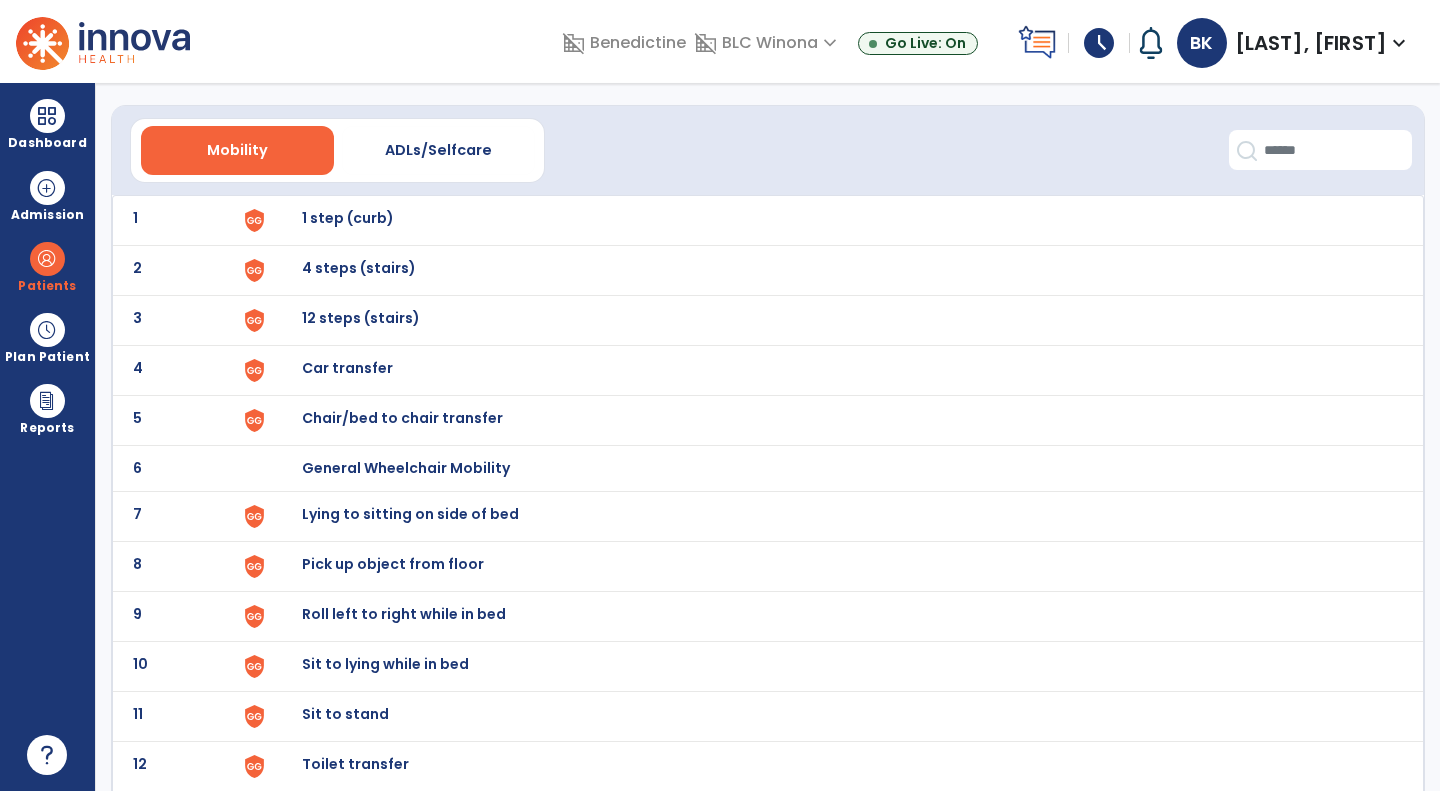 click on "Chair/bed to chair transfer" at bounding box center (348, 218) 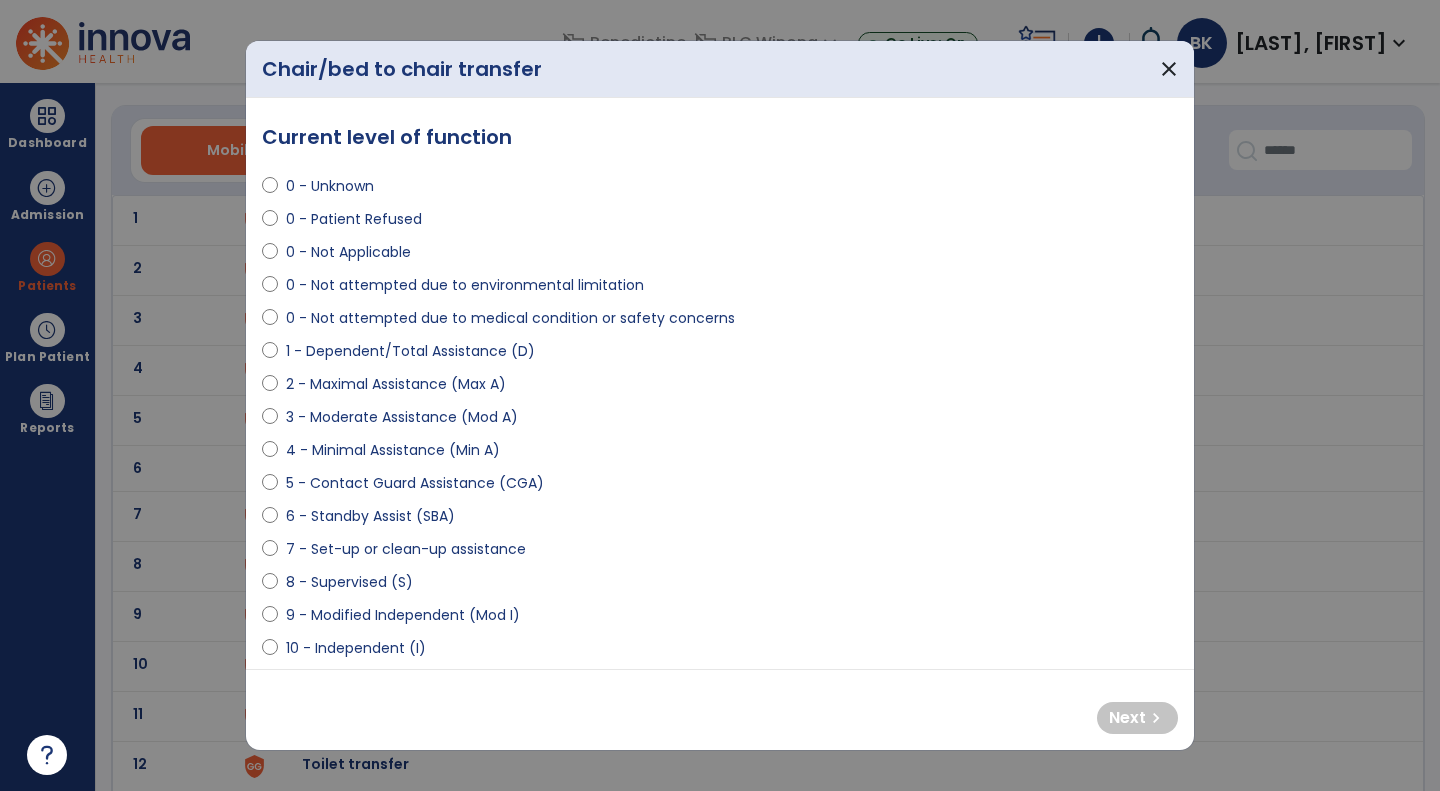 select on "**********" 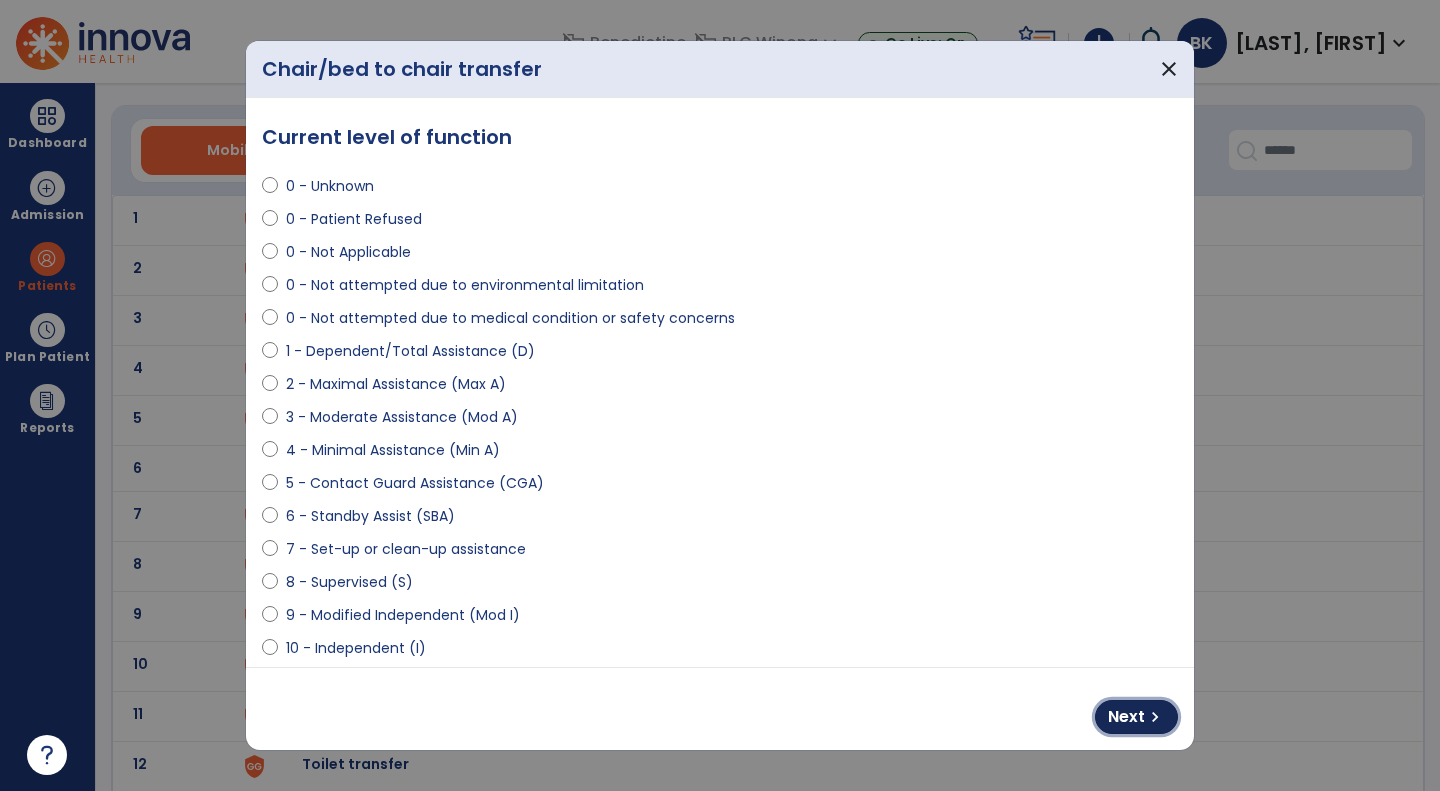 click on "chevron_right" at bounding box center [1155, 717] 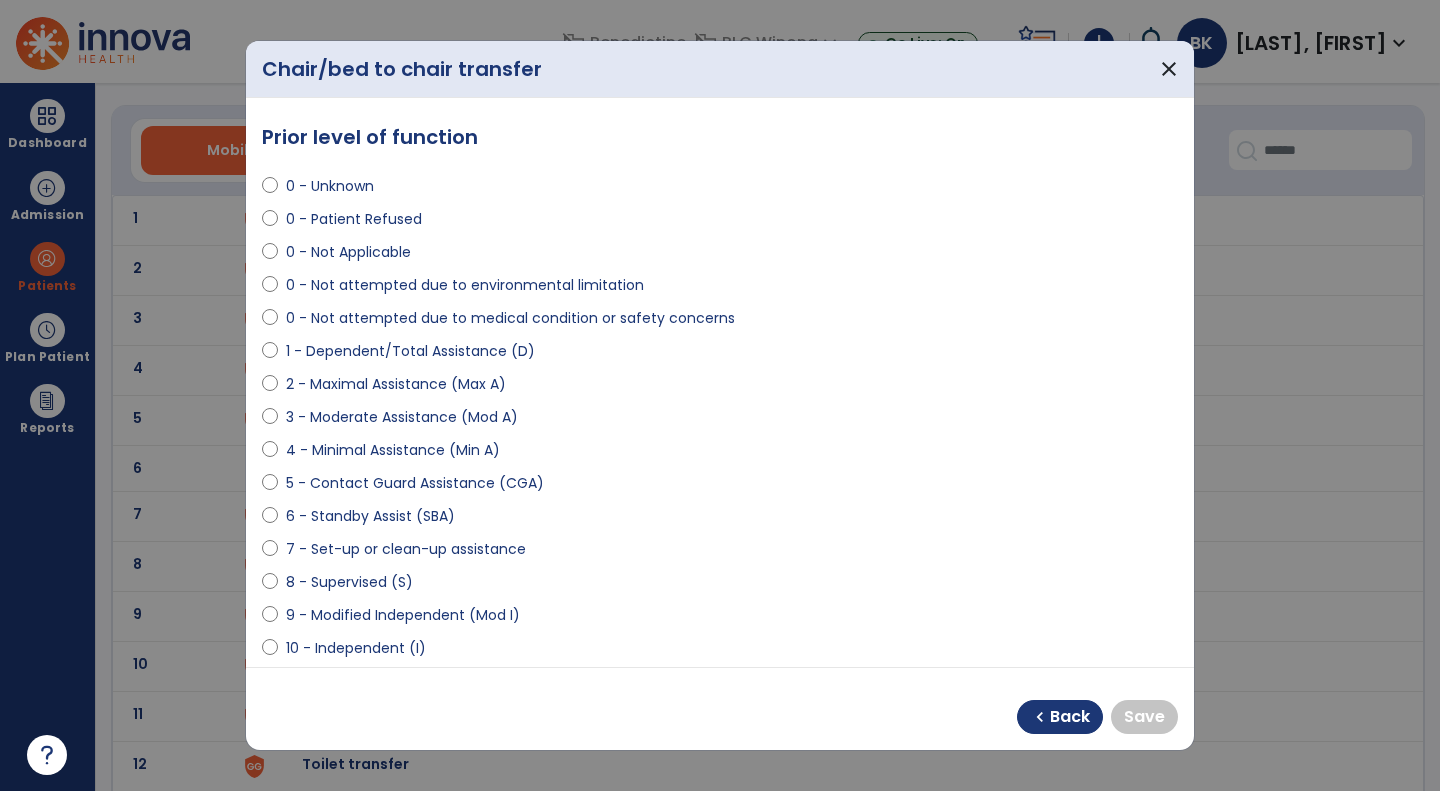 select on "**********" 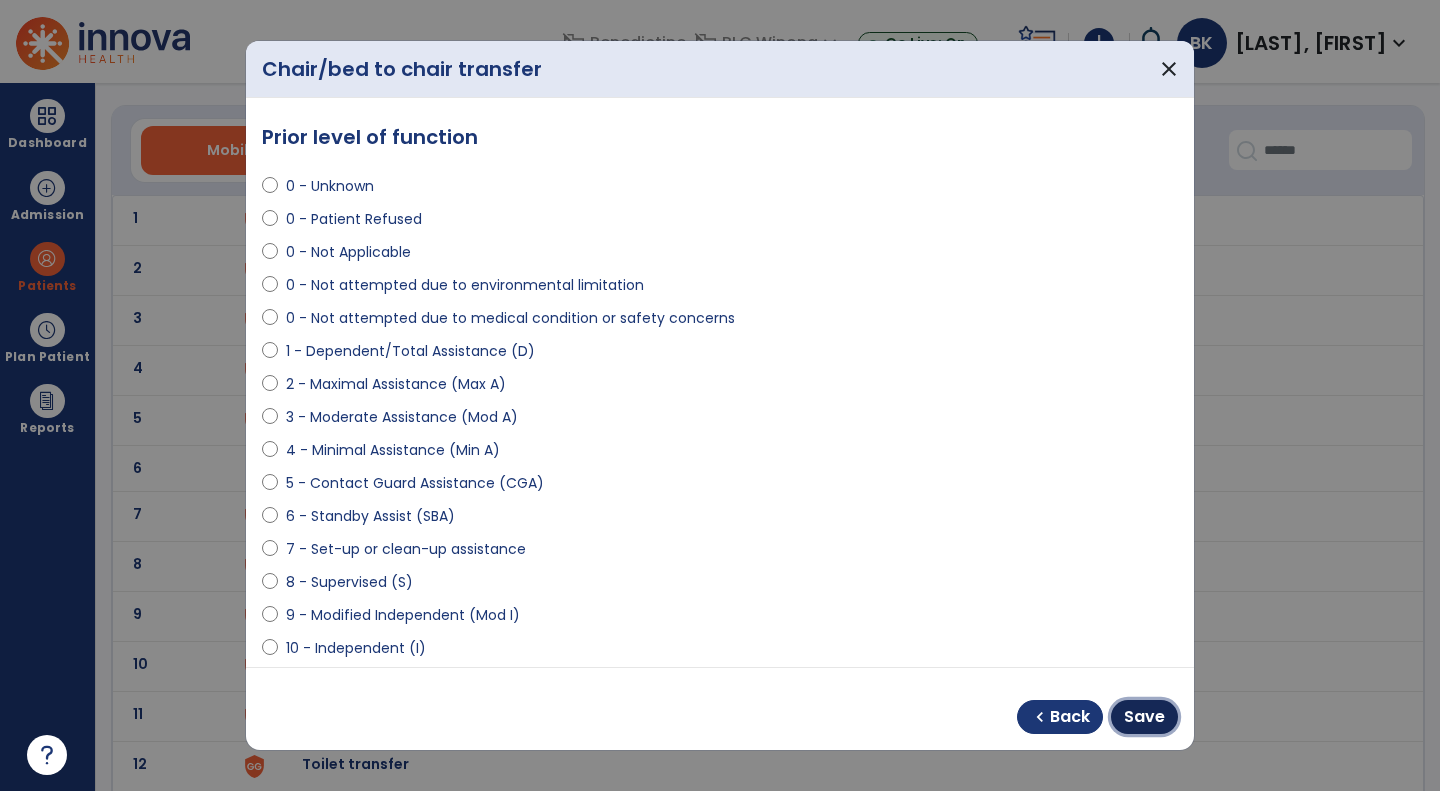 click on "Save" at bounding box center (1144, 717) 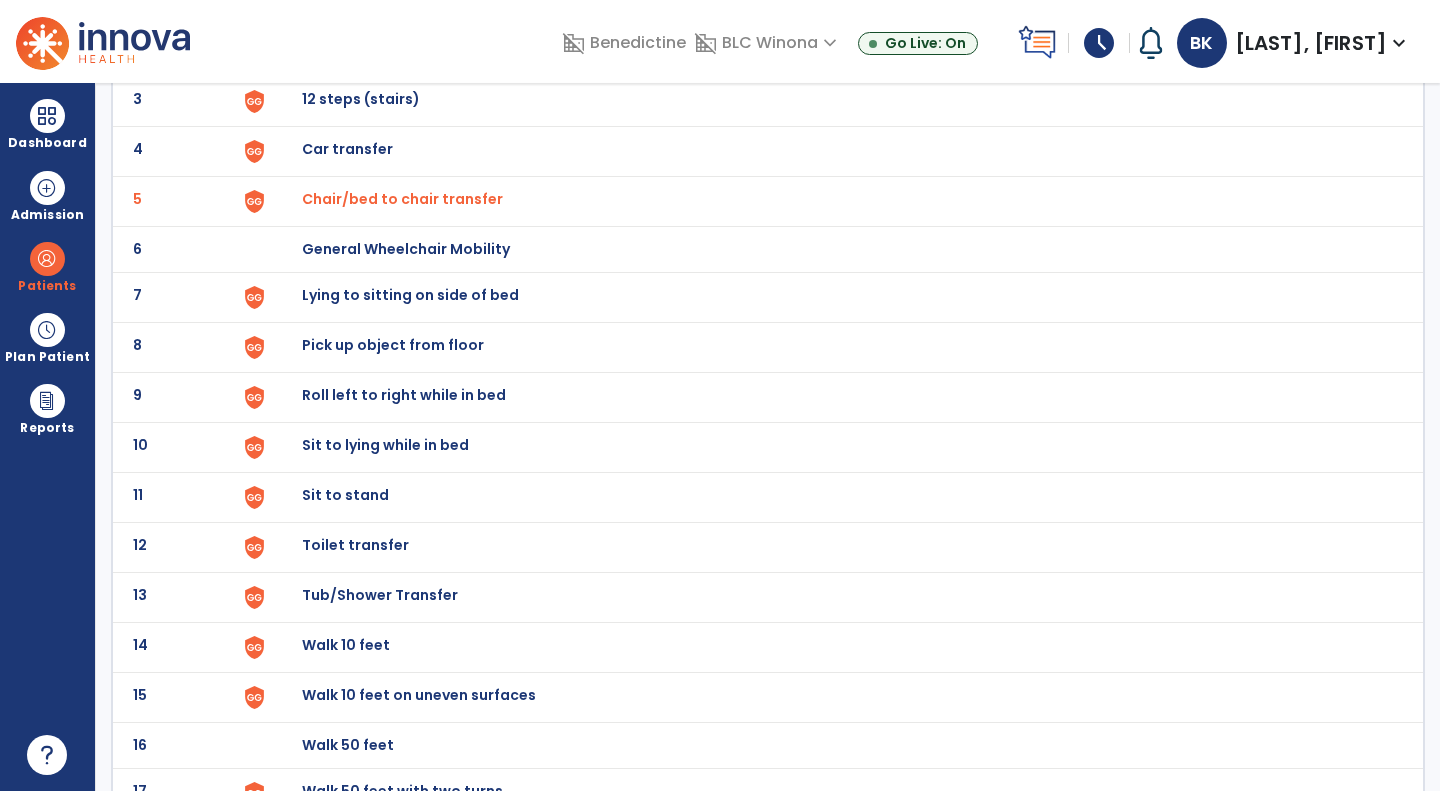 scroll, scrollTop: 294, scrollLeft: 0, axis: vertical 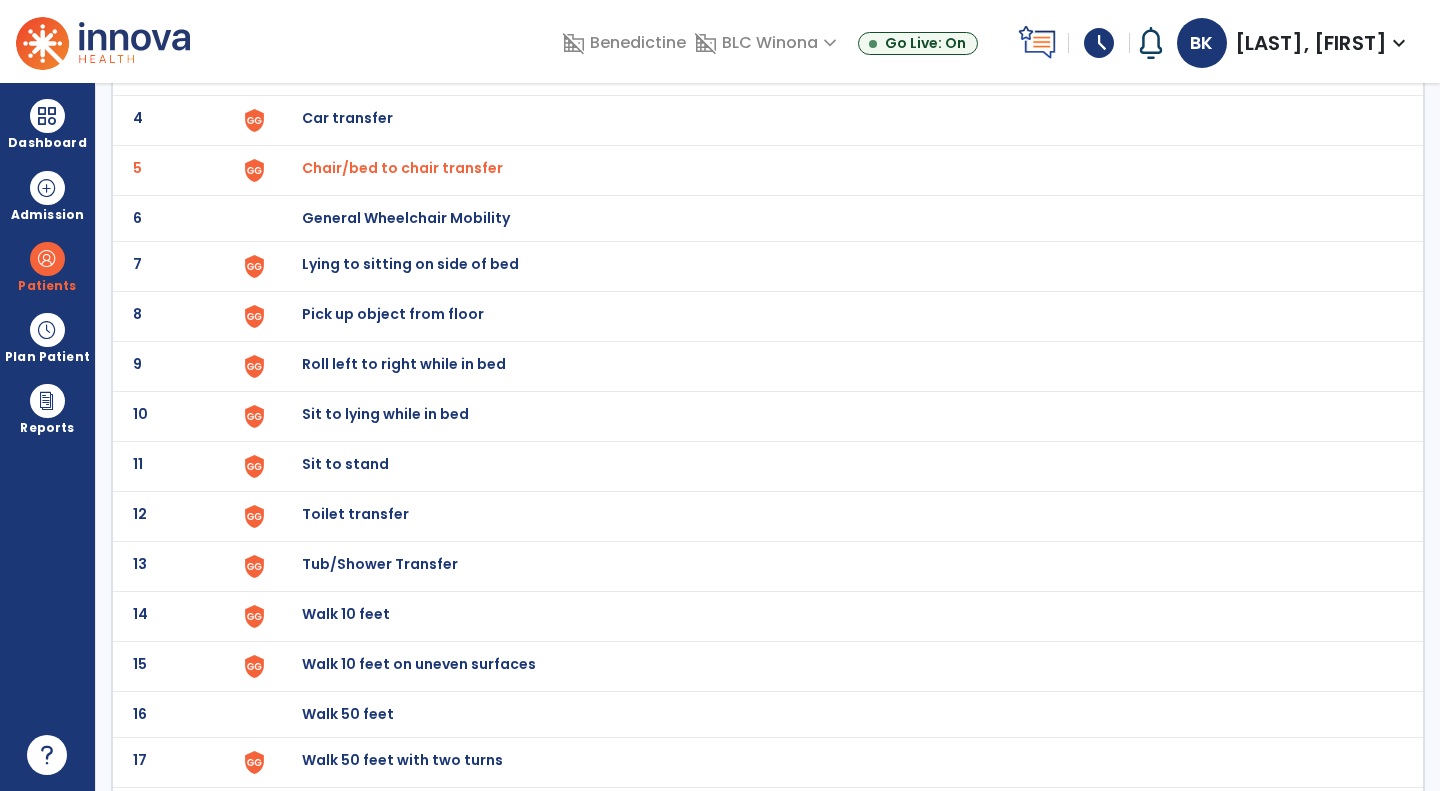 click on "11 Sit to stand" 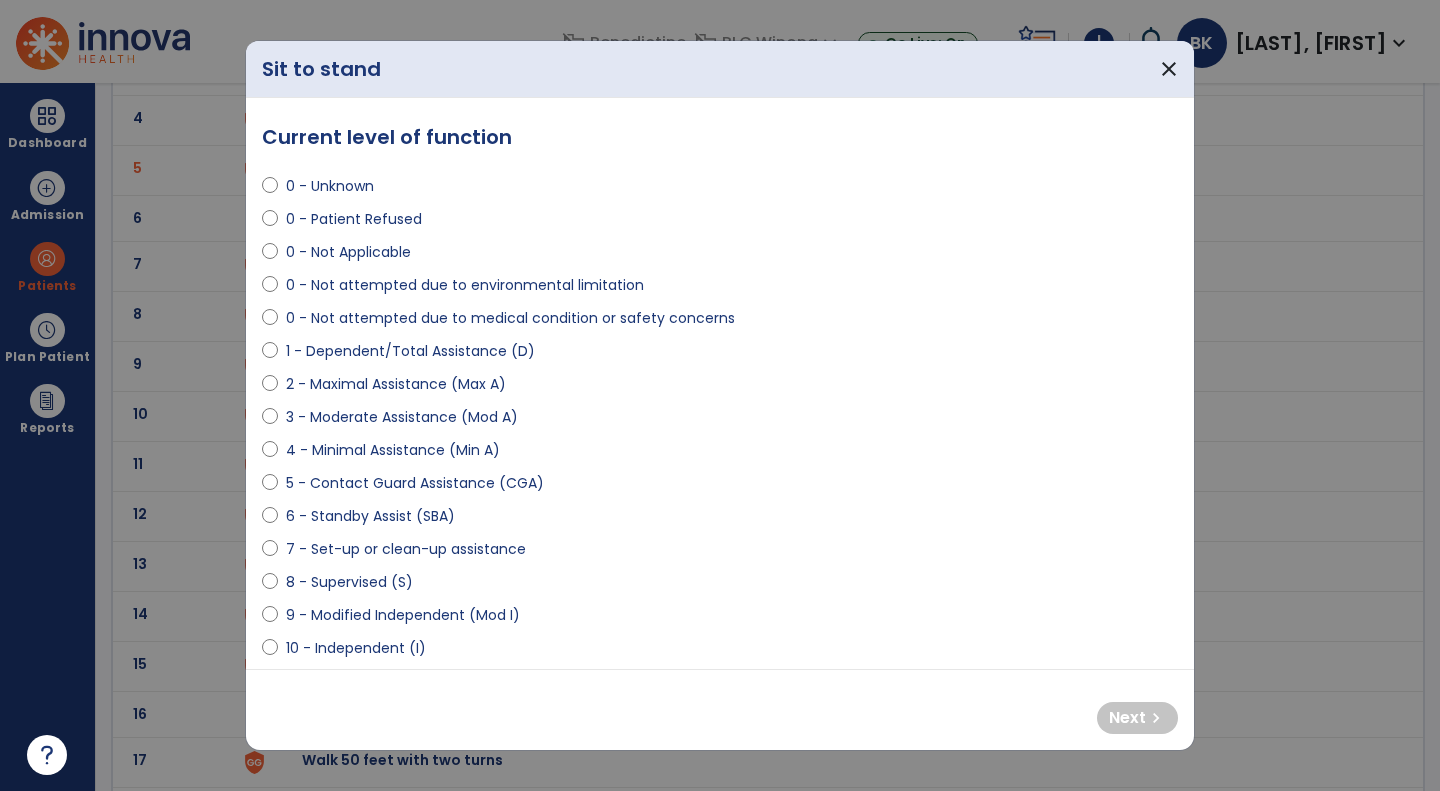 select on "**********" 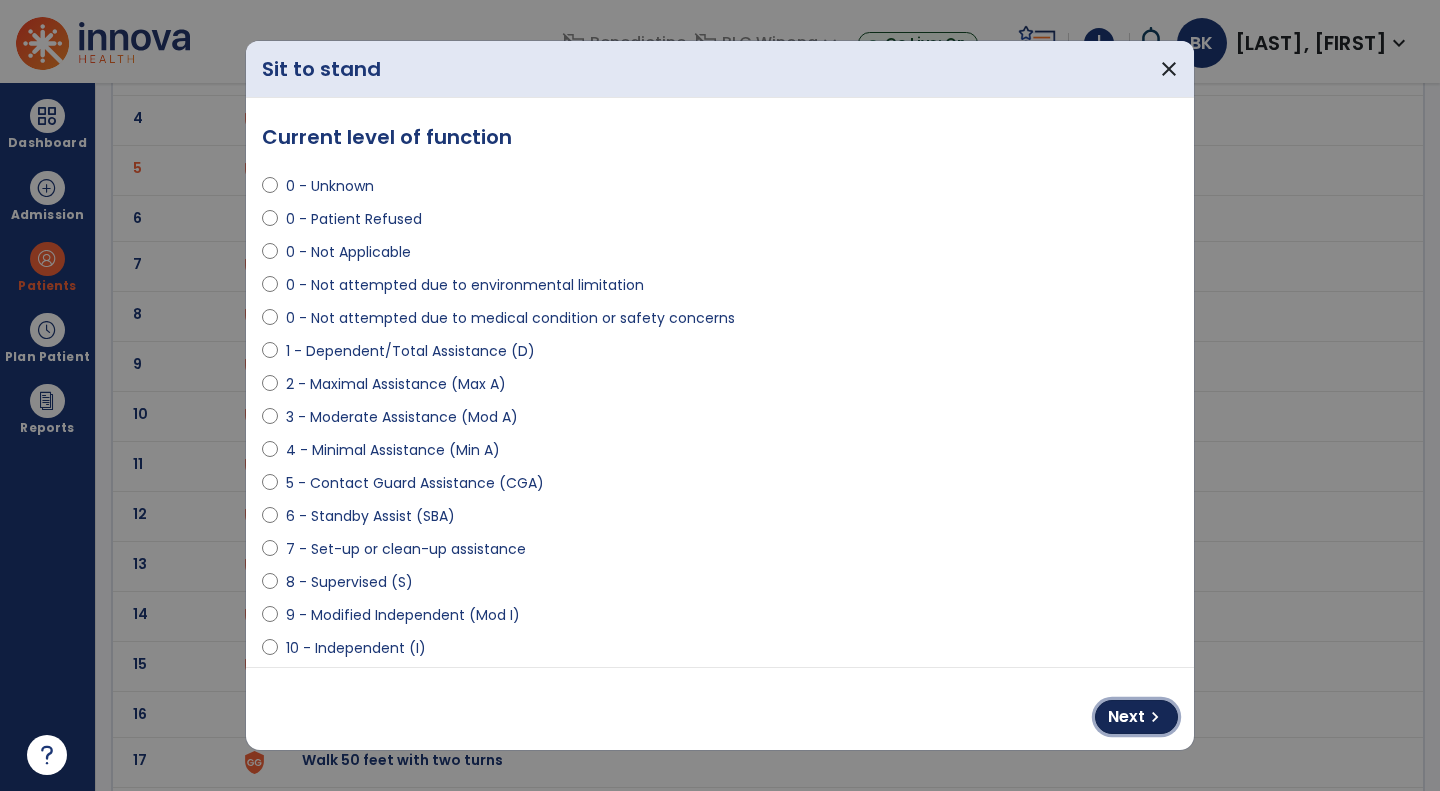 click on "Next" at bounding box center (1126, 717) 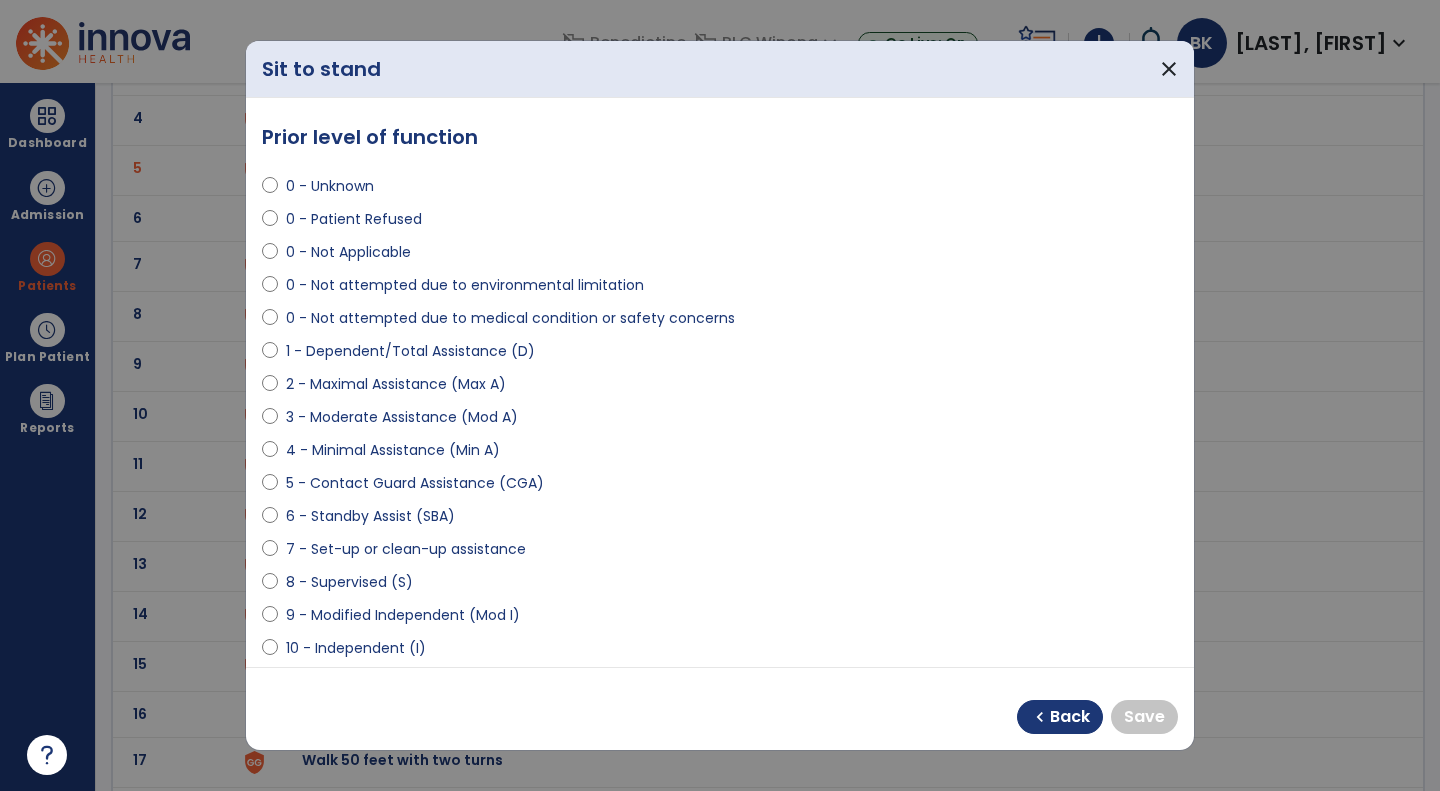select on "**********" 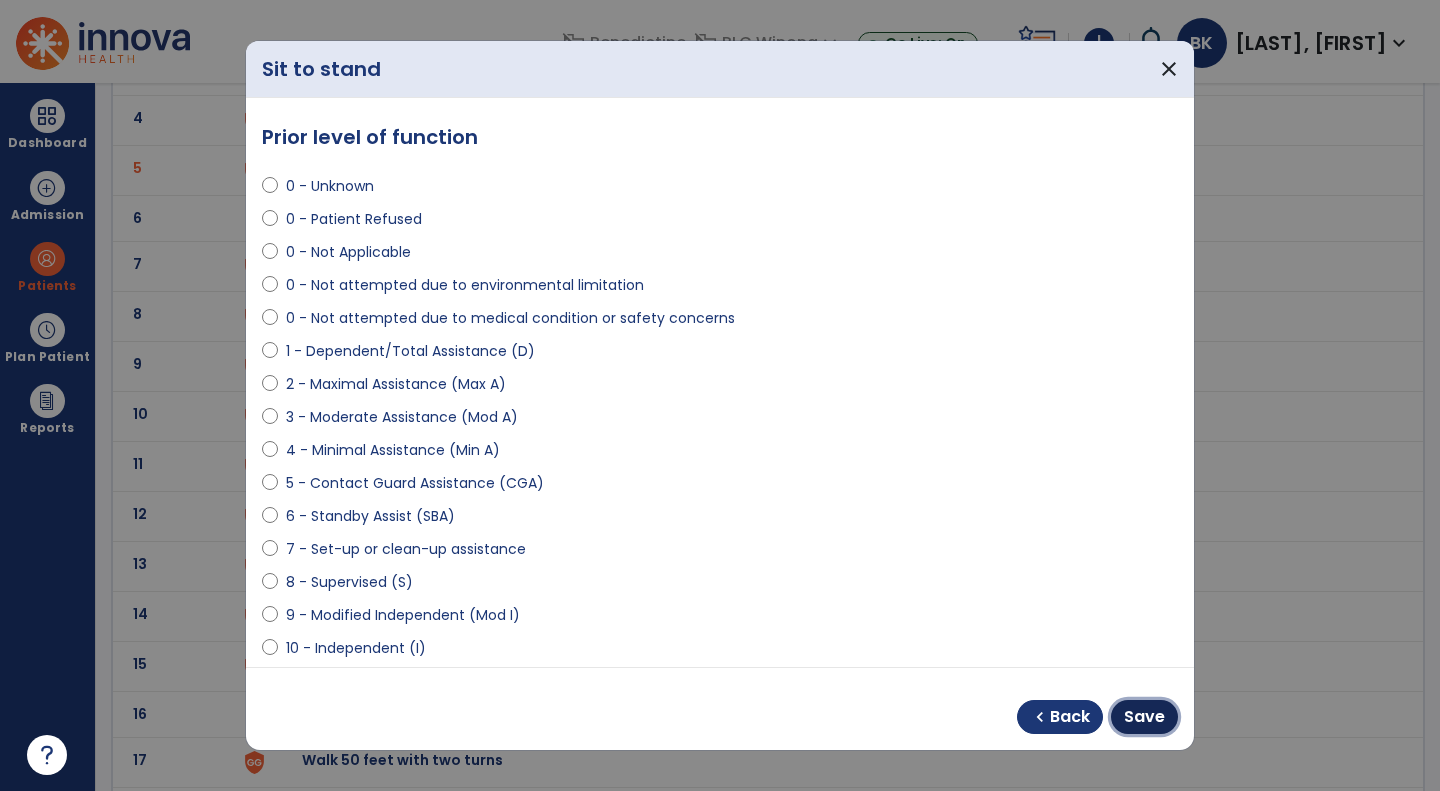 click on "Save" at bounding box center (1144, 717) 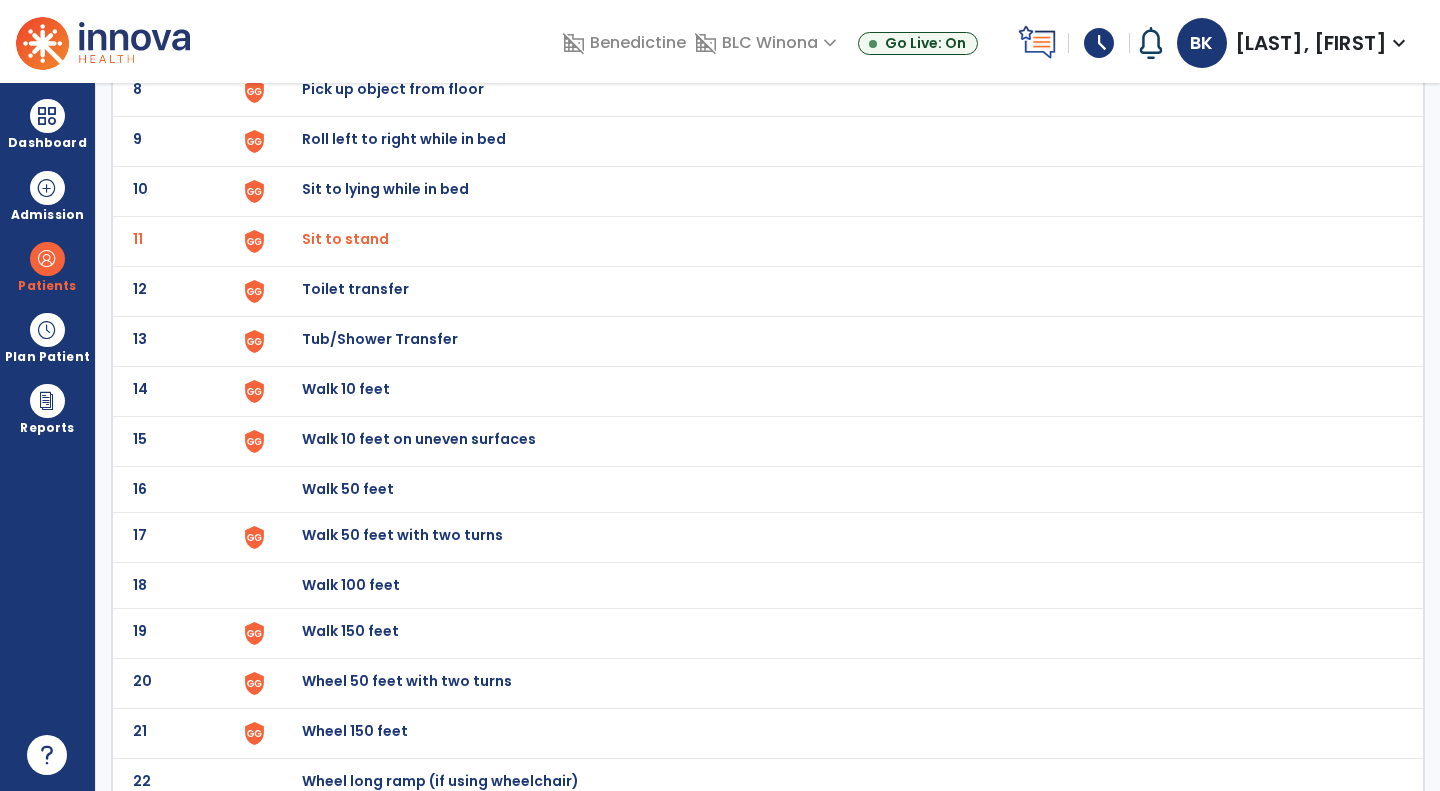 scroll, scrollTop: 520, scrollLeft: 0, axis: vertical 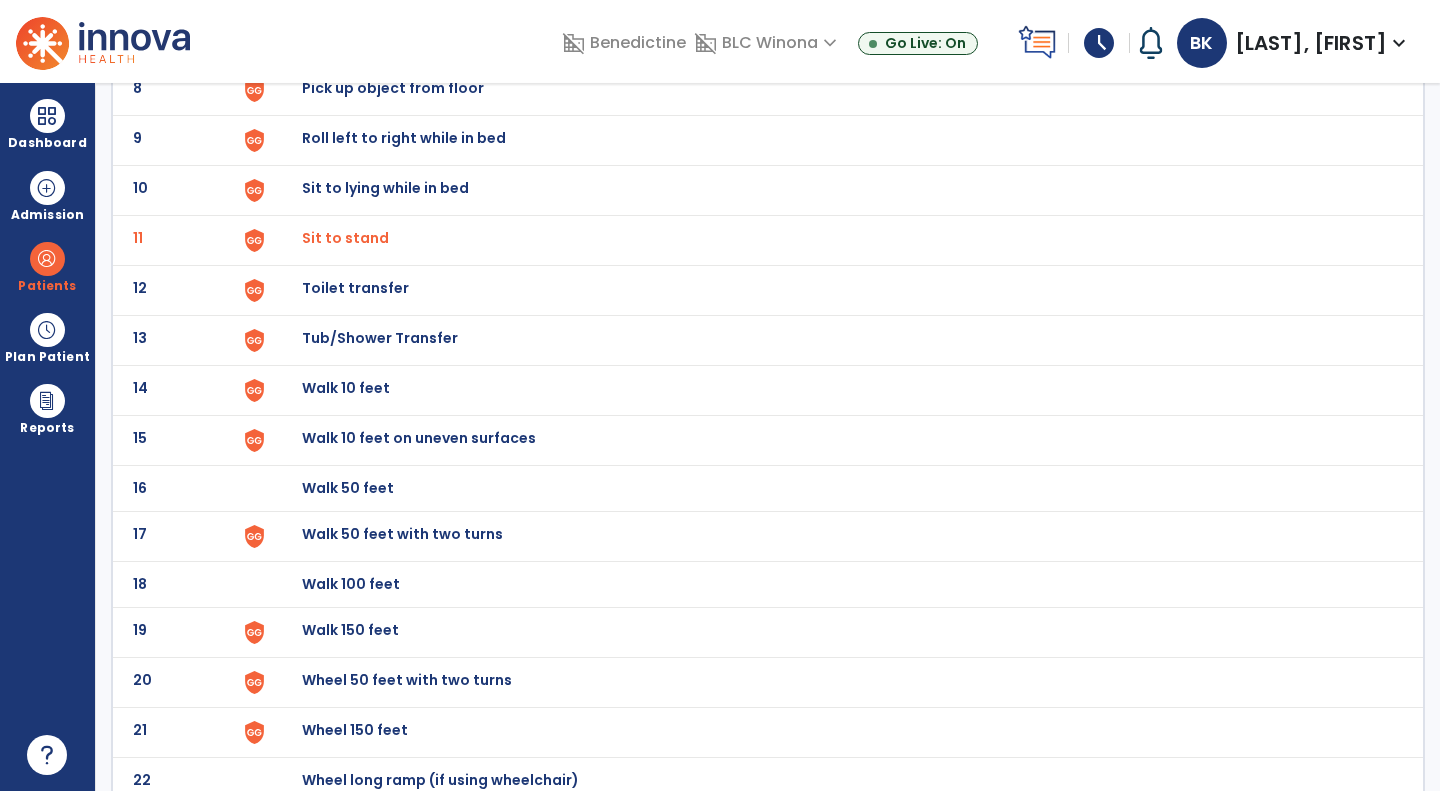 click on "Walk 10 feet" at bounding box center (348, -258) 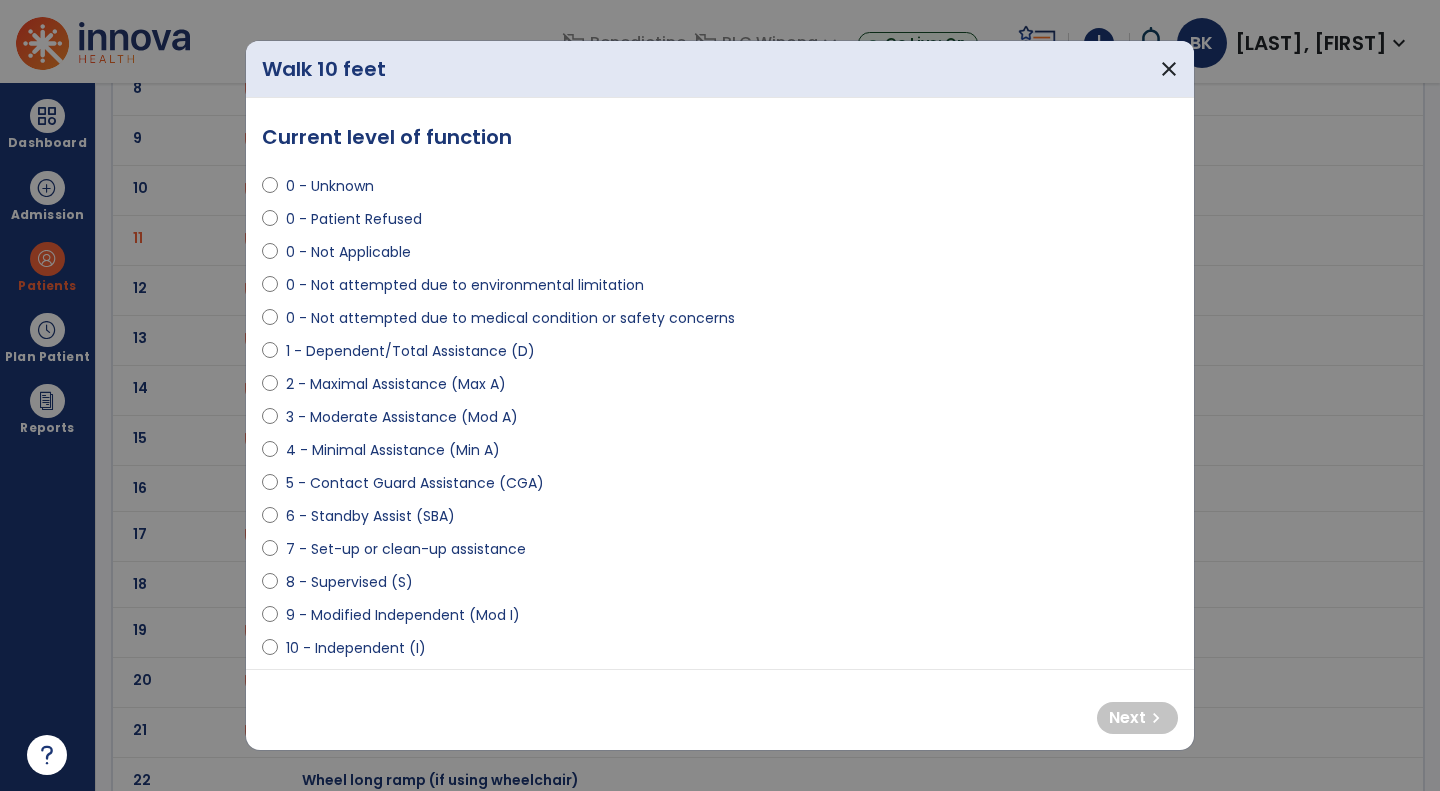 select on "**********" 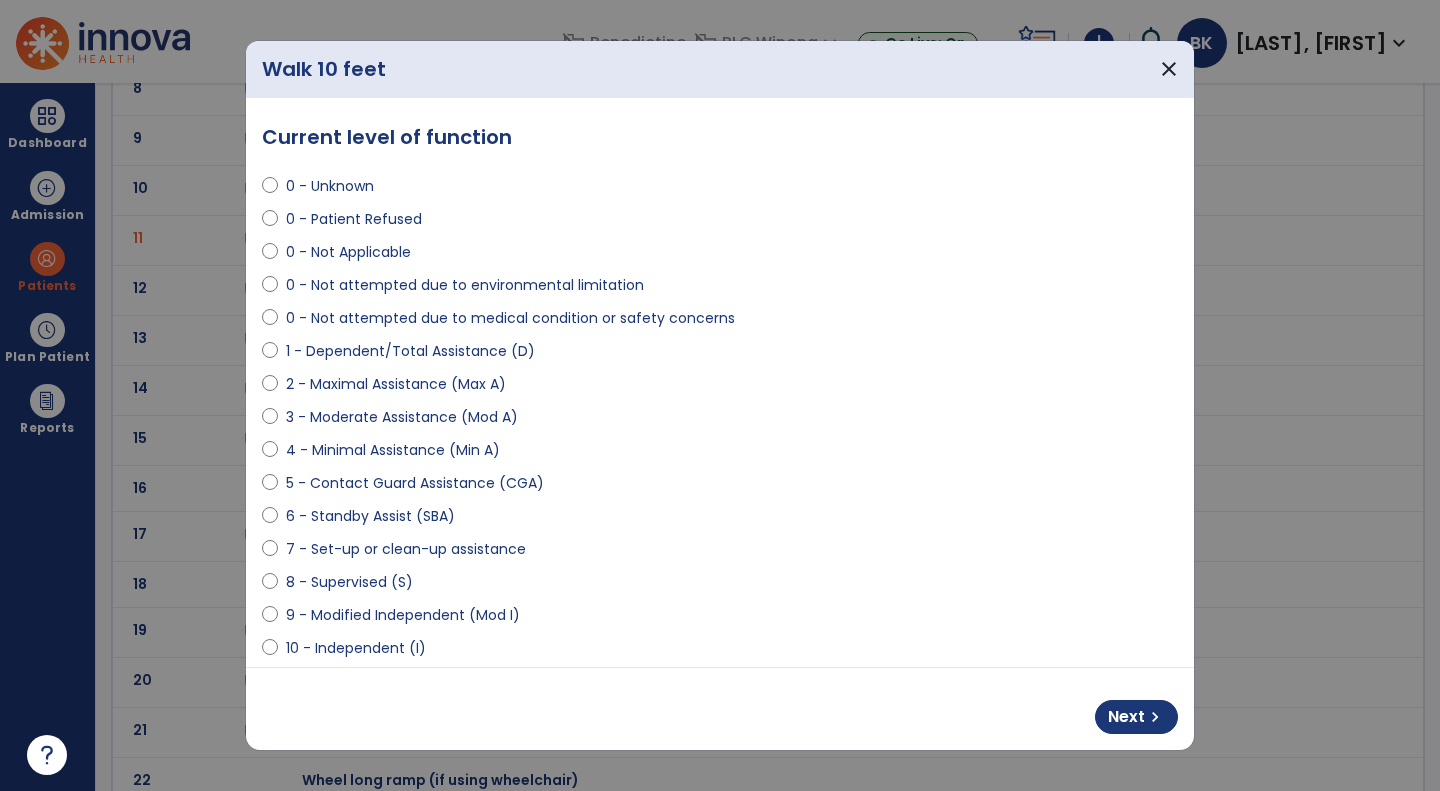 click on "Next  chevron_right" at bounding box center [1136, 717] 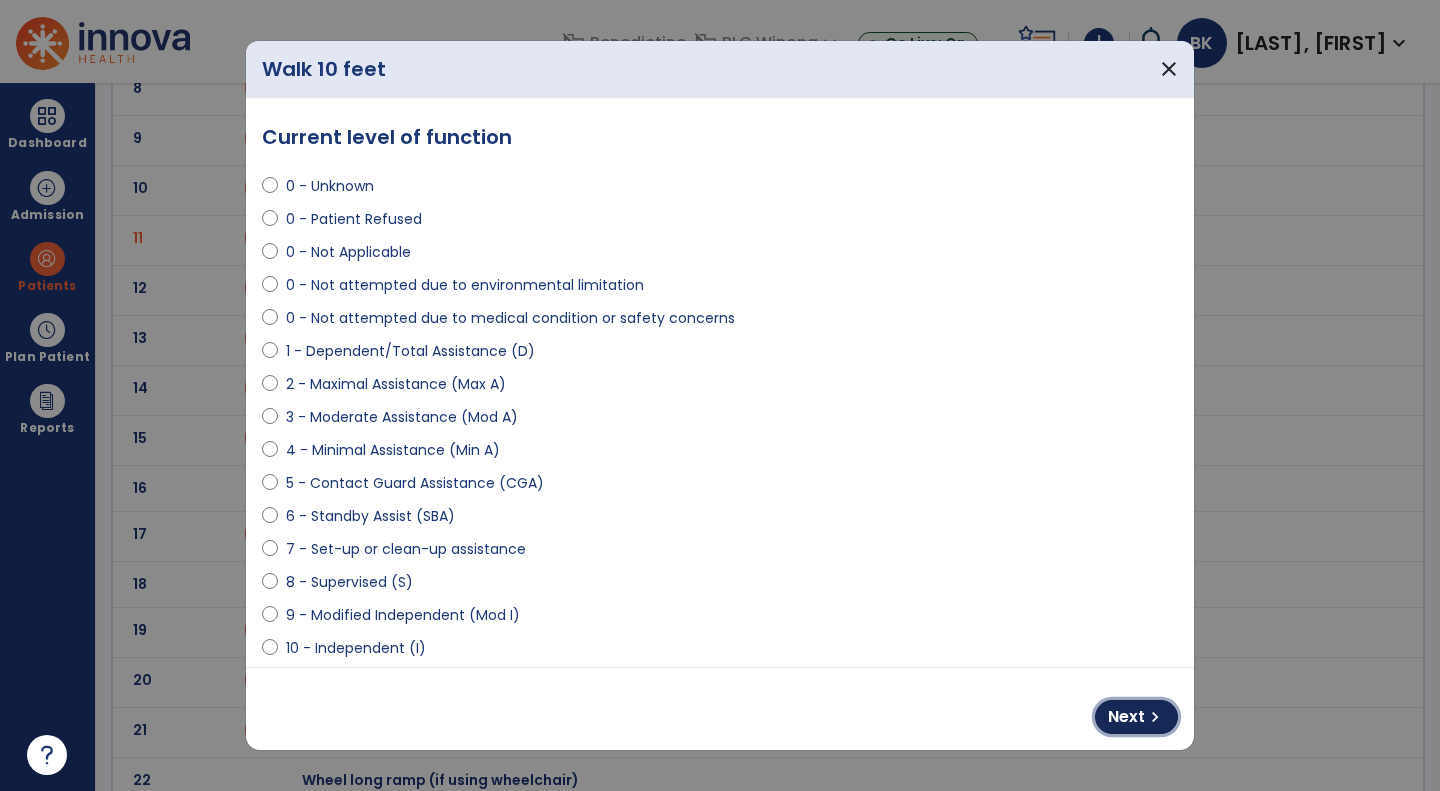 click on "Next" at bounding box center (1126, 717) 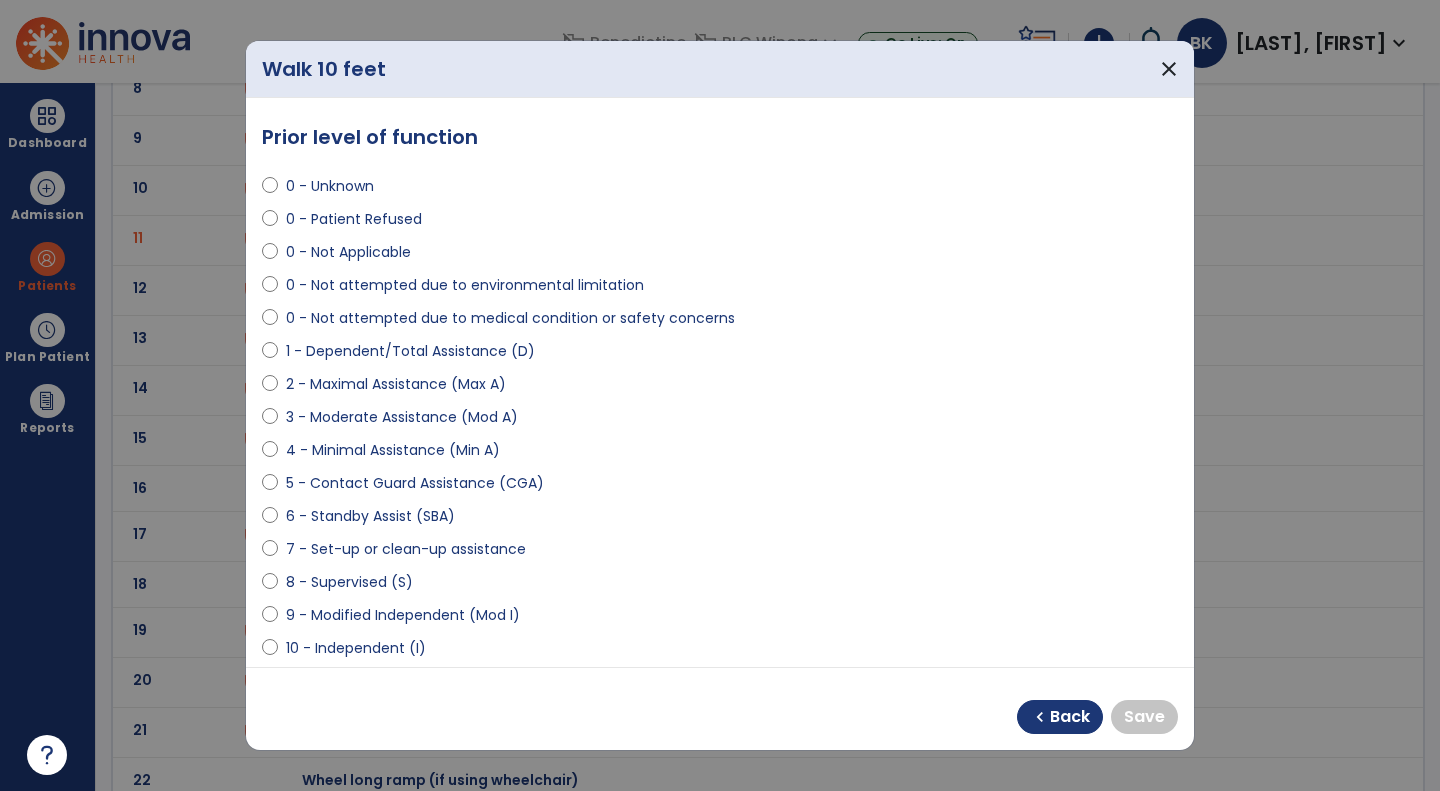 select on "**********" 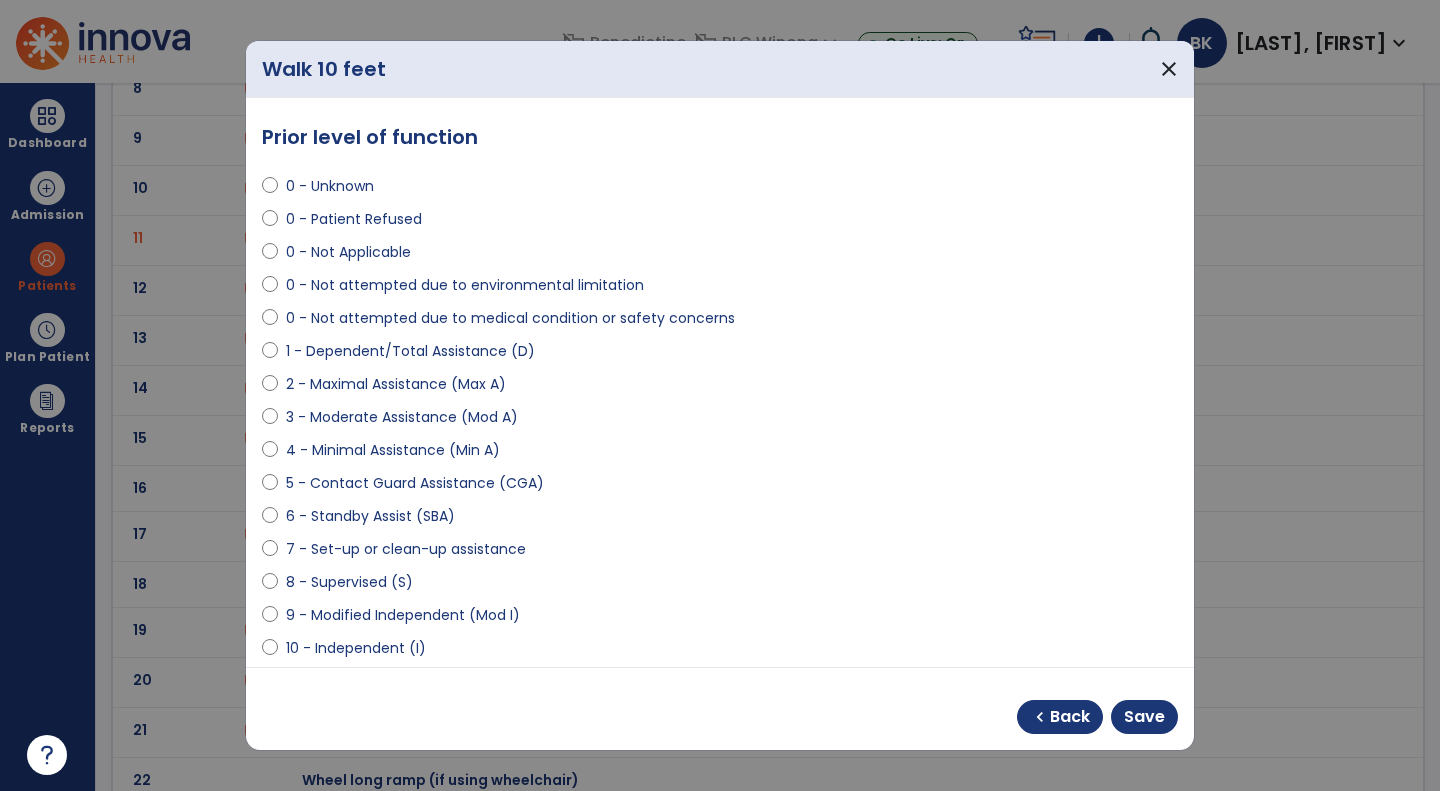 select 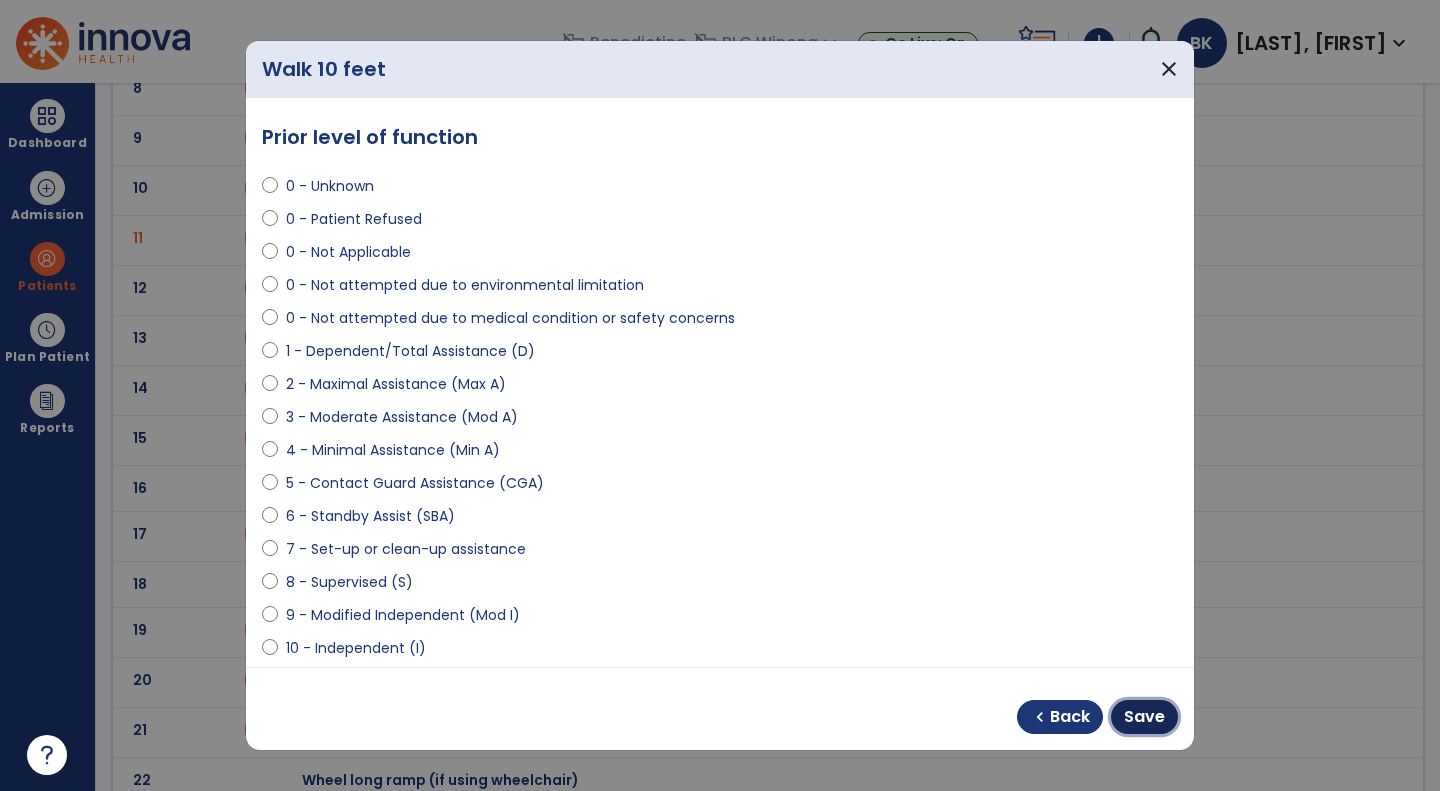 click on "Save" at bounding box center (1144, 717) 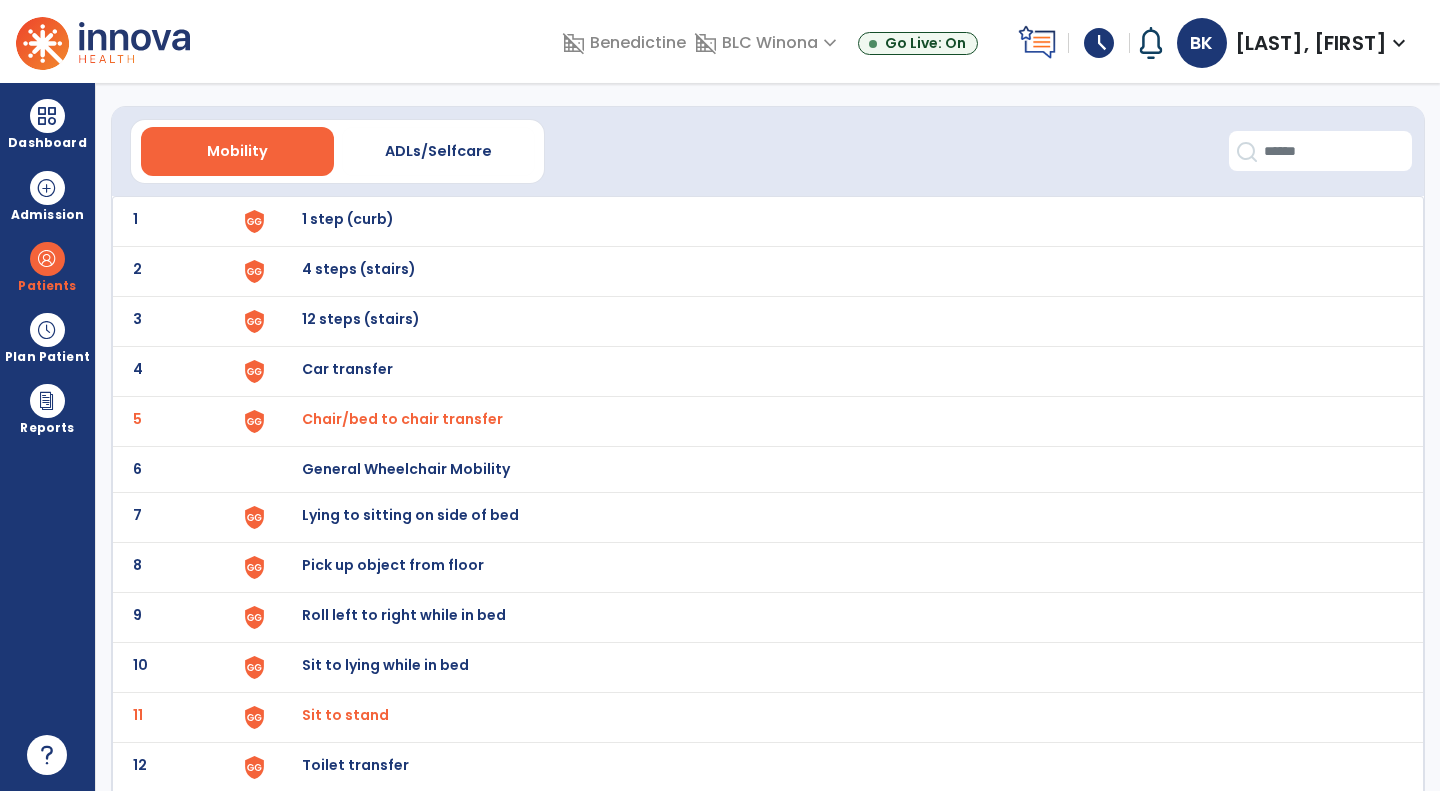scroll, scrollTop: 0, scrollLeft: 0, axis: both 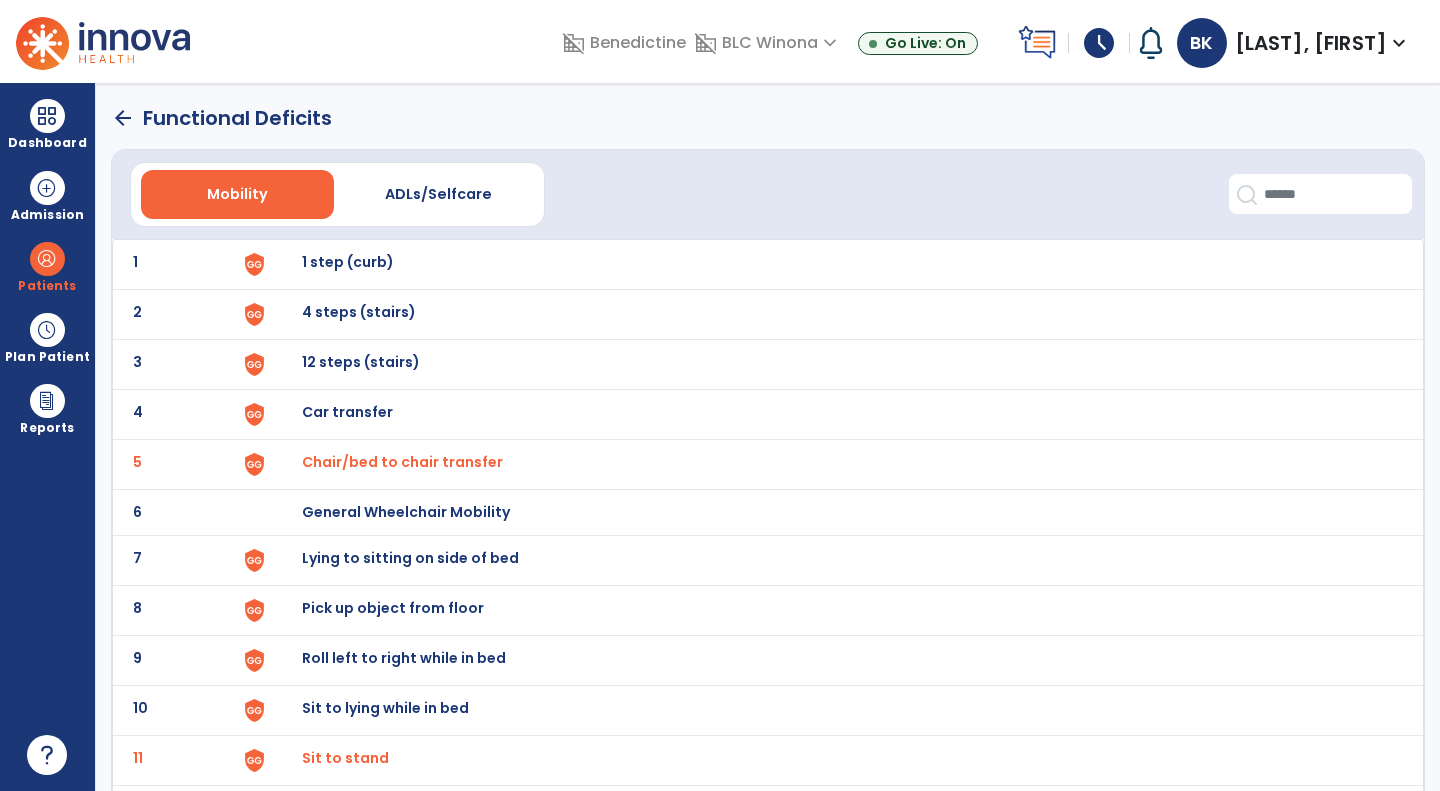 click on "arrow_back" 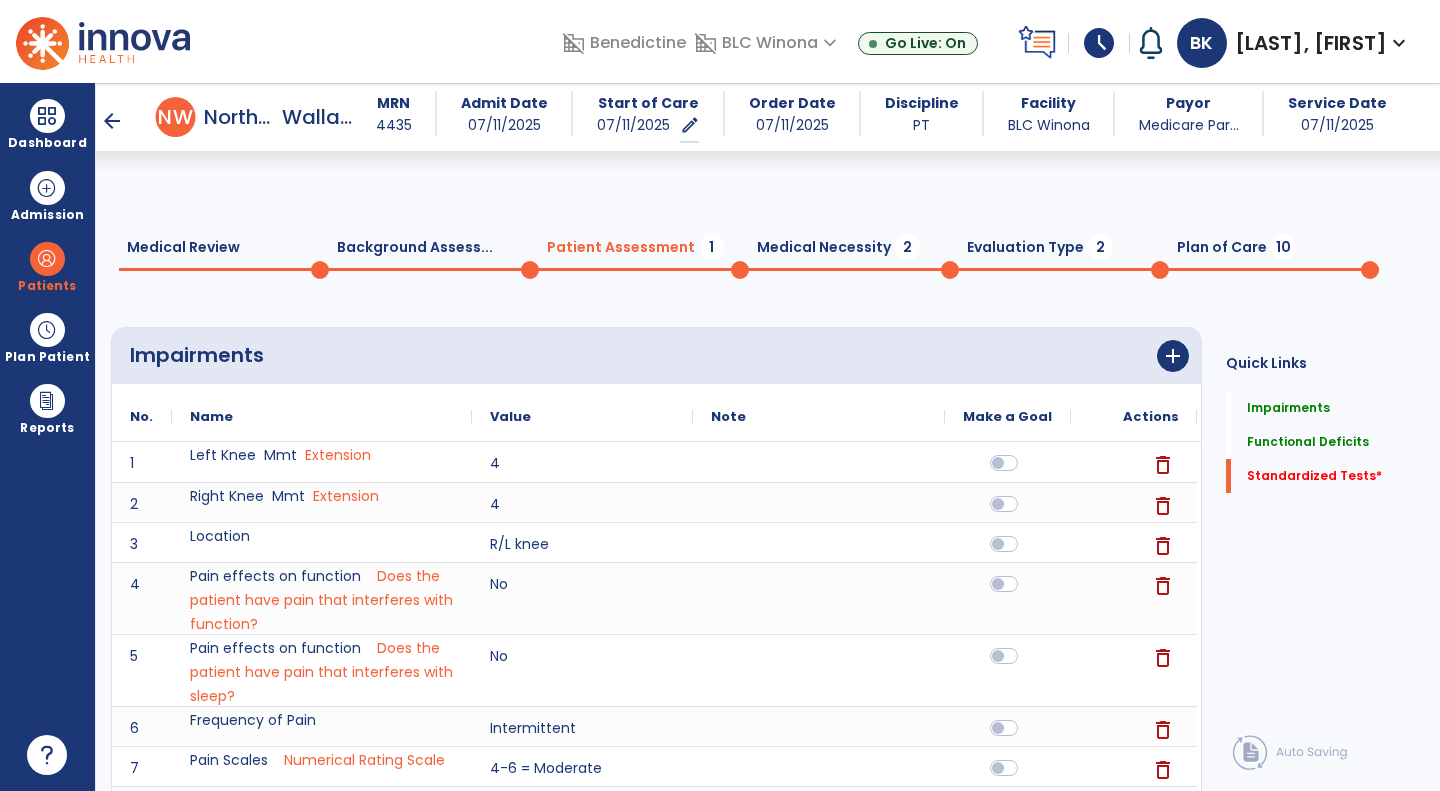 scroll, scrollTop: 927, scrollLeft: 0, axis: vertical 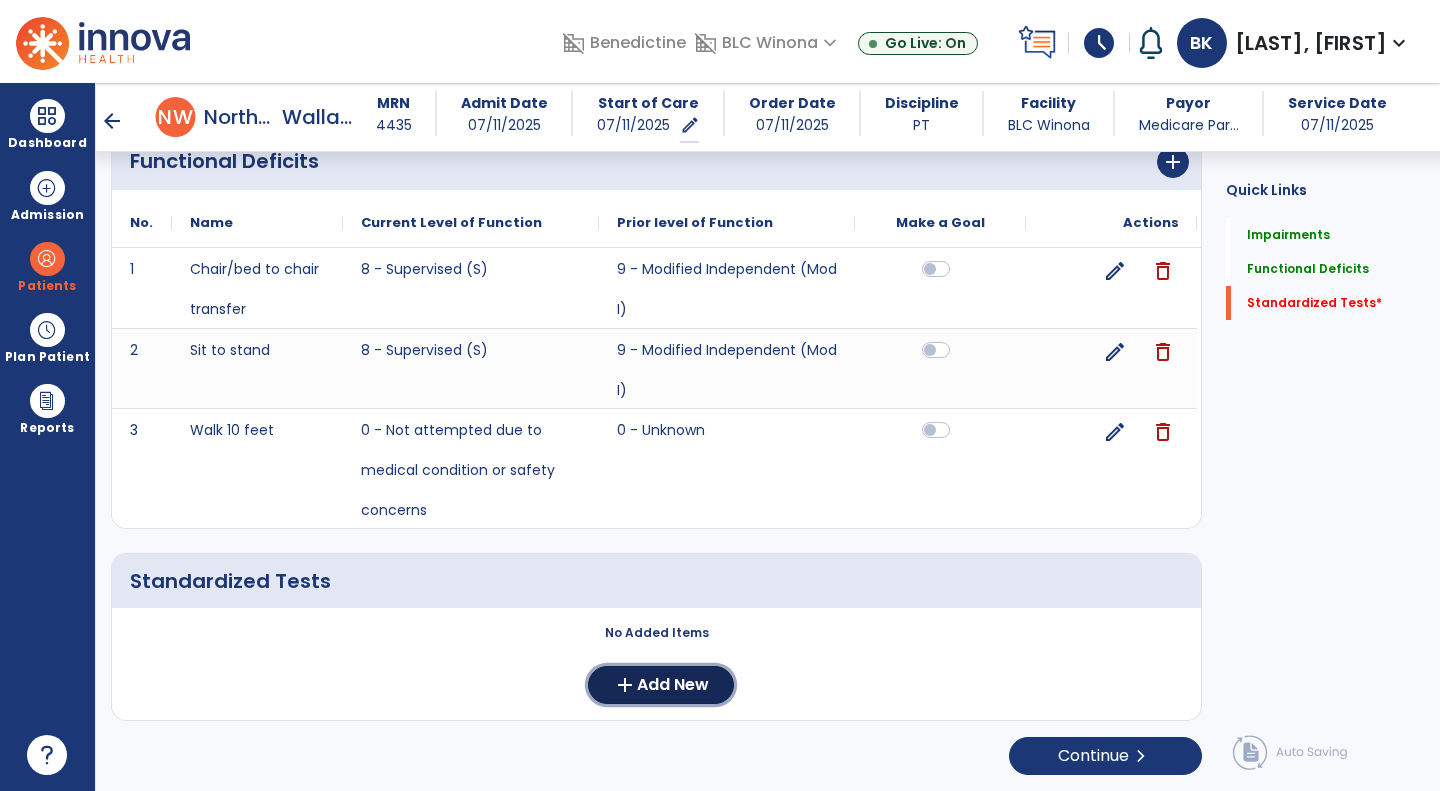 click on "Add New" 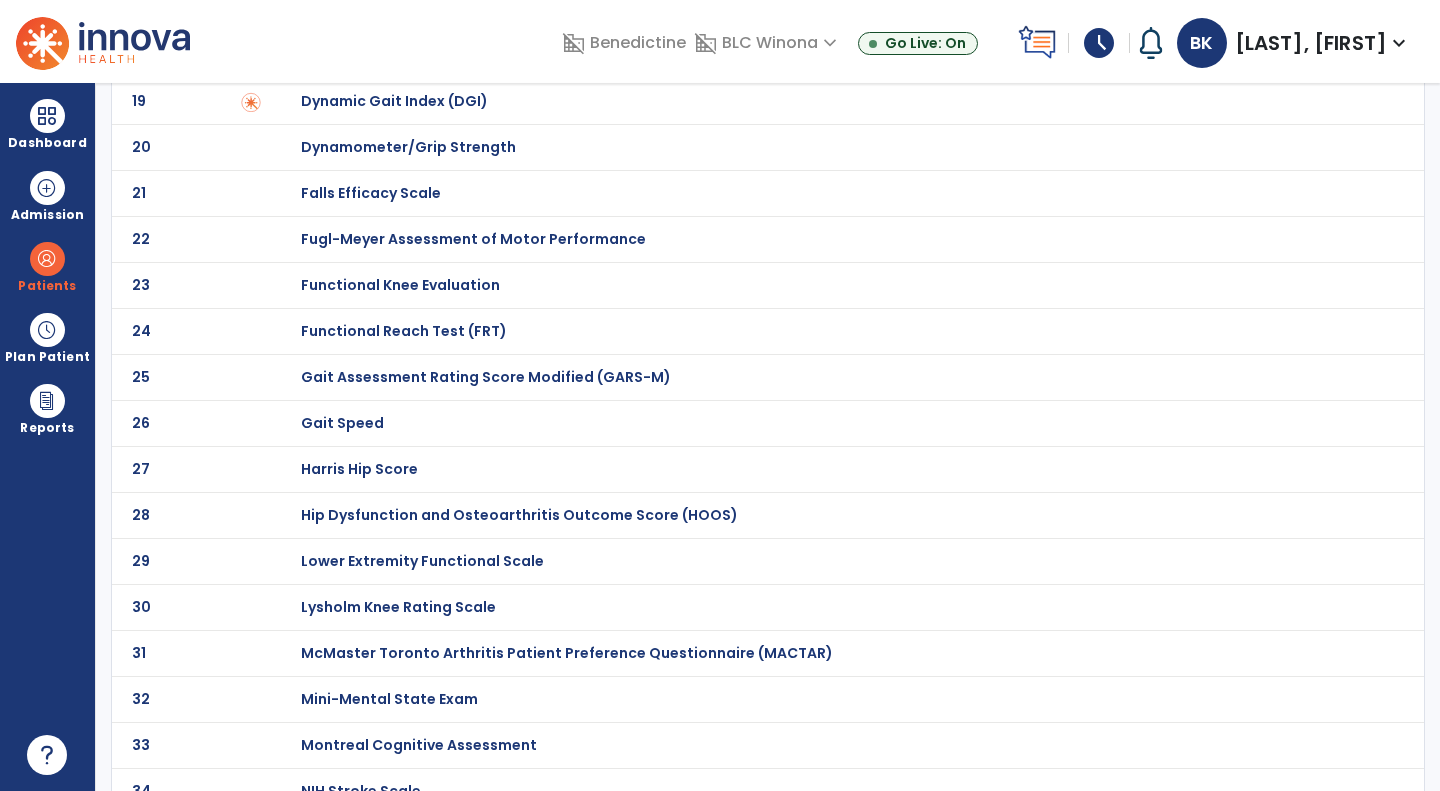 scroll, scrollTop: 0, scrollLeft: 0, axis: both 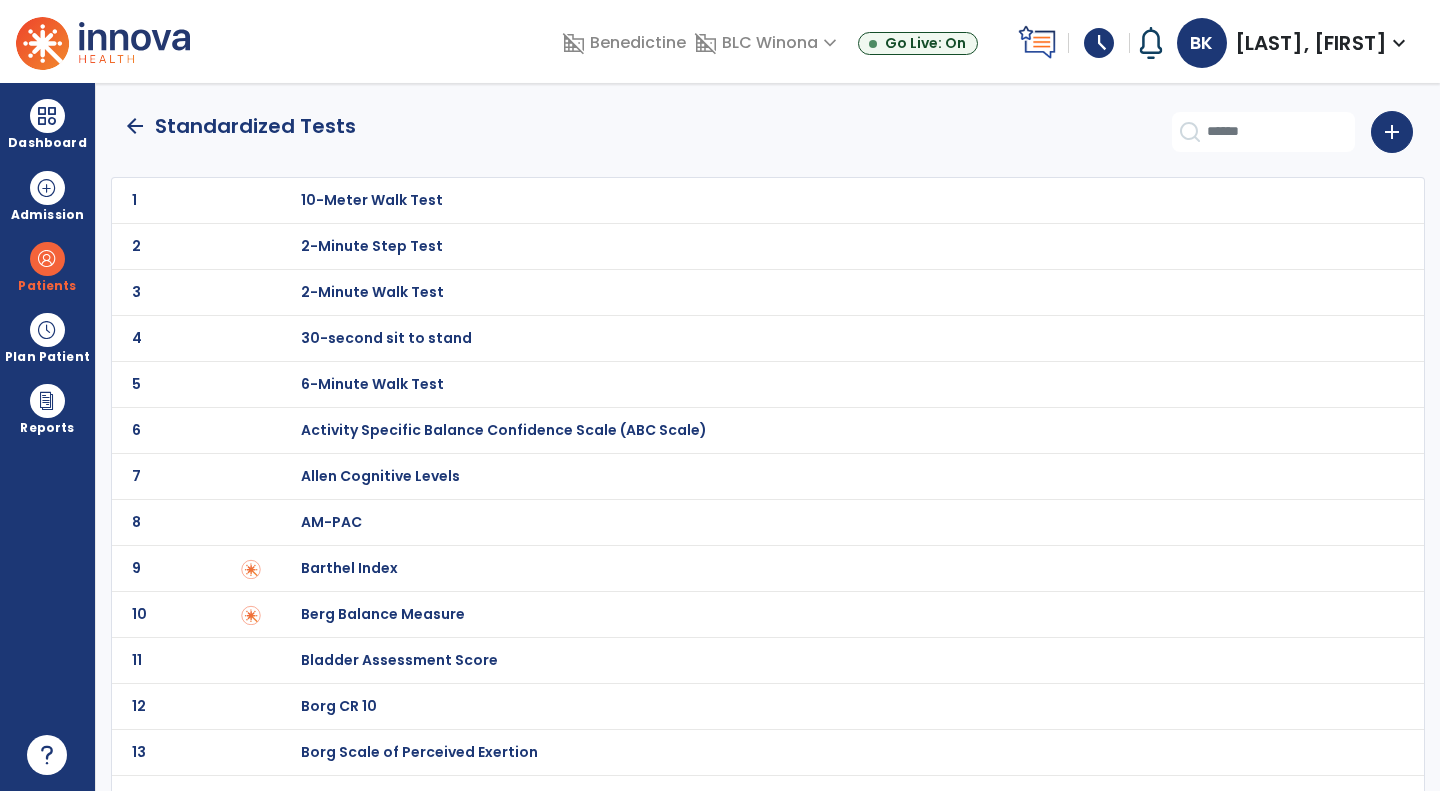 click on "AM-PAC" at bounding box center (832, 200) 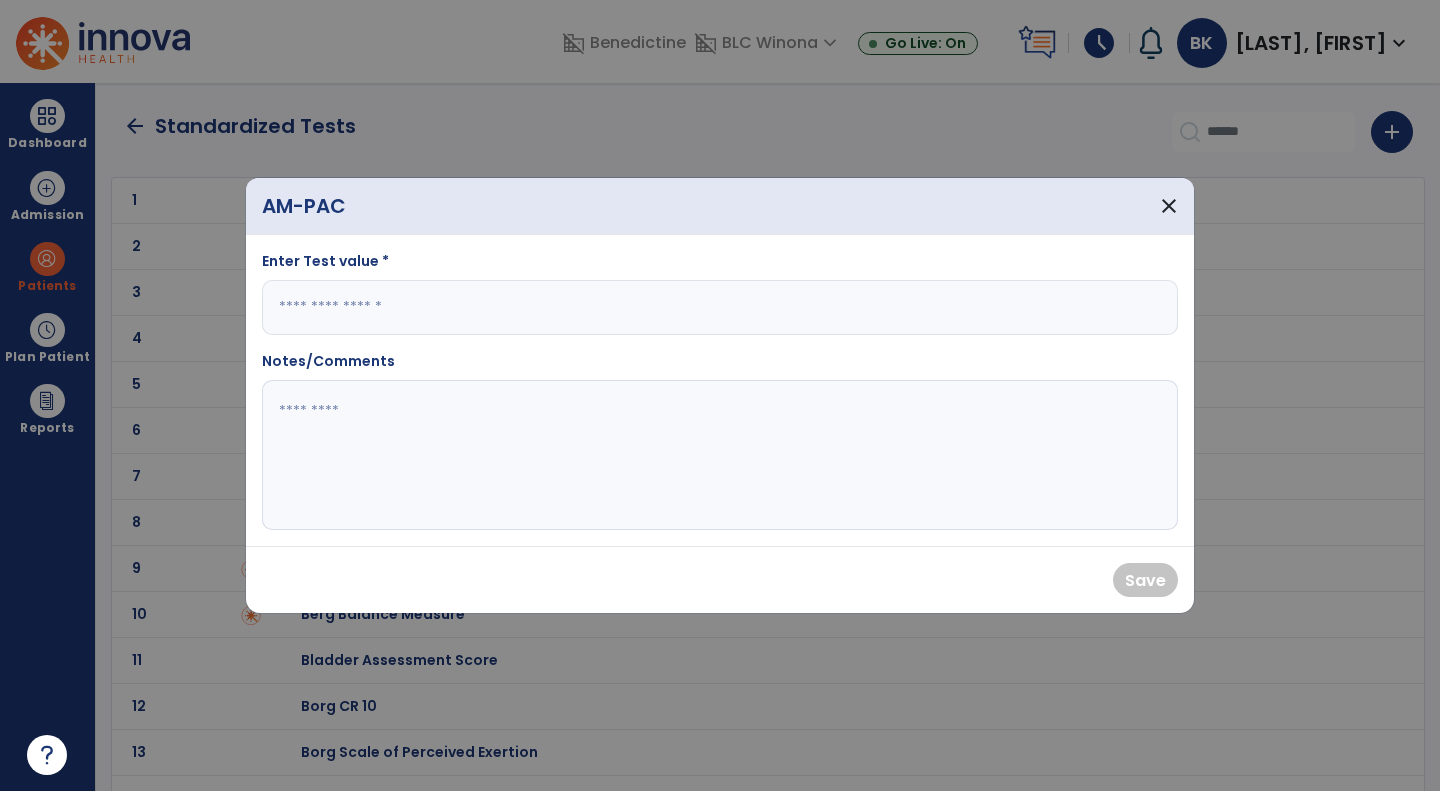click at bounding box center (720, 307) 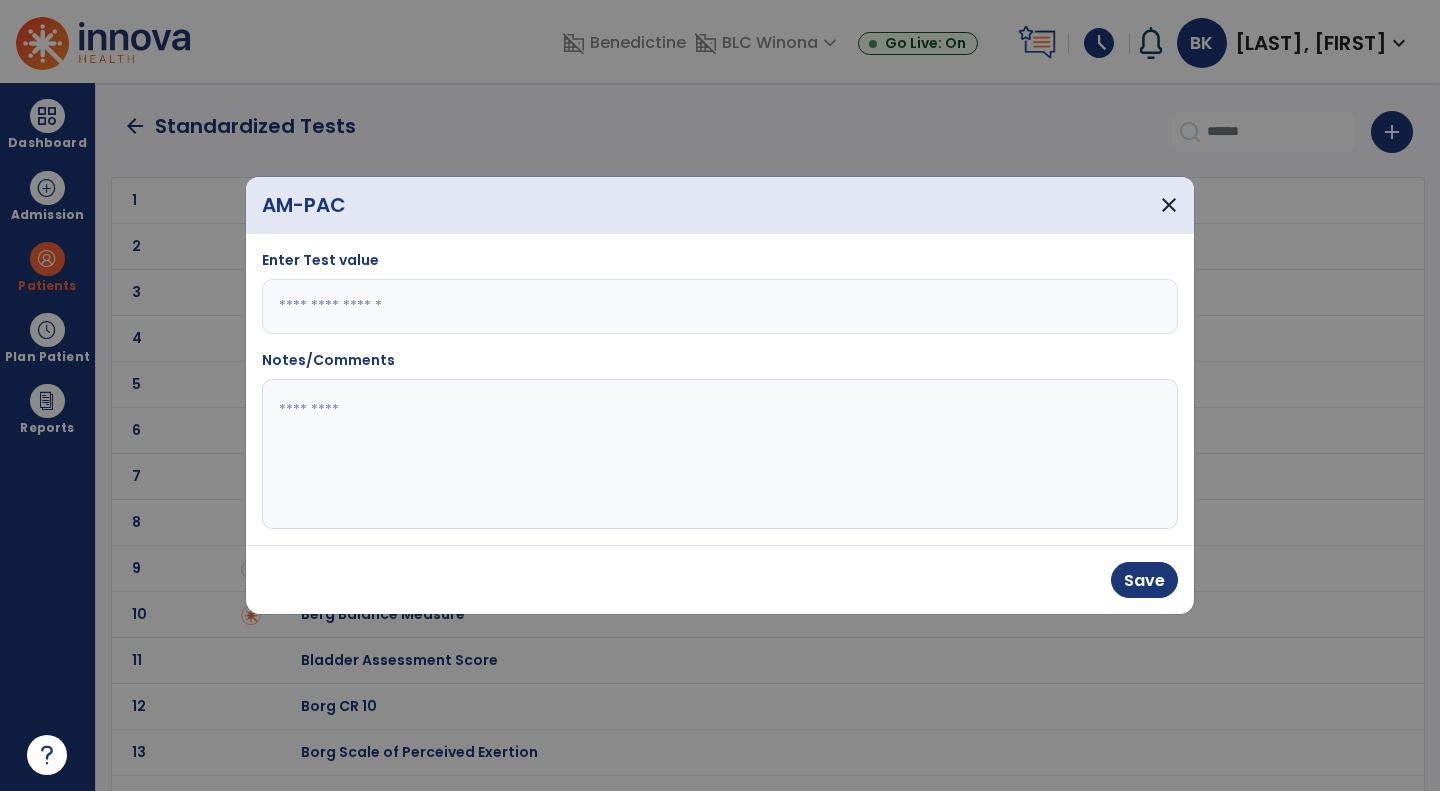 type on "**" 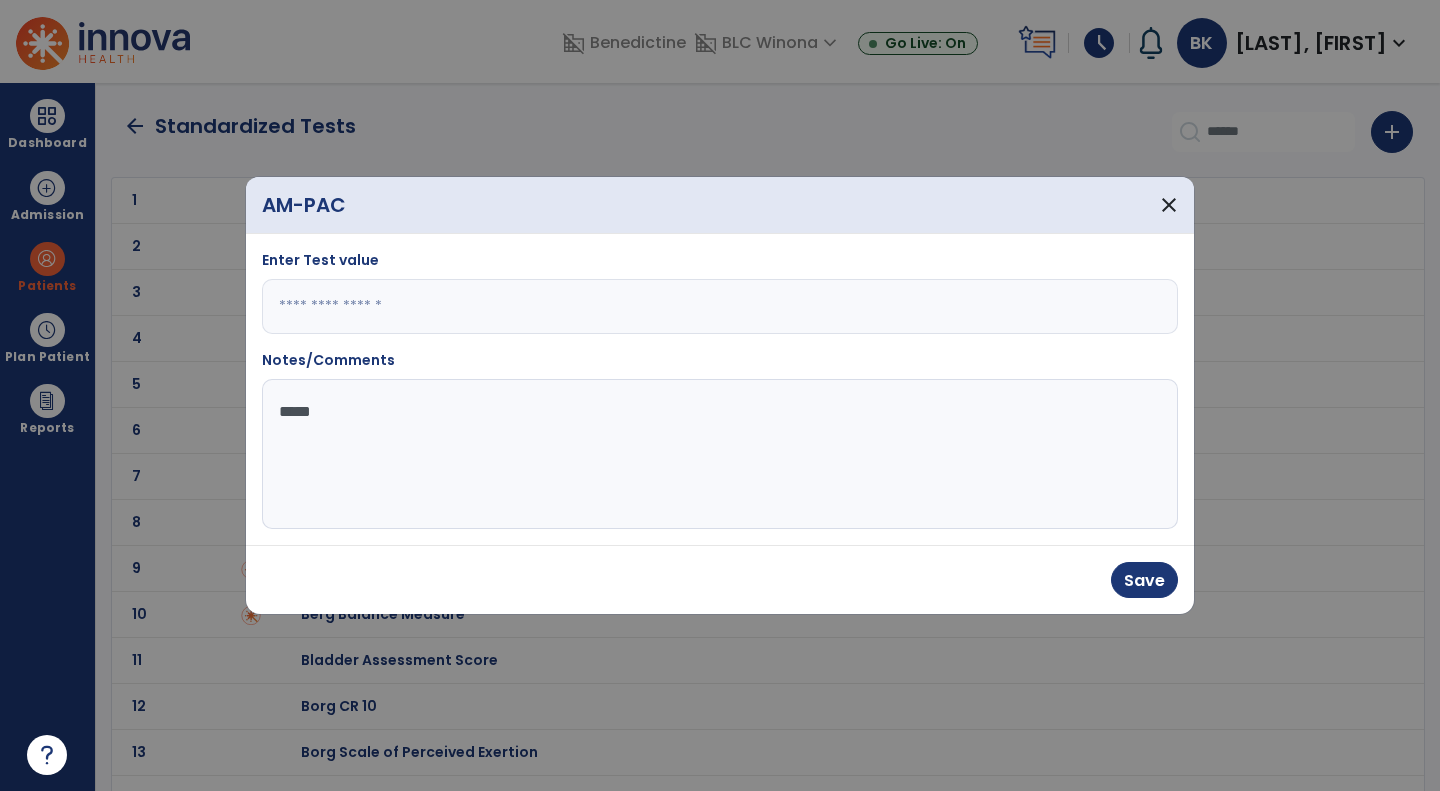 type on "*****" 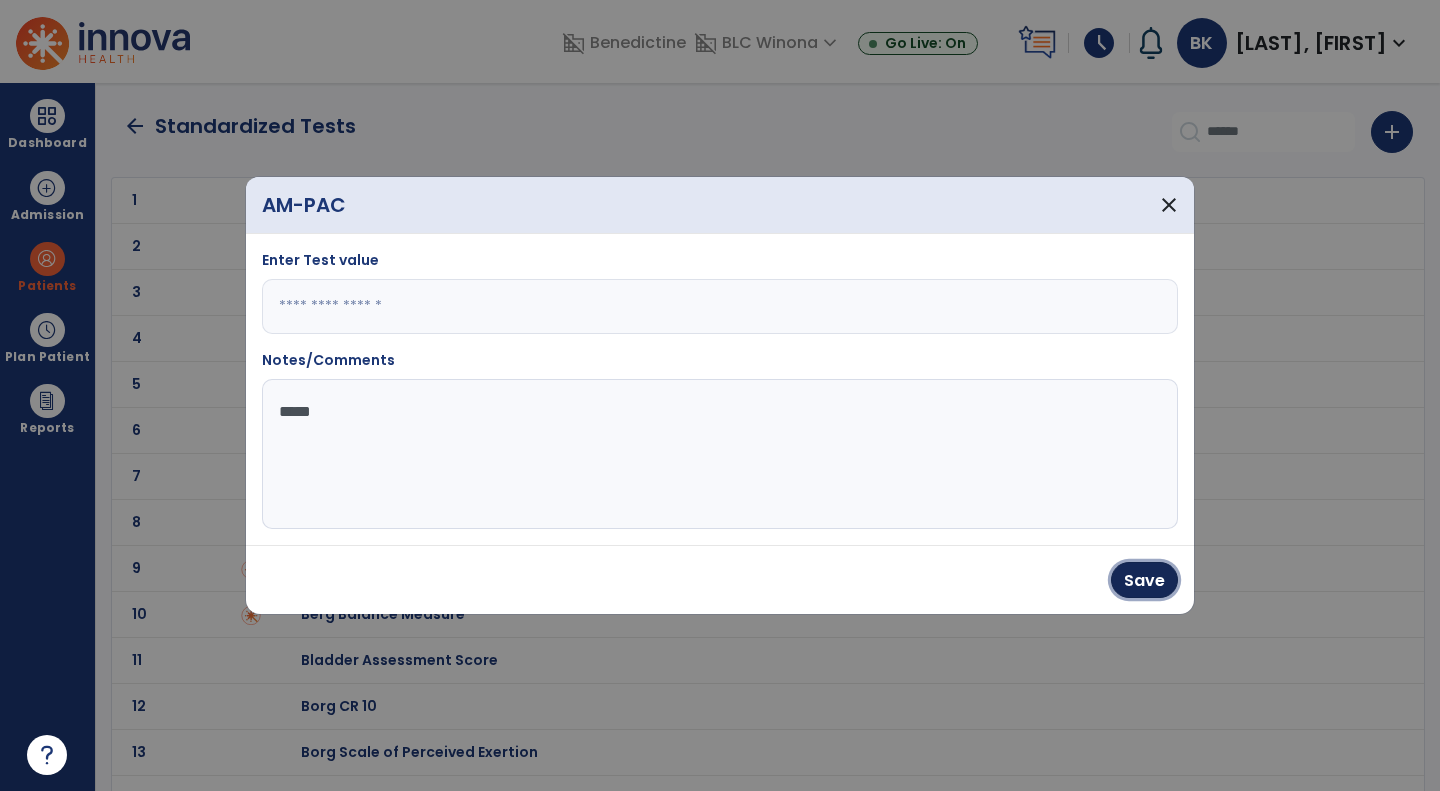 click on "Save" at bounding box center (1144, 580) 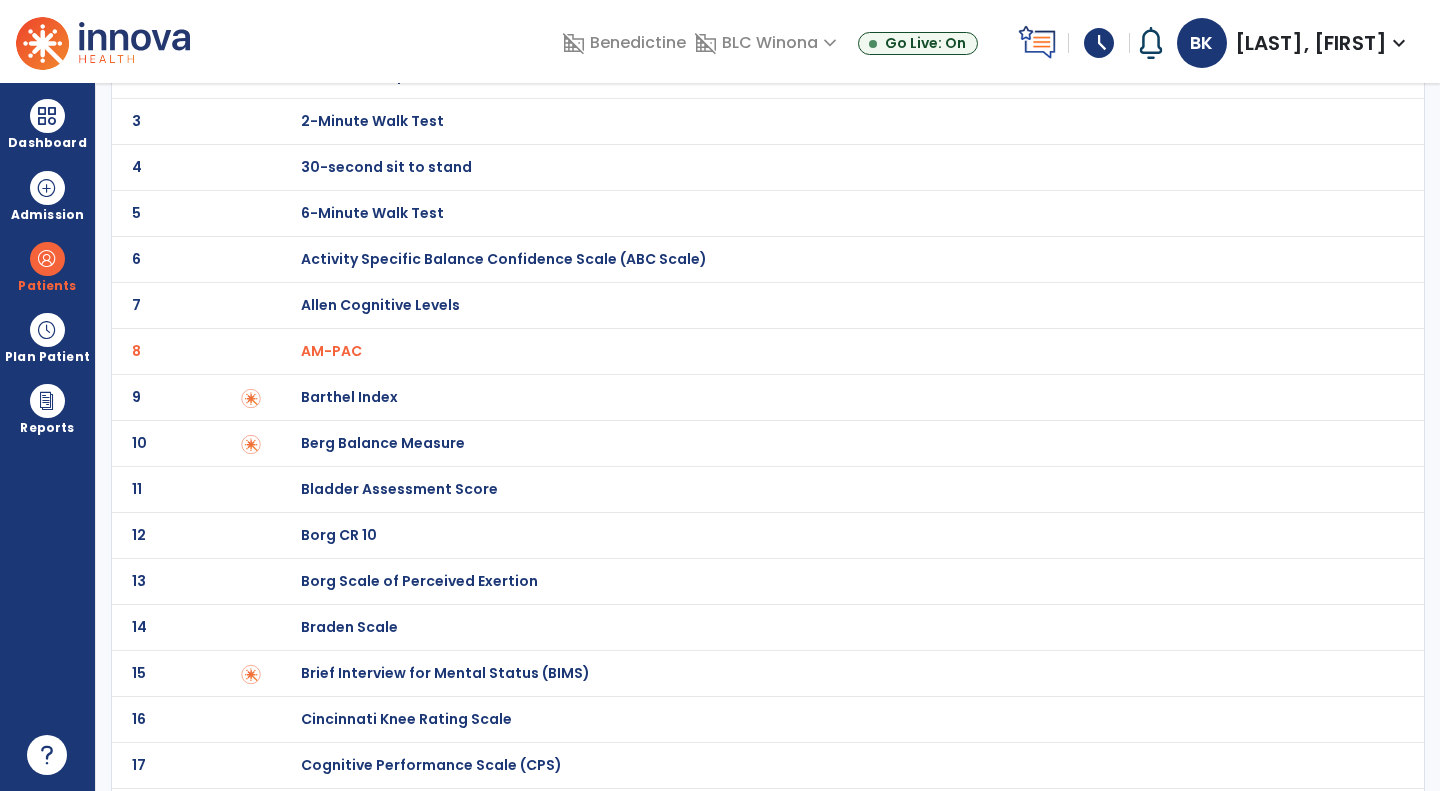 scroll, scrollTop: 0, scrollLeft: 0, axis: both 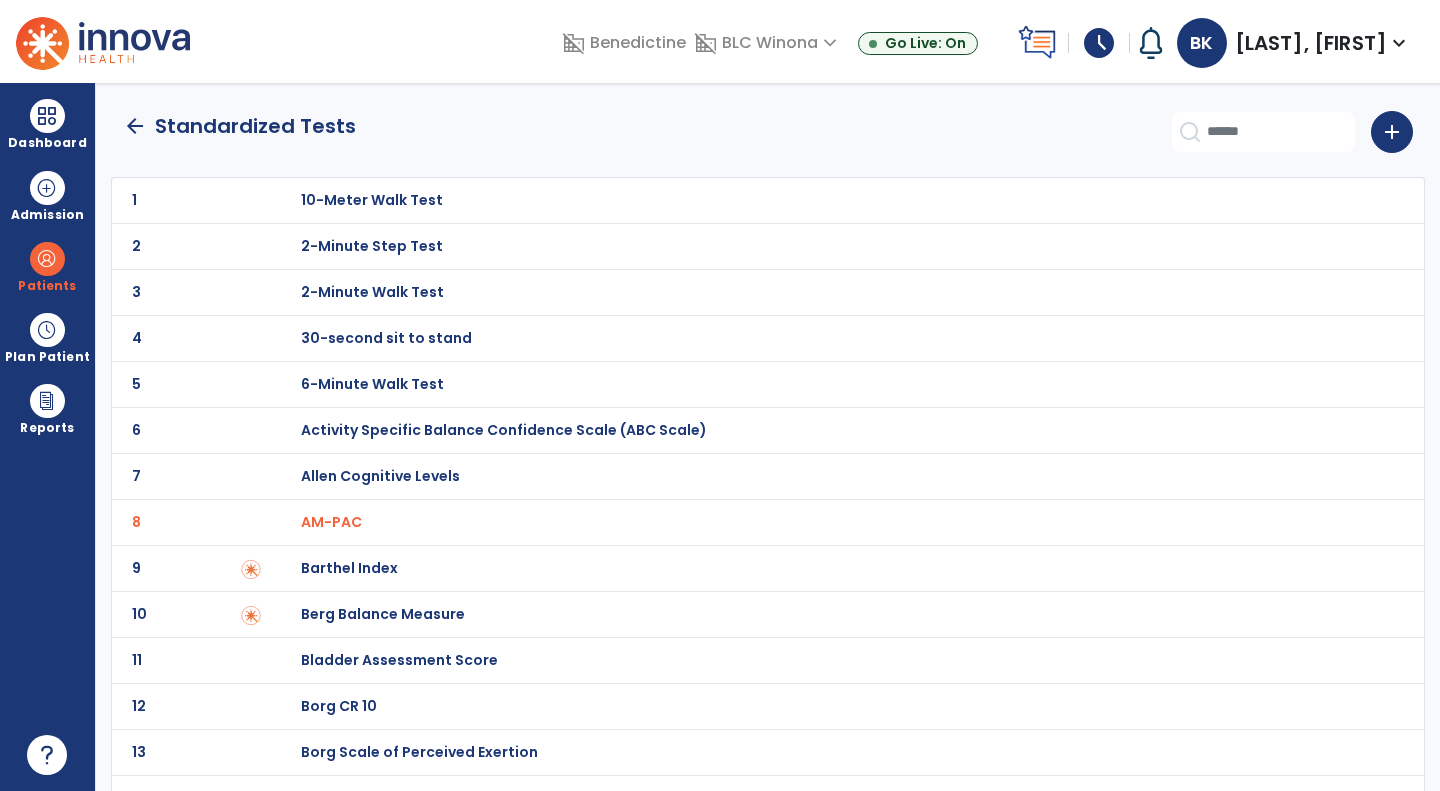 click on "arrow_back" 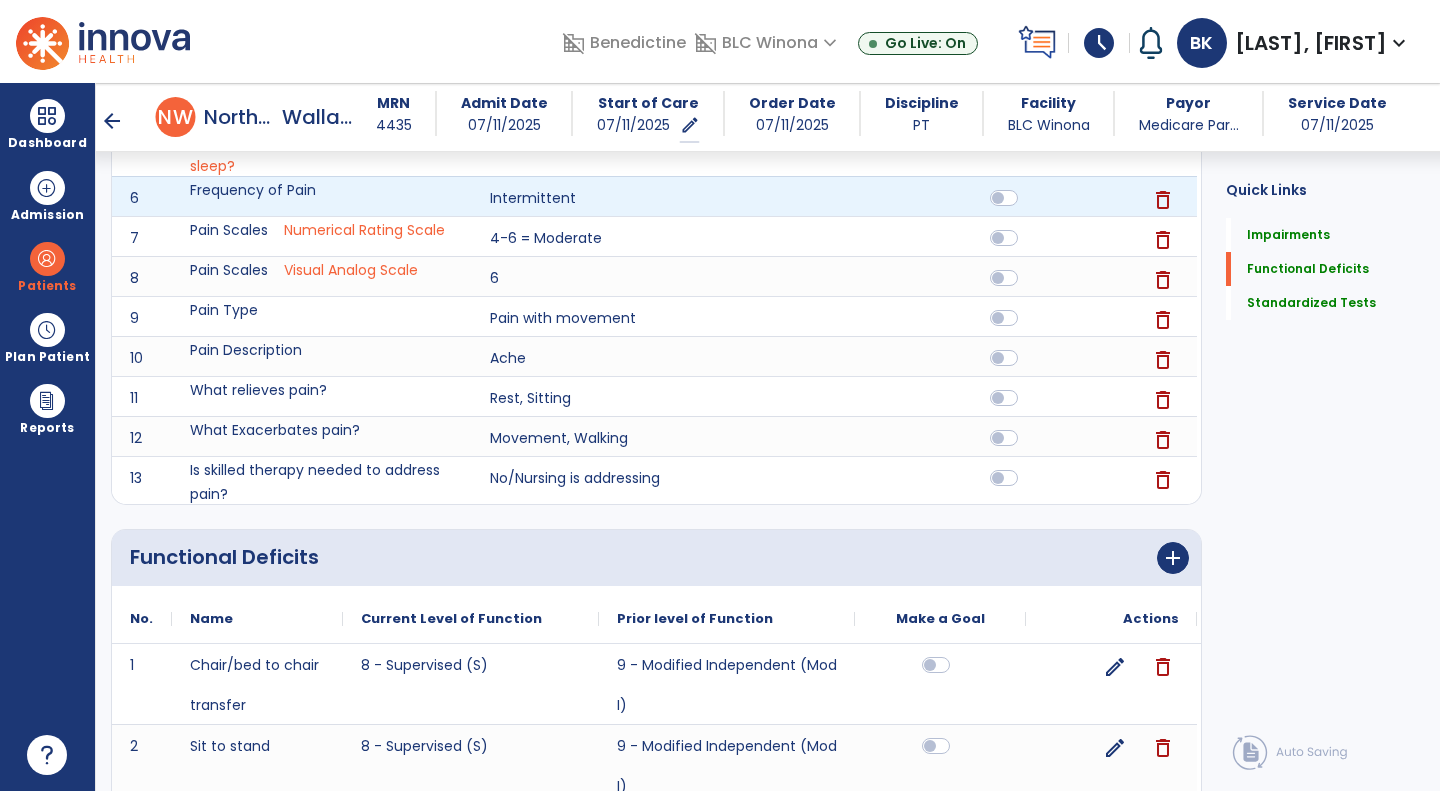 scroll, scrollTop: 915, scrollLeft: 0, axis: vertical 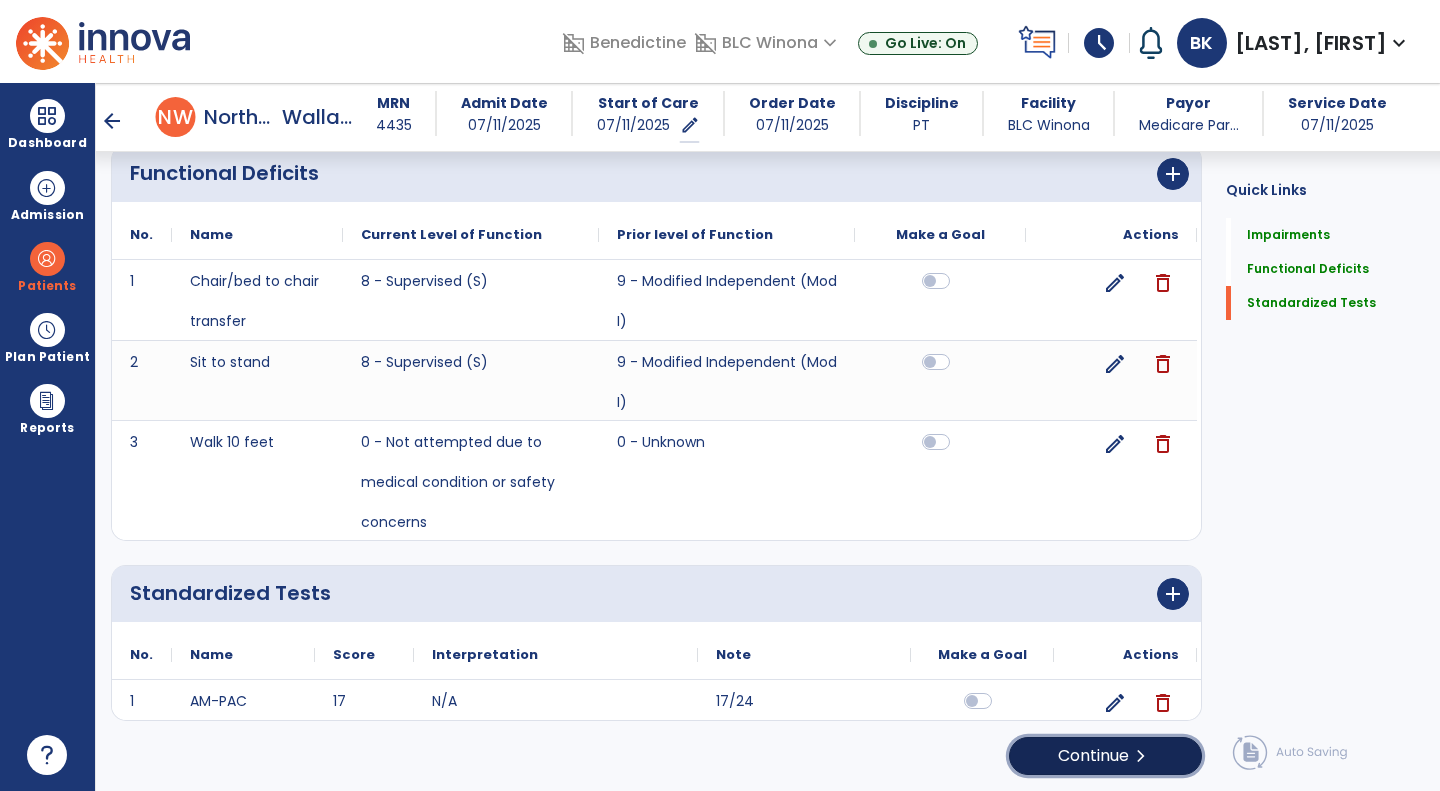 click on "Continue  chevron_right" 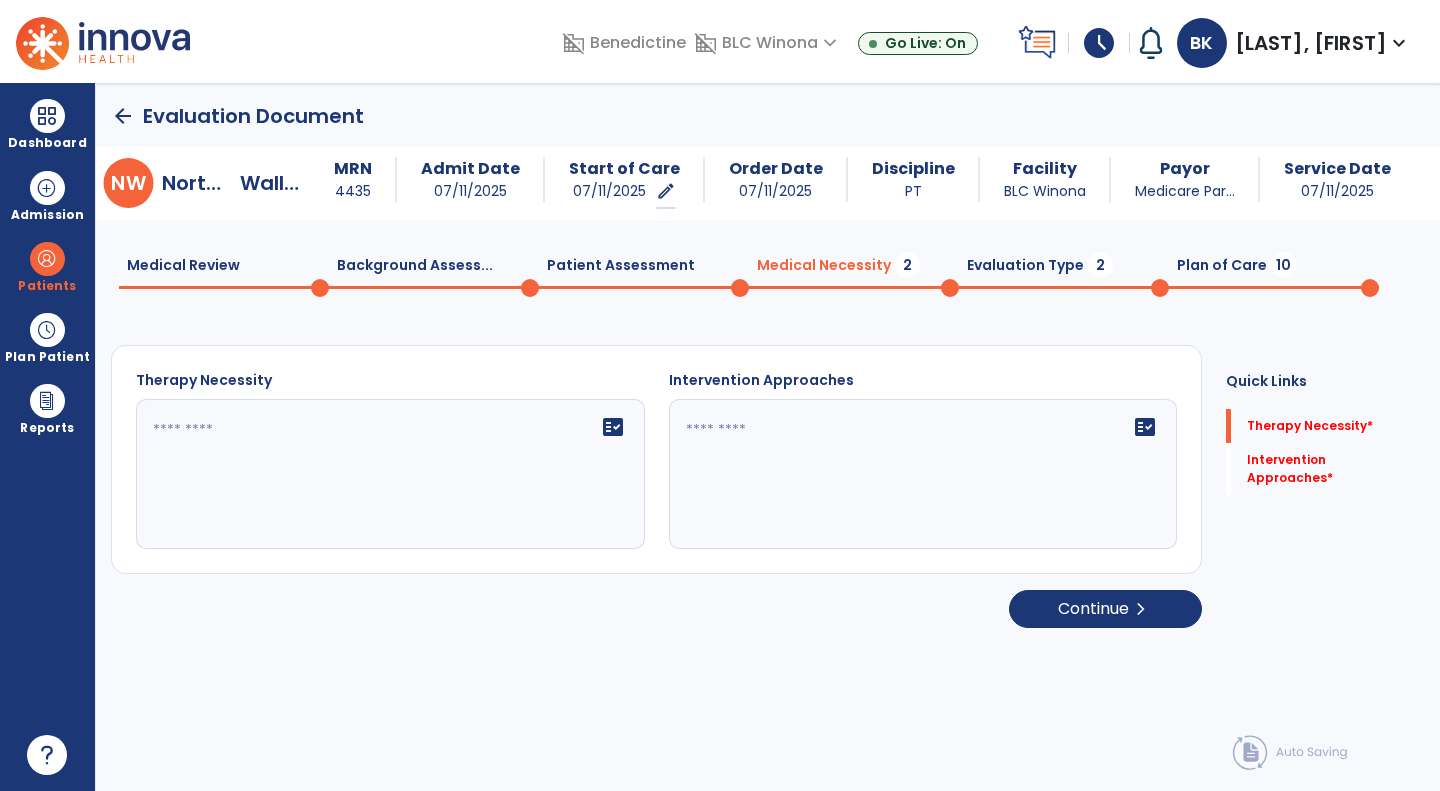 scroll, scrollTop: 0, scrollLeft: 0, axis: both 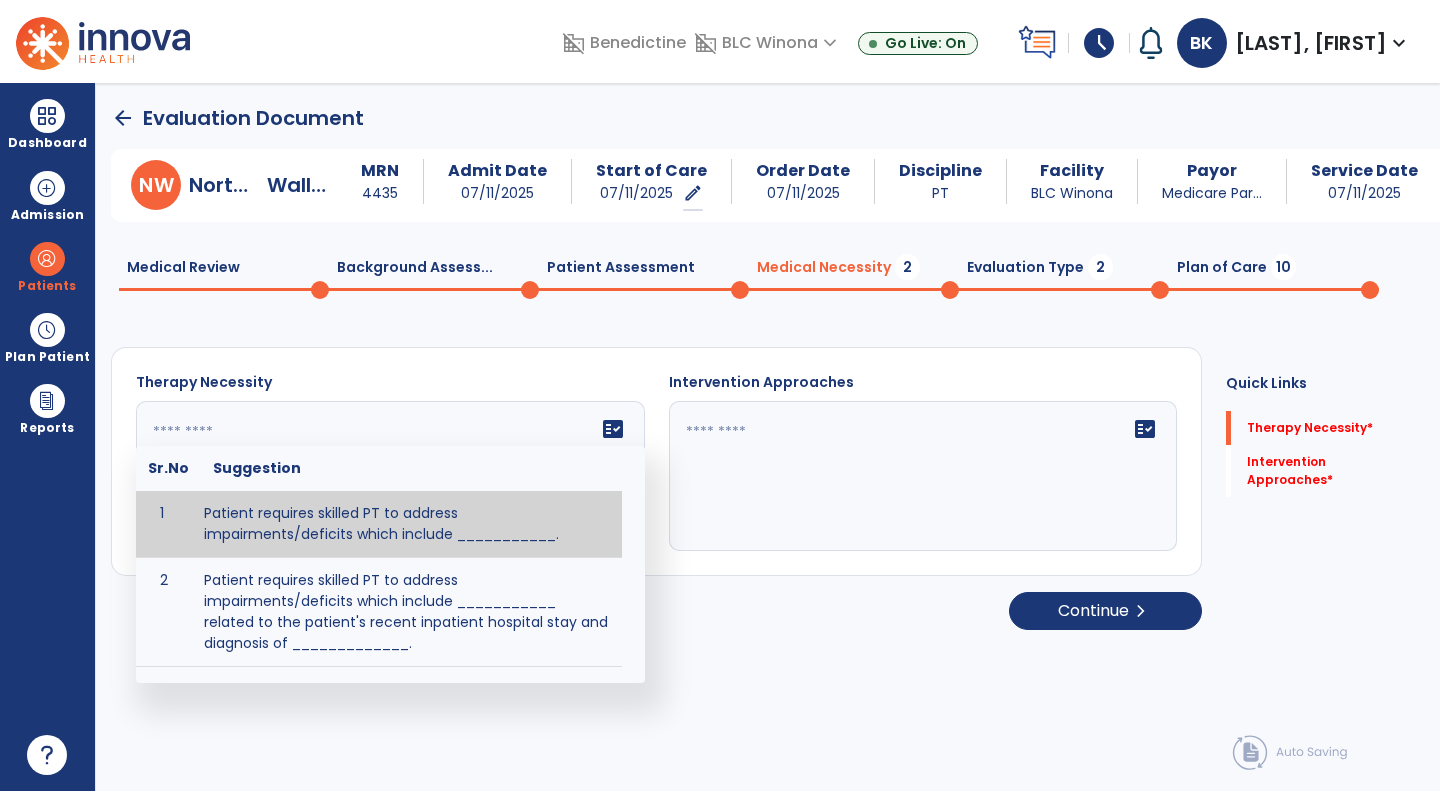 click on "fact_check  Sr.No Suggestion 1 Patient requires skilled PT to address impairments/deficits which include ___________. 2 Patient requires skilled PT to address impairments/deficits which include ___________ related to the patient's recent inpatient hospital stay and diagnosis of _____________." 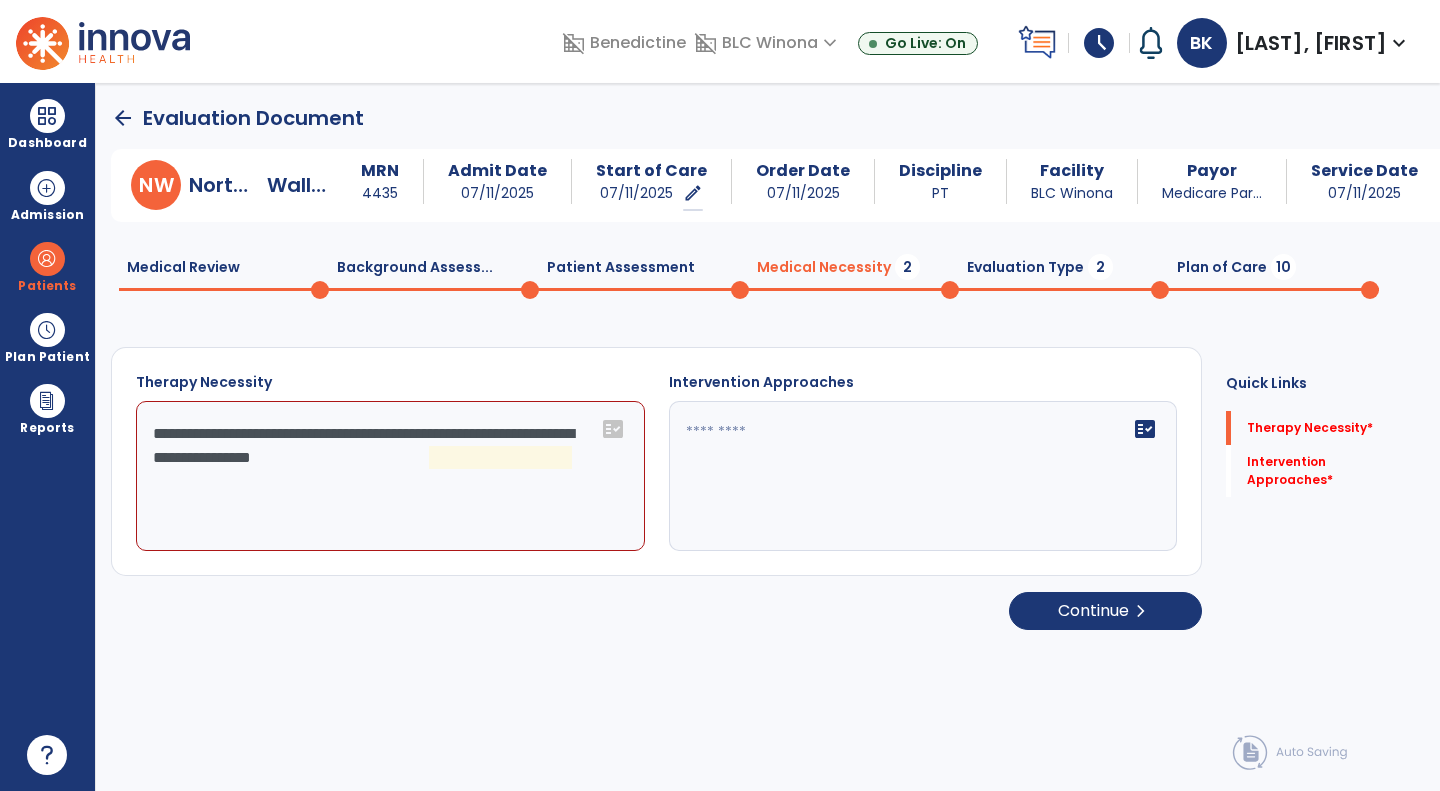 click on "**********" 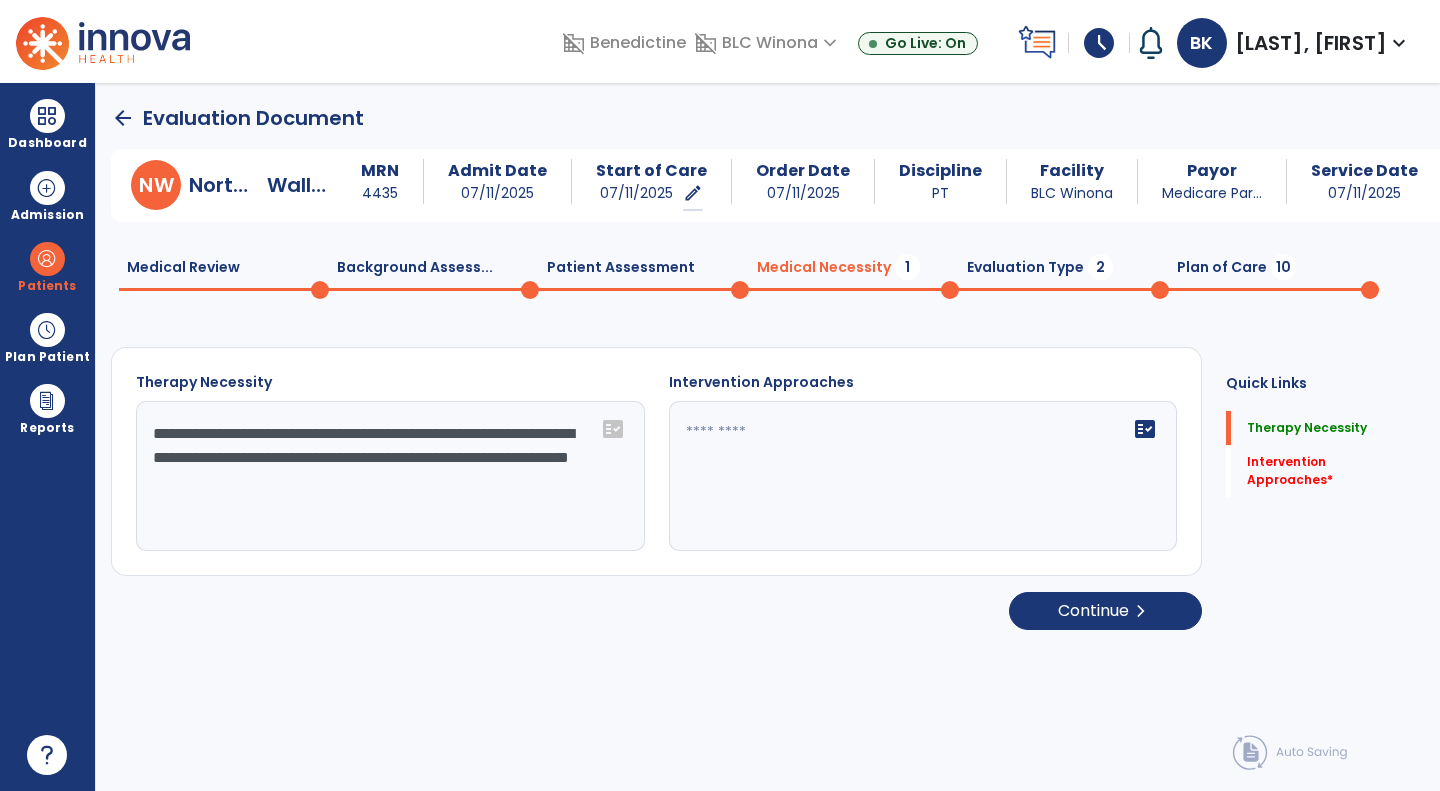 type on "**********" 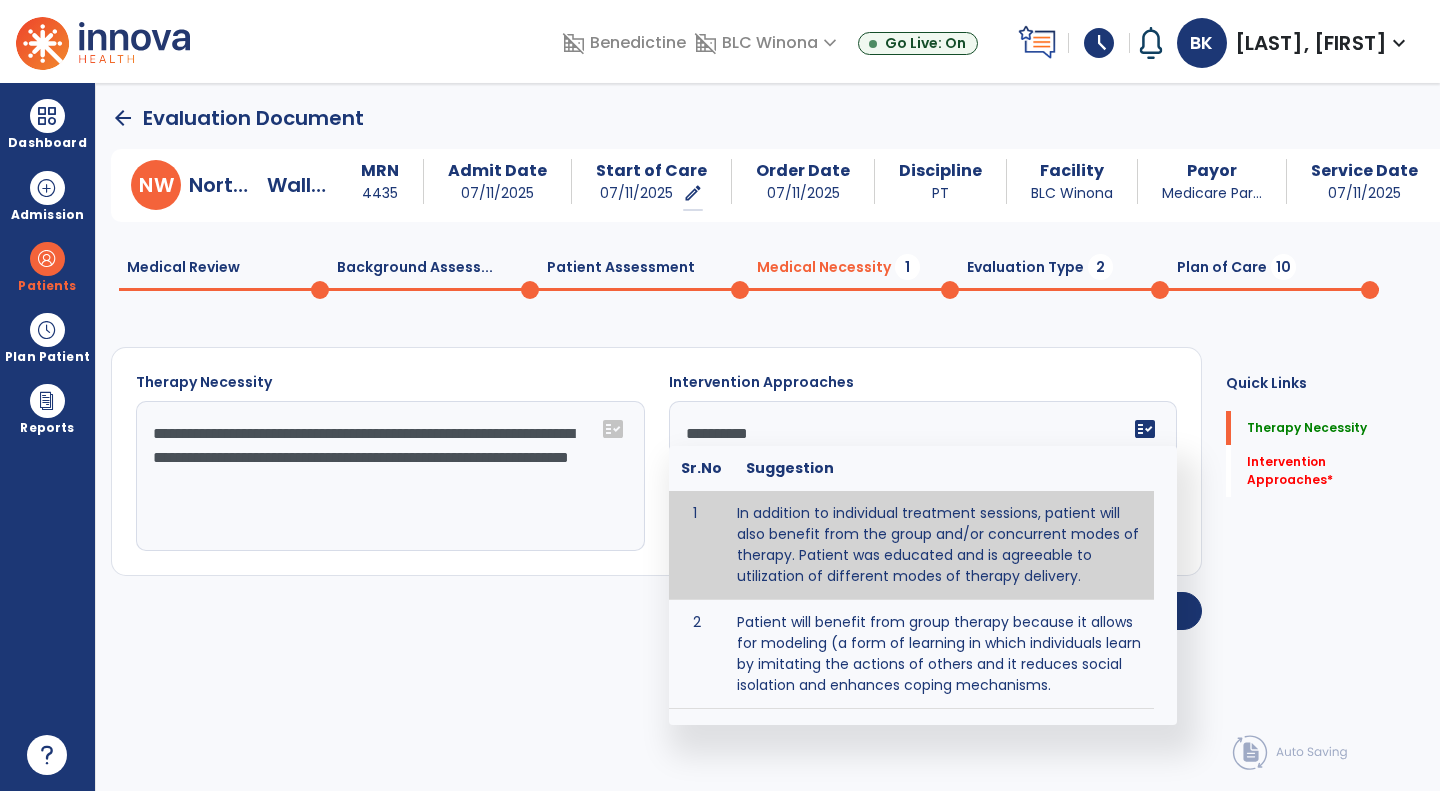 type on "**********" 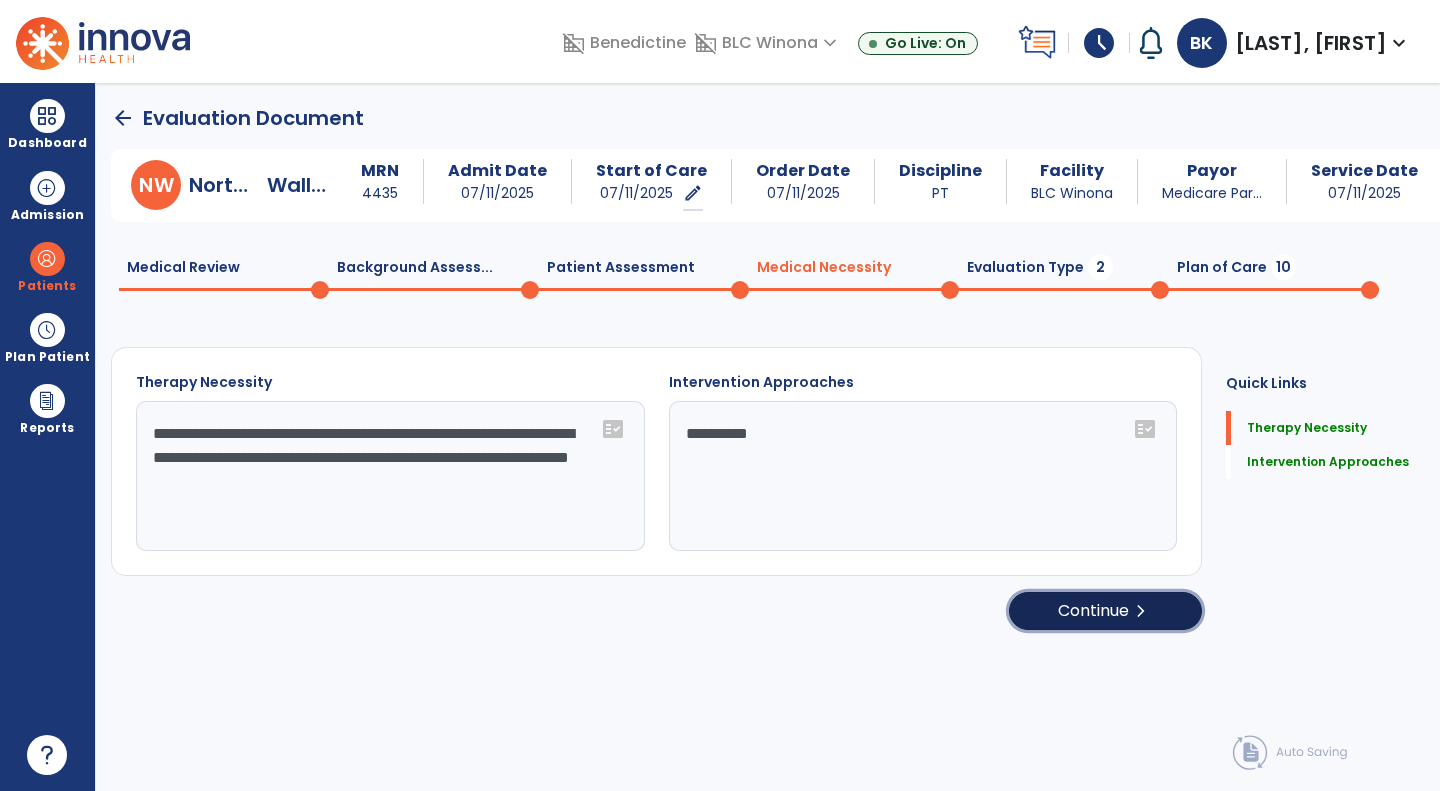 click on "Continue  chevron_right" 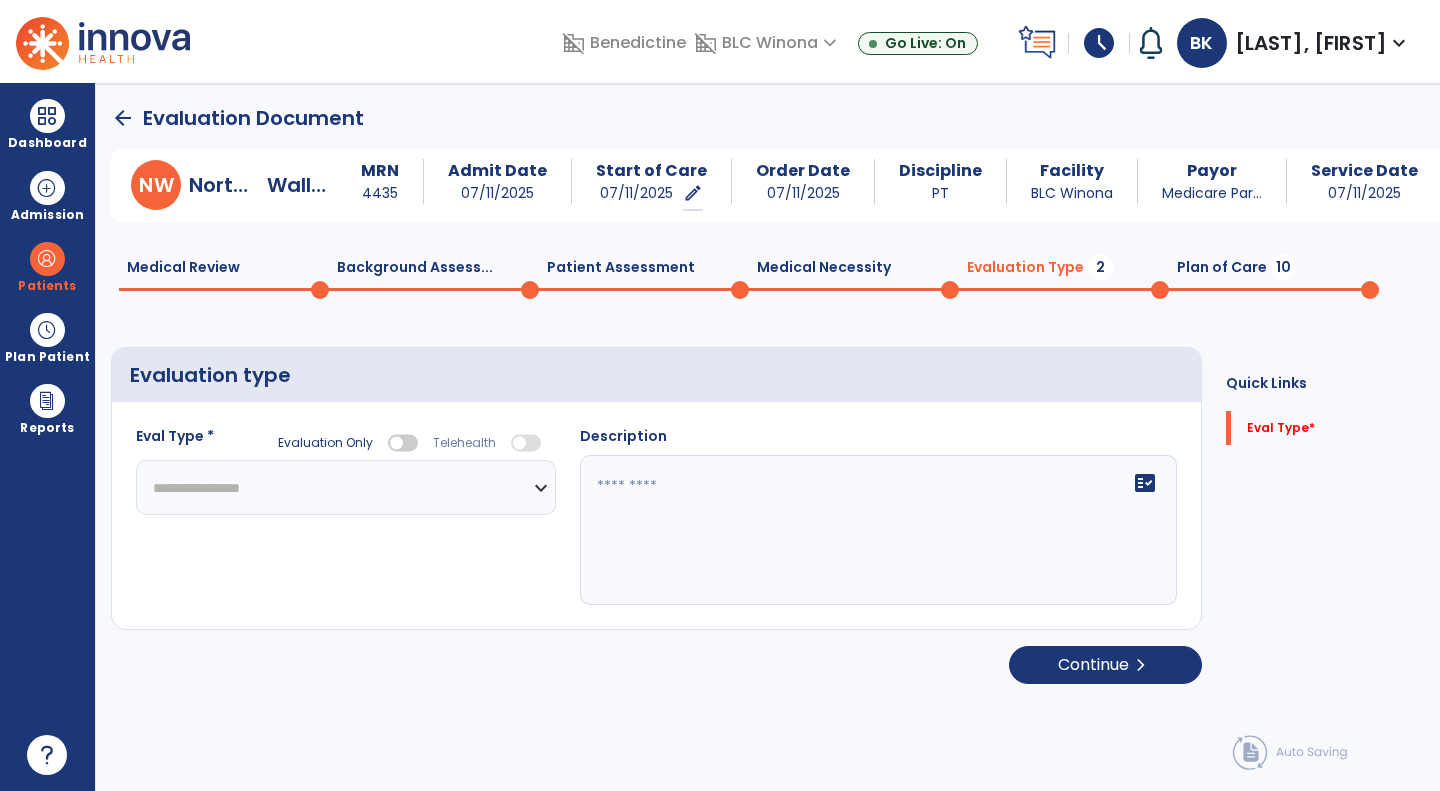 click on "**********" 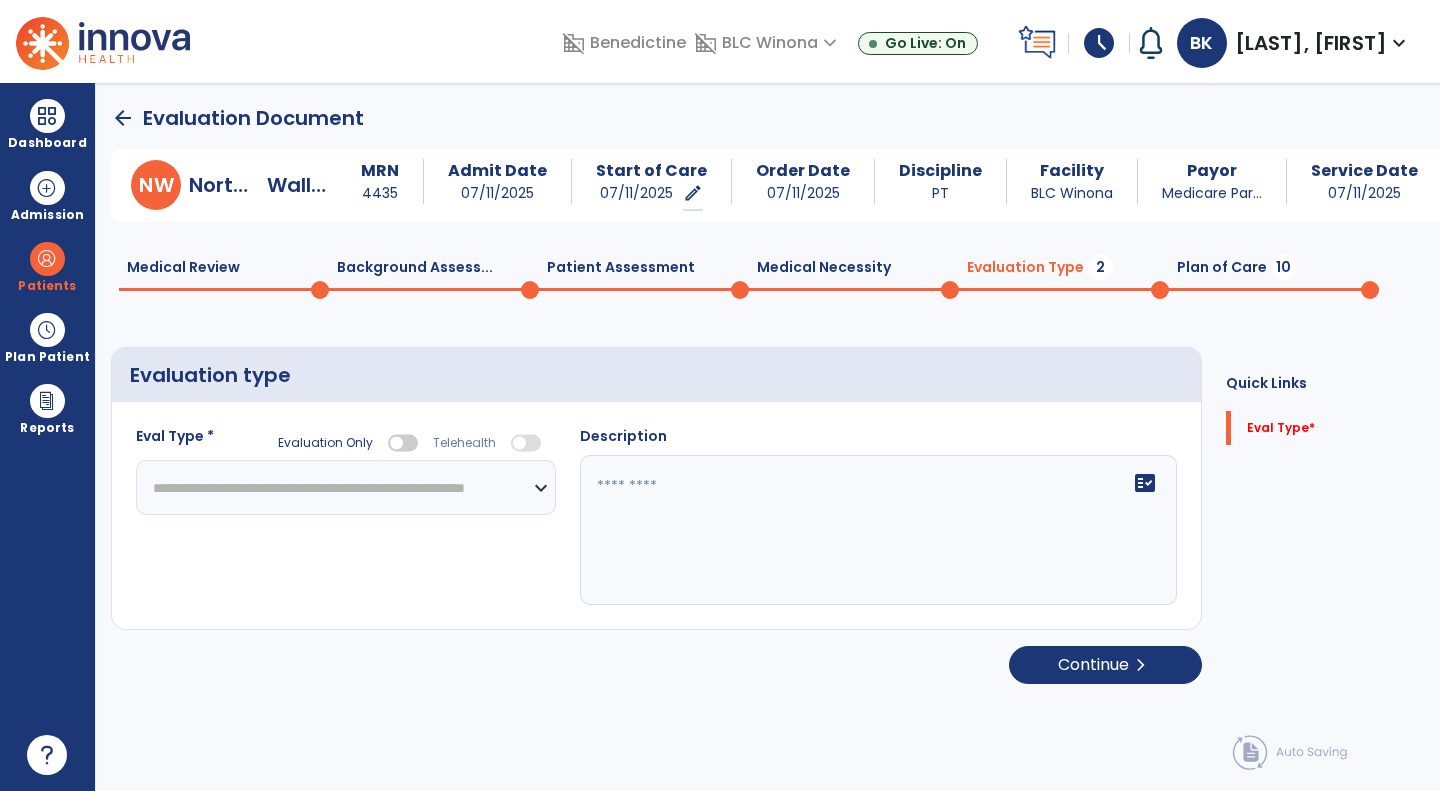 click on "**********" 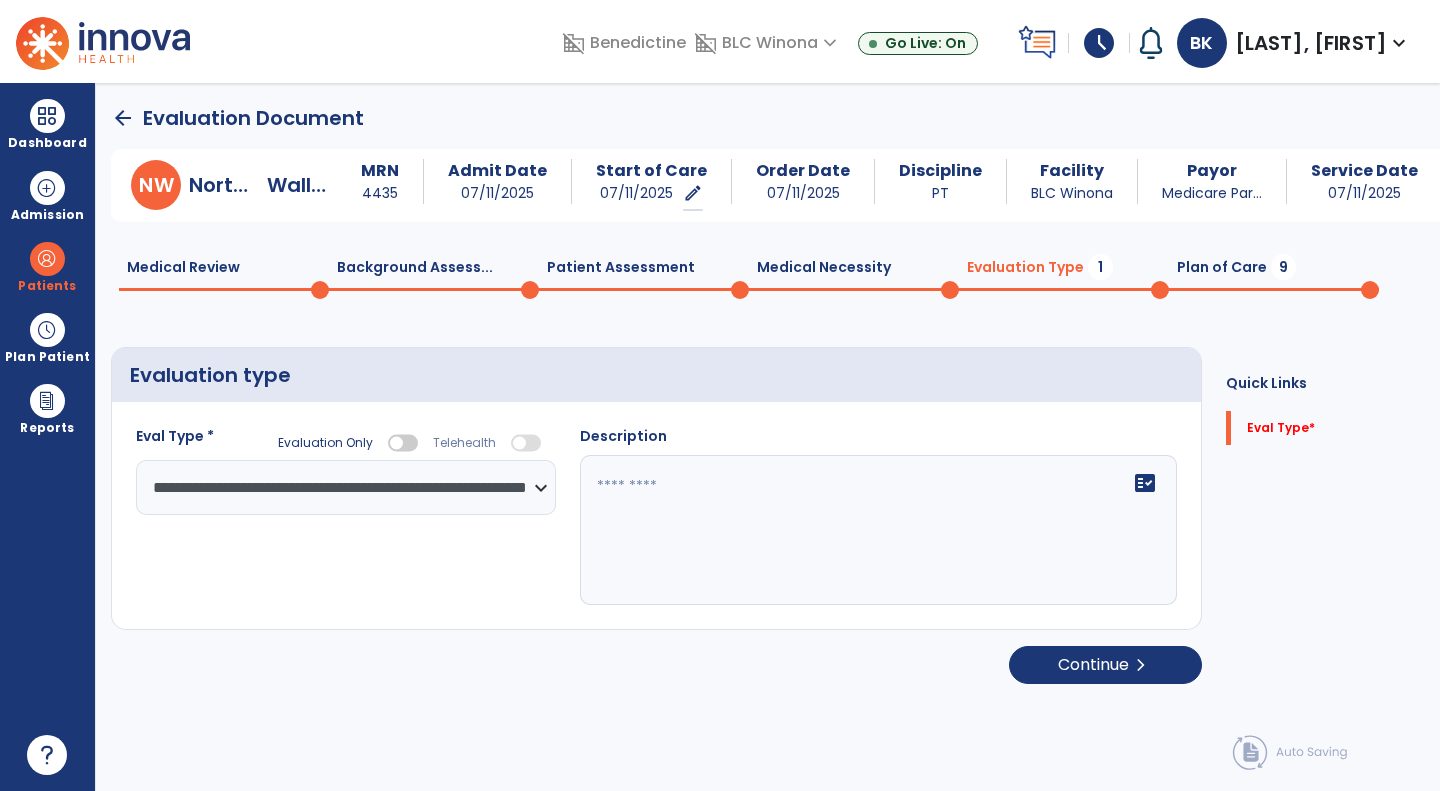 click 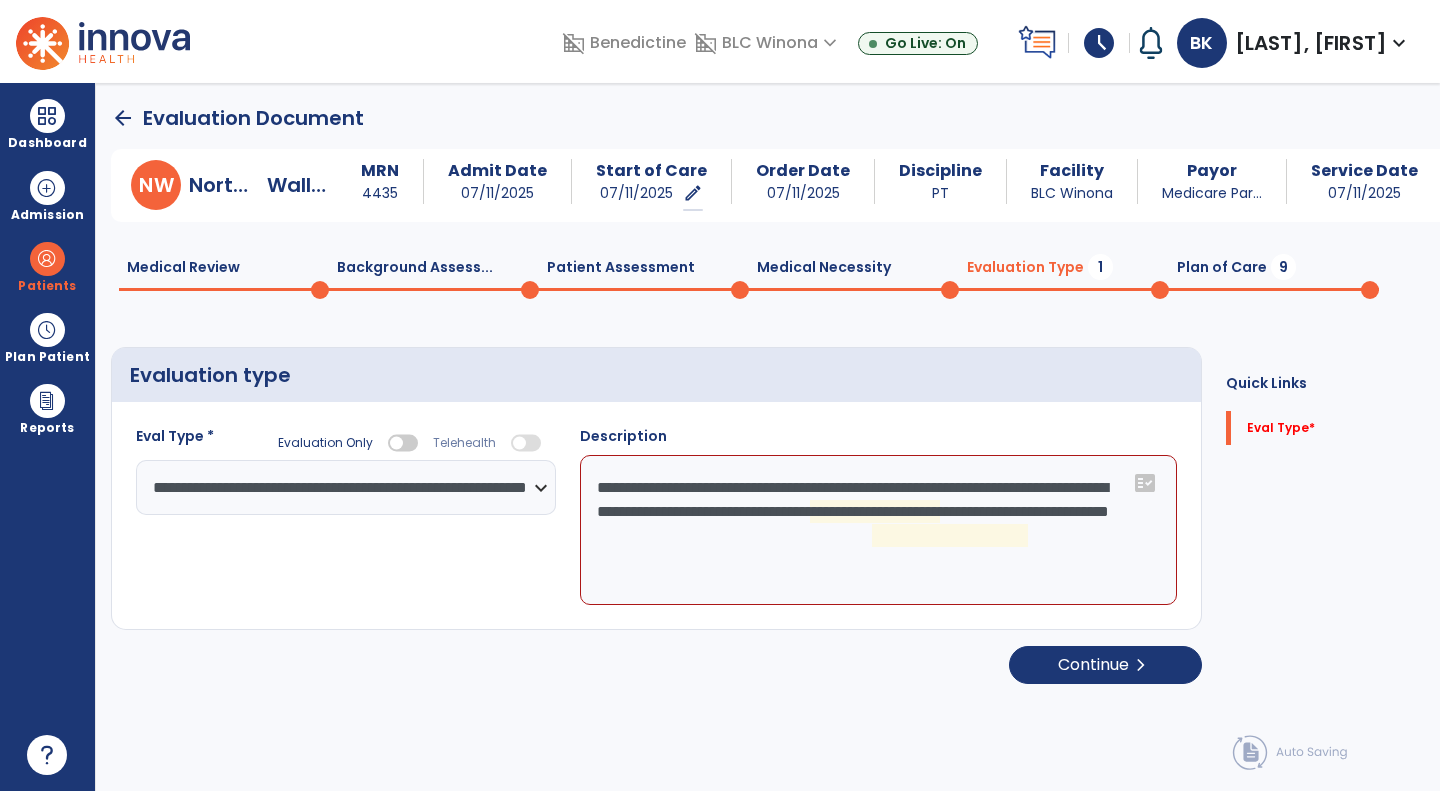 click on "**********" 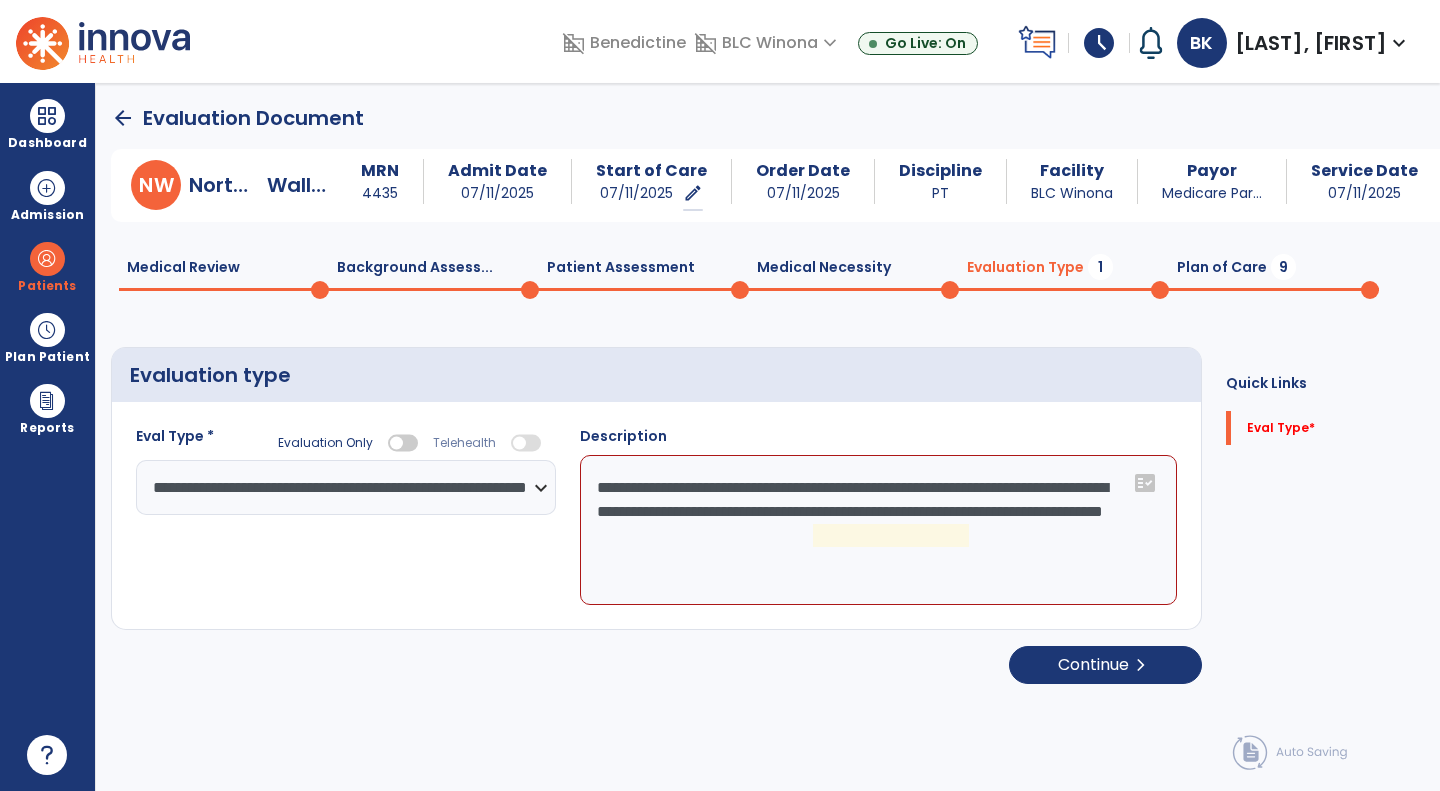 click on "**********" 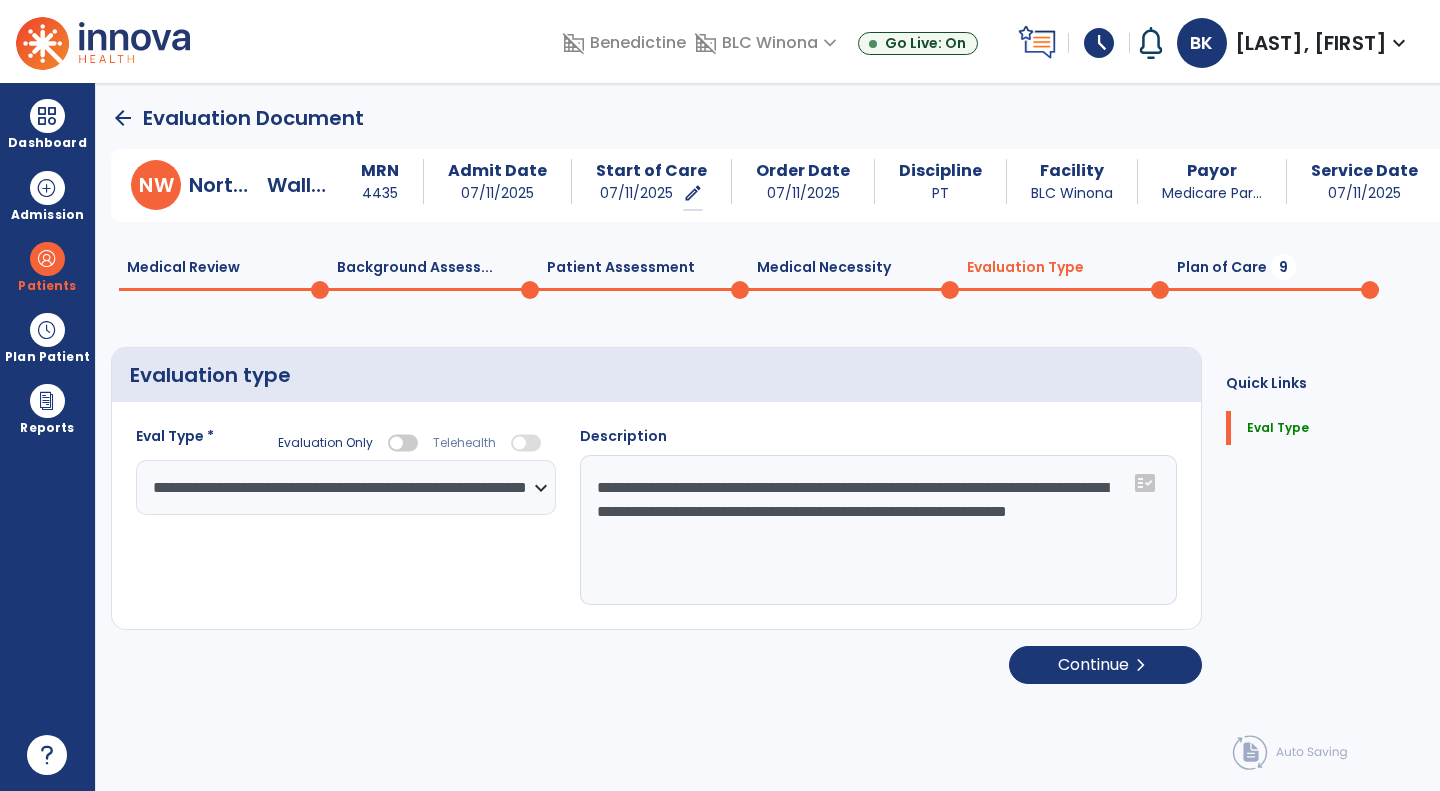type on "**********" 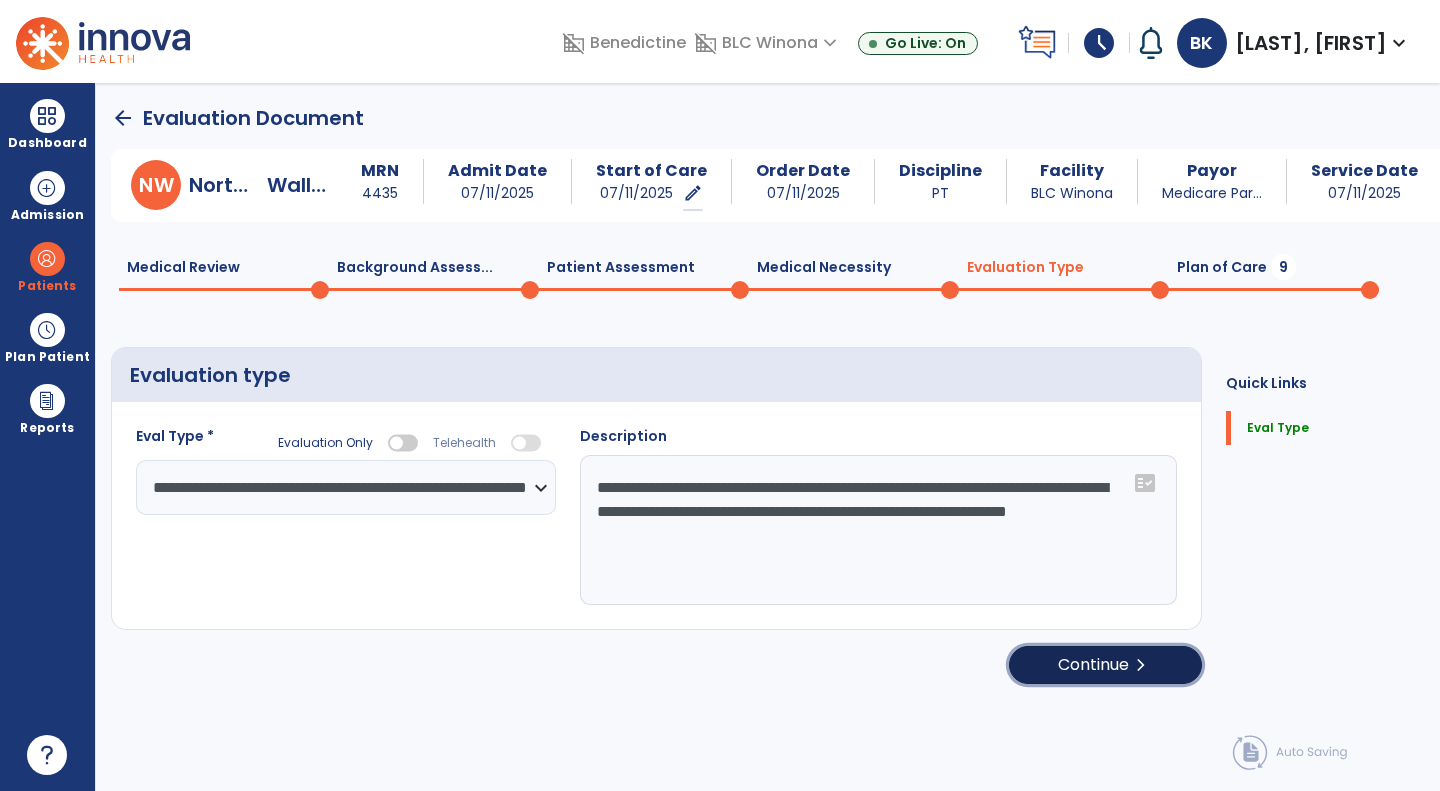 click on "Continue  chevron_right" 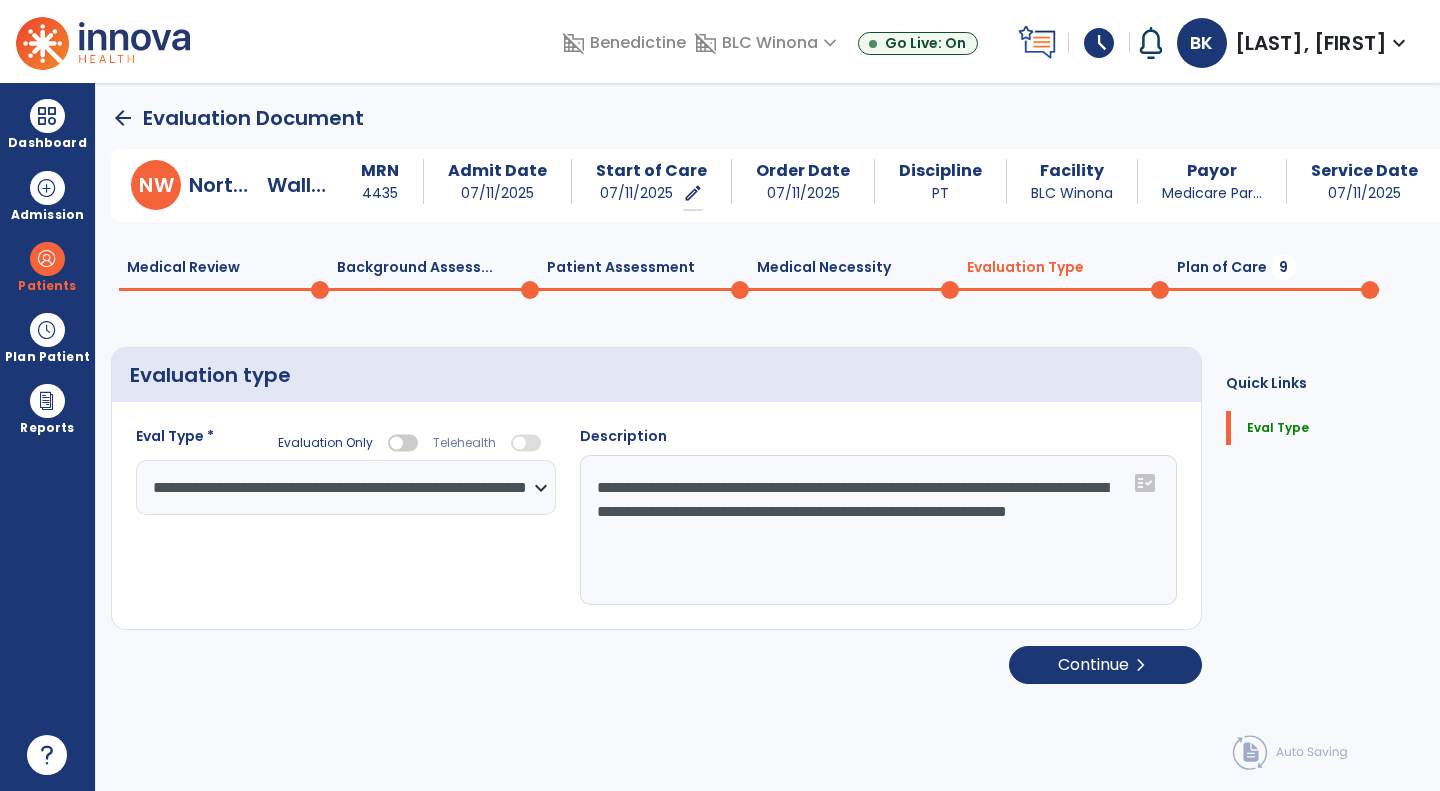select on "*****" 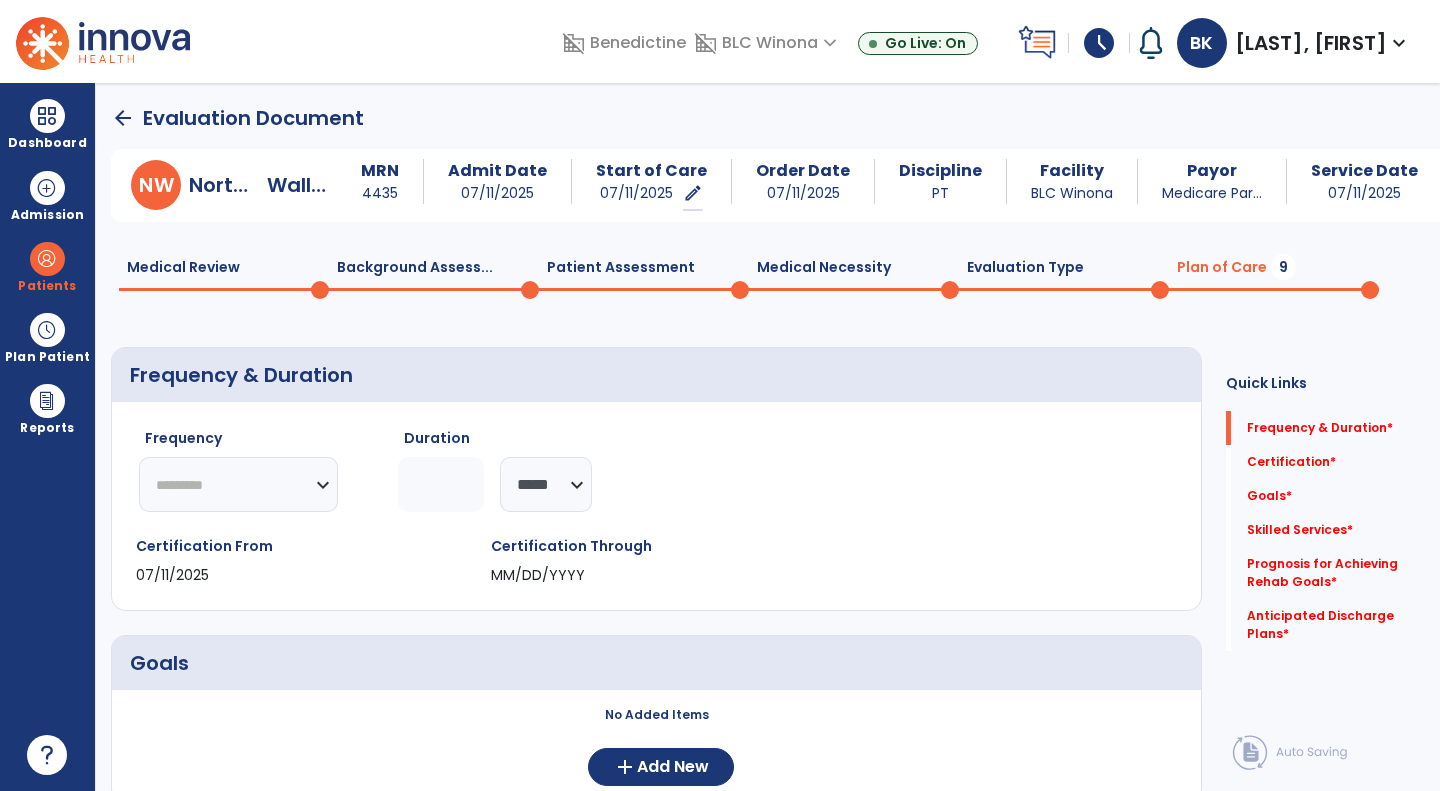 click on "********* ** ** ** ** ** ** **" 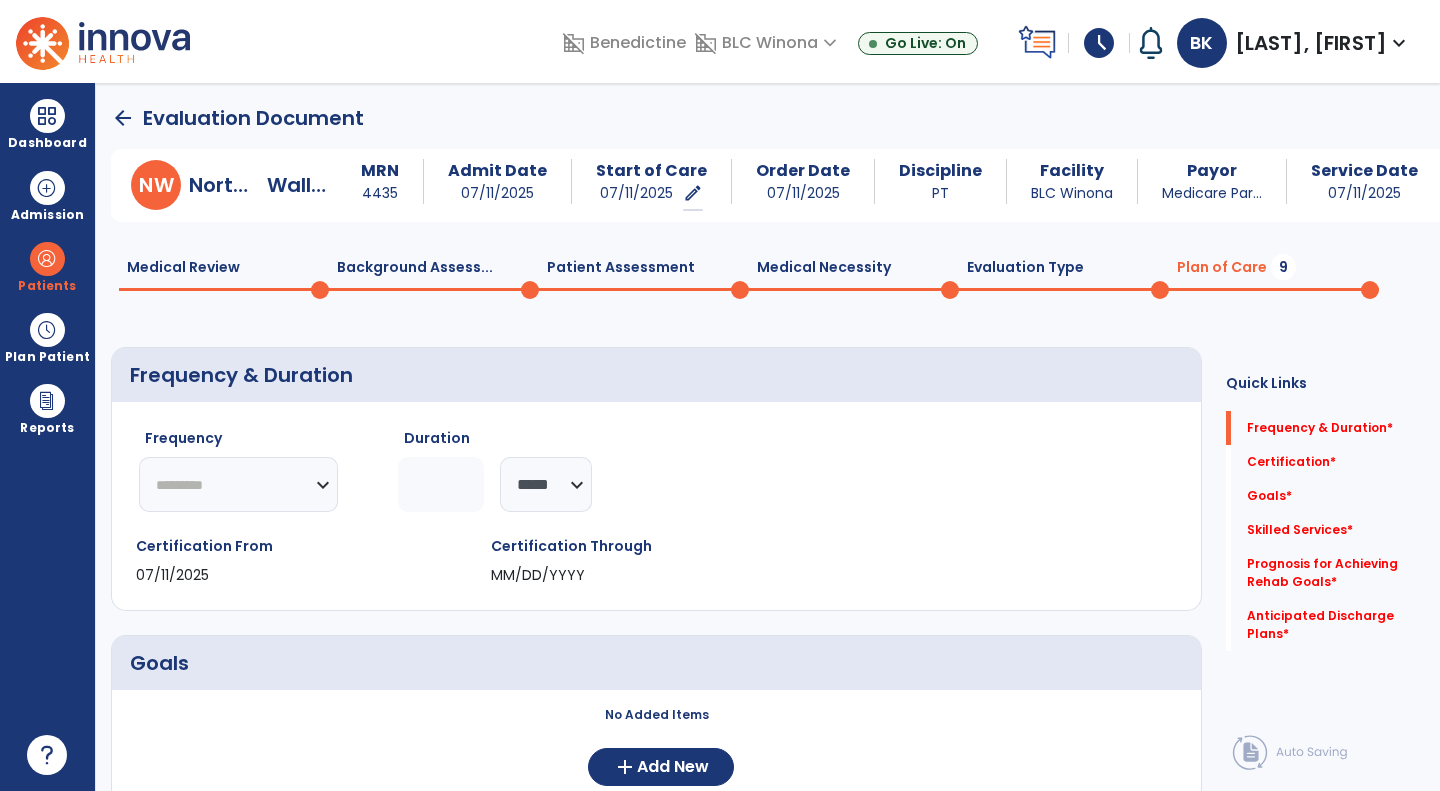 select on "**" 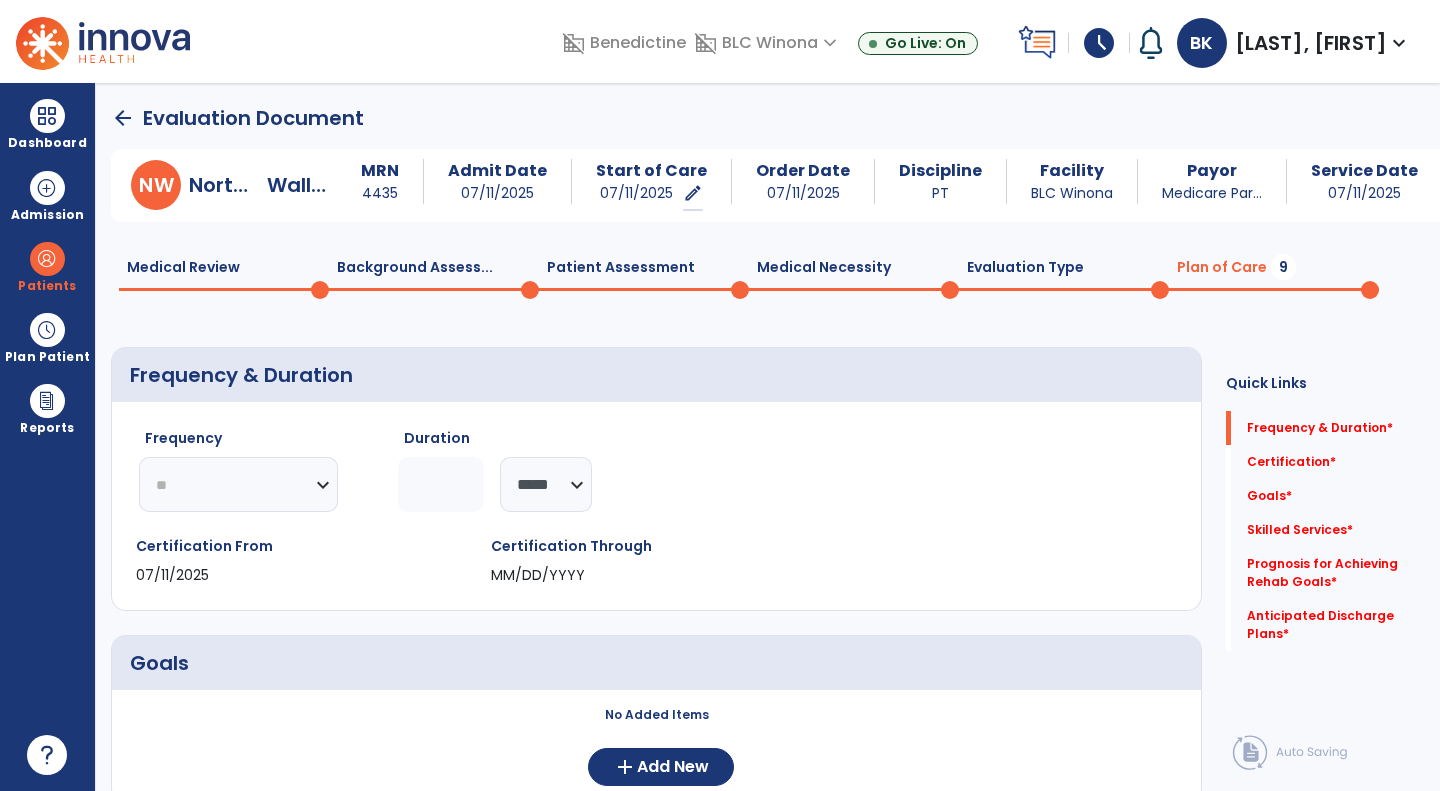 click on "********* ** ** ** ** ** ** **" 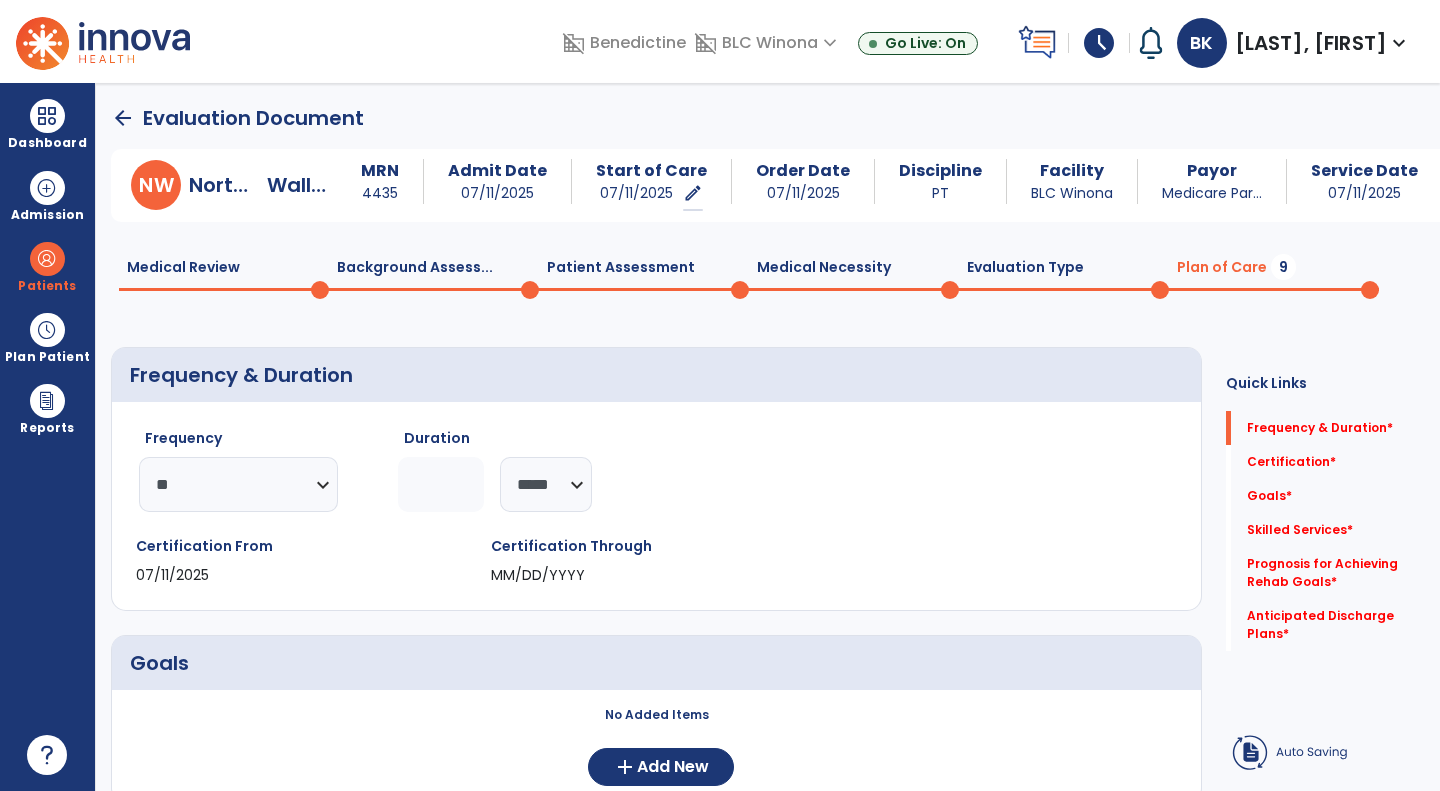 click 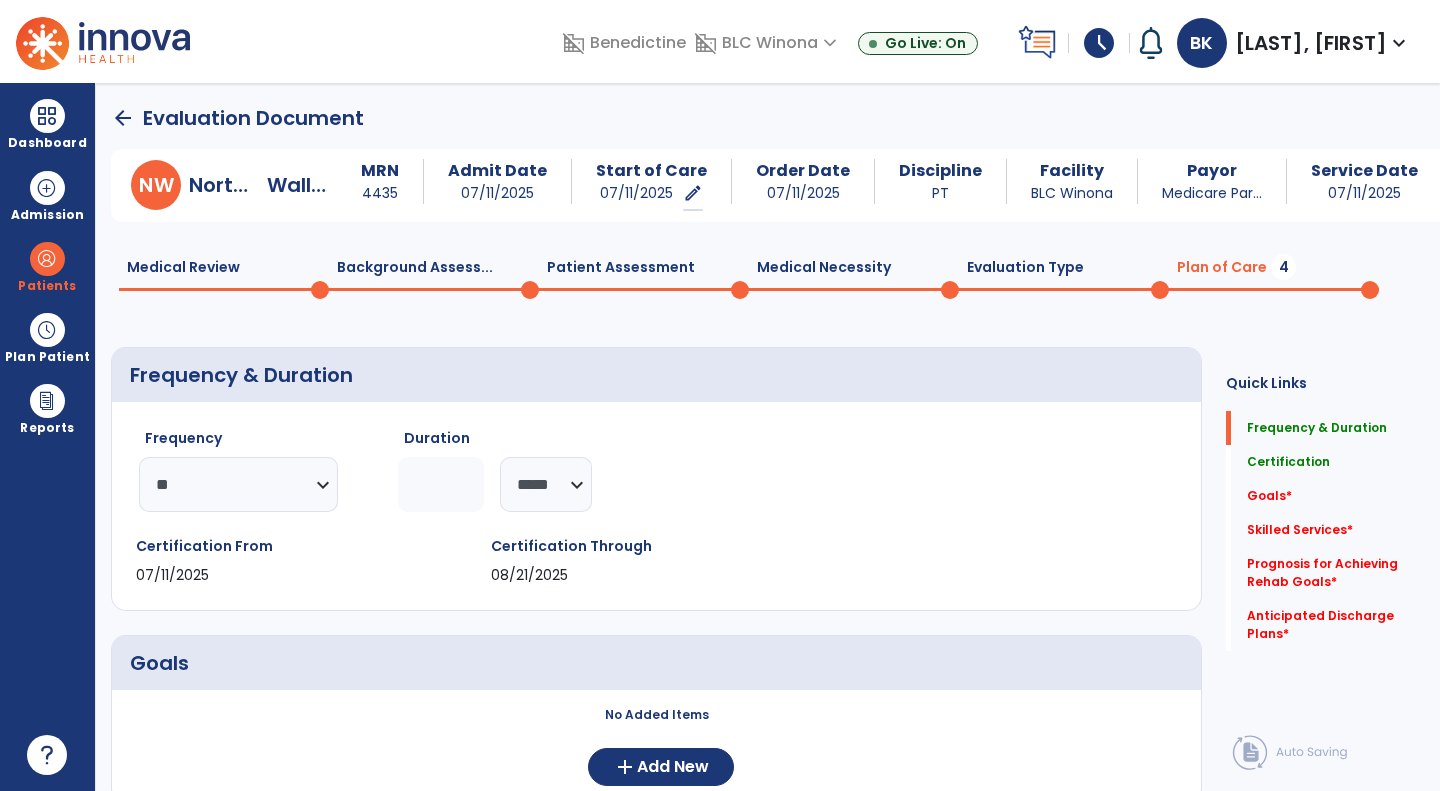 type on "*" 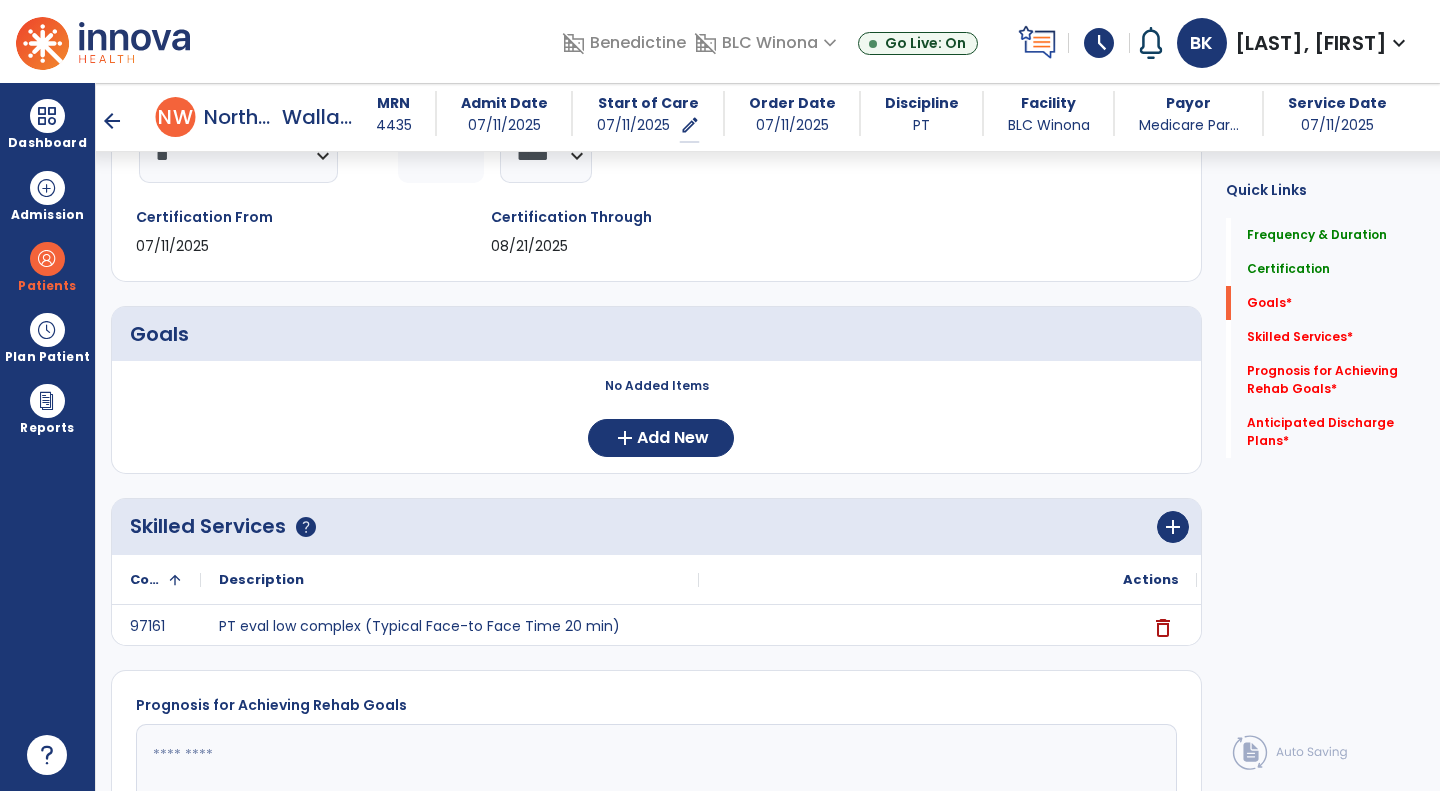 scroll, scrollTop: 311, scrollLeft: 0, axis: vertical 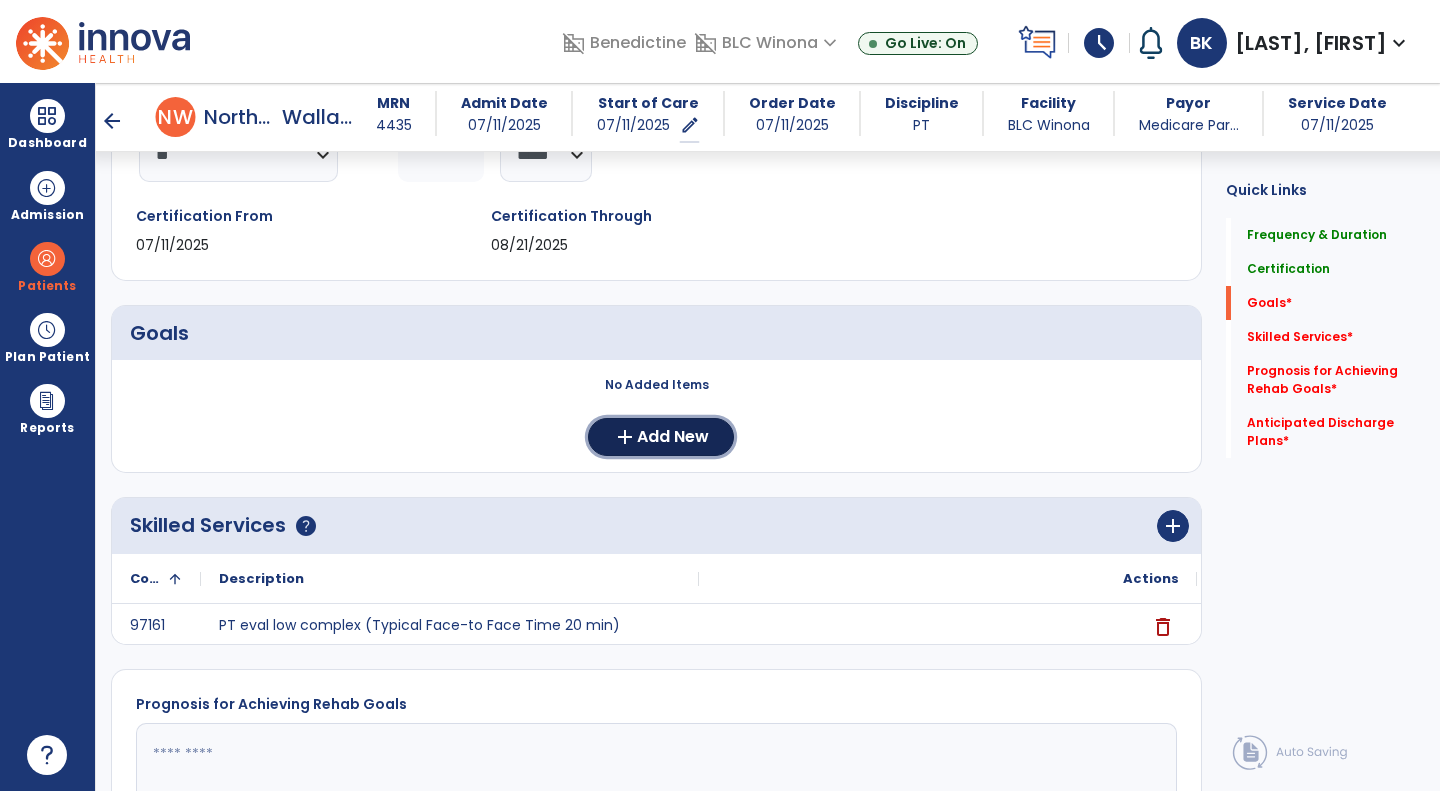 click on "Add New" at bounding box center (673, 437) 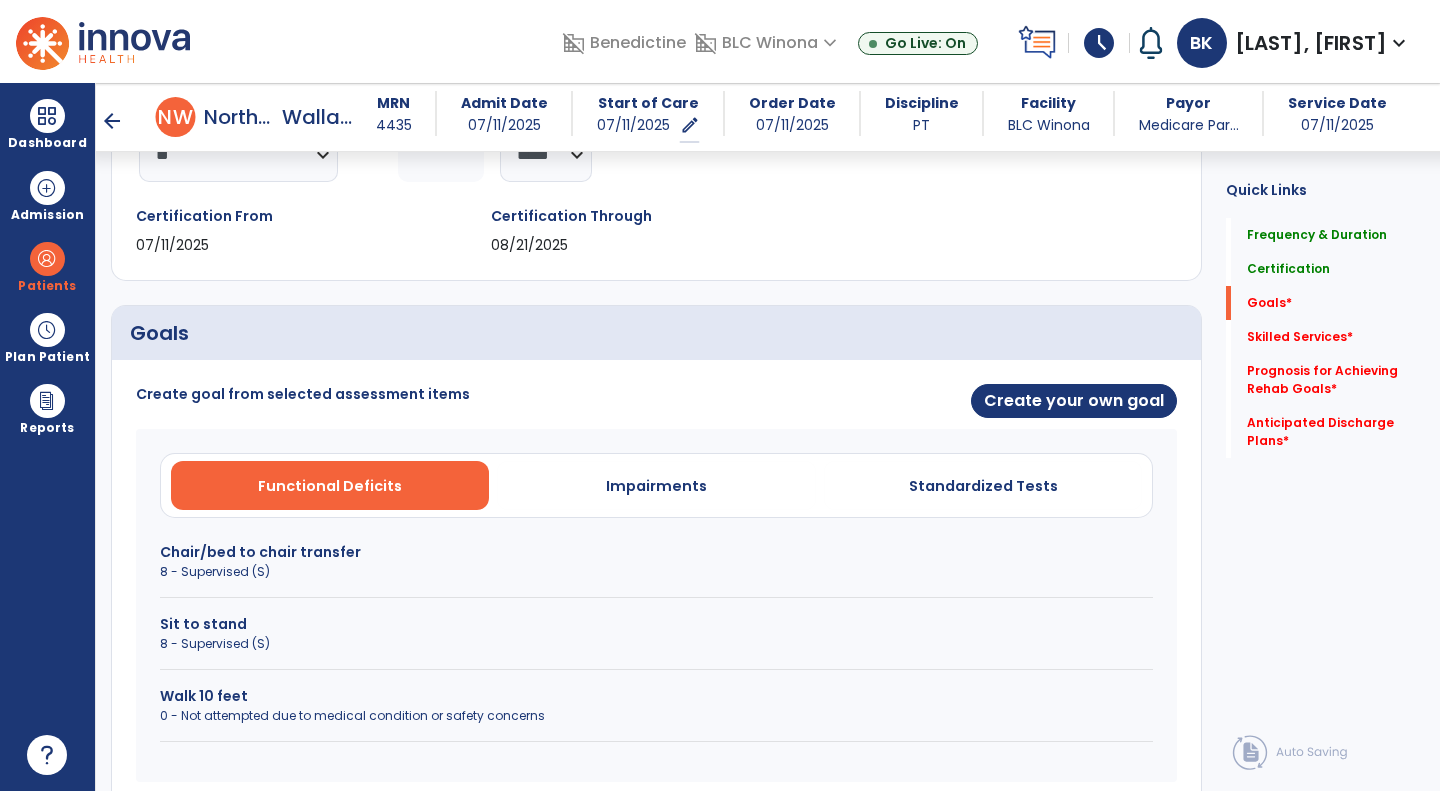 scroll, scrollTop: 365, scrollLeft: 0, axis: vertical 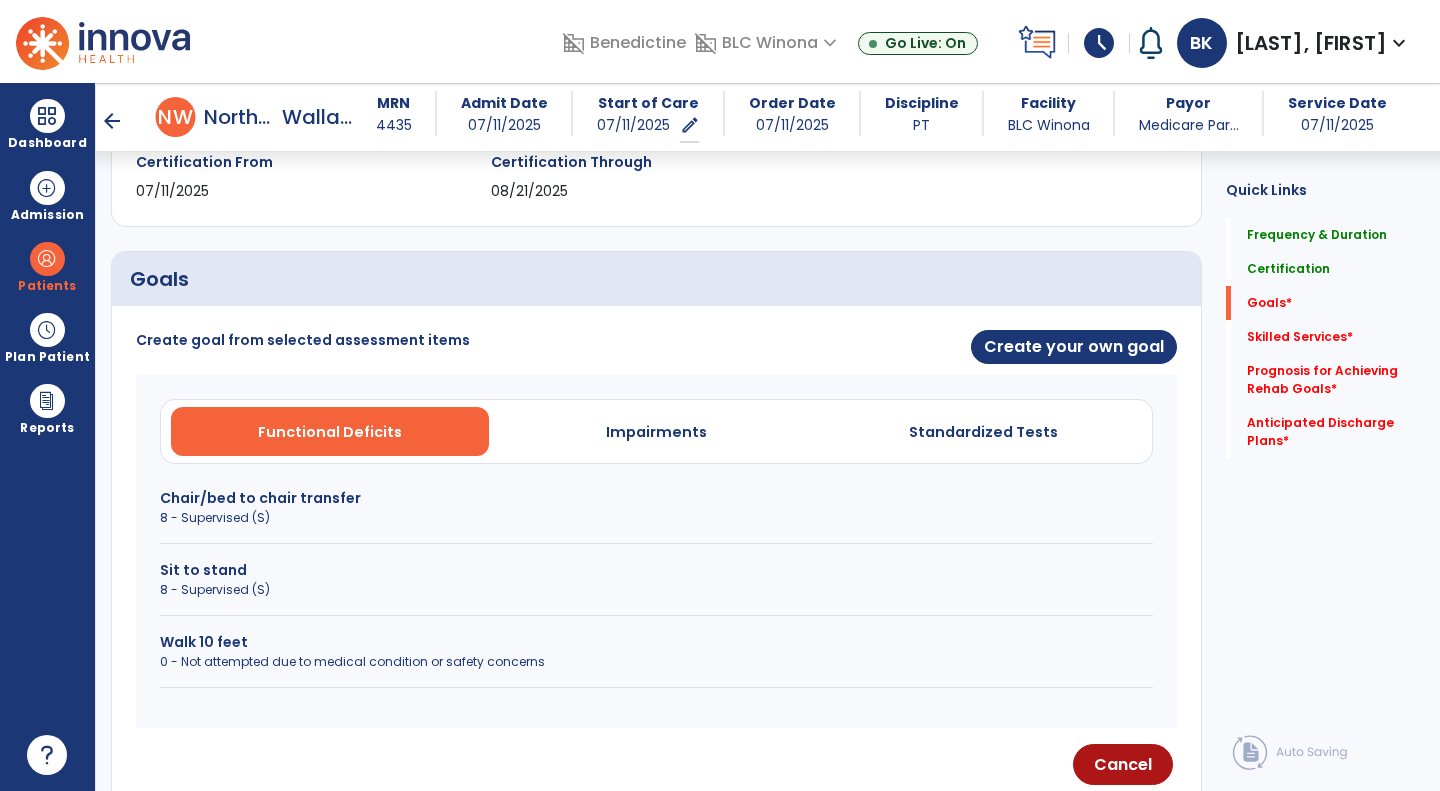 click on "Walk 10 feet" at bounding box center [656, 642] 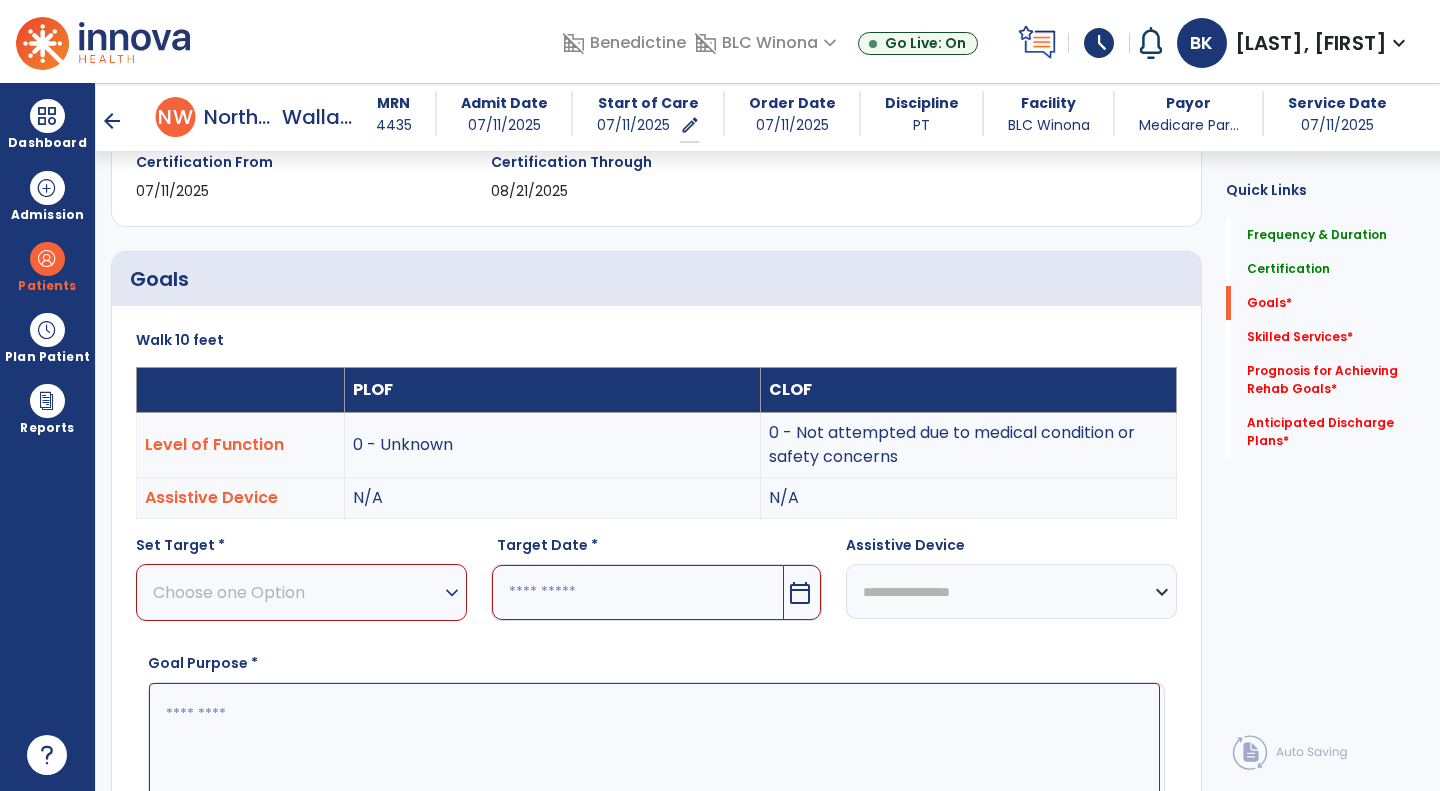 click on "Choose one Option   expand_more" at bounding box center [301, 592] 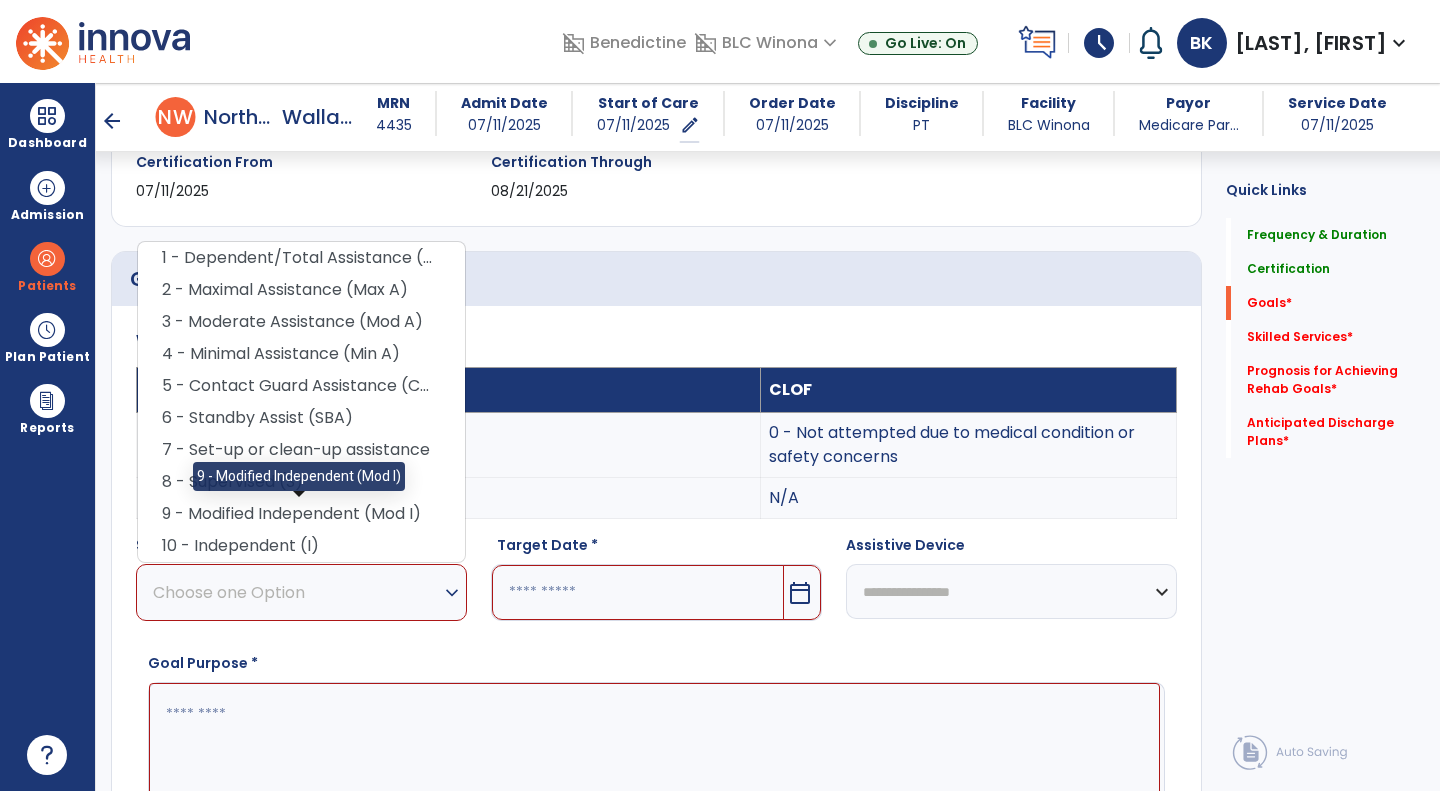 click on "9 - Modified Independent (Mod I)" at bounding box center [301, 514] 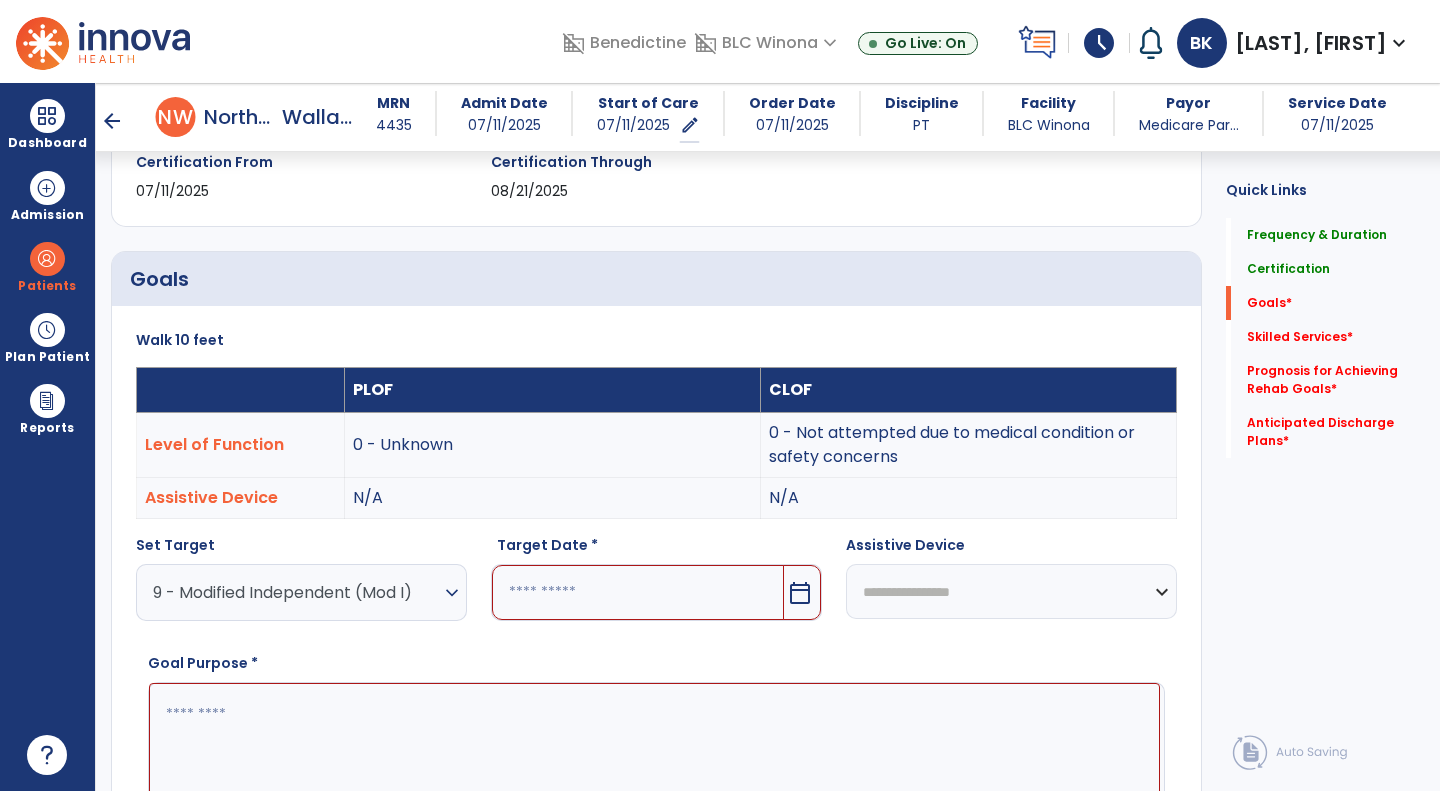 click at bounding box center (638, 592) 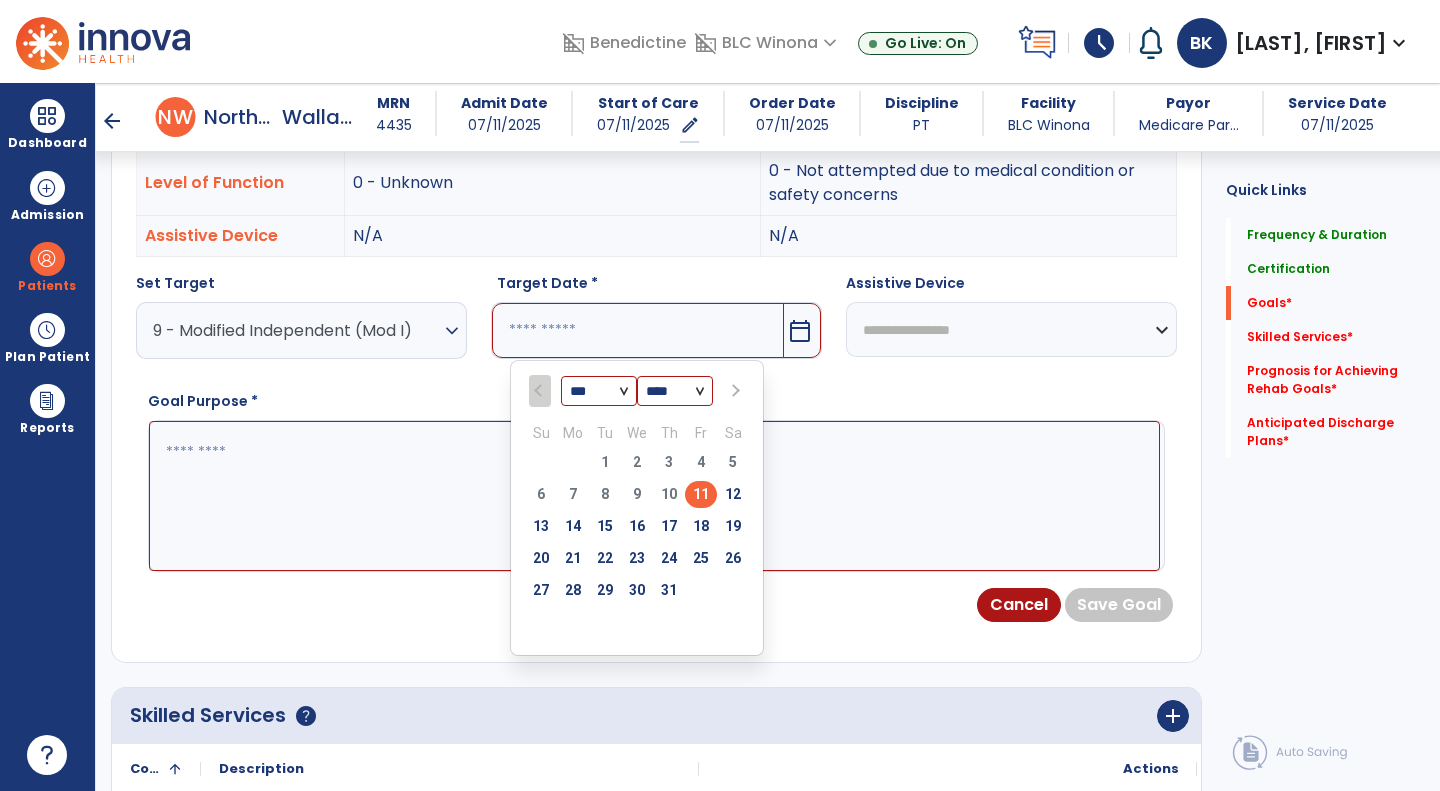 scroll, scrollTop: 626, scrollLeft: 0, axis: vertical 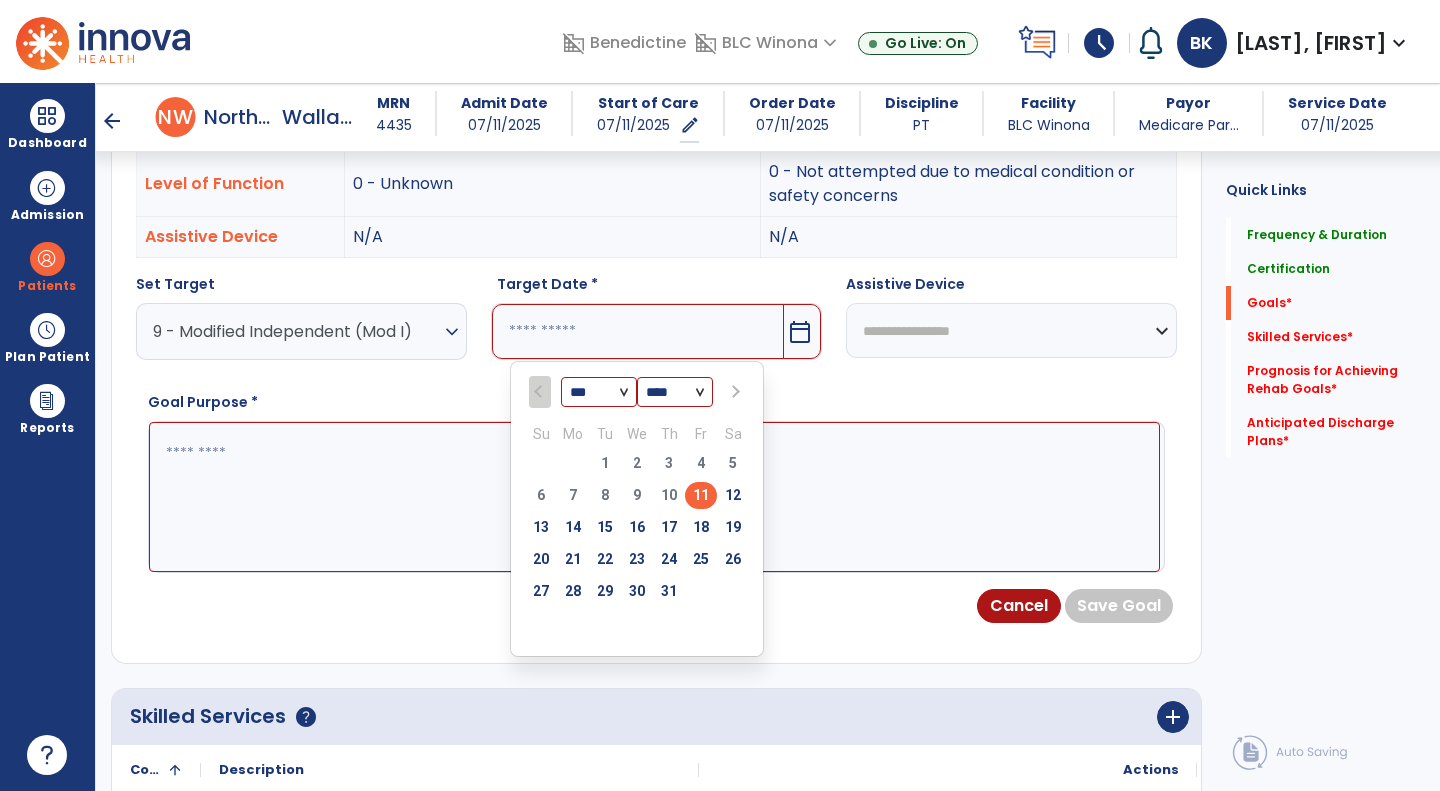 click at bounding box center (734, 392) 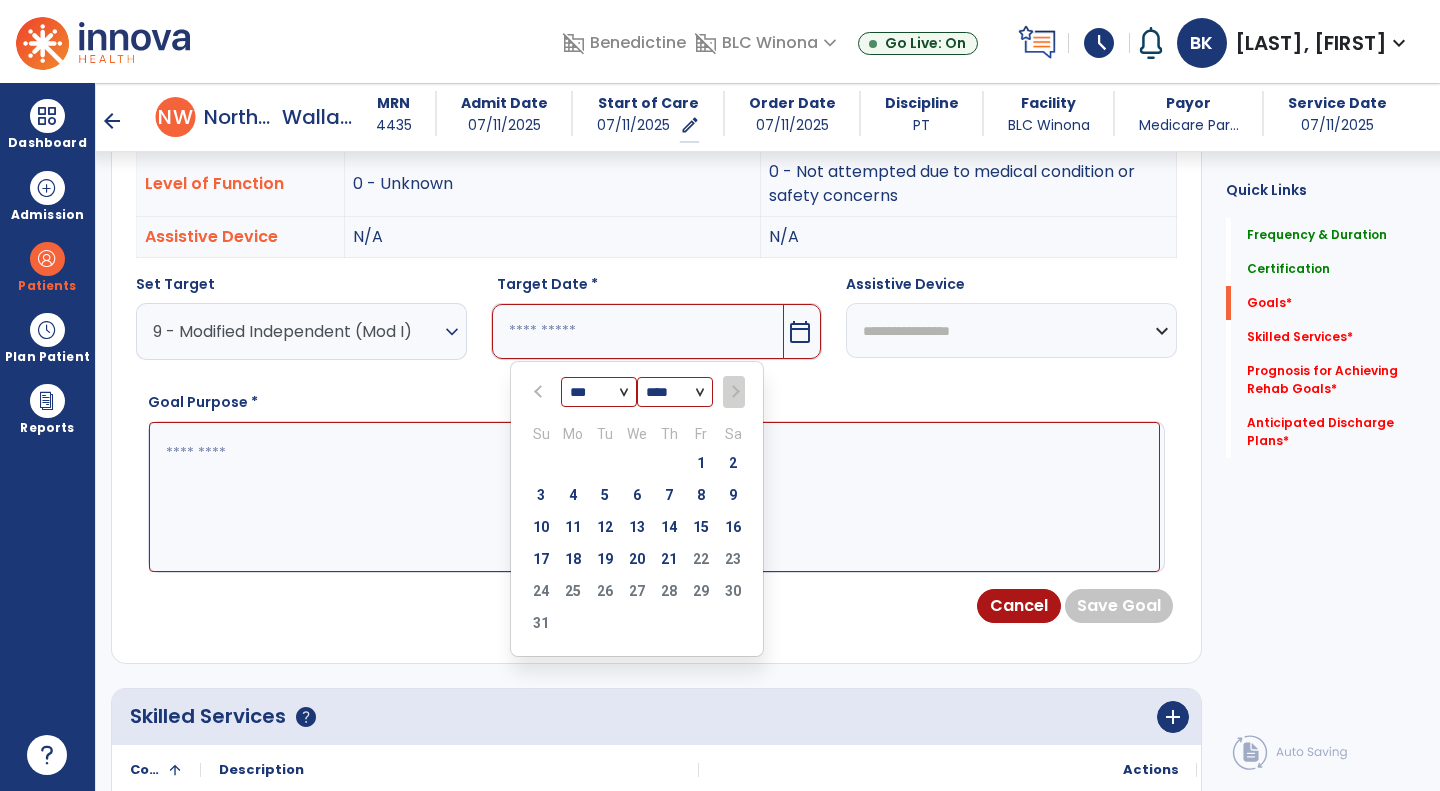 click on "21" at bounding box center (669, 559) 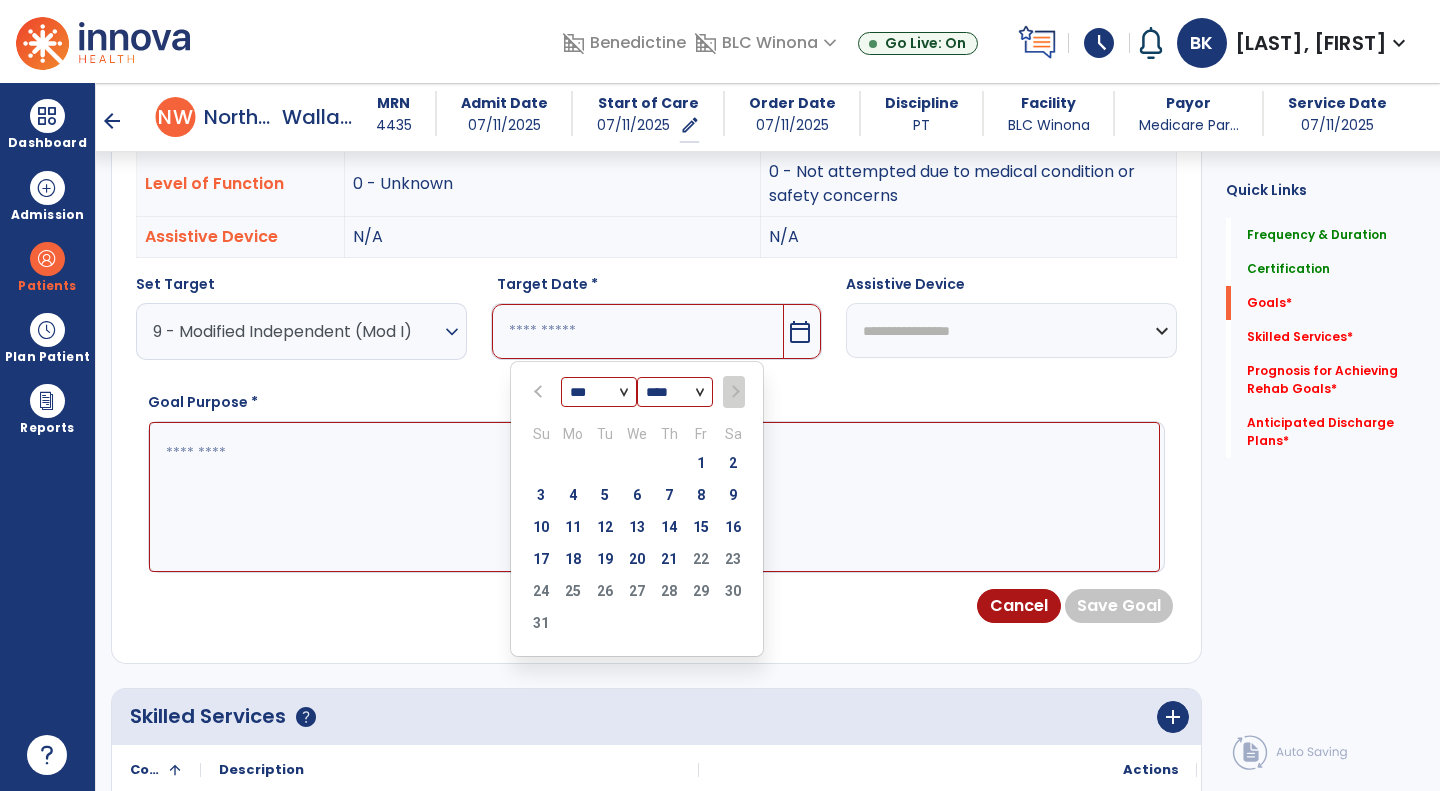 type on "*********" 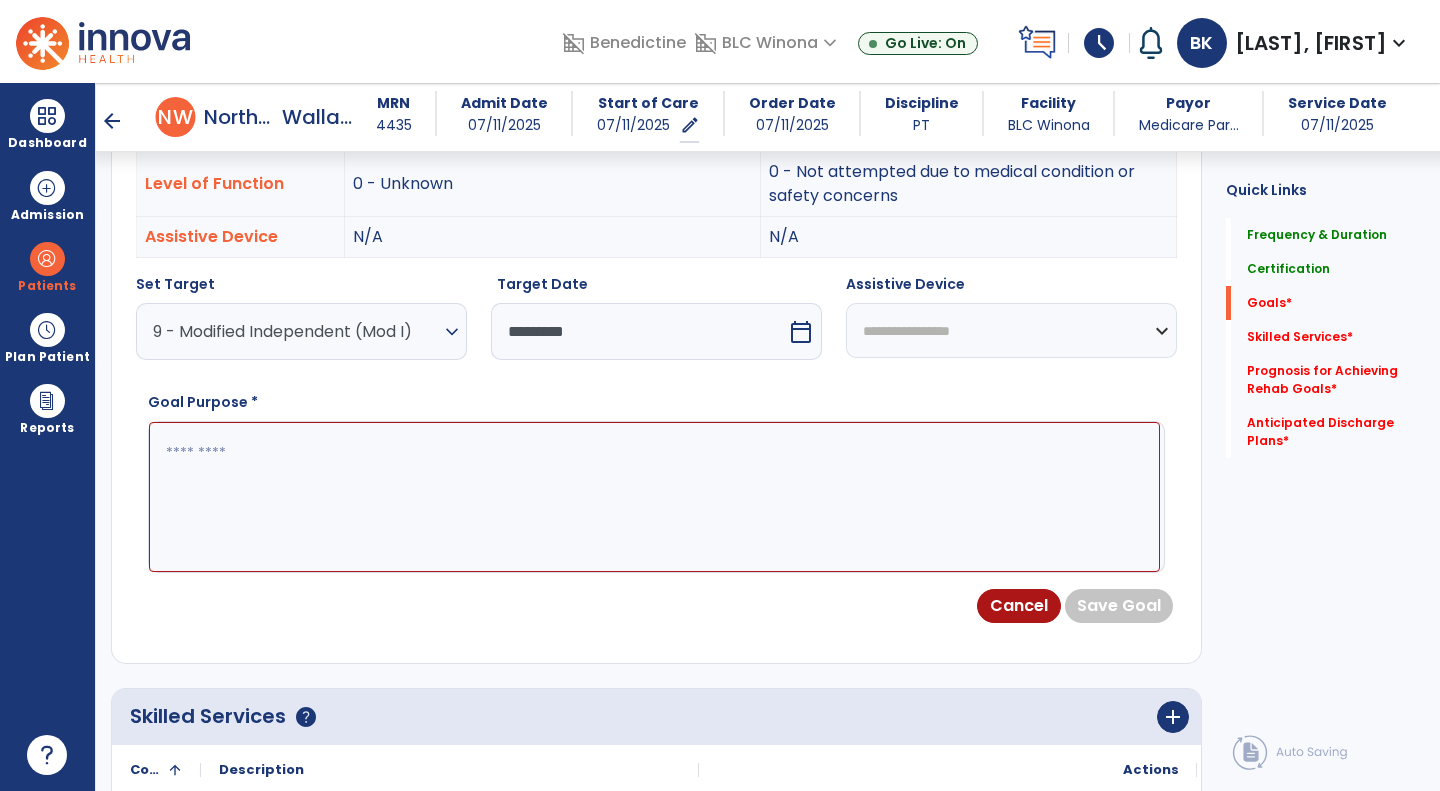 click on "**********" at bounding box center (1011, 330) 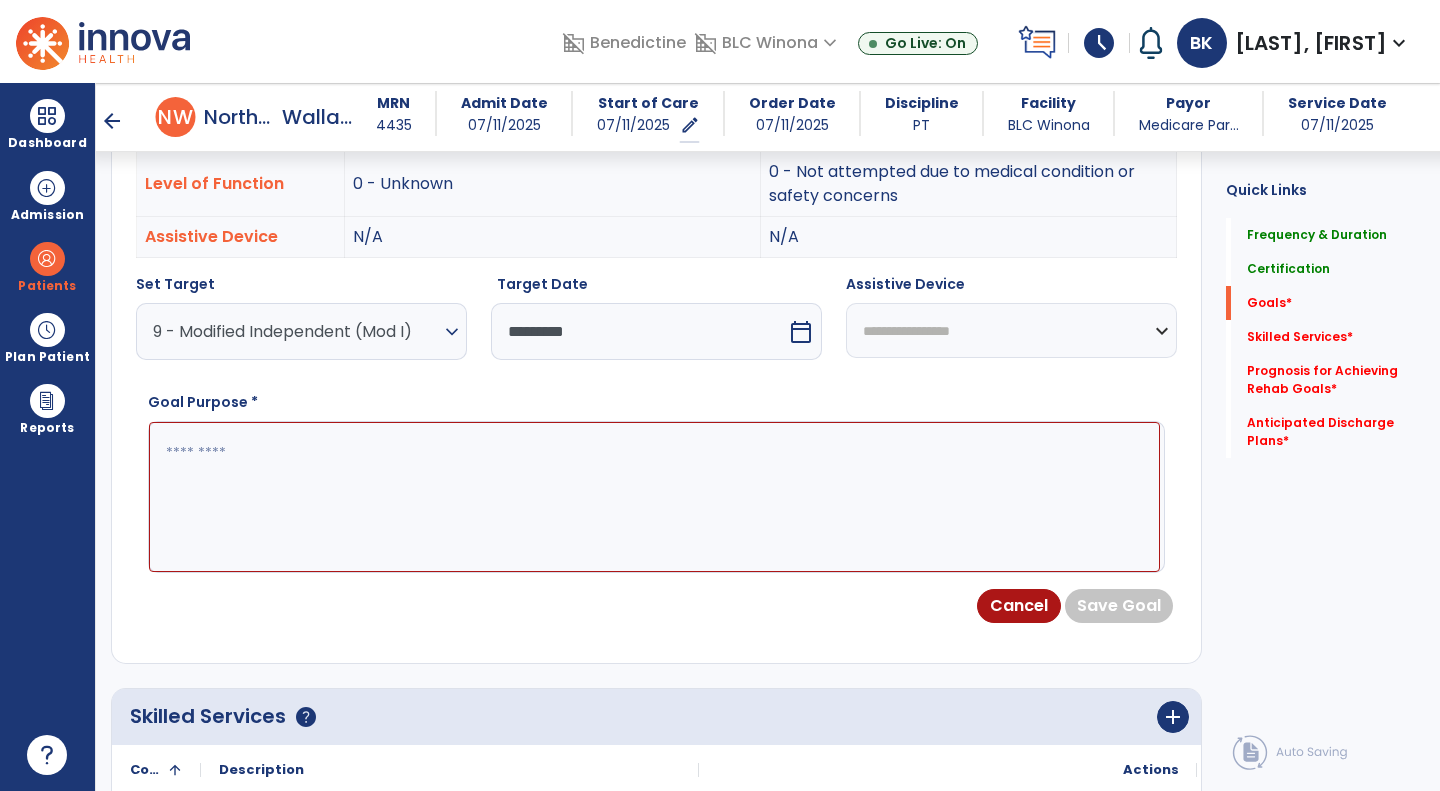 click on "**********" at bounding box center [1011, 330] 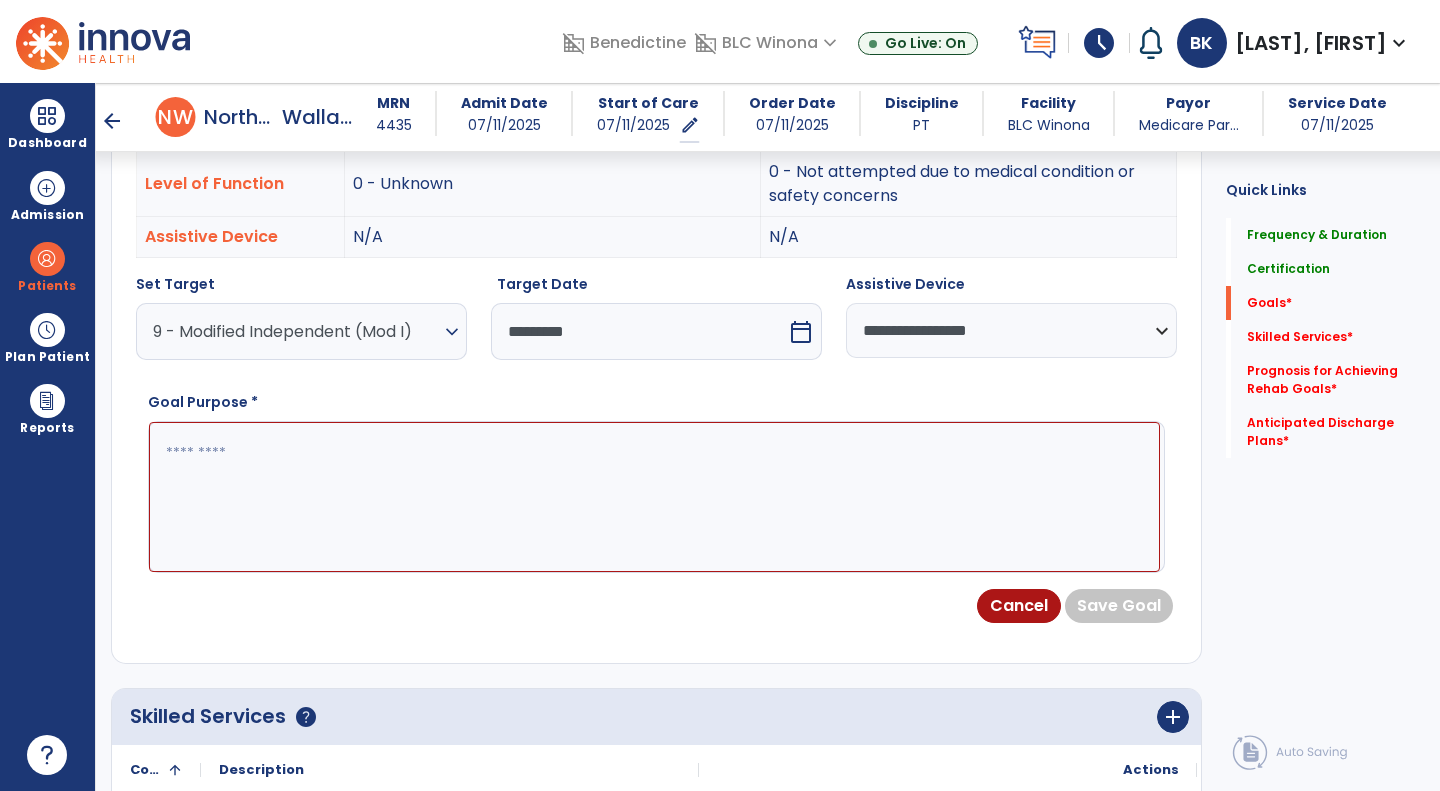 drag, startPoint x: 929, startPoint y: 315, endPoint x: 919, endPoint y: 343, distance: 29.732138 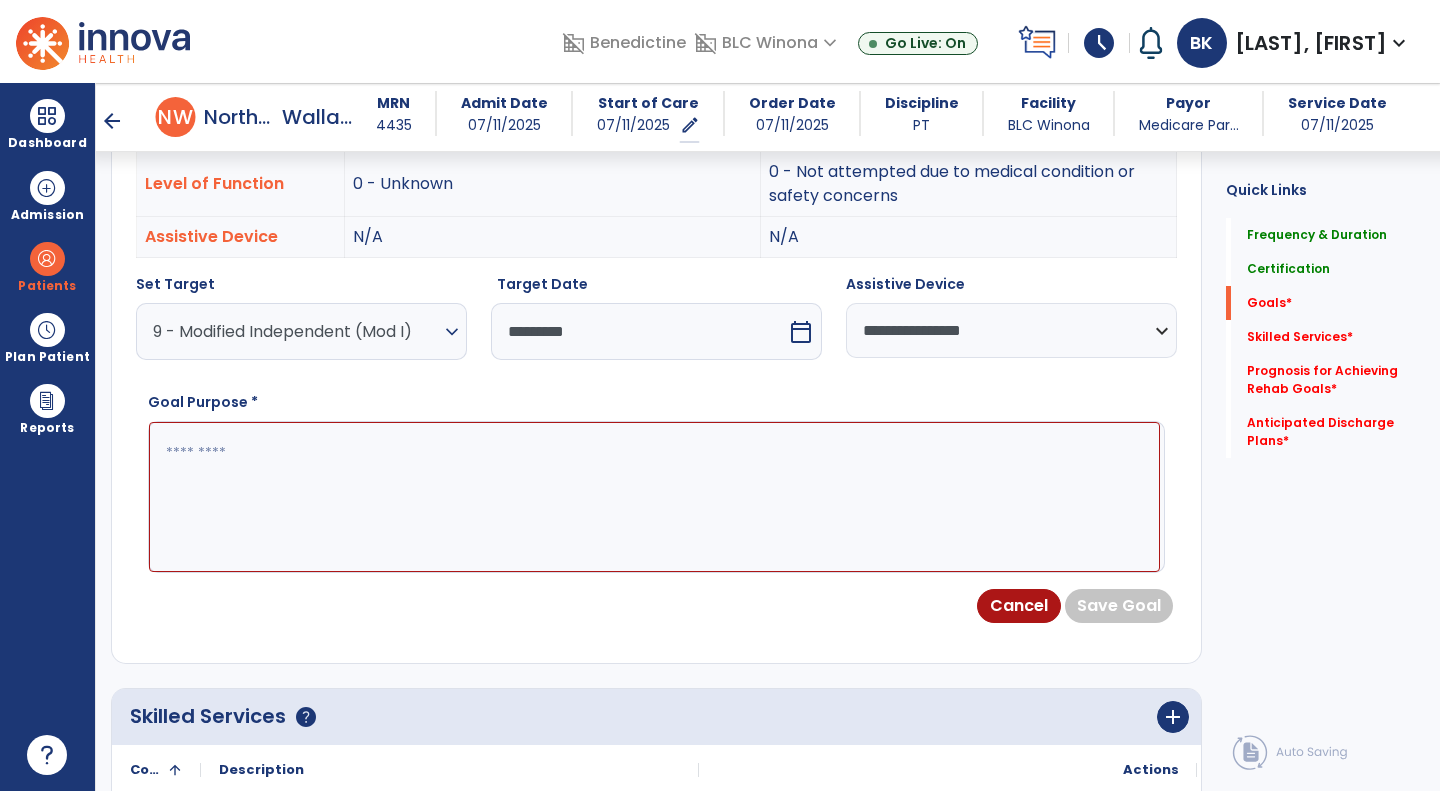 click on "**********" at bounding box center (1011, 330) 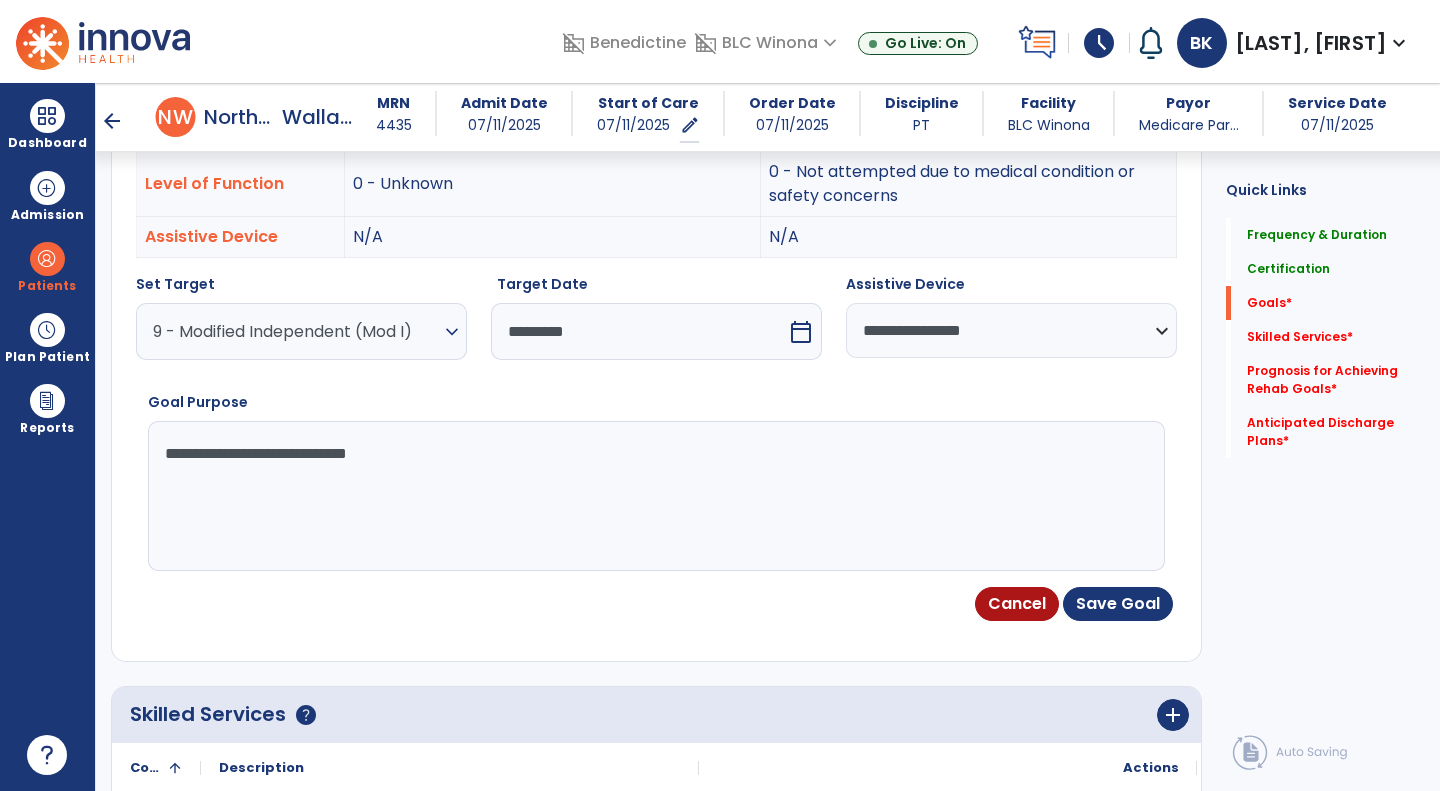 type on "**********" 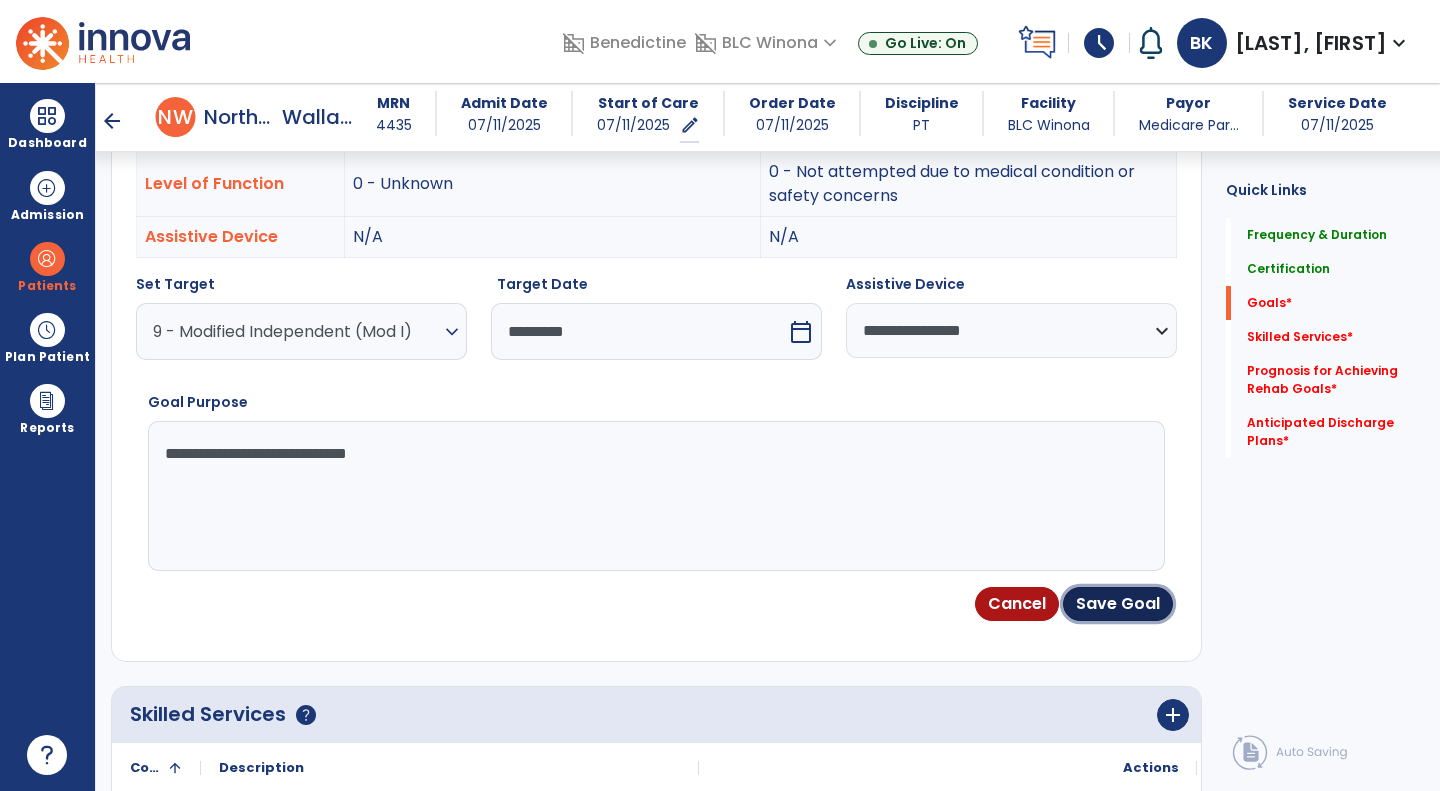 click on "Save Goal" at bounding box center [1118, 604] 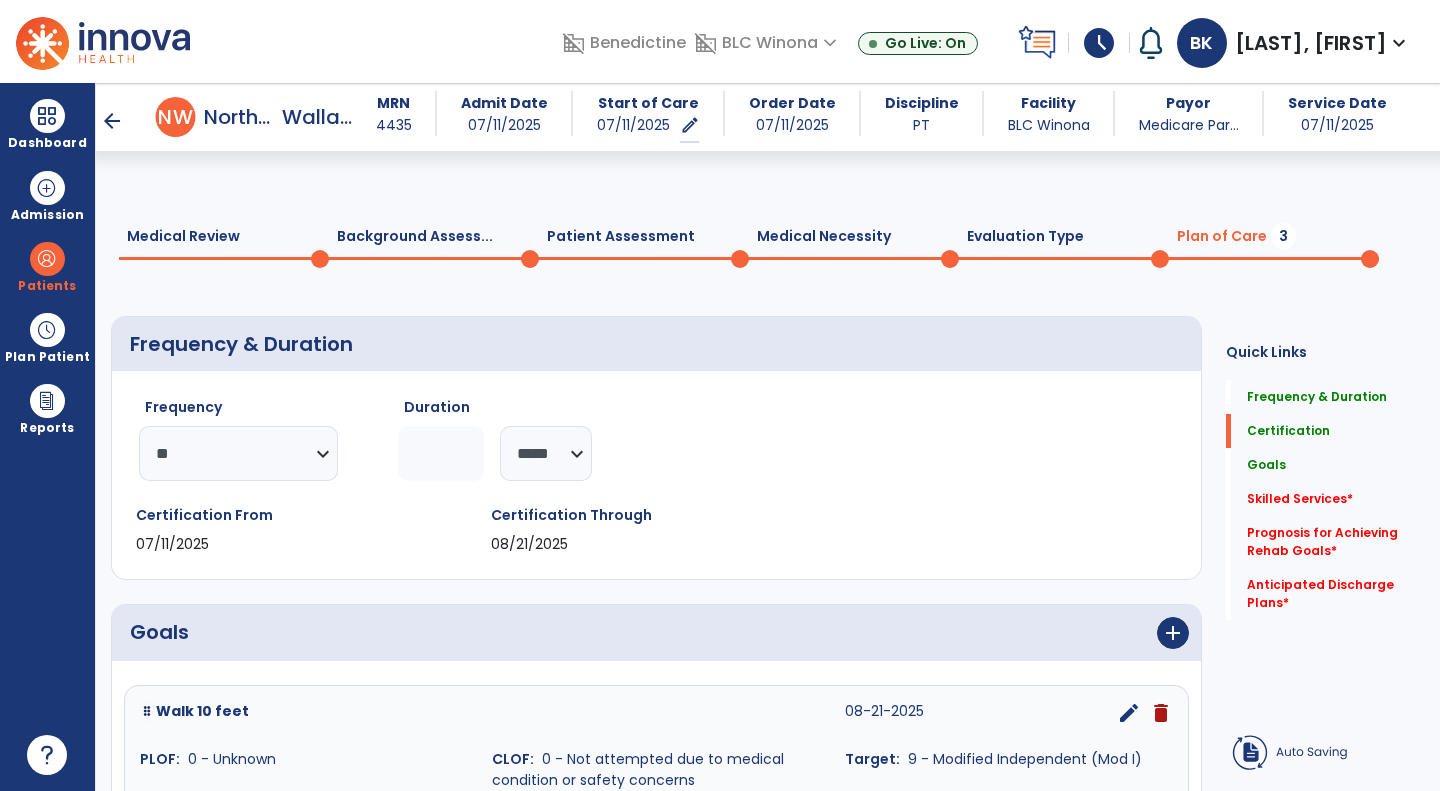 scroll, scrollTop: 432, scrollLeft: 0, axis: vertical 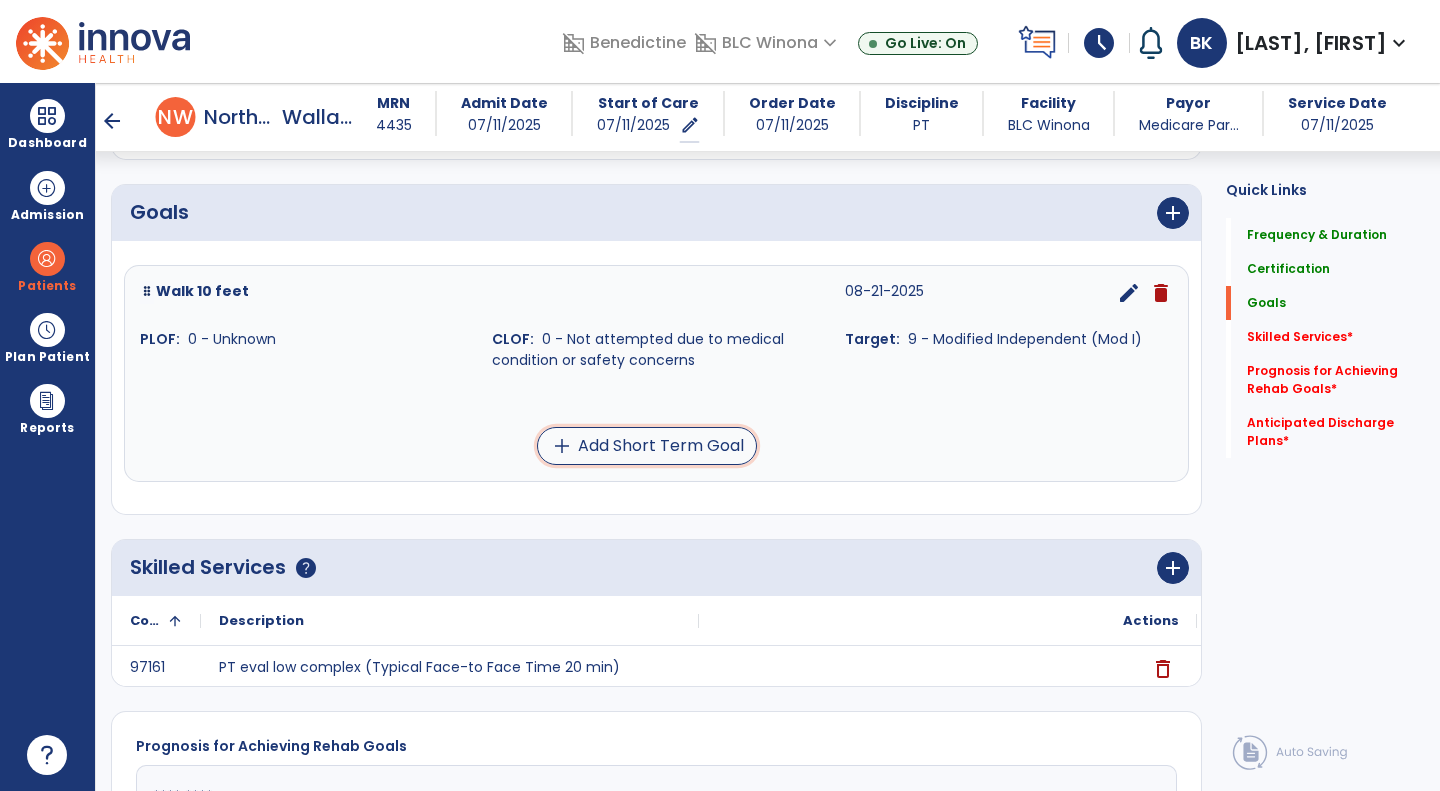 click on "add  Add Short Term Goal" at bounding box center (647, 446) 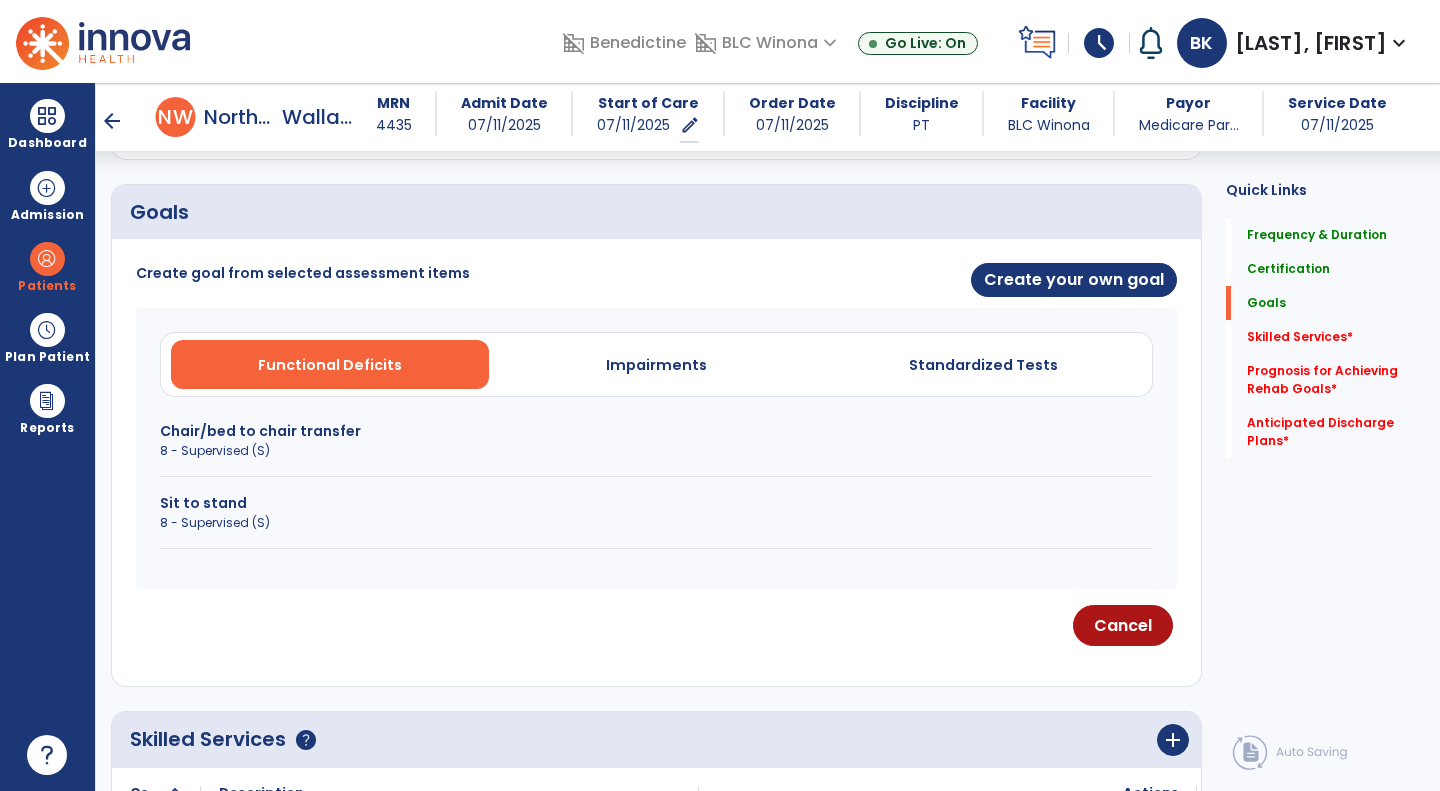 click on "Chair/bed to chair transfer" at bounding box center [656, 431] 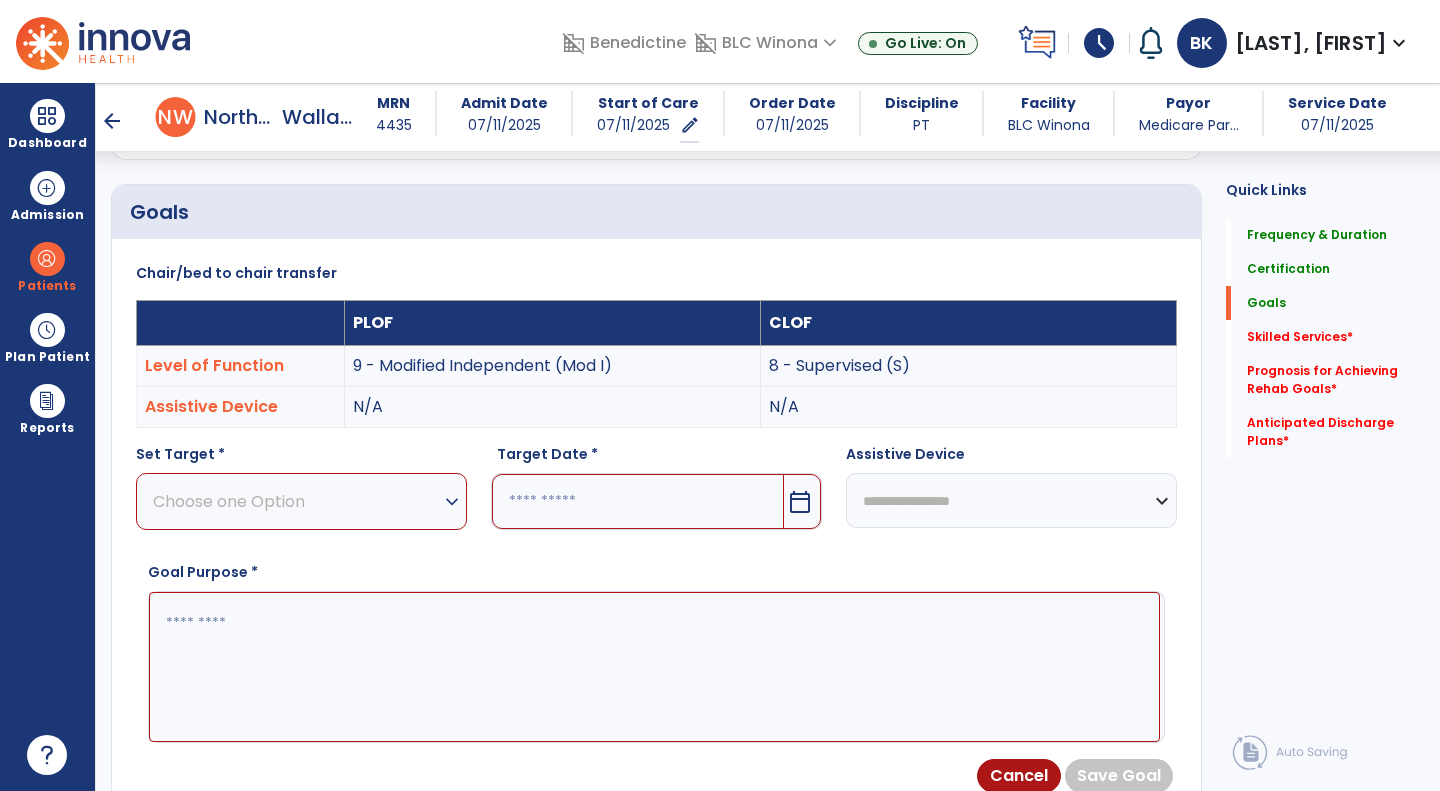 click on "Choose one Option   expand_more" at bounding box center (301, 501) 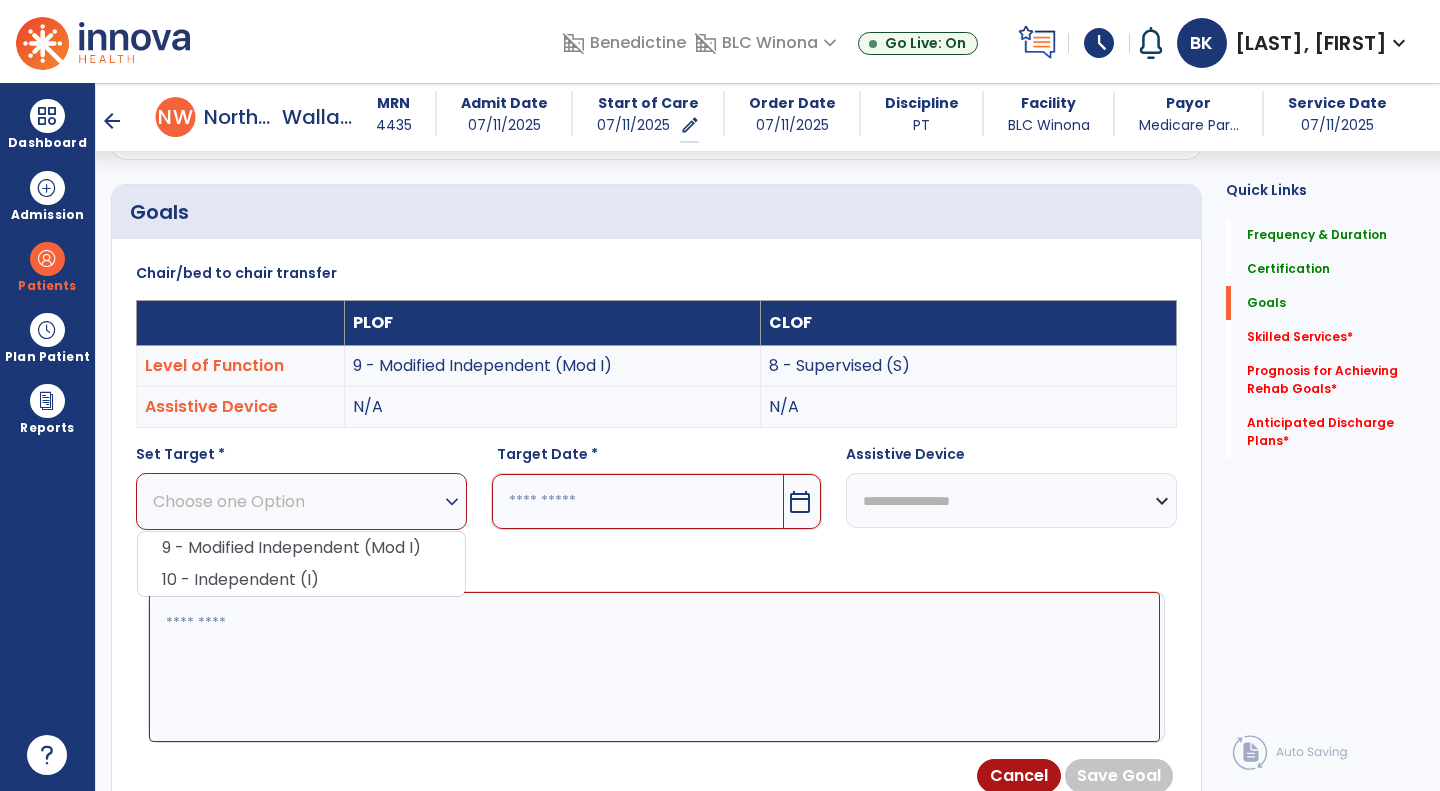click on "9 - Modified Independent (Mod I)" at bounding box center (301, 548) 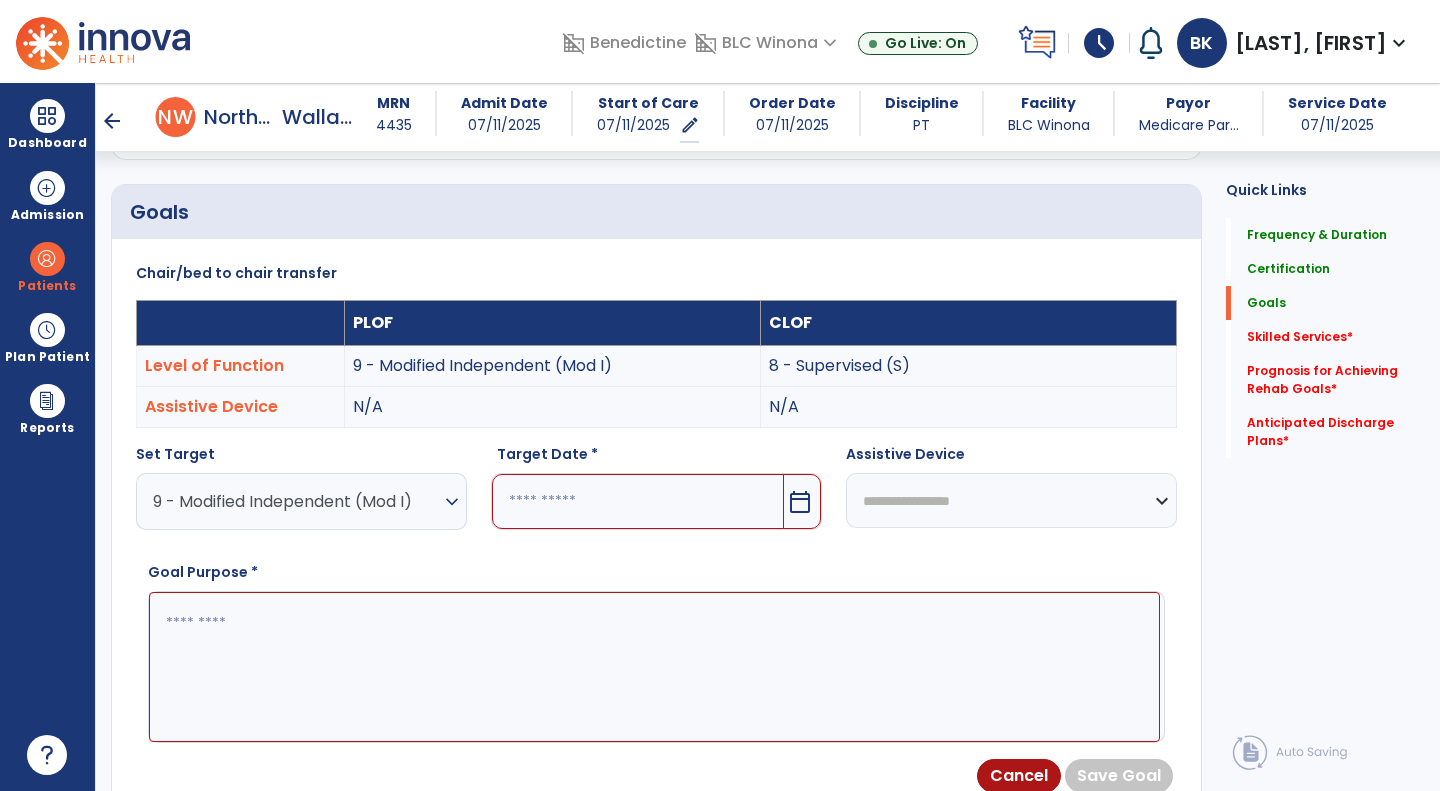 click at bounding box center (638, 501) 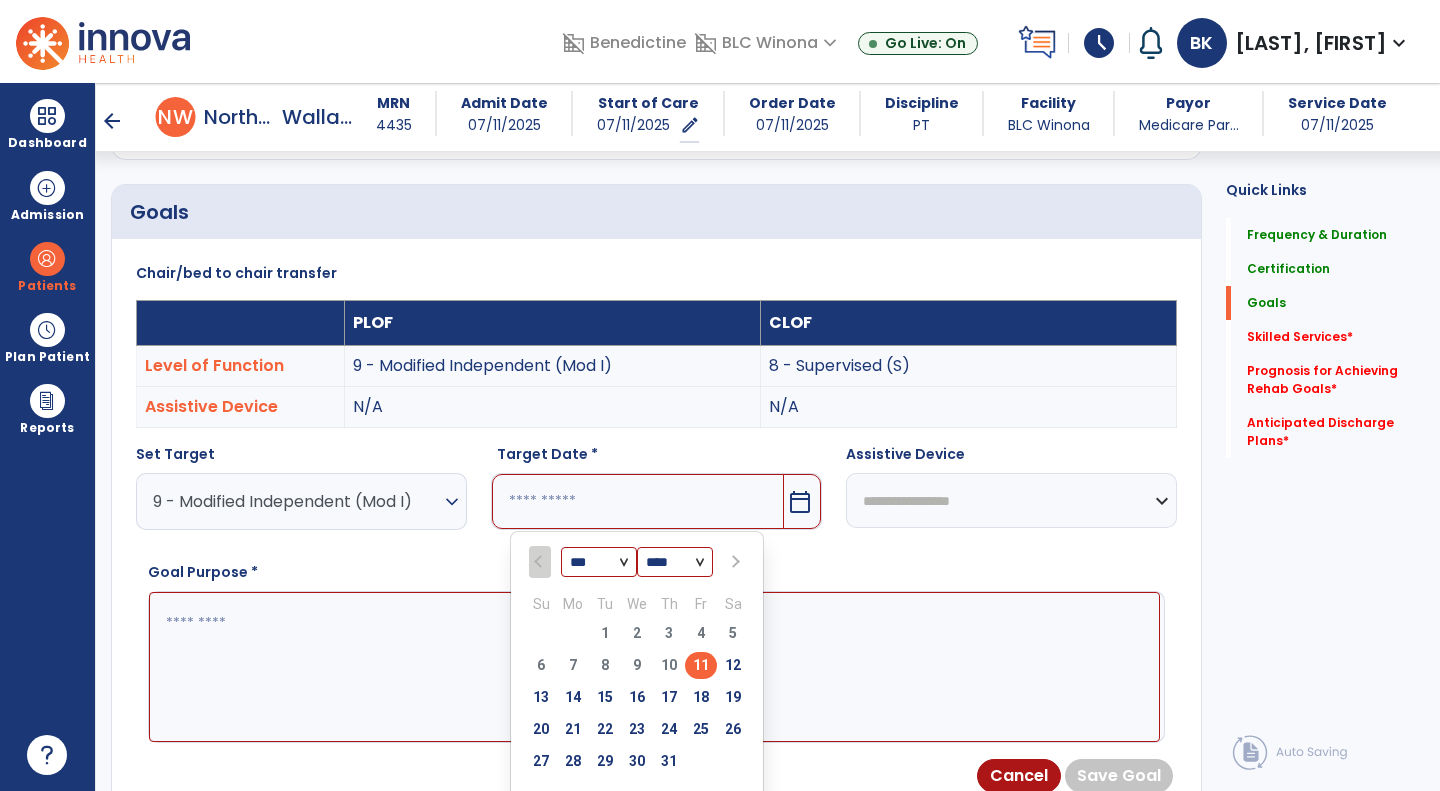 click on "18" at bounding box center (701, 697) 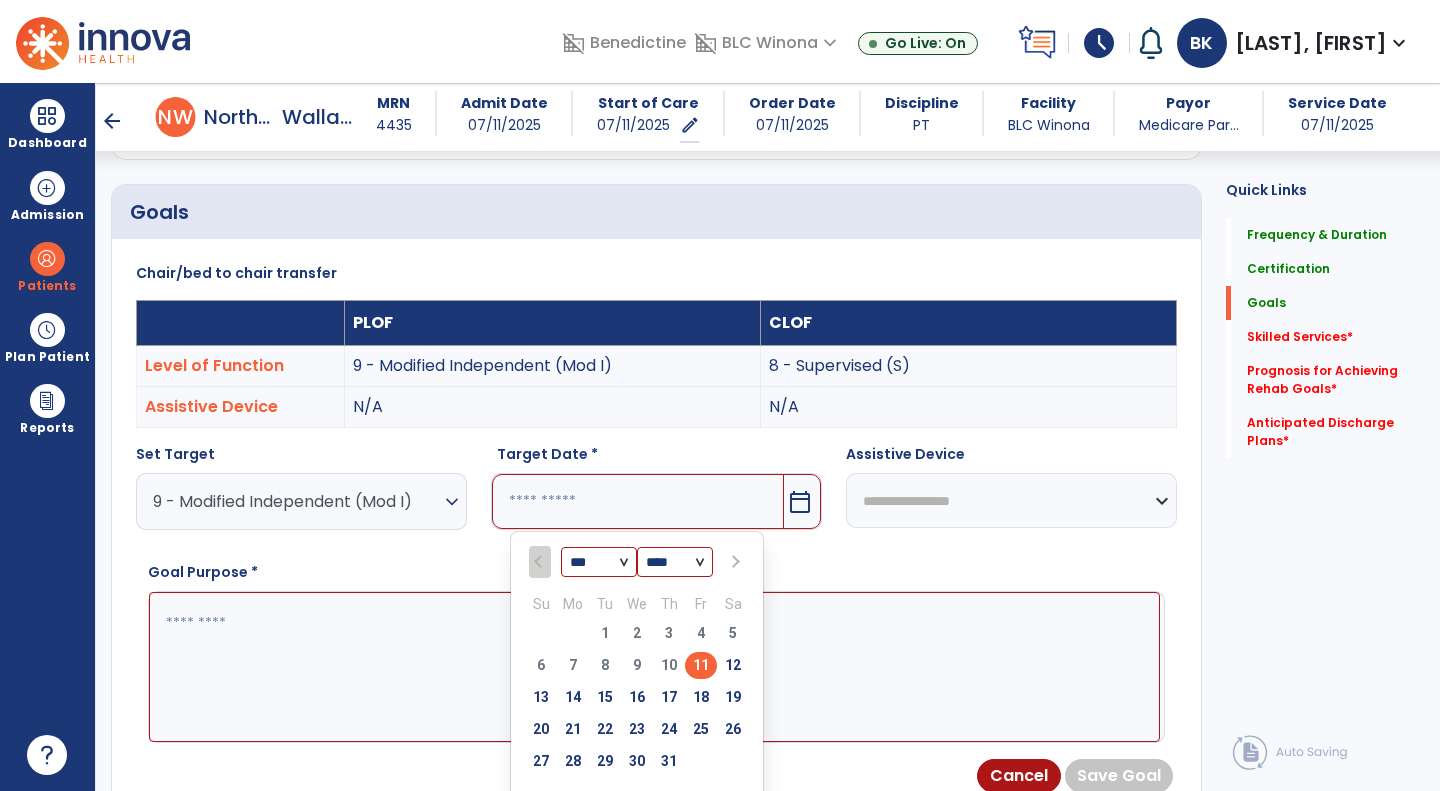 type on "*********" 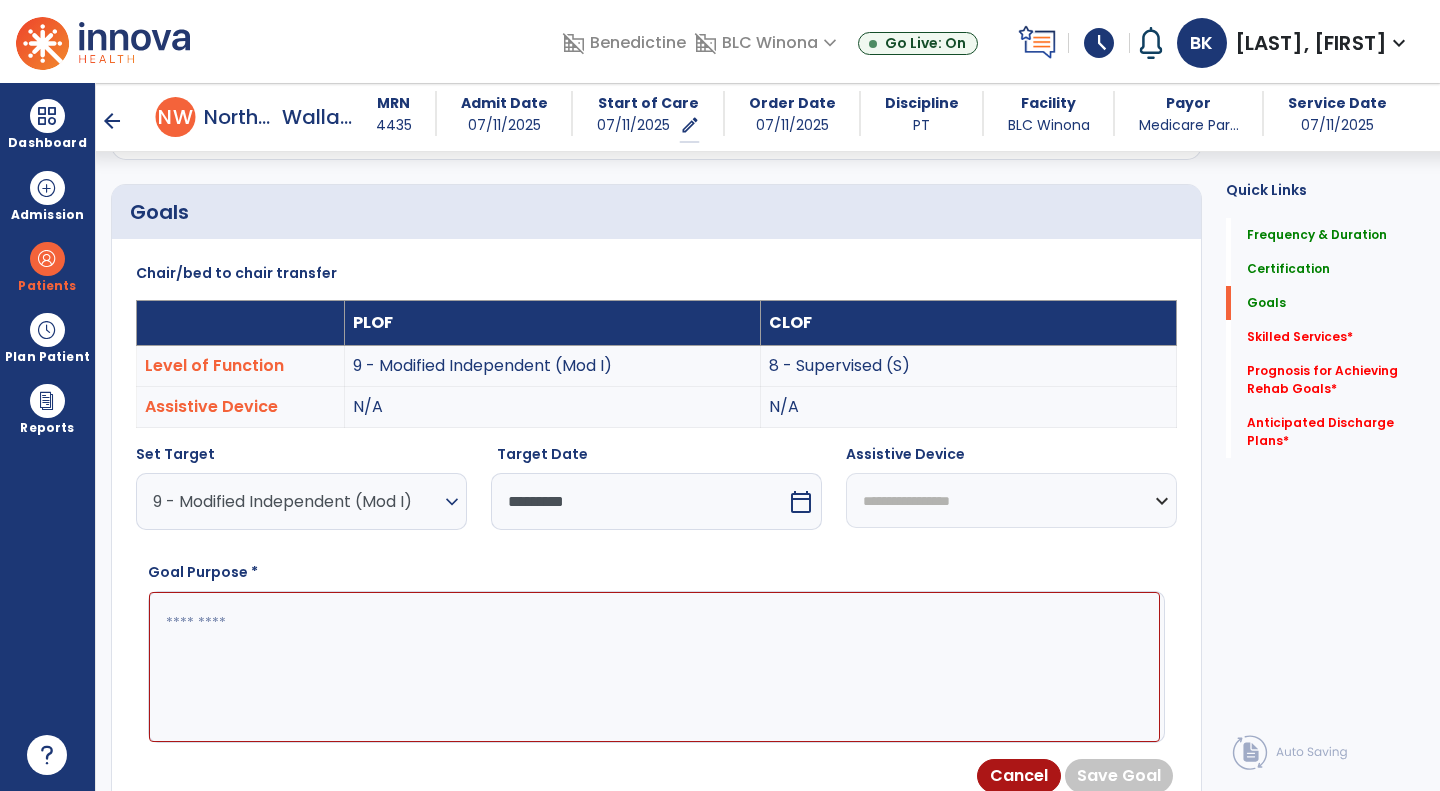 click at bounding box center (654, 667) 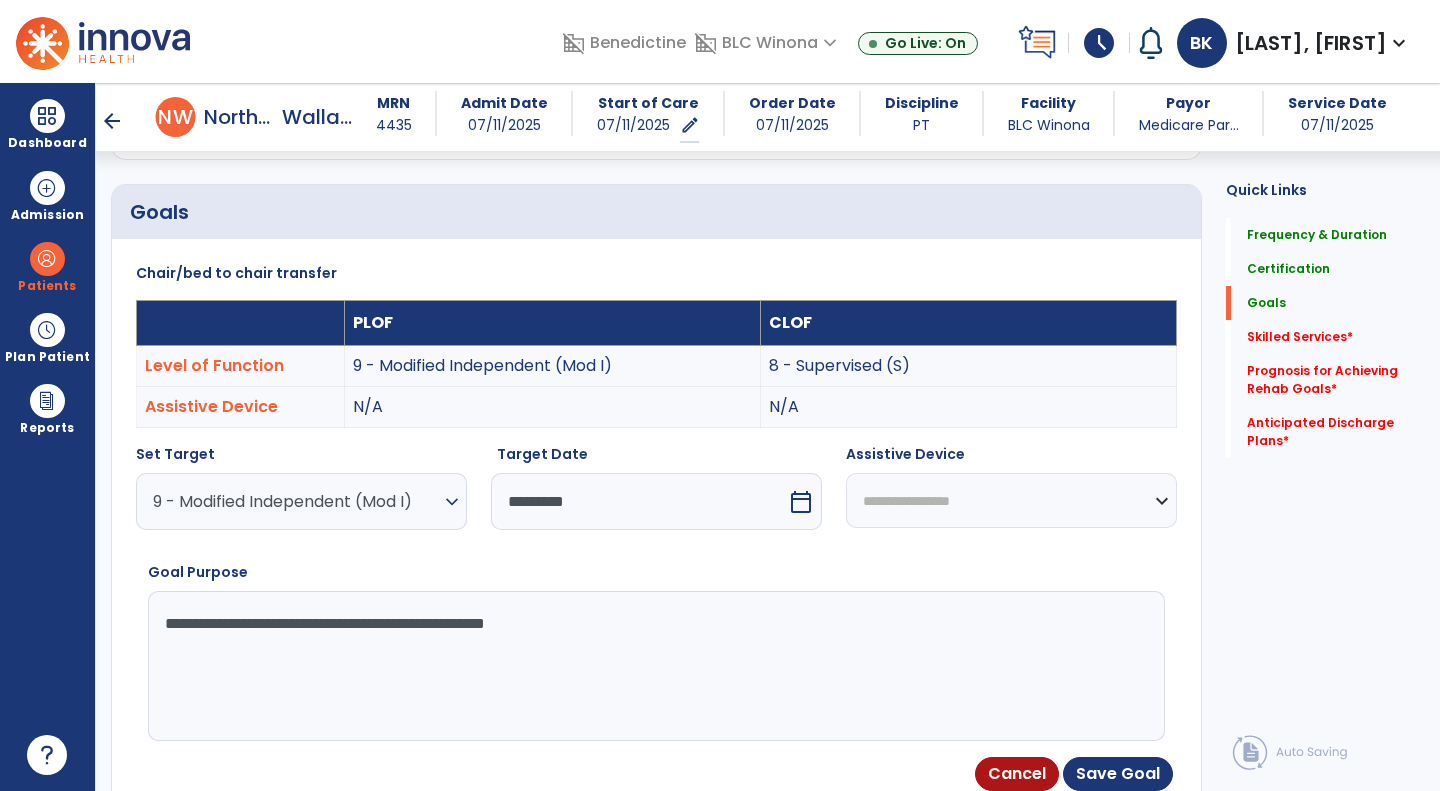 type on "**********" 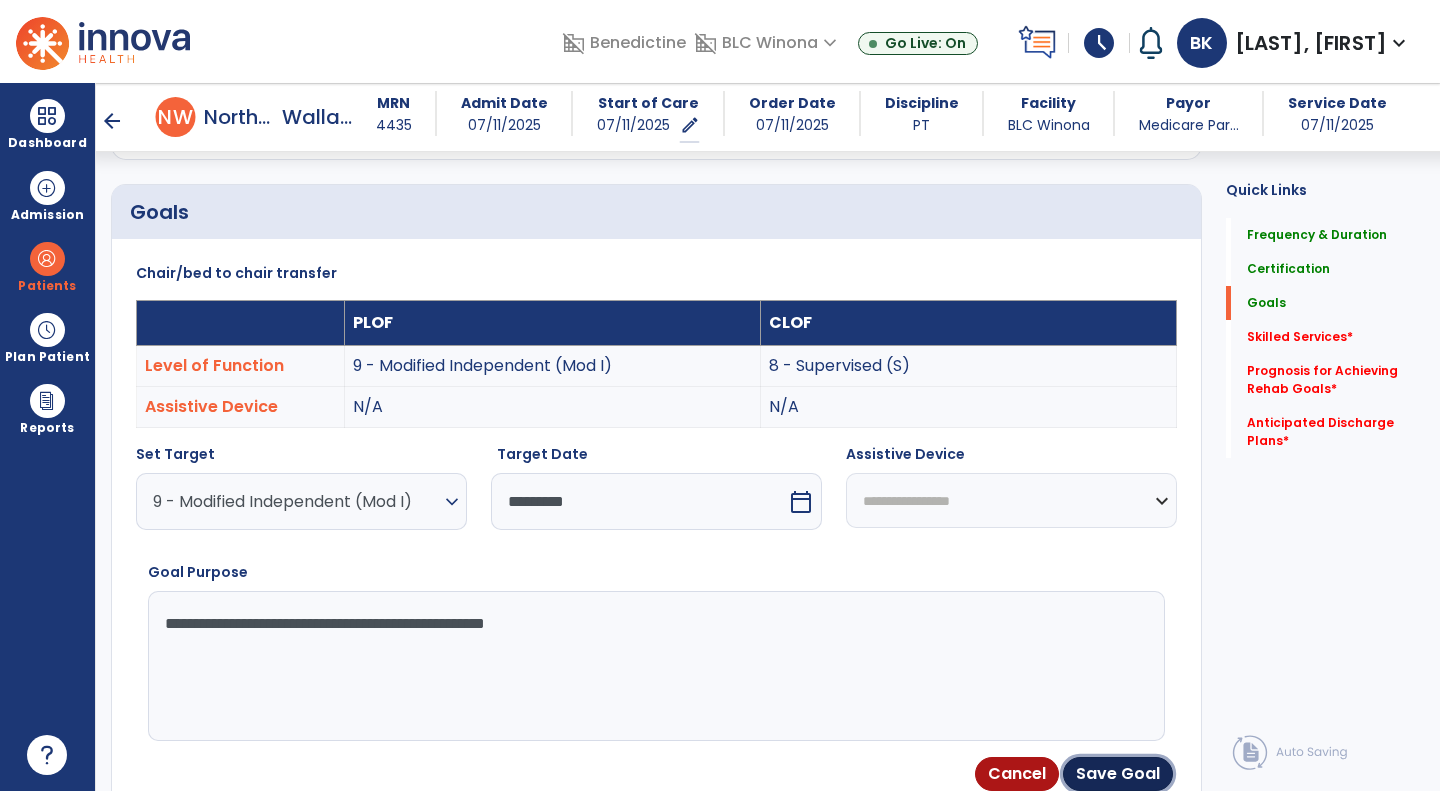 click on "Save Goal" at bounding box center [1118, 774] 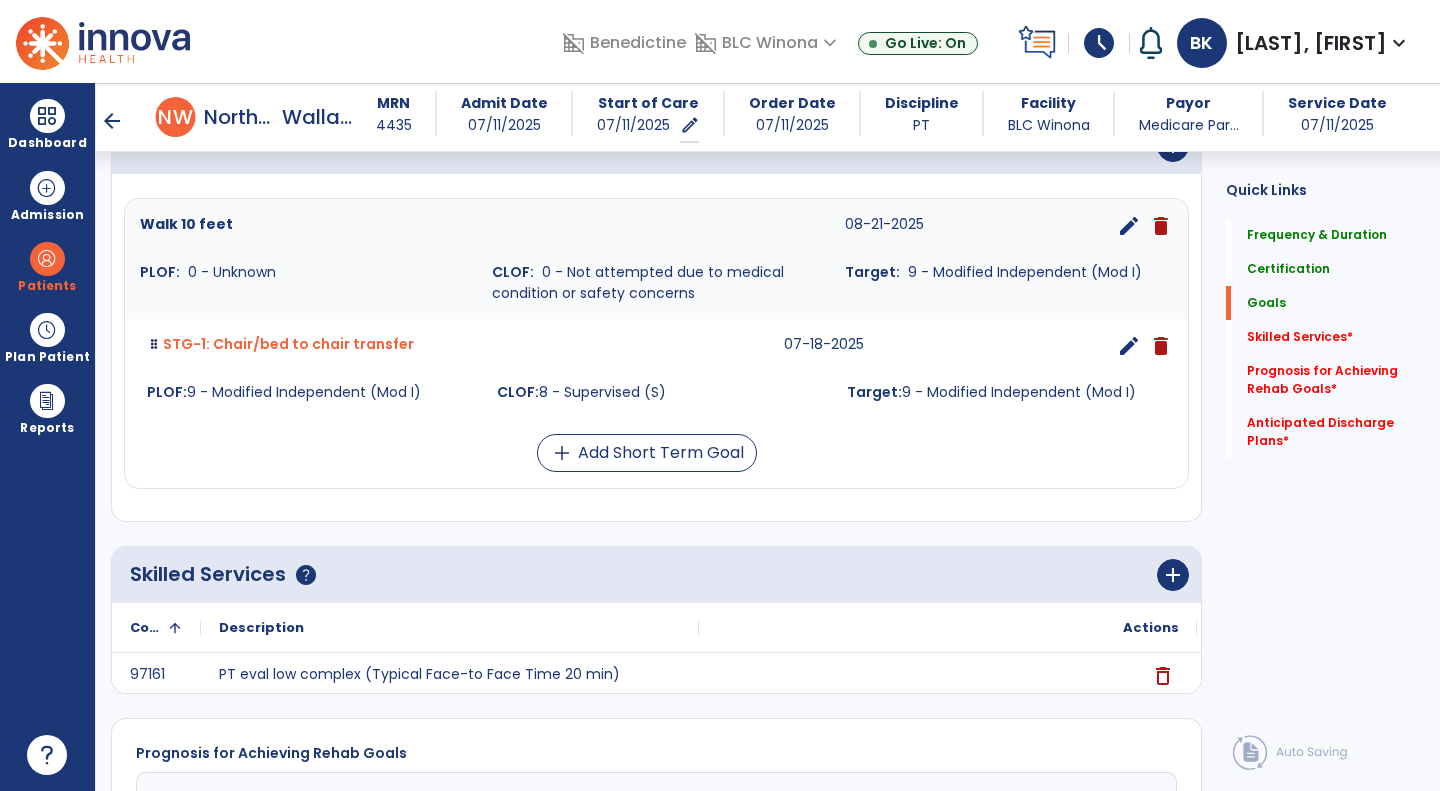 scroll, scrollTop: 500, scrollLeft: 0, axis: vertical 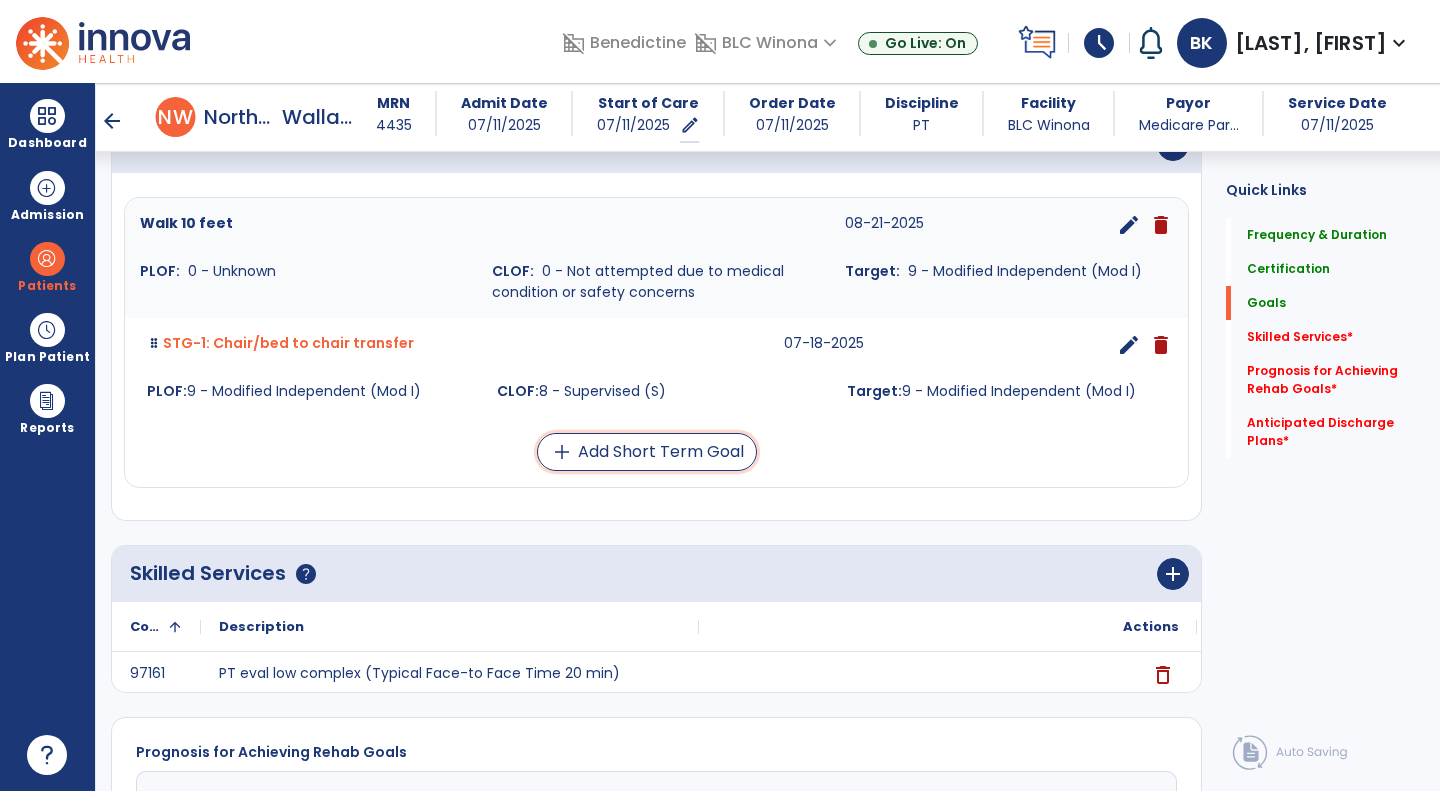 click on "add  Add Short Term Goal" at bounding box center [647, 452] 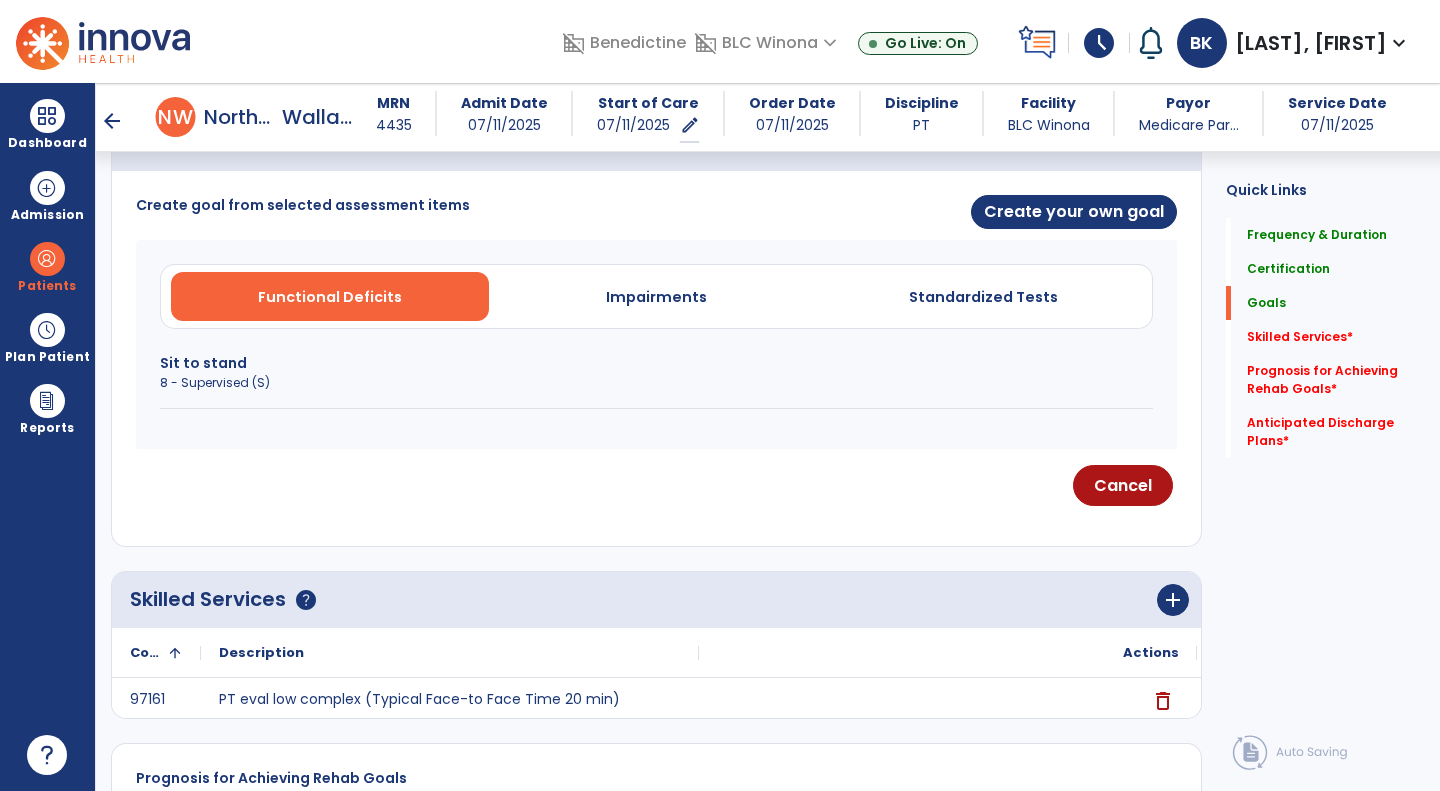 click on "Standardized Tests" at bounding box center (983, 297) 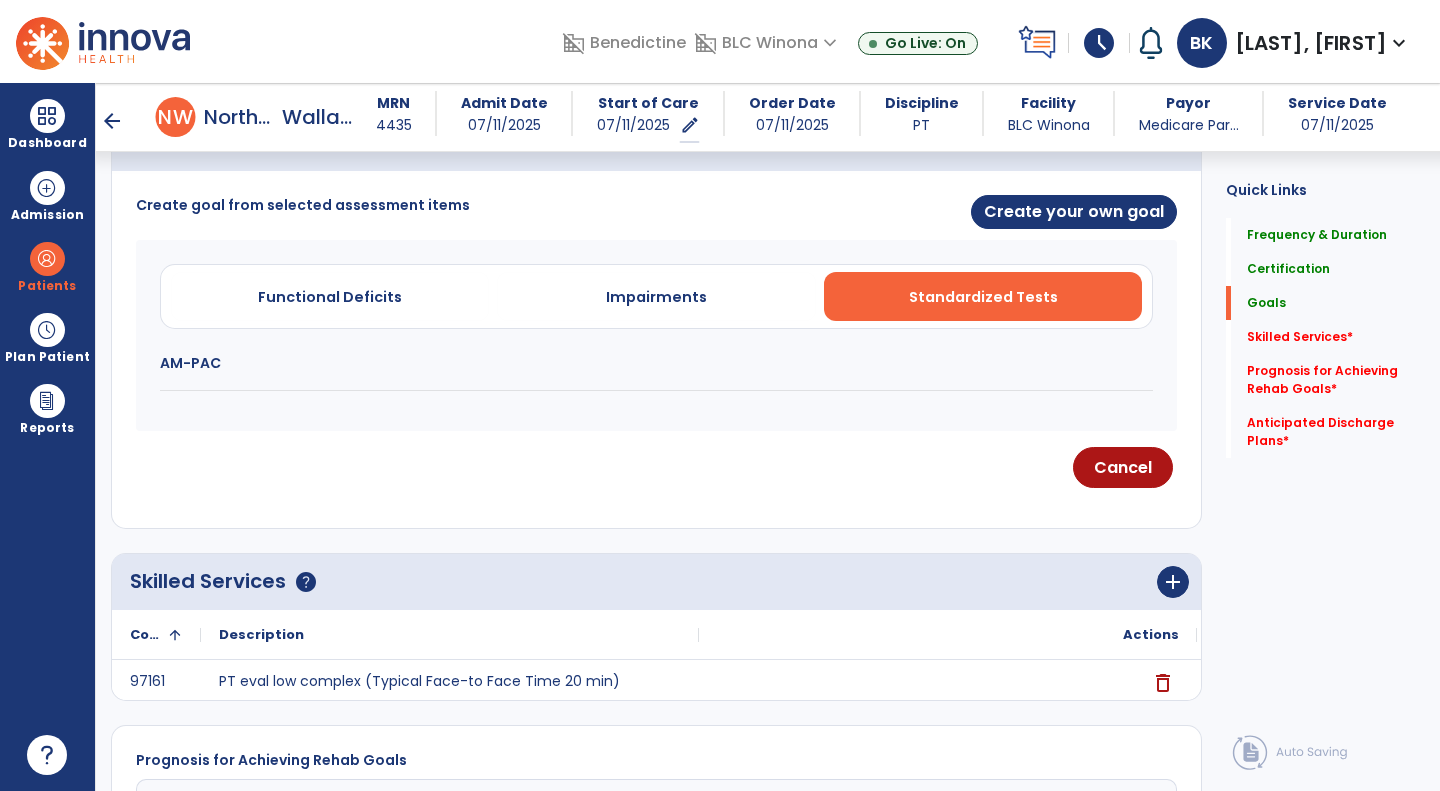 click on "AM-PAC" at bounding box center (656, 363) 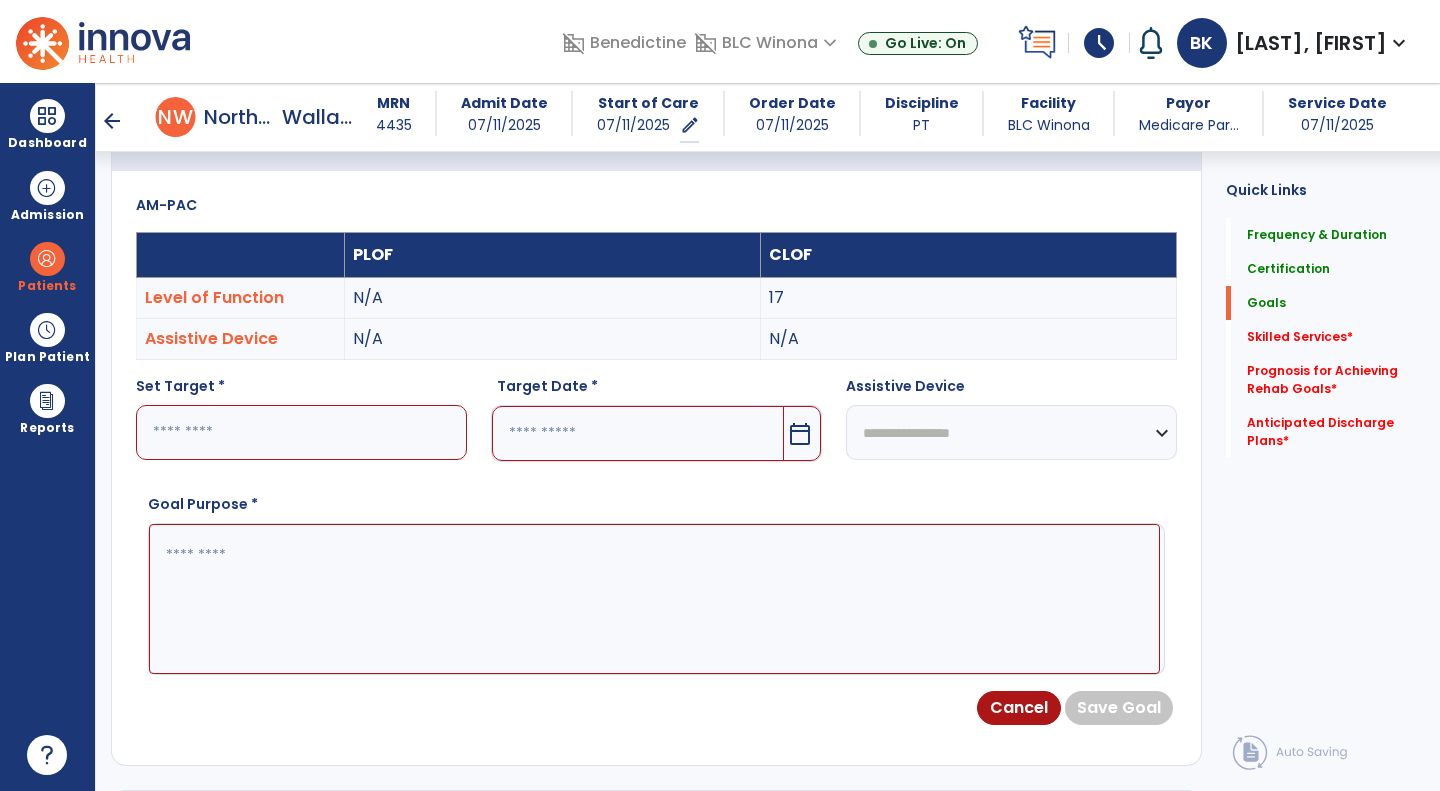 click at bounding box center (301, 432) 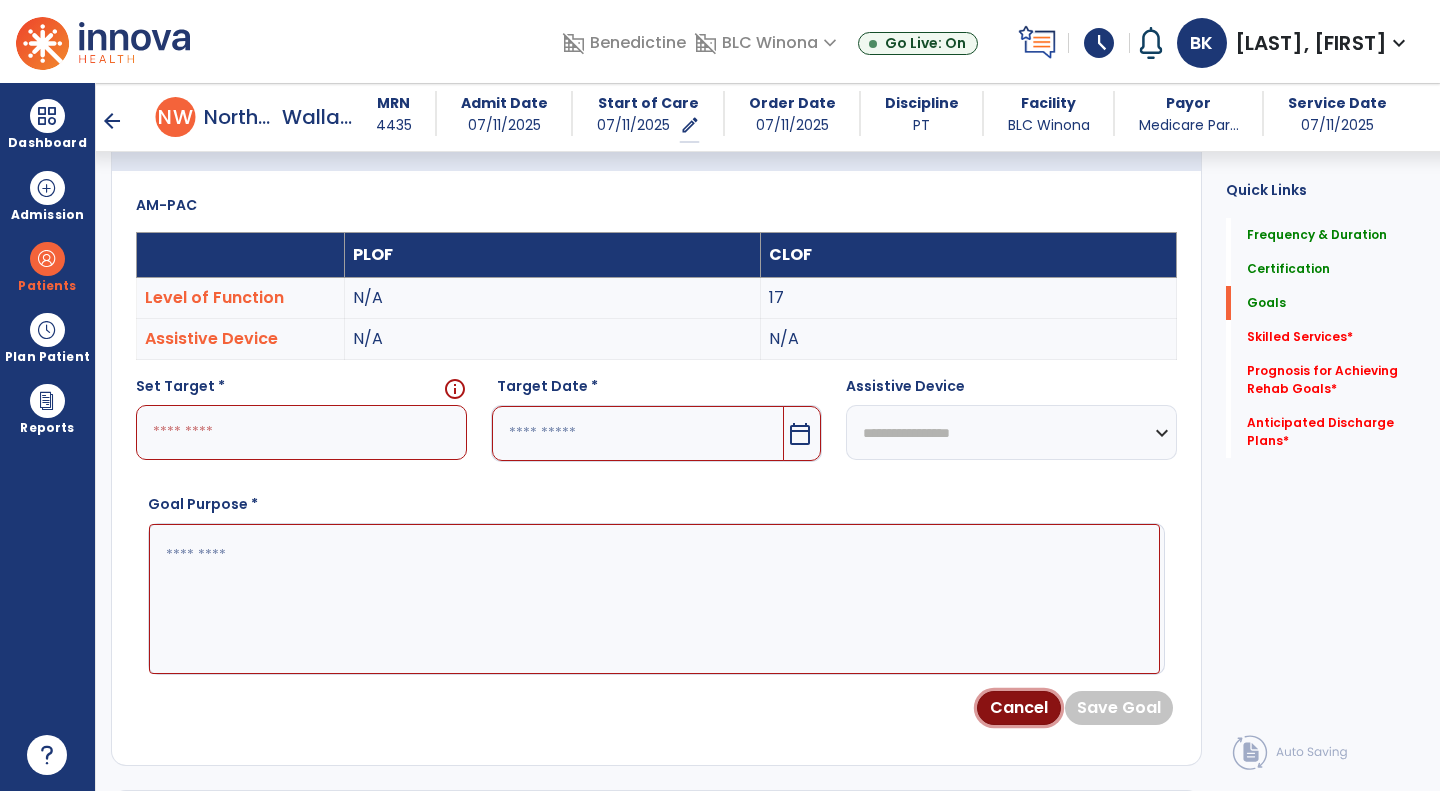 click on "Cancel" at bounding box center (1019, 708) 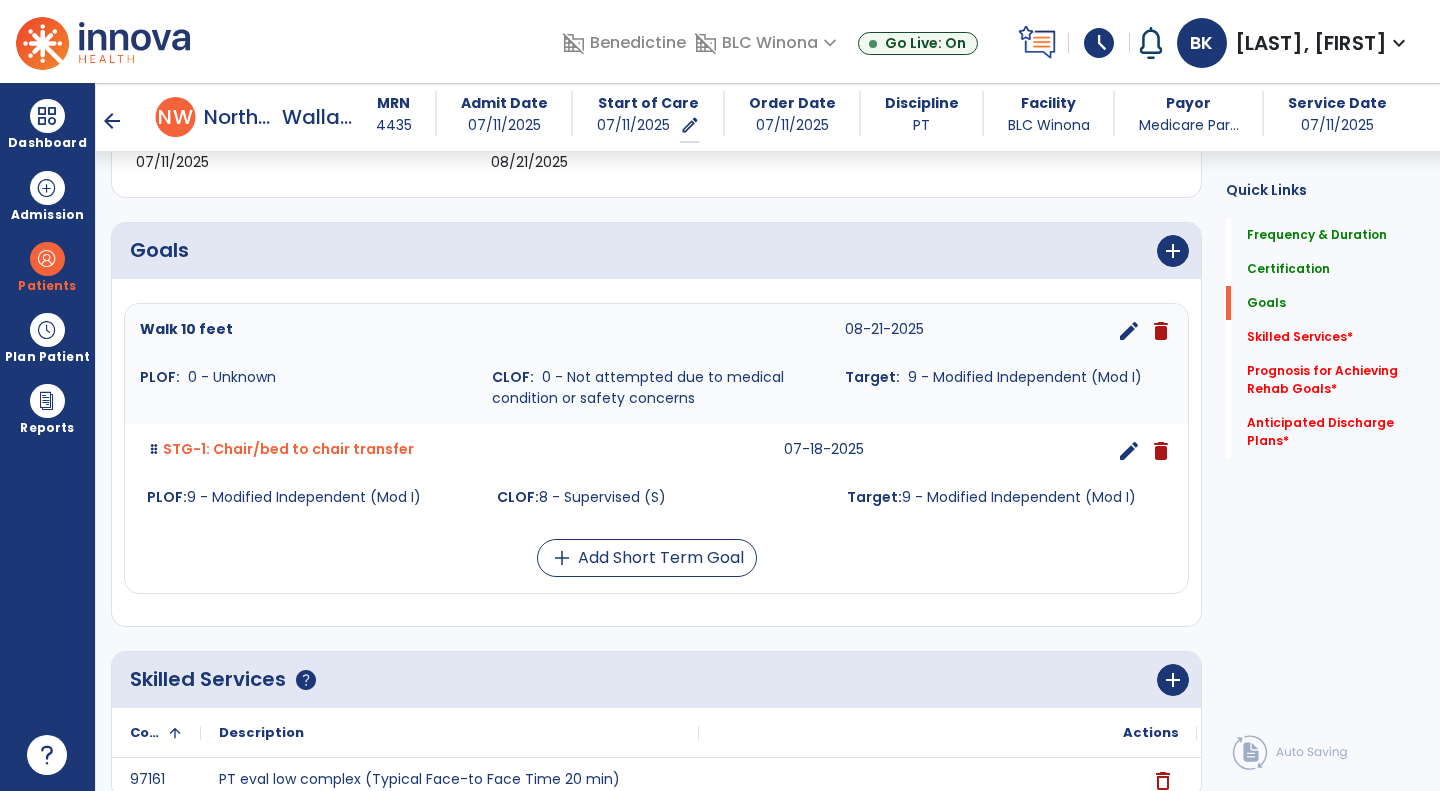 scroll, scrollTop: 386, scrollLeft: 0, axis: vertical 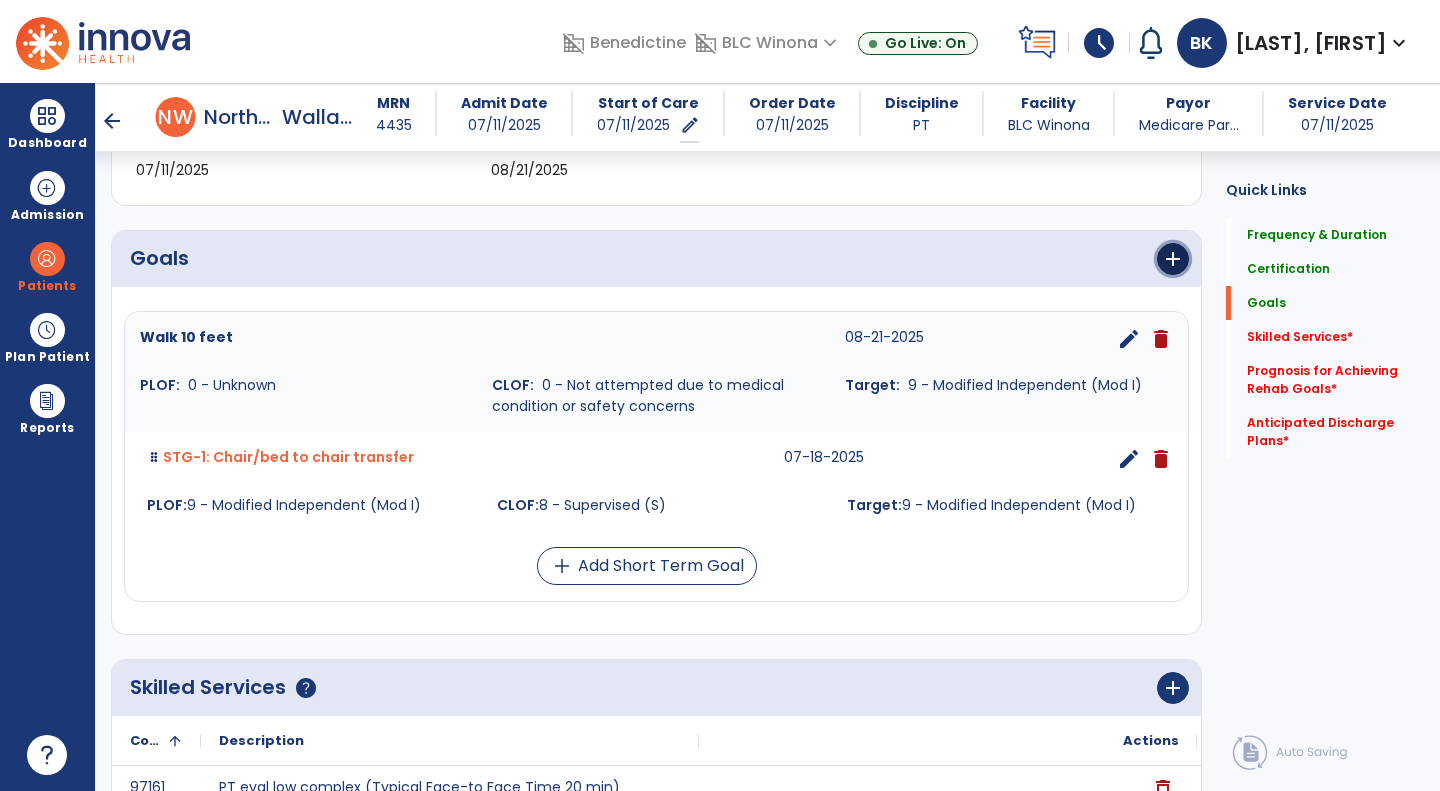 click on "add" at bounding box center (1173, 259) 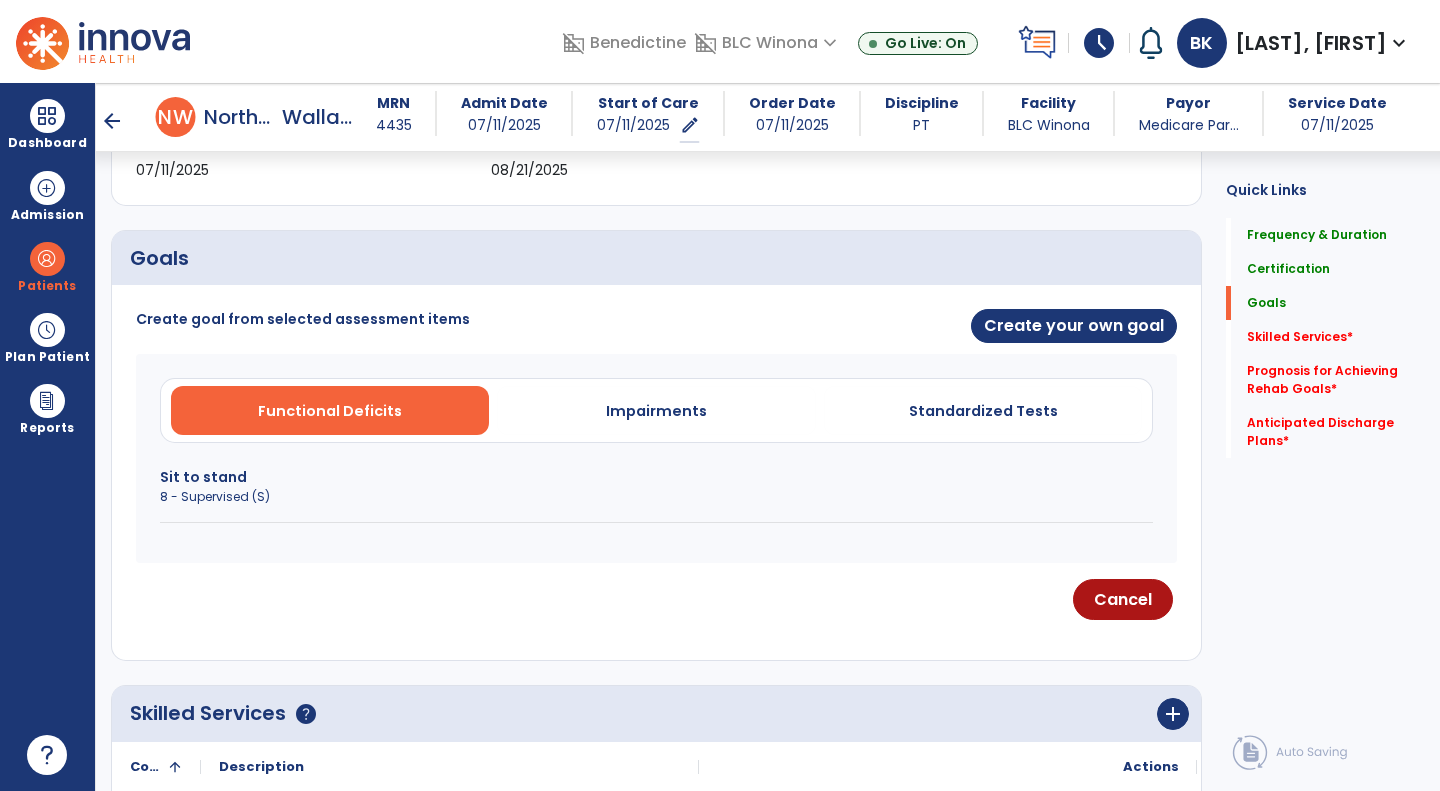 click on "Standardized Tests" at bounding box center (983, 410) 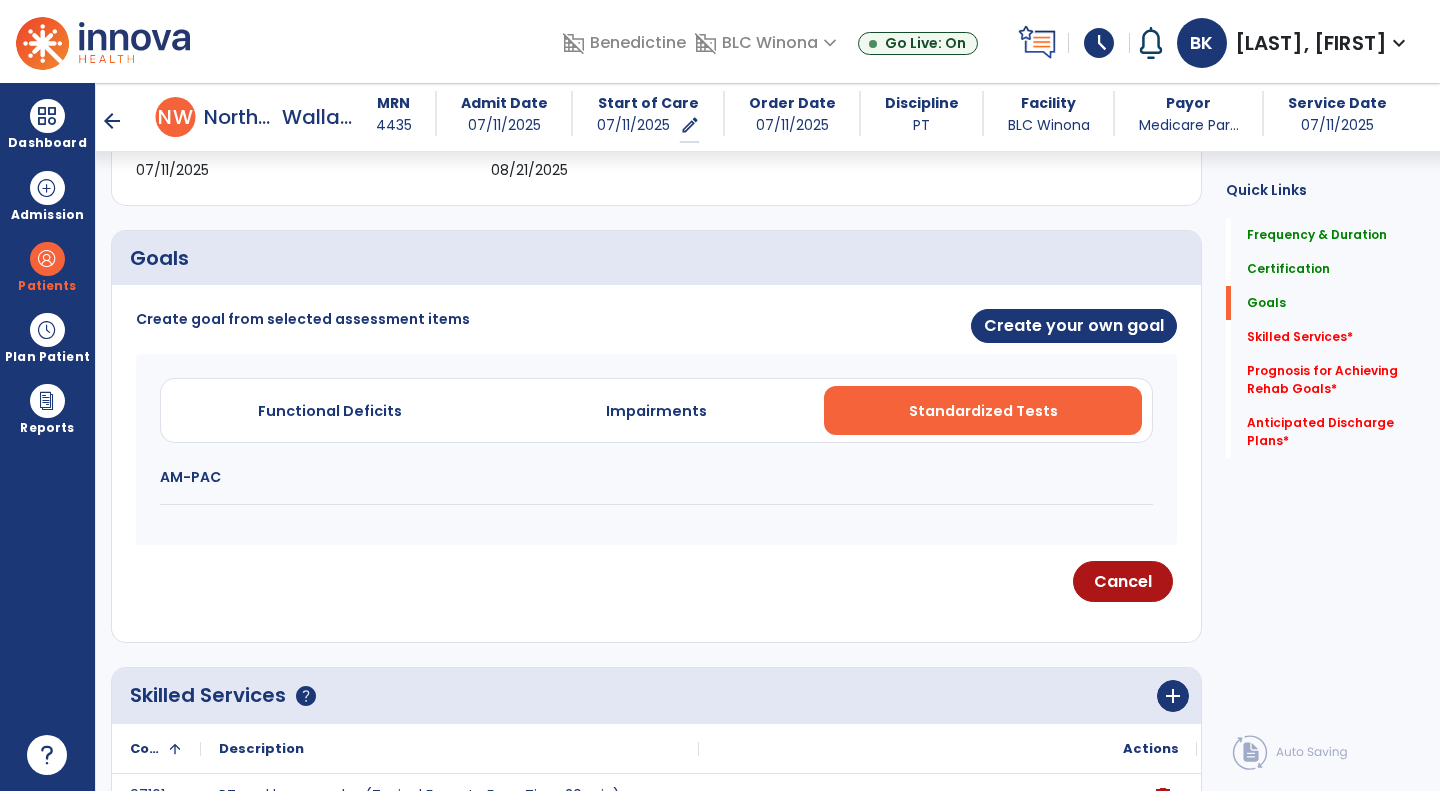 click on "Functional Deficits   Impairments   Standardized Tests  AM-PAC" at bounding box center [656, 449] 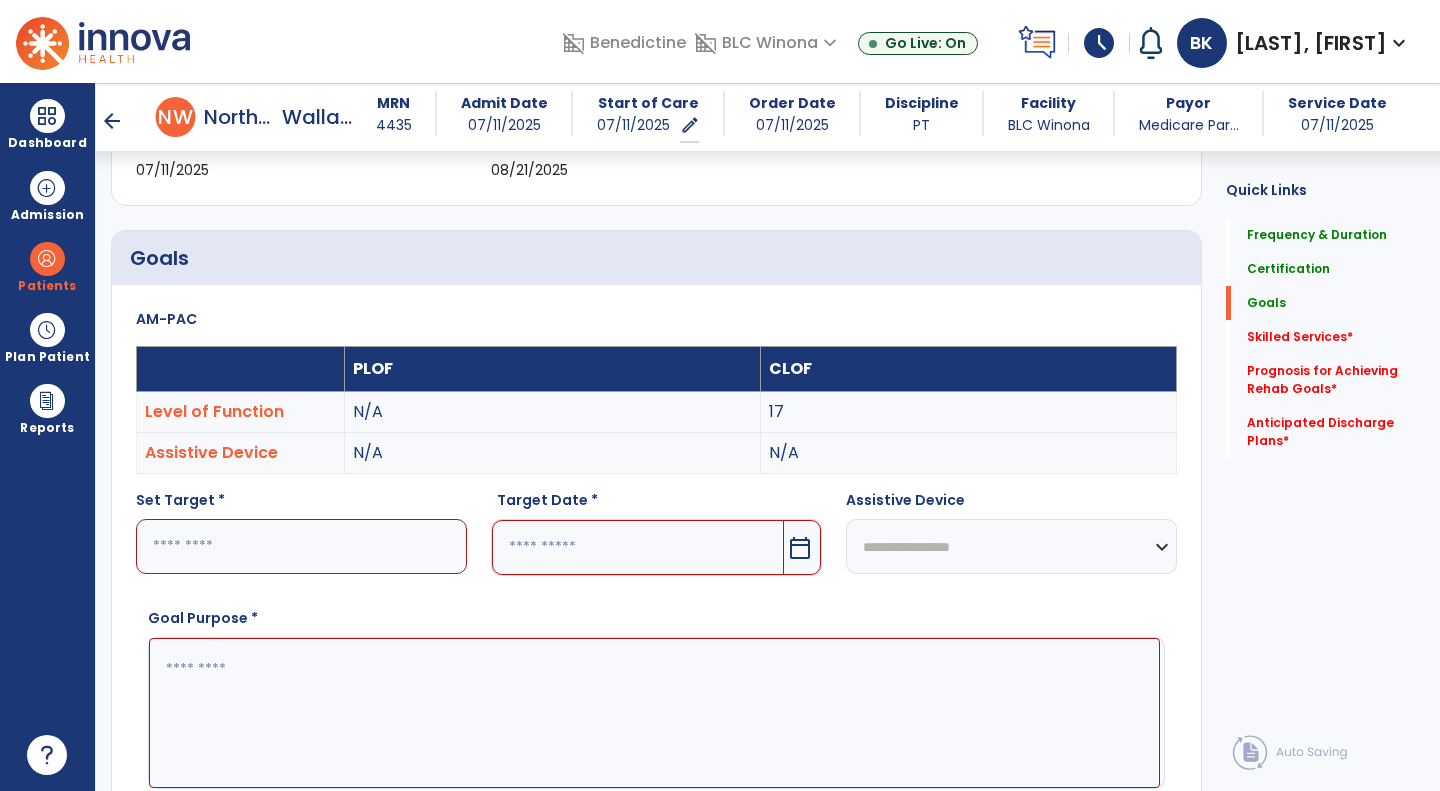 click at bounding box center (301, 546) 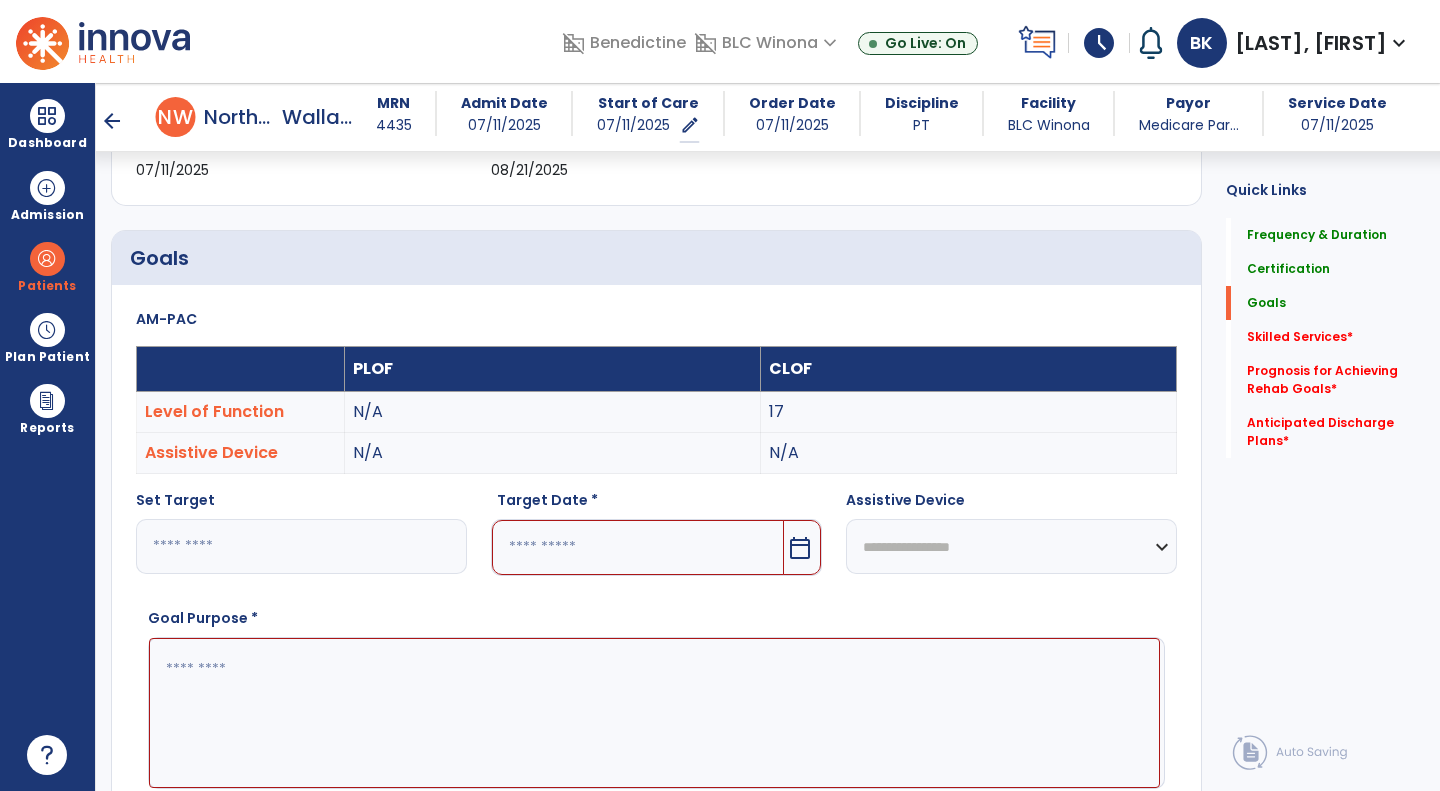 type on "**" 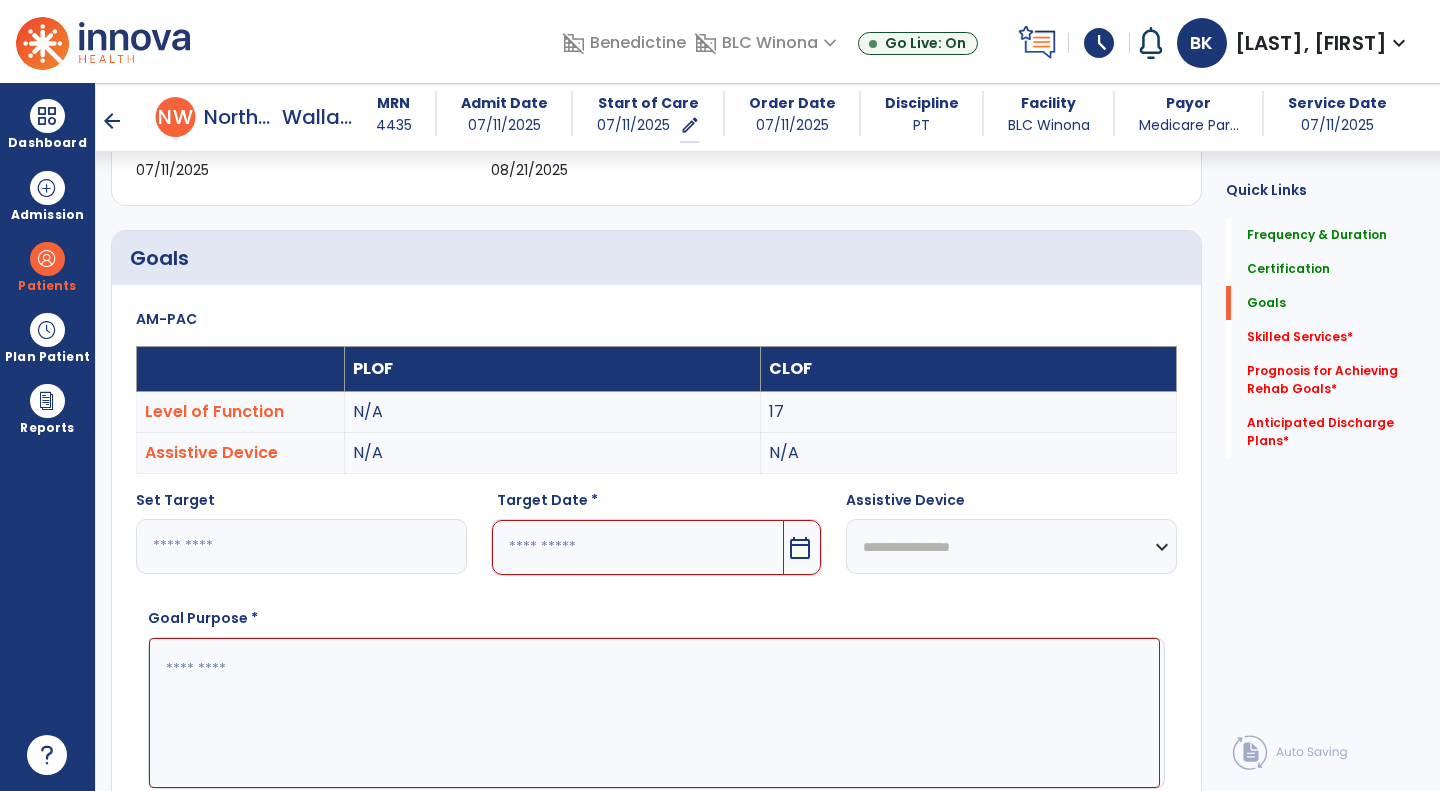 click at bounding box center [638, 547] 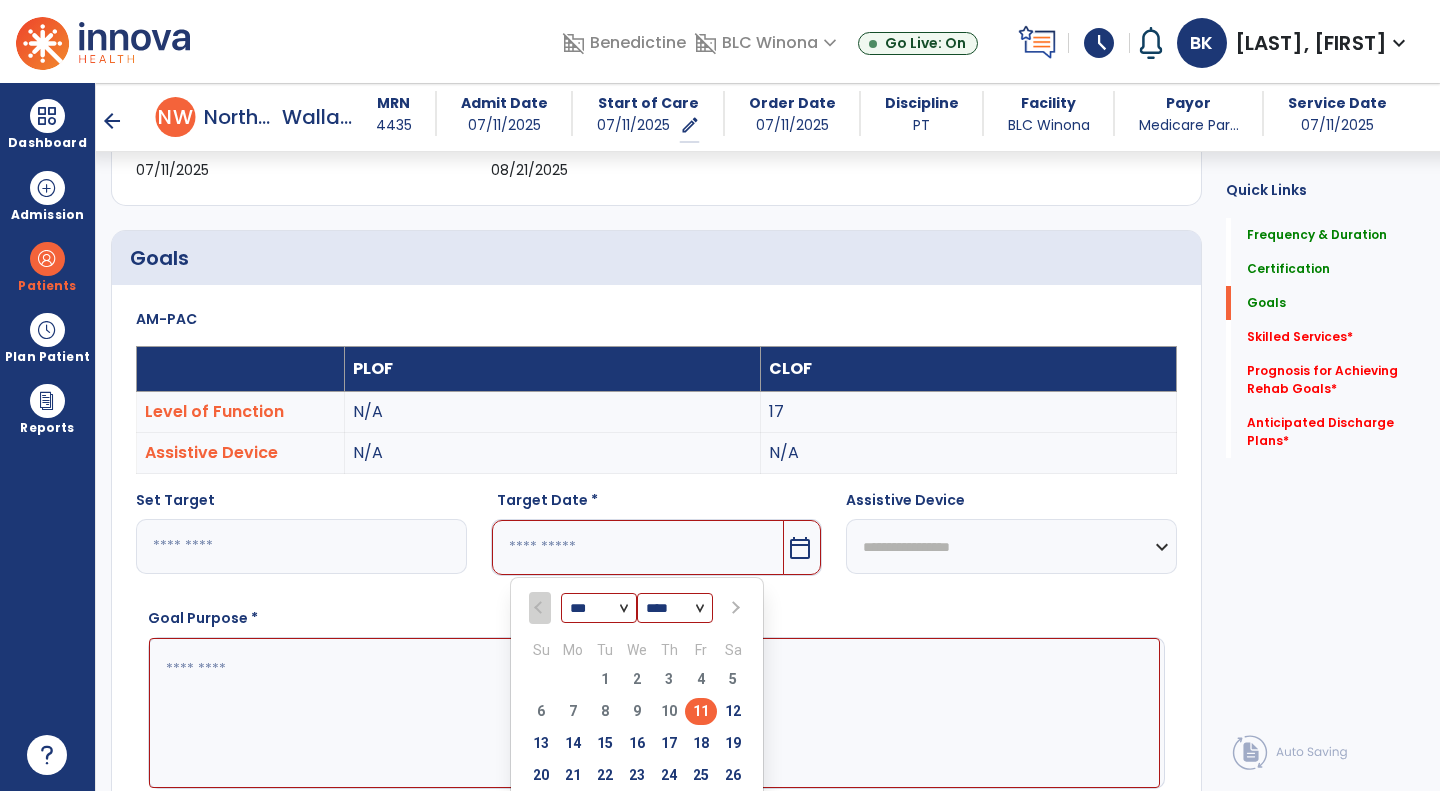 click at bounding box center (734, 608) 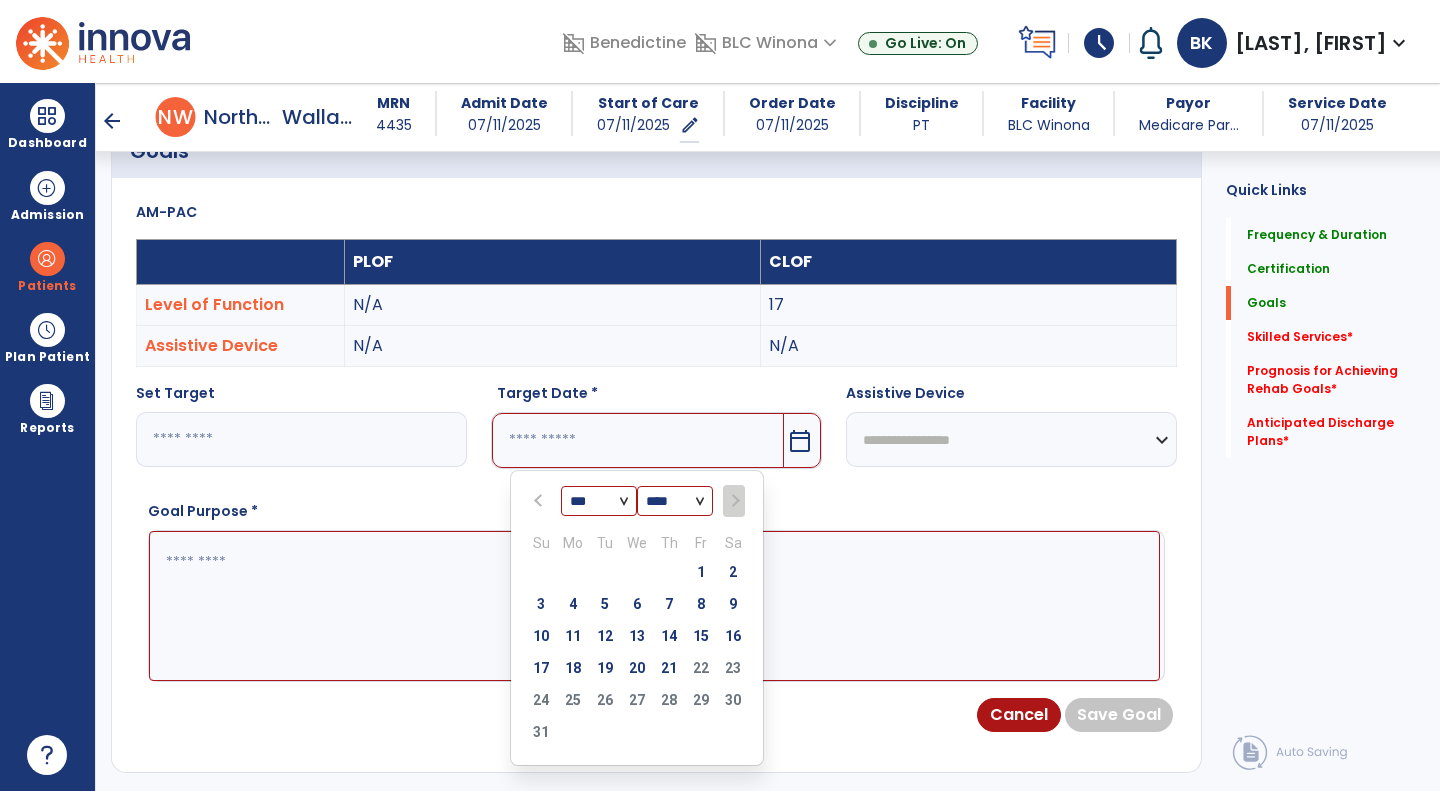 scroll, scrollTop: 498, scrollLeft: 0, axis: vertical 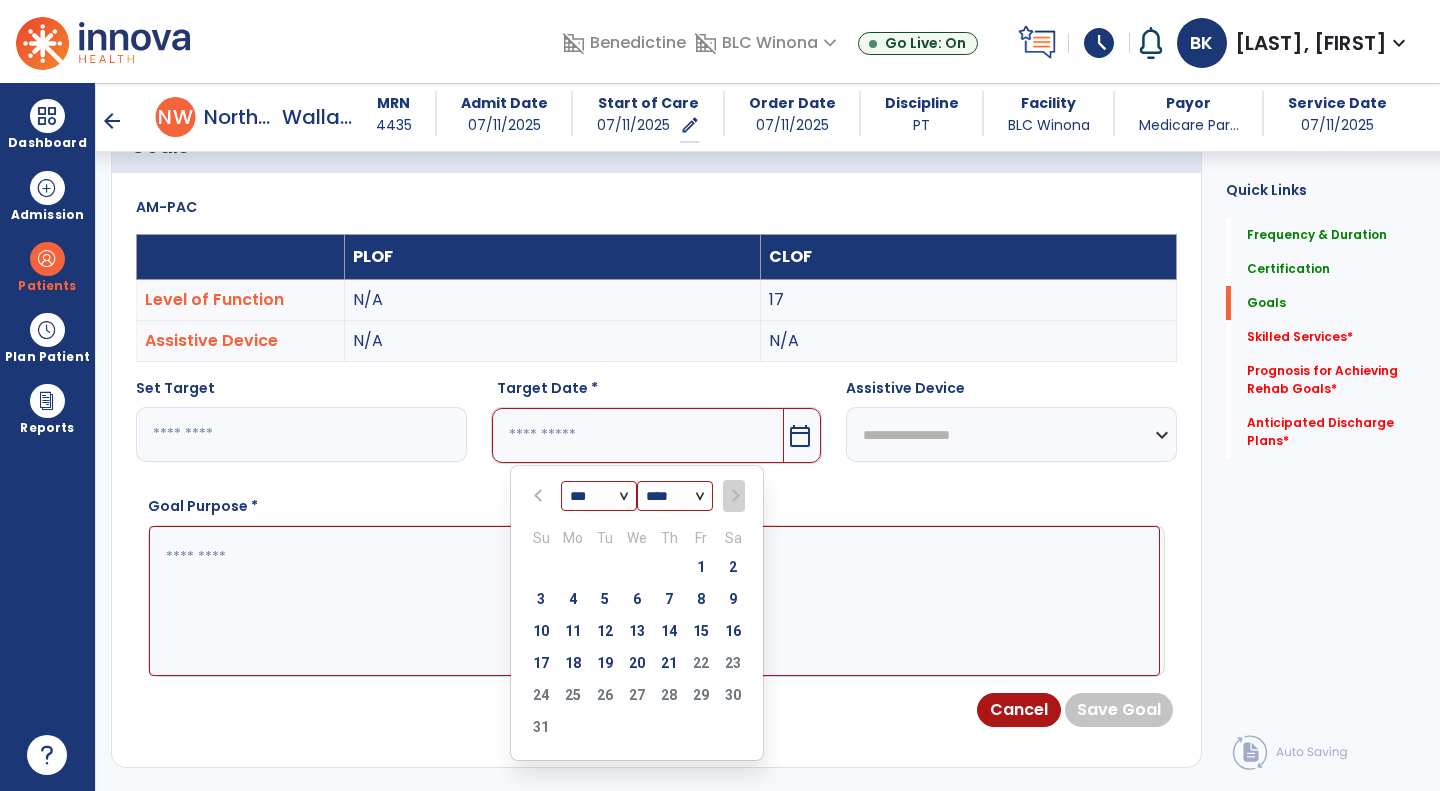 click on "21" at bounding box center [669, 663] 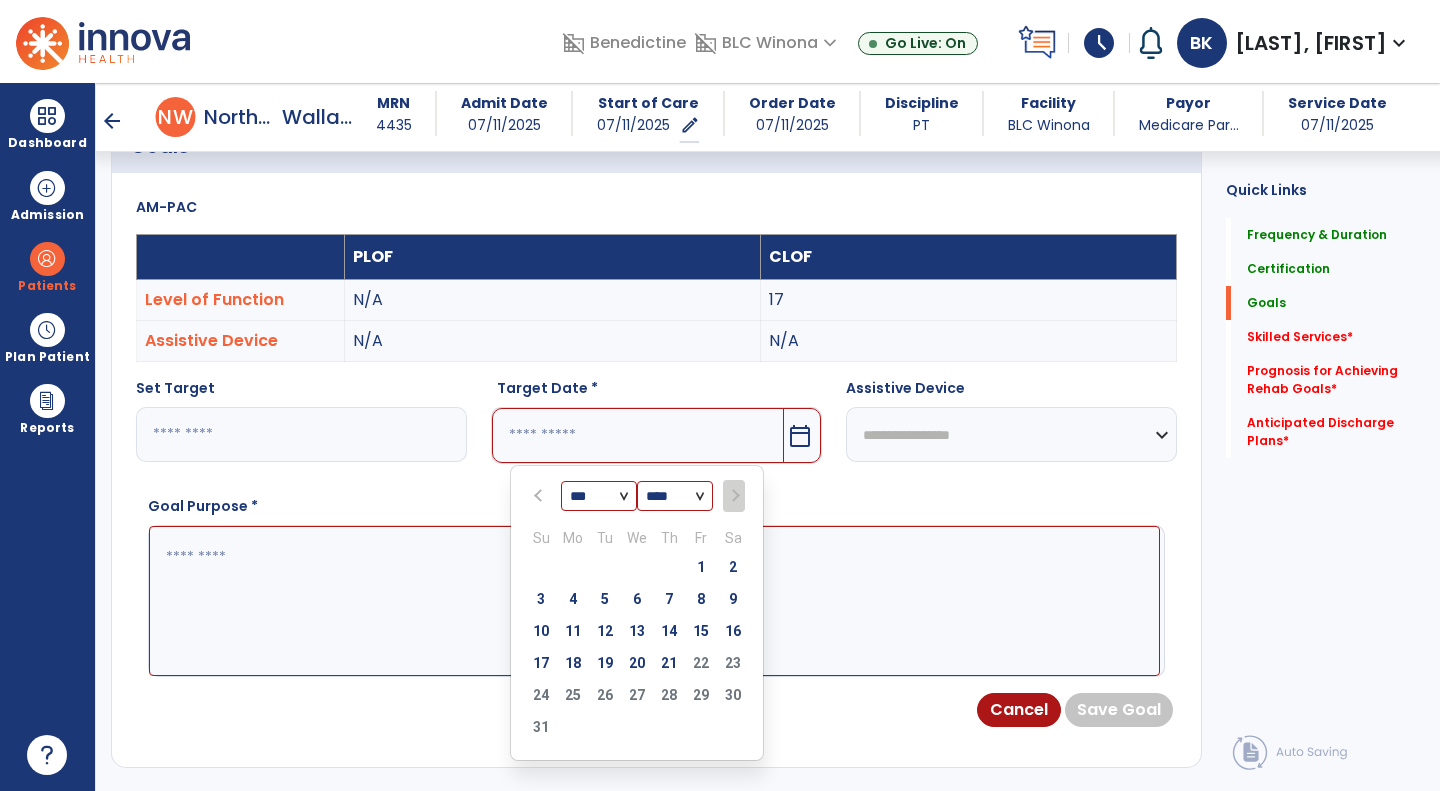 type on "*********" 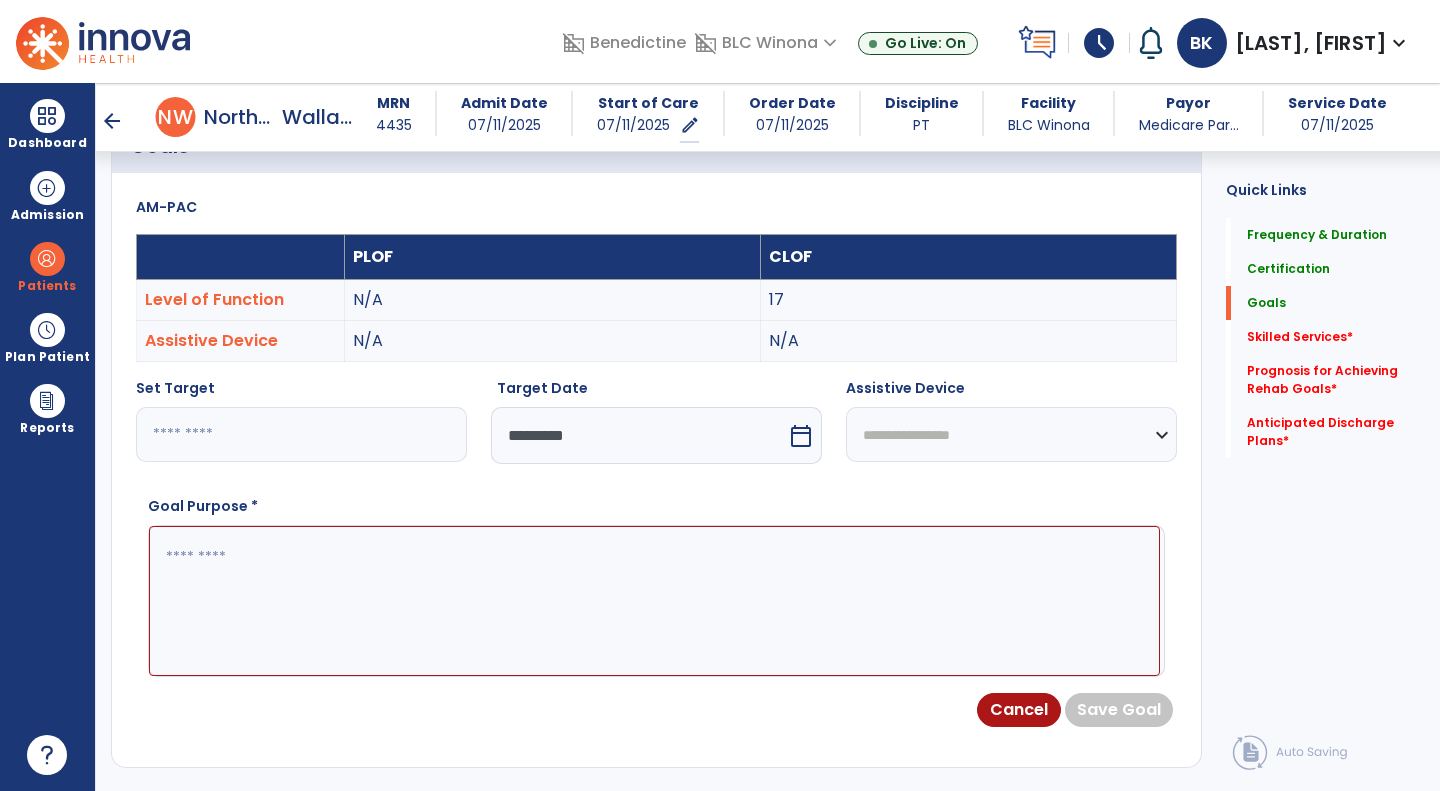 click at bounding box center [654, 601] 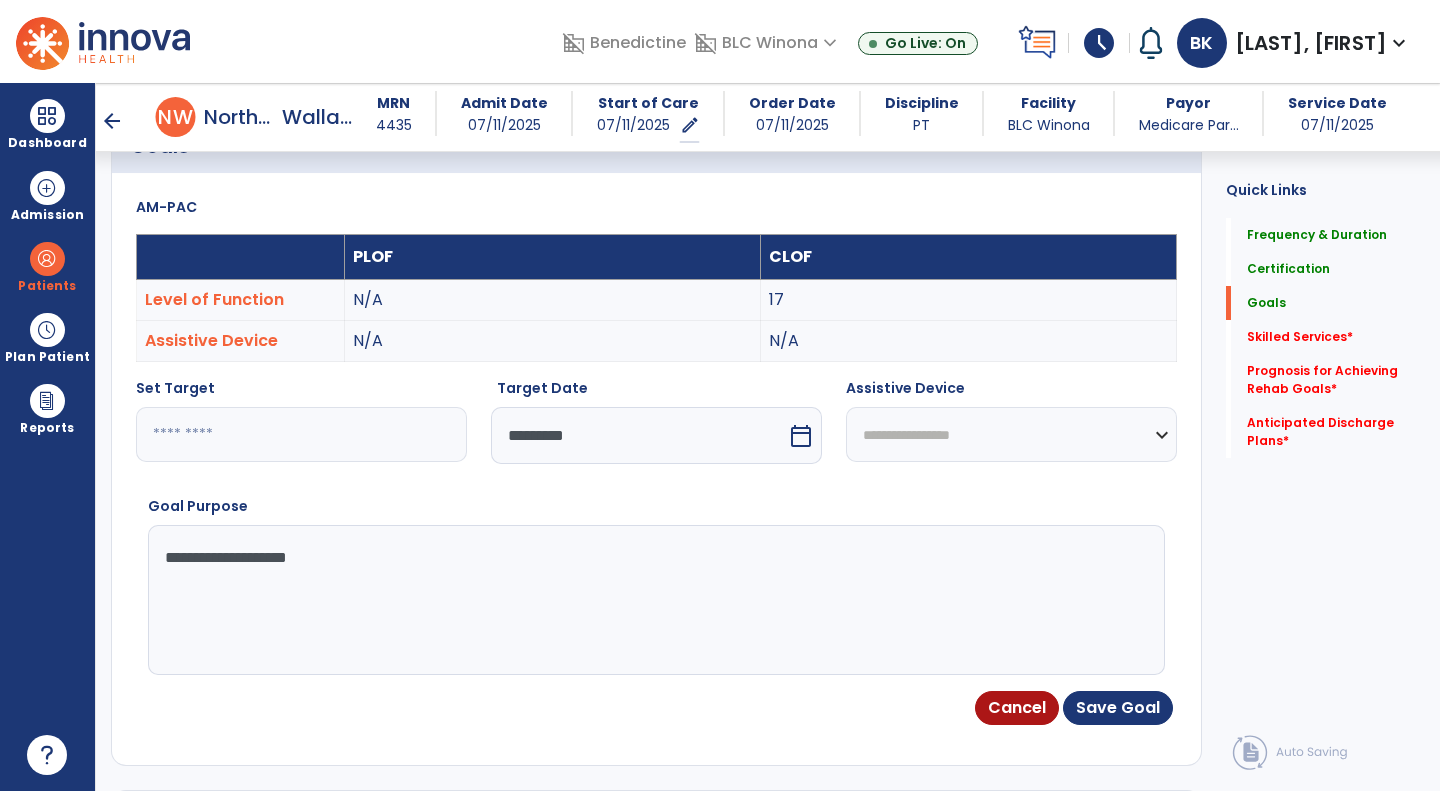 type on "**********" 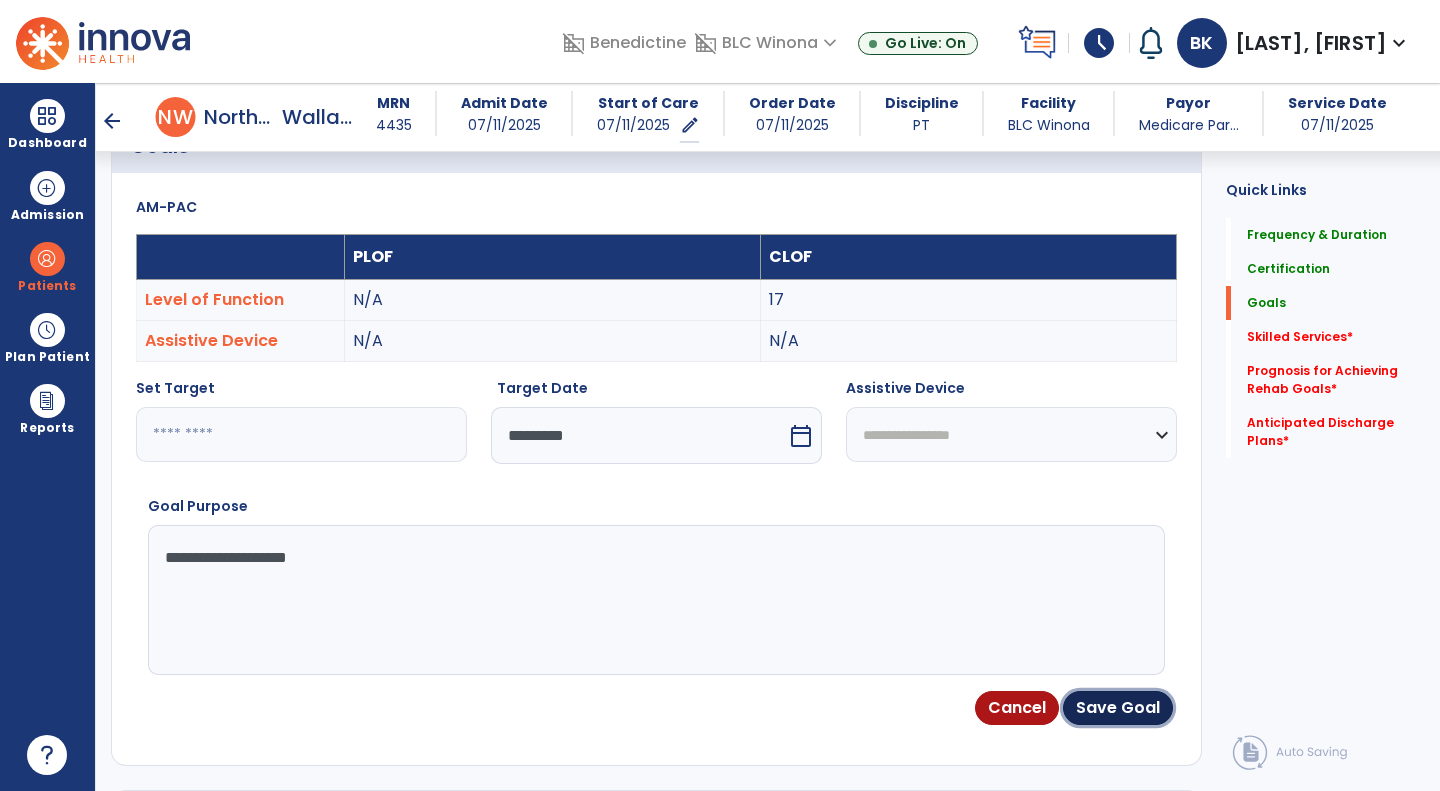 click on "Save Goal" at bounding box center (1118, 708) 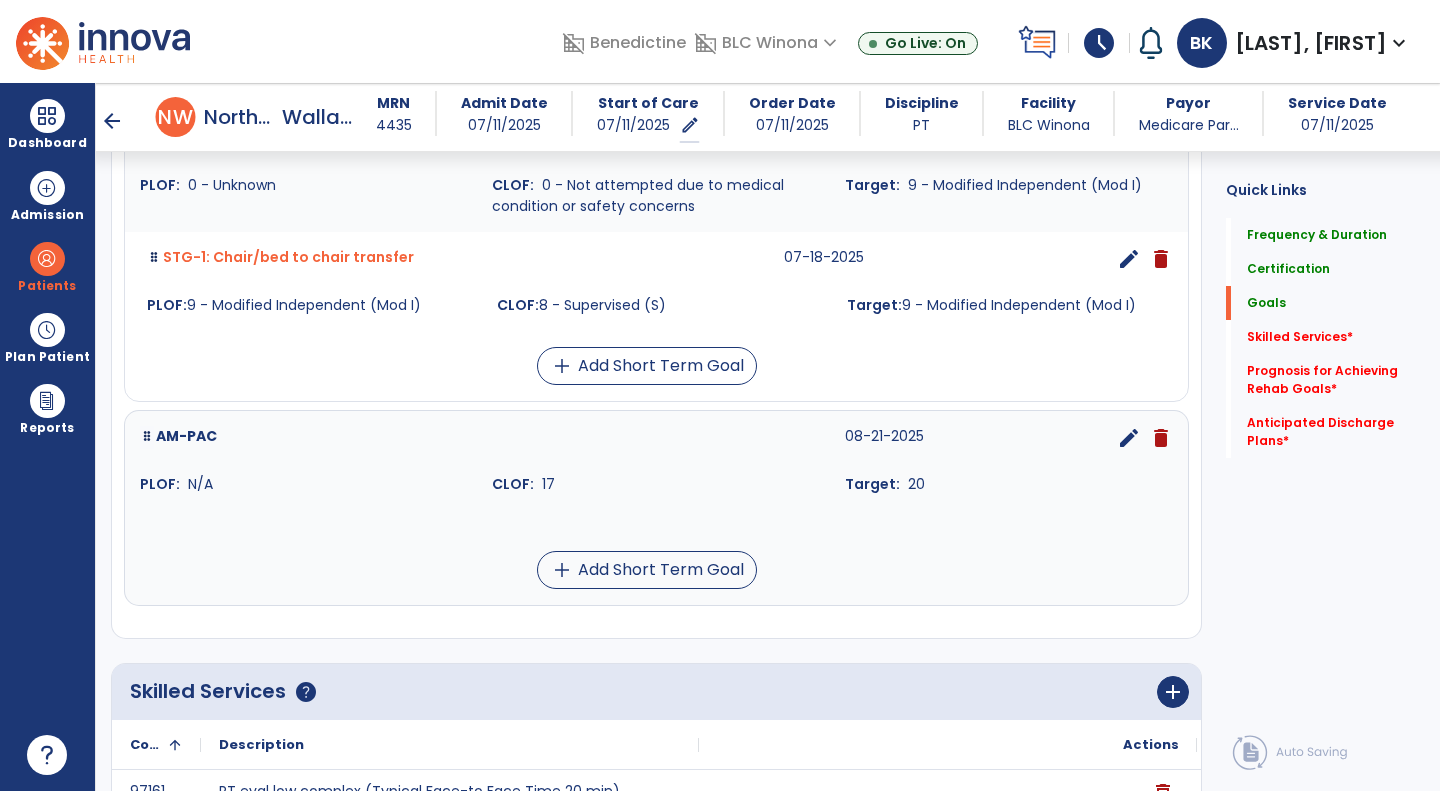 scroll, scrollTop: 591, scrollLeft: 0, axis: vertical 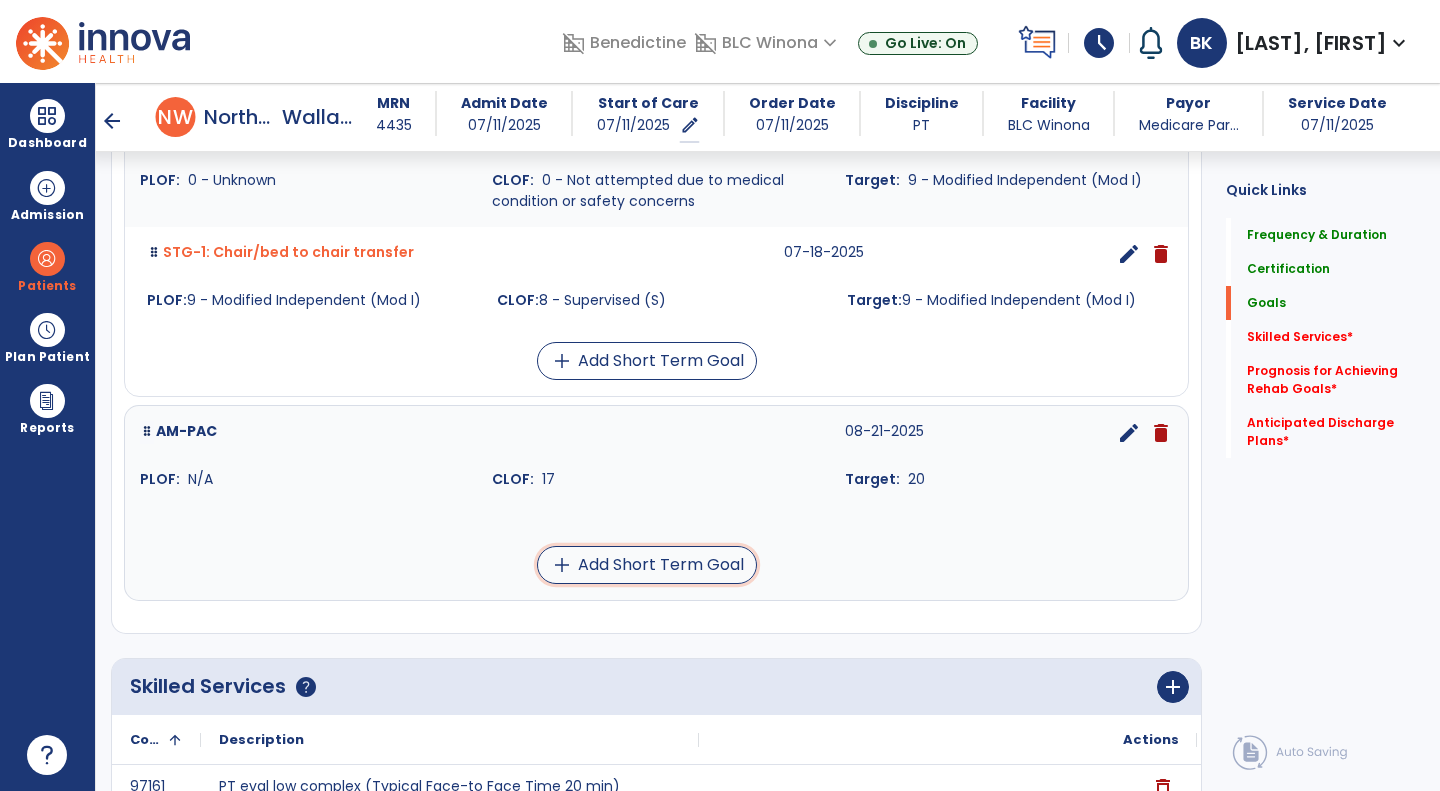 click on "add  Add Short Term Goal" at bounding box center (647, 565) 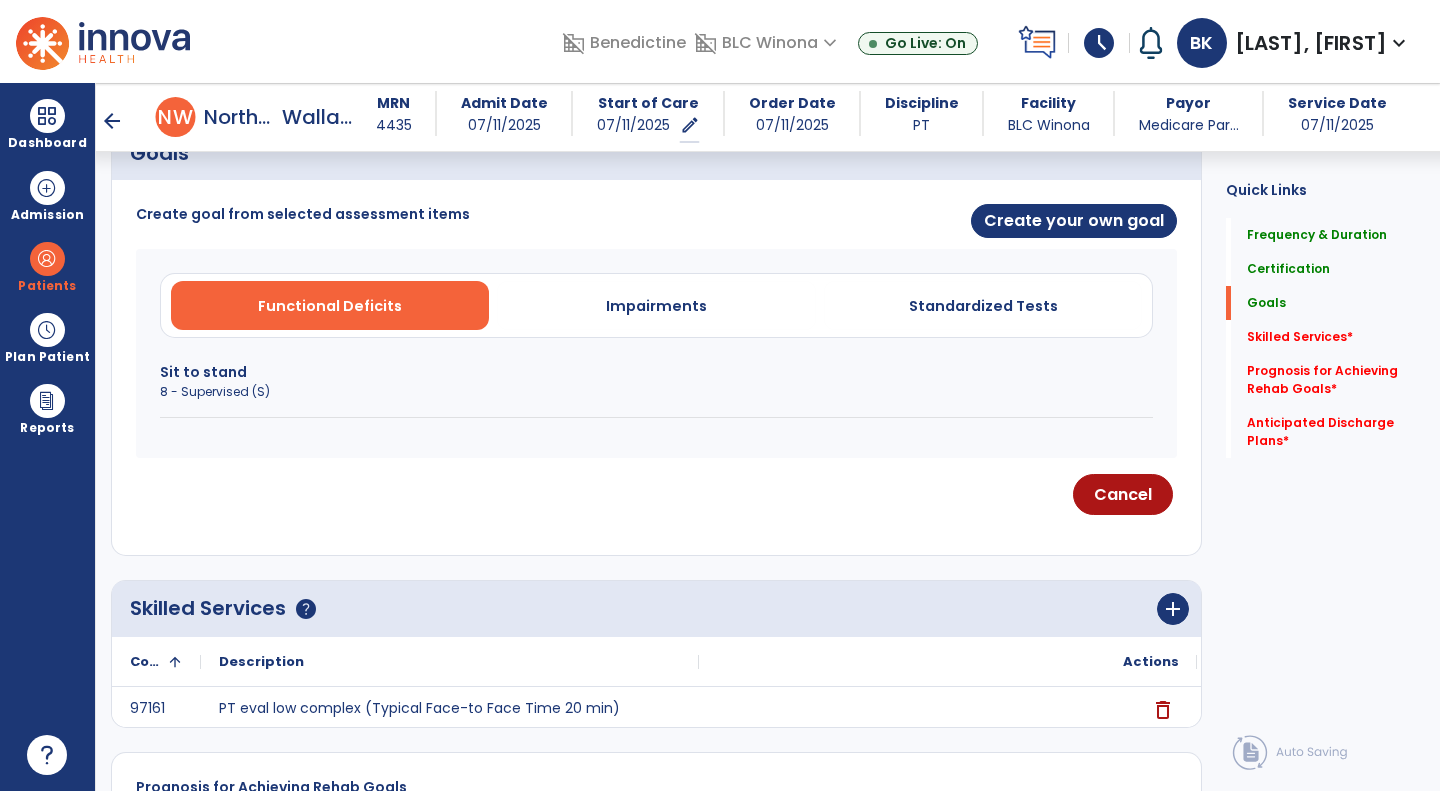 scroll, scrollTop: 490, scrollLeft: 0, axis: vertical 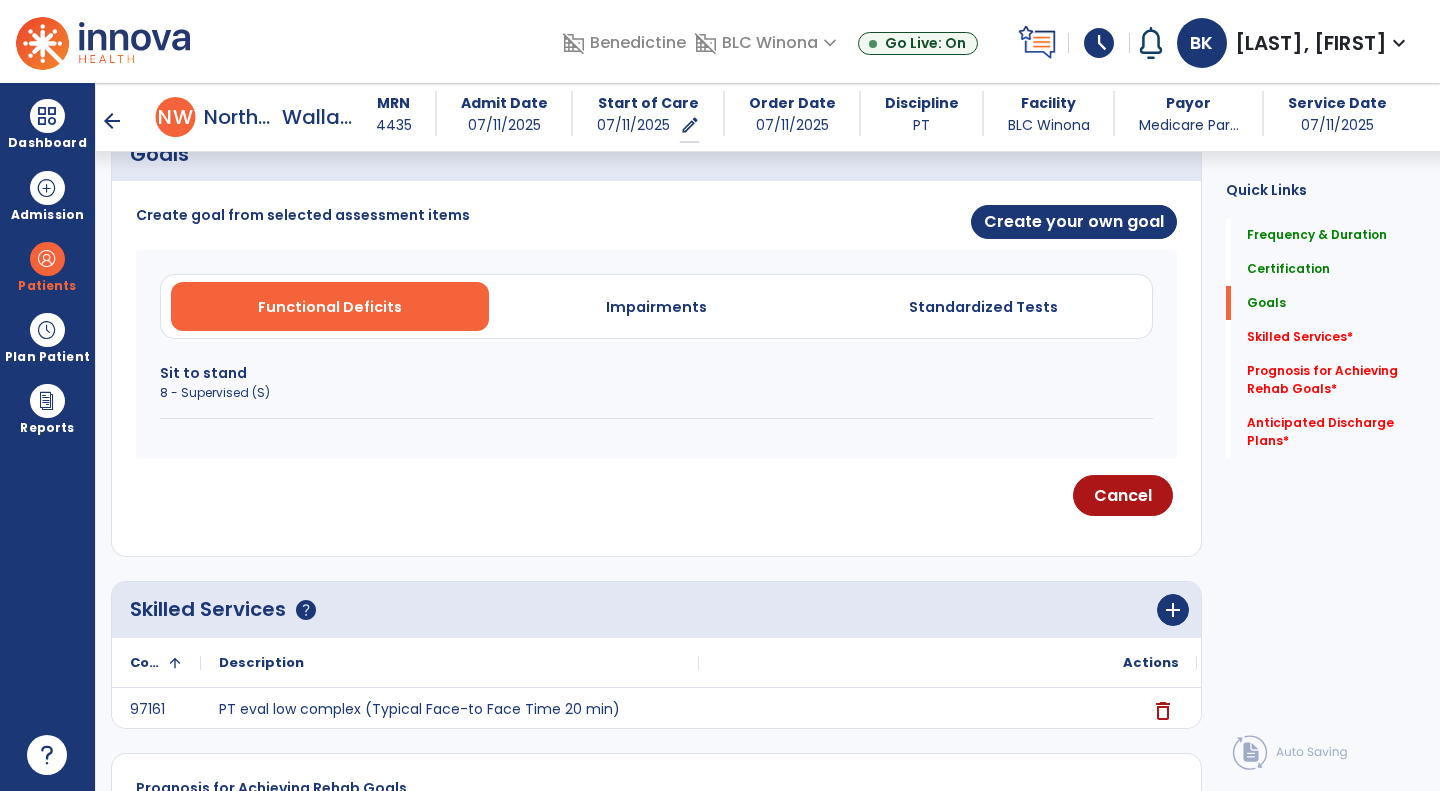click on "Impairments" at bounding box center [656, 307] 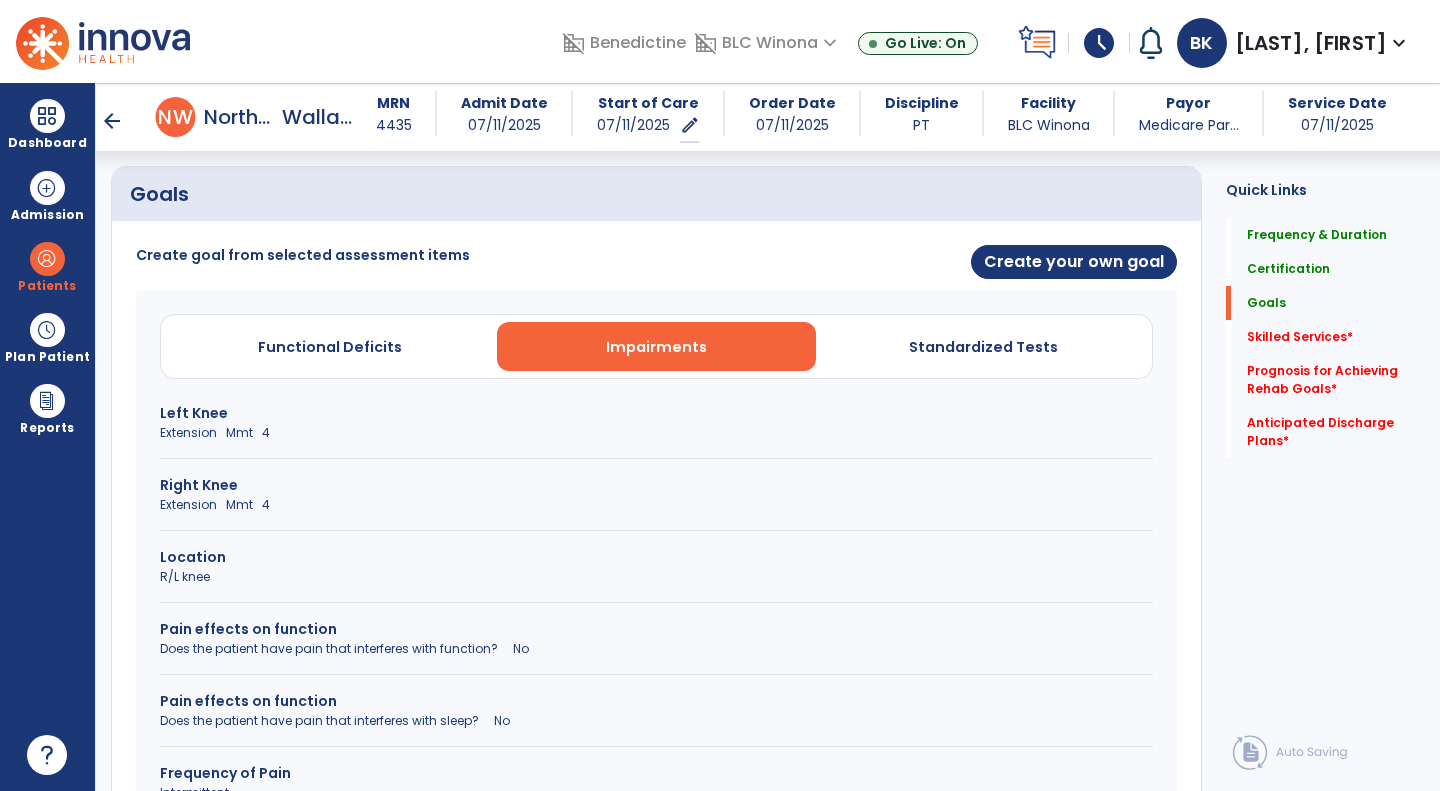 scroll, scrollTop: 443, scrollLeft: 0, axis: vertical 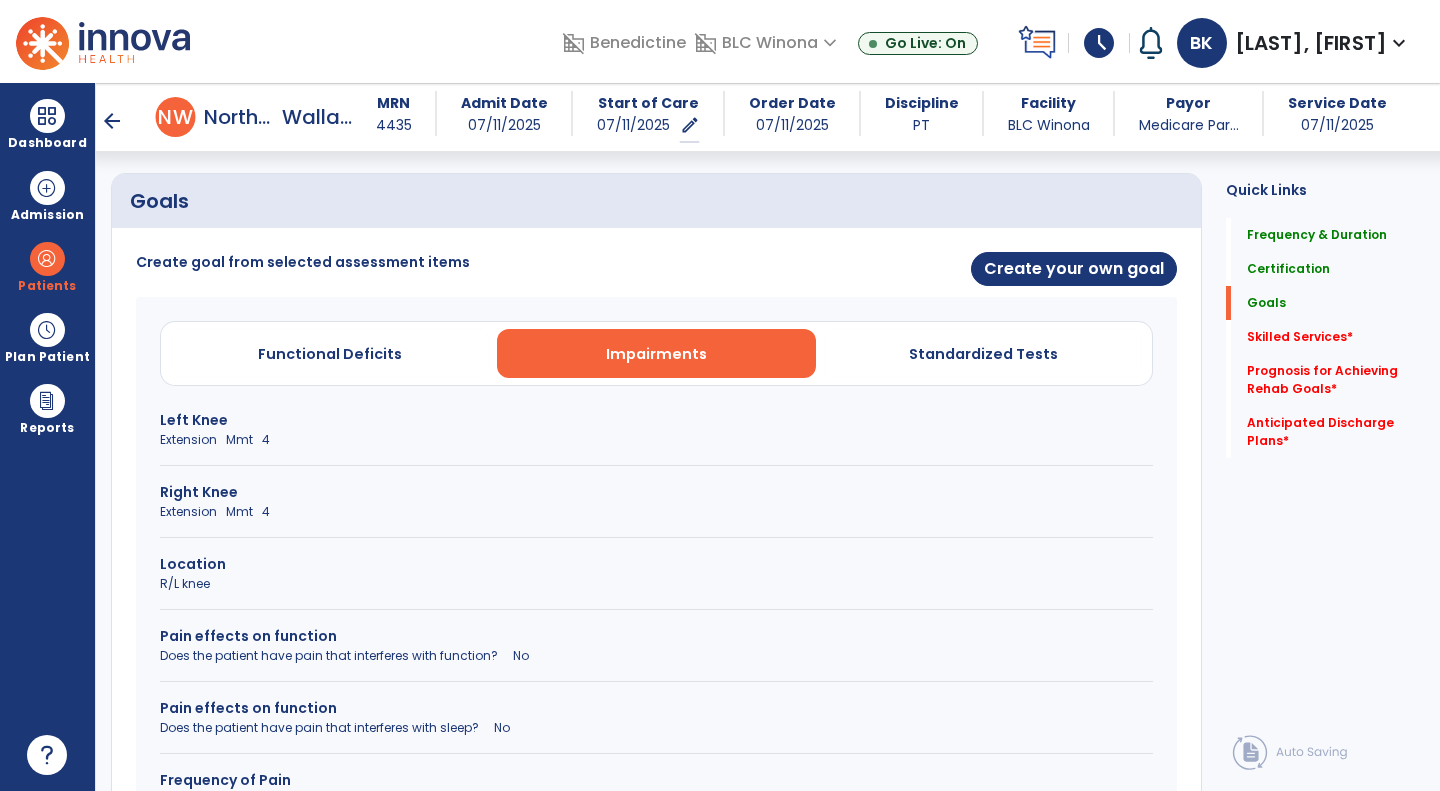 click on "Standardized Tests" at bounding box center (983, 354) 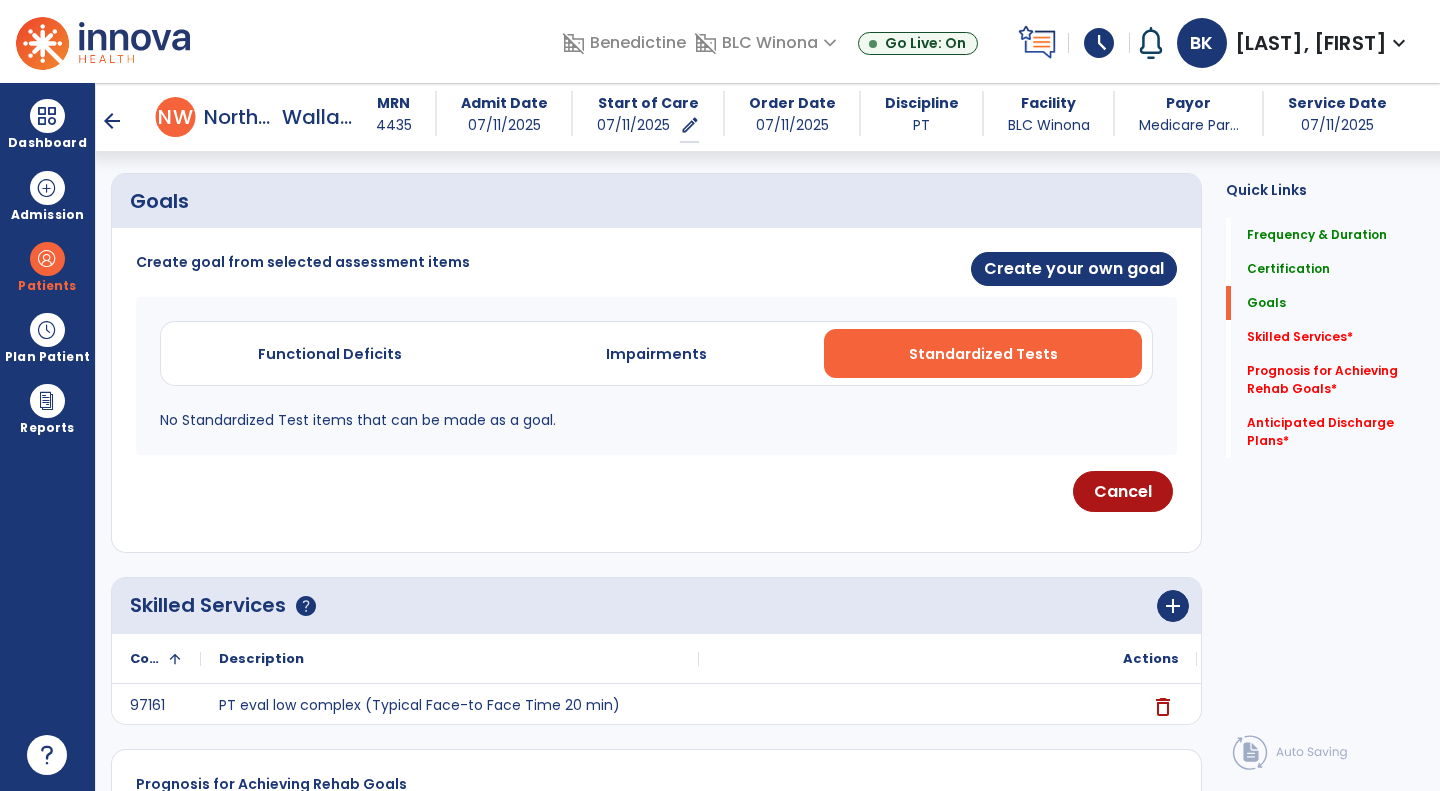 click on "Functional Deficits" at bounding box center [330, 353] 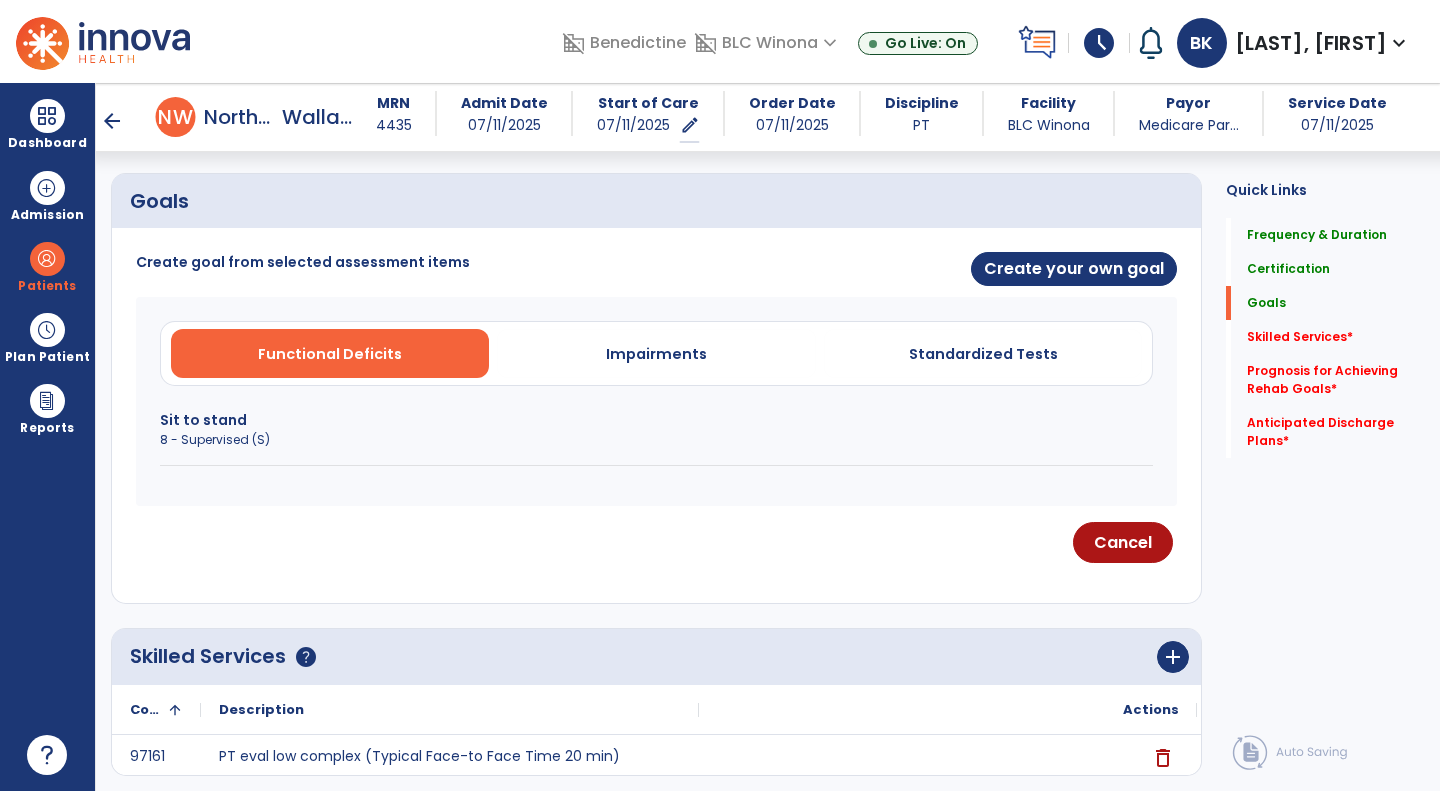 click on "Sit to stand" at bounding box center (656, 420) 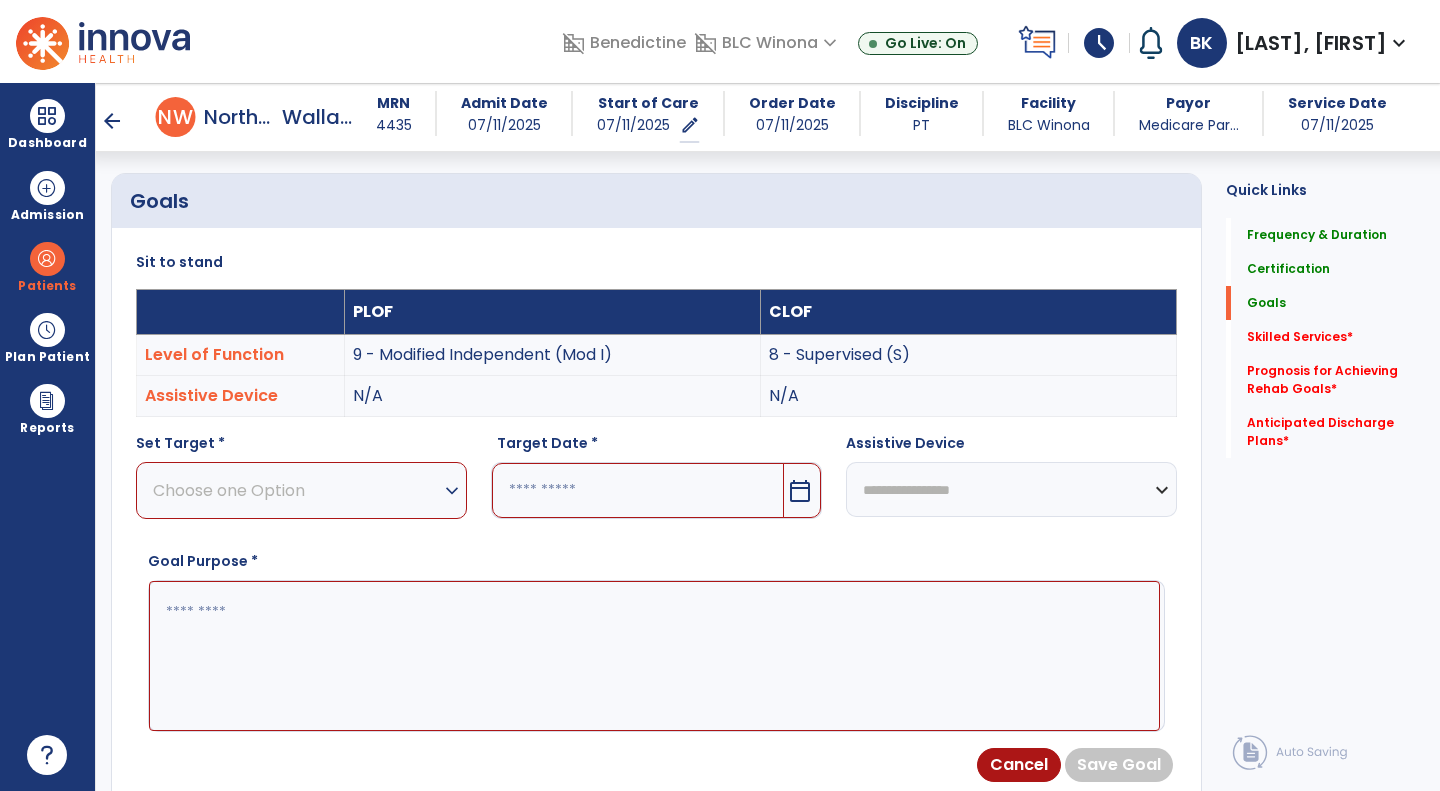click on "Choose one Option   expand_more" at bounding box center [301, 490] 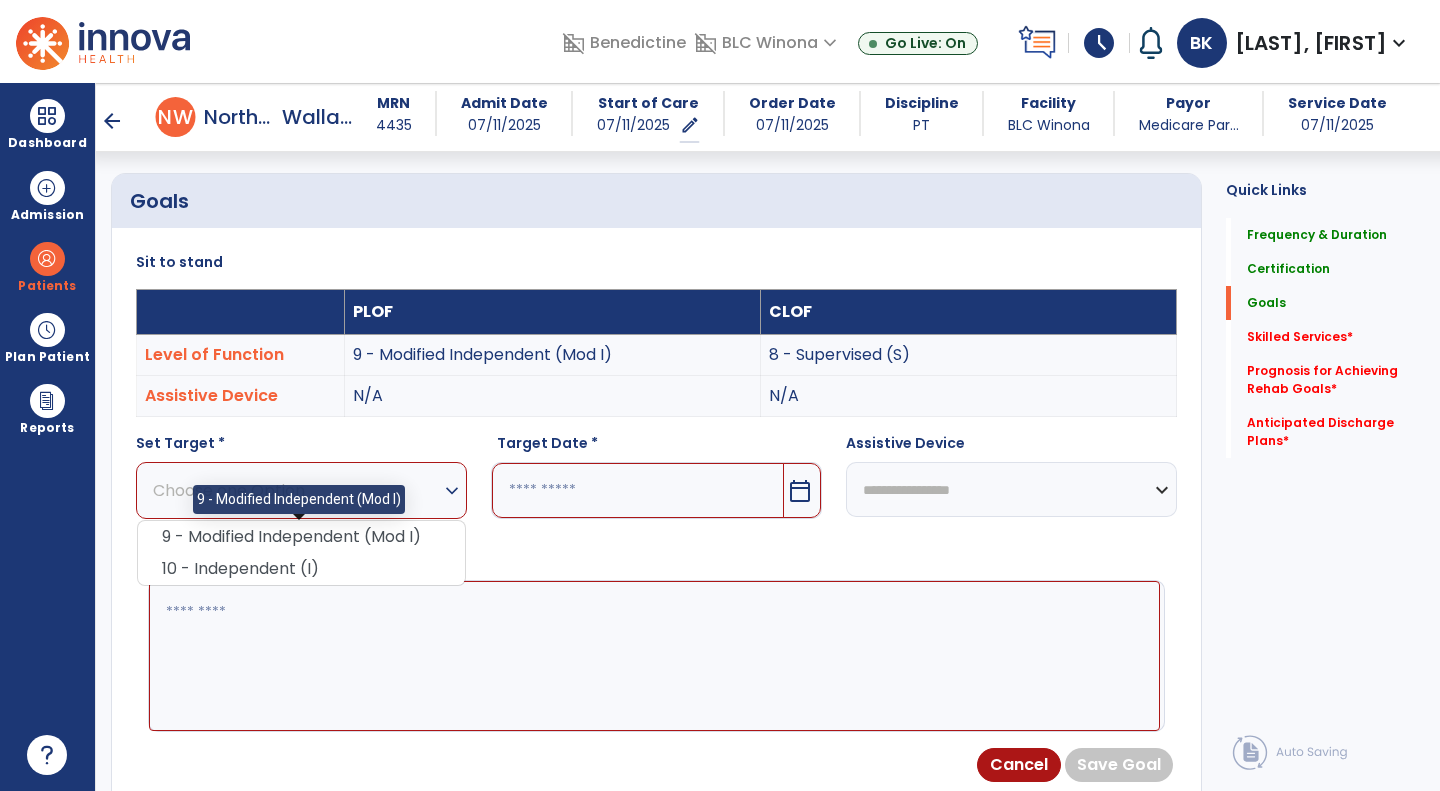 click on "9 - Modified Independent (Mod I)" at bounding box center [301, 537] 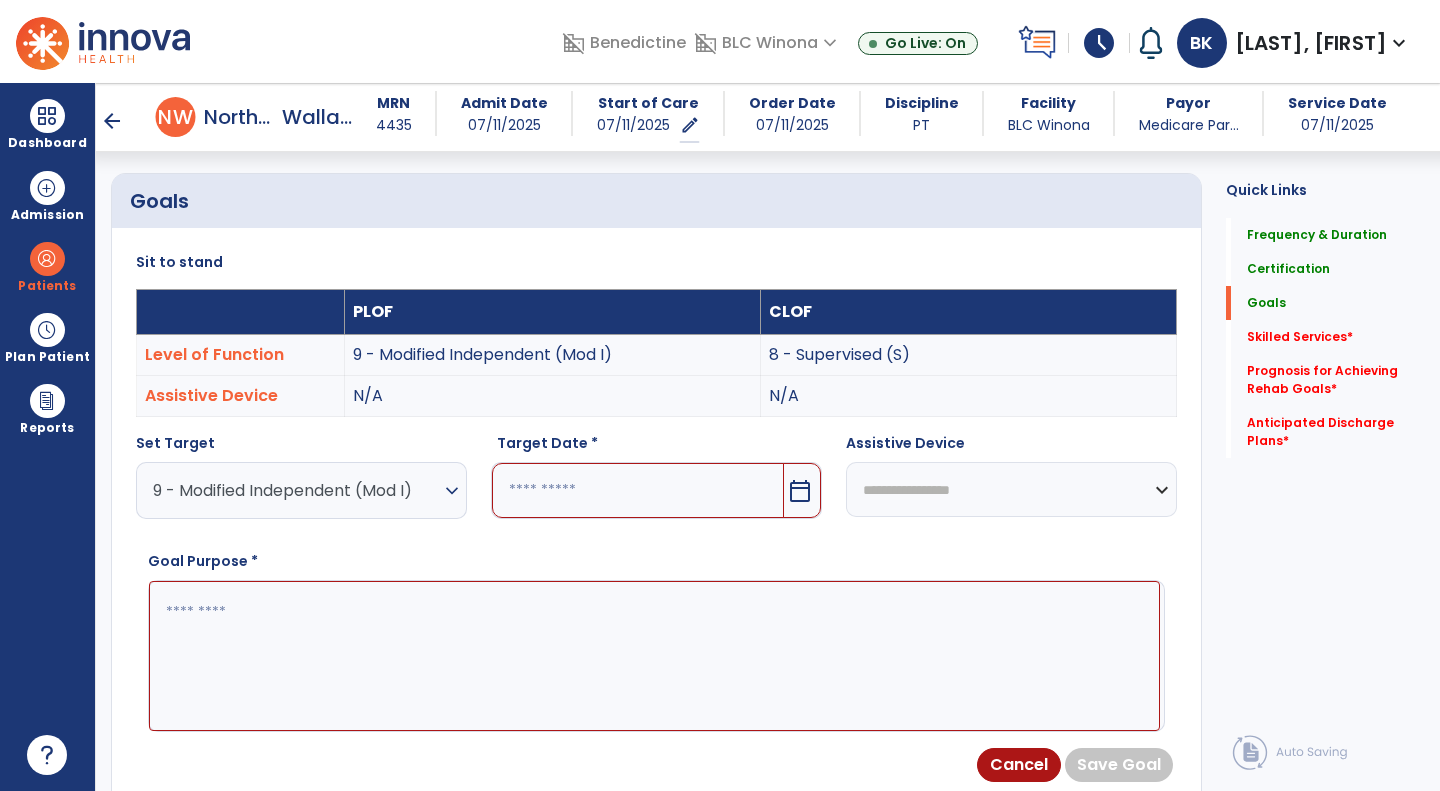 click at bounding box center [638, 490] 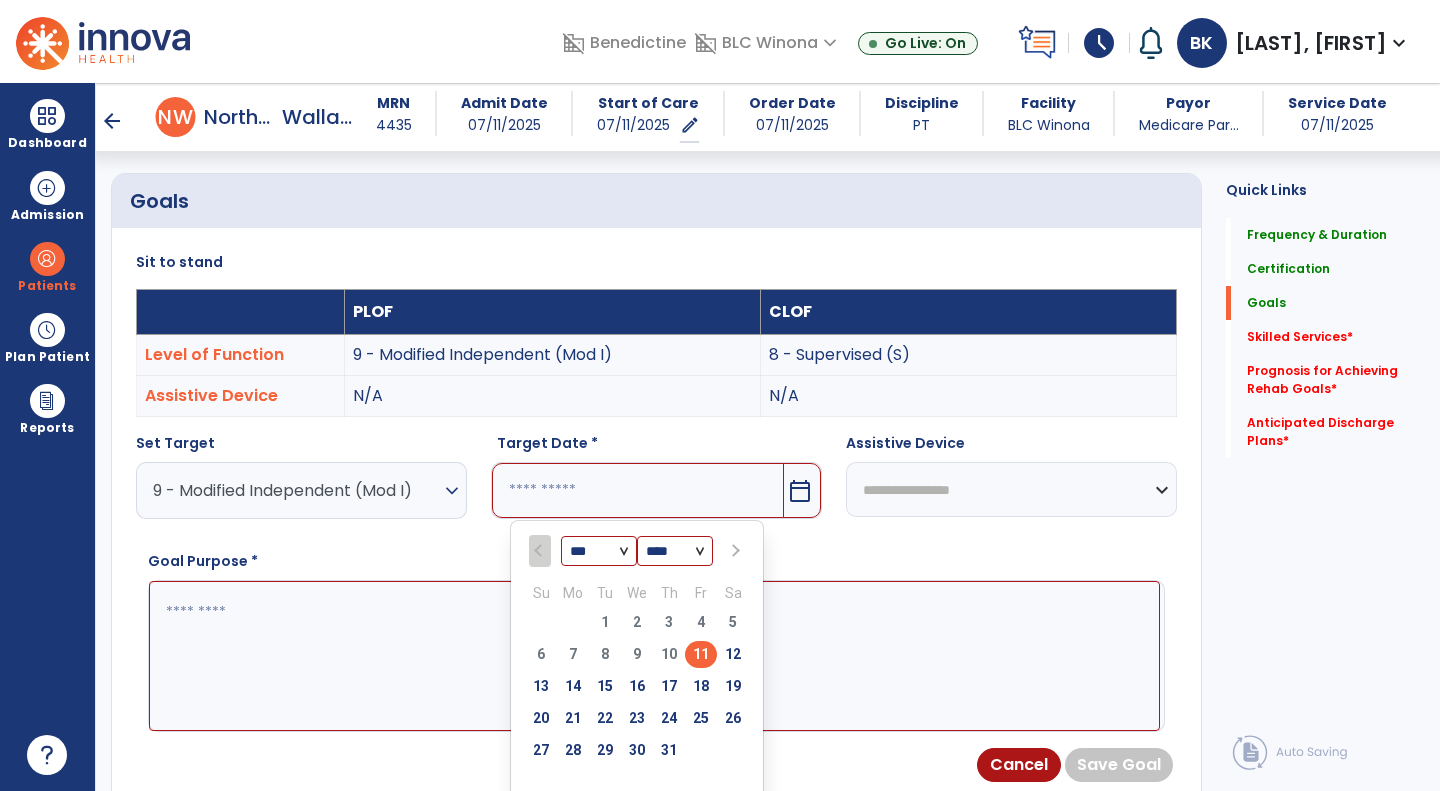 click on "18" at bounding box center [701, 686] 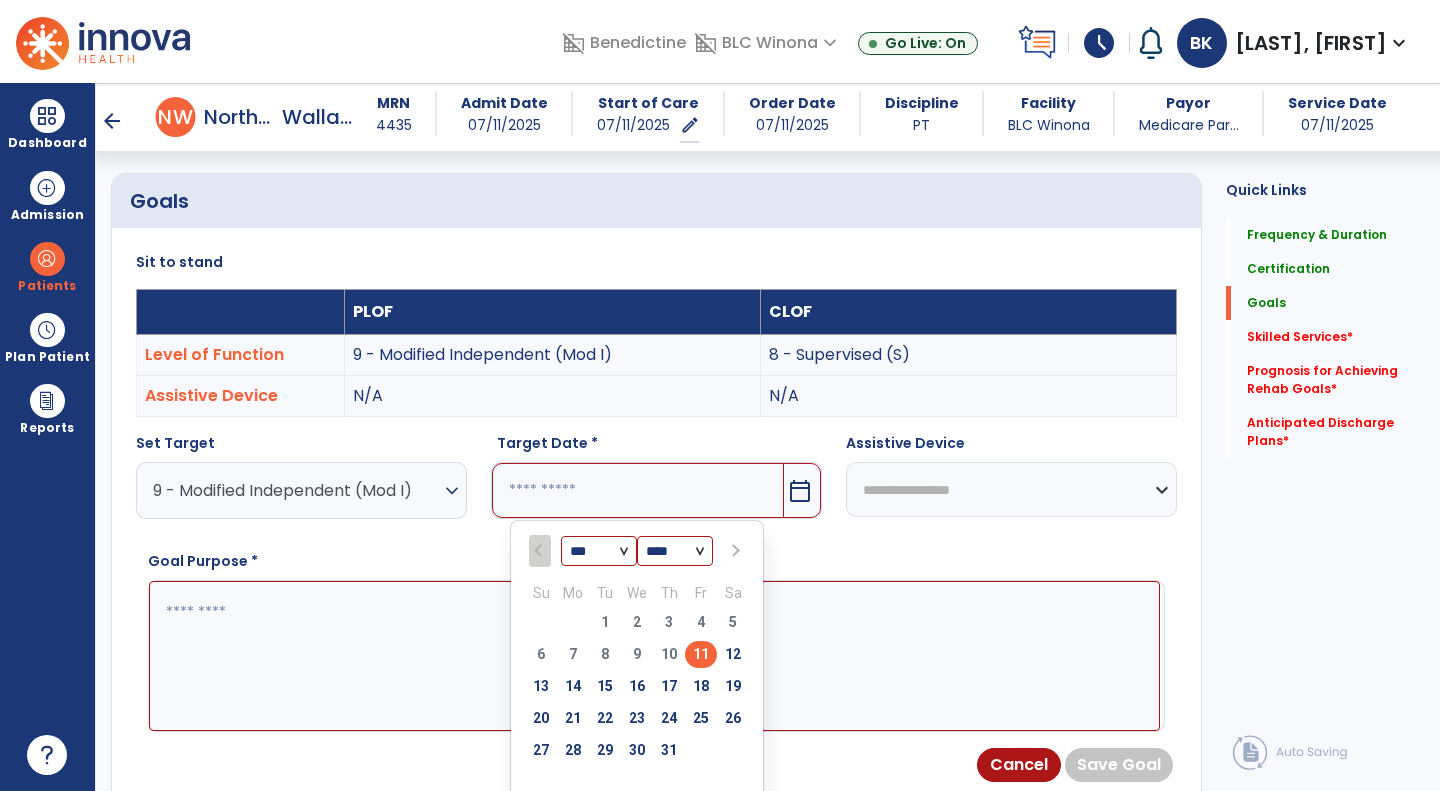 type on "*********" 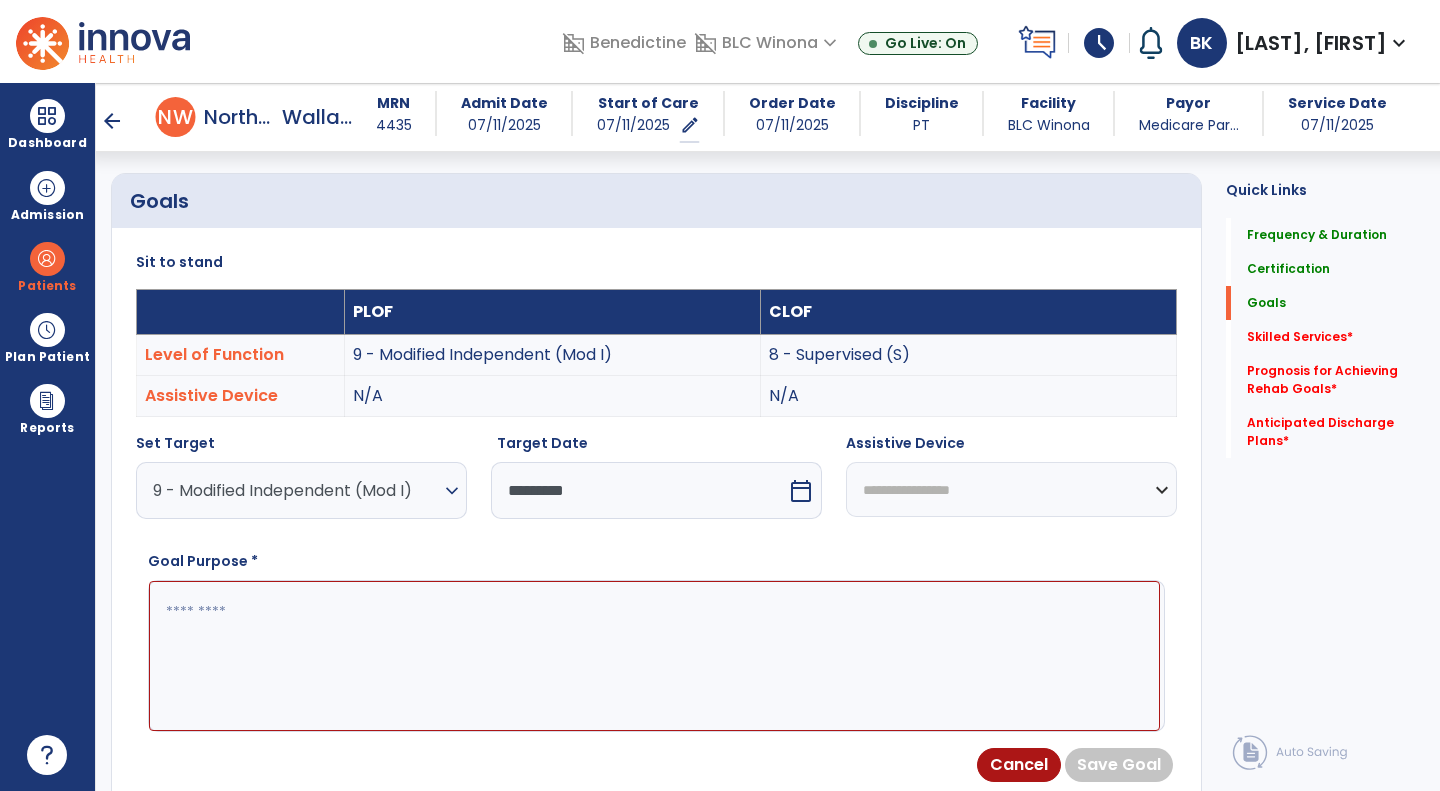 click at bounding box center [654, 656] 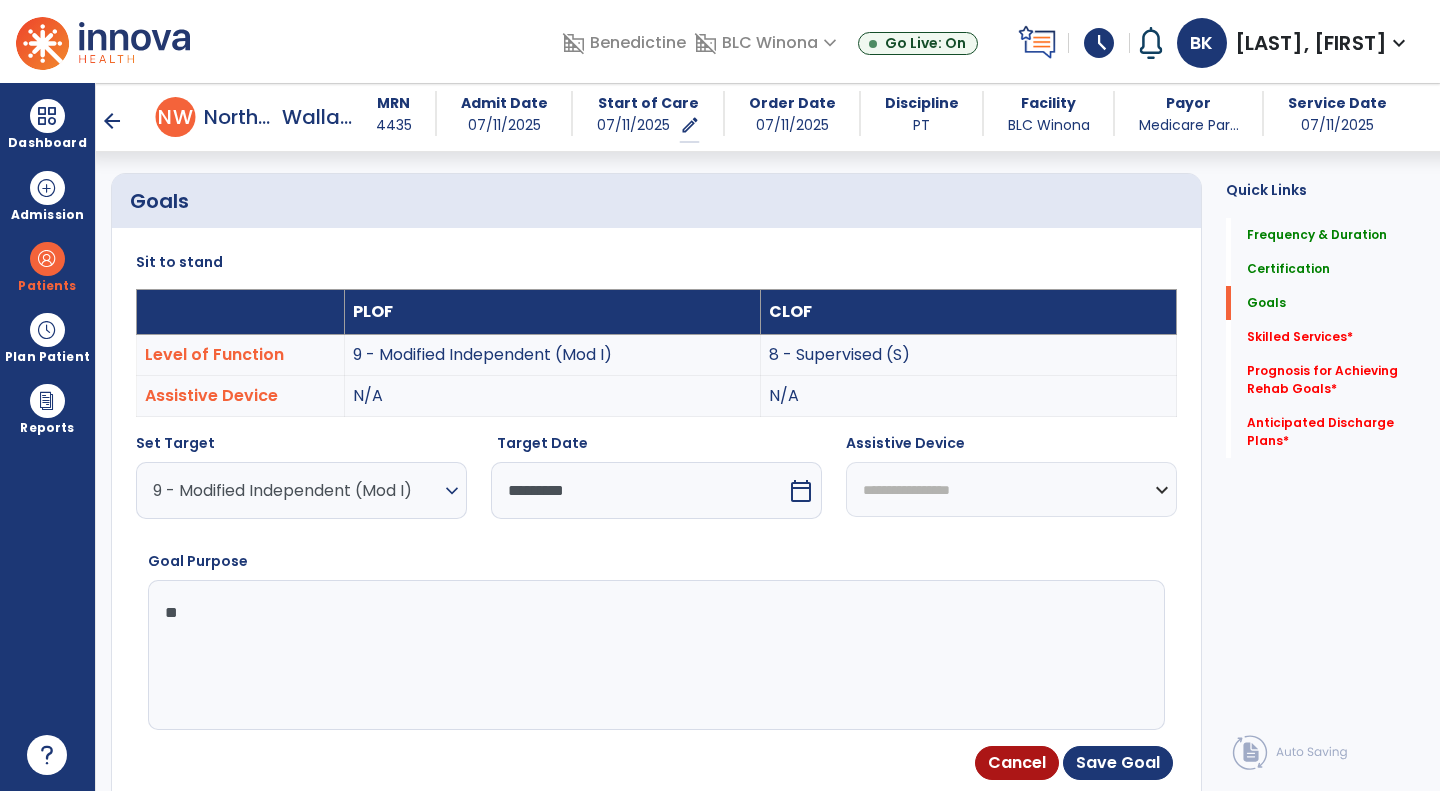 type on "*" 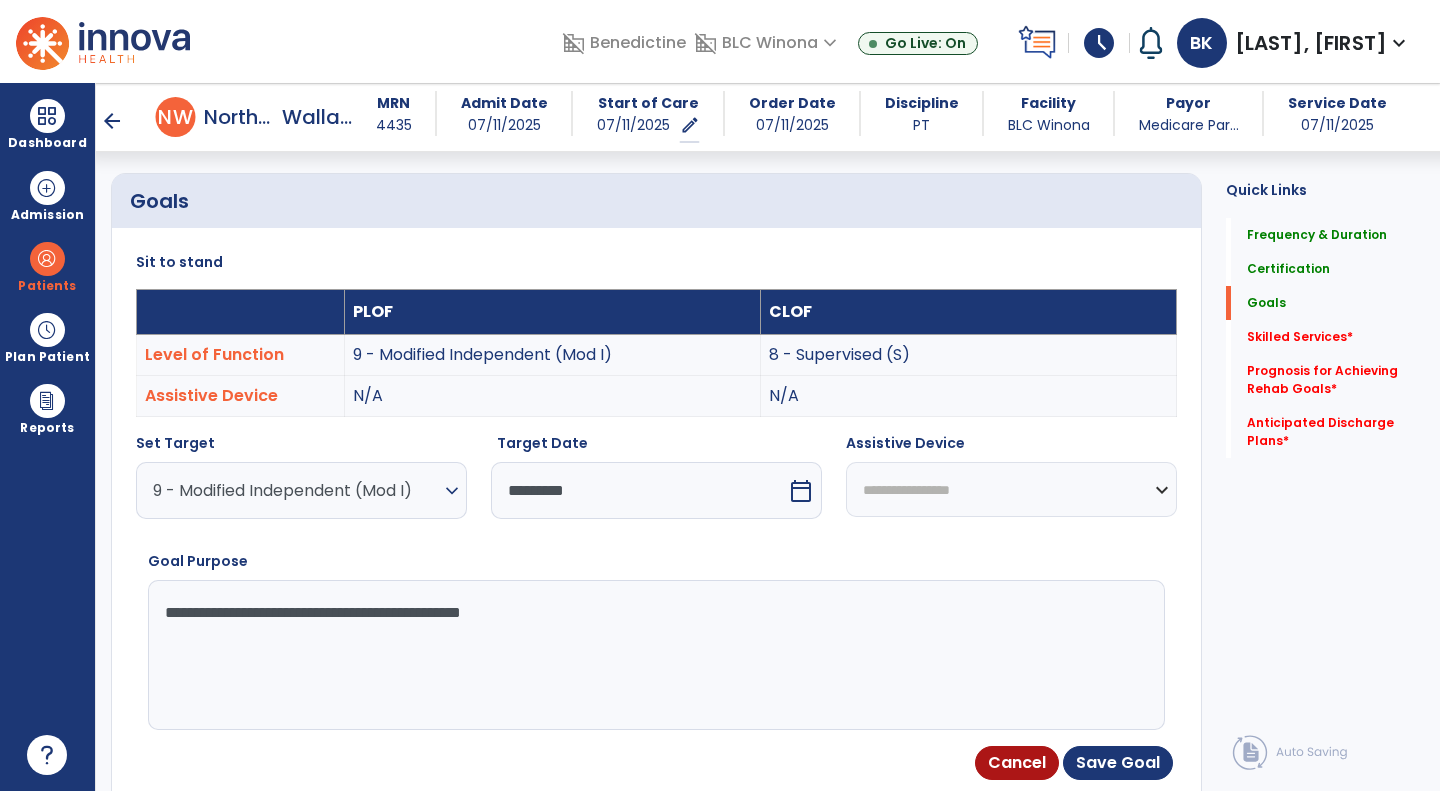 type on "**********" 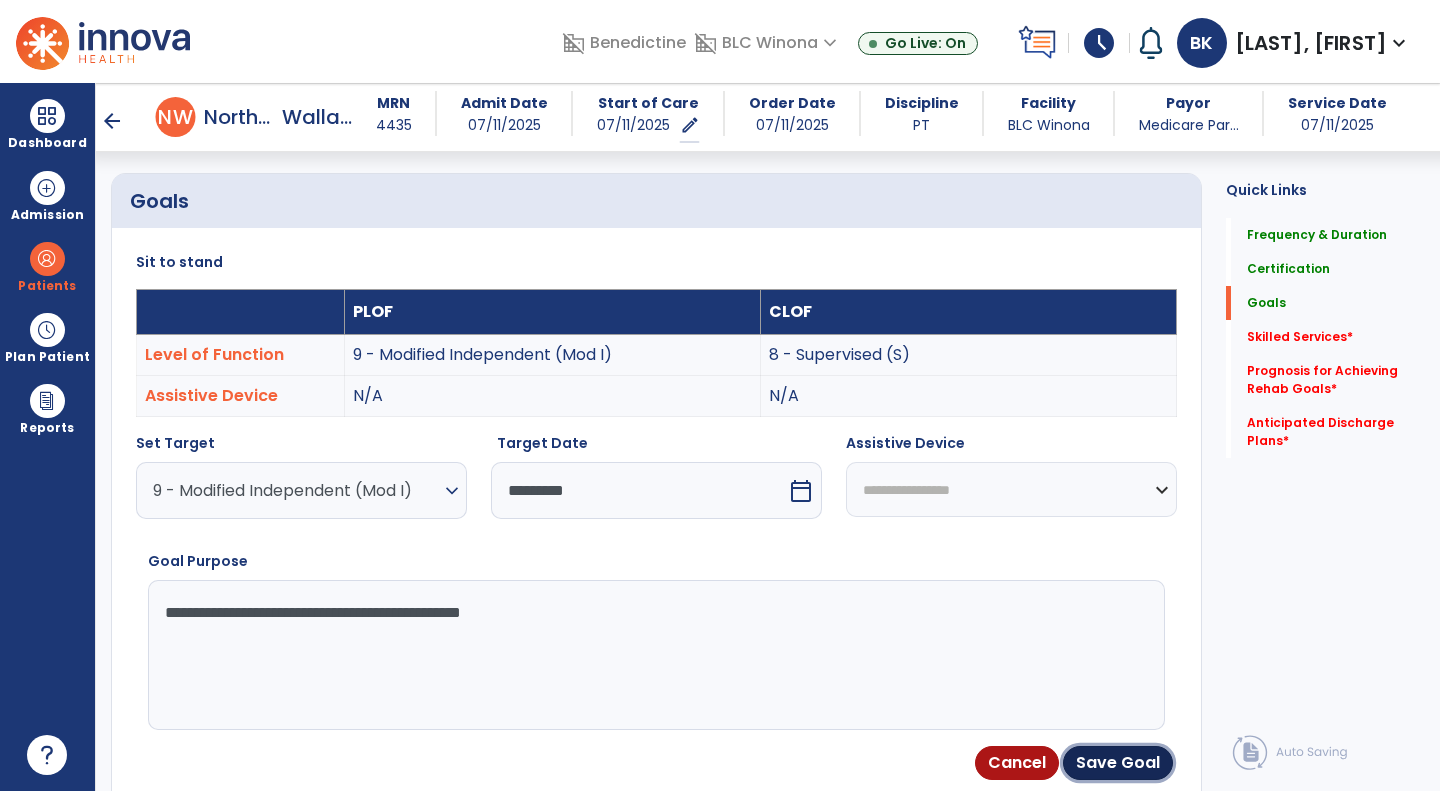 click on "Save Goal" at bounding box center (1118, 763) 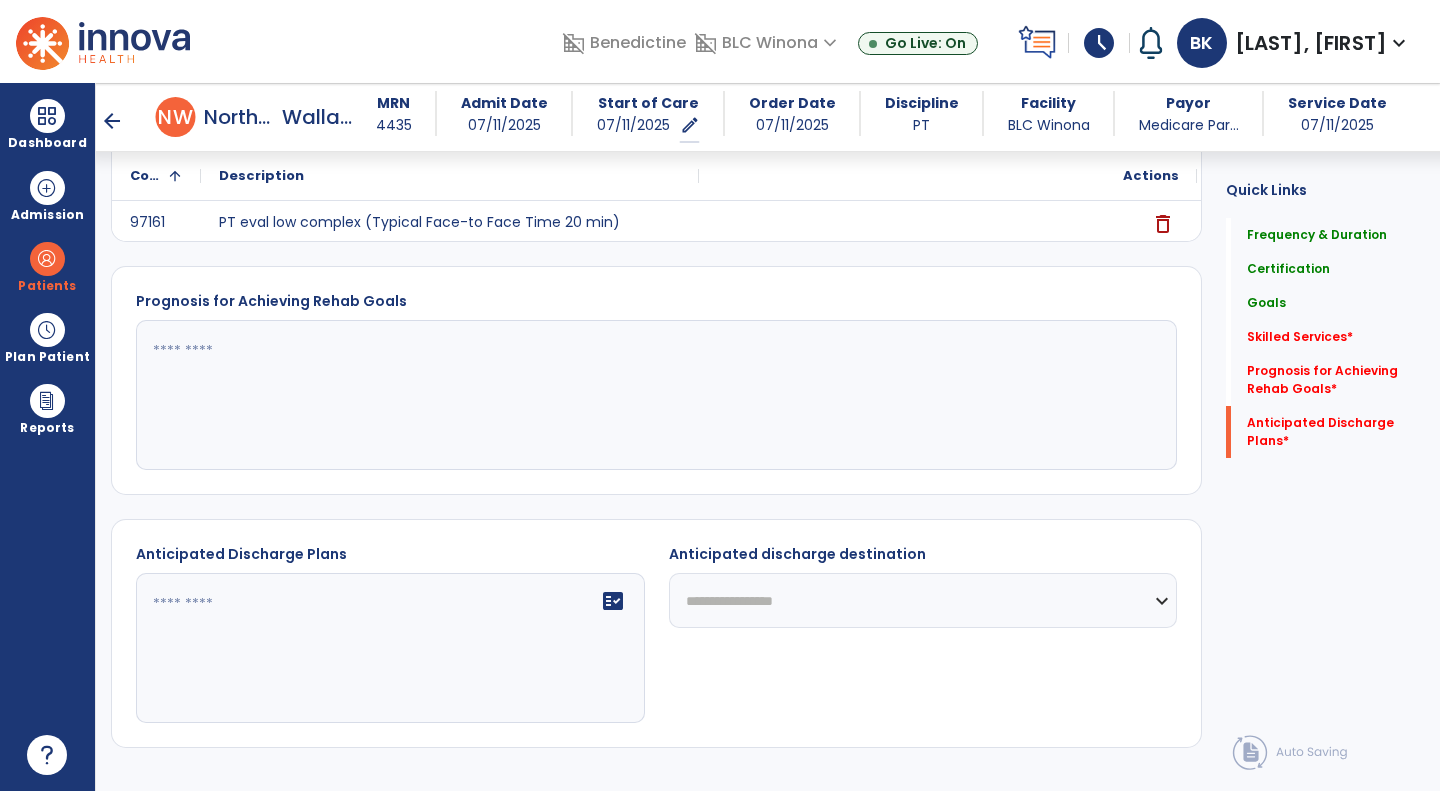 scroll, scrollTop: 1143, scrollLeft: 0, axis: vertical 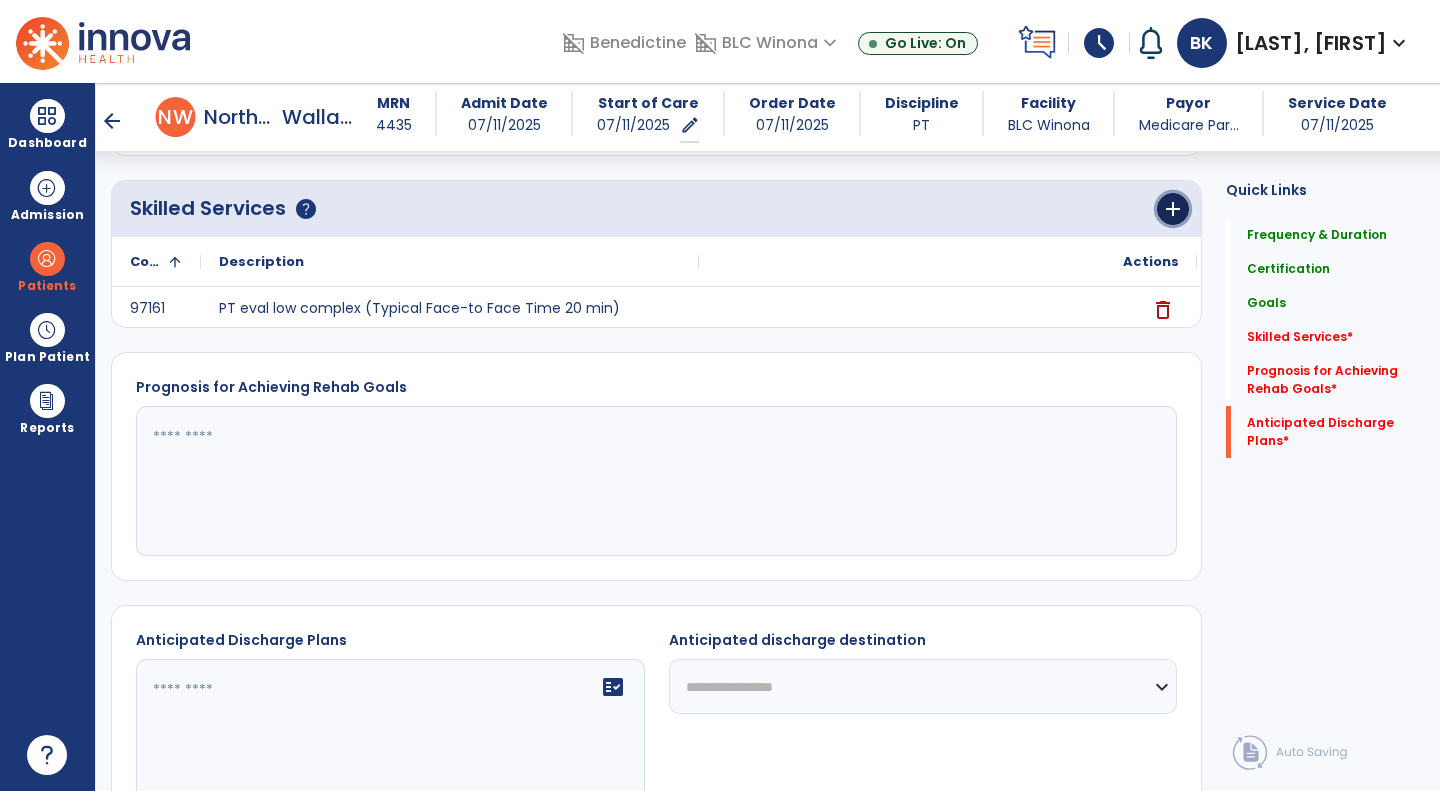 click on "add" 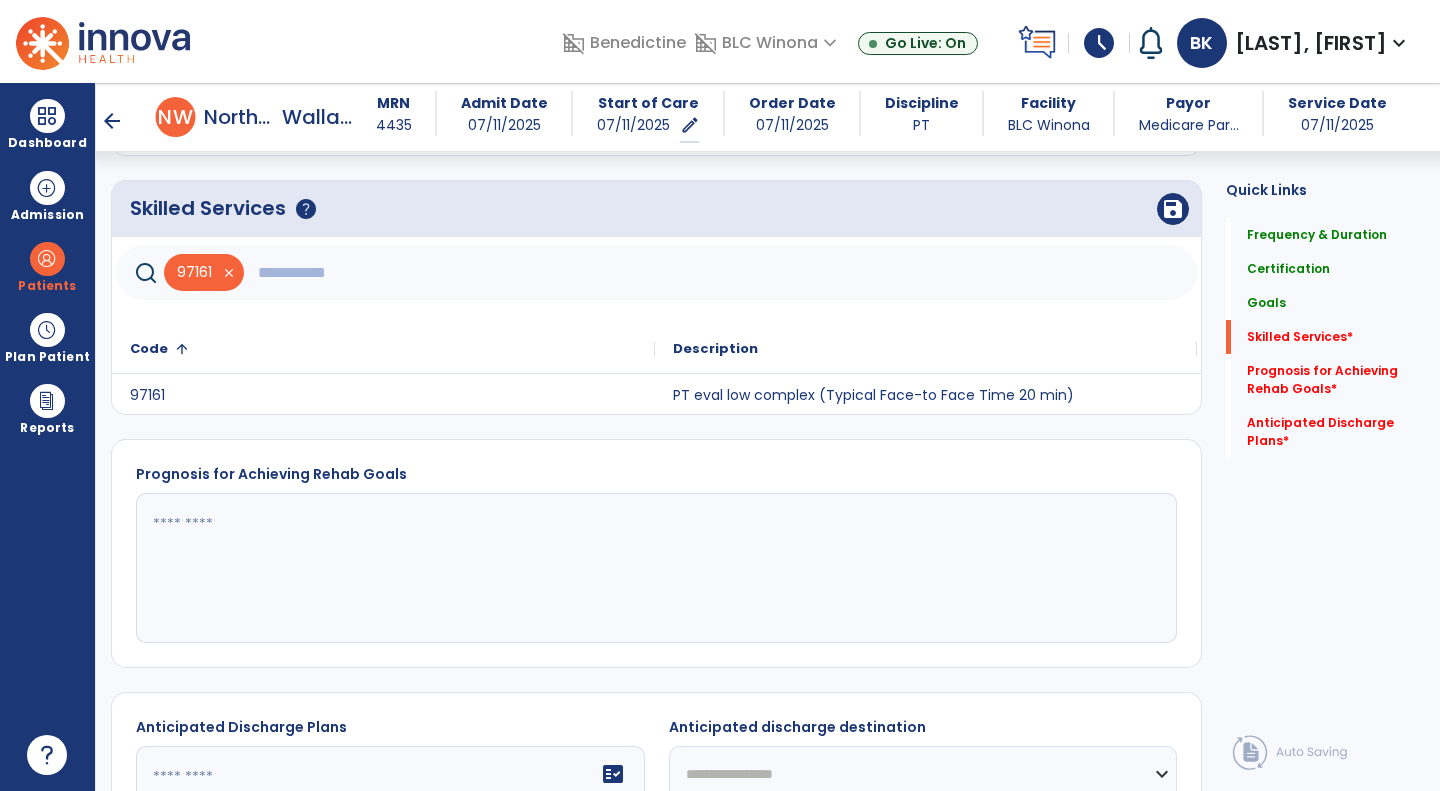 click 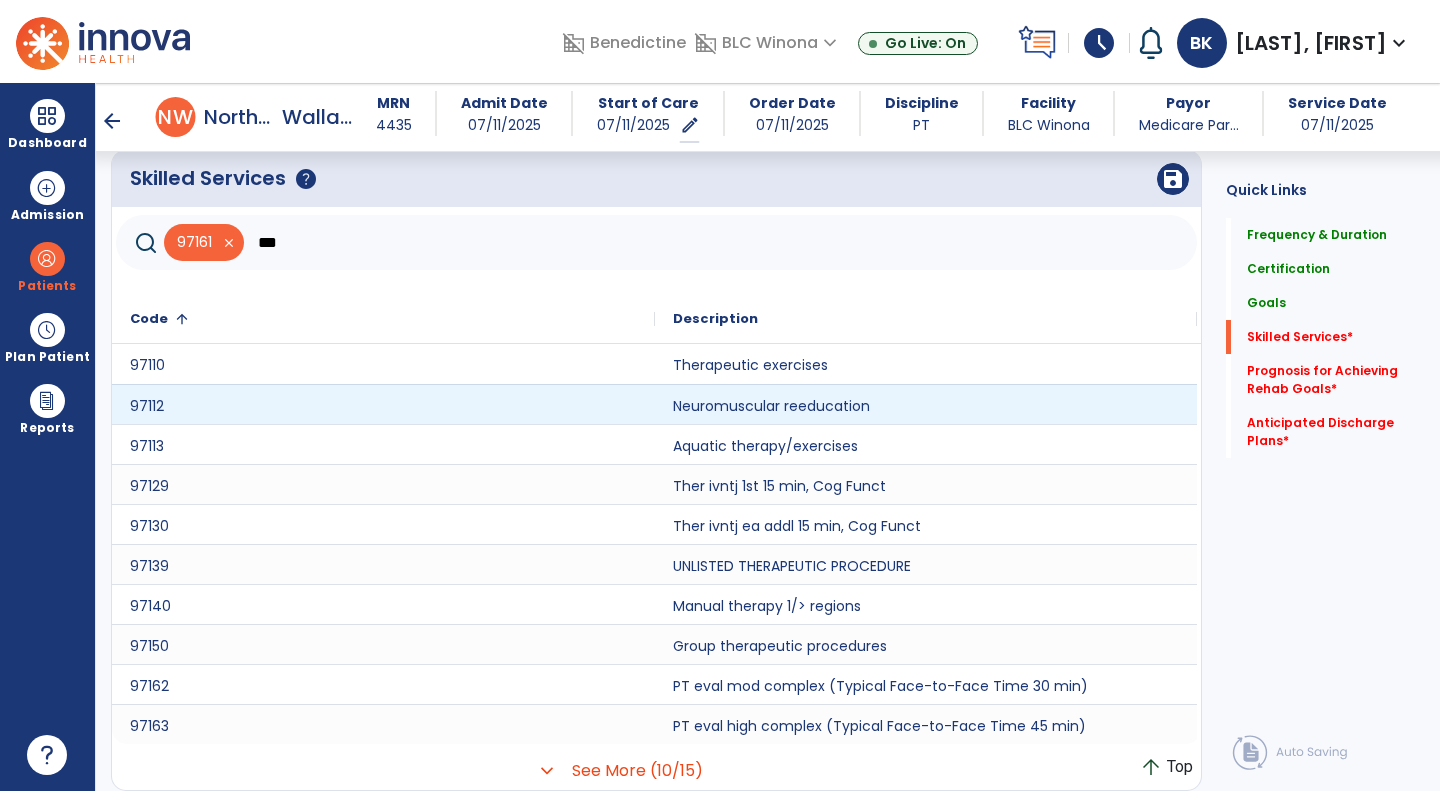 scroll, scrollTop: 1174, scrollLeft: 0, axis: vertical 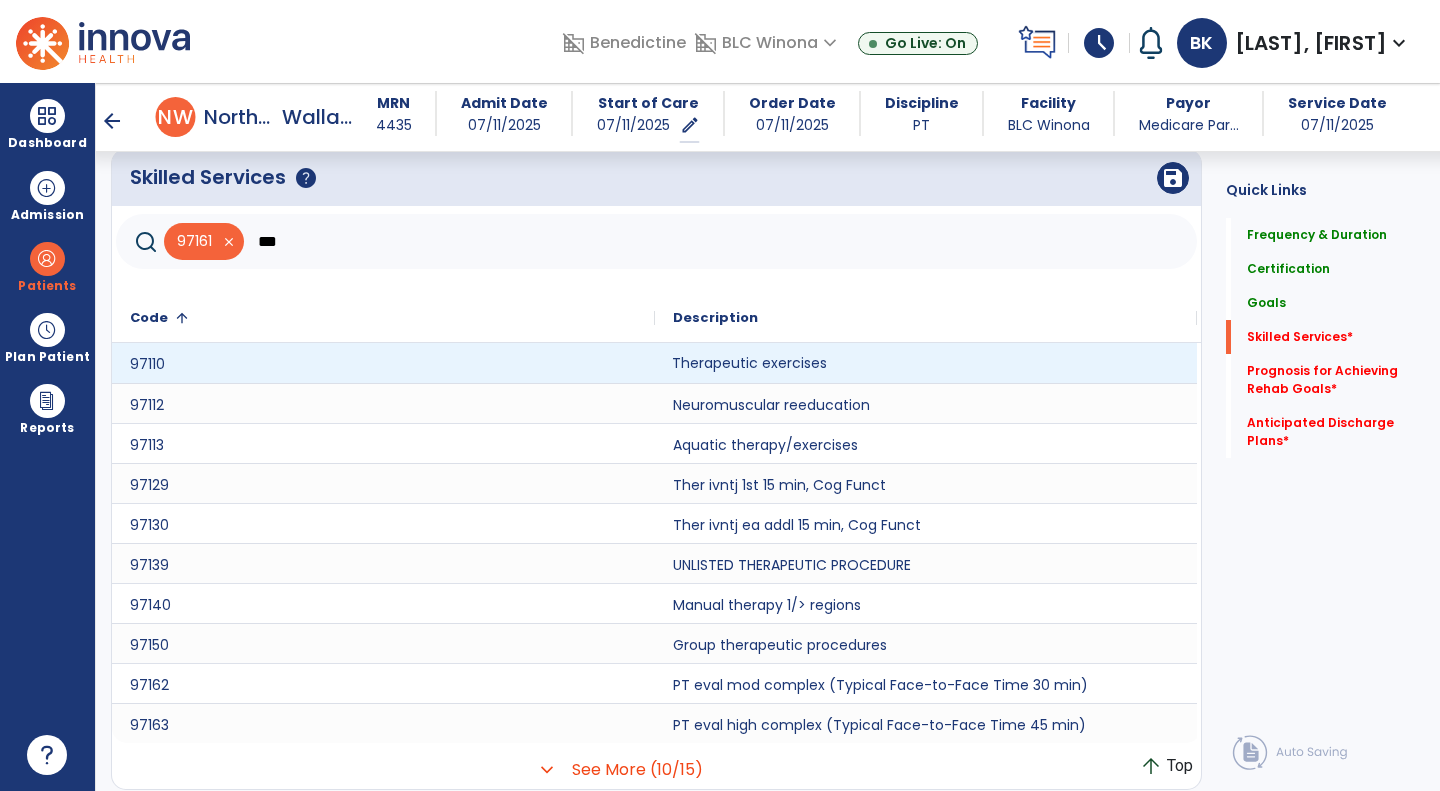 click on "Therapeutic exercises" 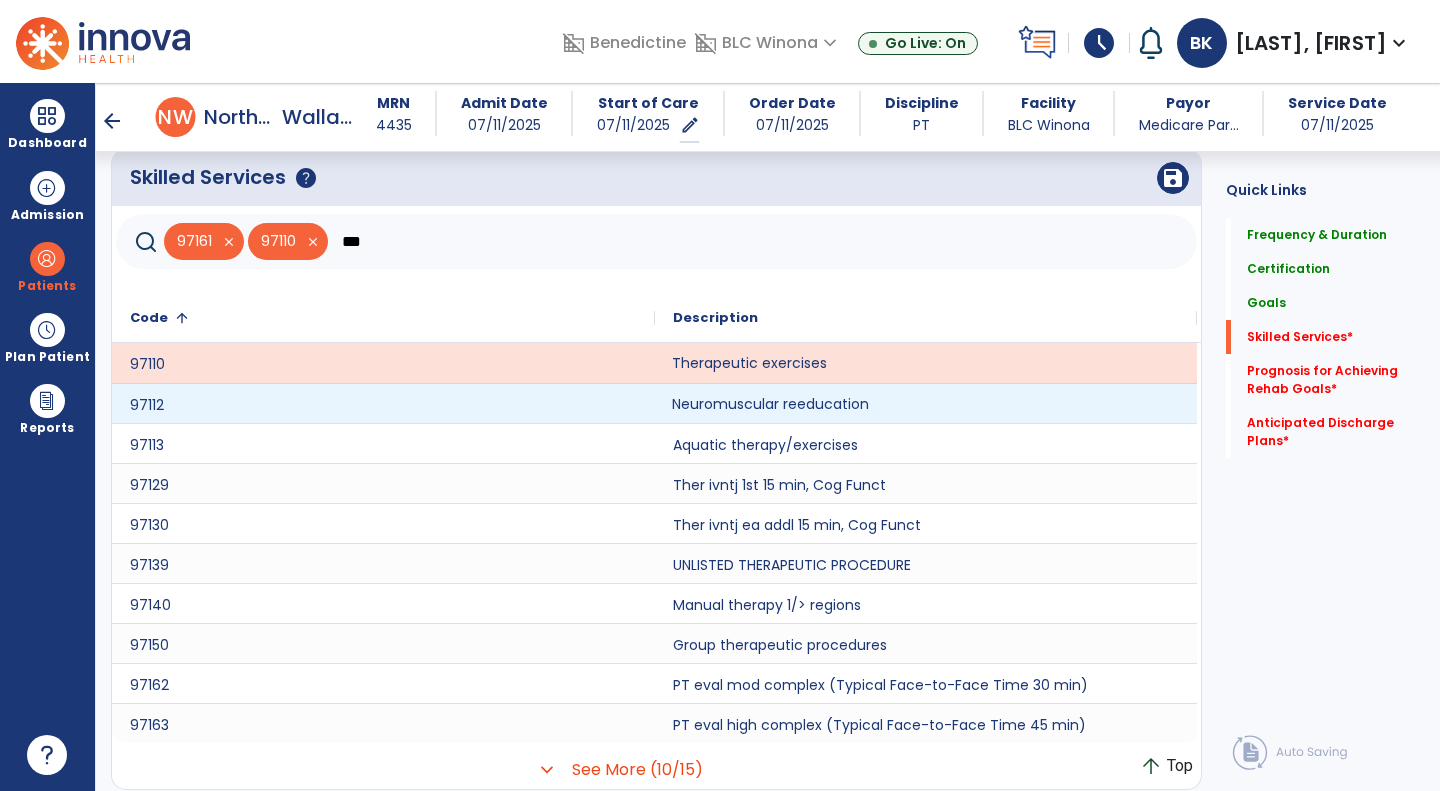 click on "Neuromuscular reeducation" 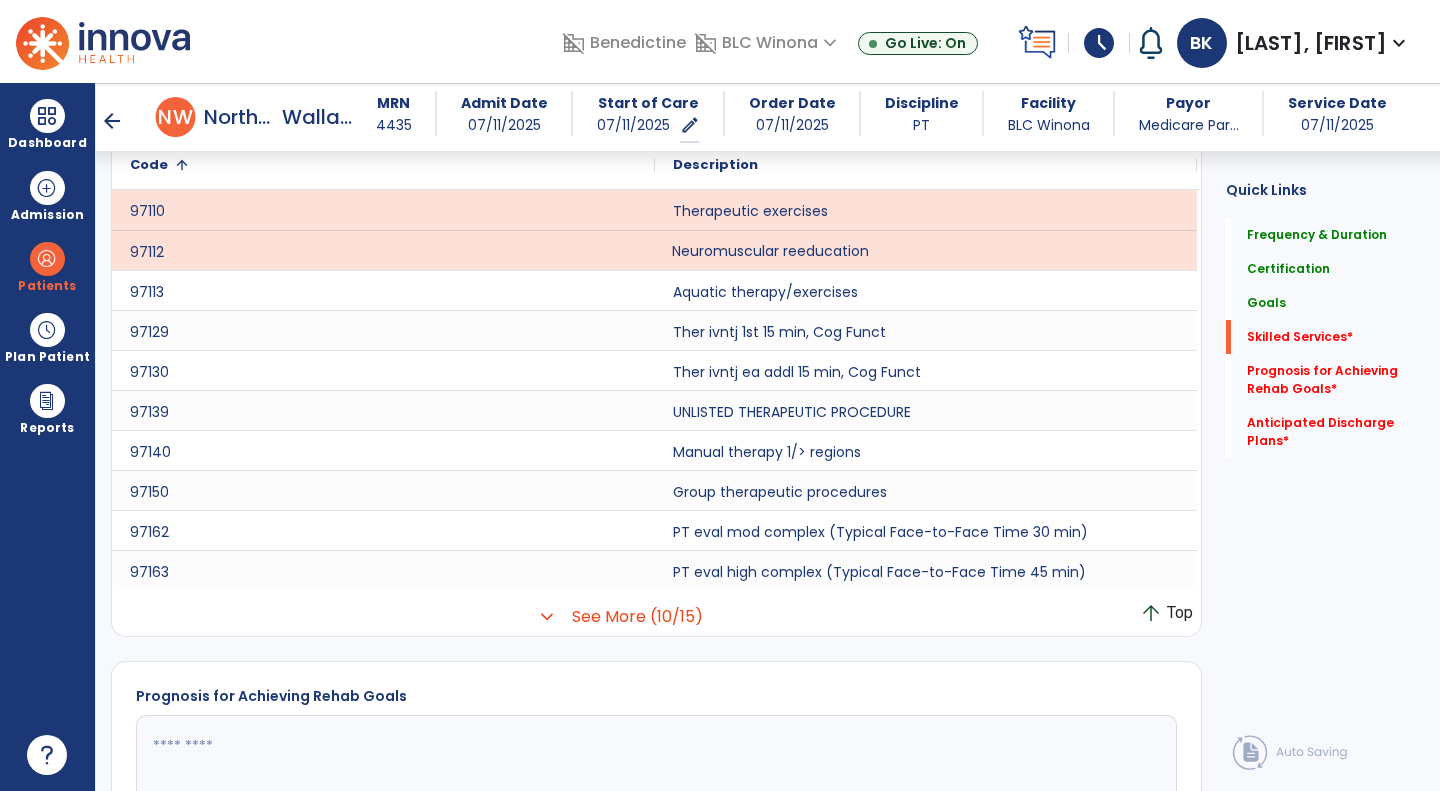 click on "See More (10/15)" 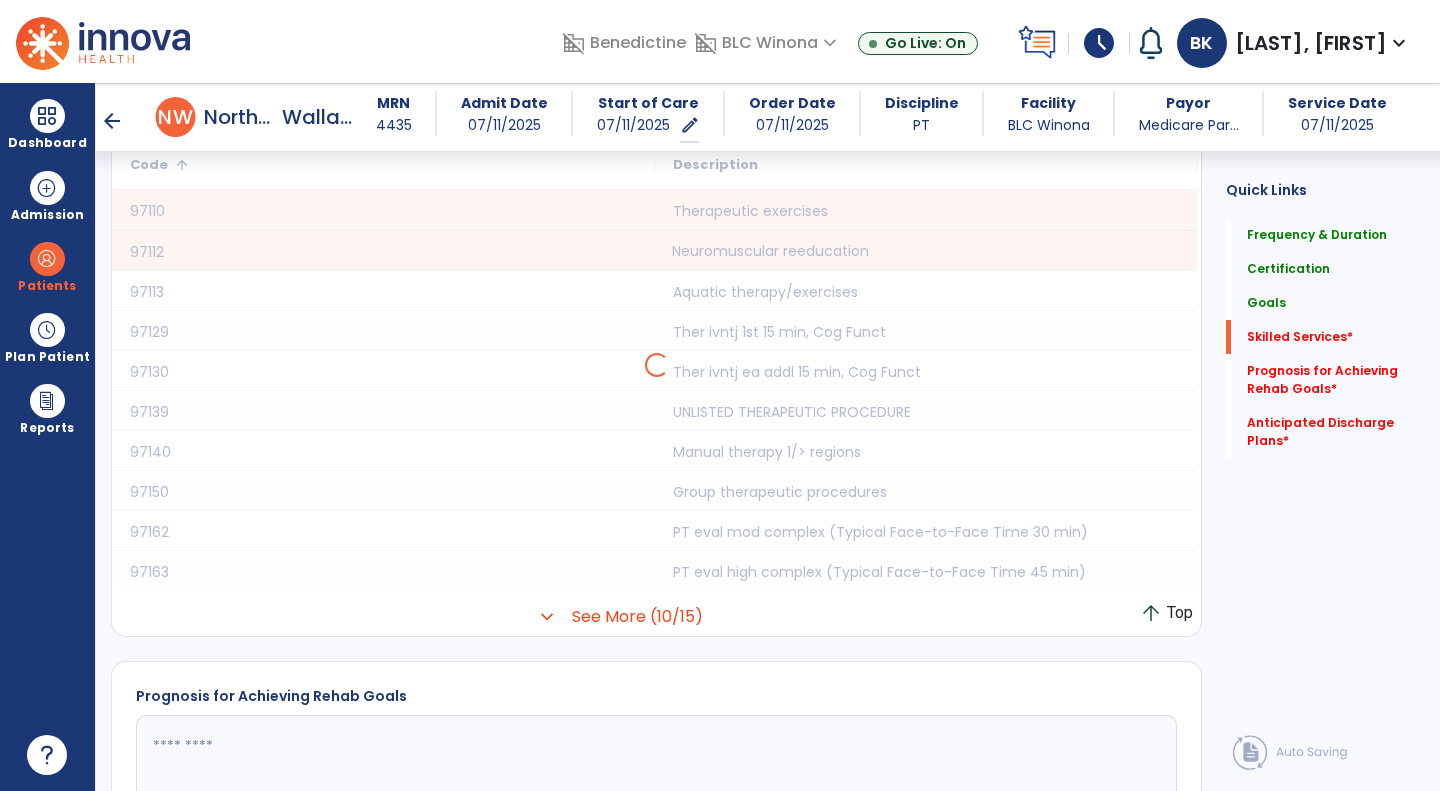 scroll, scrollTop: 1327, scrollLeft: 0, axis: vertical 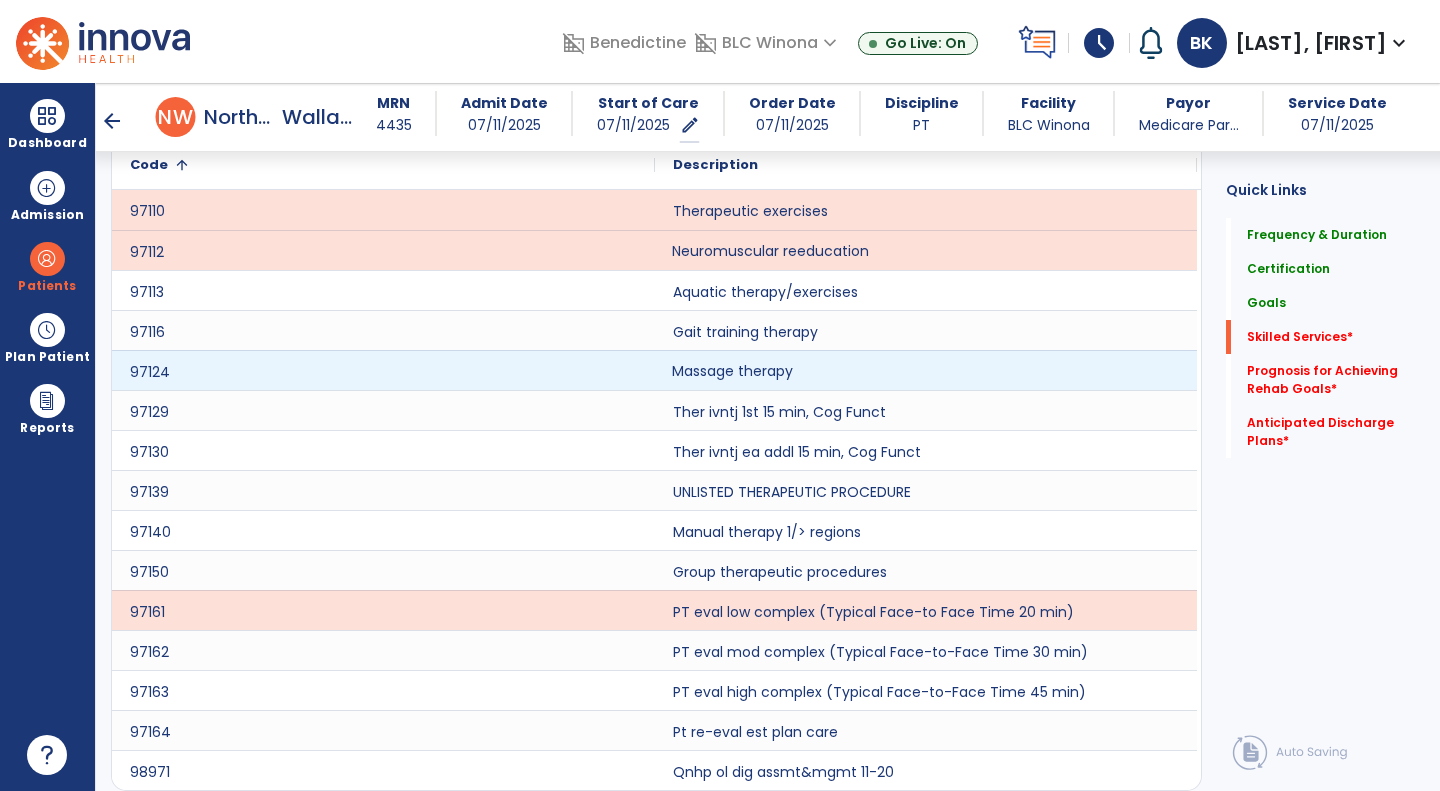 click on "Massage therapy" 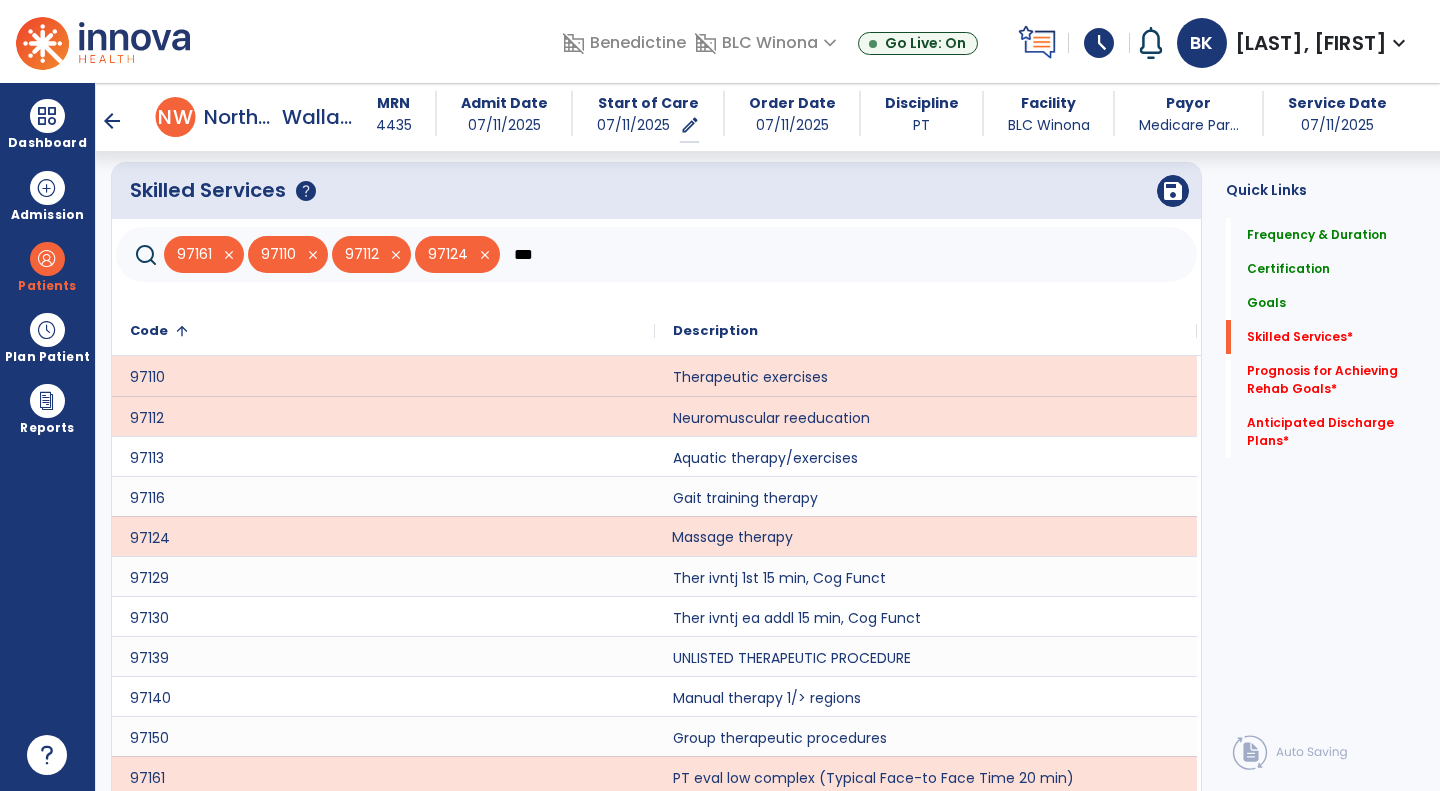 scroll, scrollTop: 1152, scrollLeft: 0, axis: vertical 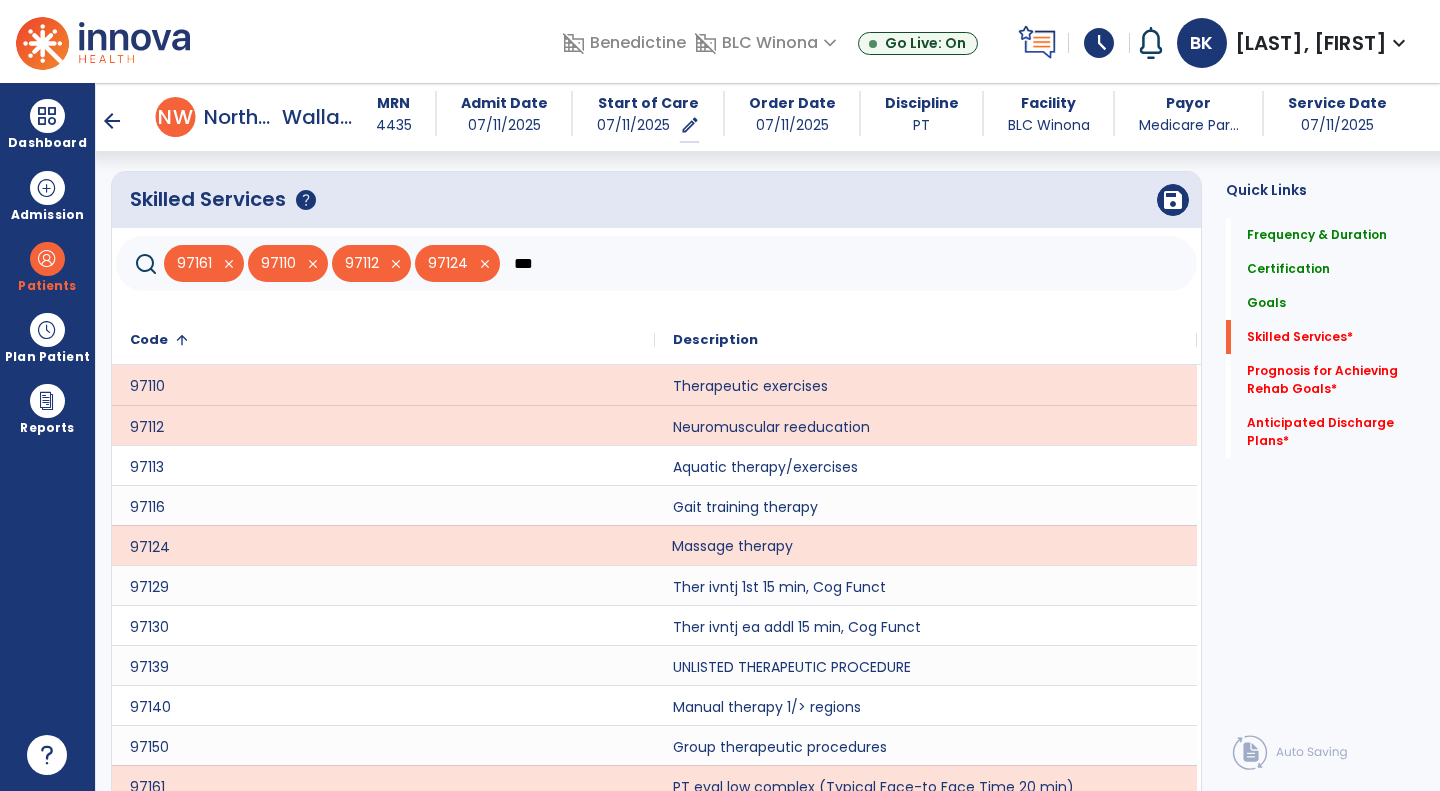click on "***" 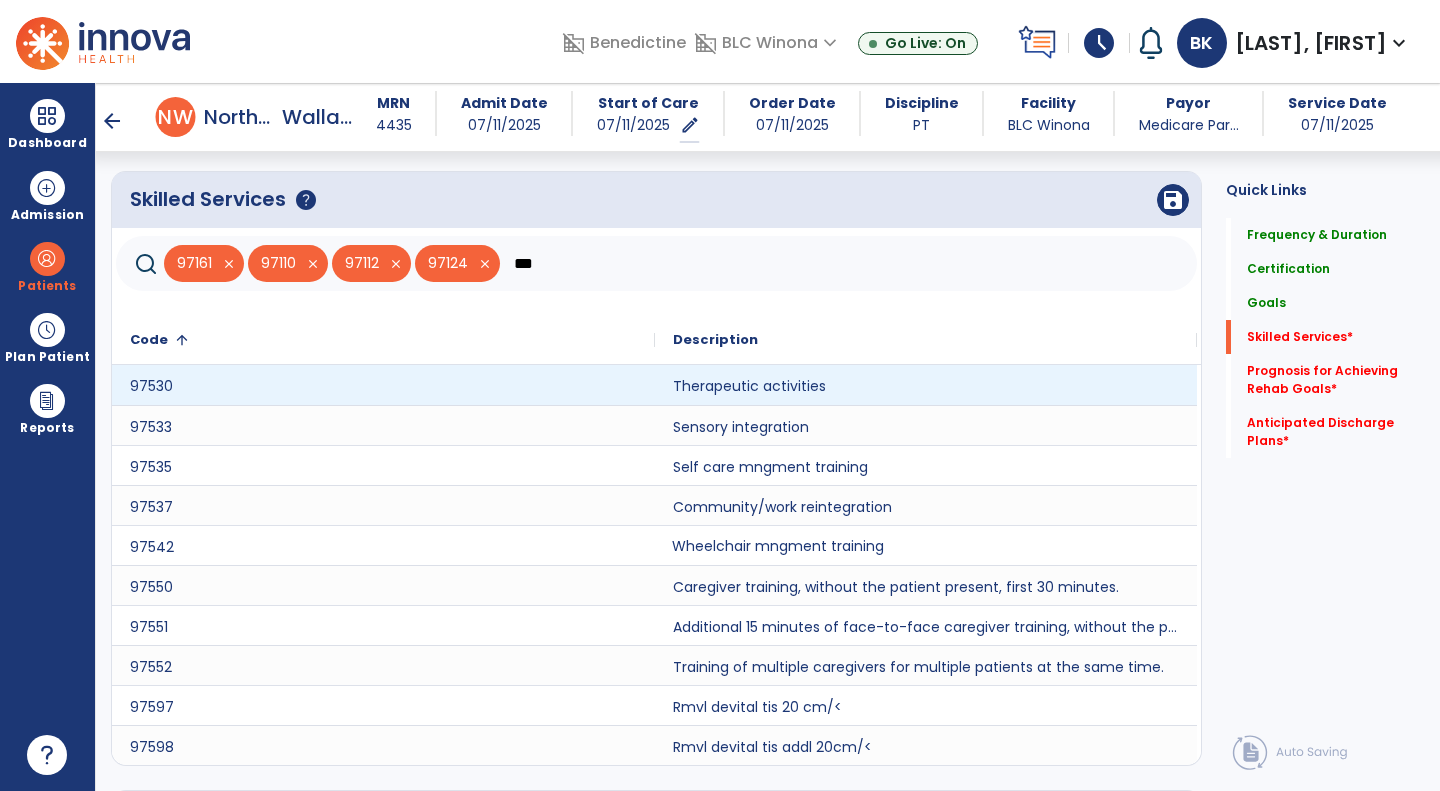 type on "***" 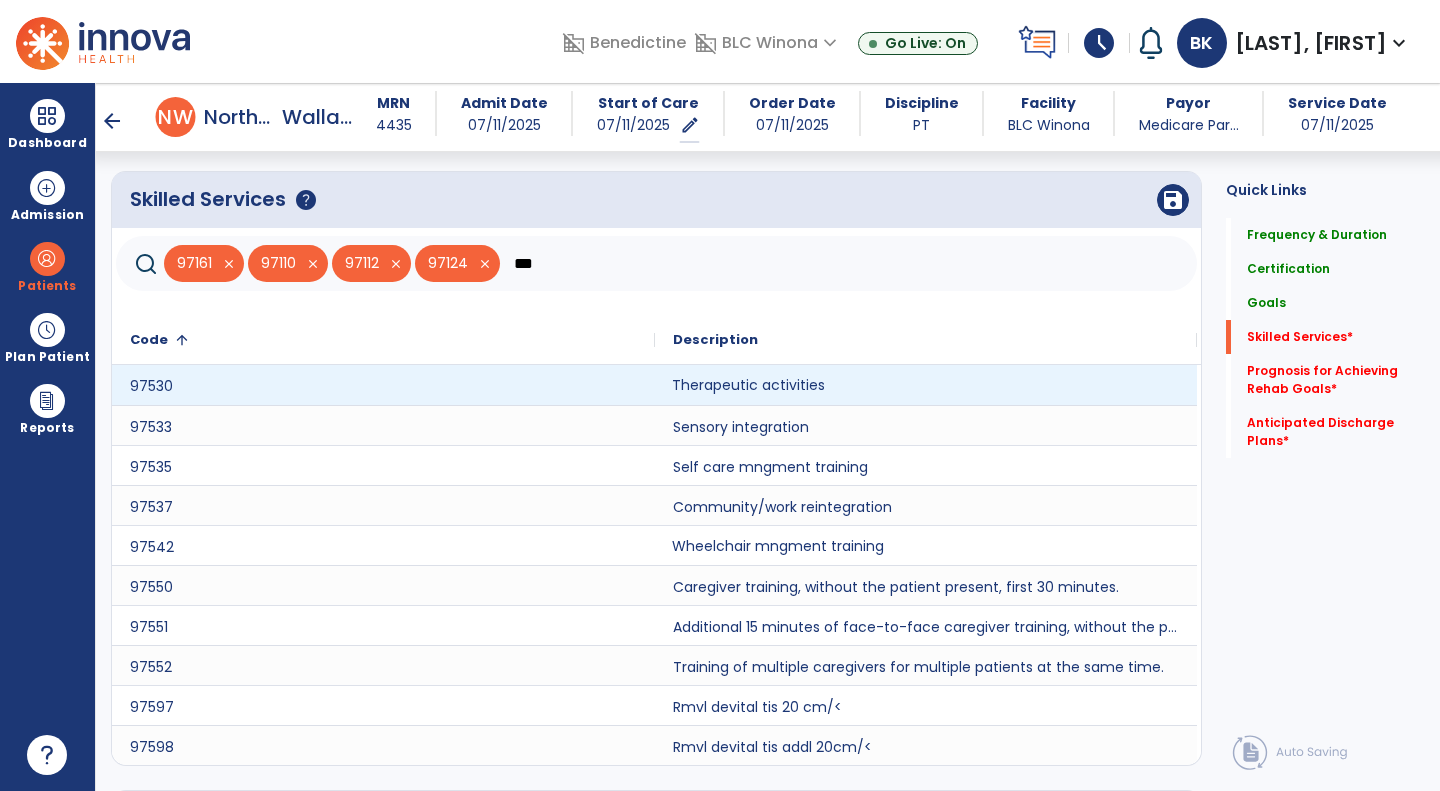 click on "Therapeutic activities" 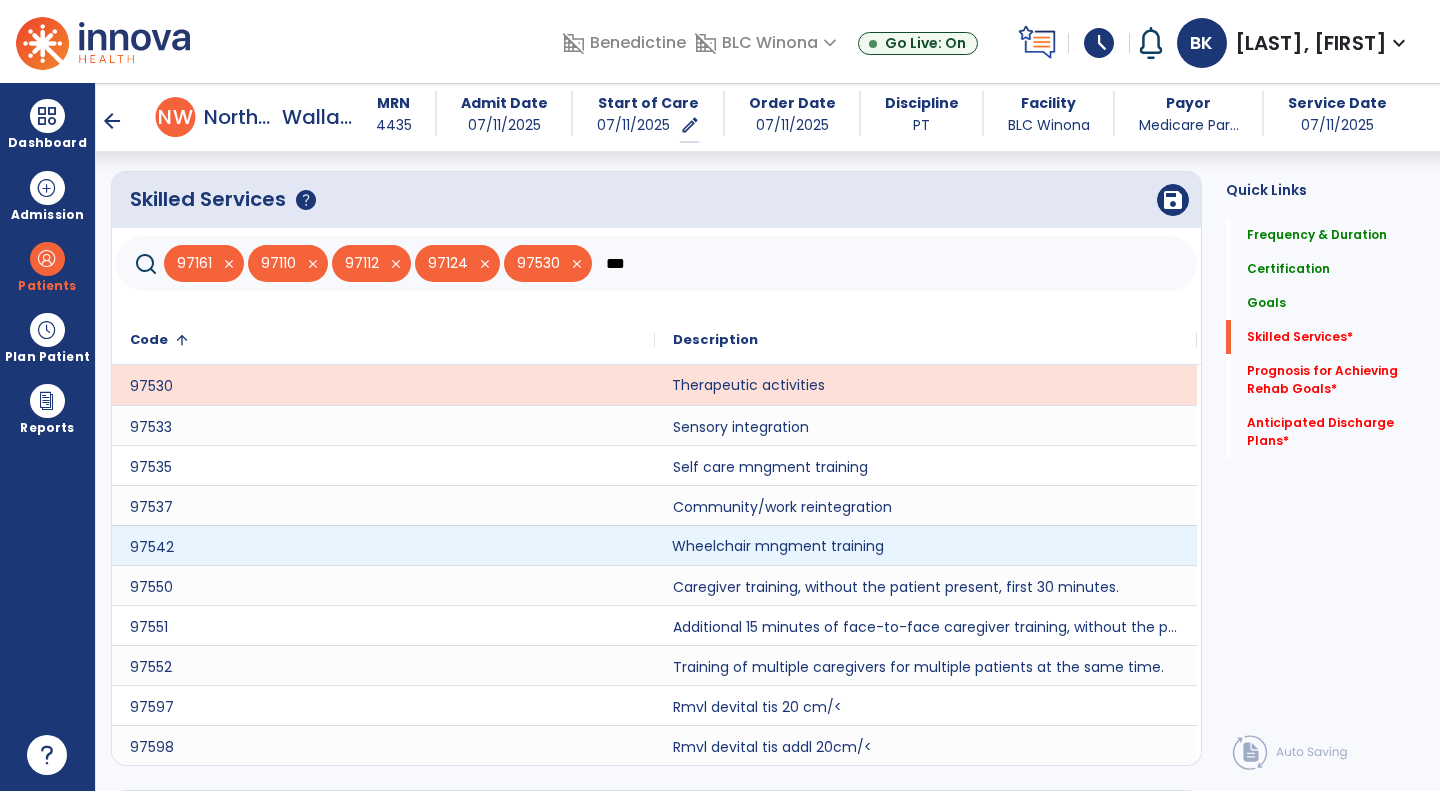 click on "Wheelchair mngment training" 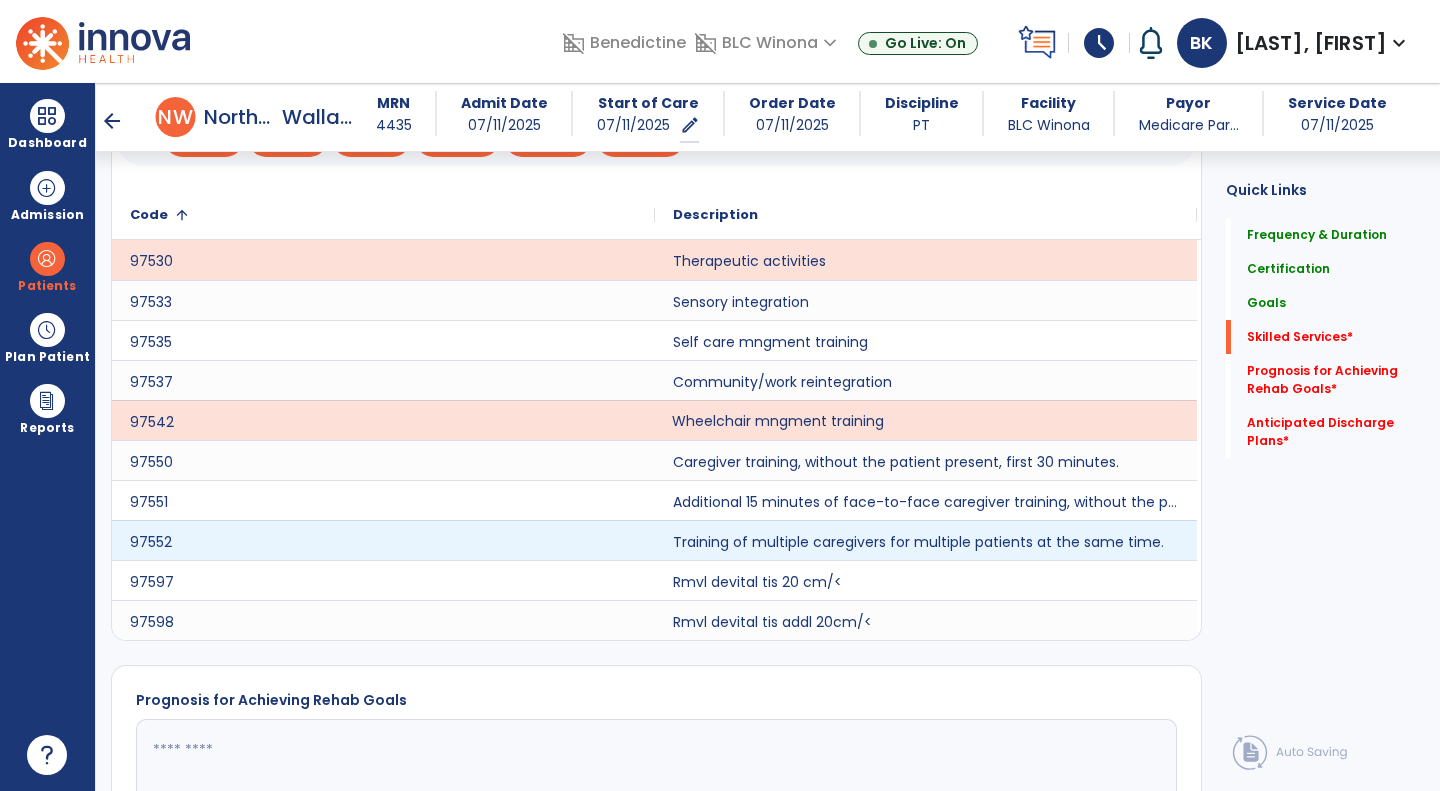 scroll, scrollTop: 1153, scrollLeft: 0, axis: vertical 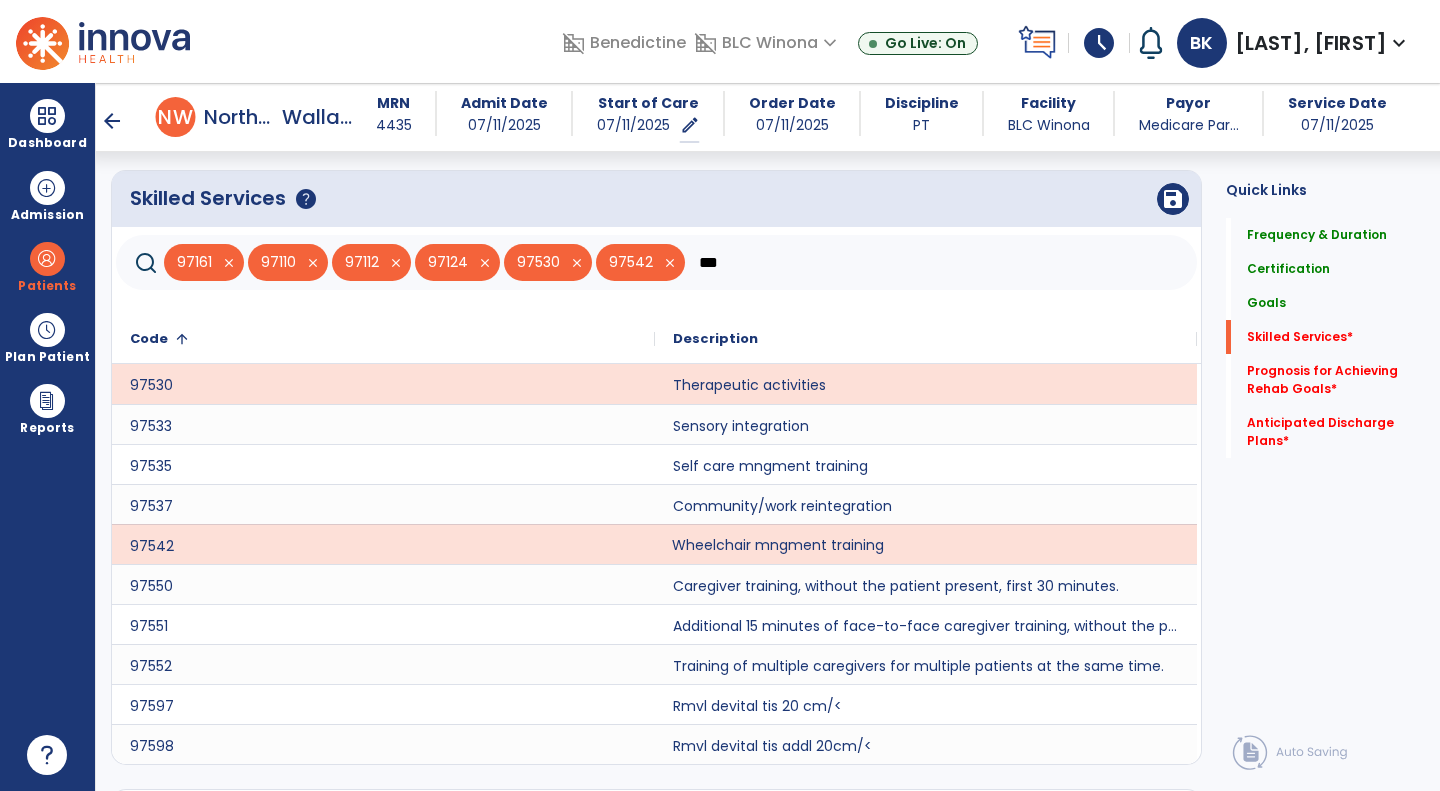 click on "save" 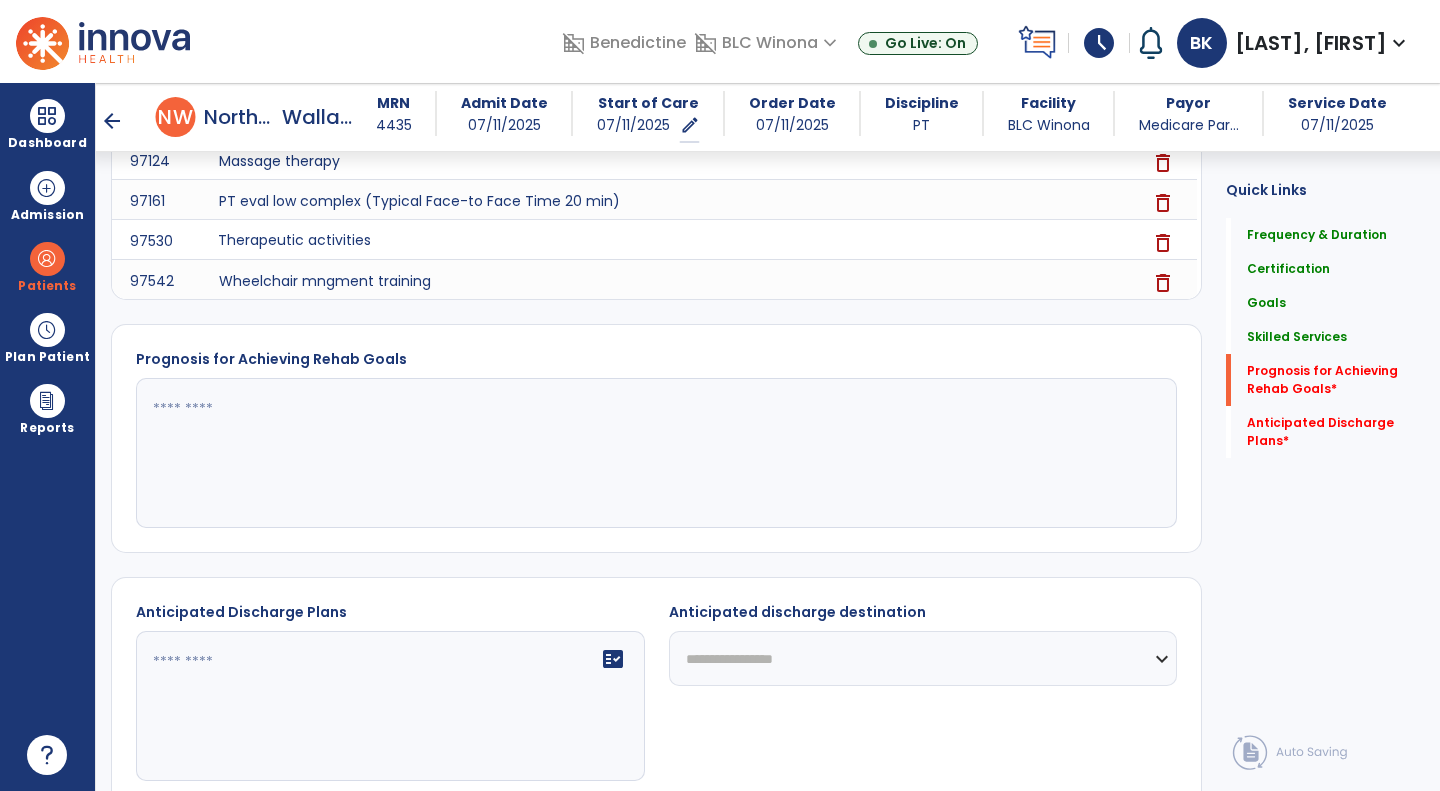 scroll, scrollTop: 1484, scrollLeft: 0, axis: vertical 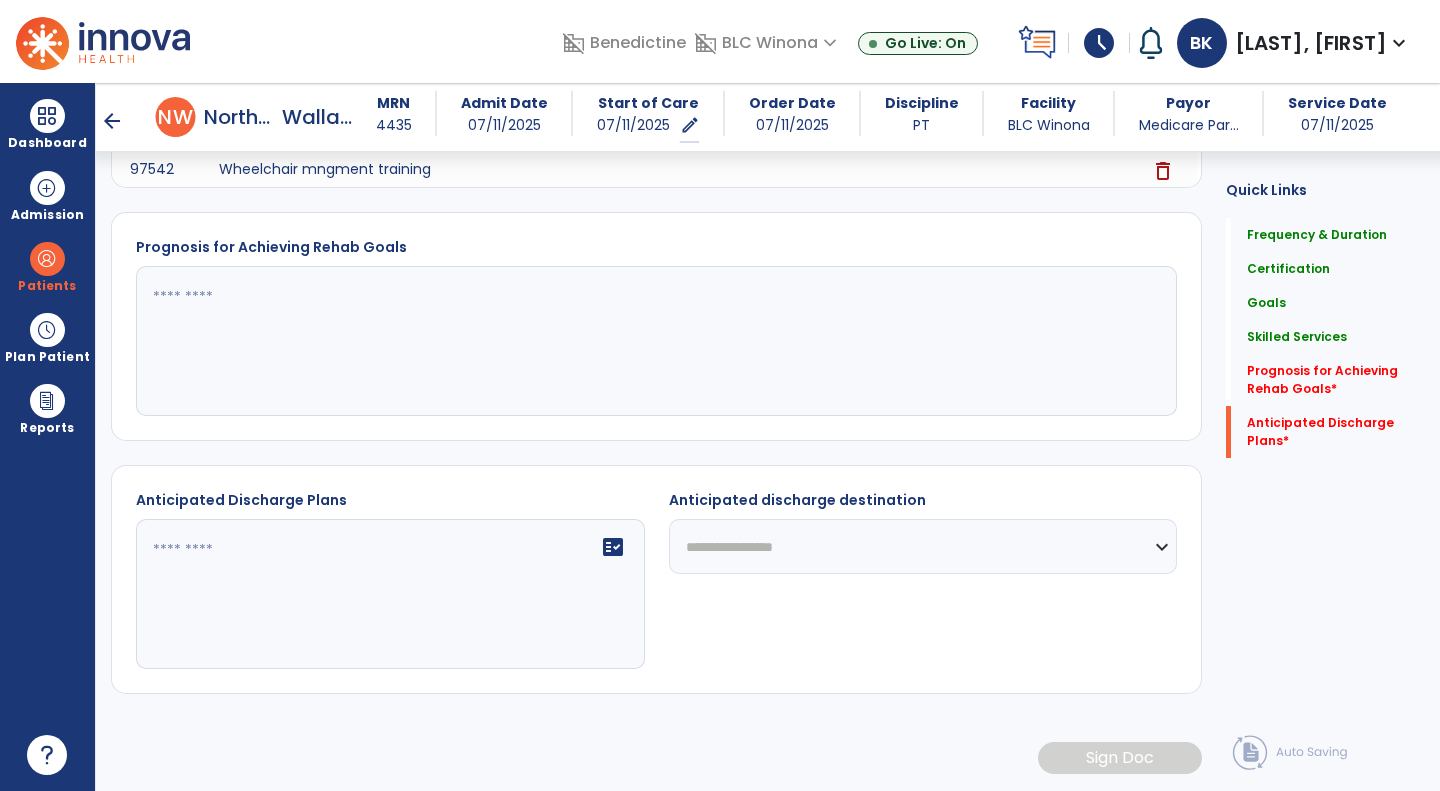 click 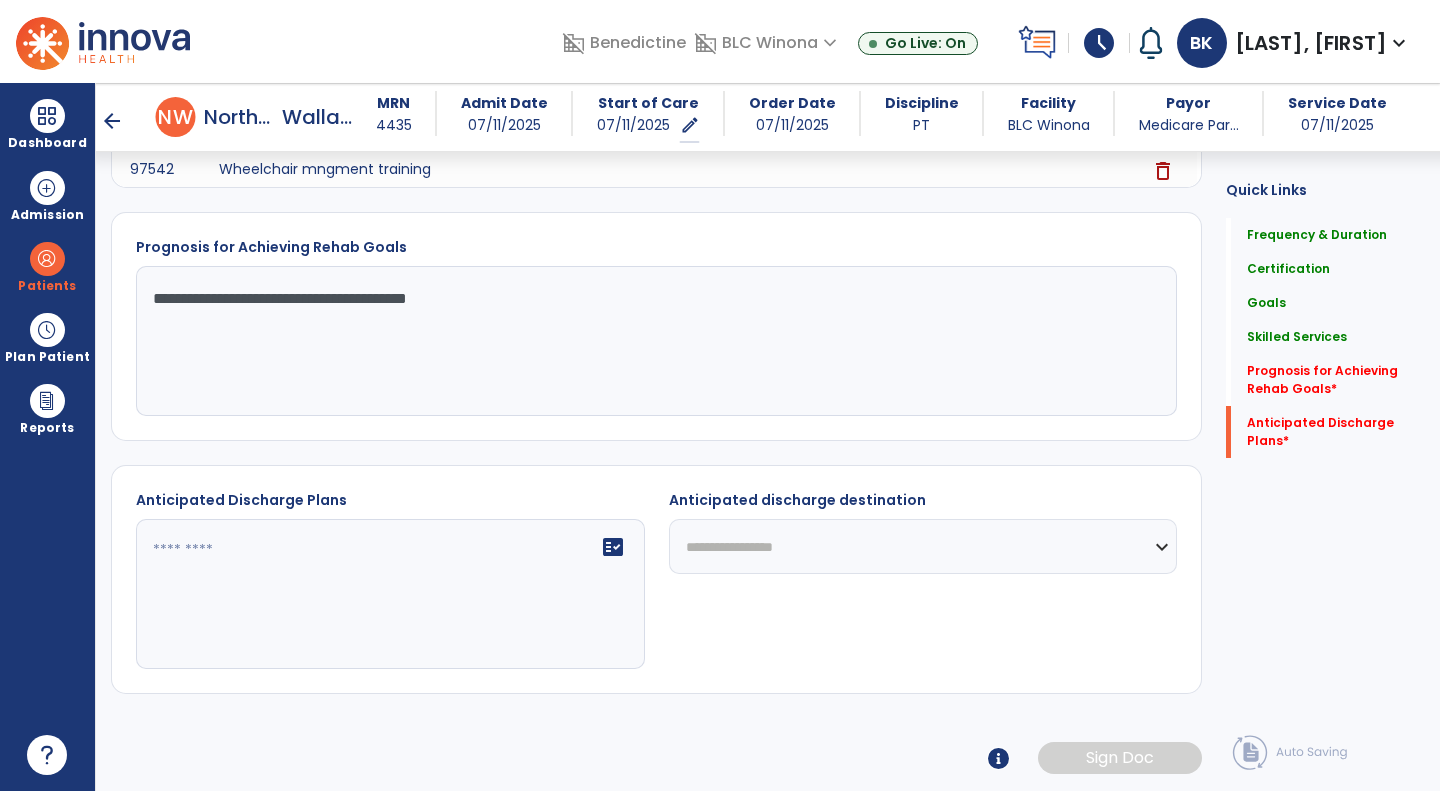 type on "**********" 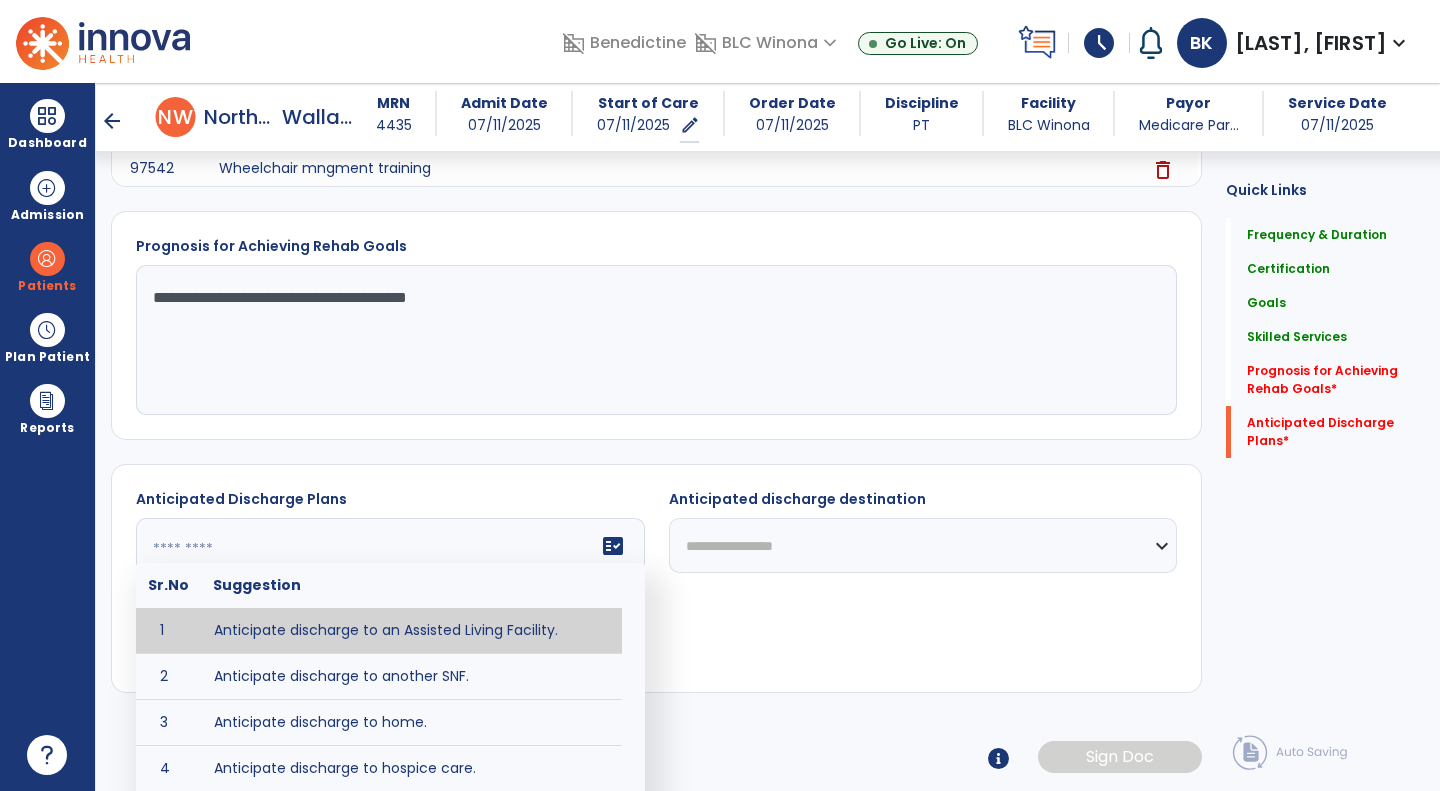click on "fact_check  Sr.No Suggestion 1 Anticipate discharge to an Assisted Living Facility. 2 Anticipate discharge to another SNF. 3 Anticipate discharge to home. 4 Anticipate discharge to hospice care. 5 Anticipate discharge to this SNF. 6 Anticipate patient will need [FULL/PART TIME] caregiver assistance. 7 Anticipate patient will need [ASSISTANCE LEVEL] assistance from [CAREGIVER]. 8 Anticipate patient will need 24-hour caregiver assistance. 9 Anticipate patient will need no caregiver assistance. 10 Discharge home and independent with caregiver. 11 Discharge home and independent without caregiver. 12 Discharge home and return to community activities. 13 Discharge home and return to vocational activities. 14 Discharge to home with patient continuing therapy services with out patient therapy. 15 Discharge to home with patient continuing therapy with Home Health. 16 Discharge to home with patient planning to live alone. 17 DME - the following DME for this patient is recommended by Physical Therapy: 18 19 20 21 22 23" 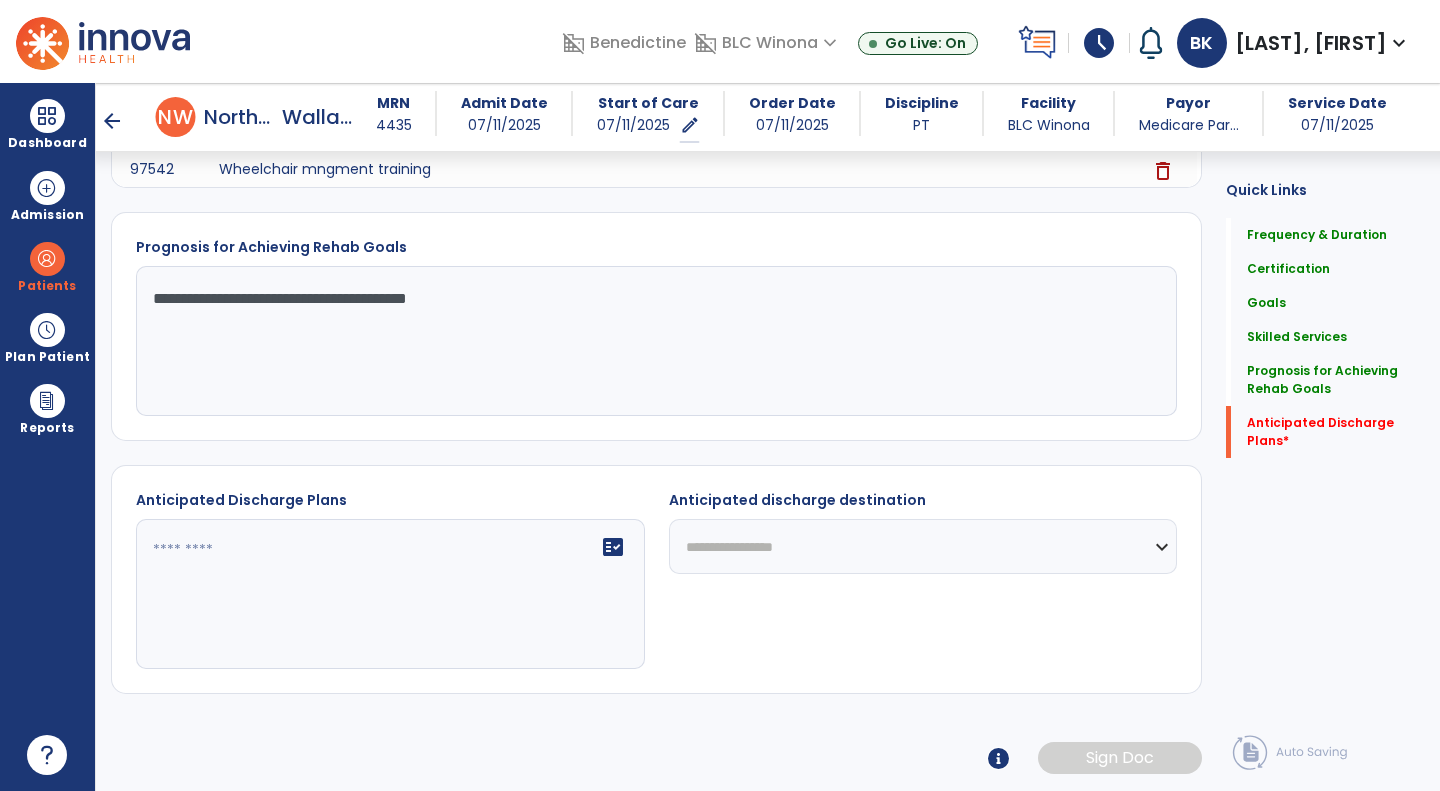 type on "**********" 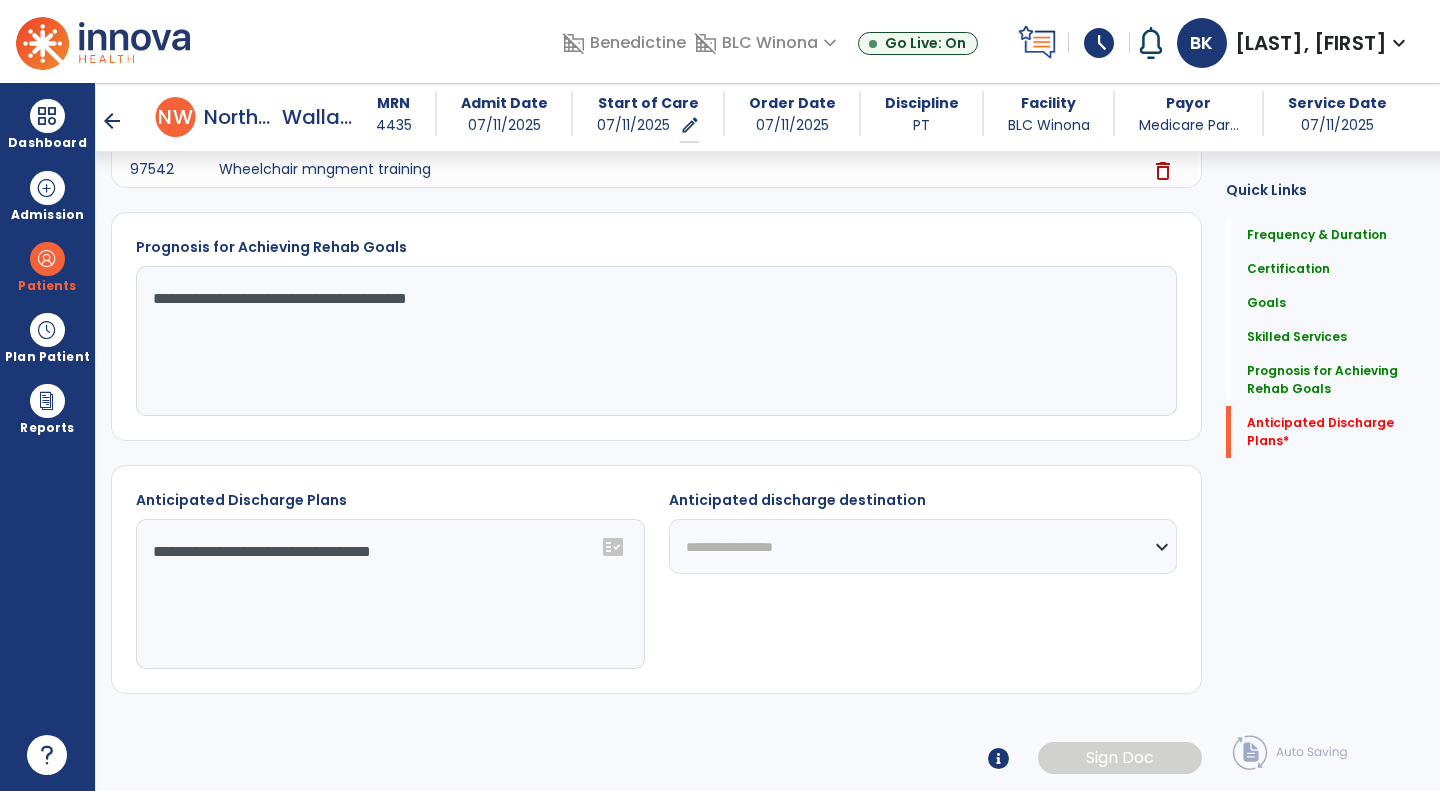 drag, startPoint x: 512, startPoint y: 559, endPoint x: 36, endPoint y: 549, distance: 476.10504 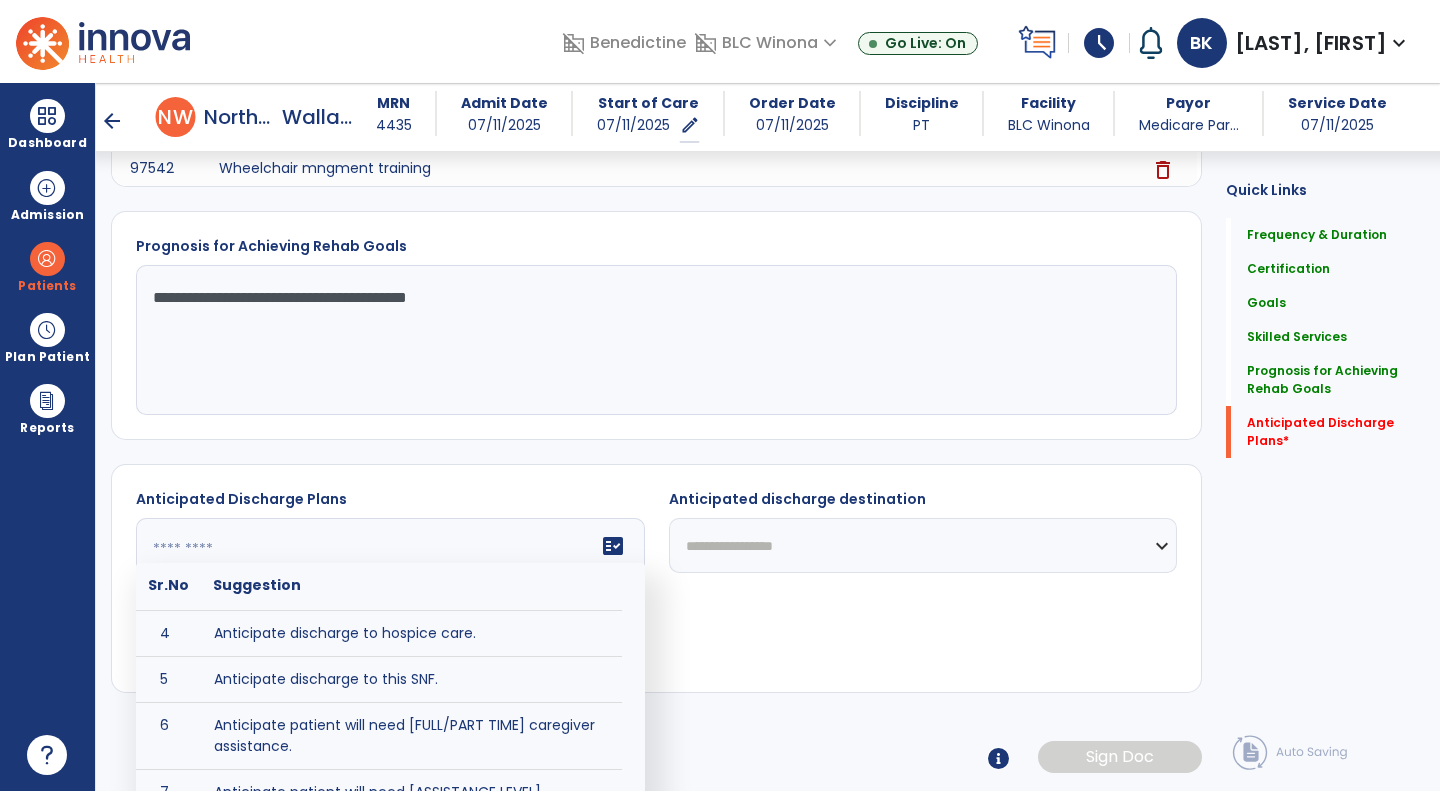 scroll, scrollTop: 144, scrollLeft: 0, axis: vertical 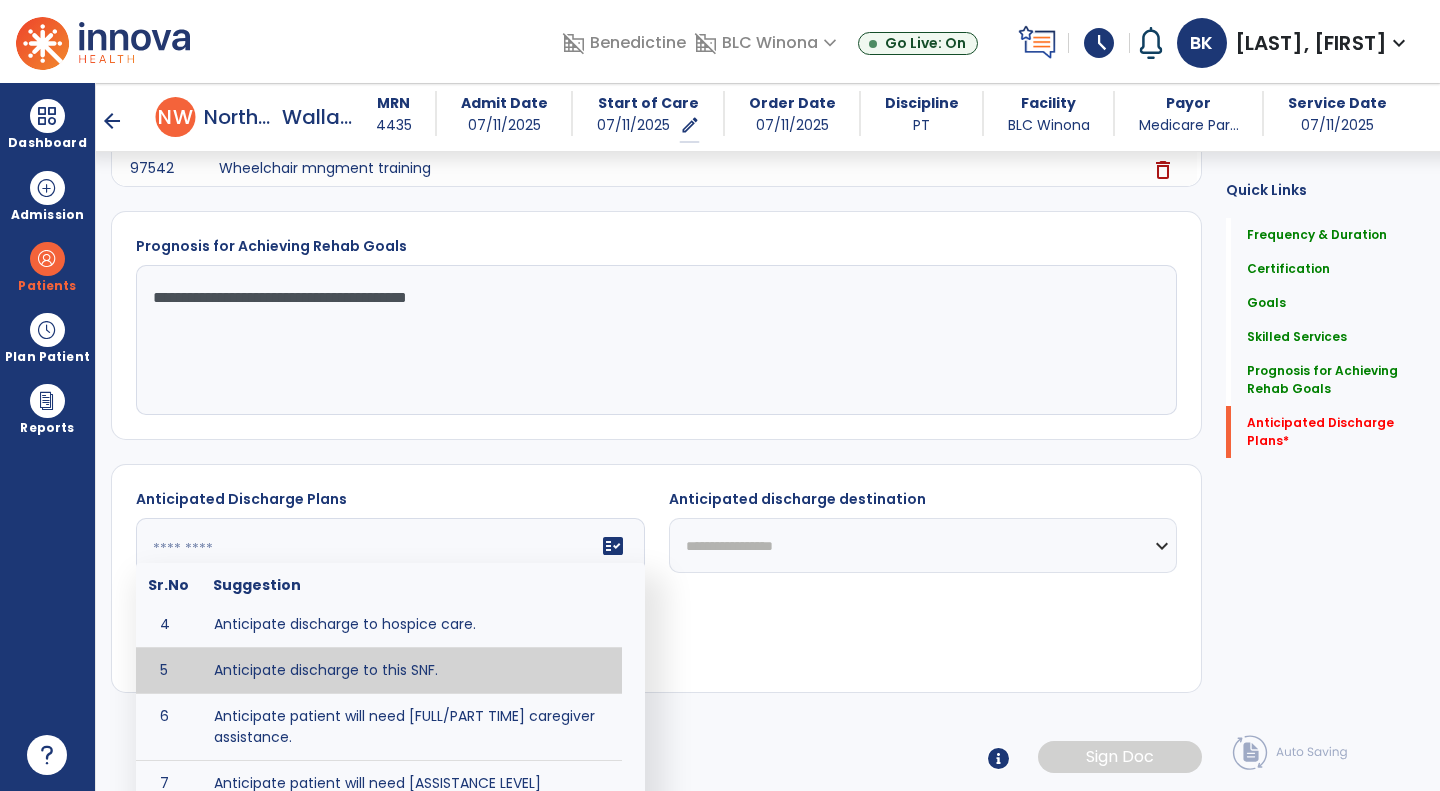 type on "**********" 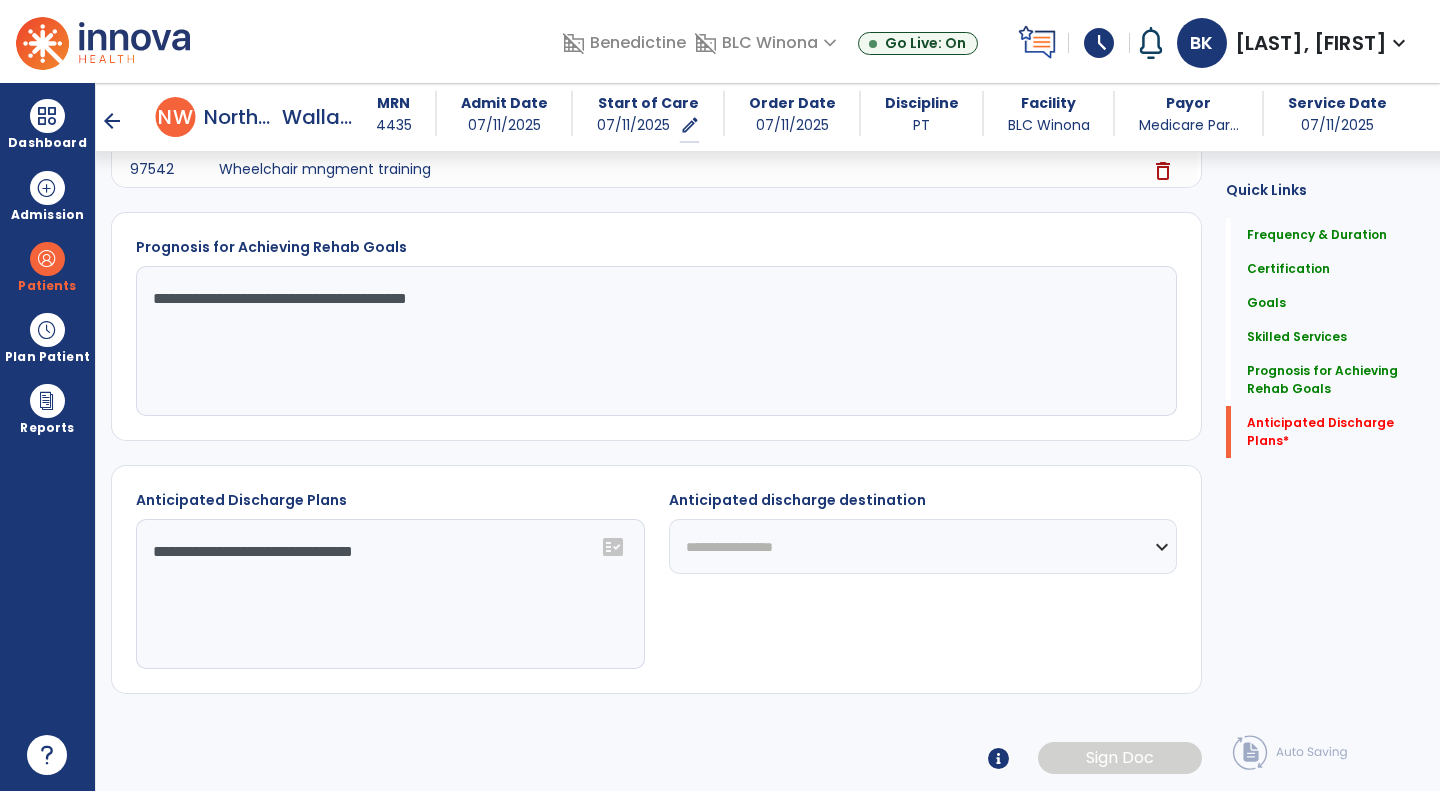 click on "**********" 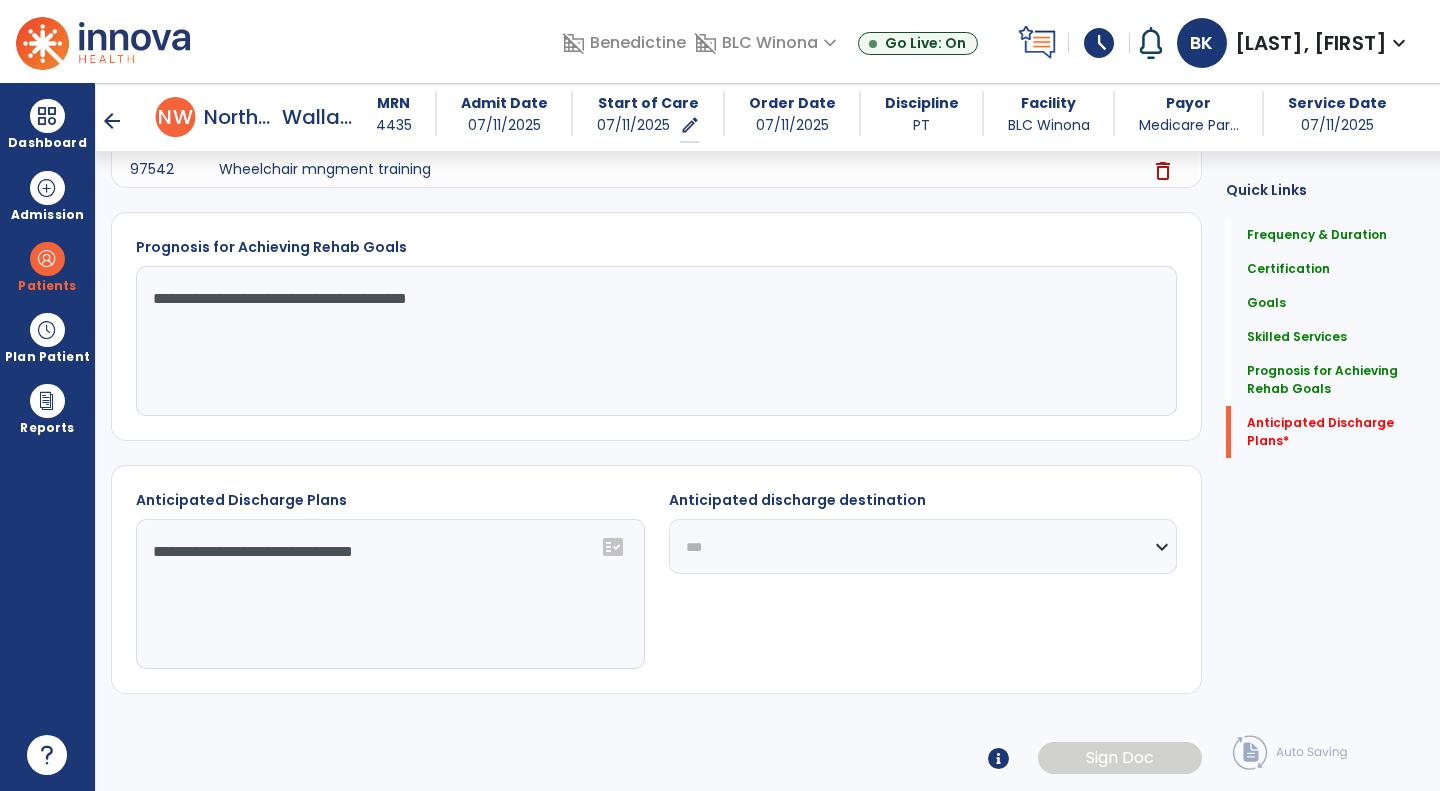 click on "**********" 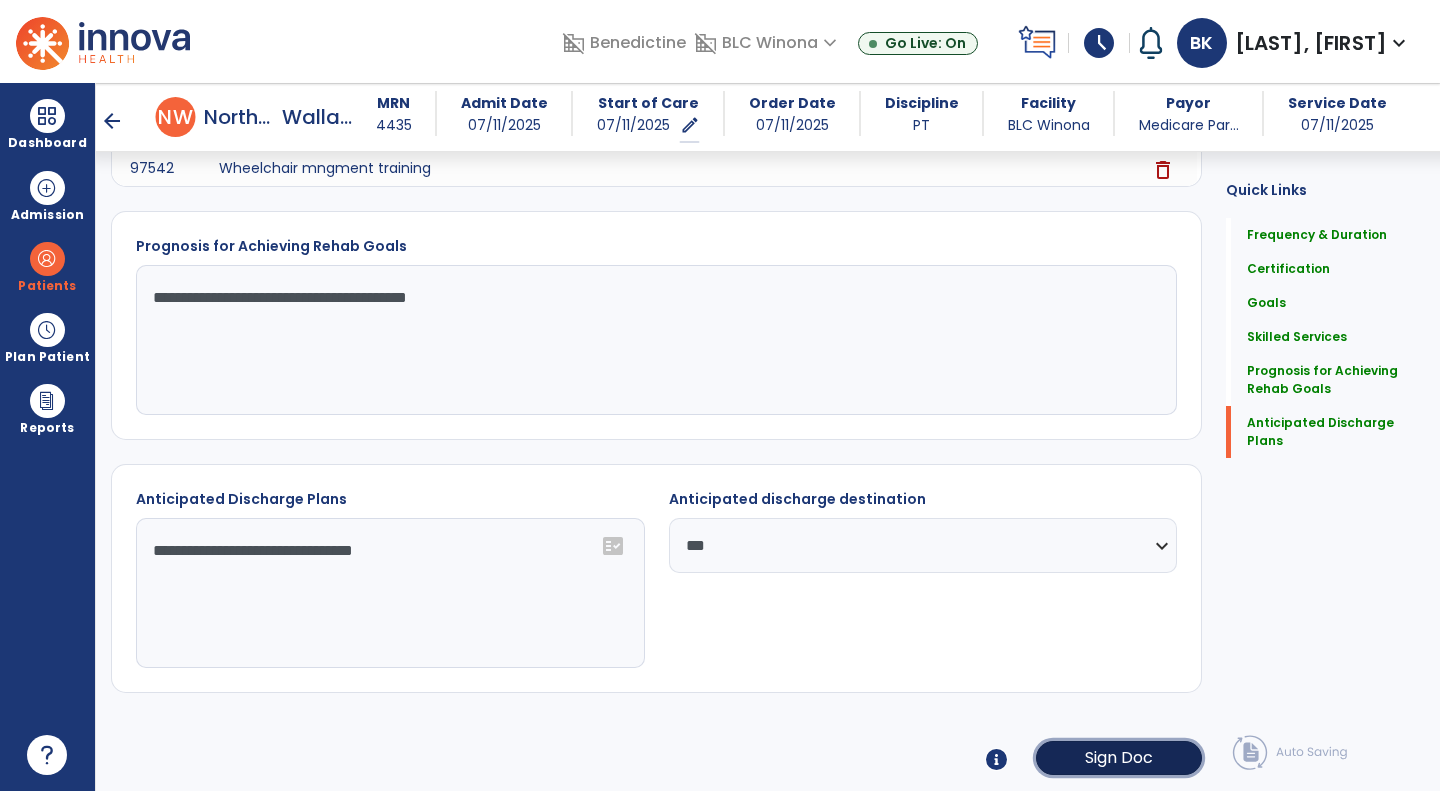 click on "Sign Doc" 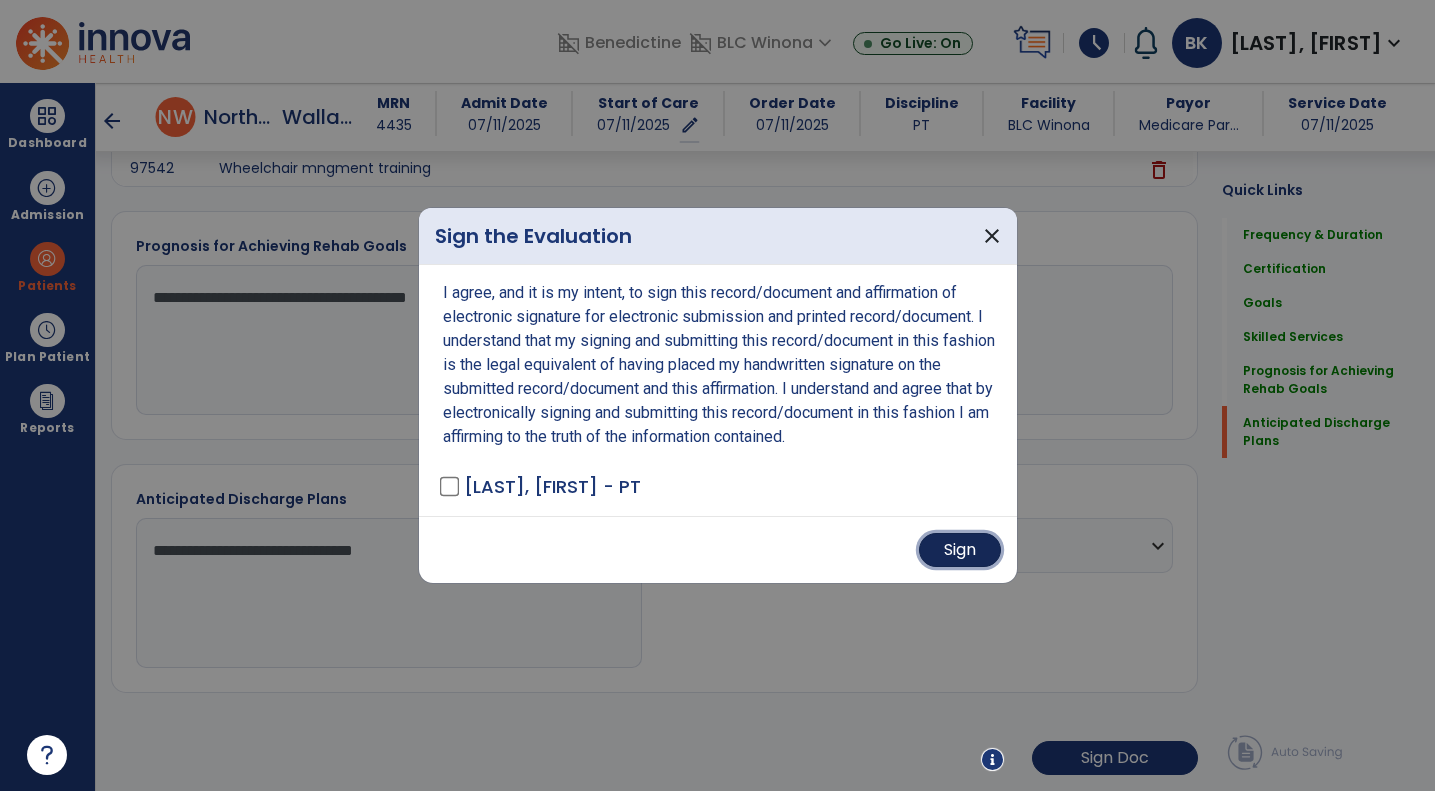 click on "Sign" at bounding box center [960, 550] 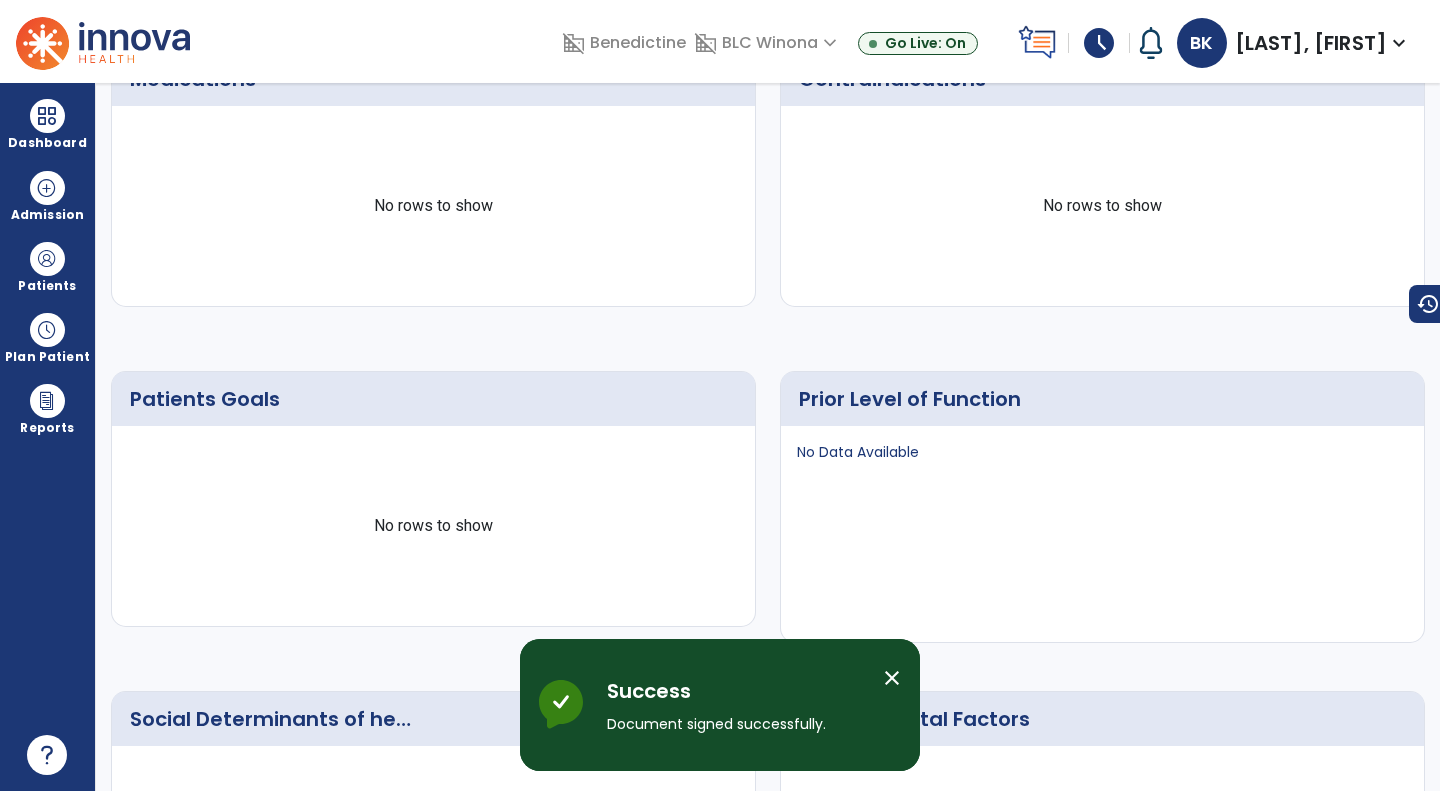 scroll, scrollTop: 0, scrollLeft: 0, axis: both 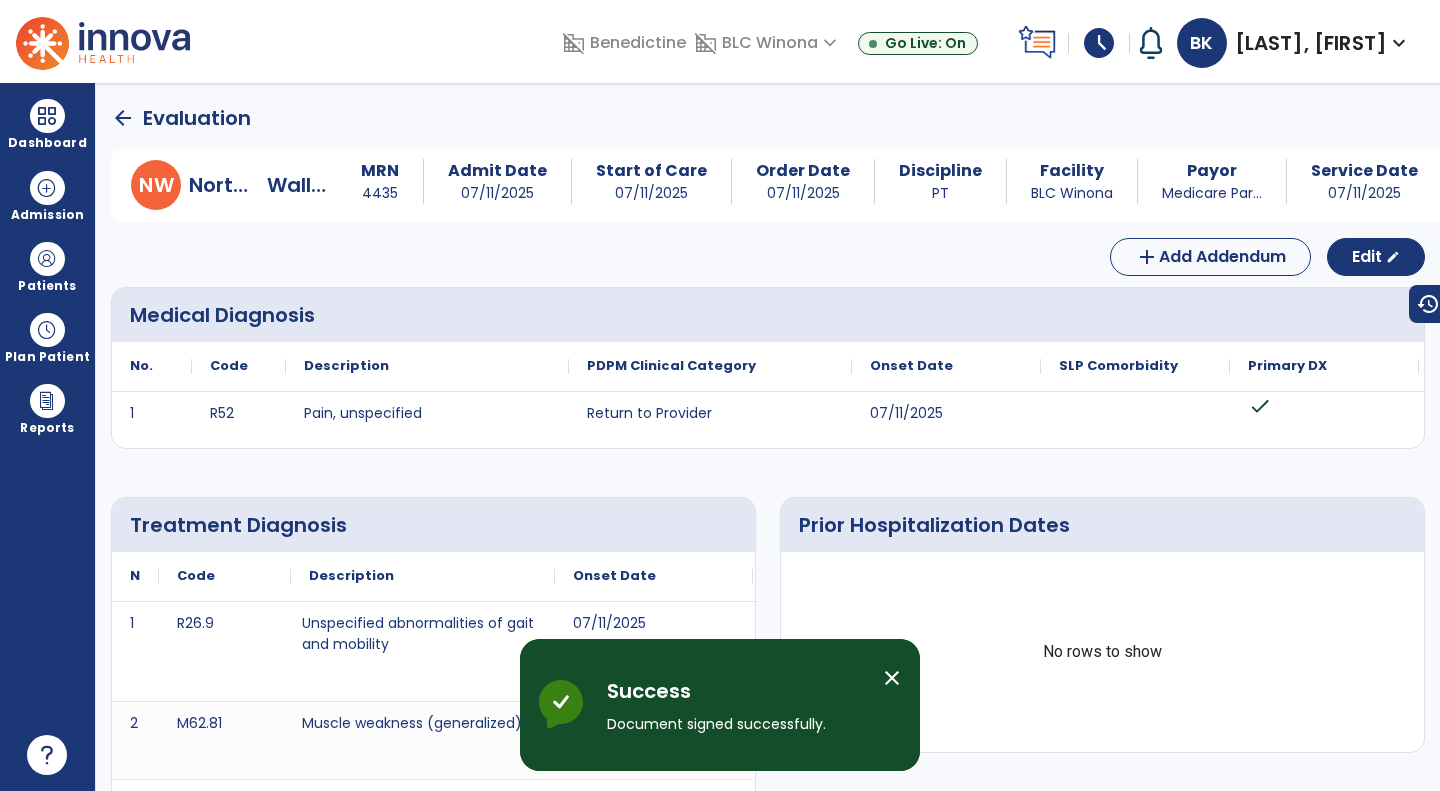 click on "Dashboard" at bounding box center (47, 124) 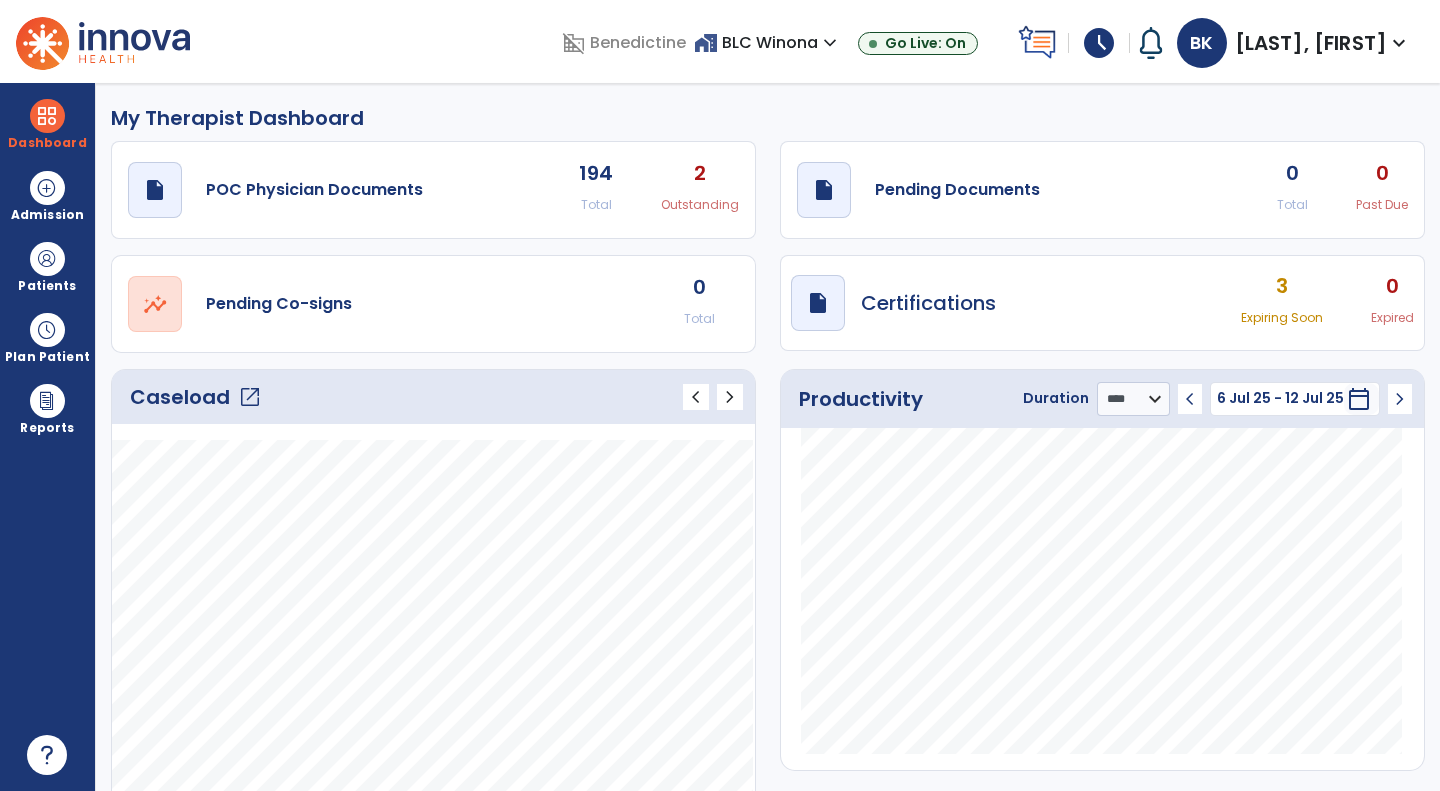 click on "draft   open_in_new  Pending Documents 0 Total 0 Past Due" 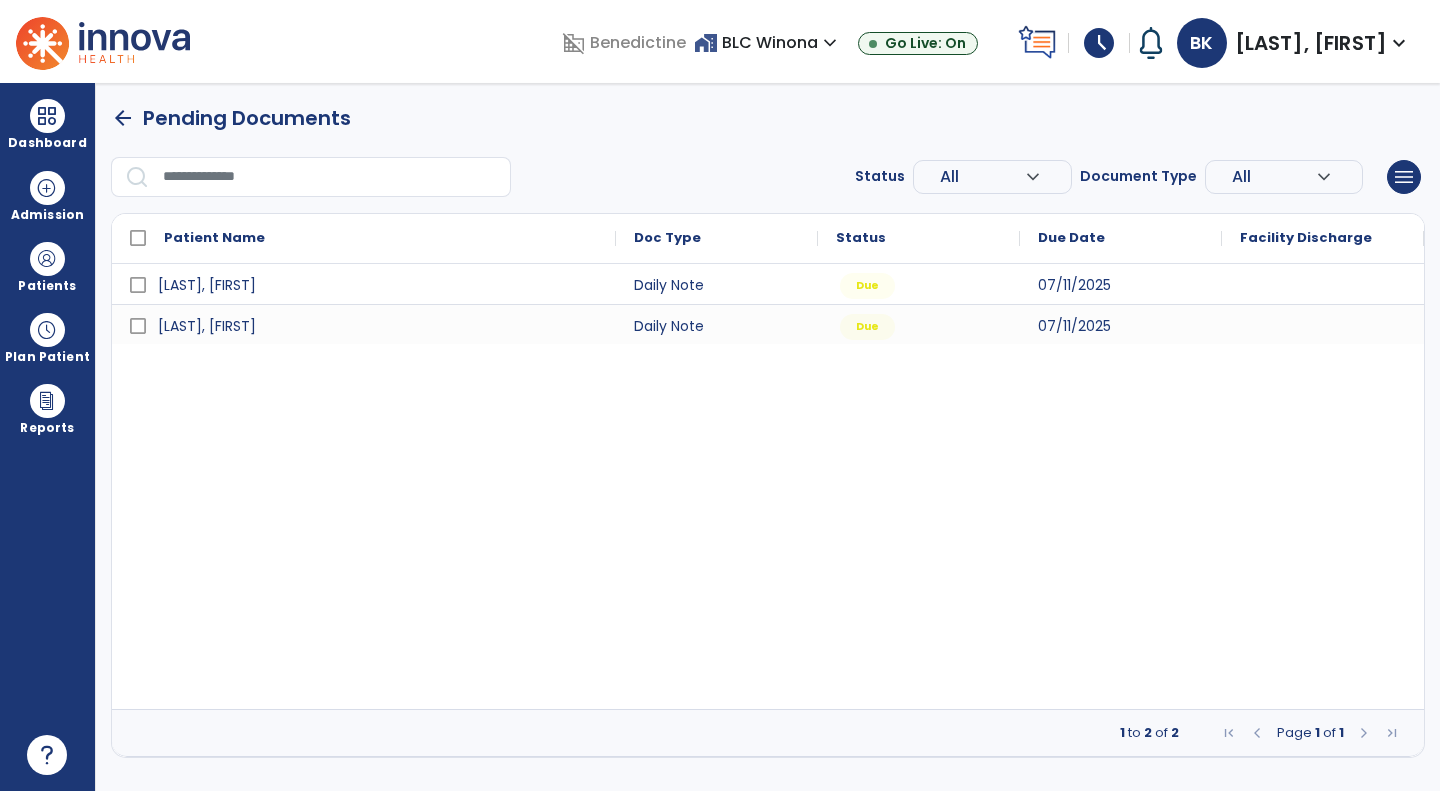 click at bounding box center (47, 259) 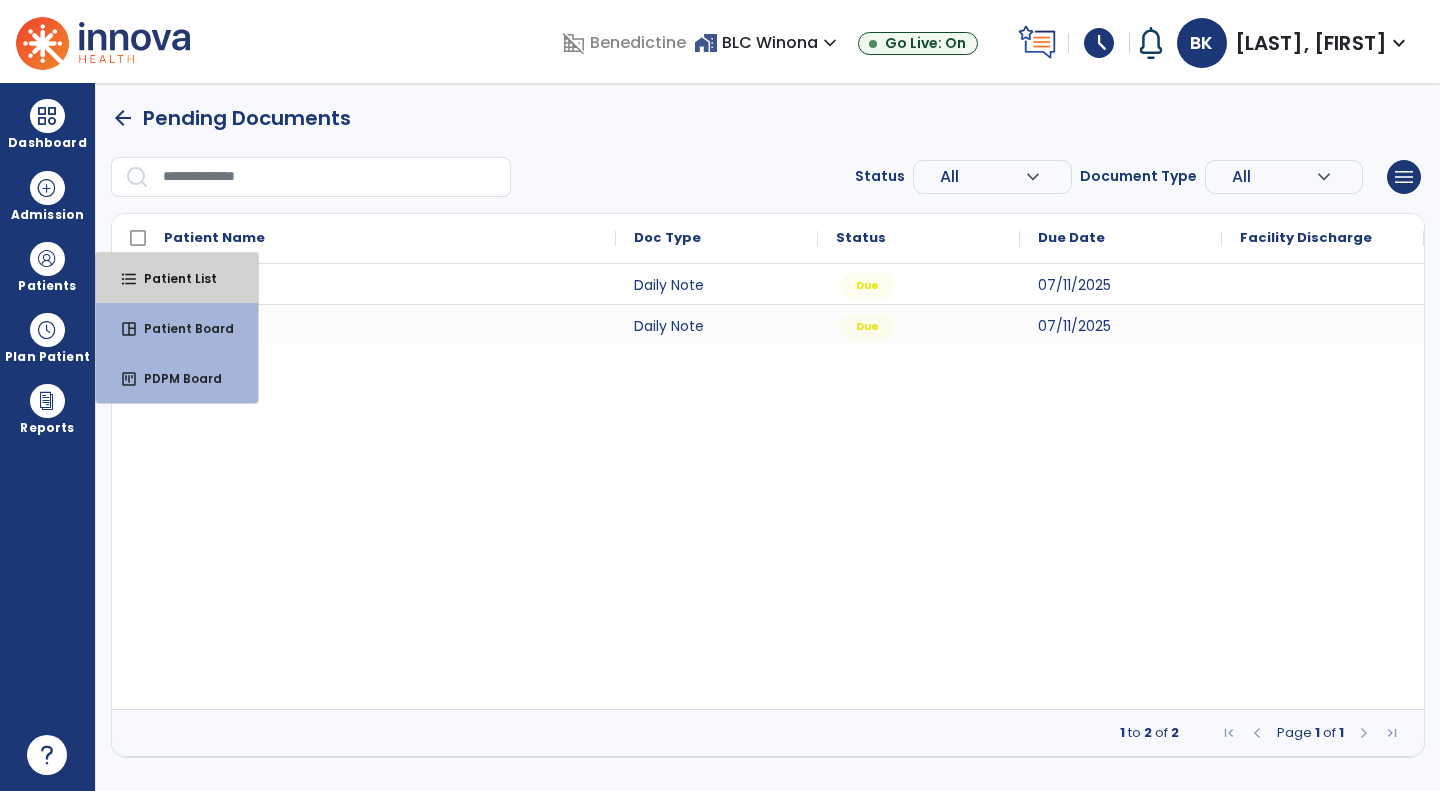 click on "format_list_bulleted  Patient List" at bounding box center [177, 278] 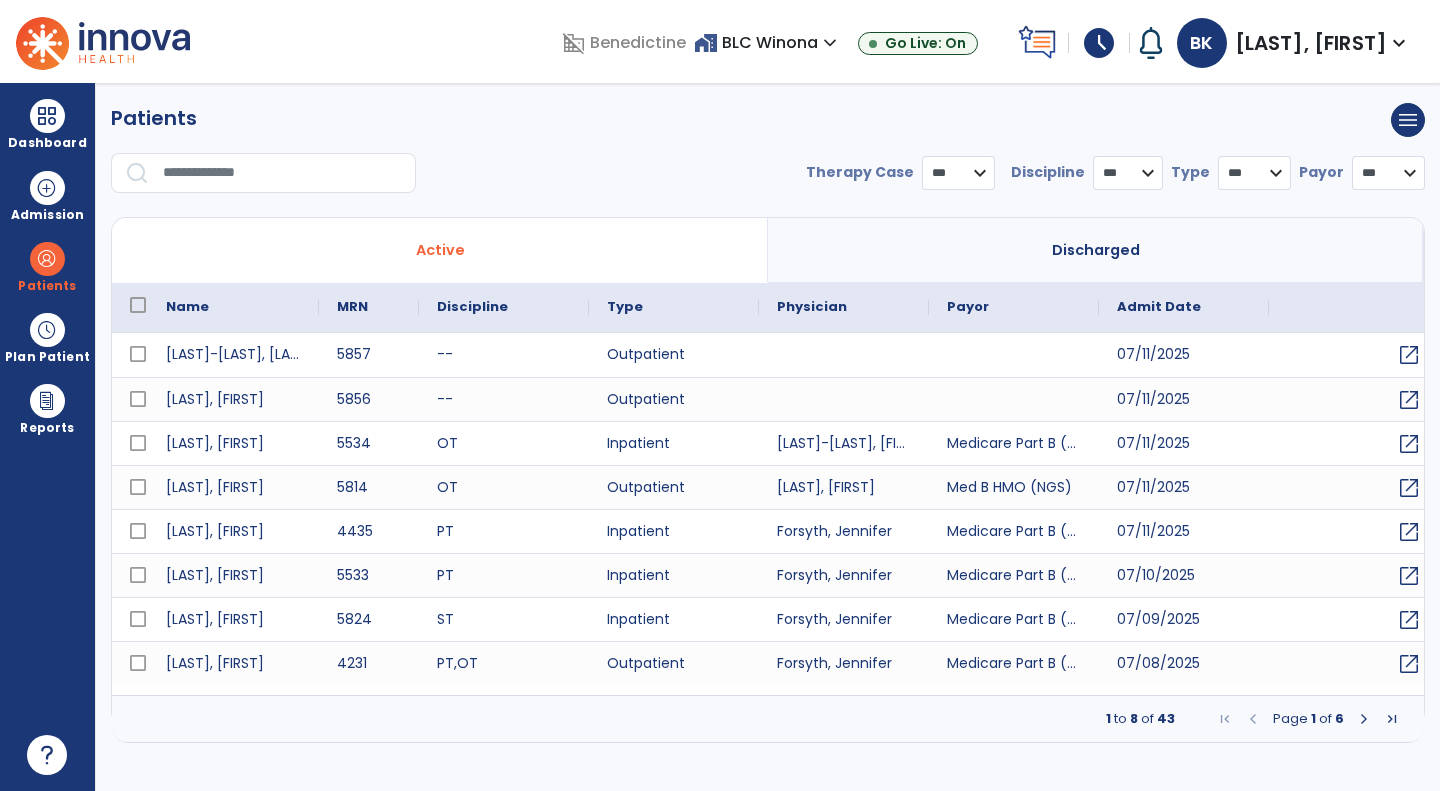 select on "***" 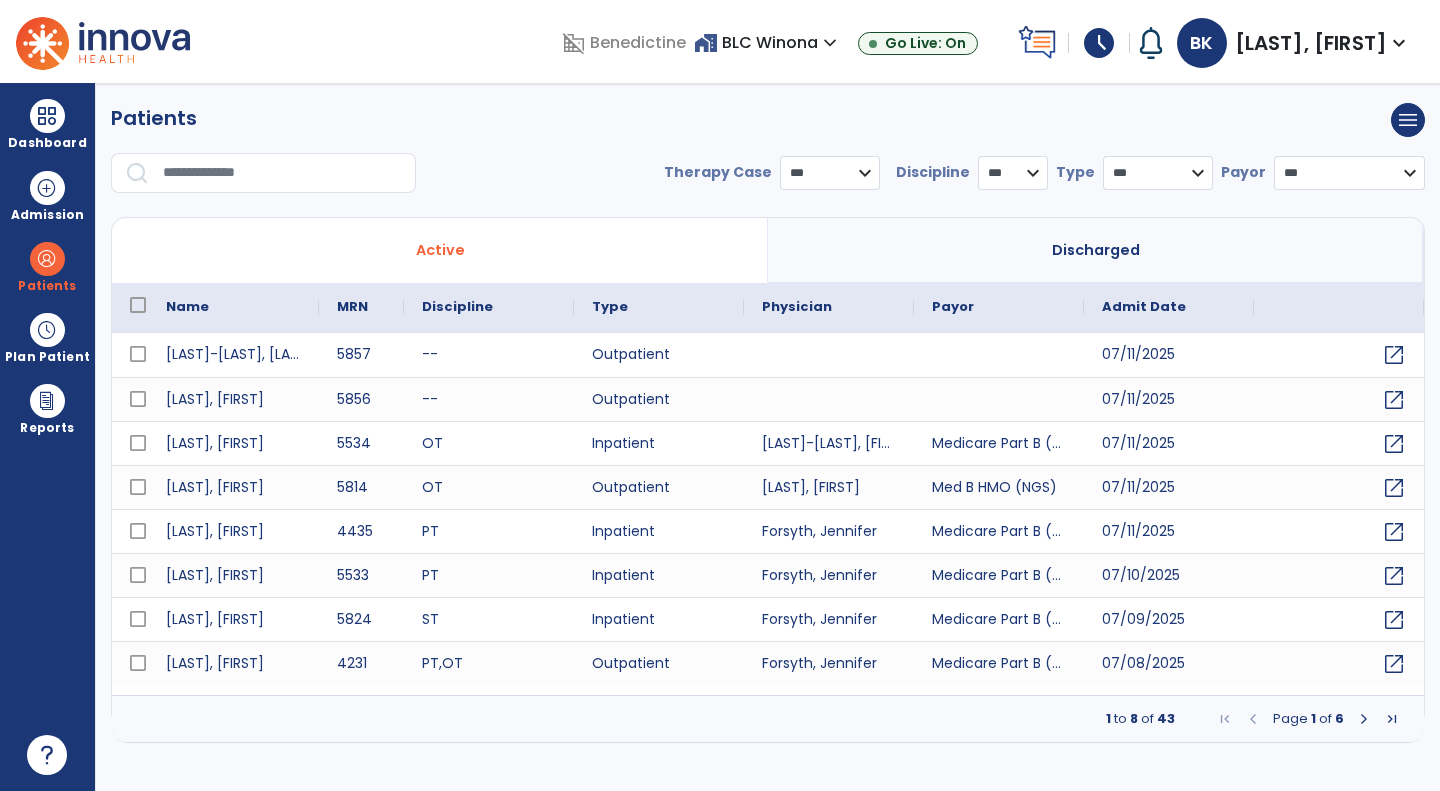 click on "Admission" at bounding box center (47, 195) 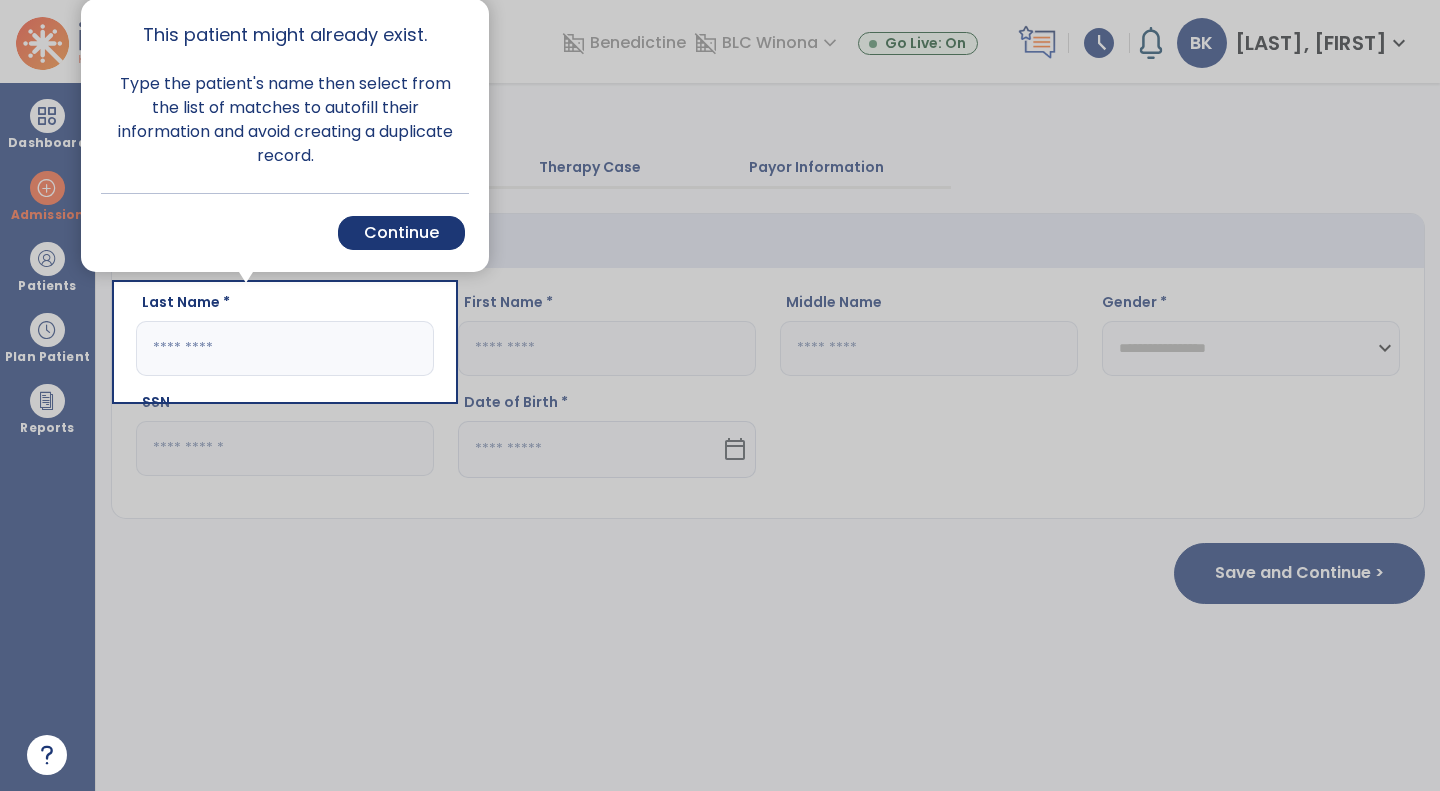 click on "Continue" at bounding box center (401, 233) 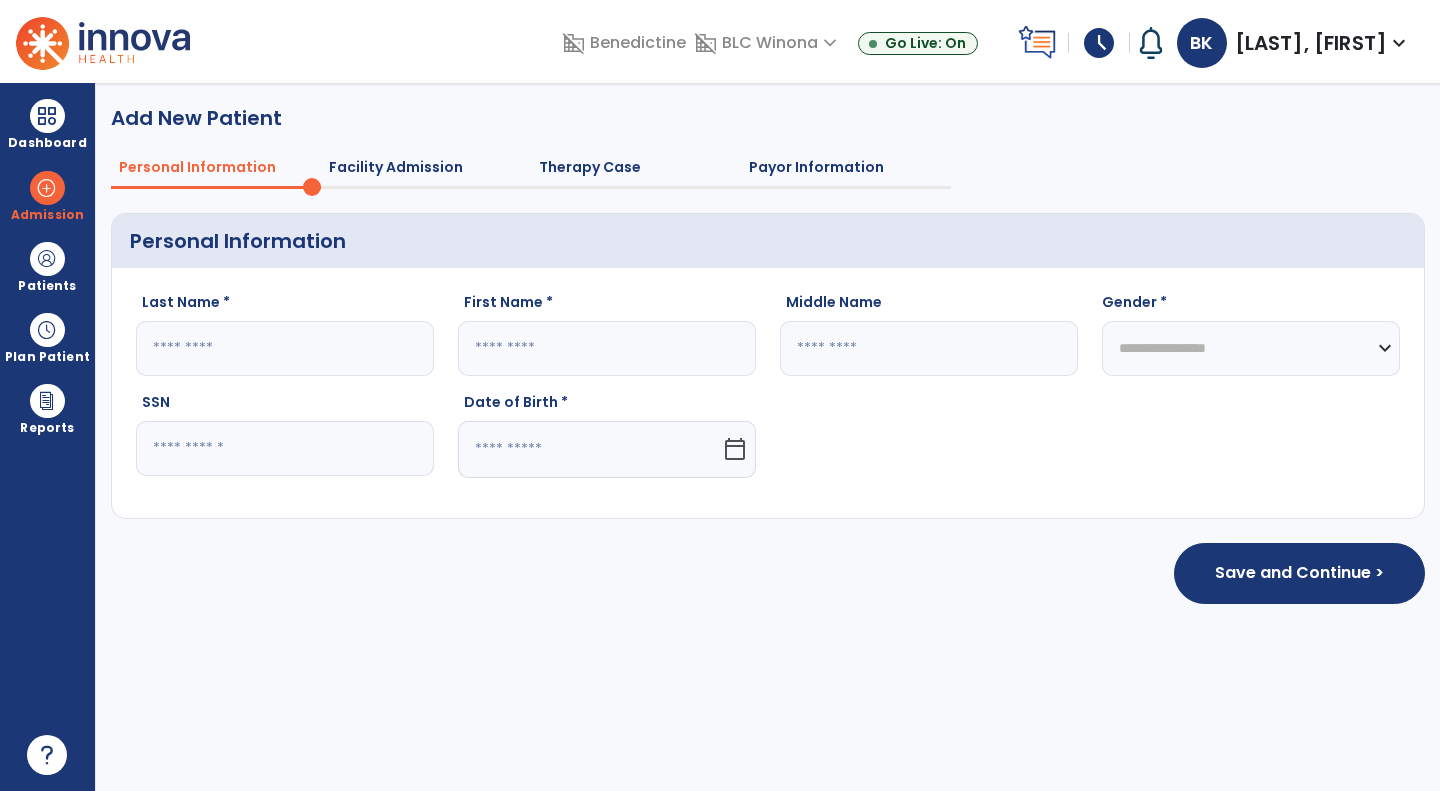click 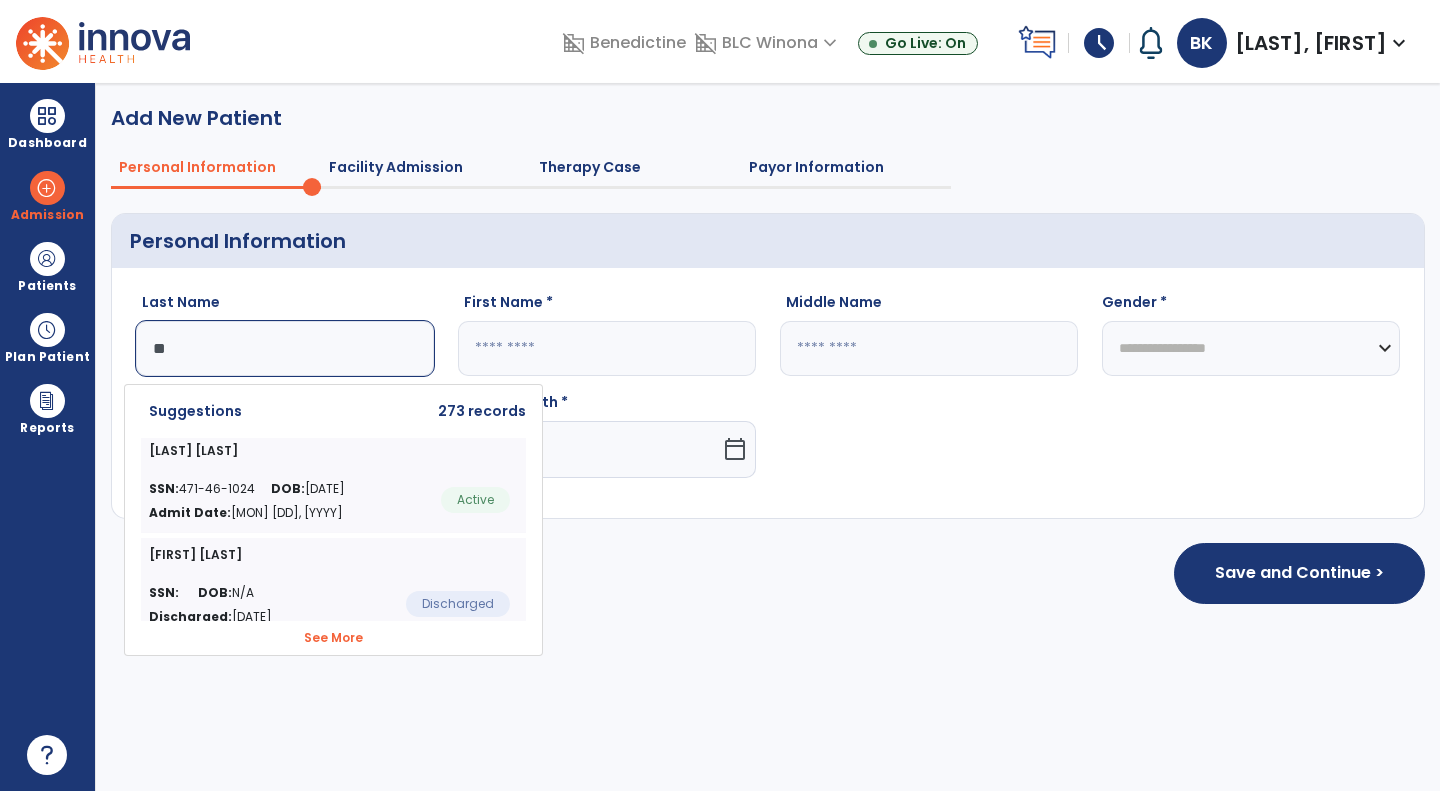 type on "*" 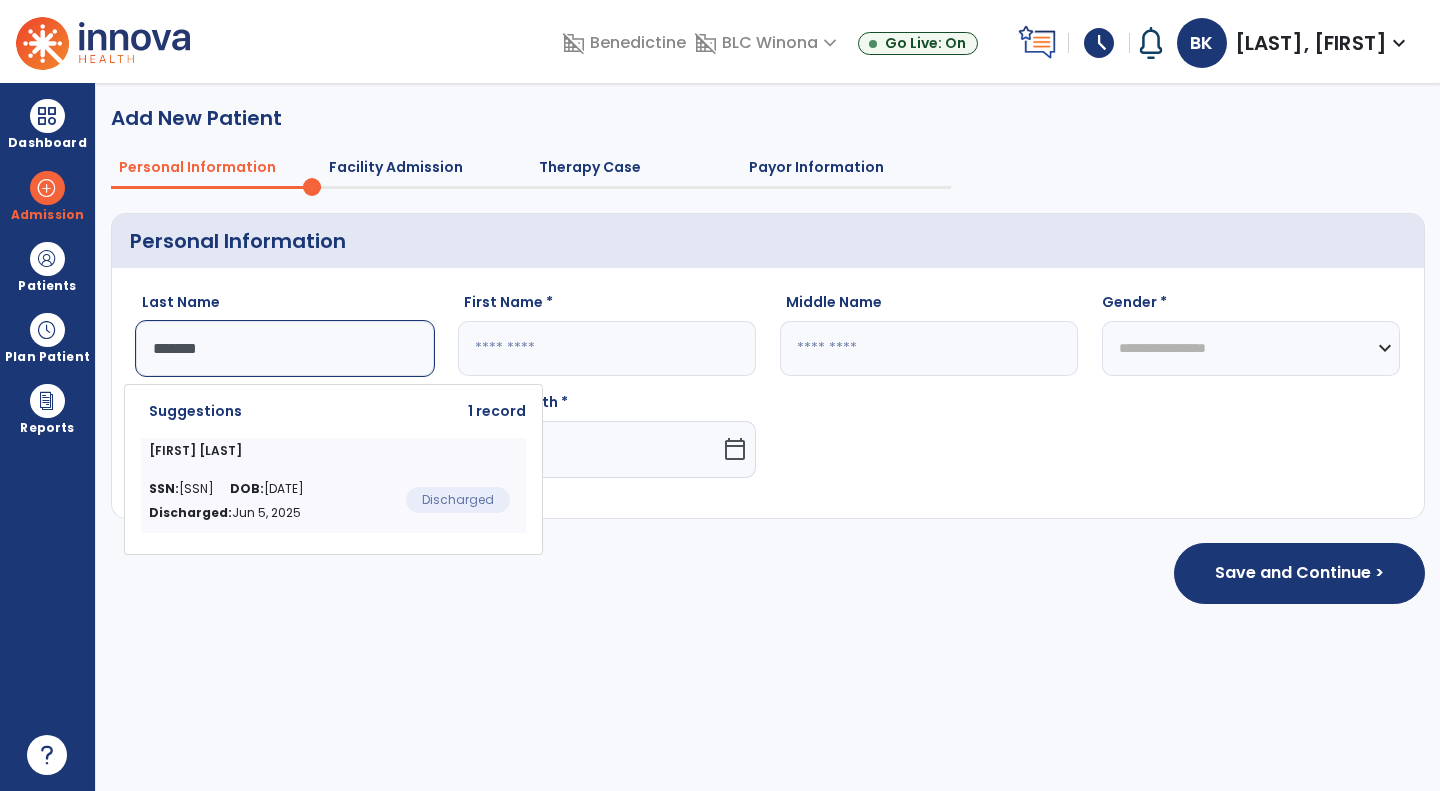 type on "*******" 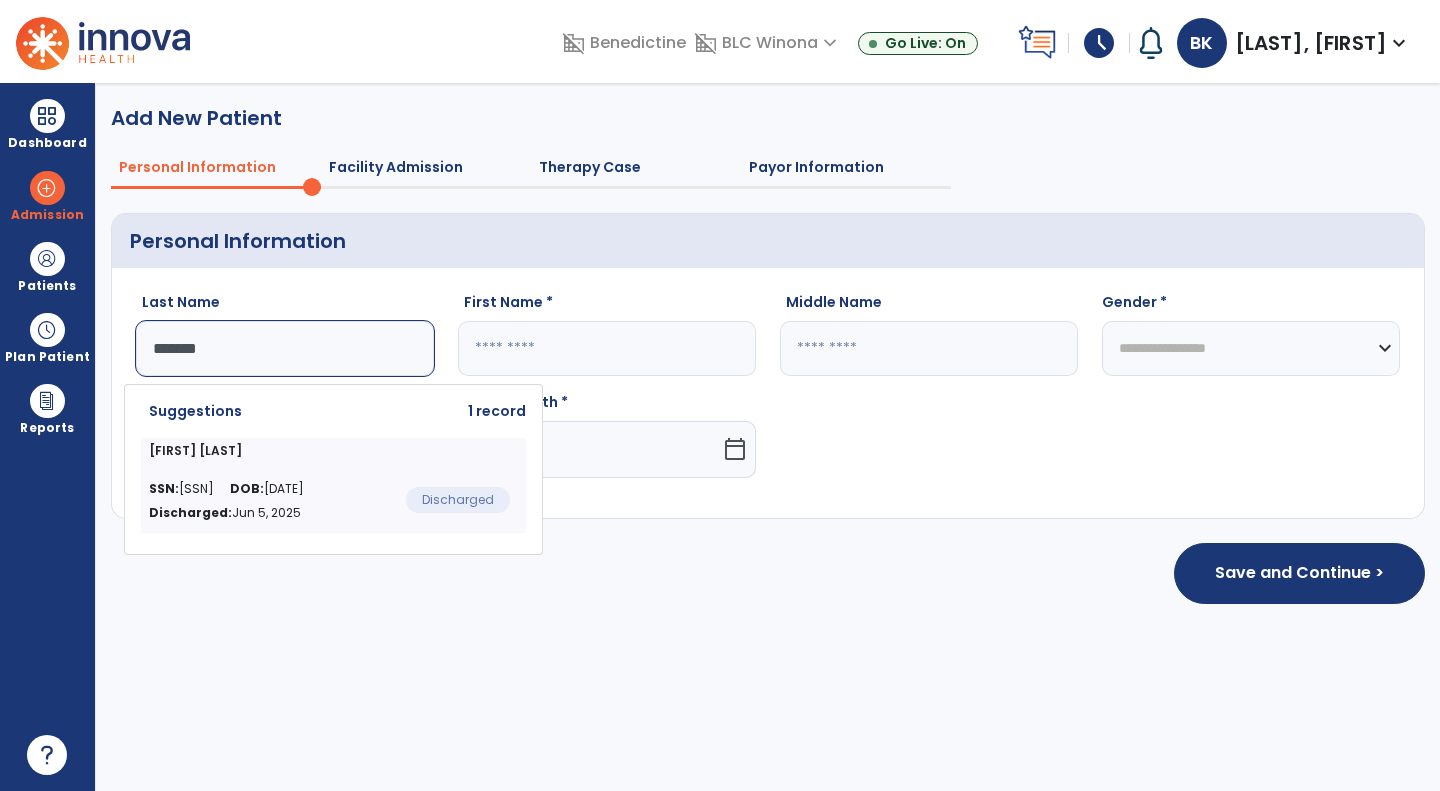 click on "SSN: [SSN] DOB: [DATE] Discharged: [DATE]" 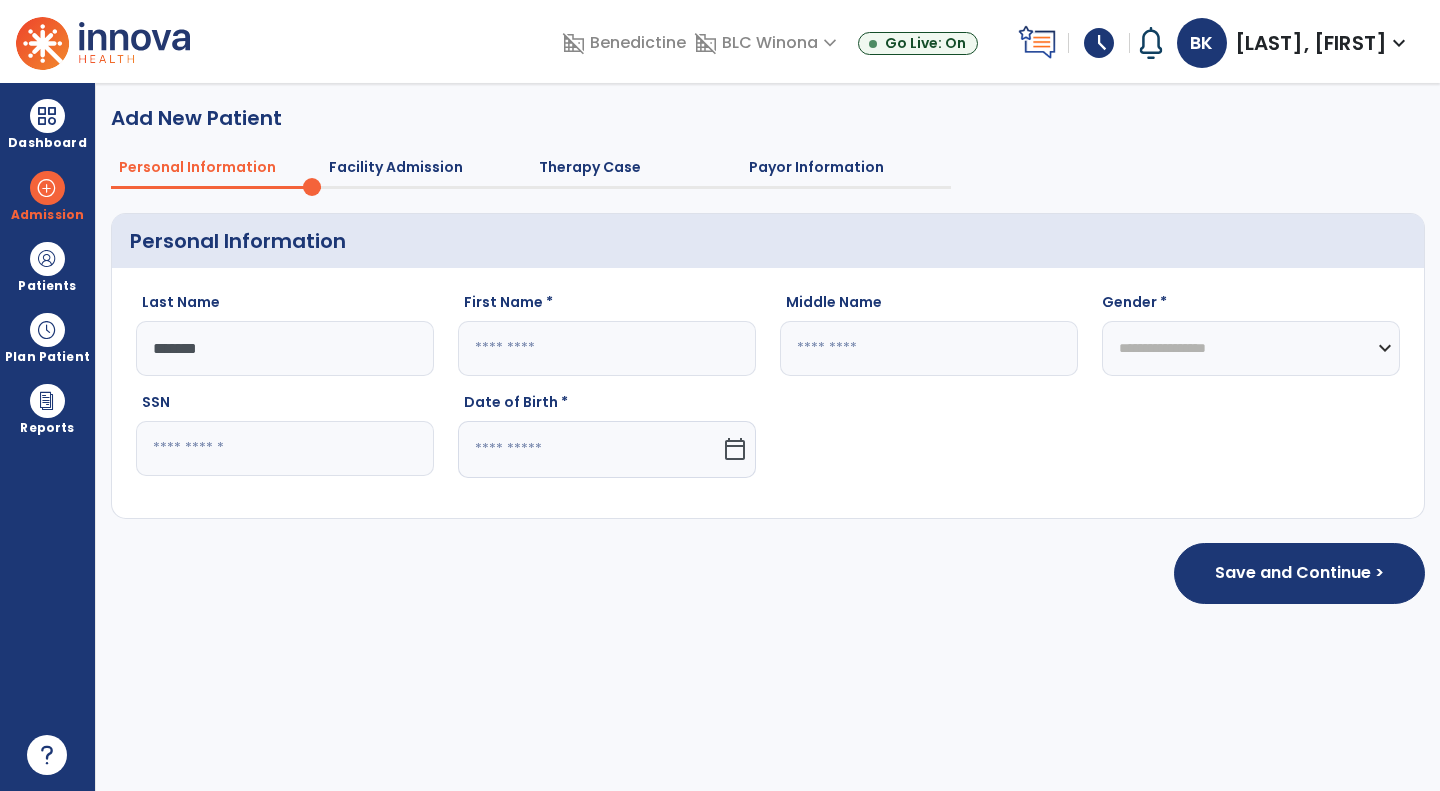 type on "*****" 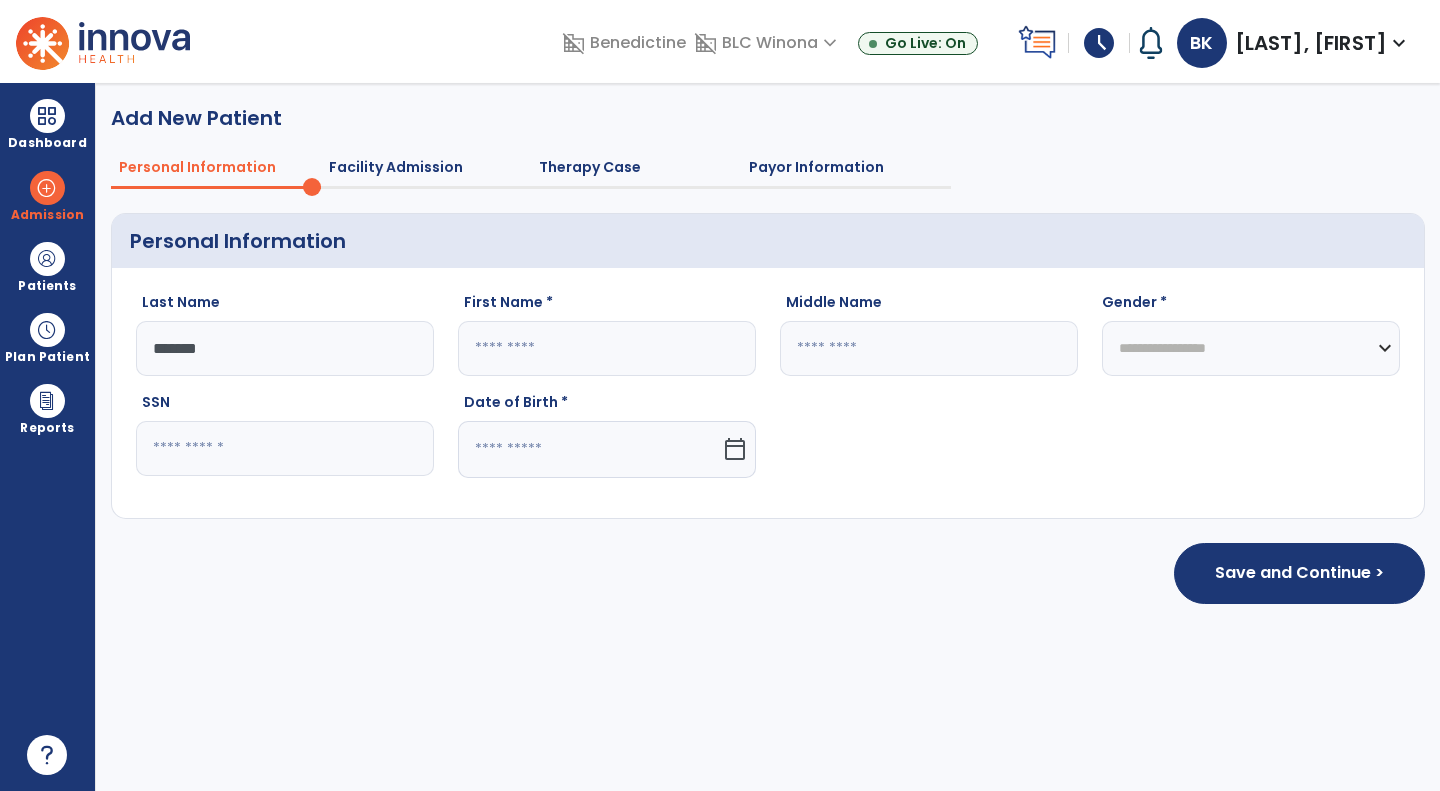 type on "*******" 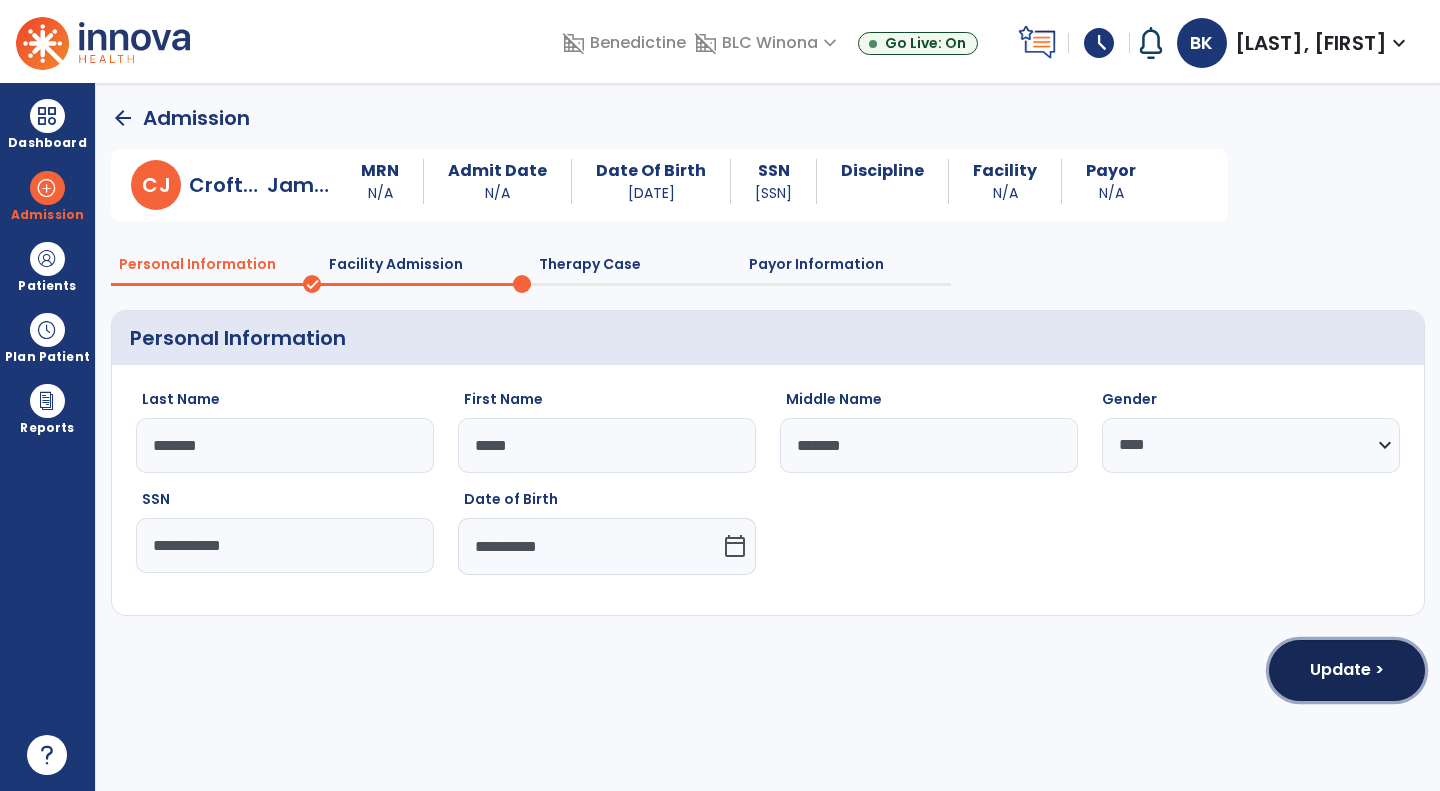 click on "Update >" 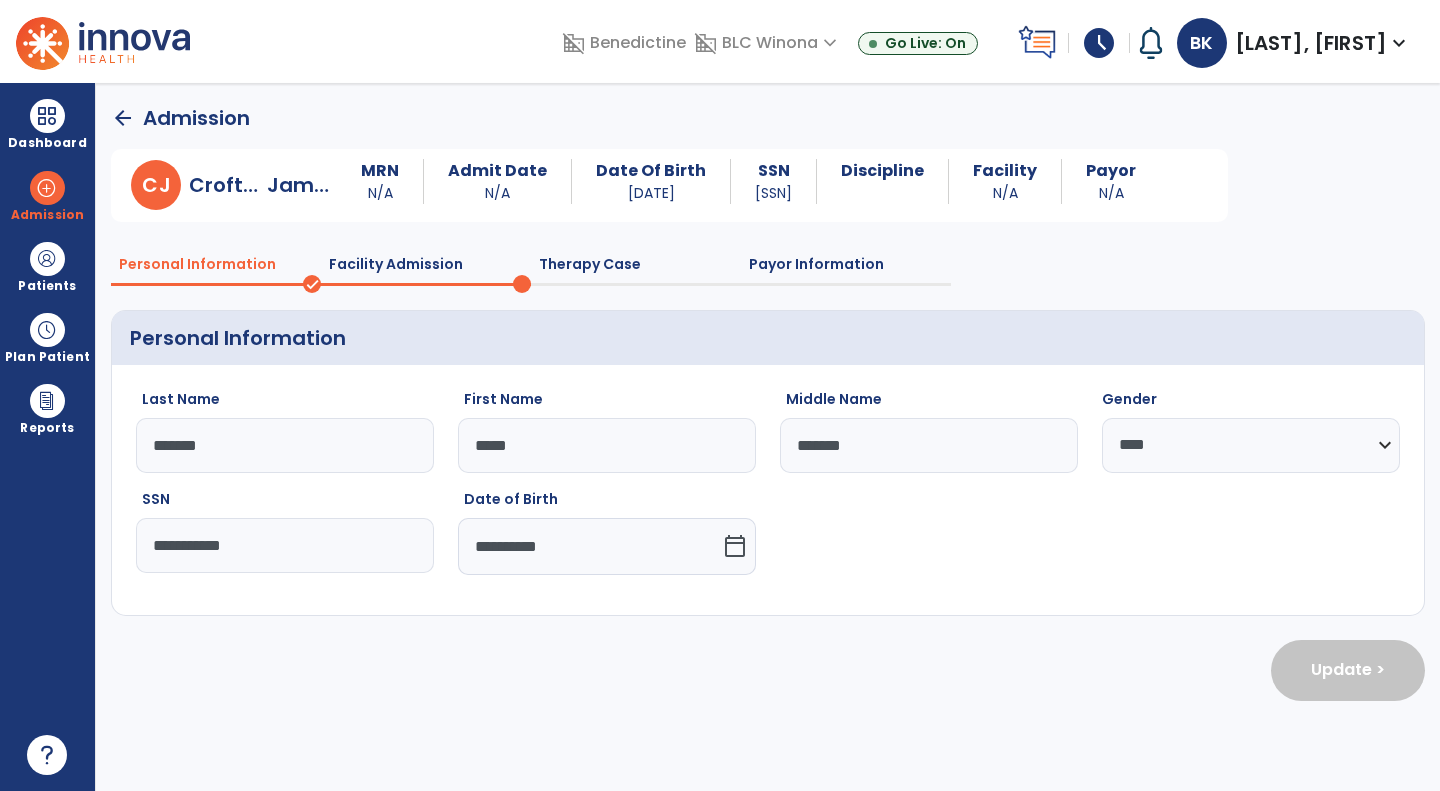 select on "**********" 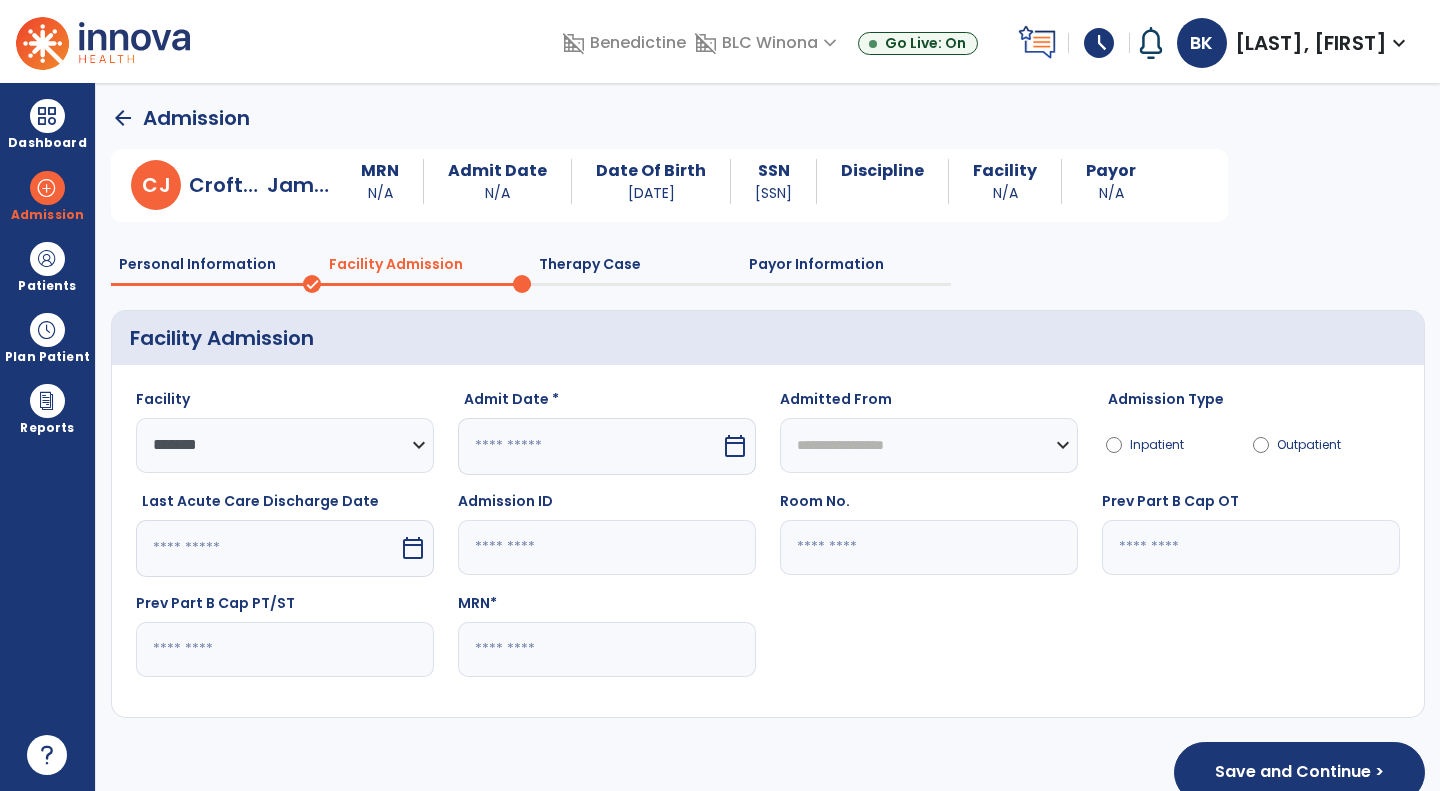 click 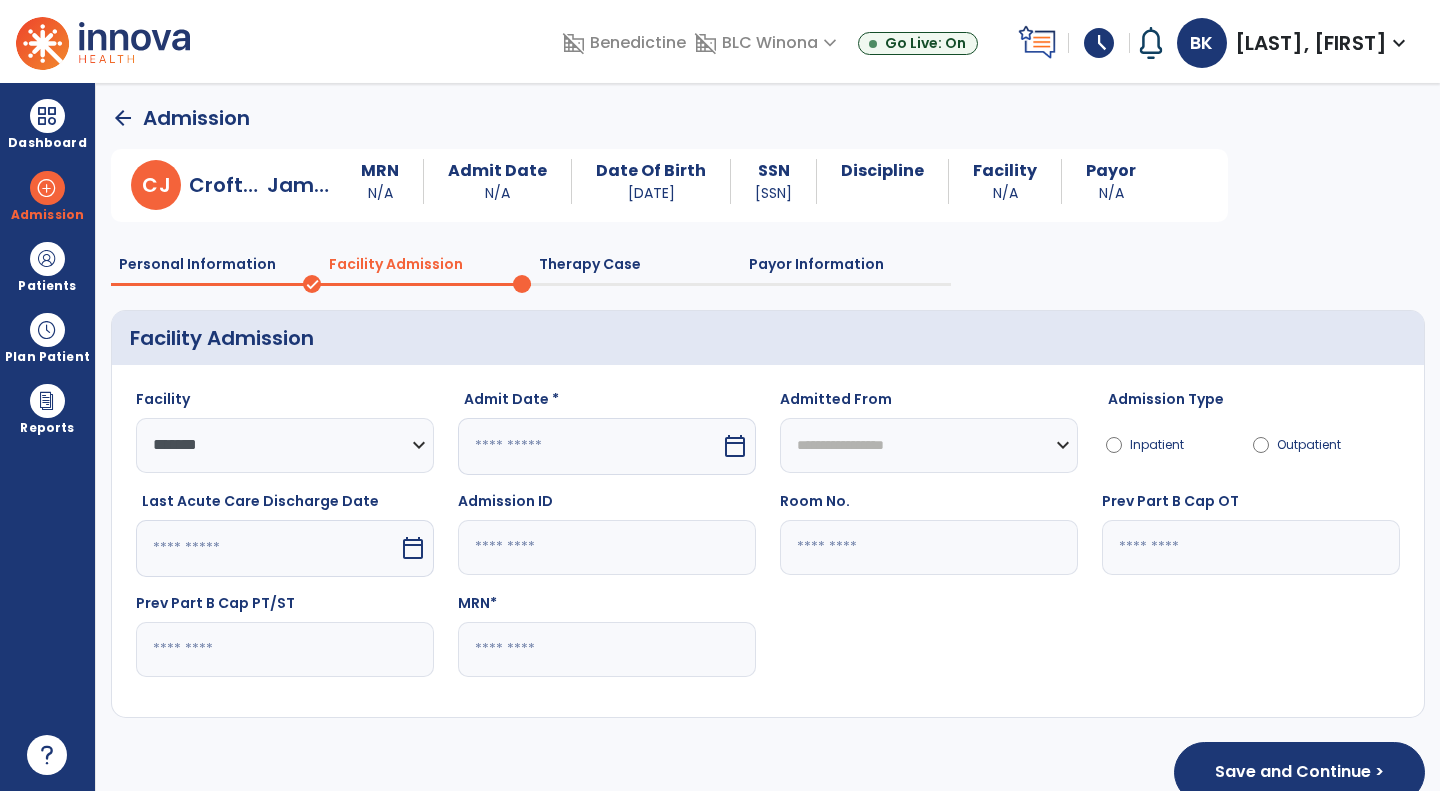 click 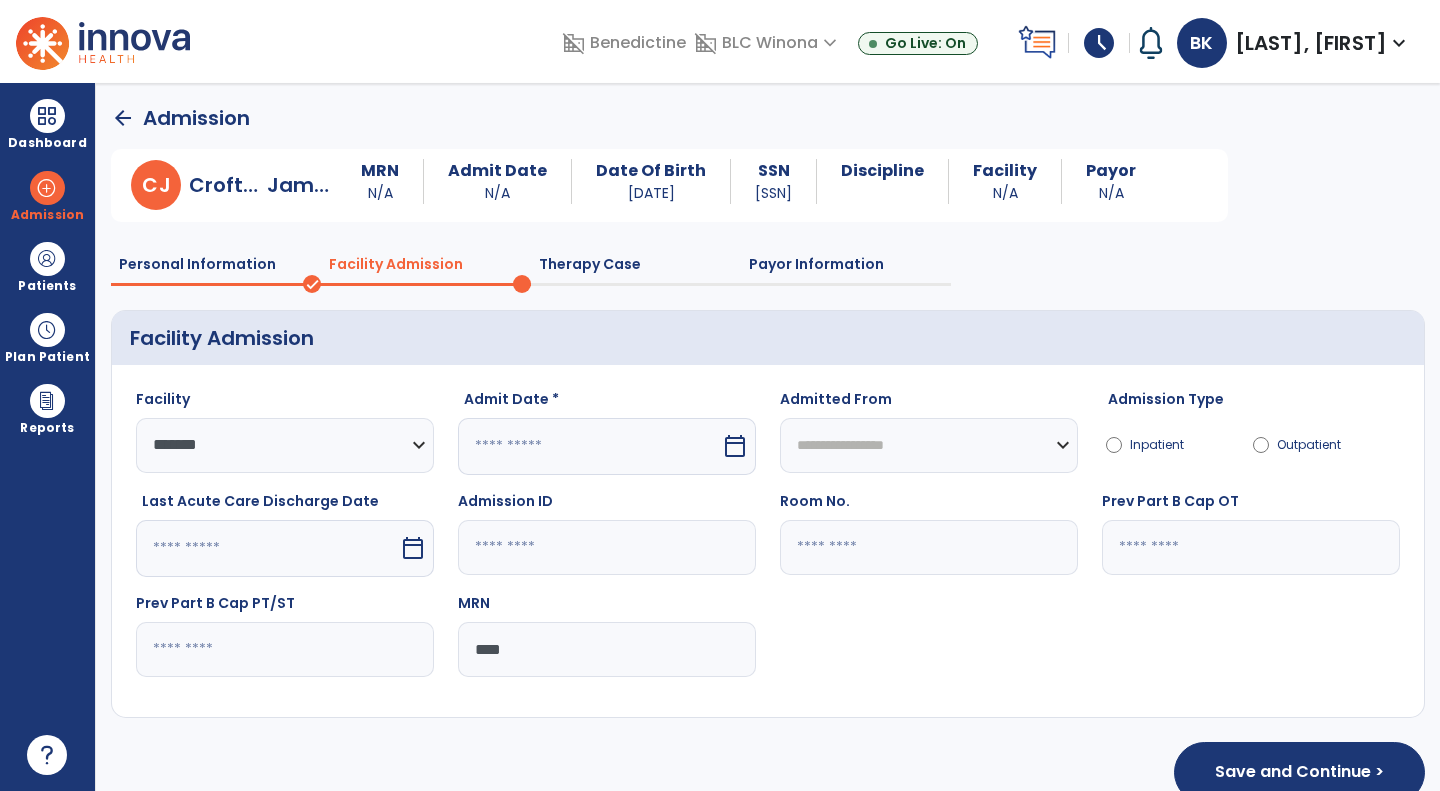type on "****" 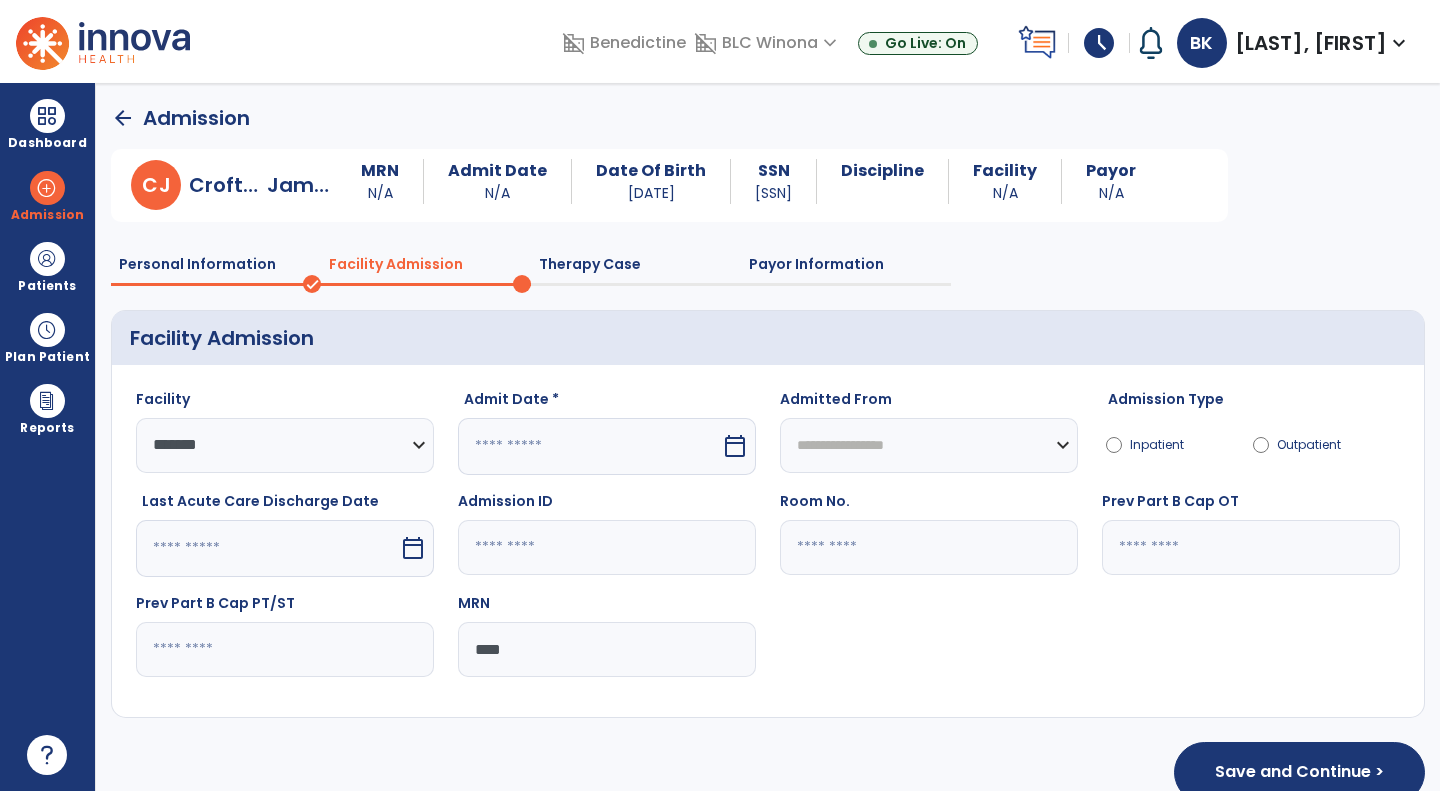 click 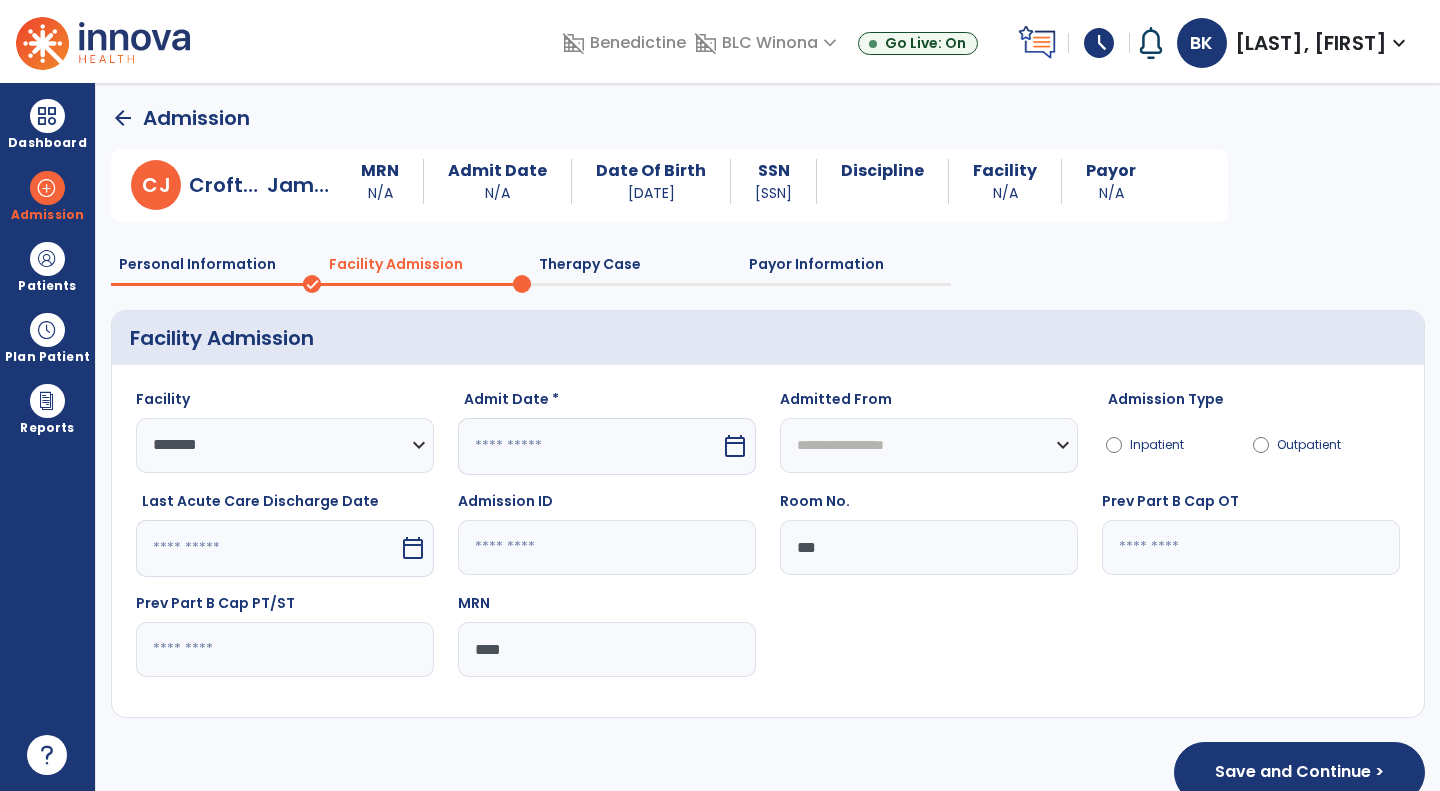 type on "***" 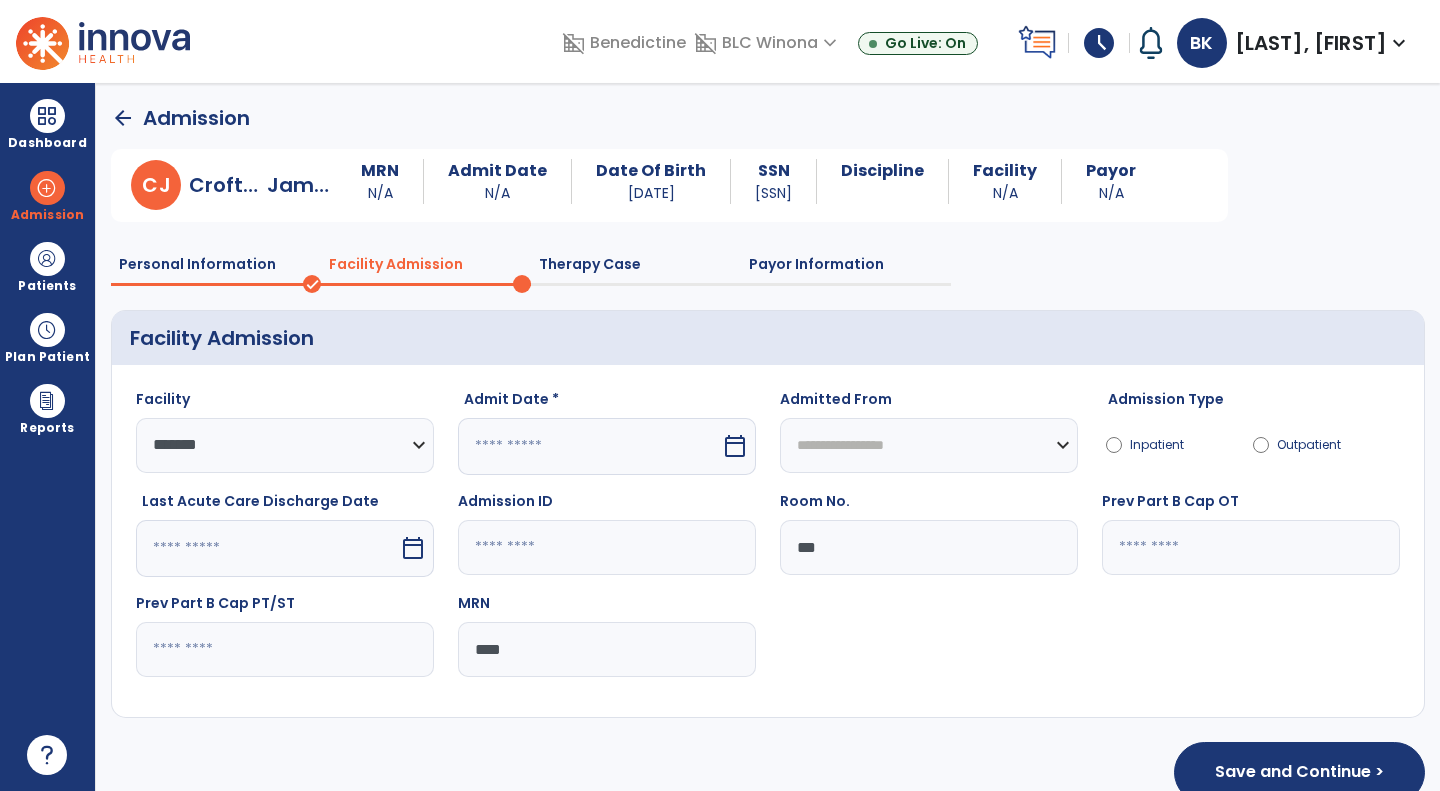 click at bounding box center (589, 446) 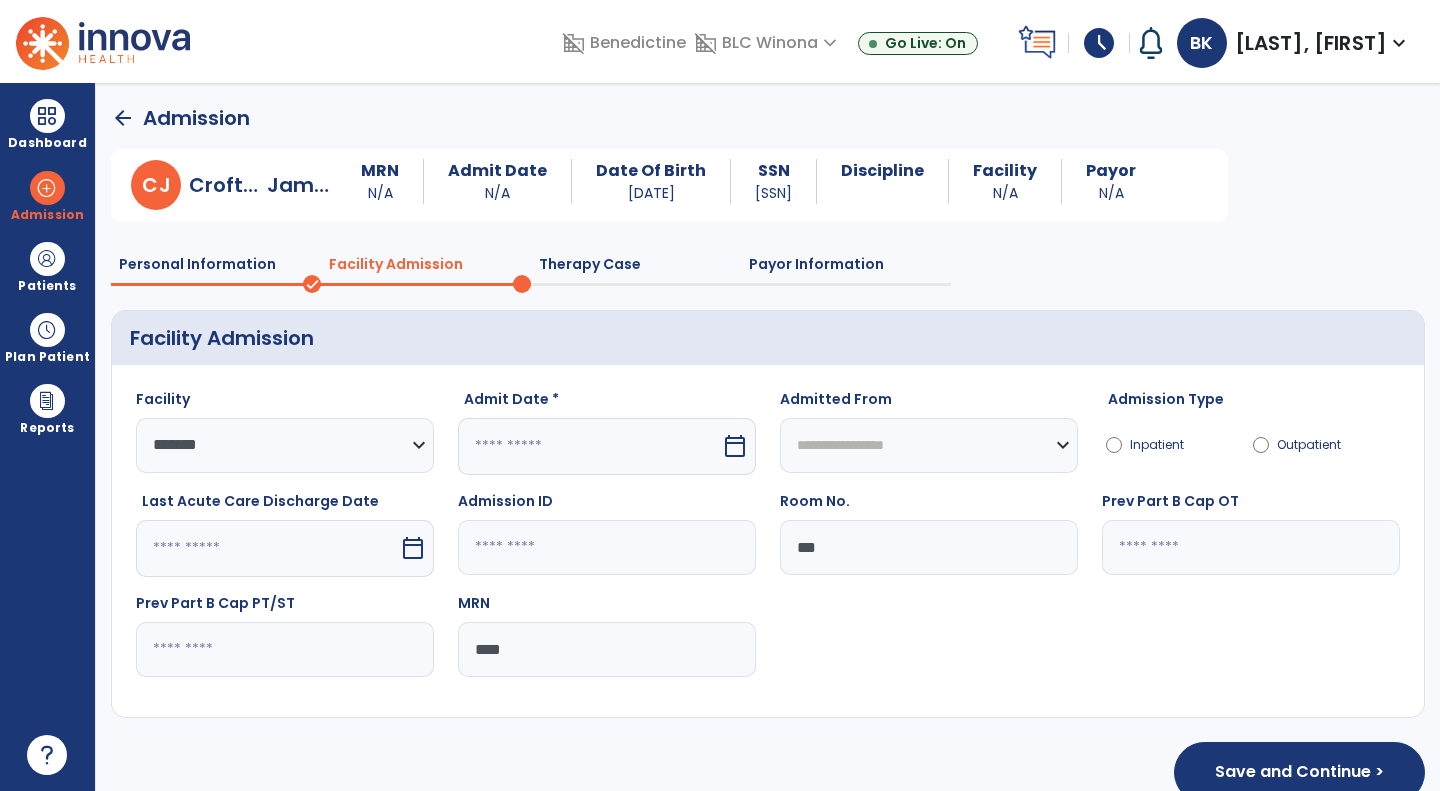 select on "*" 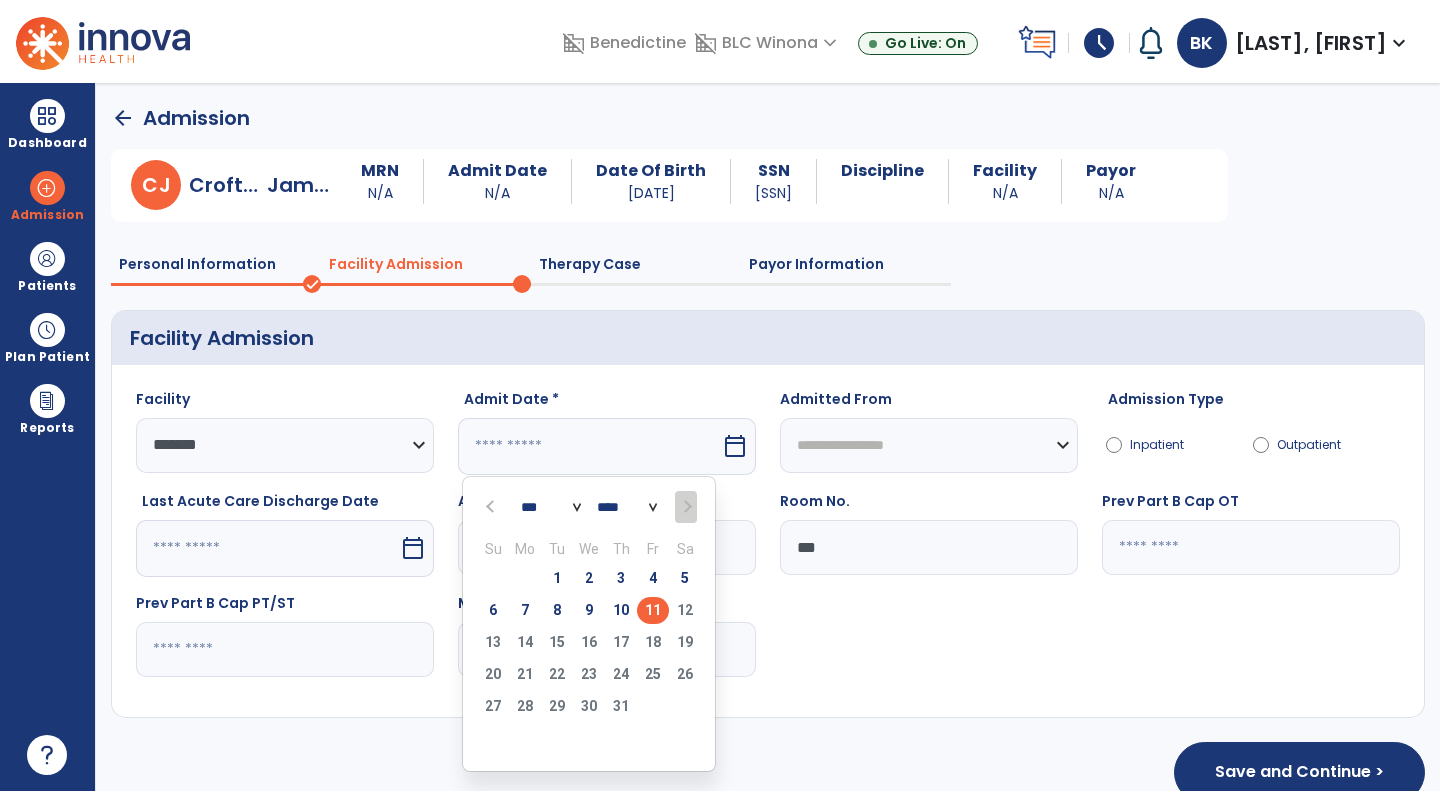click on "11" at bounding box center [653, 610] 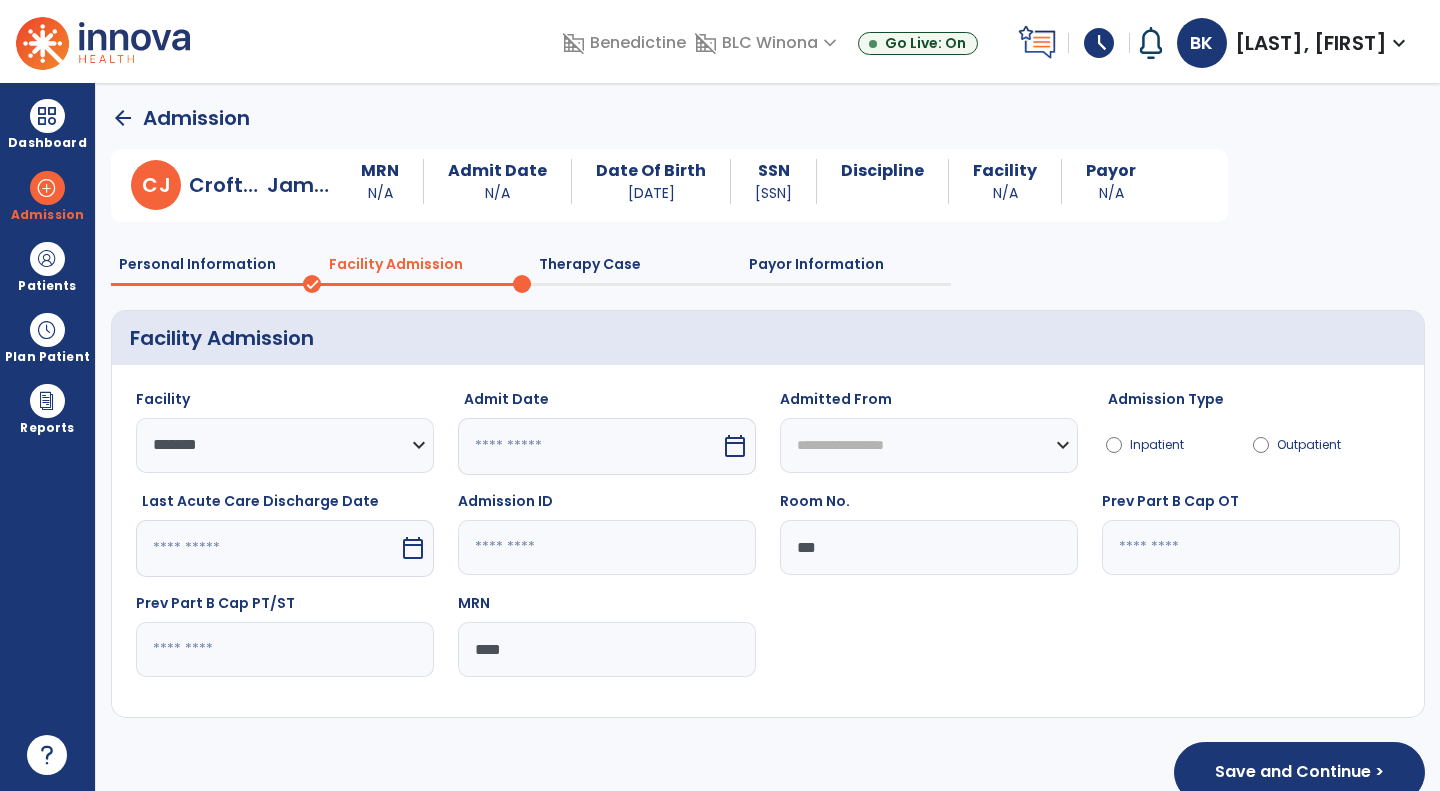 type on "*********" 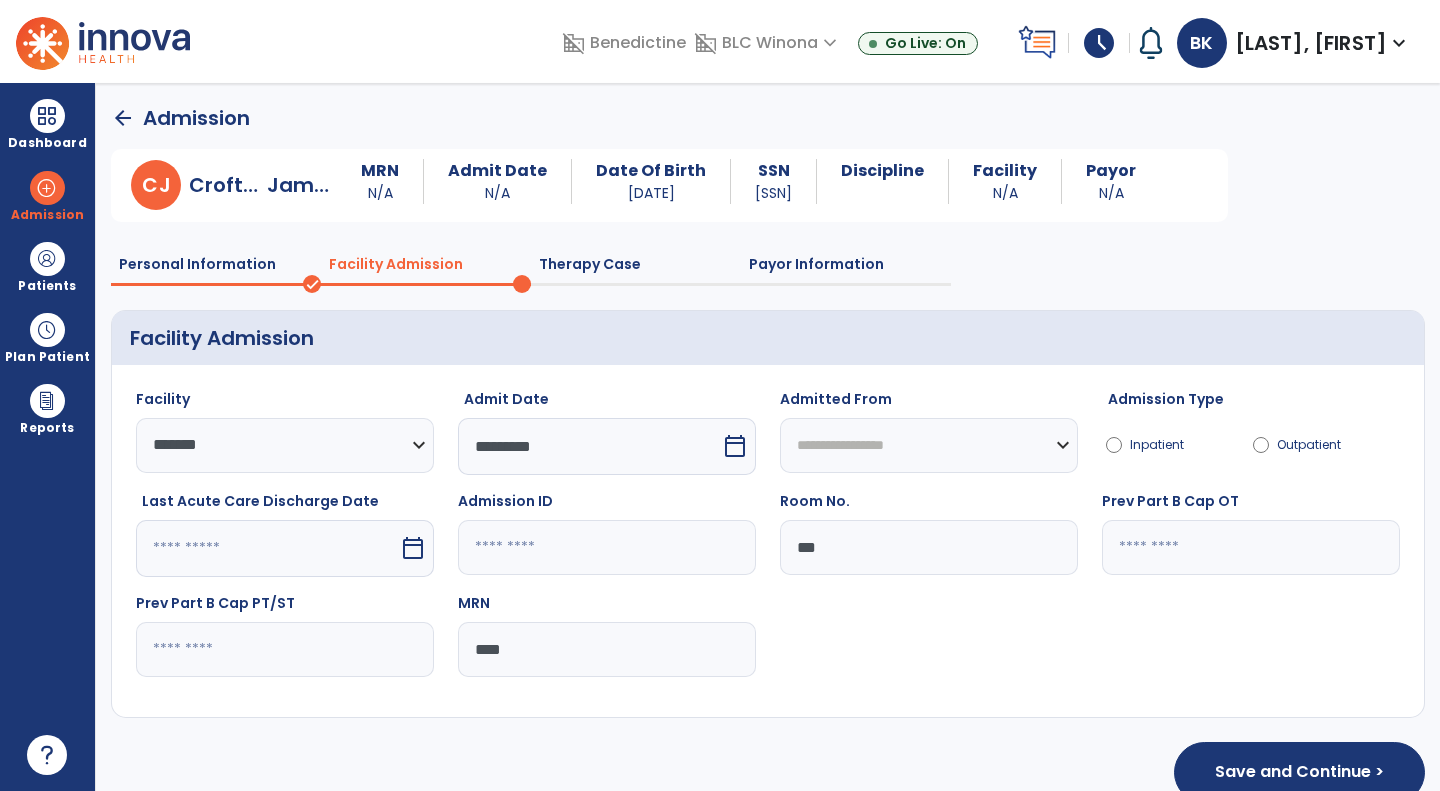 scroll, scrollTop: 36, scrollLeft: 0, axis: vertical 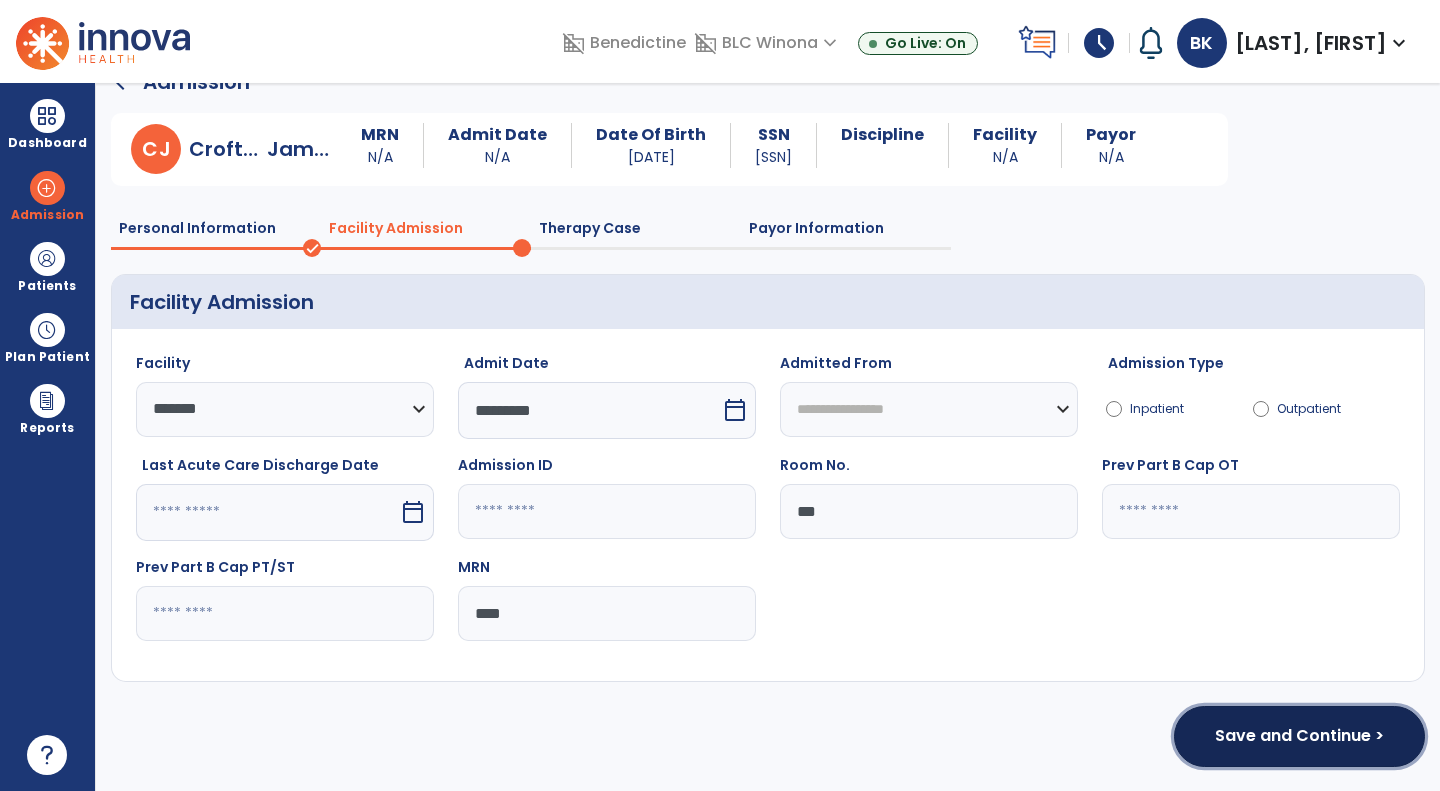 click on "Save and Continue >" 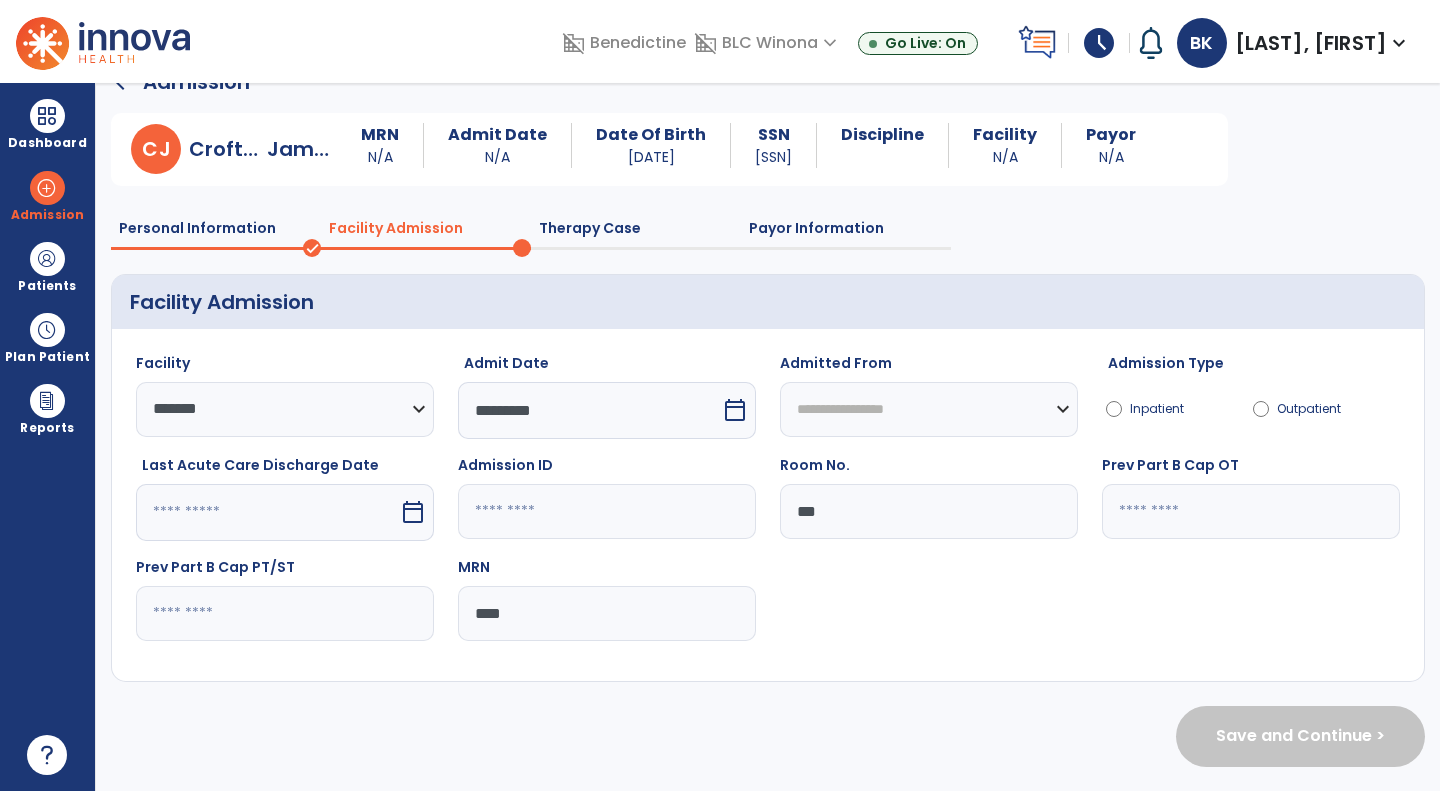 scroll, scrollTop: 0, scrollLeft: 0, axis: both 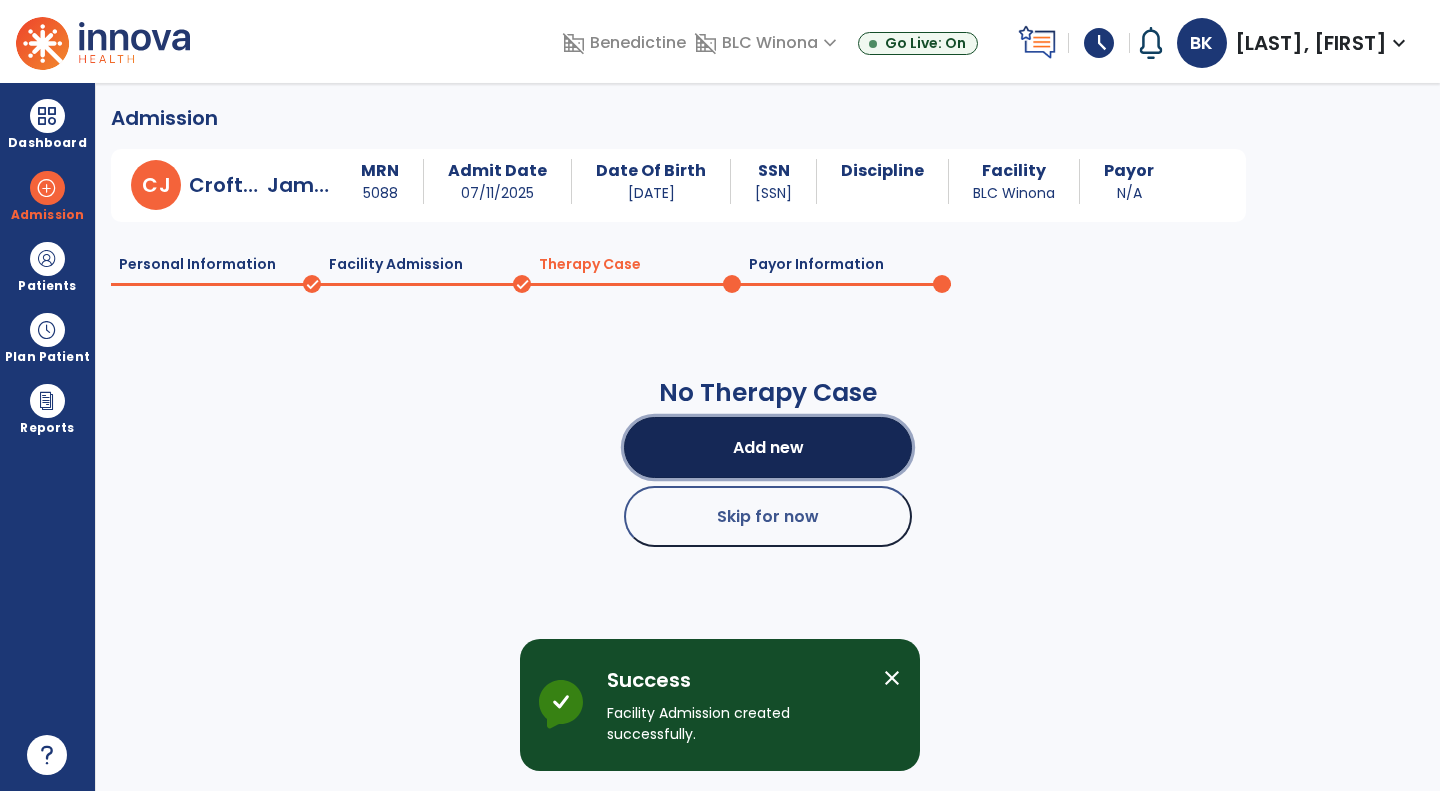 click on "Add new" at bounding box center [768, 447] 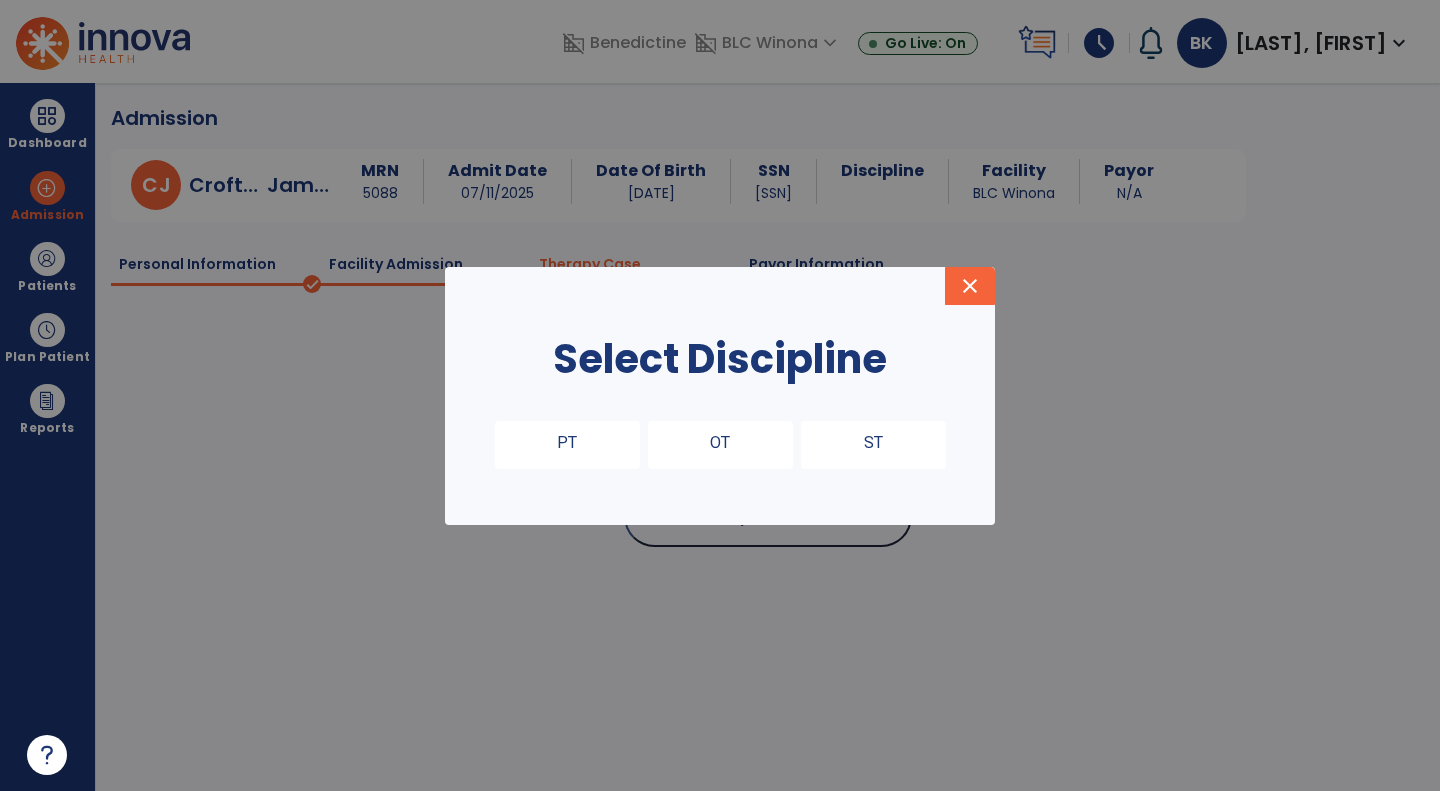 click on "PT" at bounding box center (567, 445) 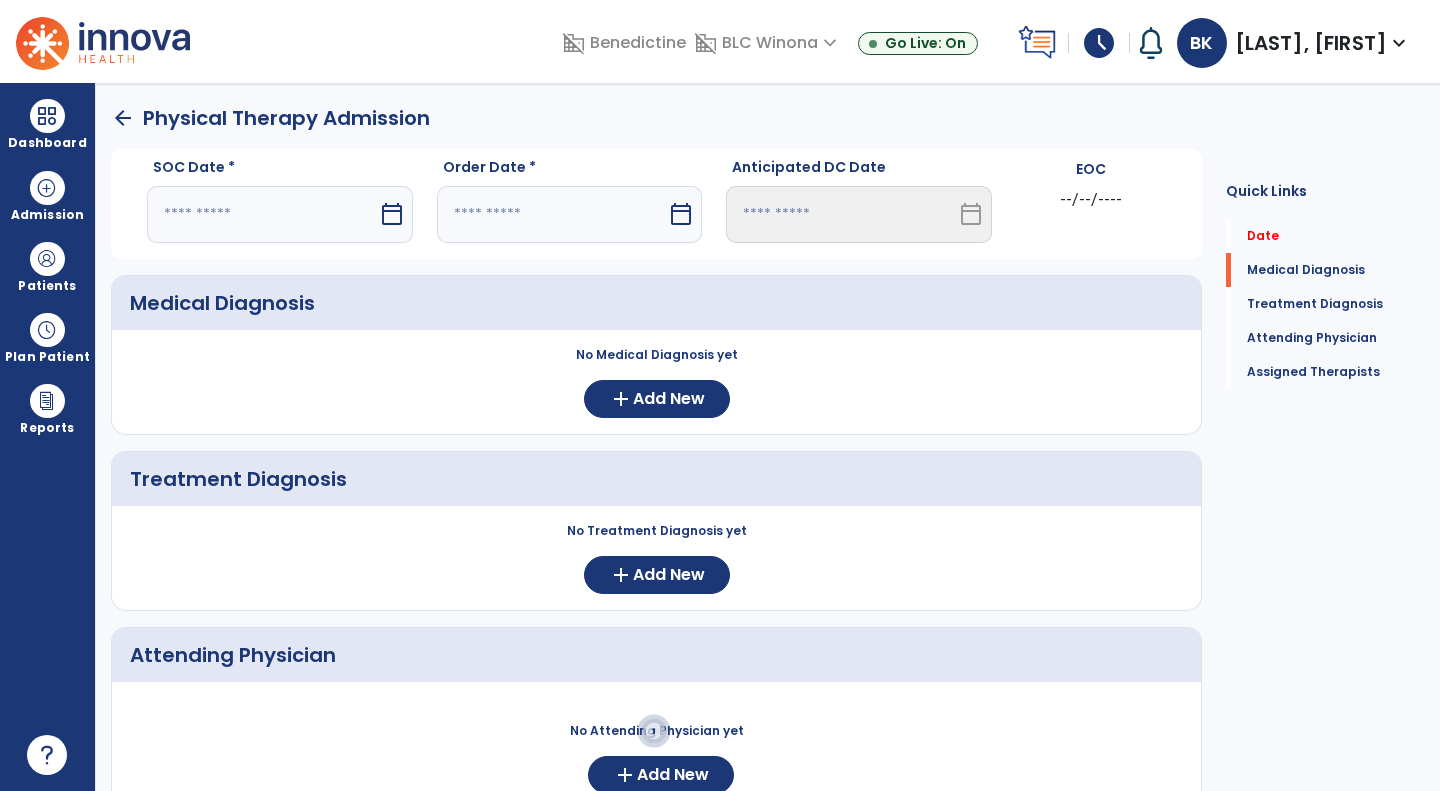 click at bounding box center [262, 214] 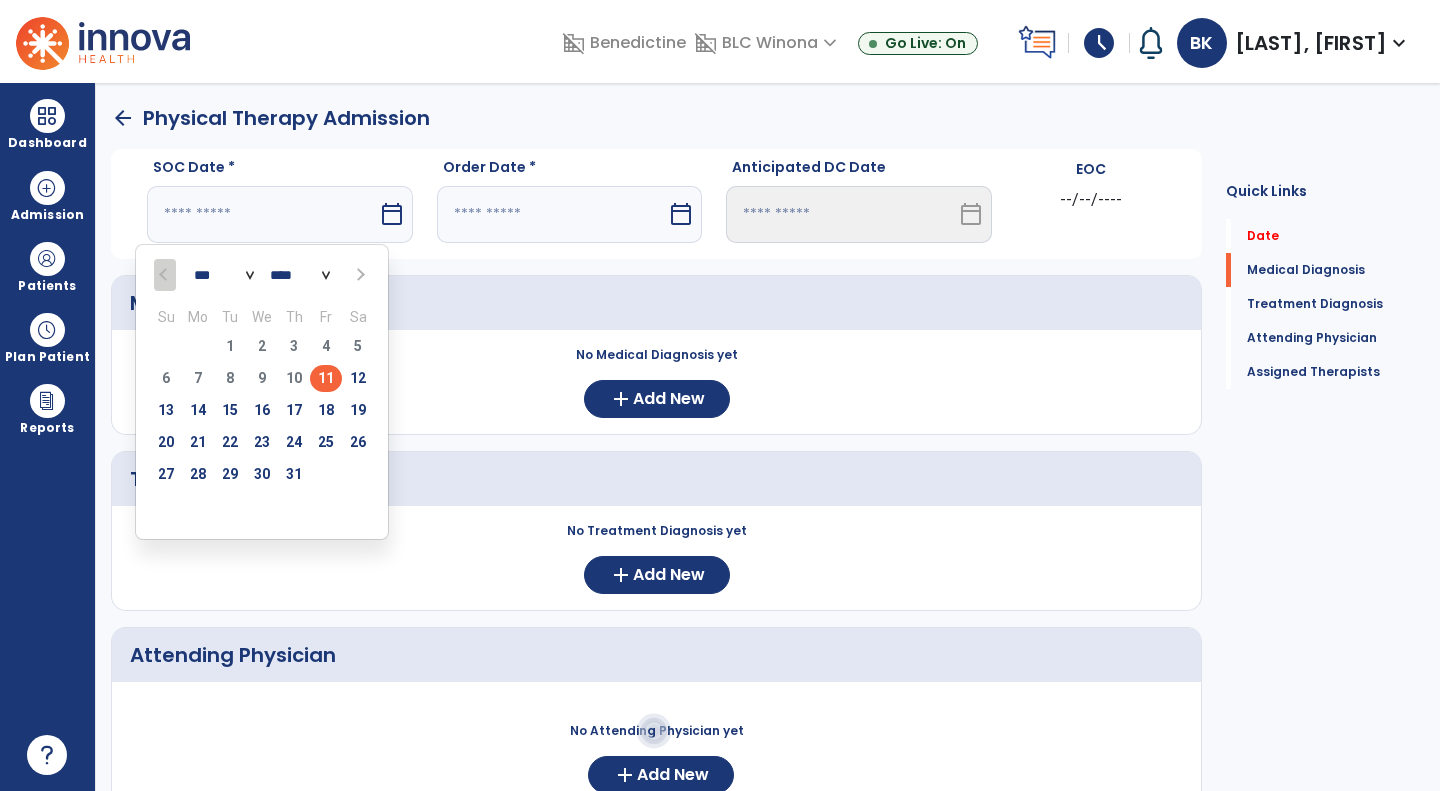 click on "11" at bounding box center [326, 378] 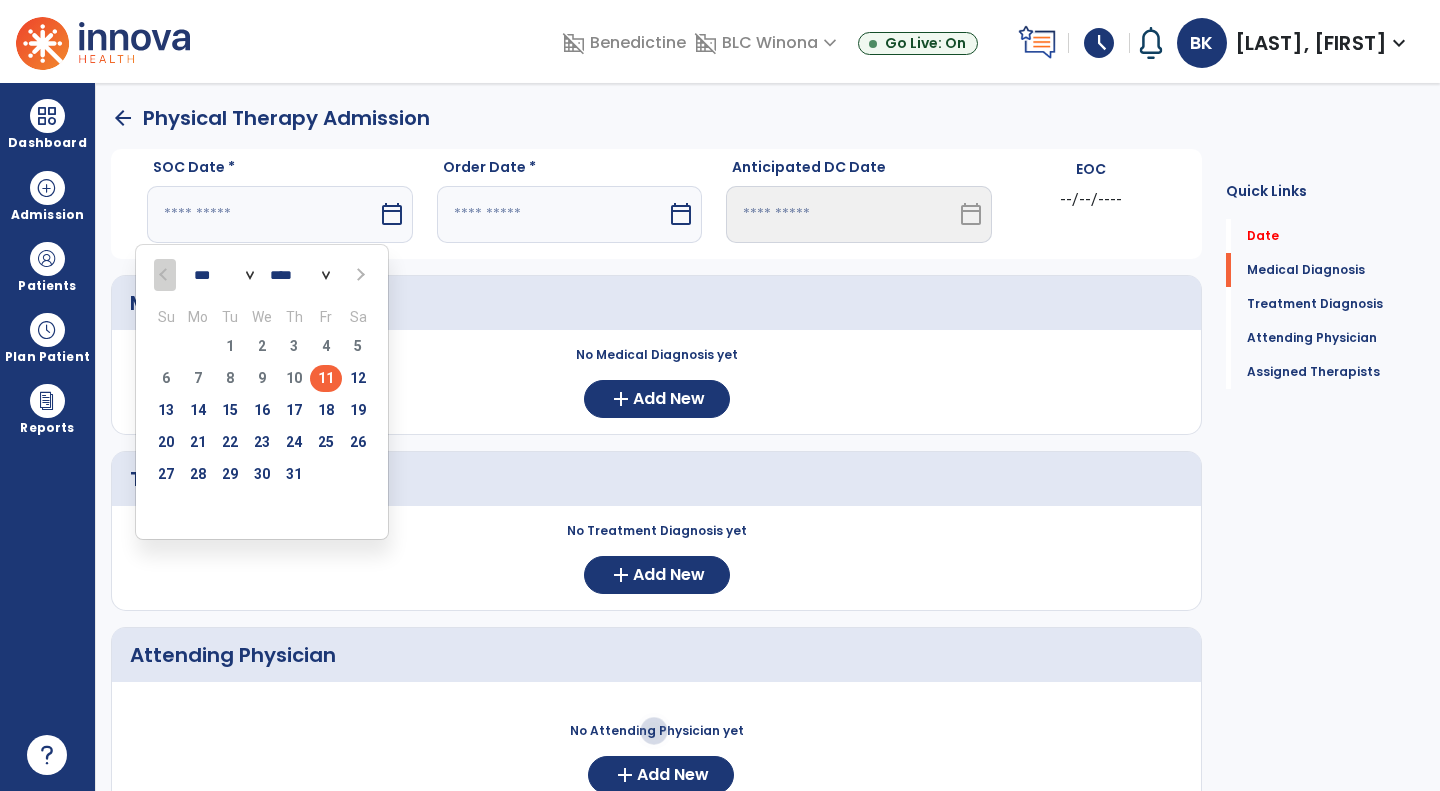 type on "*********" 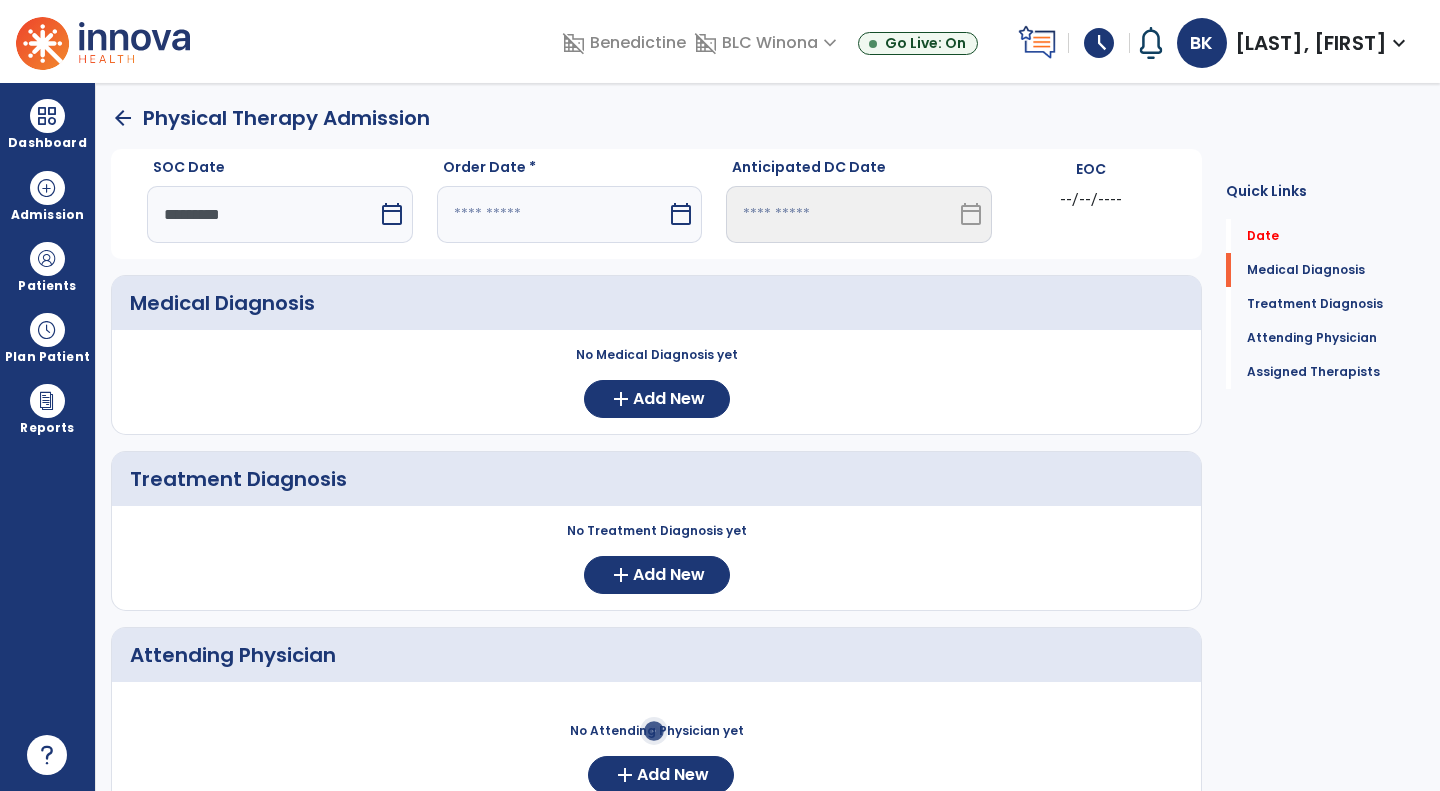 click at bounding box center [552, 214] 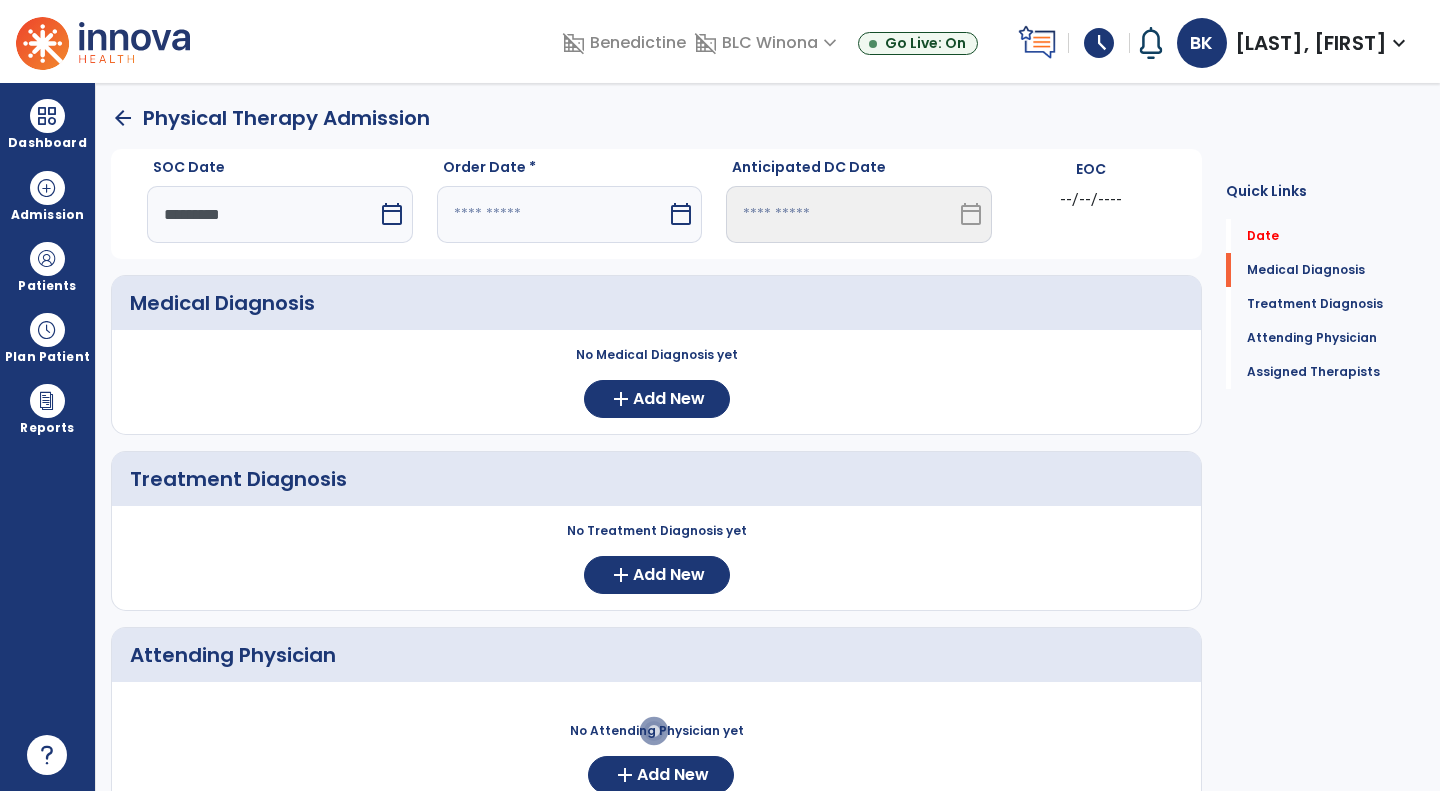 select on "*" 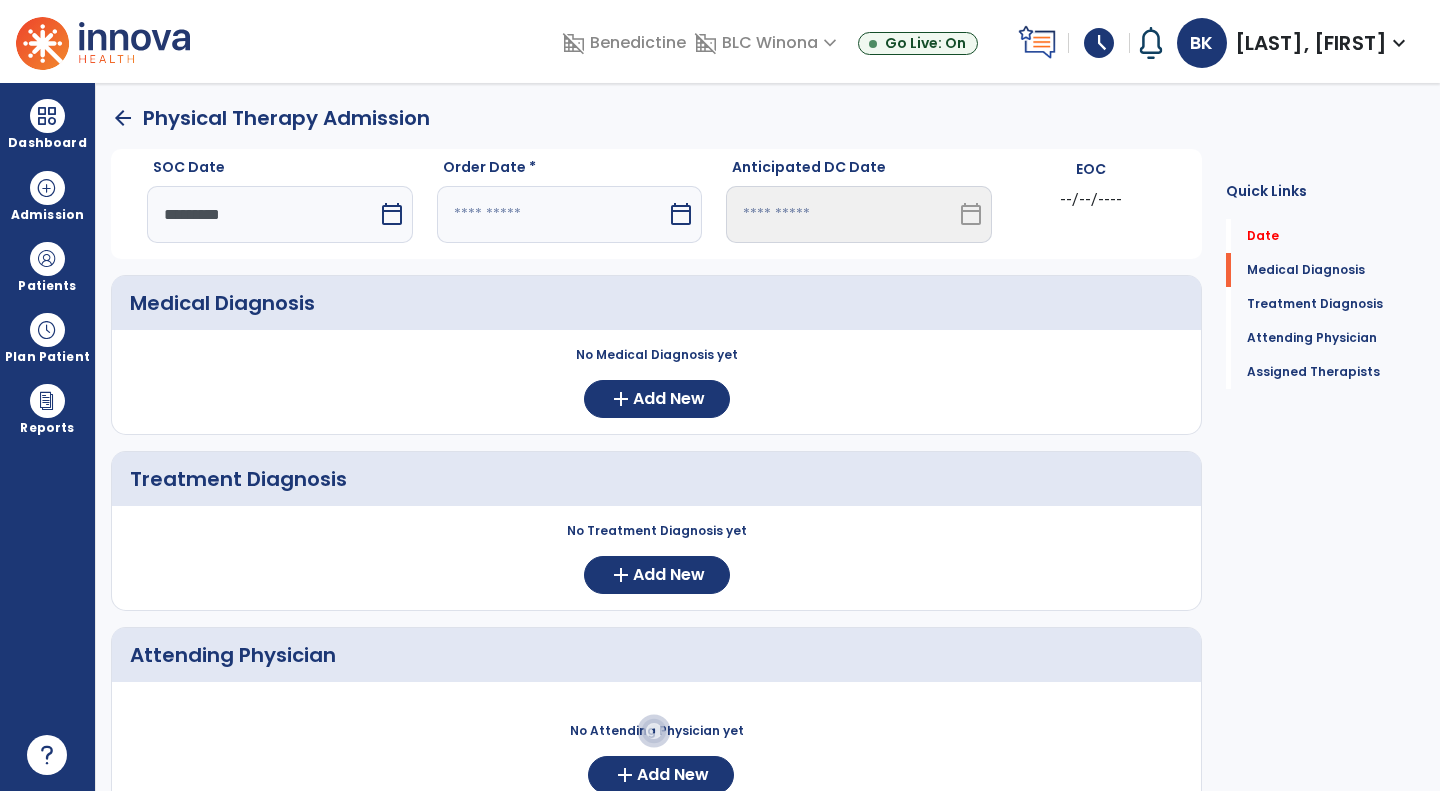 select on "****" 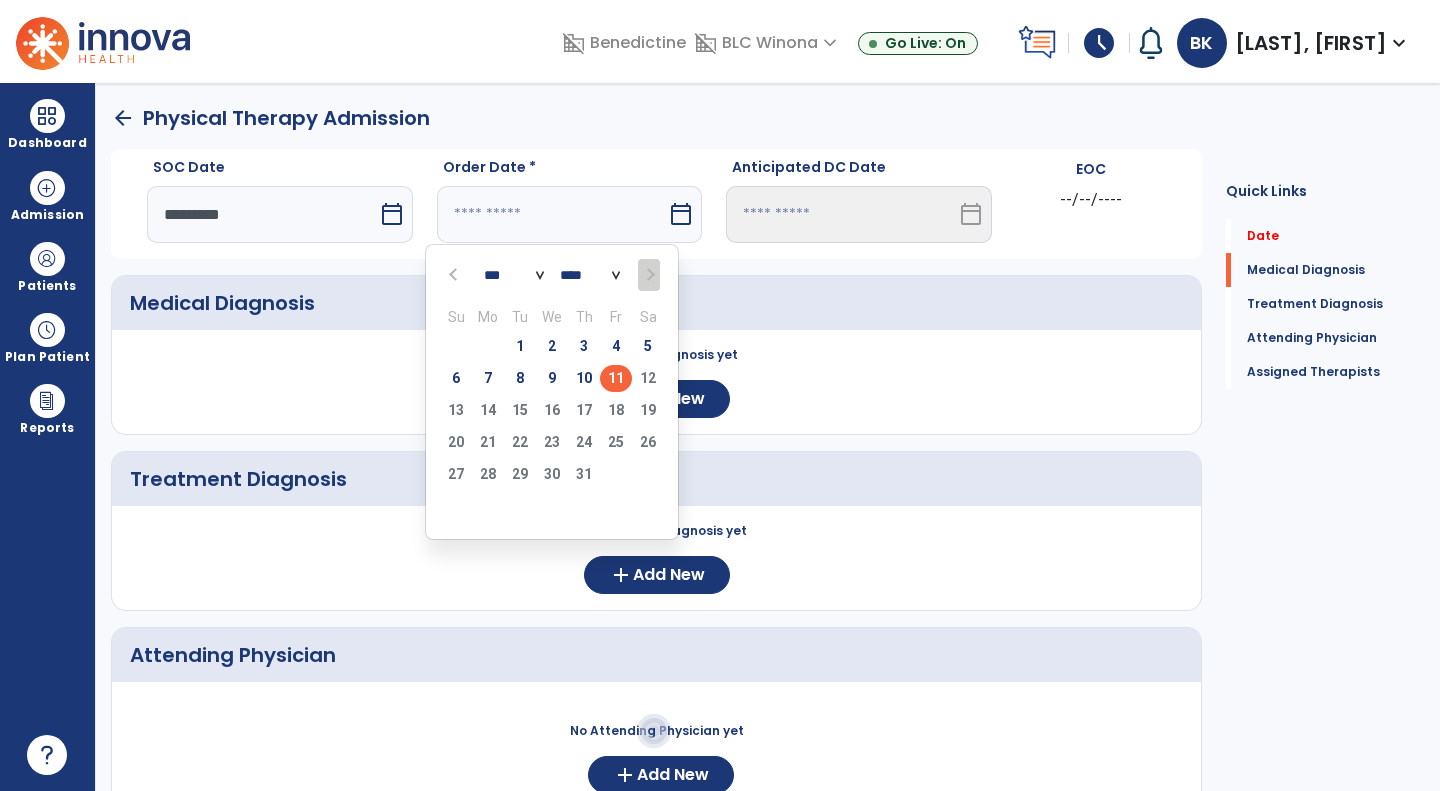 click on "11" at bounding box center (616, 378) 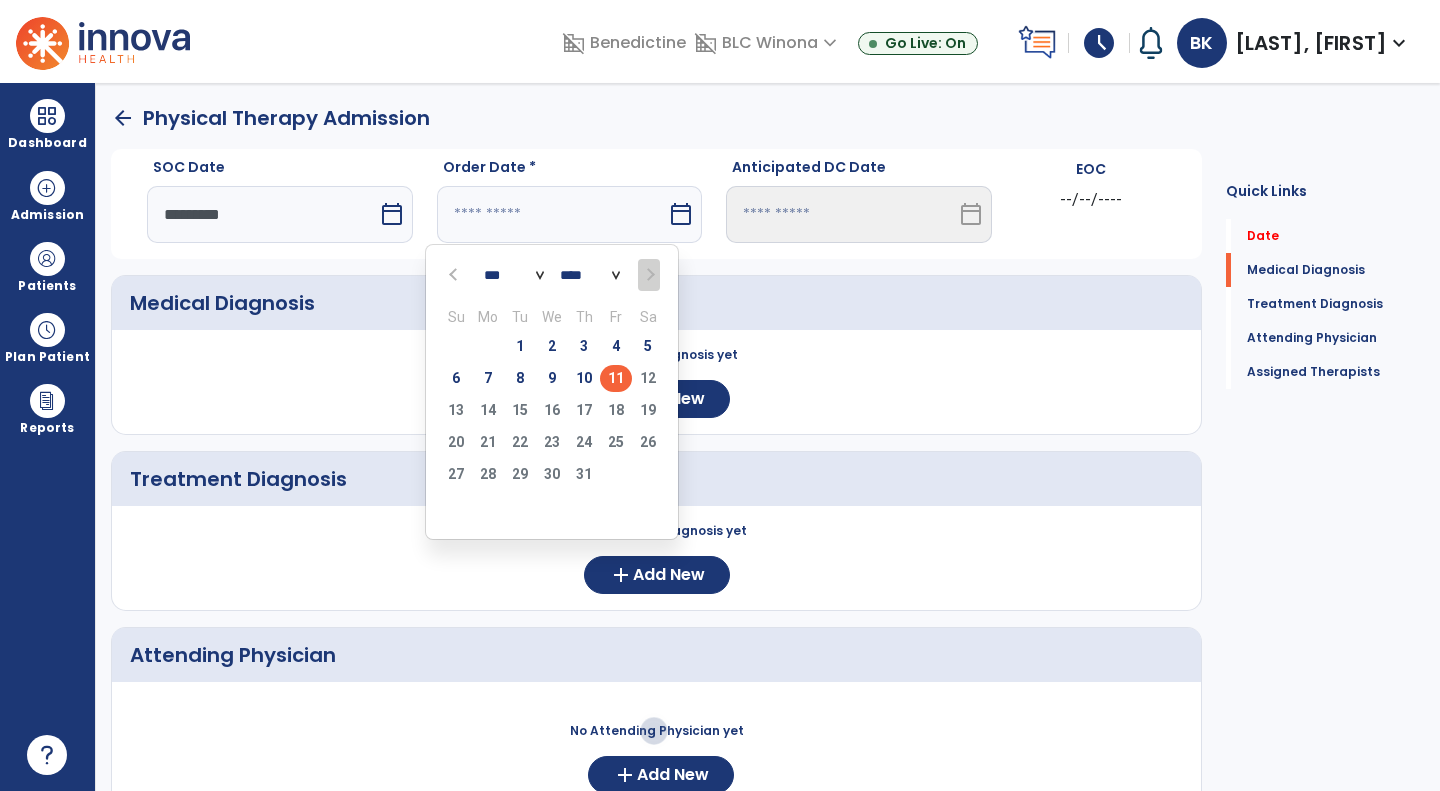 type on "*********" 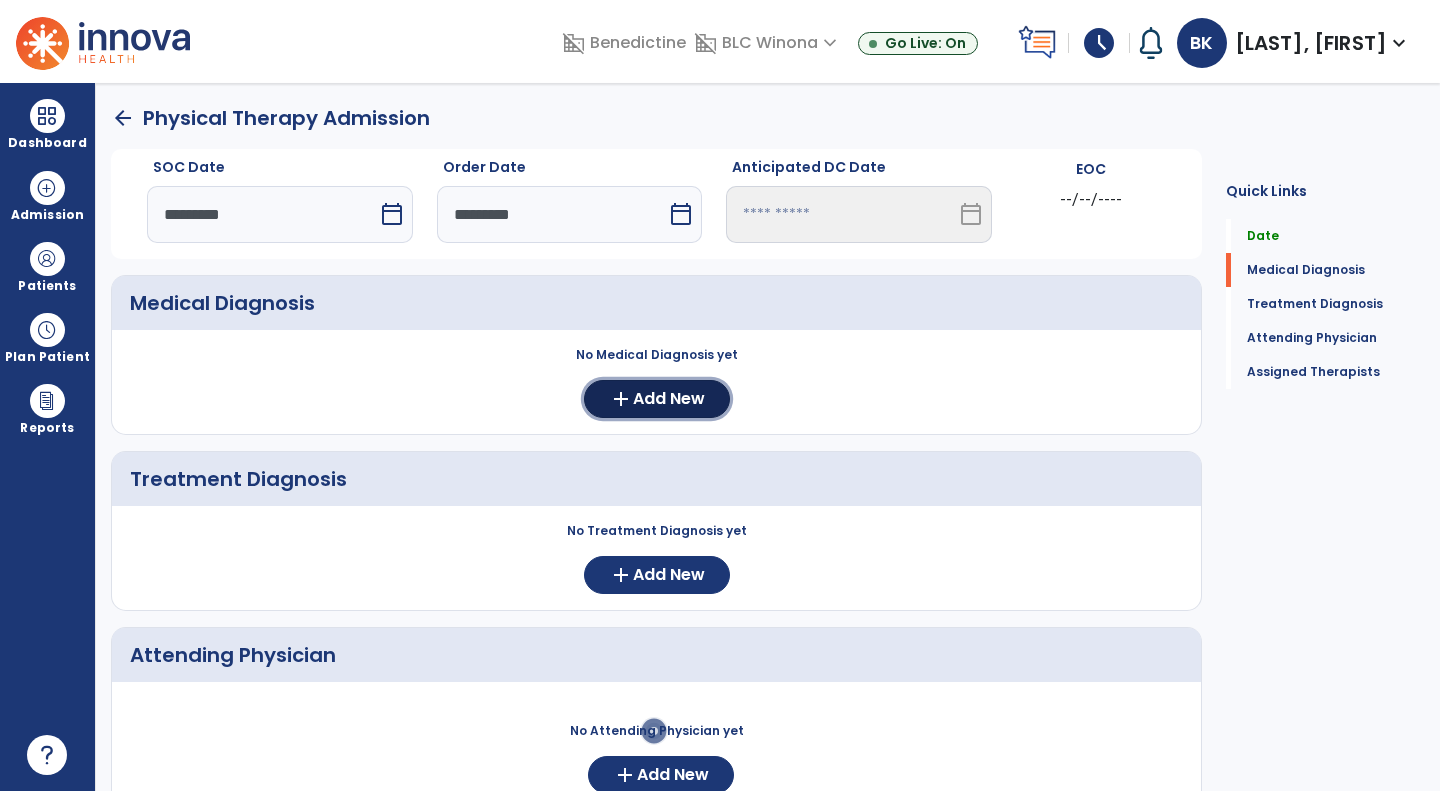 click on "add" 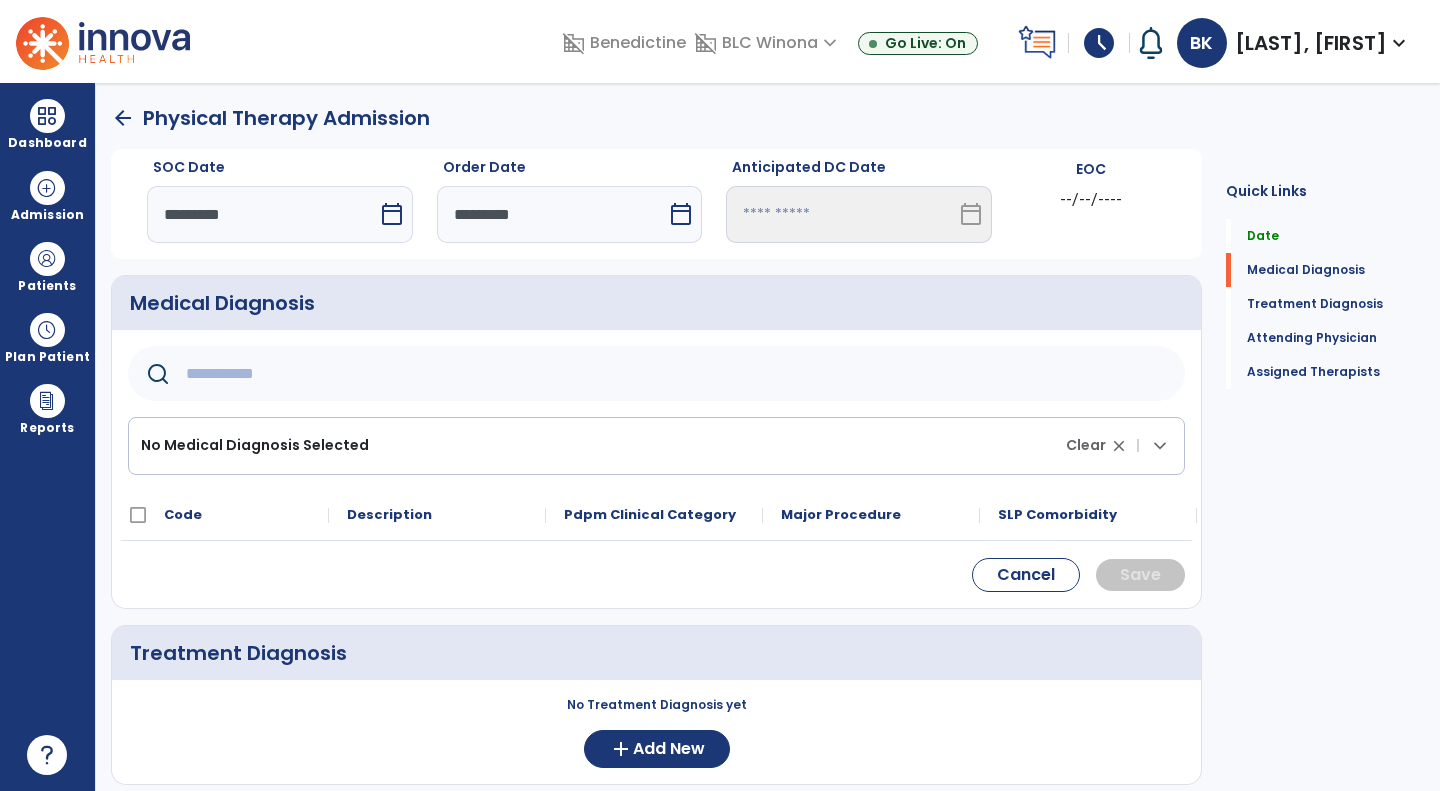 click 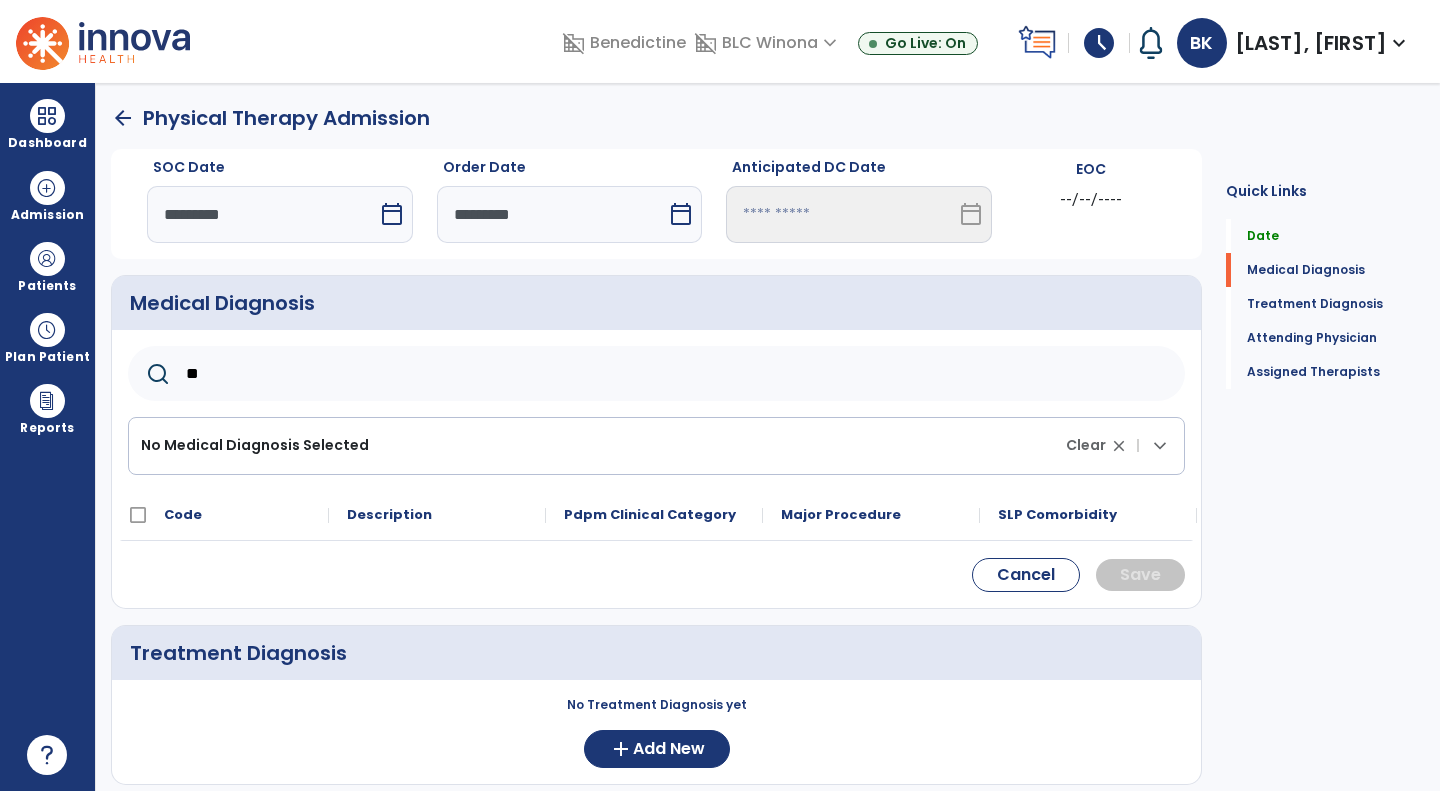 type on "*" 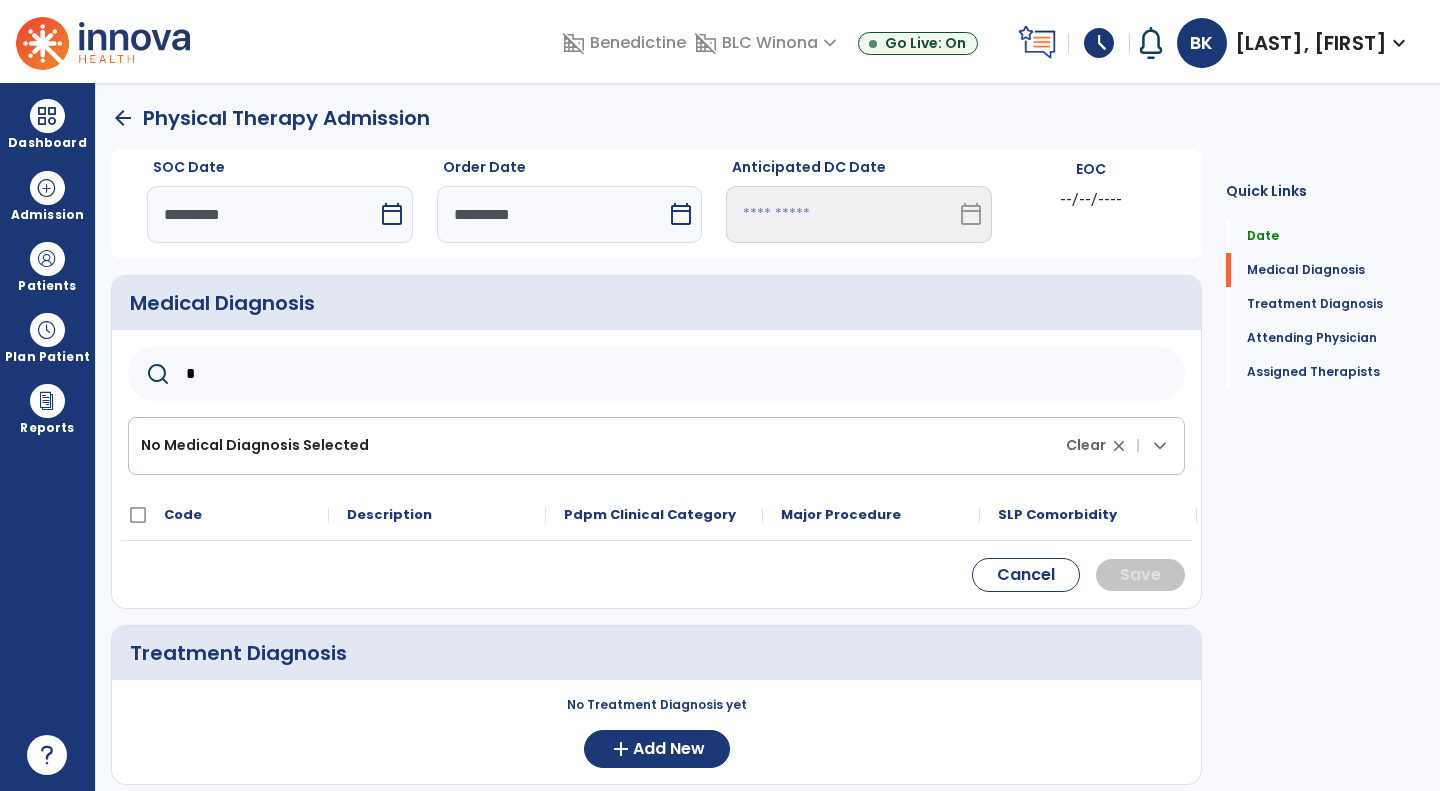 type 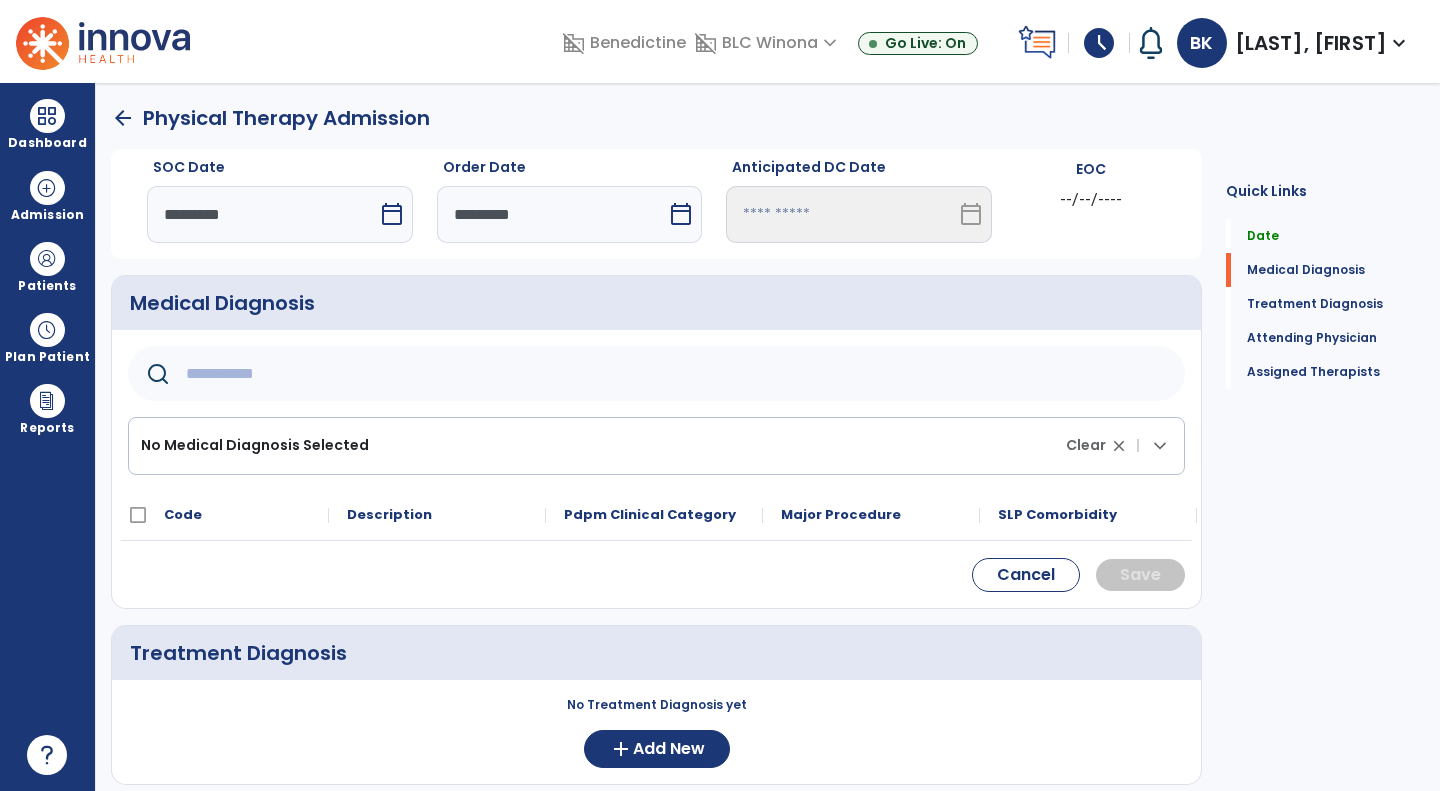 click on "domain_disabled Benedictine domain_disabled BLC Winona expand_more BLC Owatonna BLC Red Wing BLC Rochester BLC Winona Show All Go Live: On schedule My Time: Friday, Jul 11 ***** stop Stop Open your timecard arrow_right Notifications No Notifications yet BK Krogman, Brandon expand_more home Home person Profile help Help logout Log out Dashboard dashboard Therapist Dashboard Admission Patients format_list_bulleted Patient List space_dashboard Patient Board insert_chart PDPM Board Plan Patient event_note Planner content_paste_go Scheduler content_paste_go Whiteboard Reports export_notes Billing Exports note_alt EOM Report event_note Minutes By Payor inbox_customize Service Log playlist_add_check Triple Check Report arrow_back Physical Therapy Admission SOC Date ********* calendar_today Order Date ********* calendar_today Anticipated DC Date calendar_today EOC --/--/---- Medical Diagnosis Clear close" at bounding box center (720, 395) 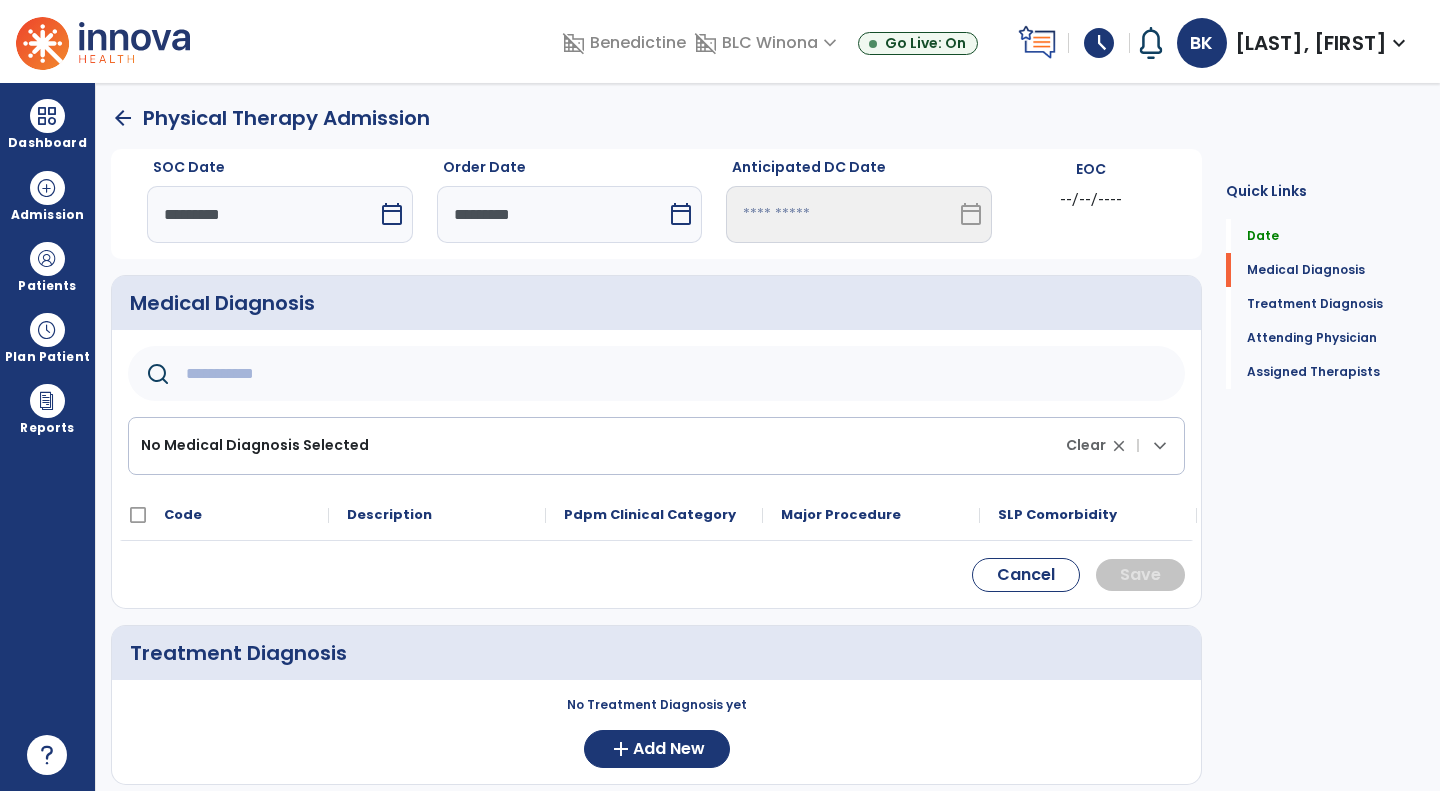 click on "*********" at bounding box center (552, 214) 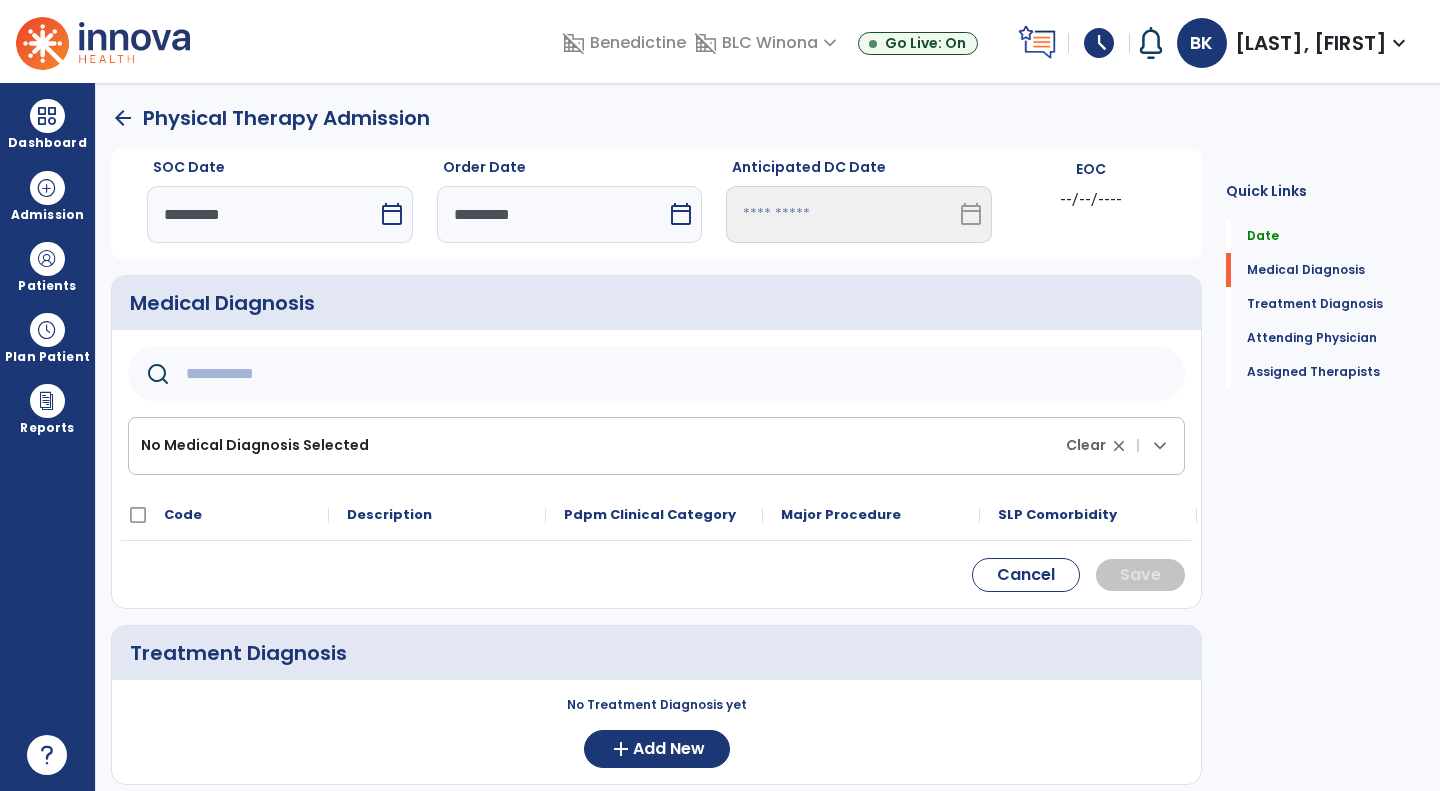 select on "*" 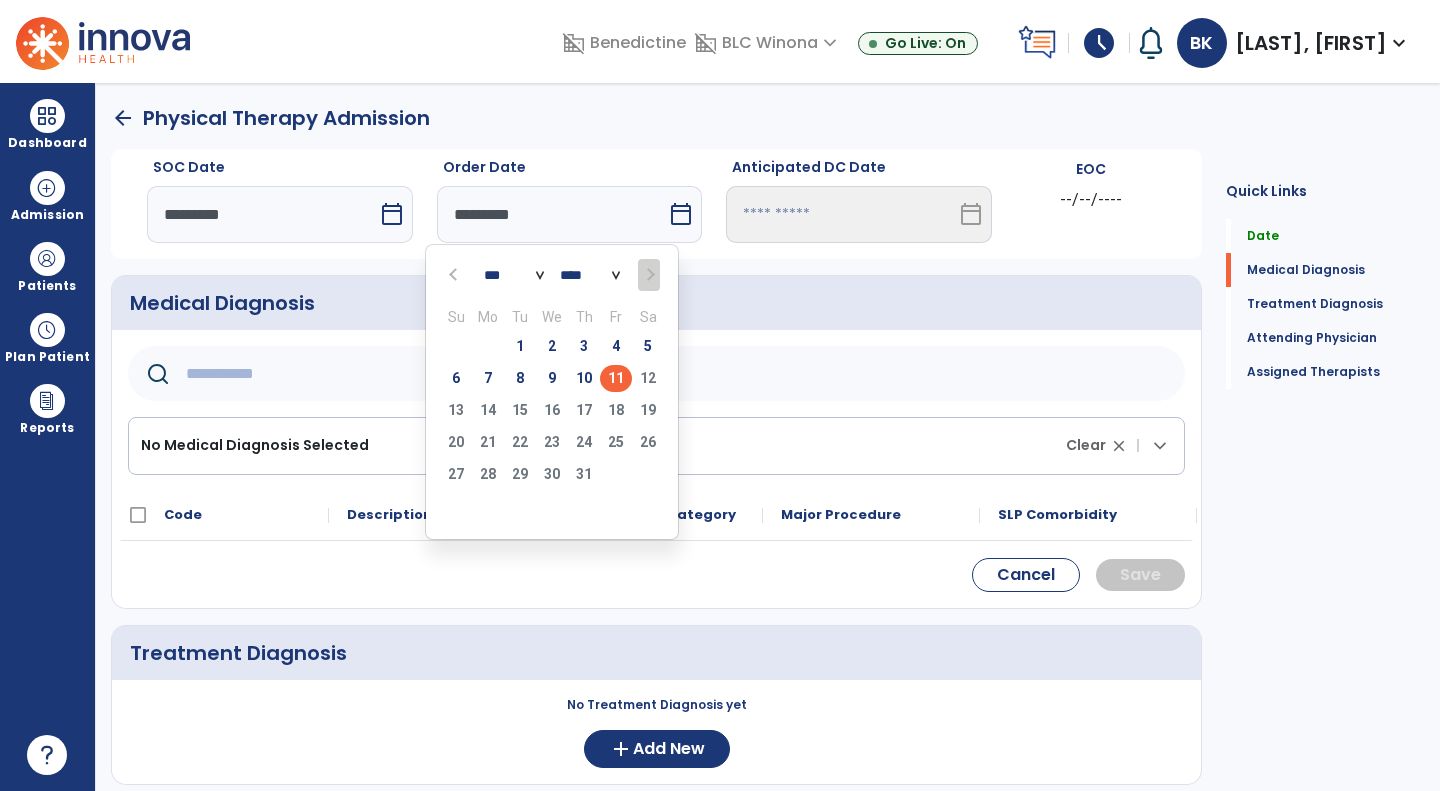 click on "10" at bounding box center (584, 378) 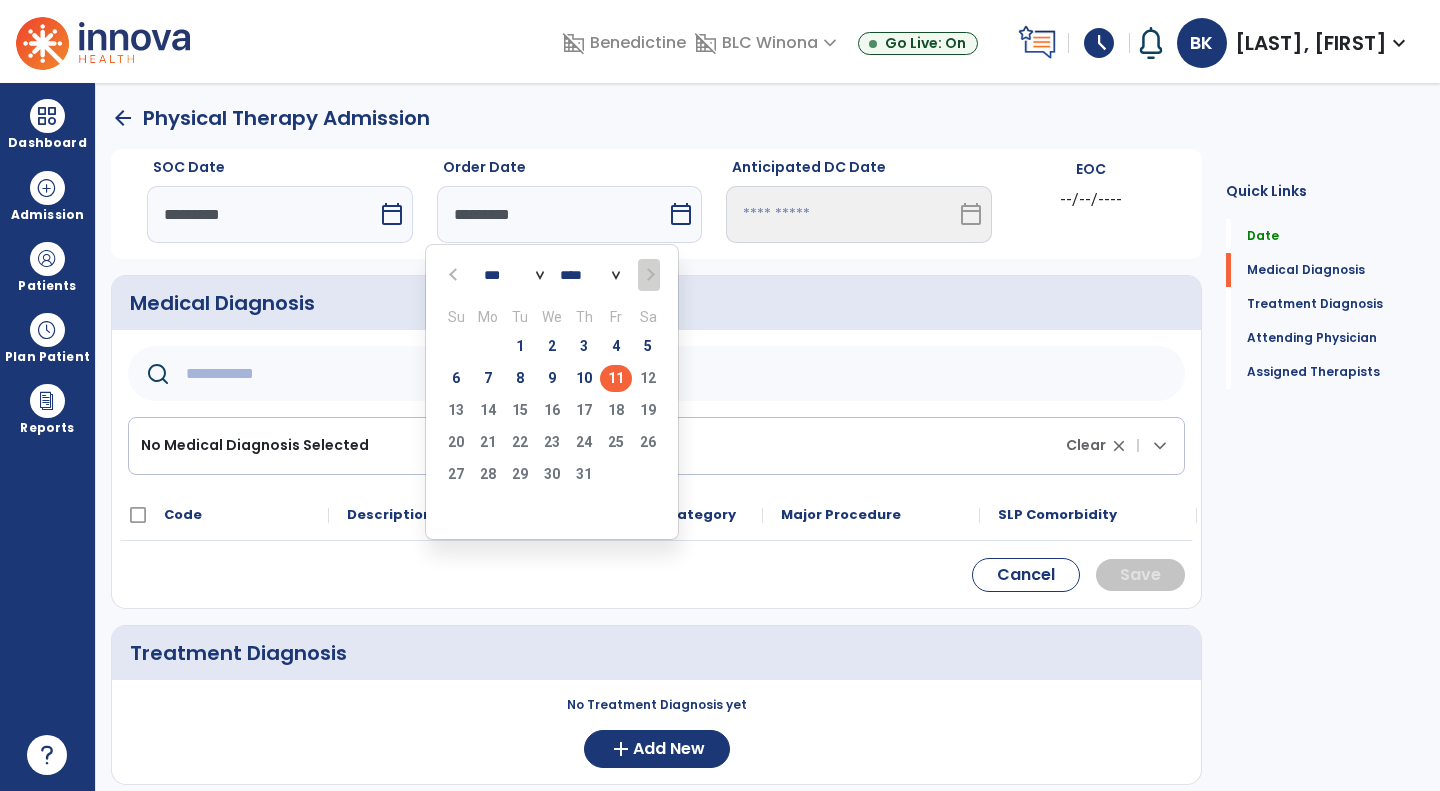 type on "*********" 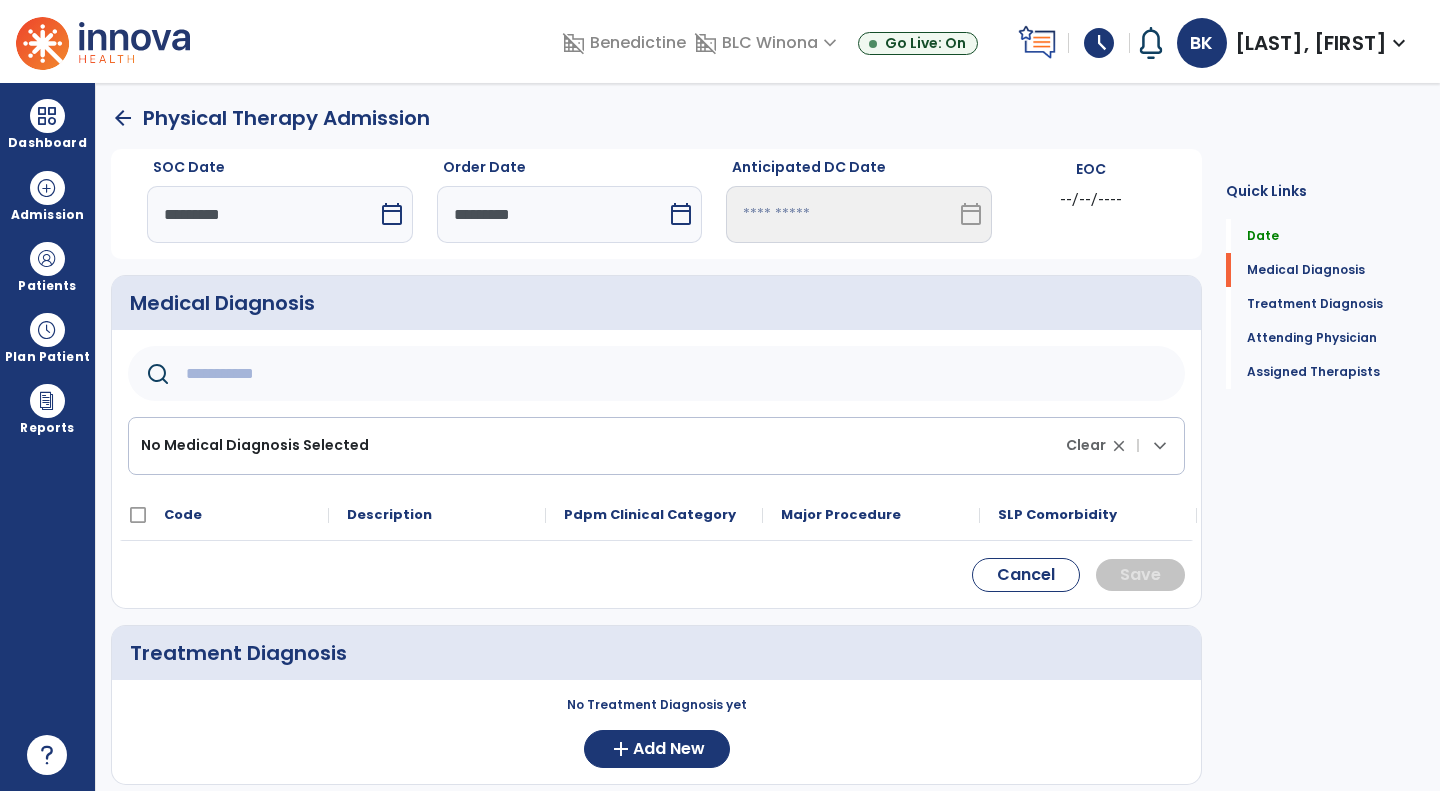 click 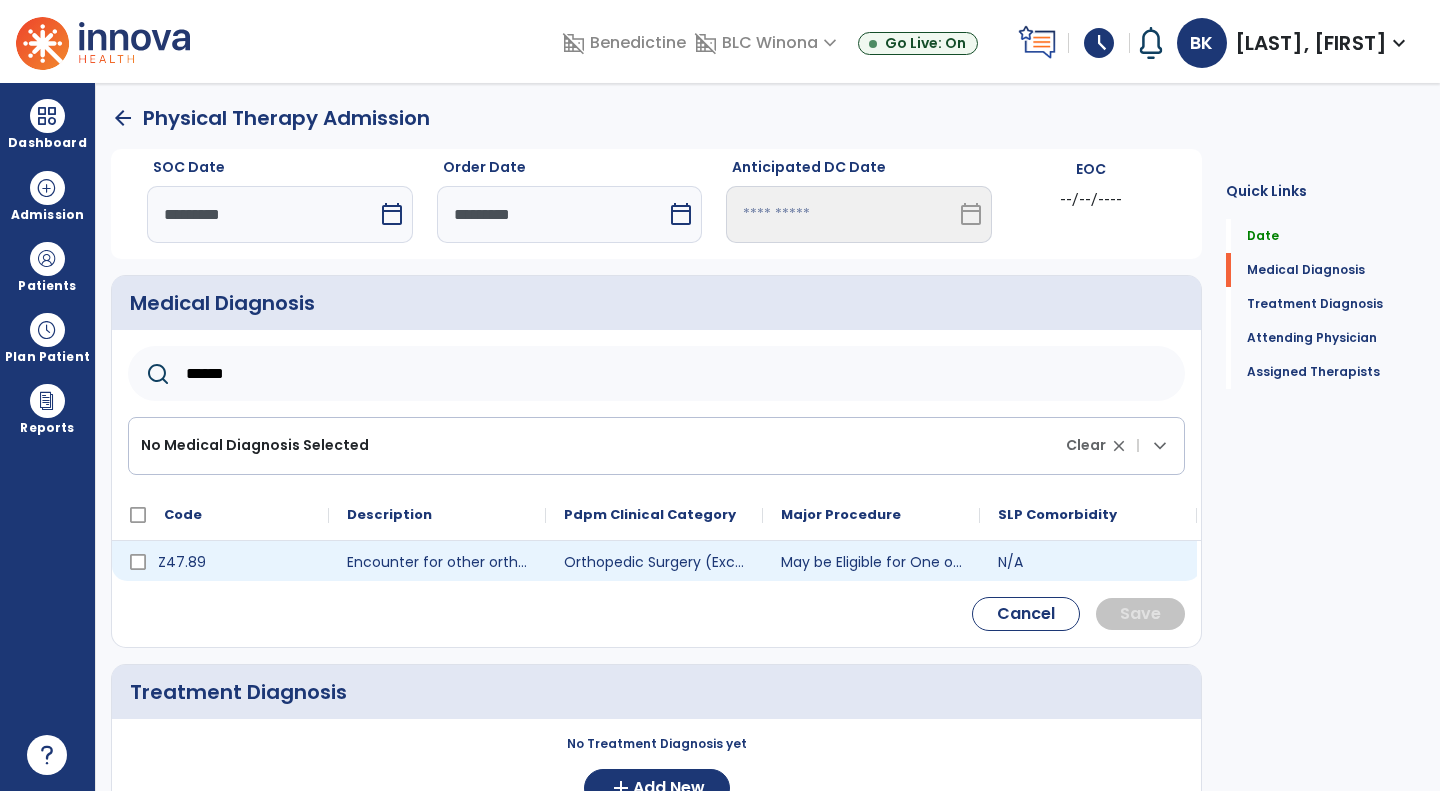 type on "******" 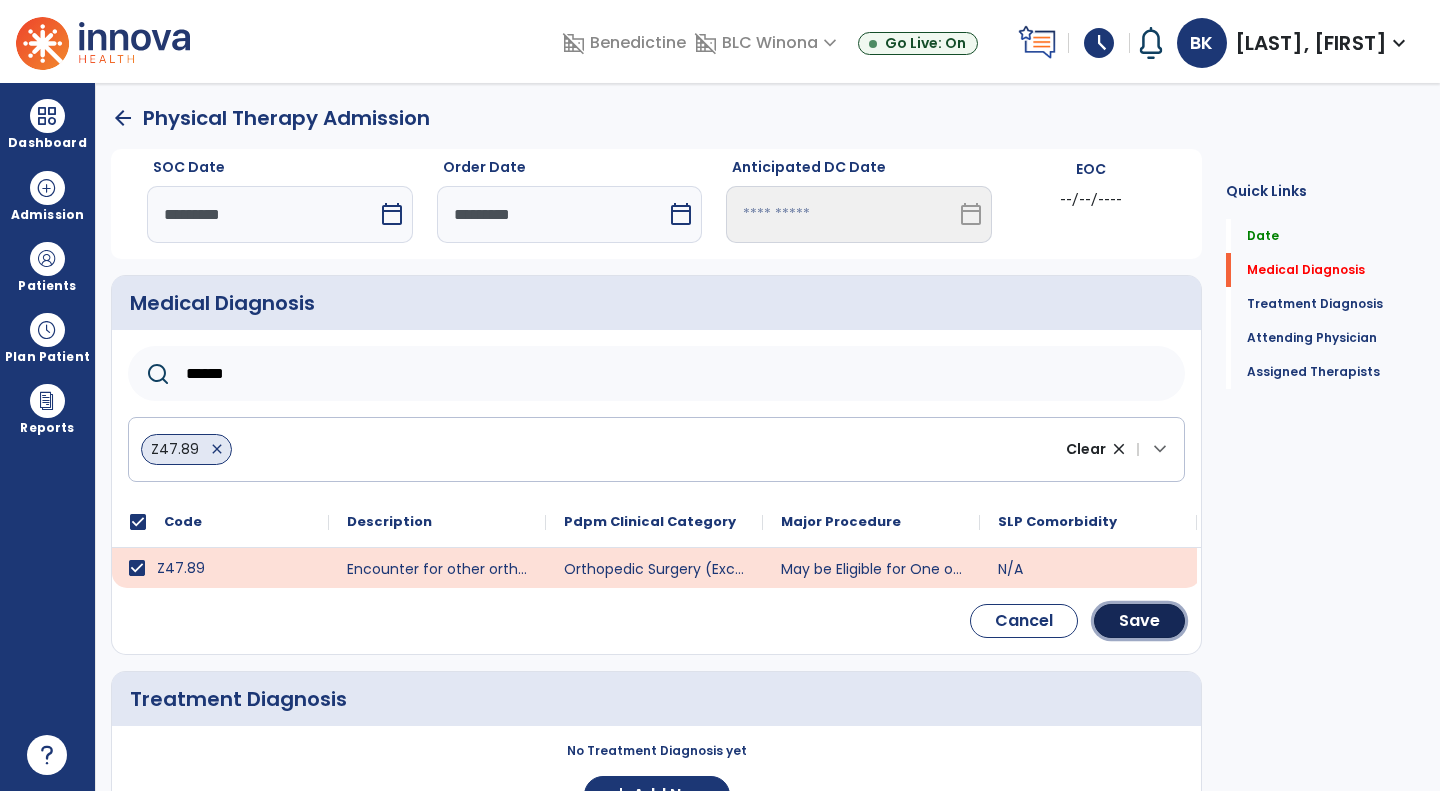 click on "Save" 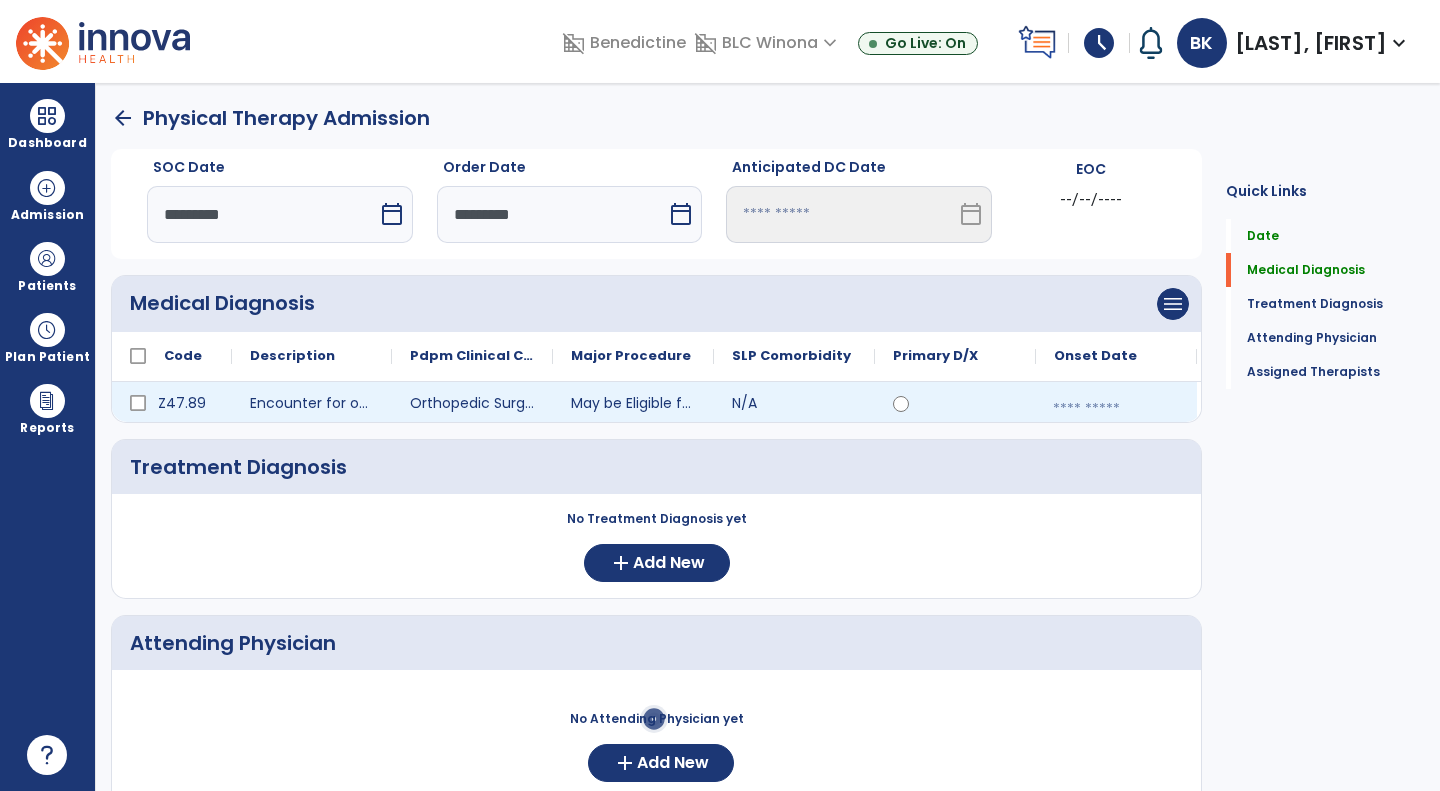 click at bounding box center (1116, 409) 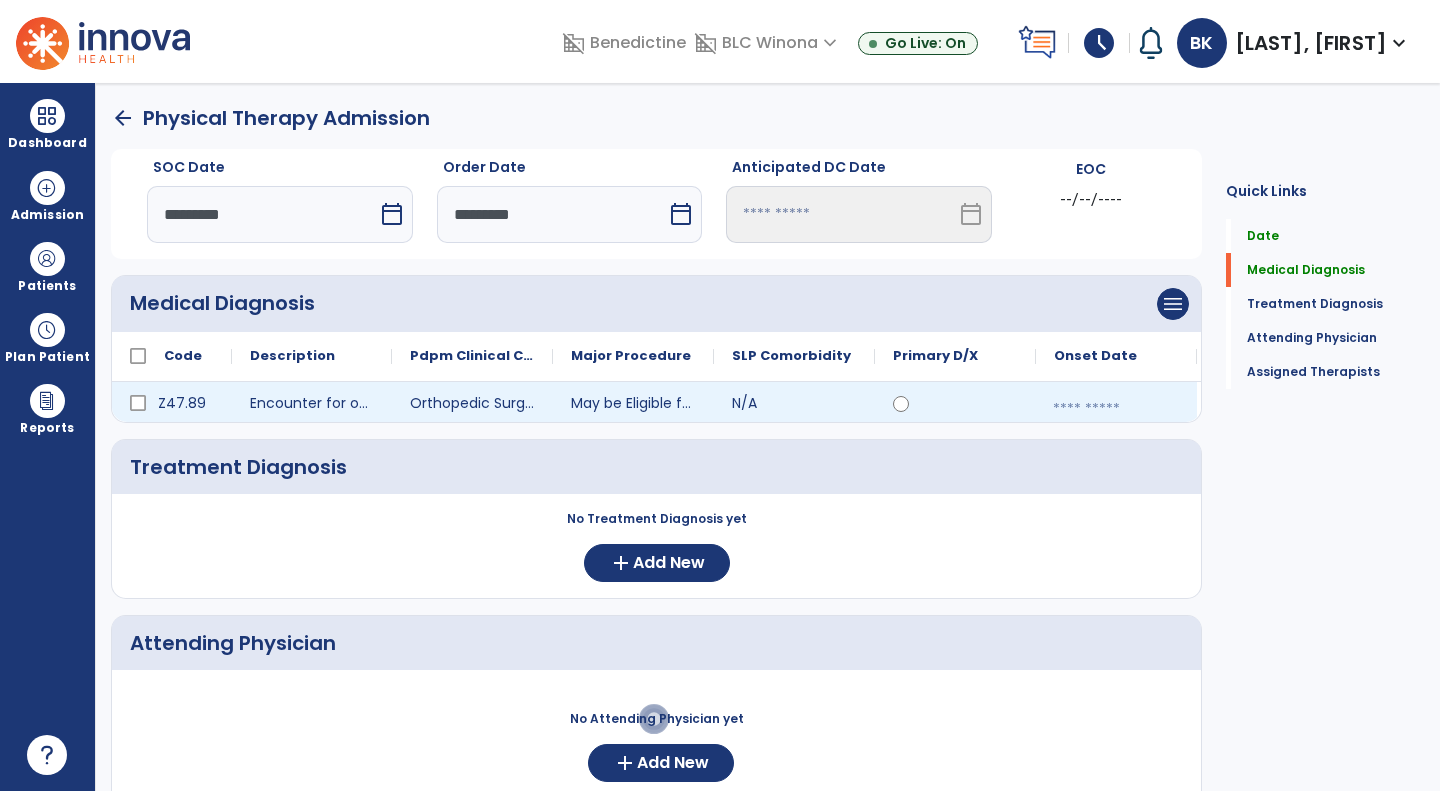 select on "*" 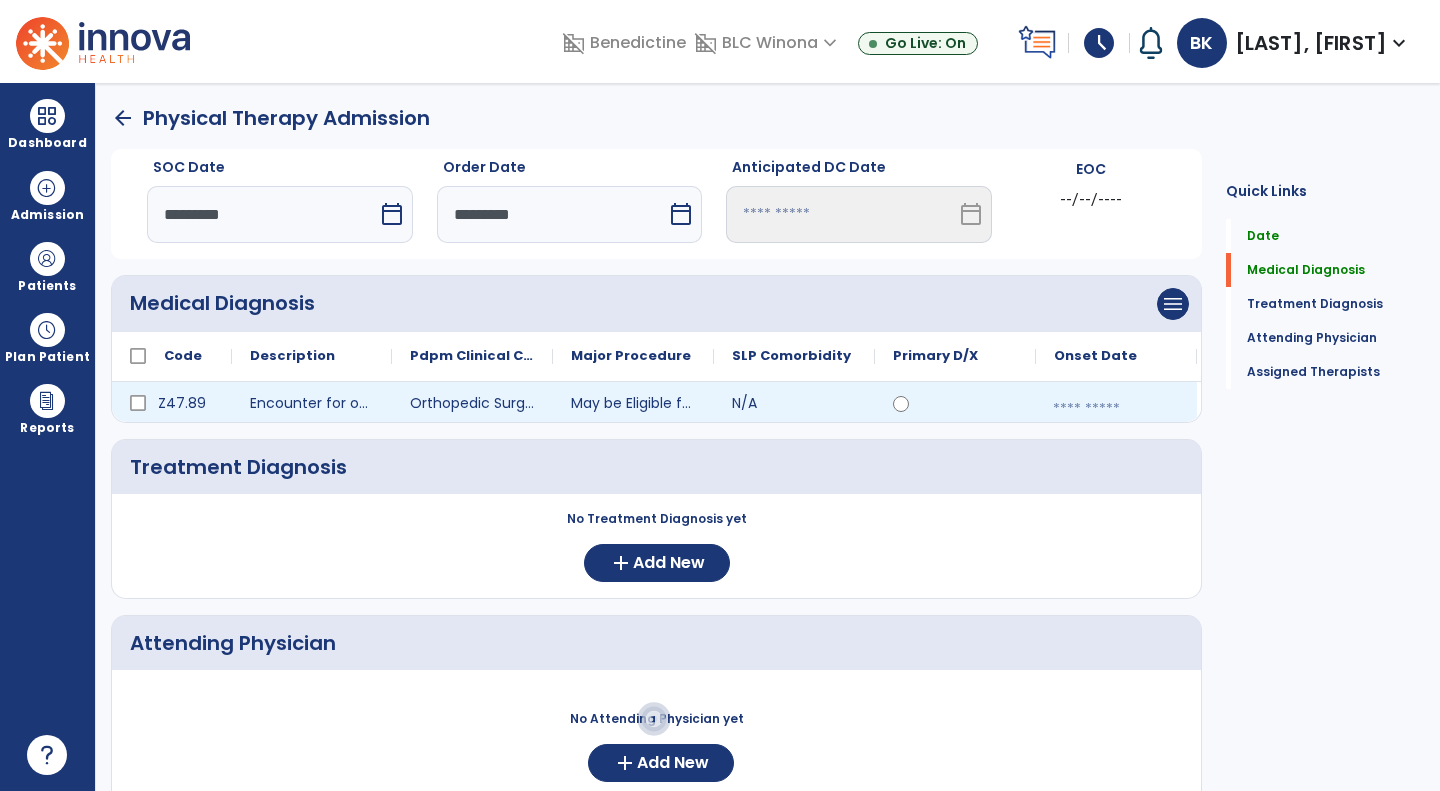 select on "****" 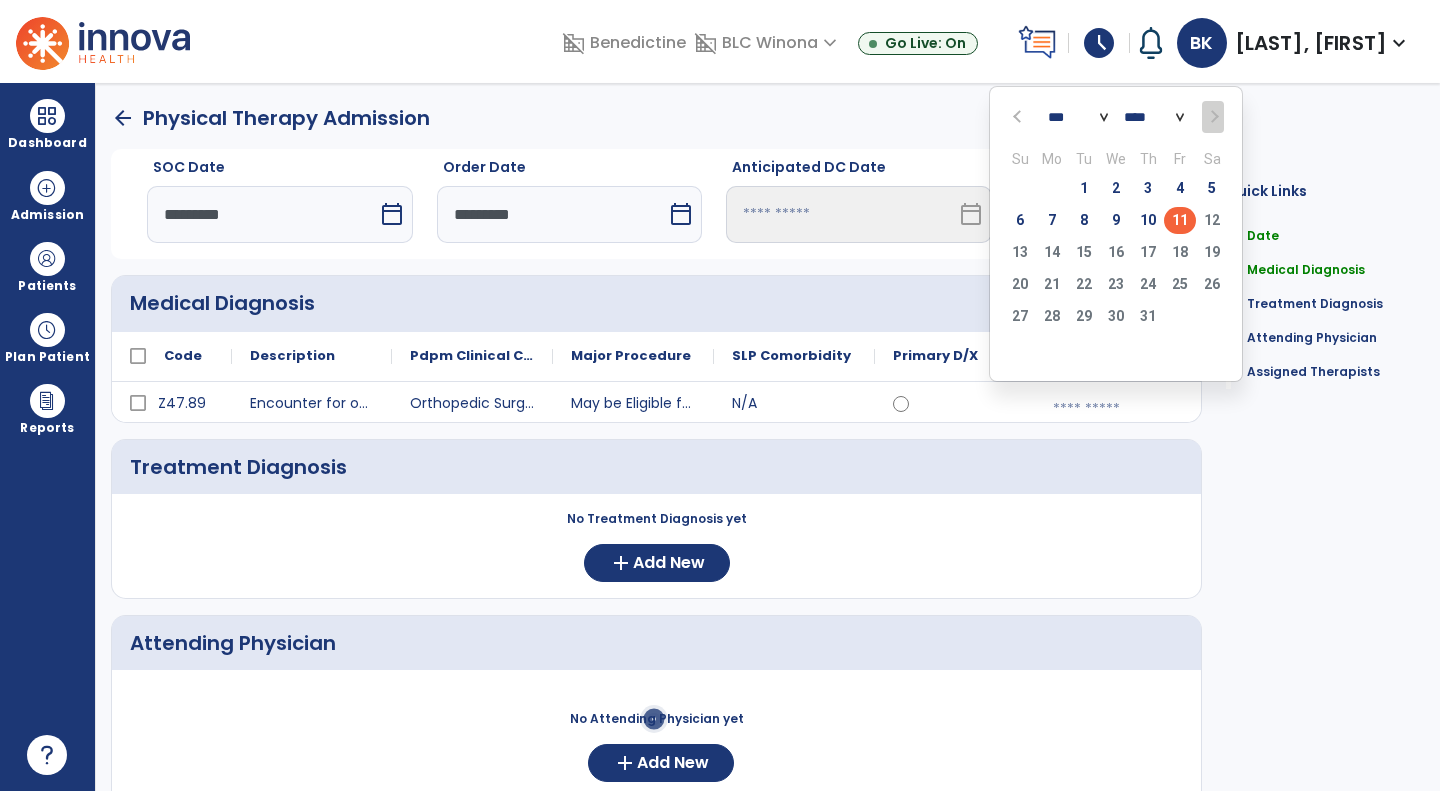 click on "10" 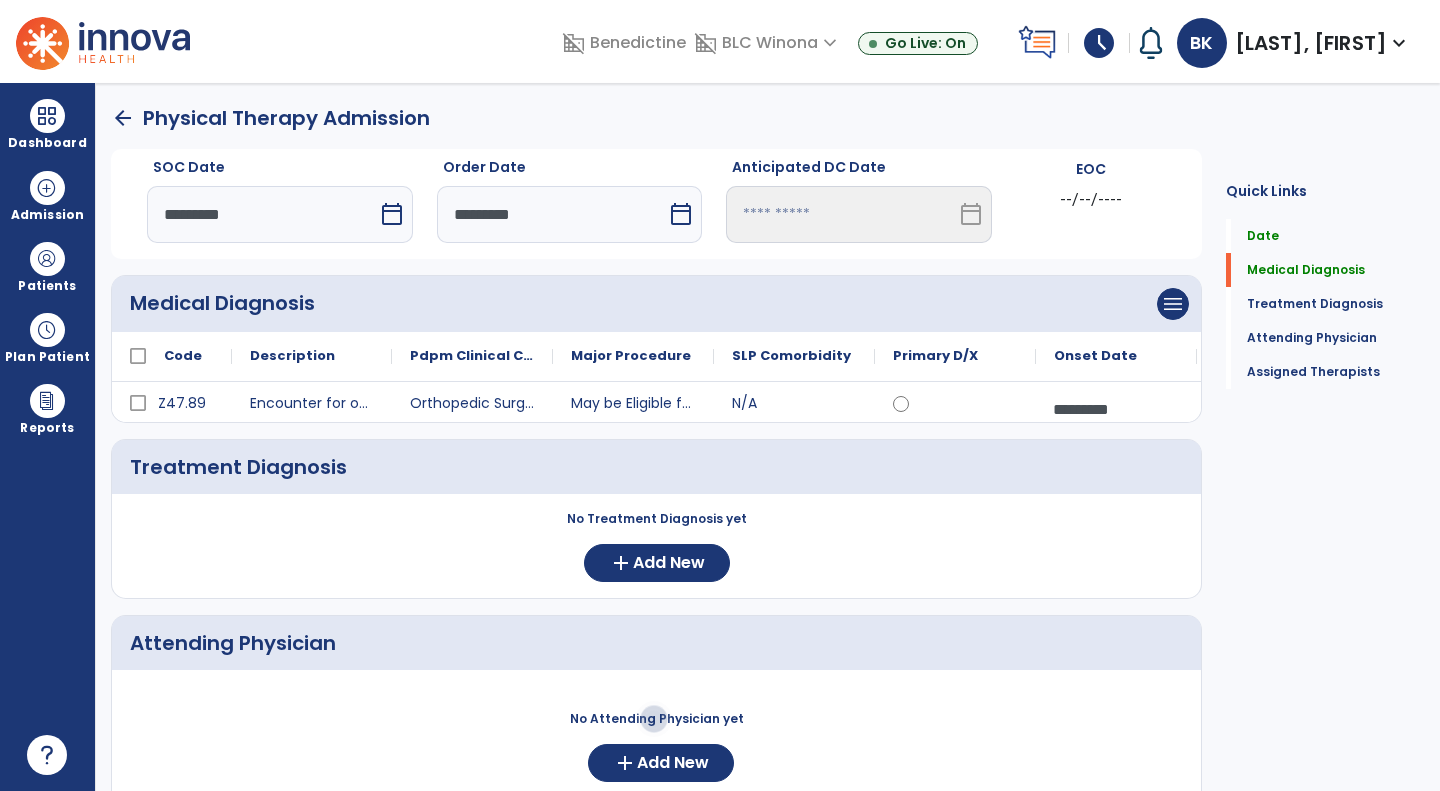 click on "No Treatment Diagnosis yet  add  Add New" 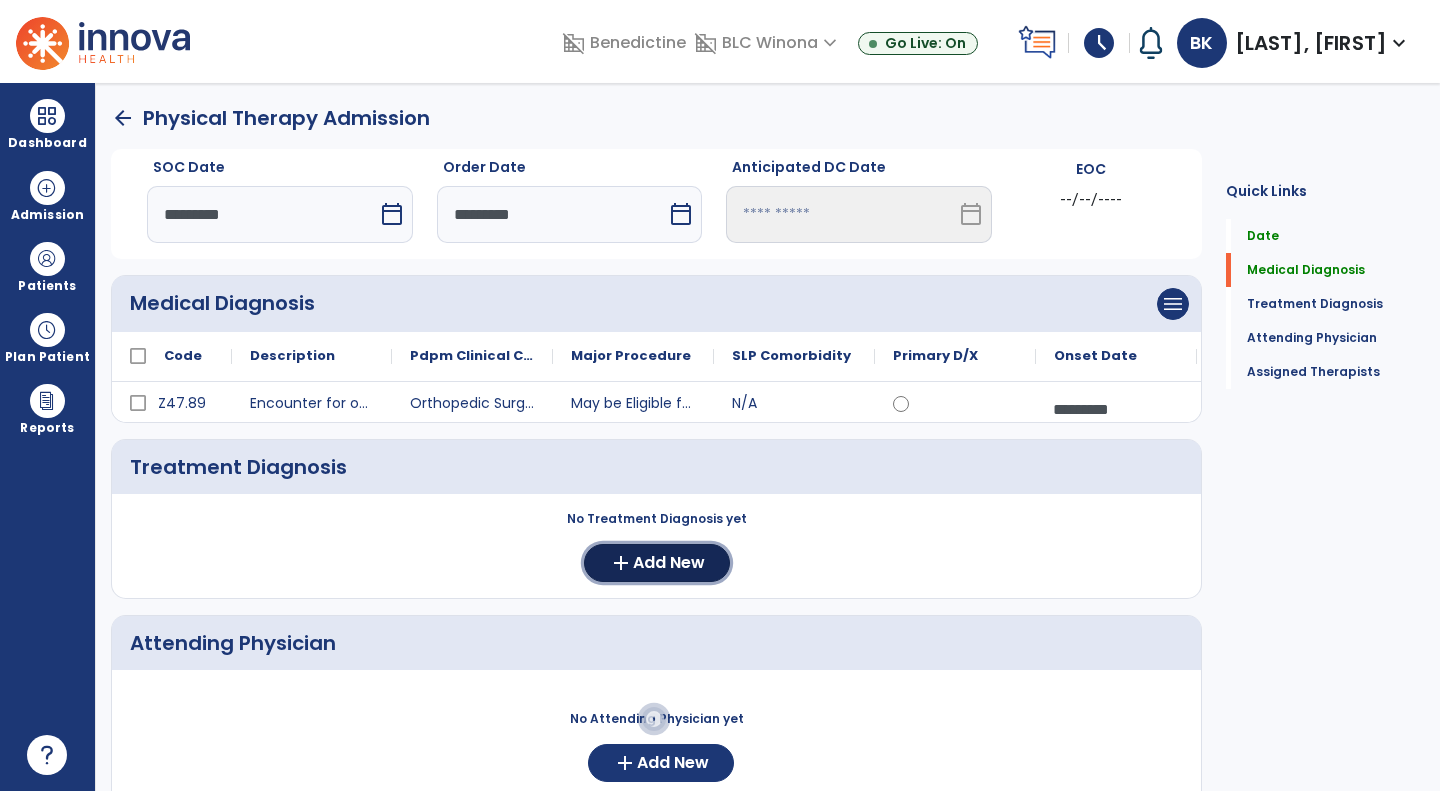 click on "Add New" 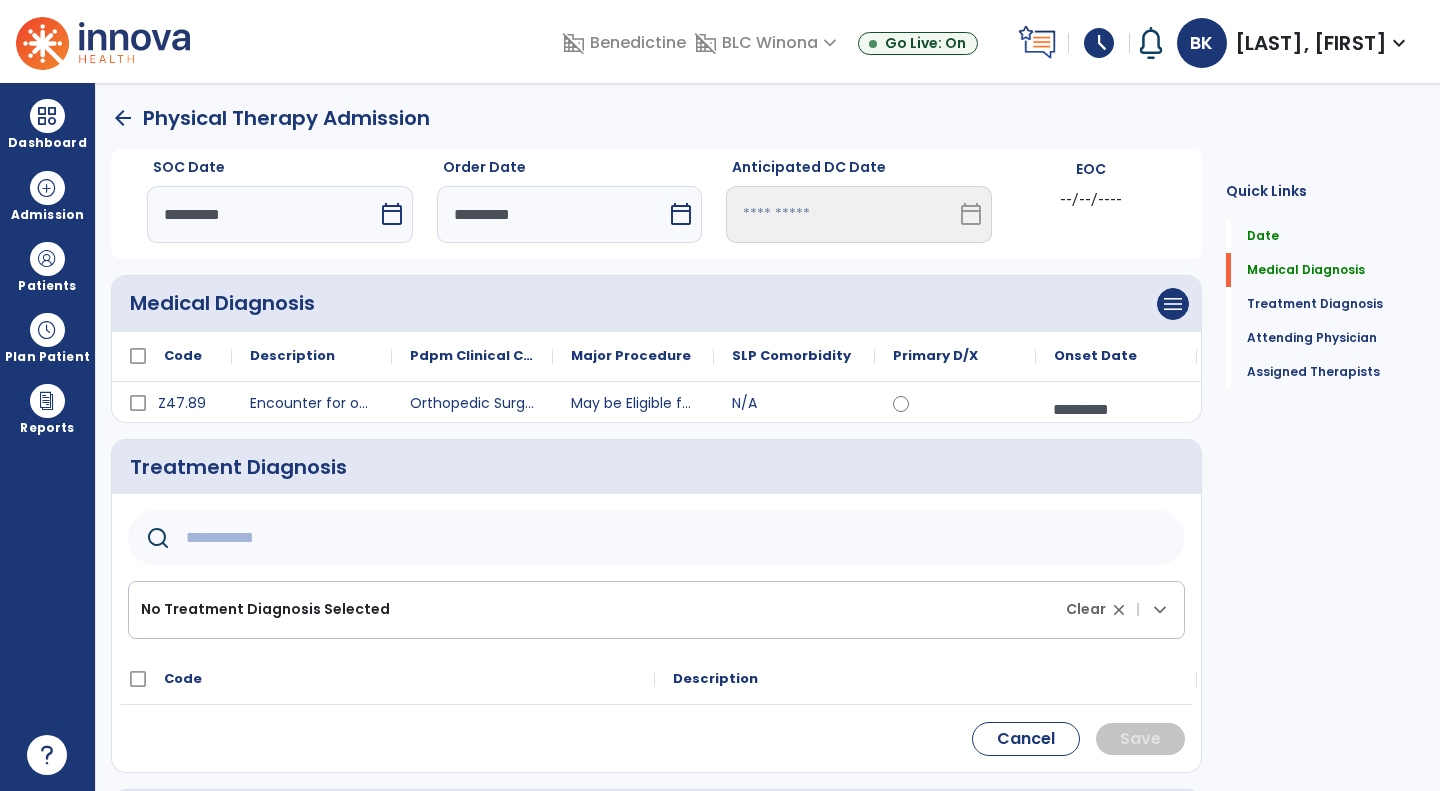 click 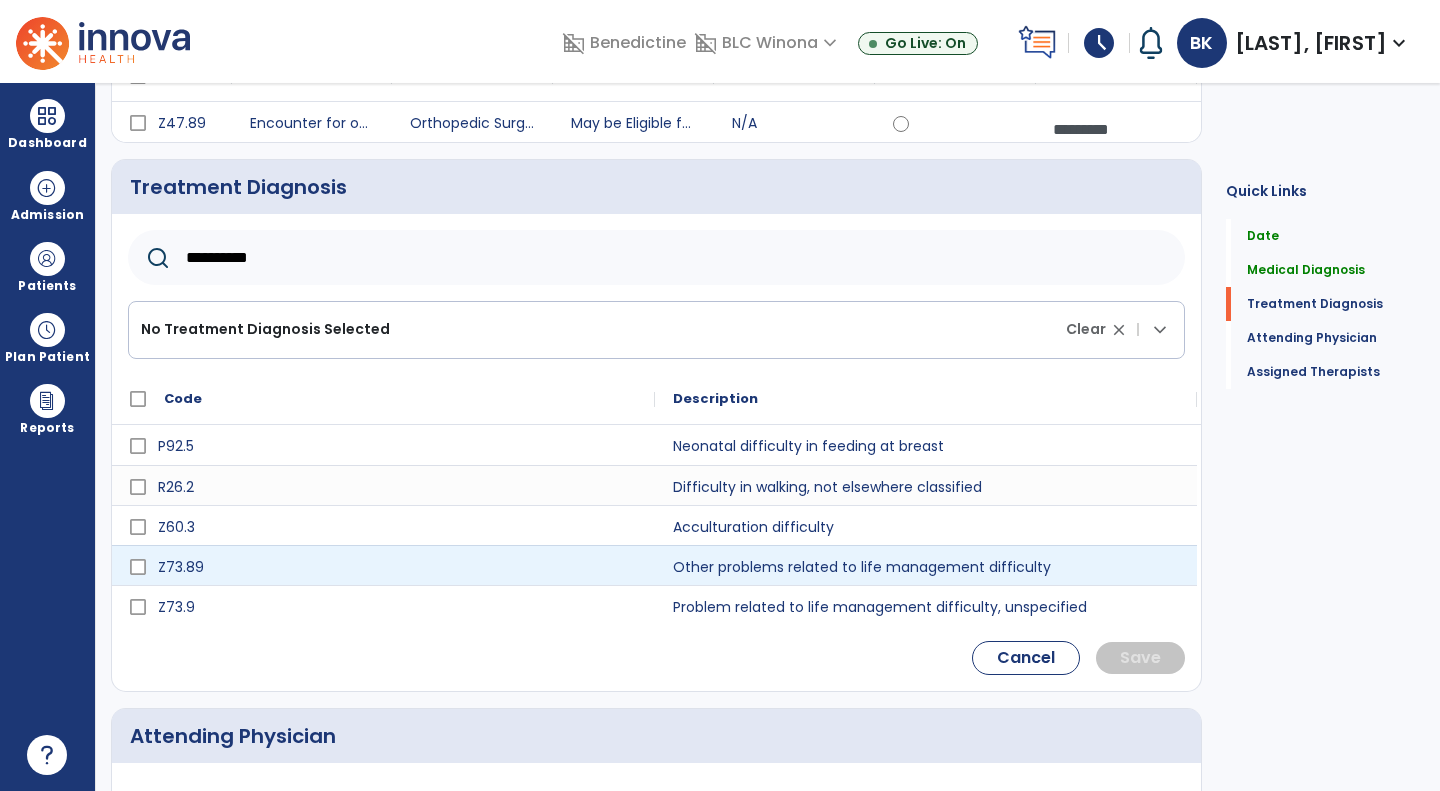 scroll, scrollTop: 279, scrollLeft: 0, axis: vertical 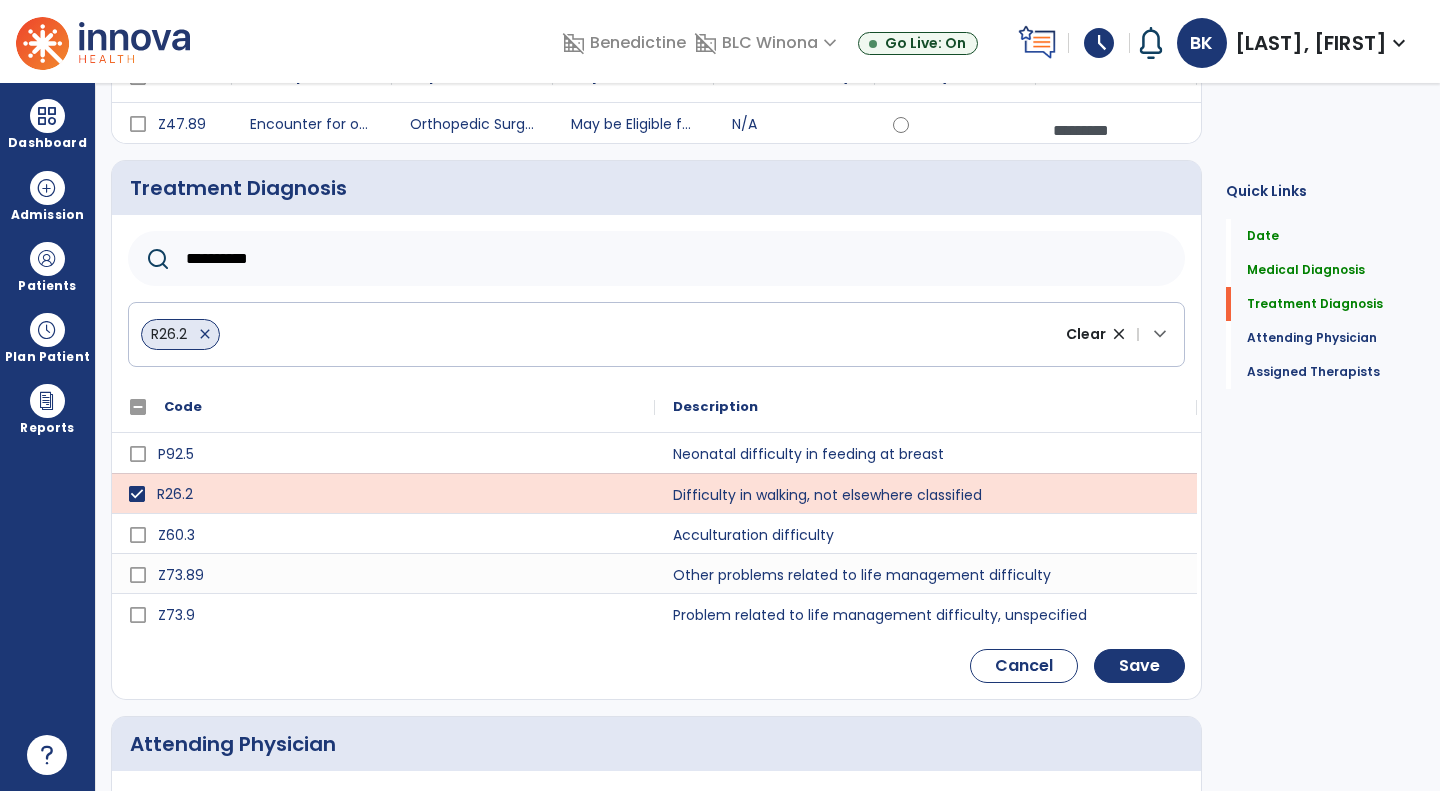 drag, startPoint x: 313, startPoint y: 267, endPoint x: 0, endPoint y: 238, distance: 314.34058 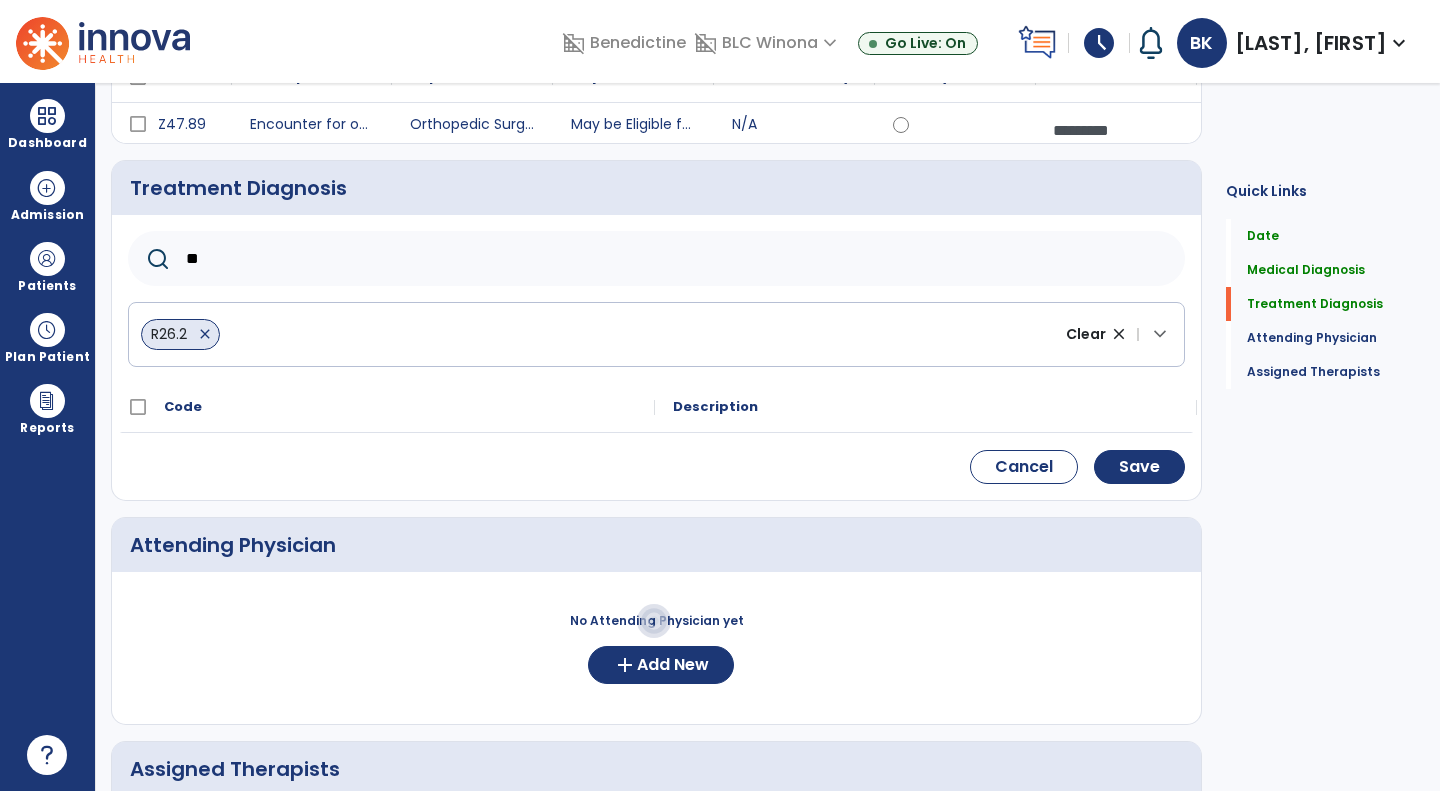 type on "*" 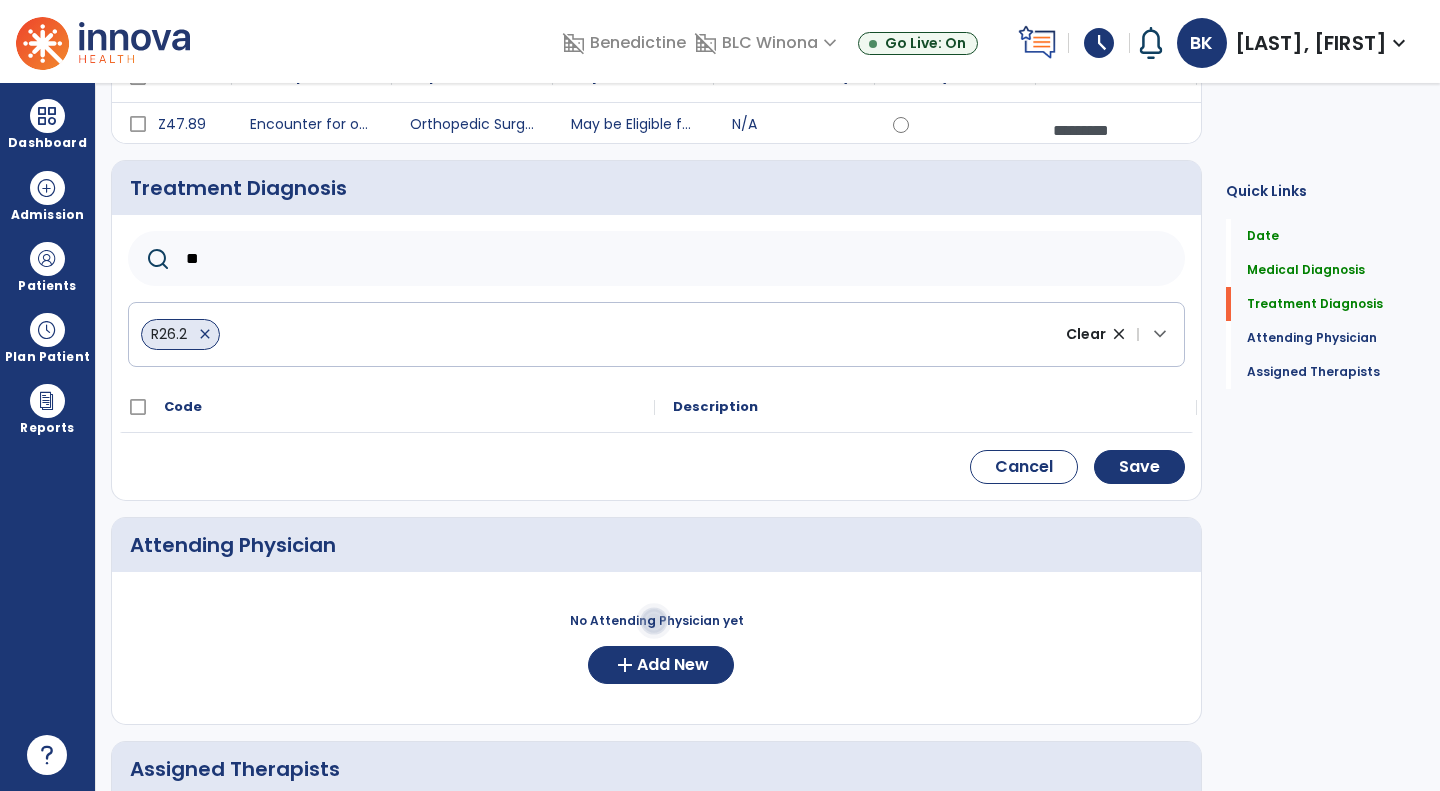 type on "*" 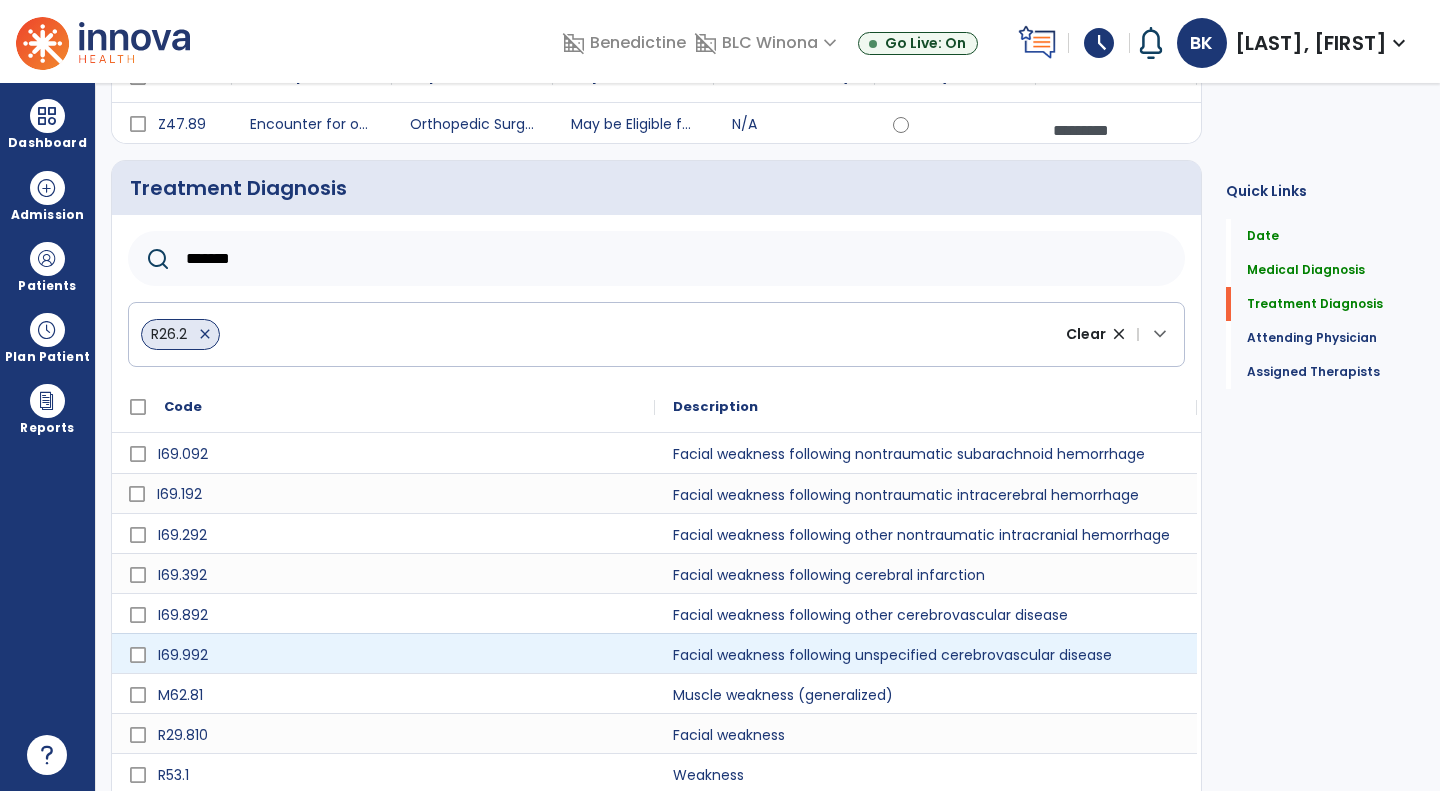 scroll, scrollTop: 310, scrollLeft: 0, axis: vertical 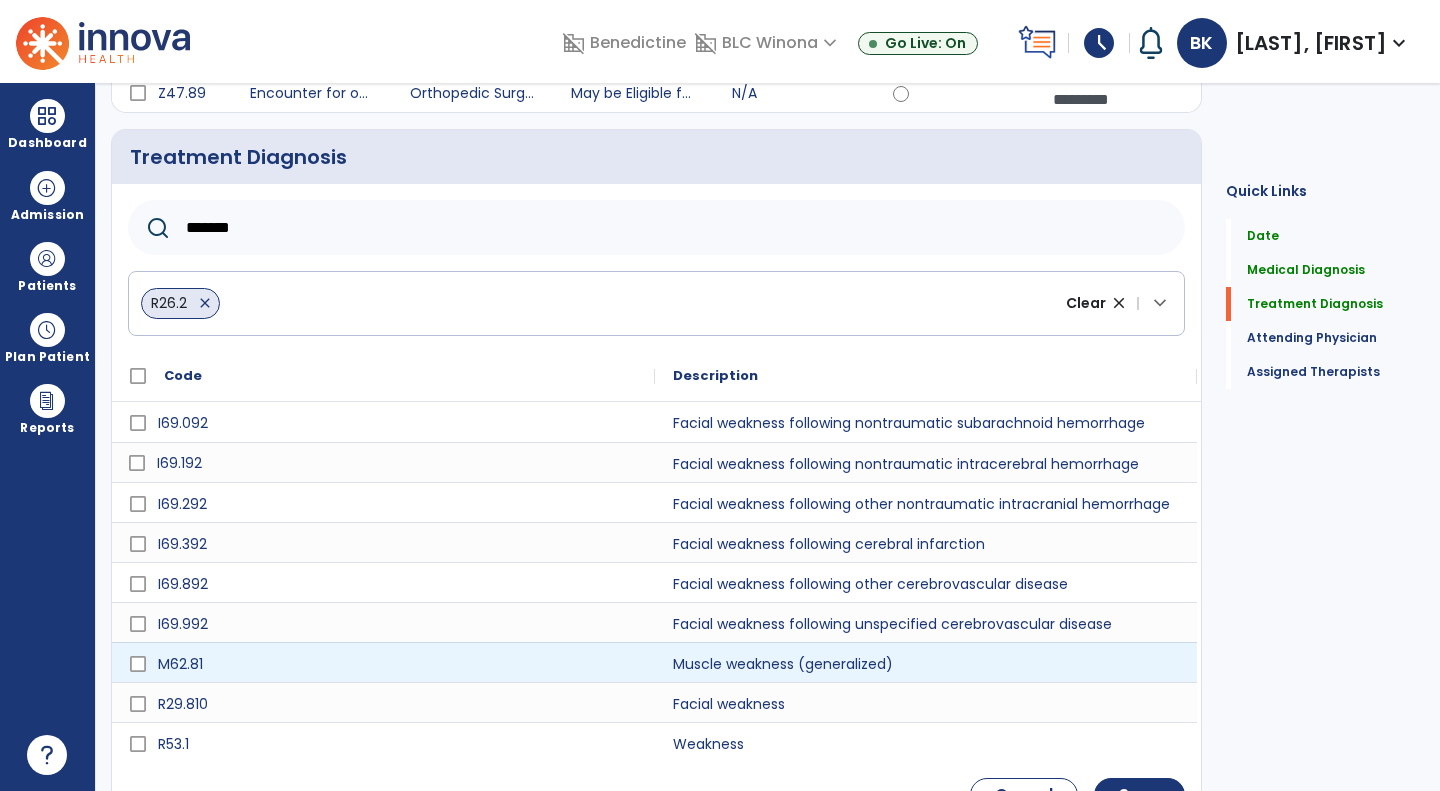 type on "*******" 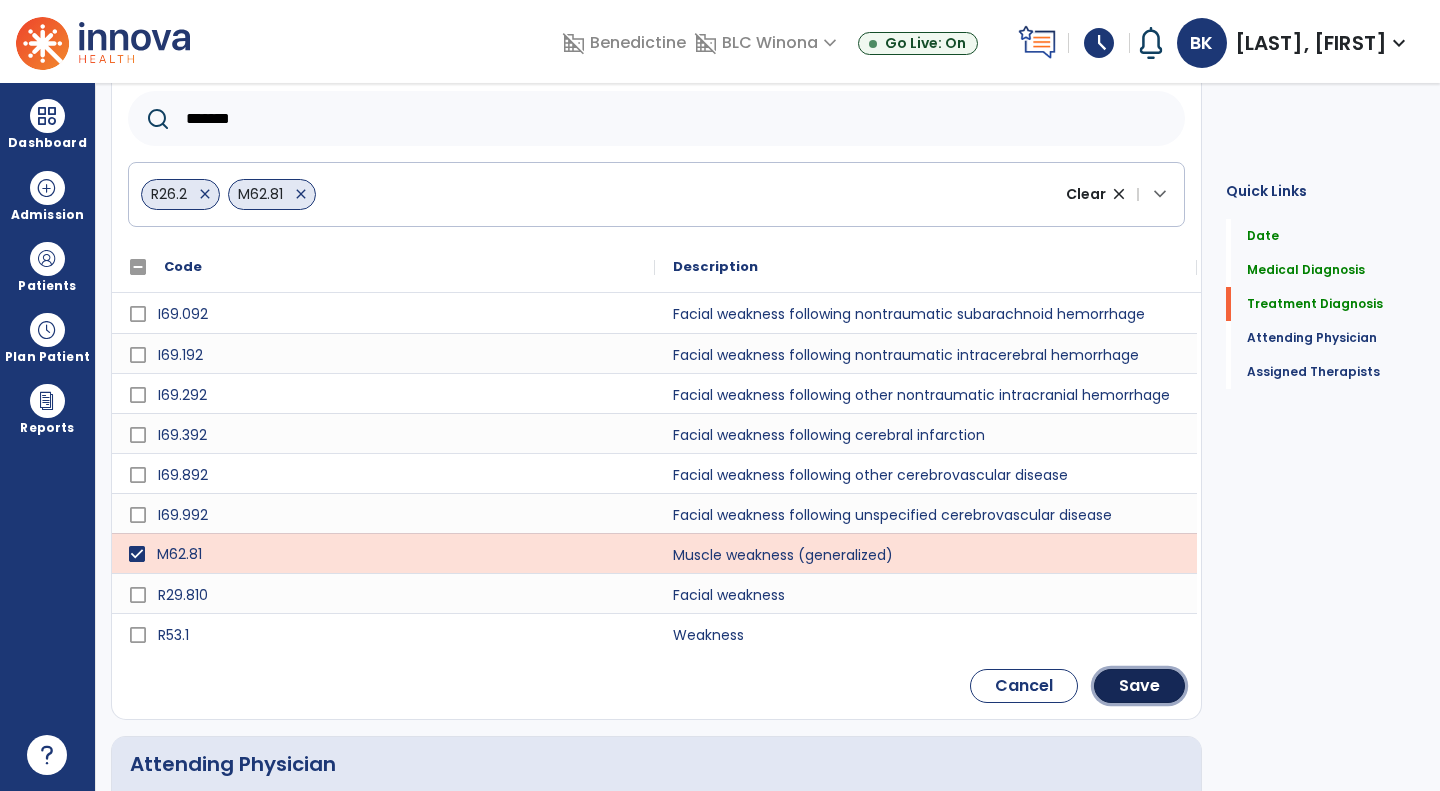 click on "Save" 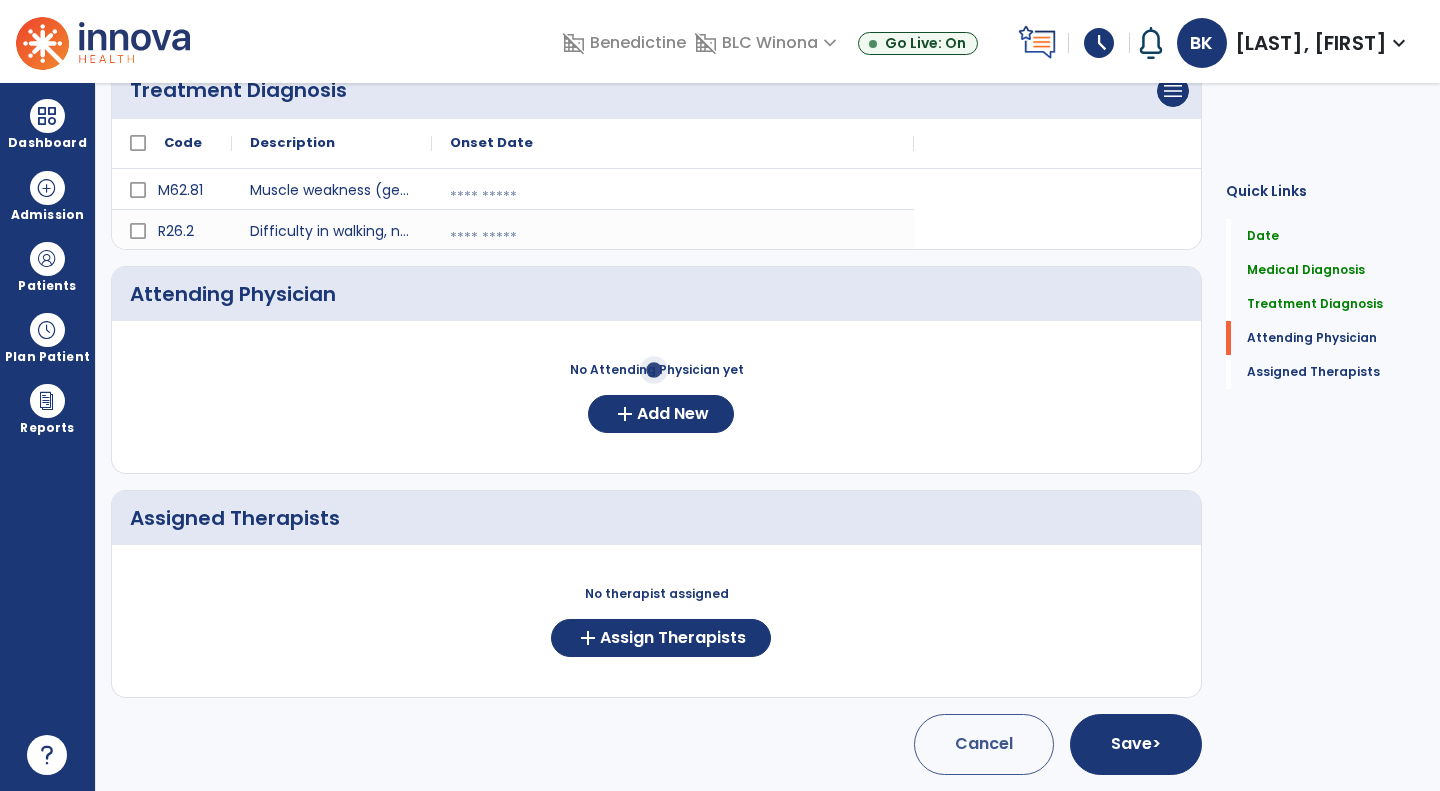 scroll, scrollTop: 377, scrollLeft: 0, axis: vertical 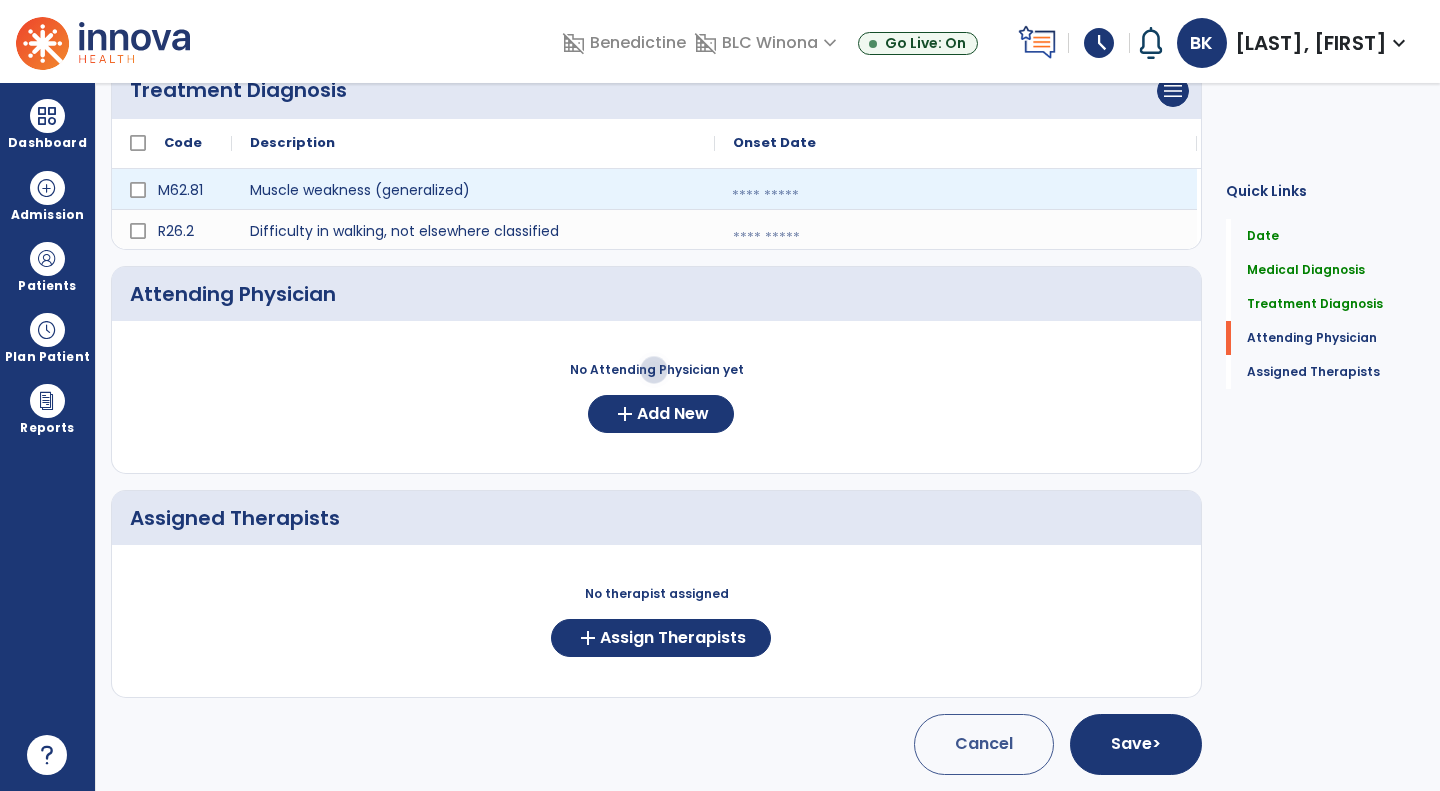 click at bounding box center [956, 196] 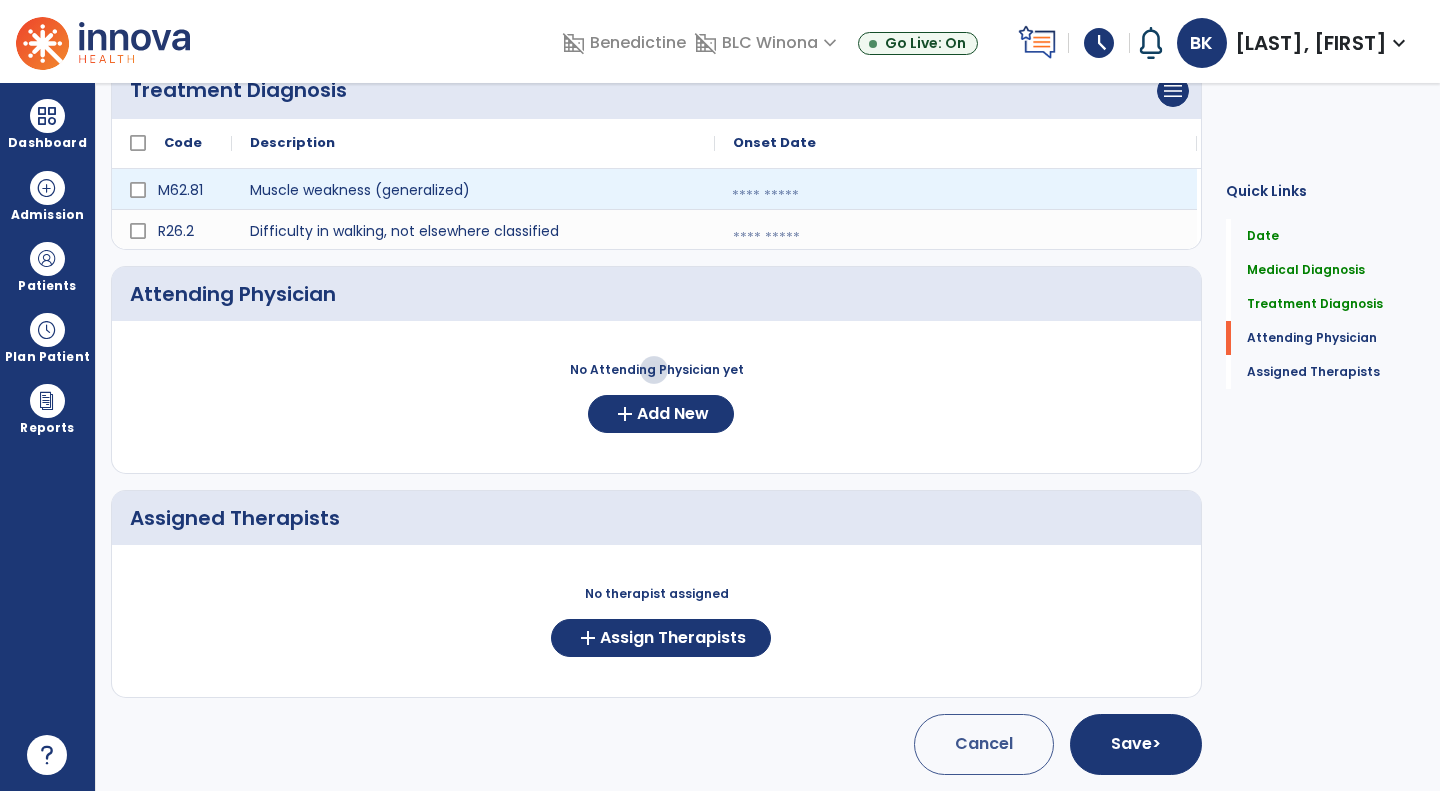 select on "*" 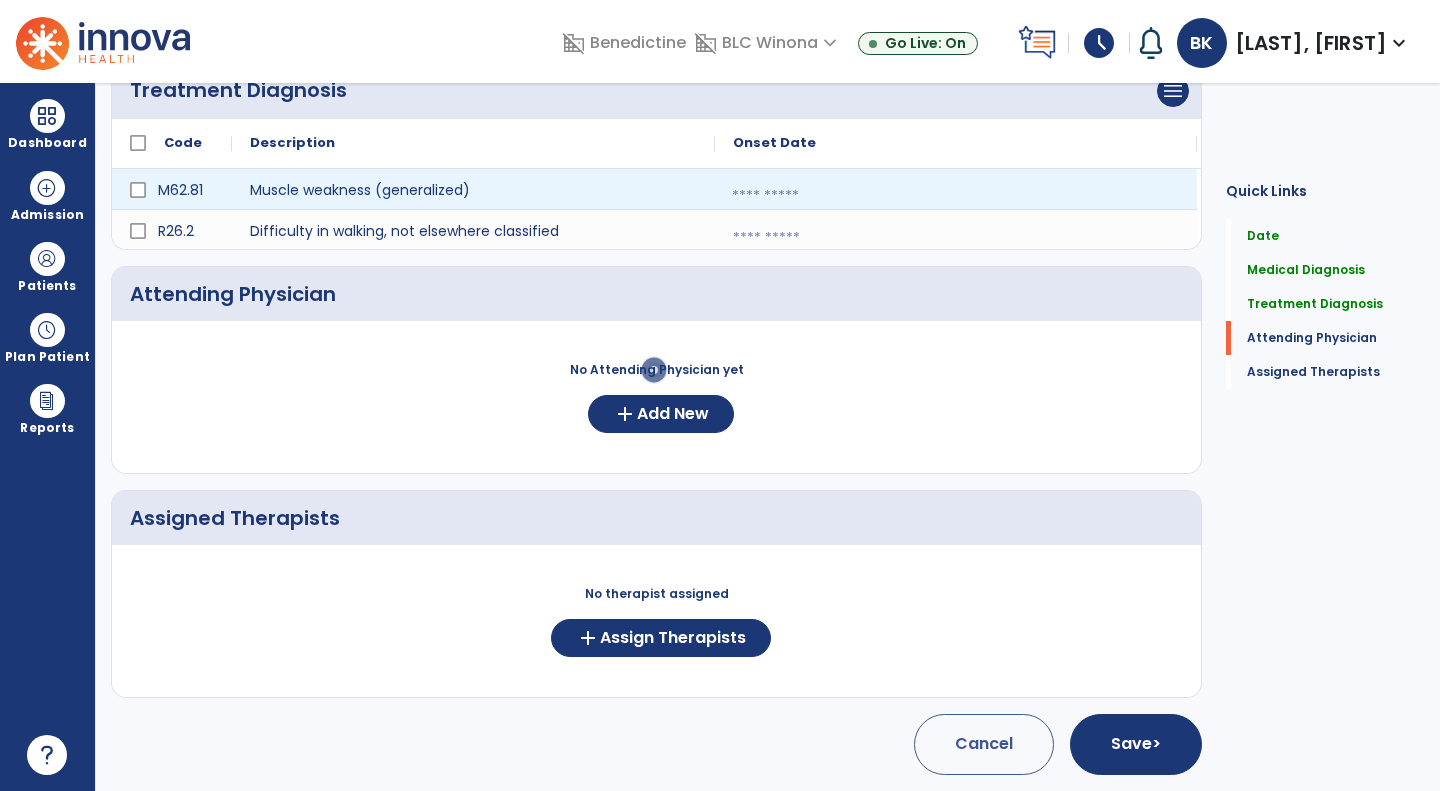 select on "****" 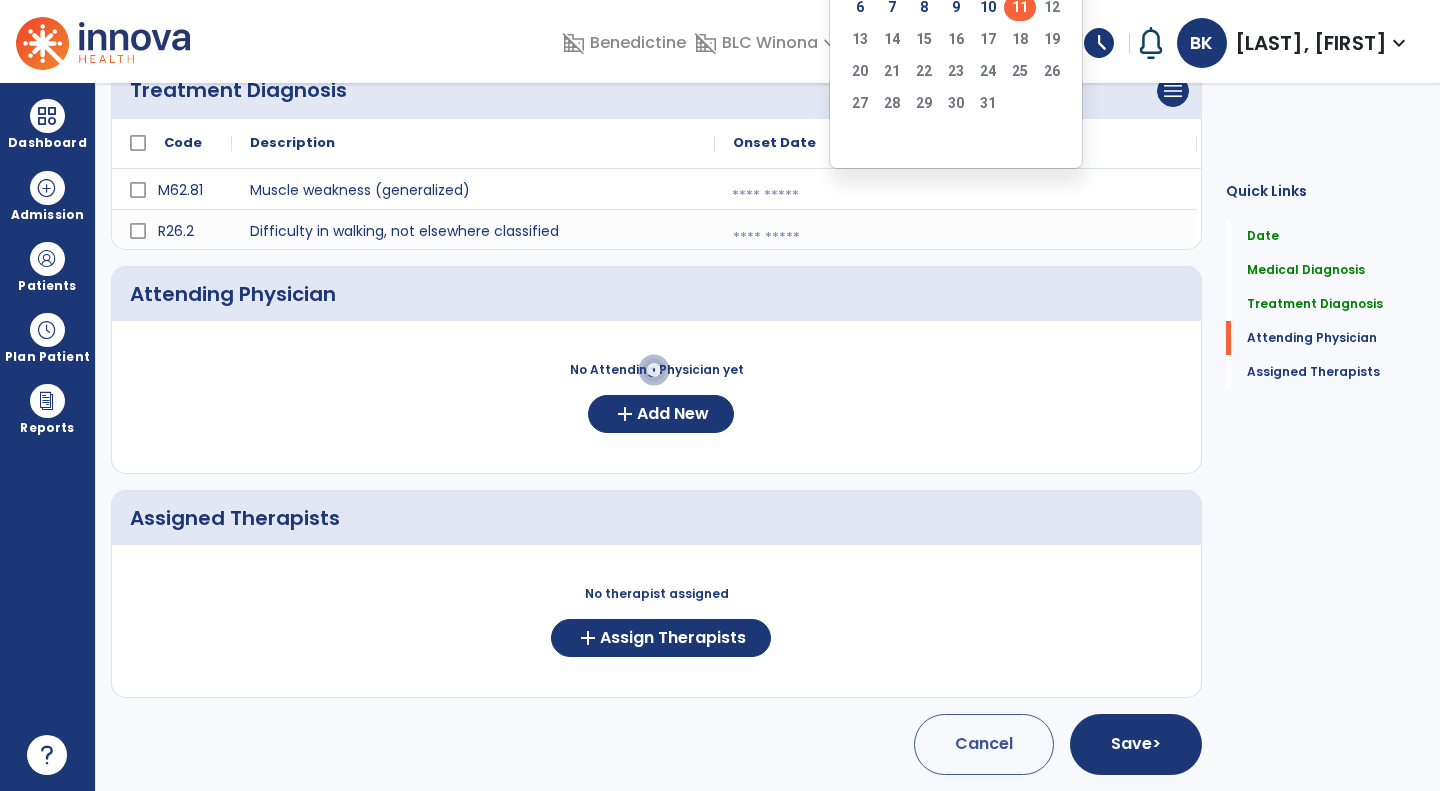 click on "11" 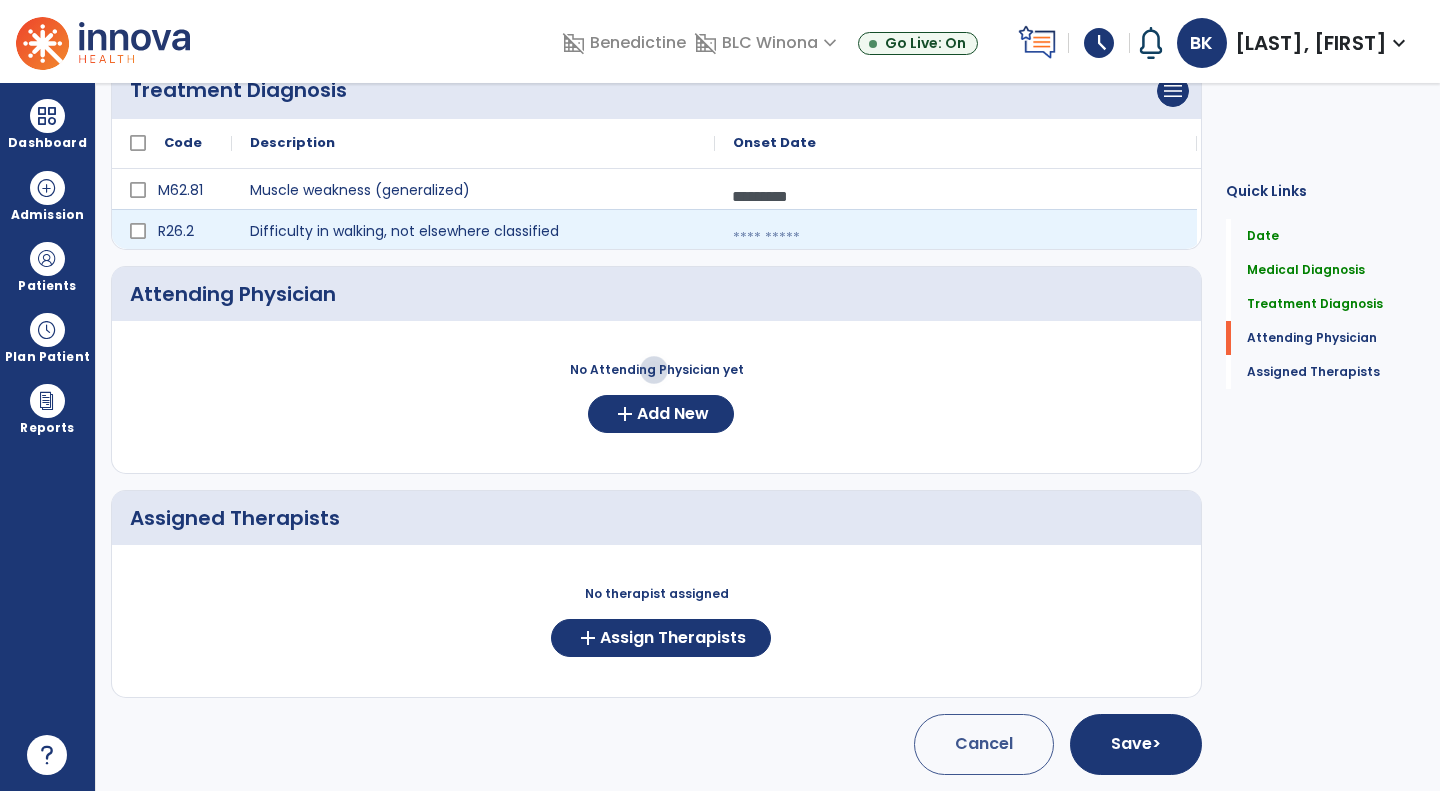 click at bounding box center (956, 238) 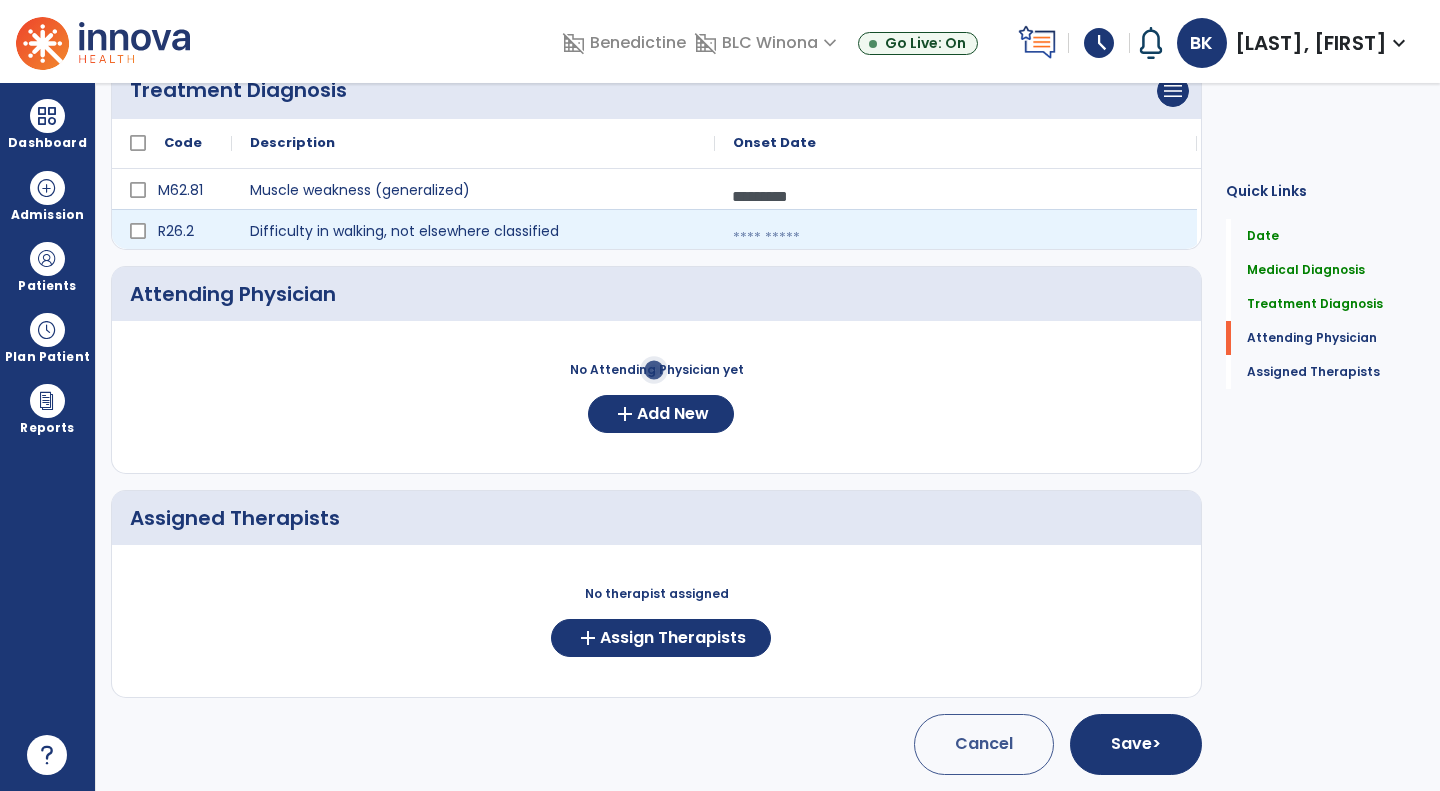 select on "*" 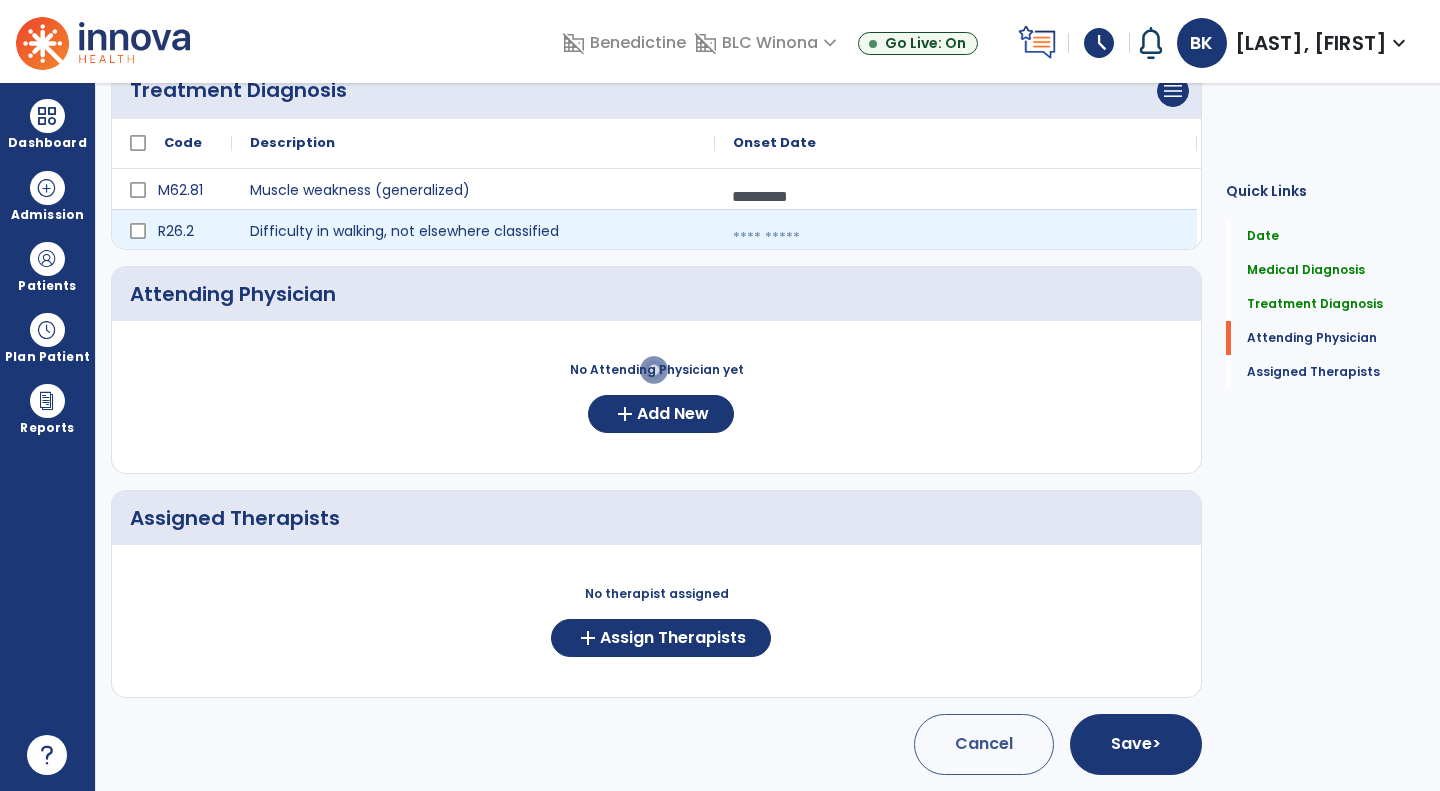 select on "****" 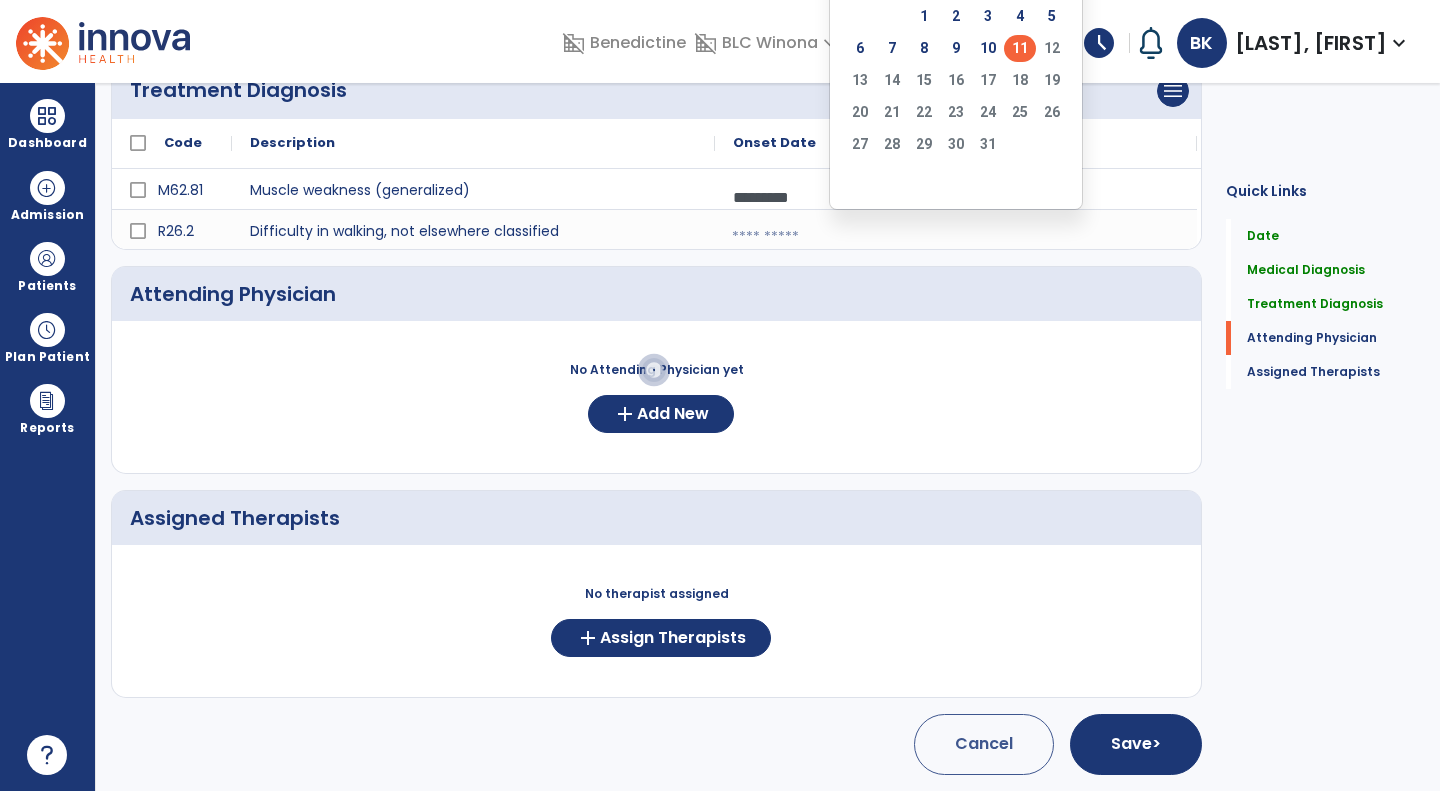 click on "11" 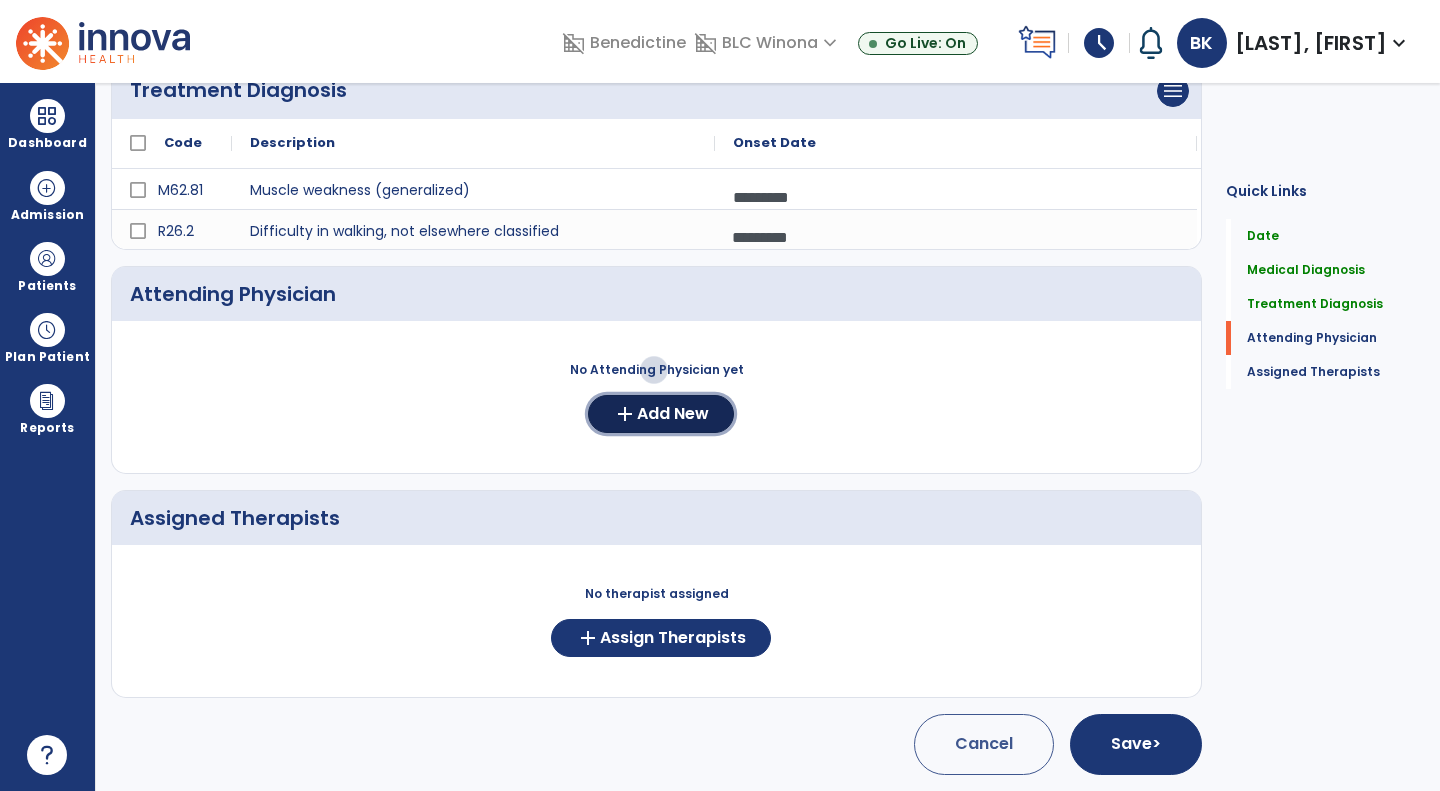 click on "Add New" 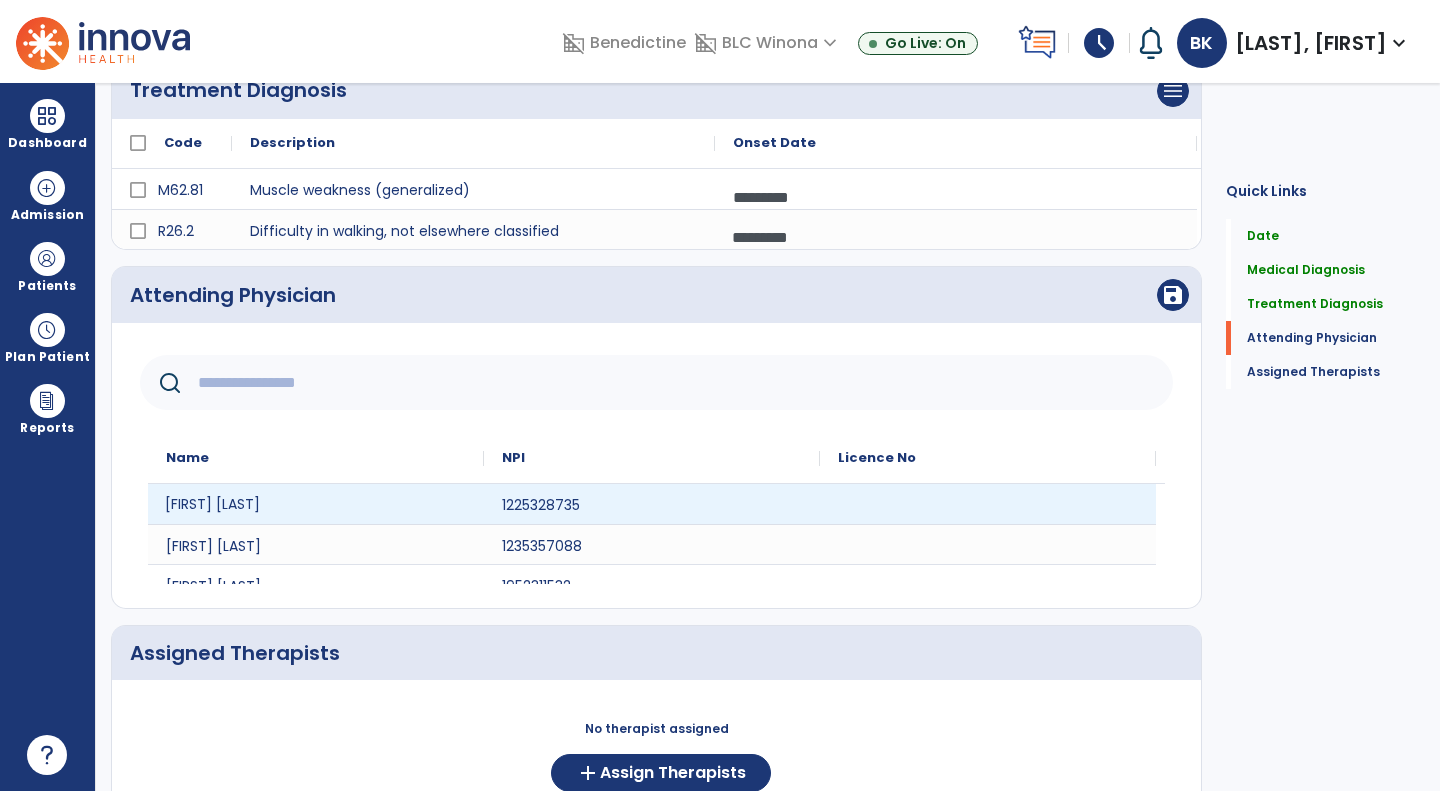 click on "[FIRST] [LAST]" 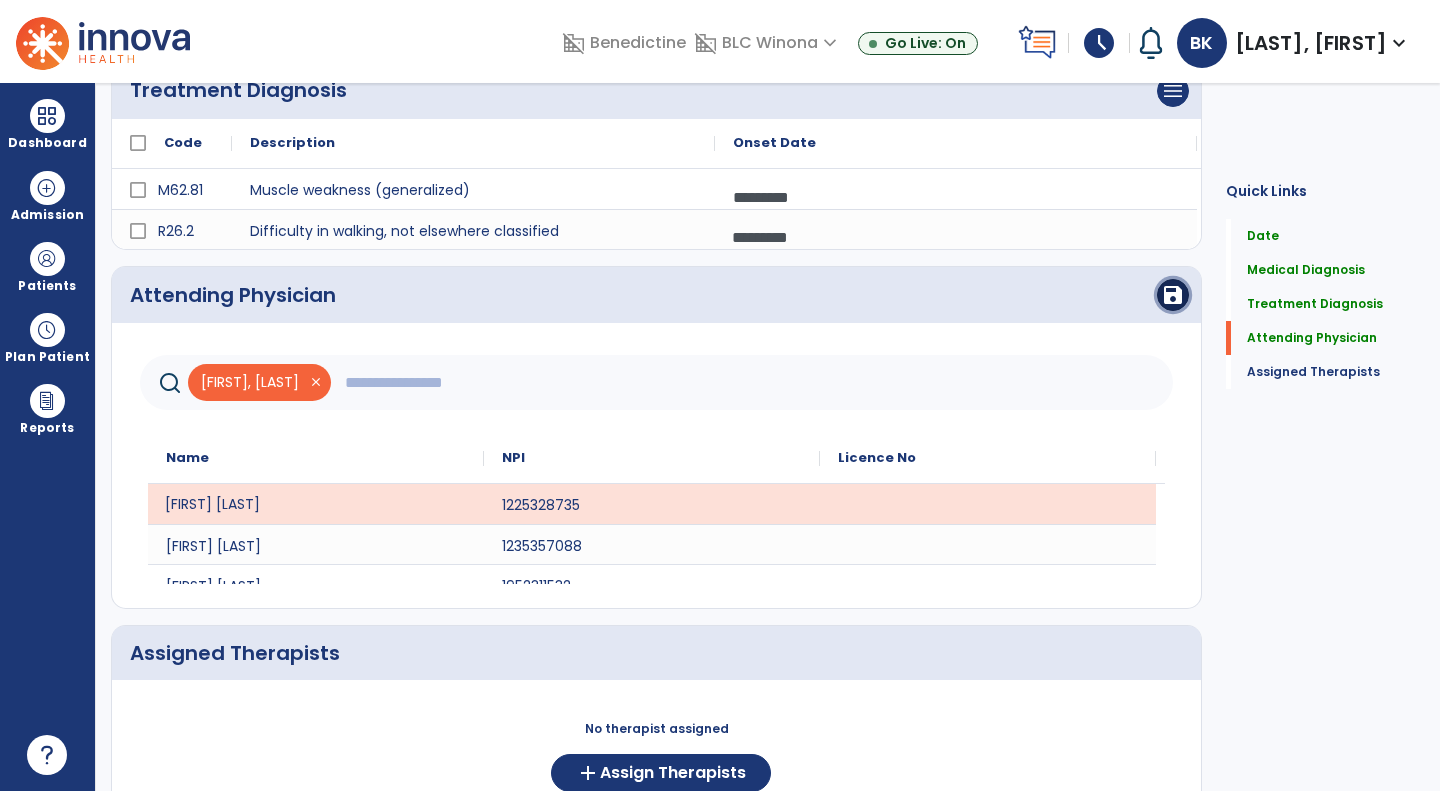 click on "save" 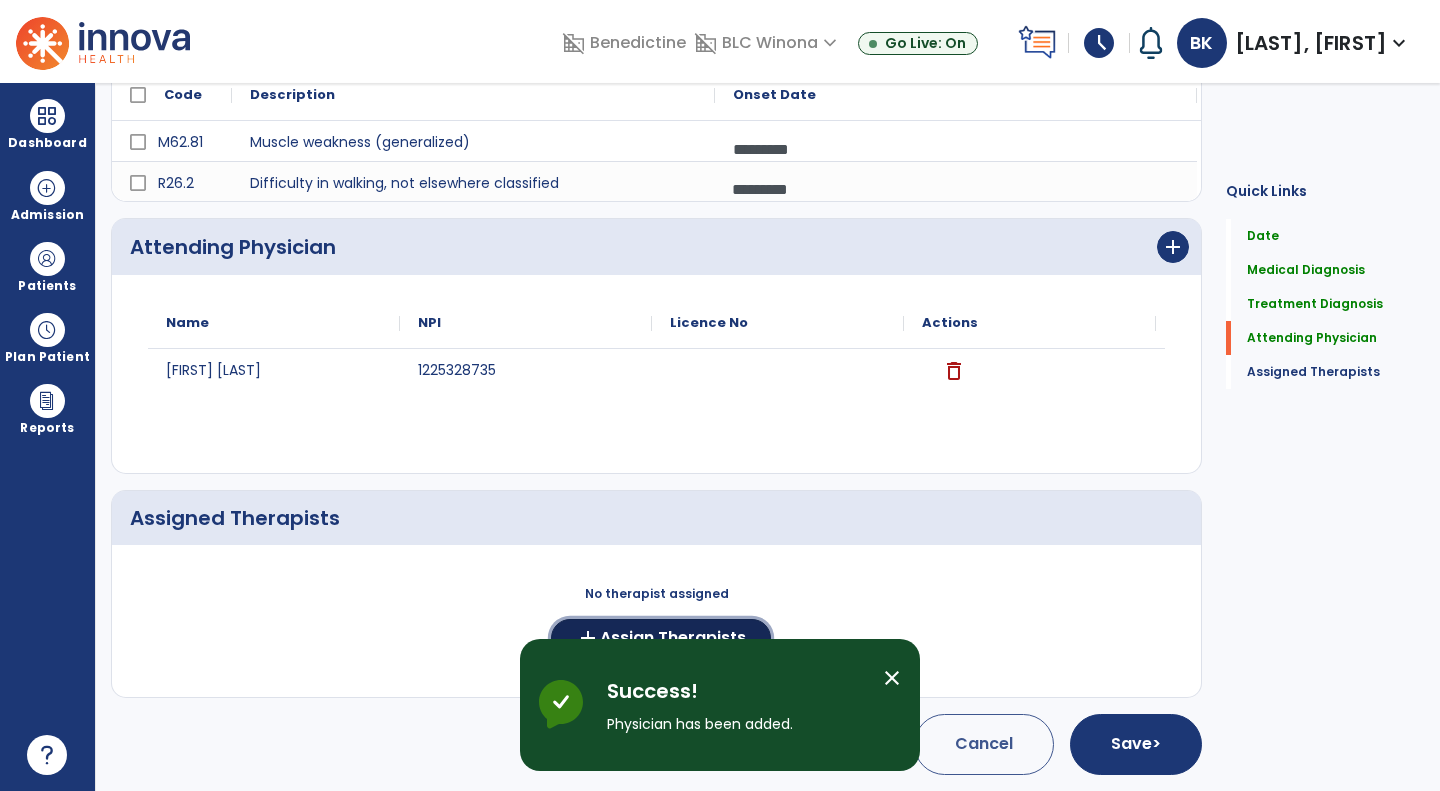 click on "add  Assign Therapists" 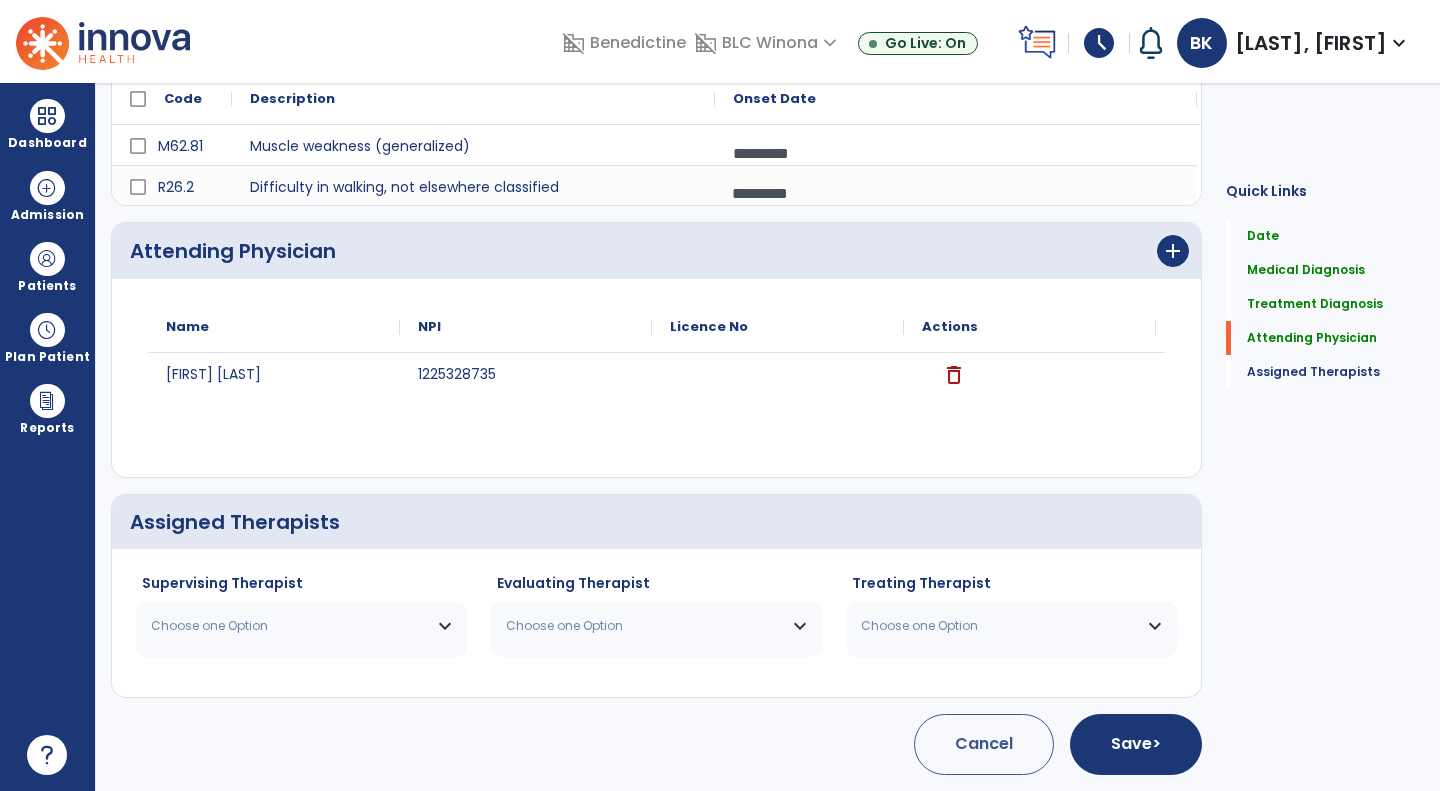 scroll, scrollTop: 421, scrollLeft: 0, axis: vertical 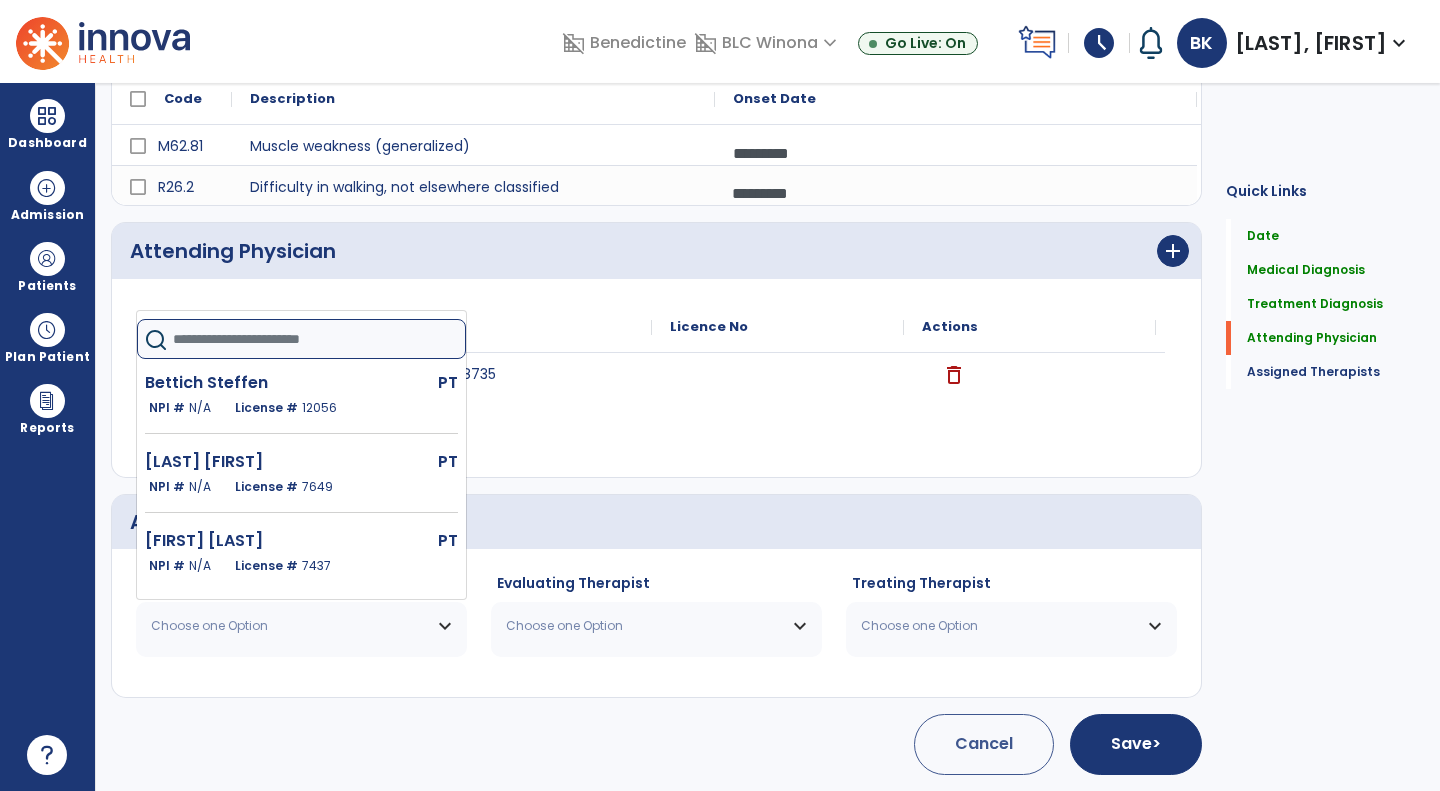 click 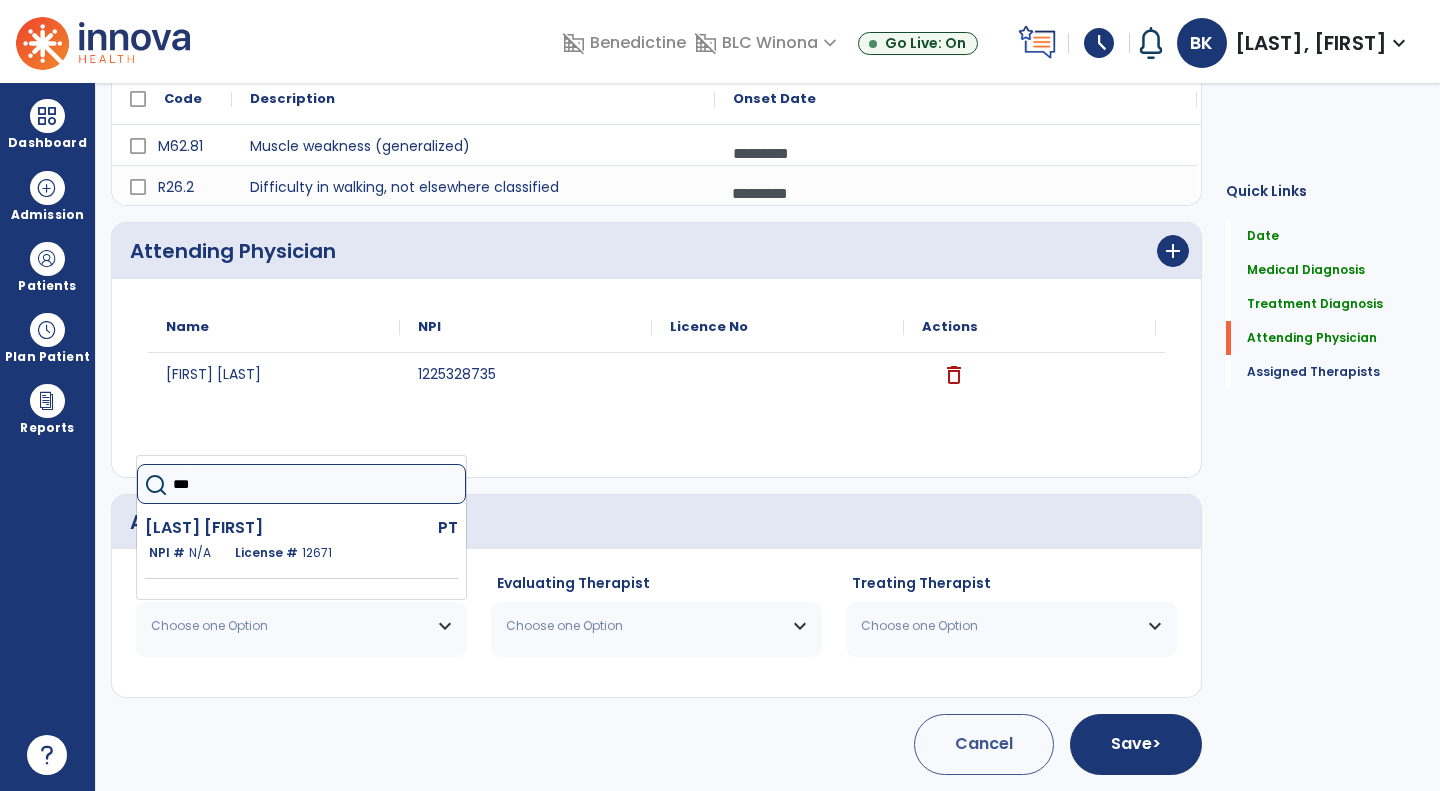 type on "***" 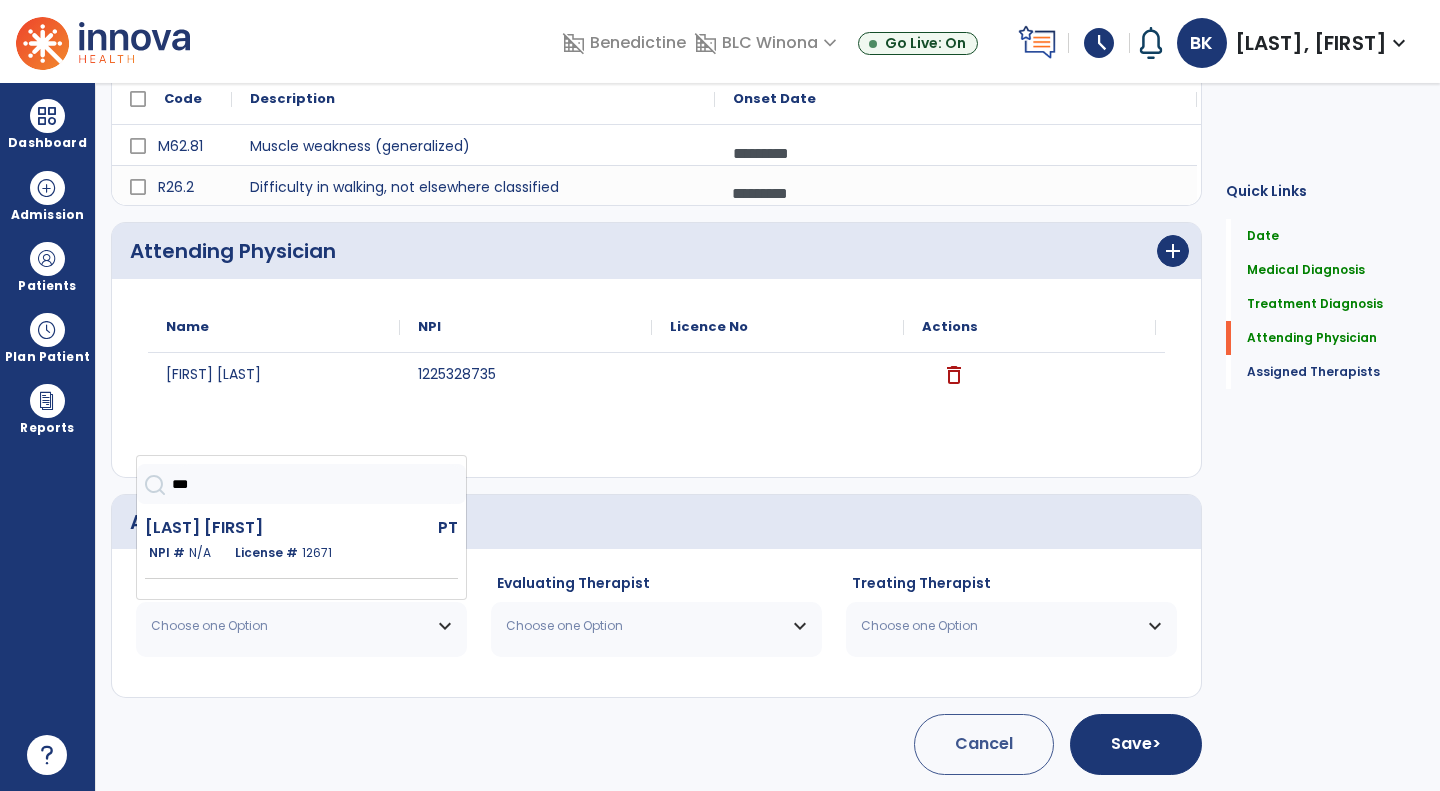 click on "[LAST] [FIRST]" 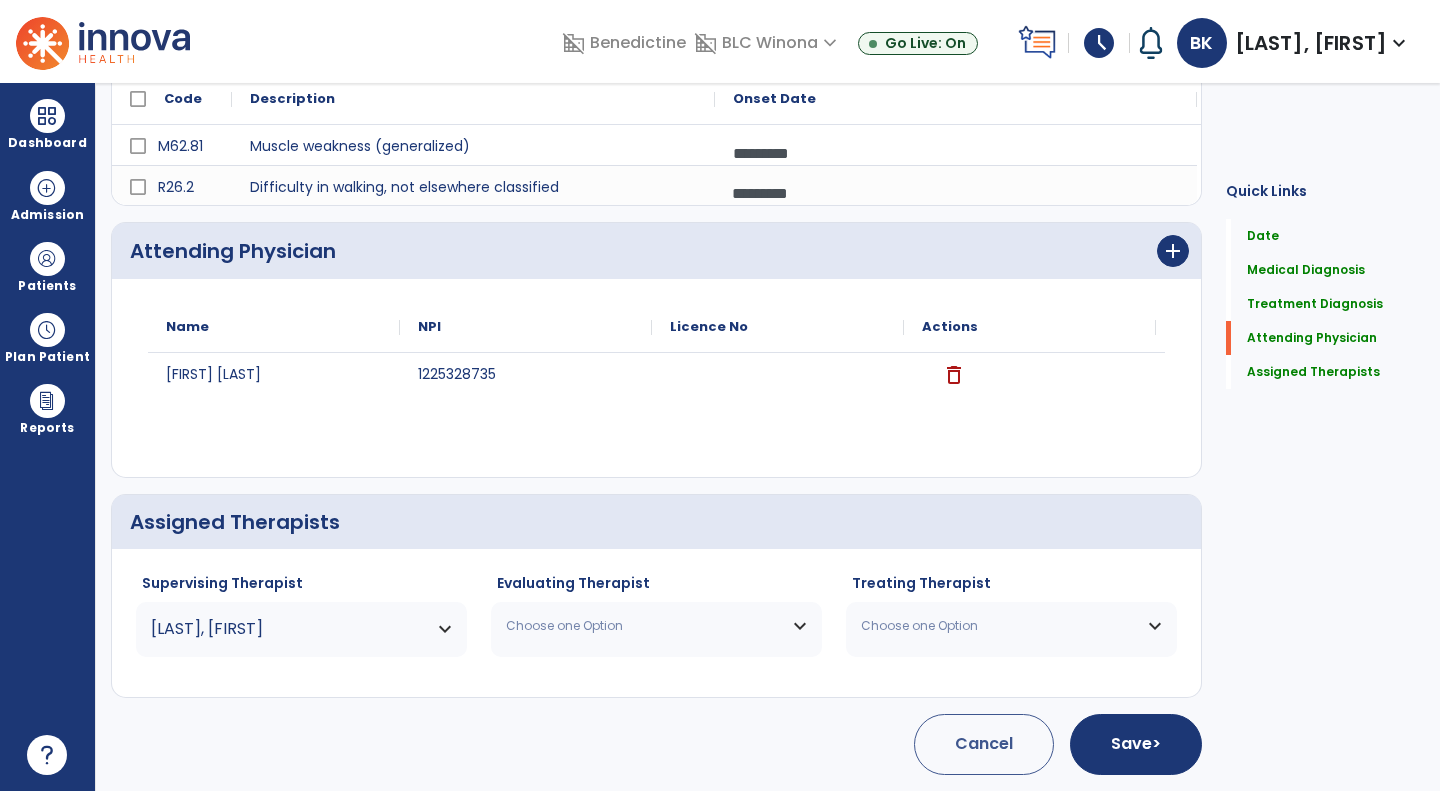 click on "Choose one Option" at bounding box center [656, 626] 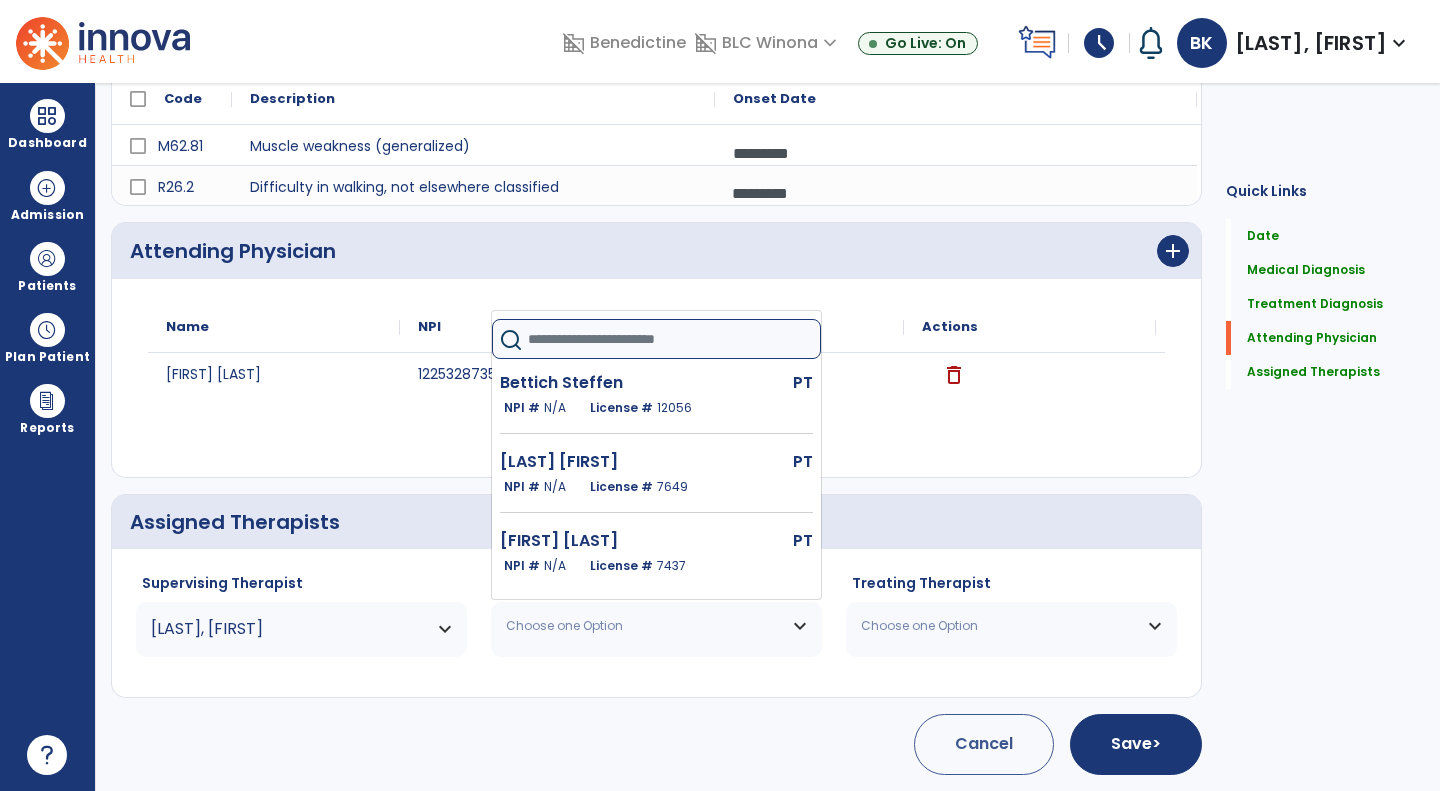 click 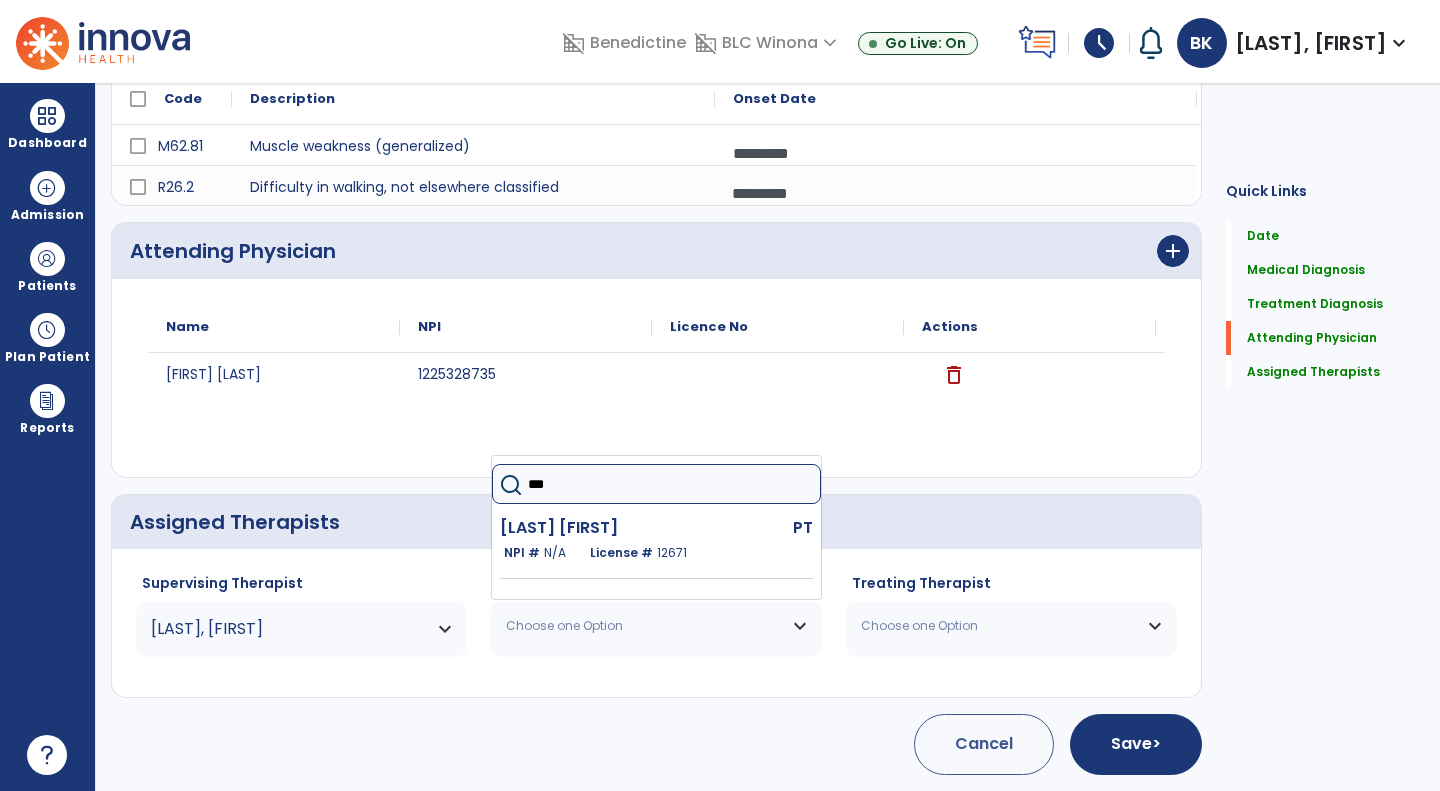 type on "***" 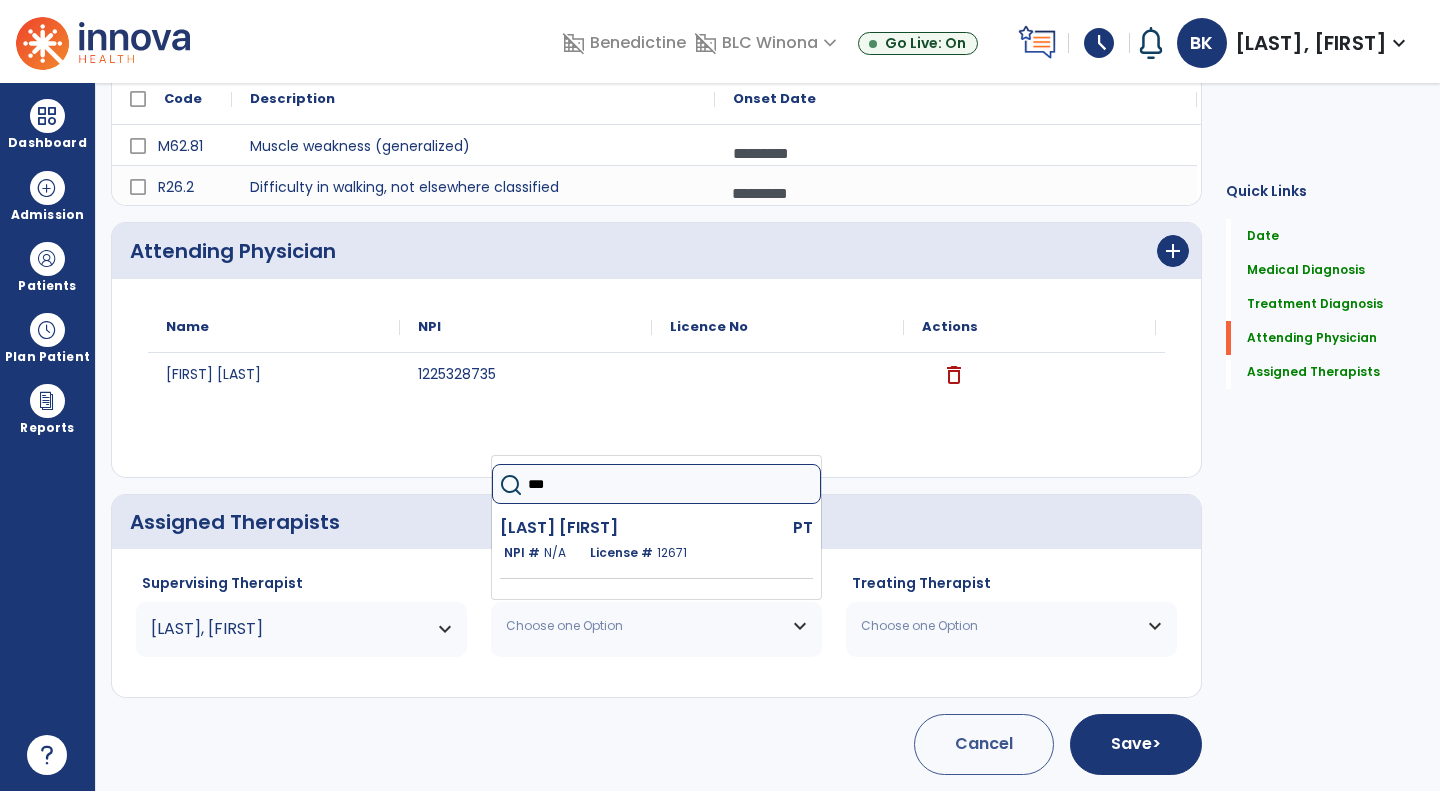 click on "*** [LAST] [FIRST] PT NPI # N/A License # 12671" 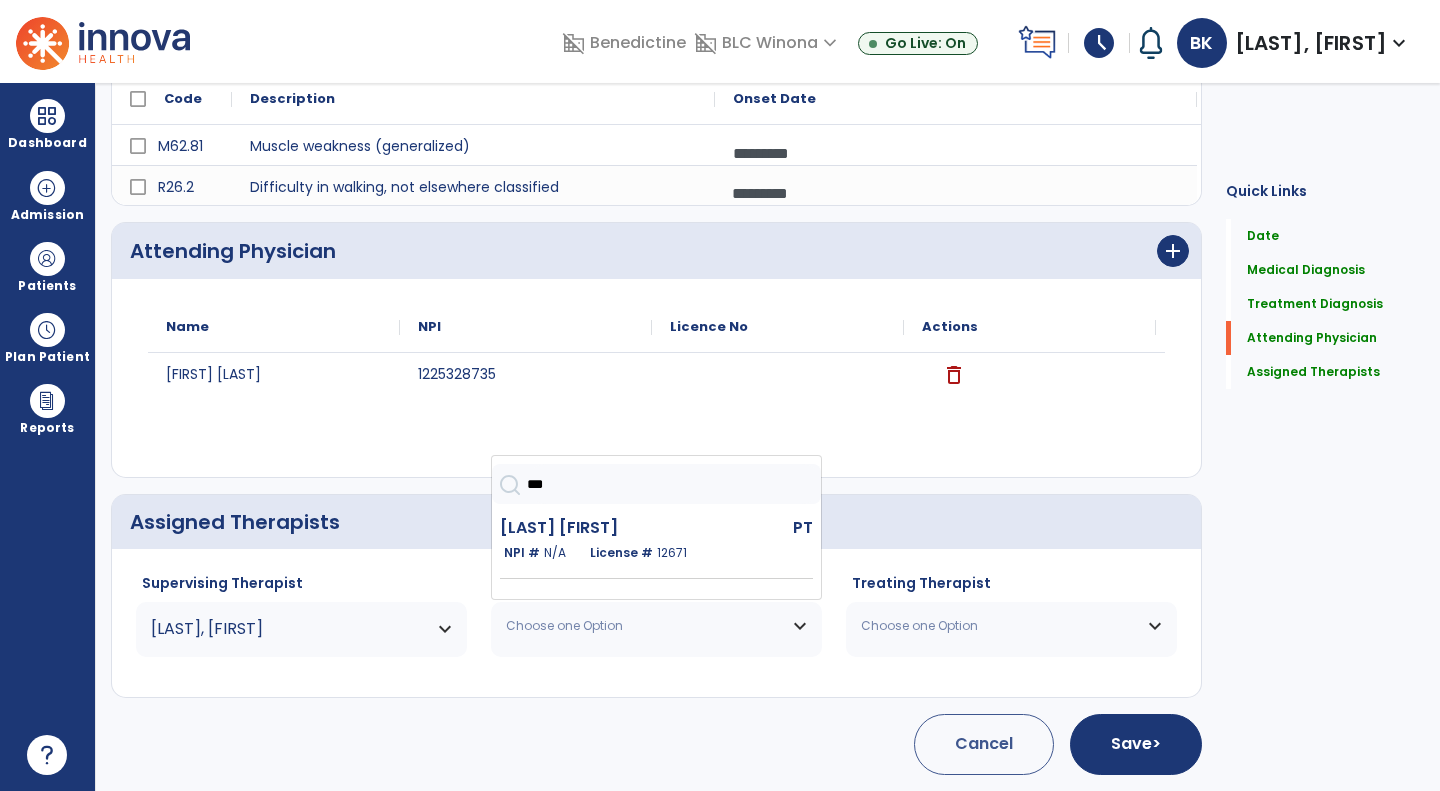 click on "[LAST] [FIRST]" 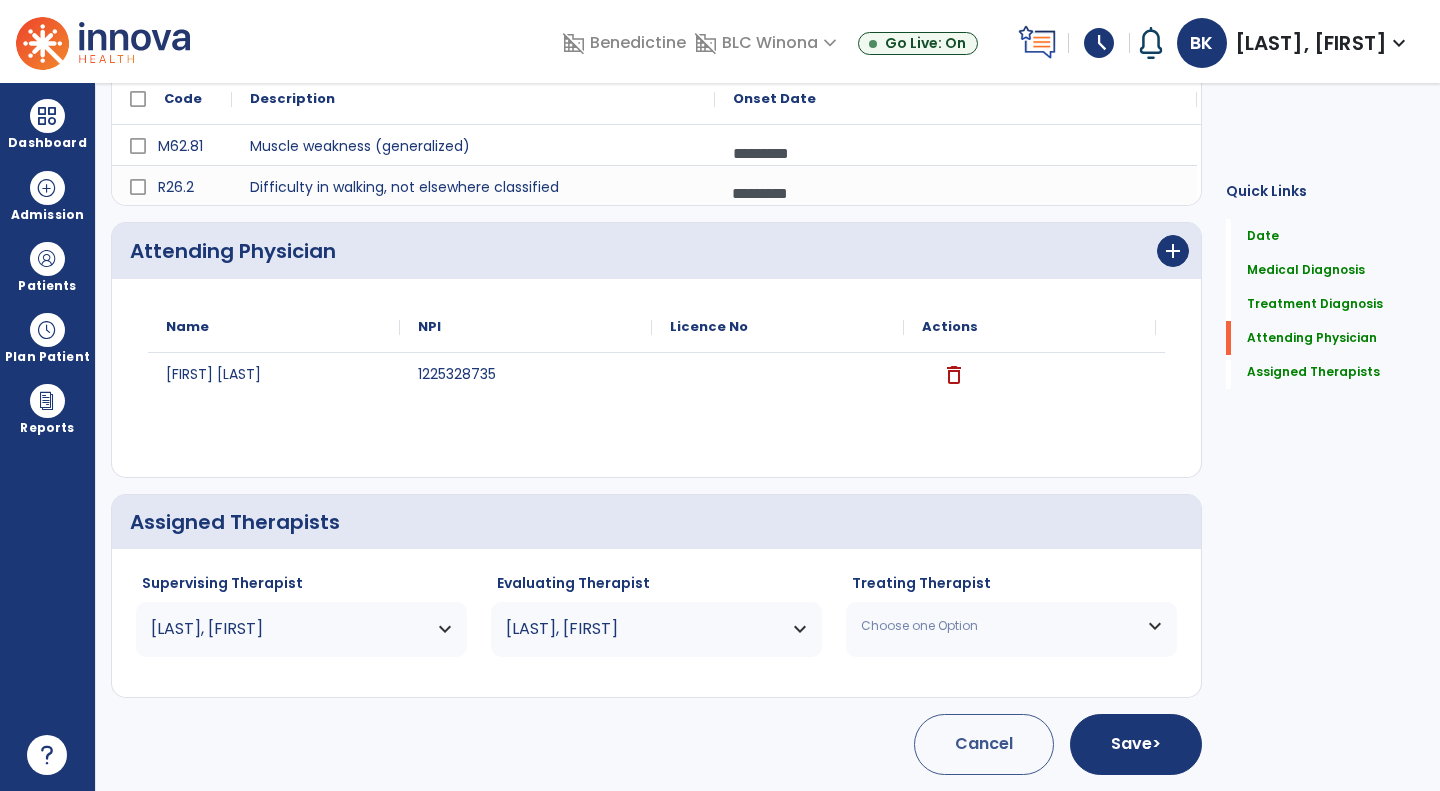 click on "Choose one Option" at bounding box center (999, 626) 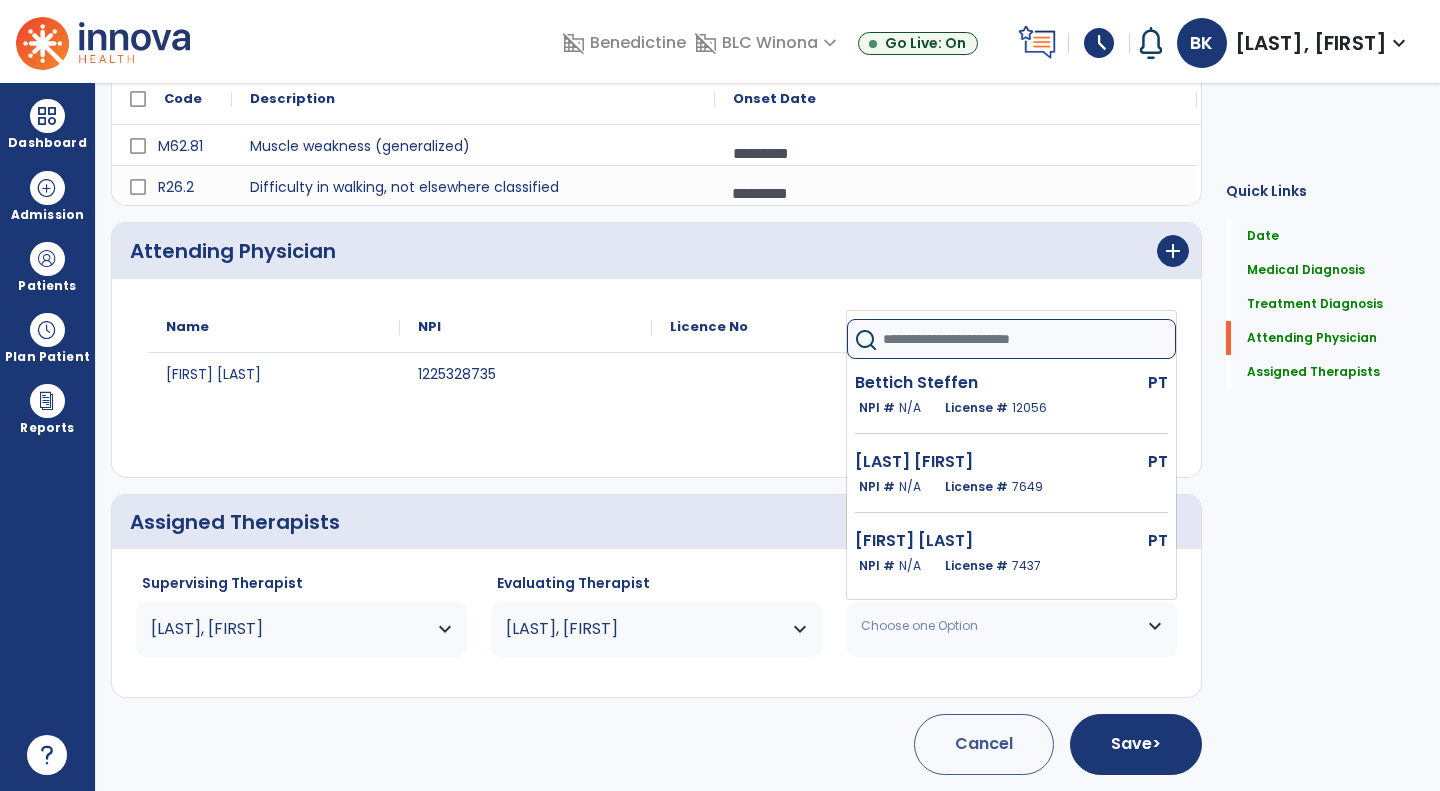 click 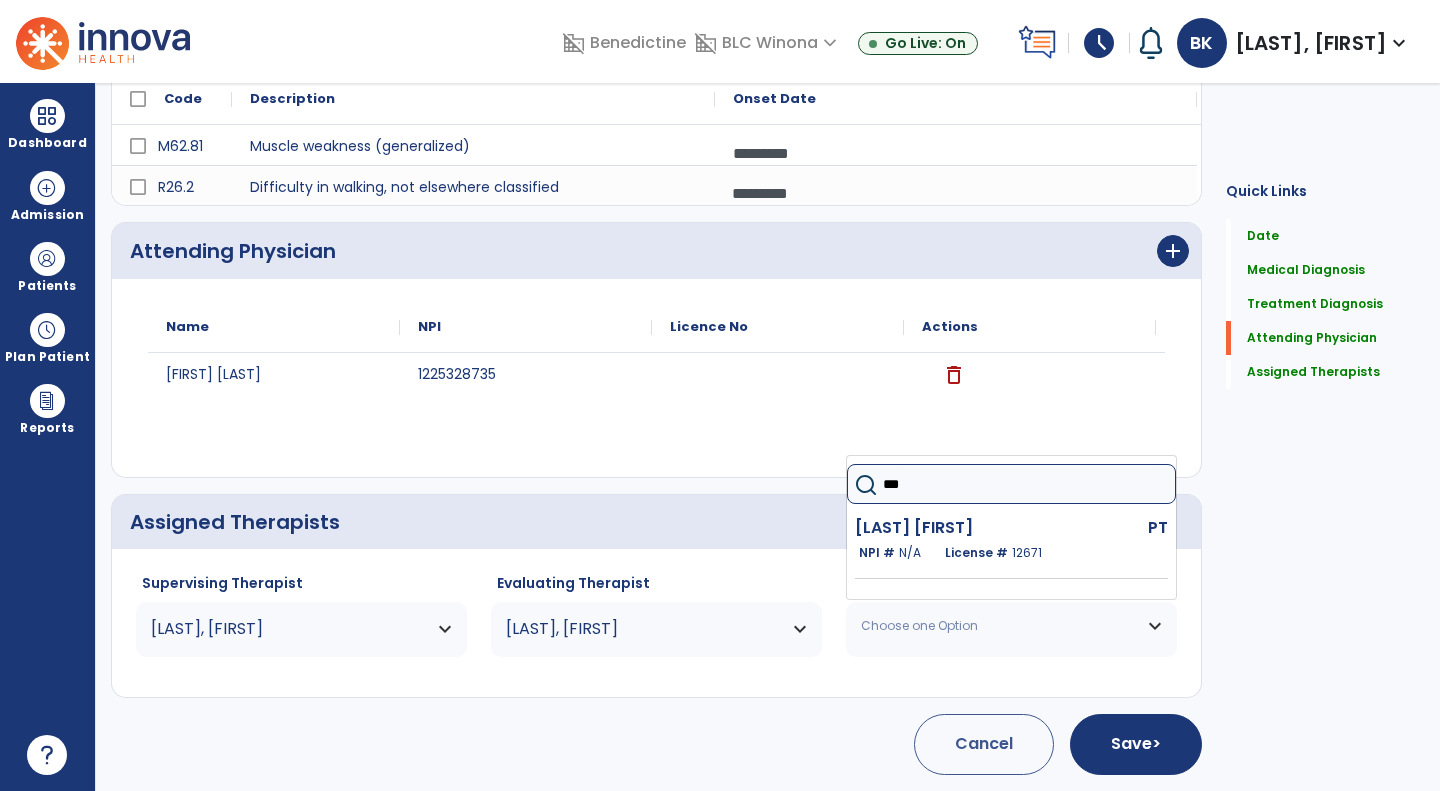 type on "***" 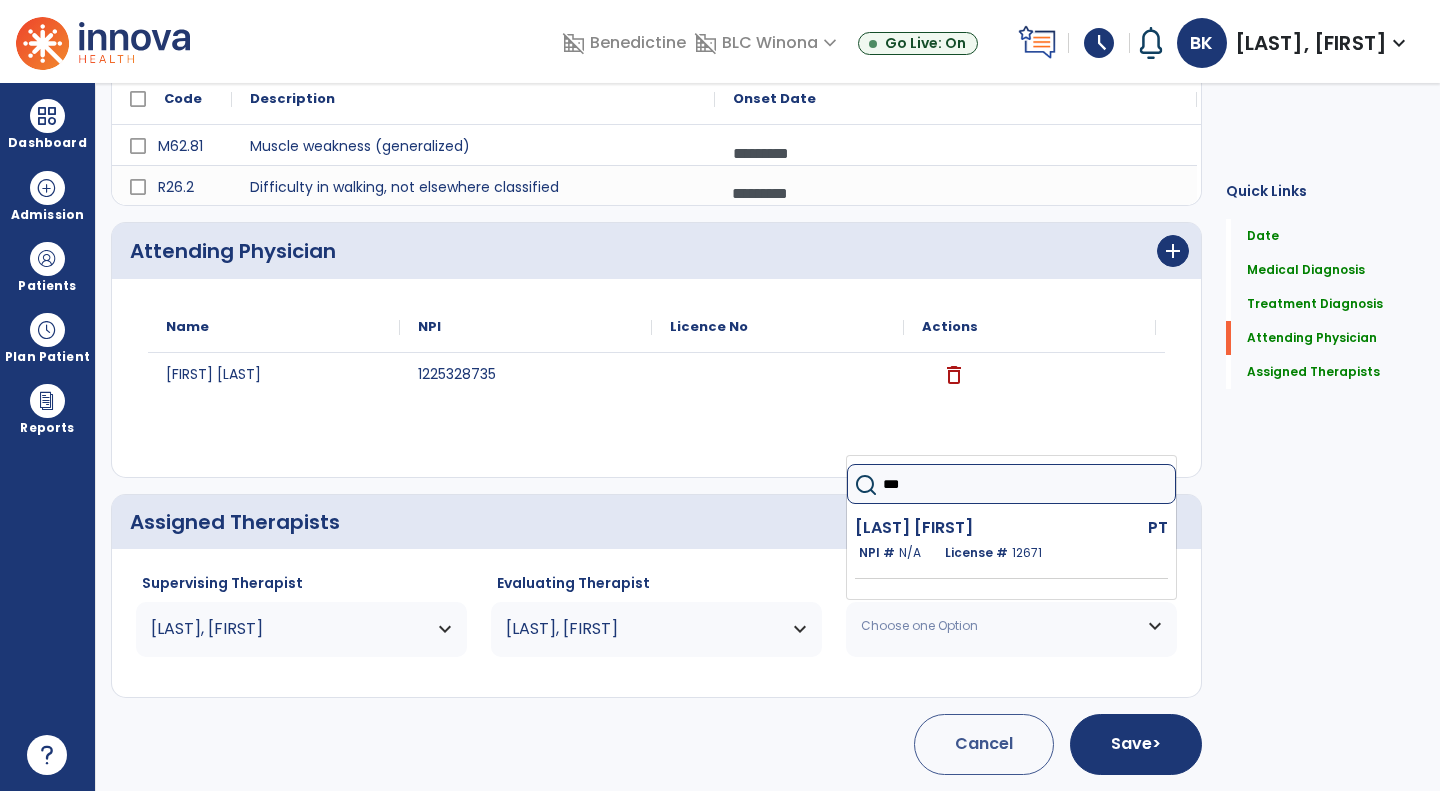 click on "License # [NUMBER]" 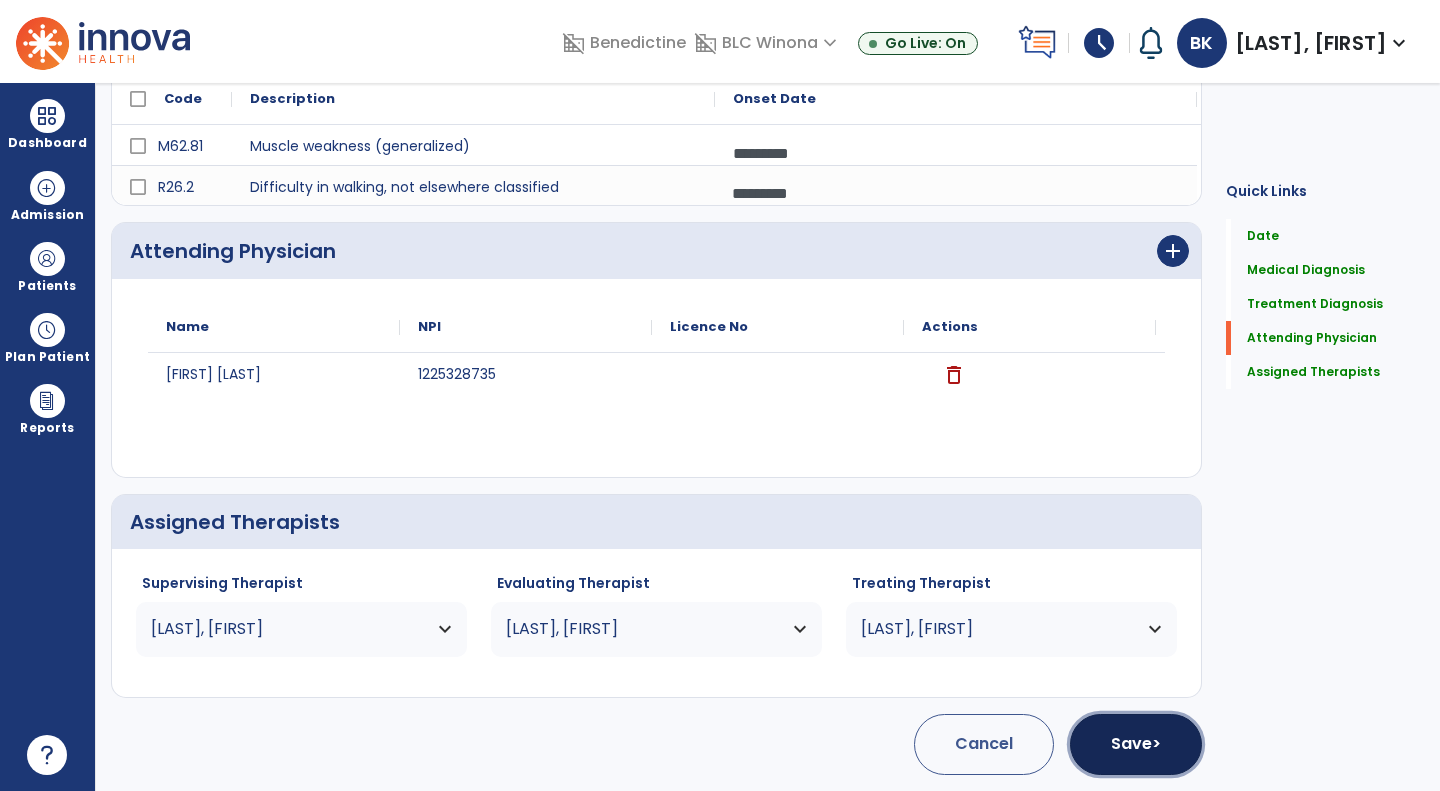 click on "Save  >" 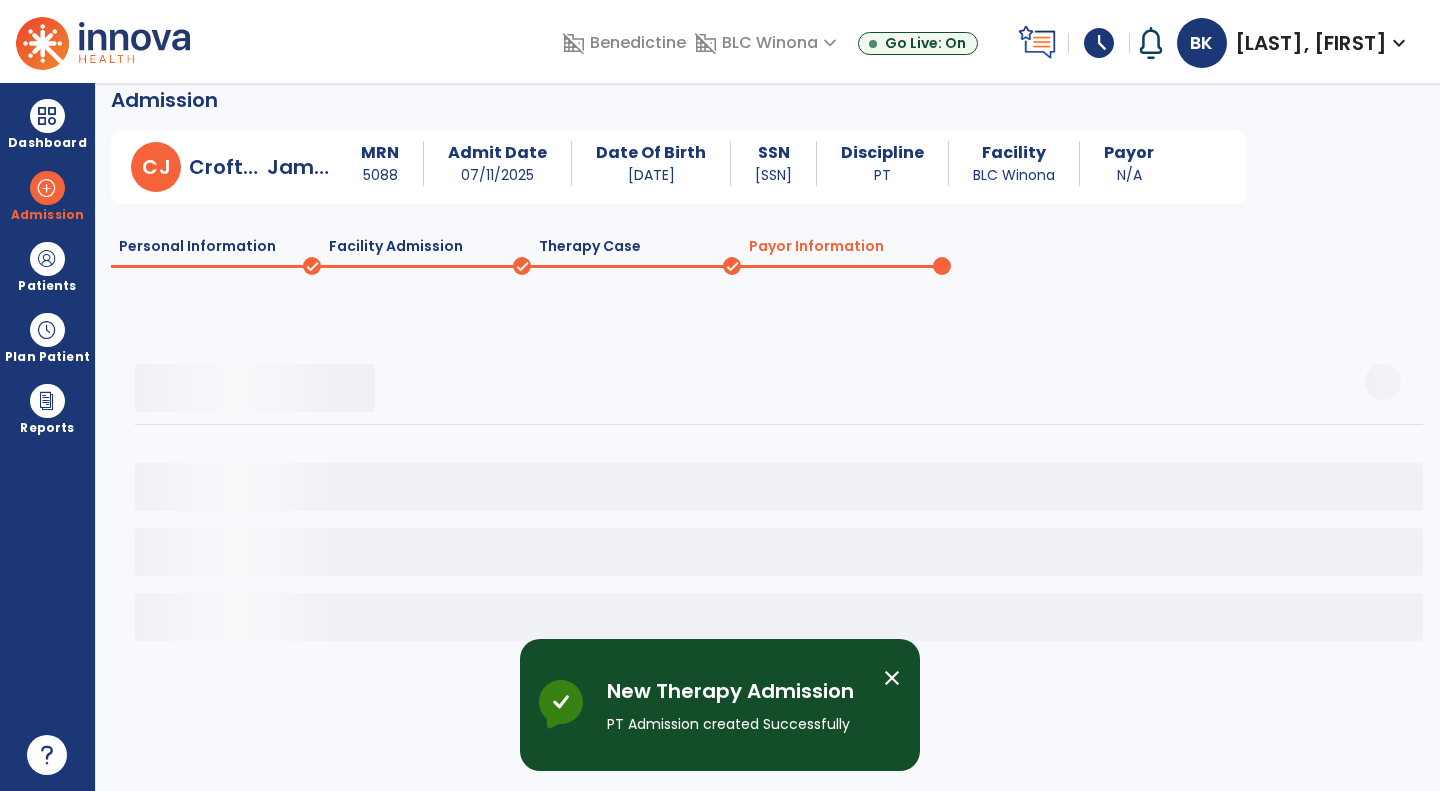 scroll, scrollTop: 18, scrollLeft: 0, axis: vertical 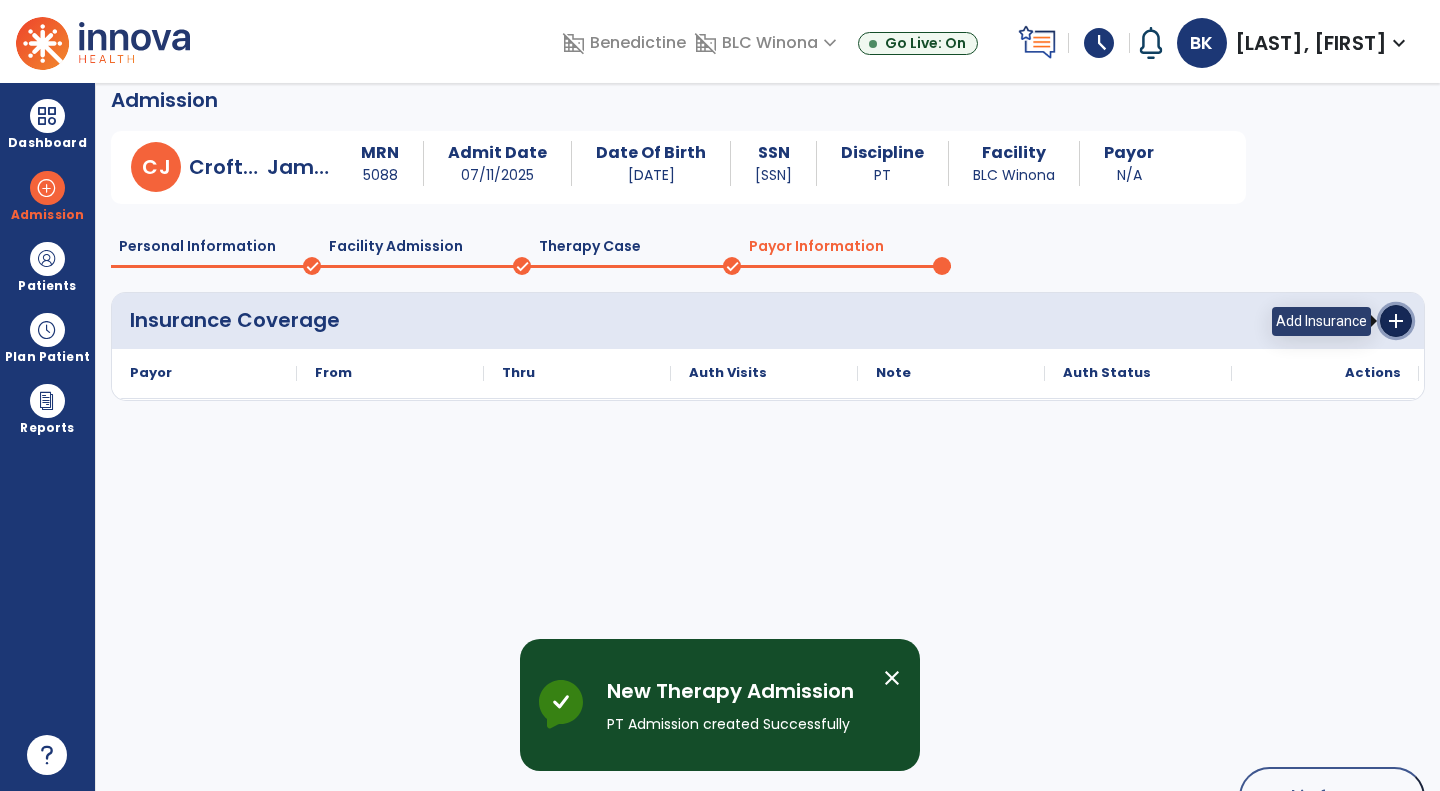 click on "add" 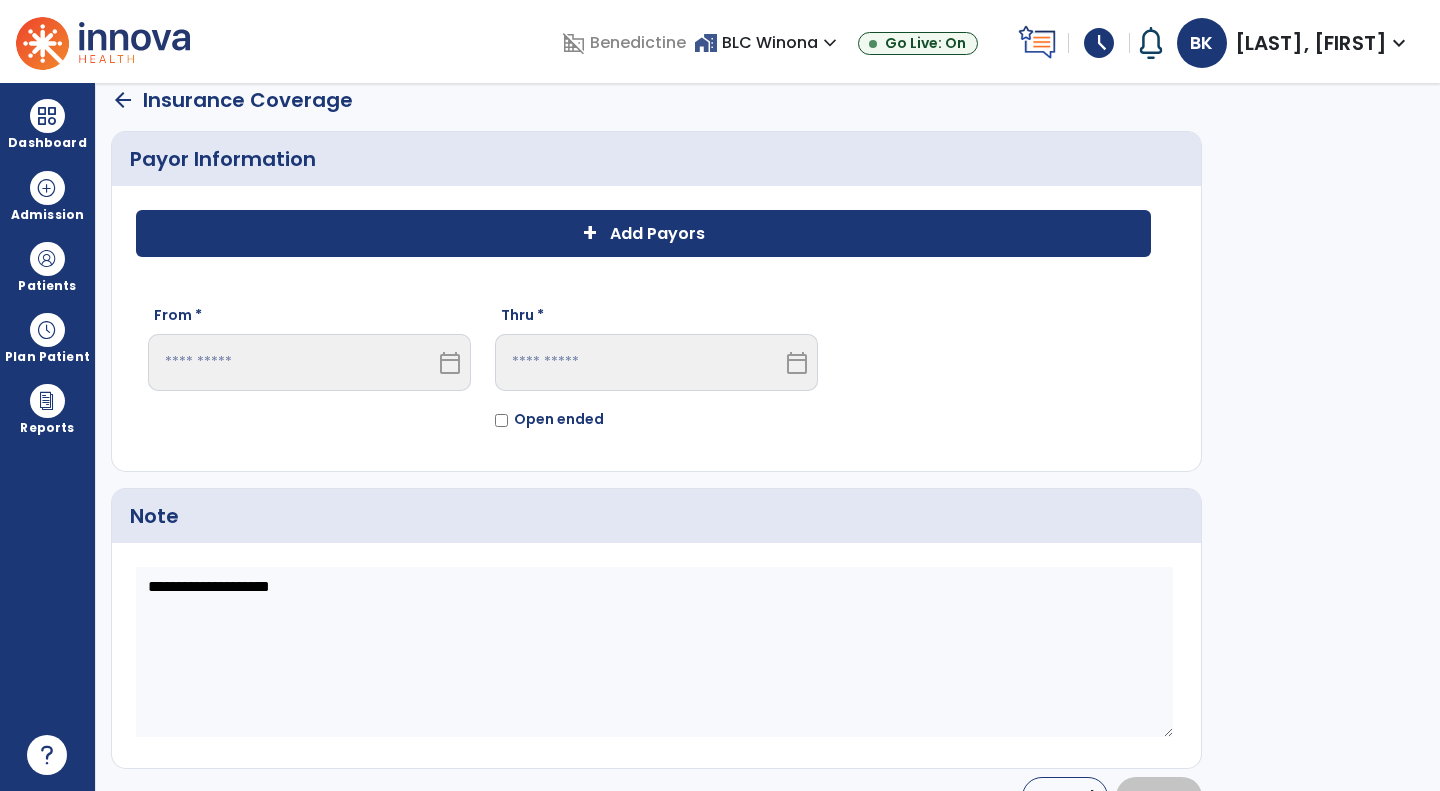 click on "+ Add Payors" 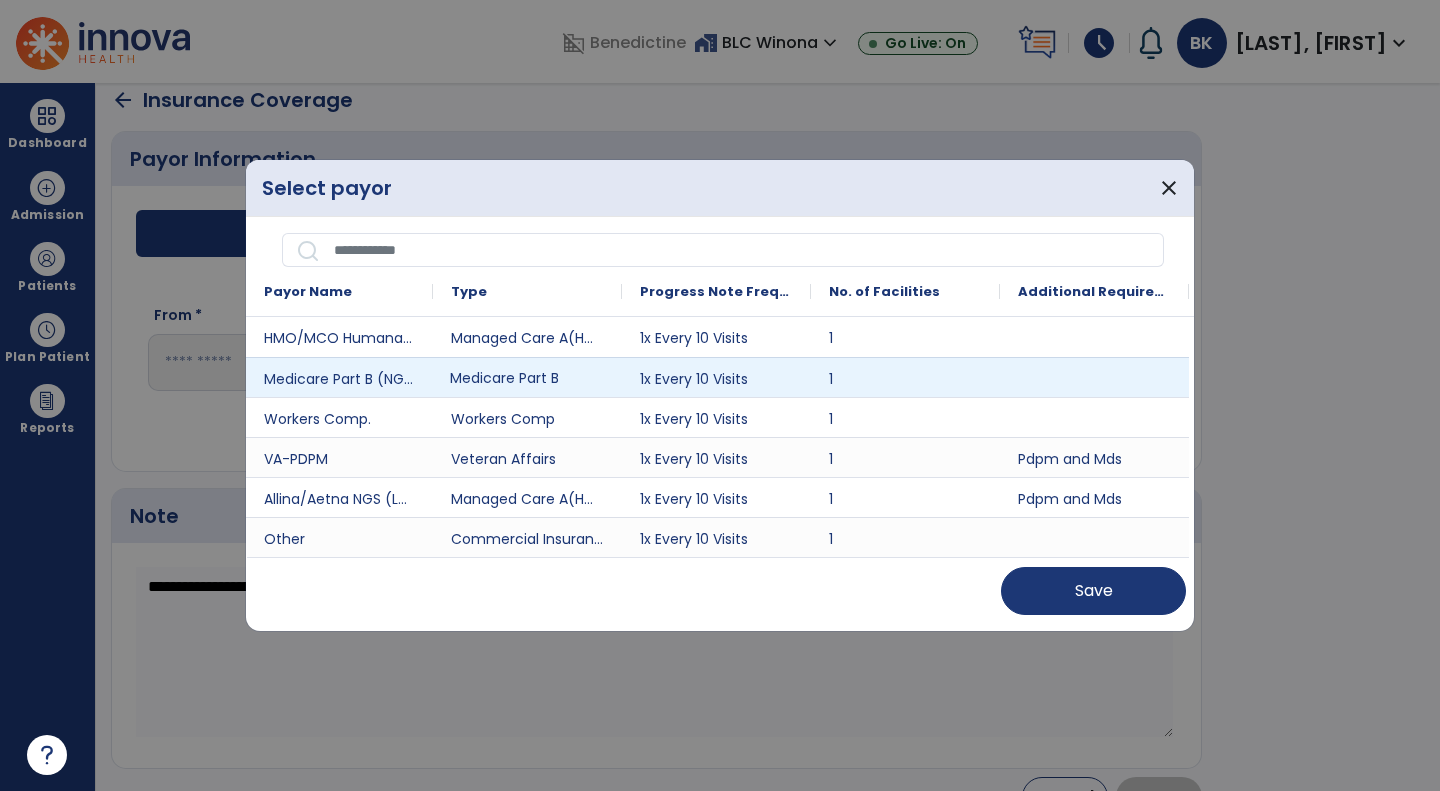 click on "Medicare Part B" at bounding box center (527, 377) 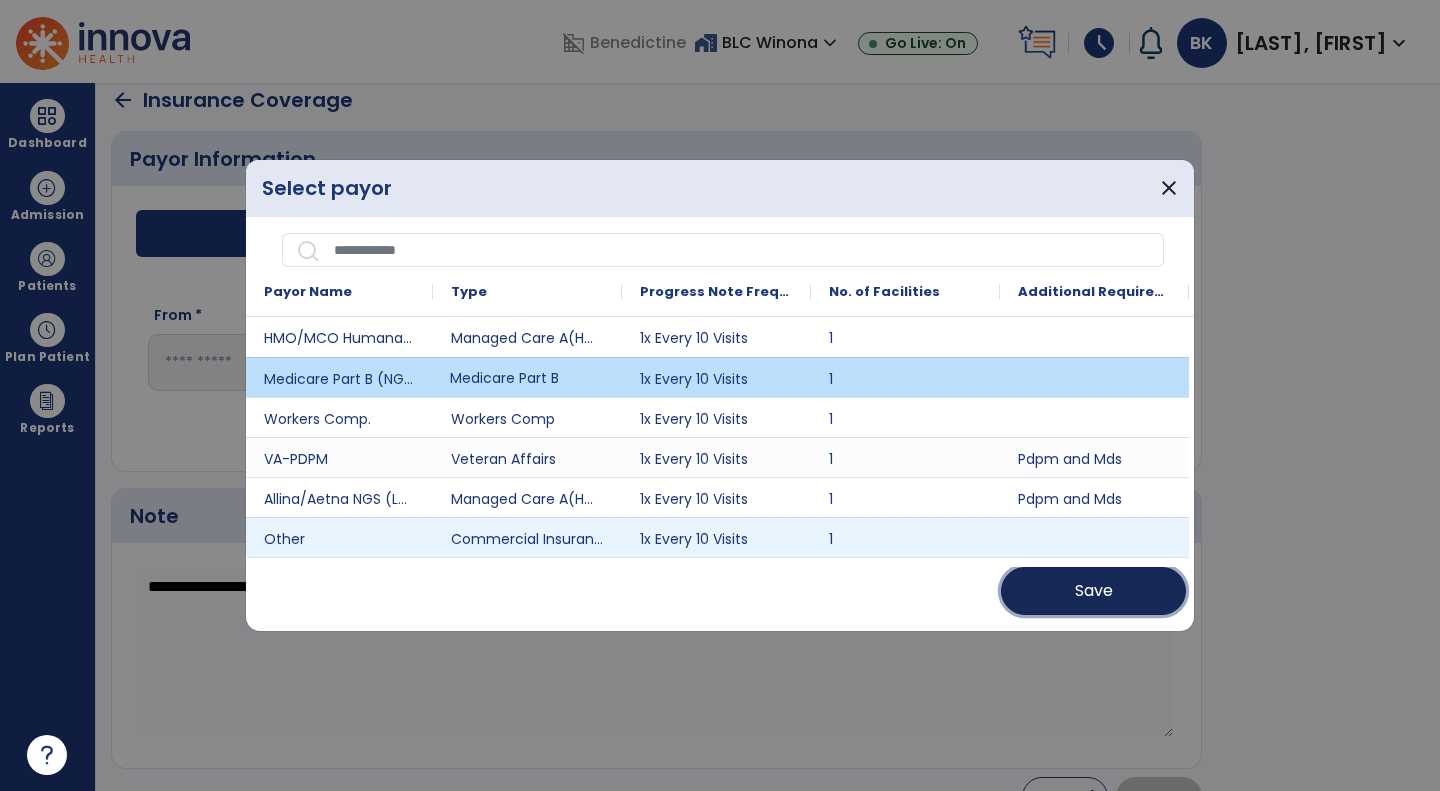 click on "Save" at bounding box center [1093, 591] 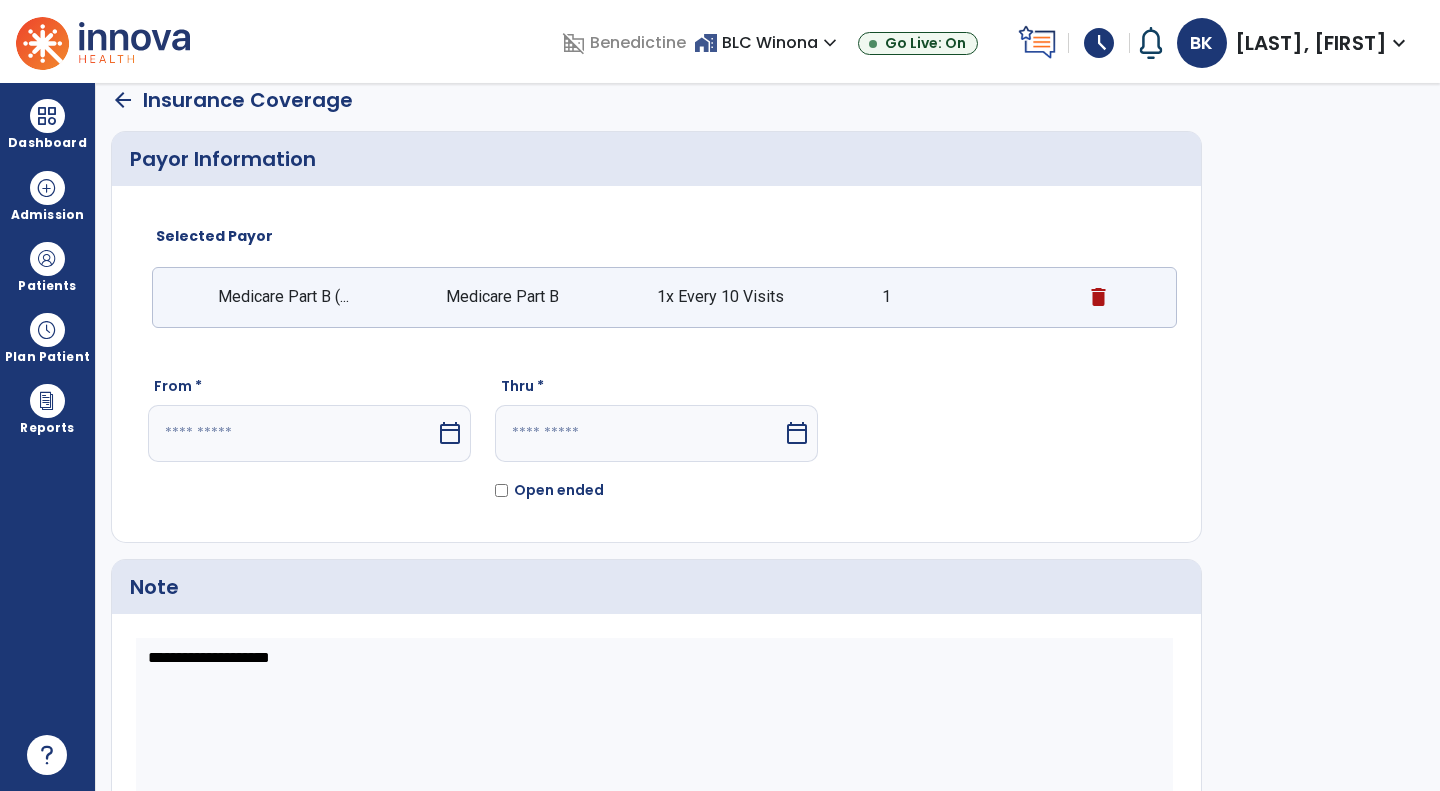 click at bounding box center (292, 433) 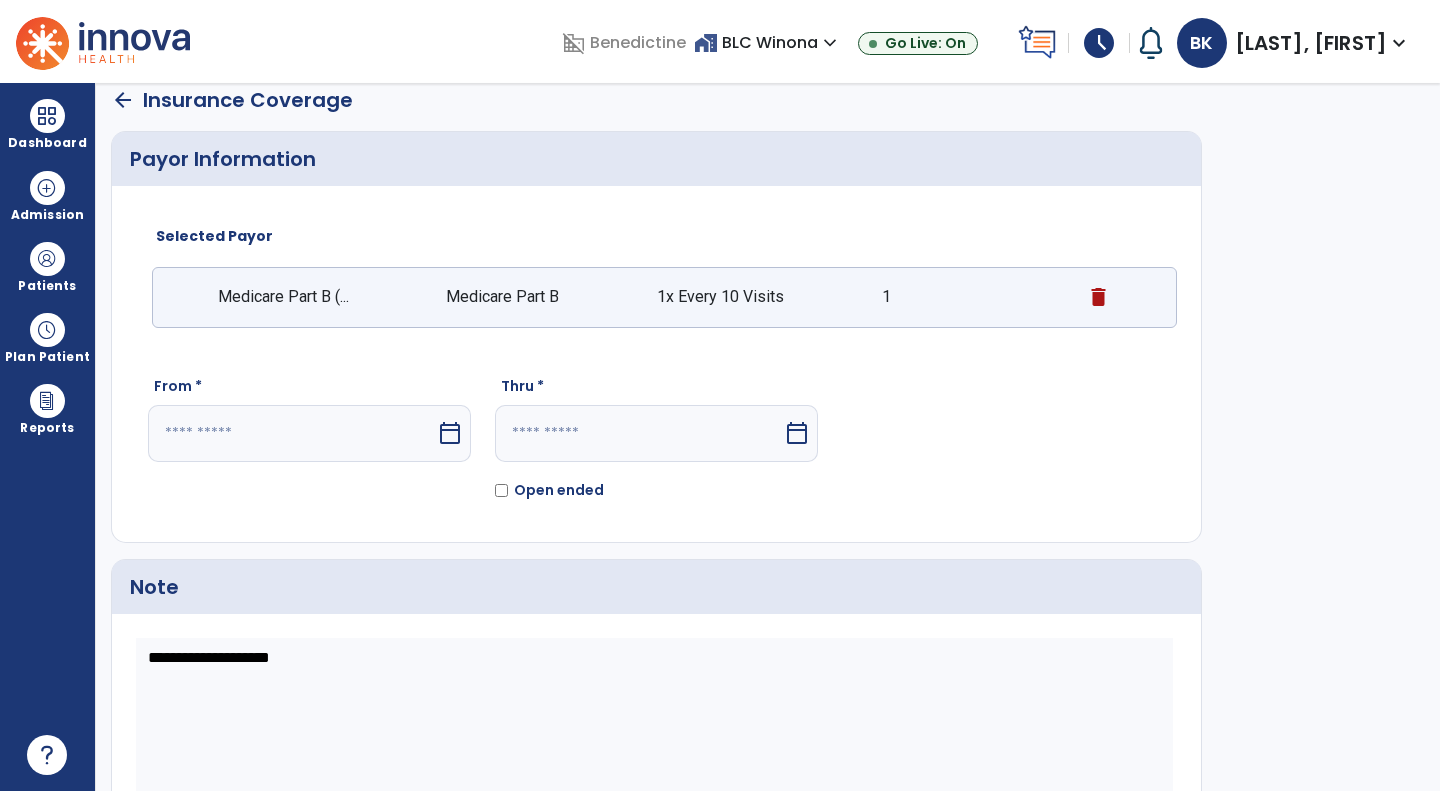 select on "*" 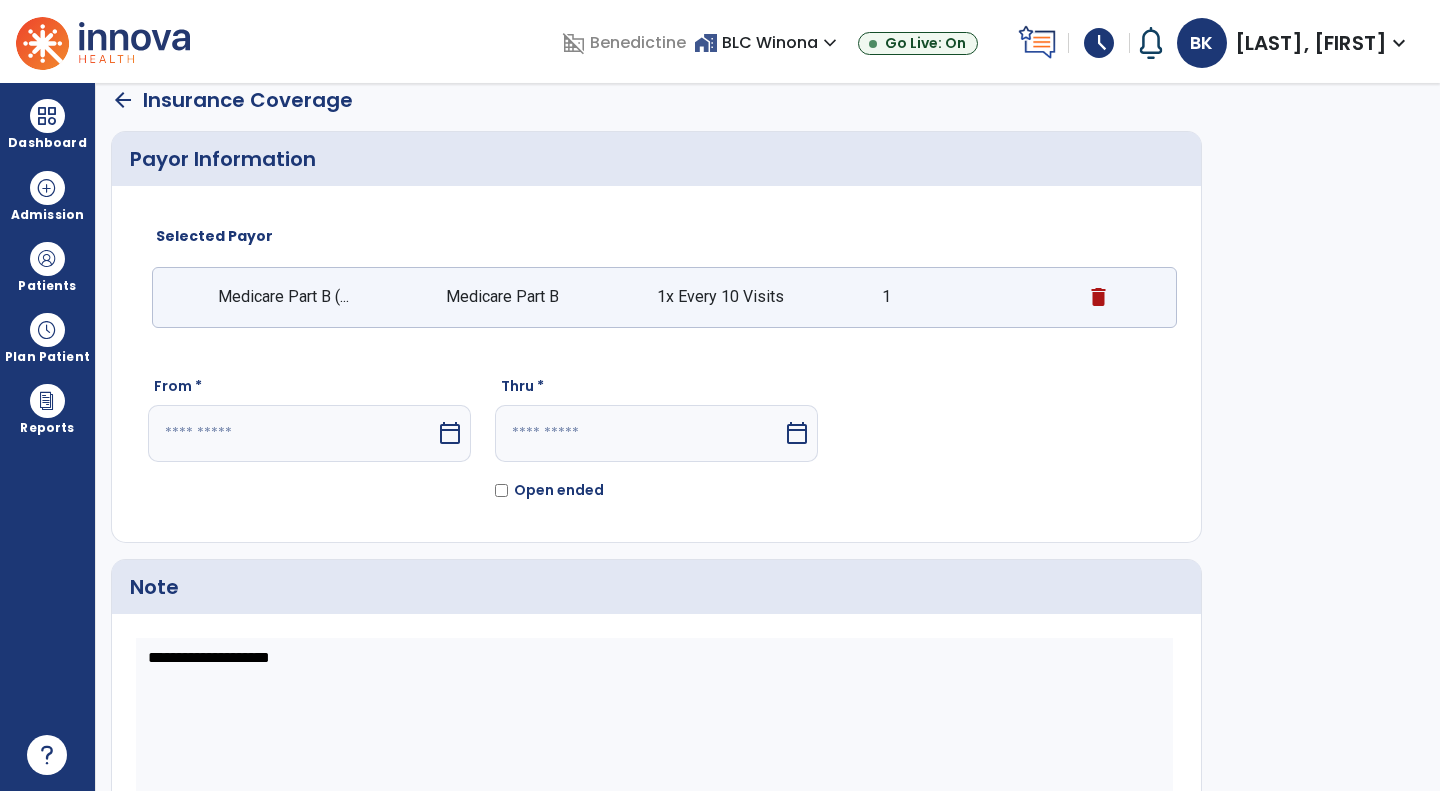 select on "****" 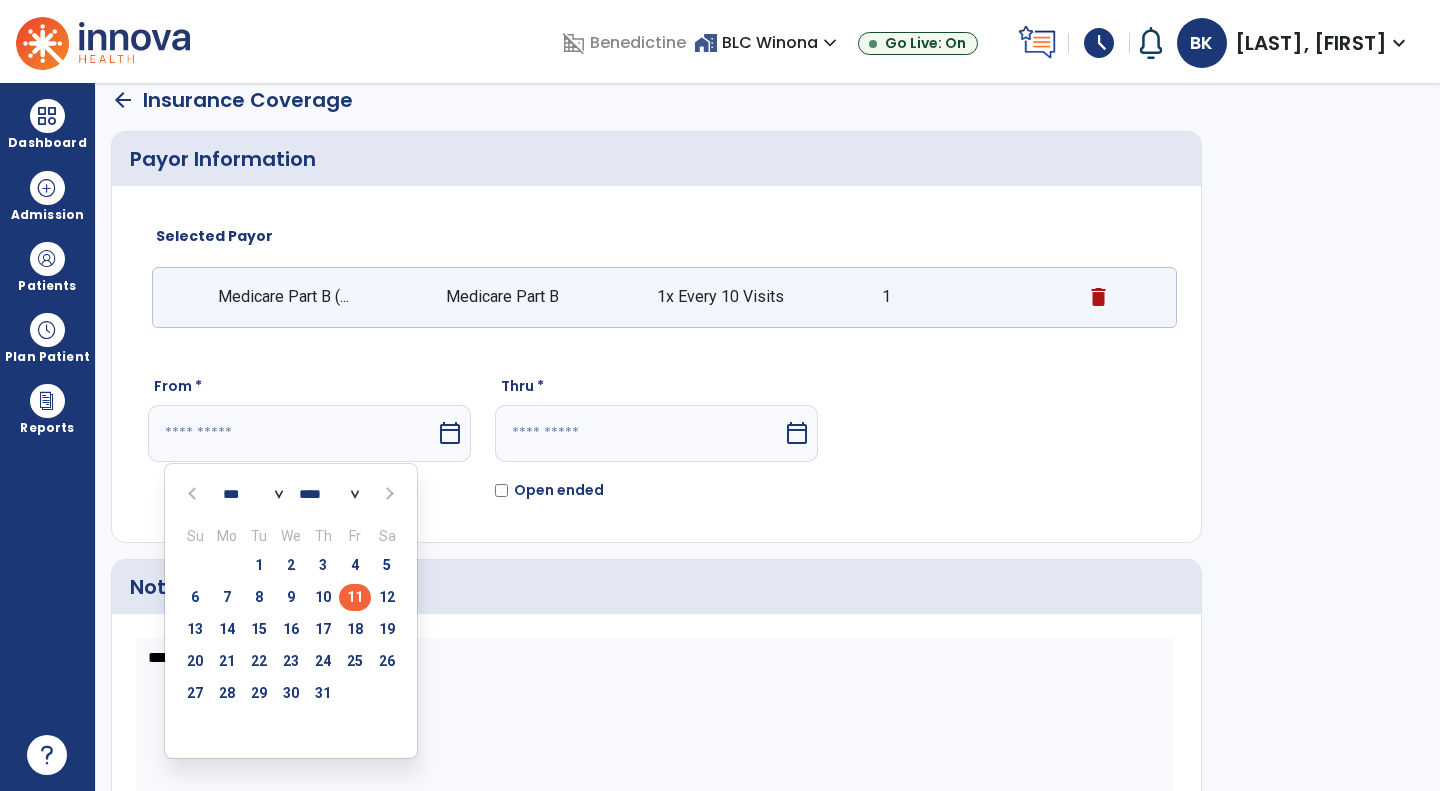 click on "11" at bounding box center [355, 597] 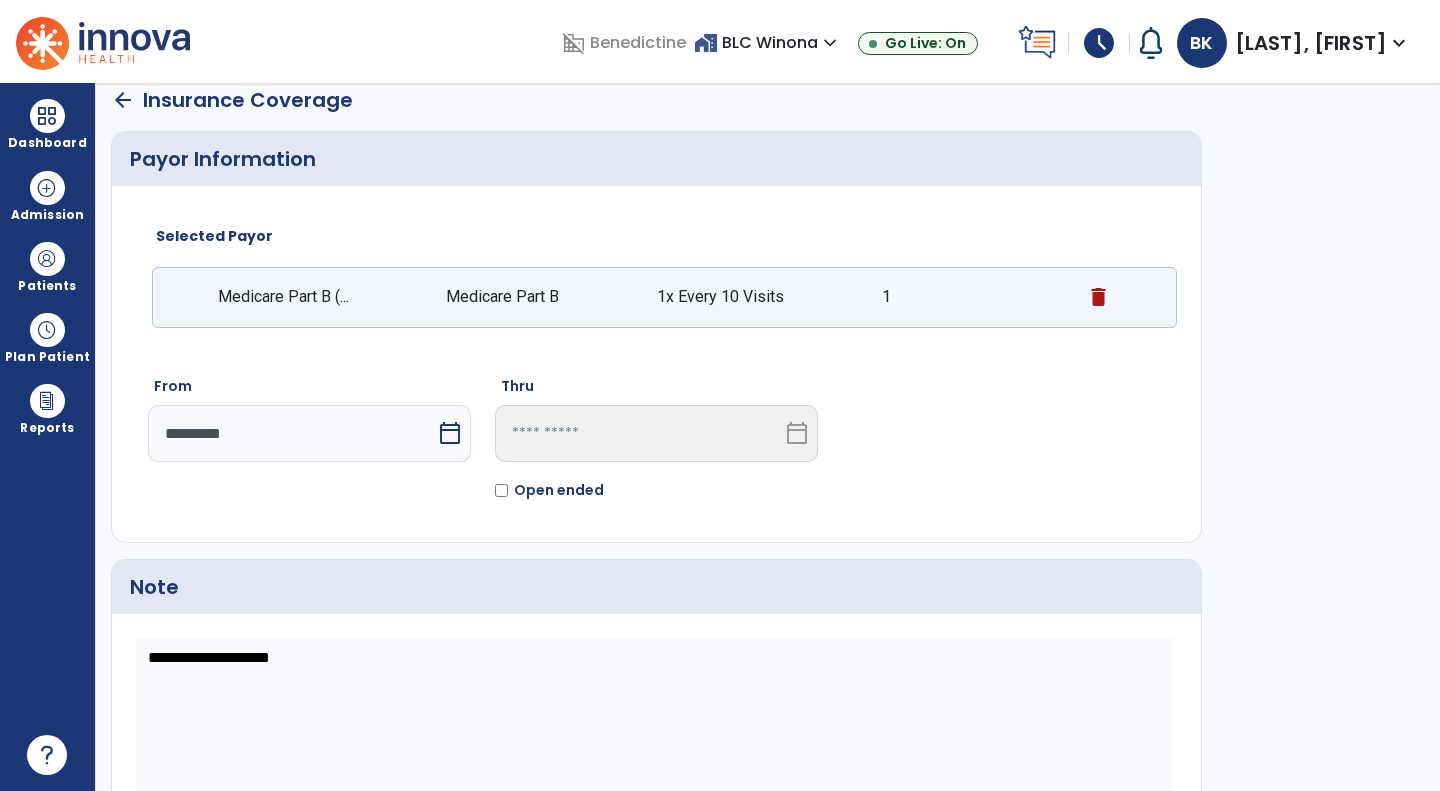 scroll, scrollTop: 121, scrollLeft: 0, axis: vertical 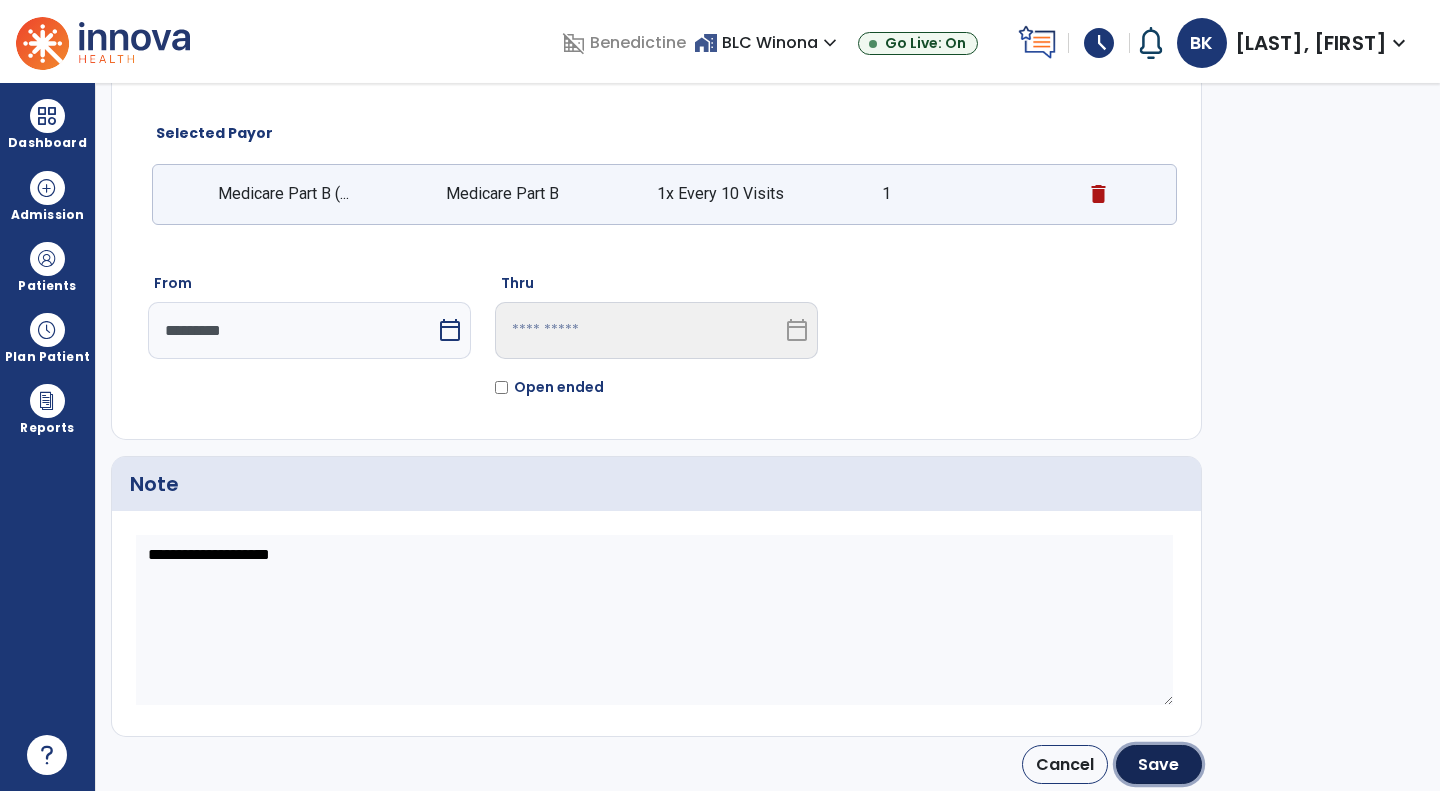 click on "Save" 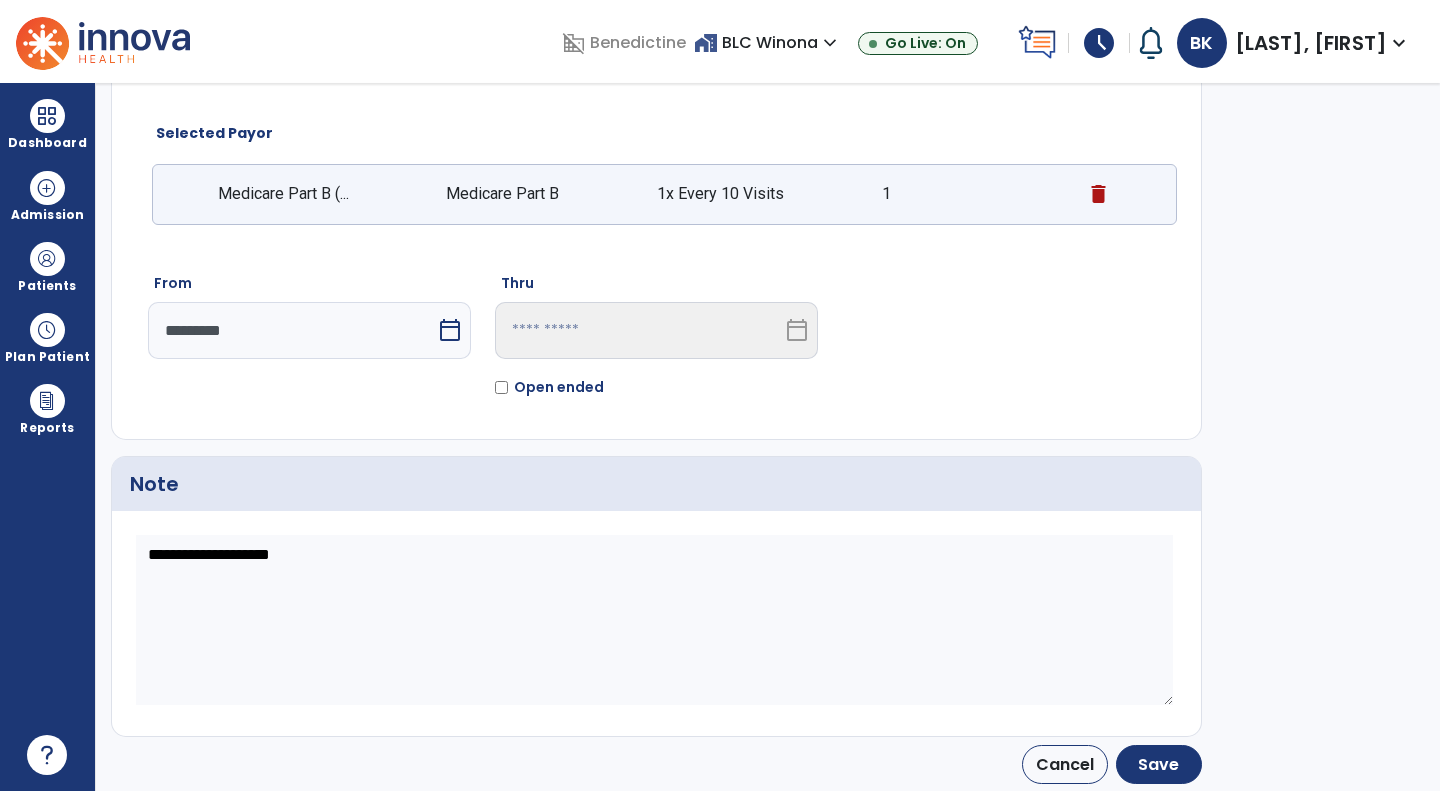 type on "*********" 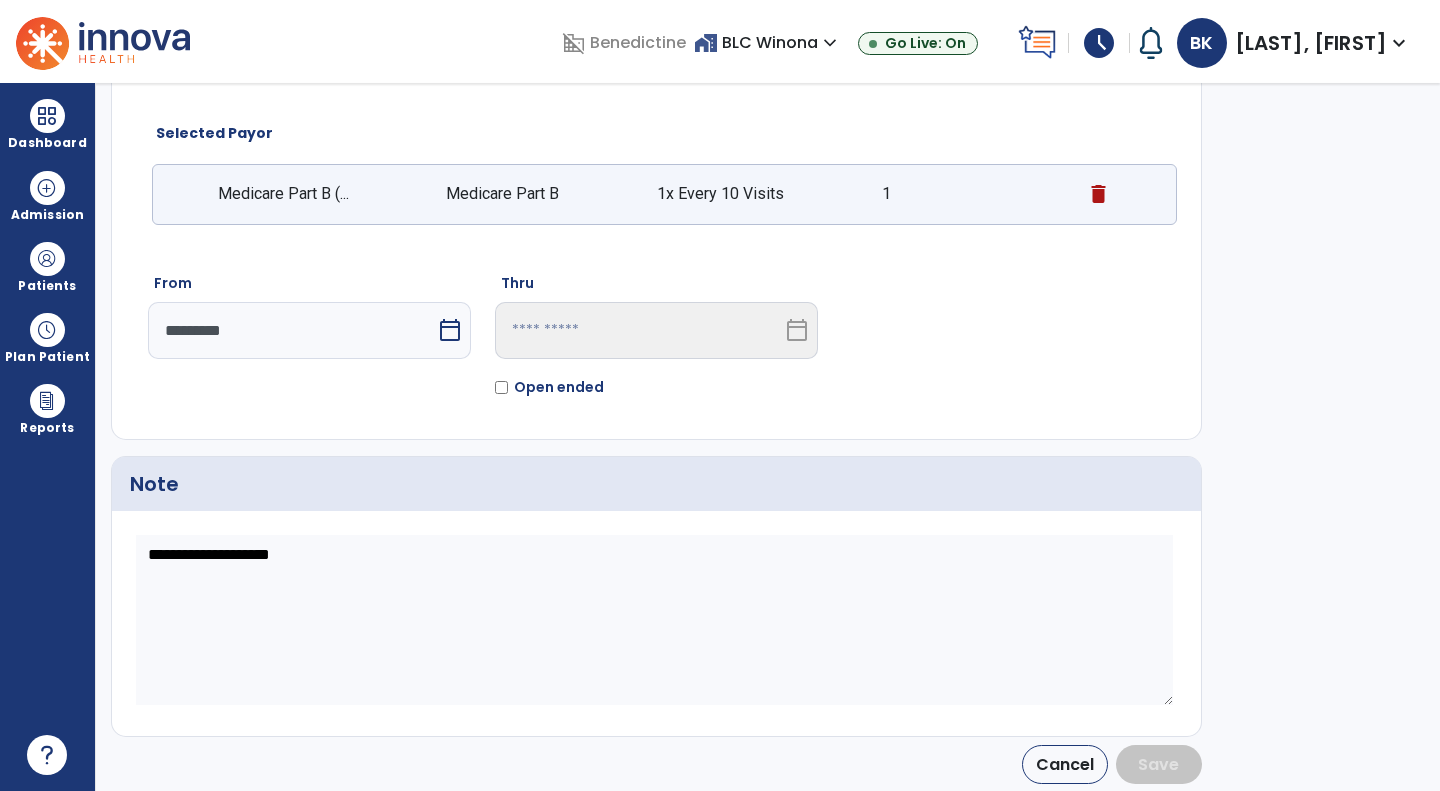 scroll, scrollTop: 18, scrollLeft: 0, axis: vertical 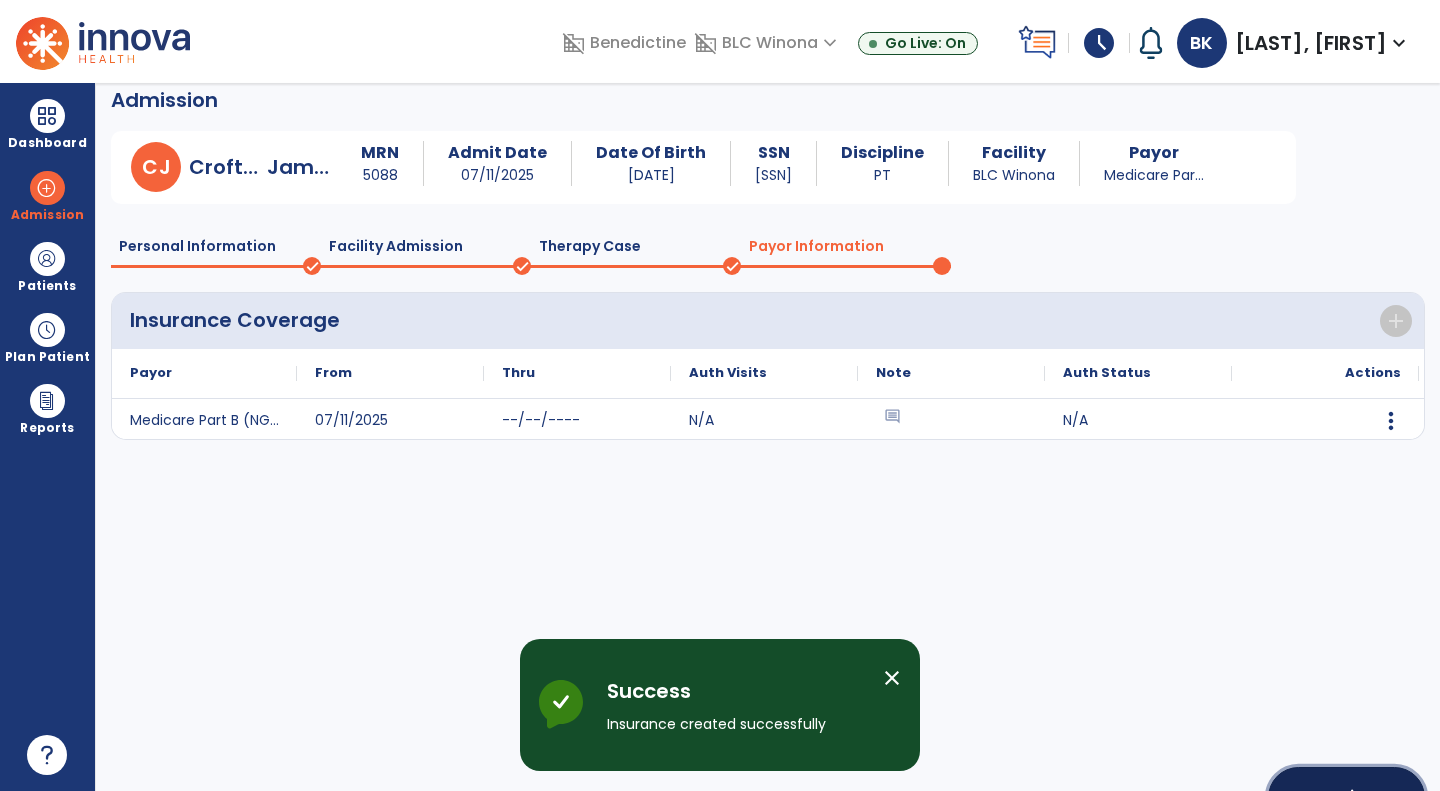 click on "Continue" 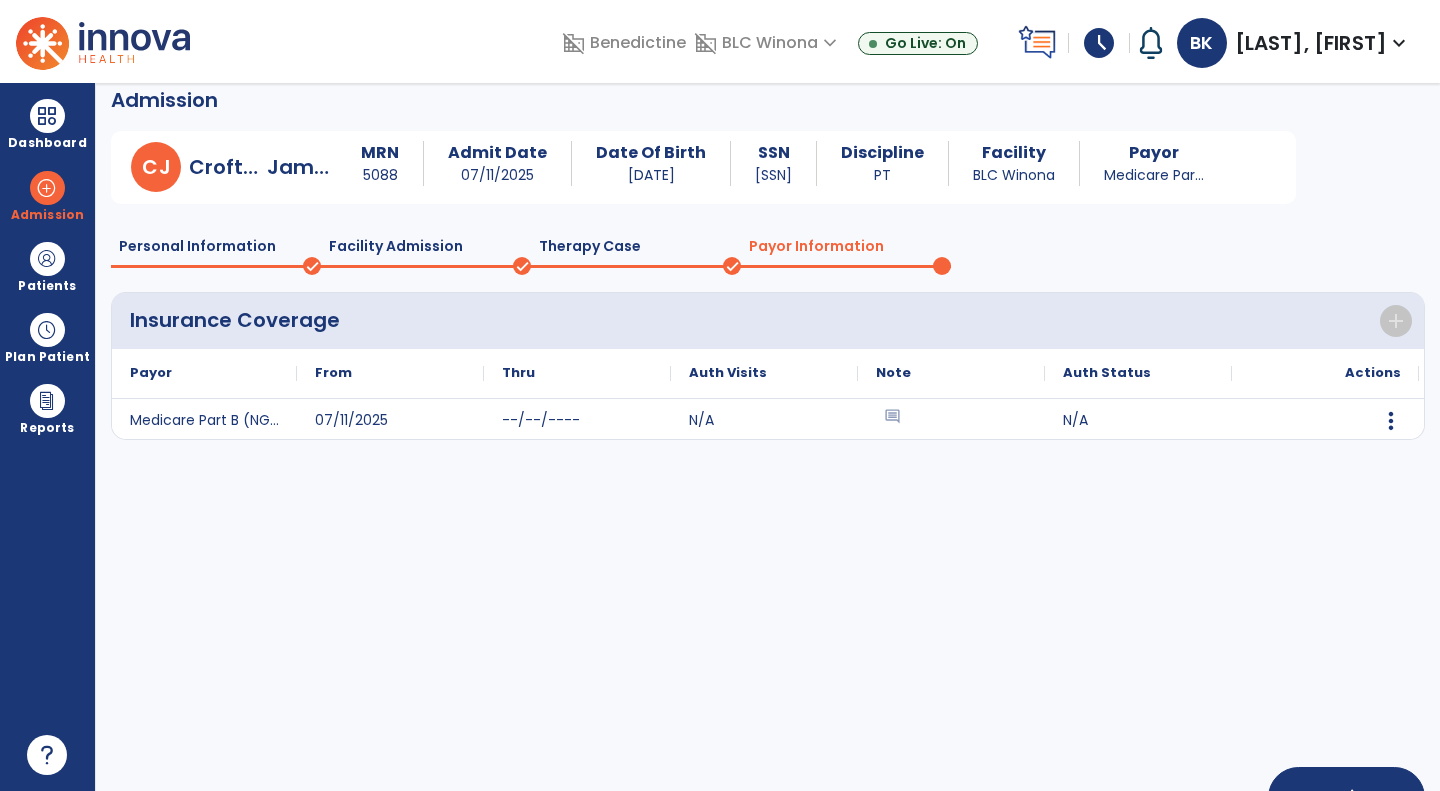 scroll, scrollTop: 15, scrollLeft: 0, axis: vertical 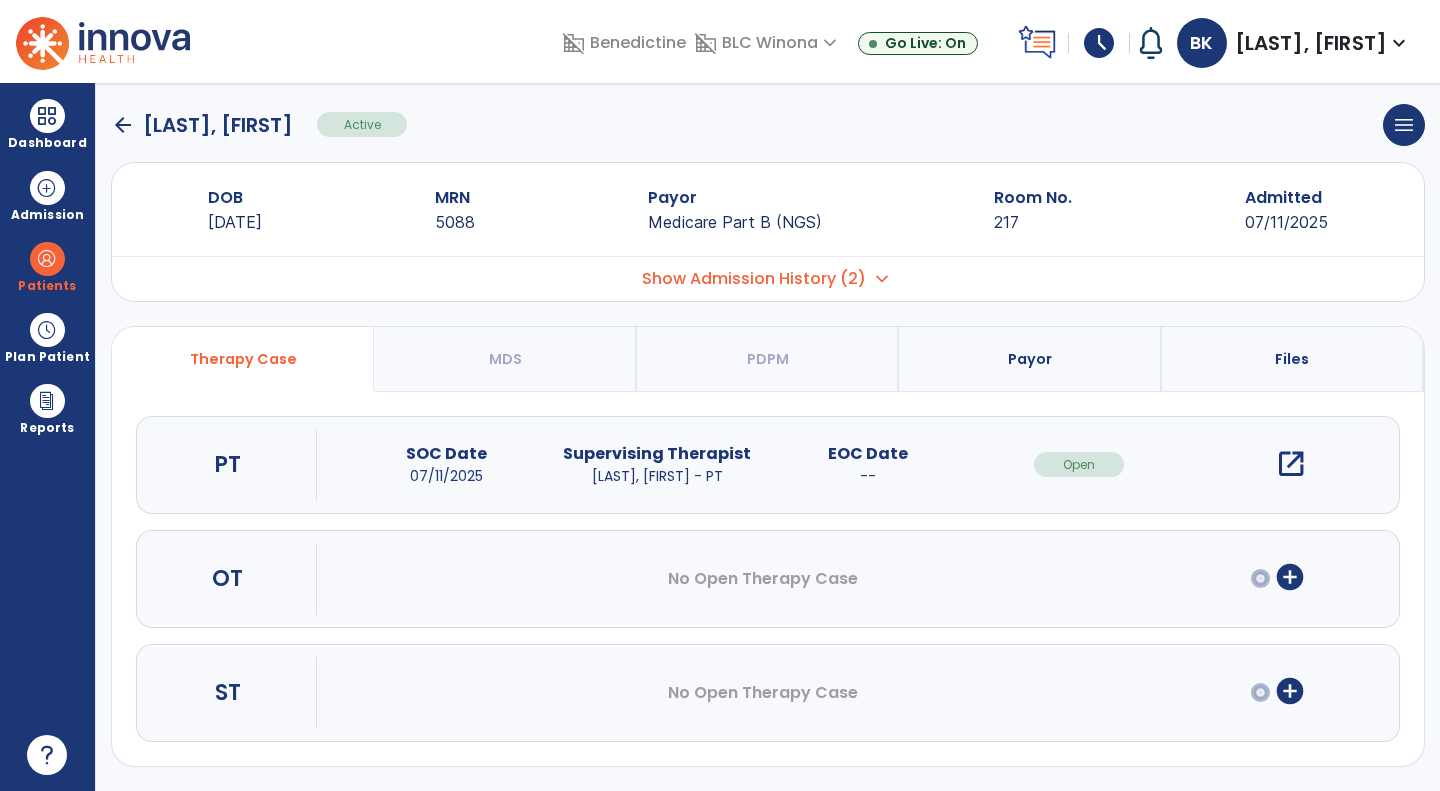 click on "open_in_new" at bounding box center (1291, 464) 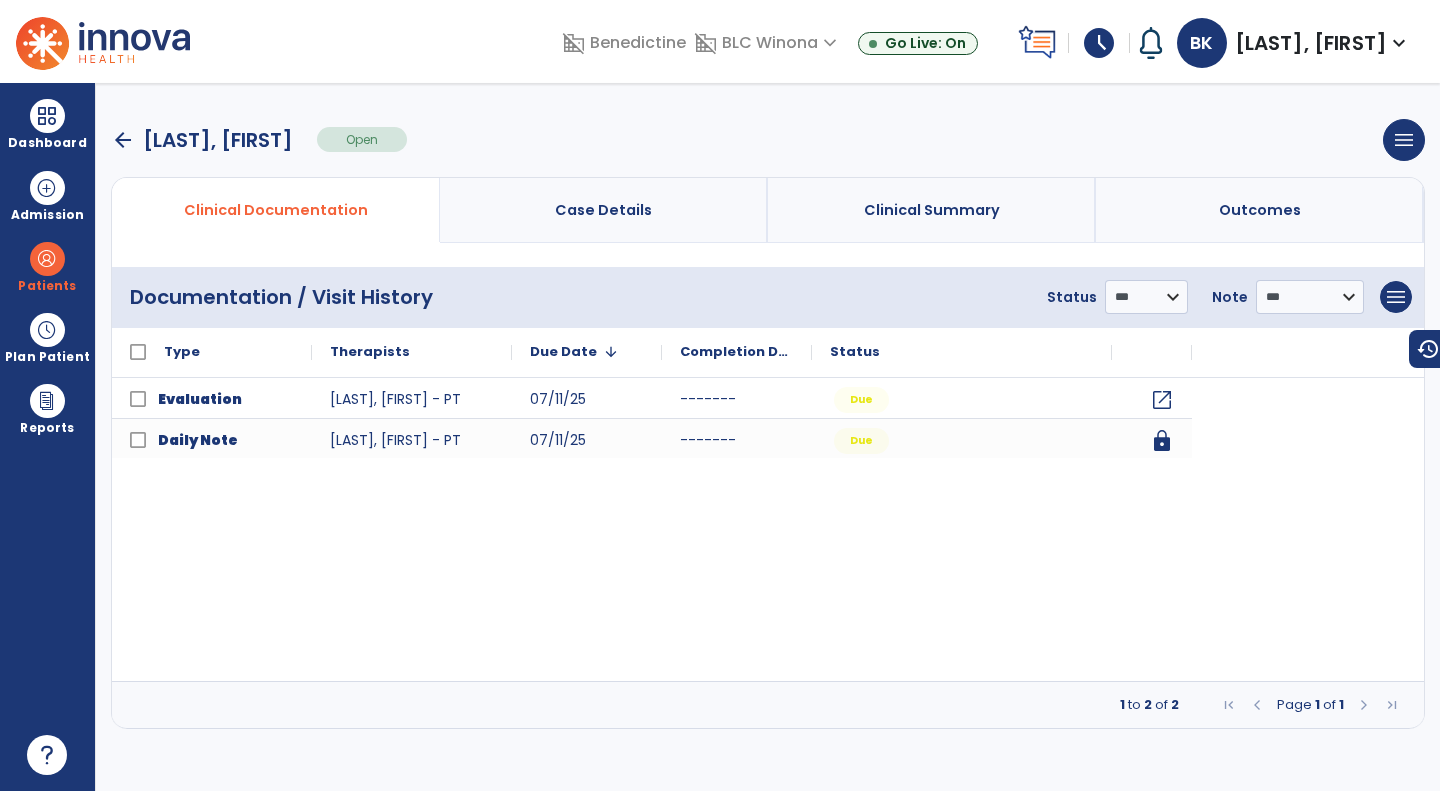 scroll, scrollTop: 0, scrollLeft: 0, axis: both 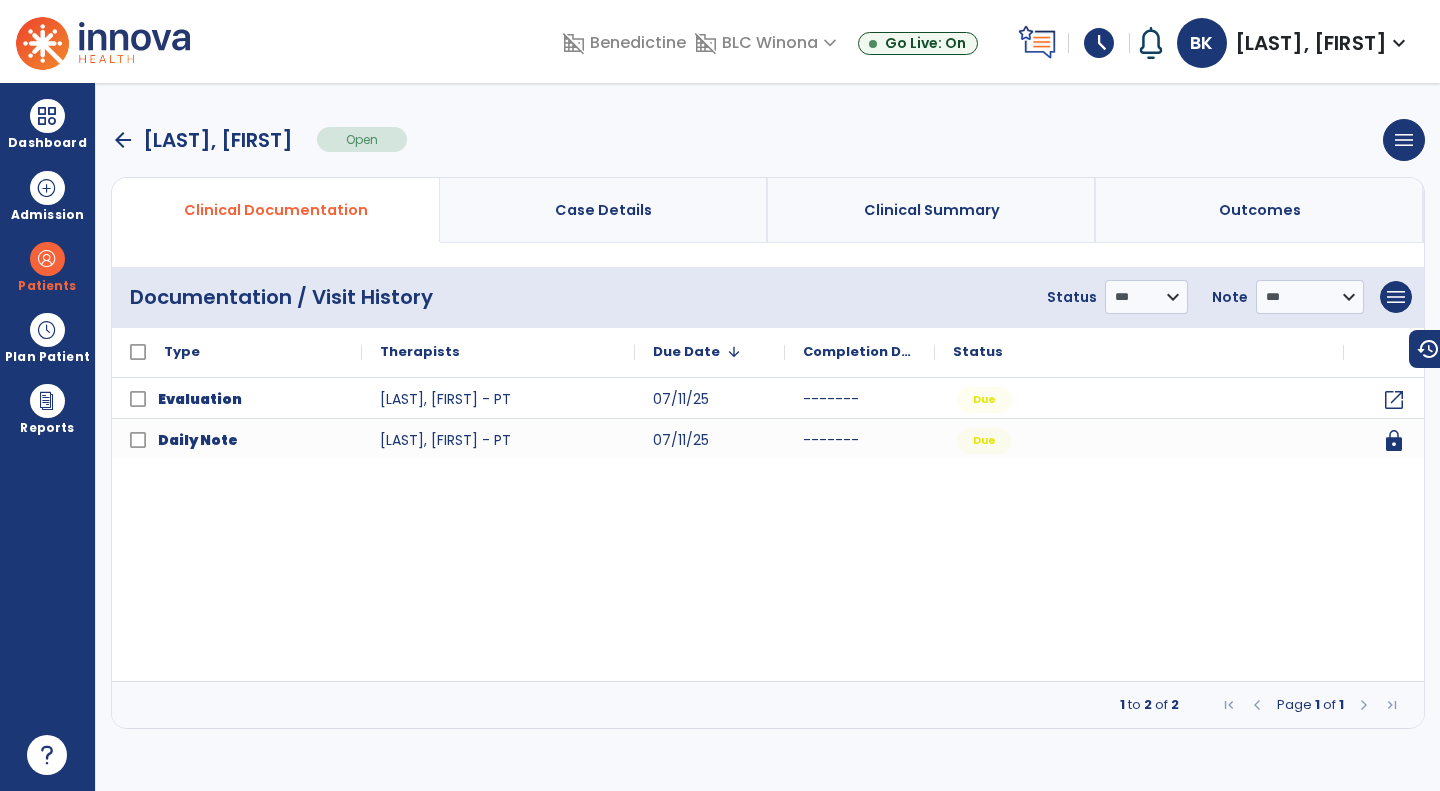 click on "Patients" at bounding box center [47, 266] 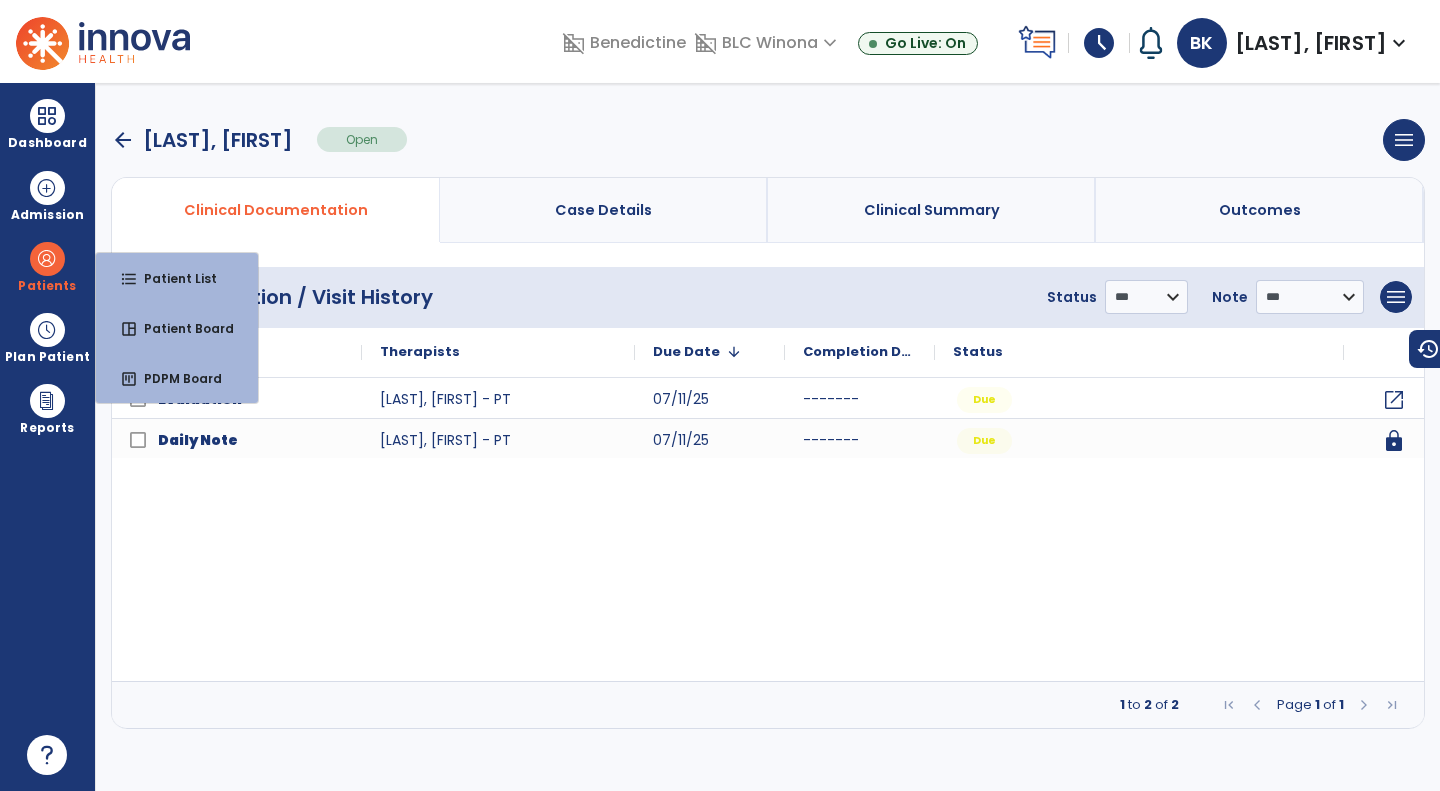 click at bounding box center (47, 330) 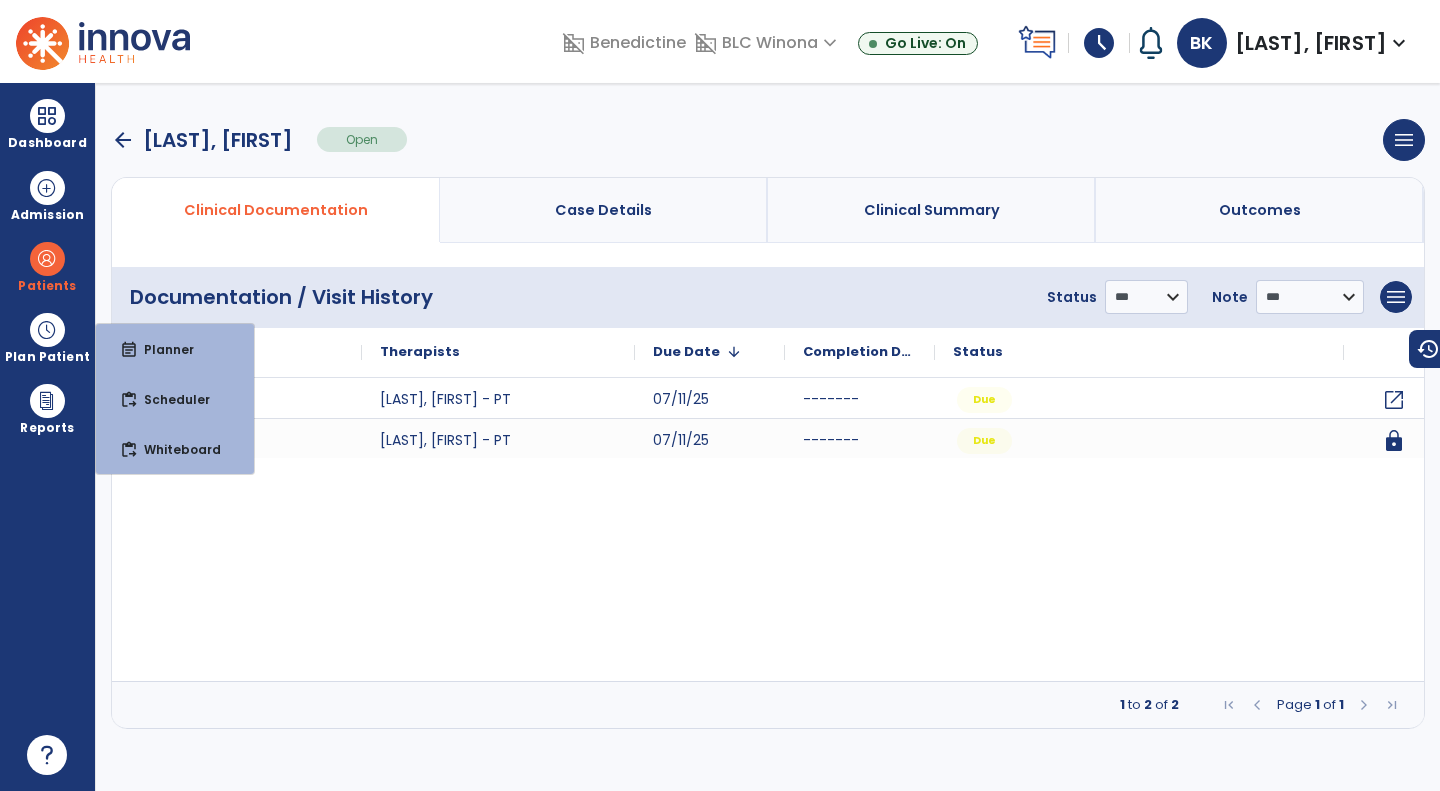 click at bounding box center [47, 259] 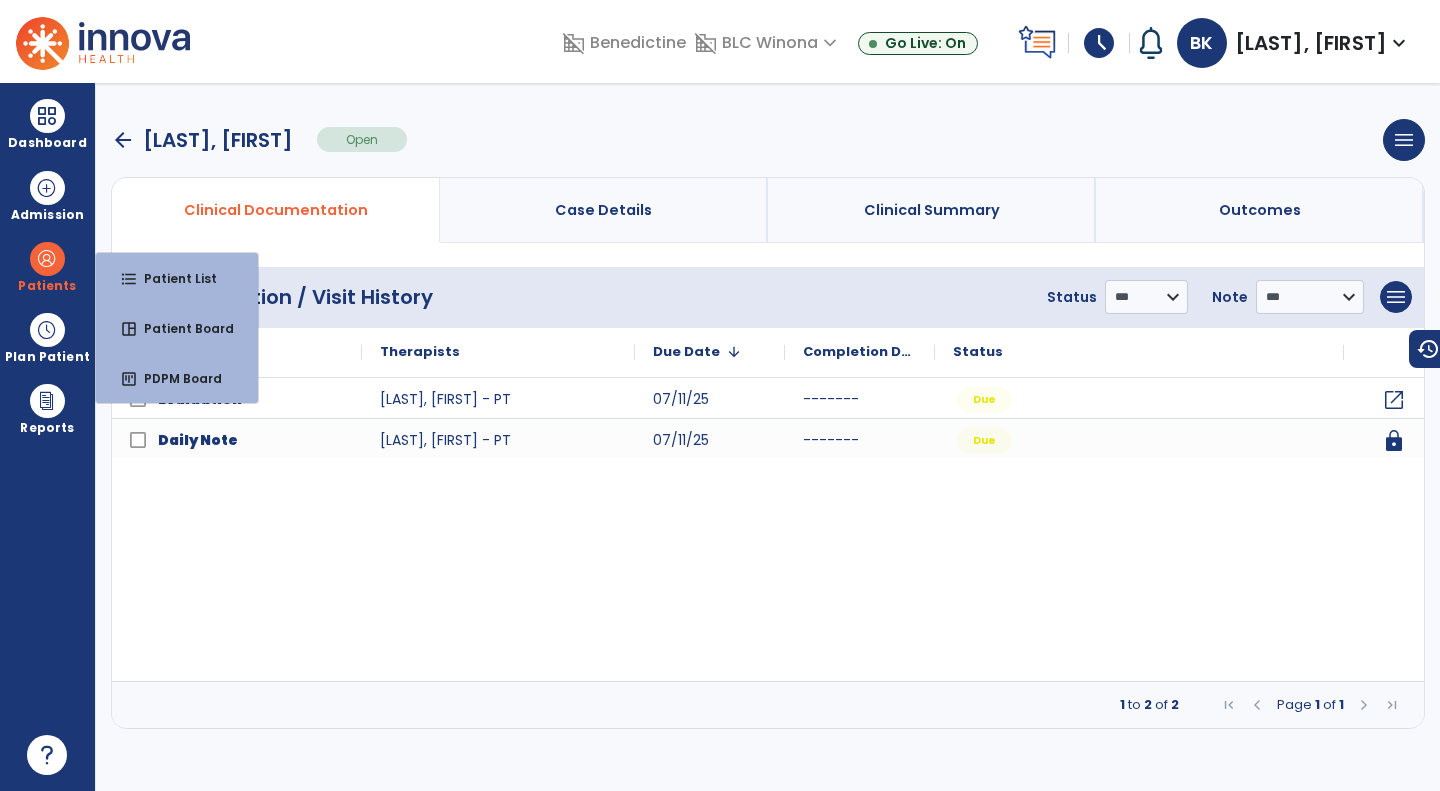 click on "Plan Patient" at bounding box center [47, 266] 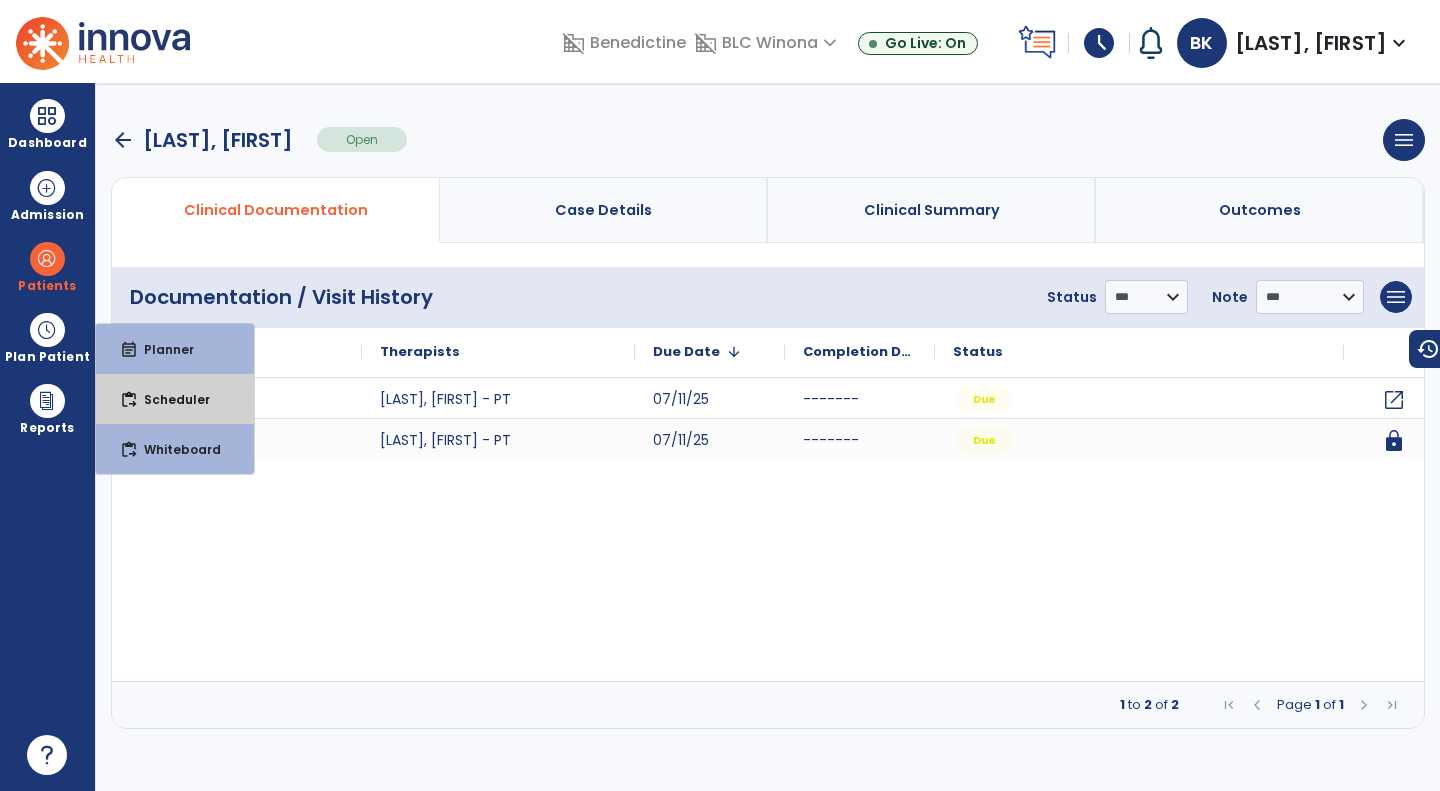 click on "Scheduler" at bounding box center (169, 399) 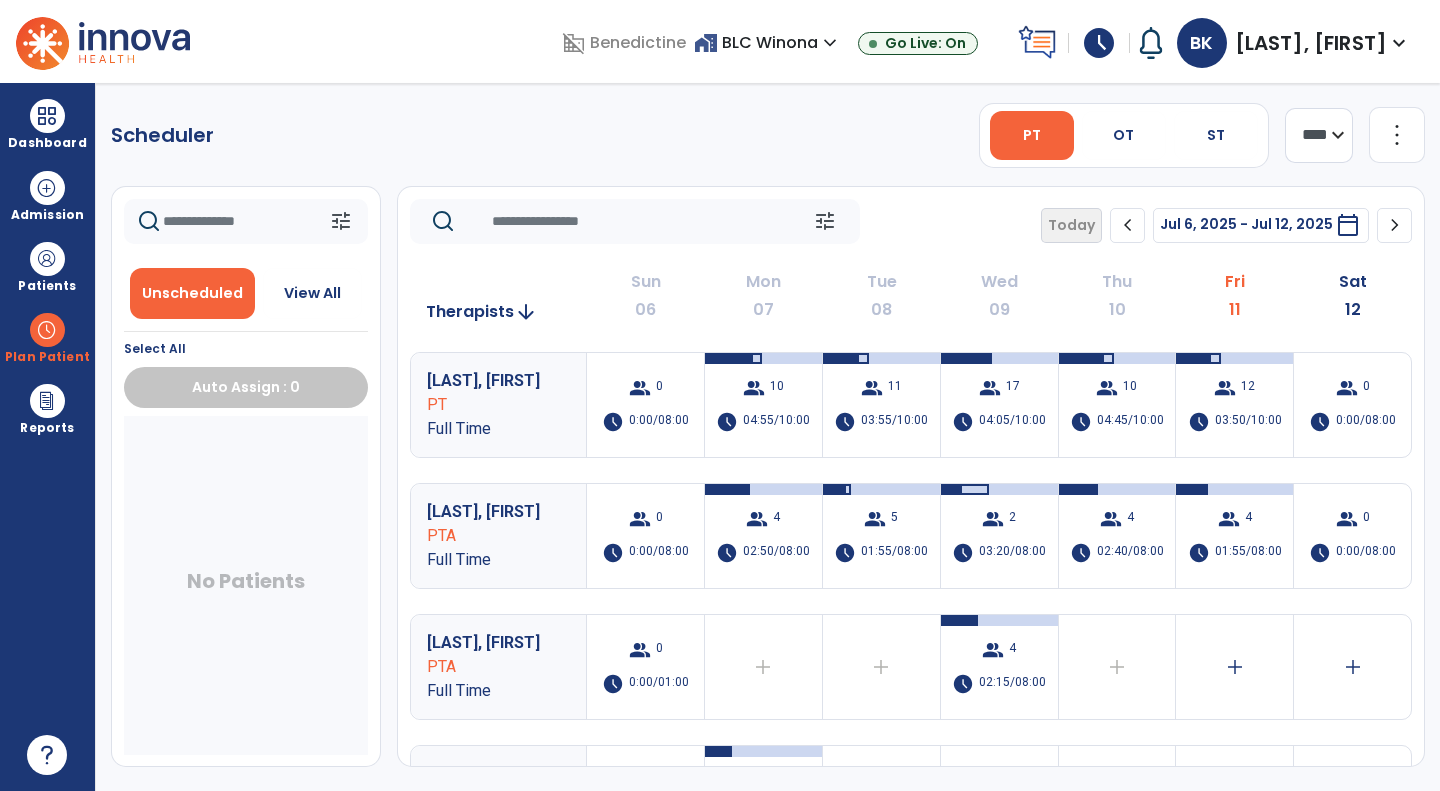 click on "group  2  schedule  03:20/08:00" at bounding box center [999, 536] 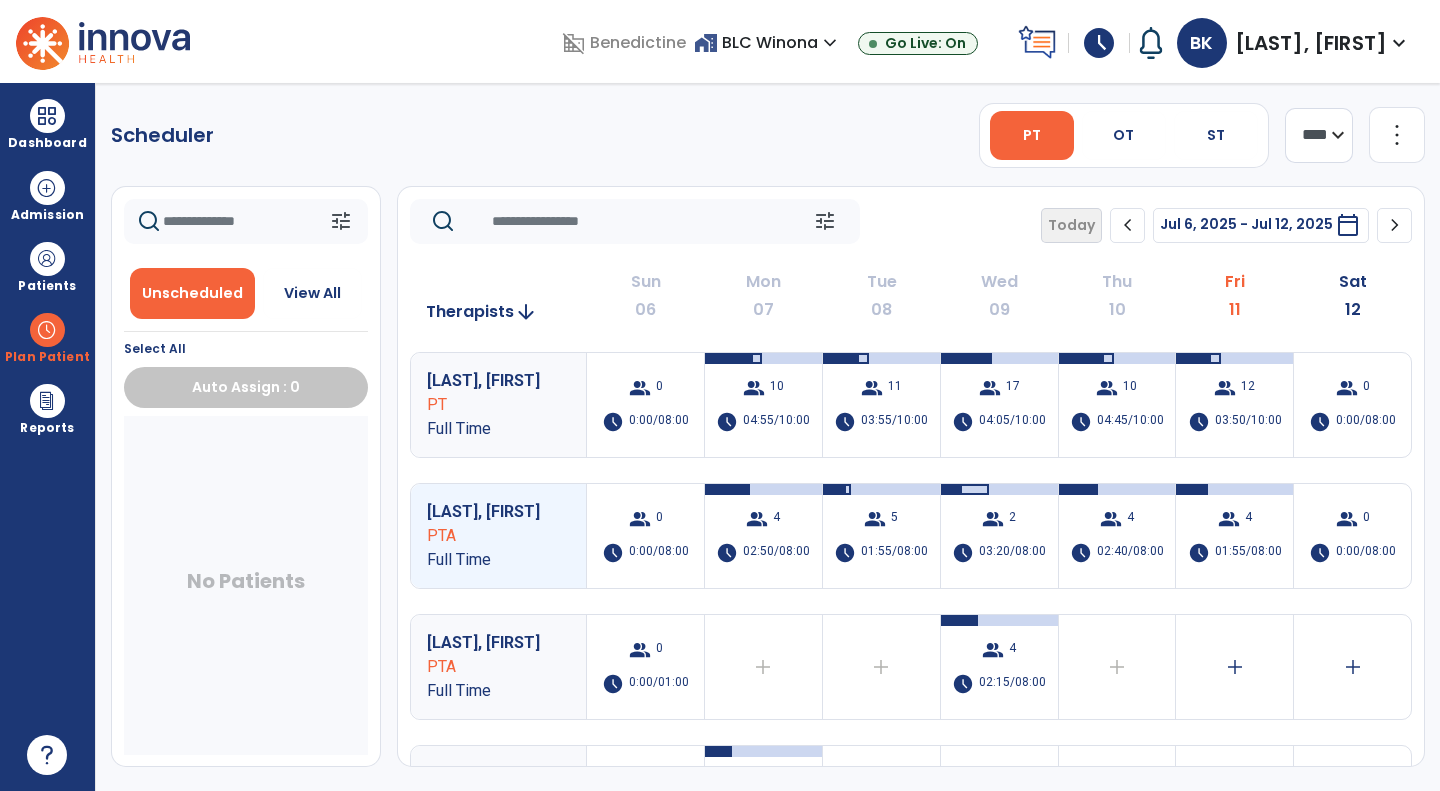 click on "group  2  schedule  03:20/08:00" at bounding box center [999, 536] 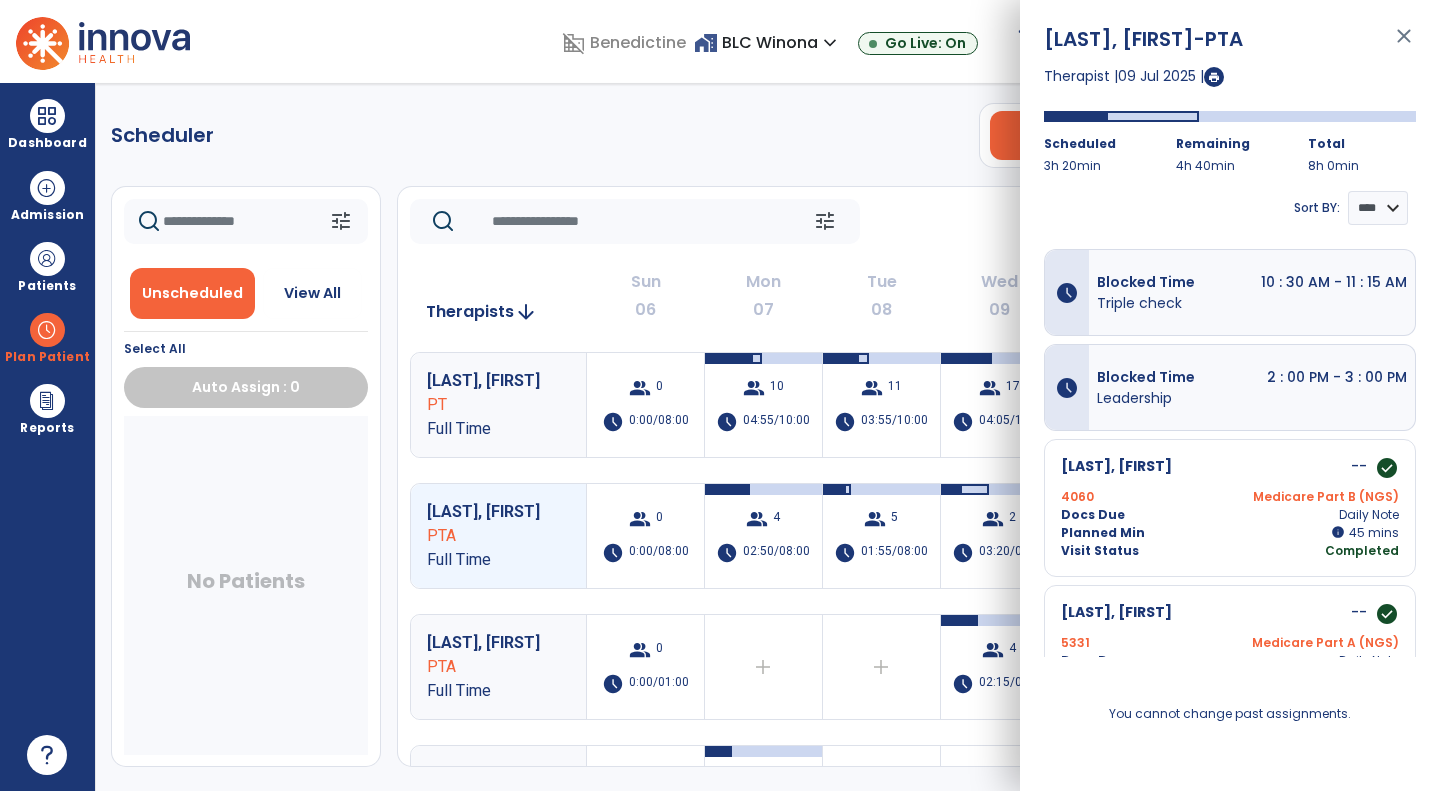 click on "tune   Today  chevron_left Jul 6, 2025 - Jul 12, 2025  *********  calendar_today  chevron_right" 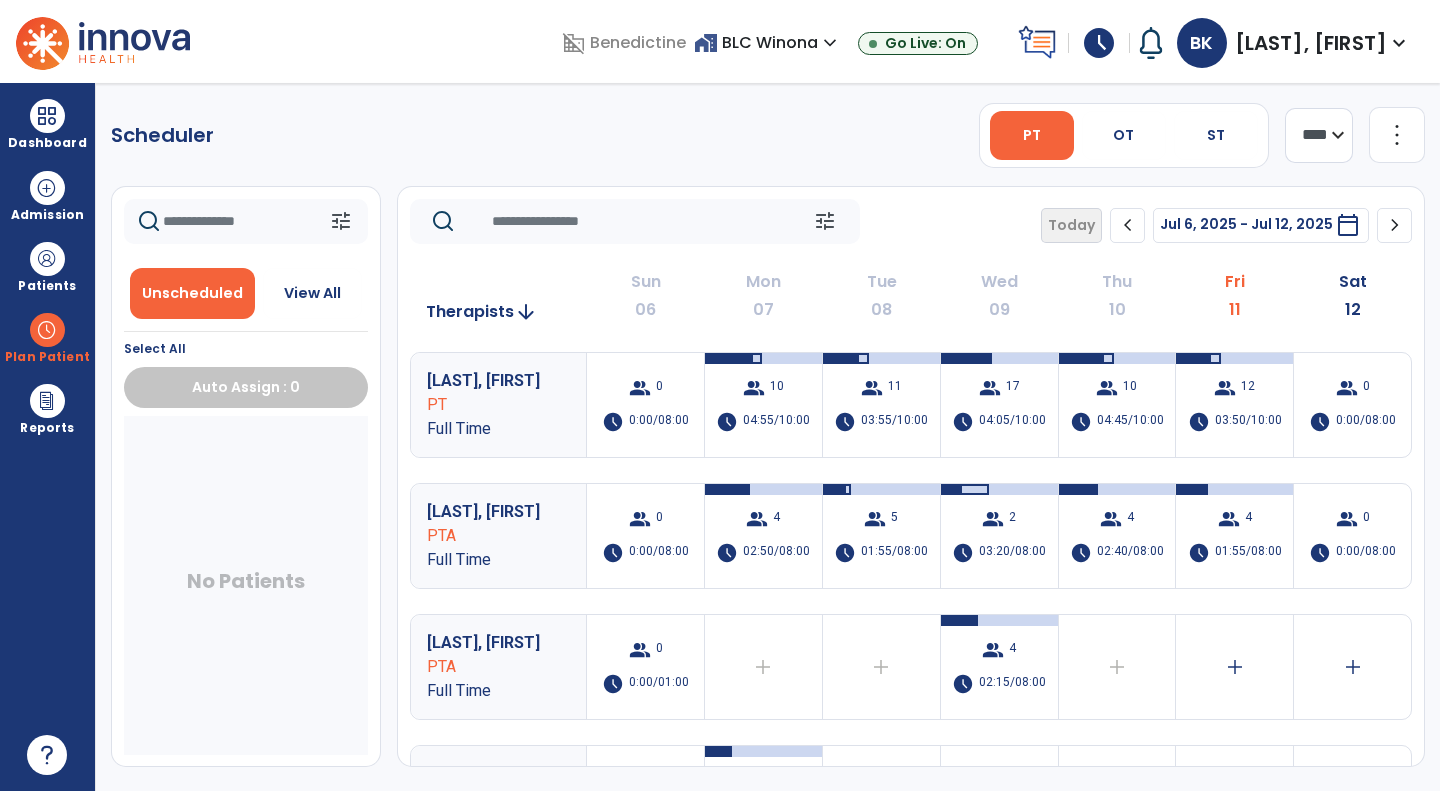 click at bounding box center (47, 116) 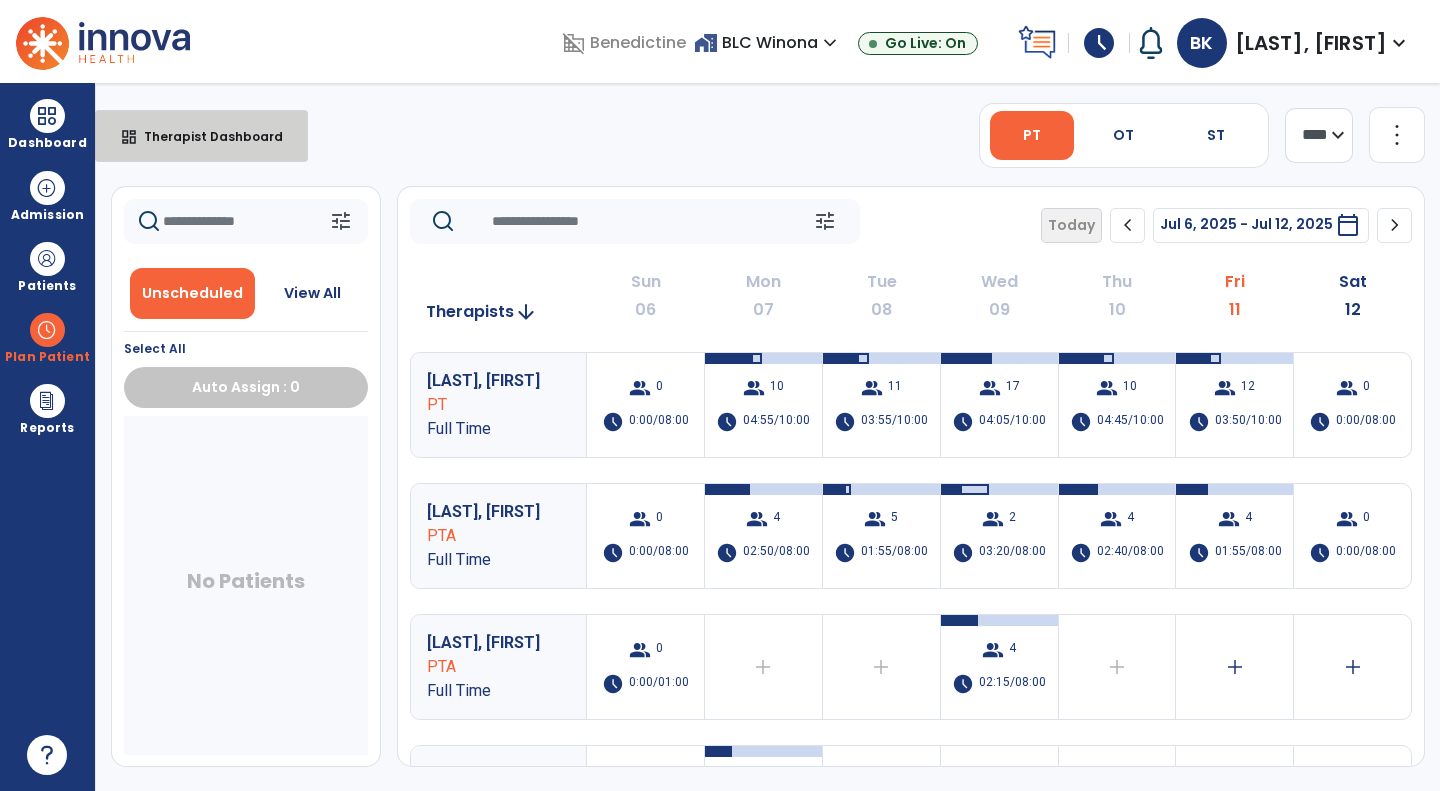 click on "dashboard  Therapist Dashboard" at bounding box center (201, 136) 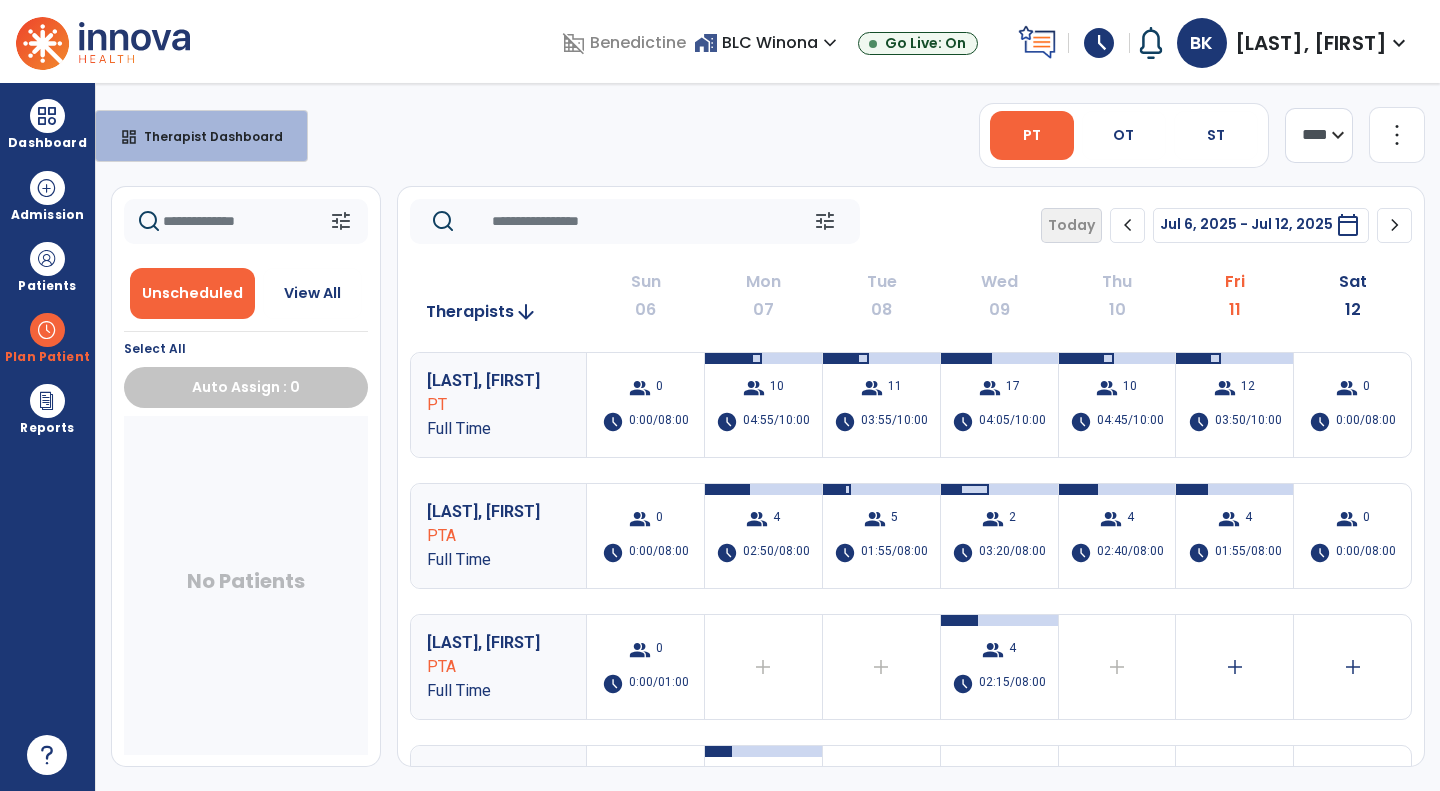 select on "****" 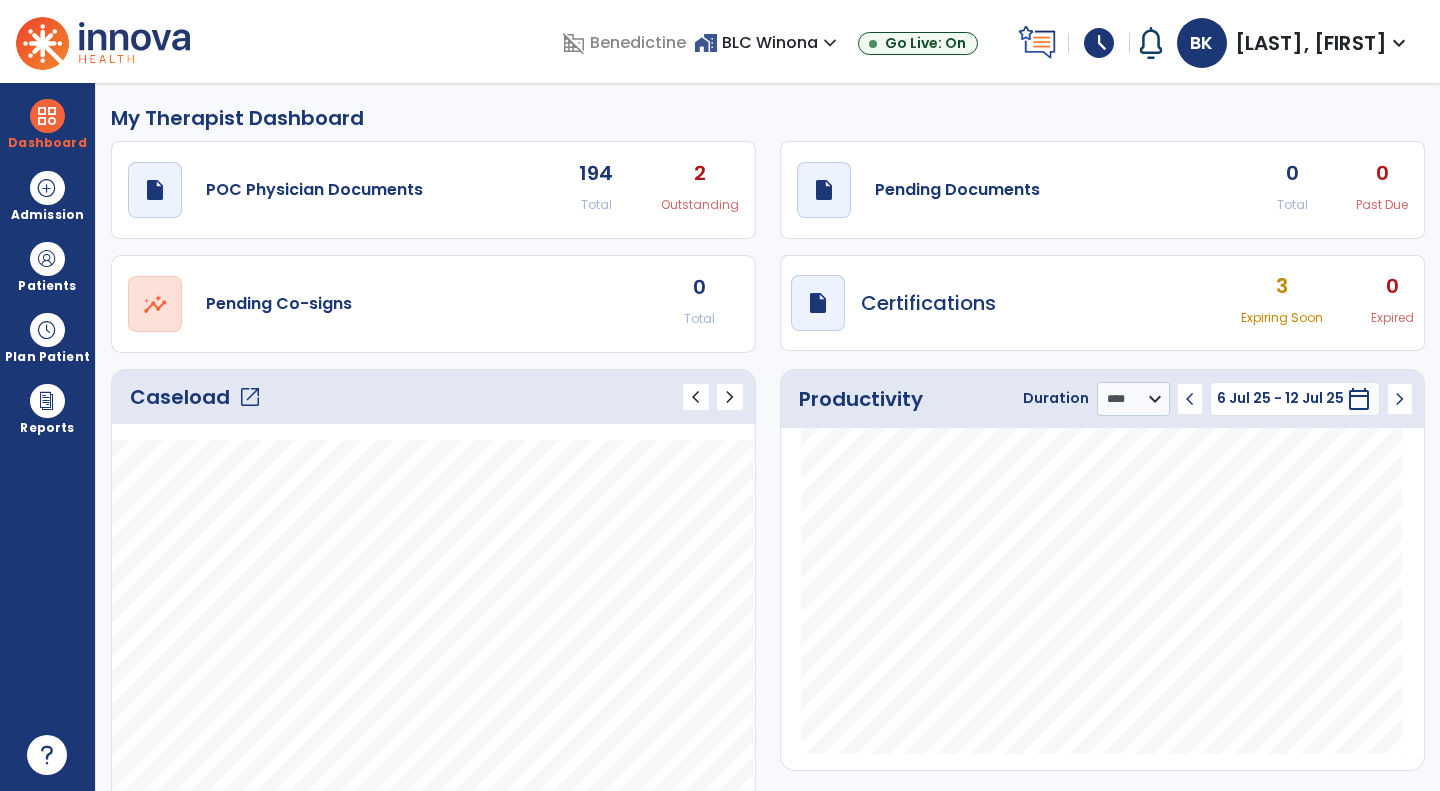 click on "draft   open_in_new  Pending Documents 0 Total 0 Past Due" 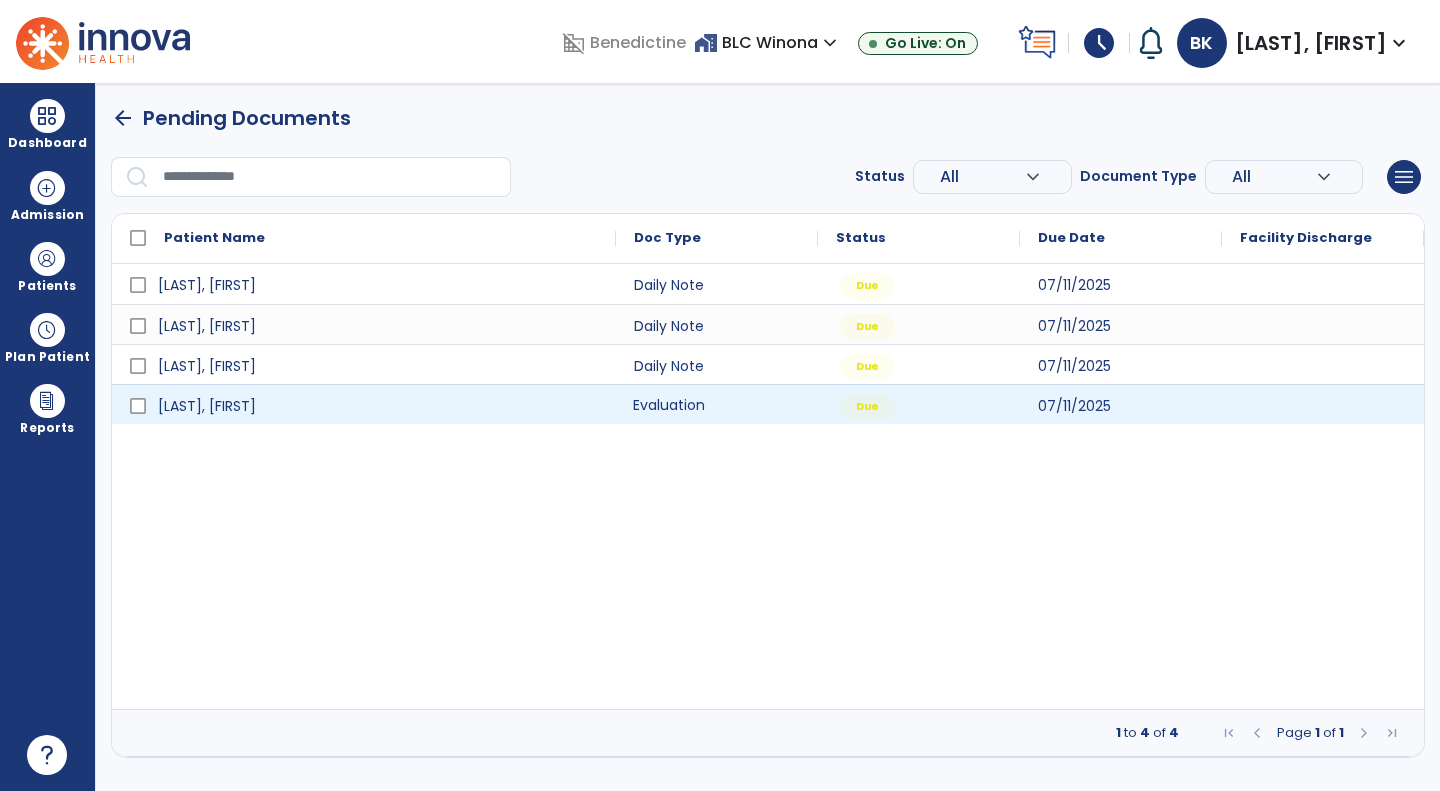 click on "Evaluation" at bounding box center [717, 404] 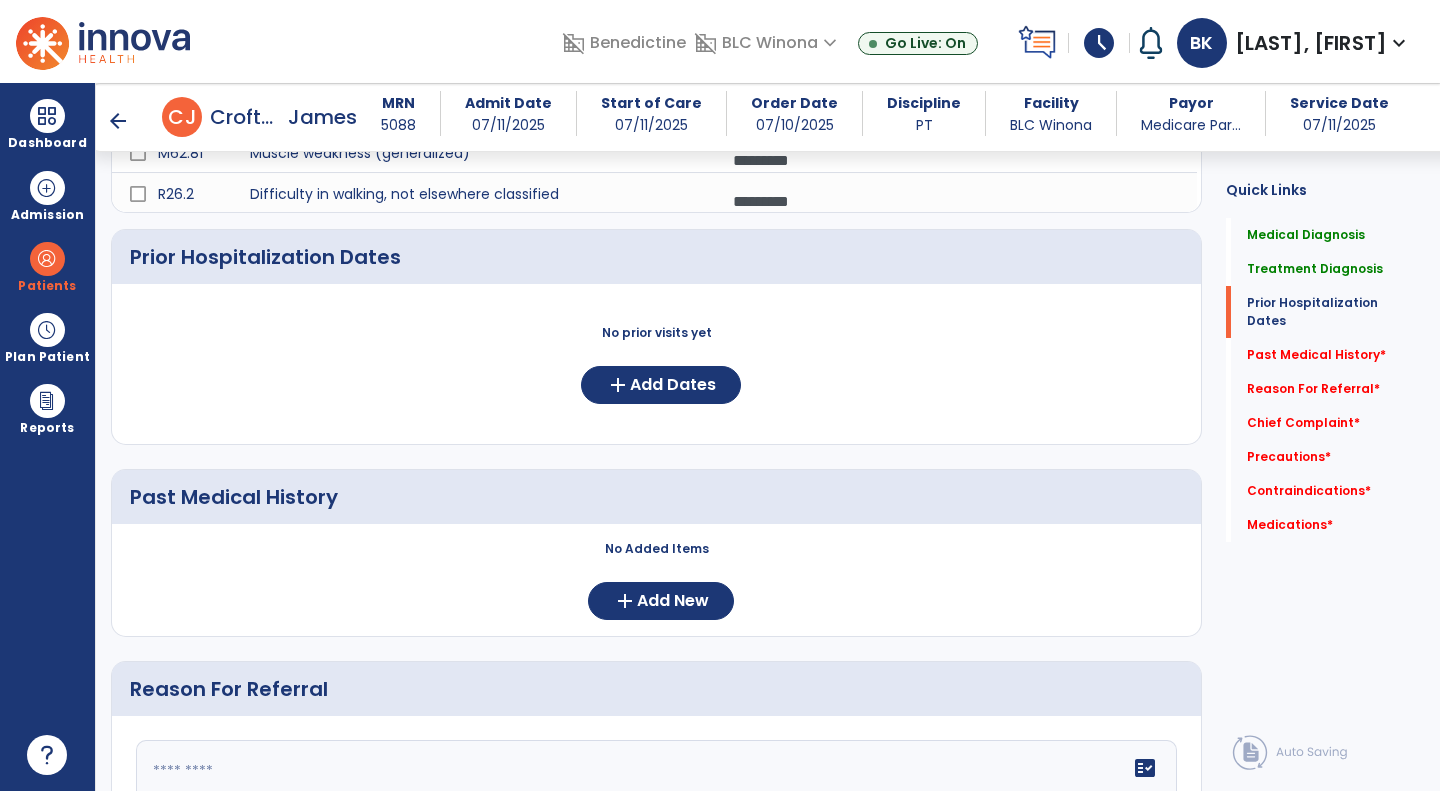 scroll, scrollTop: 479, scrollLeft: 0, axis: vertical 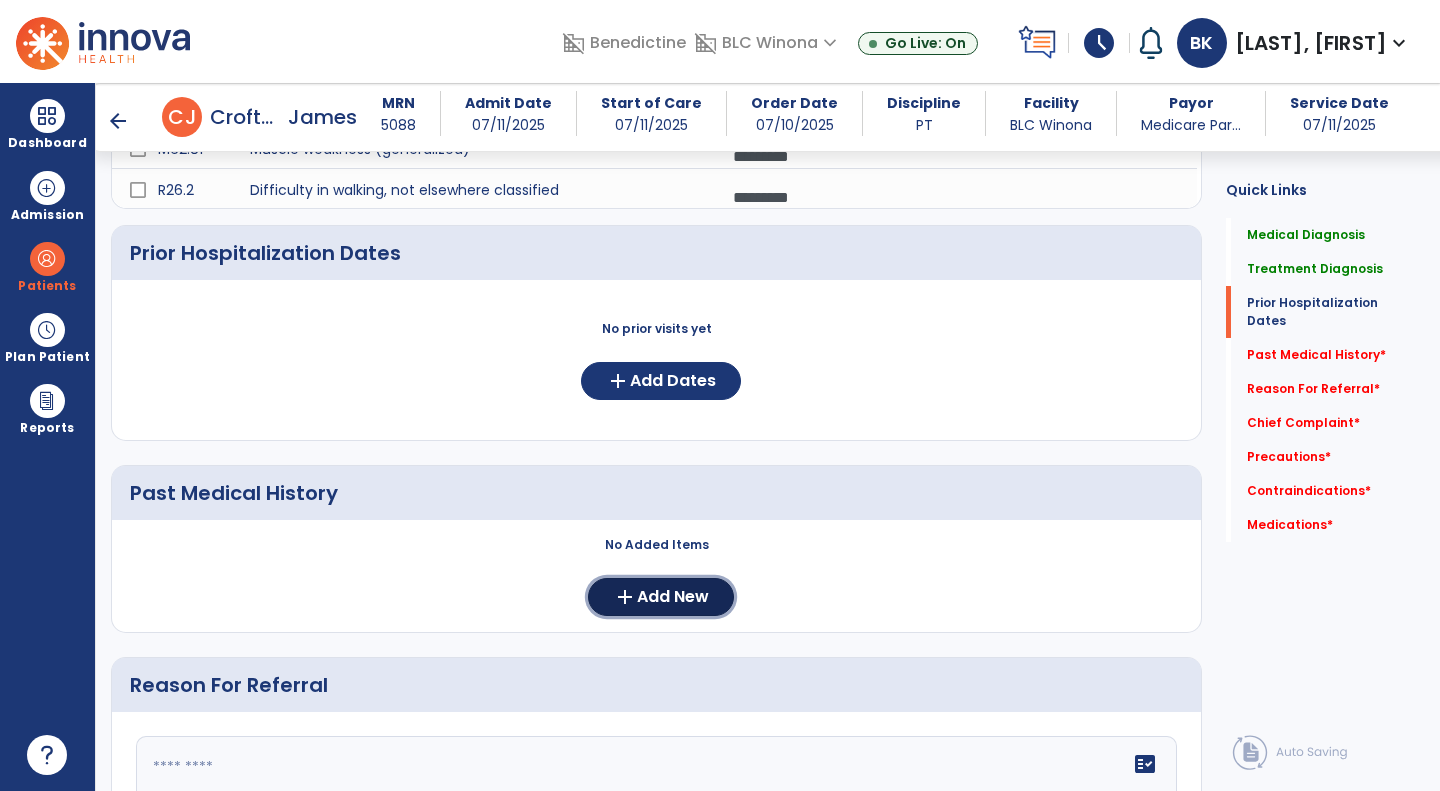 click on "Add New" 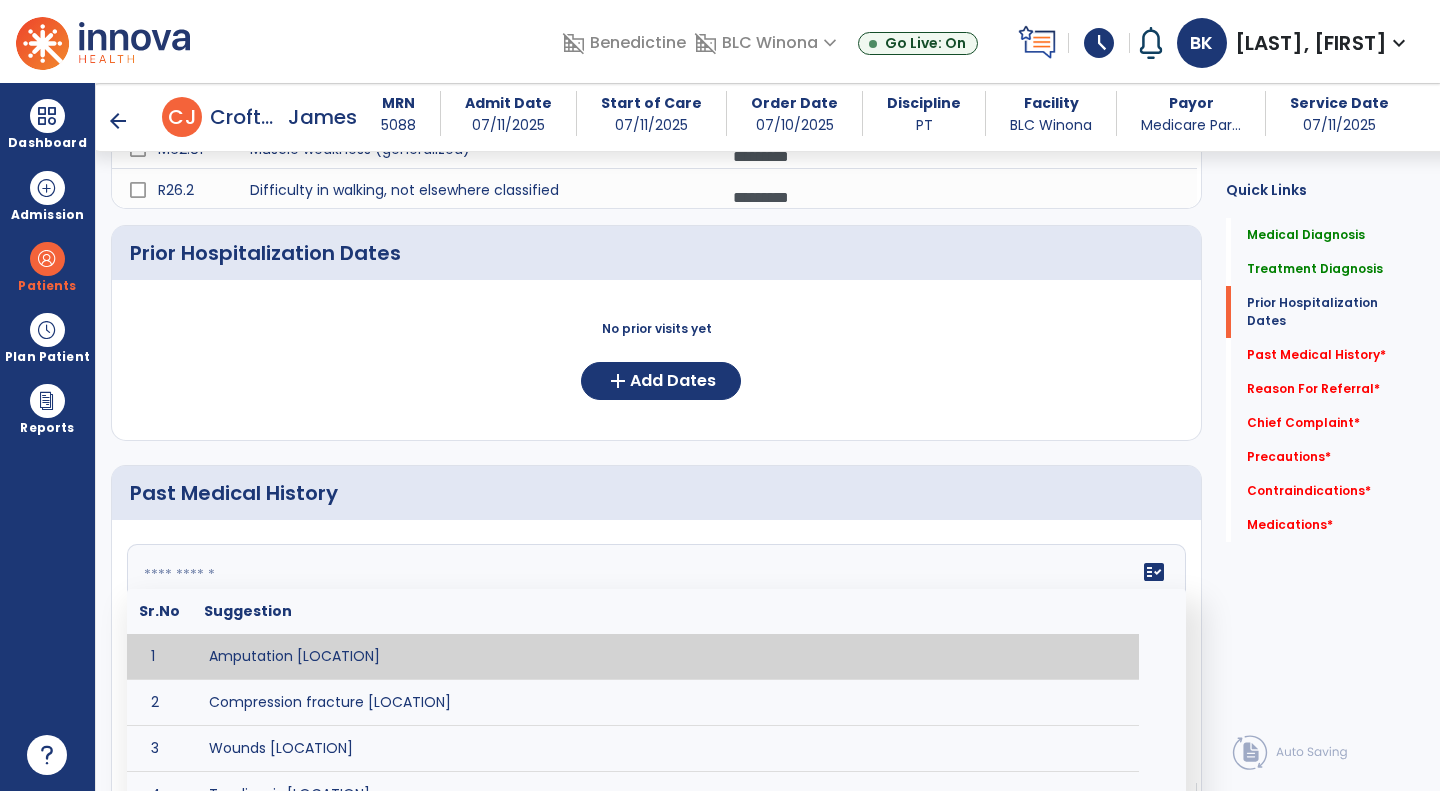click on "fact_check  Sr.No Suggestion 1 Amputation [LOCATION] 2 Compression fracture [LOCATION] 3 Wounds [LOCATION] 4 Tendinosis [LOCATION] 5 Venous stasis ulcer [LOCATION] 6 Achilles tendon tear [LOCATION] 7 ACL tear surgically repaired [LOCATION] 8 Above knee amputation (AKA) [LOCATION] 9 Below knee amputation (BKE) [LOCATION] 10 Cancer (SITE/TYPE) 11 Surgery (TYPE) 12 AAA (Abdominal Aortic Aneurysm) 13 Achilles tendon tear [LOCATION] 14 Acute Renal Failure 15 AIDS (Acquired Immune Deficiency Syndrome) 16 Alzheimer's Disease 17 Anemia 18 Angina 19 Anxiety 20 ASHD (Arteriosclerotic Heart Disease) 21 Atrial Fibrillation 22 Bipolar Disorder 23 Bowel Obstruction 24 C-Diff 25 Coronary Artery Bypass Graft (CABG) 26 CAD (Coronary Artery Disease) 27 Carpal tunnel syndrome 28 Chronic bronchitis 29 Chronic renal failure 30 Colostomy 31 COPD (Chronic Obstructive Pulmonary Disease) 32 CRPS (Complex Regional Pain Syndrome) 33 CVA (Cerebrovascular Accident) 34 CVI (Chronic Venous Insufficiency) 35 DDD (Degenerative Disc Disease)" 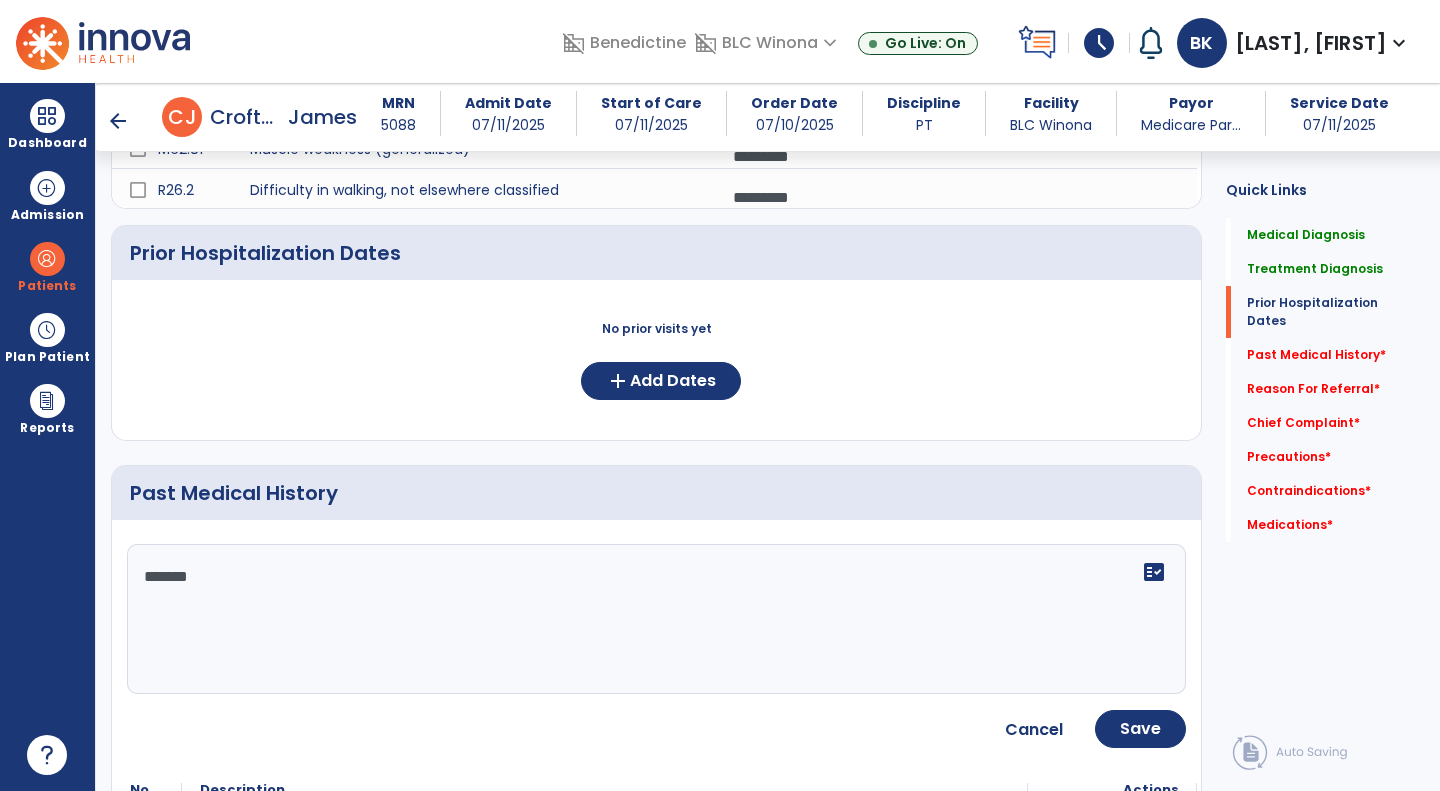 type on "*******" 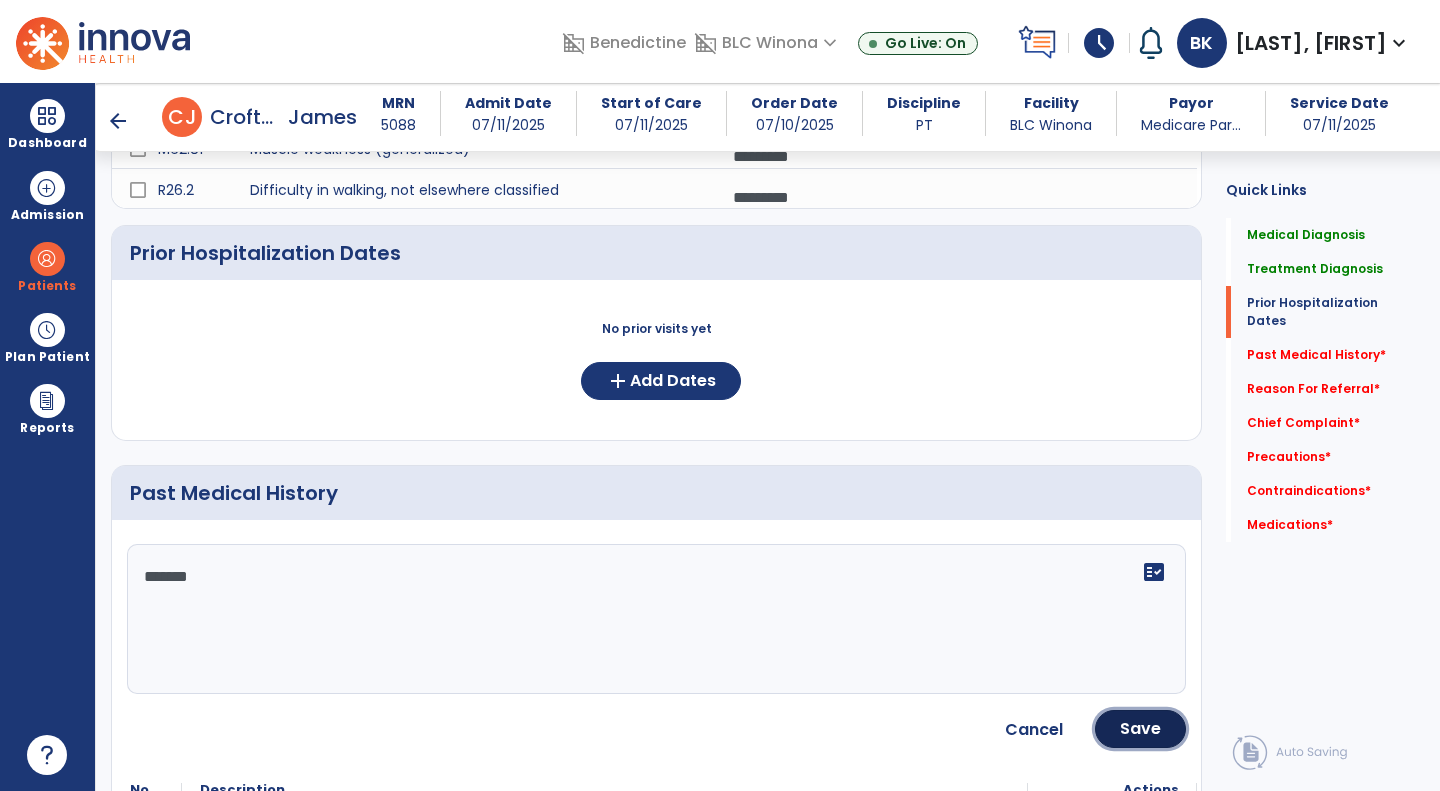 click on "Save" 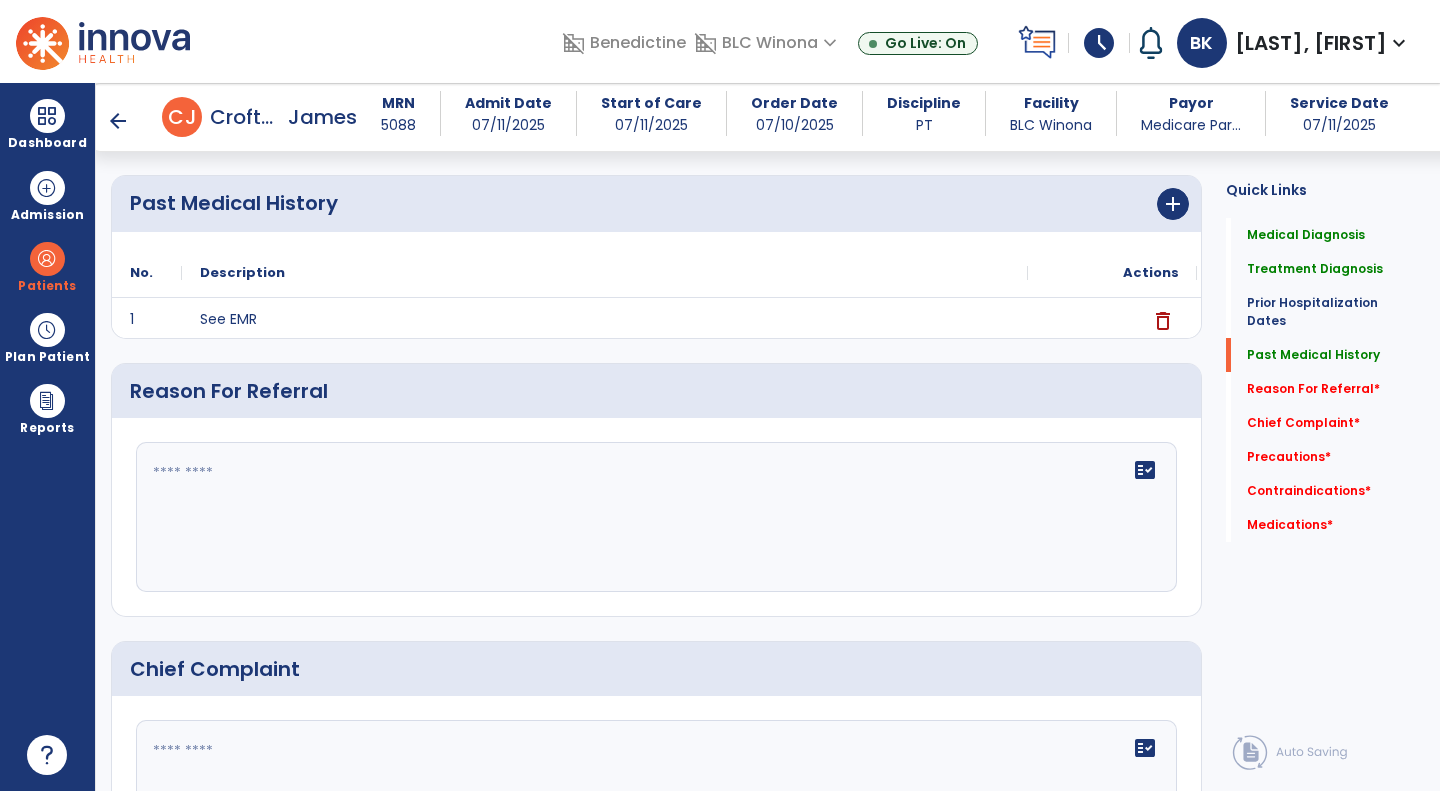 scroll, scrollTop: 770, scrollLeft: 0, axis: vertical 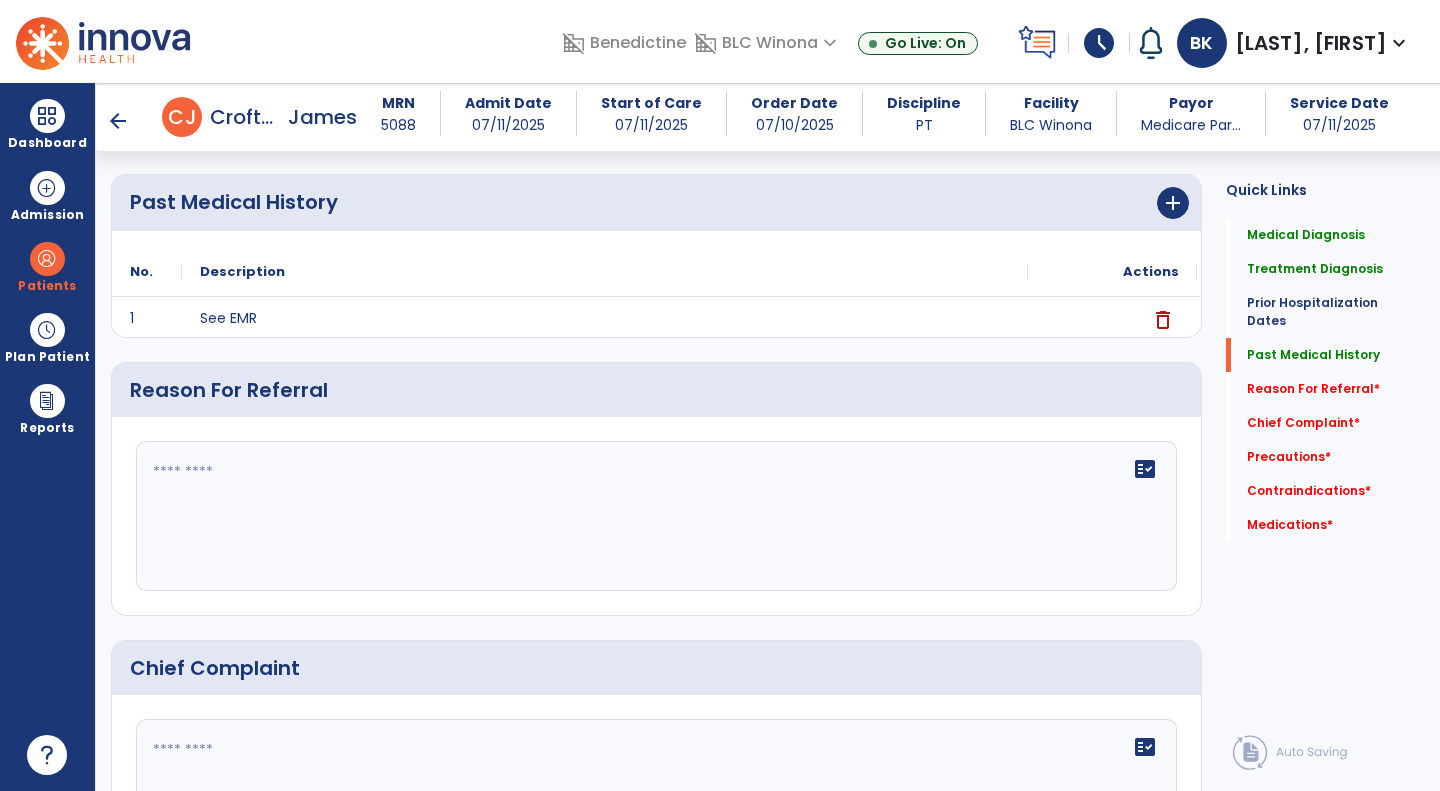 click on "fact_check" 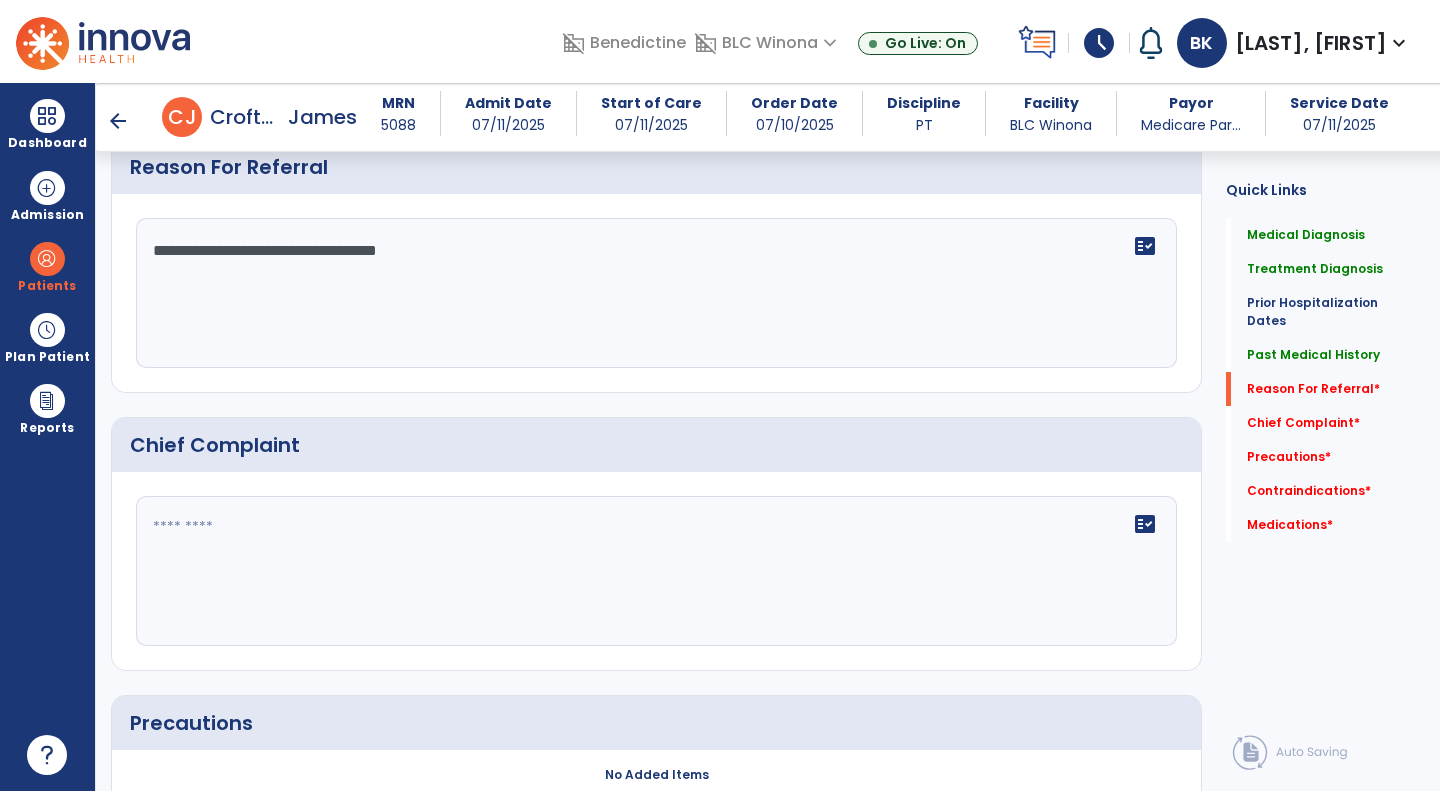scroll, scrollTop: 993, scrollLeft: 0, axis: vertical 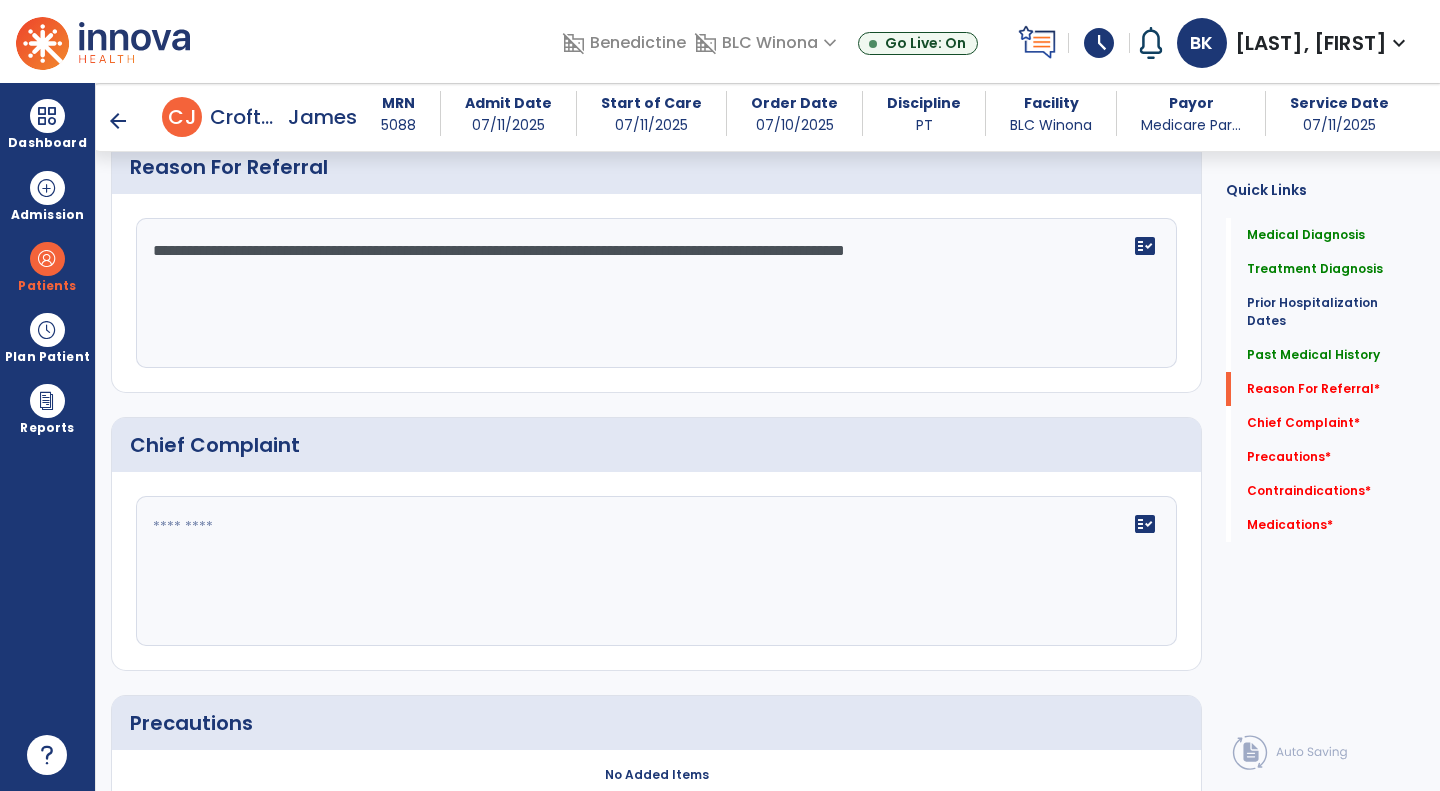 type on "**********" 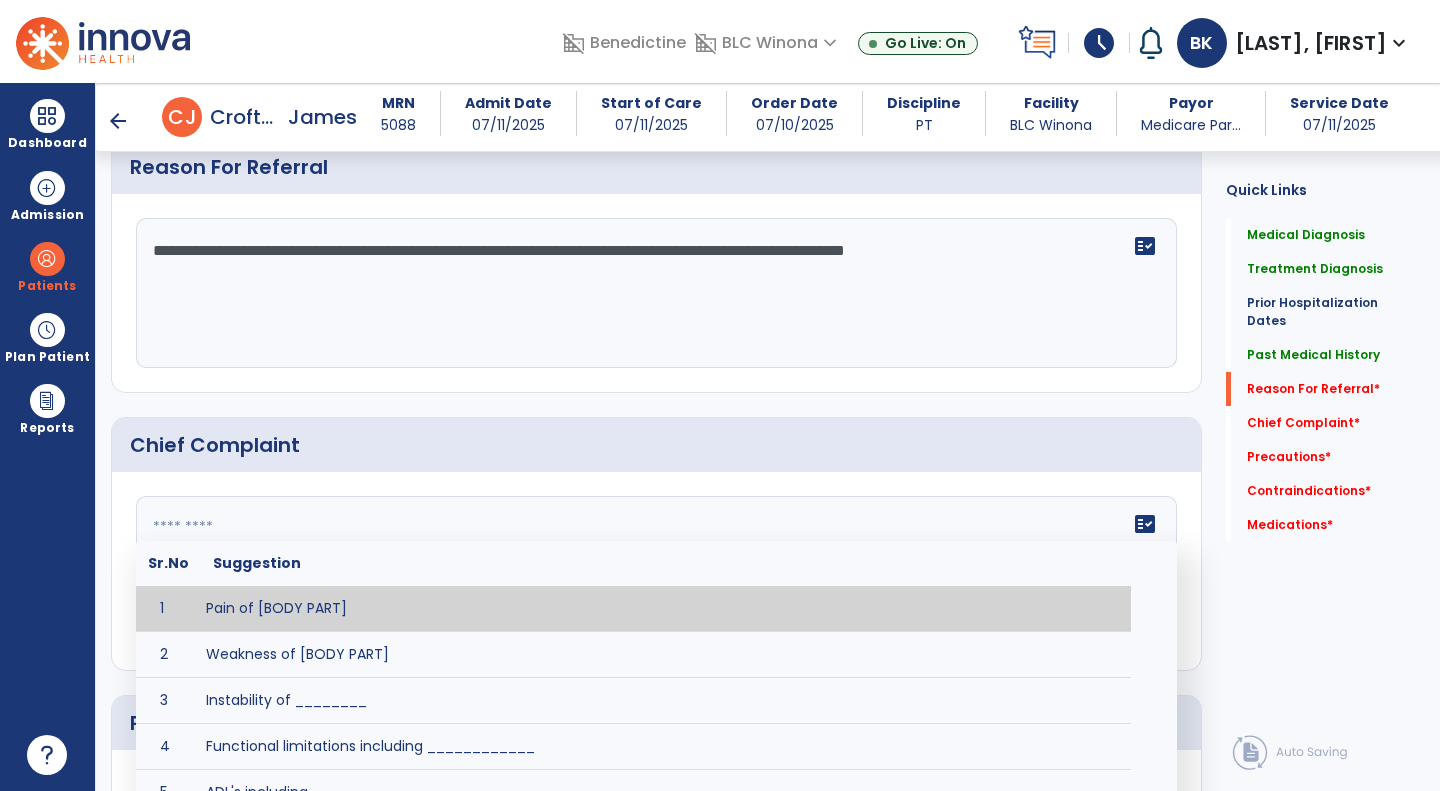 click 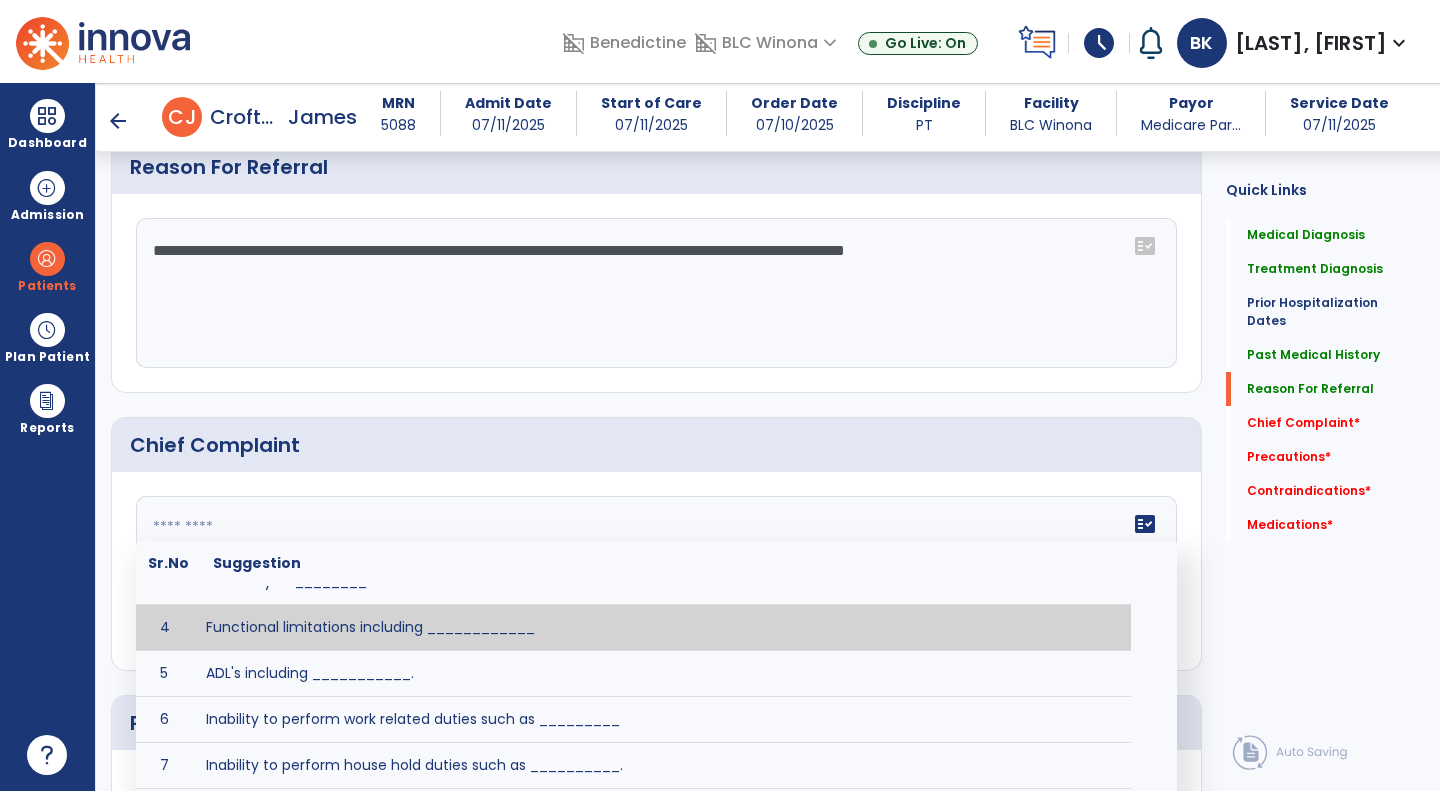 scroll, scrollTop: 164, scrollLeft: 0, axis: vertical 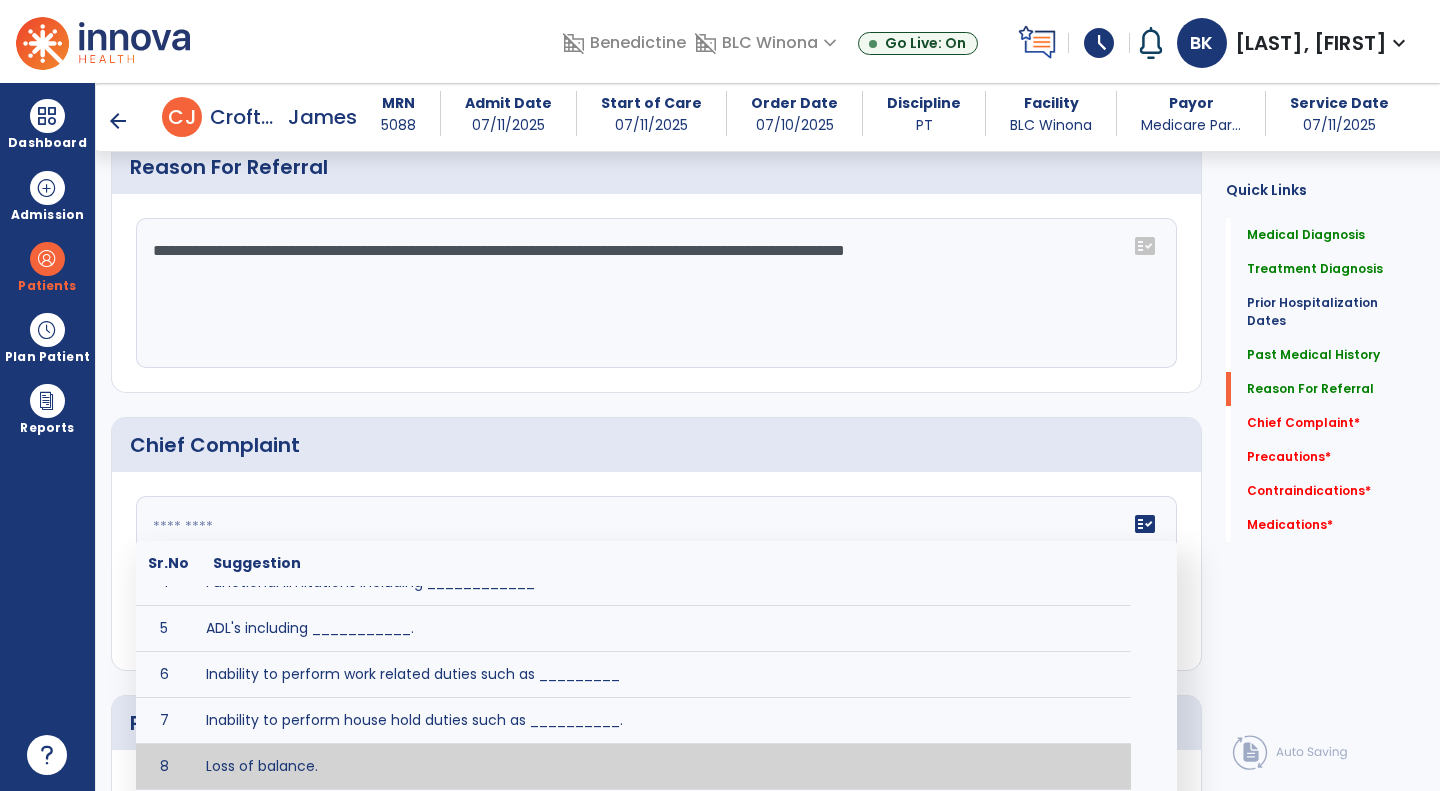 type on "**********" 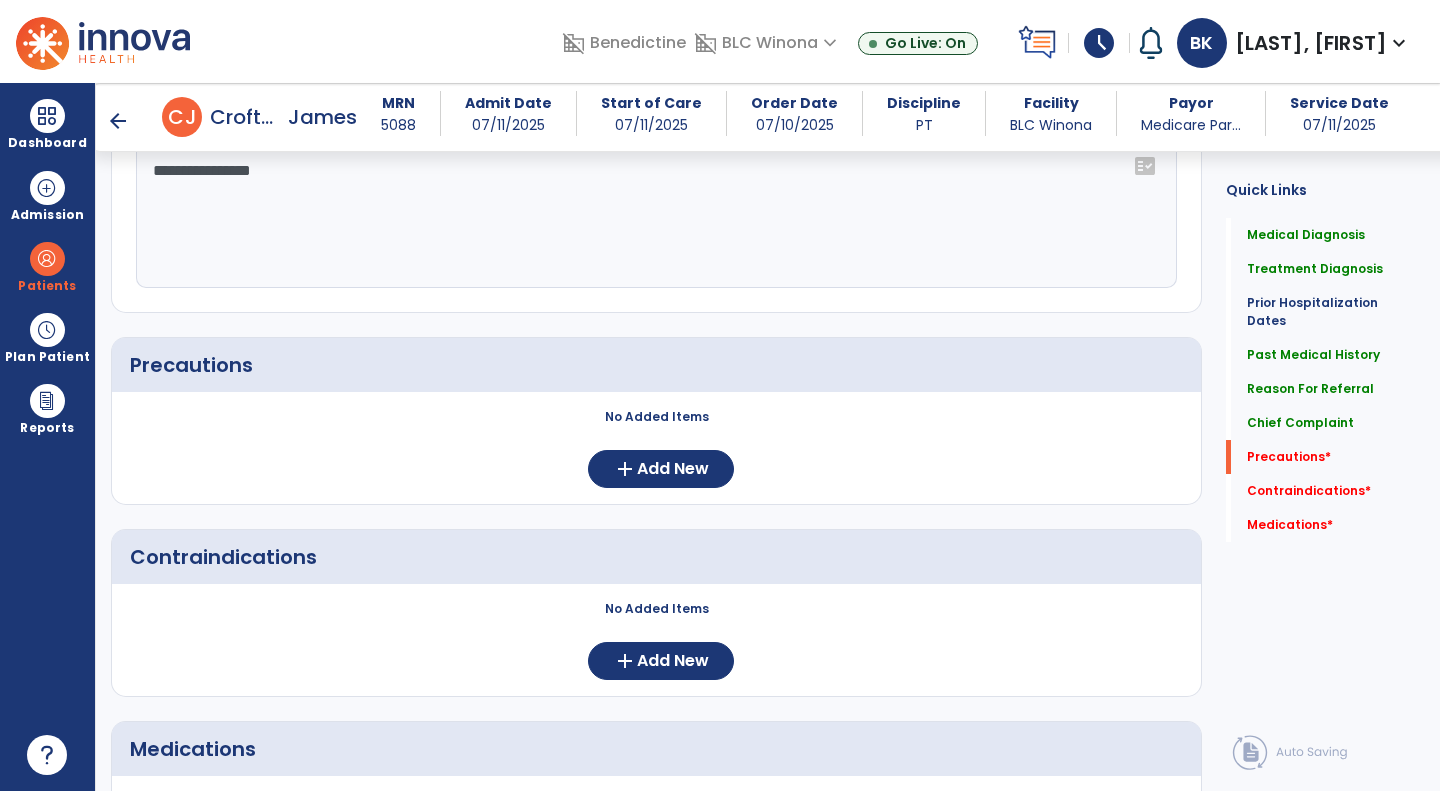 scroll, scrollTop: 1361, scrollLeft: 0, axis: vertical 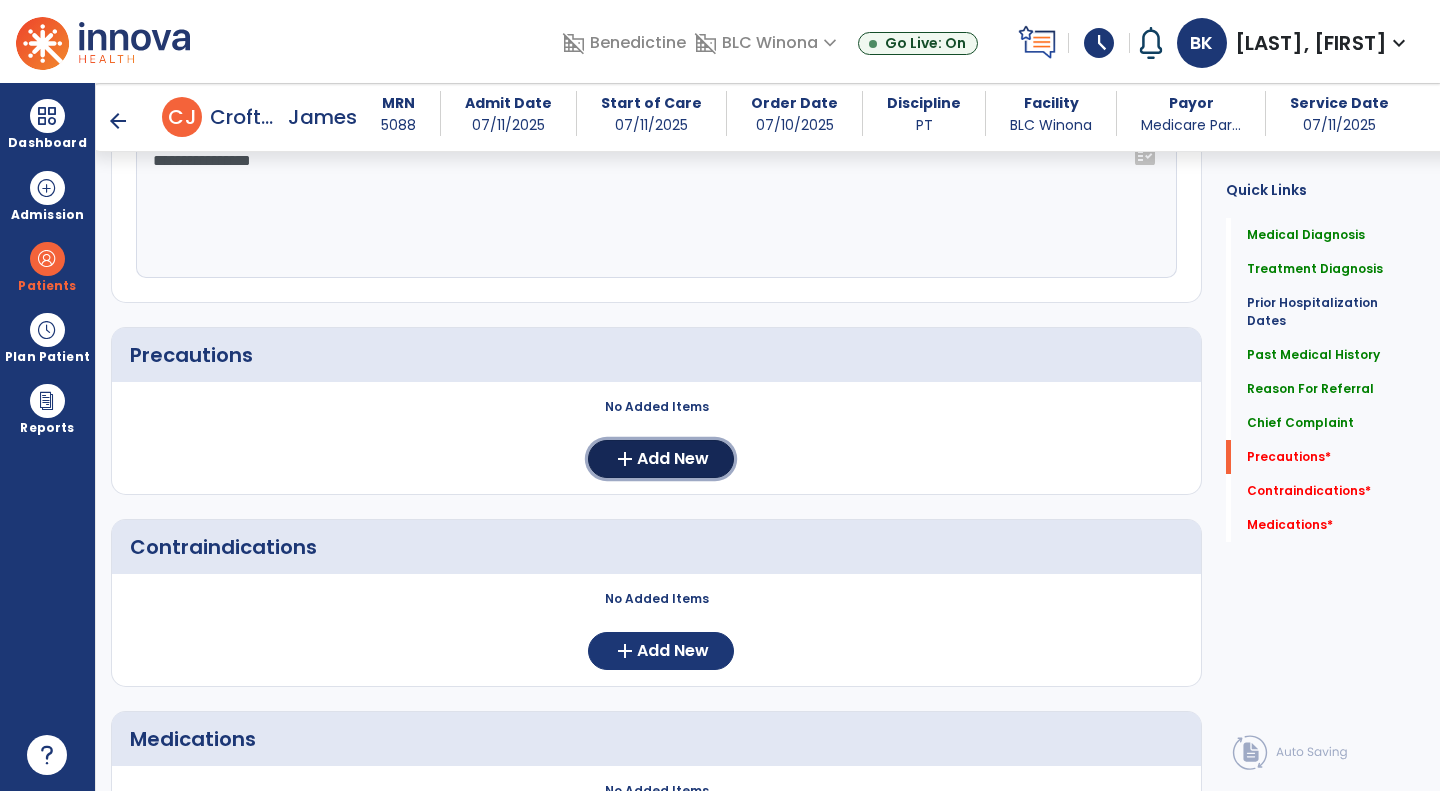 click on "Add New" 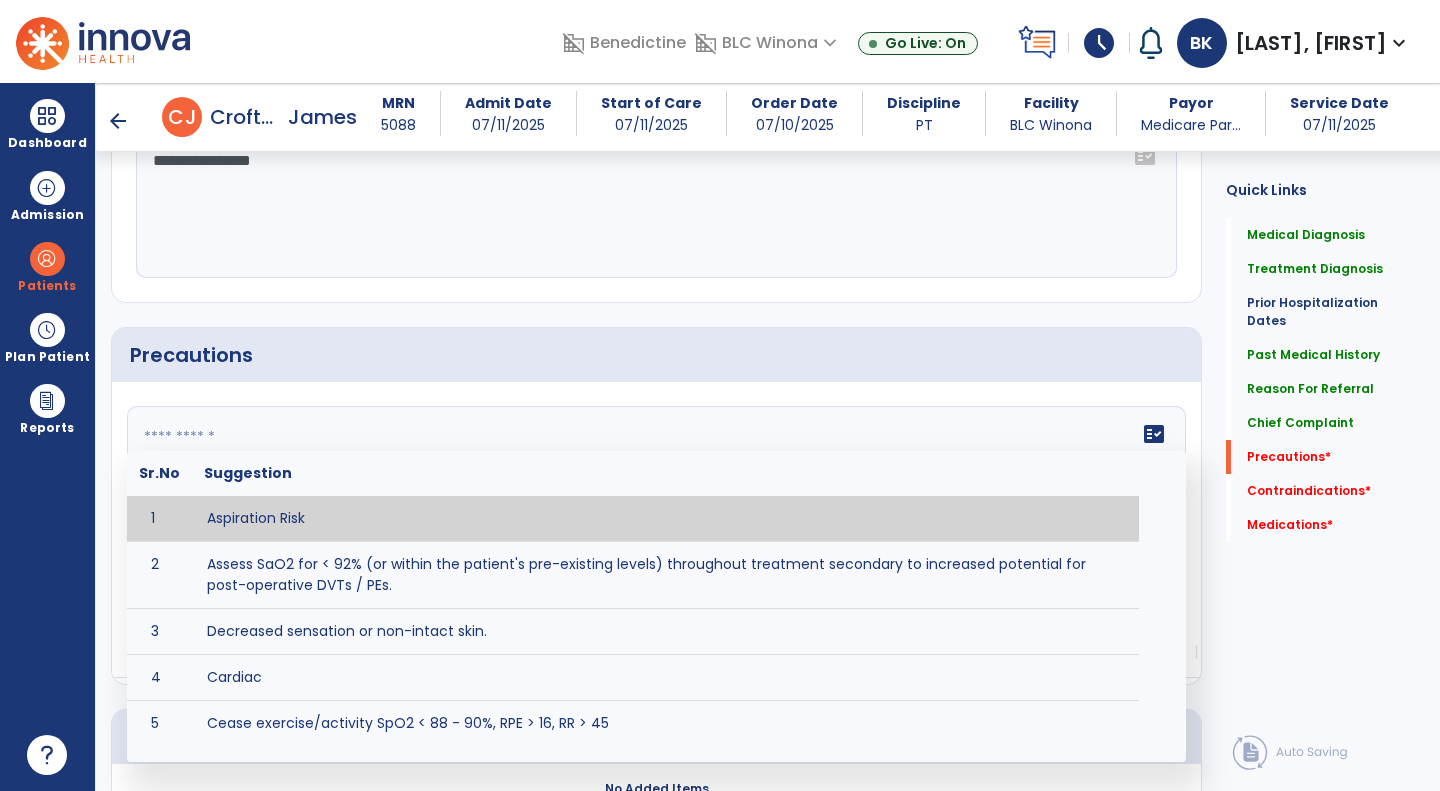 click on "fact_check  Sr.No Suggestion 1 Aspiration Risk 2 Assess SaO2 for < 92% (or within the patient's pre-existing levels) throughout treatment secondary to increased potential for post-operative DVTs / PEs. 3 Decreased sensation or non-intact skin. 4 Cardiac 5 Cease exercise/activity SpO2 < 88 - 90%, RPE > 16, RR > 45 6 Check for modified diet / oral intake restrictions related to swallowing impairments. Consult ST as appropriate. 7 Check INR lab results prior to activity if patient on blood thinners. 8 Closely monitor anxiety or stress due to increased SOB/dyspnea and cease activity/exercise until patient is able to control this response 9 Code Status:  10 Confirm surgical approach and discoloration or other precautions. 11 Confirm surgical procedure and specific precautions based on procedure (e.g., no twisting/bending/lifting, need for post-op brace, limiting time in sitting, etc.). 12 Confirm weight bearing status as defined by the surgeon. 13 14 Precautions for exercise include:  15 Depression 16 17 18 19 20" 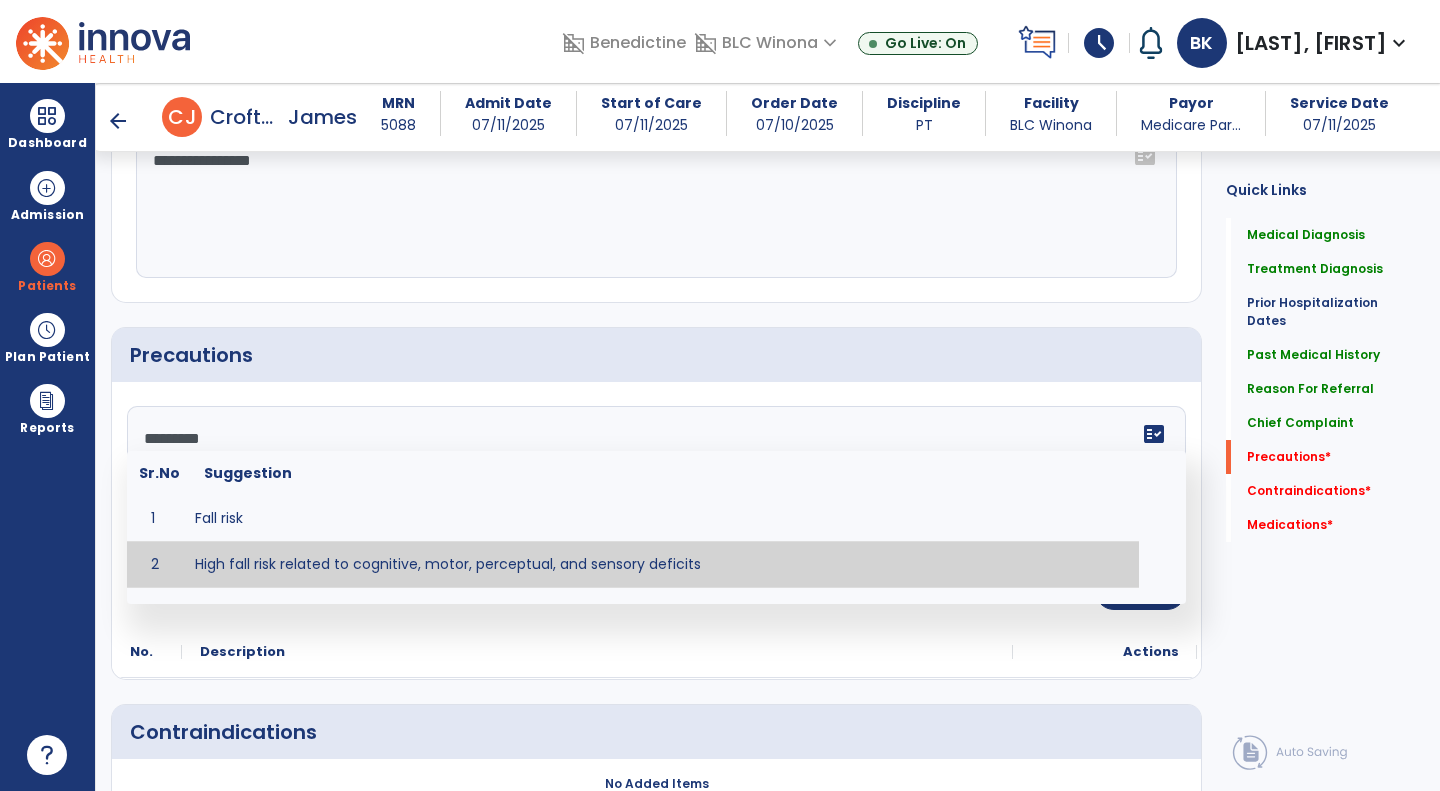 type on "*********" 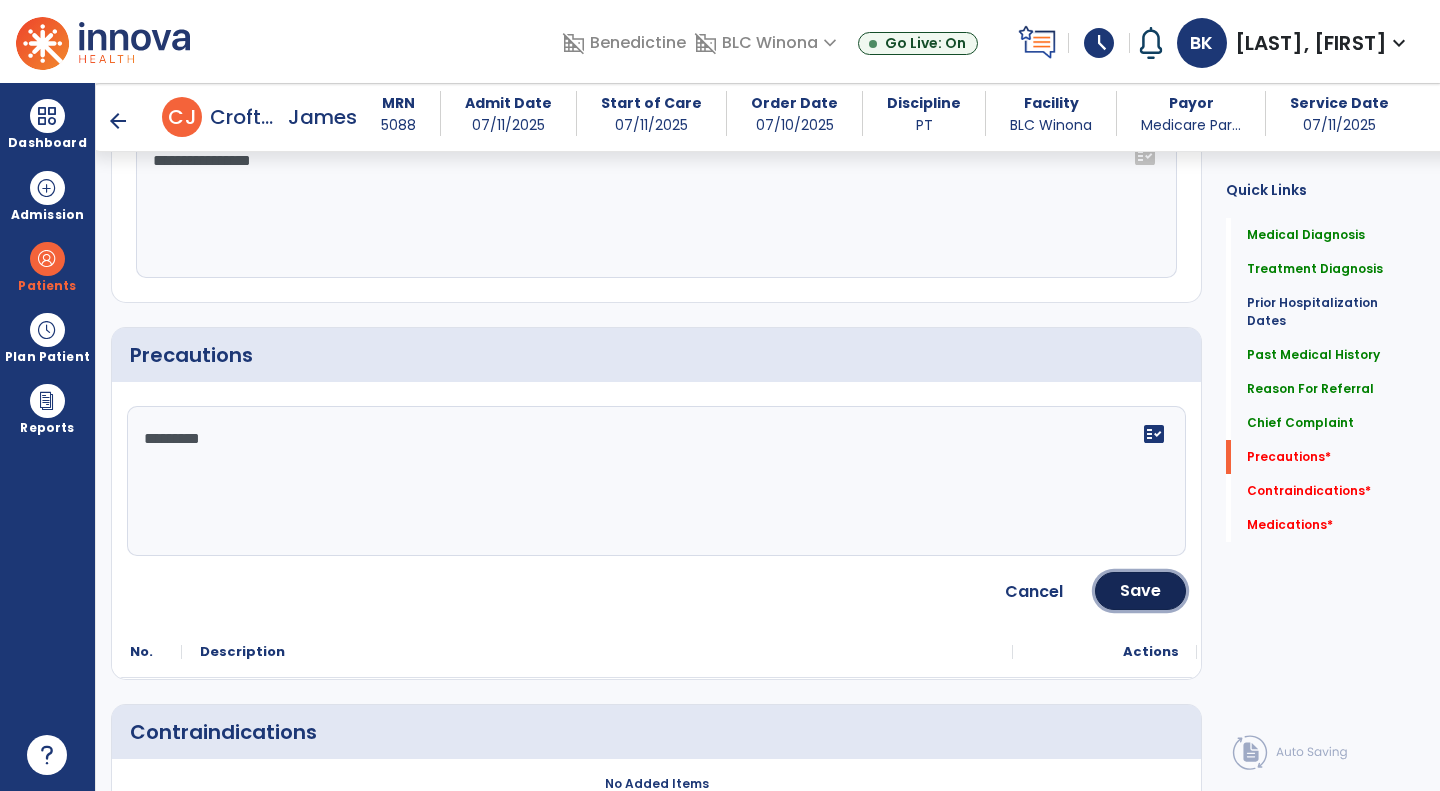 click on "Save" 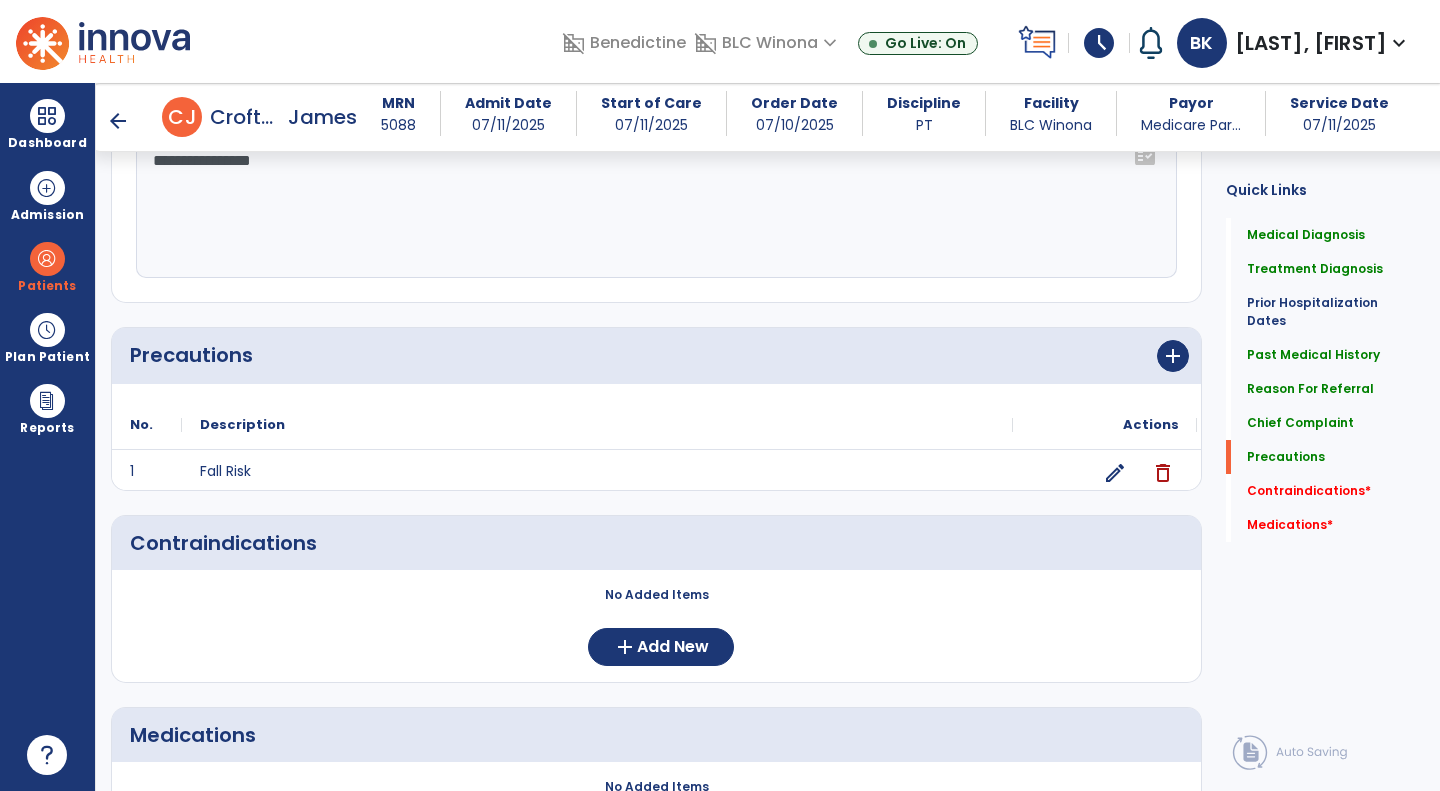 scroll, scrollTop: 1515, scrollLeft: 0, axis: vertical 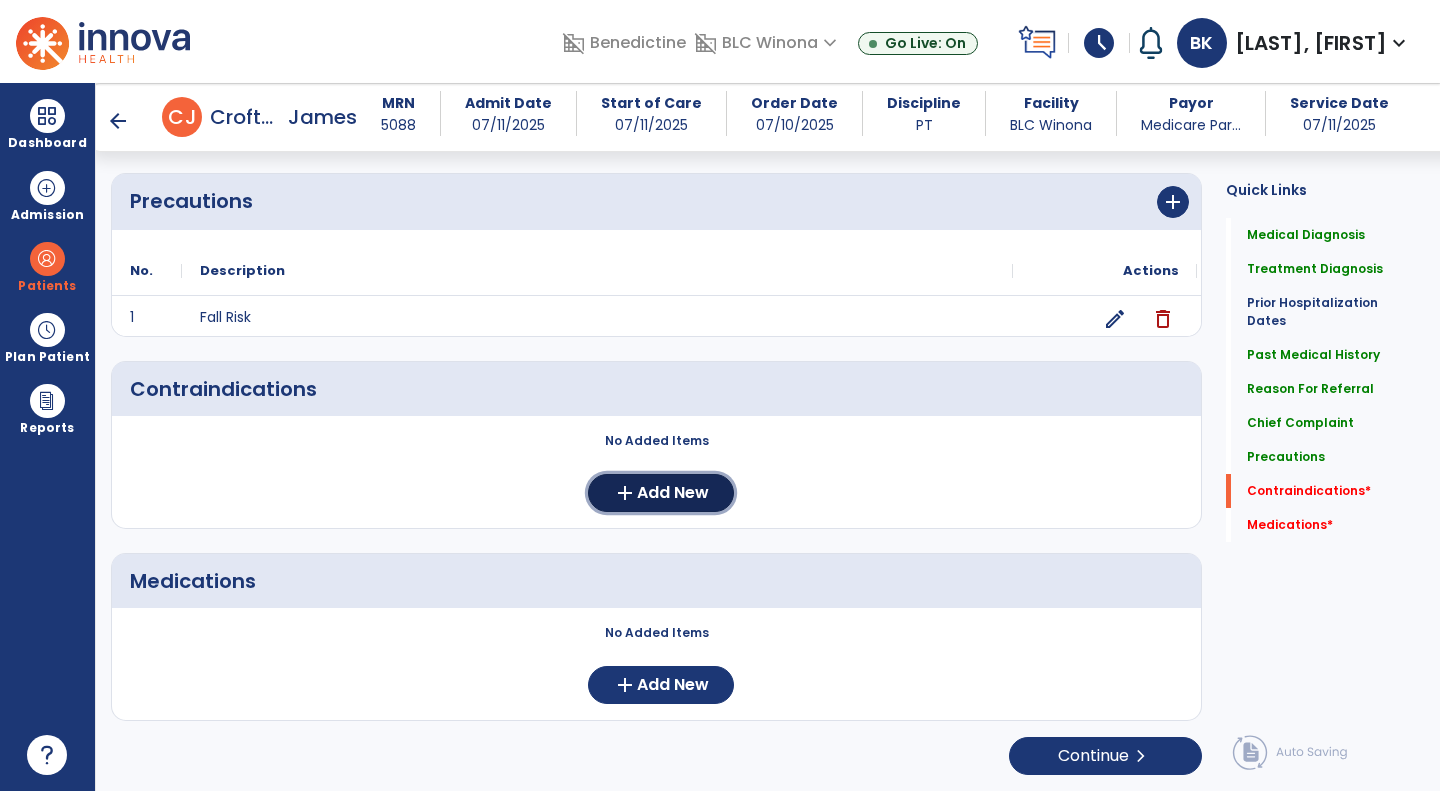 click on "Add New" 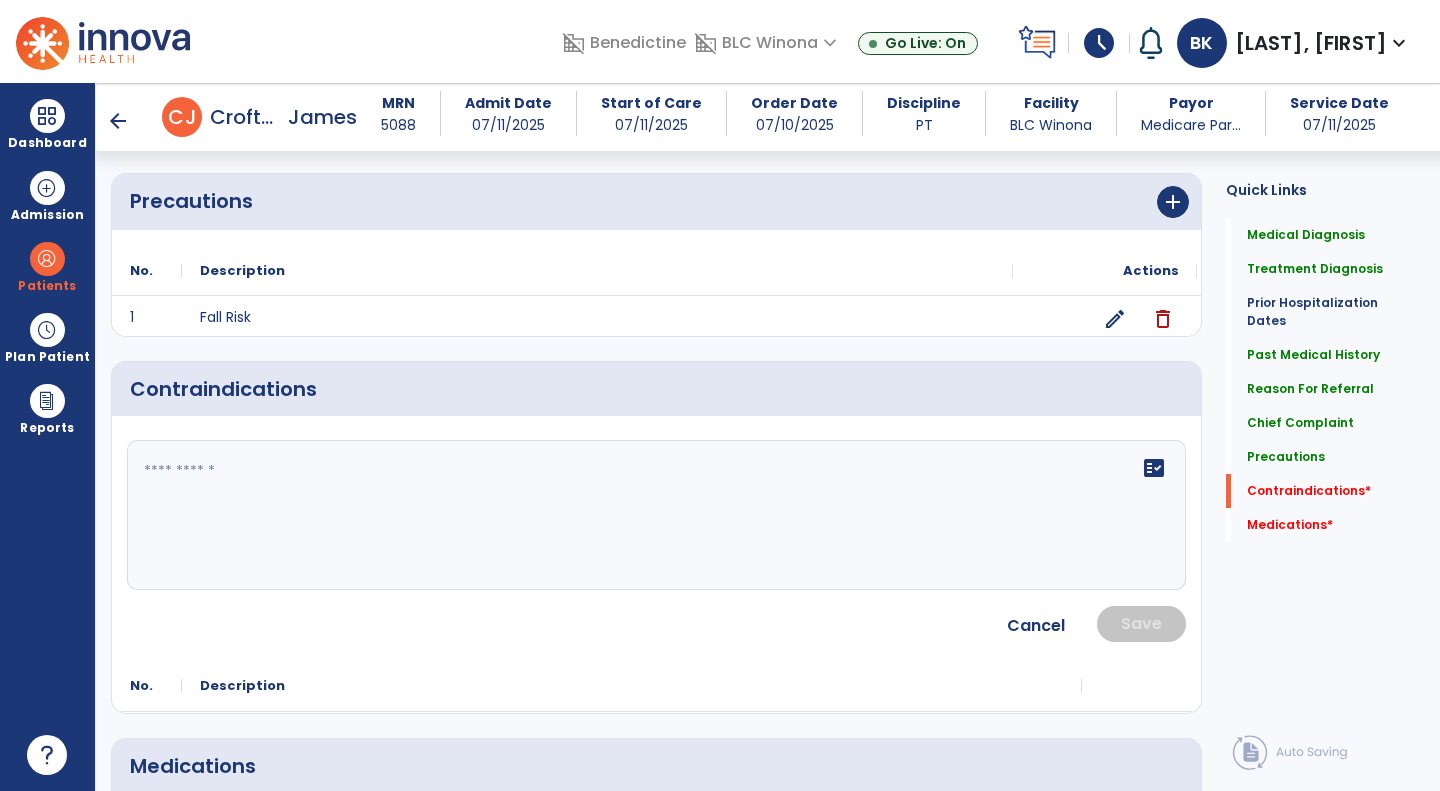 click on "fact_check" 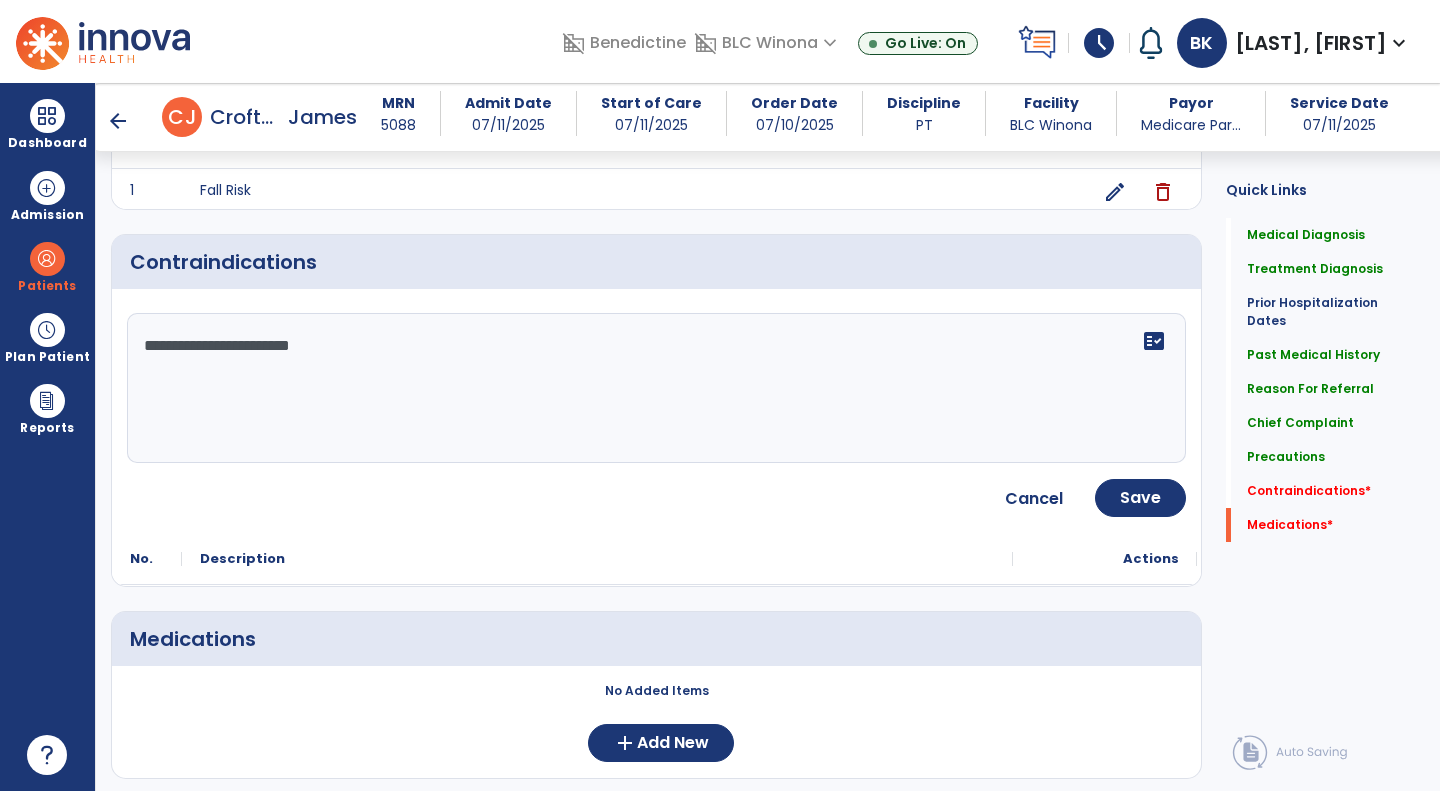 type on "**********" 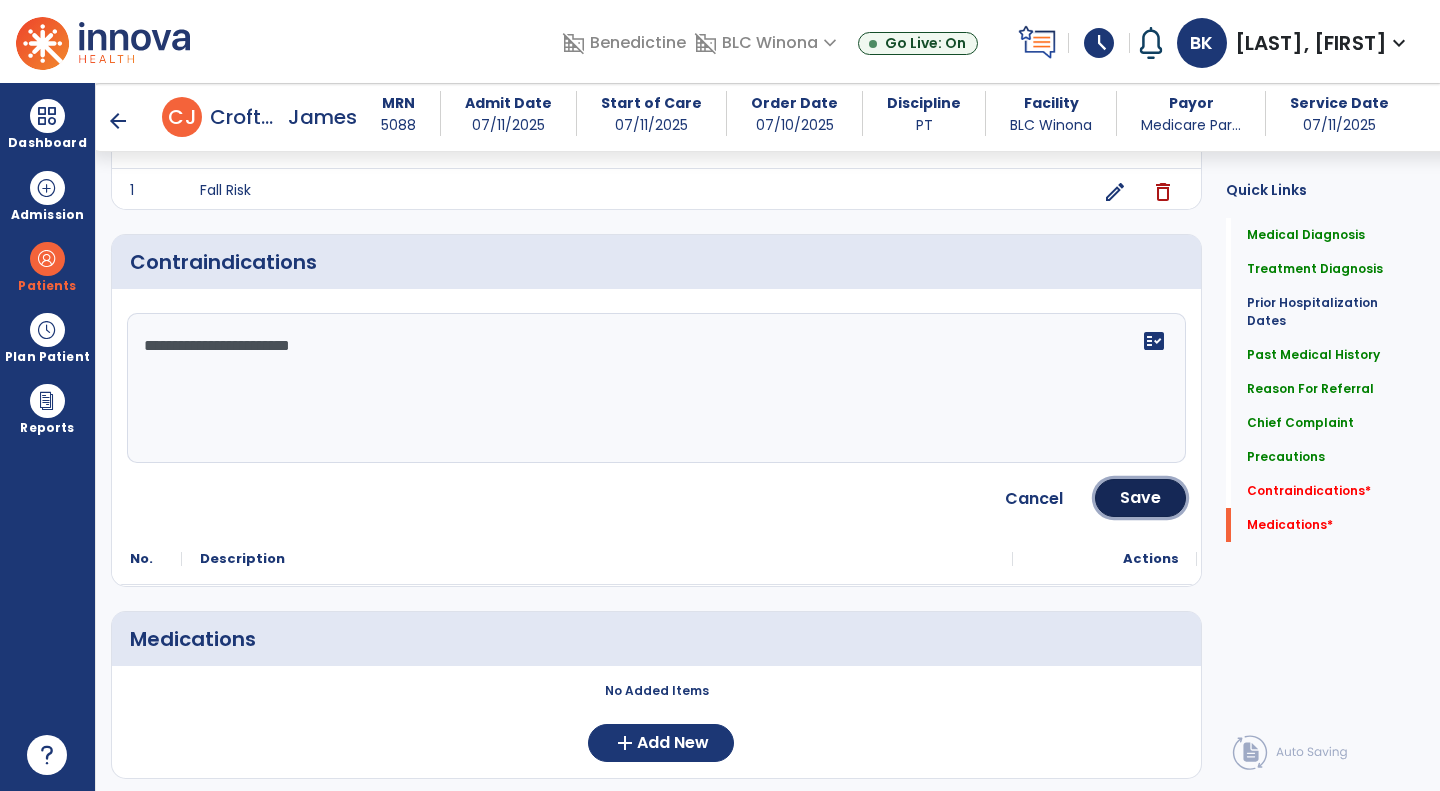 click on "Save" 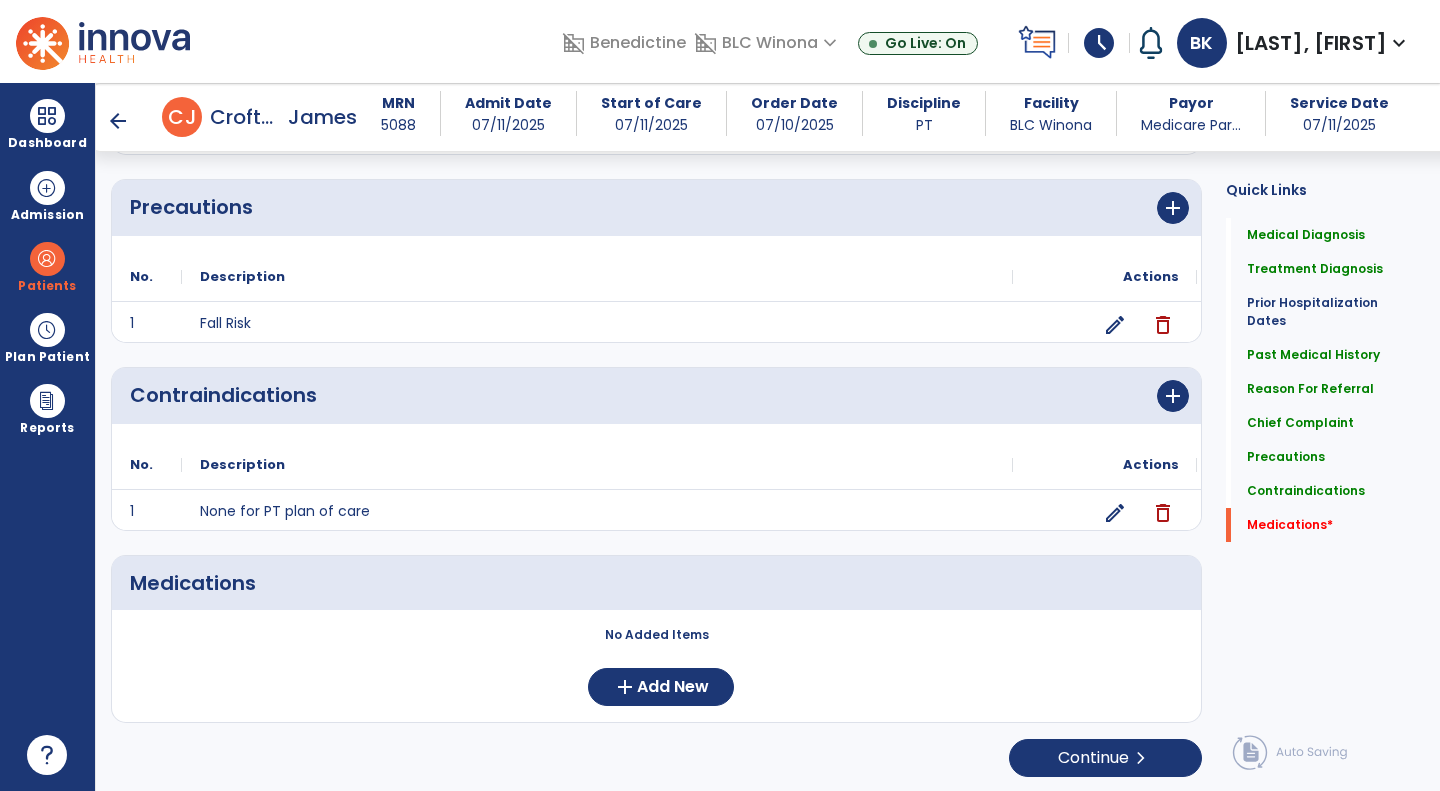 scroll, scrollTop: 1511, scrollLeft: 0, axis: vertical 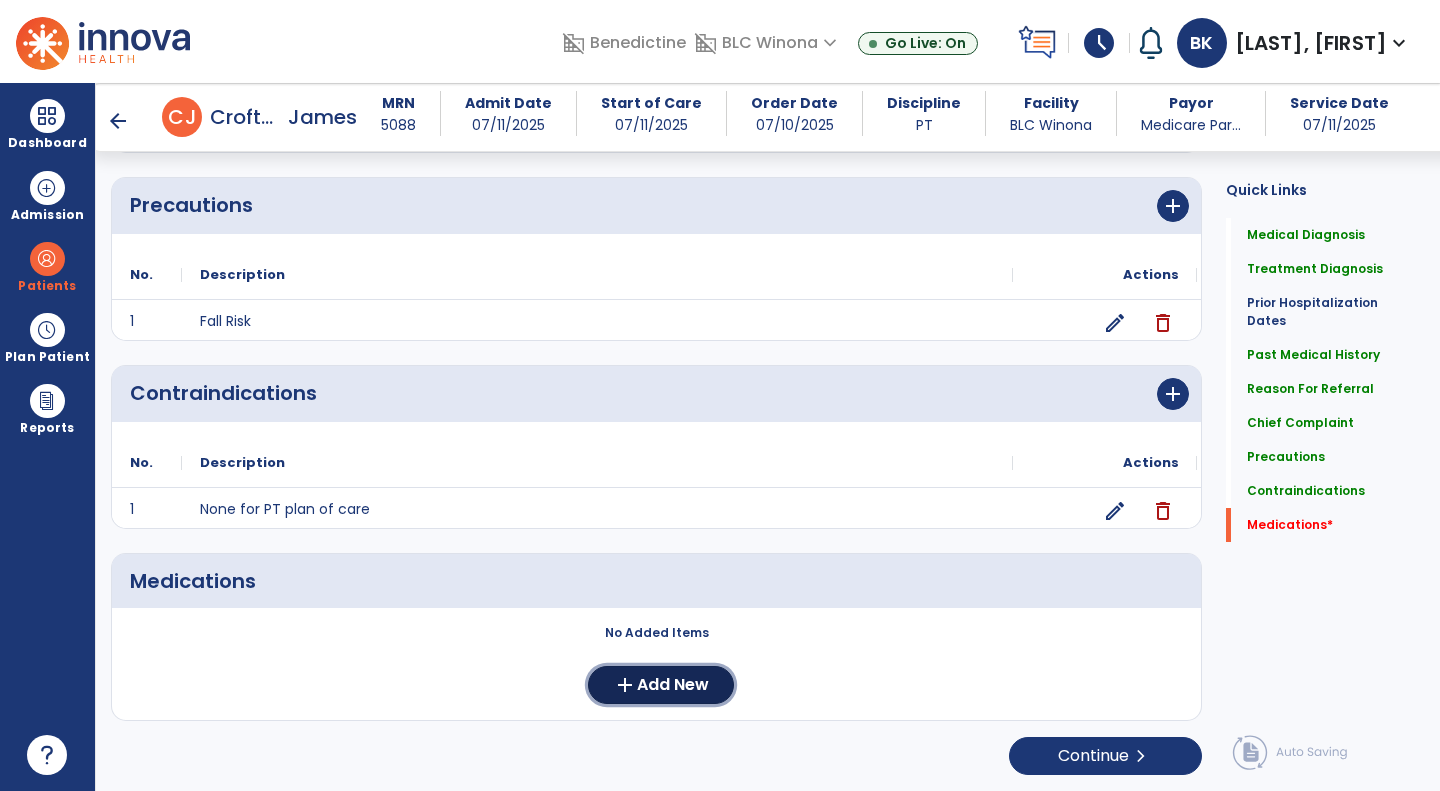 click on "add  Add New" 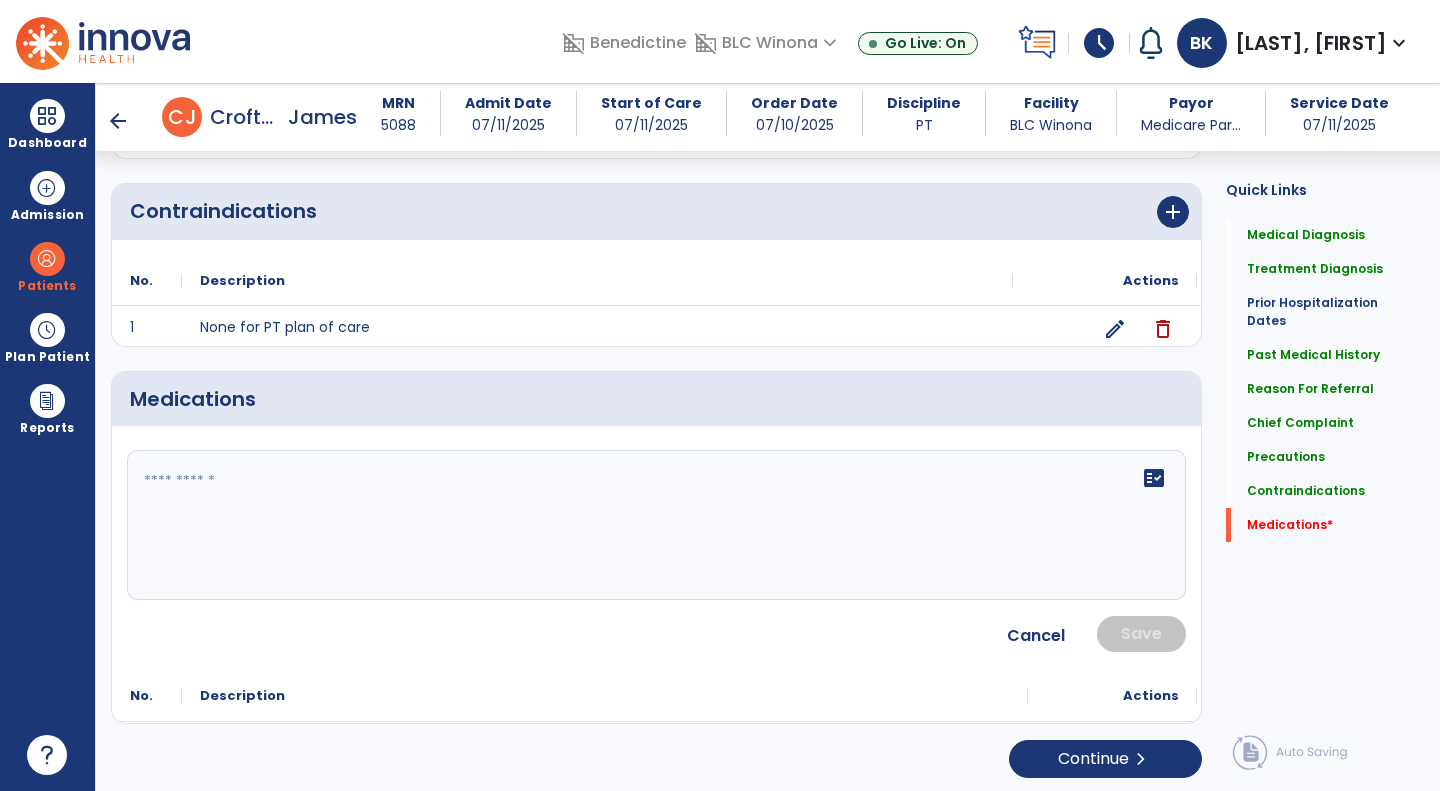 scroll, scrollTop: 1694, scrollLeft: 0, axis: vertical 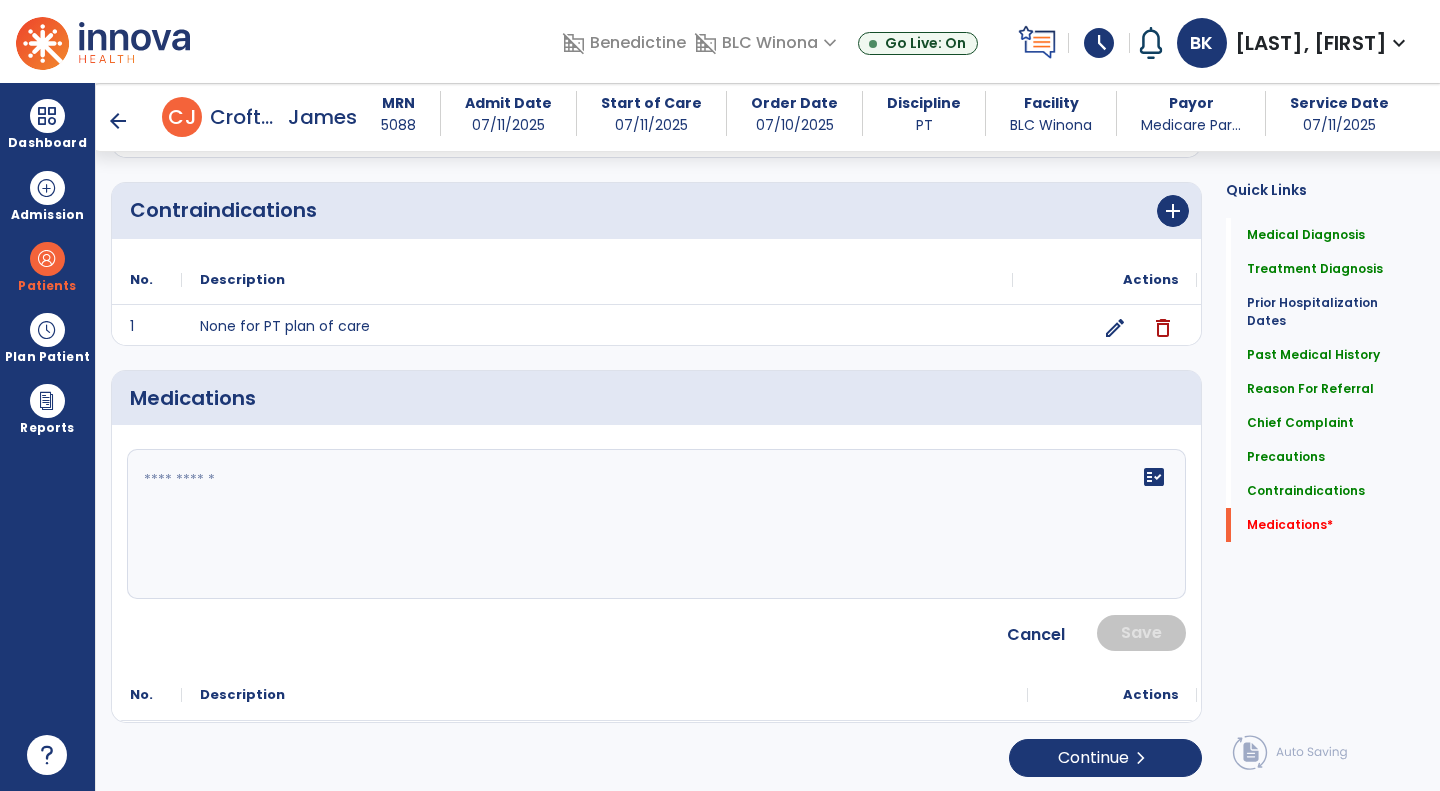 click on "fact_check" 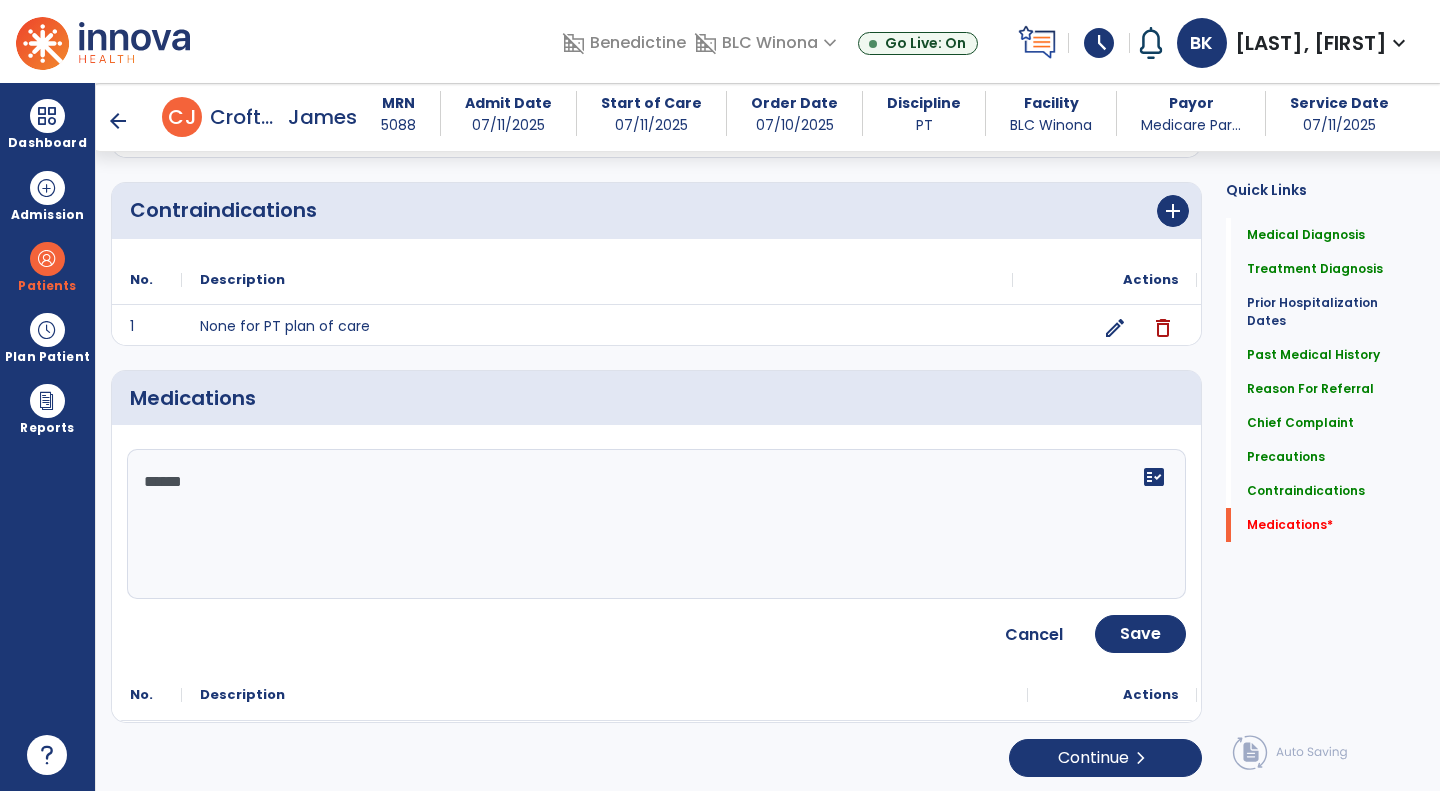 type on "*******" 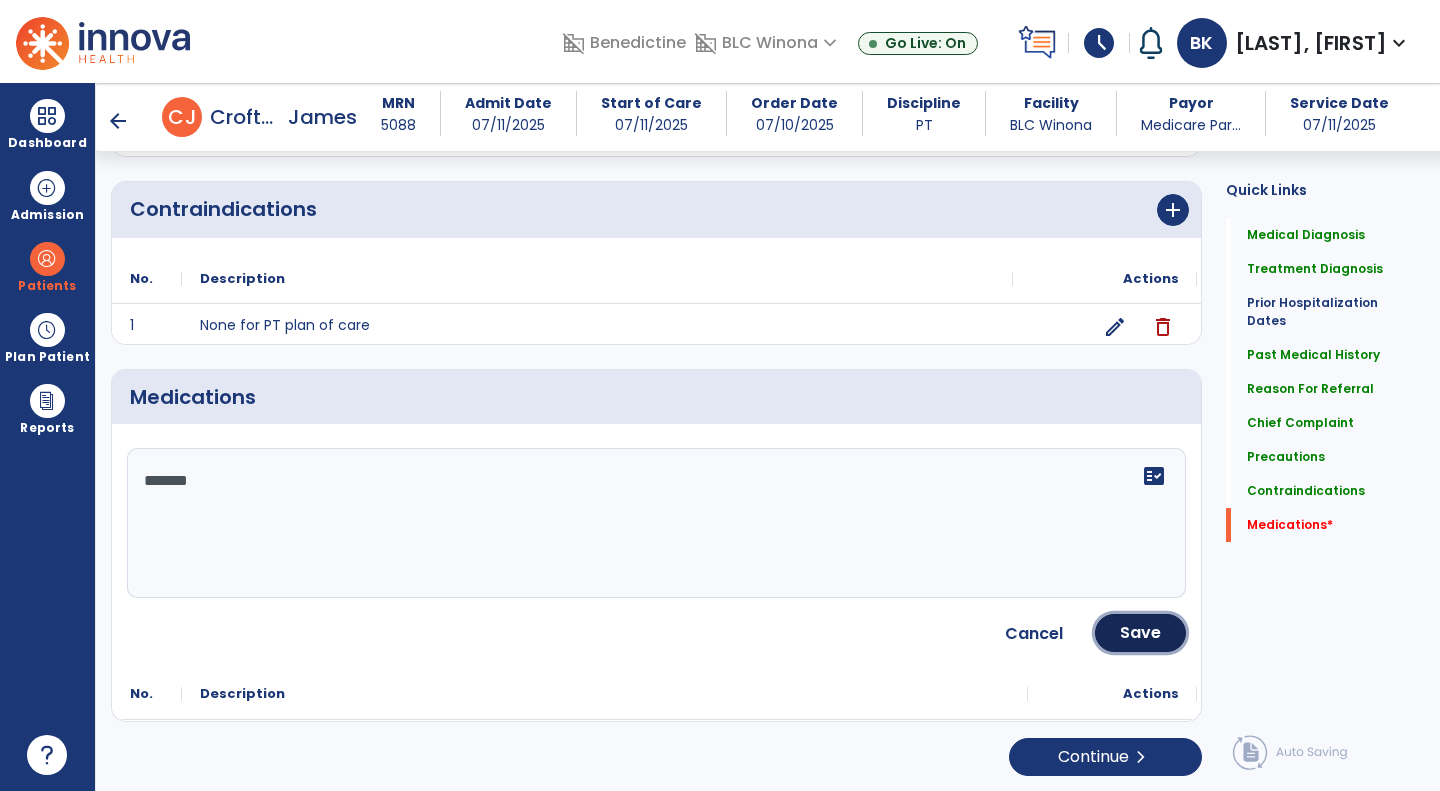 click on "Save" 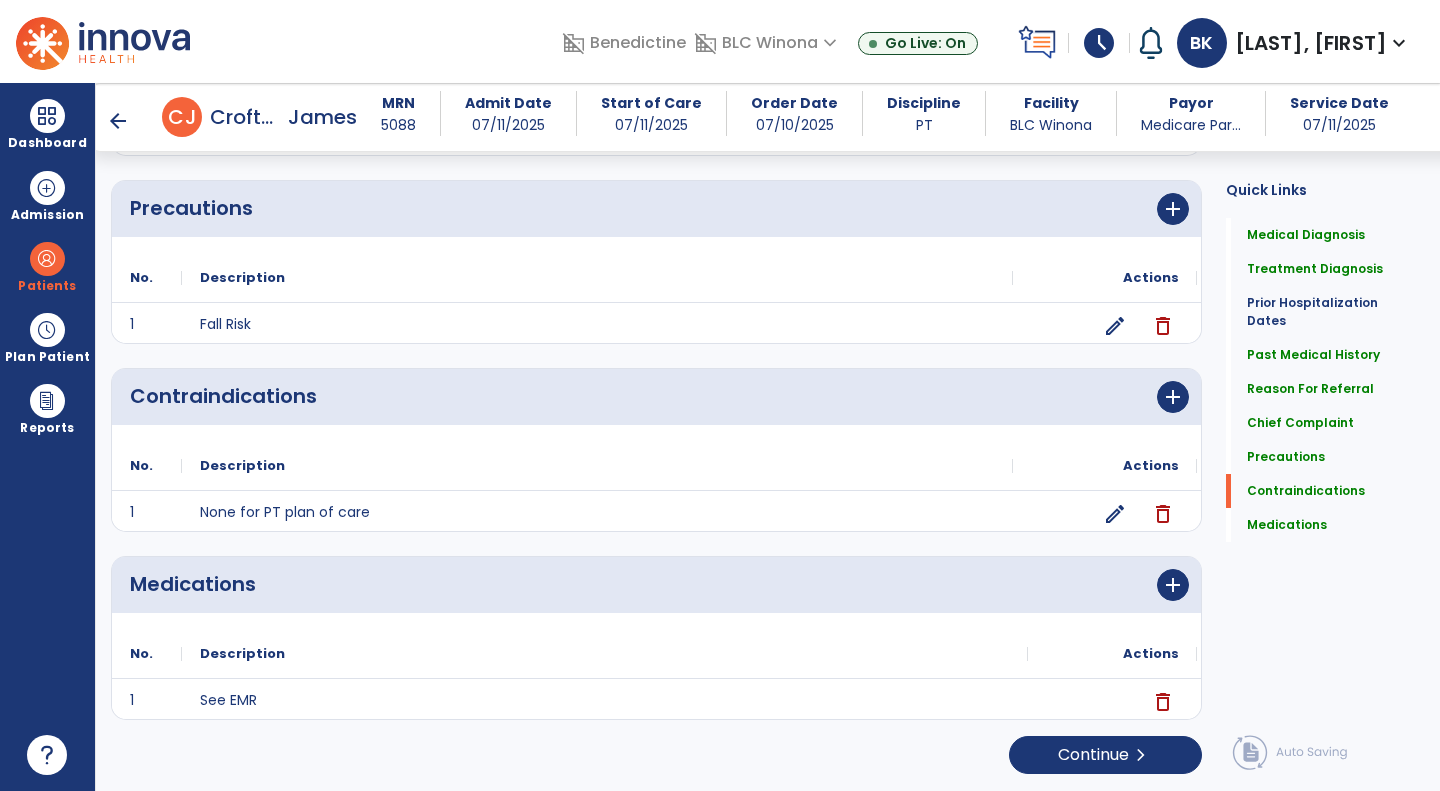 scroll, scrollTop: 1507, scrollLeft: 0, axis: vertical 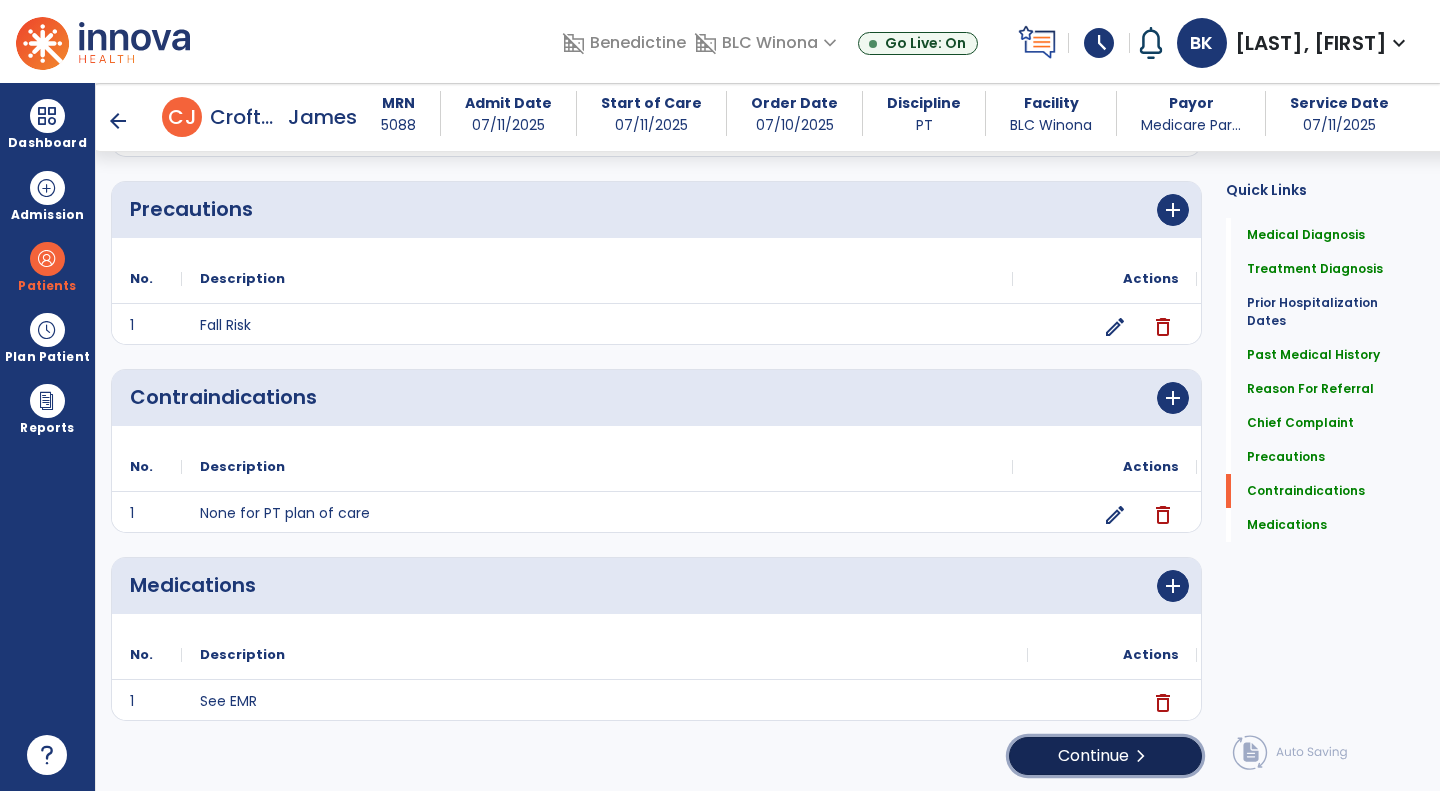 click on "Continue  chevron_right" 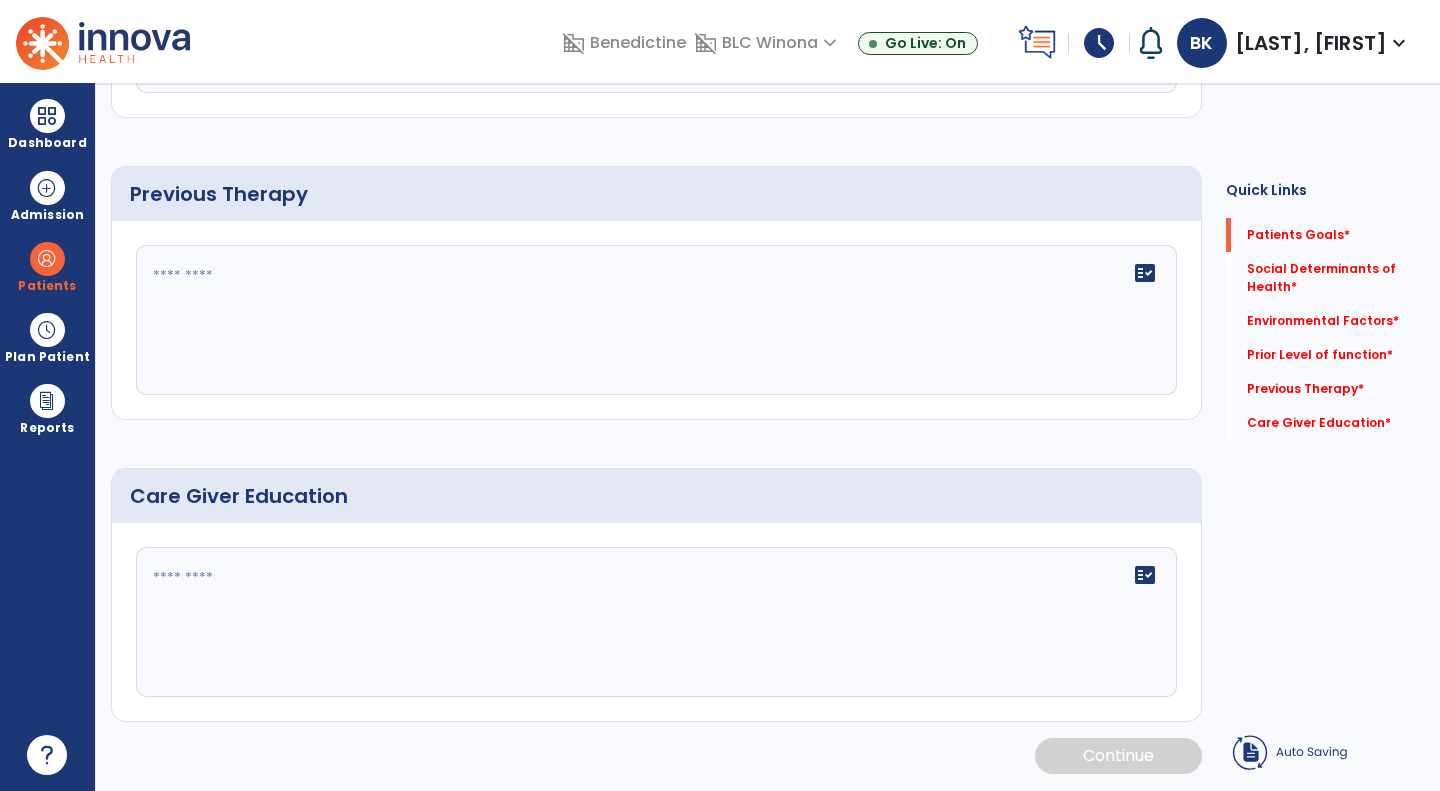 scroll, scrollTop: 0, scrollLeft: 0, axis: both 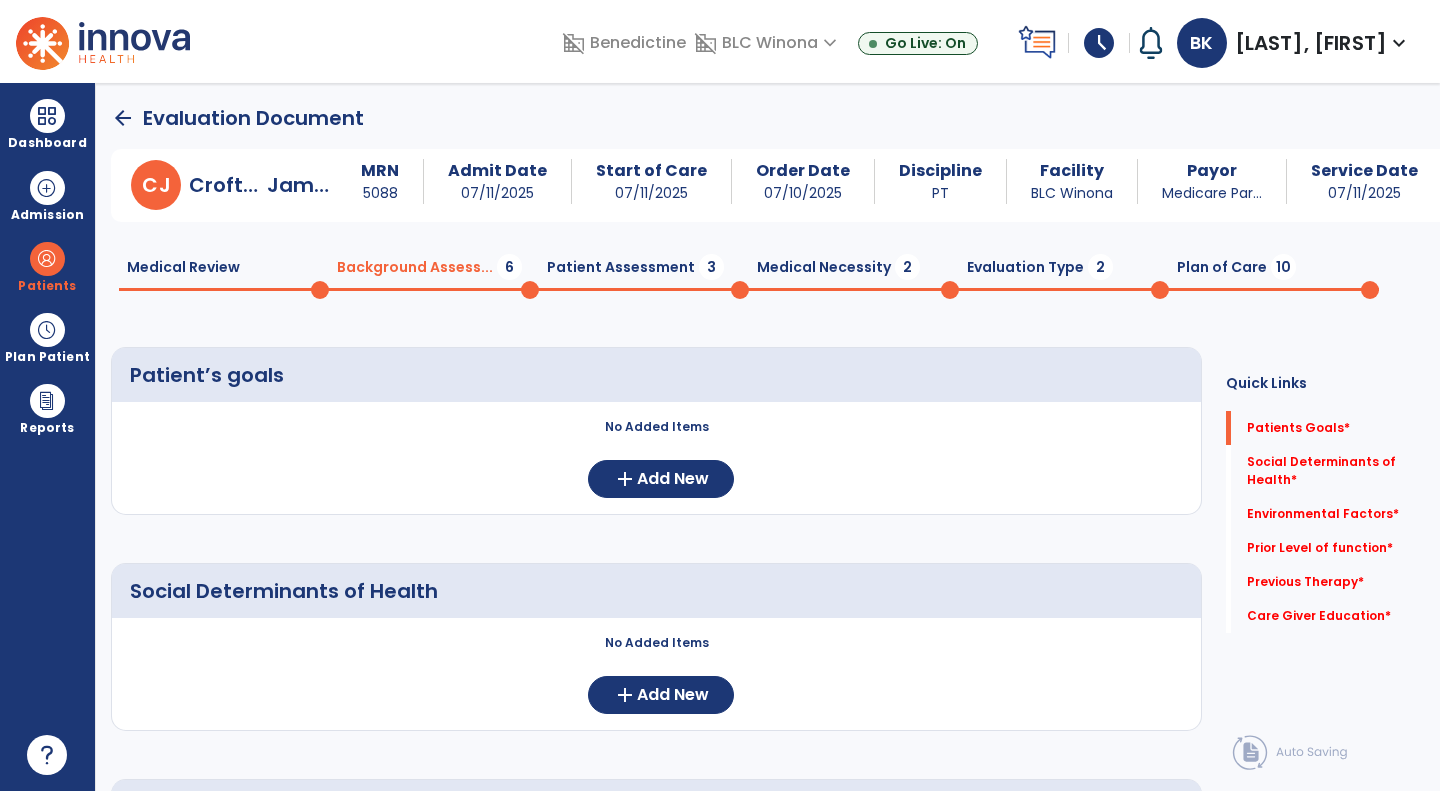 click on "No Added Items" 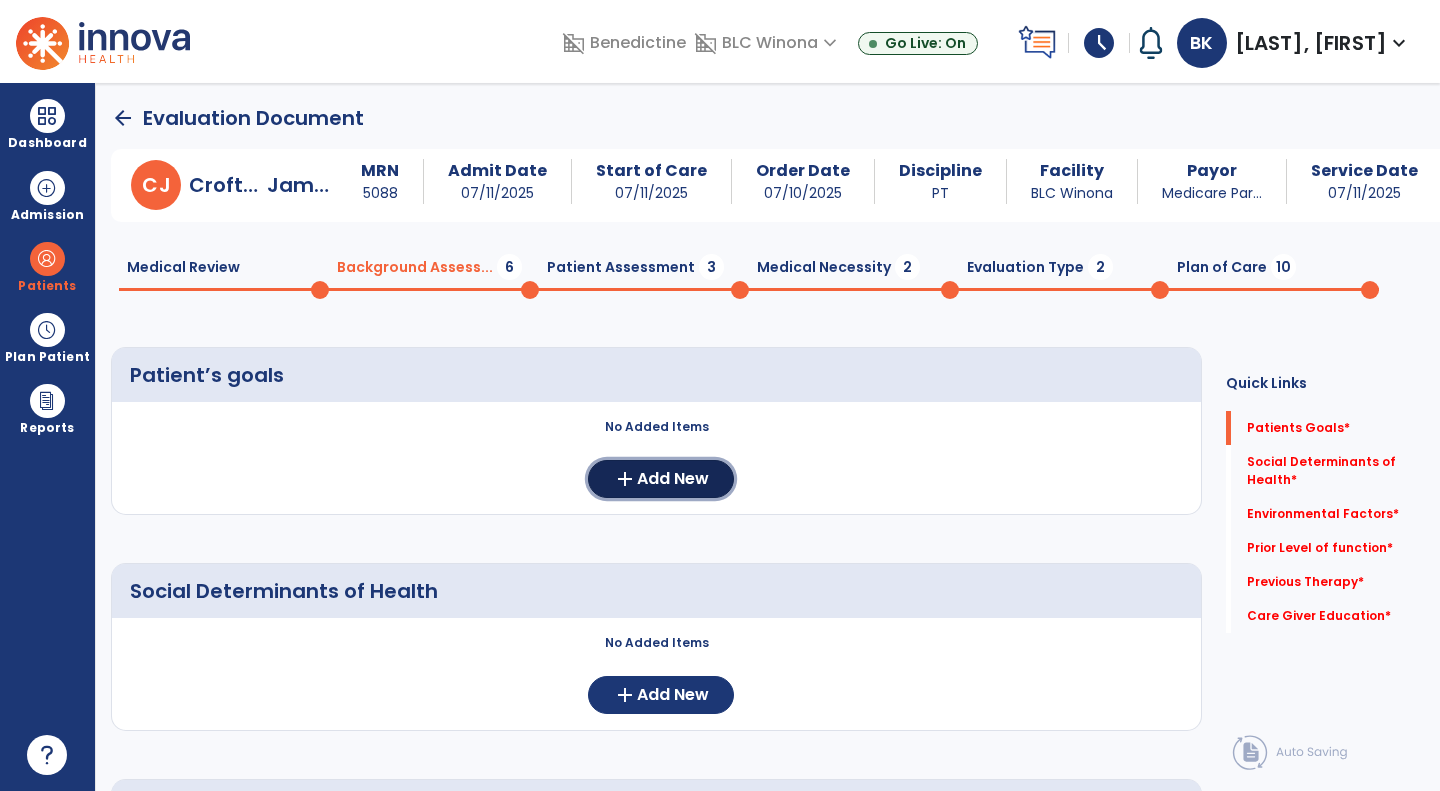 click on "add  Add New" 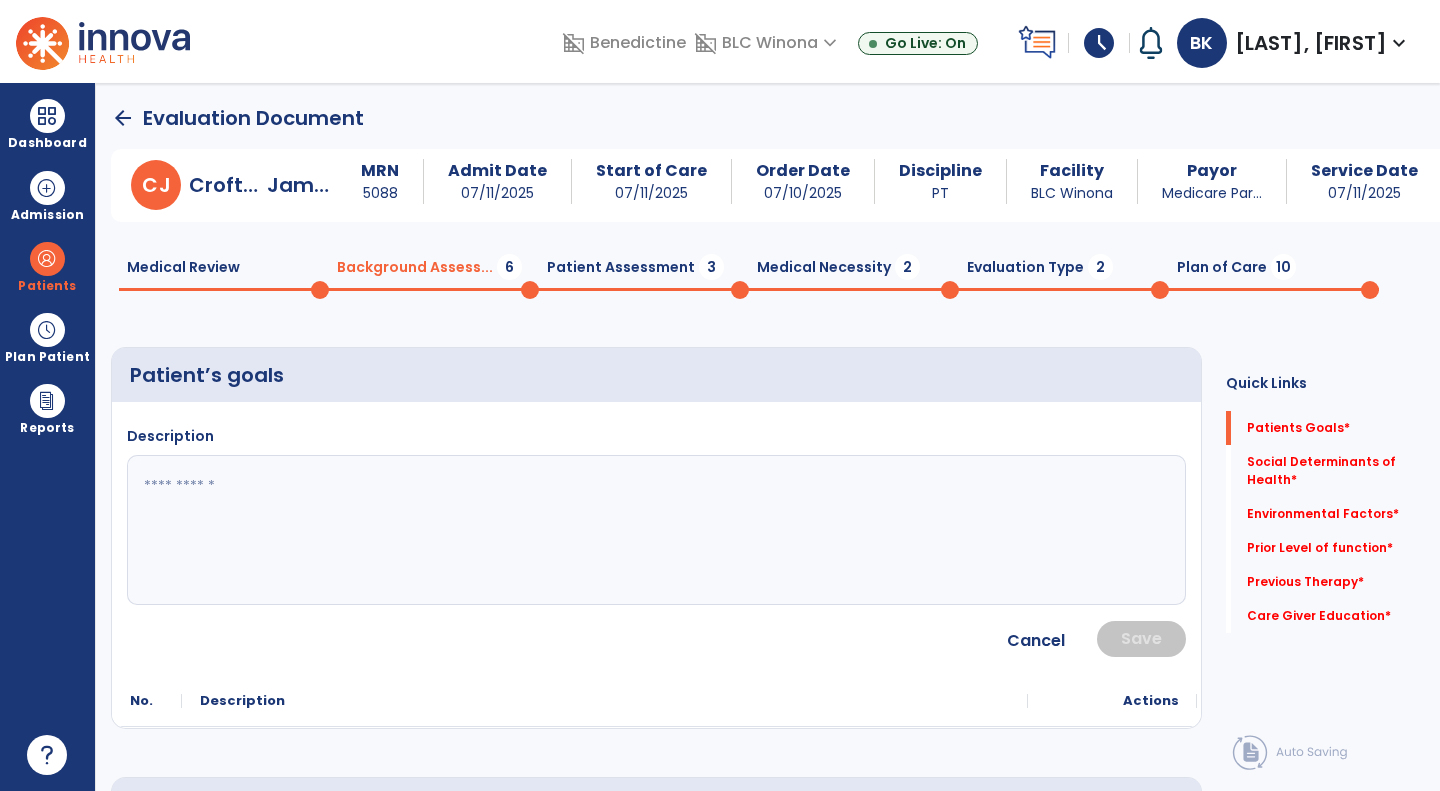 click 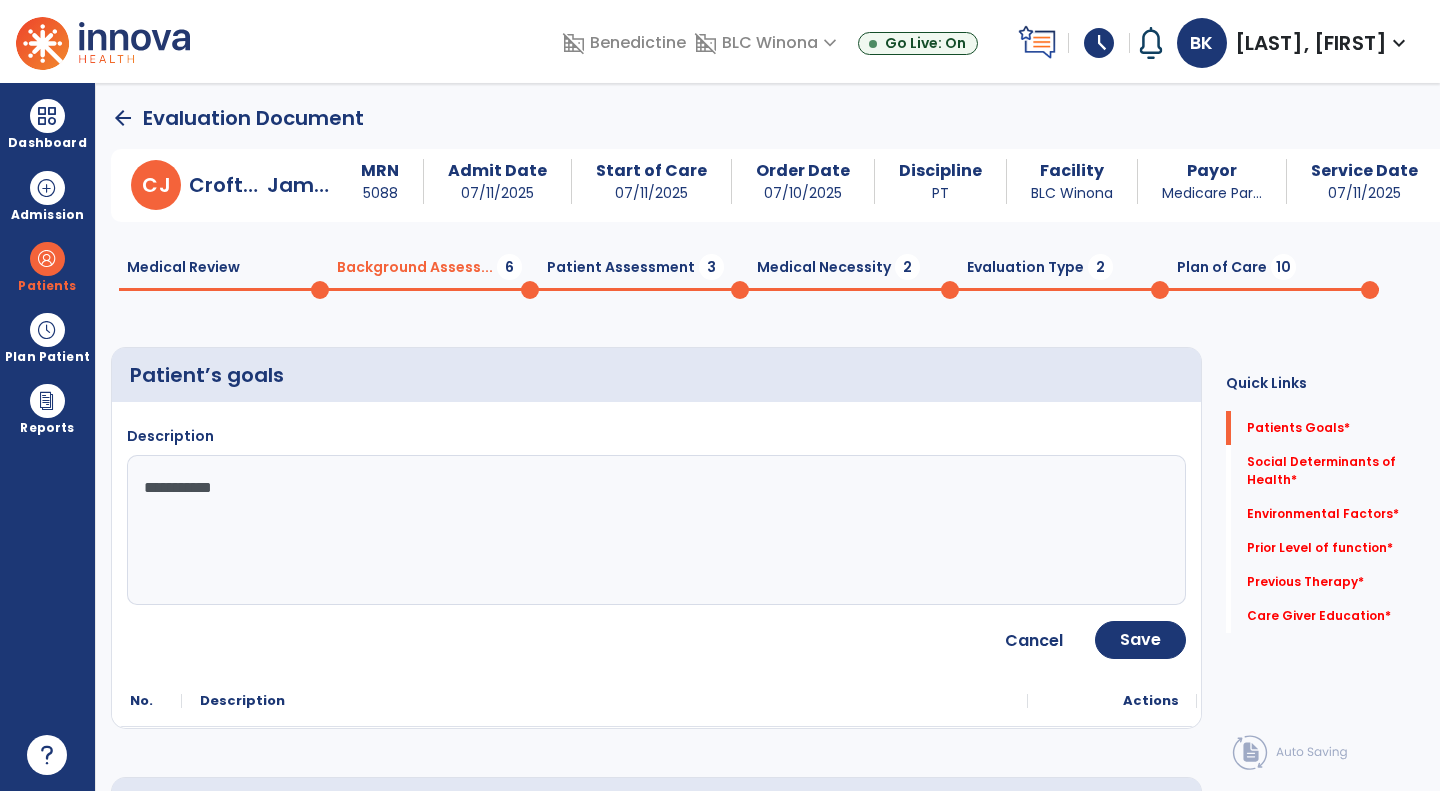 type on "**********" 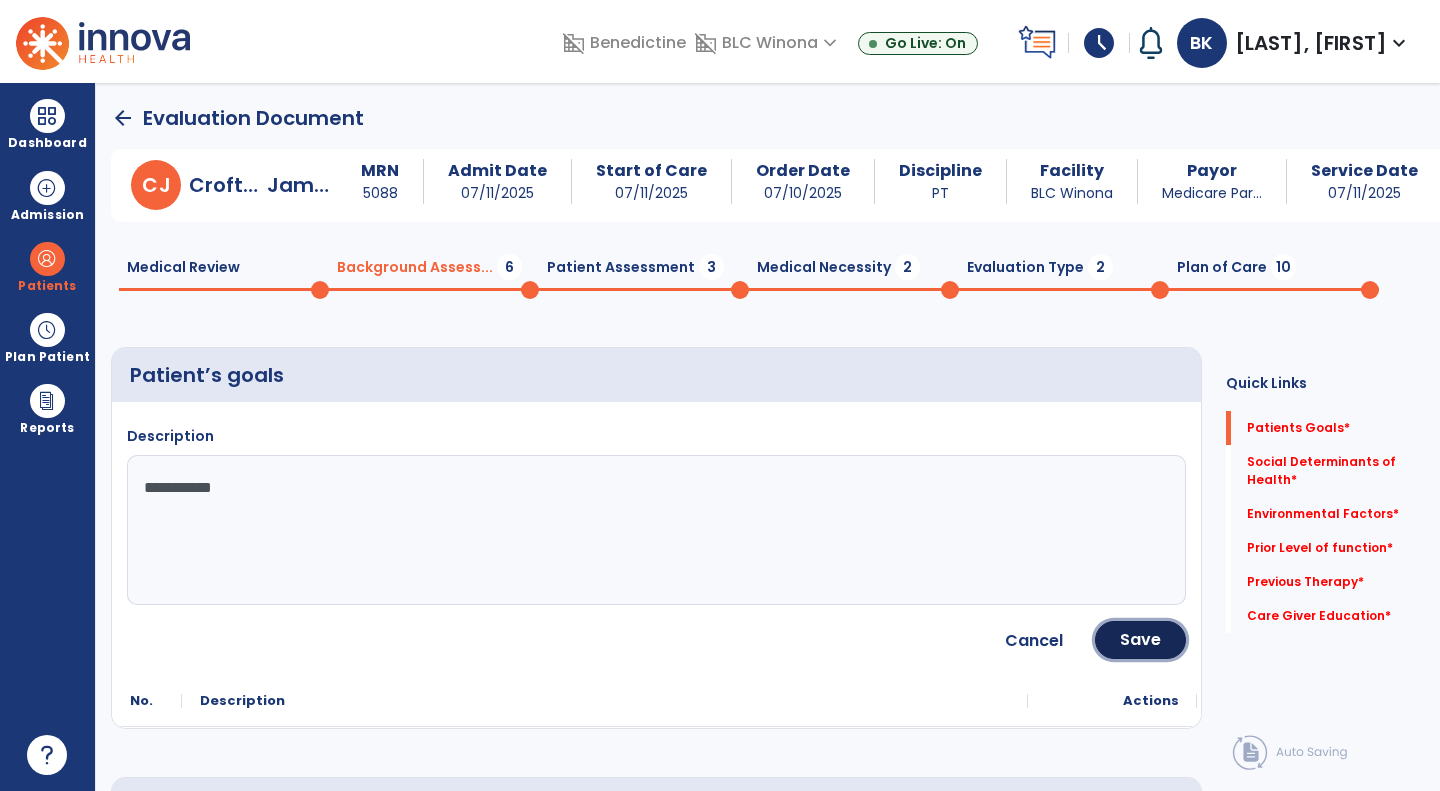 click on "Save" 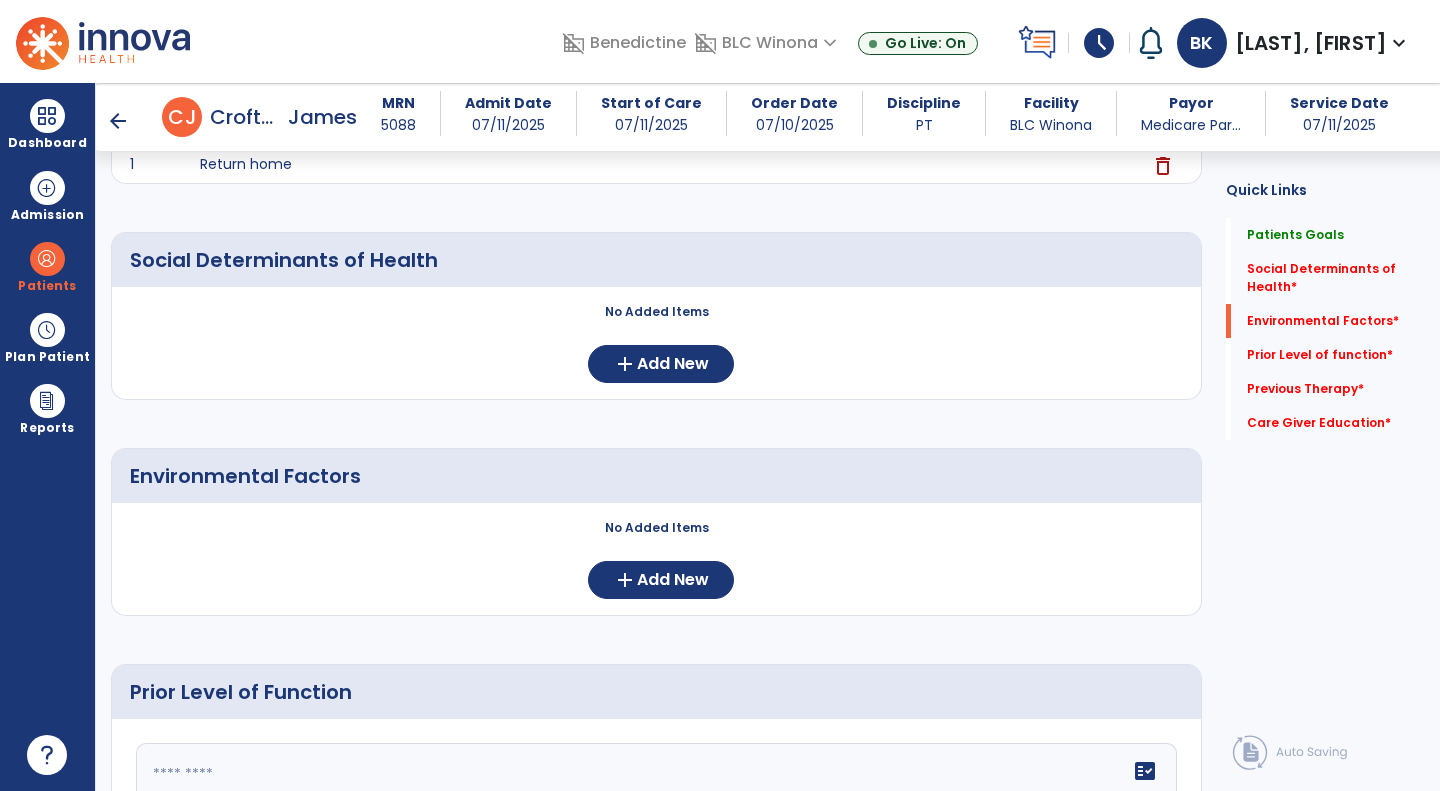 scroll, scrollTop: 310, scrollLeft: 0, axis: vertical 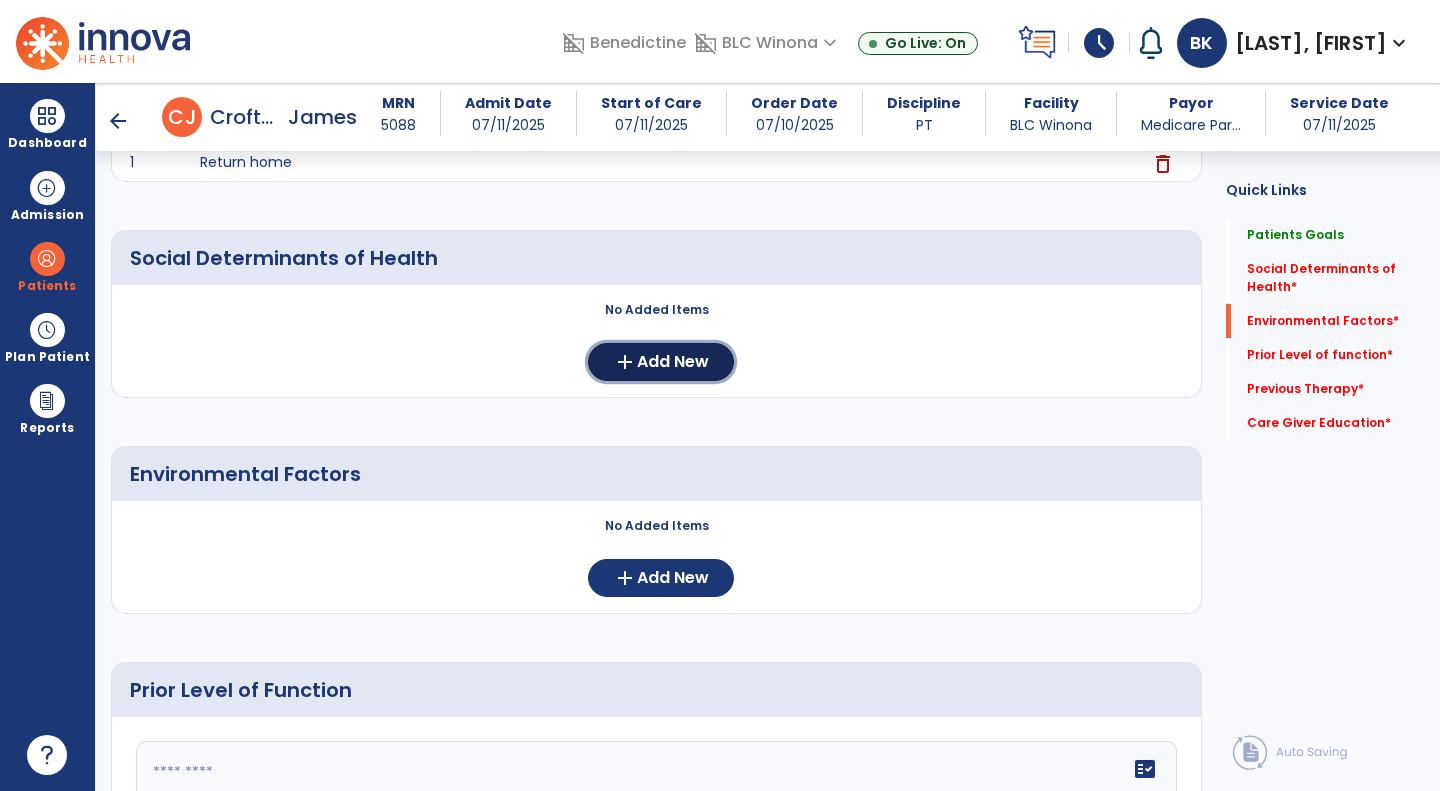 click on "Add New" 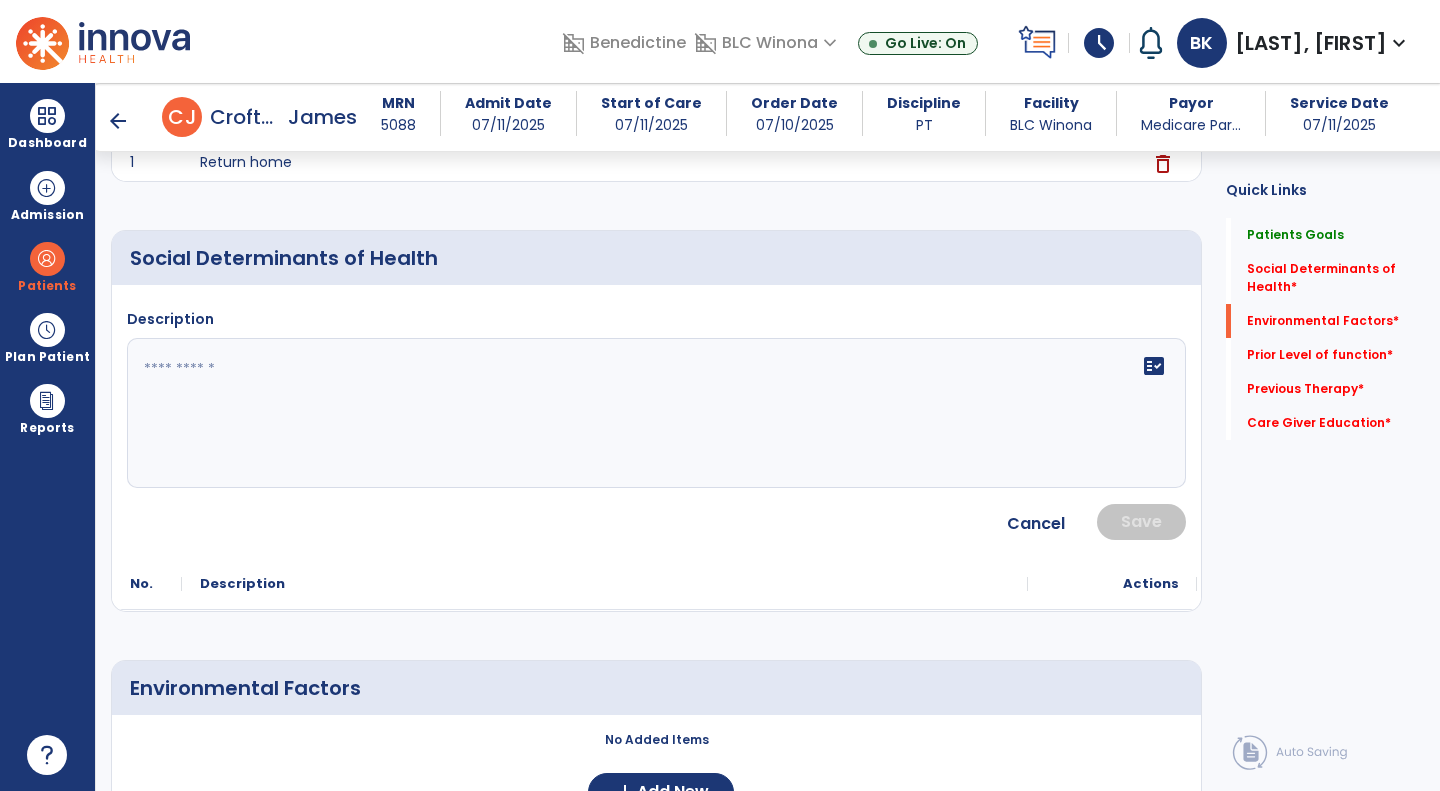 click on "fact_check" 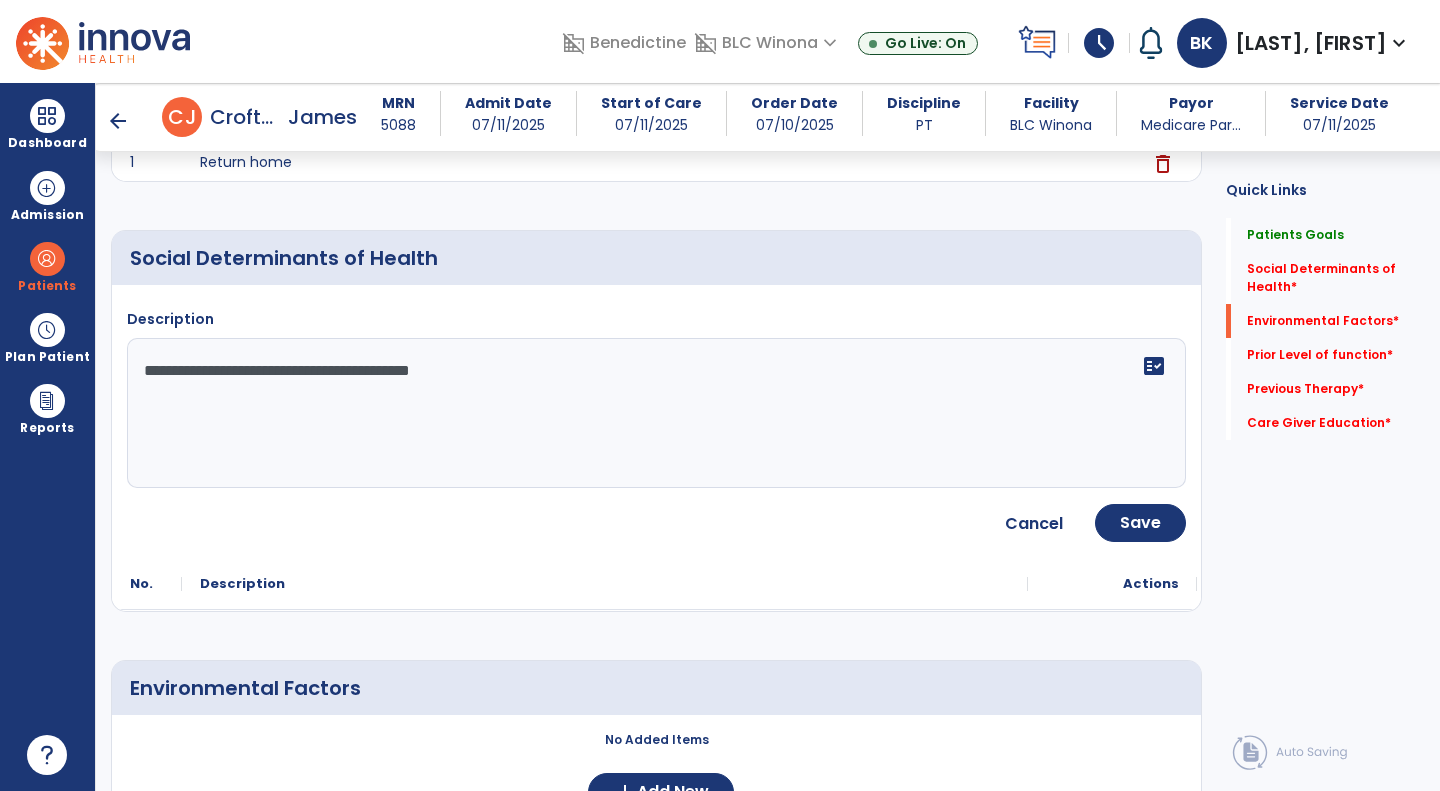 drag, startPoint x: 542, startPoint y: 367, endPoint x: 263, endPoint y: 372, distance: 279.0448 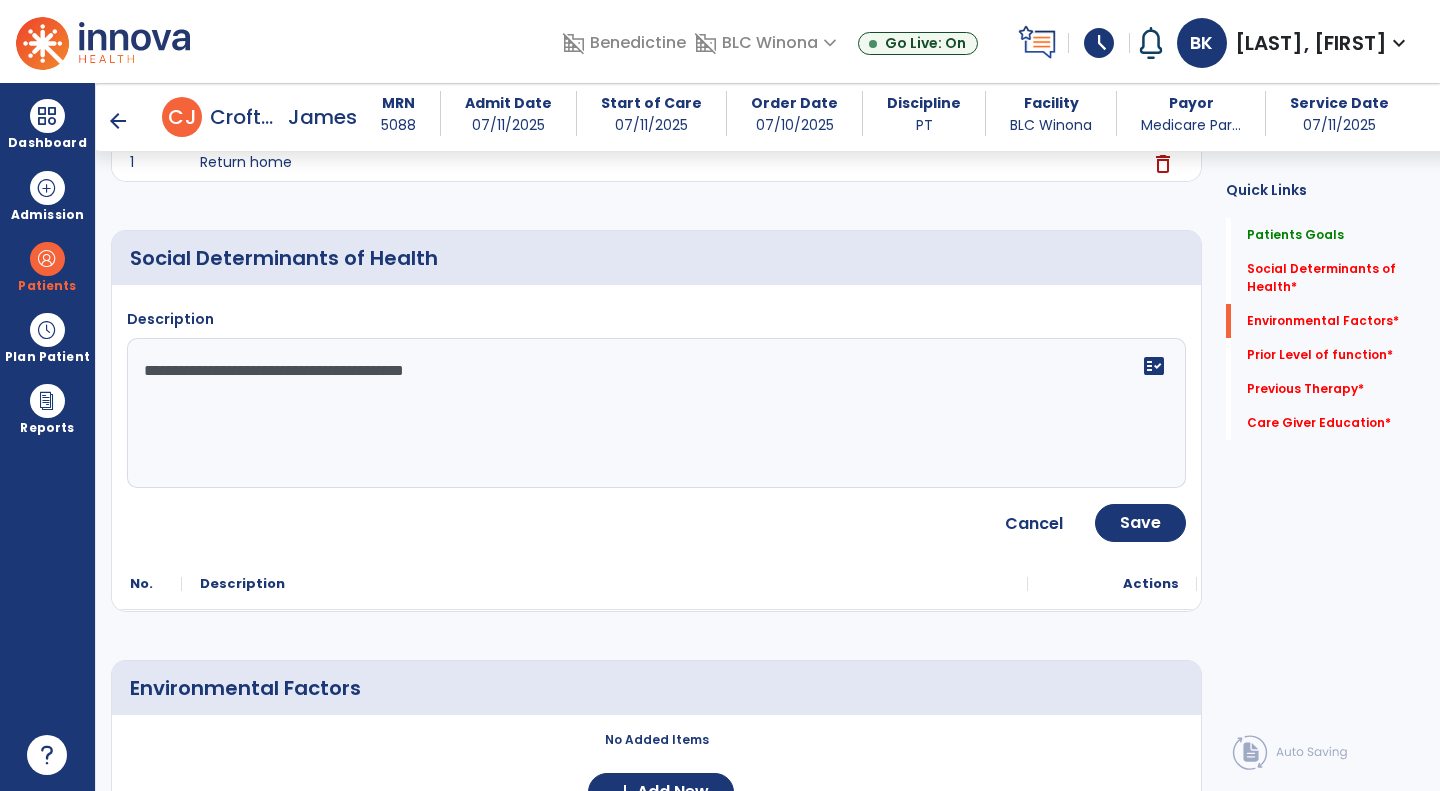 type on "**********" 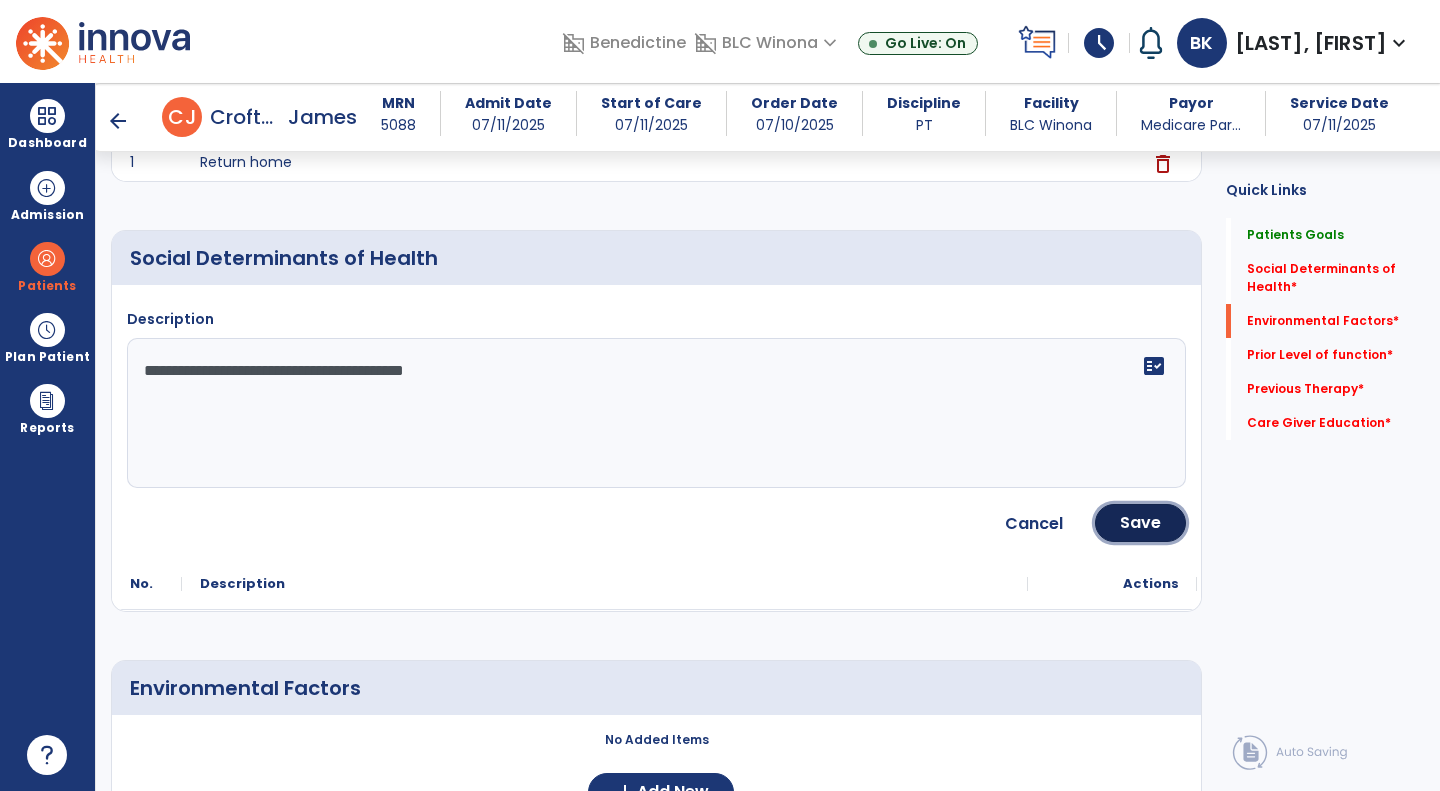 click on "Save" 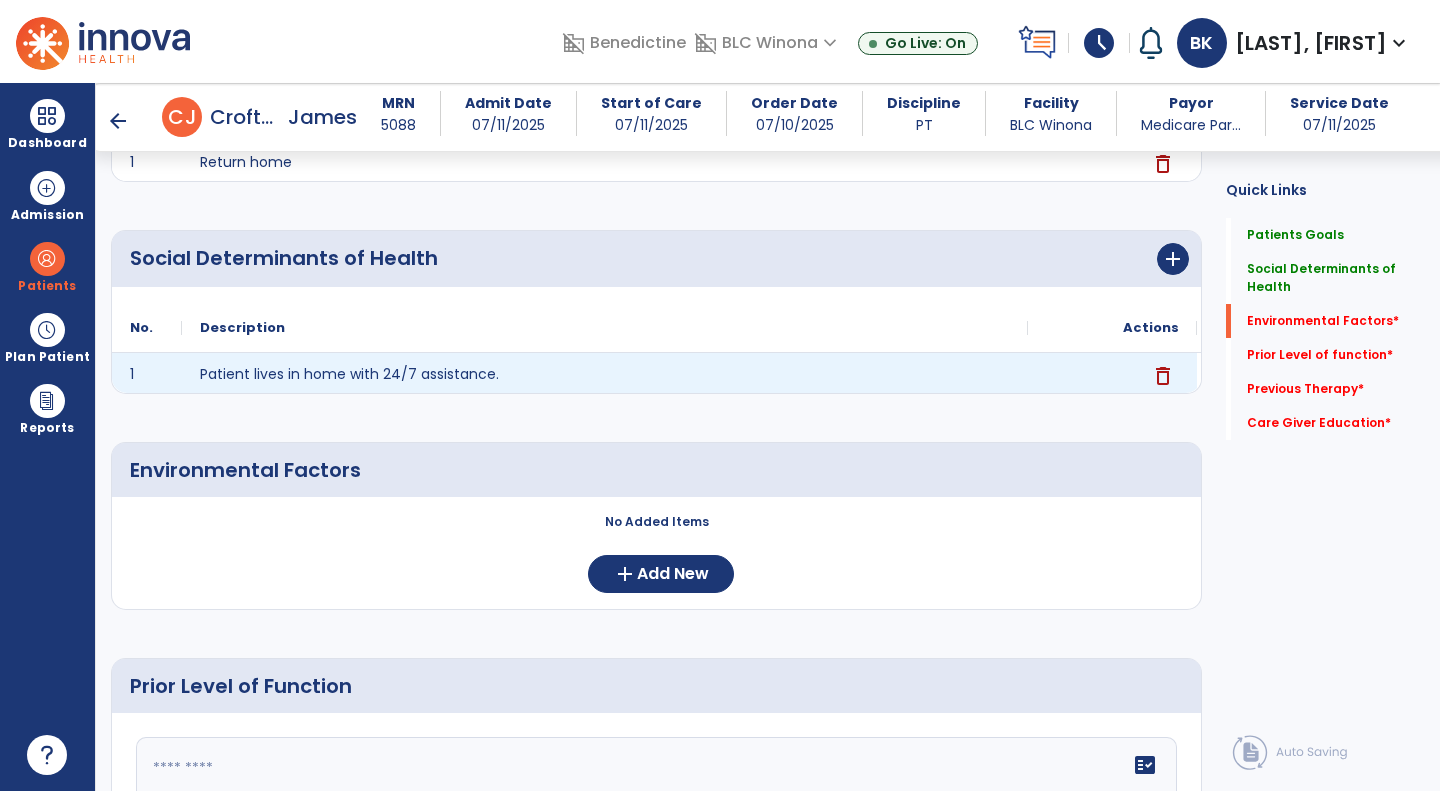scroll, scrollTop: 469, scrollLeft: 0, axis: vertical 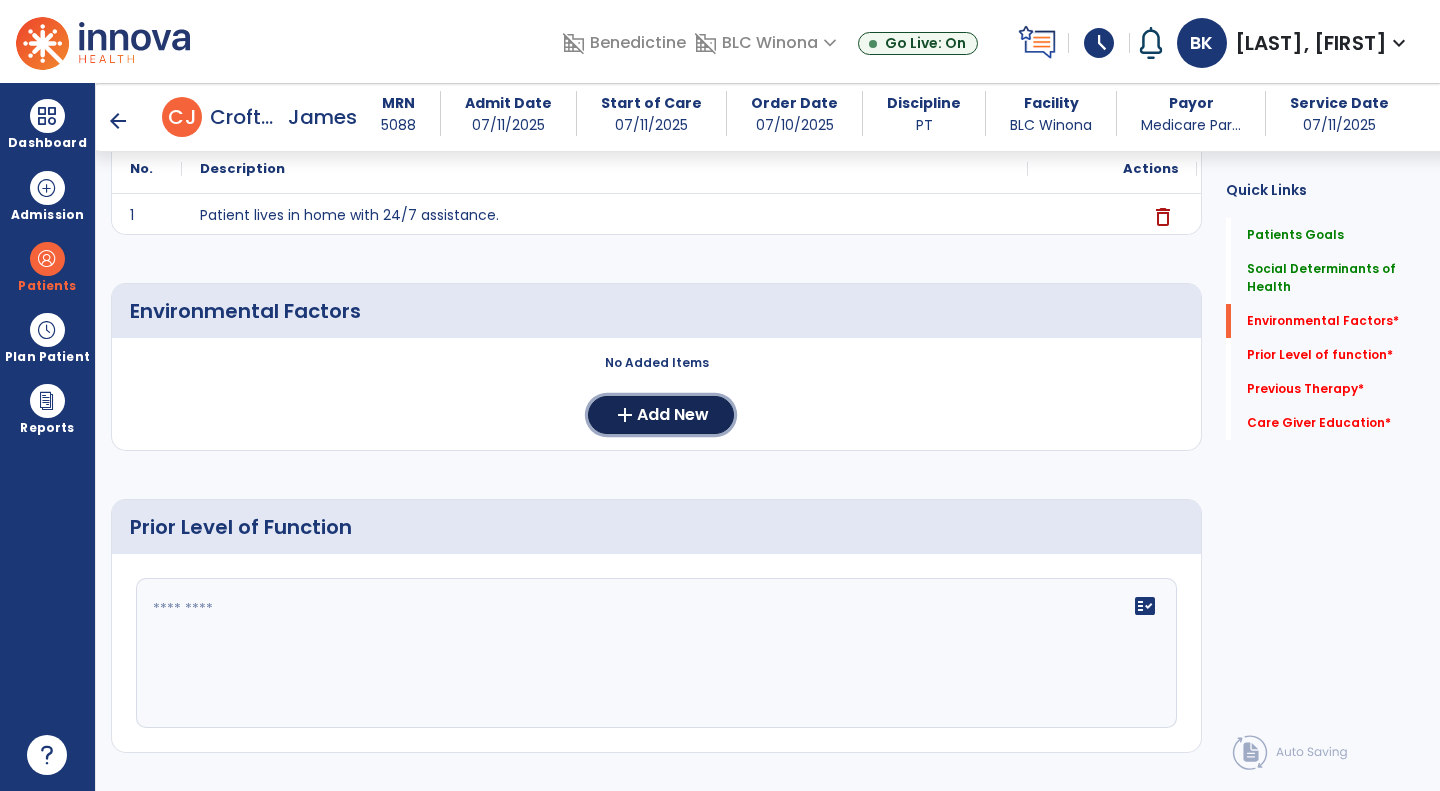 click on "Add New" 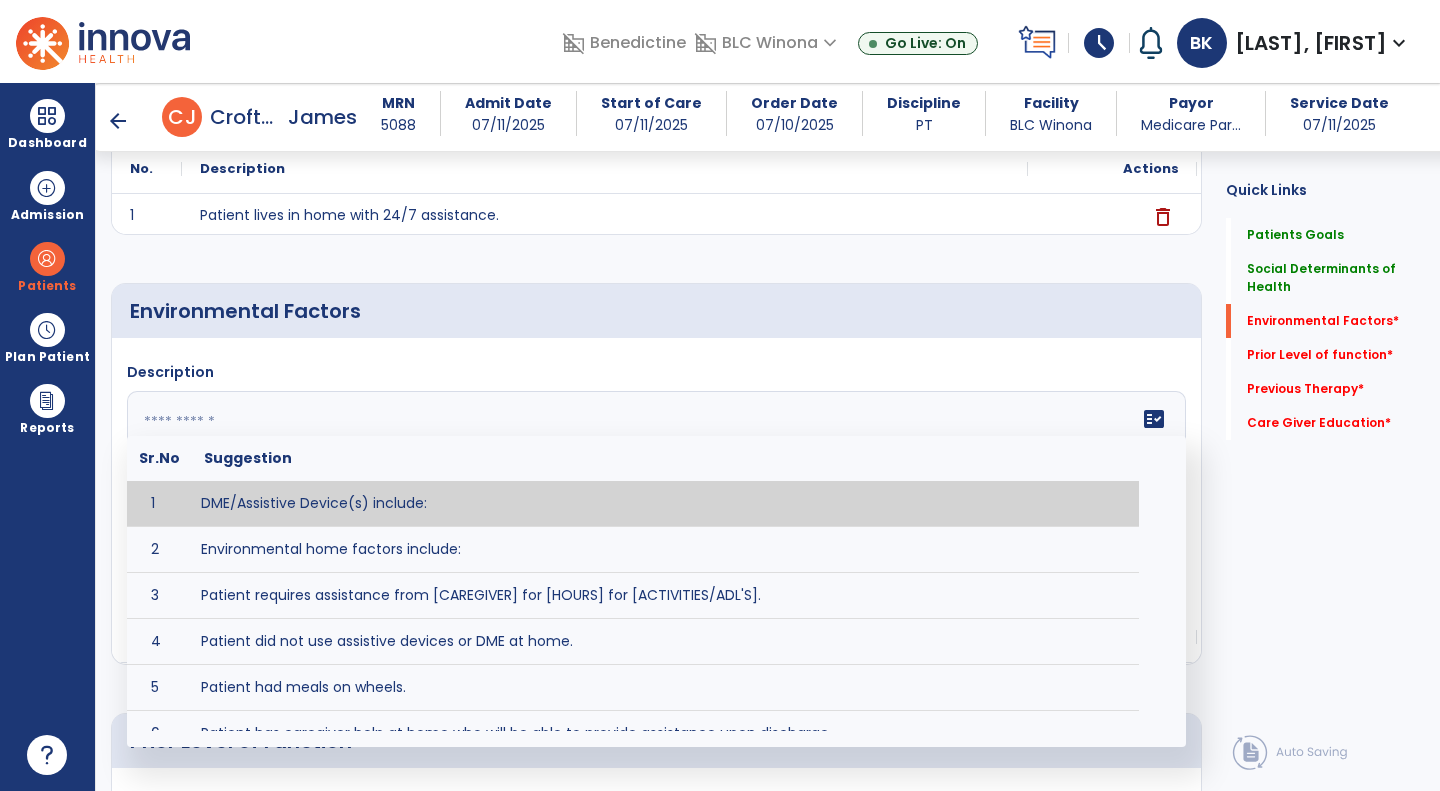 click on "fact_check  Sr.No Suggestion 1 DME/Assistive Device(s) include:  2 Environmental home factors include:  3 Patient requires assistance from [CAREGIVER] for [HOURS] for [ACTIVITIES/ADL'S]. 4 Patient did not use assistive devices or DME at home. 5 Patient had meals on wheels. 6 Patient has caregiver help at home who will be able to provide assistance upon discharge. 7 Patient lived alone at home prior to admission and will [HAVE or HAVE NOT] assistance at home from [CAREGIVER] upon discharge. 8 Patient lives alone. 9 Patient lives with caregiver who provides support/aid for ____________. 10 Patient lives with spouse/significant other. 11 Patient needs to clime [NUMBER] stairs [WITH/WITHOUT] railing in order to reach [ROOM]. 12 Patient uses adaptive equipment at home including [EQUIPMENT] and has the following home modifications __________. 13 Patient was able to complete community activities (driving, shopping, community ambulation, etc.) independently. 14 15 16 17" 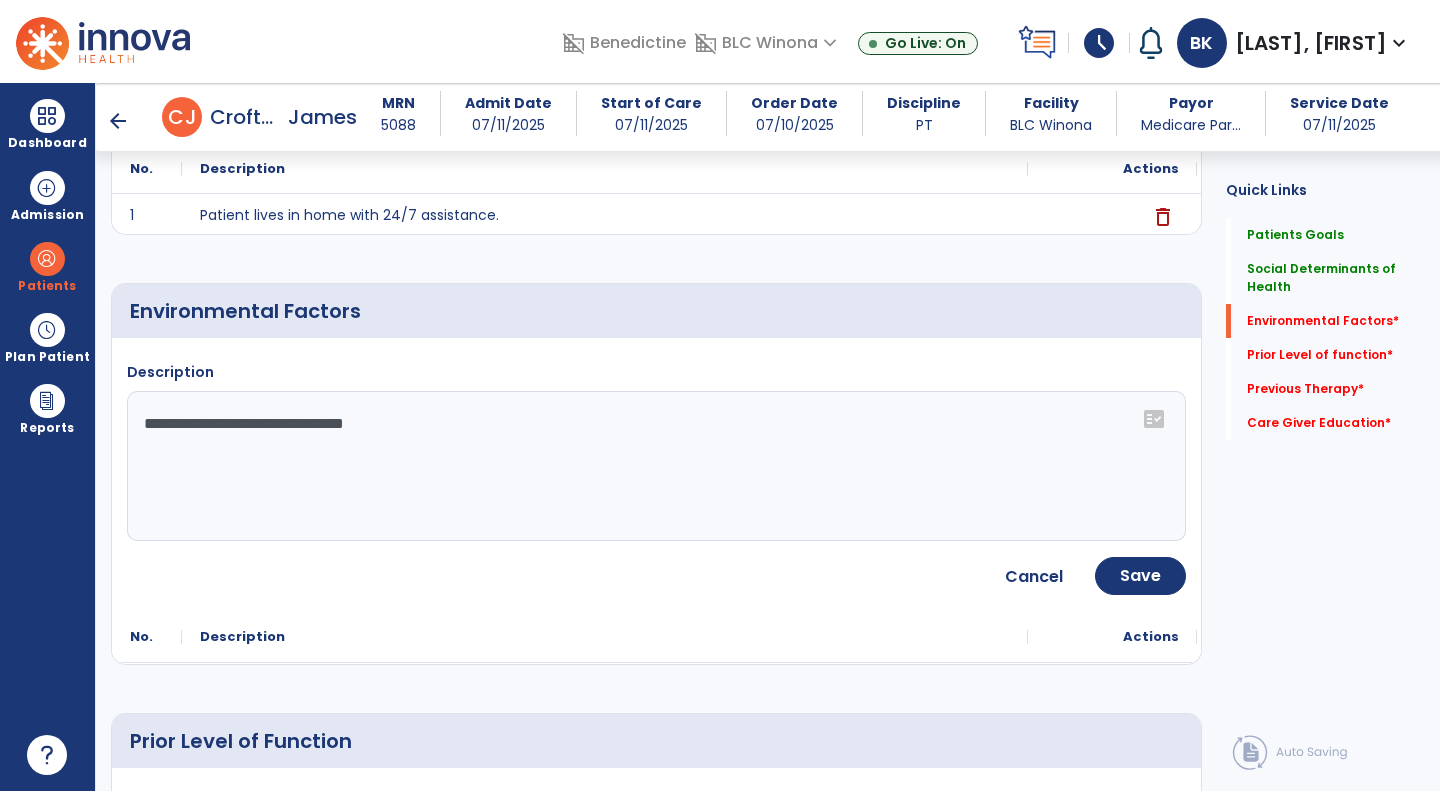 click on "**********" 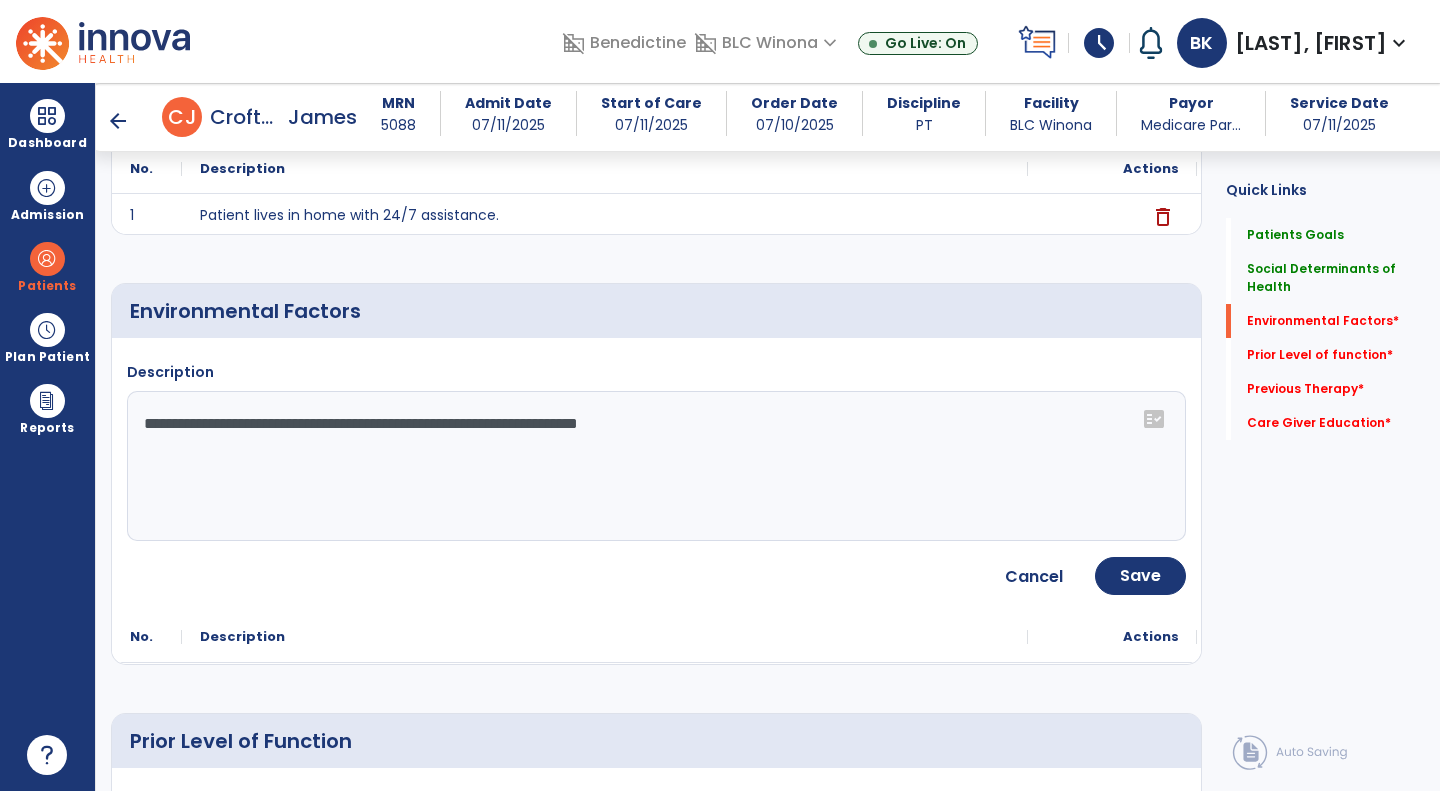 type on "**********" 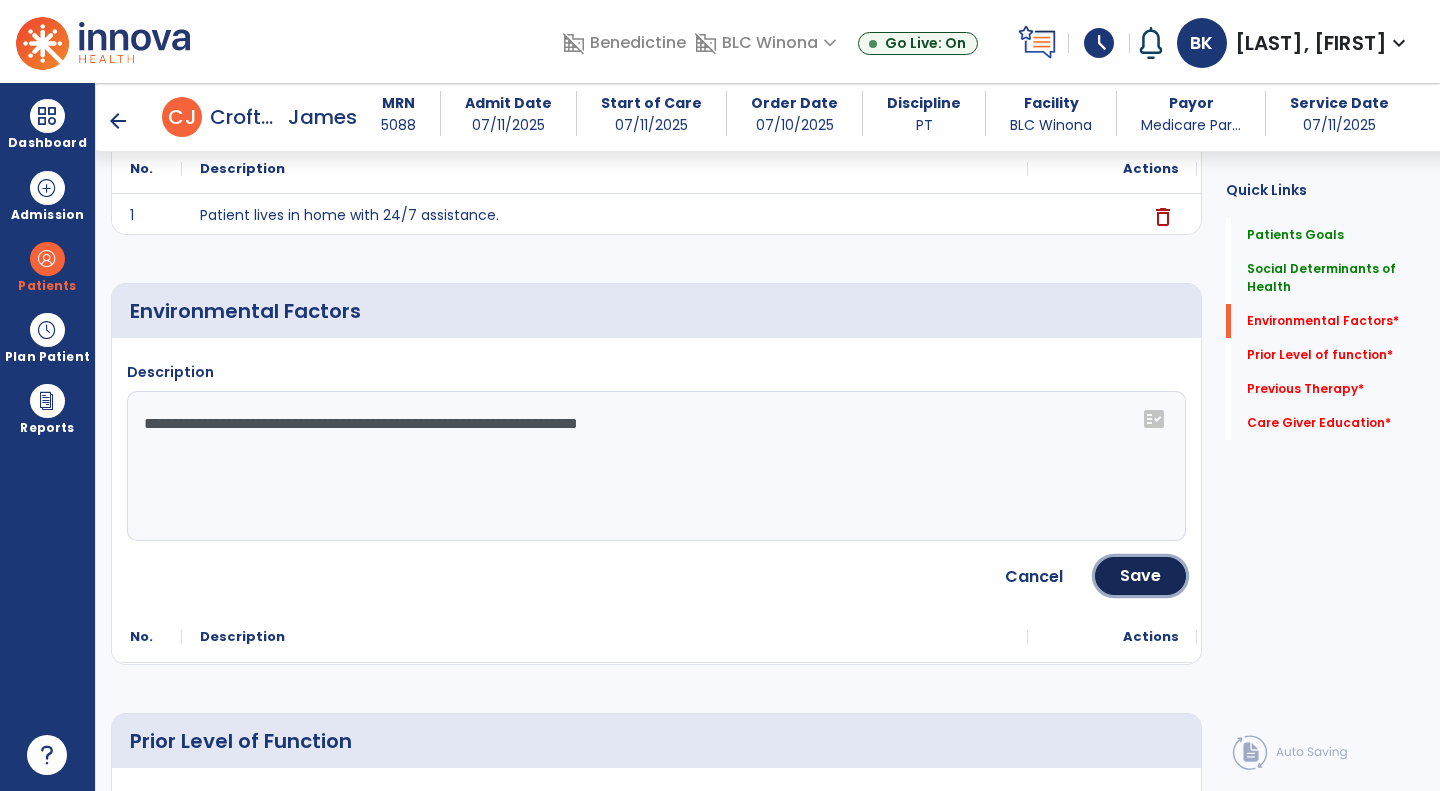click on "Save" 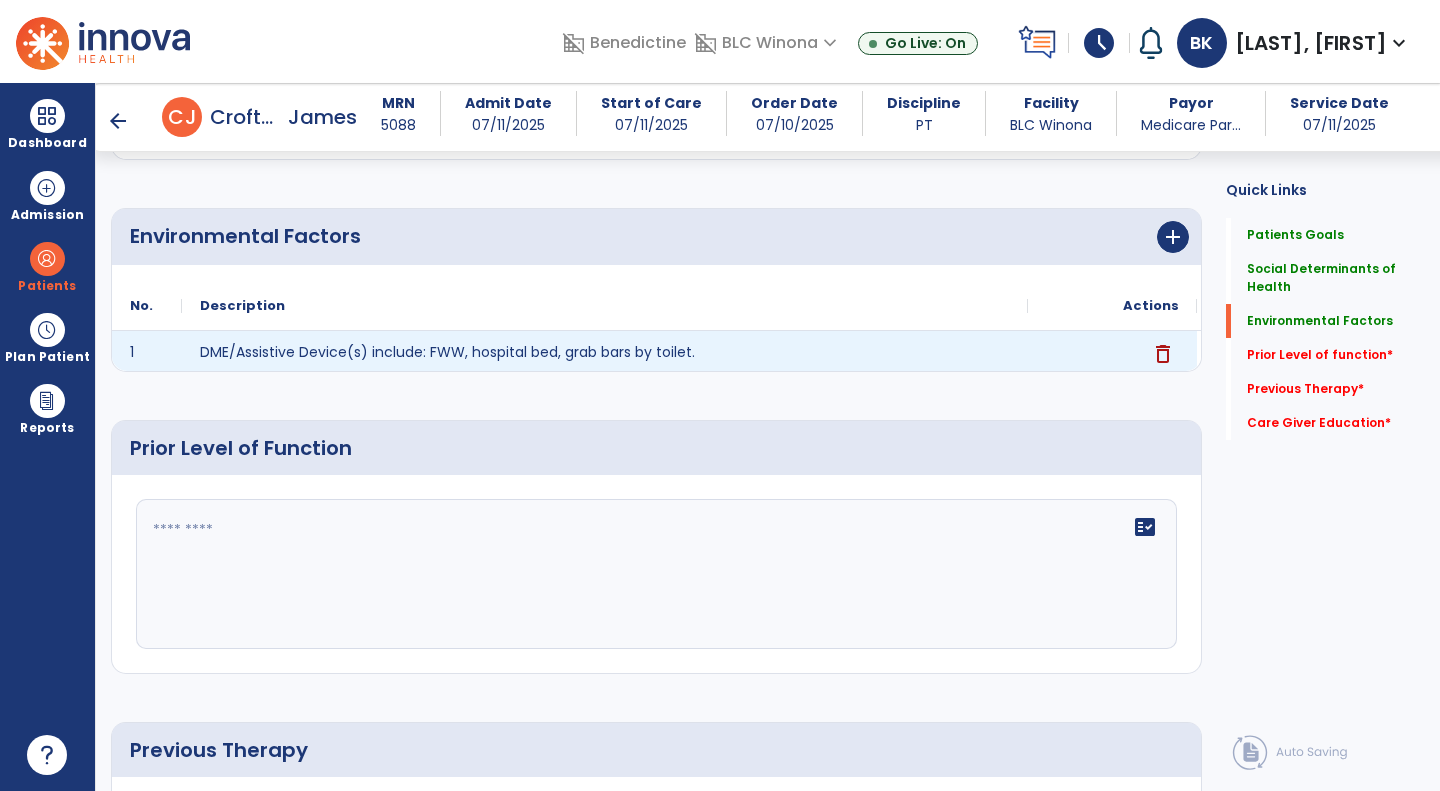 scroll, scrollTop: 550, scrollLeft: 0, axis: vertical 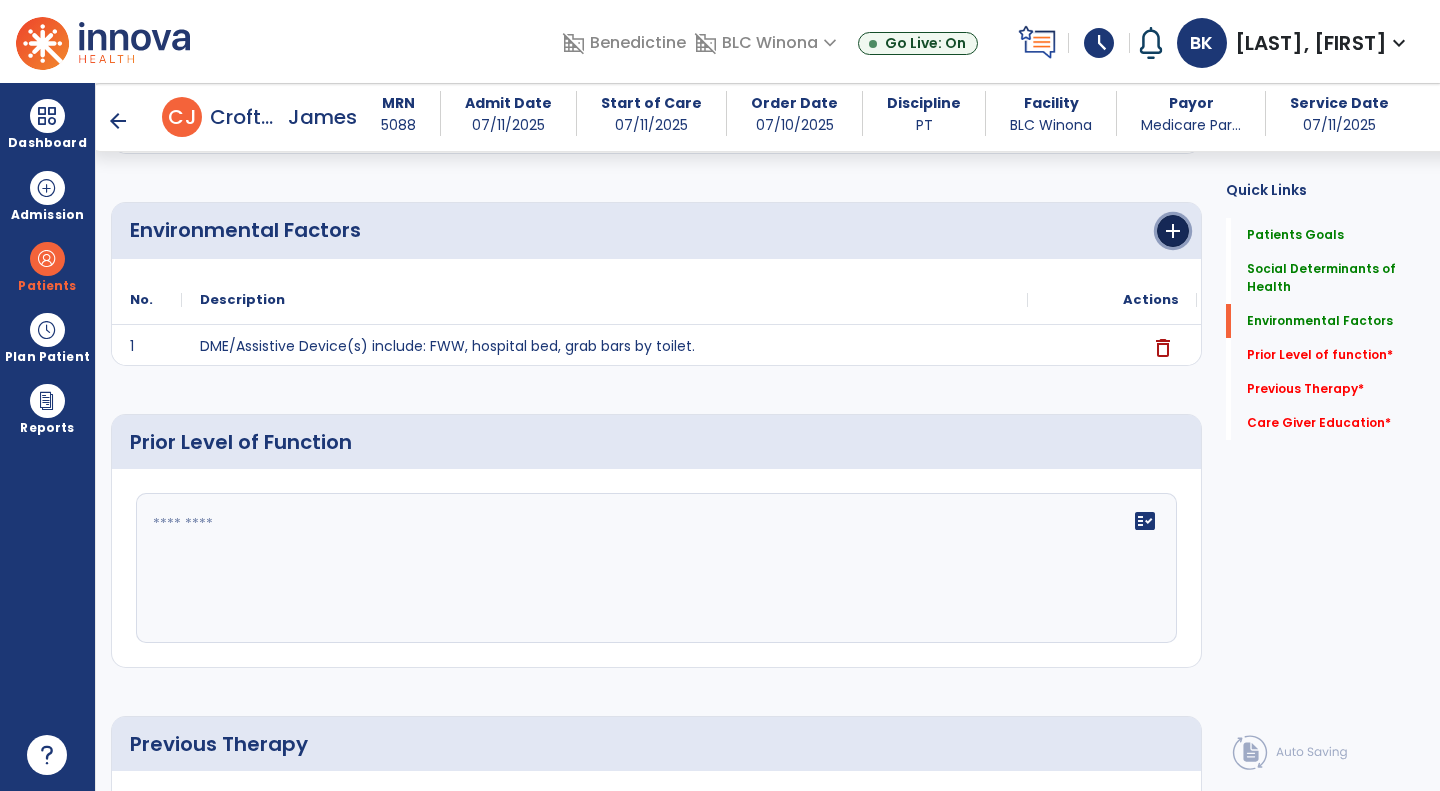click on "add" 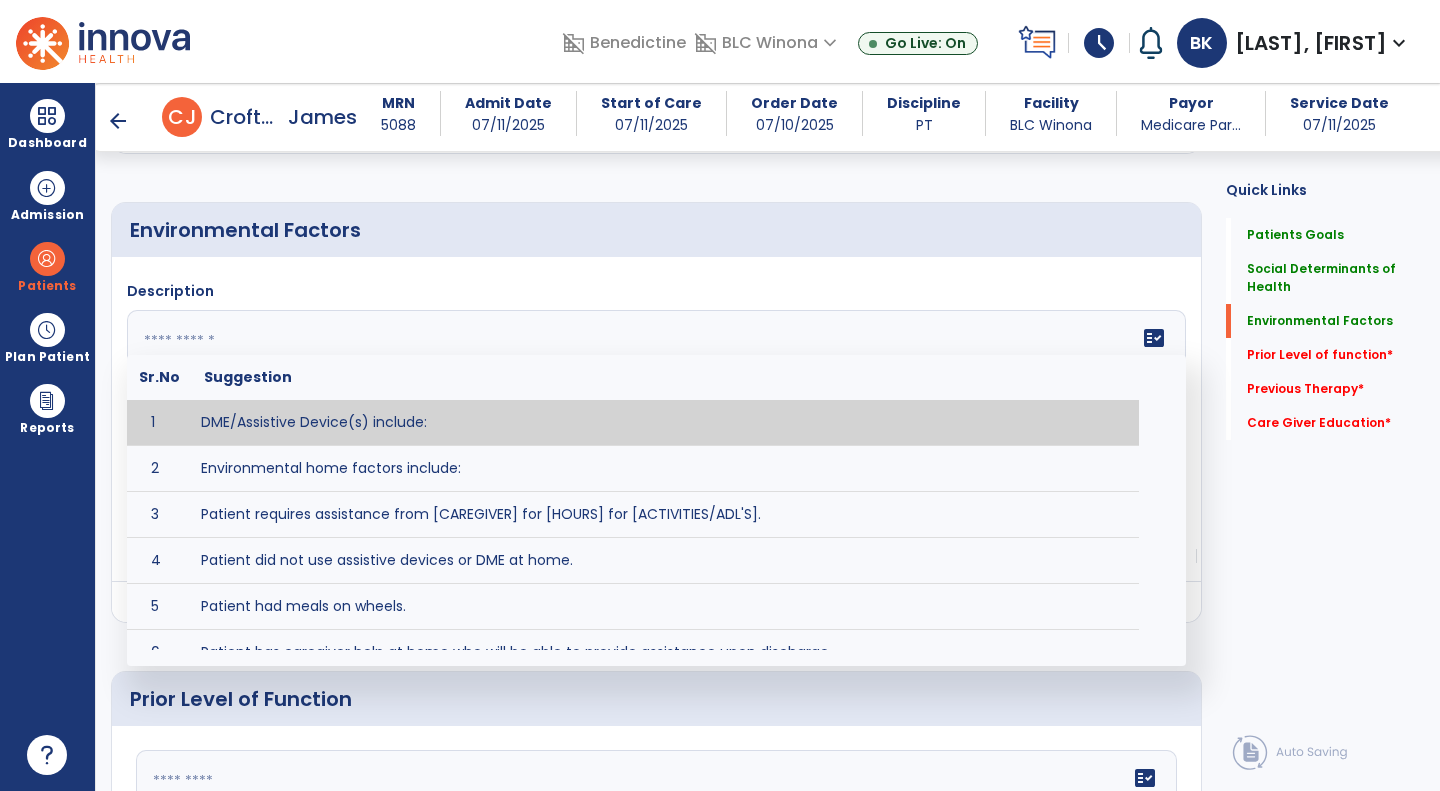 click on "fact_check  Sr.No Suggestion 1 DME/Assistive Device(s) include:  2 Environmental home factors include:  3 Patient requires assistance from [CAREGIVER] for [HOURS] for [ACTIVITIES/ADL'S]. 4 Patient did not use assistive devices or DME at home. 5 Patient had meals on wheels. 6 Patient has caregiver help at home who will be able to provide assistance upon discharge. 7 Patient lived alone at home prior to admission and will [HAVE or HAVE NOT] assistance at home from [CAREGIVER] upon discharge. 8 Patient lives alone. 9 Patient lives with caregiver who provides support/aid for ____________. 10 Patient lives with spouse/significant other. 11 Patient needs to clime [NUMBER] stairs [WITH/WITHOUT] railing in order to reach [ROOM]. 12 Patient uses adaptive equipment at home including [EQUIPMENT] and has the following home modifications __________. 13 Patient was able to complete community activities (driving, shopping, community ambulation, etc.) independently. 14 15 16 17" 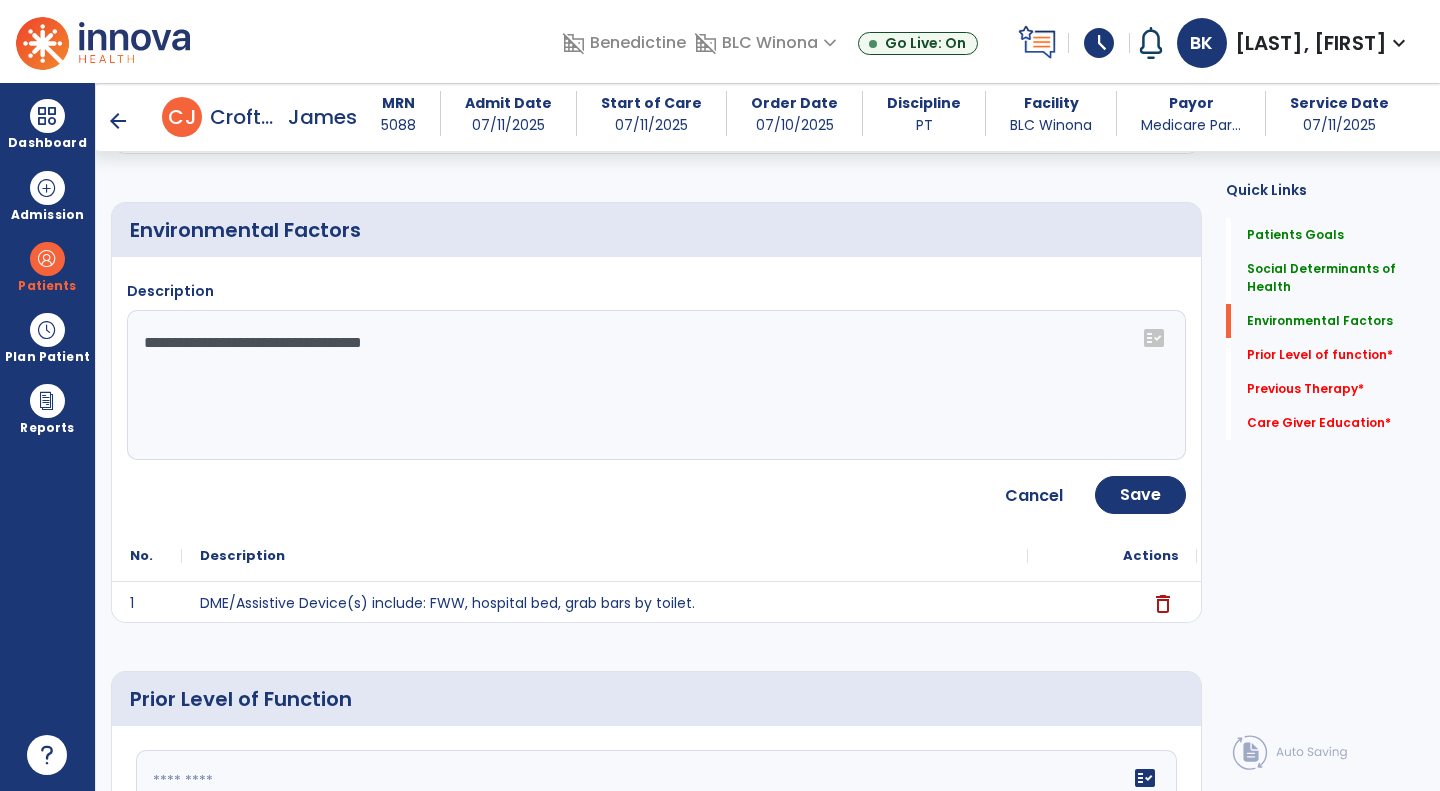click on "**********" 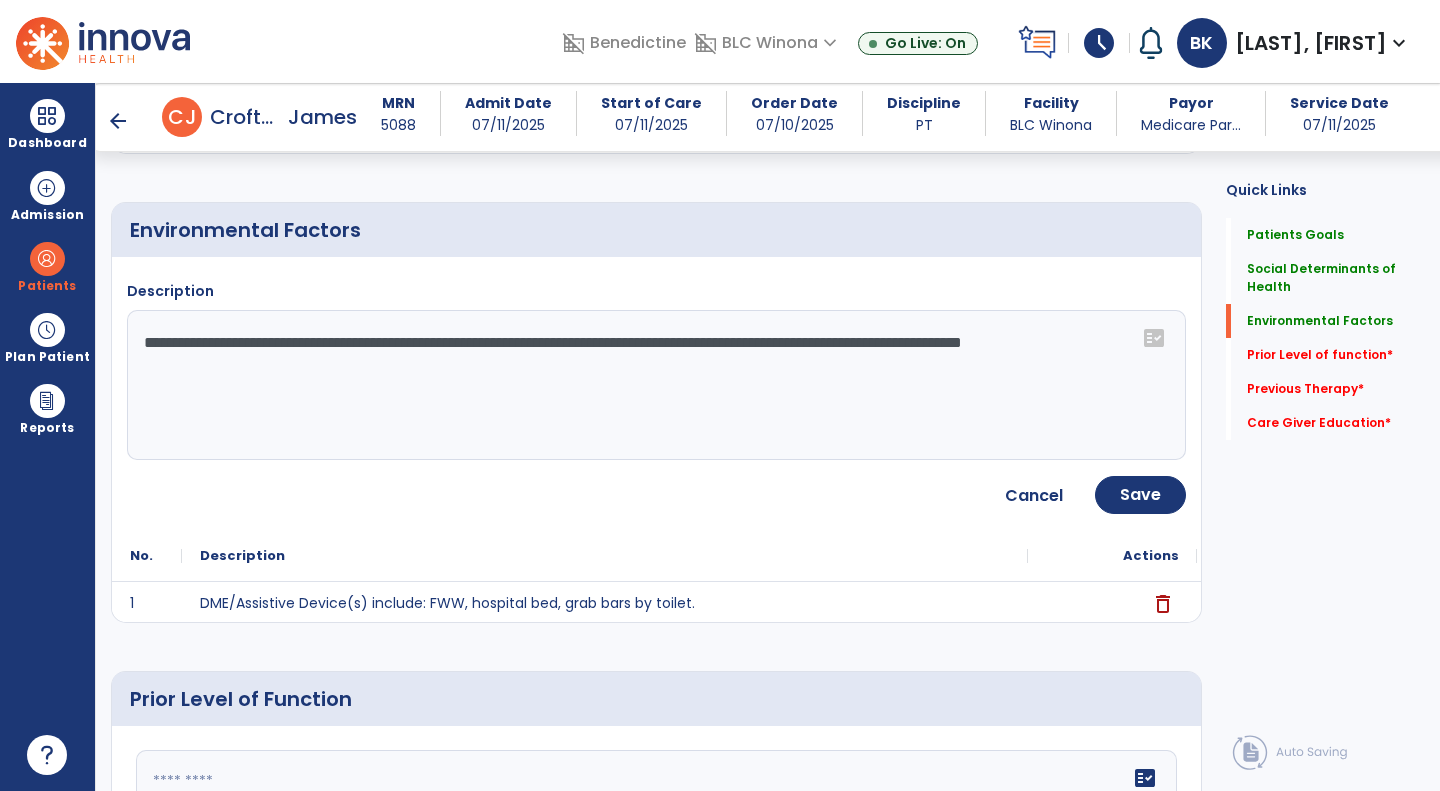 type on "**********" 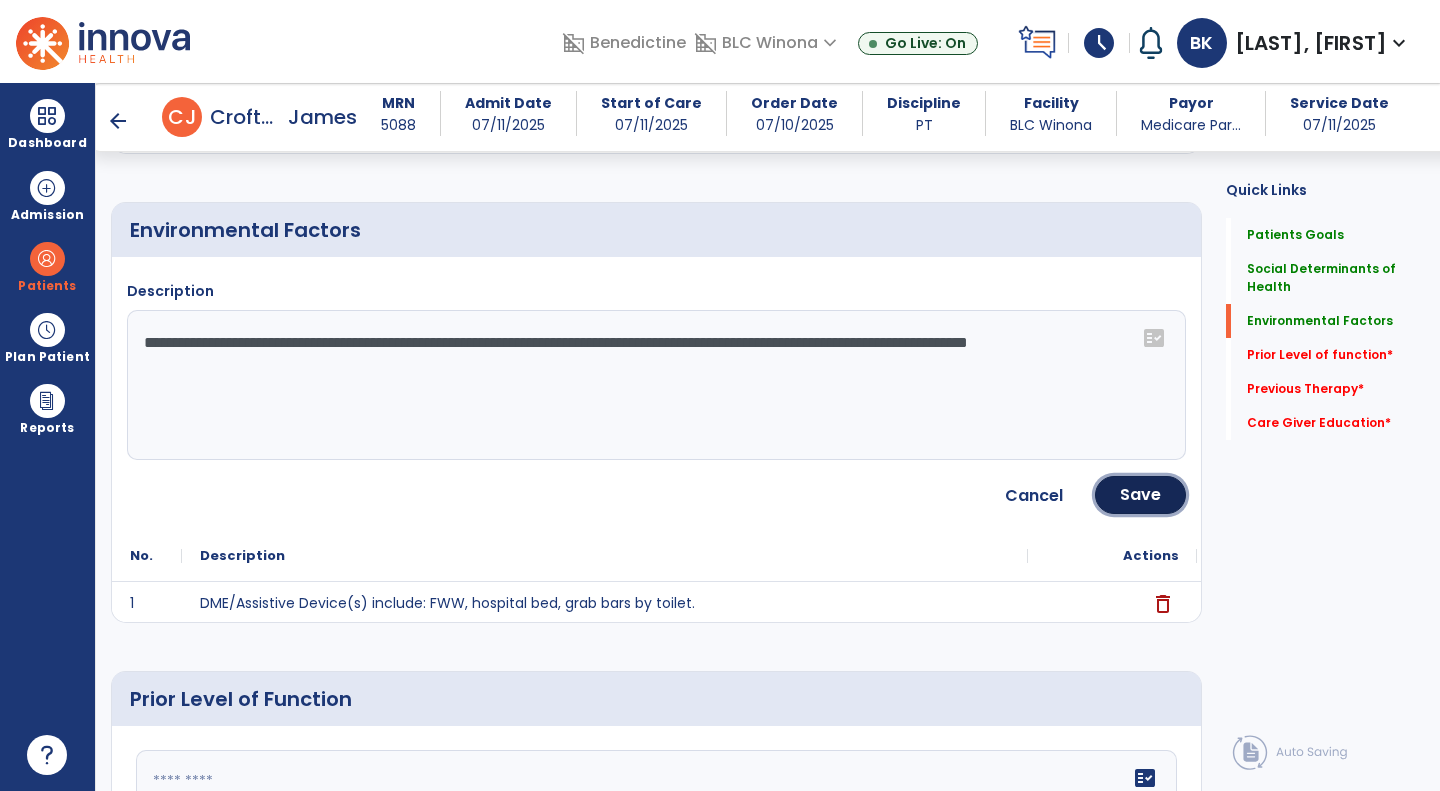 click on "Save" 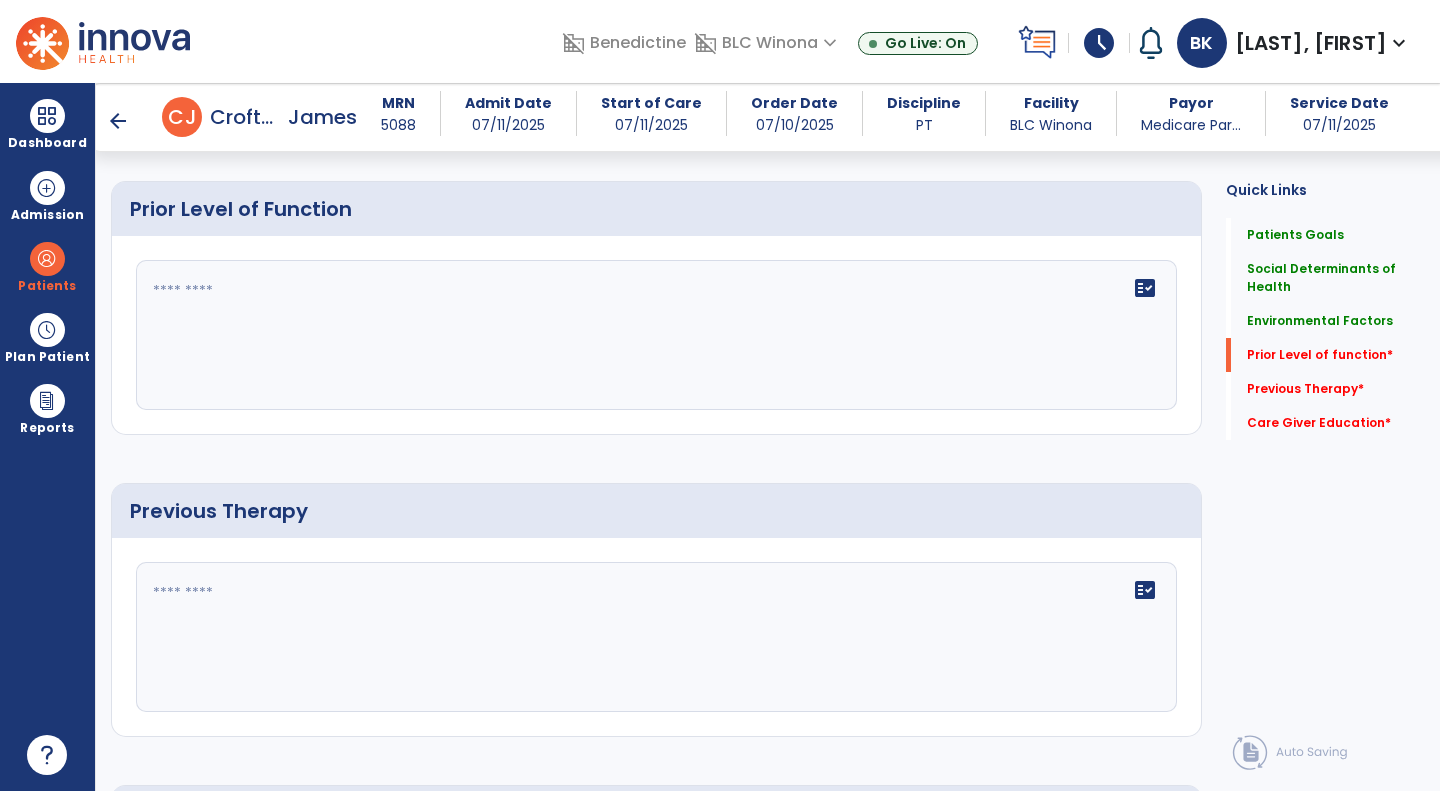 scroll, scrollTop: 864, scrollLeft: 0, axis: vertical 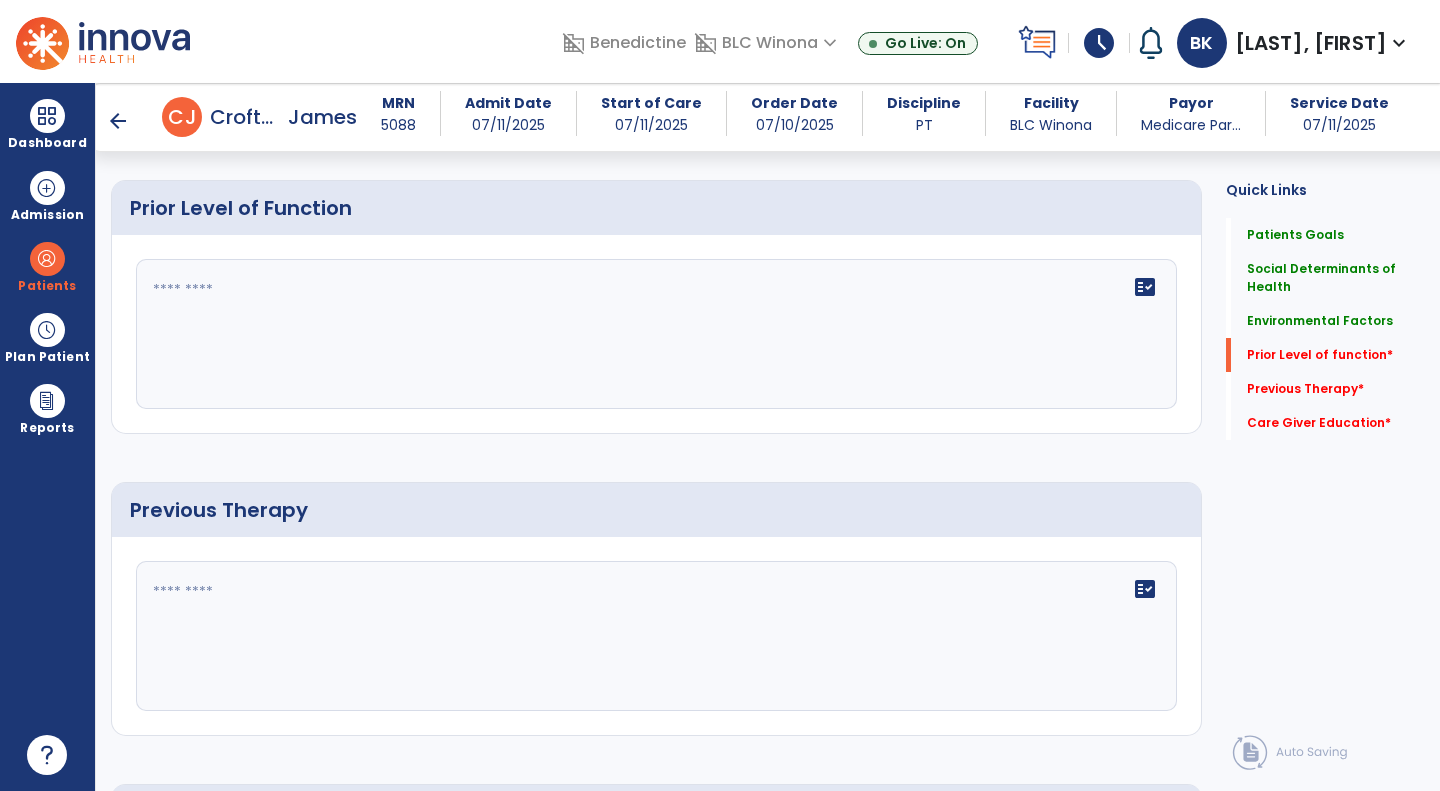 click on "fact_check" 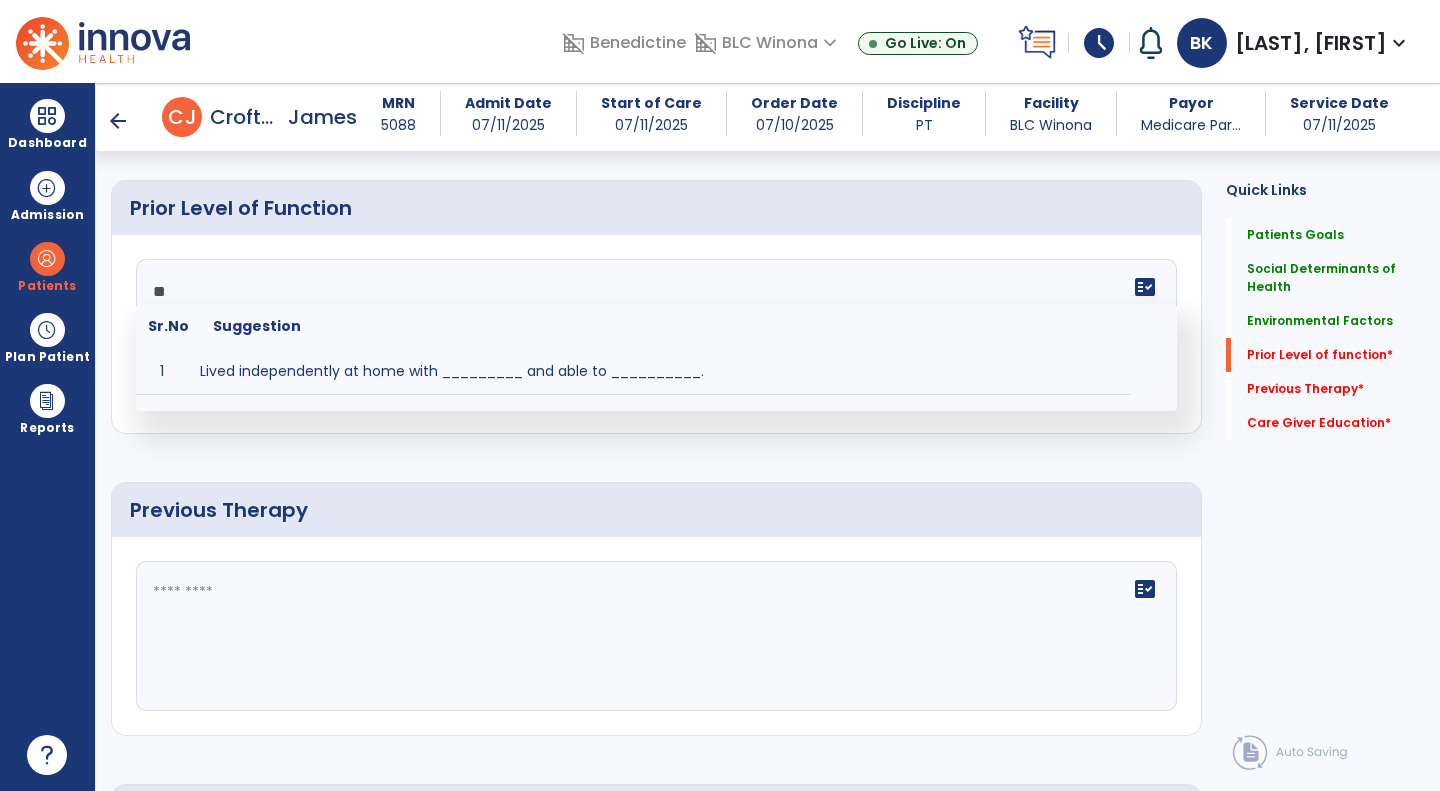 type on "*" 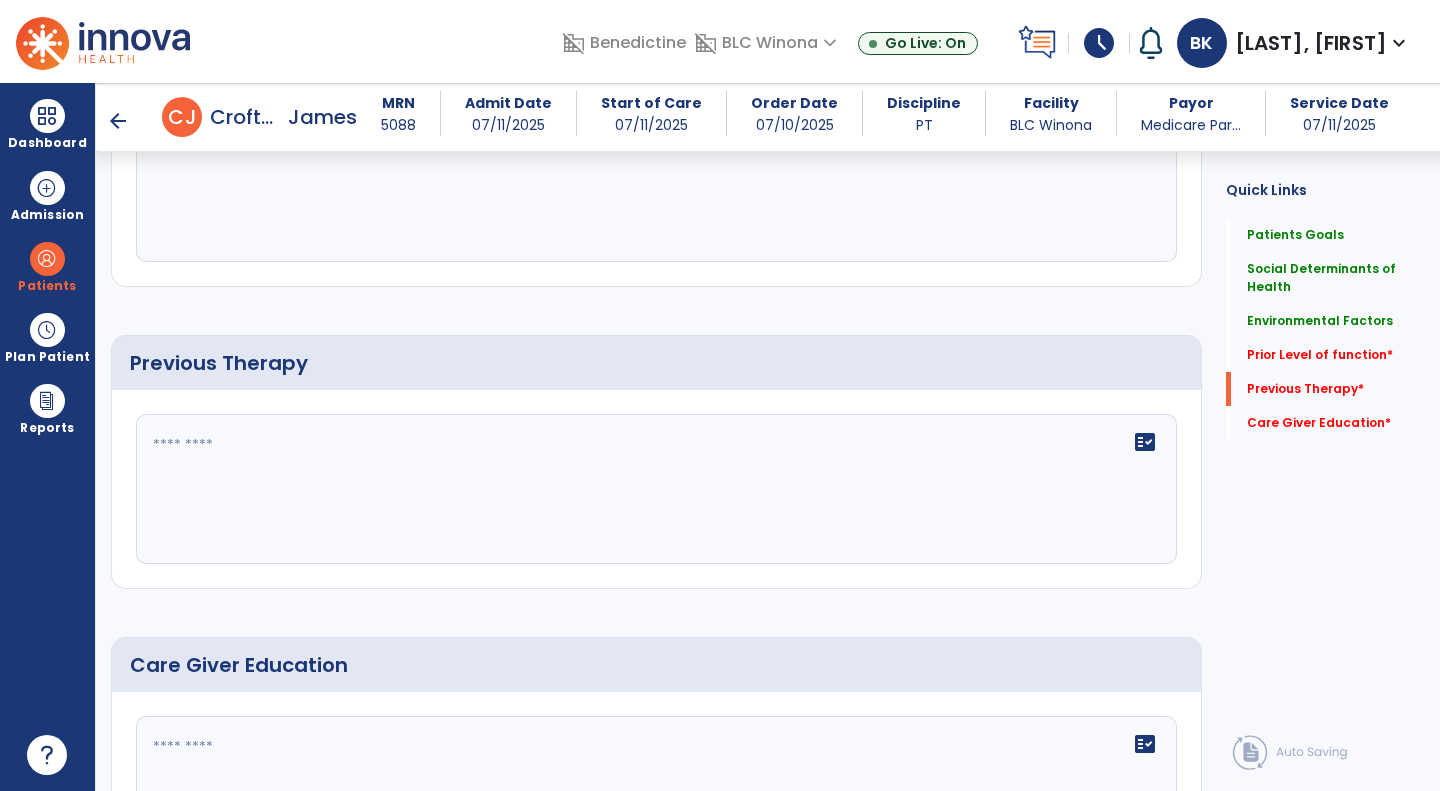 scroll, scrollTop: 1012, scrollLeft: 0, axis: vertical 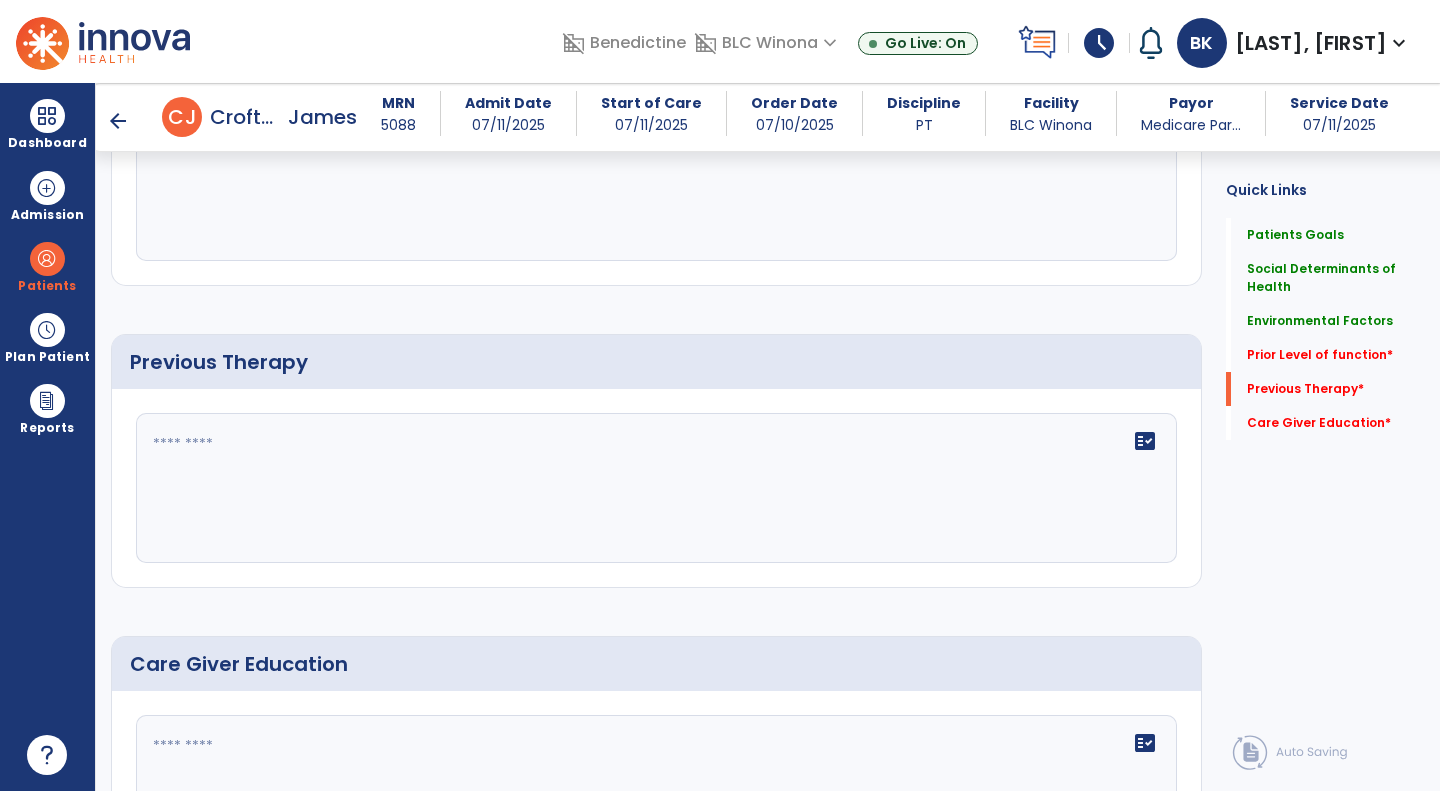 type on "**********" 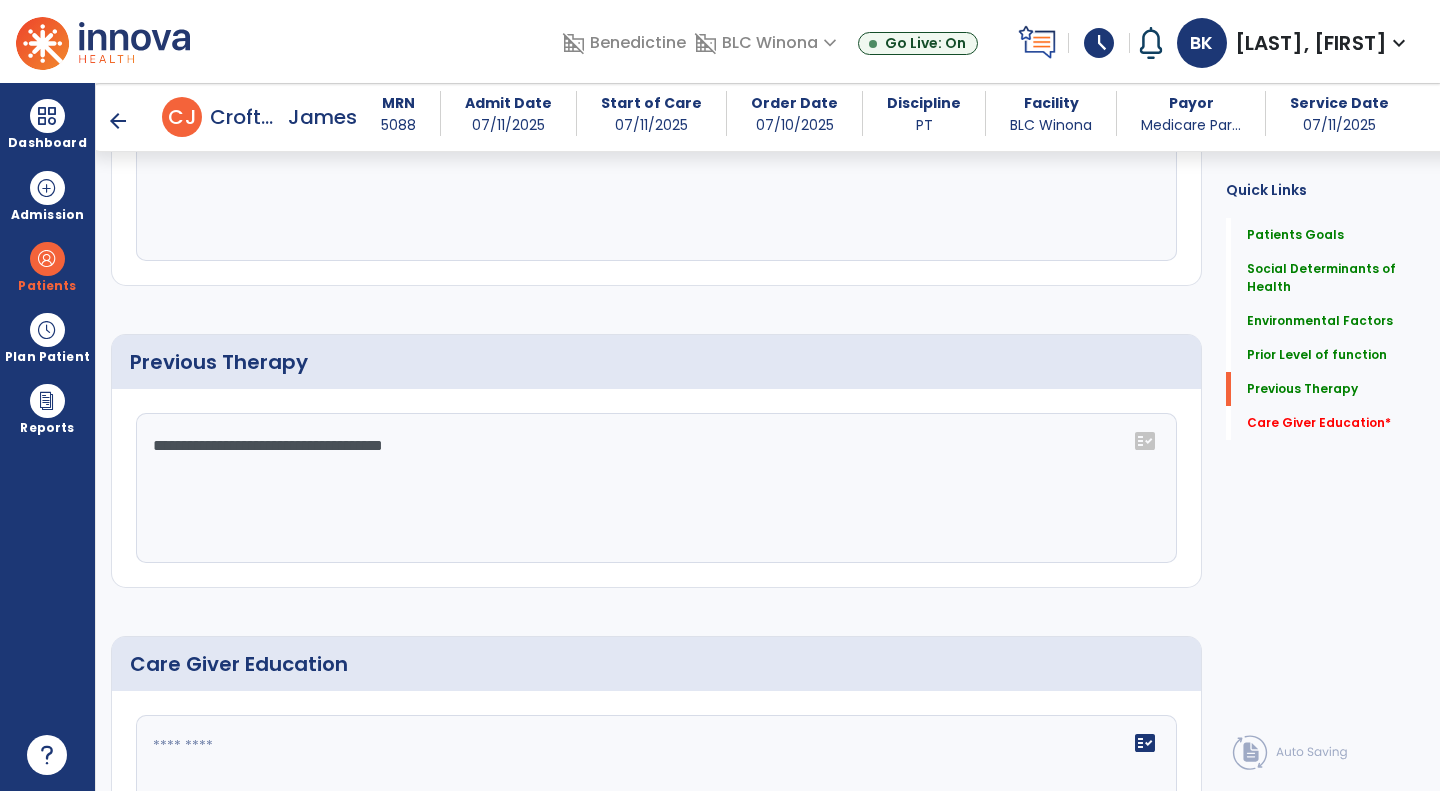 scroll, scrollTop: 1012, scrollLeft: 0, axis: vertical 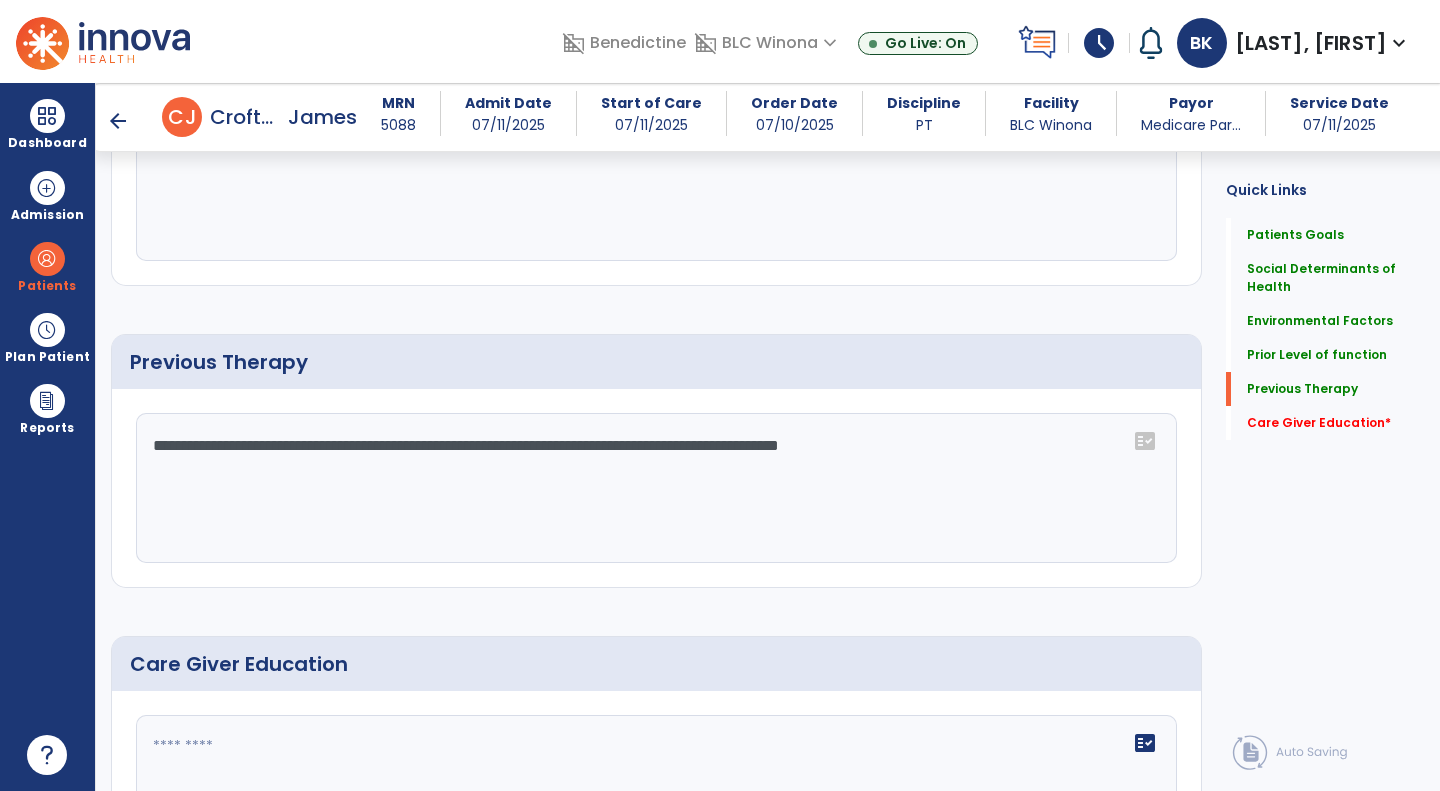 click on "**********" 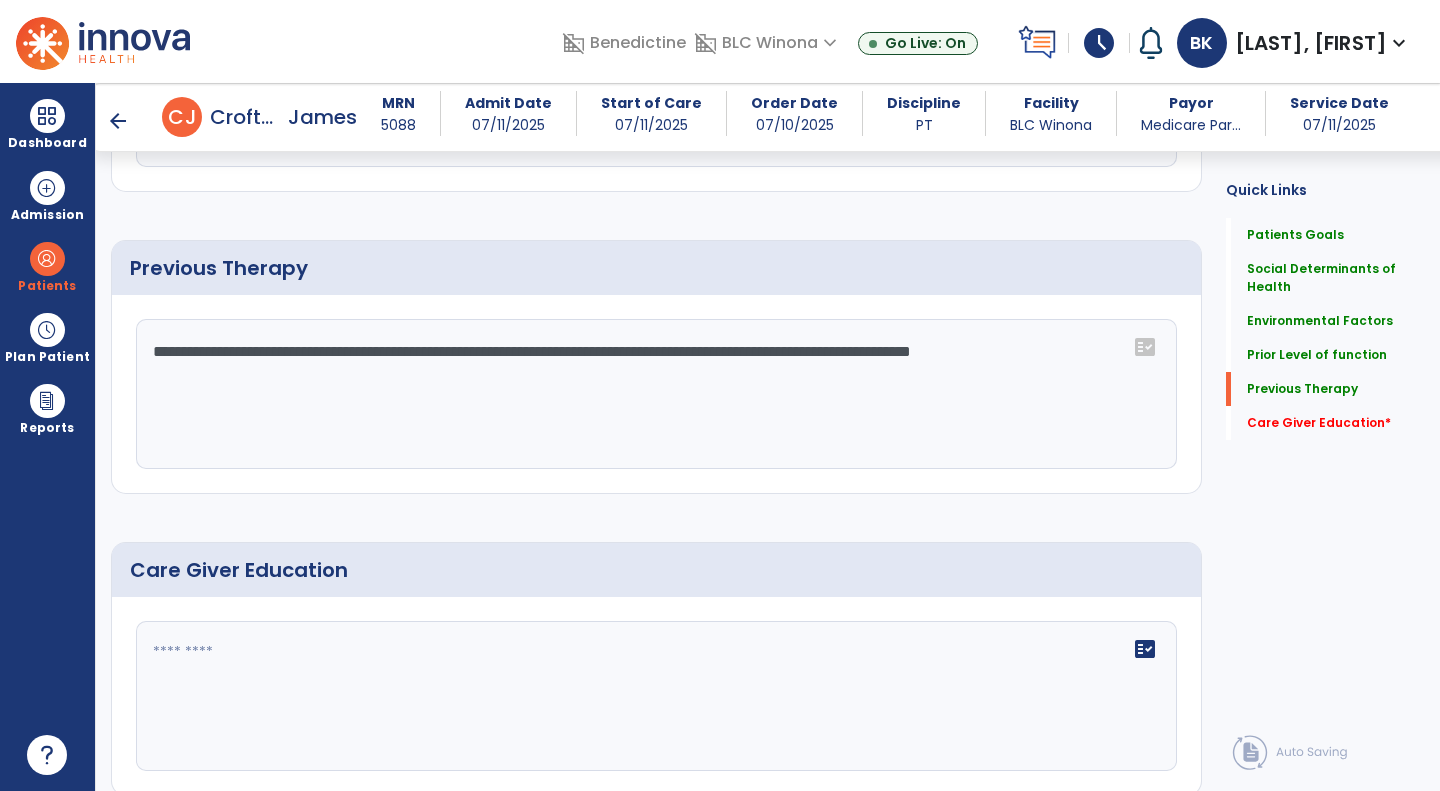 scroll, scrollTop: 1128, scrollLeft: 0, axis: vertical 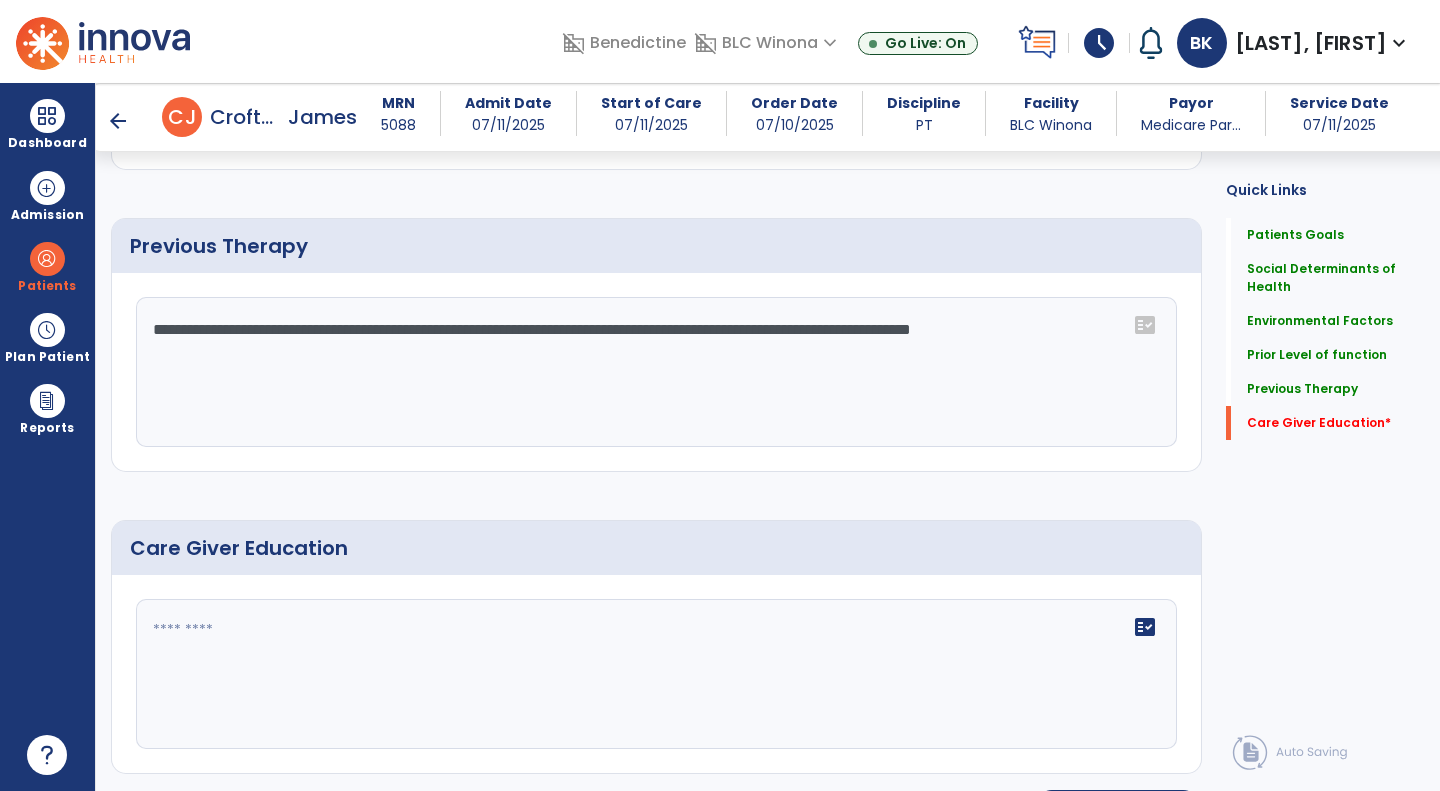 type on "**********" 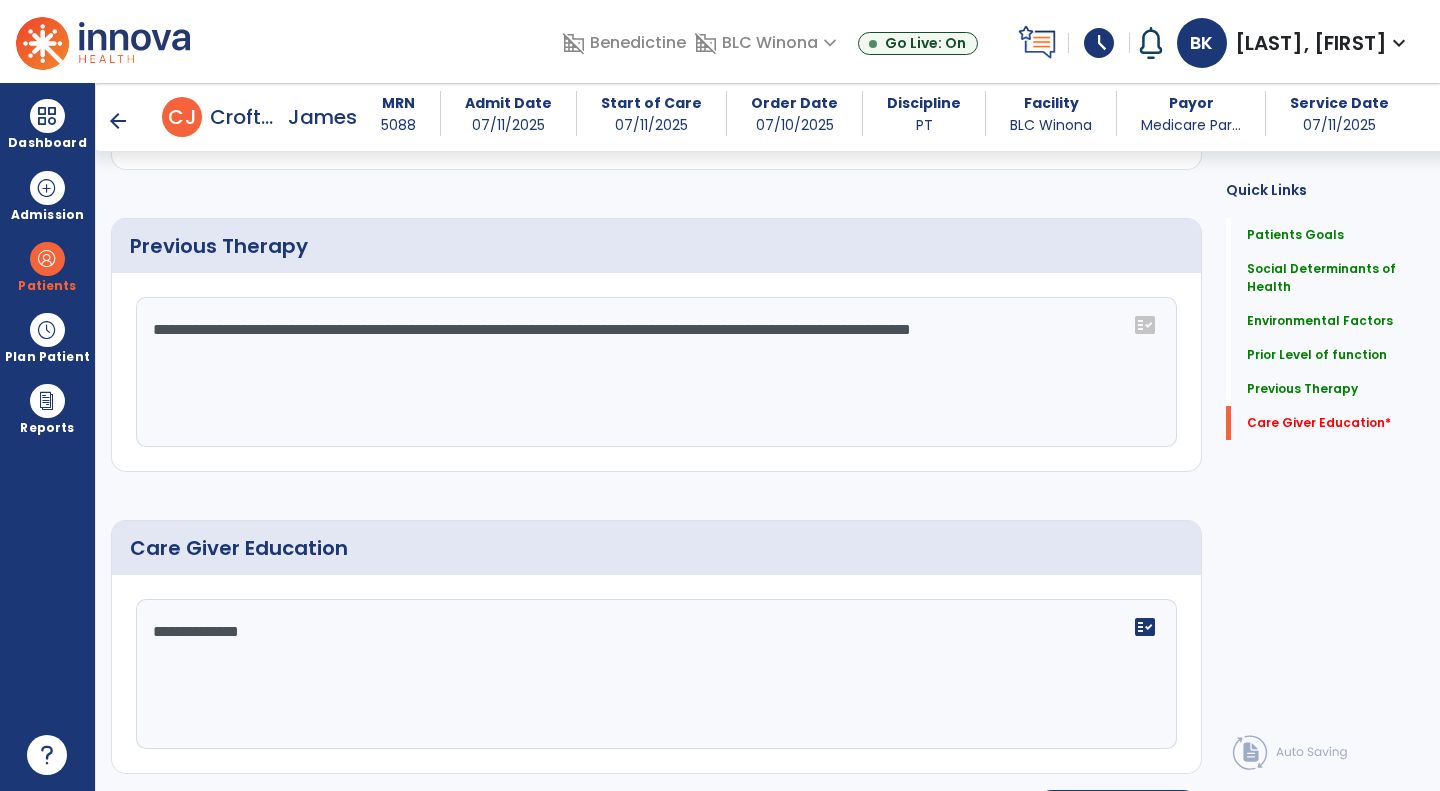 scroll, scrollTop: 1181, scrollLeft: 0, axis: vertical 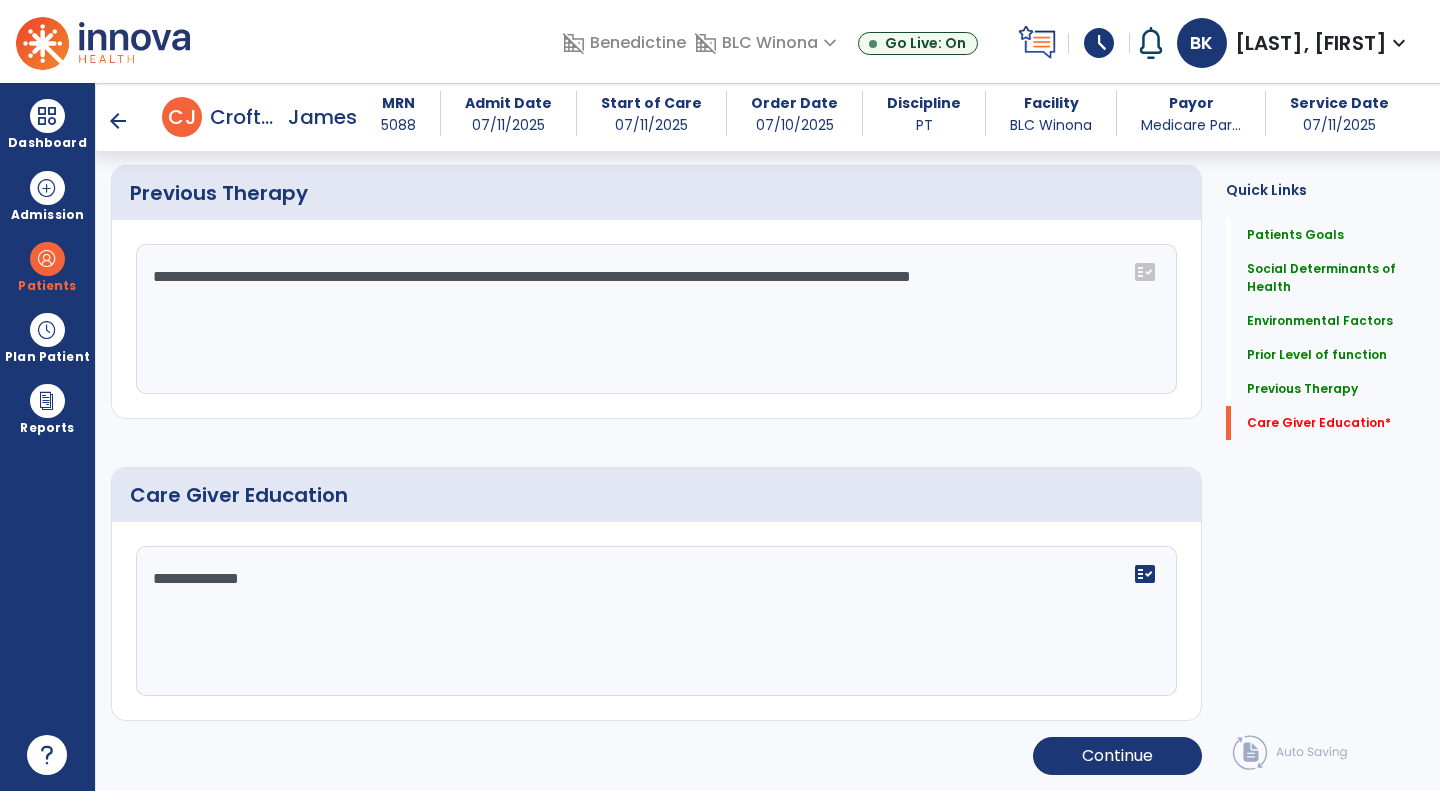 type on "**********" 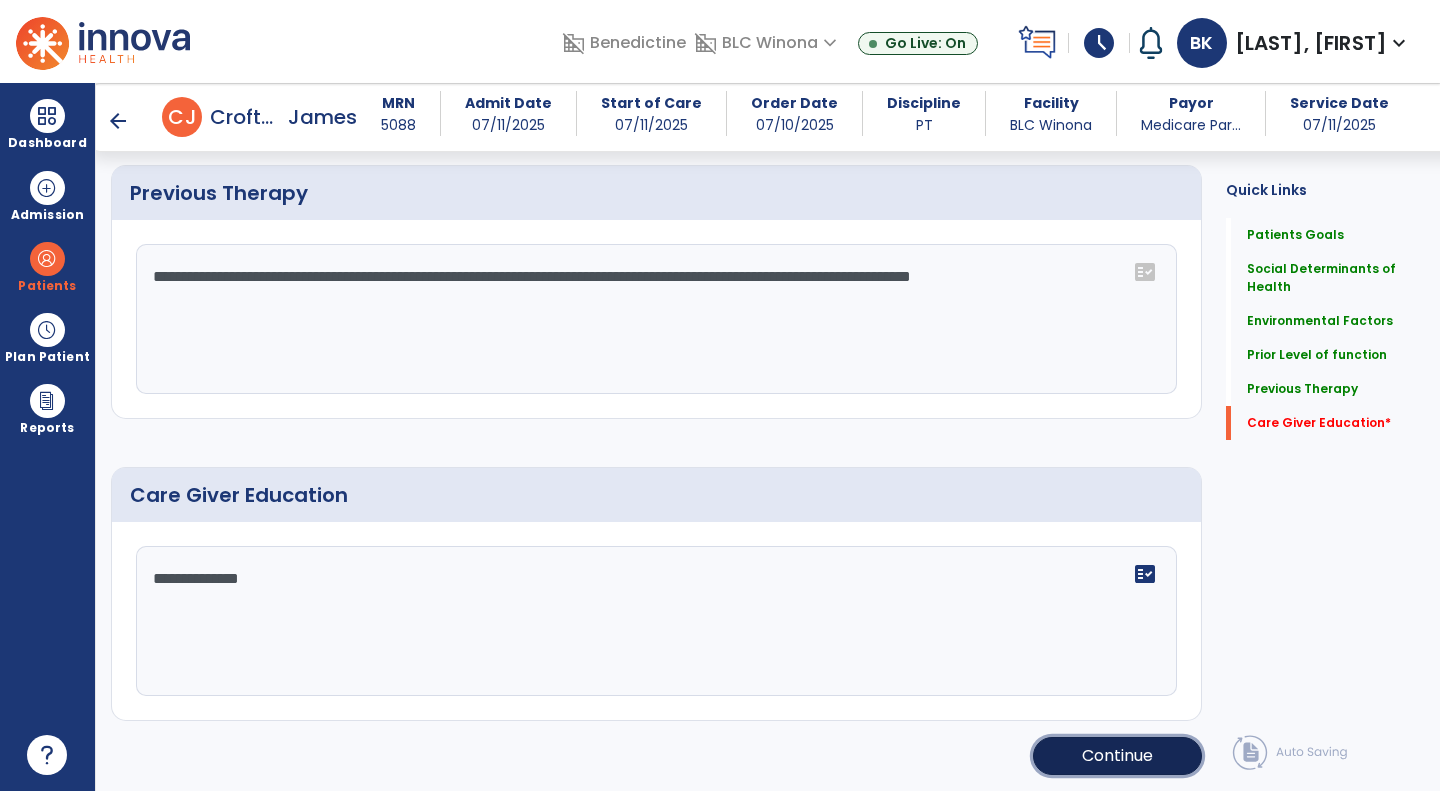 click on "Continue" 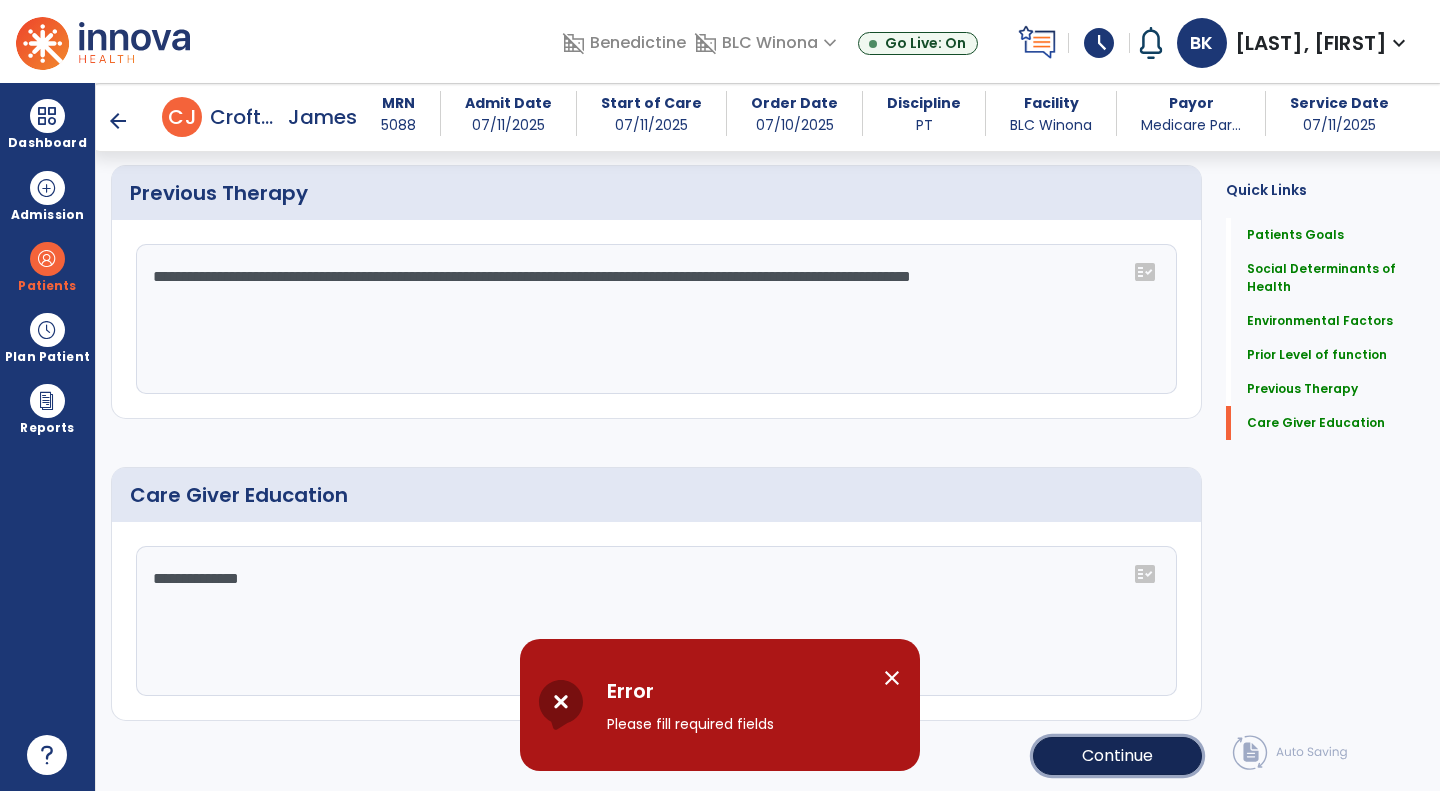 click on "Continue" 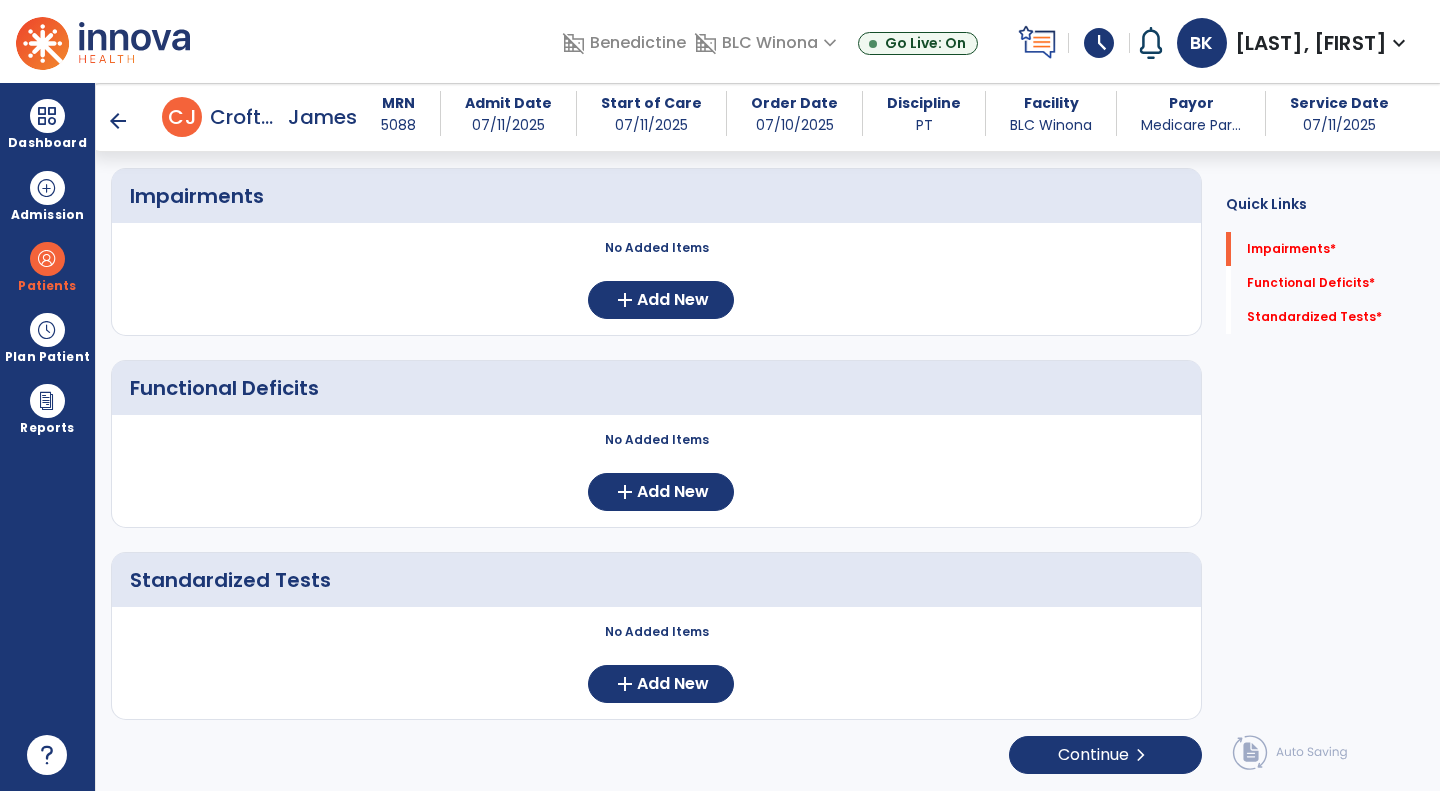 scroll, scrollTop: 159, scrollLeft: 0, axis: vertical 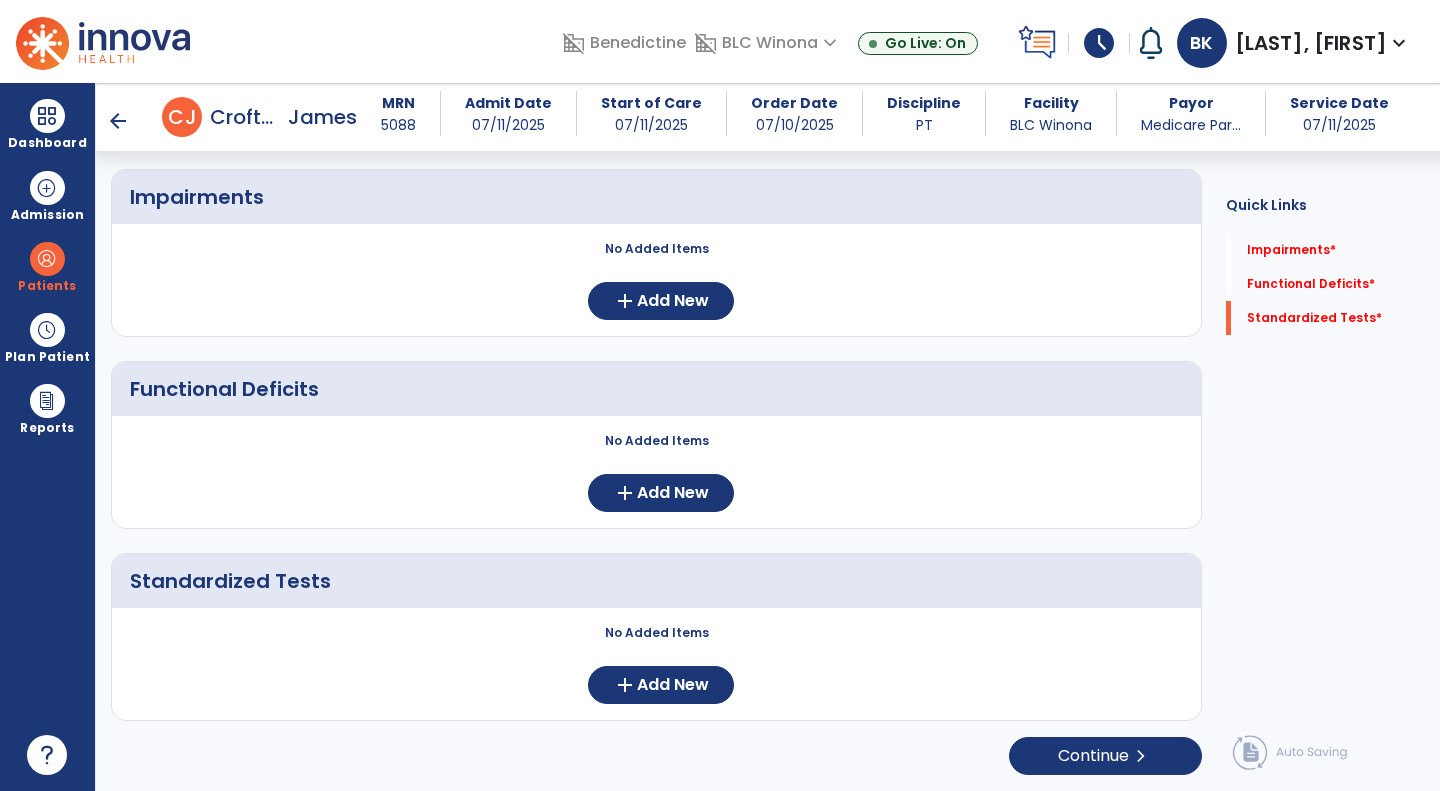 click on "No Added Items  add  Add New" 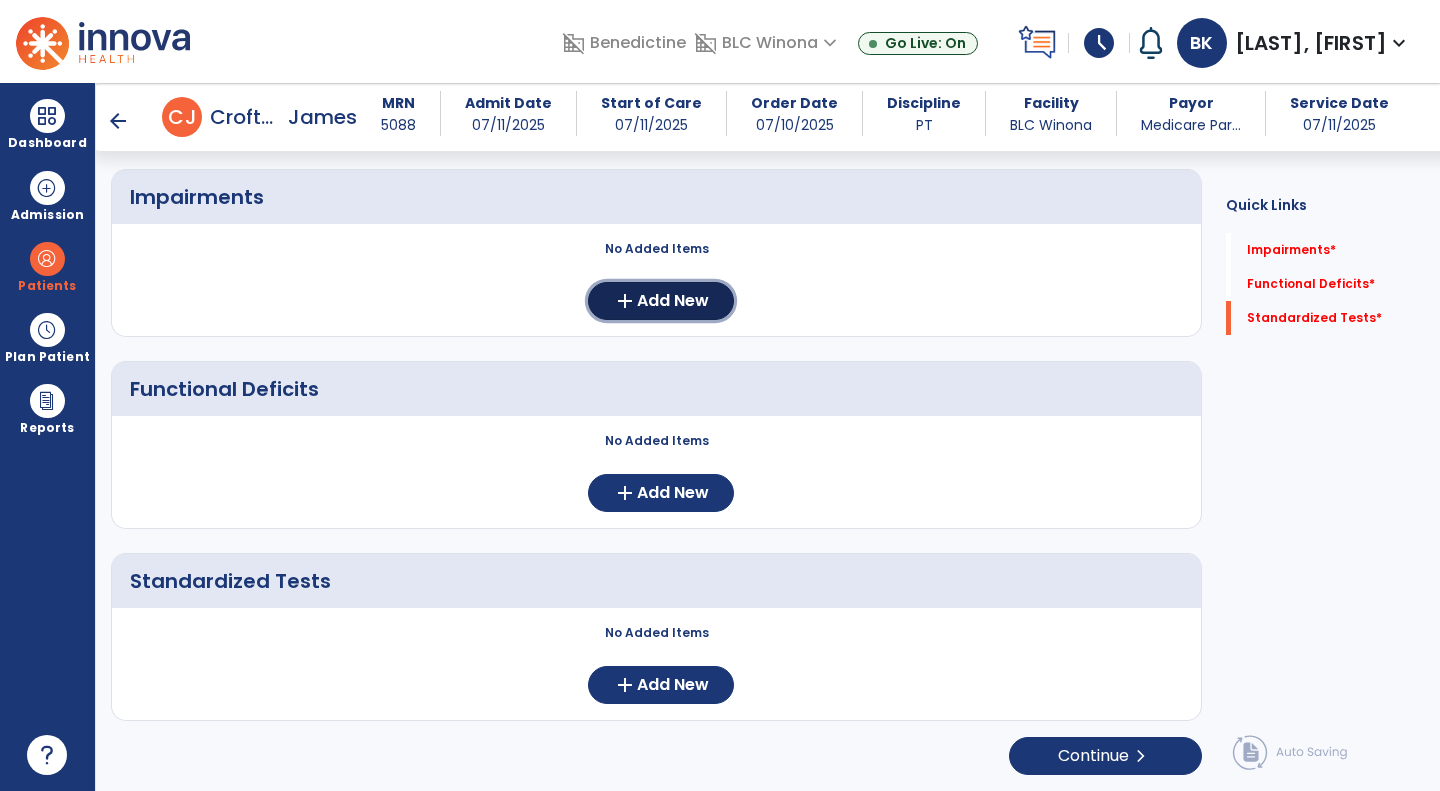click on "add  Add New" 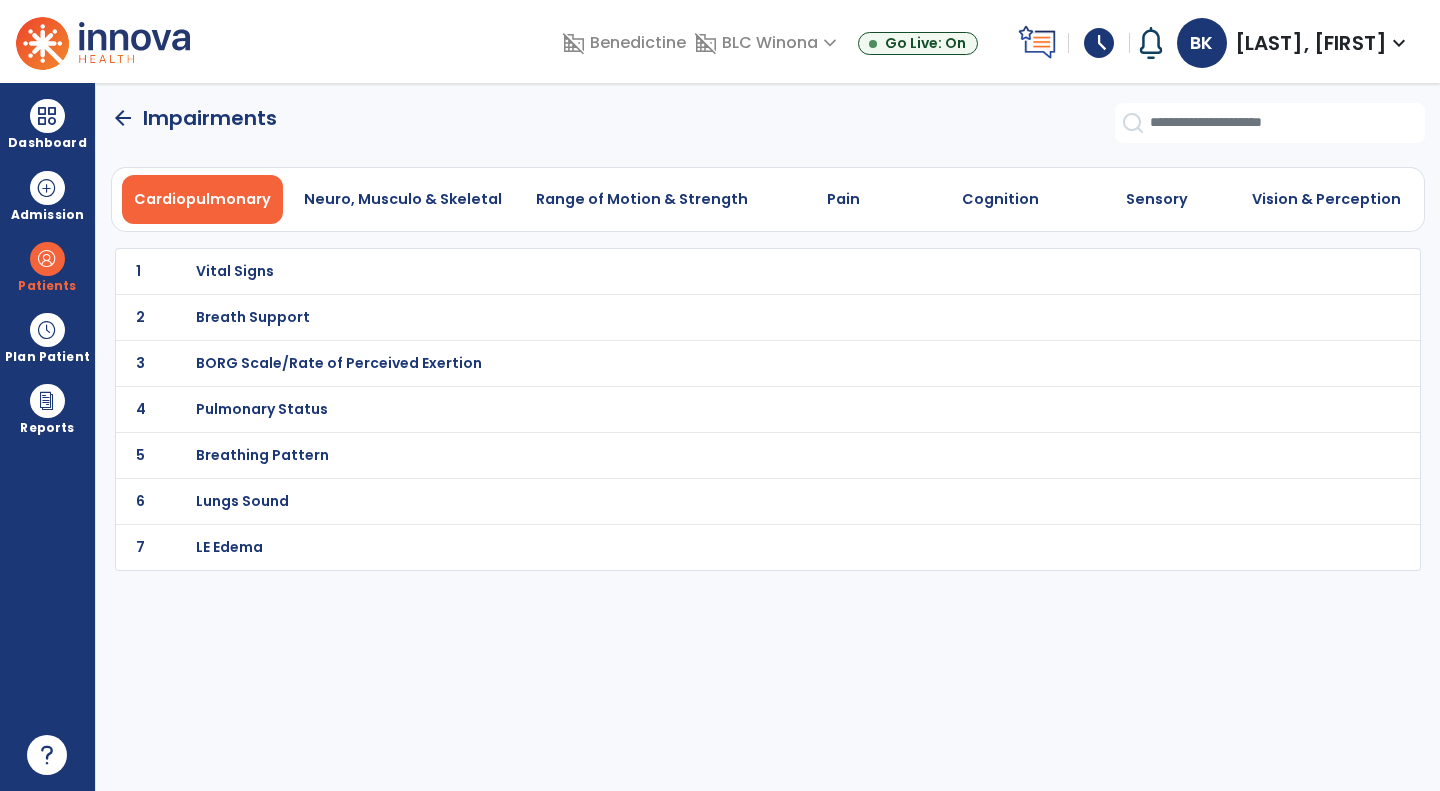 scroll, scrollTop: 0, scrollLeft: 0, axis: both 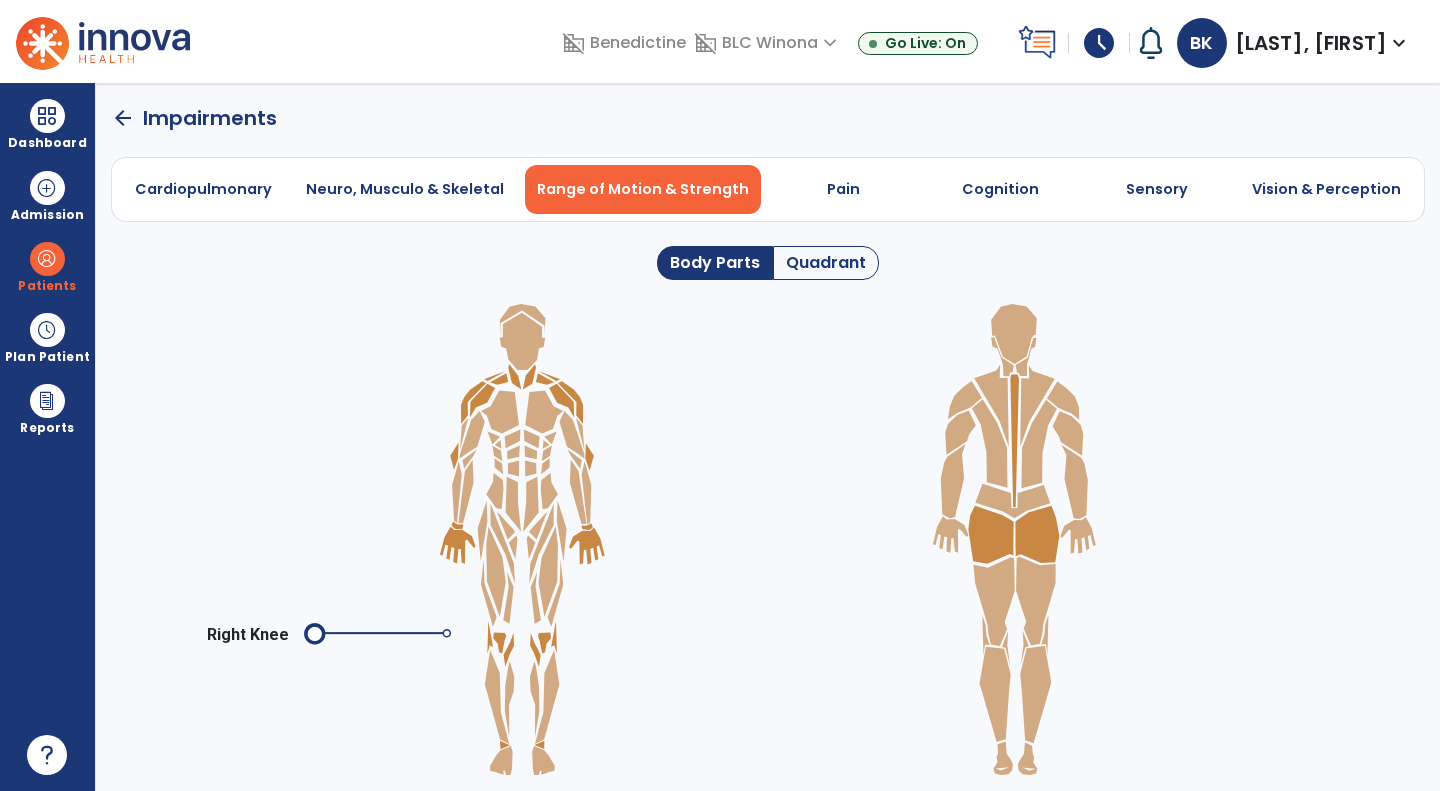 click 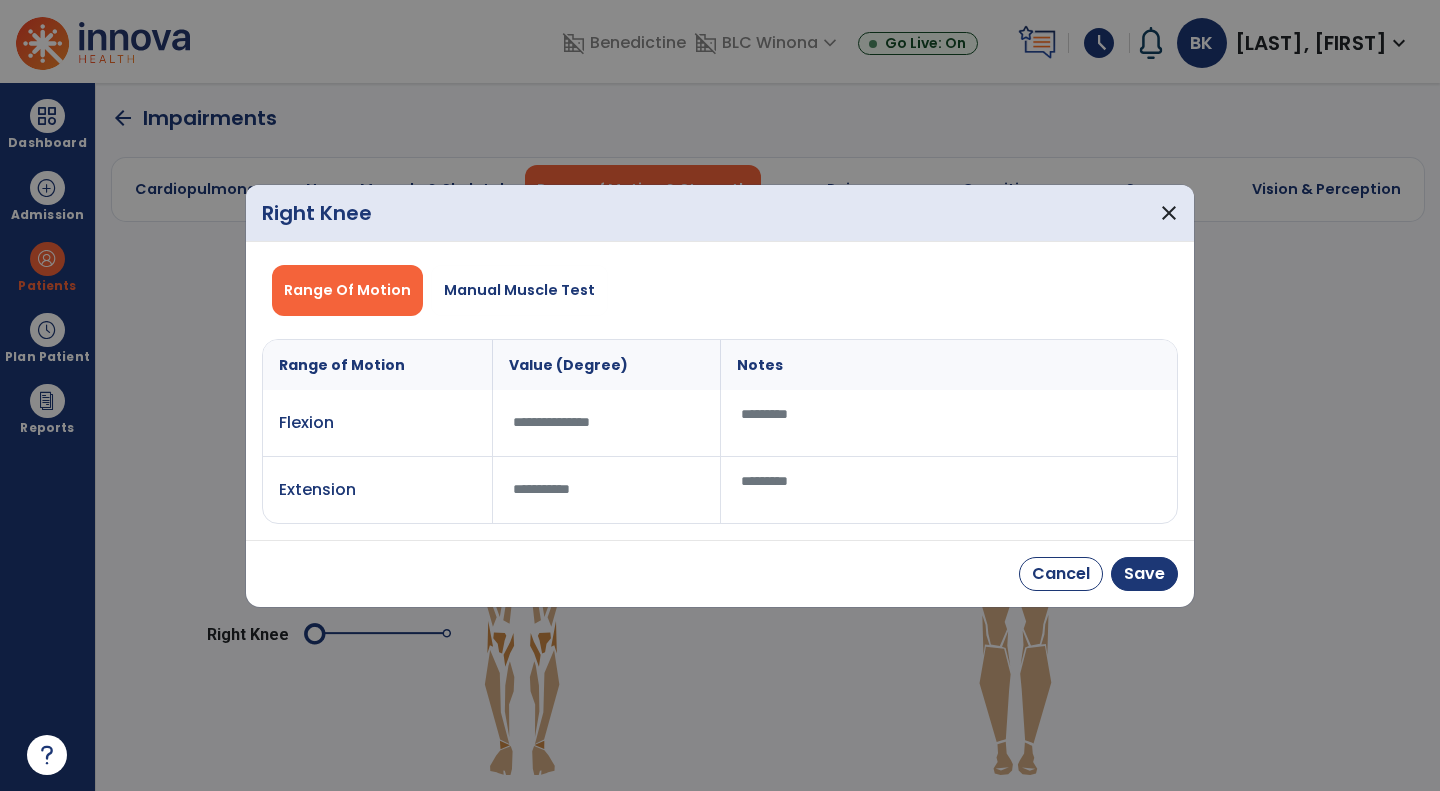 click on "Manual Muscle Test" at bounding box center [519, 290] 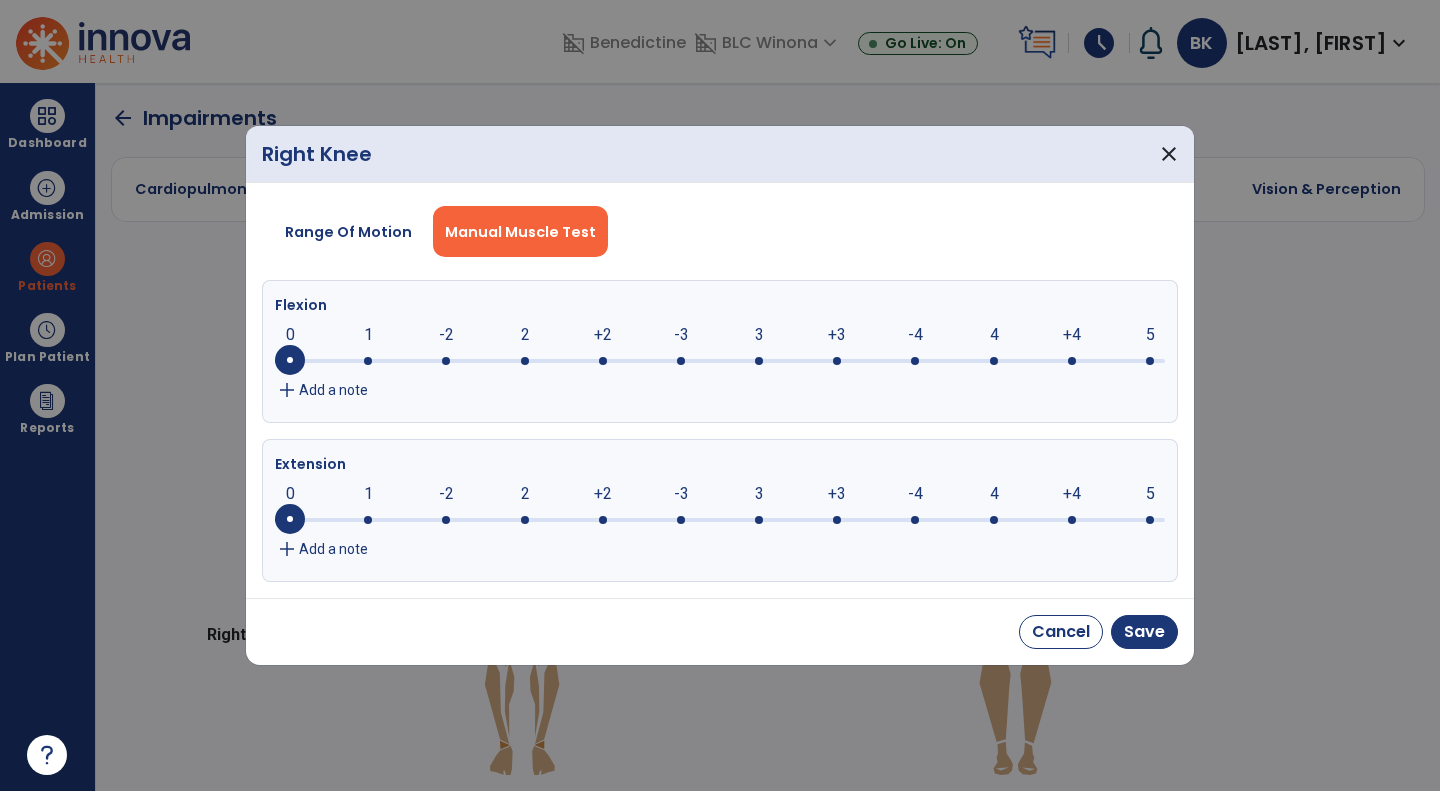 click 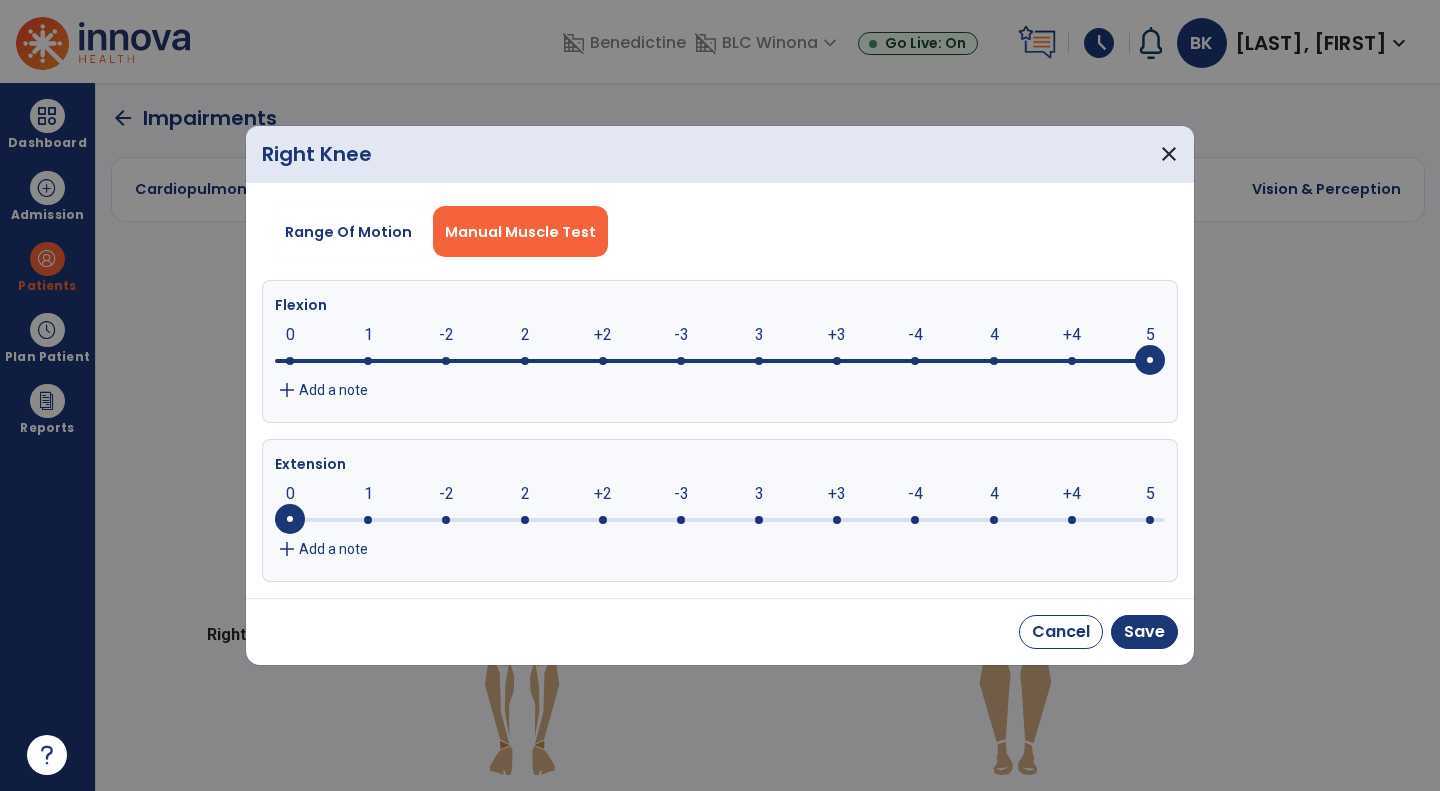 click 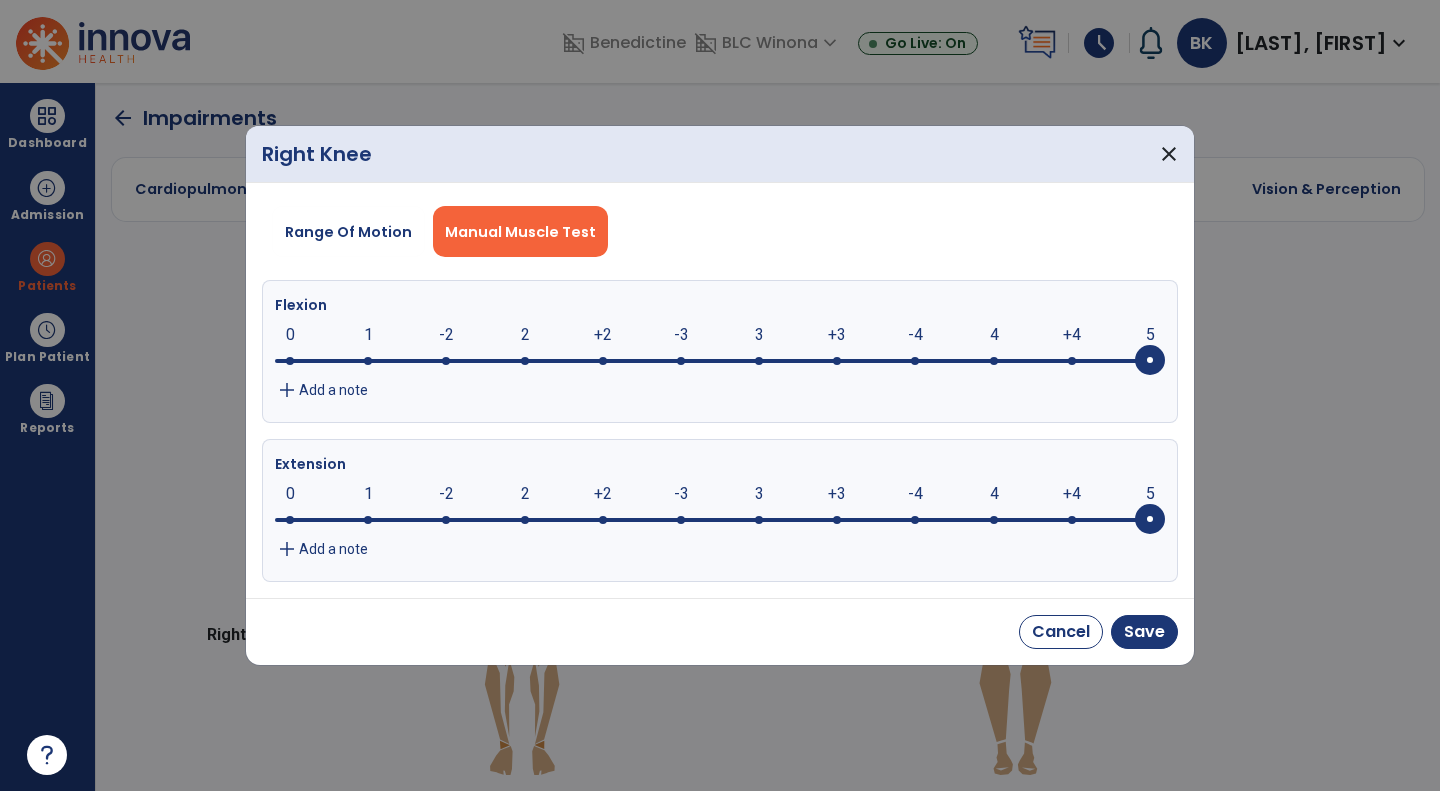 click on "Cancel   Save" at bounding box center [720, 631] 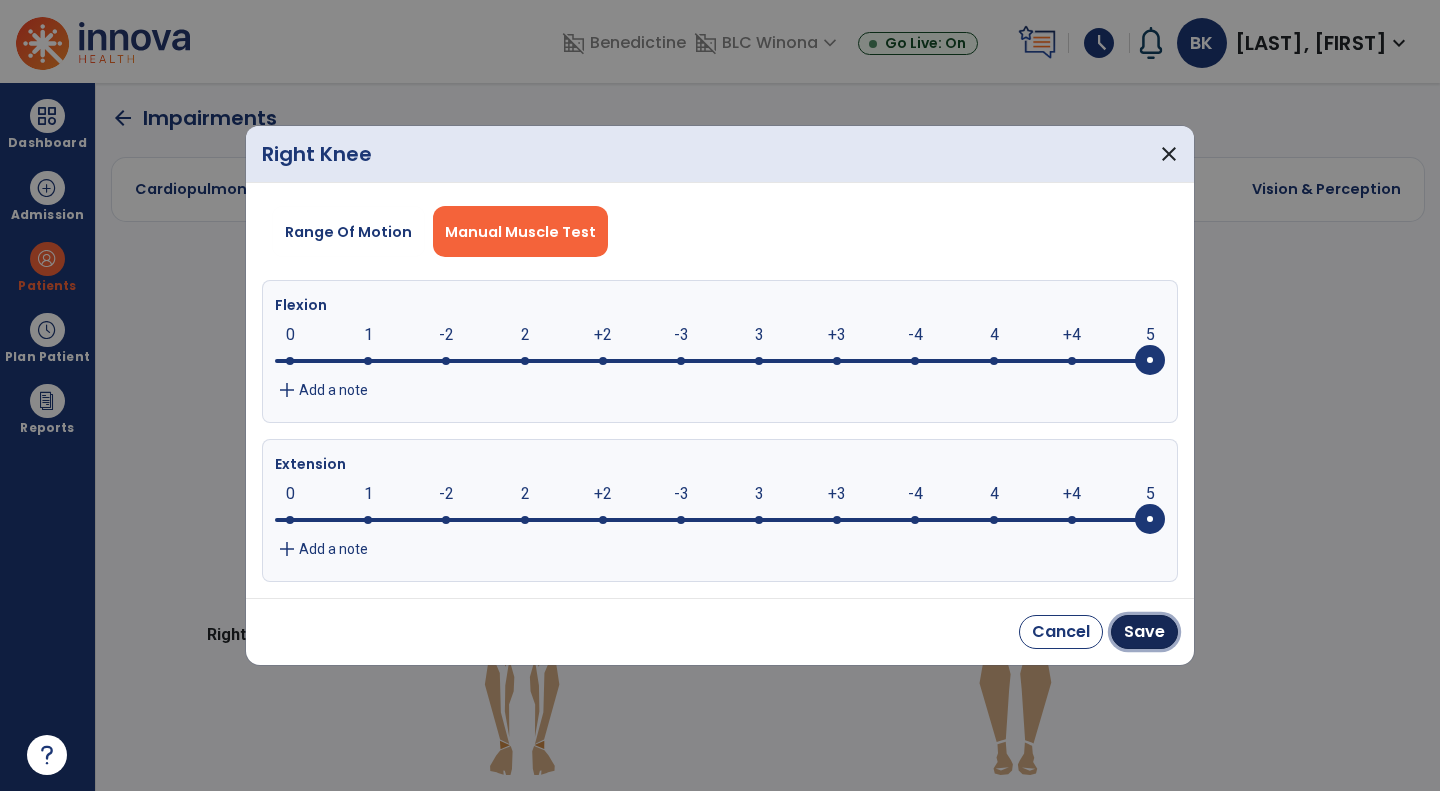 click on "Save" at bounding box center [1144, 632] 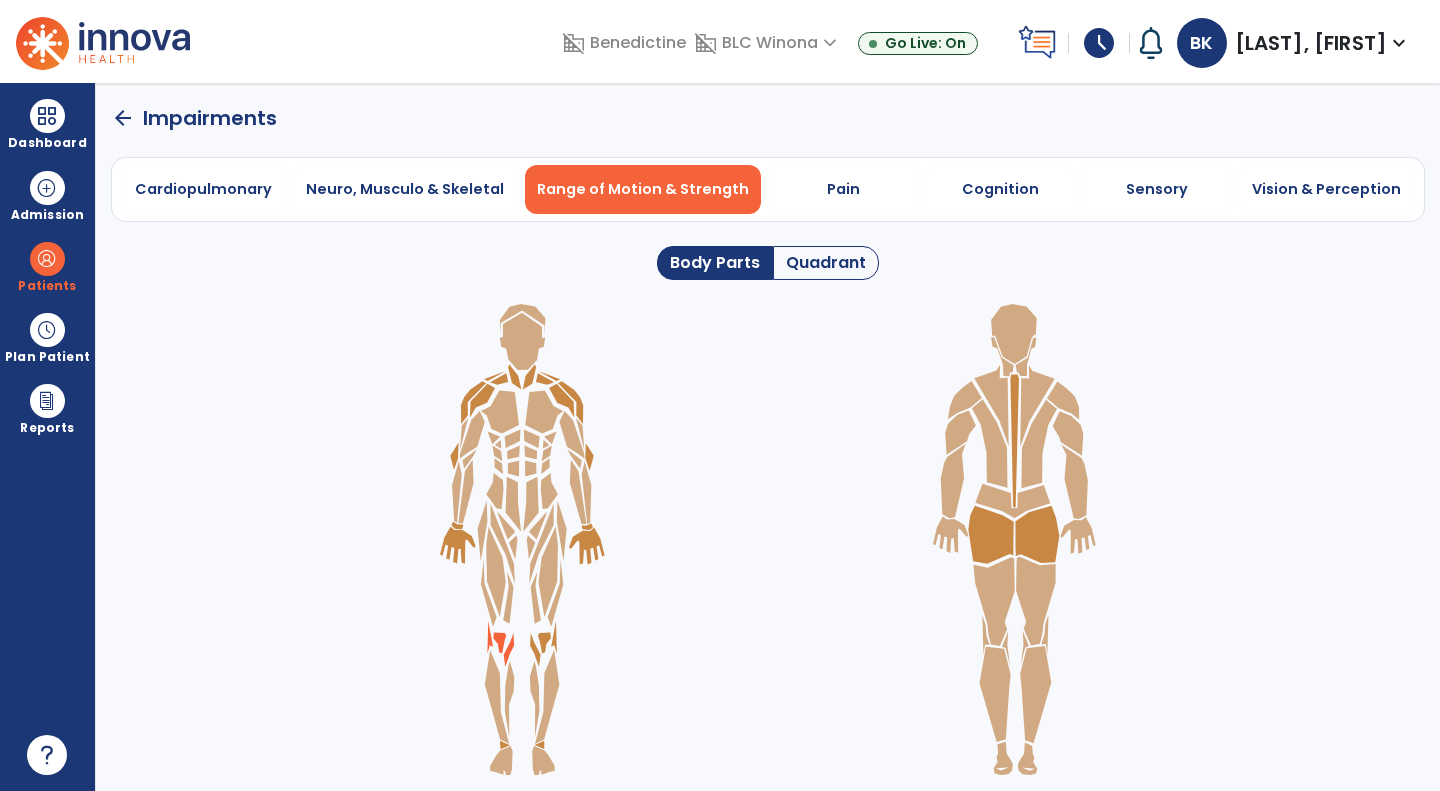 click 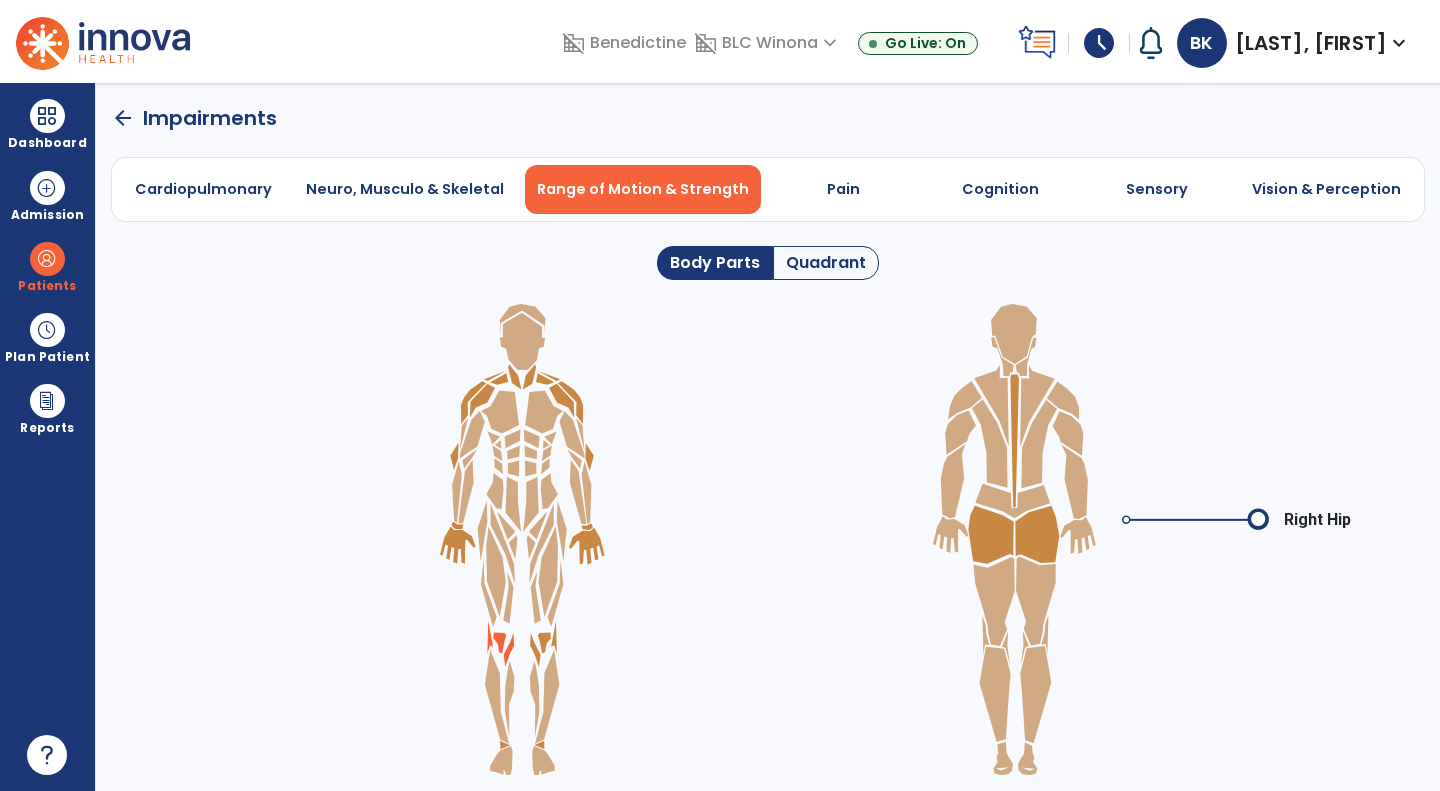 click 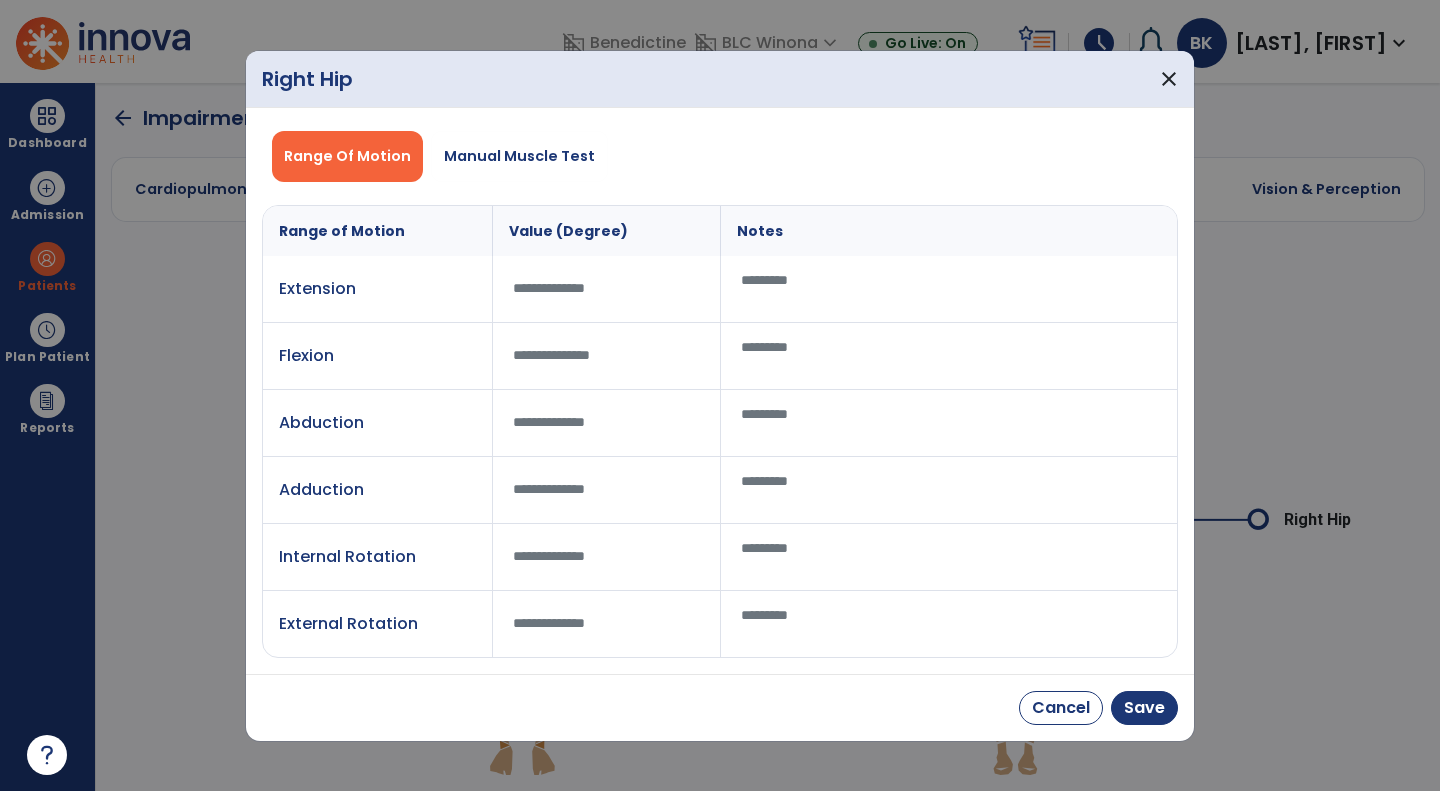 click on "Manual Muscle Test" at bounding box center [519, 156] 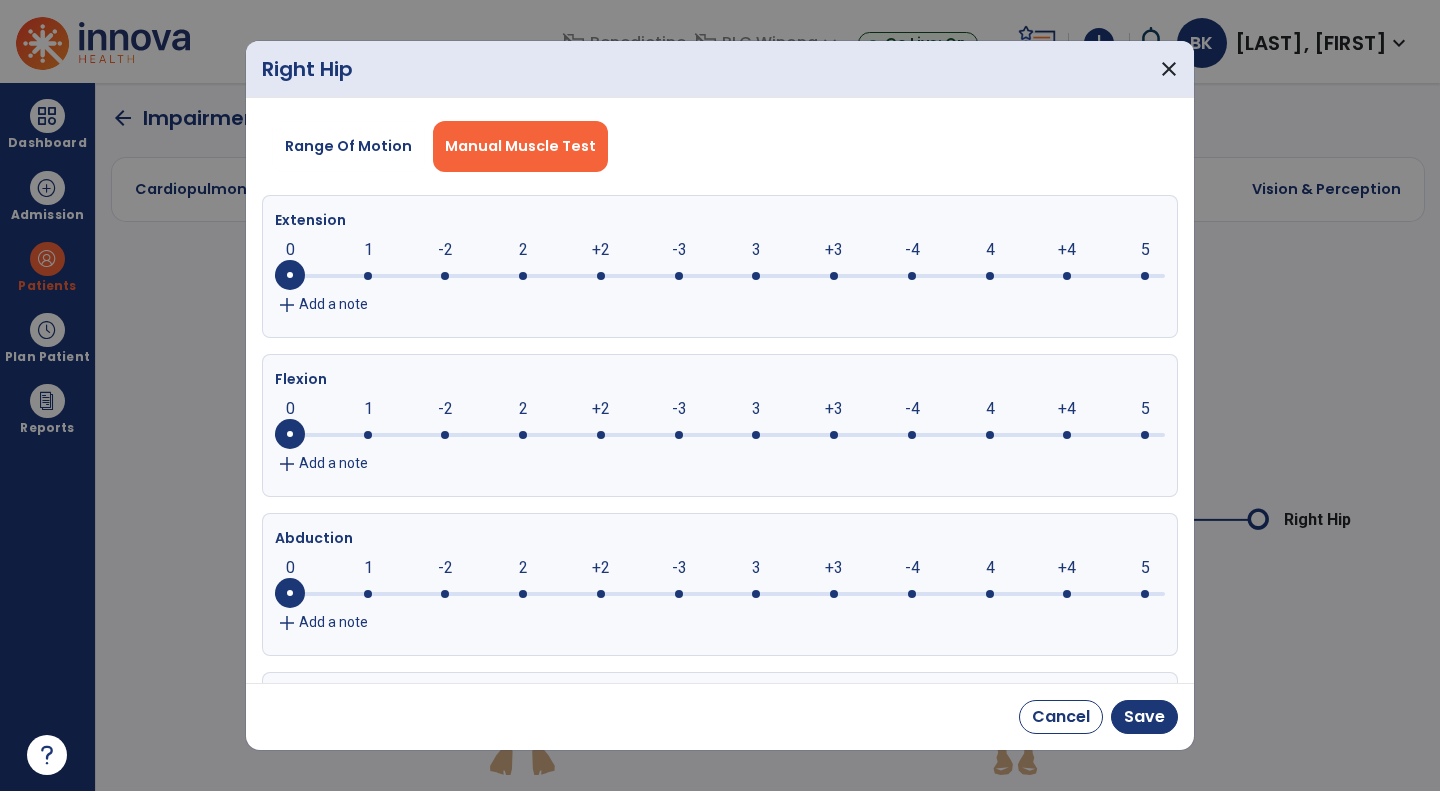 click 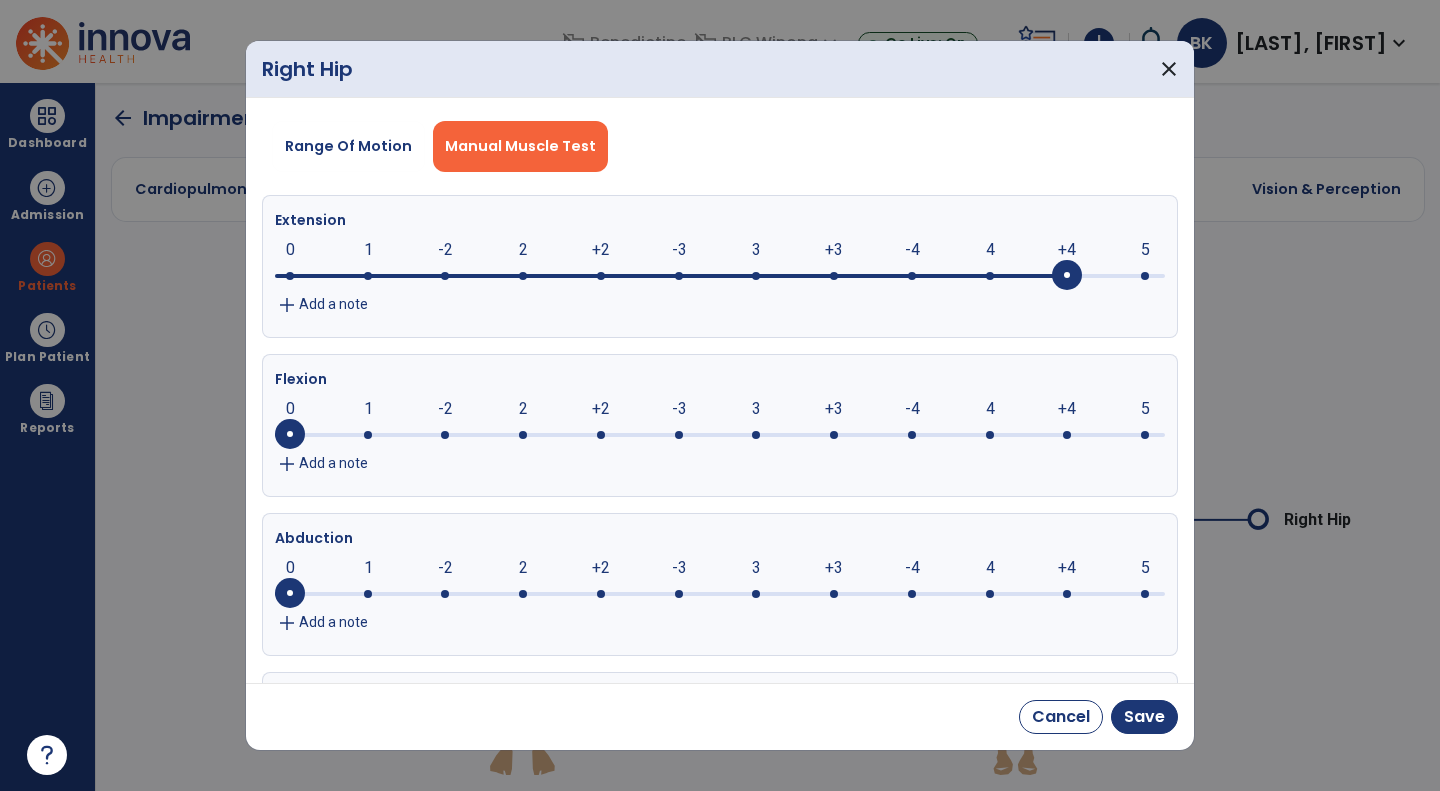 click 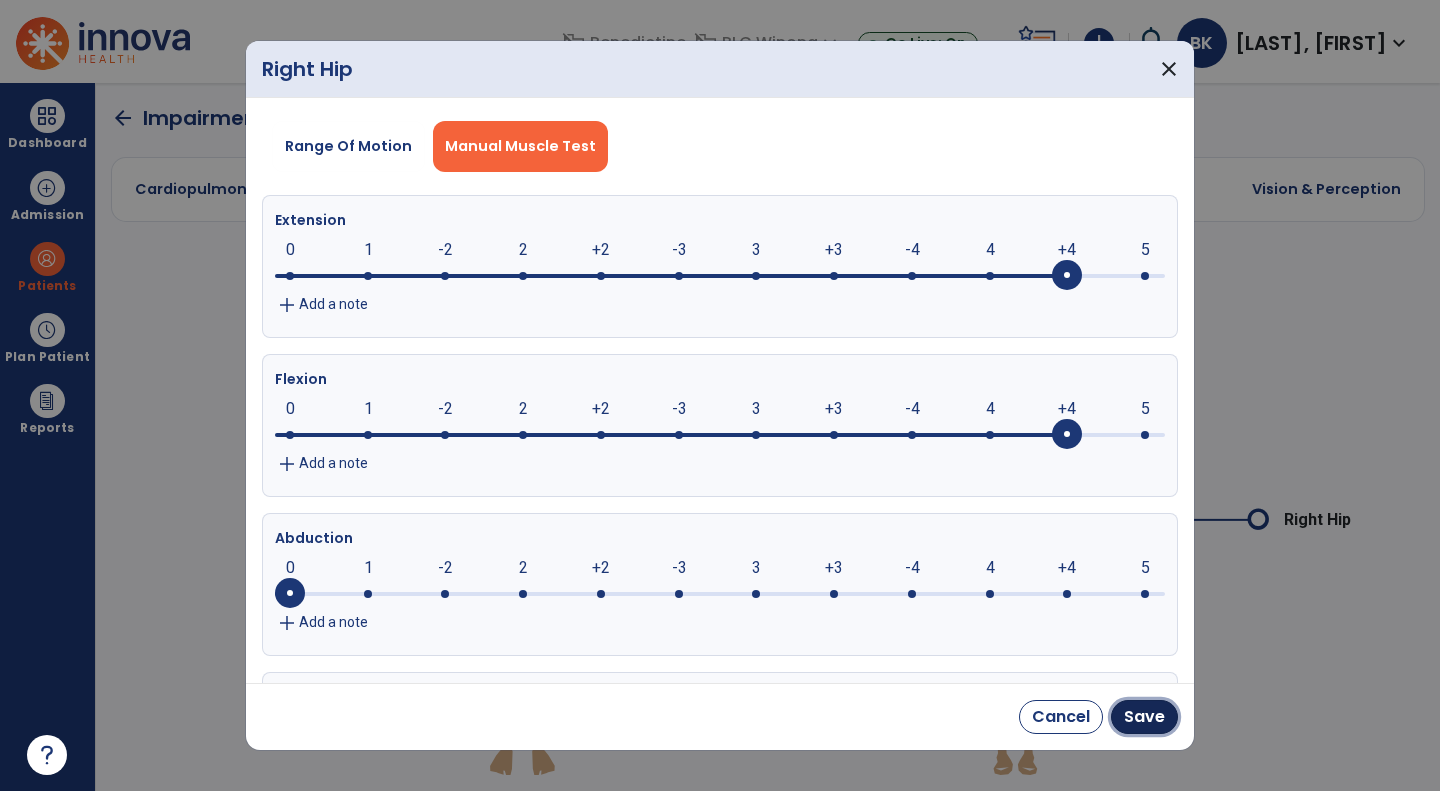 click on "Save" at bounding box center (1144, 717) 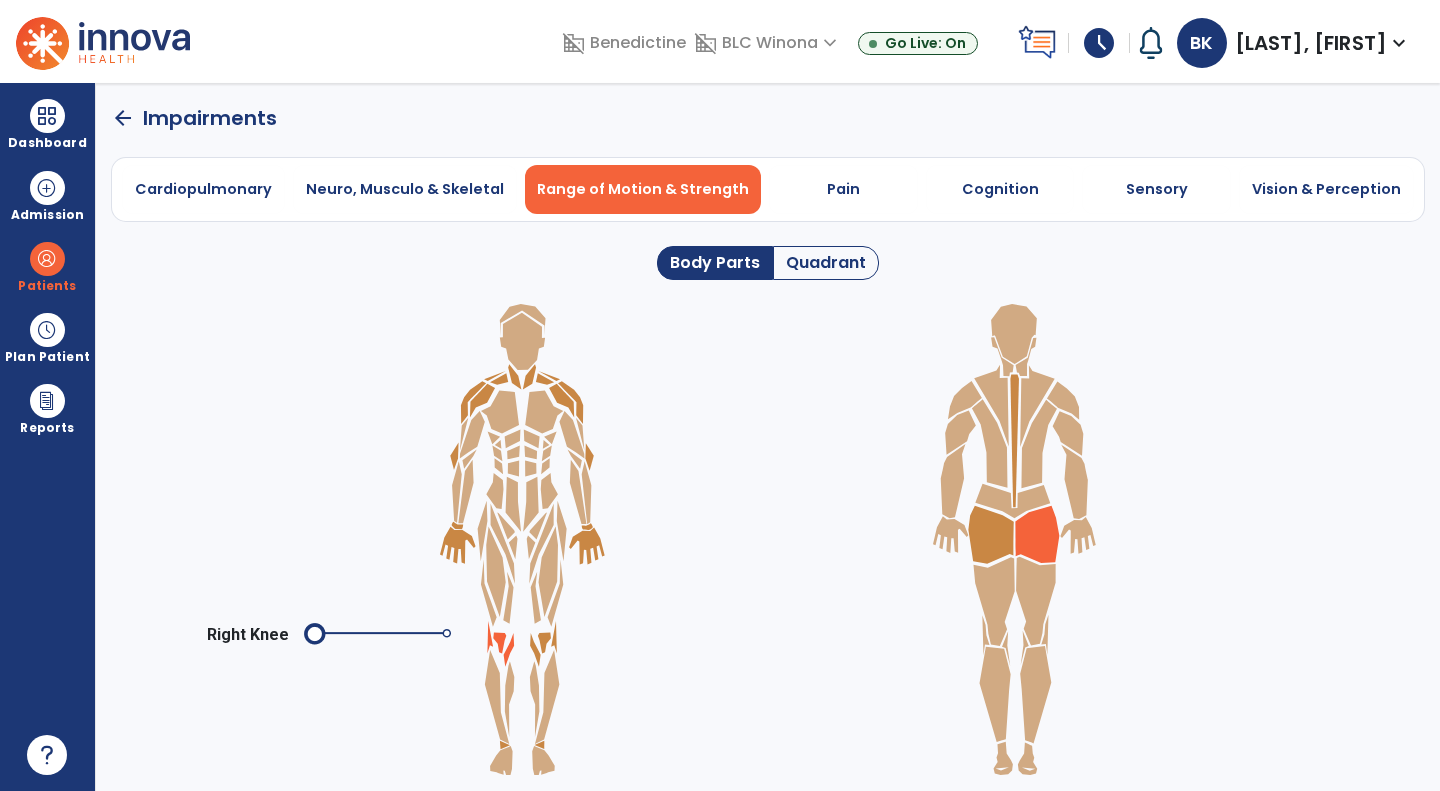 click 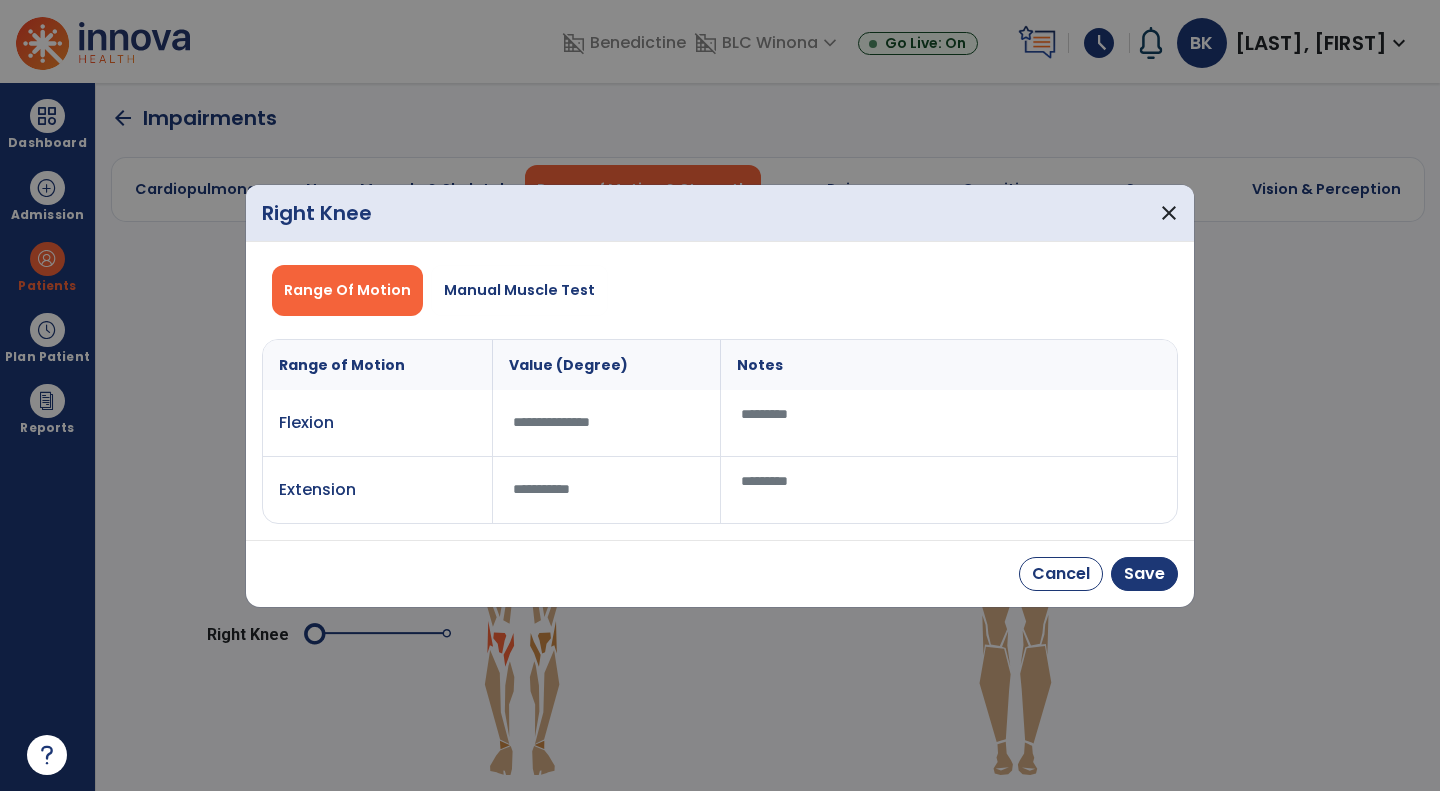 click on "Manual Muscle Test" at bounding box center [519, 290] 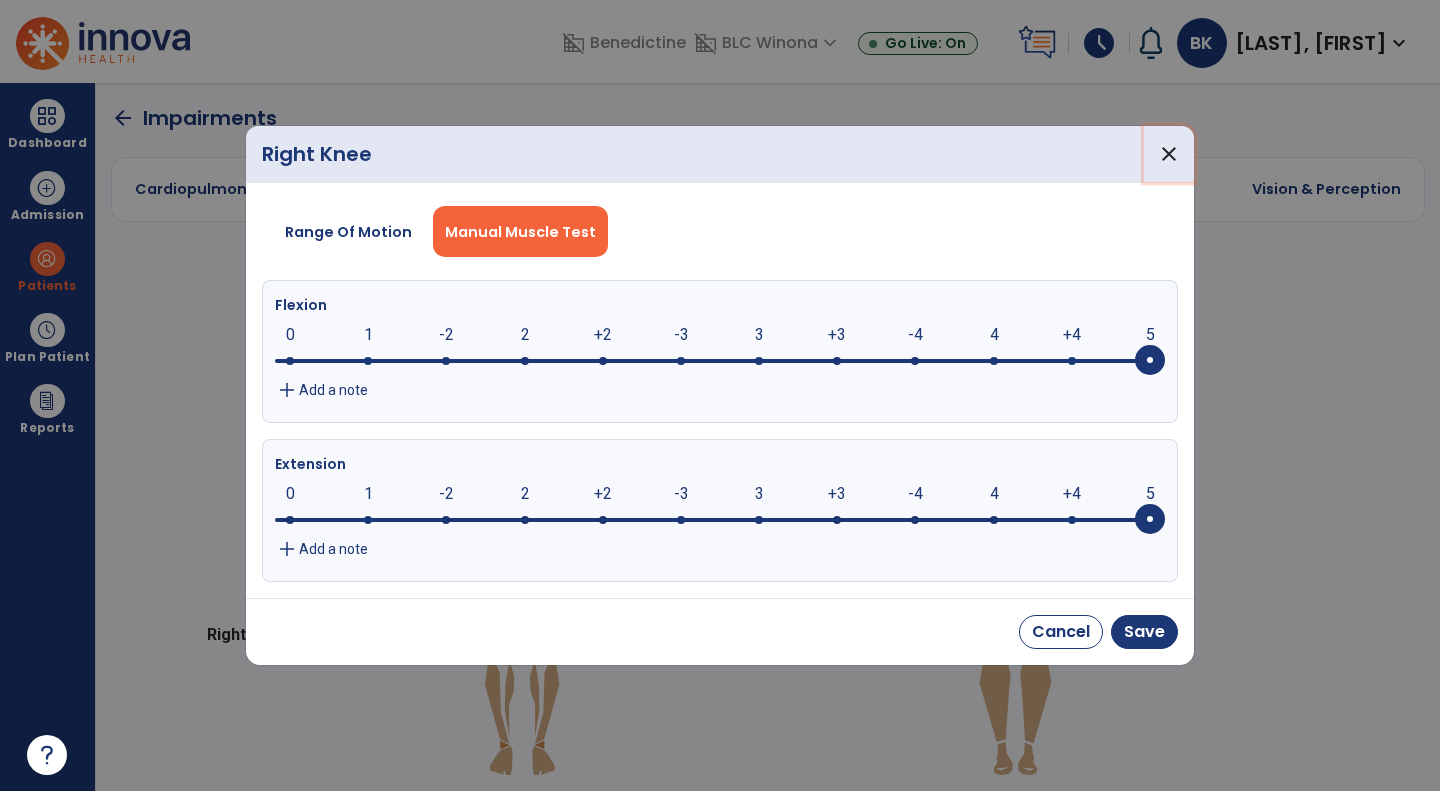 click on "close" at bounding box center [1169, 154] 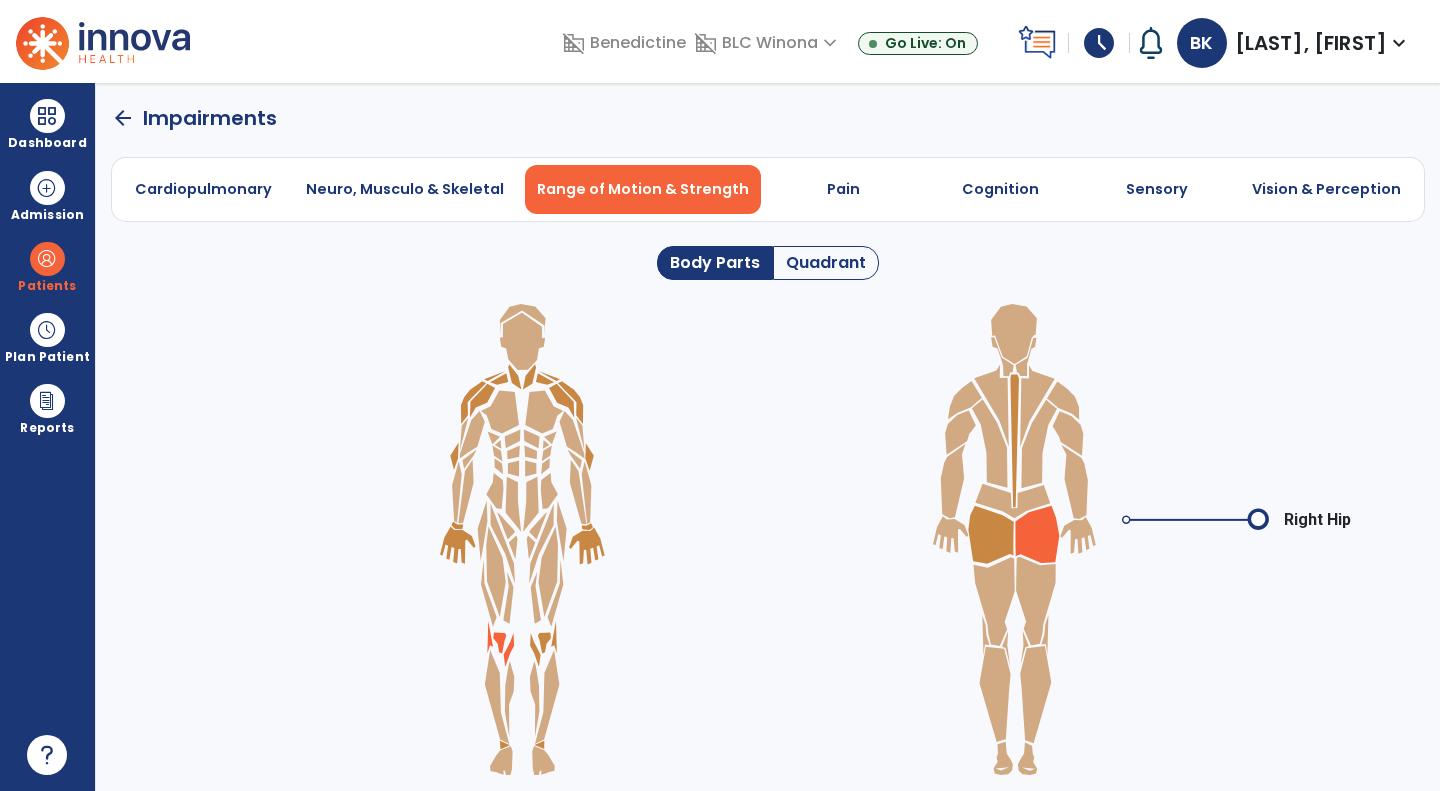 click 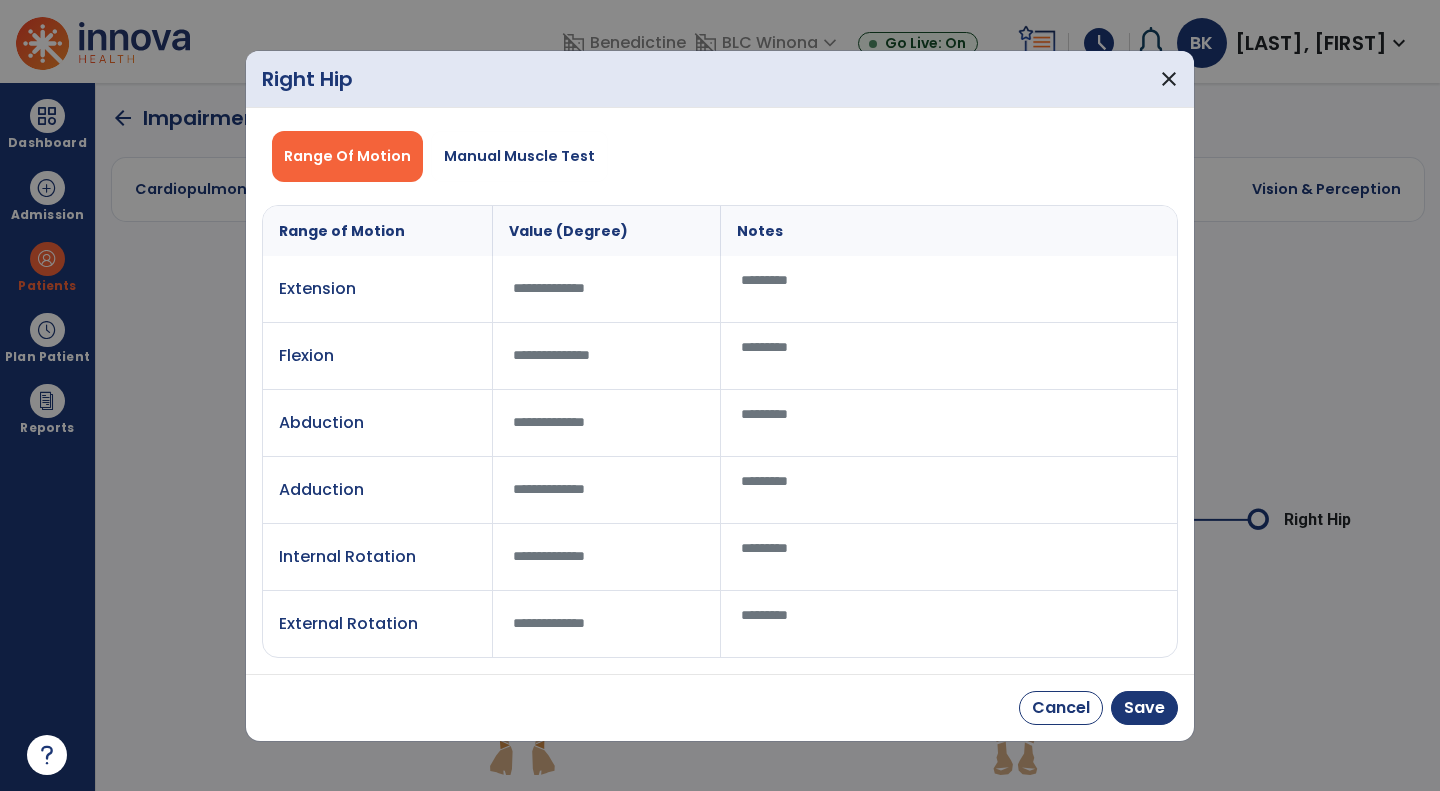 click on "Manual Muscle Test" at bounding box center (519, 156) 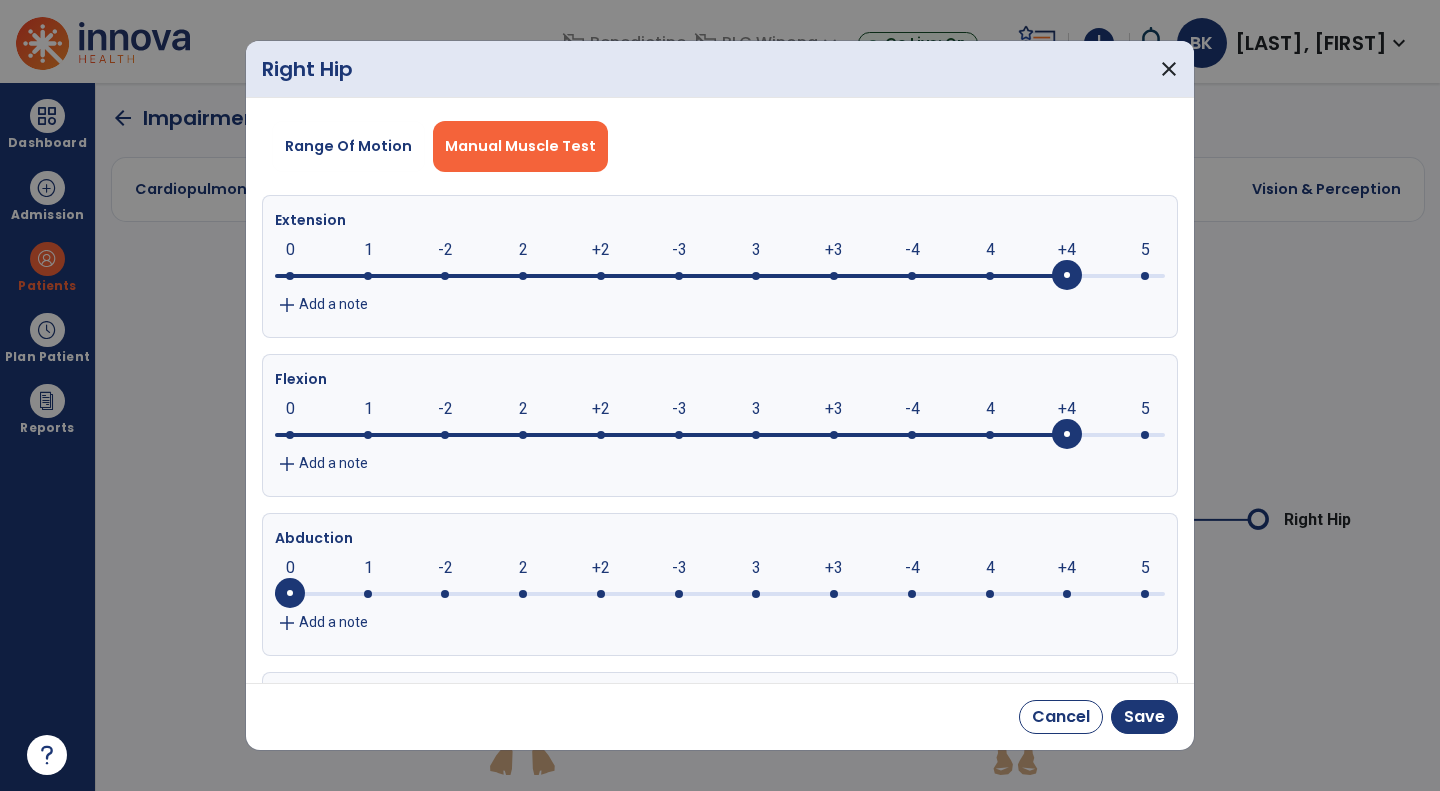 click 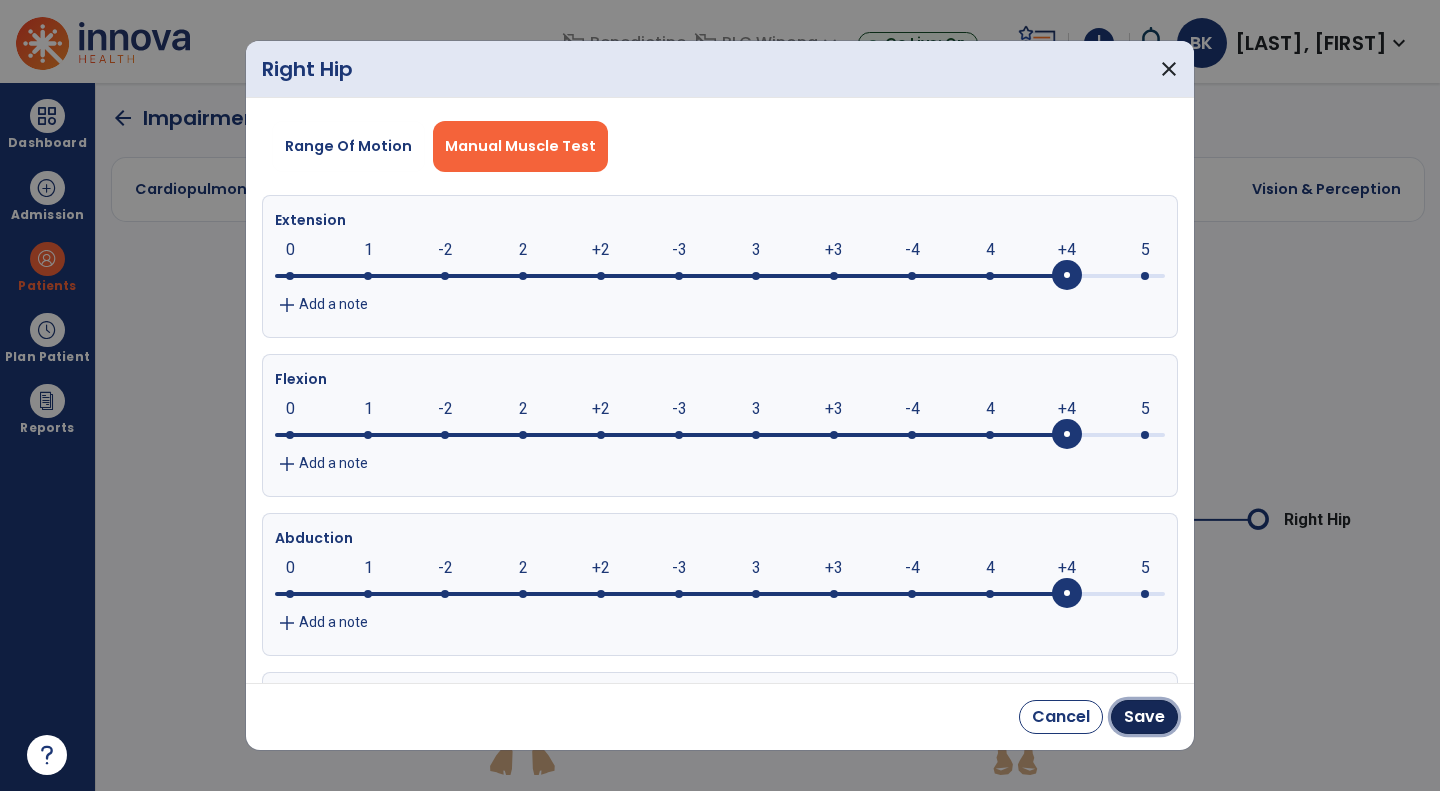 click on "Save" at bounding box center (1144, 717) 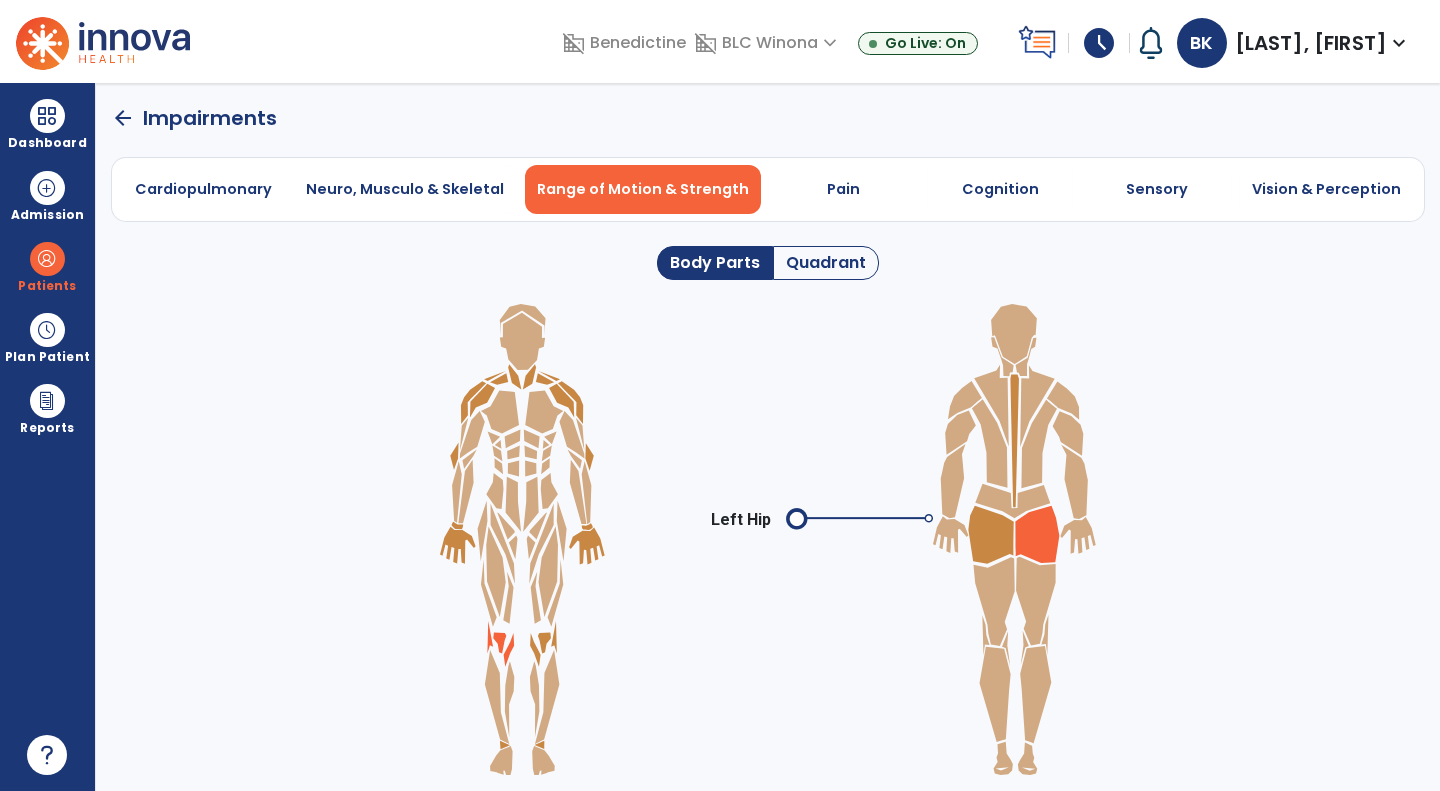 click 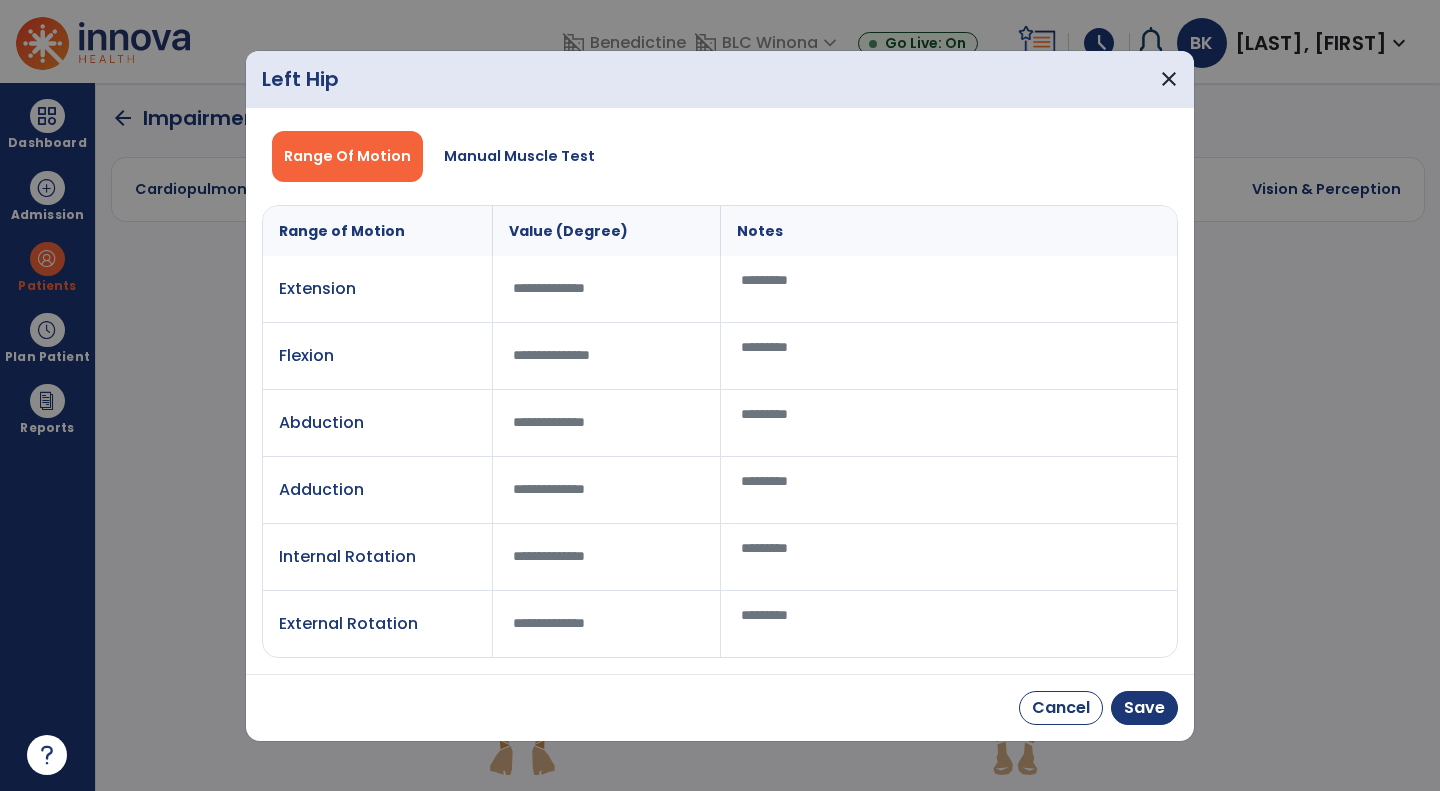 click on "Manual Muscle Test" at bounding box center (519, 156) 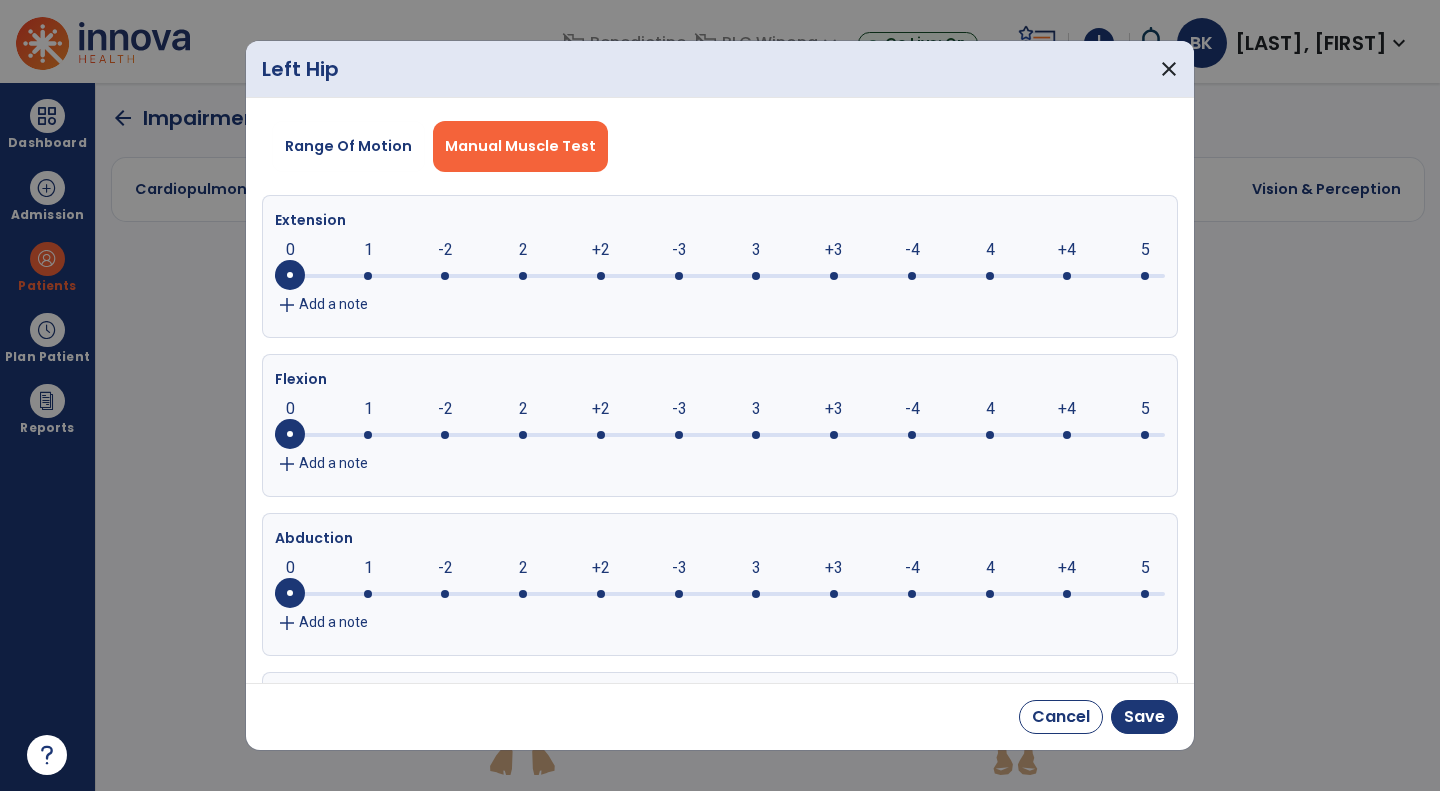click 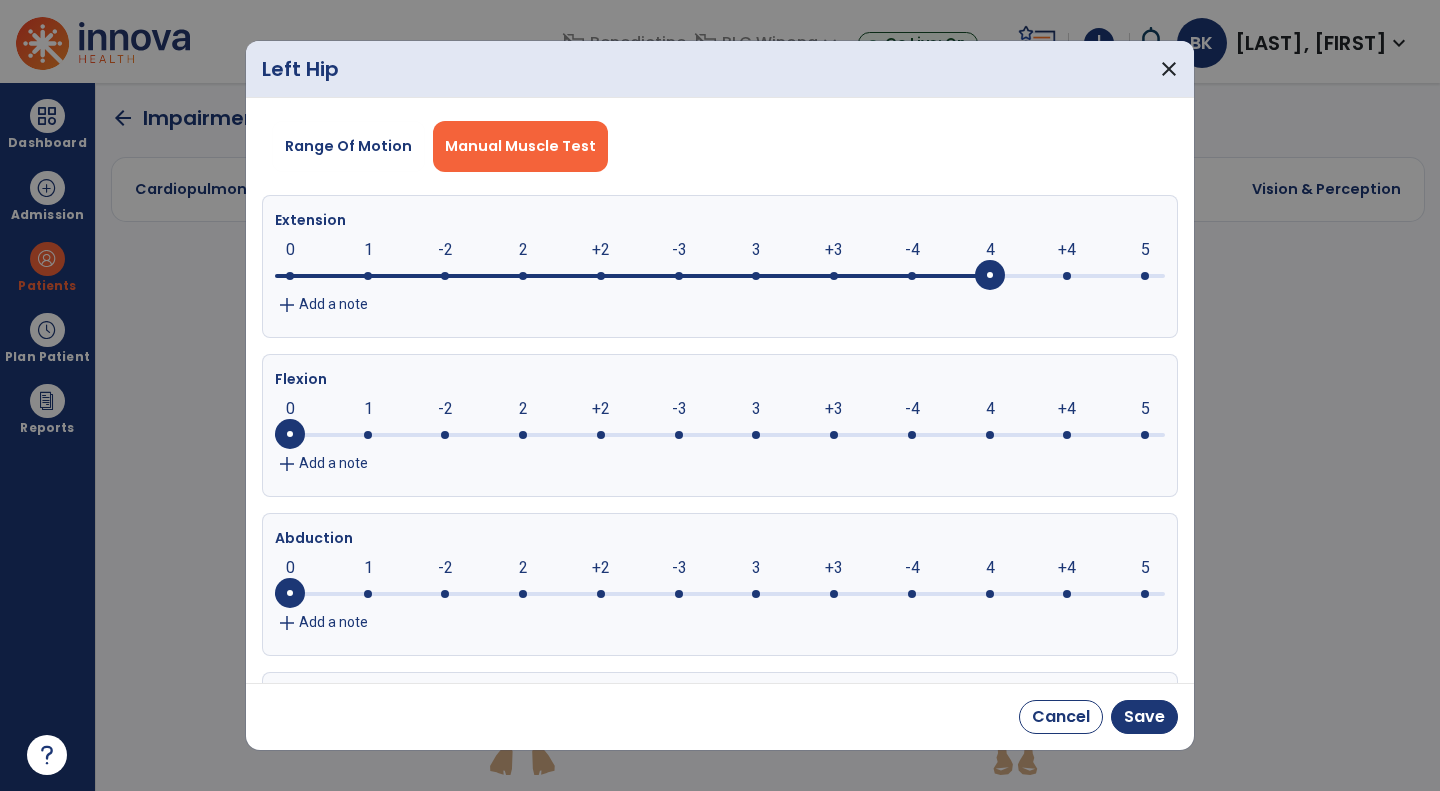 click 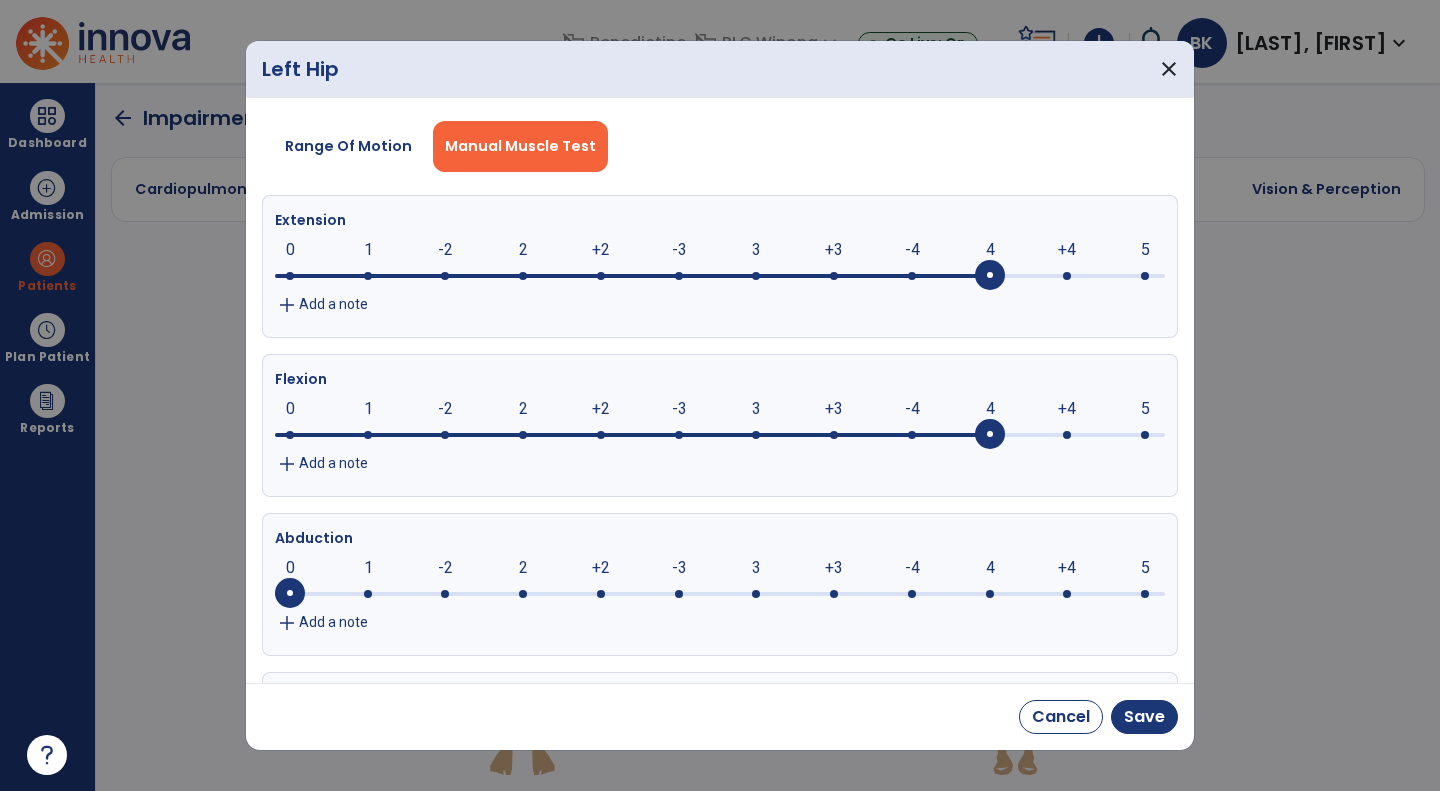 click 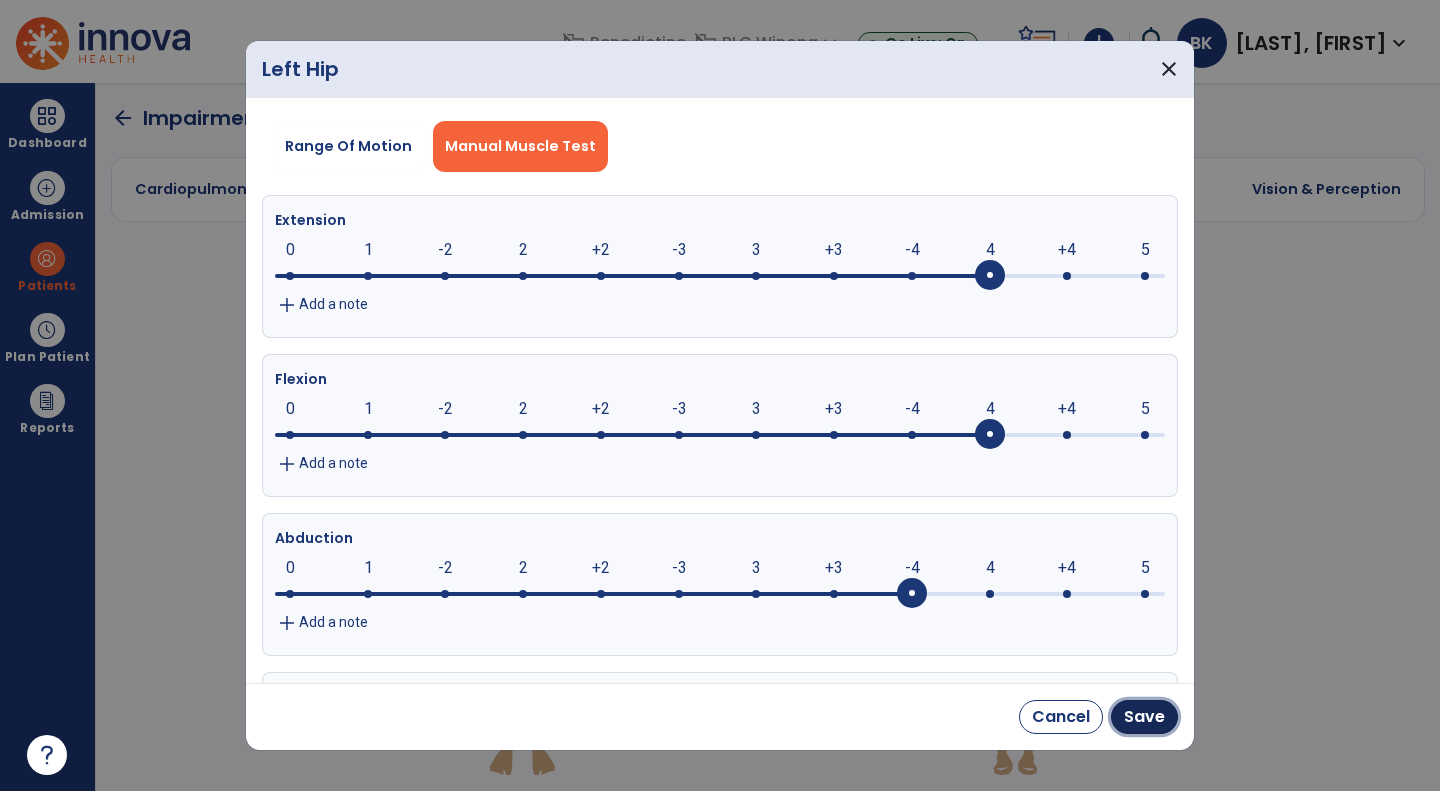 click on "Save" at bounding box center [1144, 717] 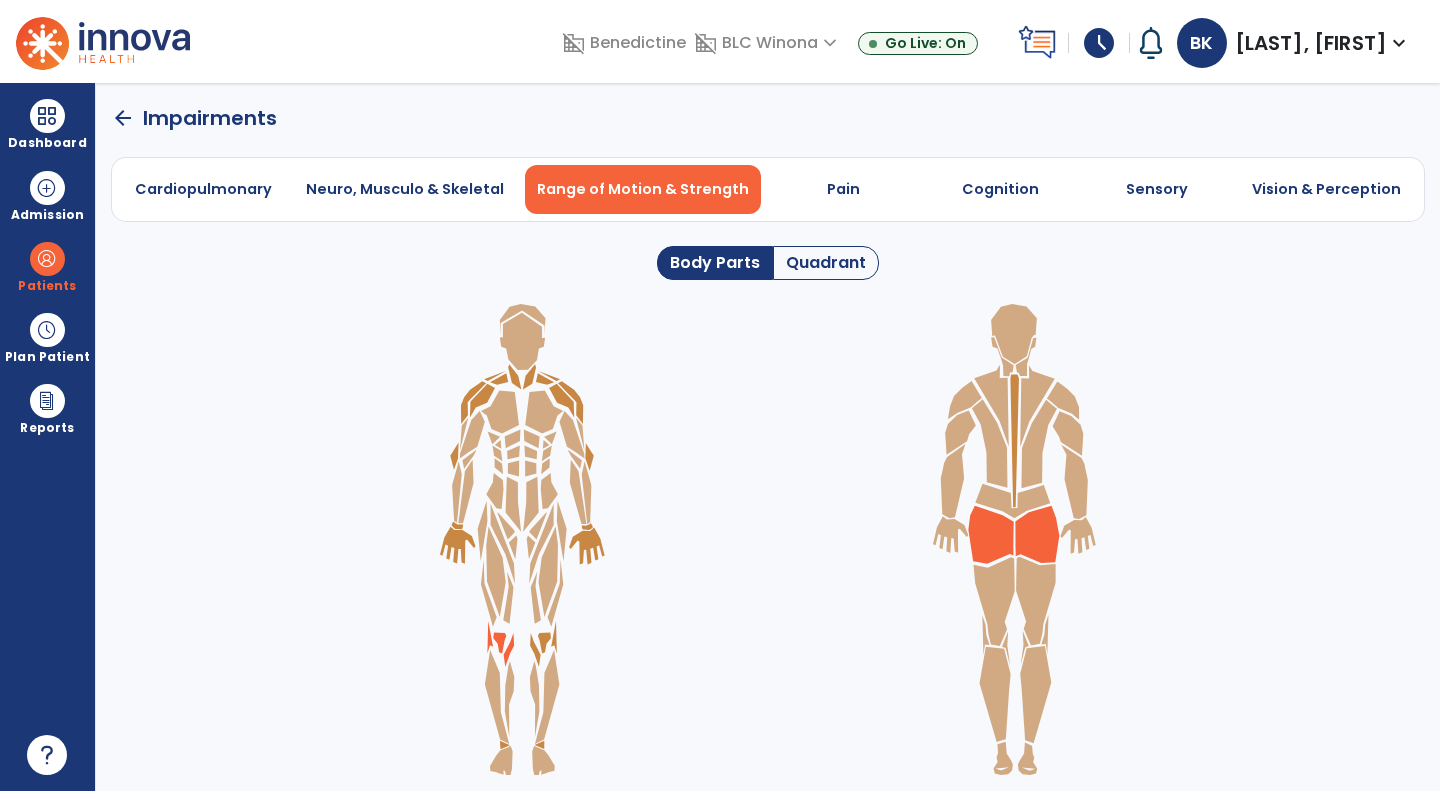 click 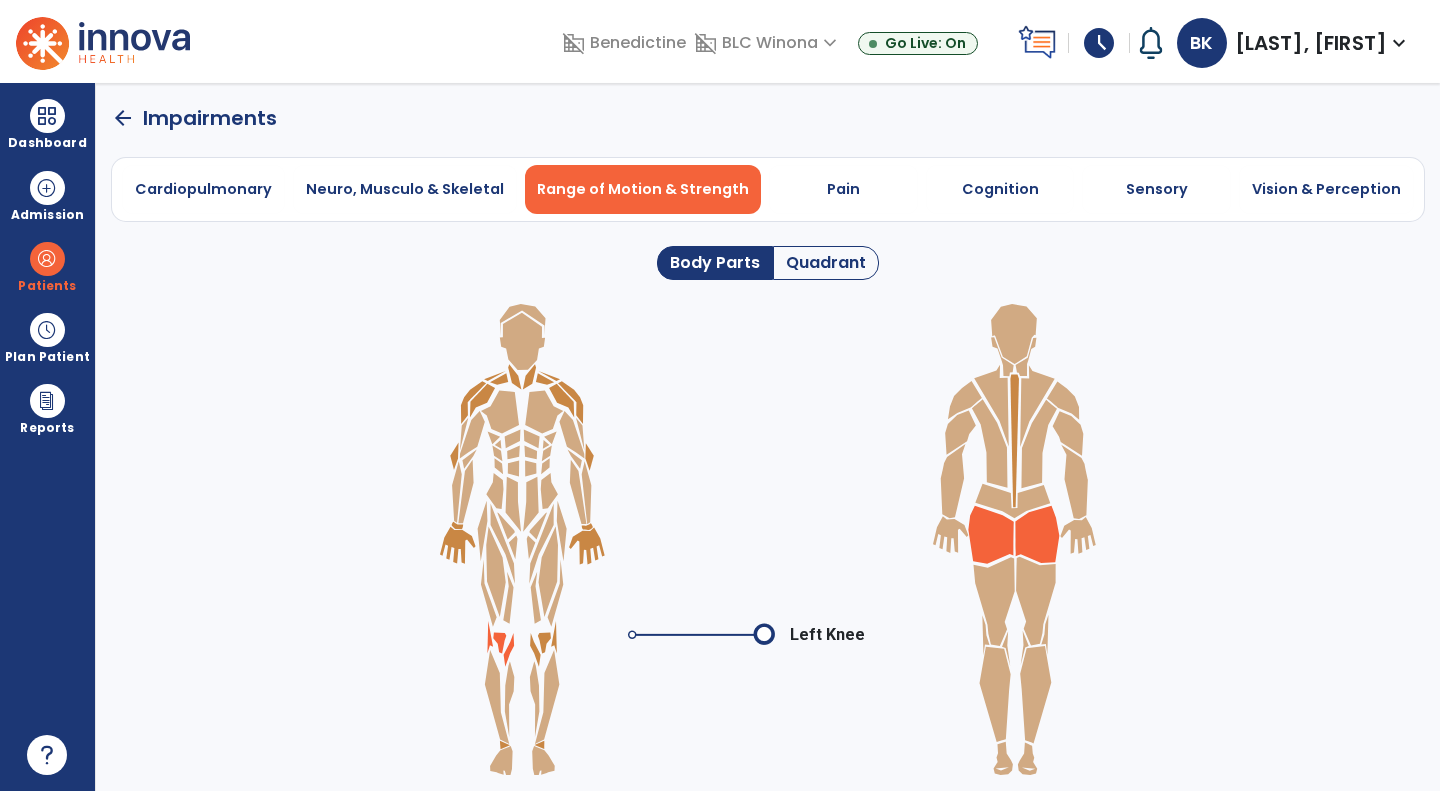 click 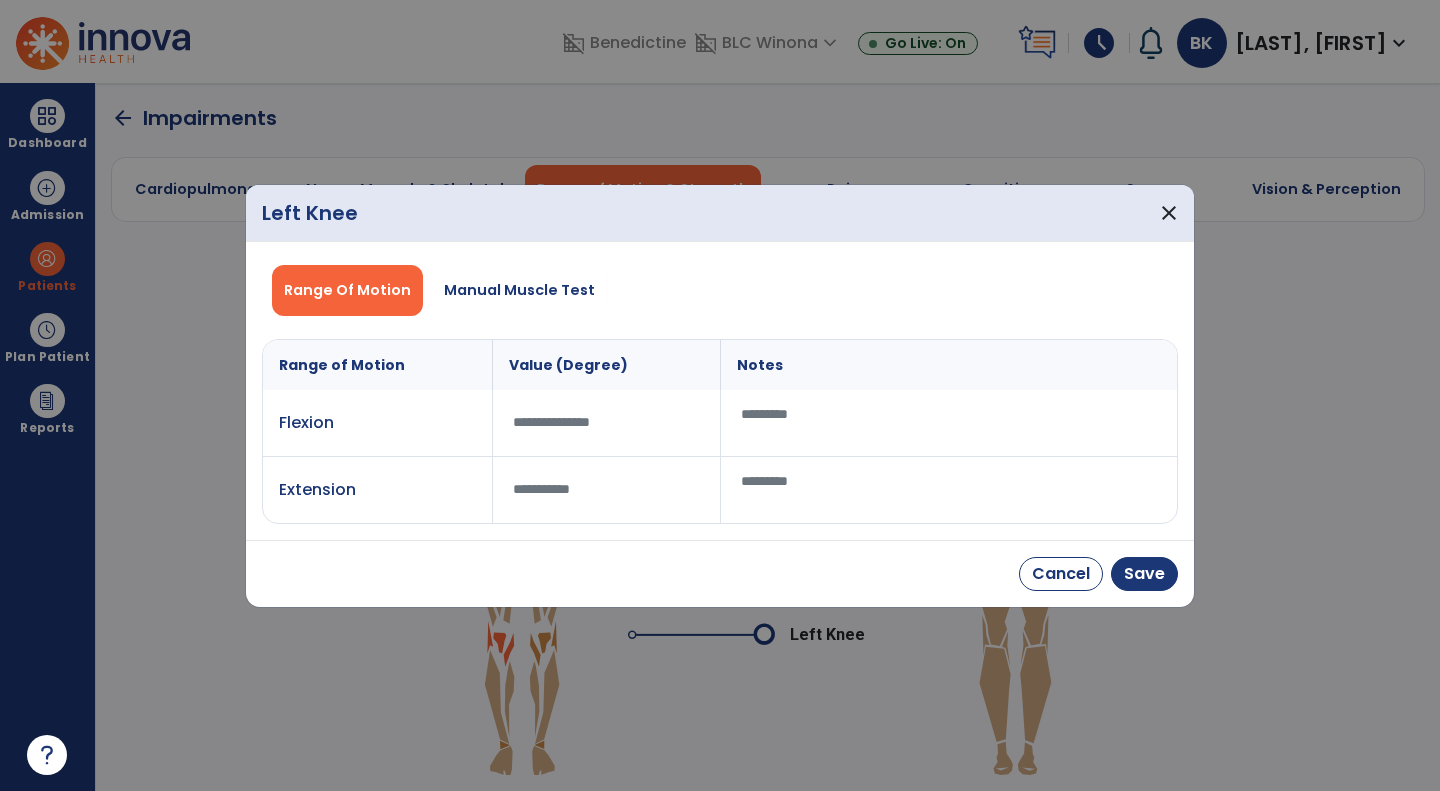 click on "Manual Muscle Test" at bounding box center [519, 290] 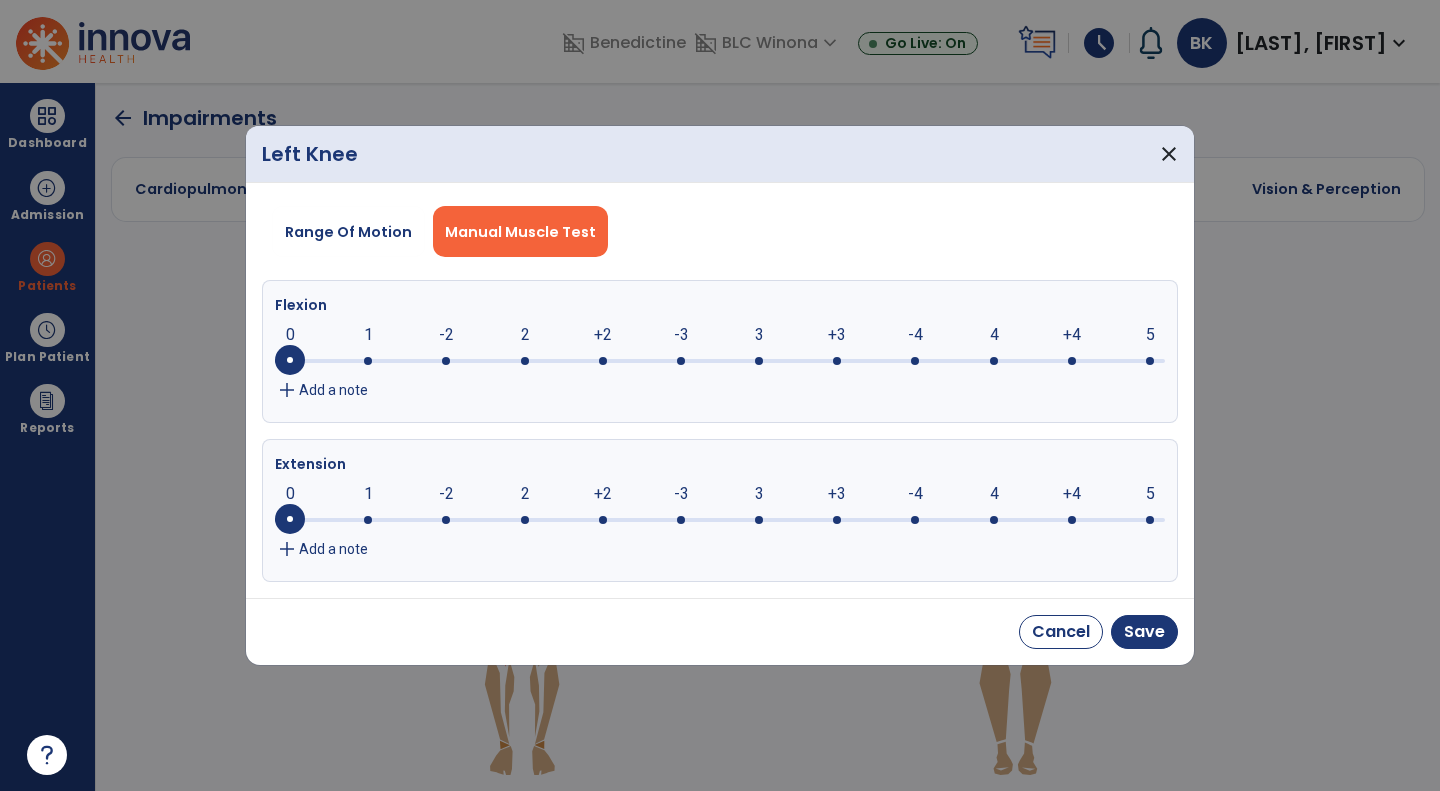 click on "4" 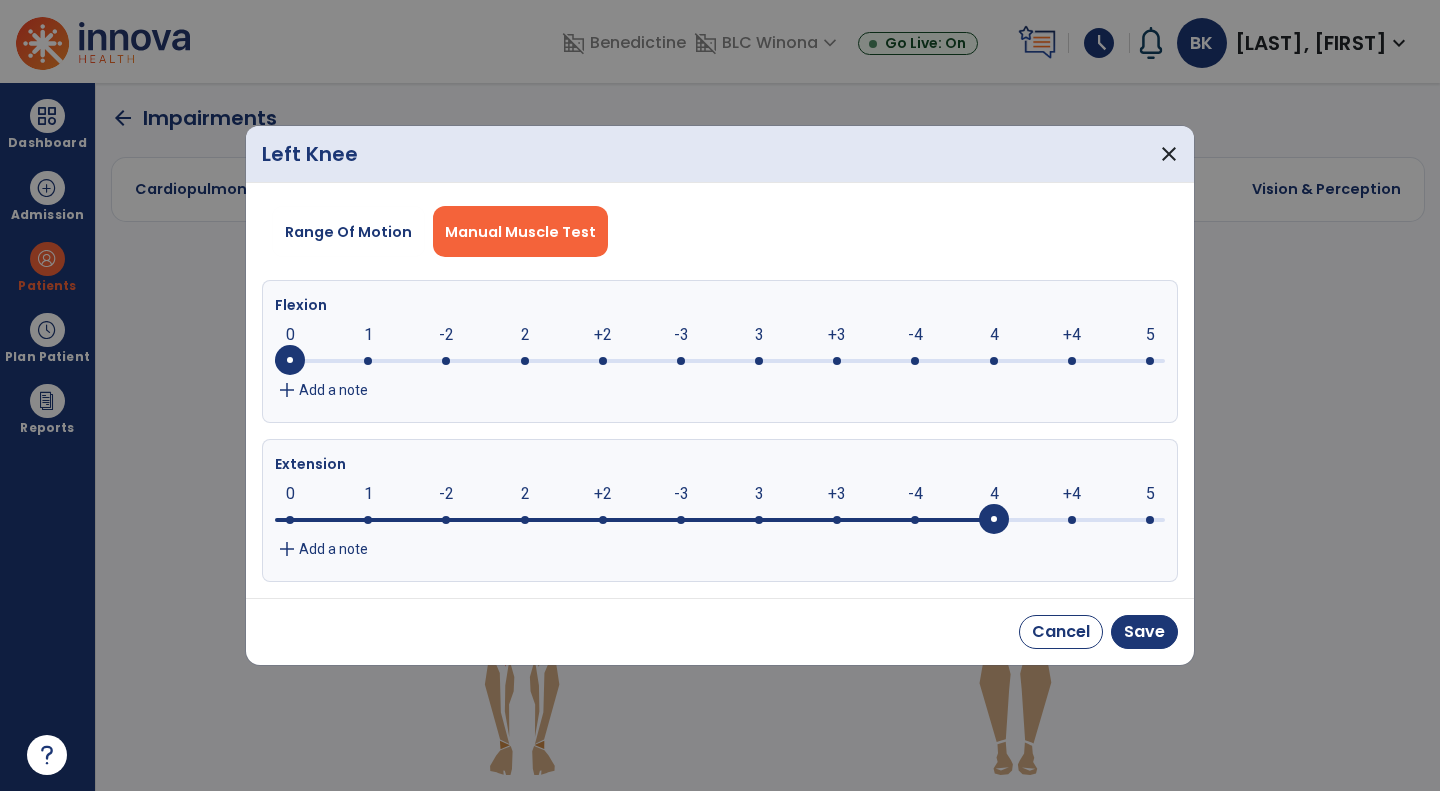 click 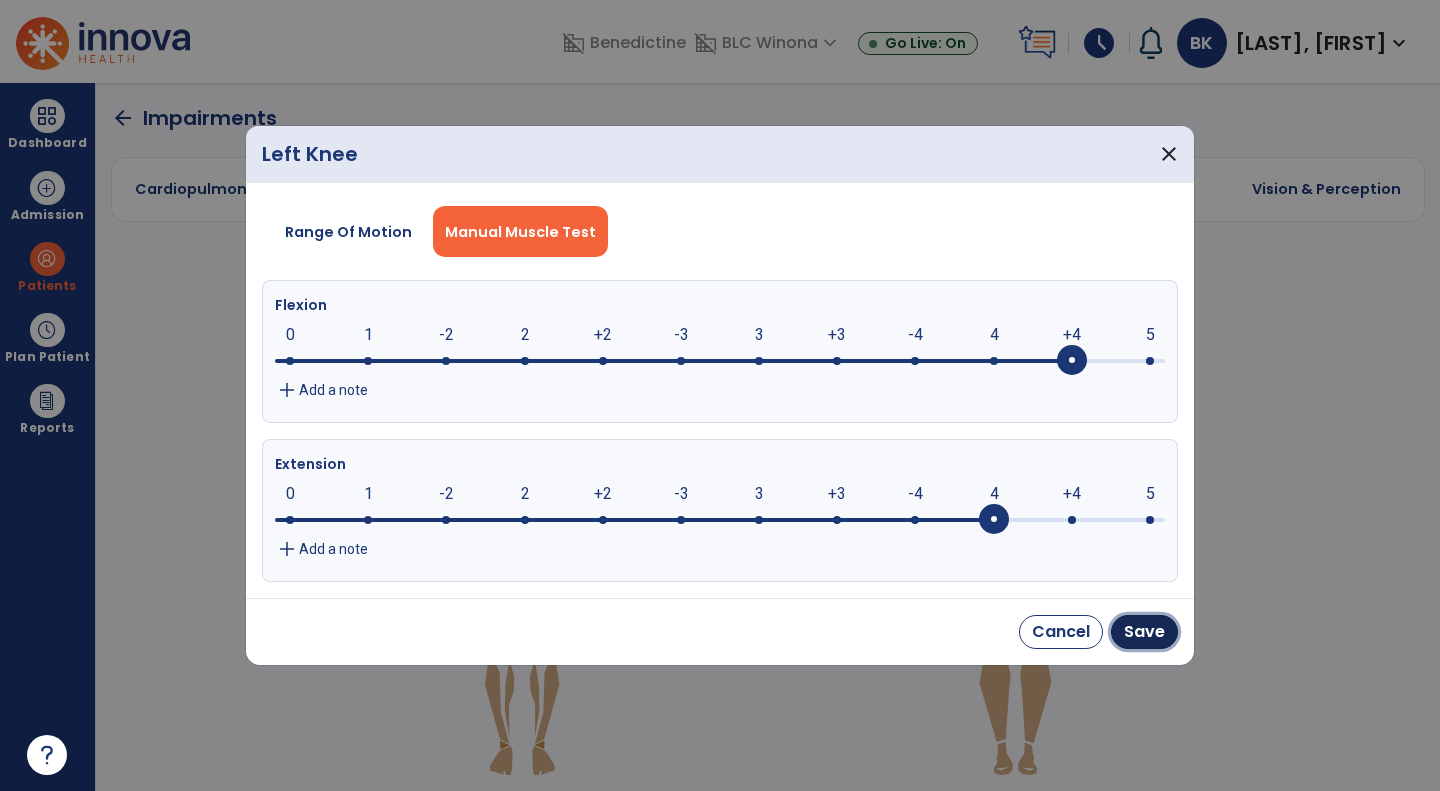 click on "Save" at bounding box center [1144, 632] 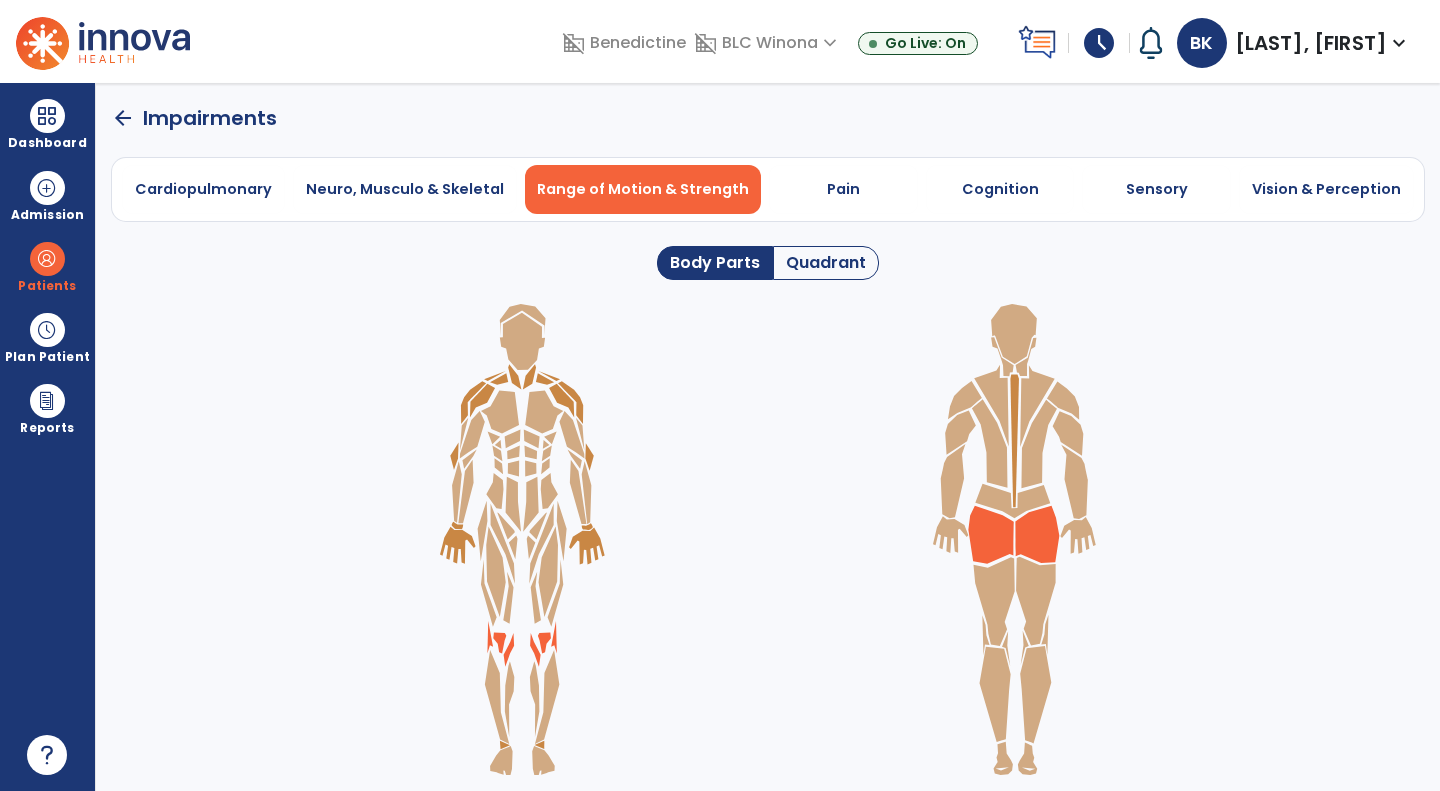 click on "Neuro, Musculo & Skeletal" at bounding box center (405, 189) 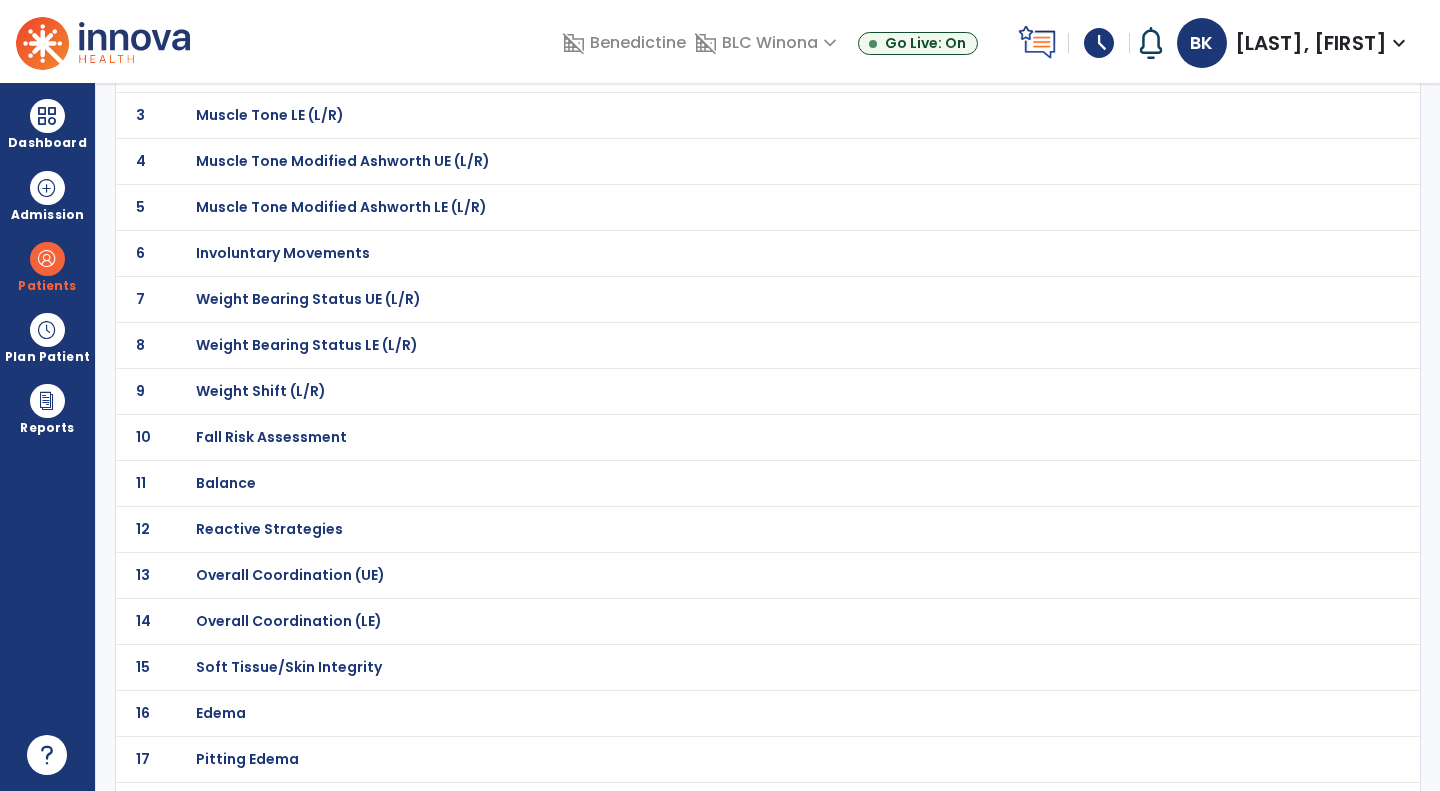 scroll, scrollTop: 252, scrollLeft: 0, axis: vertical 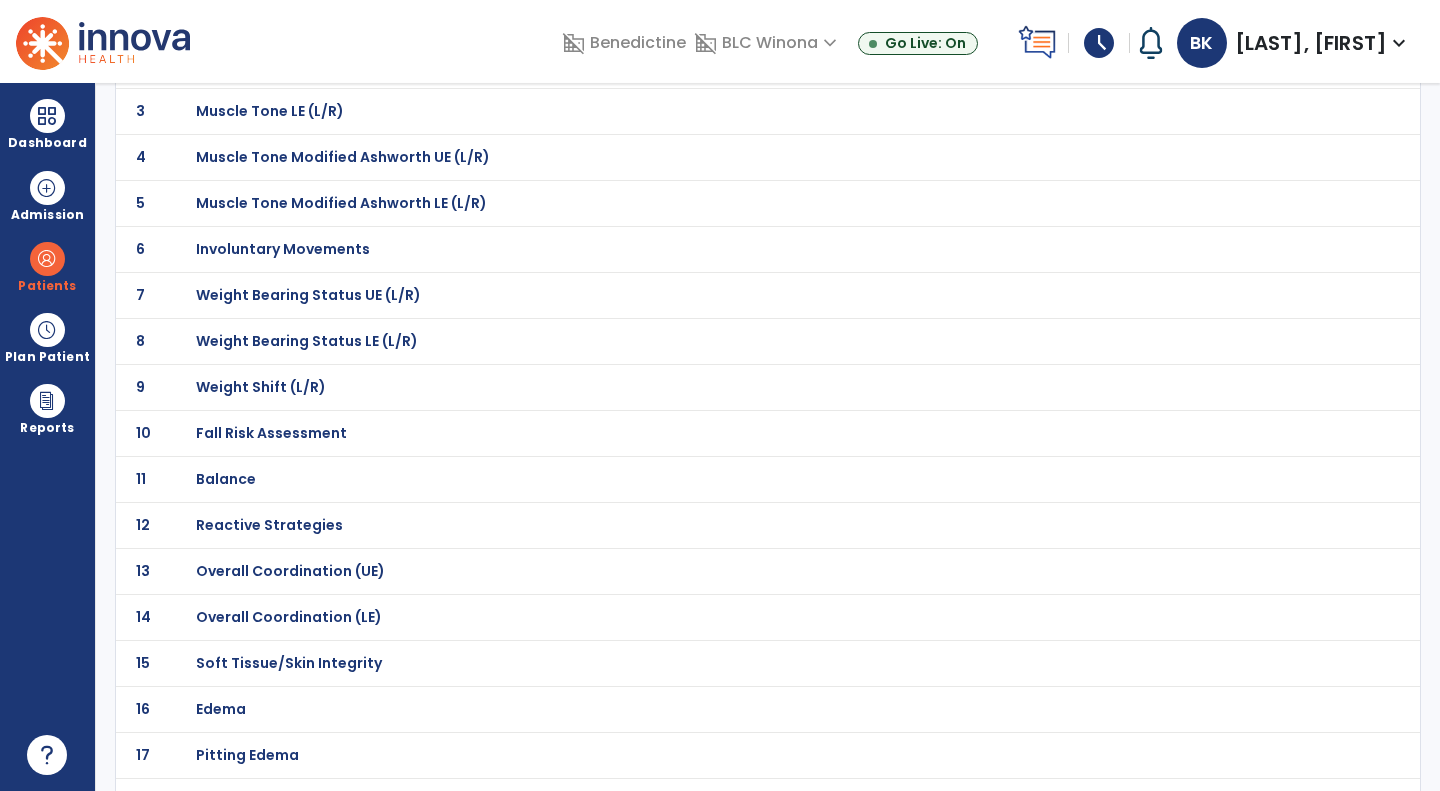 click on "Weight Bearing Status LE (L/R)" at bounding box center (267, 19) 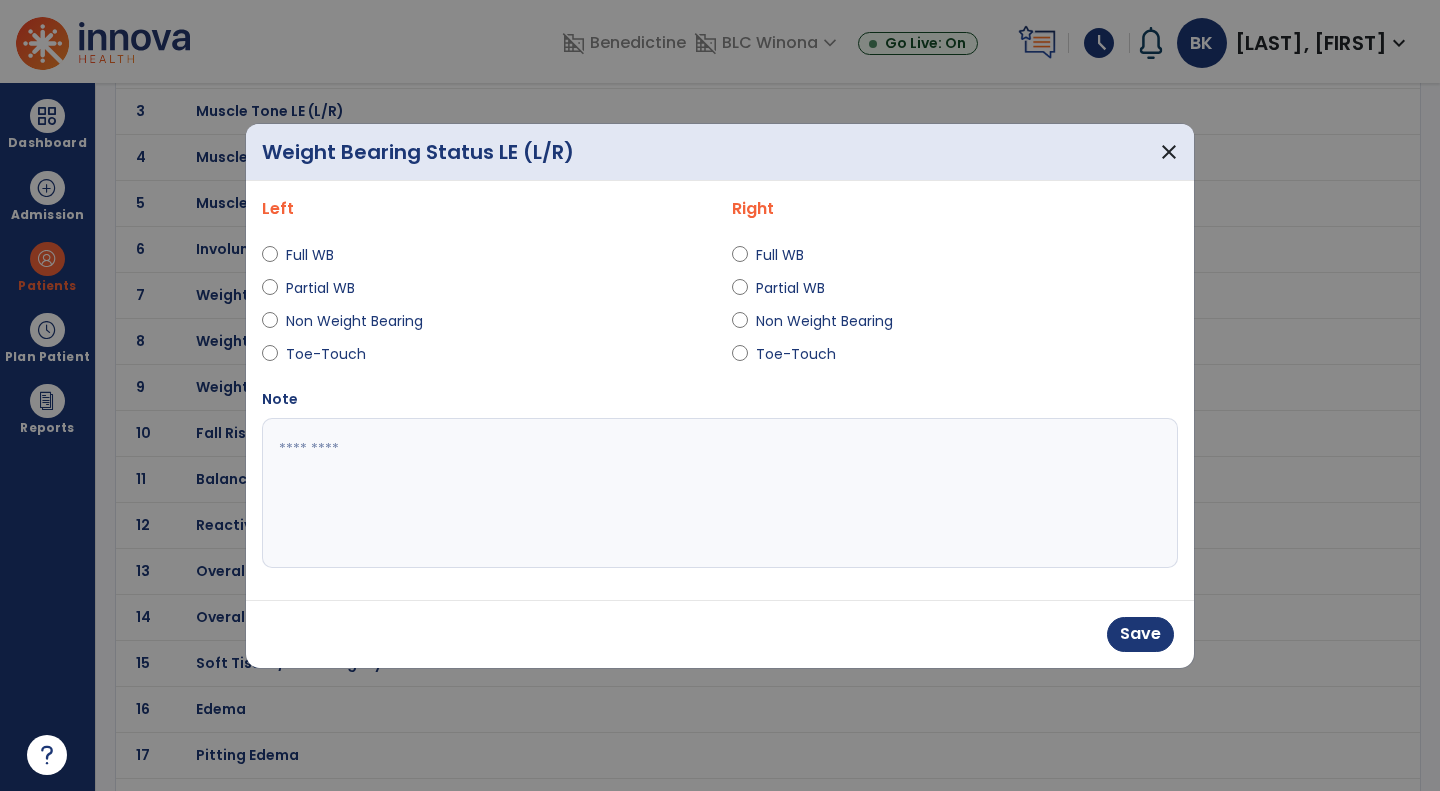 click on "Full WB" at bounding box center (955, 259) 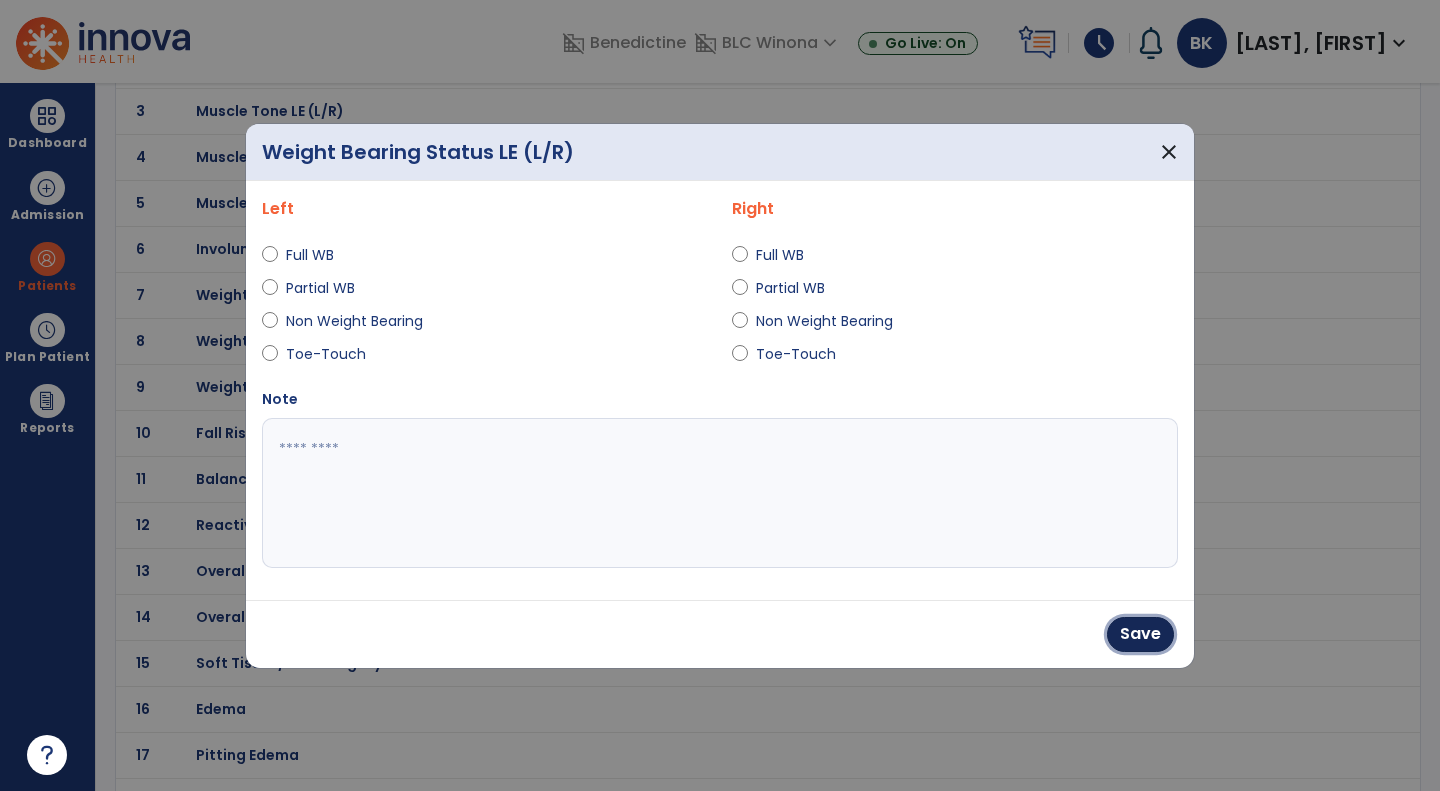 click on "Save" at bounding box center [1140, 634] 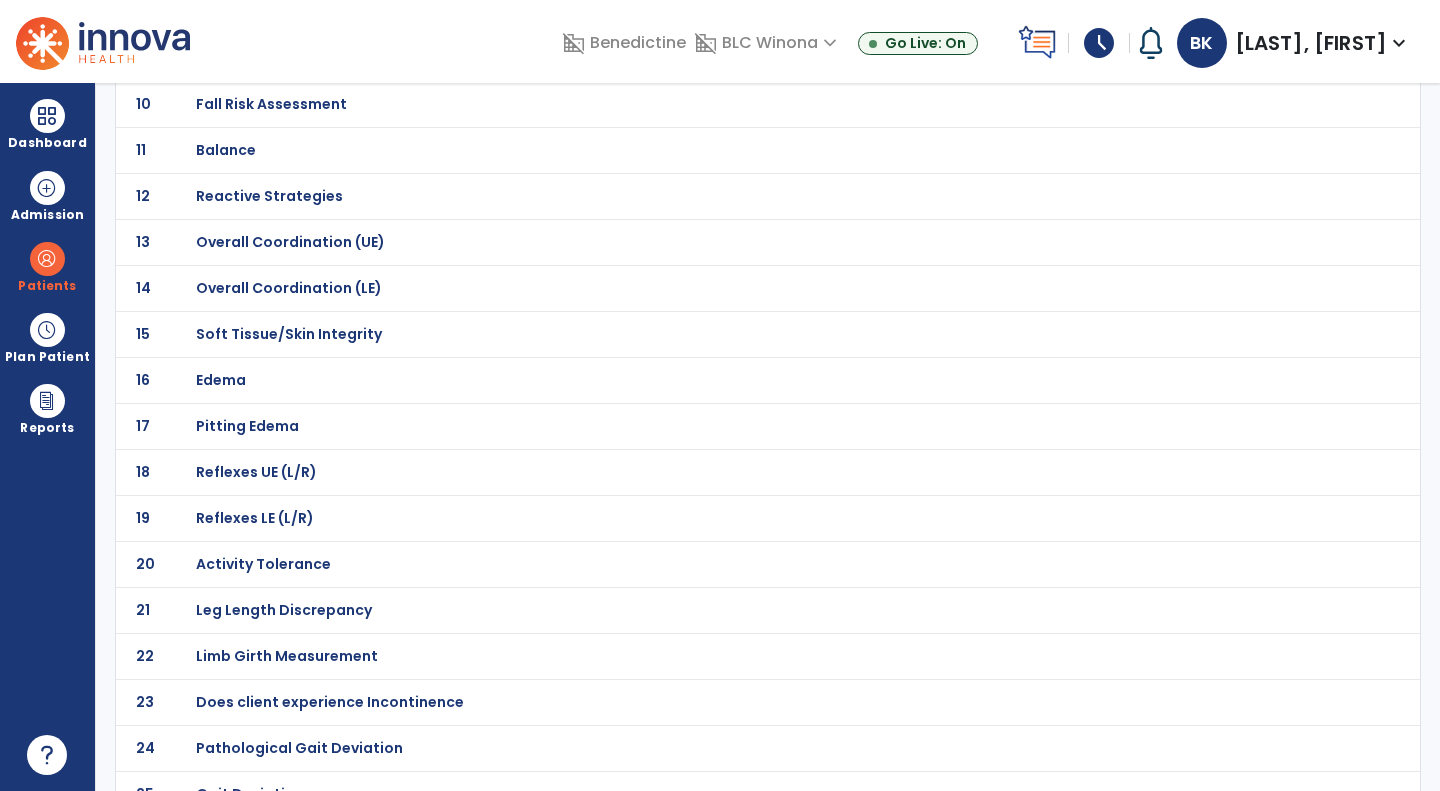scroll, scrollTop: 608, scrollLeft: 0, axis: vertical 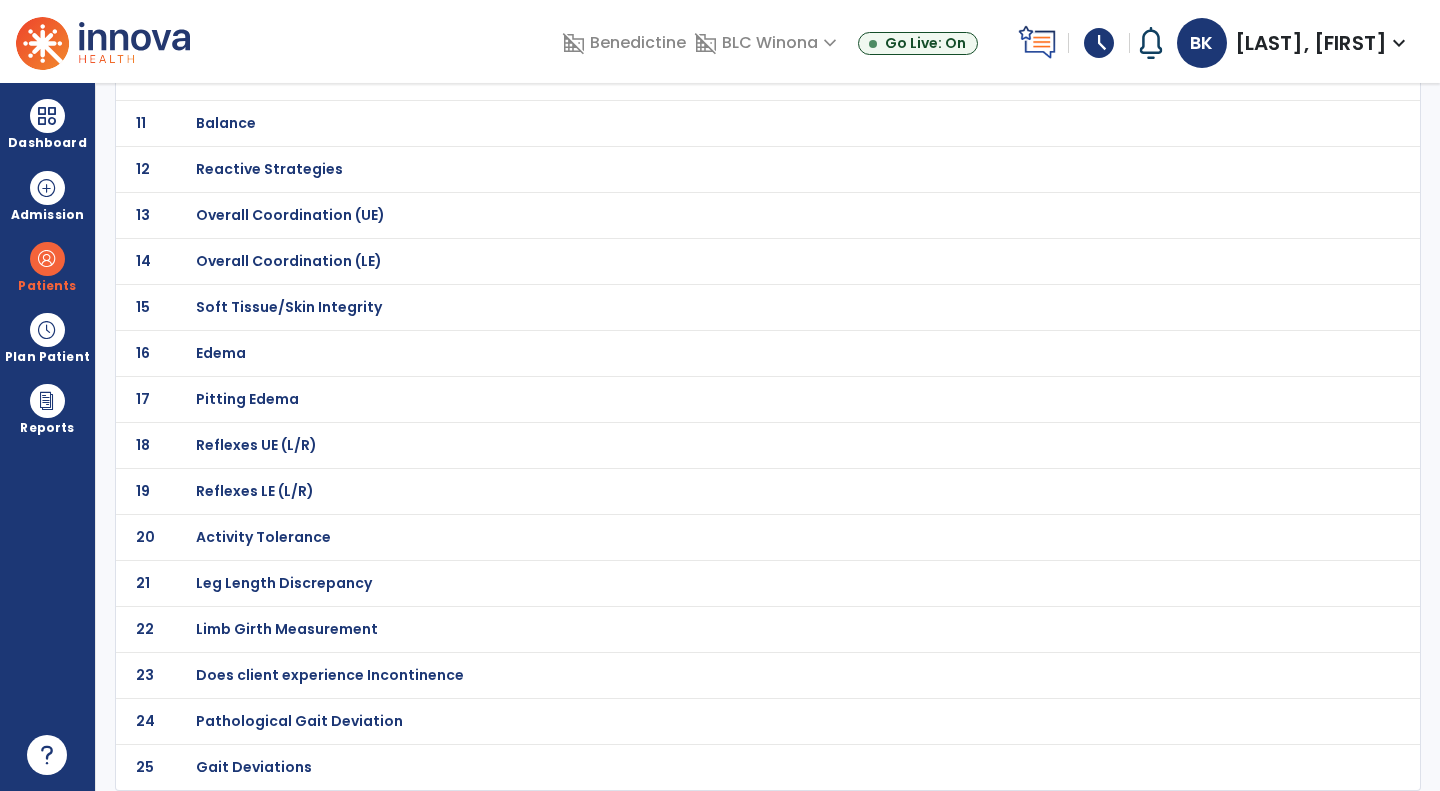 click on "Gait Deviations" at bounding box center [267, -337] 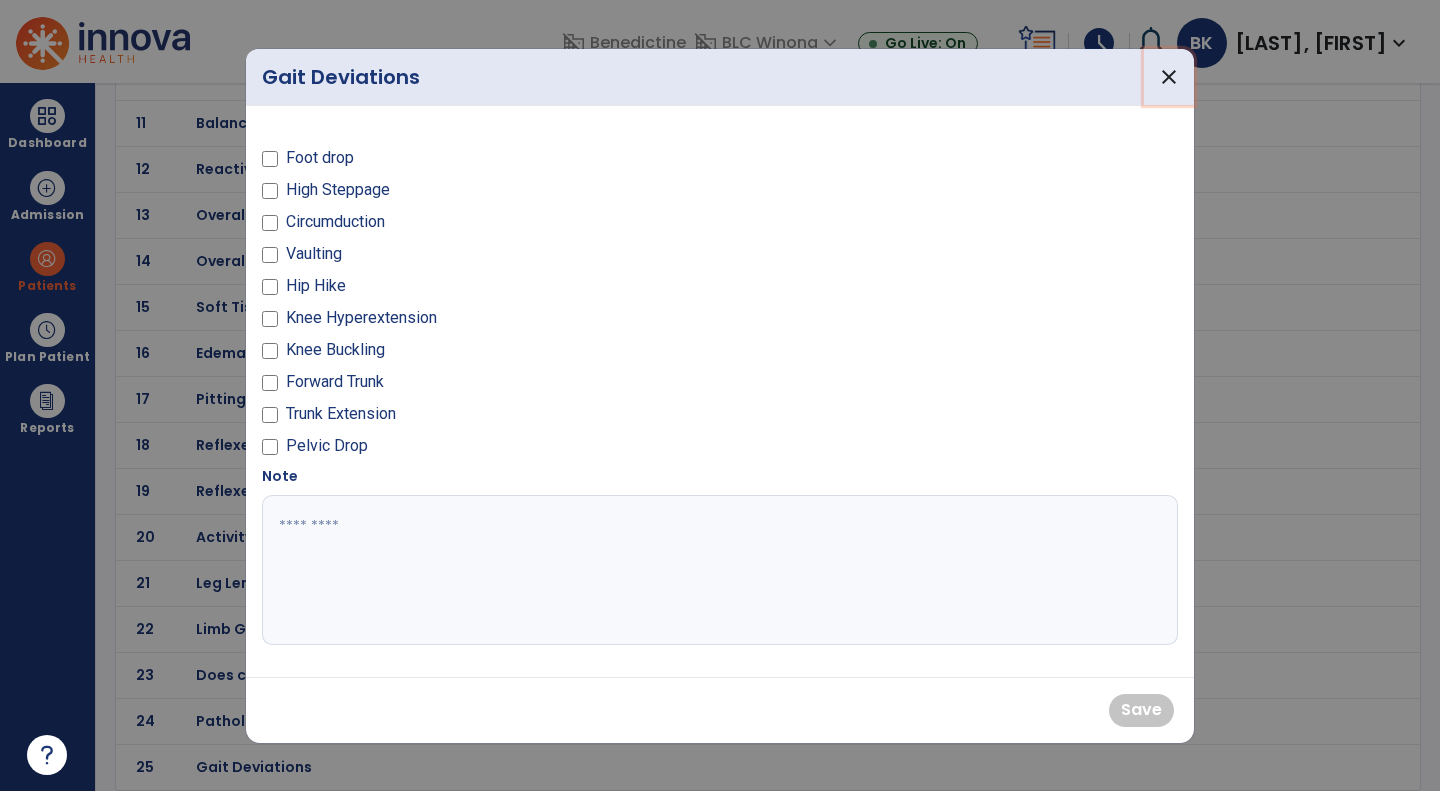 click on "close" at bounding box center (1169, 77) 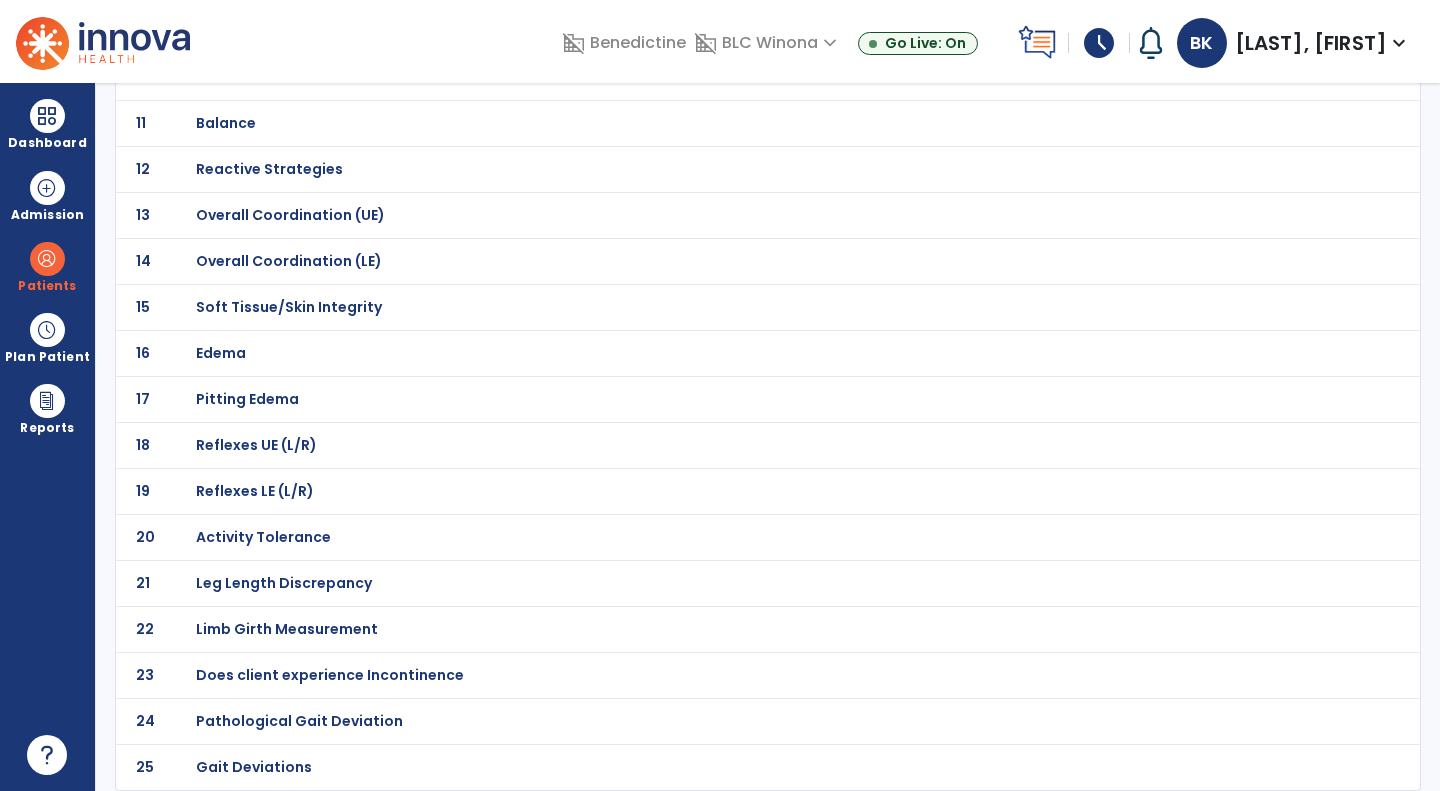 click on "Pathological Gait Deviation" at bounding box center (267, -337) 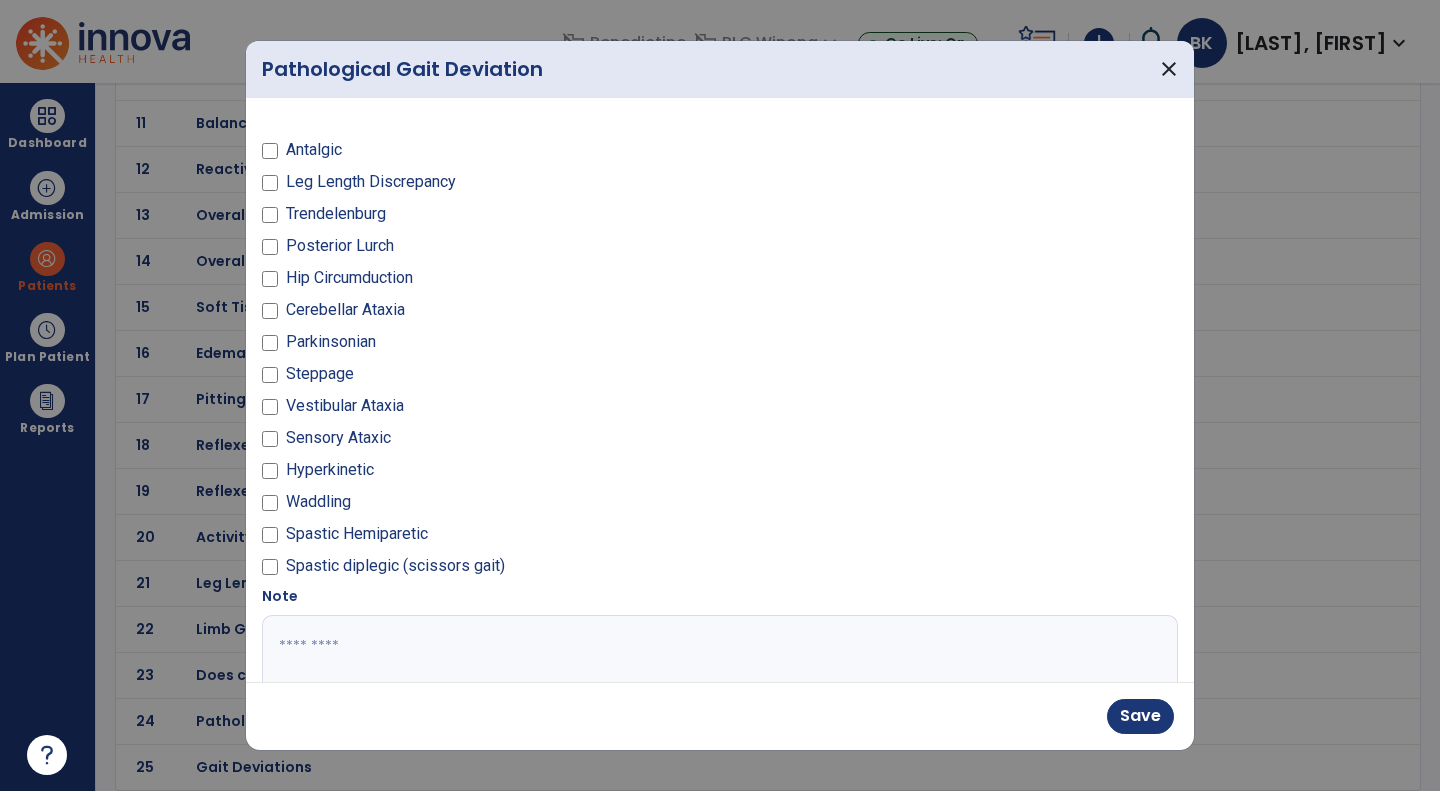 scroll, scrollTop: 114, scrollLeft: 0, axis: vertical 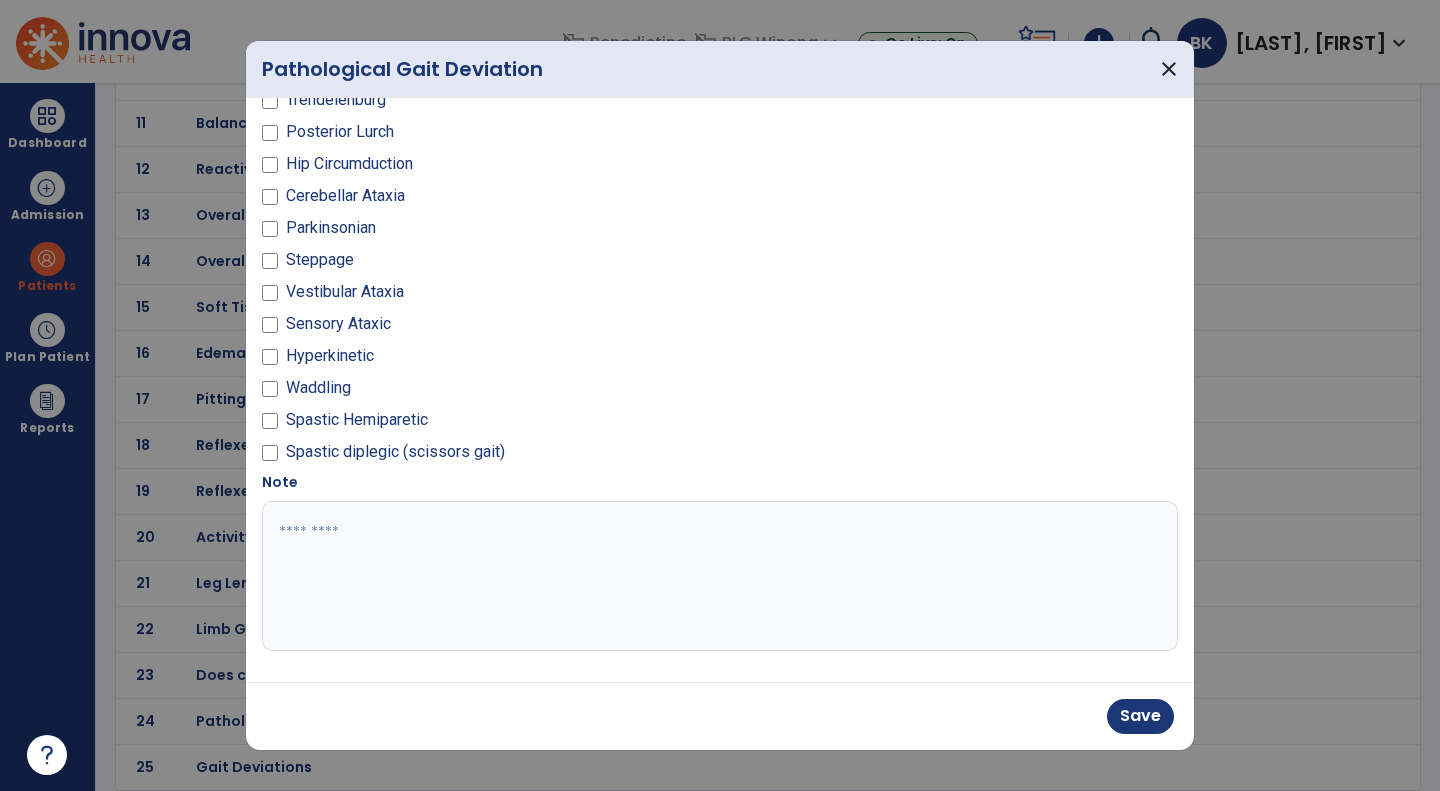 click on "Save" at bounding box center [720, 716] 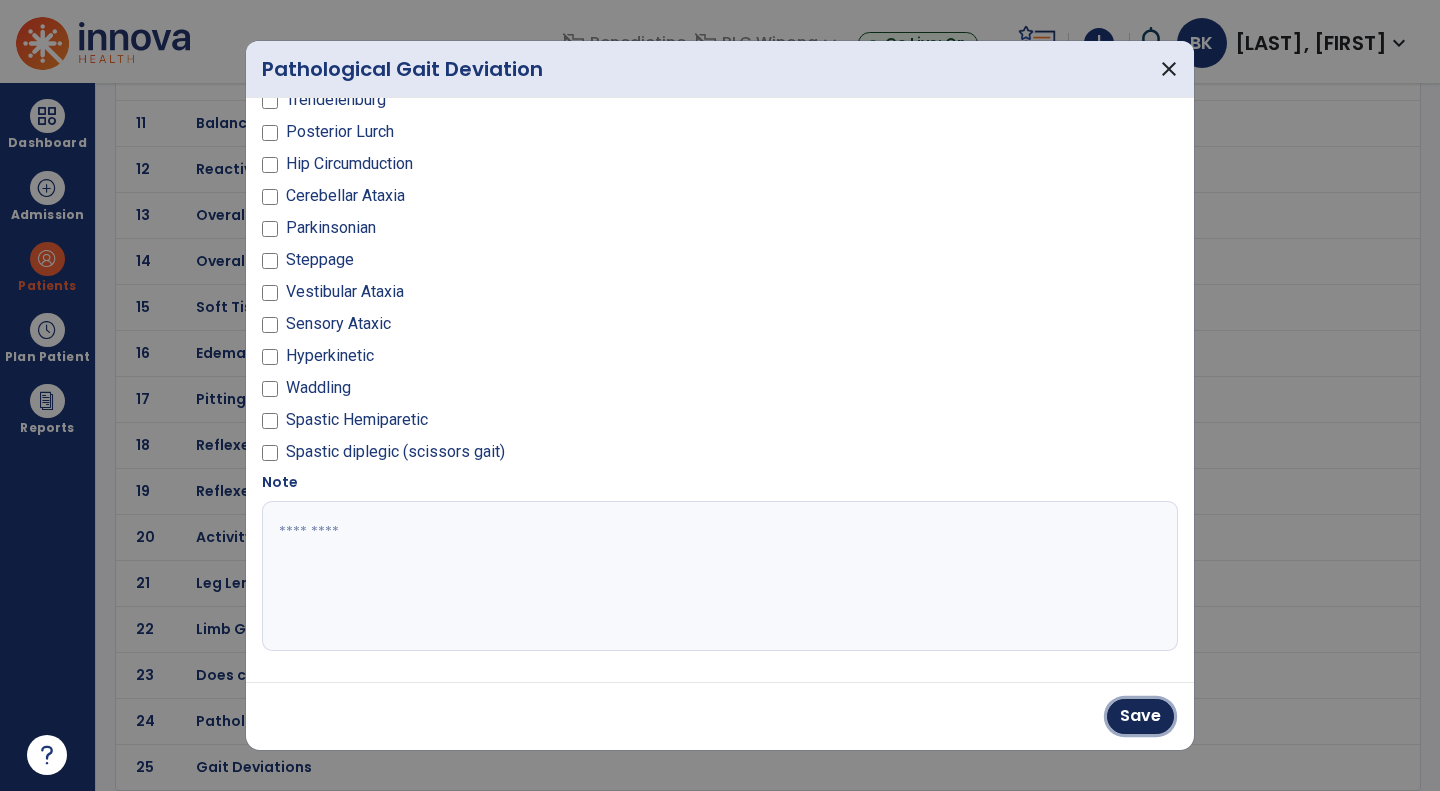 click on "Save" at bounding box center [1140, 716] 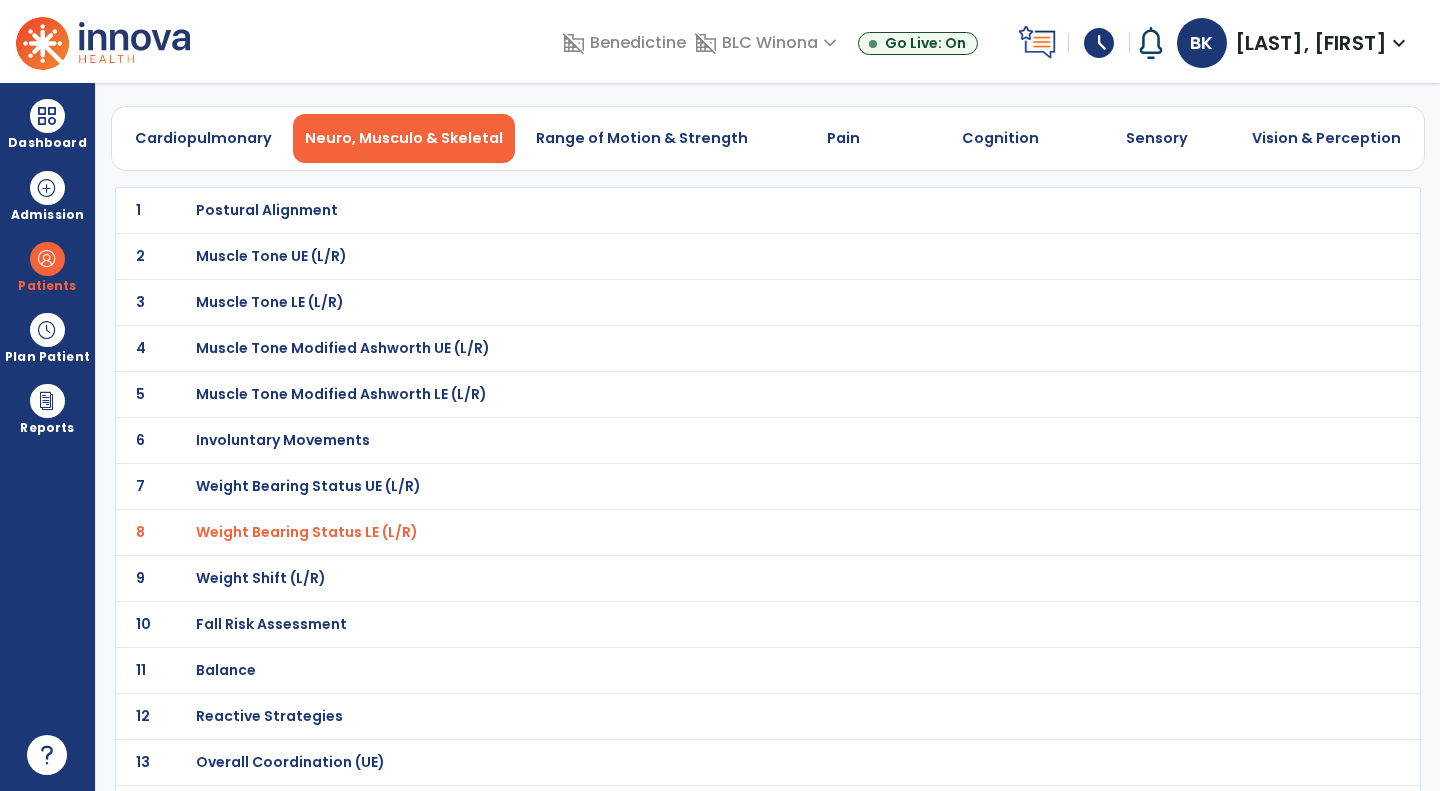 scroll, scrollTop: 0, scrollLeft: 0, axis: both 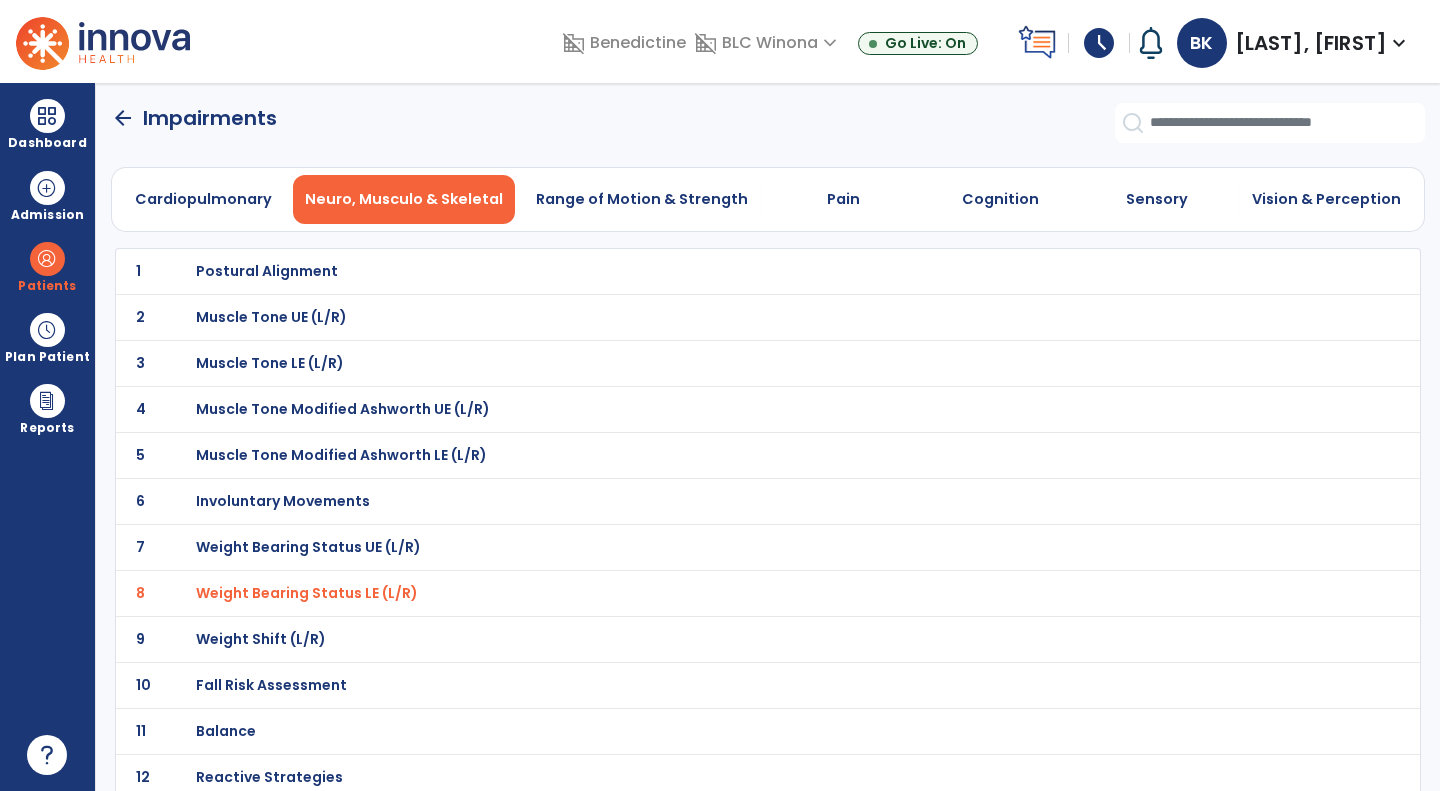 click on "Range of Motion & Strength" at bounding box center [642, 199] 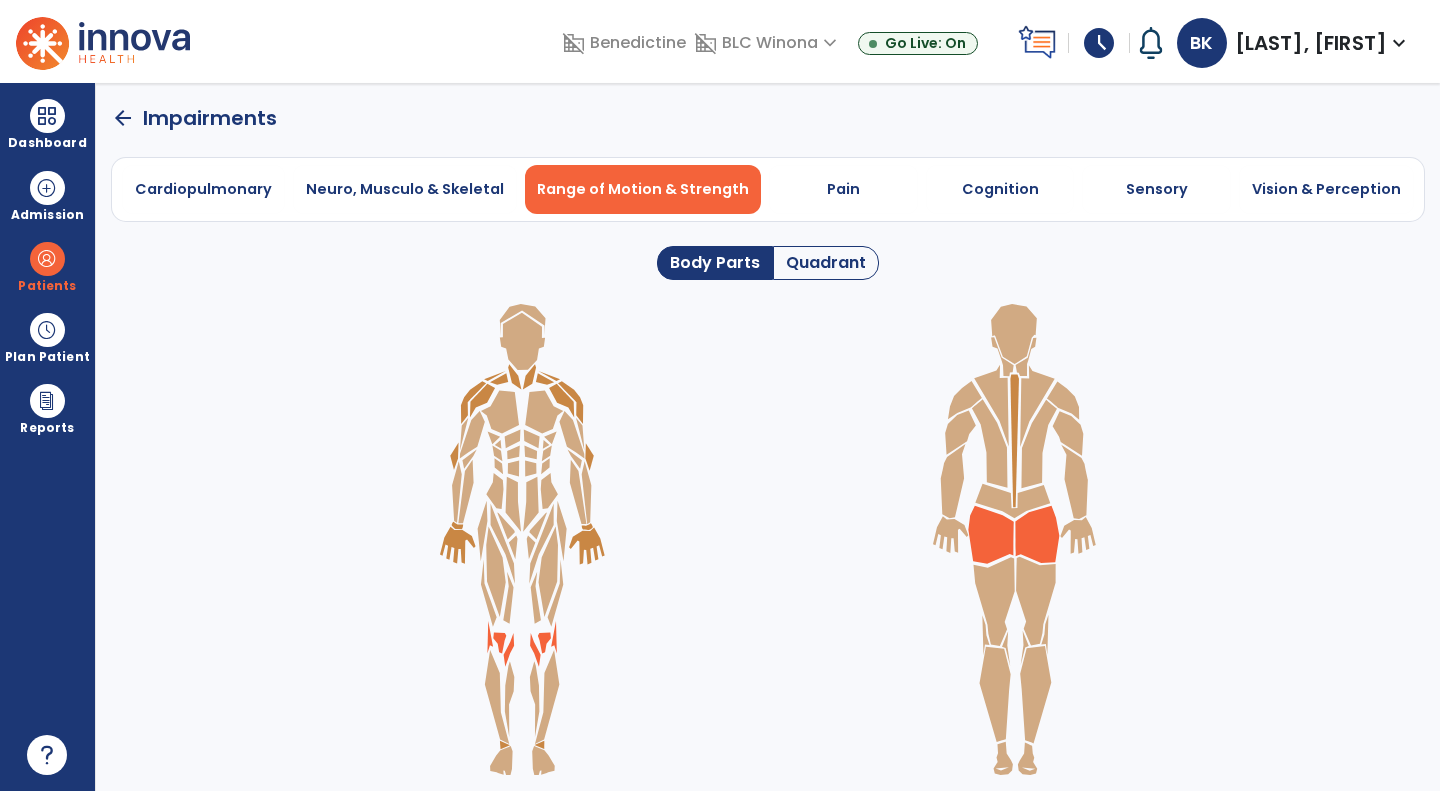 click on "Pain" at bounding box center (843, 189) 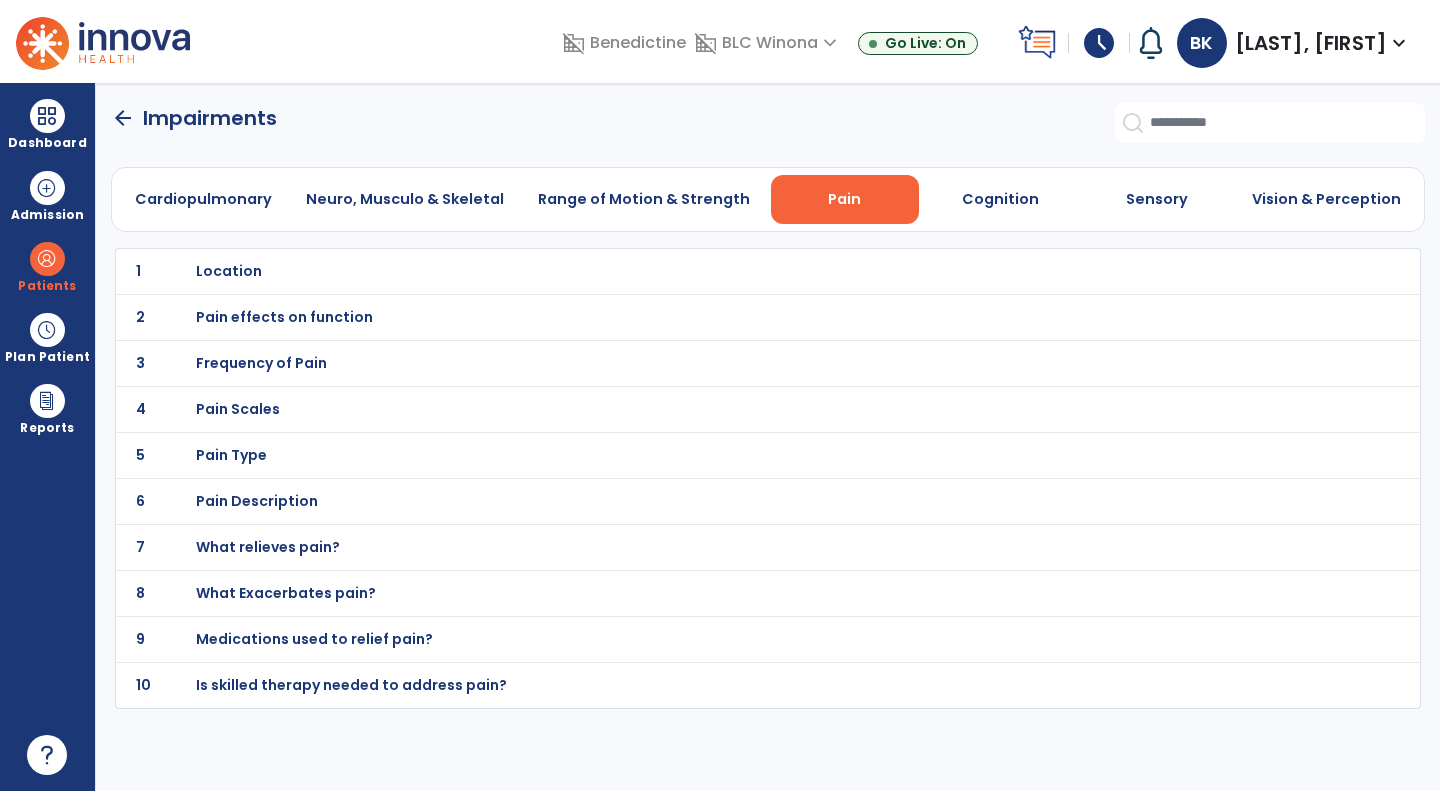 click on "arrow_back" 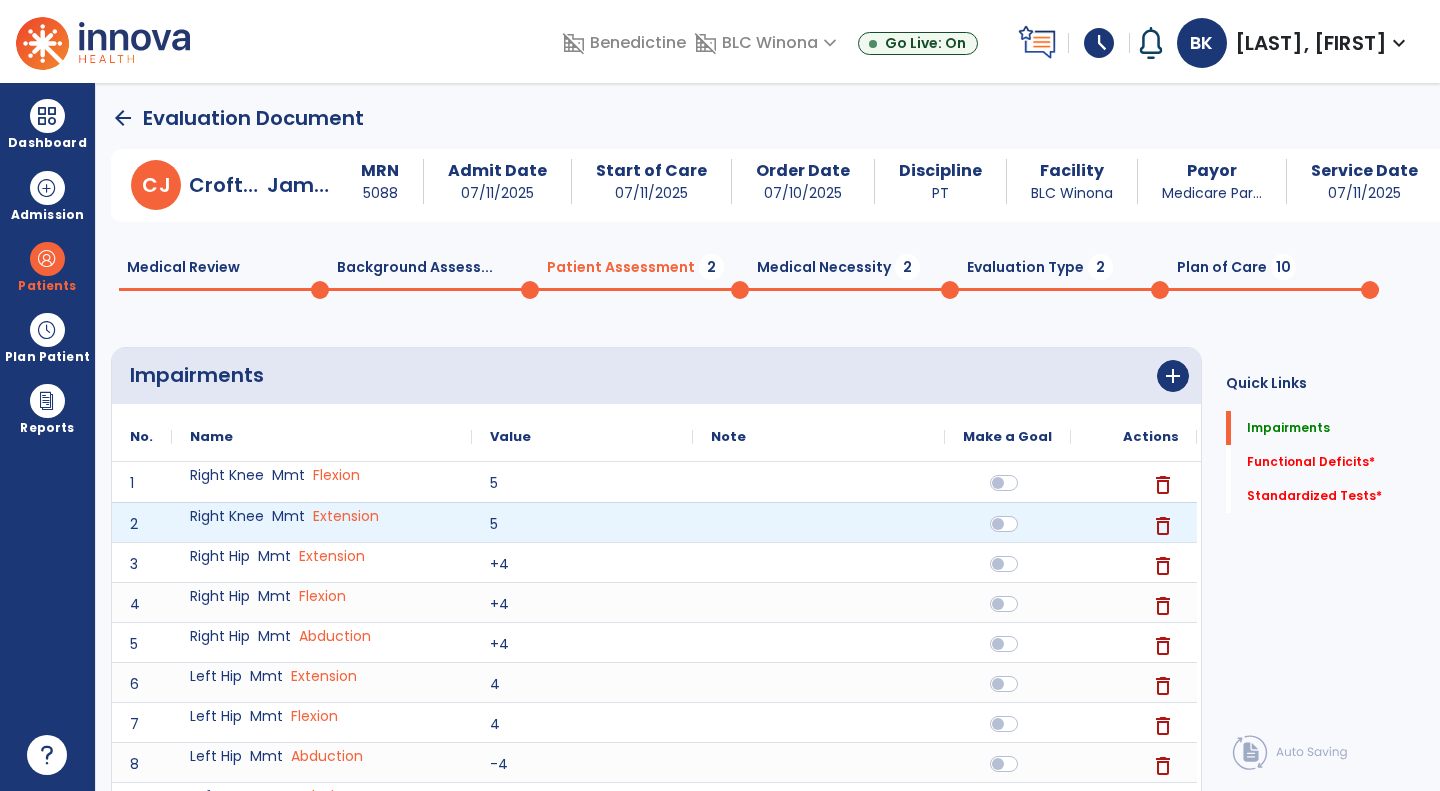 scroll, scrollTop: 627, scrollLeft: 0, axis: vertical 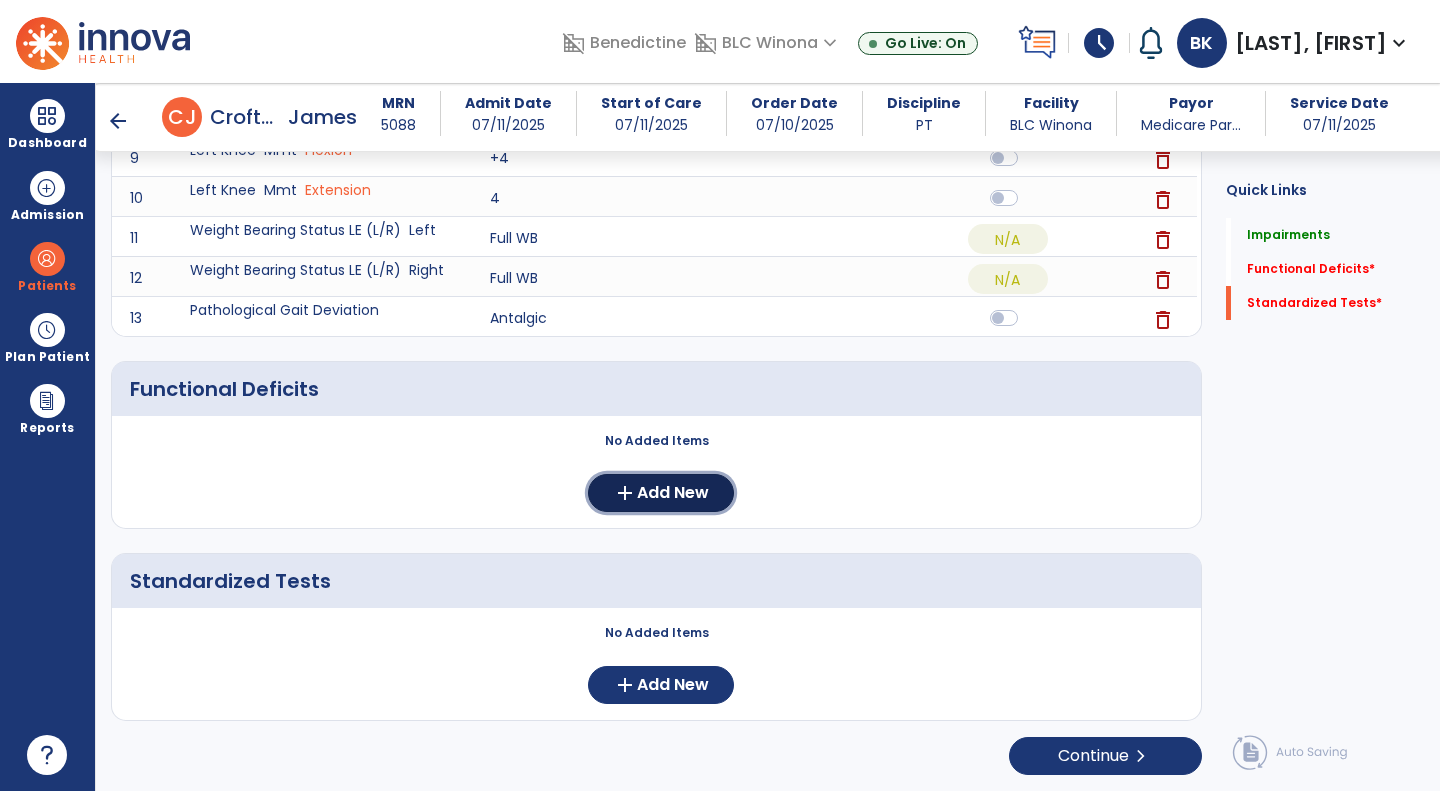 click on "add  Add New" 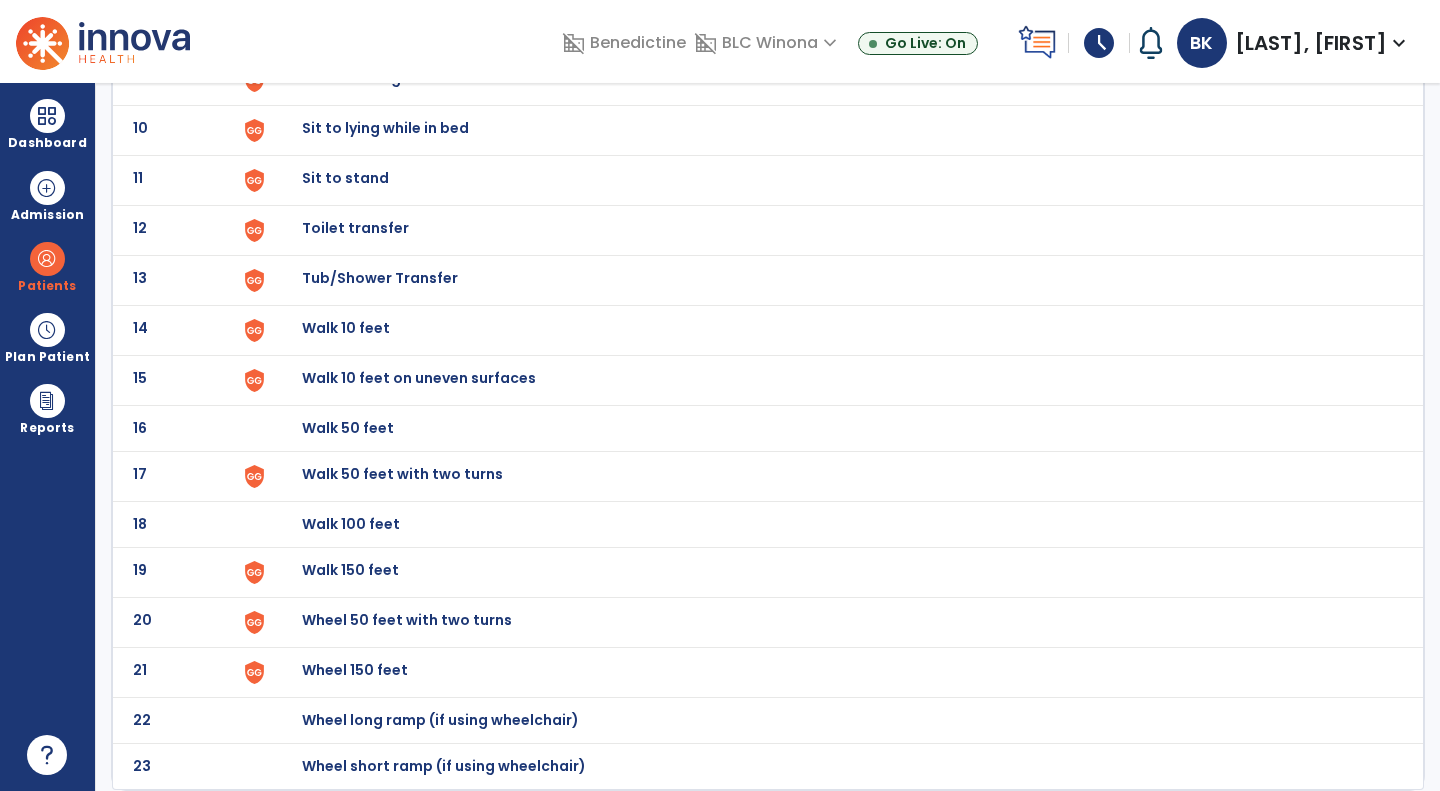 scroll, scrollTop: 0, scrollLeft: 0, axis: both 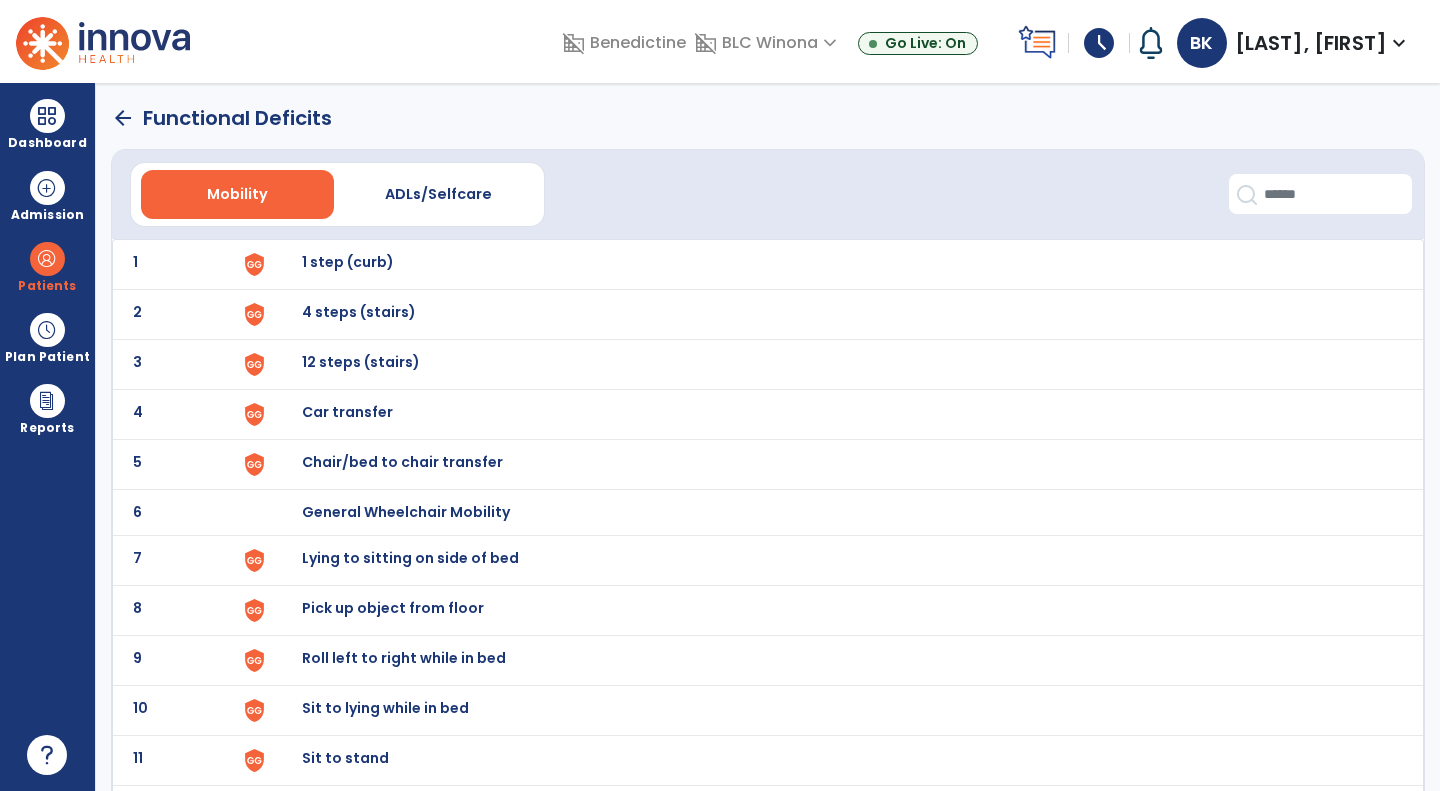 click on "4 steps (stairs)" at bounding box center (348, 262) 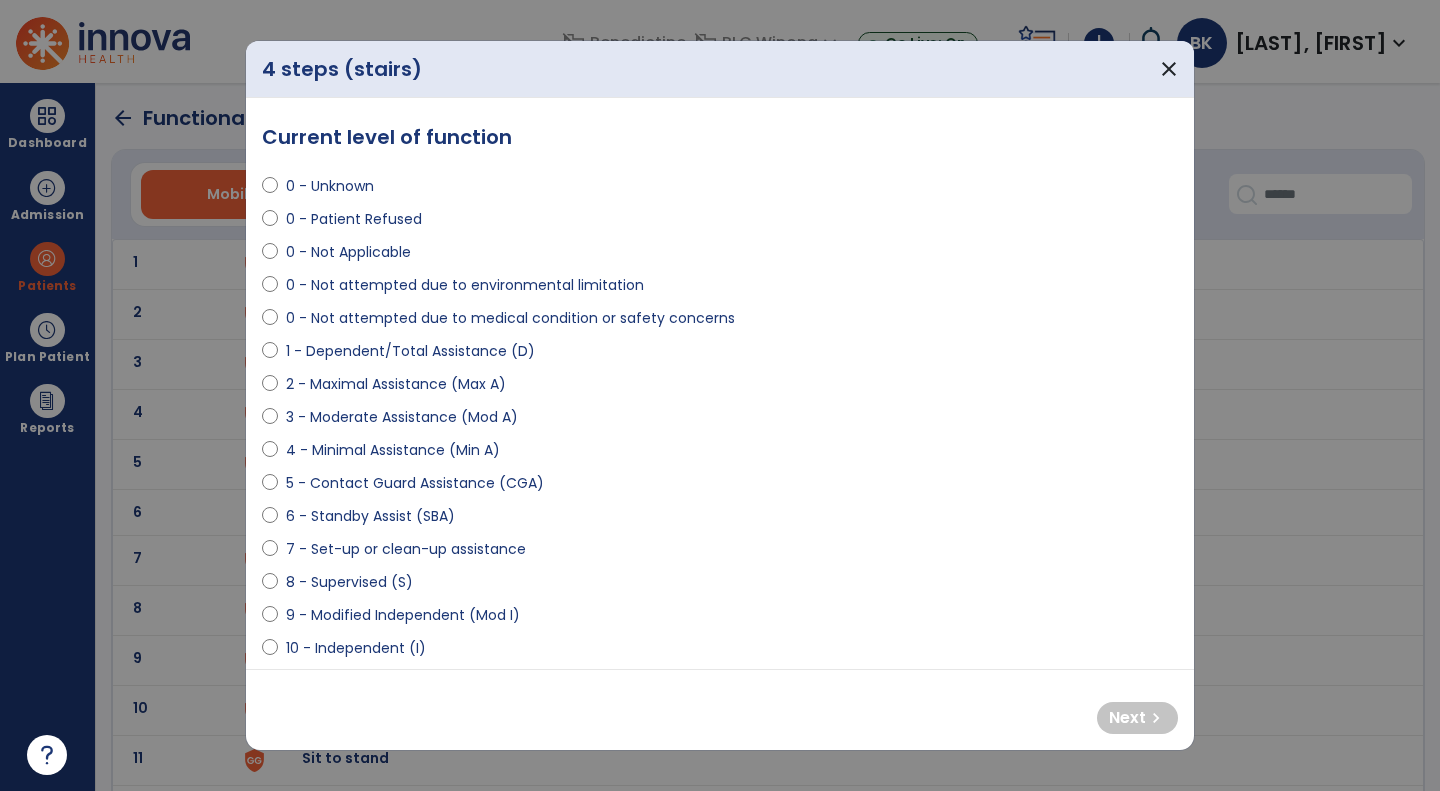 select on "**********" 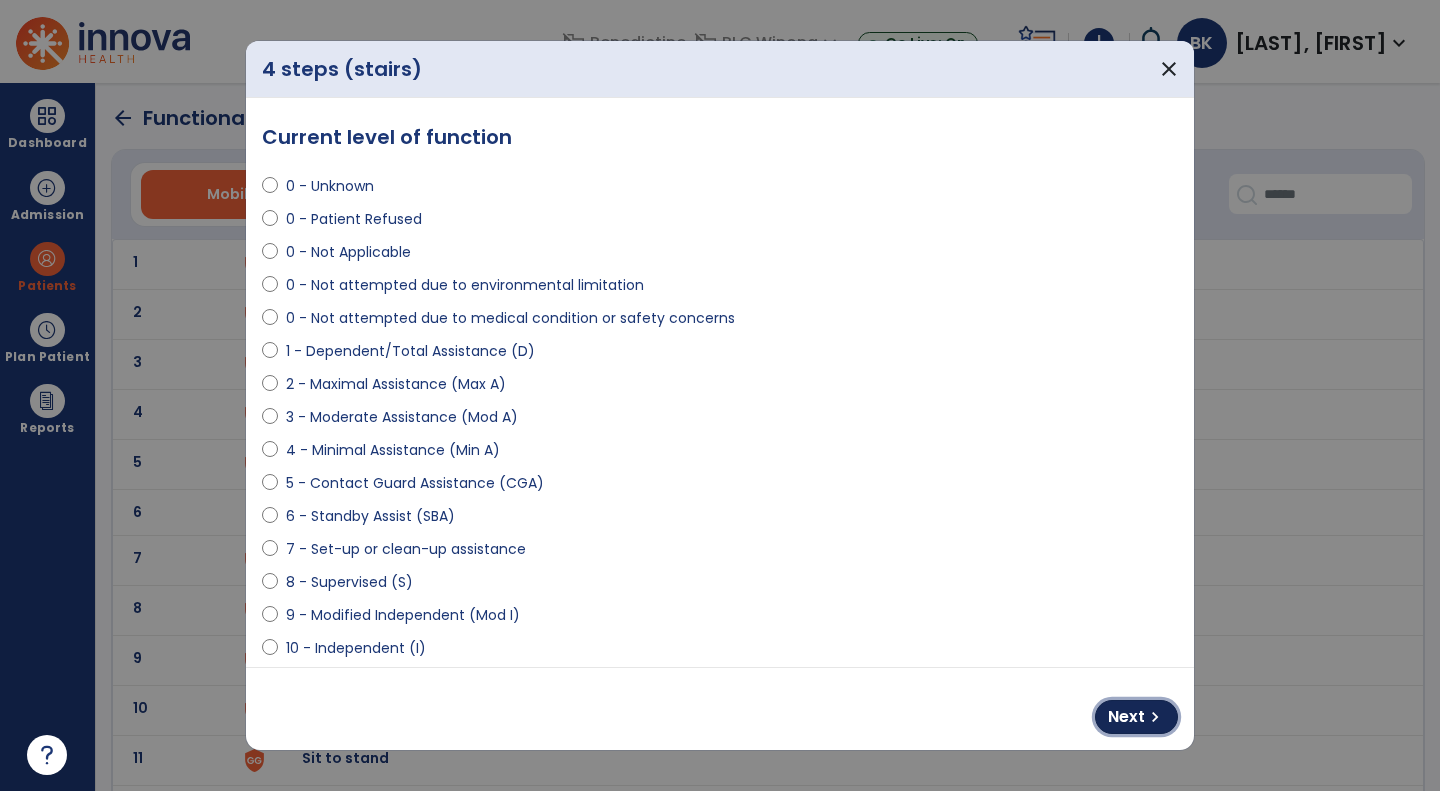 click on "chevron_right" at bounding box center [1155, 717] 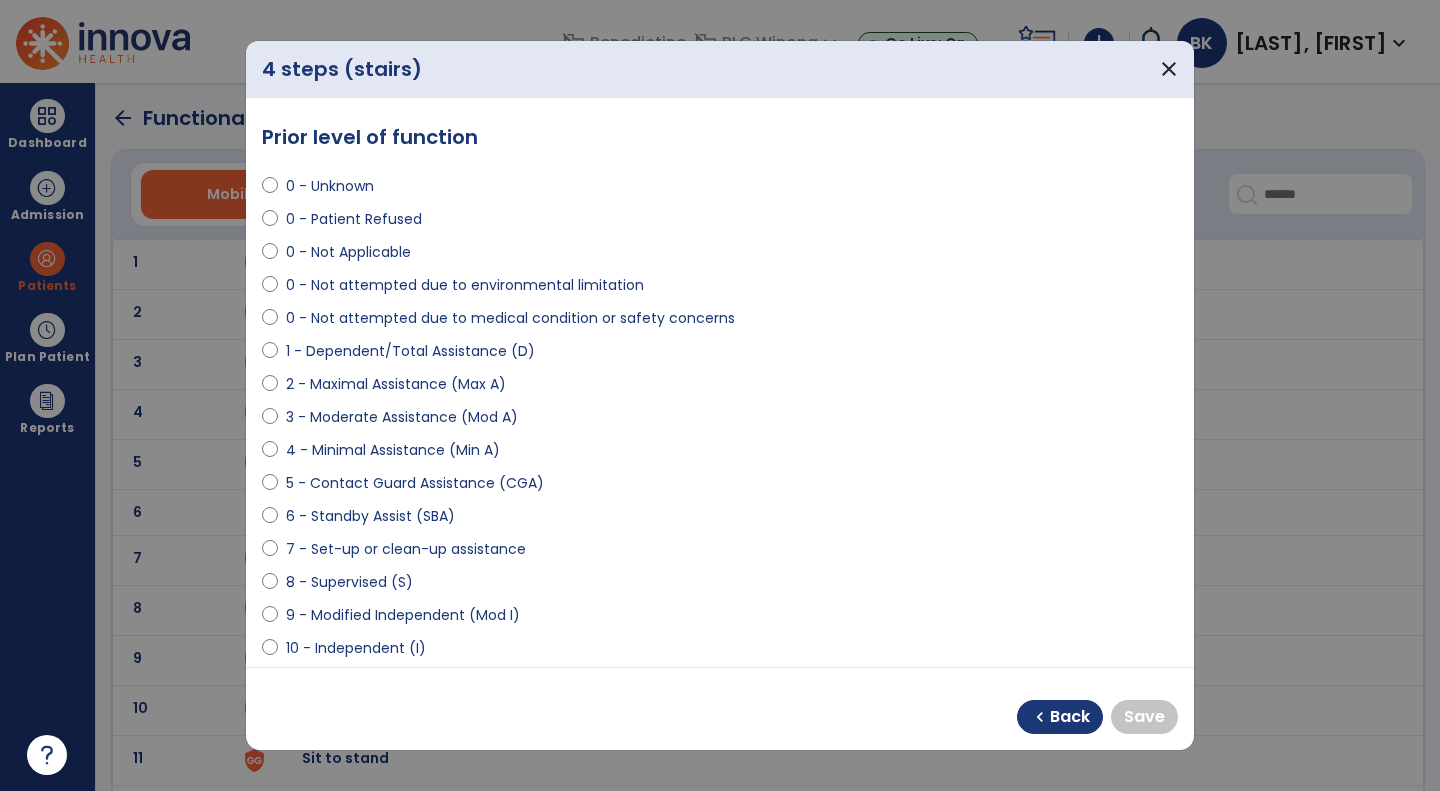 scroll, scrollTop: 324, scrollLeft: 0, axis: vertical 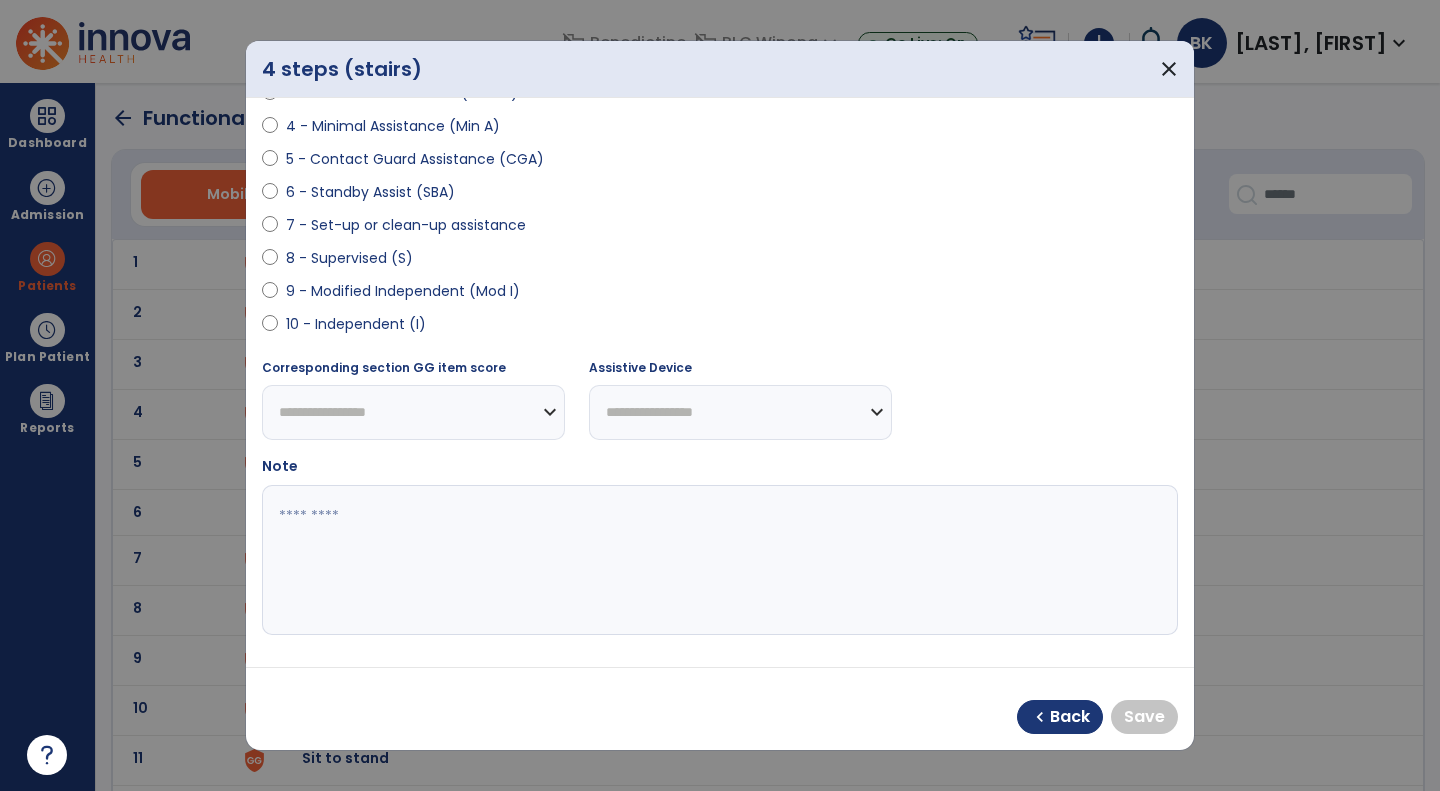 select on "**********" 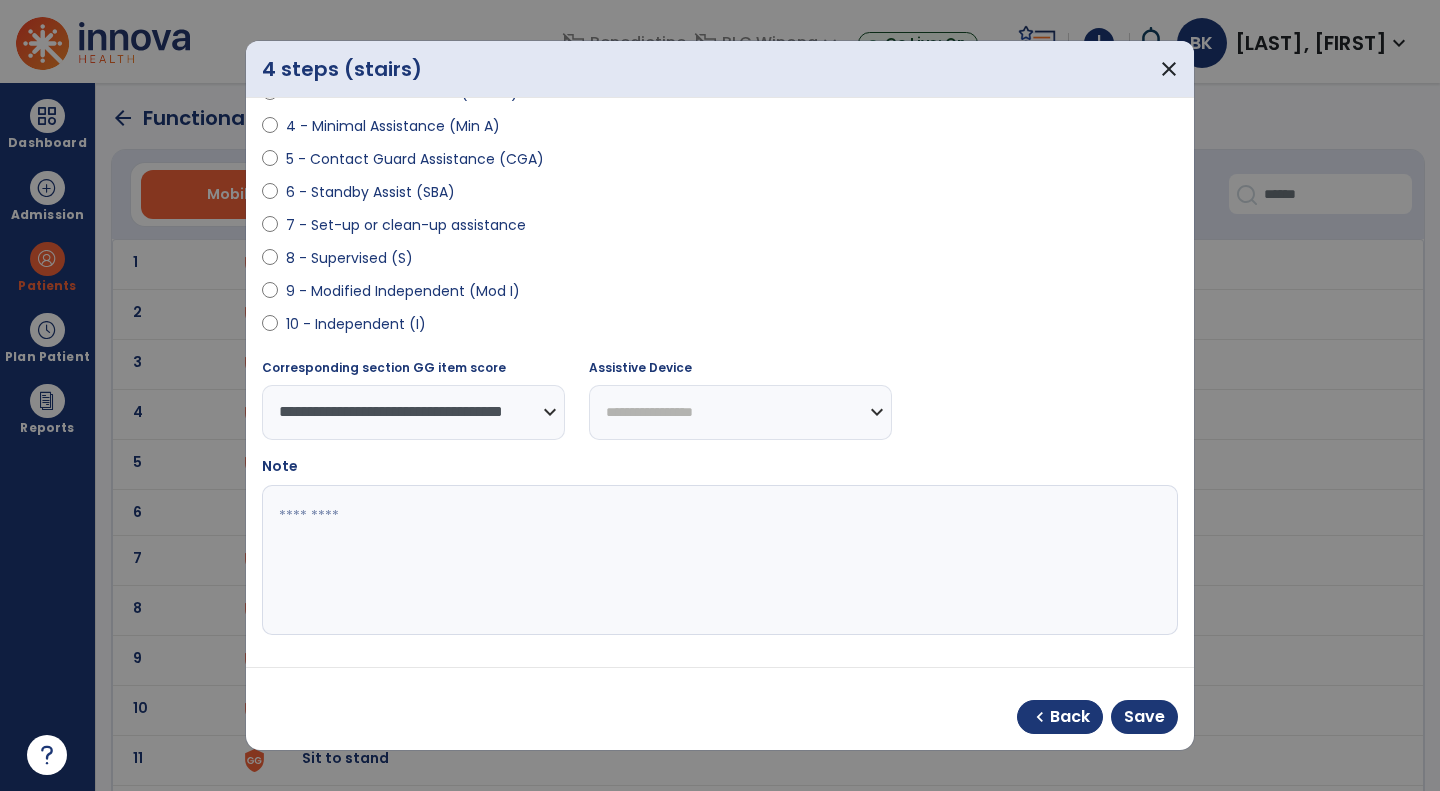 click at bounding box center (717, 560) 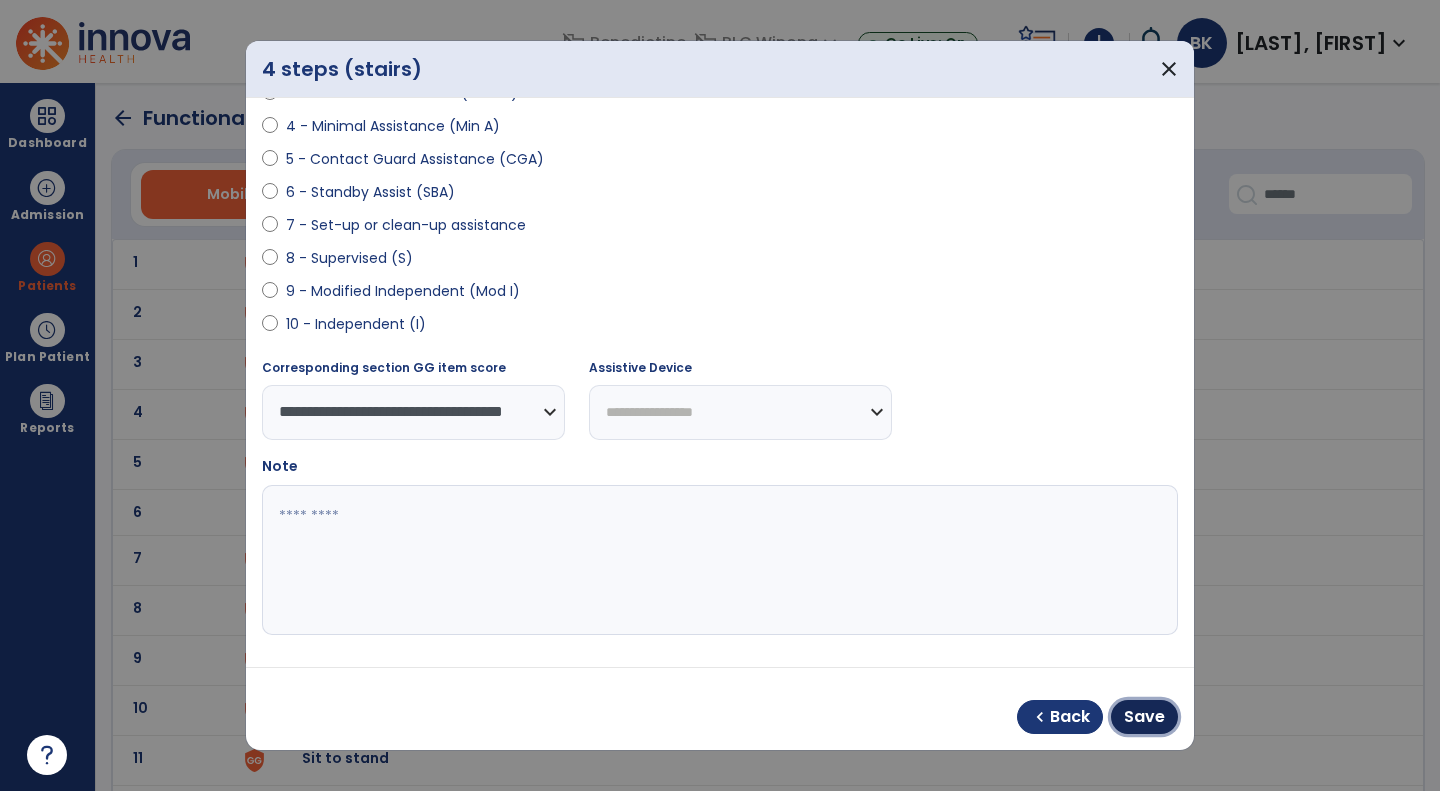click on "Save" at bounding box center [1144, 717] 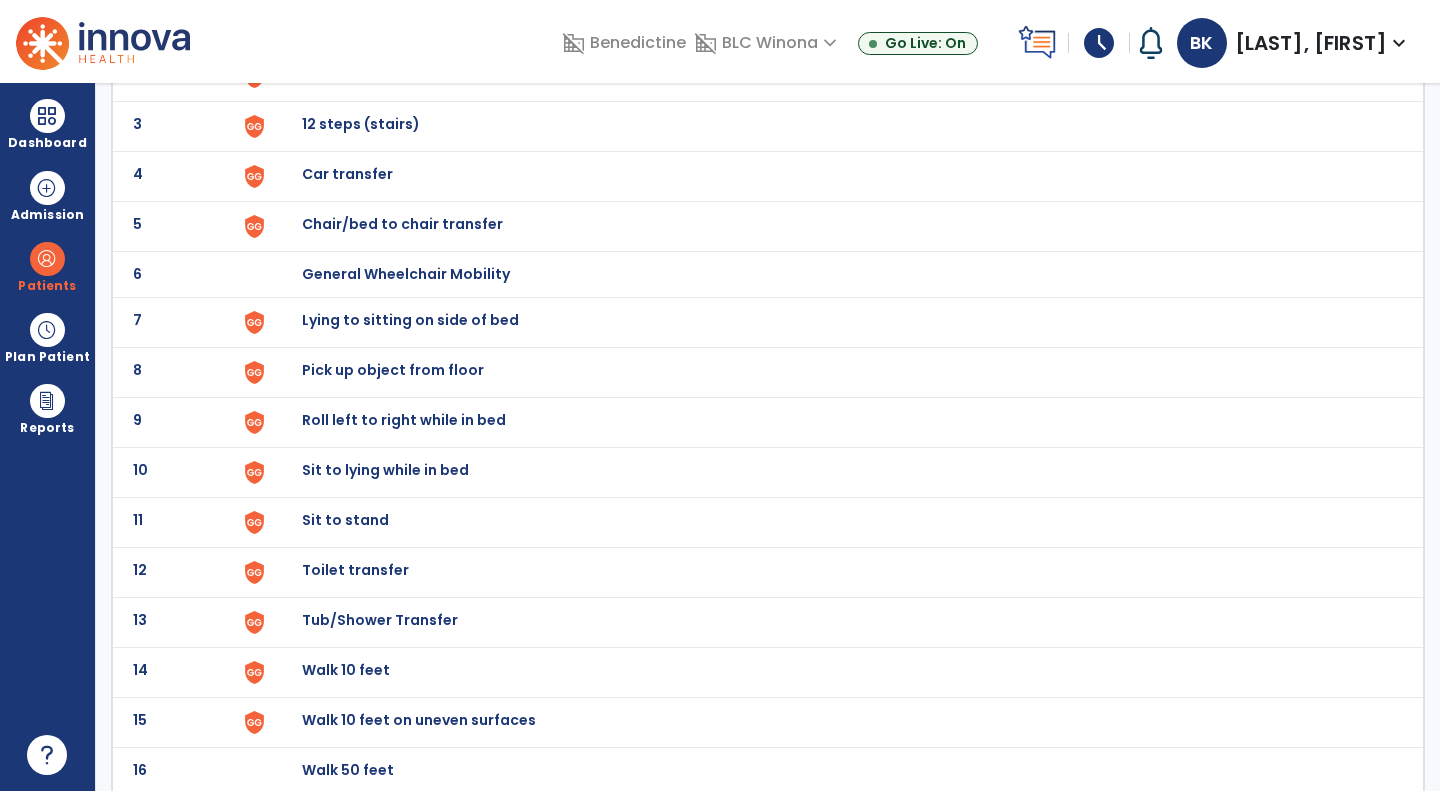 scroll, scrollTop: 239, scrollLeft: 0, axis: vertical 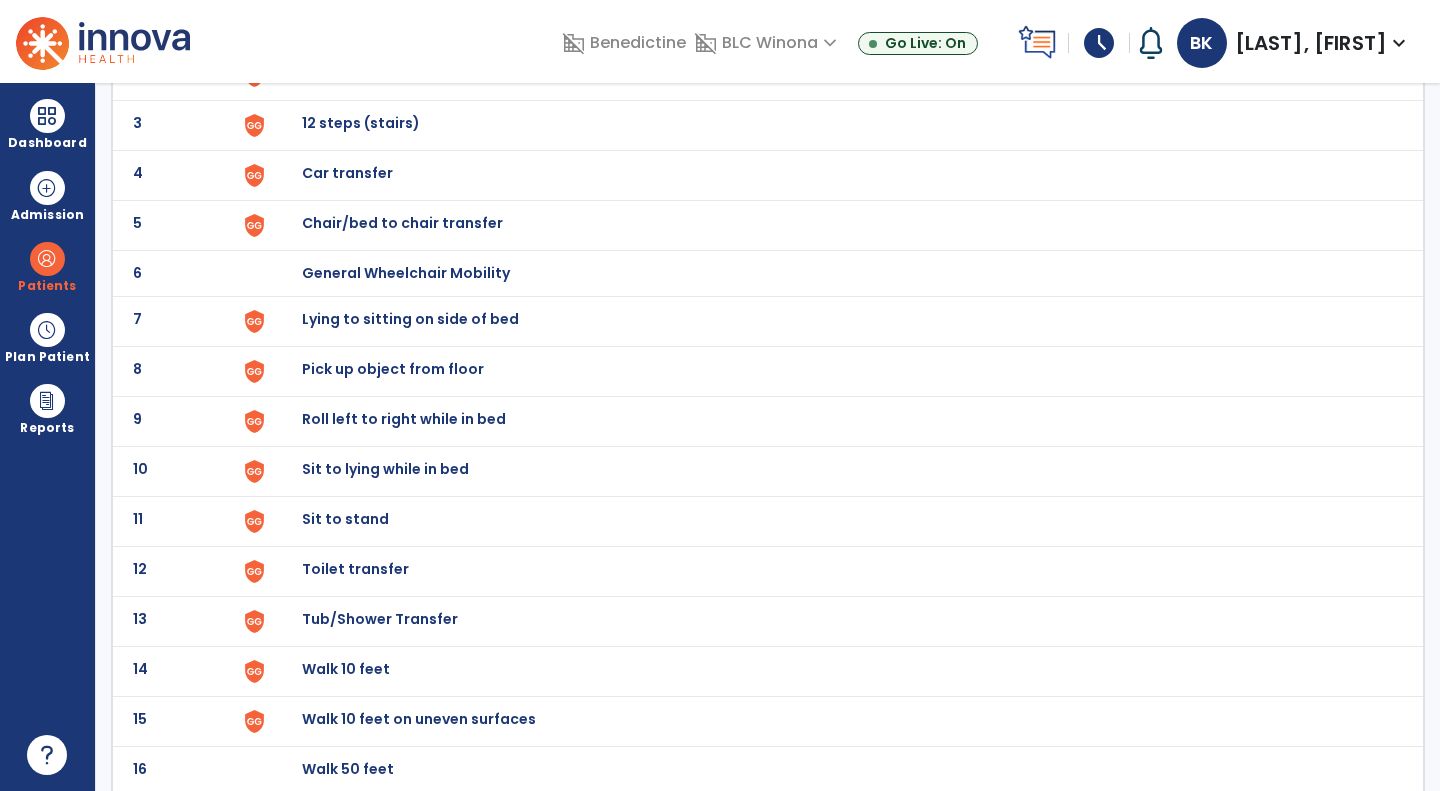 click on "Sit to stand" at bounding box center [832, 25] 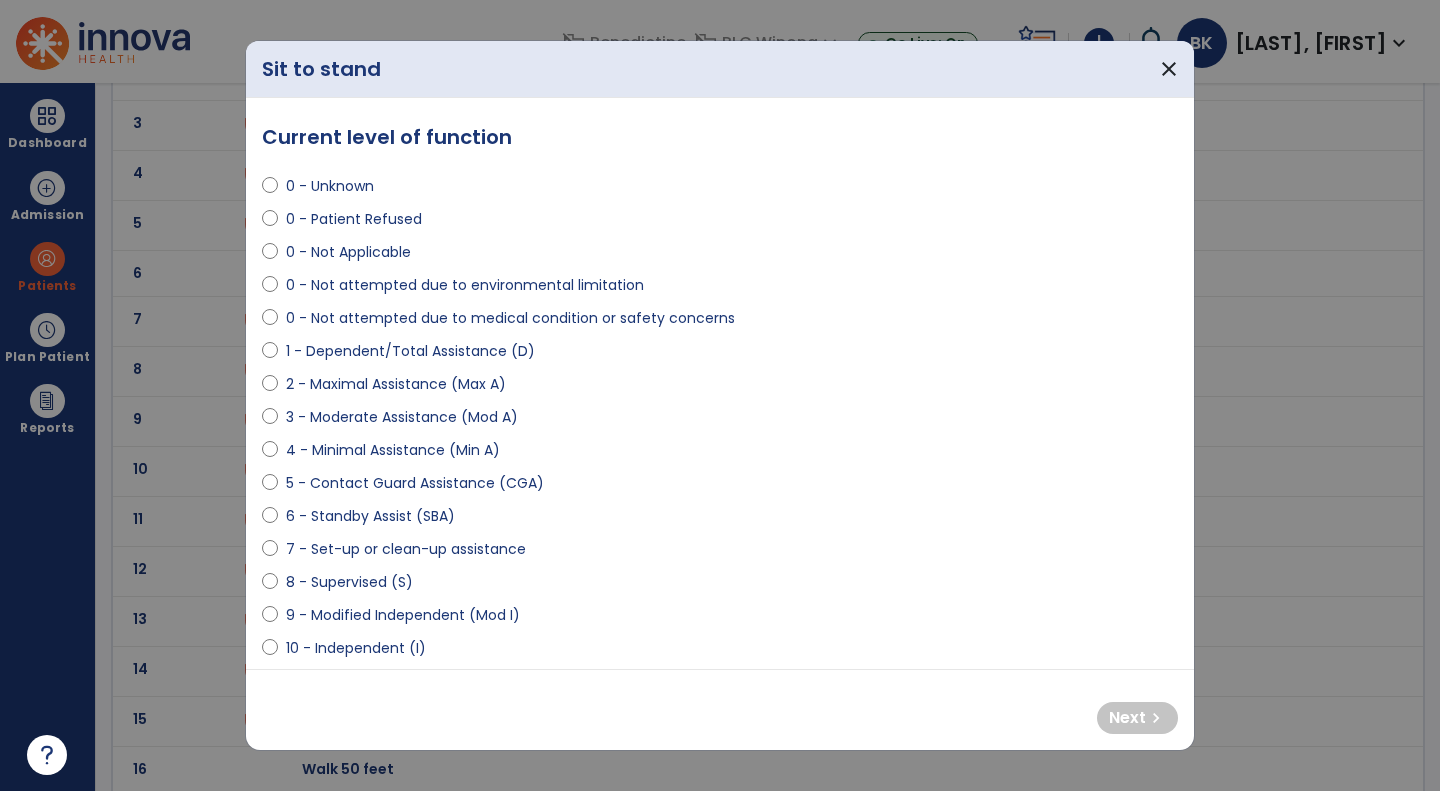 select on "**********" 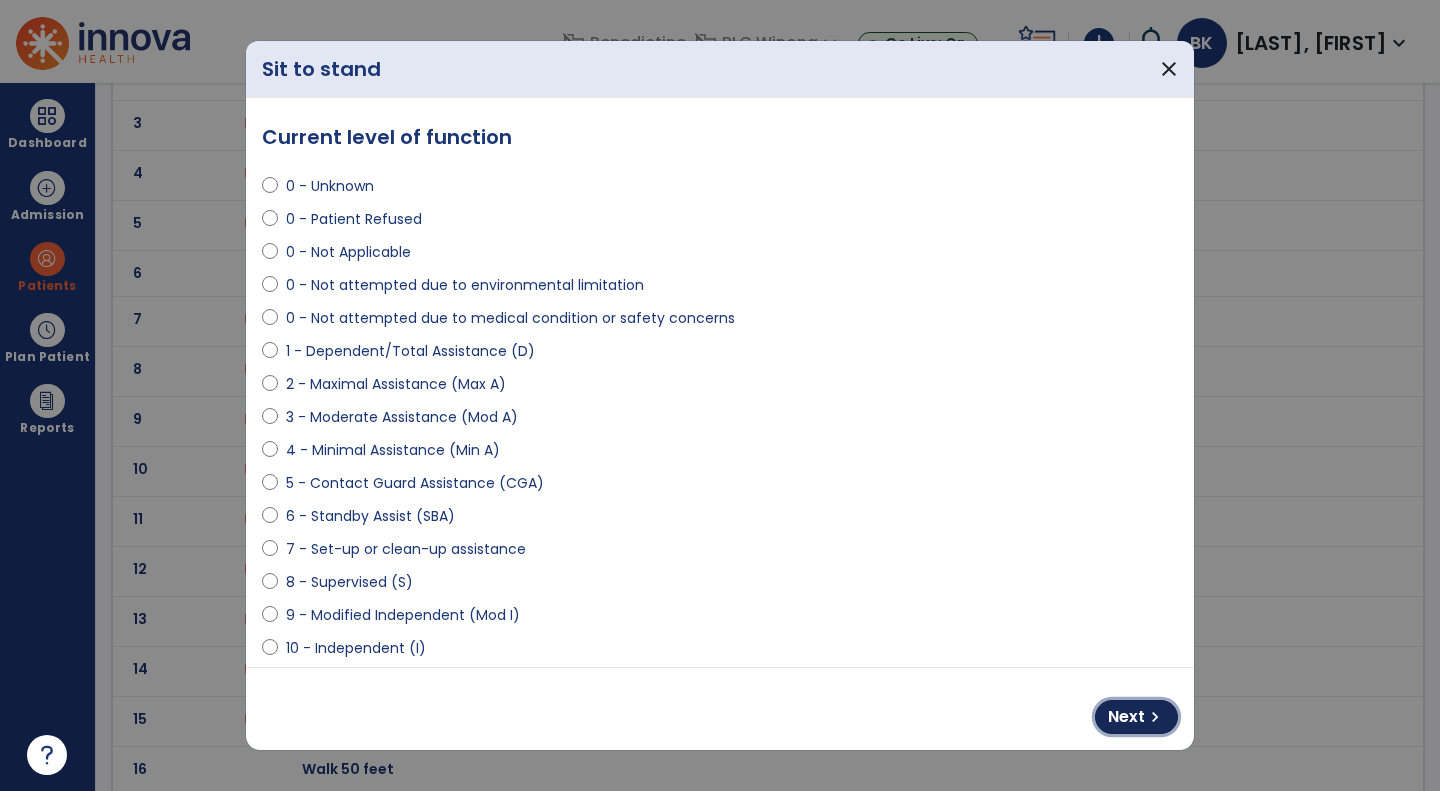 click on "Next" at bounding box center (1126, 717) 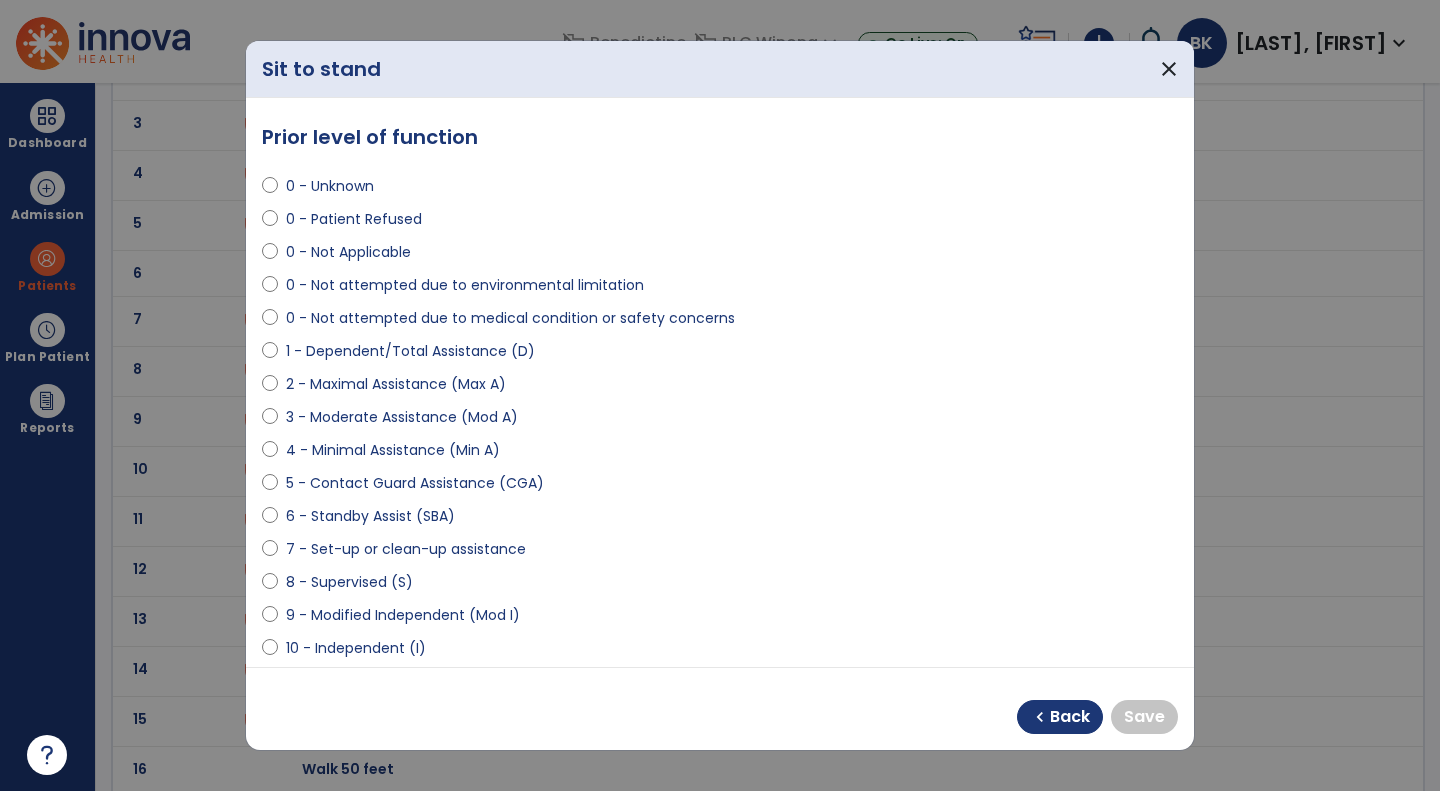 select on "**********" 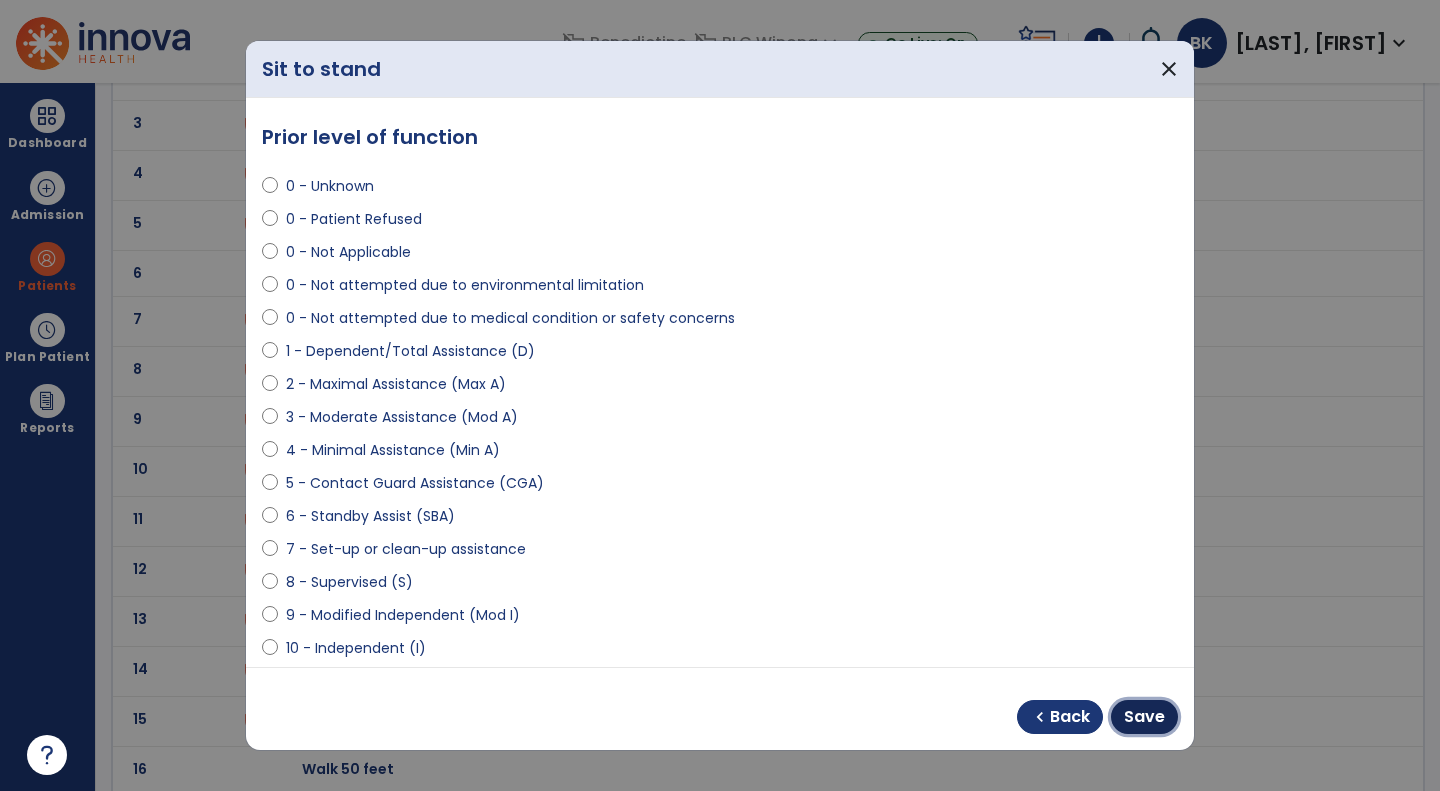 click on "Save" at bounding box center [1144, 717] 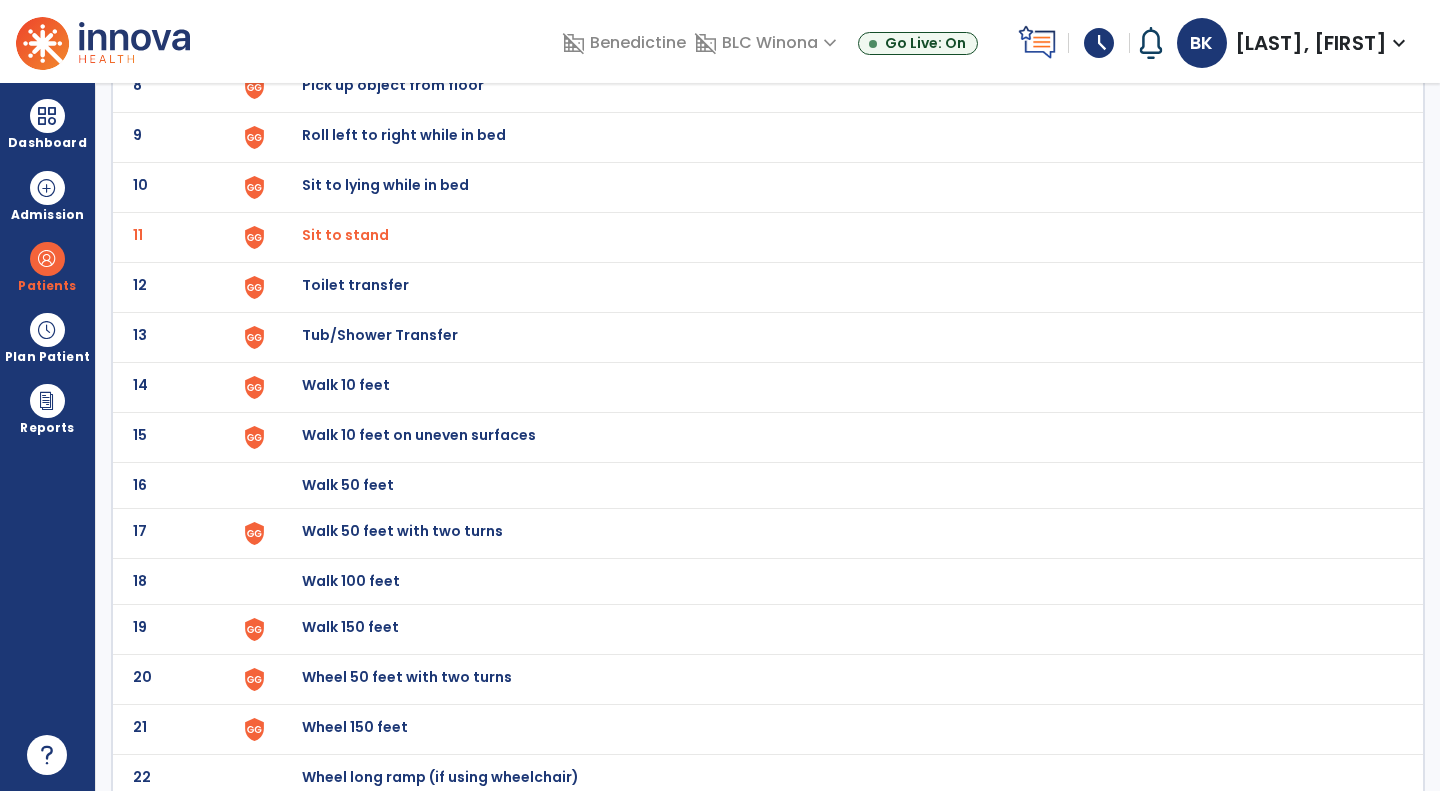 scroll, scrollTop: 580, scrollLeft: 0, axis: vertical 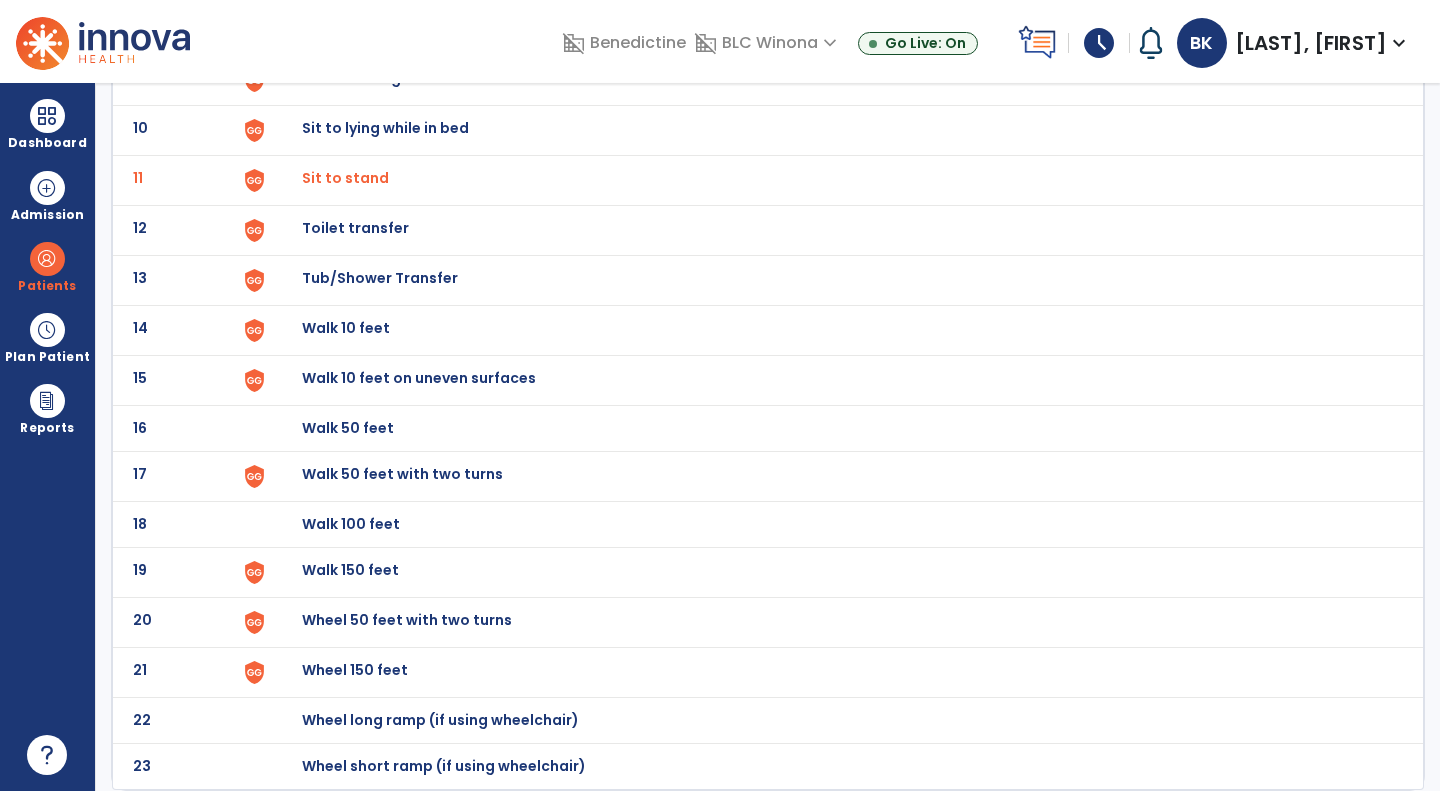 click on "Walk 50 feet with two turns" at bounding box center [348, -318] 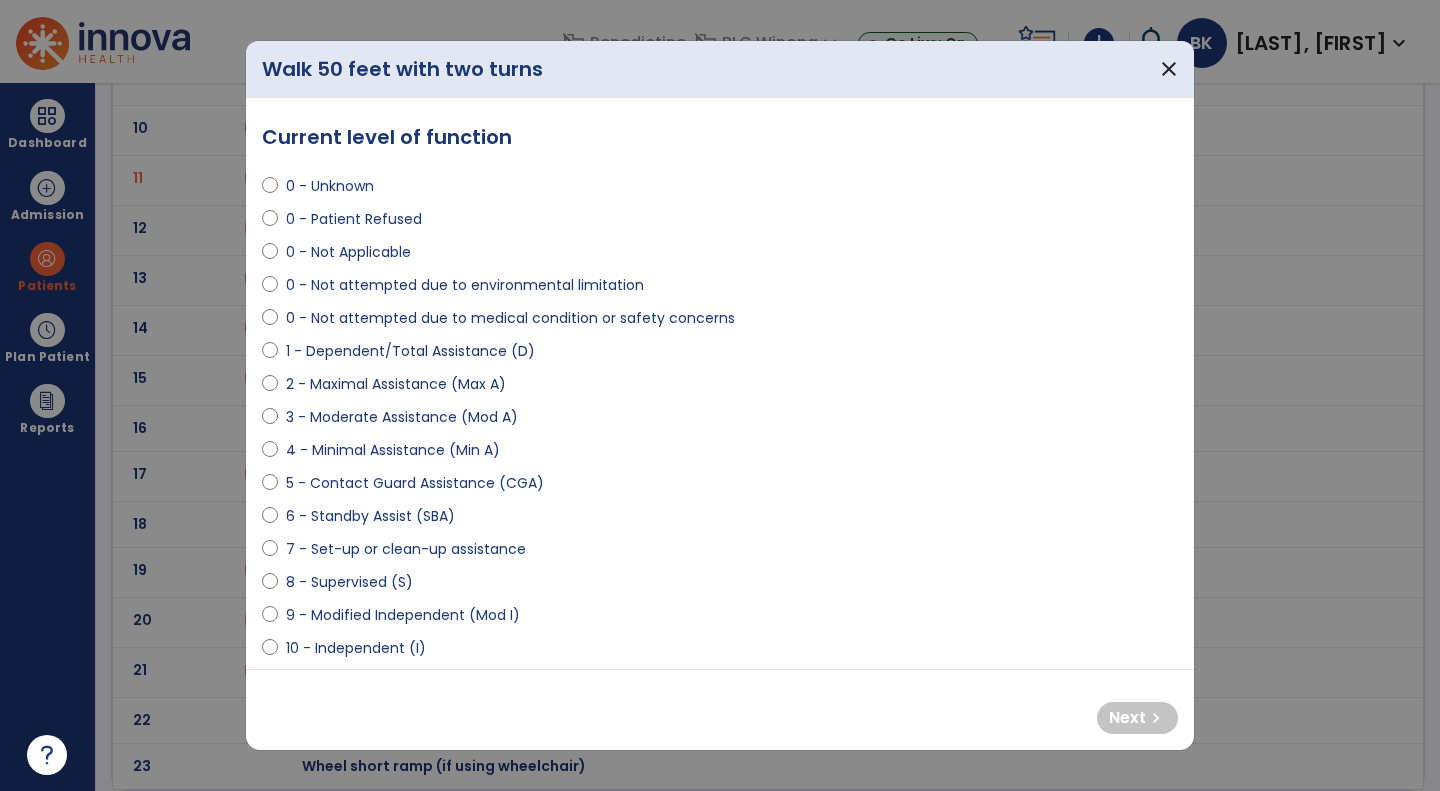 select on "**********" 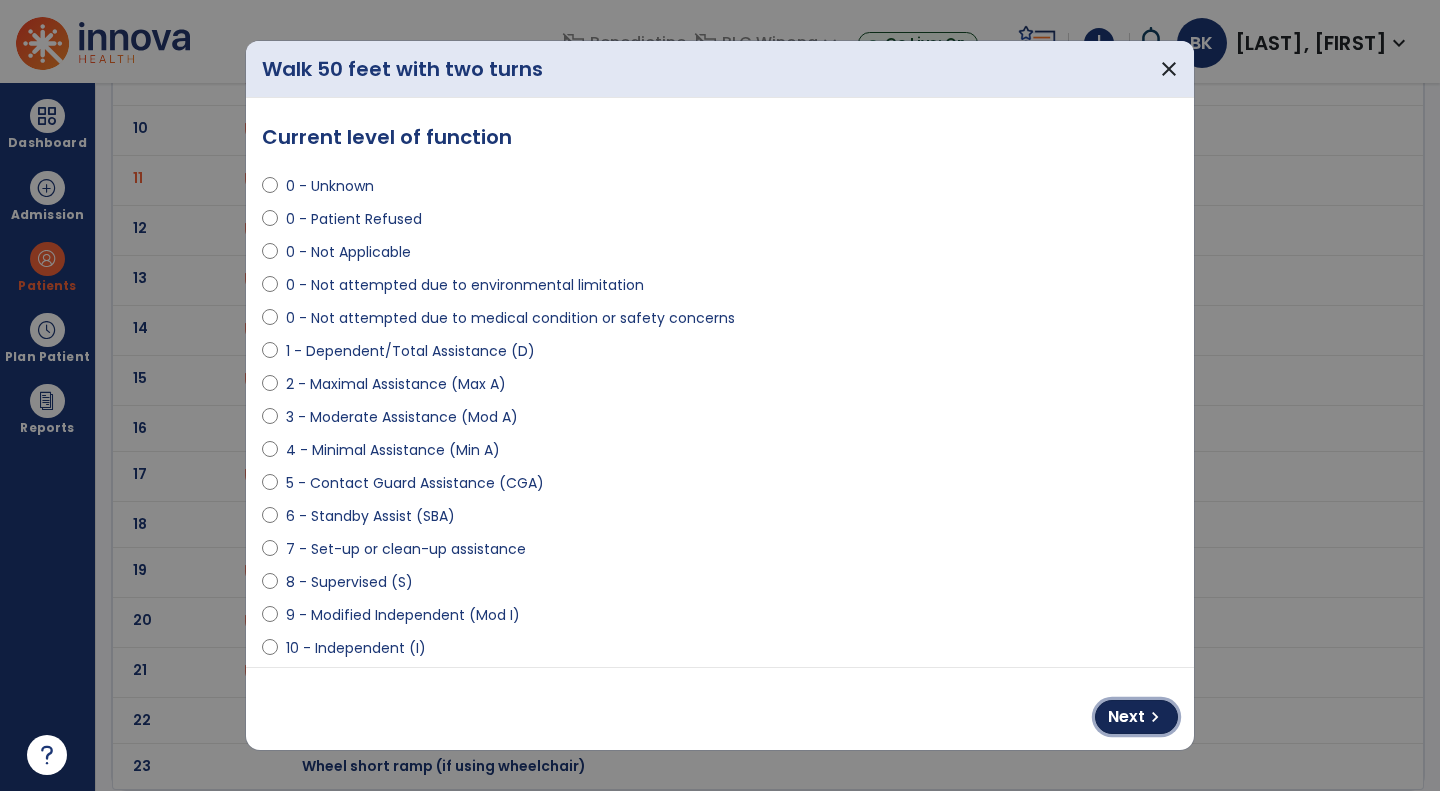 click on "Next" at bounding box center (1126, 717) 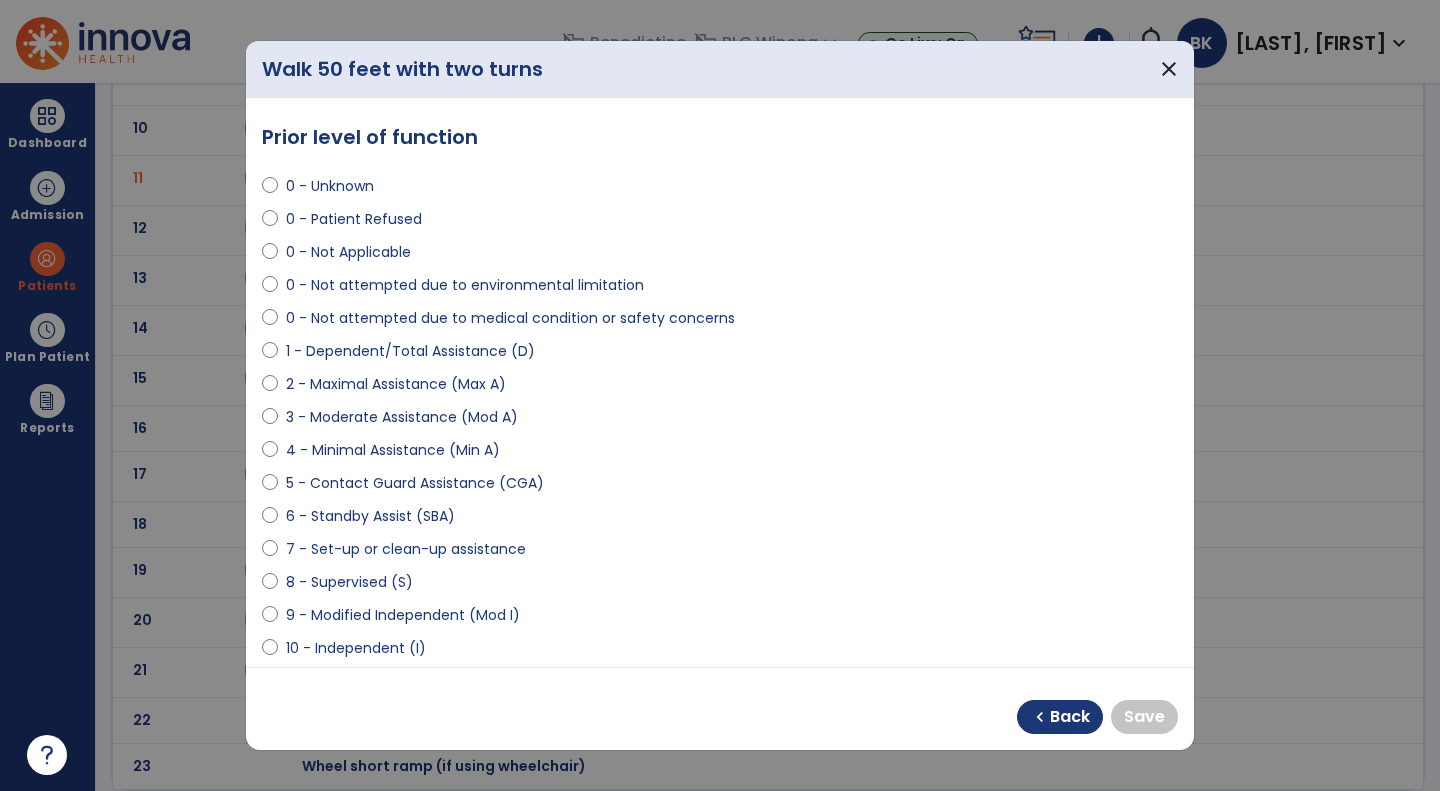 select on "**********" 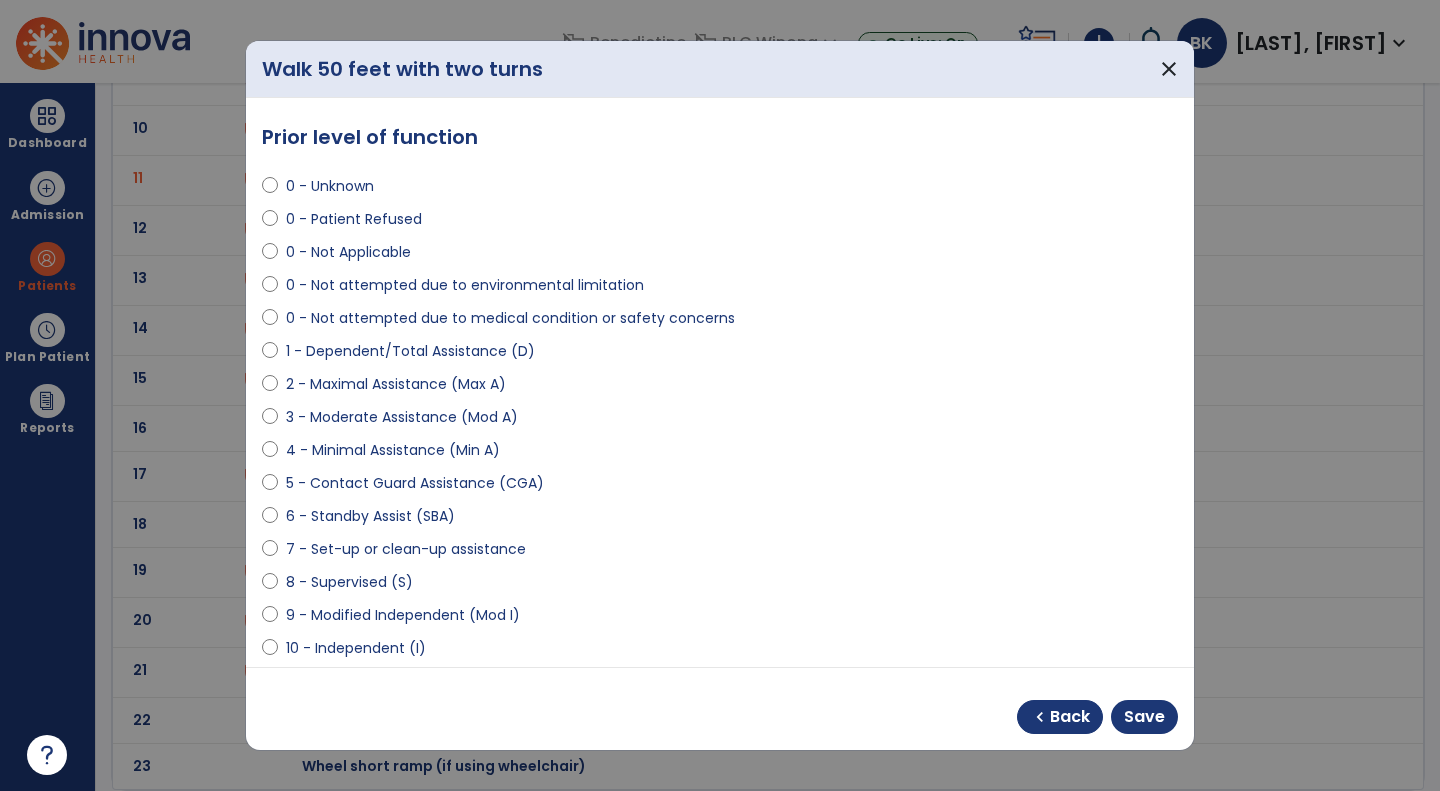 click on "chevron_left  Back Save" at bounding box center [720, 709] 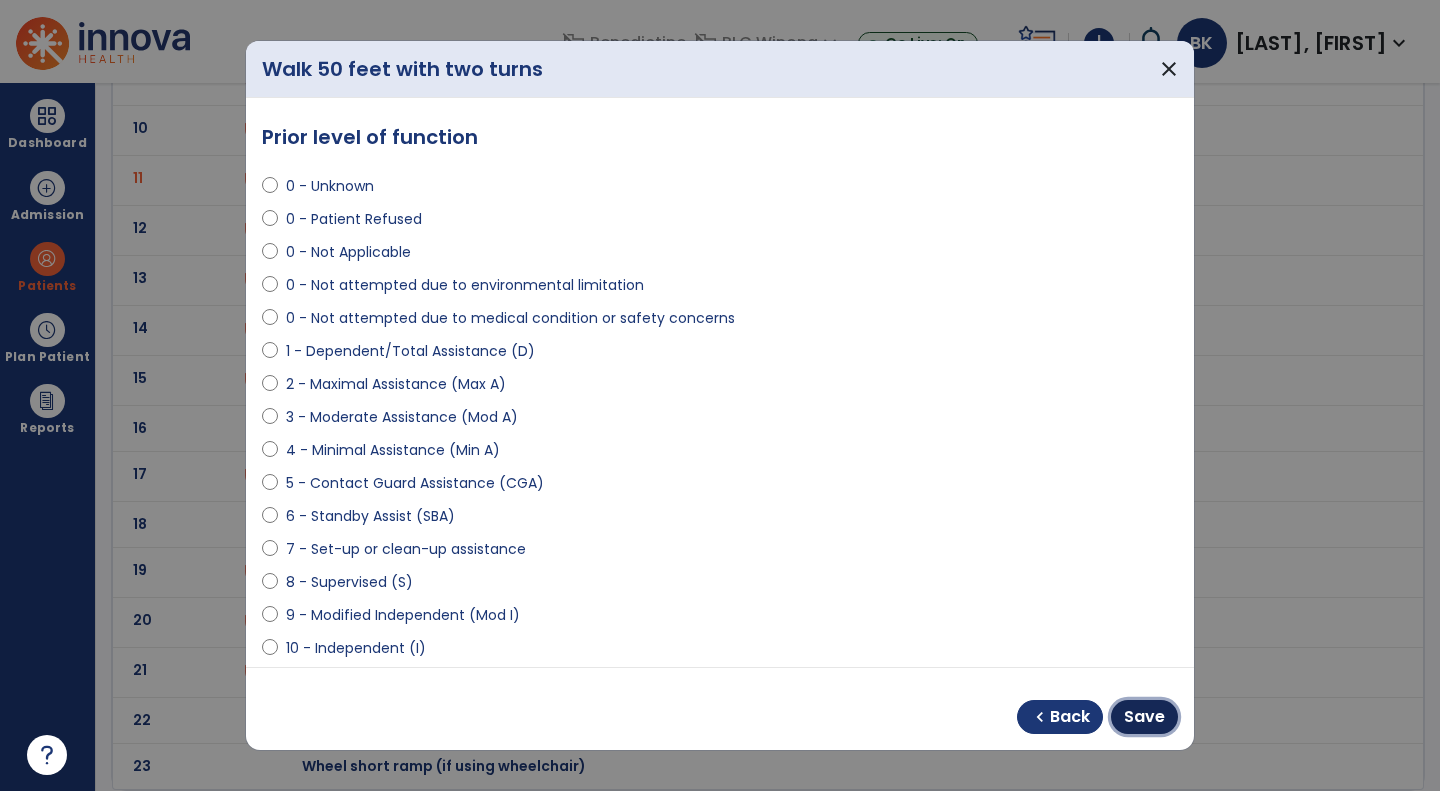click on "Save" at bounding box center (1144, 717) 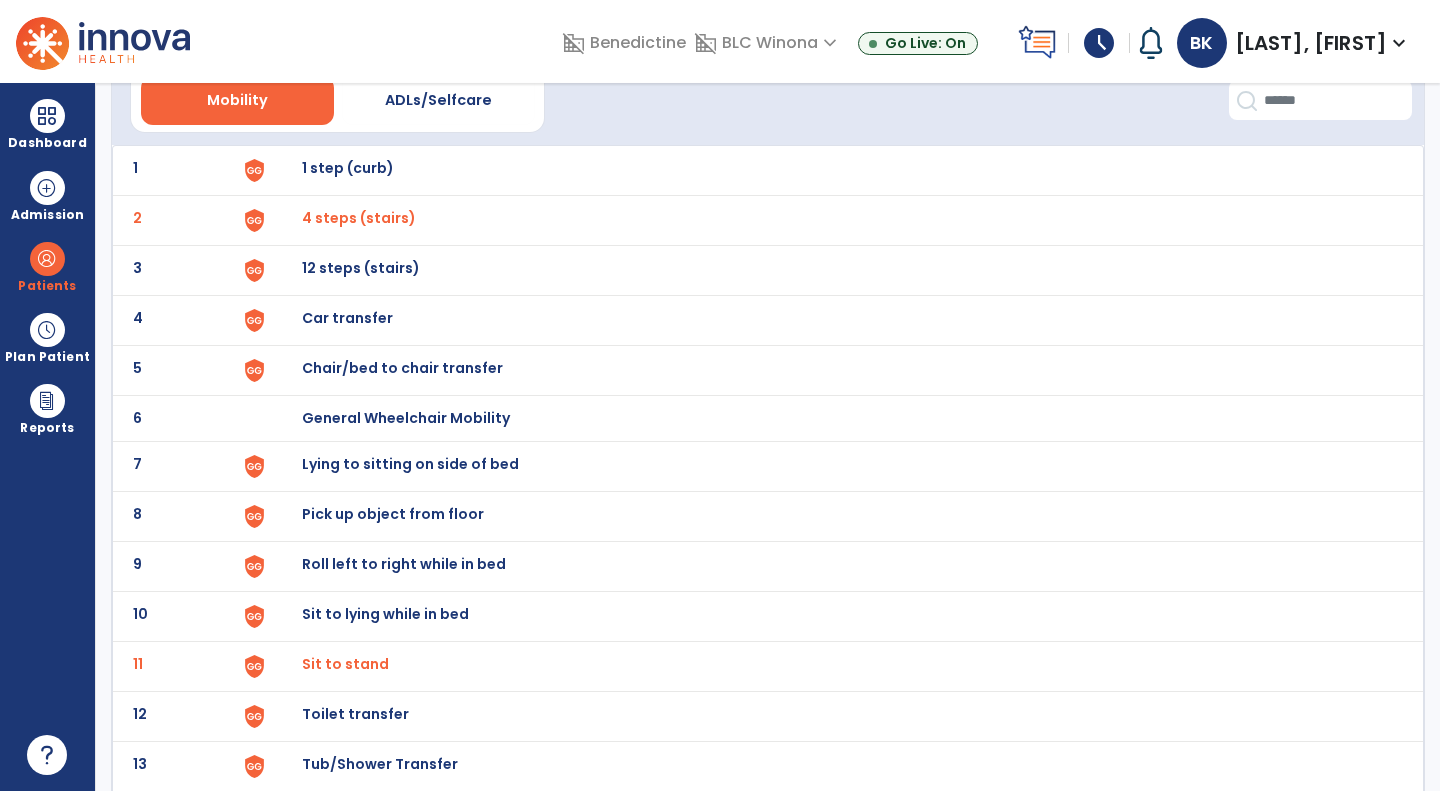 scroll, scrollTop: 0, scrollLeft: 0, axis: both 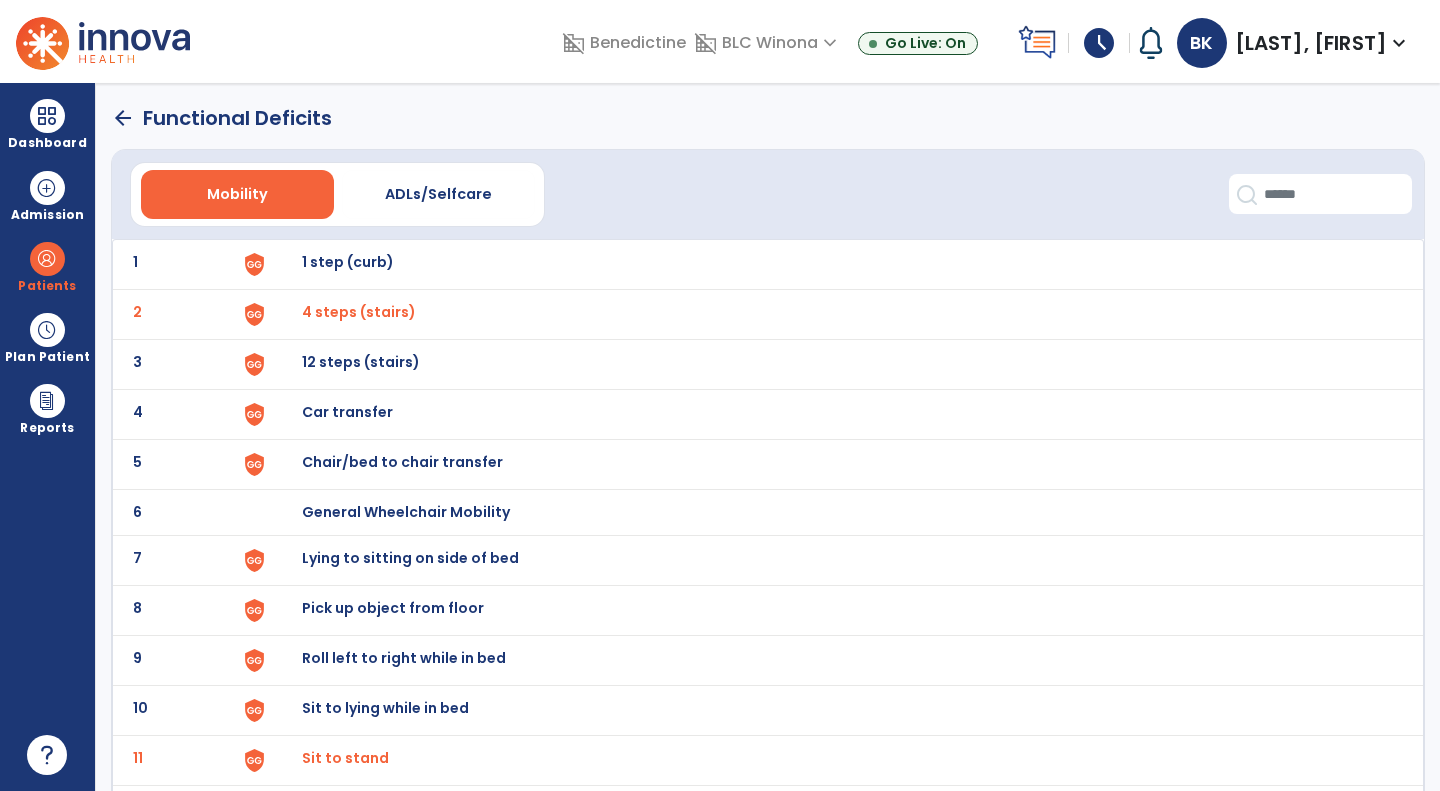 click on "Car transfer" at bounding box center [832, 264] 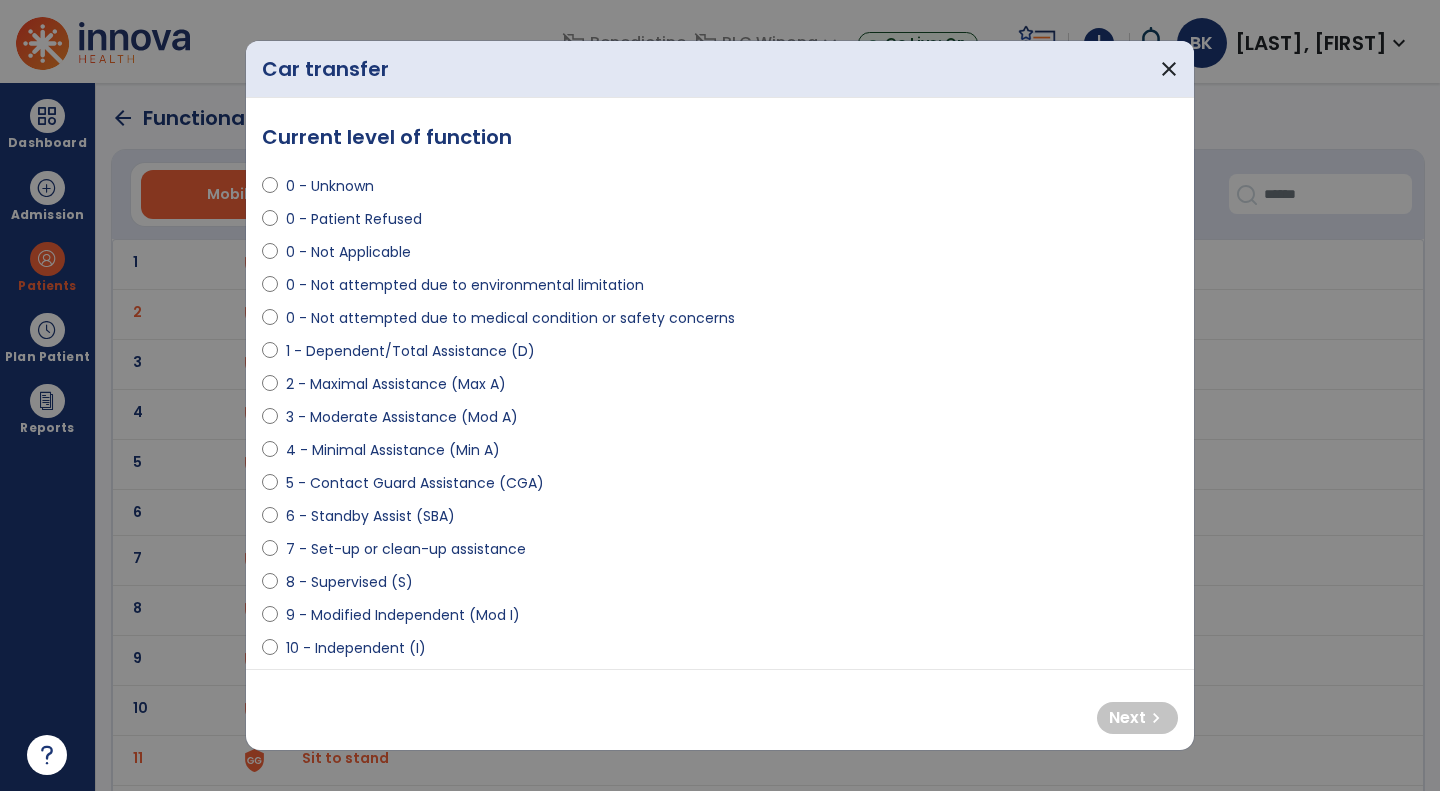 select on "**********" 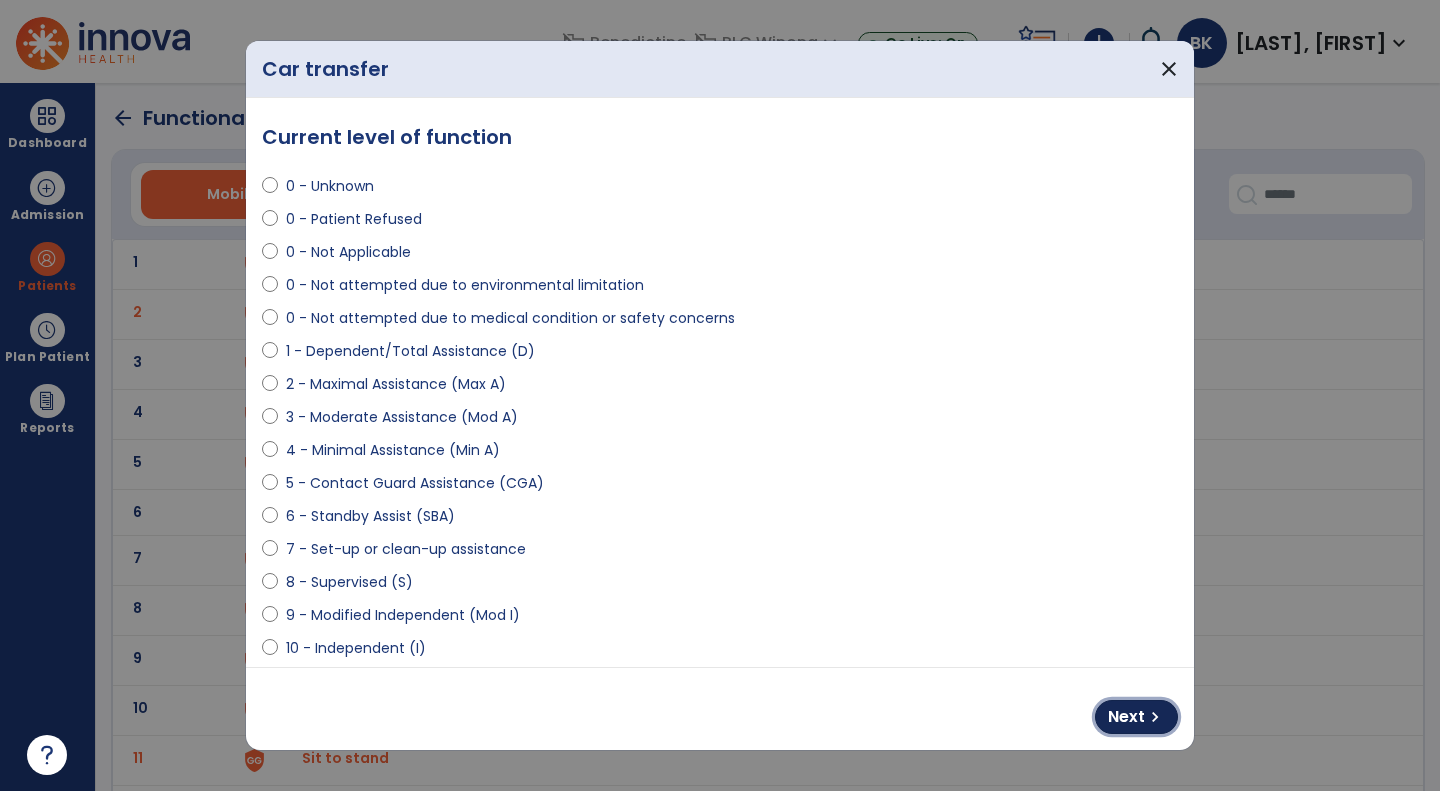 click on "Next" at bounding box center [1126, 717] 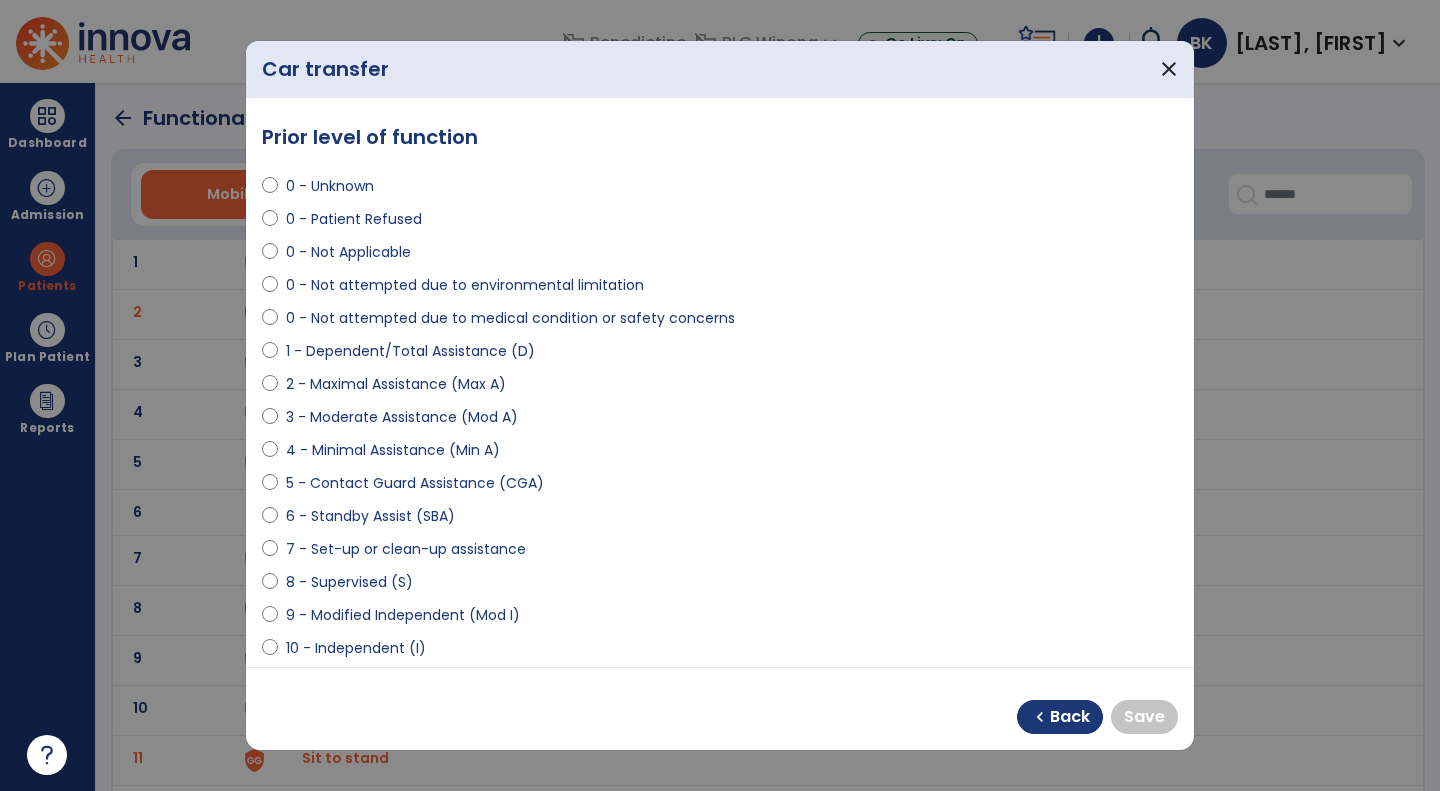 select on "**********" 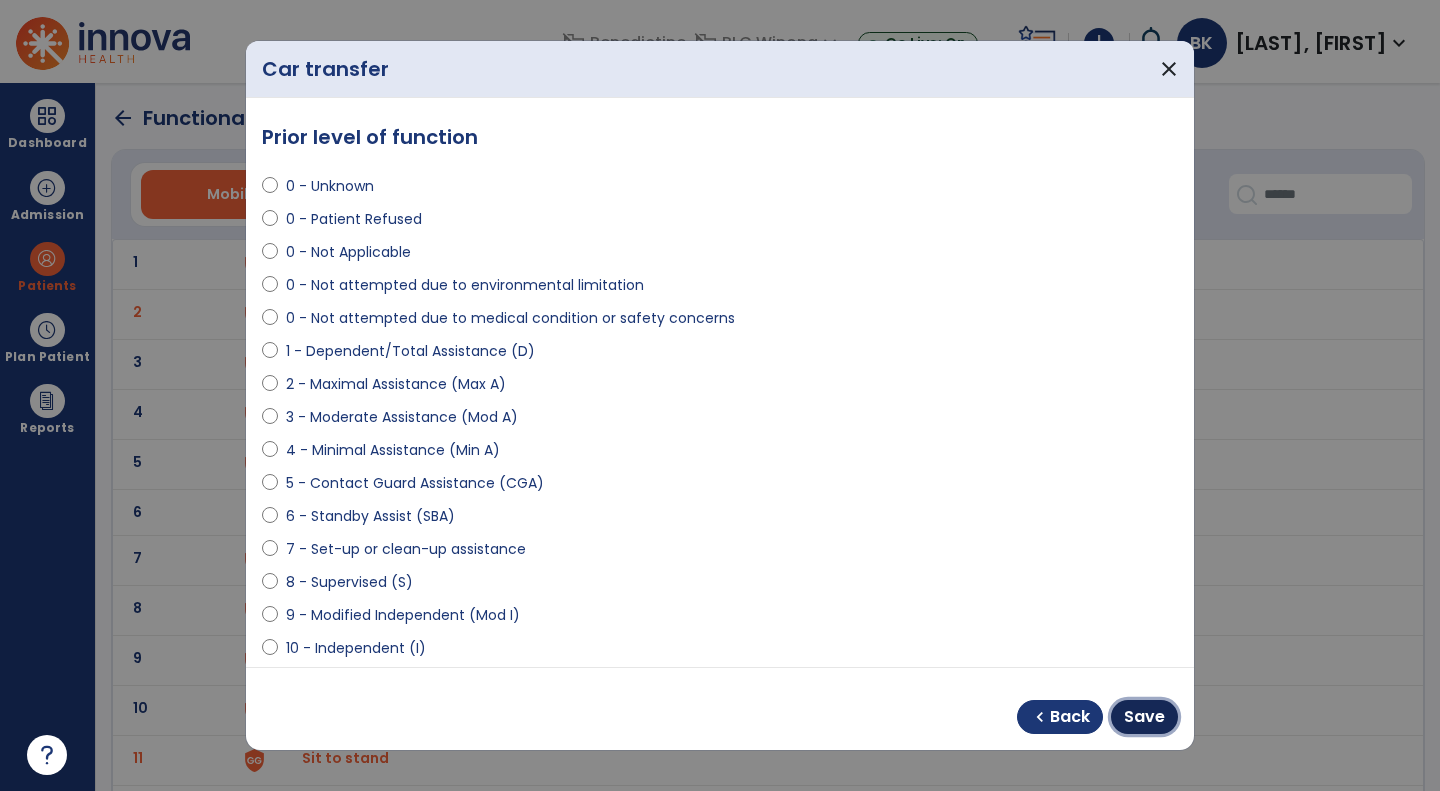 click on "Save" at bounding box center [1144, 717] 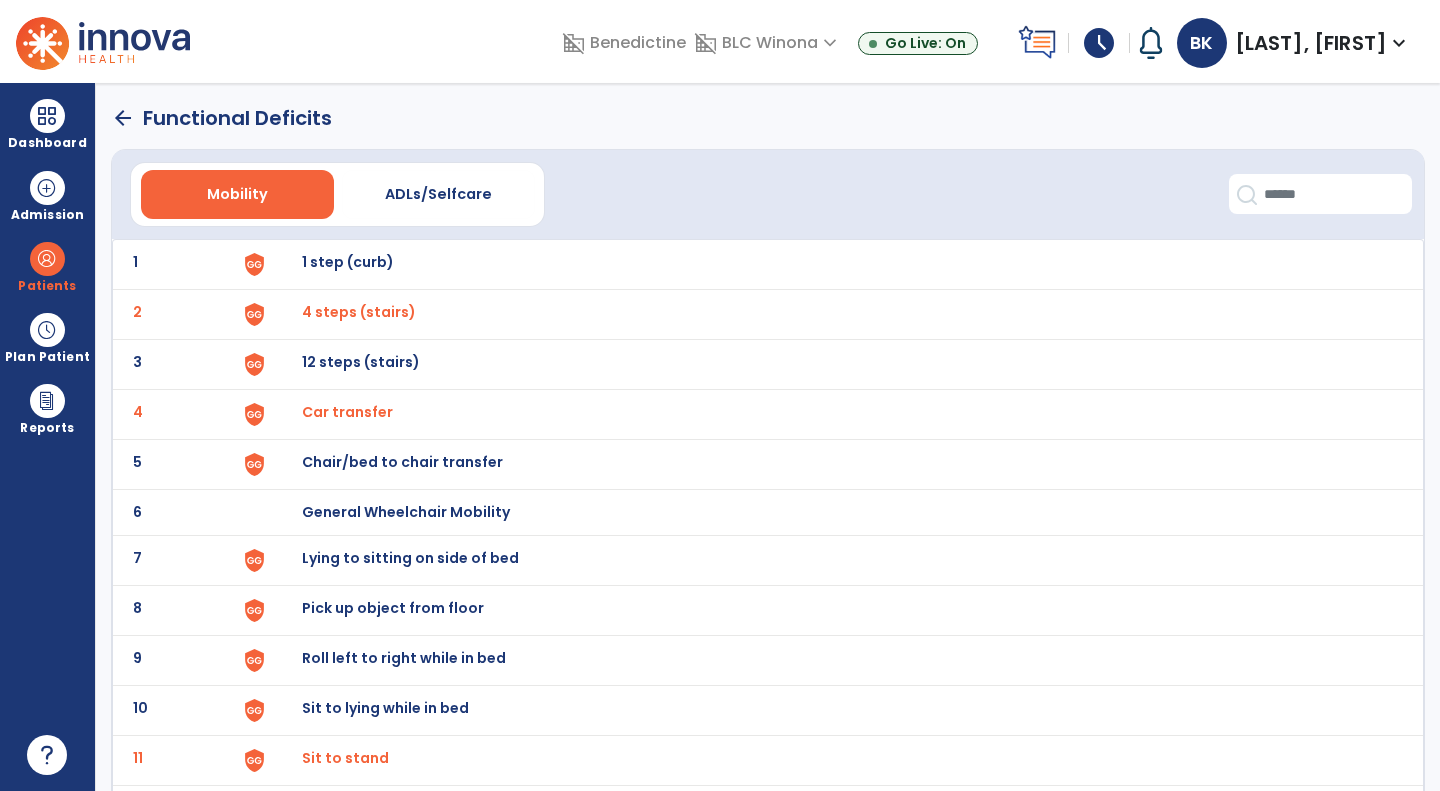 click on "arrow_back" 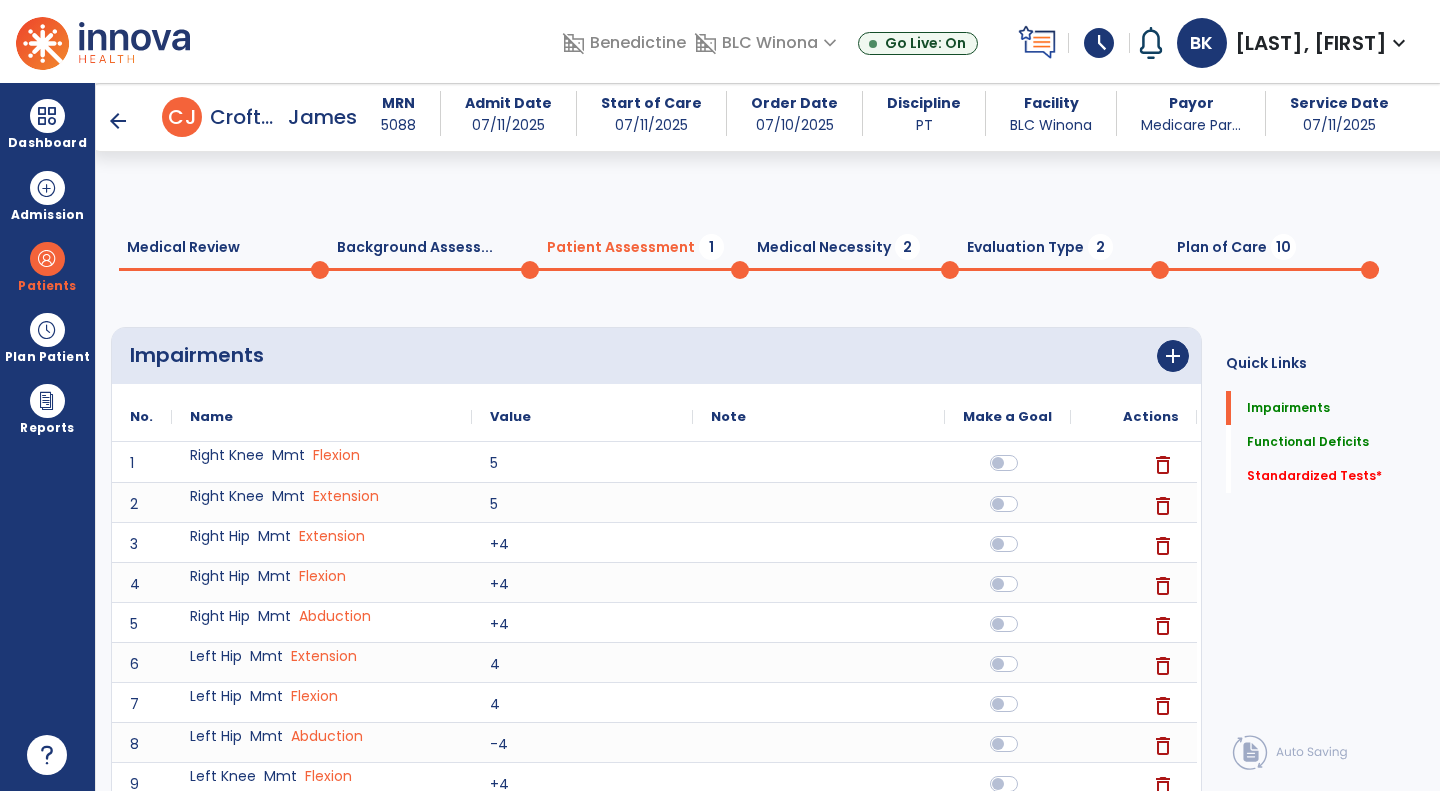 scroll, scrollTop: 895, scrollLeft: 0, axis: vertical 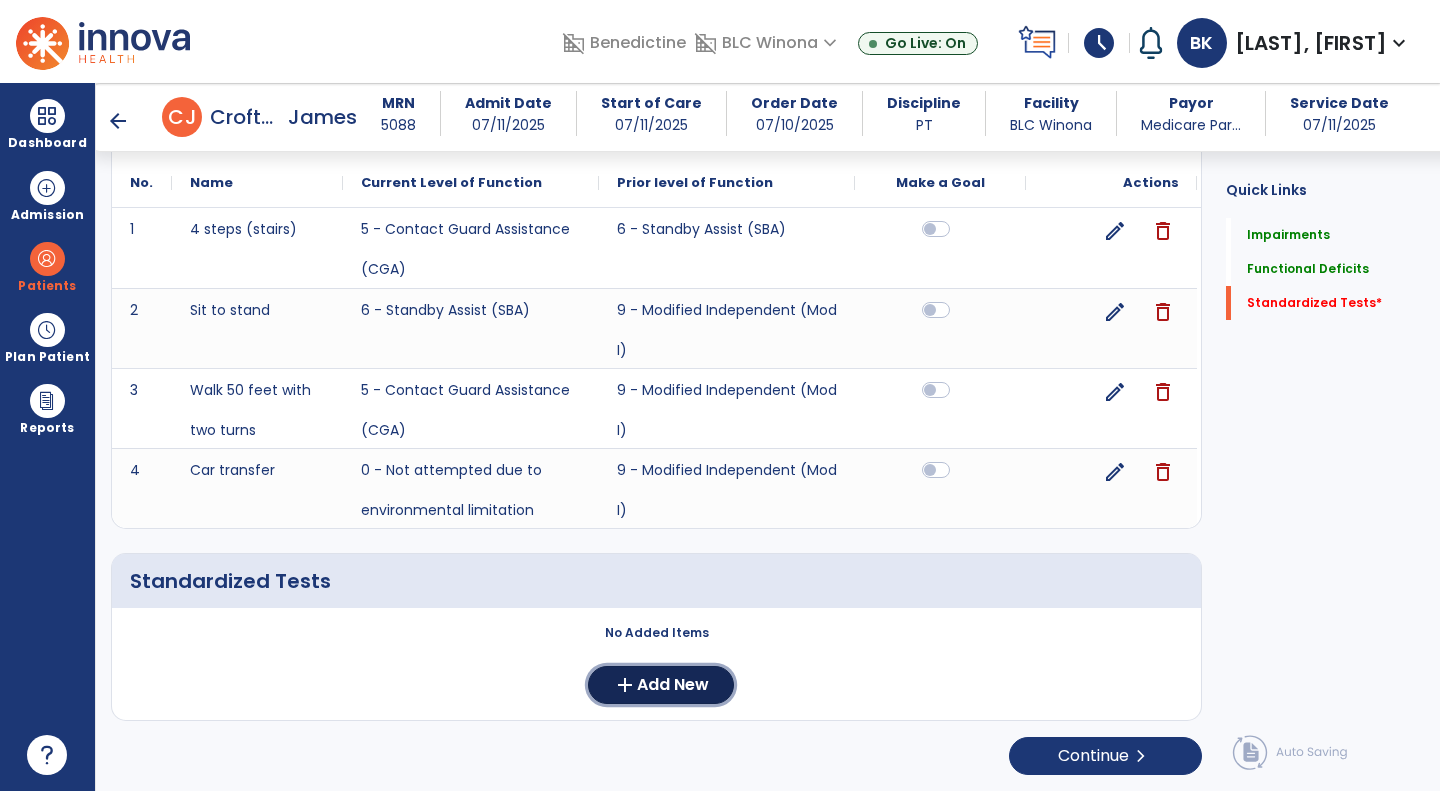 click on "add  Add New" 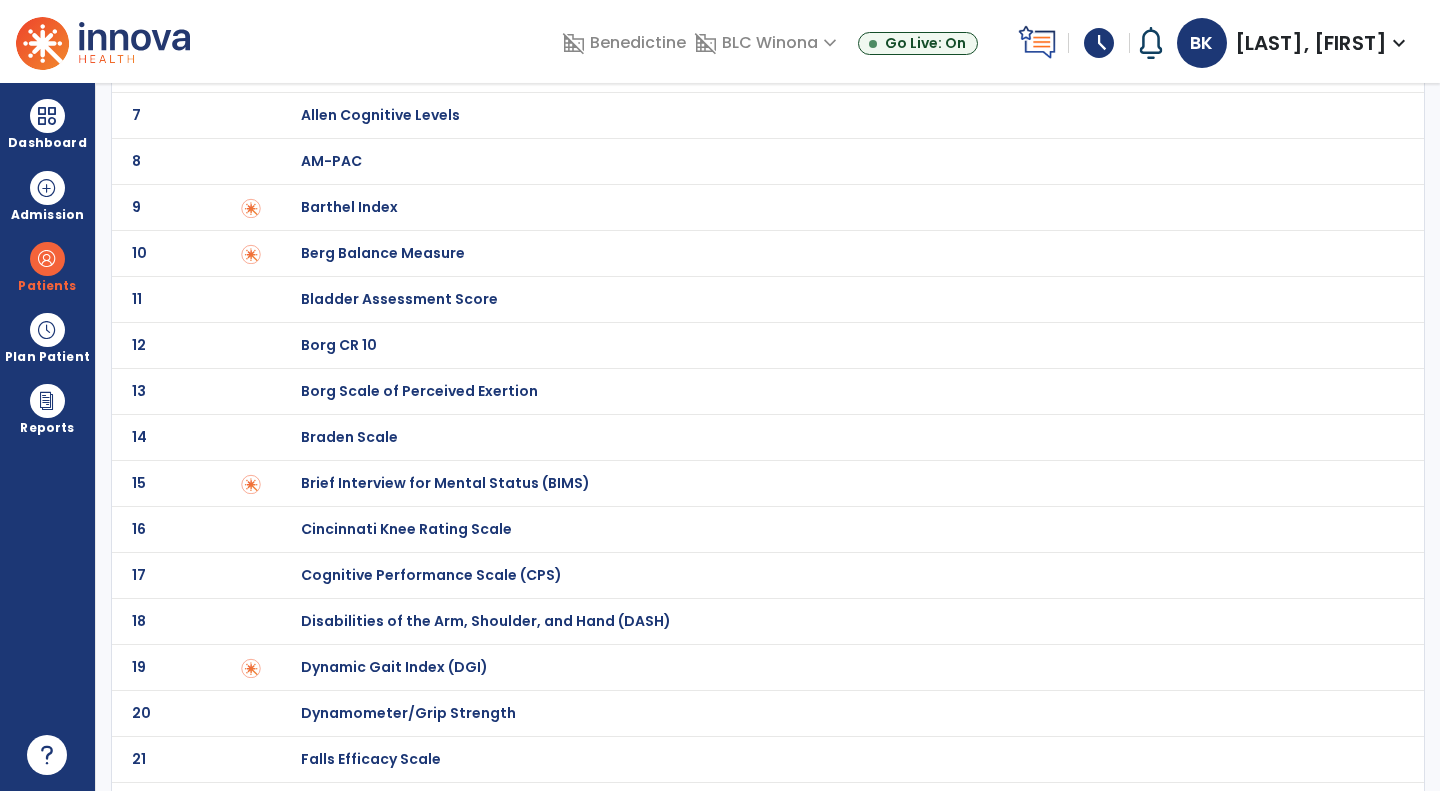 scroll, scrollTop: 377, scrollLeft: 0, axis: vertical 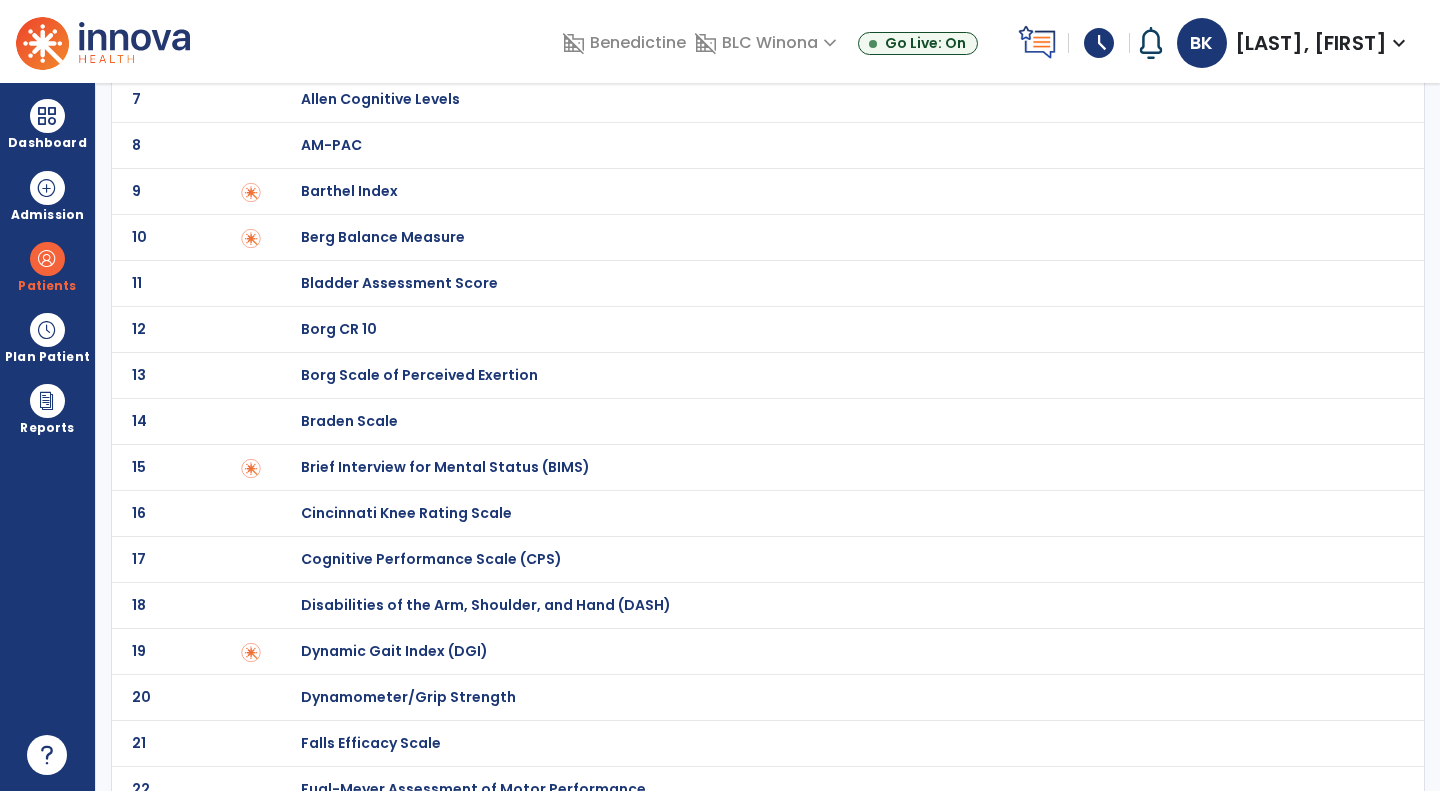 click on "AM-PAC" at bounding box center (372, -177) 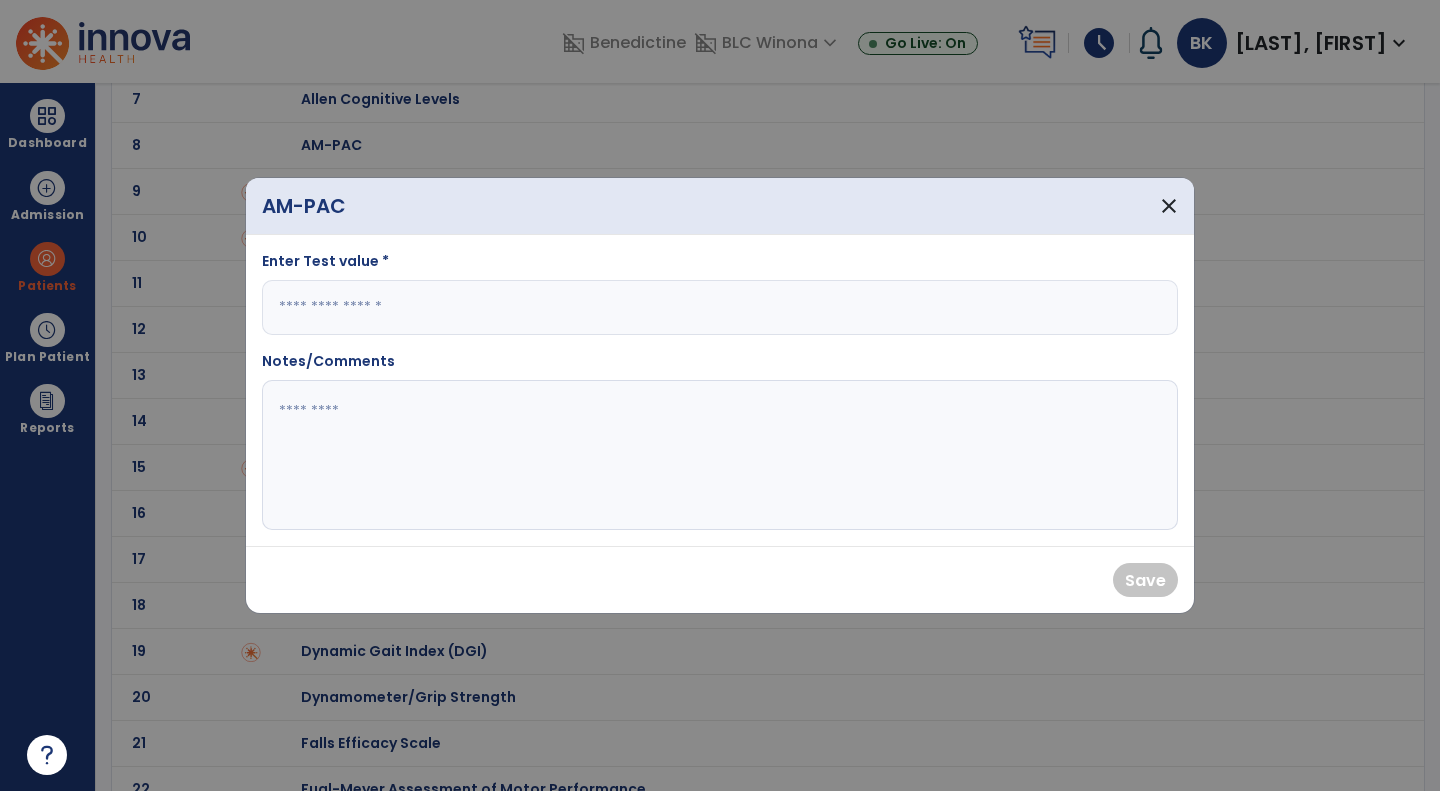 click at bounding box center (720, 307) 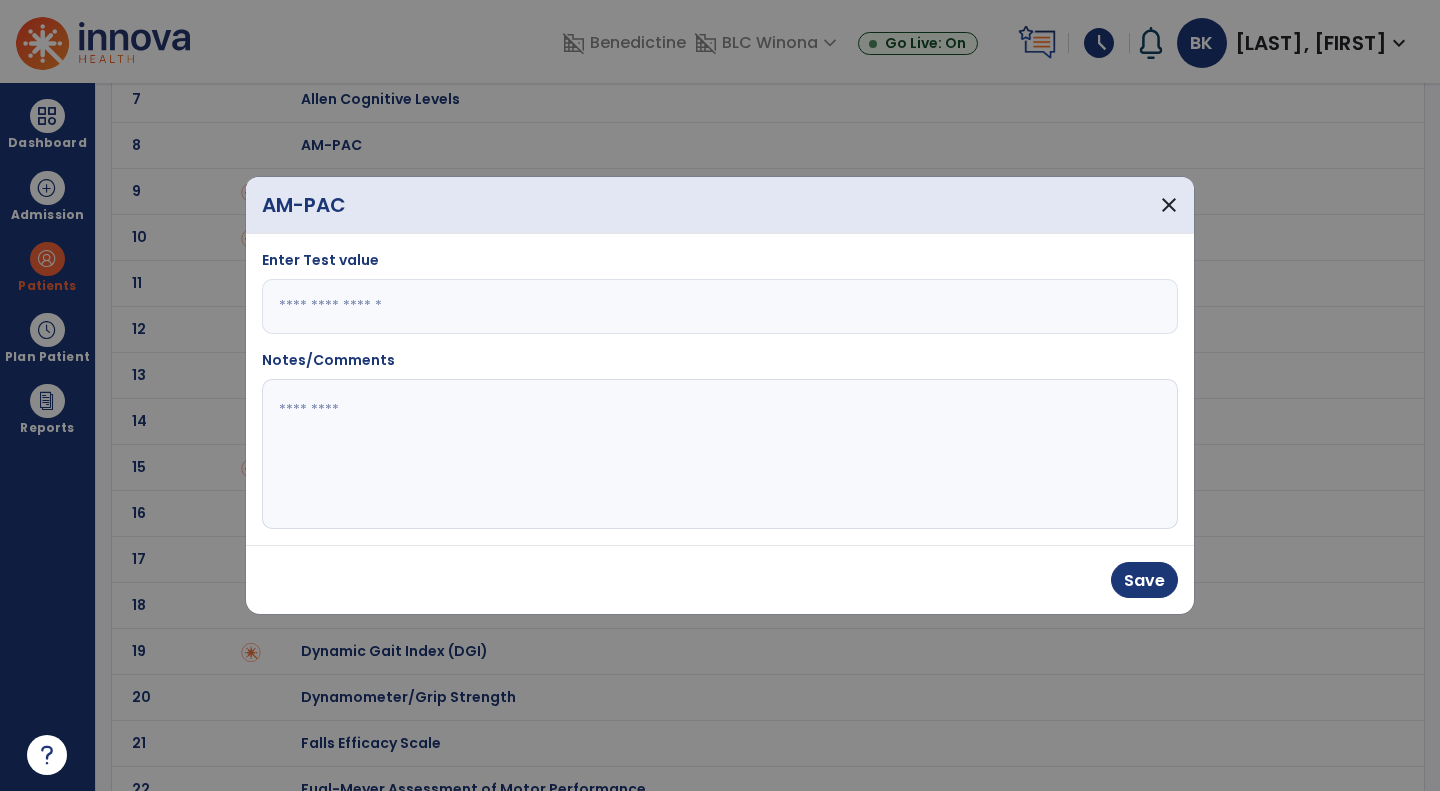 type on "**" 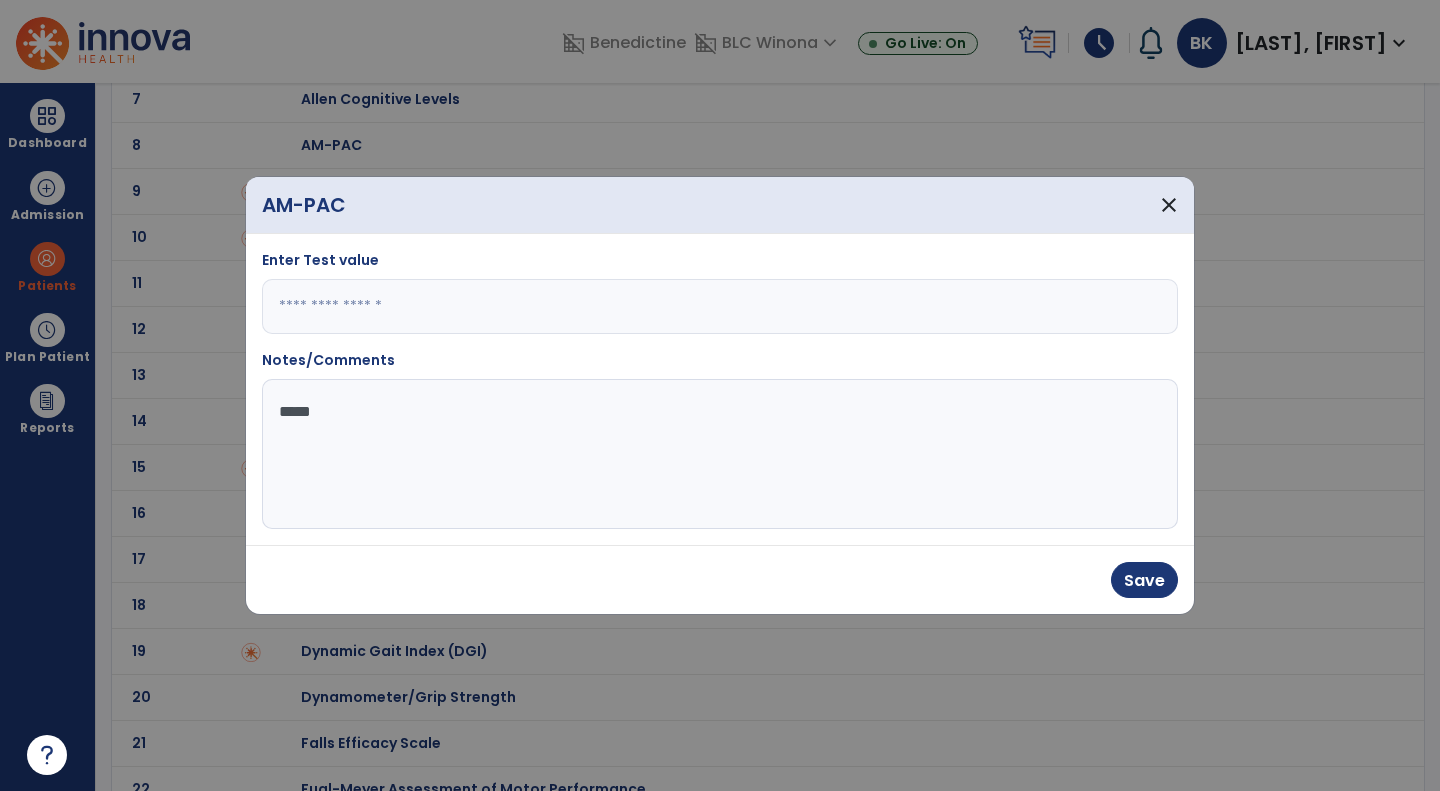 type on "*****" 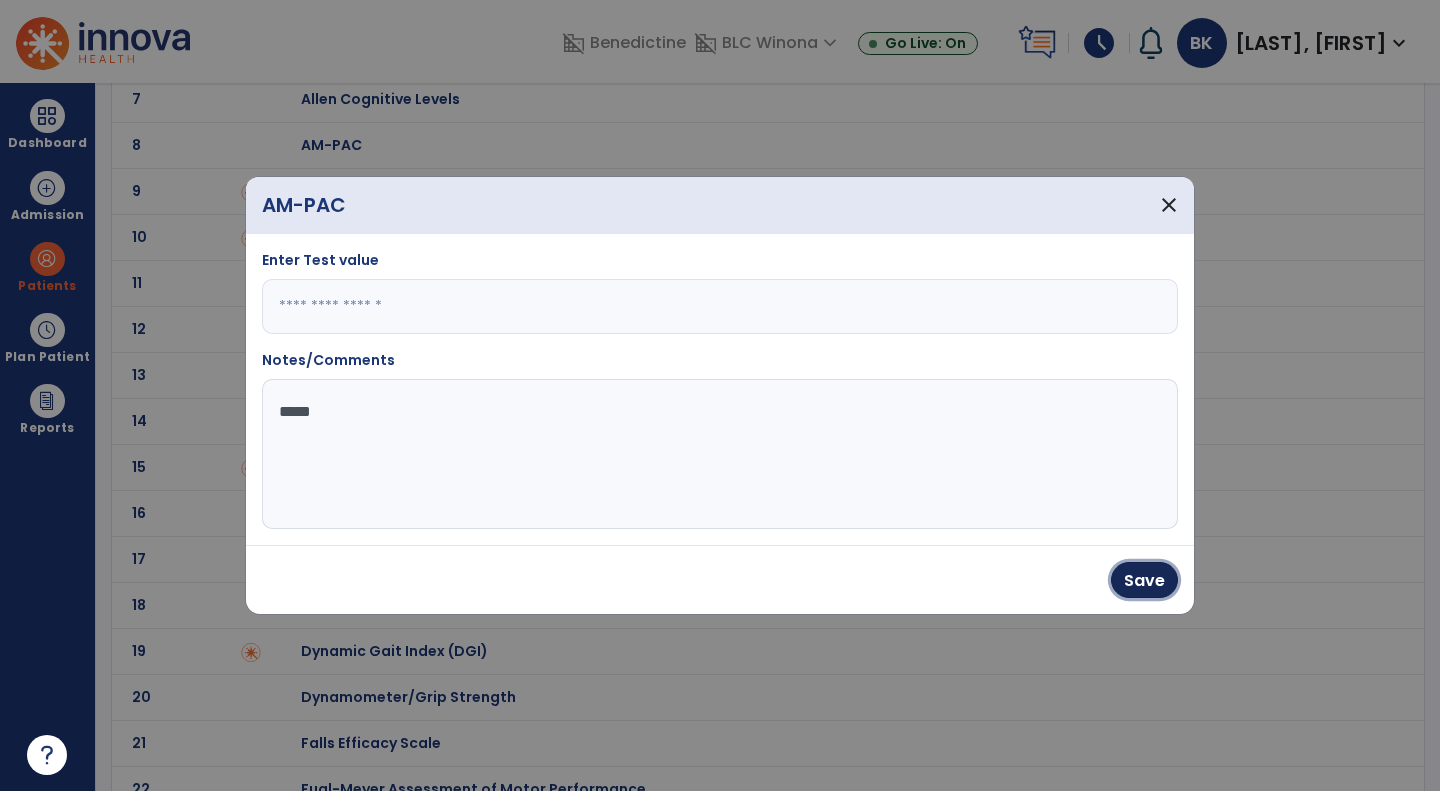 click on "Save" at bounding box center [1144, 580] 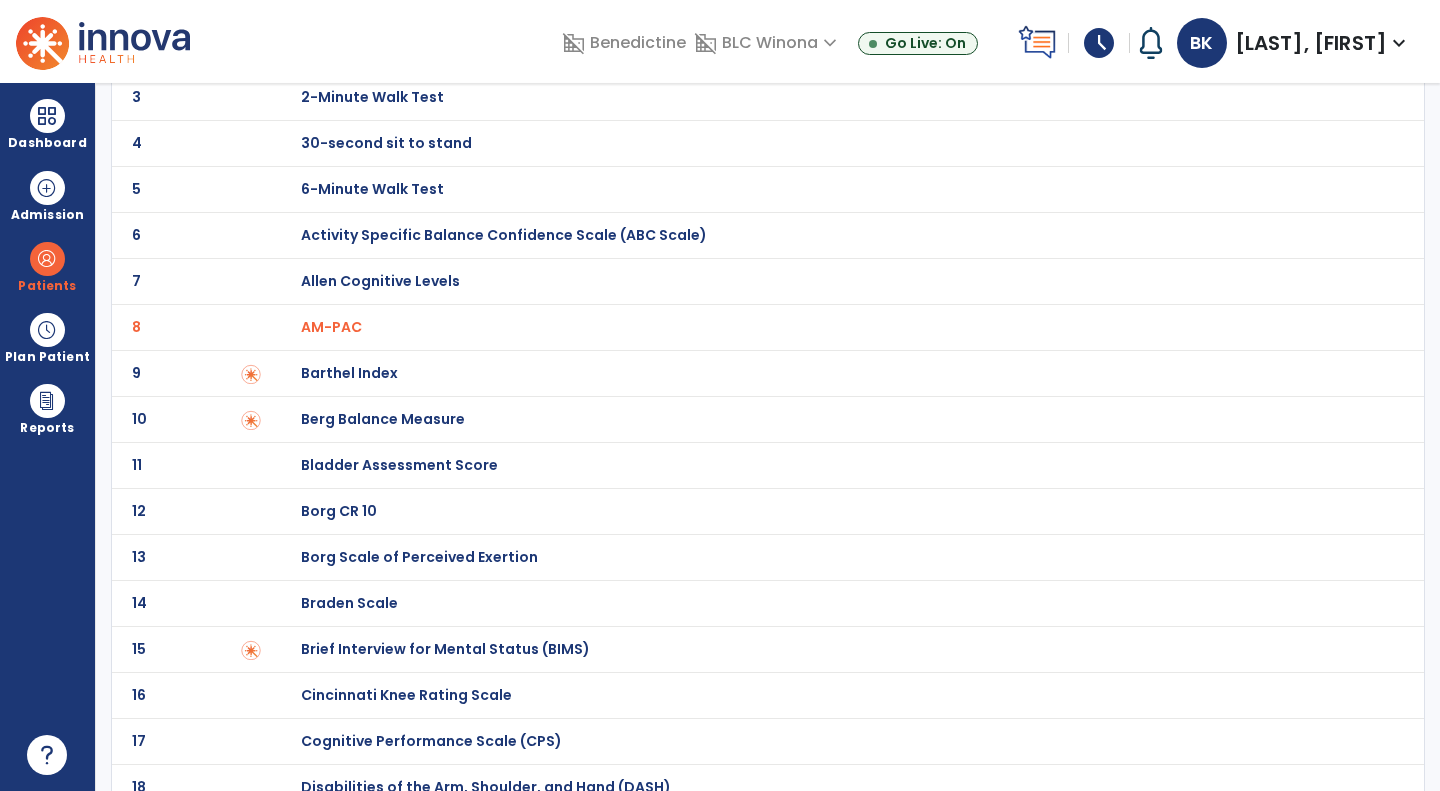 scroll, scrollTop: 66, scrollLeft: 0, axis: vertical 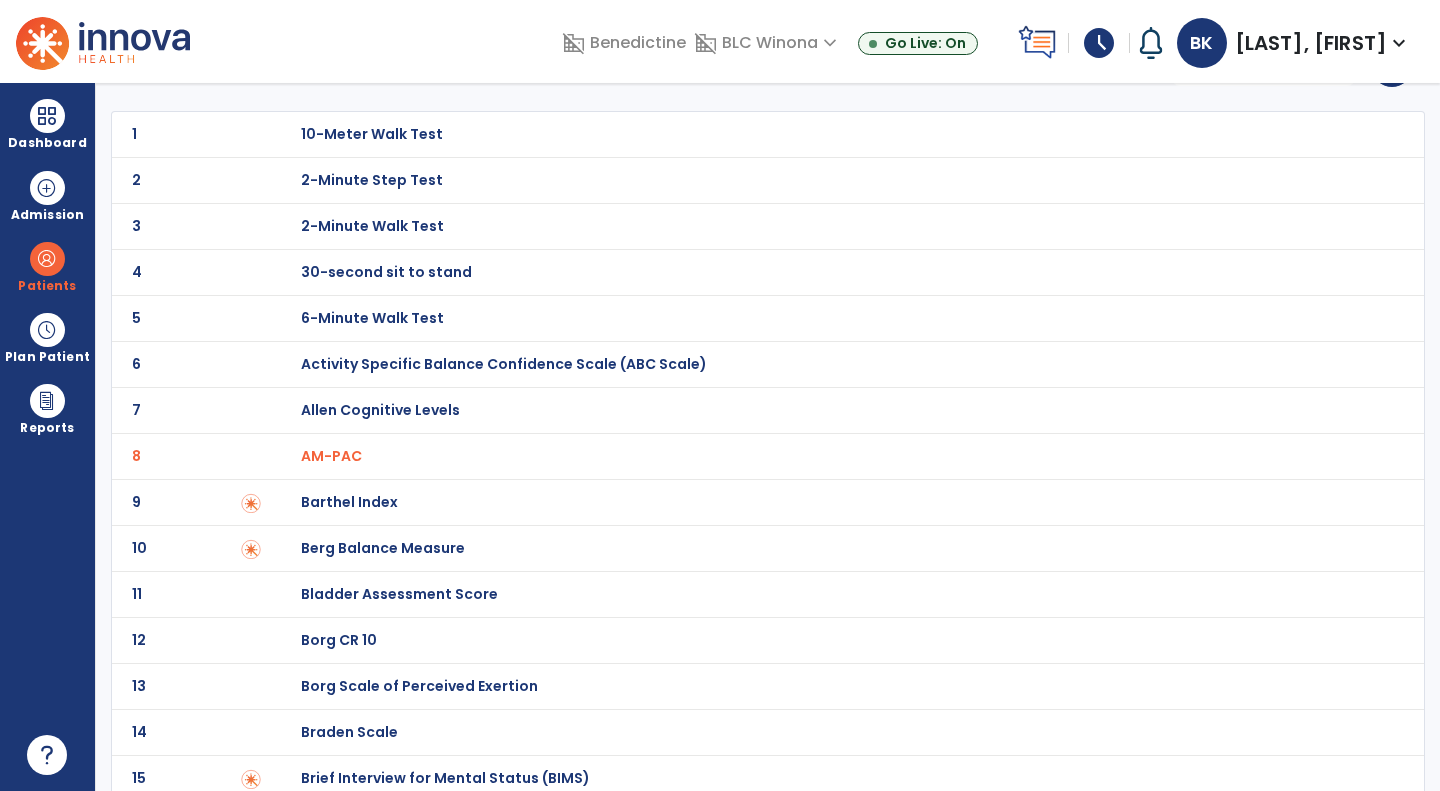 click at bounding box center [47, 116] 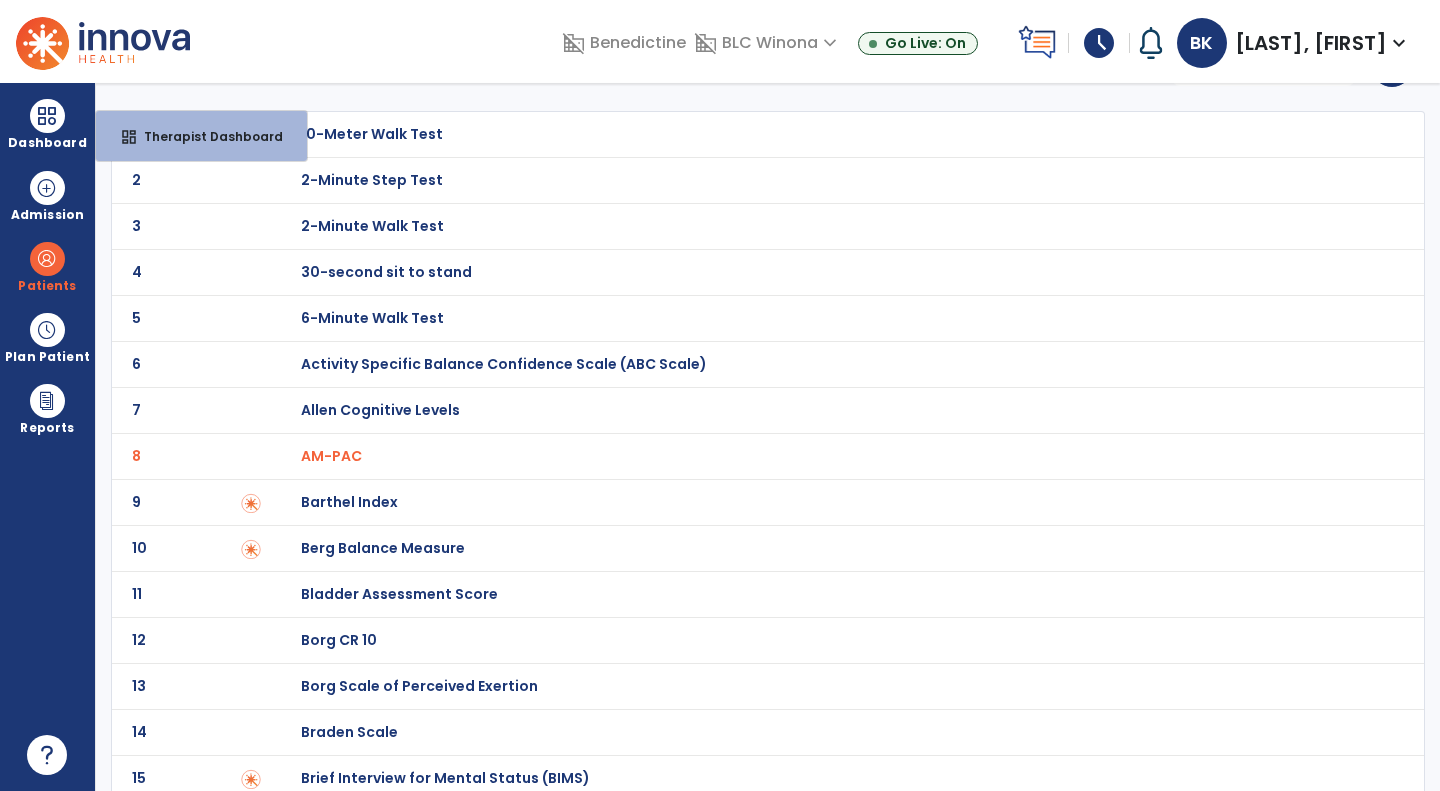 click at bounding box center (47, 116) 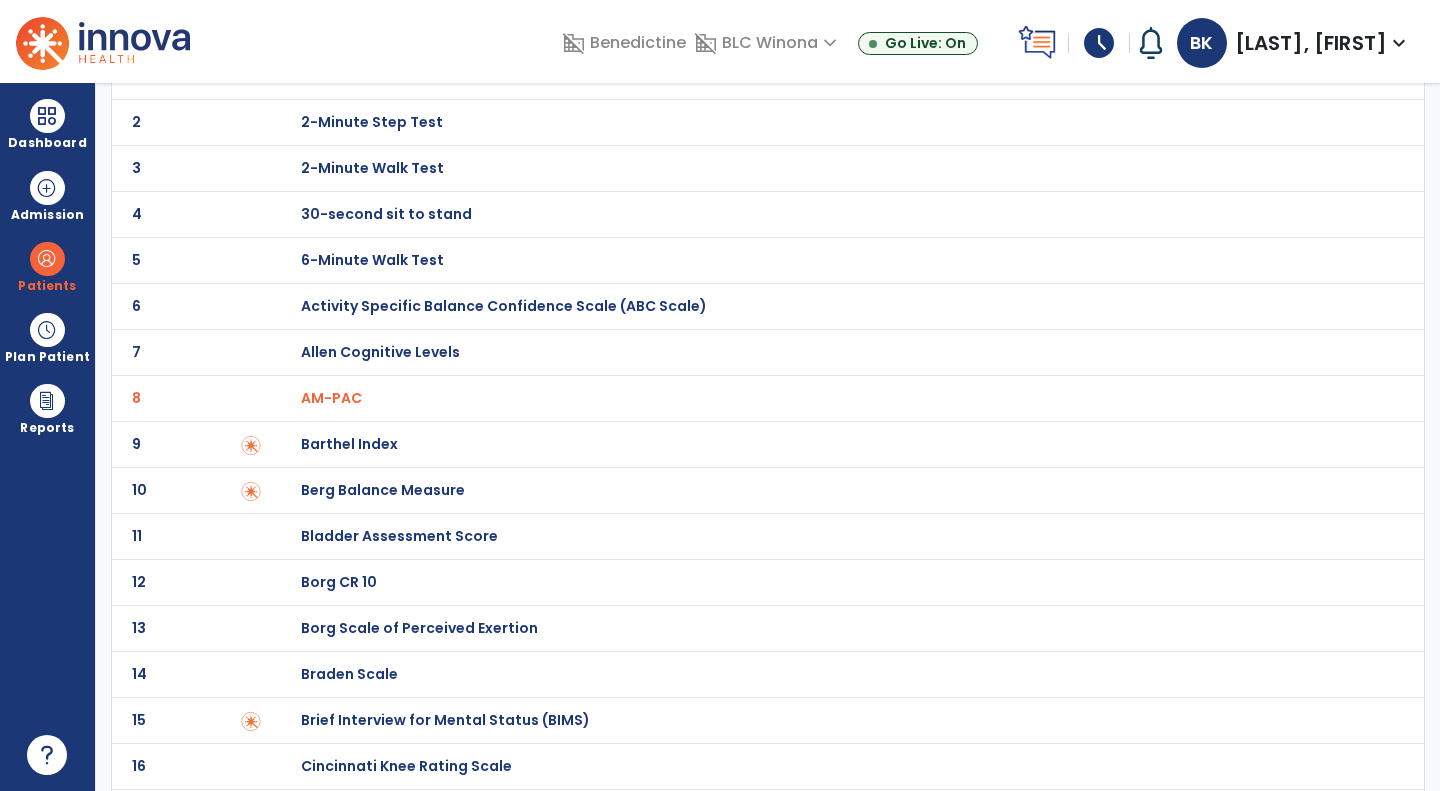 scroll, scrollTop: 0, scrollLeft: 0, axis: both 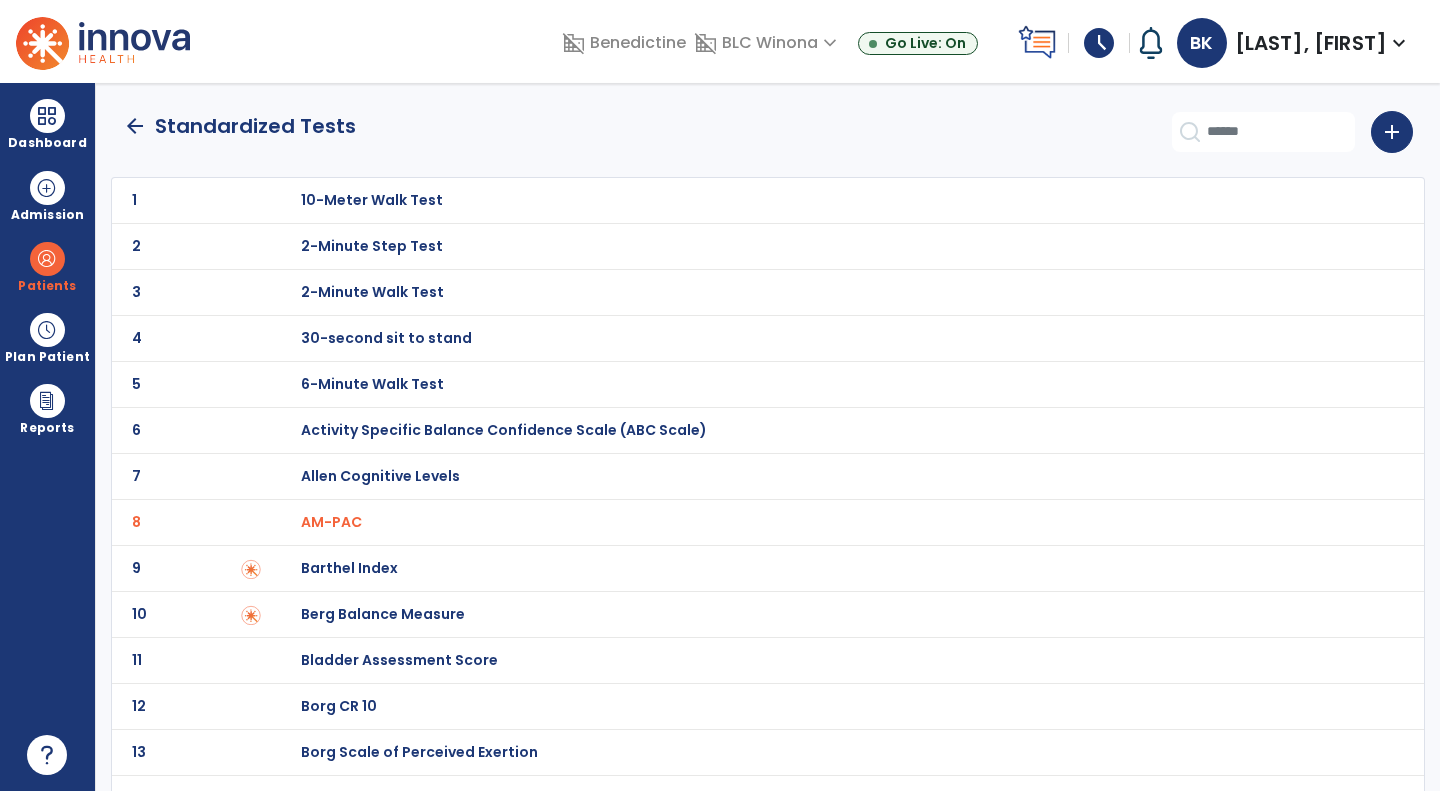 click on "arrow_back" 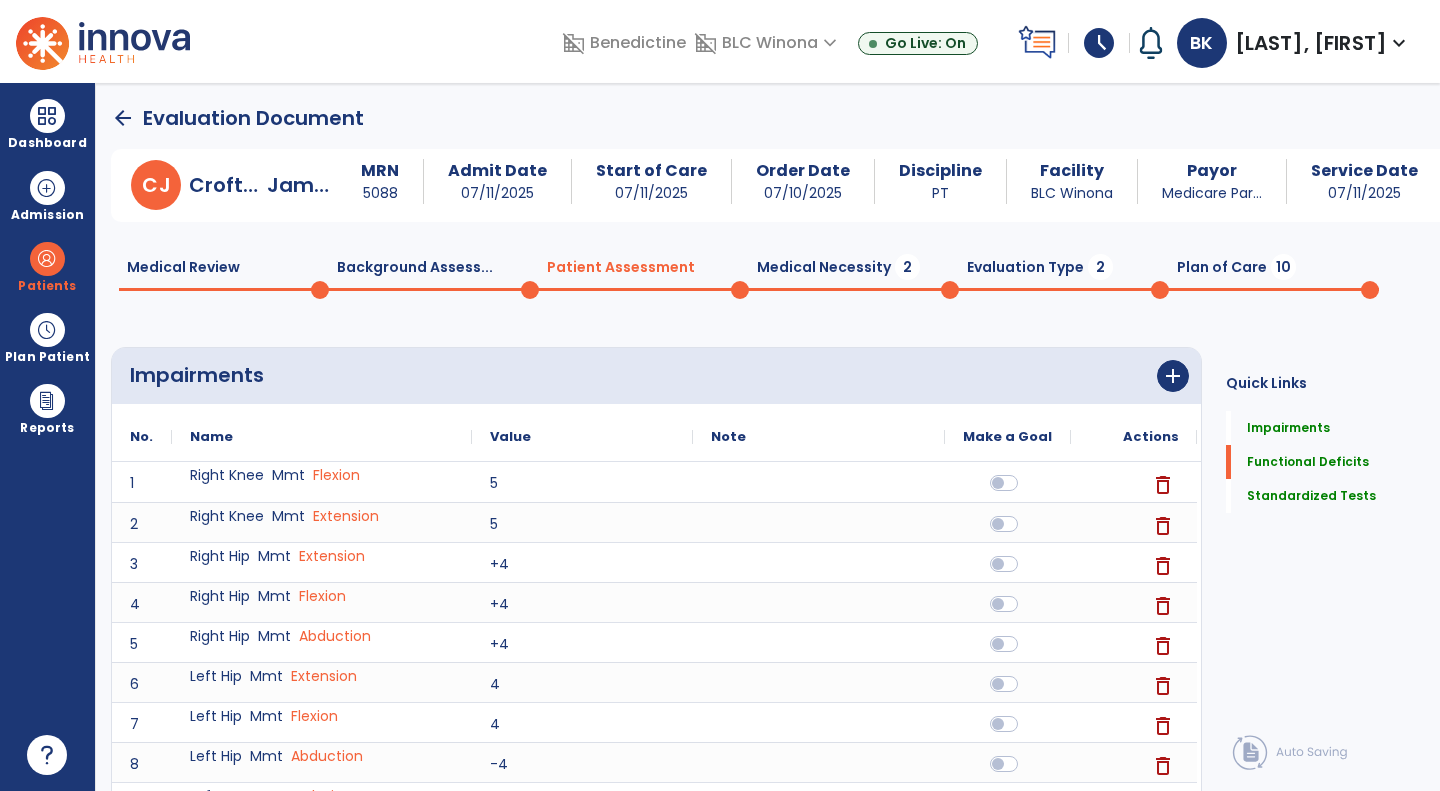 scroll, scrollTop: 1, scrollLeft: 0, axis: vertical 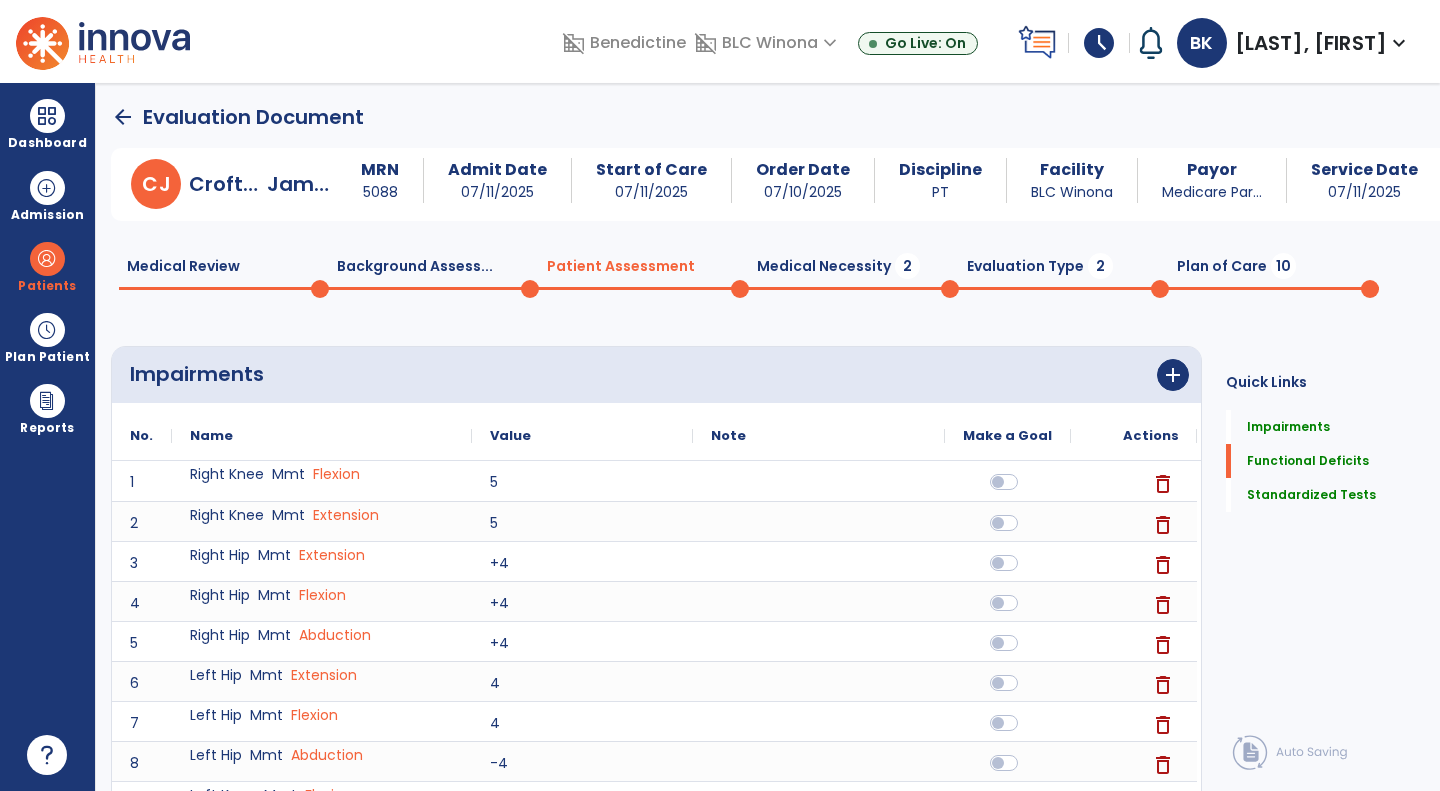 click on "Plan of Care  10" 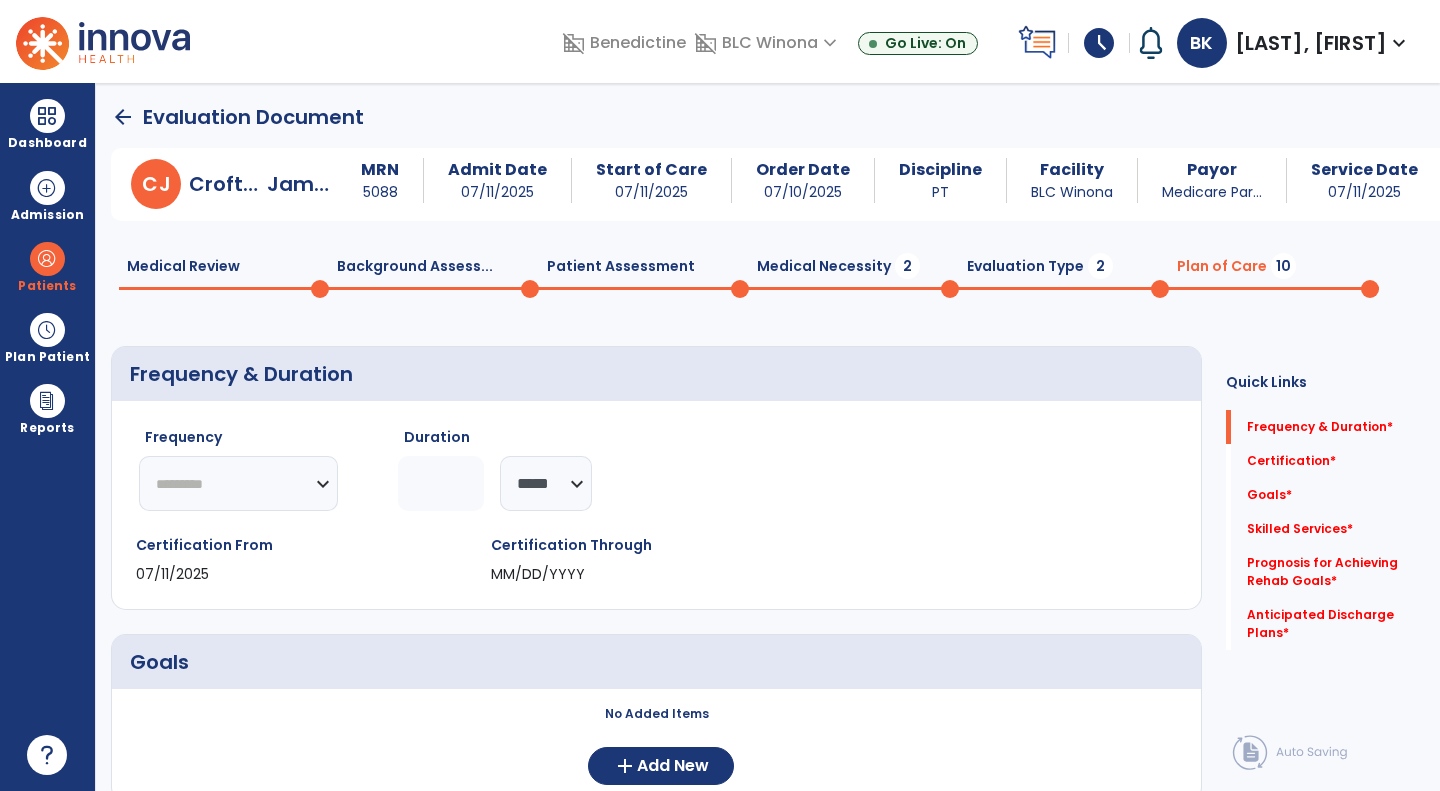click on "Patient Assessment  0" 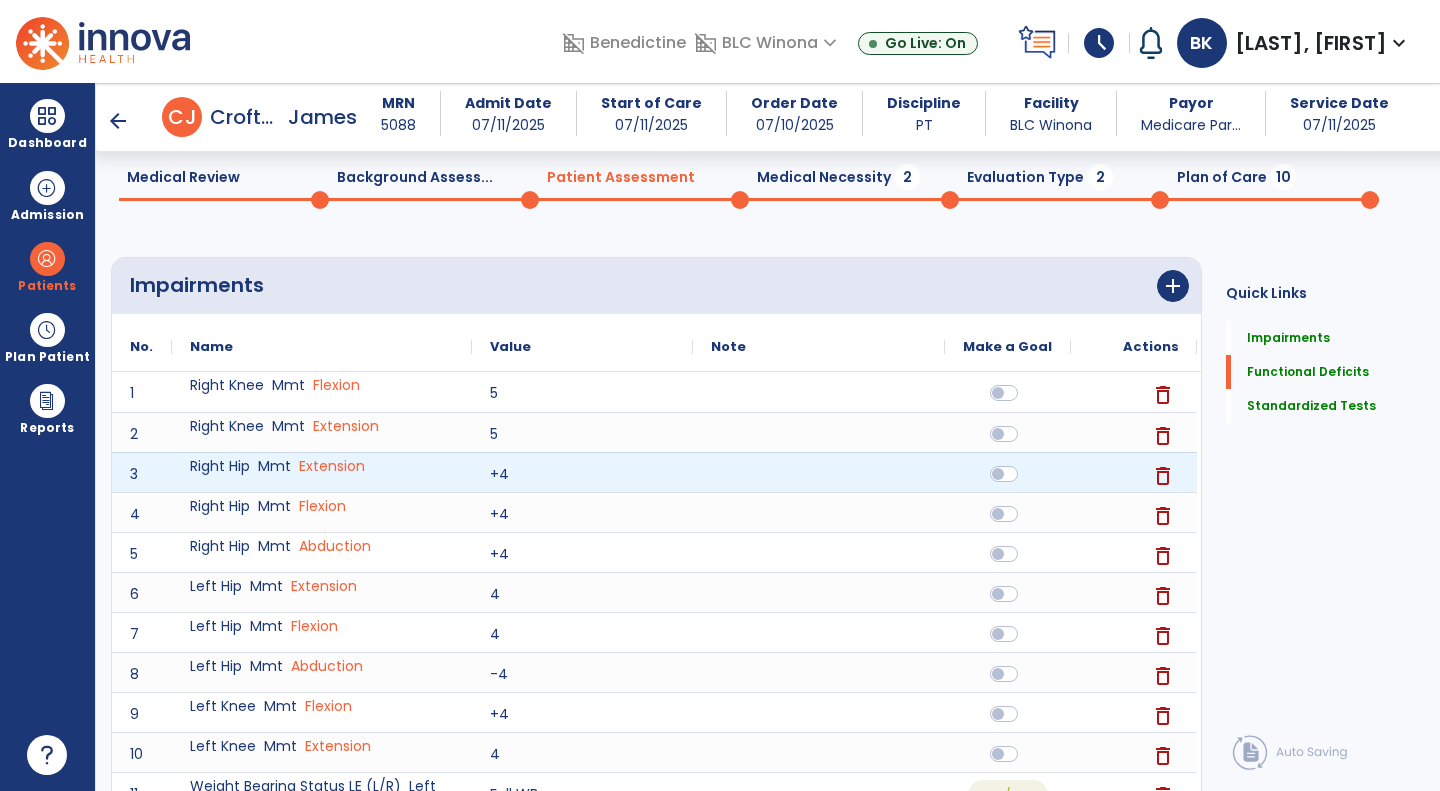 scroll, scrollTop: 78, scrollLeft: 0, axis: vertical 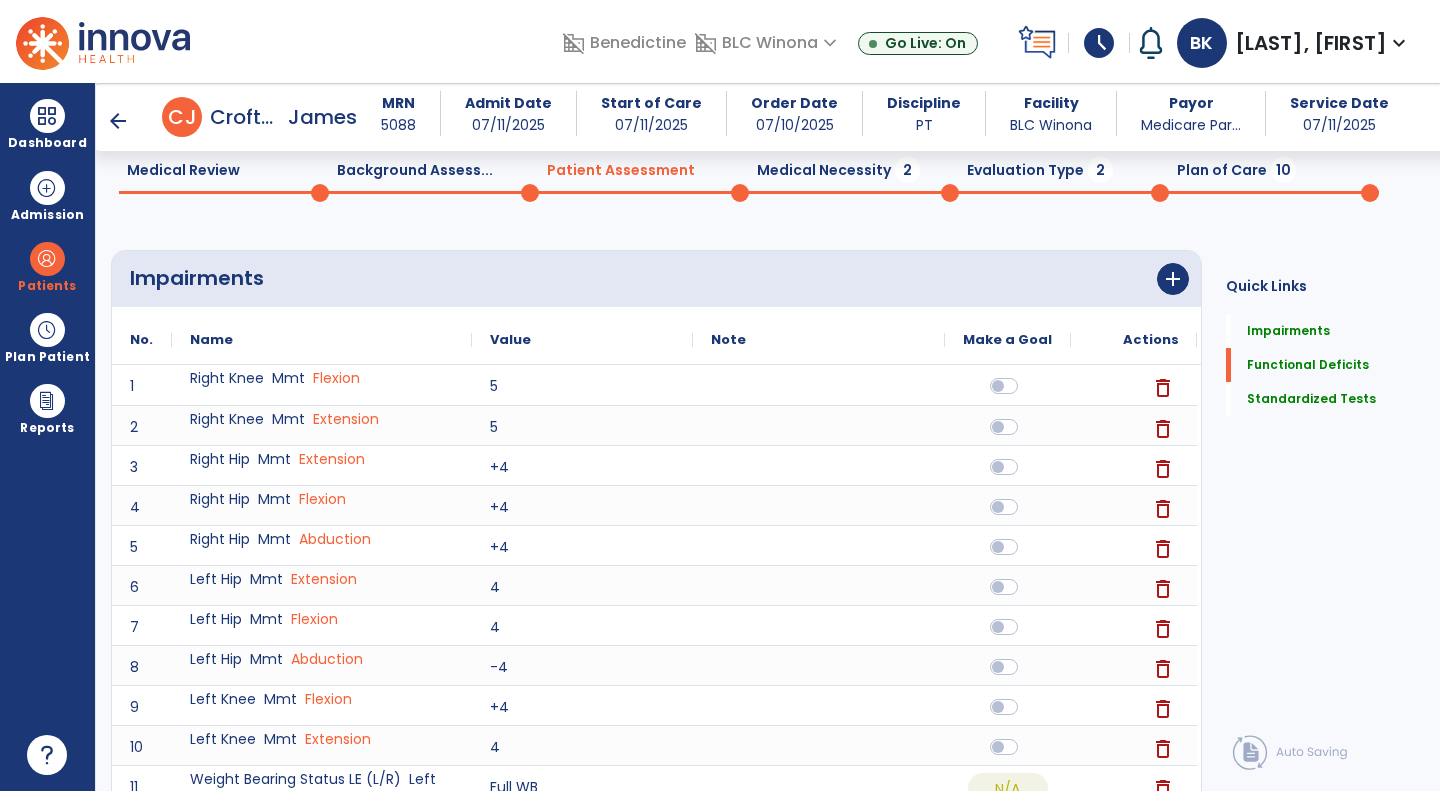 click on "Standardized Tests" 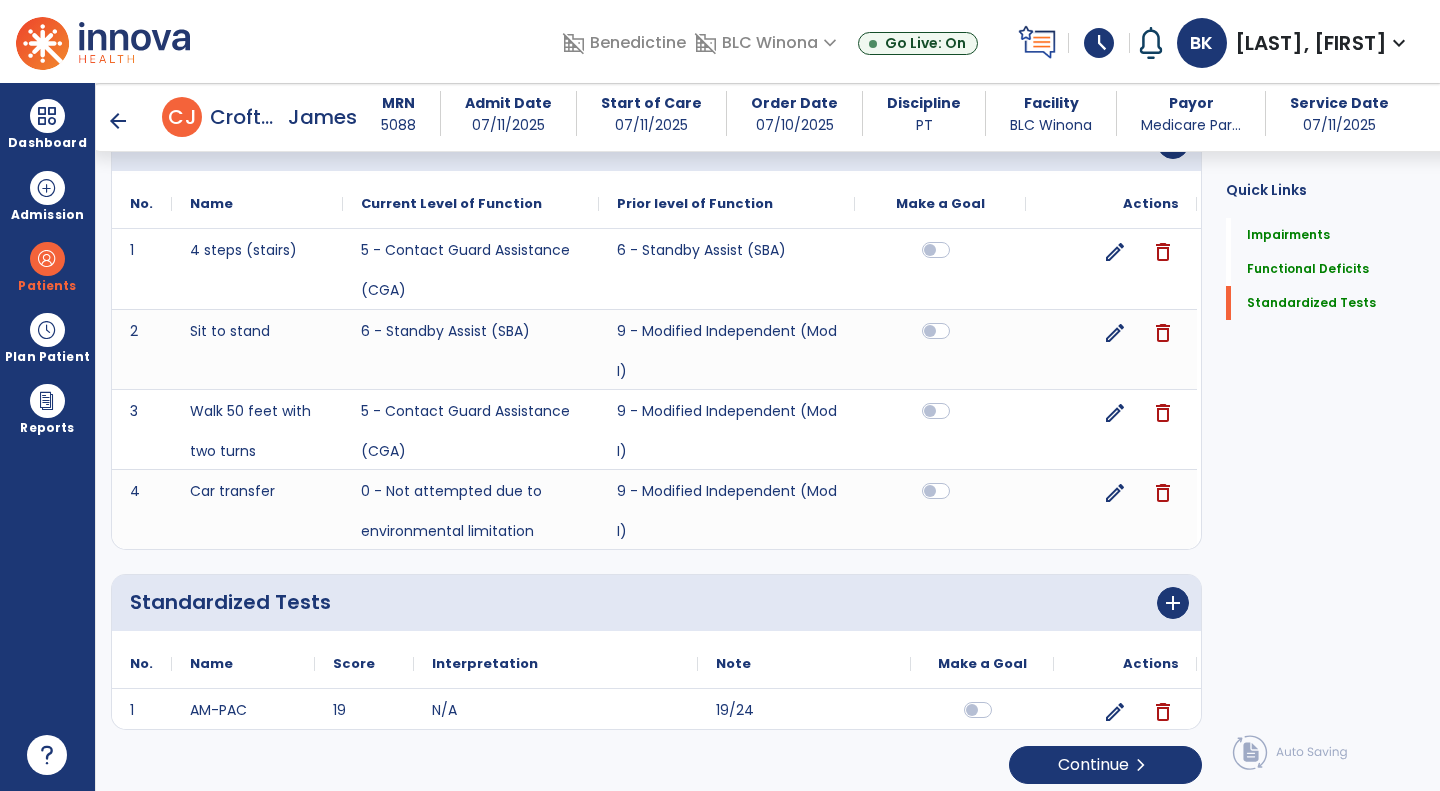 scroll, scrollTop: 883, scrollLeft: 0, axis: vertical 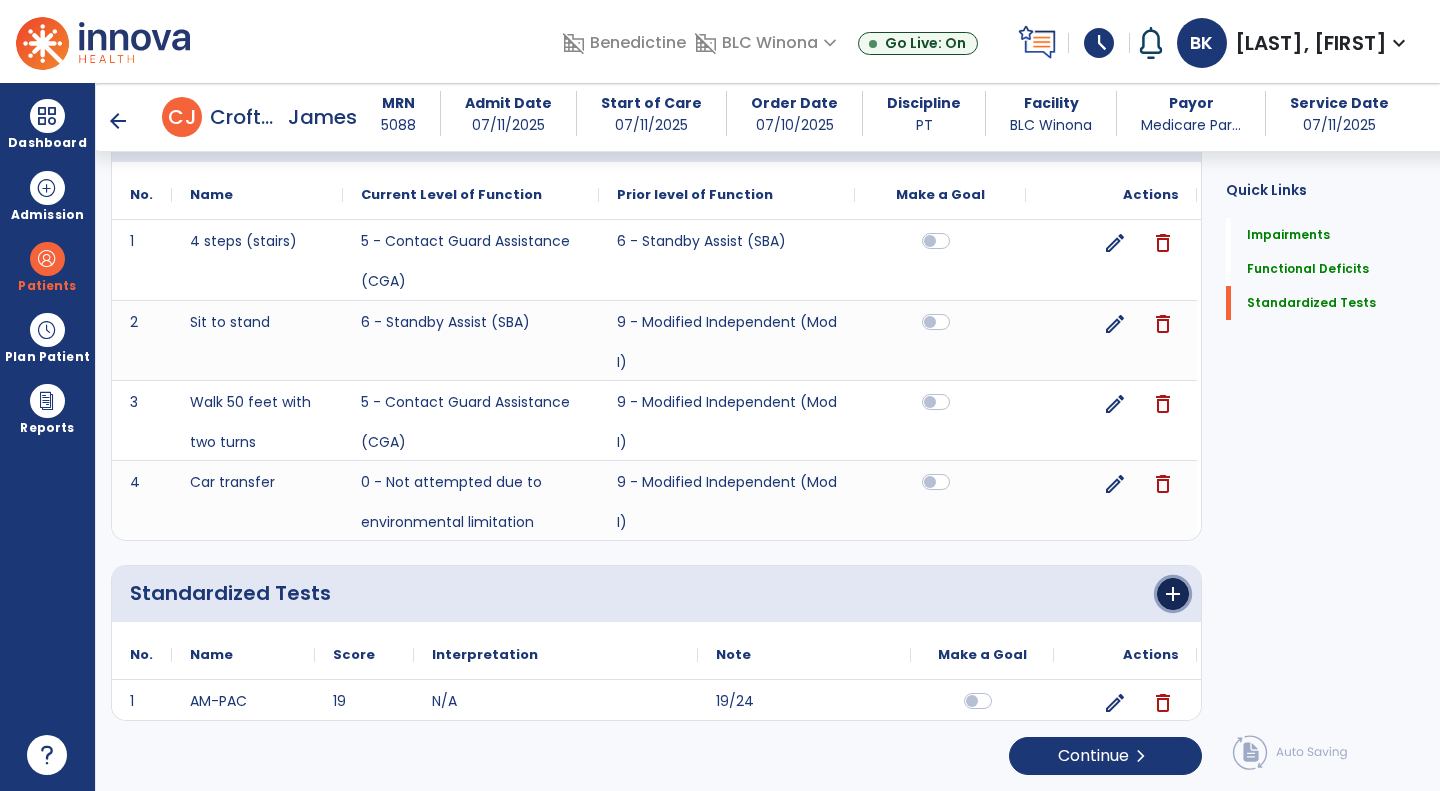 click on "add" 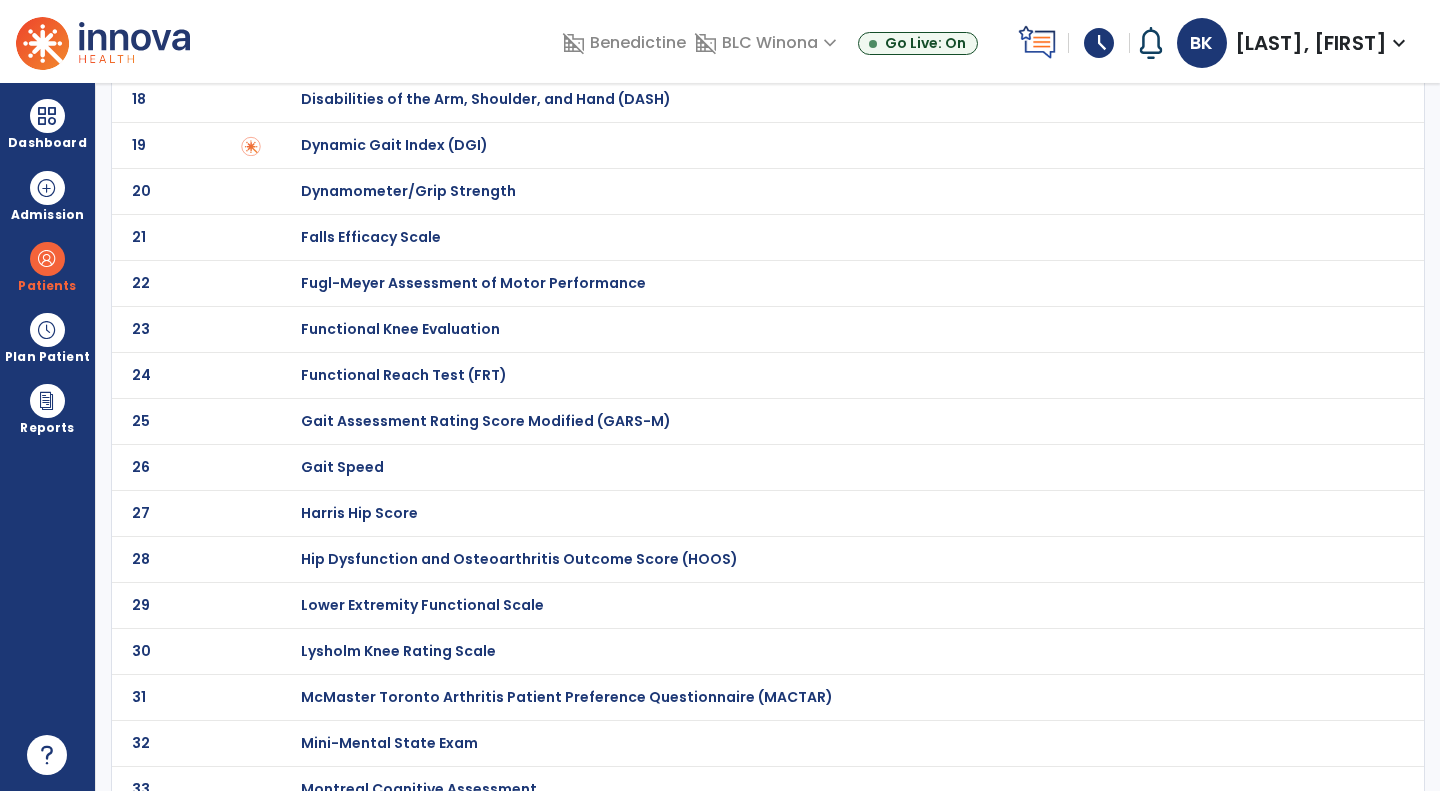 scroll, scrollTop: 0, scrollLeft: 0, axis: both 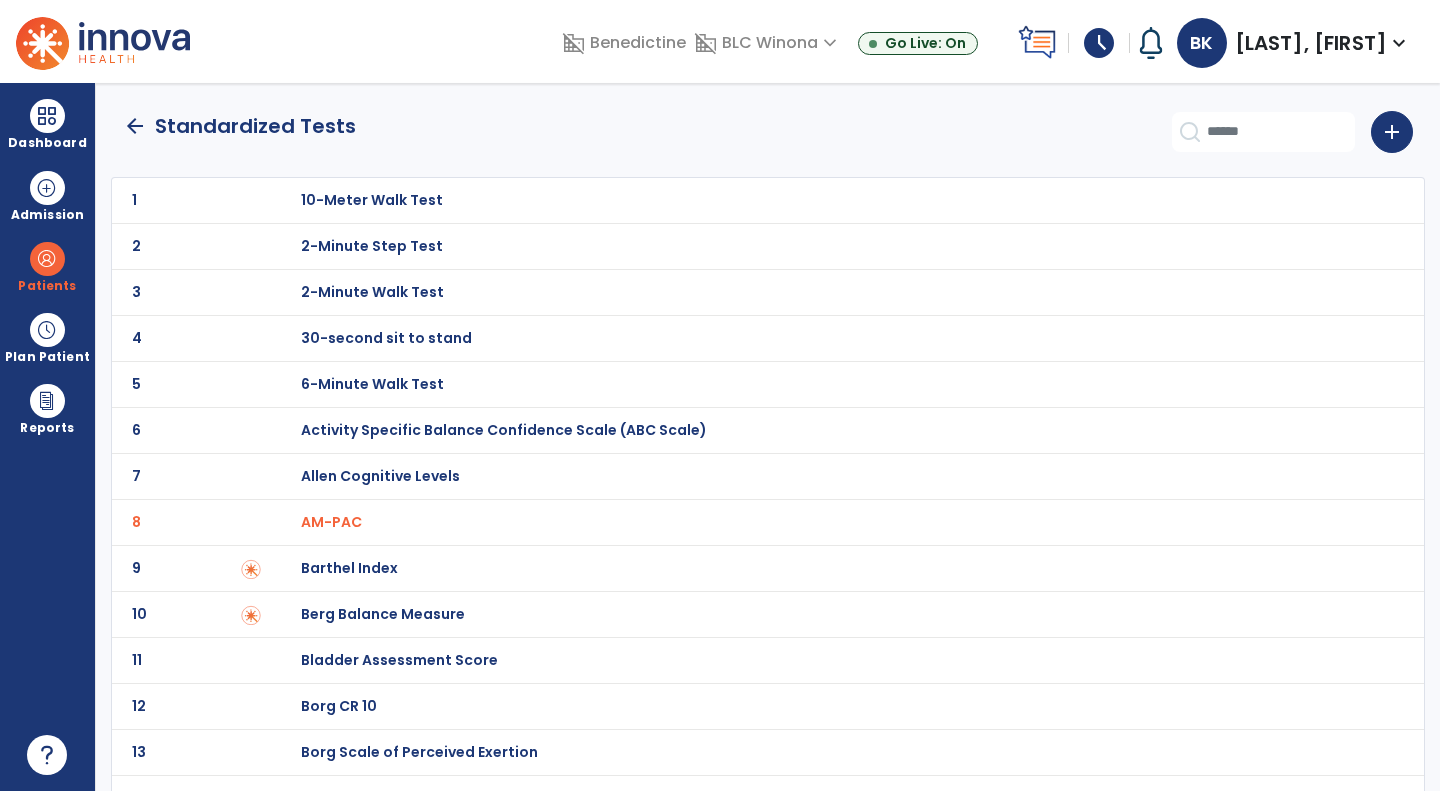 click on "30-second sit to stand" at bounding box center [832, 200] 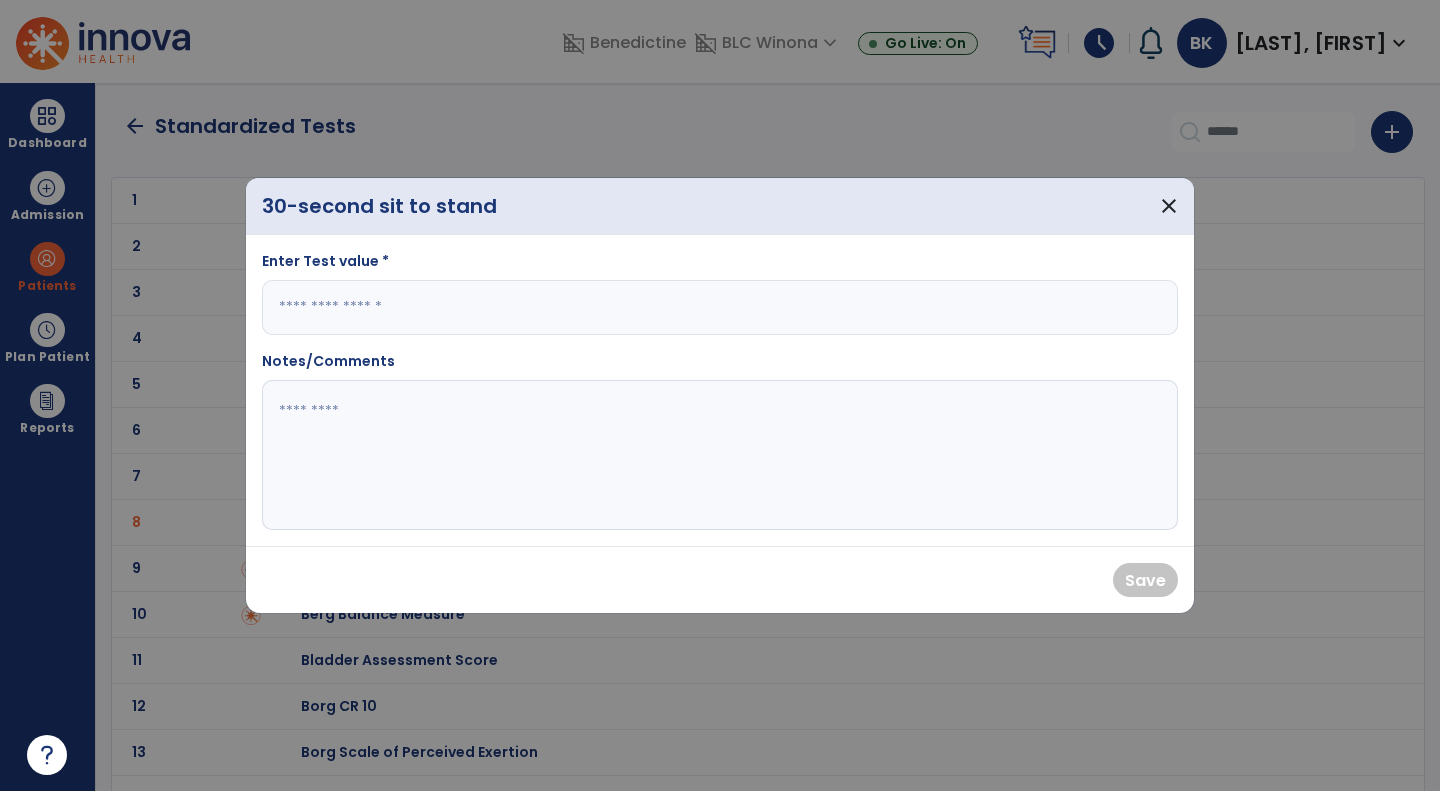 click at bounding box center (720, 307) 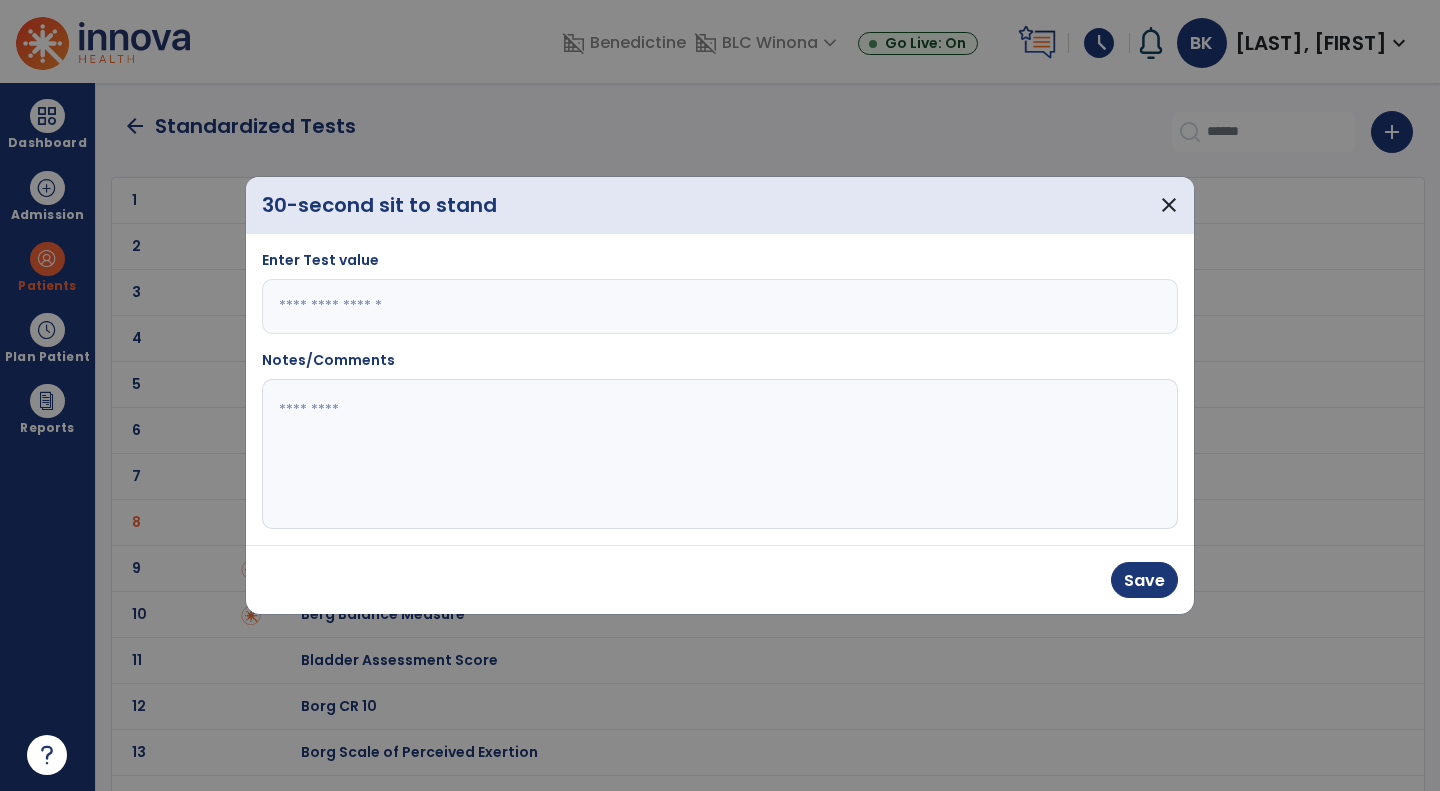 drag, startPoint x: 490, startPoint y: 307, endPoint x: 306, endPoint y: 296, distance: 184.3285 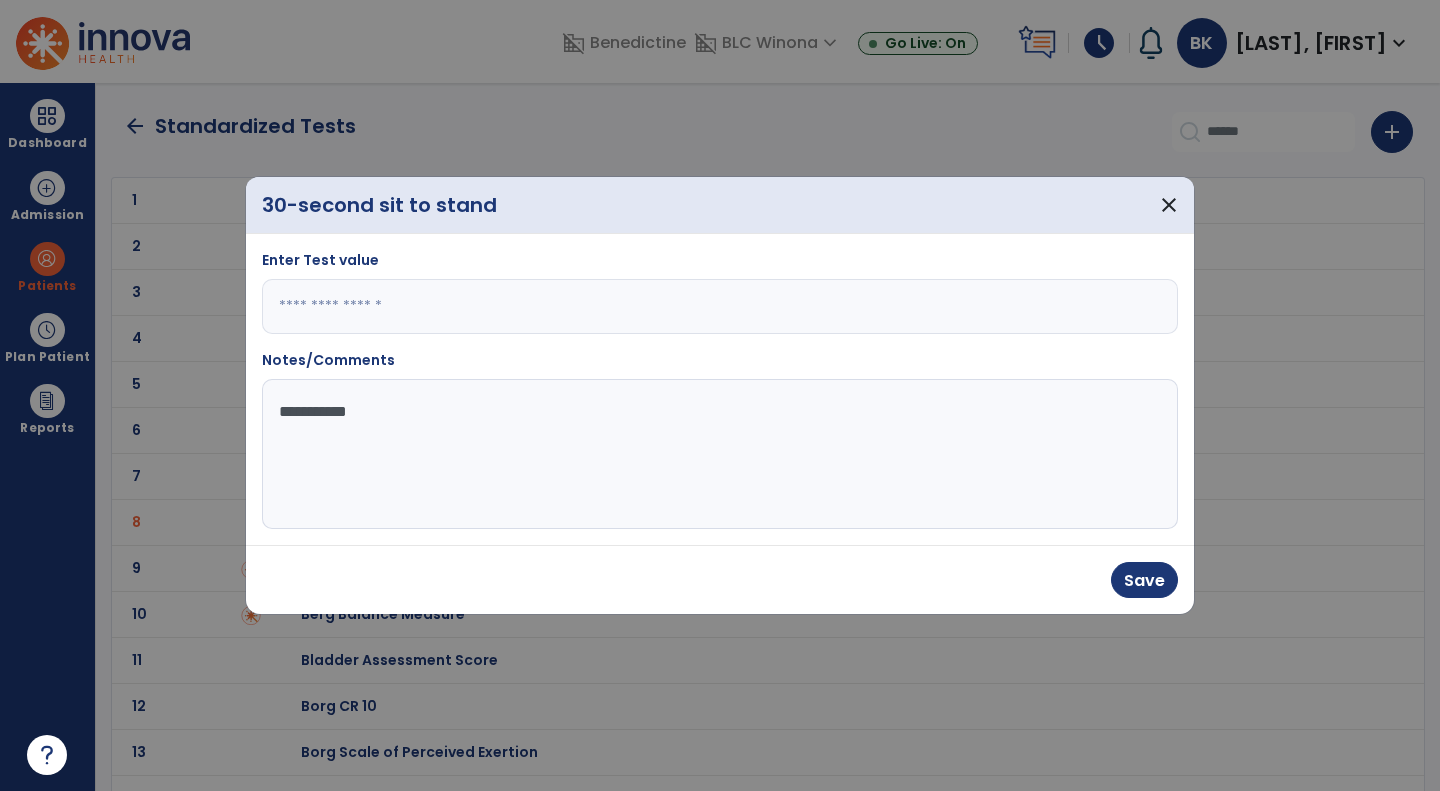 type on "**********" 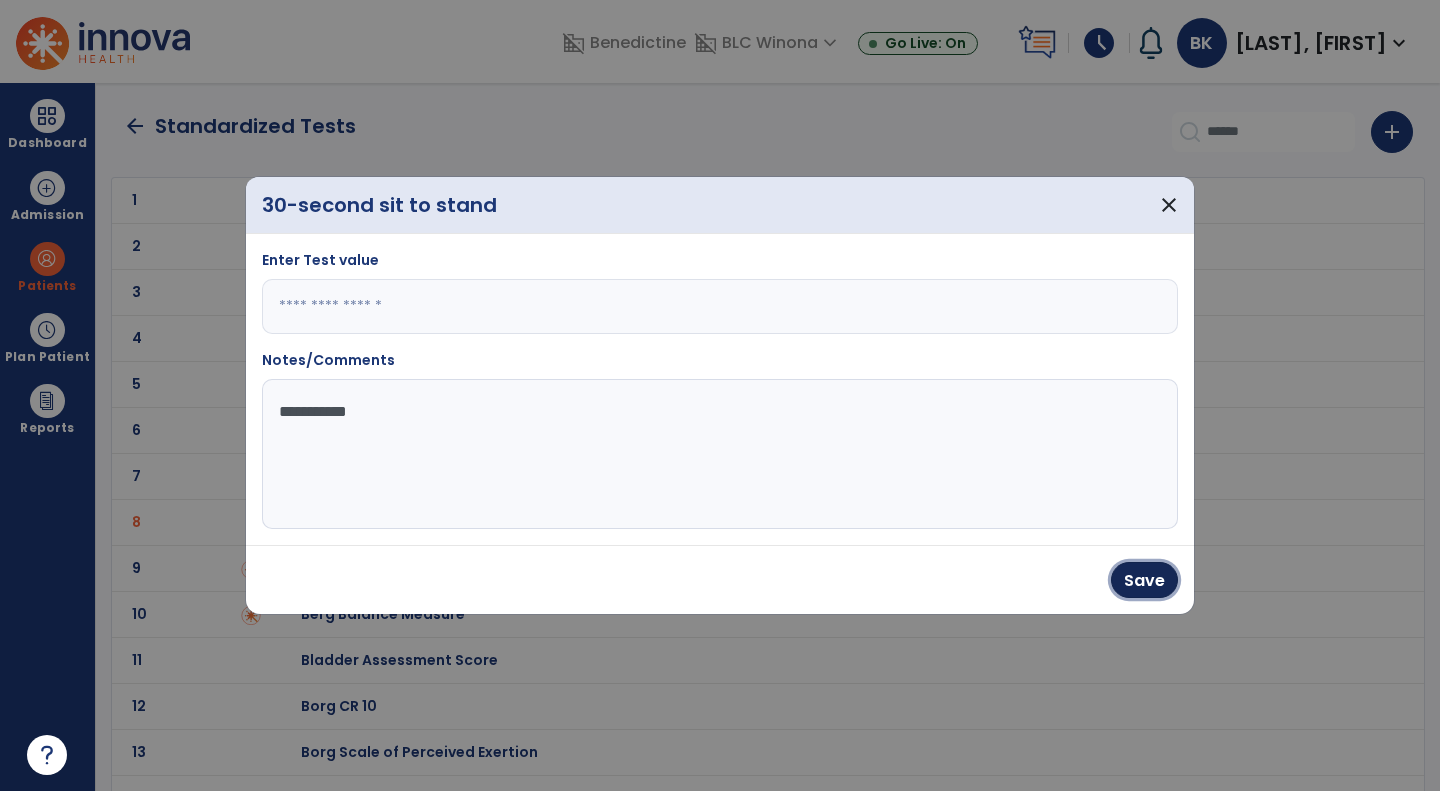 click on "Save" at bounding box center (1144, 580) 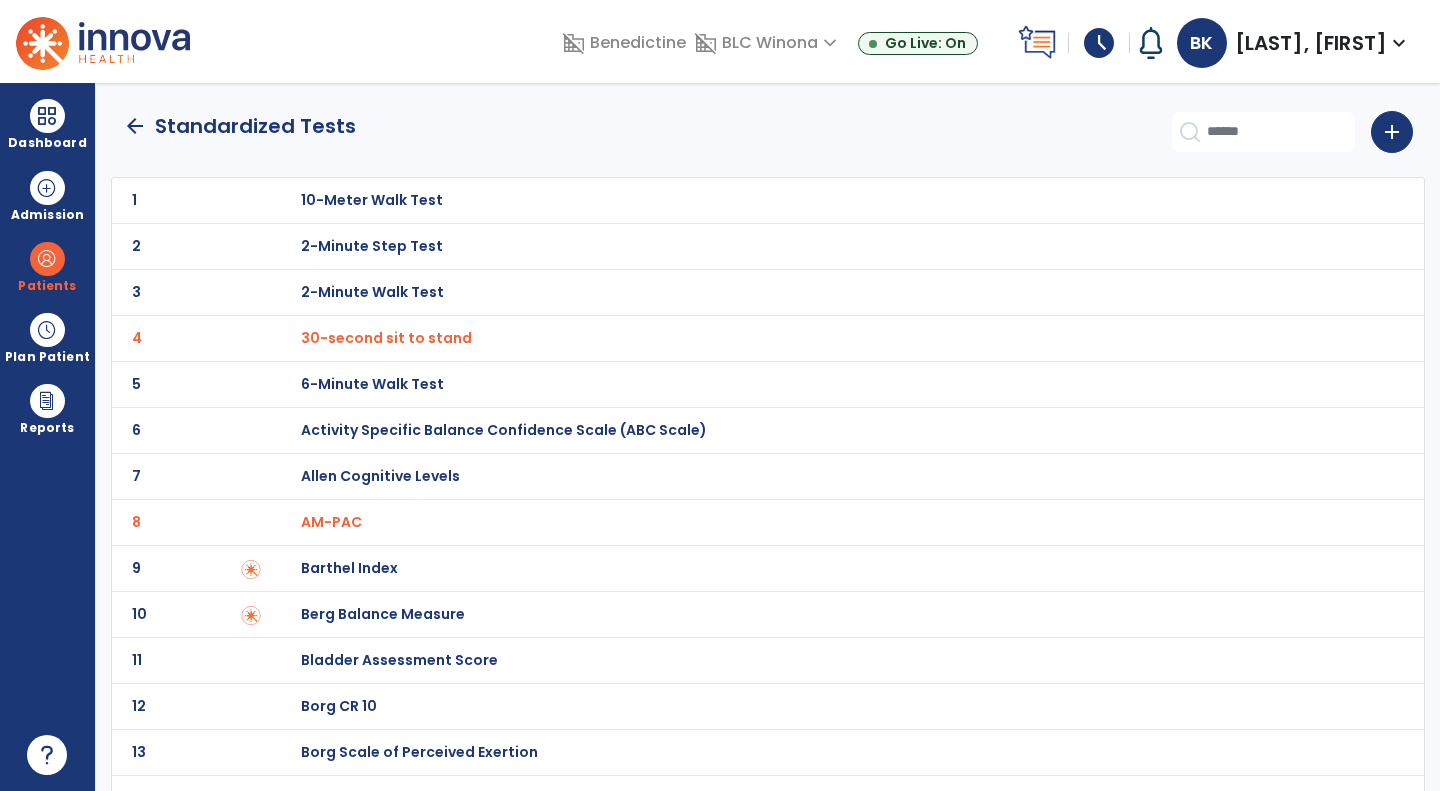 click at bounding box center (47, 116) 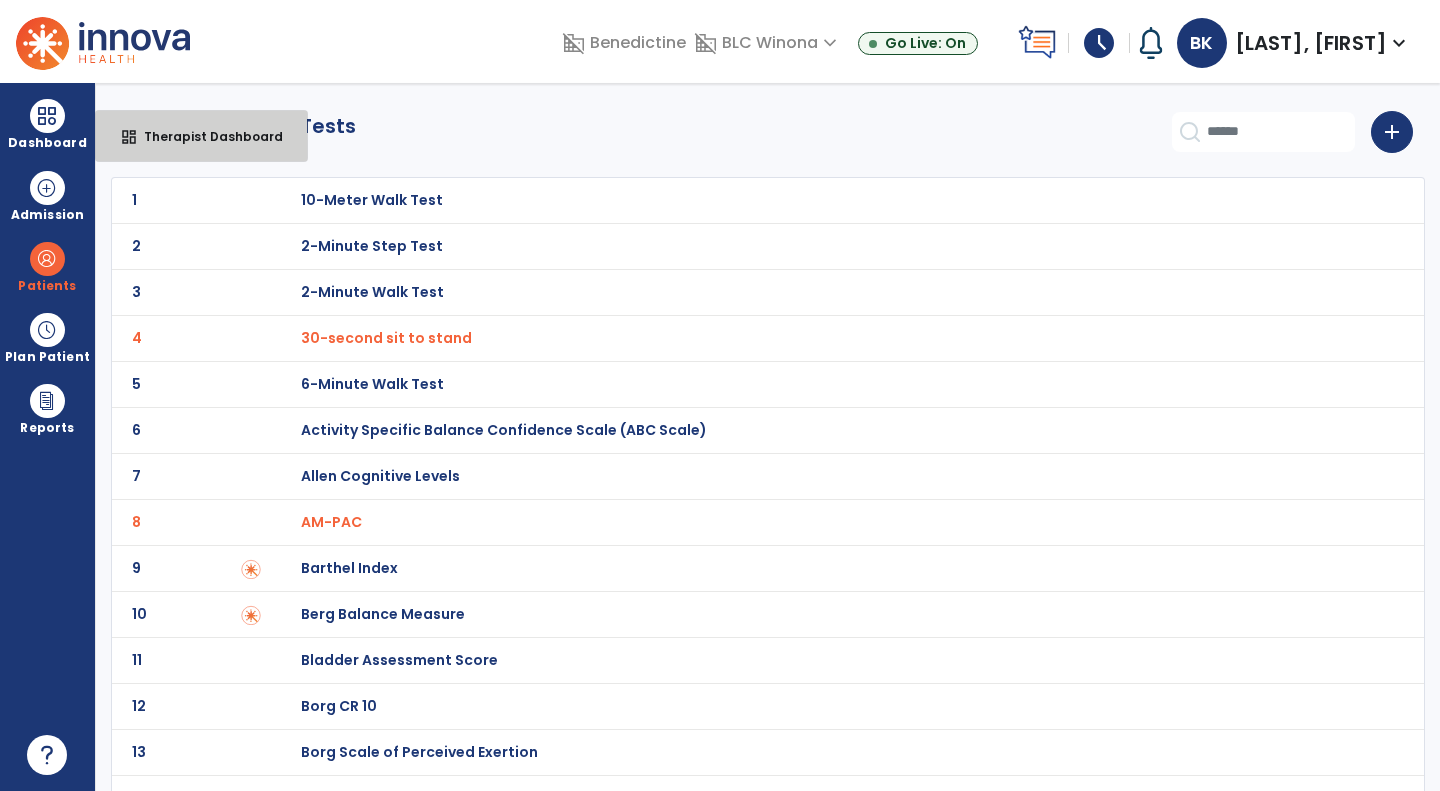click on "dashboard" at bounding box center [129, 137] 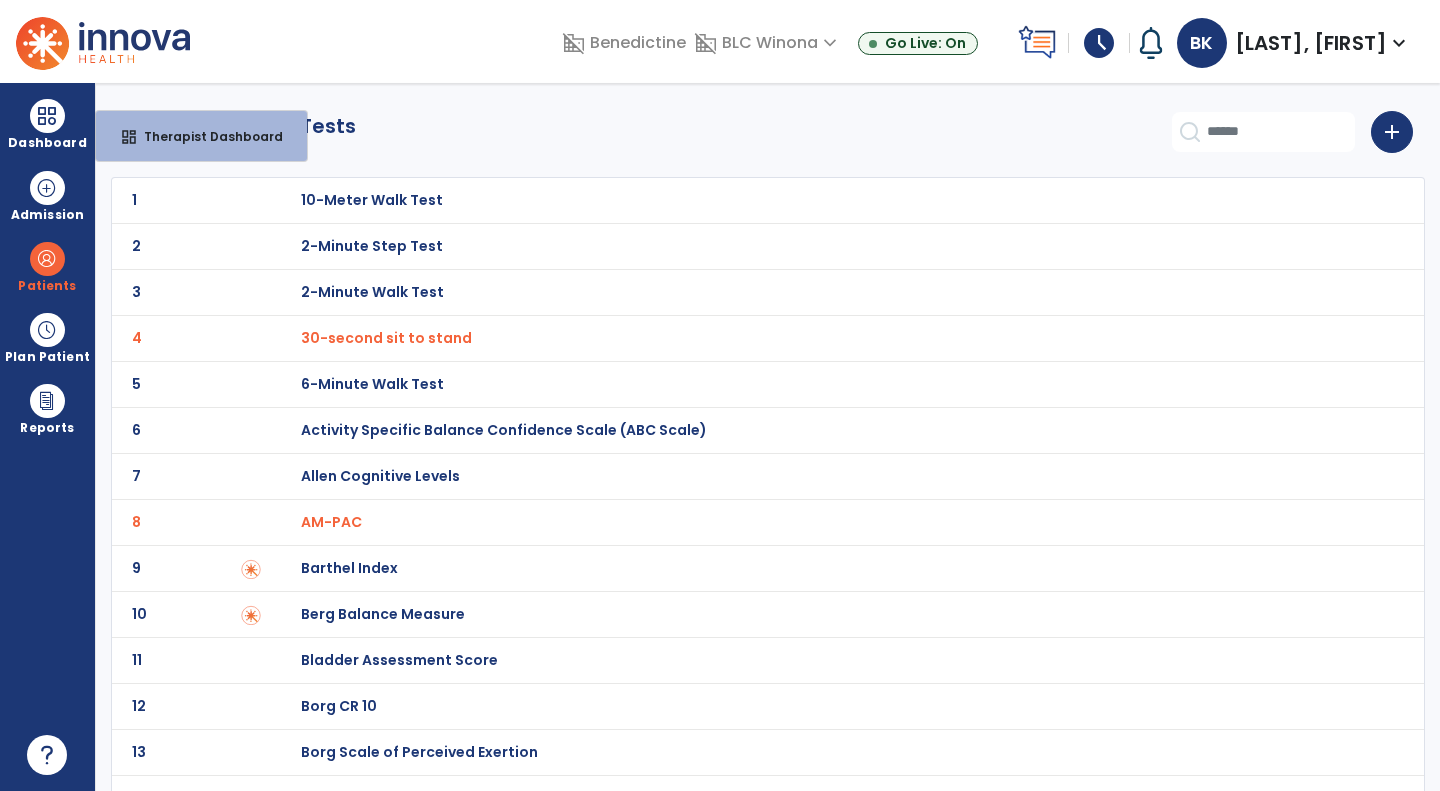 scroll, scrollTop: 20, scrollLeft: 0, axis: vertical 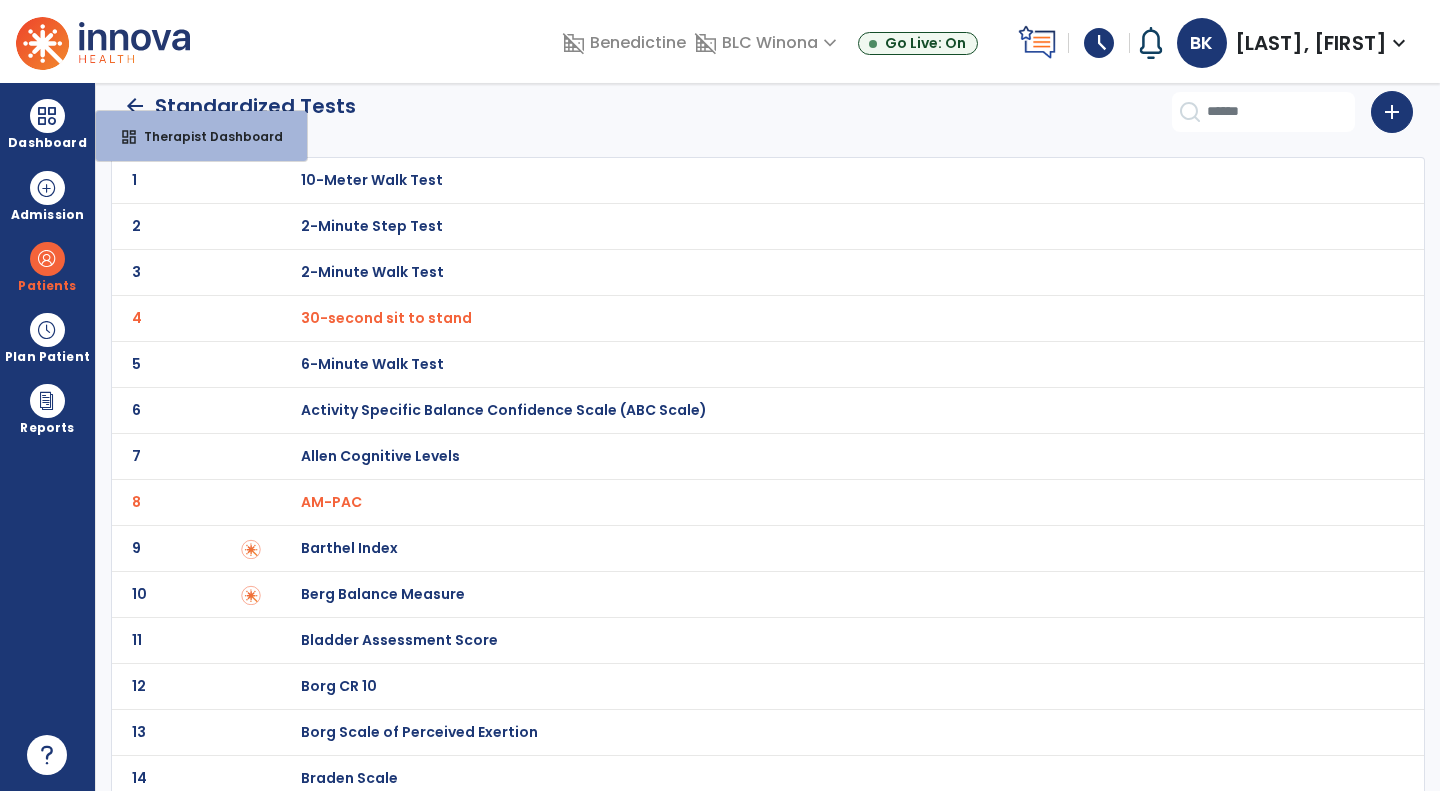 select on "****" 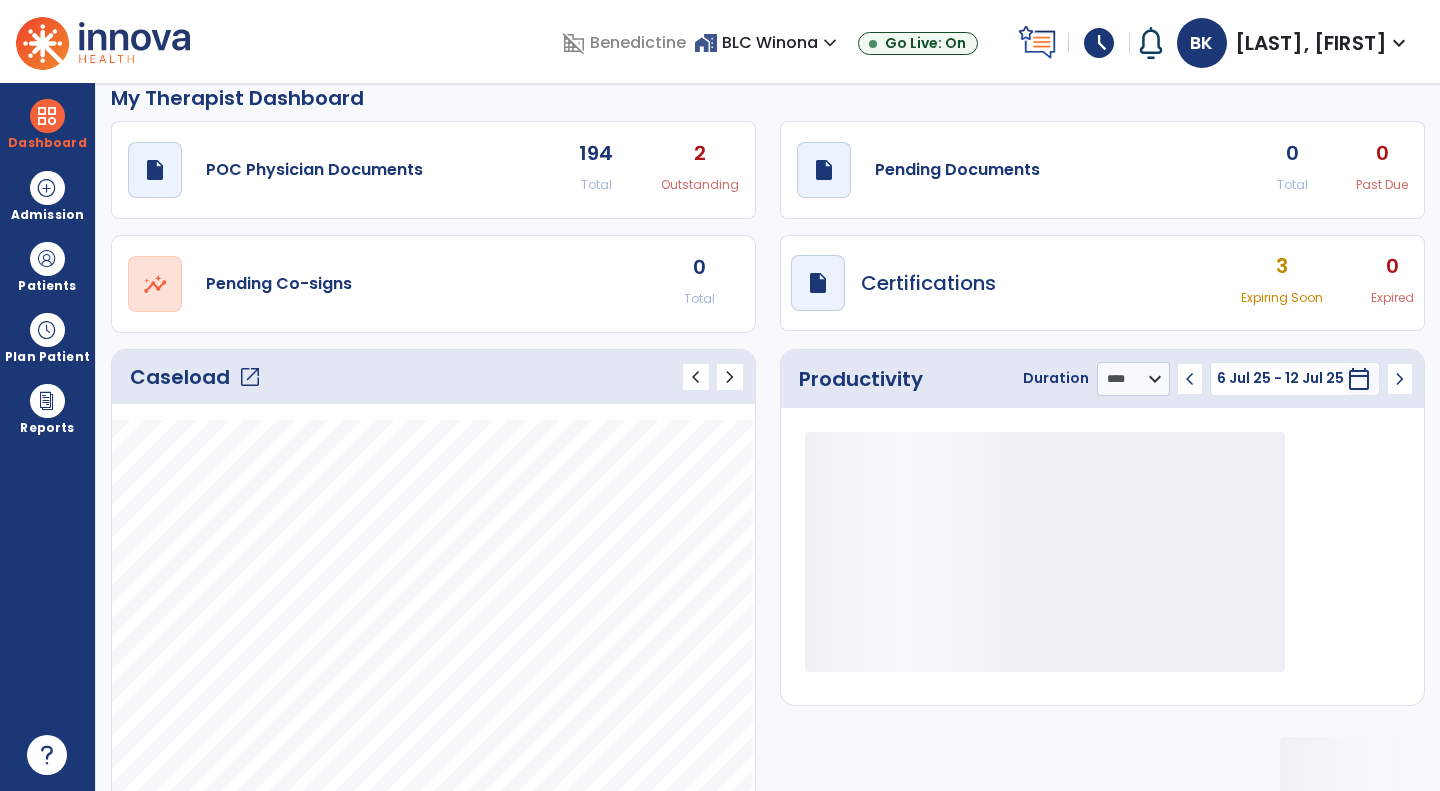click on "draft   open_in_new  Pending Documents 0 Total 0 Past Due" 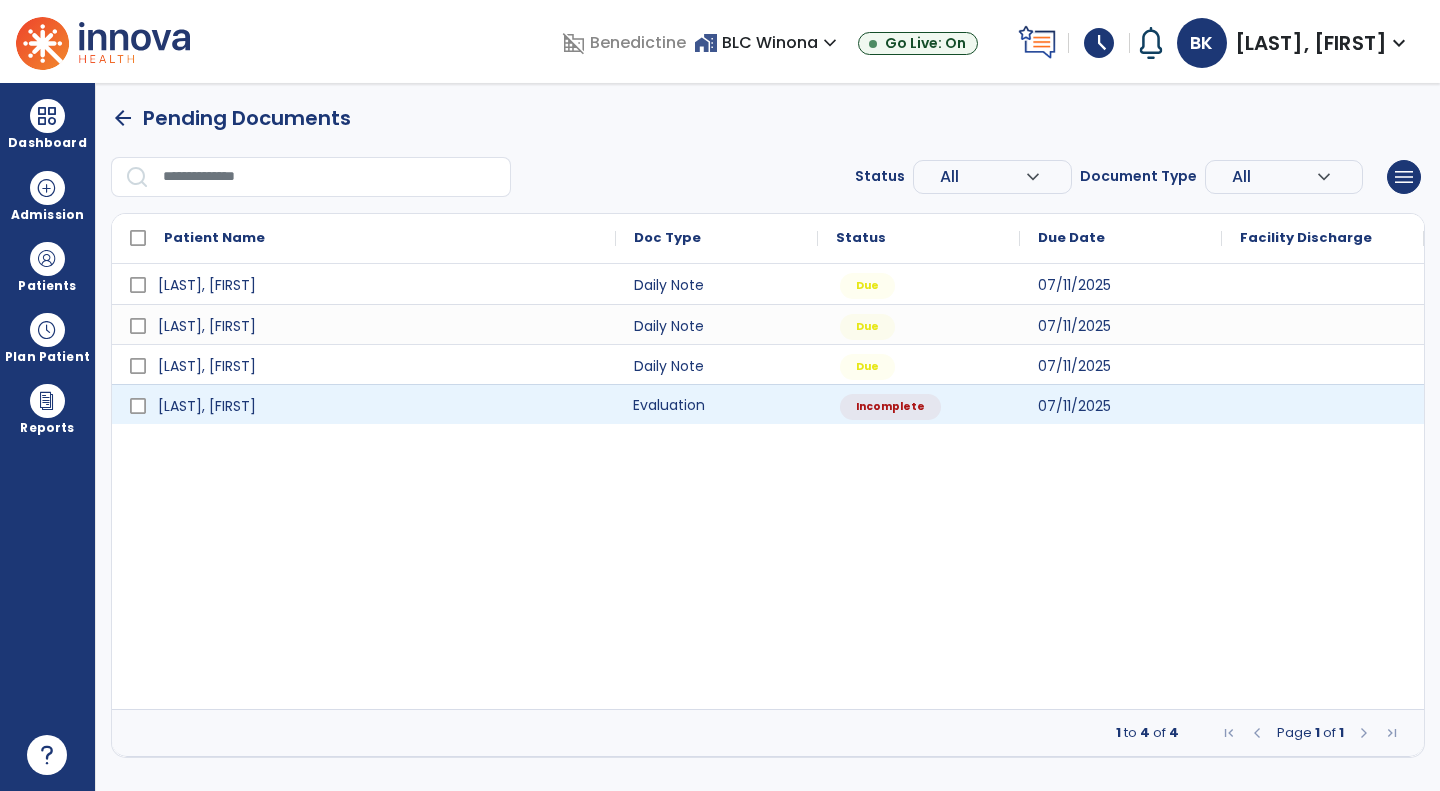 click on "Evaluation" at bounding box center [717, 404] 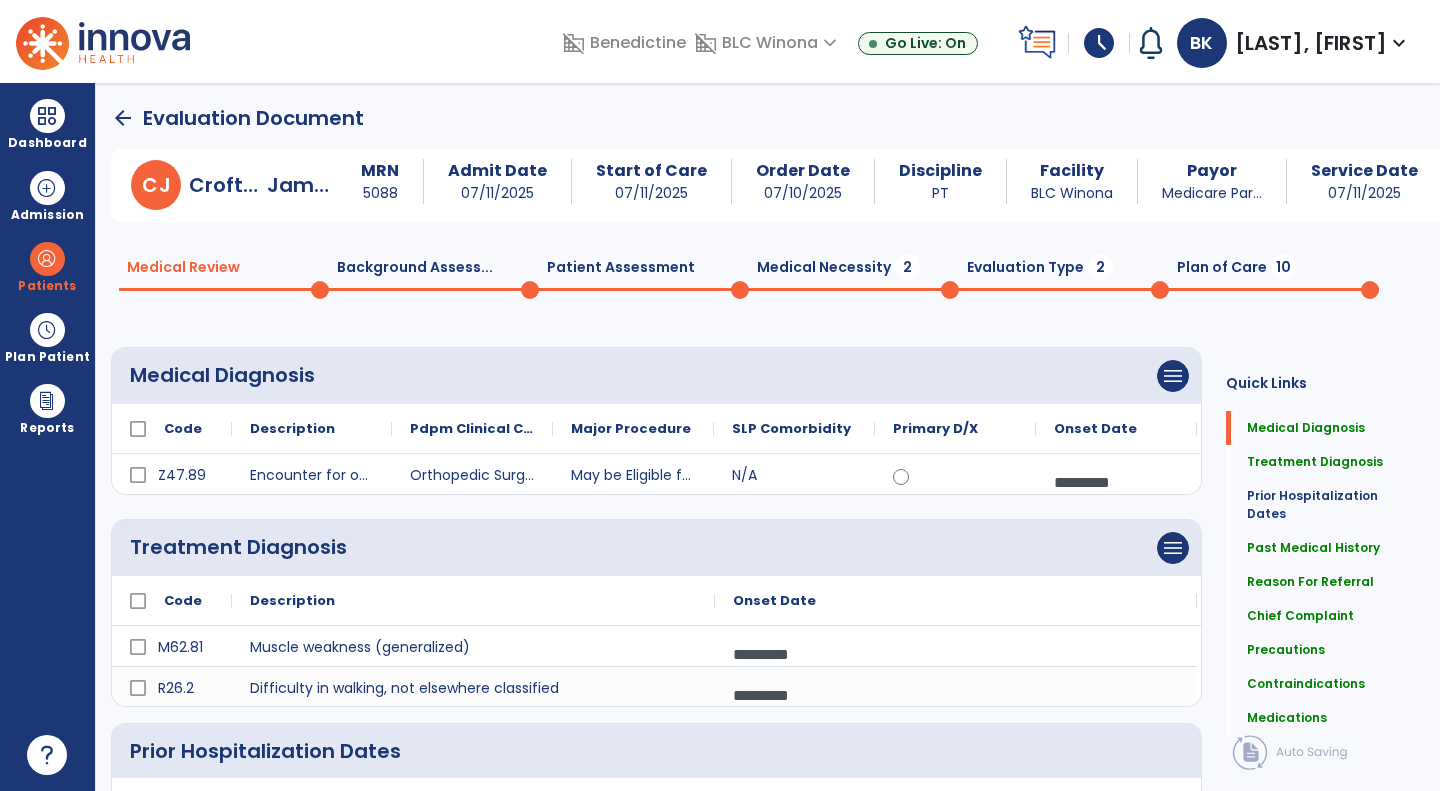 click on "Medical Necessity  2" 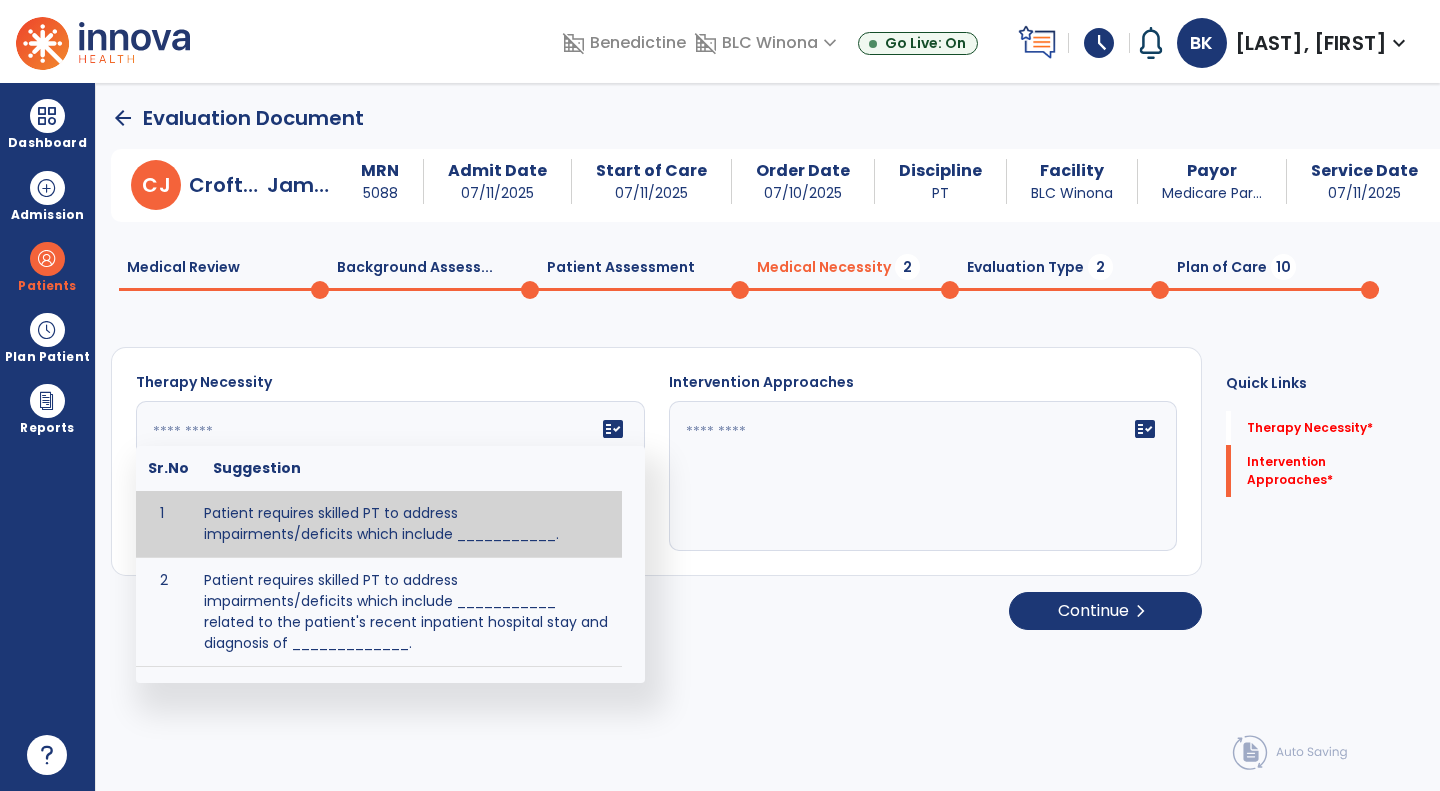 click 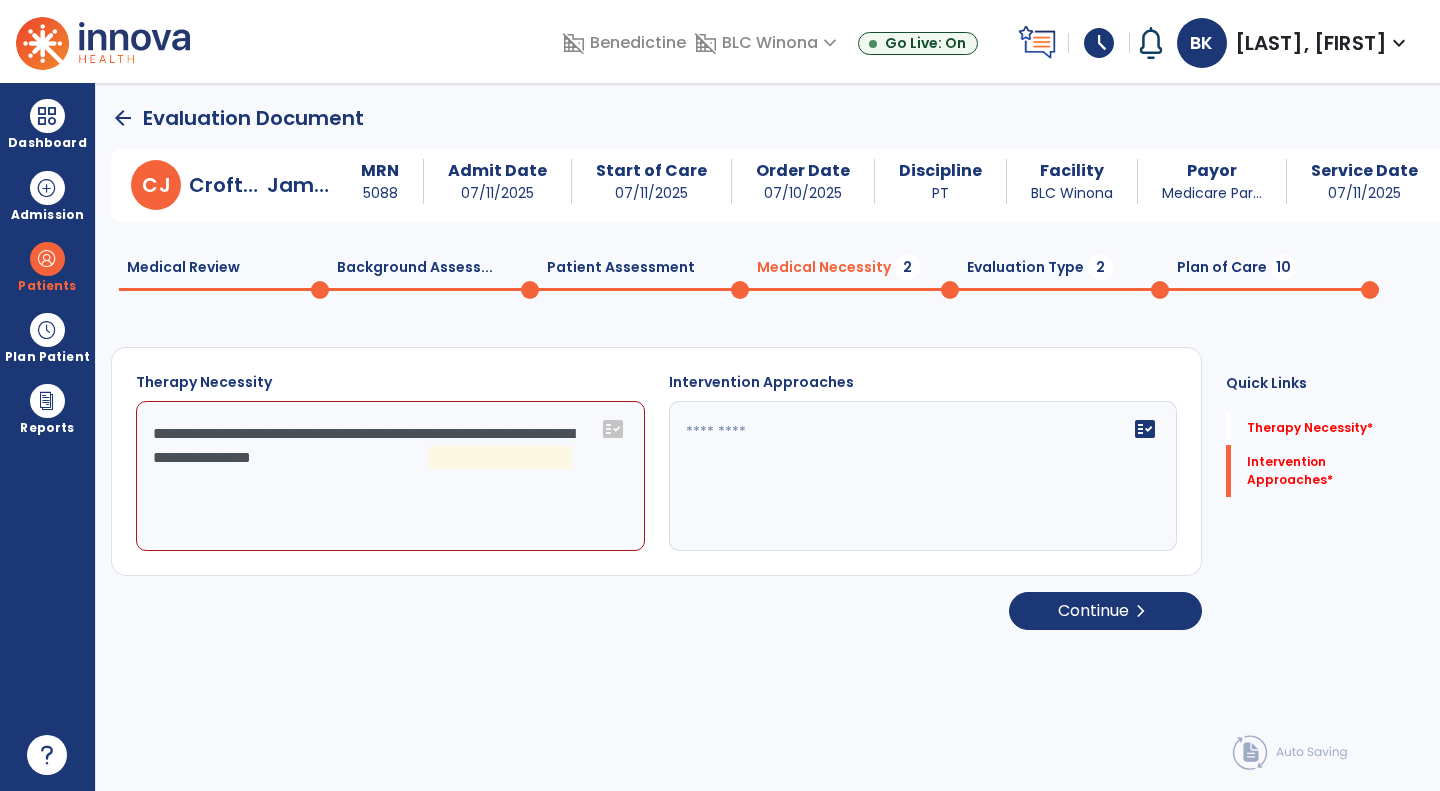 click on "**********" 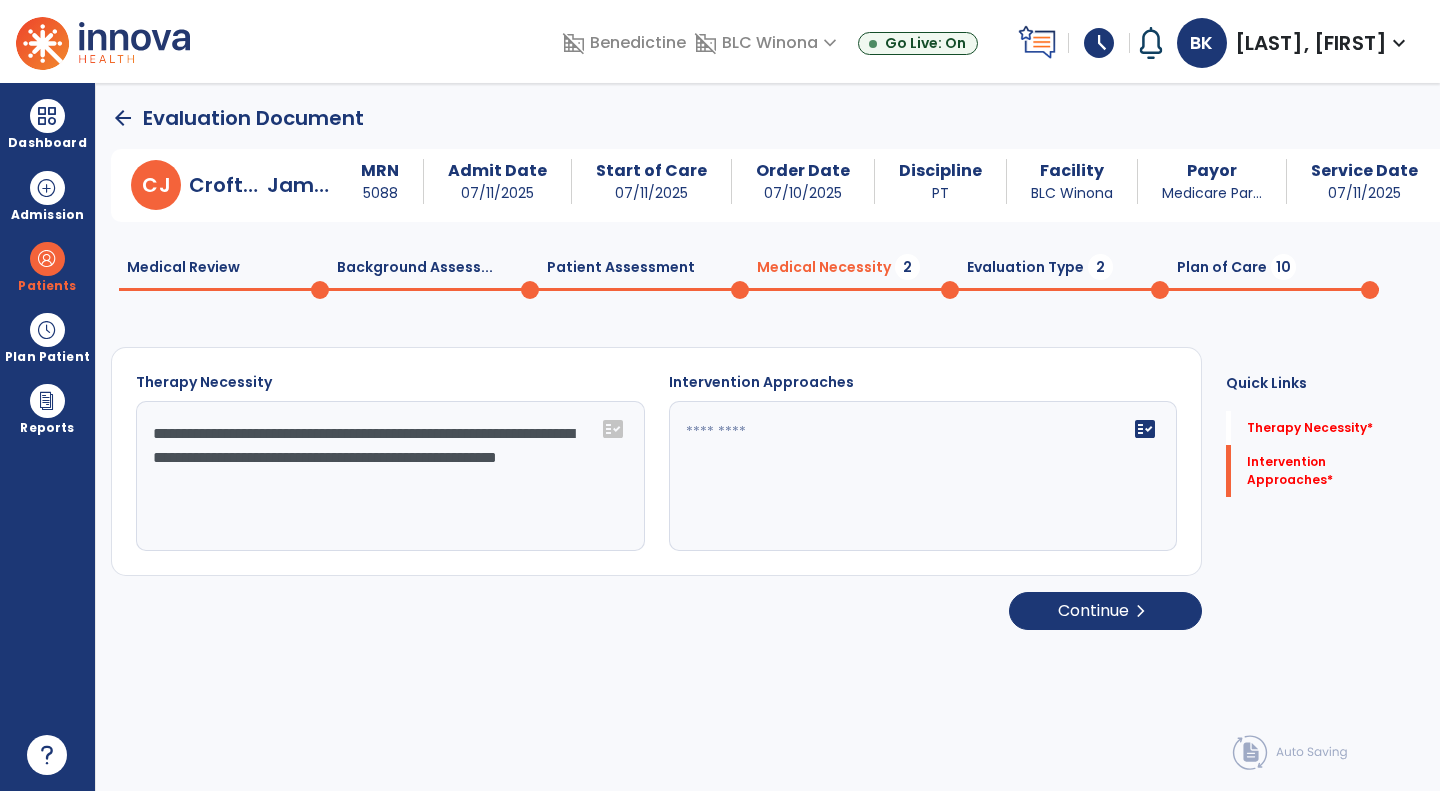 click on "**********" 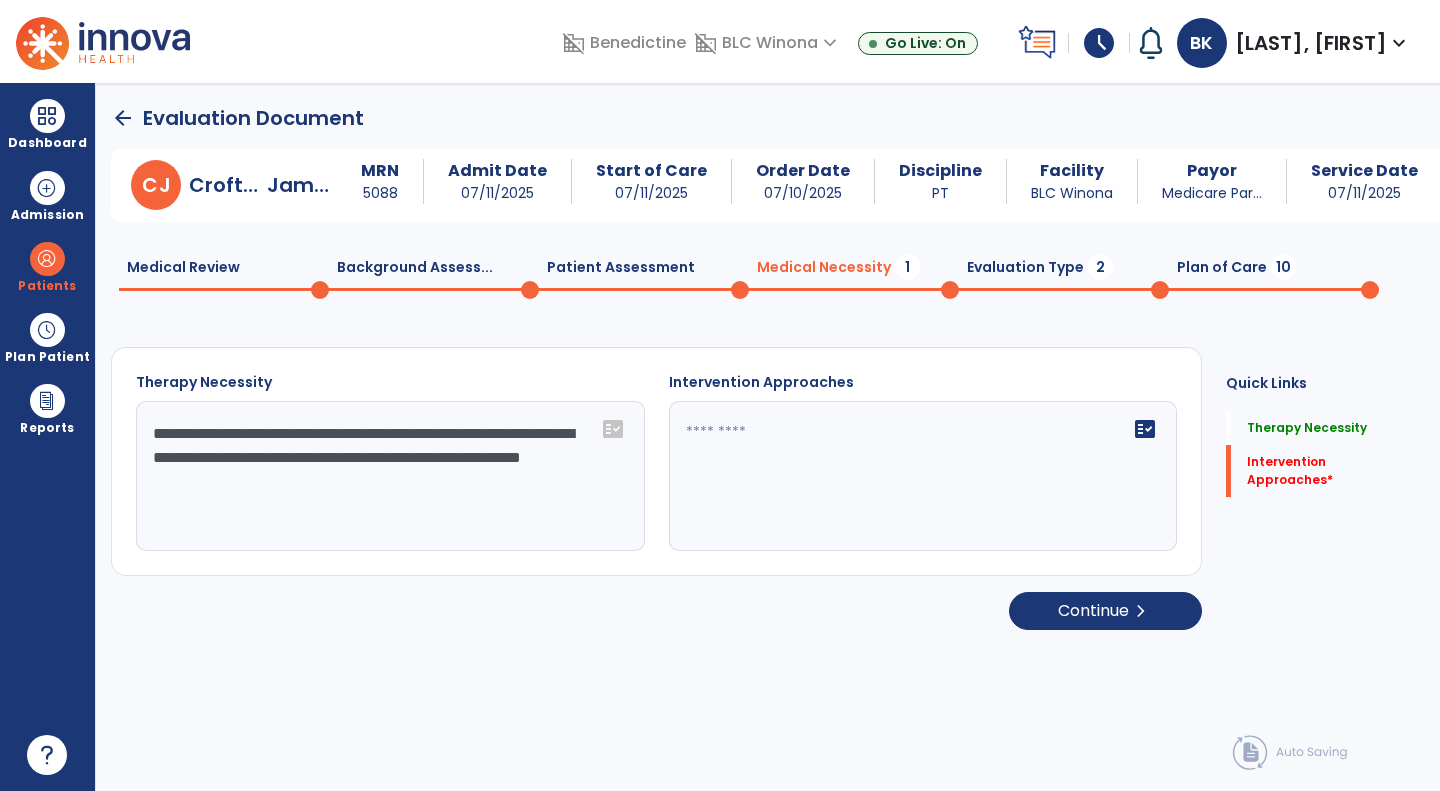 click on "**********" 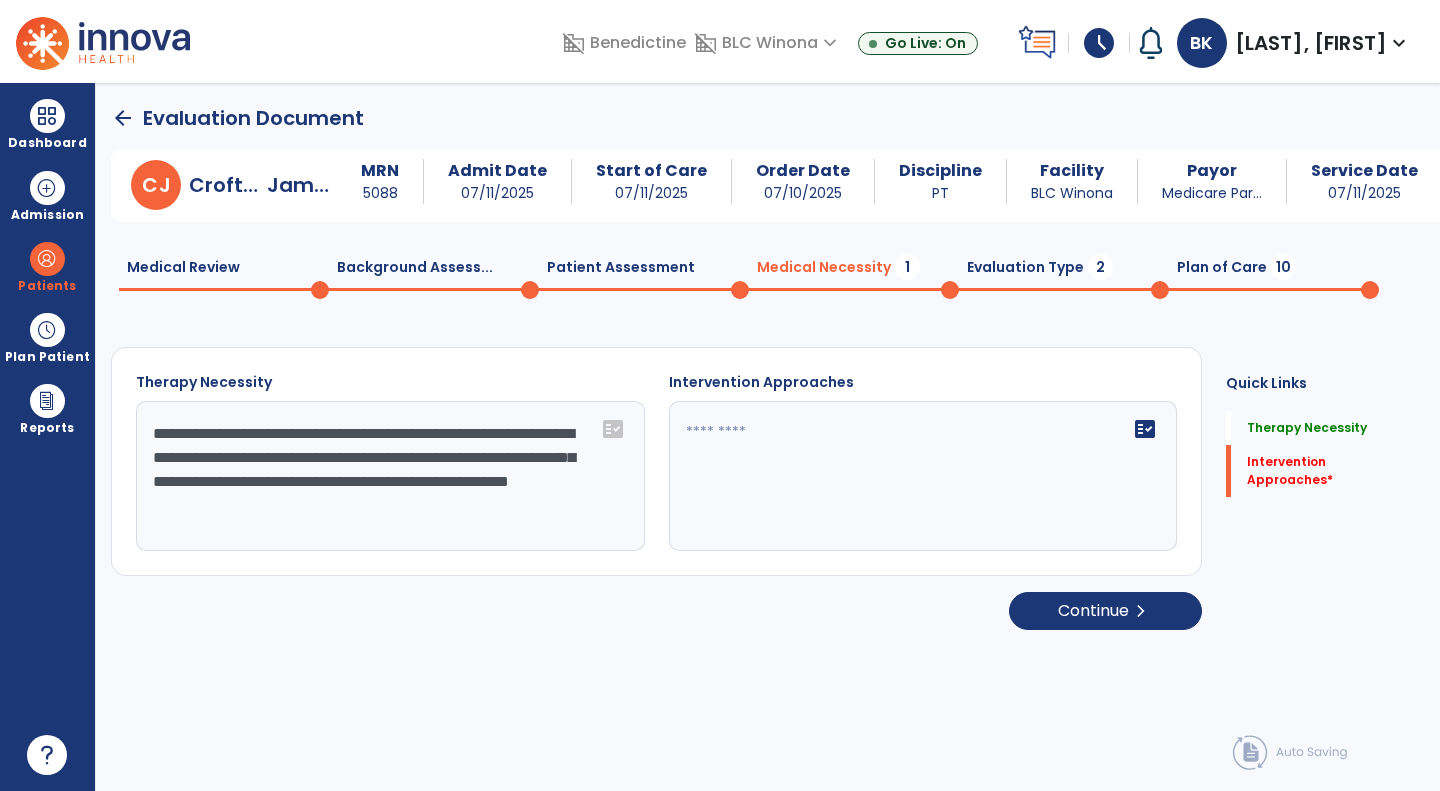 click on "**********" 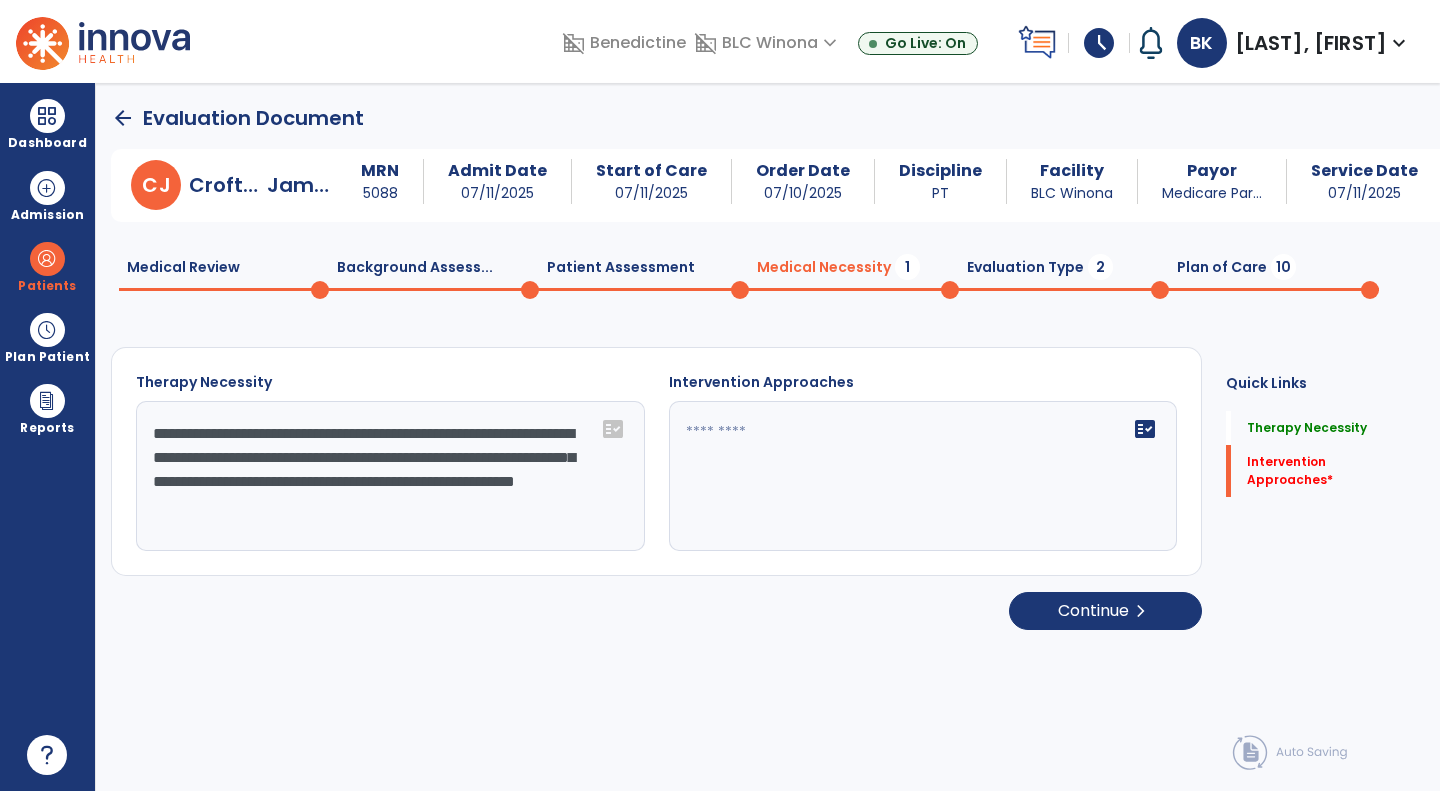 click on "**********" 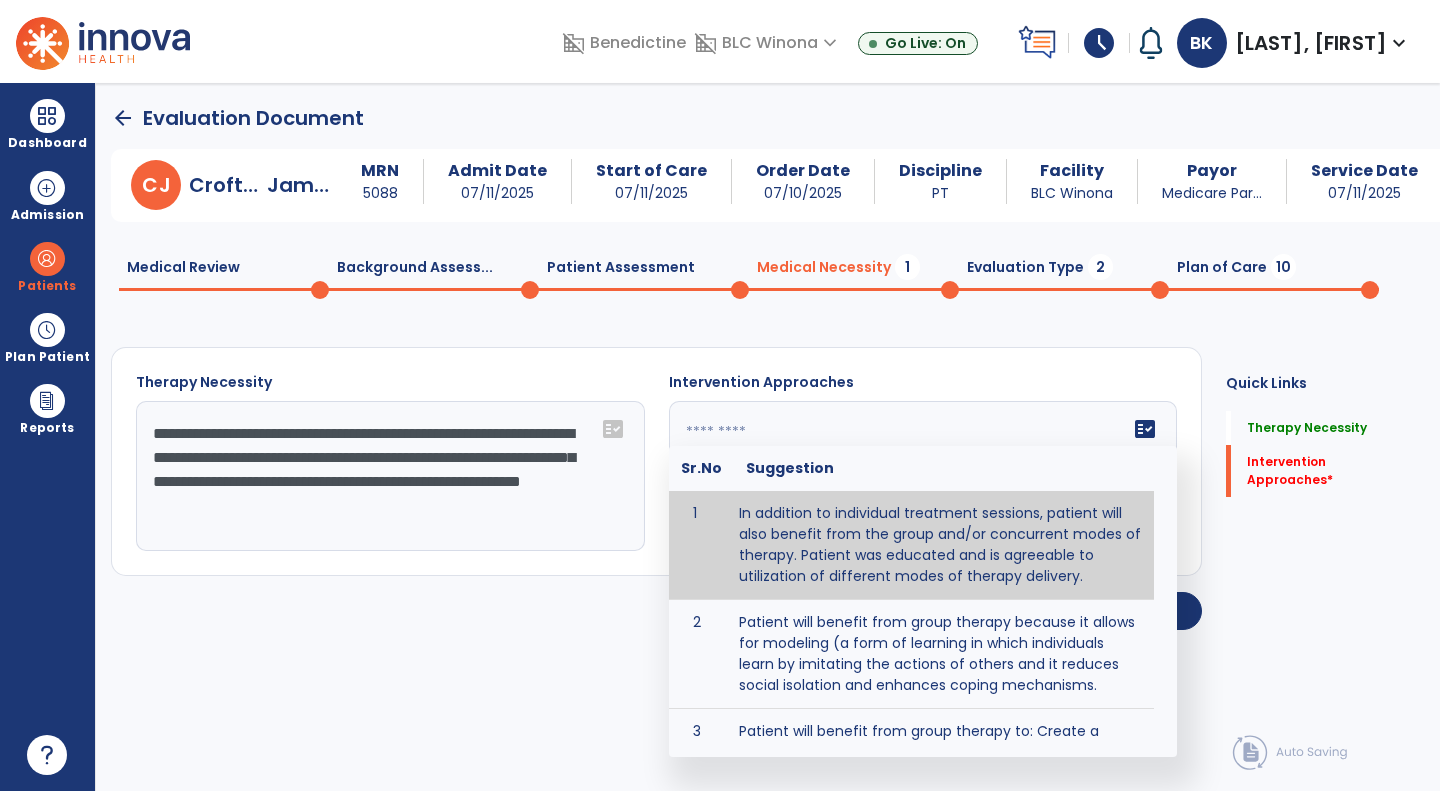 click on "fact_check  Sr.No Suggestion 1 In addition to individual treatment sessions, patient will also benefit from the group and/or concurrent modes of therapy. Patient was educated and is agreeable to utilization of different modes of therapy delivery. 2 Patient will benefit from group therapy because it allows for modeling (a form of learning in which individuals learn by imitating the actions of others and it reduces social isolation and enhances coping mechanisms. 3 Patient will benefit from group therapy to: Create a network that promotes growth and learning by enabling patients to receive and give support and to share experiences from different points of view. 4 Patient will benefit from group/concurrent therapy because it is supported by evidence to promote increased patient engagement and sustainable outcomes. 5 Patient will benefit from group/concurrent therapy to: Promote independence and minimize dependence." 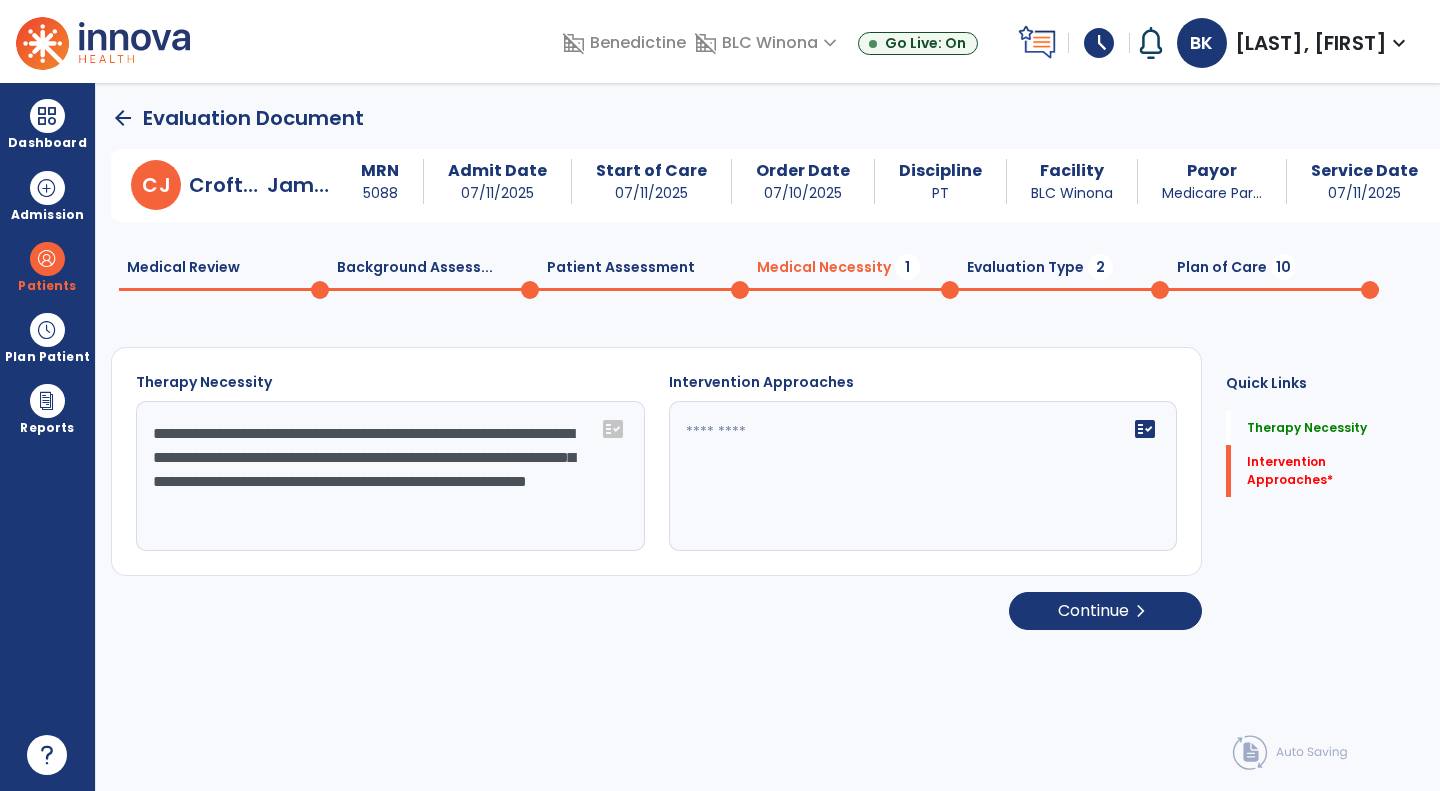 type on "**********" 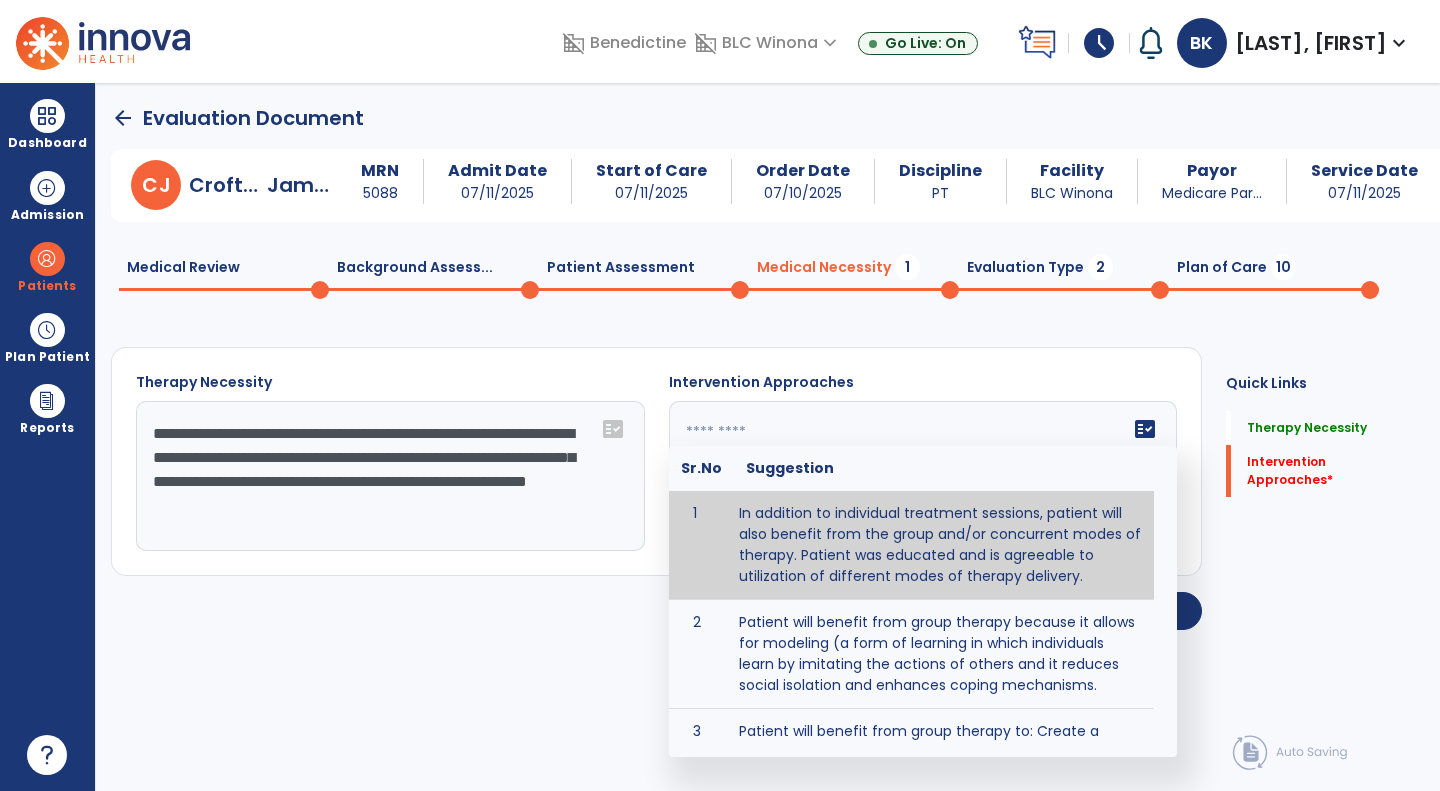 click on "fact_check  Sr.No Suggestion 1 In addition to individual treatment sessions, patient will also benefit from the group and/or concurrent modes of therapy. Patient was educated and is agreeable to utilization of different modes of therapy delivery. 2 Patient will benefit from group therapy because it allows for modeling (a form of learning in which individuals learn by imitating the actions of others and it reduces social isolation and enhances coping mechanisms. 3 Patient will benefit from group therapy to: Create a network that promotes growth and learning by enabling patients to receive and give support and to share experiences from different points of view. 4 Patient will benefit from group/concurrent therapy because it is supported by evidence to promote increased patient engagement and sustainable outcomes. 5 Patient will benefit from group/concurrent therapy to: Promote independence and minimize dependence." 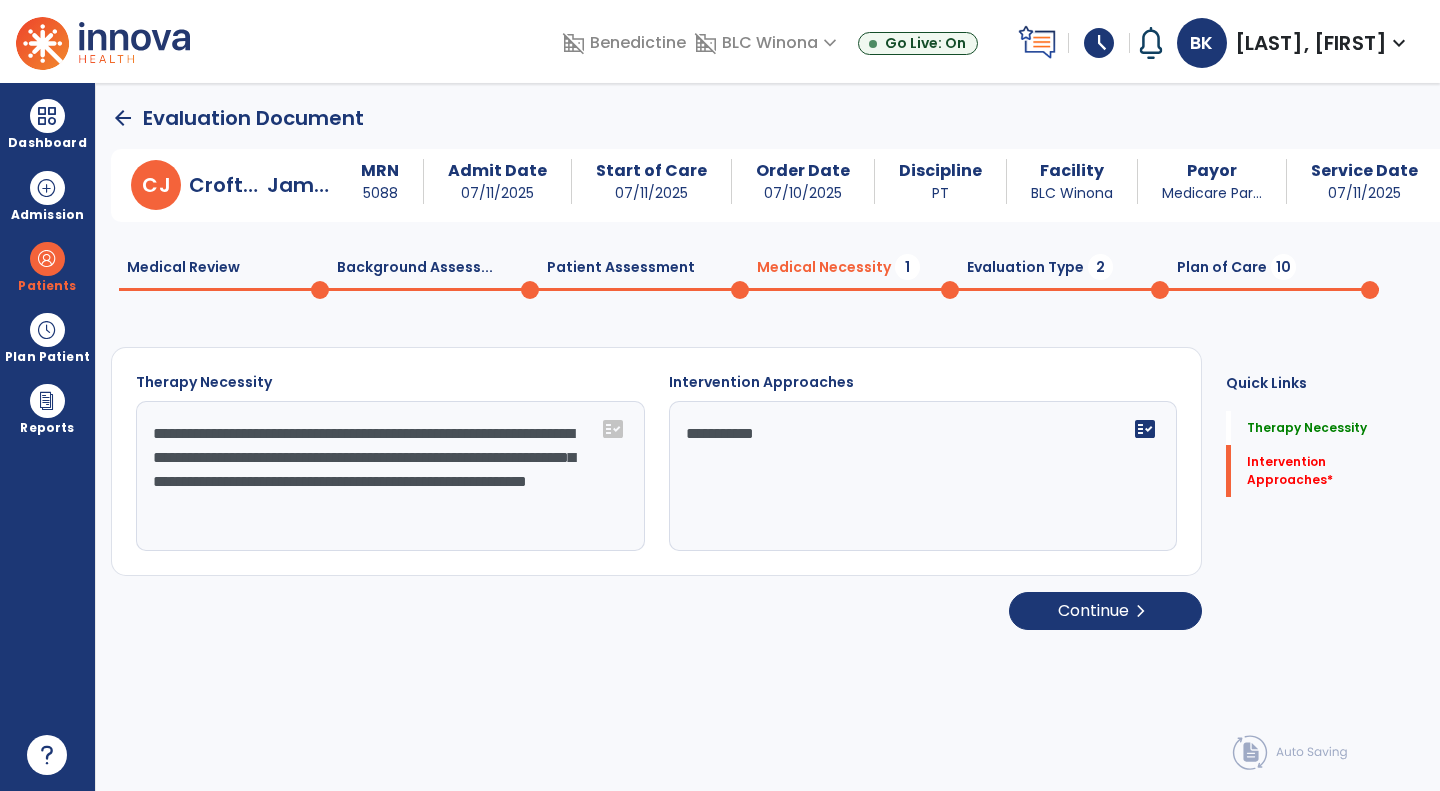 type on "**********" 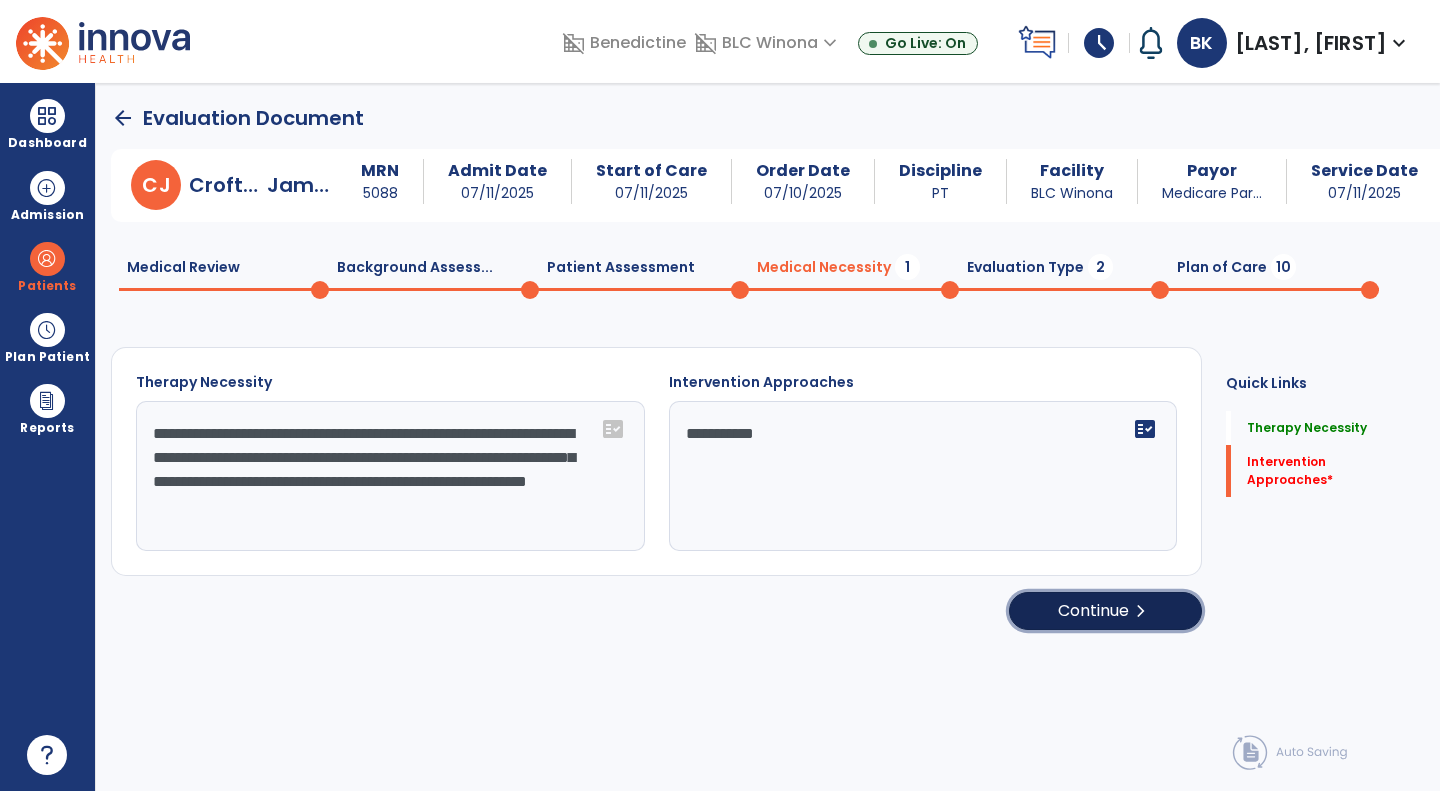 click on "Continue  chevron_right" 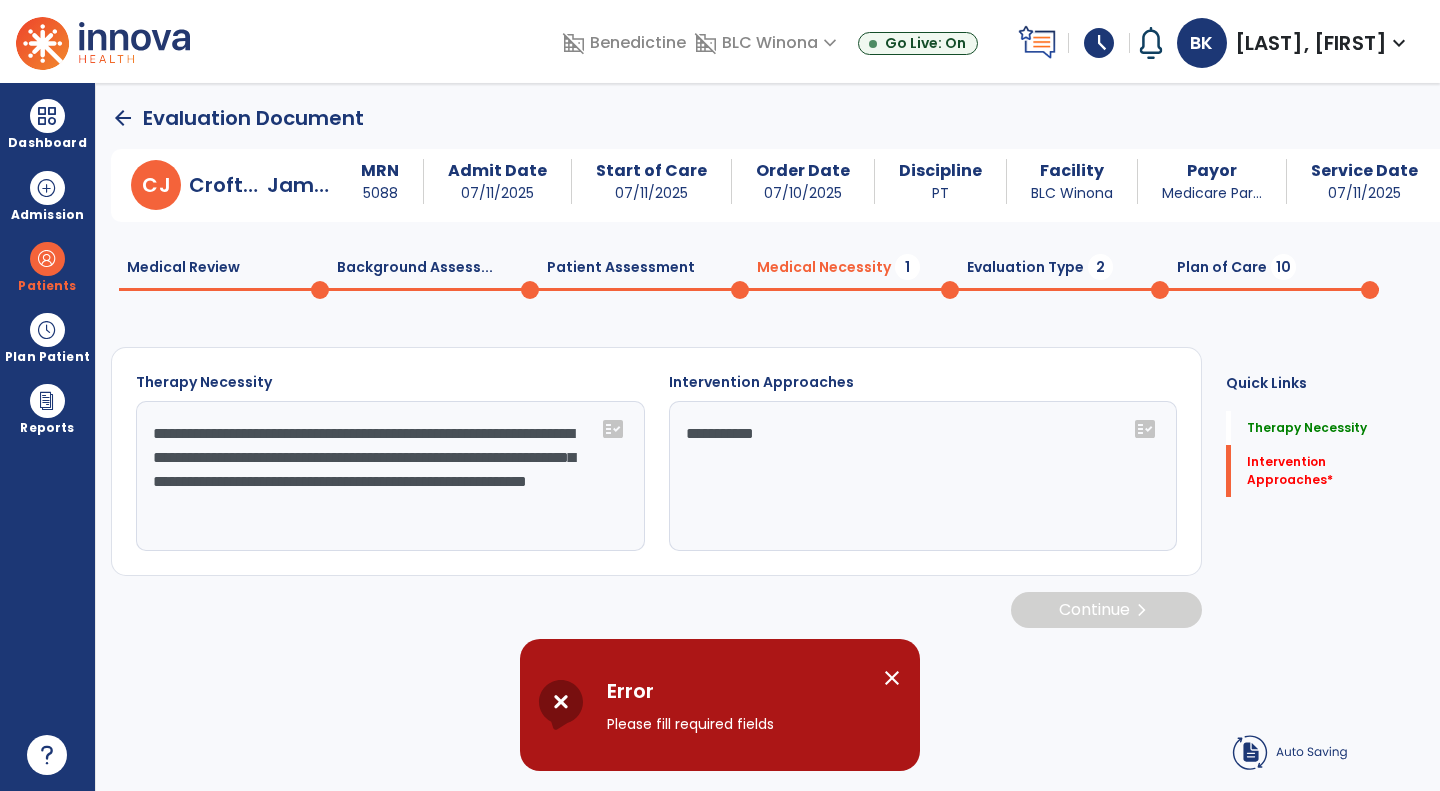 click on "Continue  chevron_right" 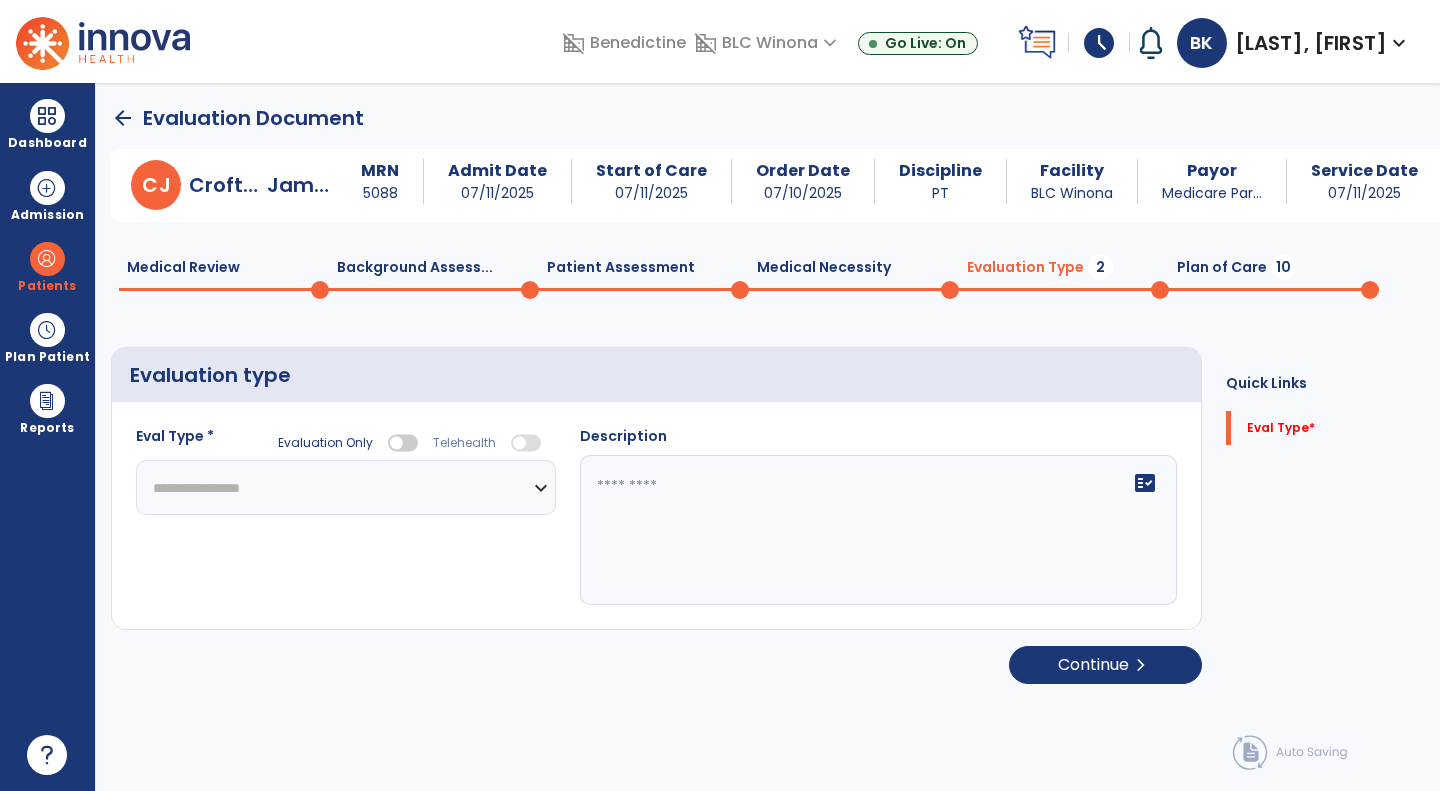 click on "**********" 